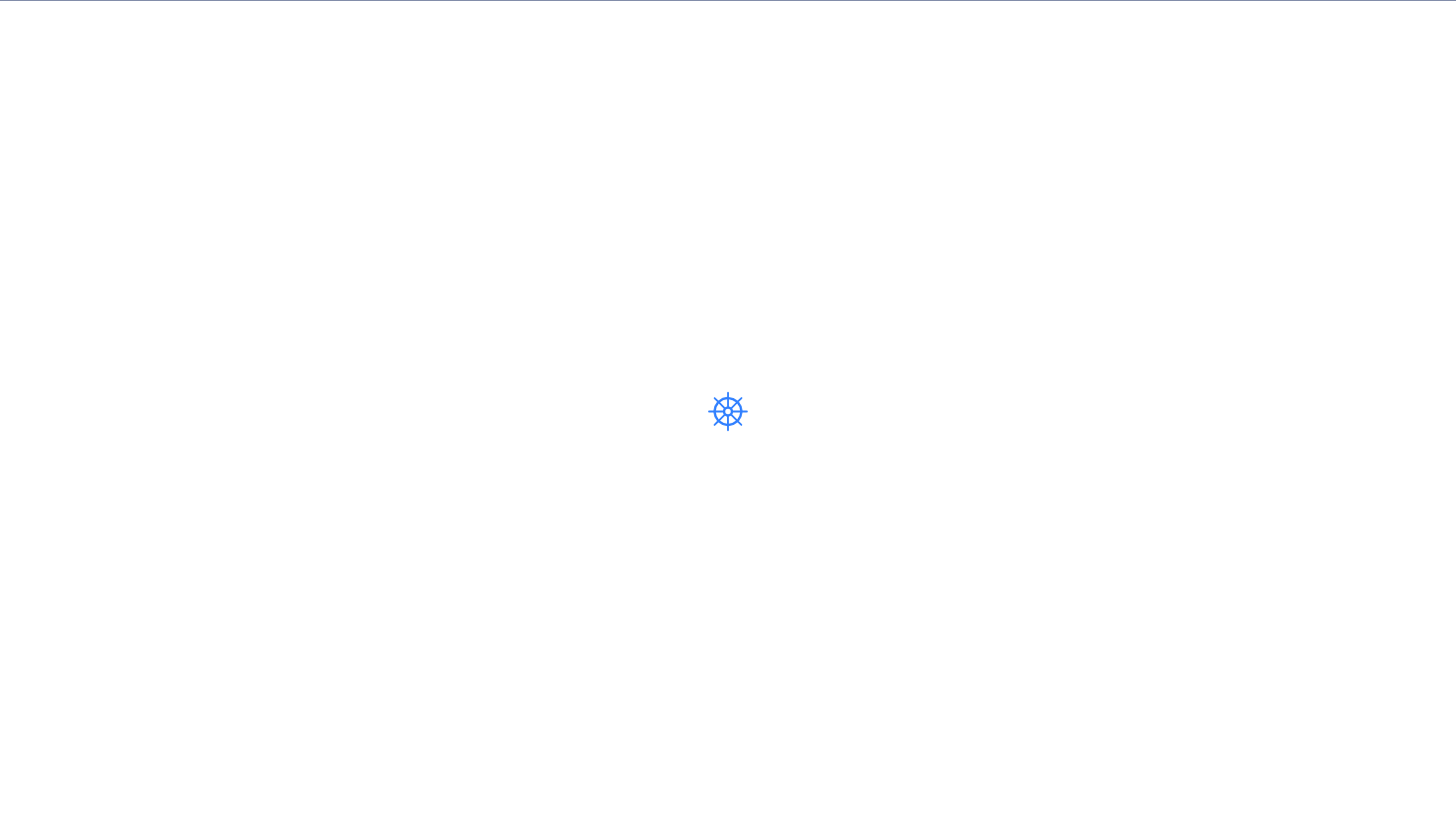 scroll, scrollTop: 0, scrollLeft: 0, axis: both 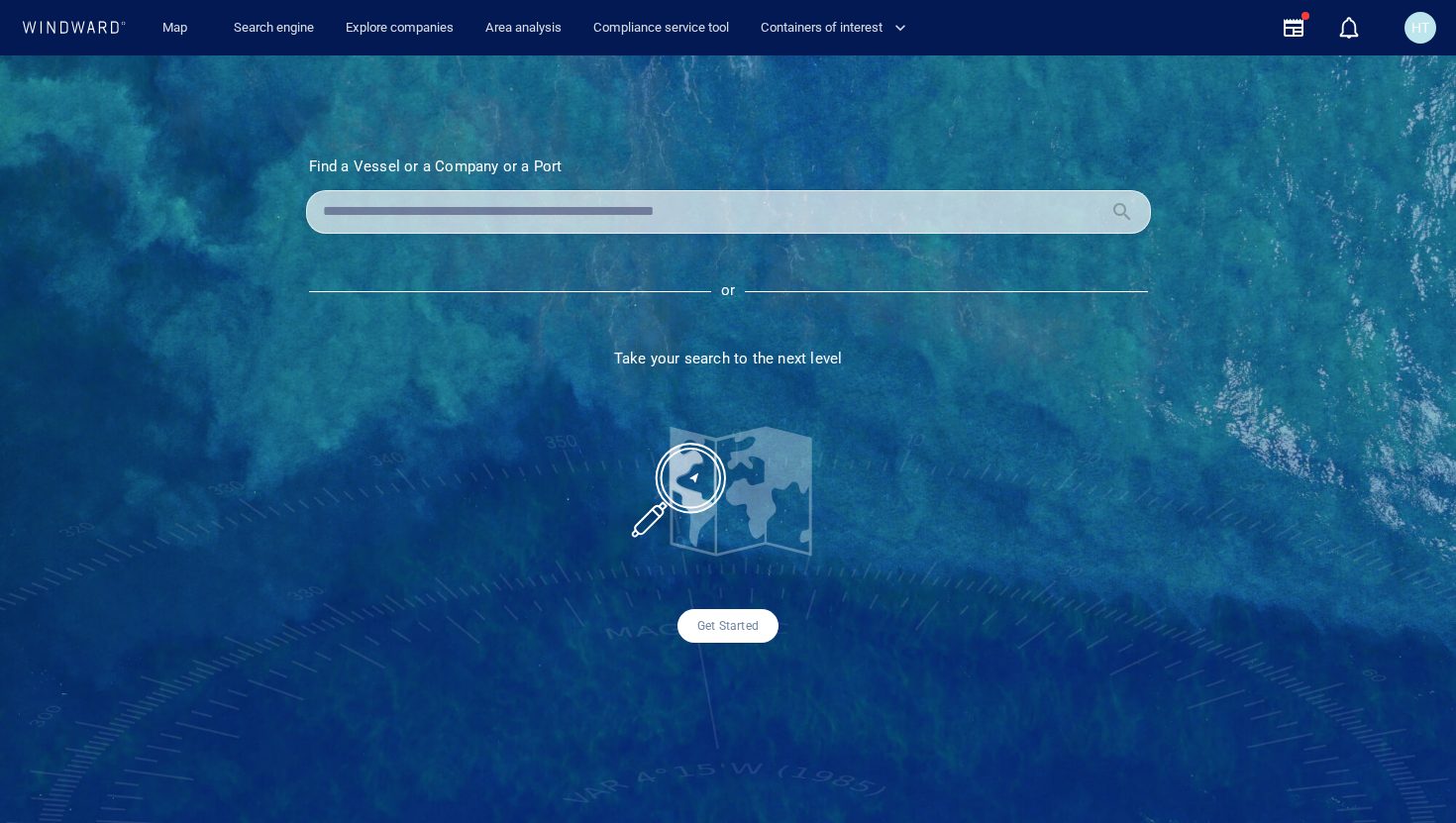 click at bounding box center [712, 212] 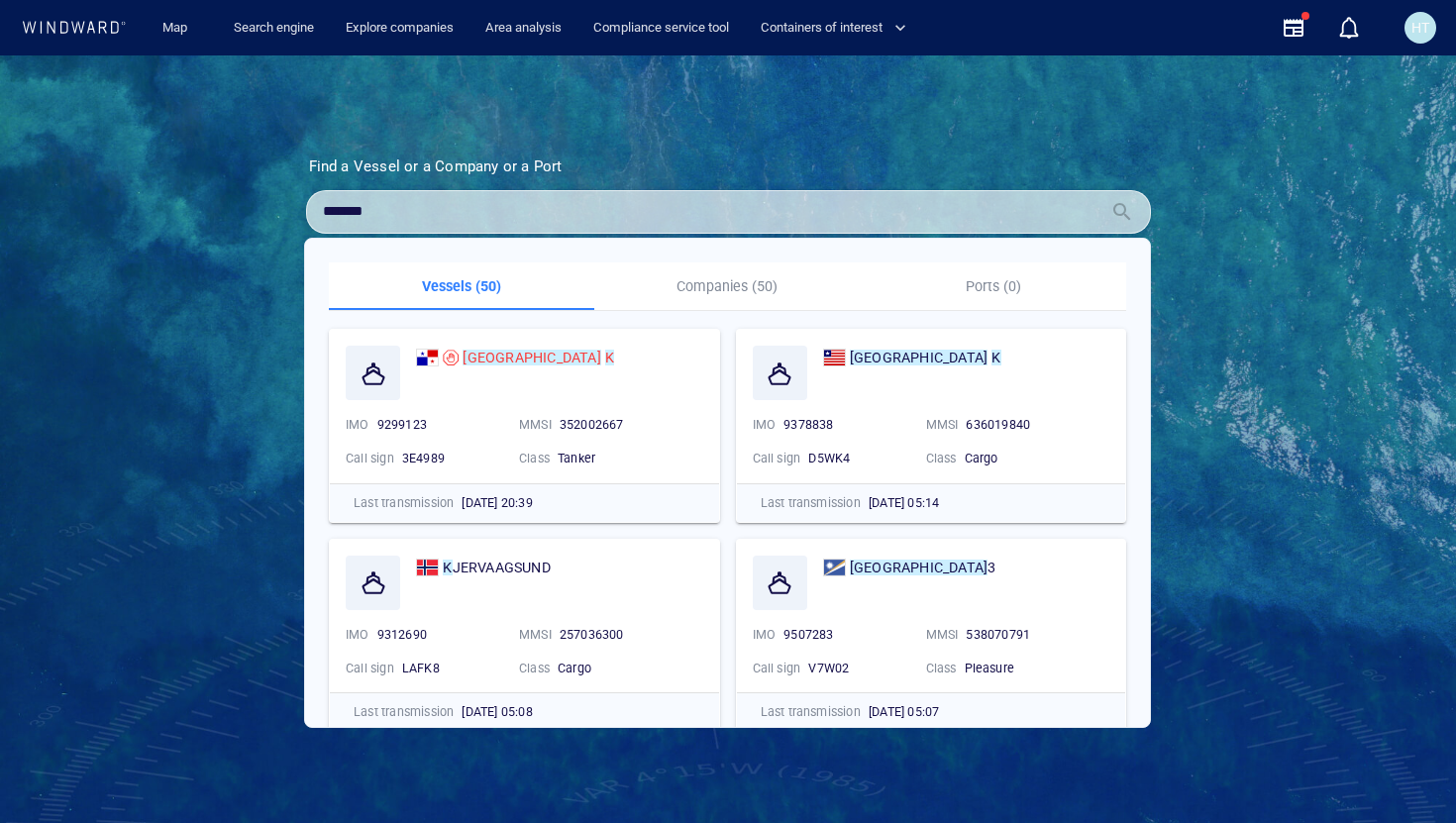 click on "Find a Vessel  or a Company  or a Port Name N/A IMO MMSI Call sign N/A Class N/A No positional data ******* or Take your search to the next level Get Started" at bounding box center (728, 439) 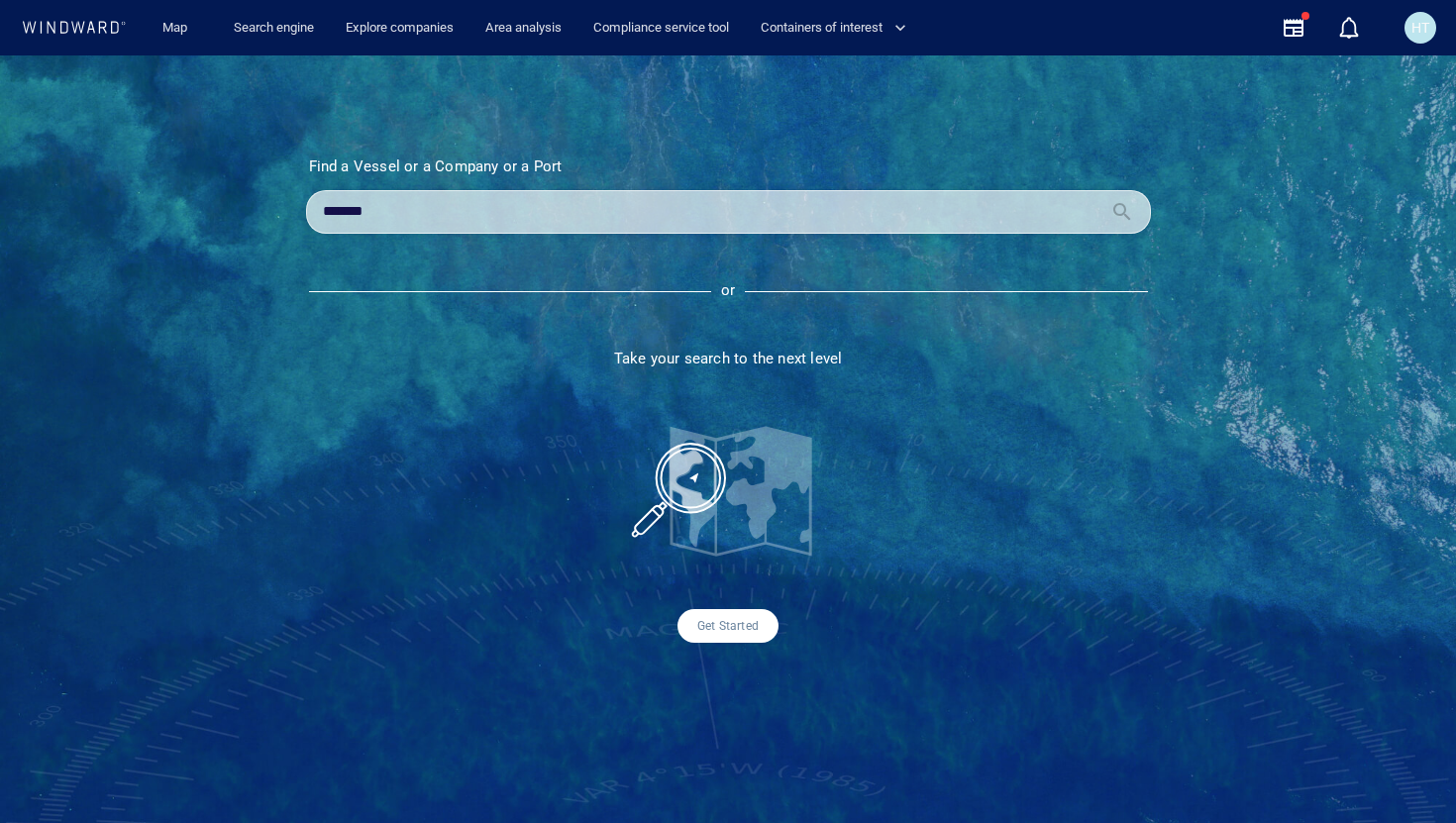 click on "*******" at bounding box center [712, 212] 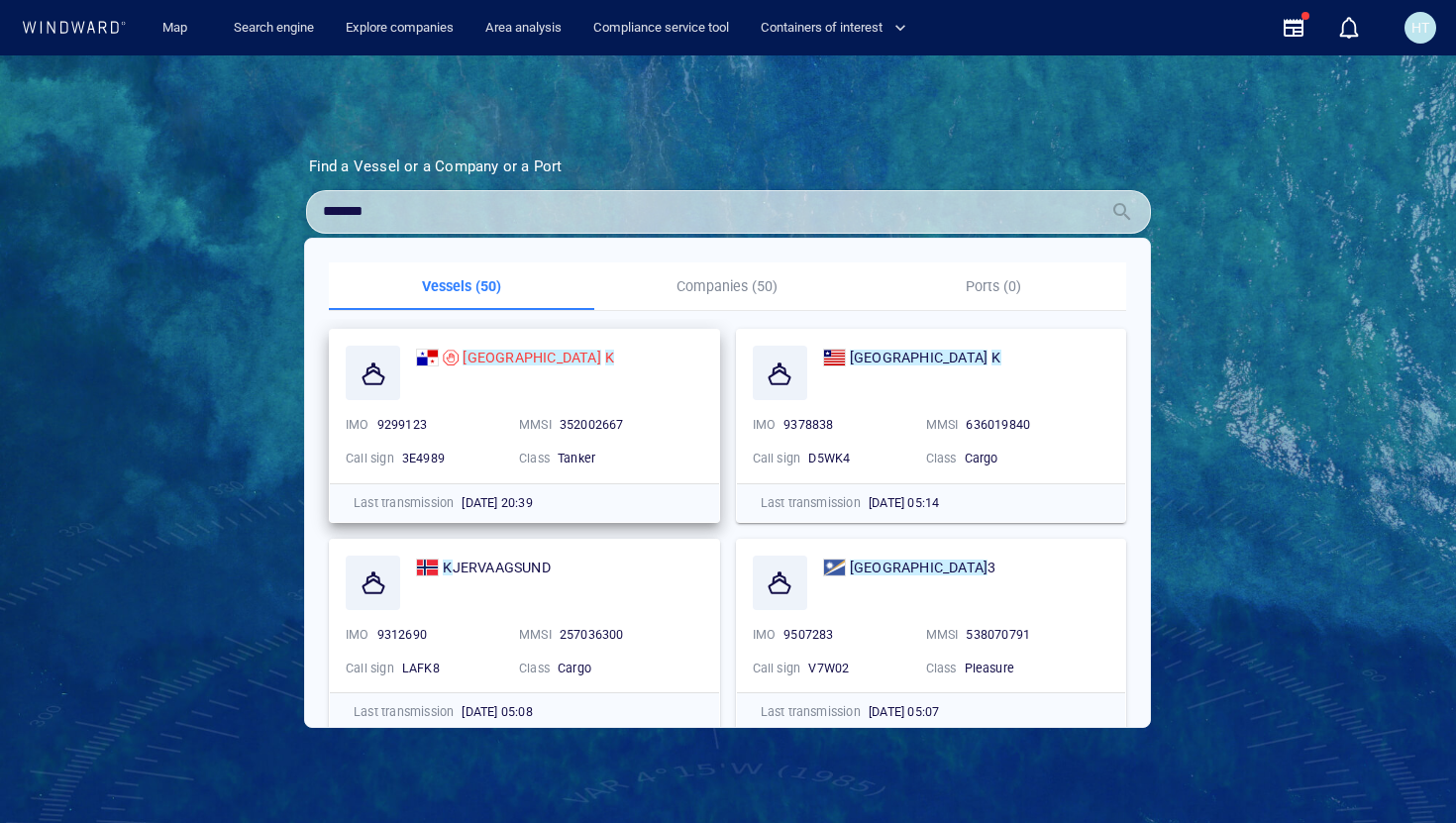 click on "9299123" at bounding box center (402, 424) 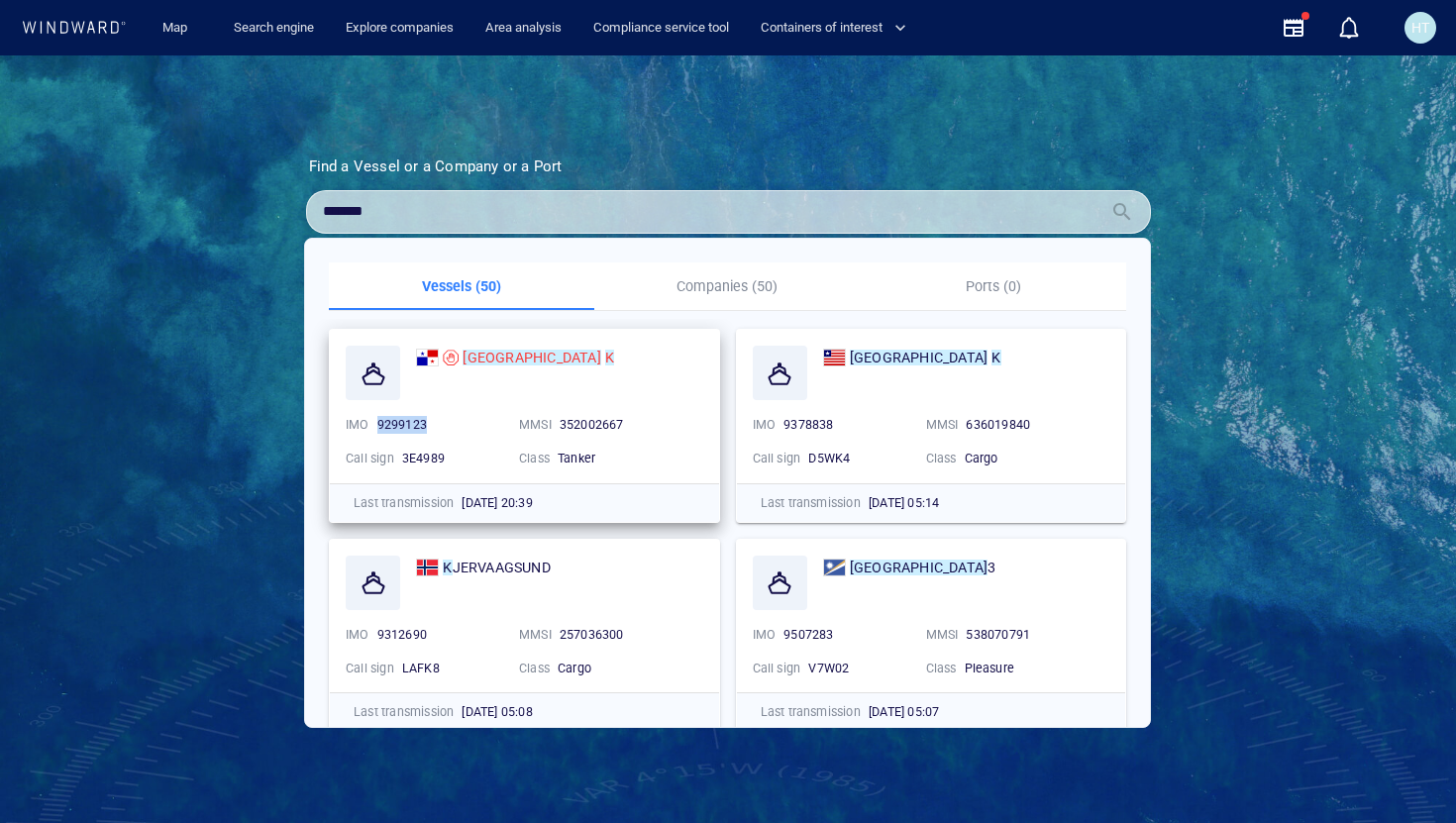 click on "9299123" at bounding box center [402, 424] 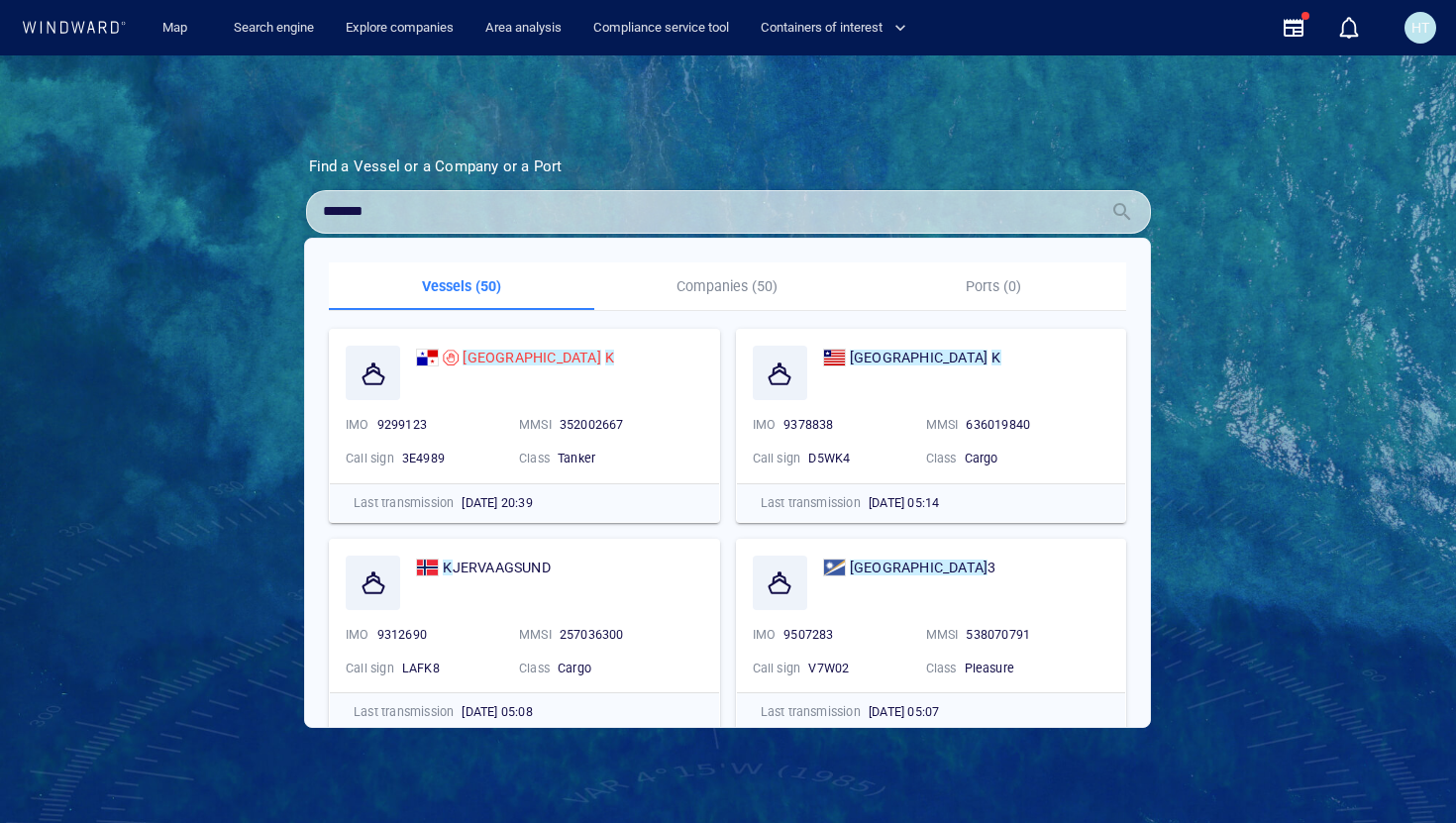 click on "*******" at bounding box center (712, 212) 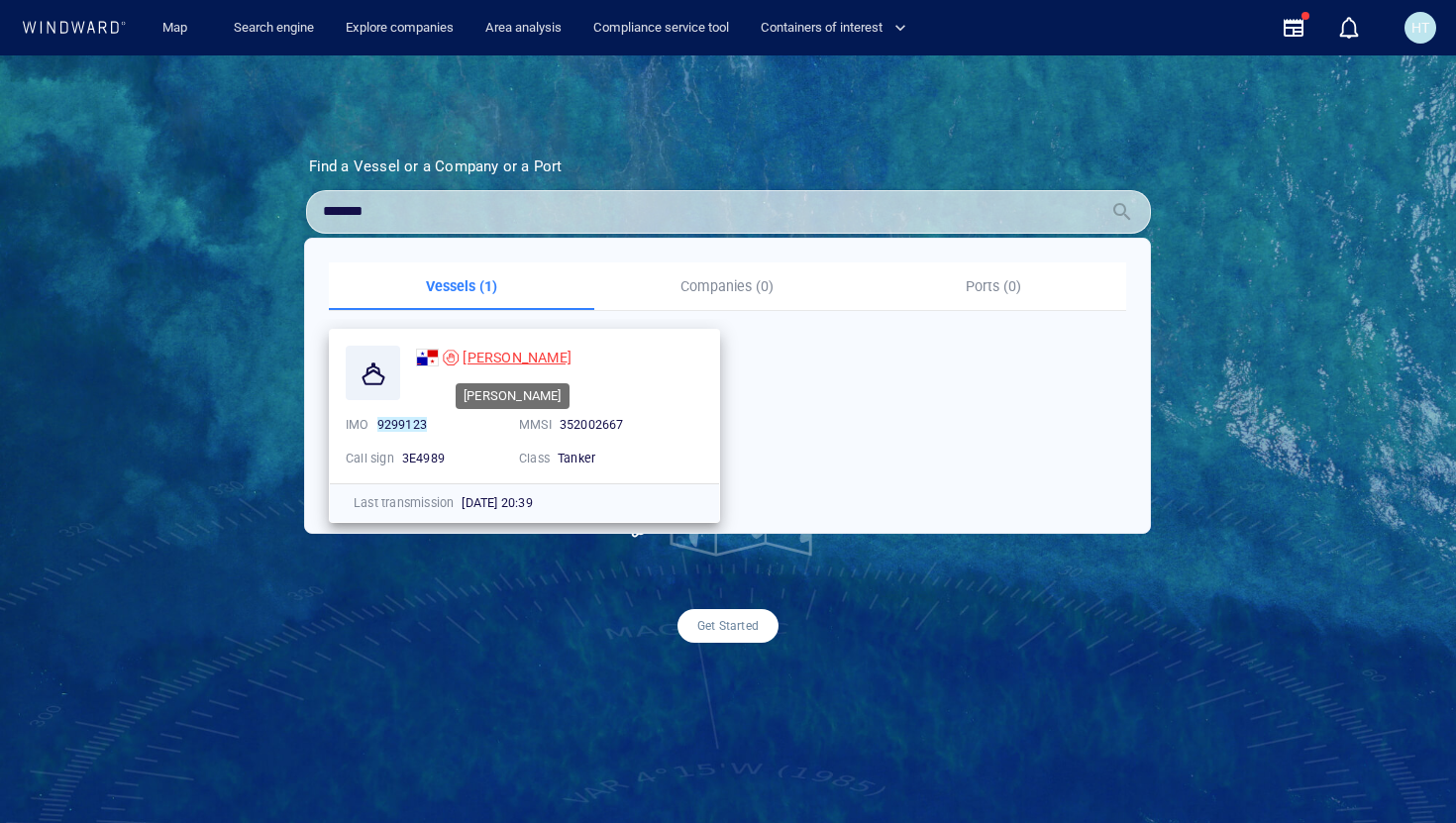 type on "*******" 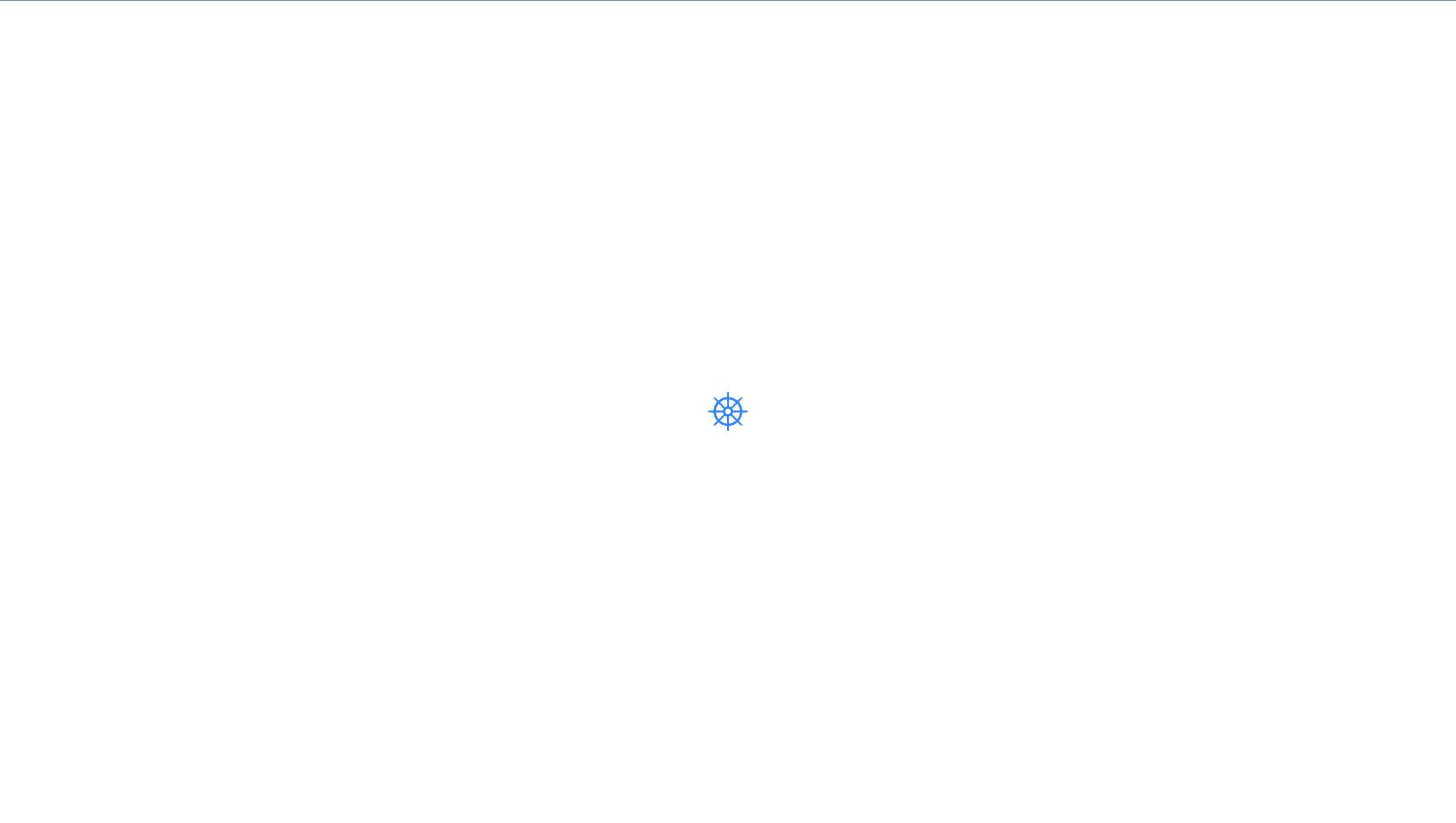 scroll, scrollTop: 0, scrollLeft: 0, axis: both 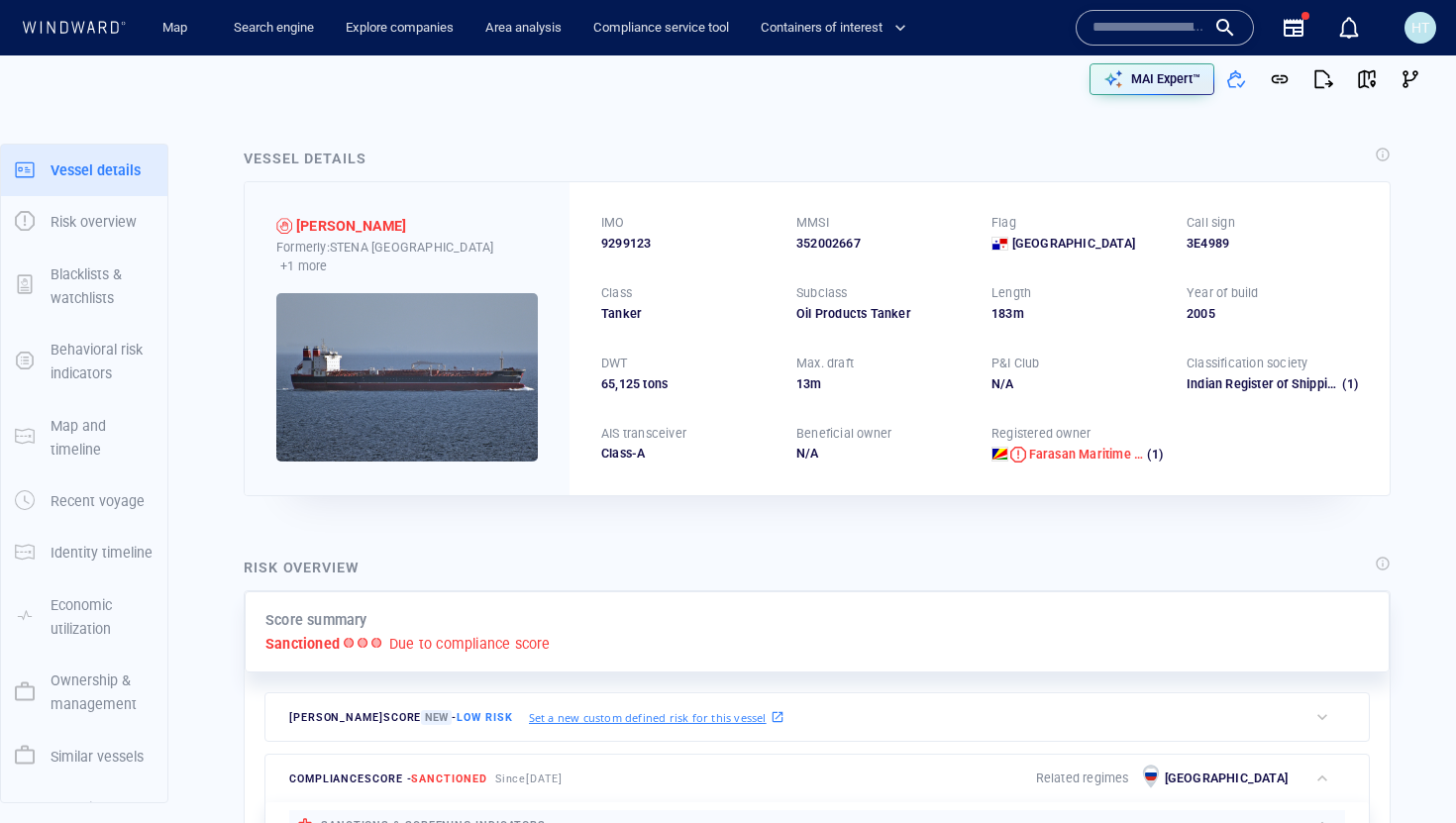 click on "Vessel details SOFIA K Formerly:  STENA PARIS +1 more IMO 9299123 MMSI 352002667 Flag     Panama Call sign 3E4989 Class     Tanker Subclass Oil Products Tanker Length 183  m Year of build 2005 DWT 65,125 tons Max. draft 13  m P&I Club N/A Classification society Indian Register of Shipping   (1) AIS transceiver Class-A Beneficial owner N/A Registered owner Farasan Maritime Inc.   (1) Risk overview Score summary Sanctioned Due to compliance score Henry risk  score  New  -  Low risk Set a new custom defined risk for this vessel Henry defined risk indicators This vessel doesn’t answer to the criteria of any saved query with a custom defined risk Set a new custom defined risk compliance  score  -  Sanctioned Since  9 May 2025 Related regimes Russia sanctions & screening indicators List & registry Sanctioned vessel 0 Sanctioned country flag 0 Former sanctioned flag 0 Sanctioned company 0 Company in sanctioned country 0 compliance behavioral indicators Identity ID & location manipulation 0 Flag hopping 0 6 14 2" at bounding box center (817, 3722) 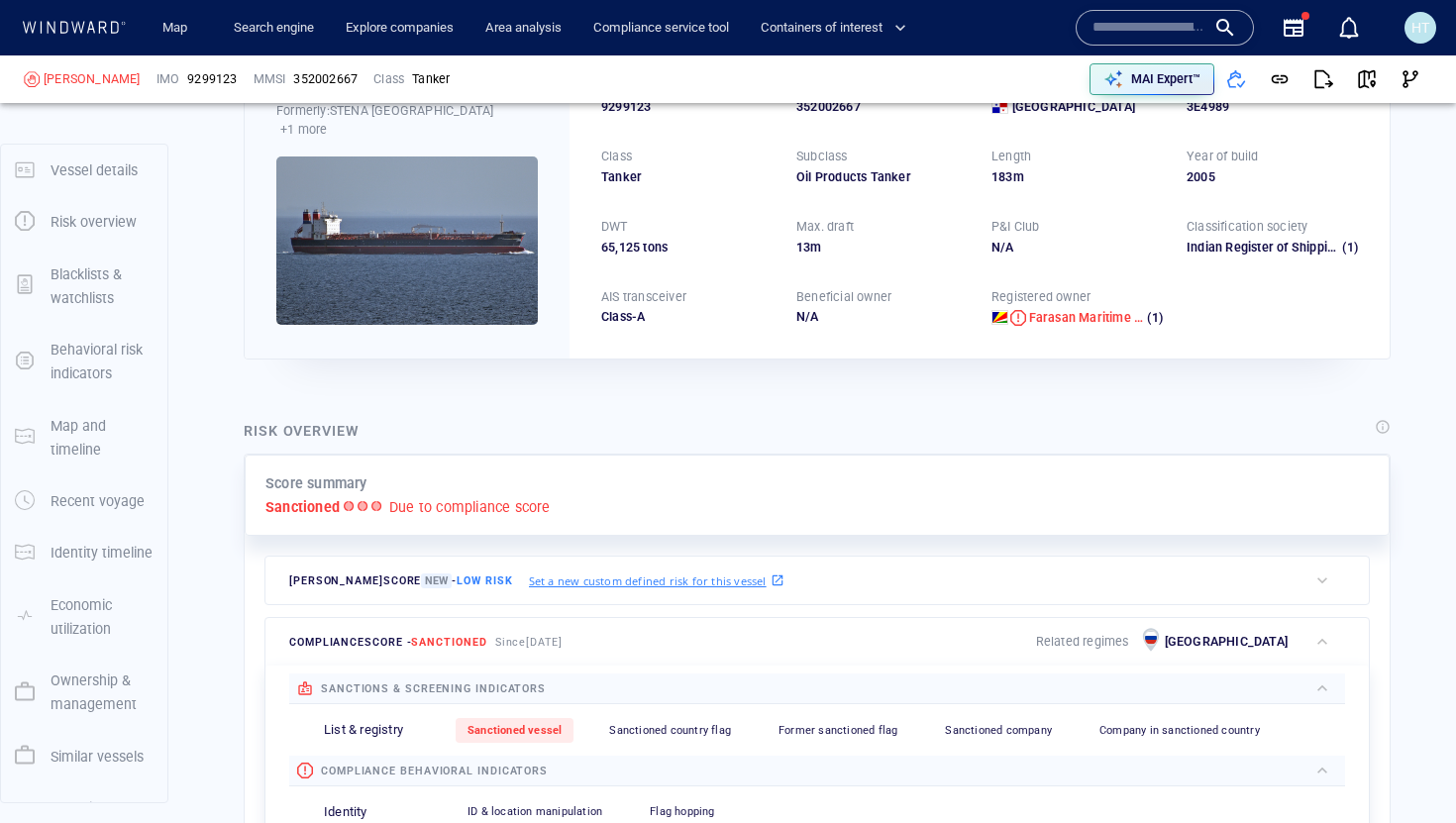 scroll, scrollTop: 338, scrollLeft: 0, axis: vertical 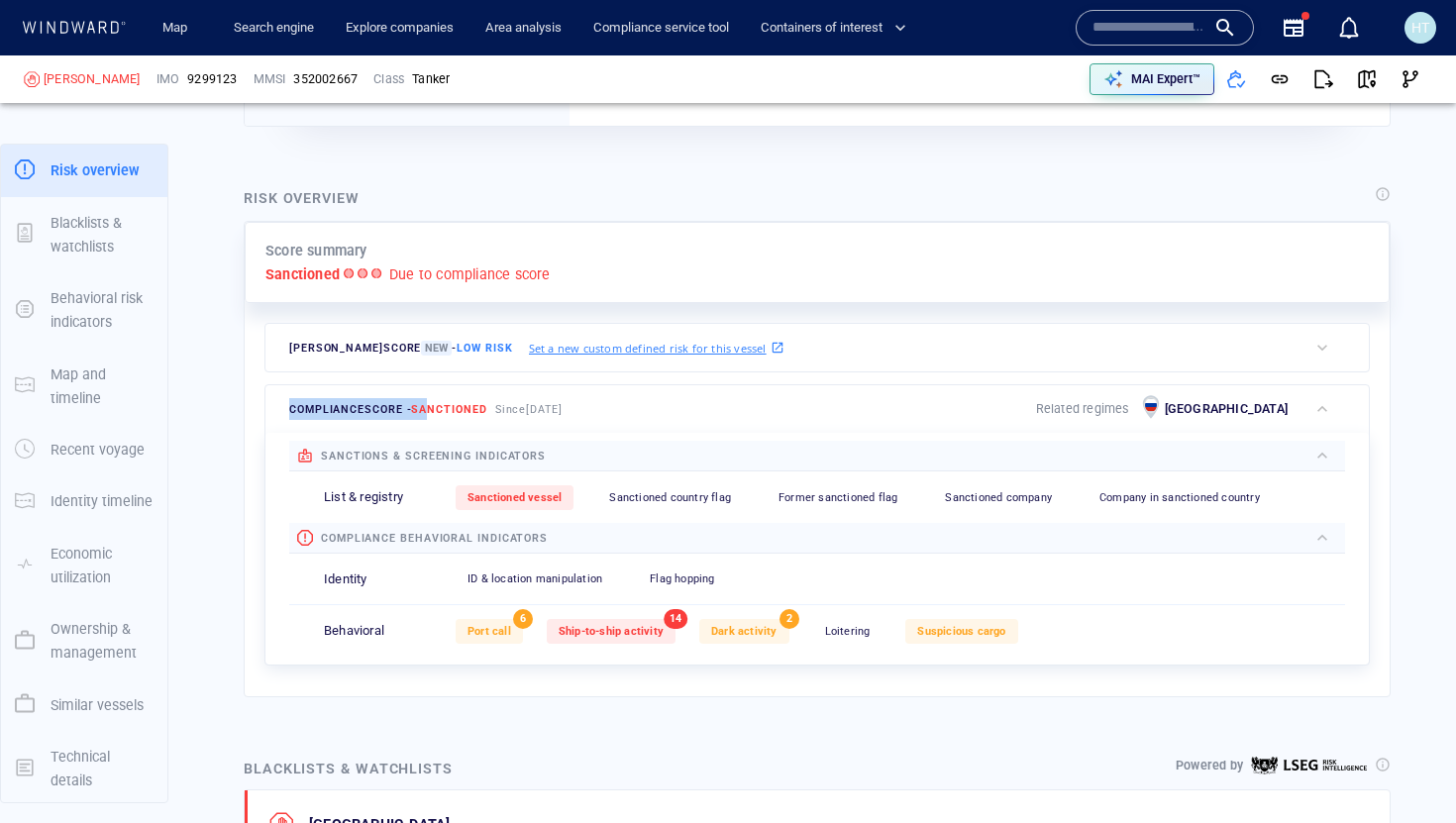 drag, startPoint x: 288, startPoint y: 407, endPoint x: 430, endPoint y: 407, distance: 142 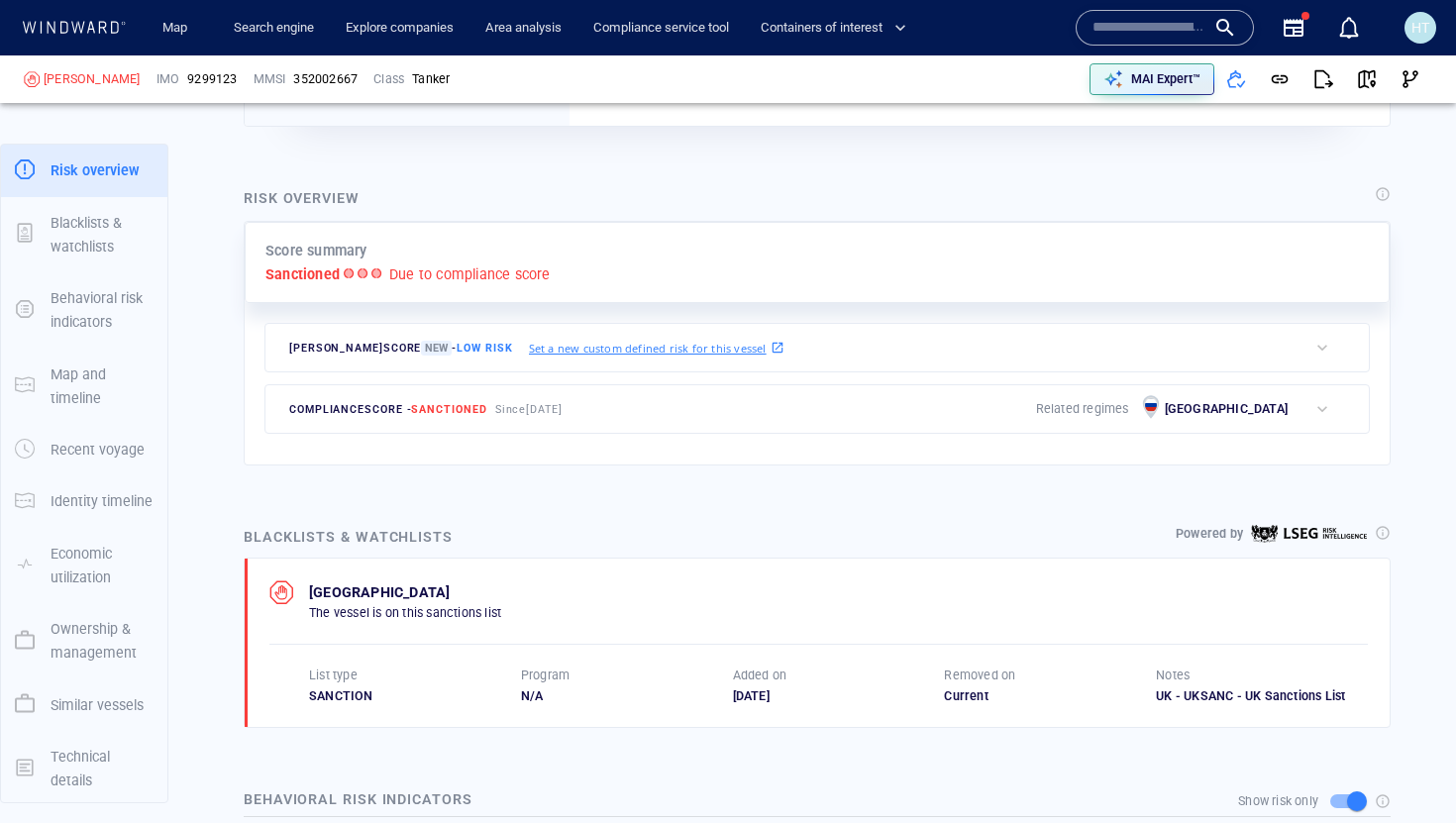 click on "Score summary Sanctioned Due to compliance score Henry risk  score  New  -  Low risk Set a new custom defined risk for this vessel Henry defined risk indicators This vessel doesn’t answer to the criteria of any saved query with a custom defined risk Set a new custom defined risk compliance  score  -  Sanctioned Since  9 May 2025 Related regimes Russia sanctions & screening indicators List & registry Sanctioned vessel 0 Sanctioned country flag 0 Former sanctioned flag 0 Sanctioned company 0 Company in sanctioned country 0 compliance behavioral indicators Identity ID & location manipulation 0 Flag hopping 0 Behavioral Port call 6 Ship-to-ship activity 14 Dark activity 2 Loitering 0 Suspicious cargo 0" at bounding box center (817, 344) 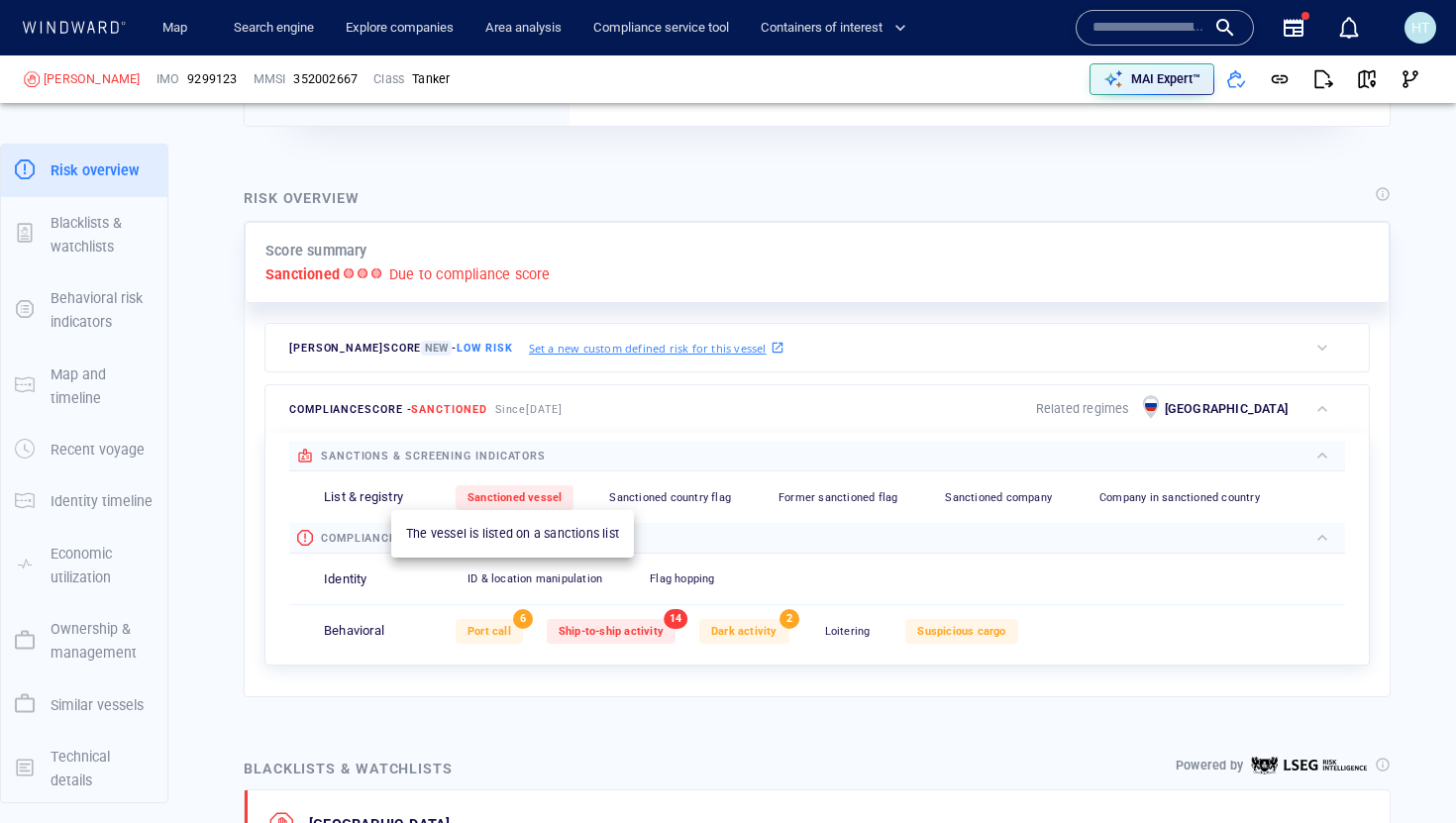 click on "Sanctioned vessel" at bounding box center (514, 497) 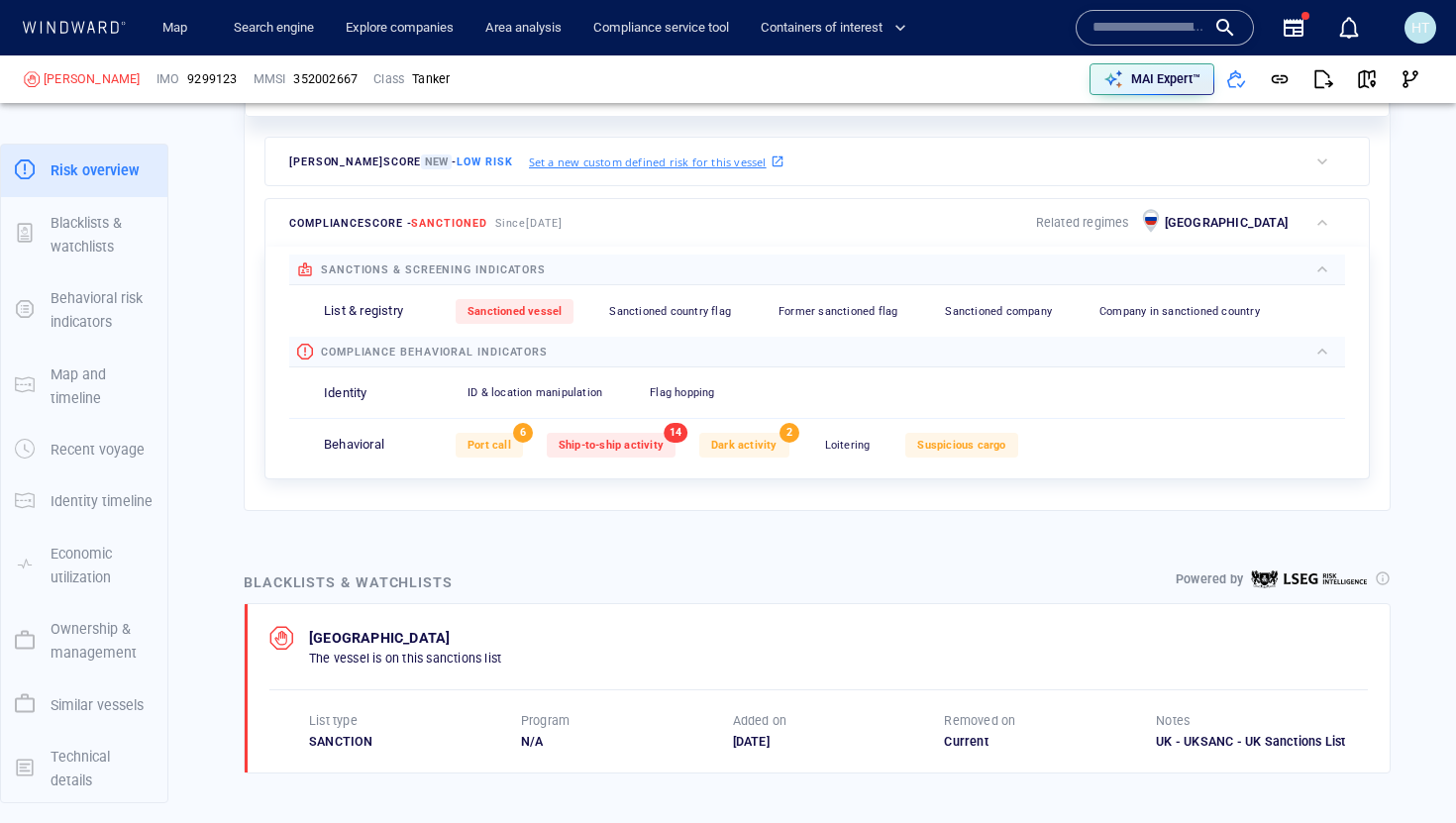 scroll, scrollTop: 605, scrollLeft: 0, axis: vertical 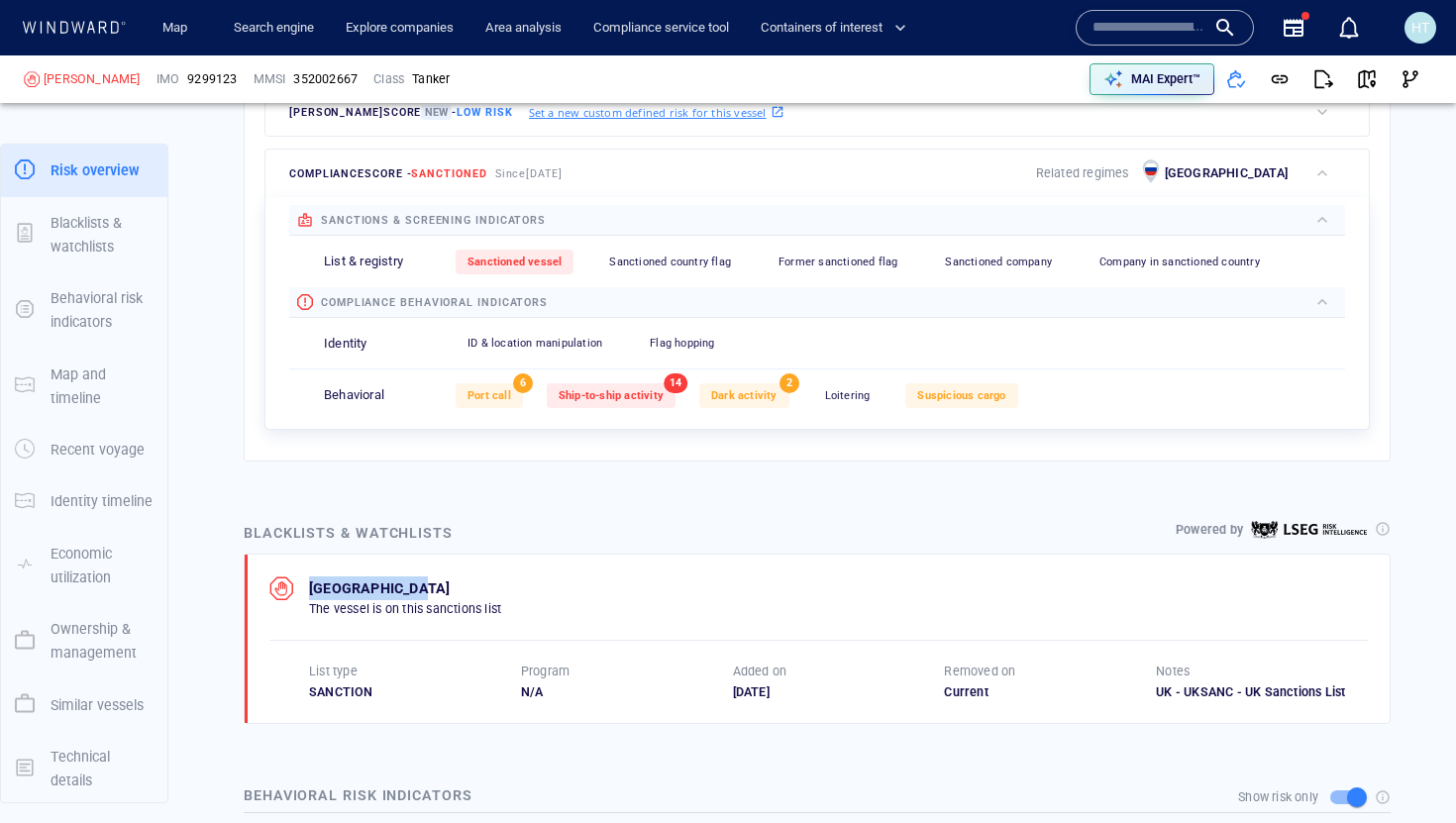 drag, startPoint x: 308, startPoint y: 586, endPoint x: 459, endPoint y: 583, distance: 151.0298 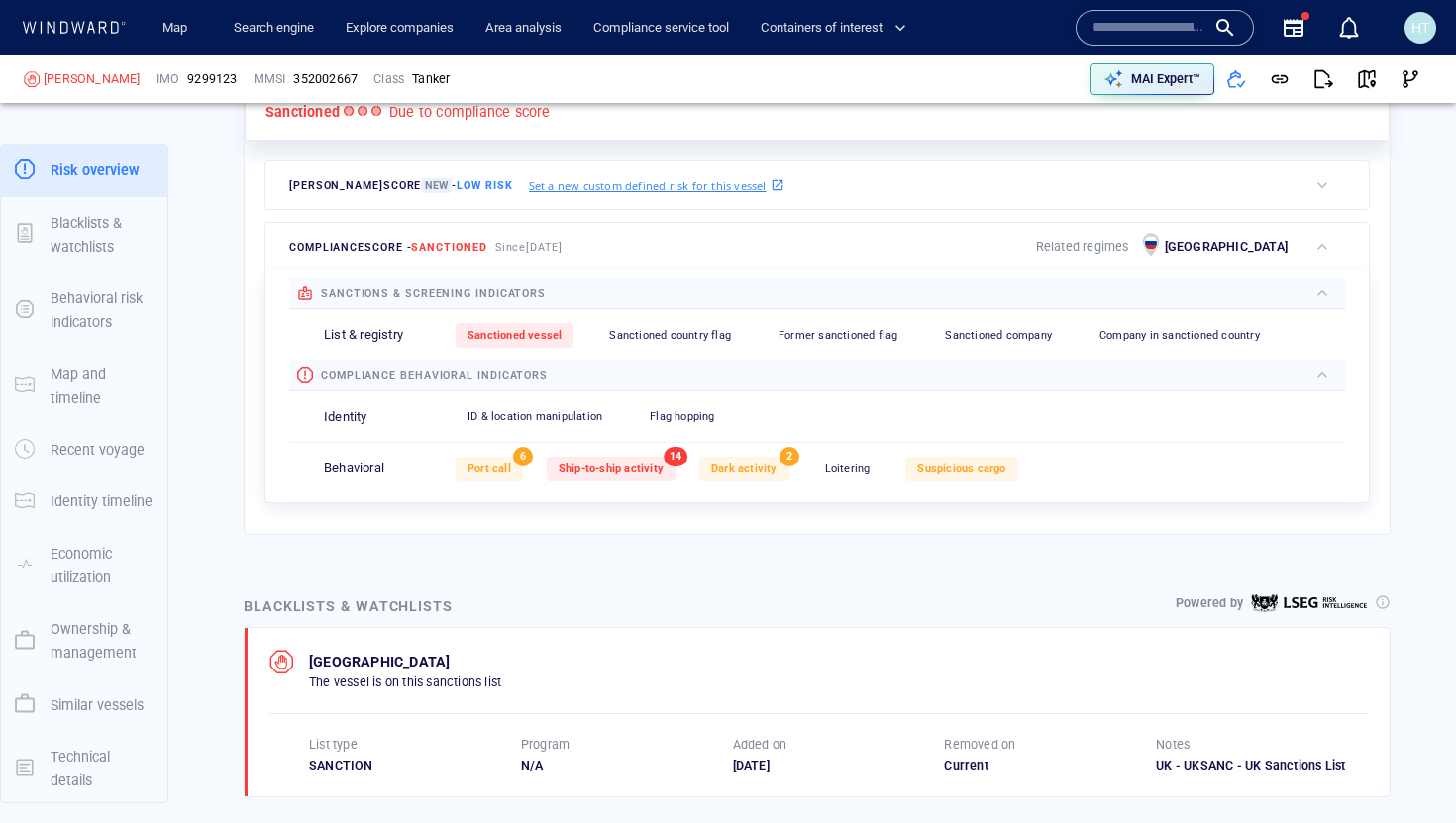 scroll, scrollTop: 510, scrollLeft: 0, axis: vertical 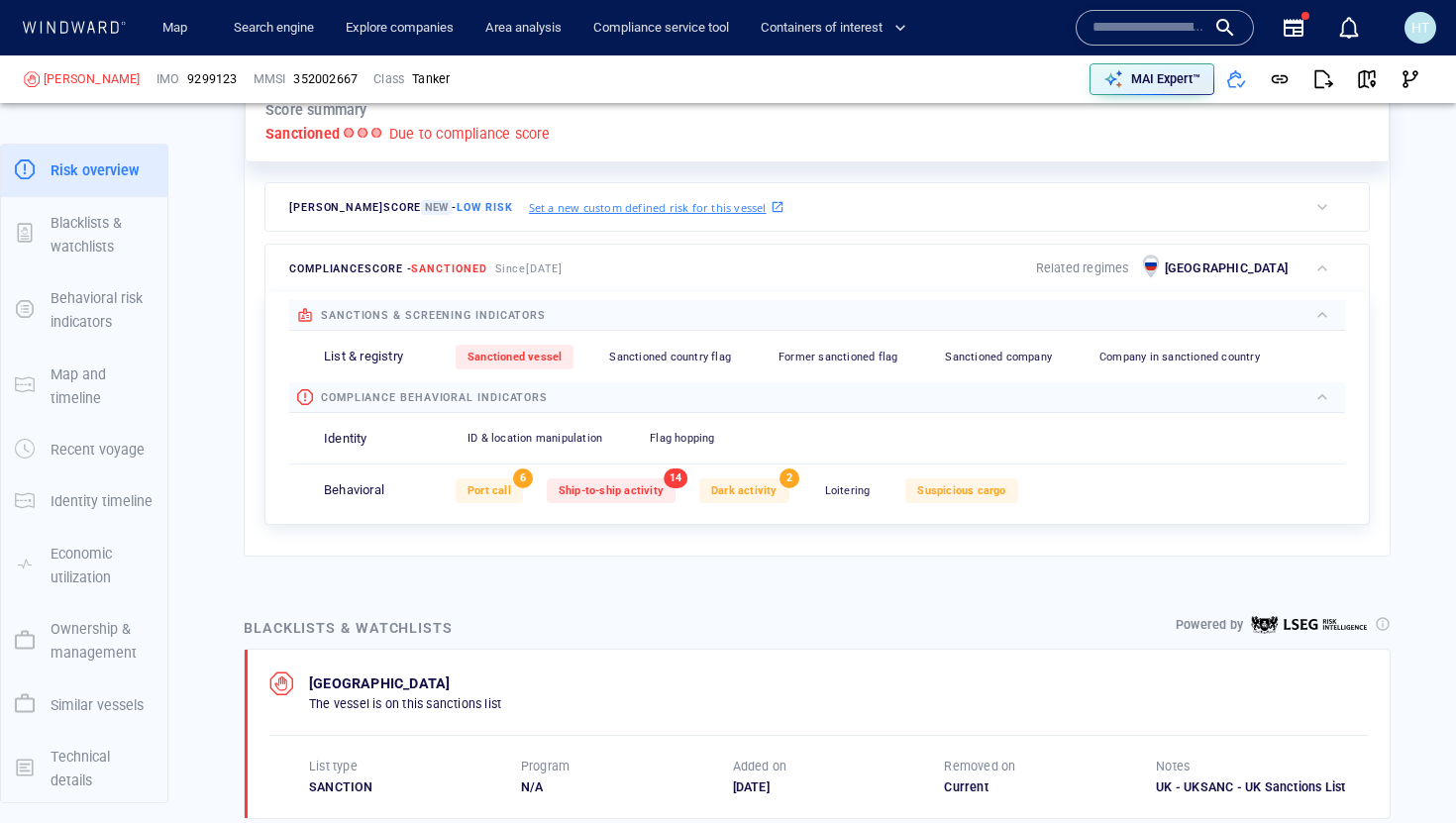click on "sanctions & screening indicators" at bounding box center [433, 315] 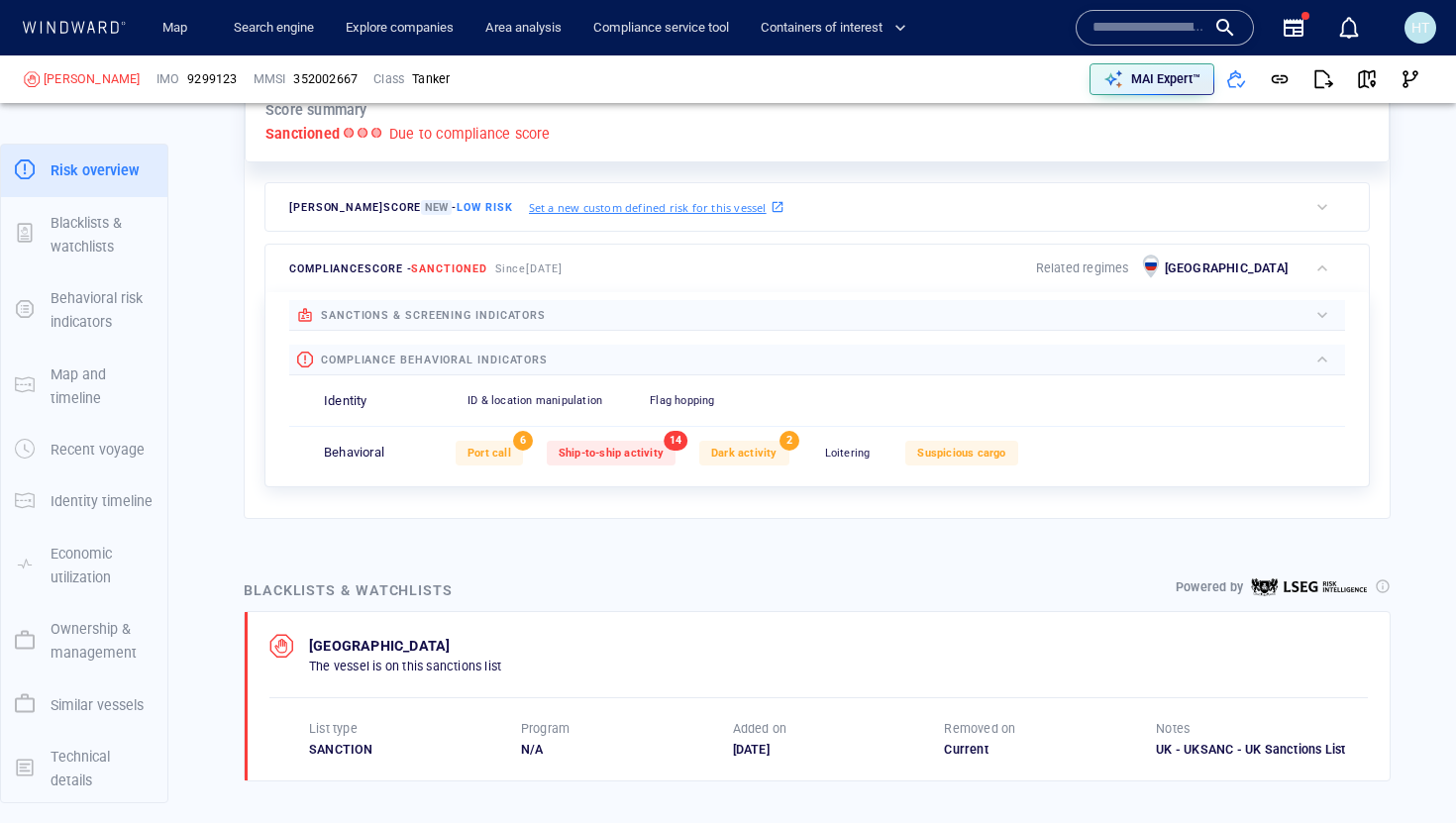 click on "sanctions & screening indicators" at bounding box center (433, 315) 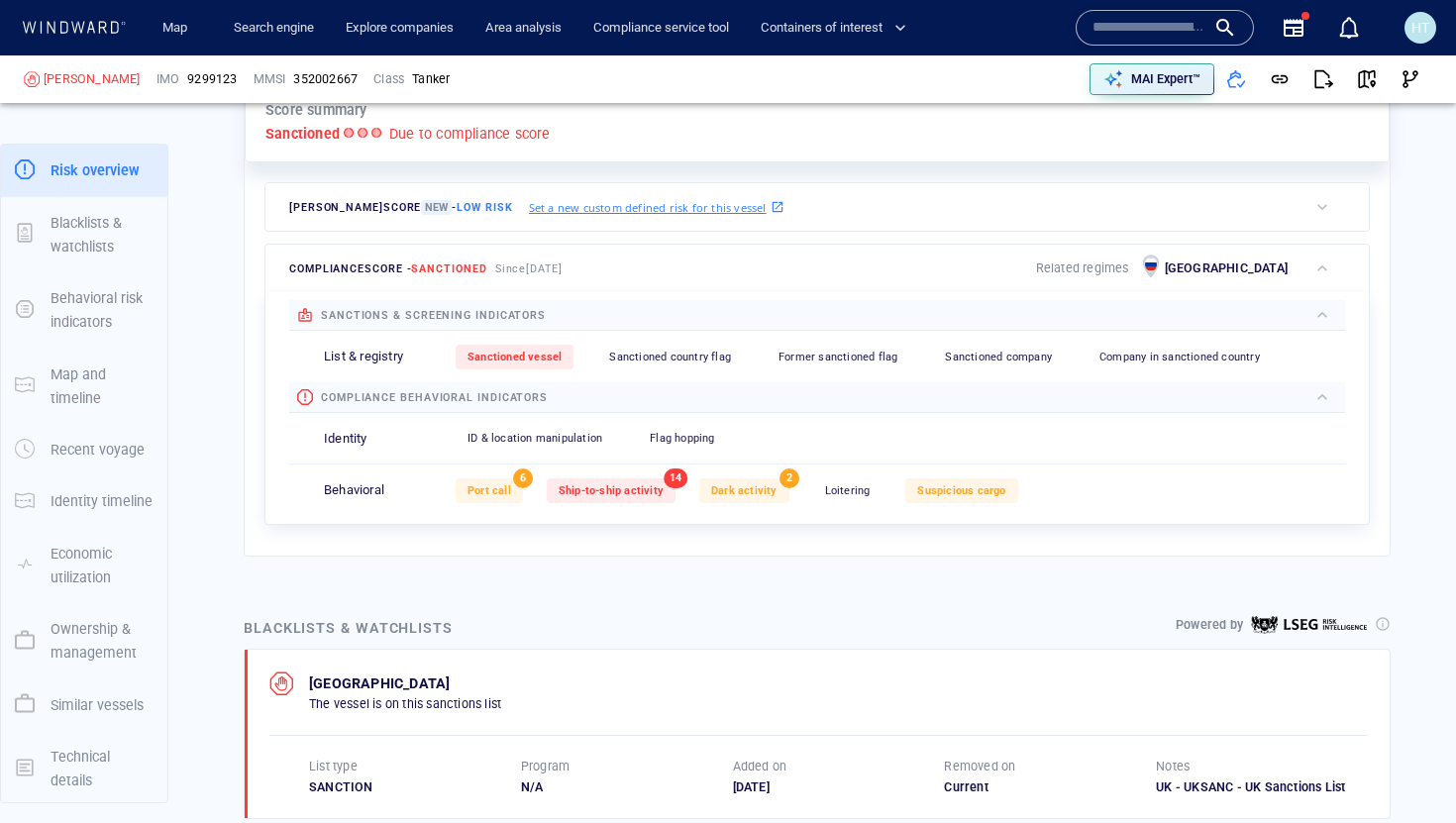 scroll, scrollTop: 579, scrollLeft: 0, axis: vertical 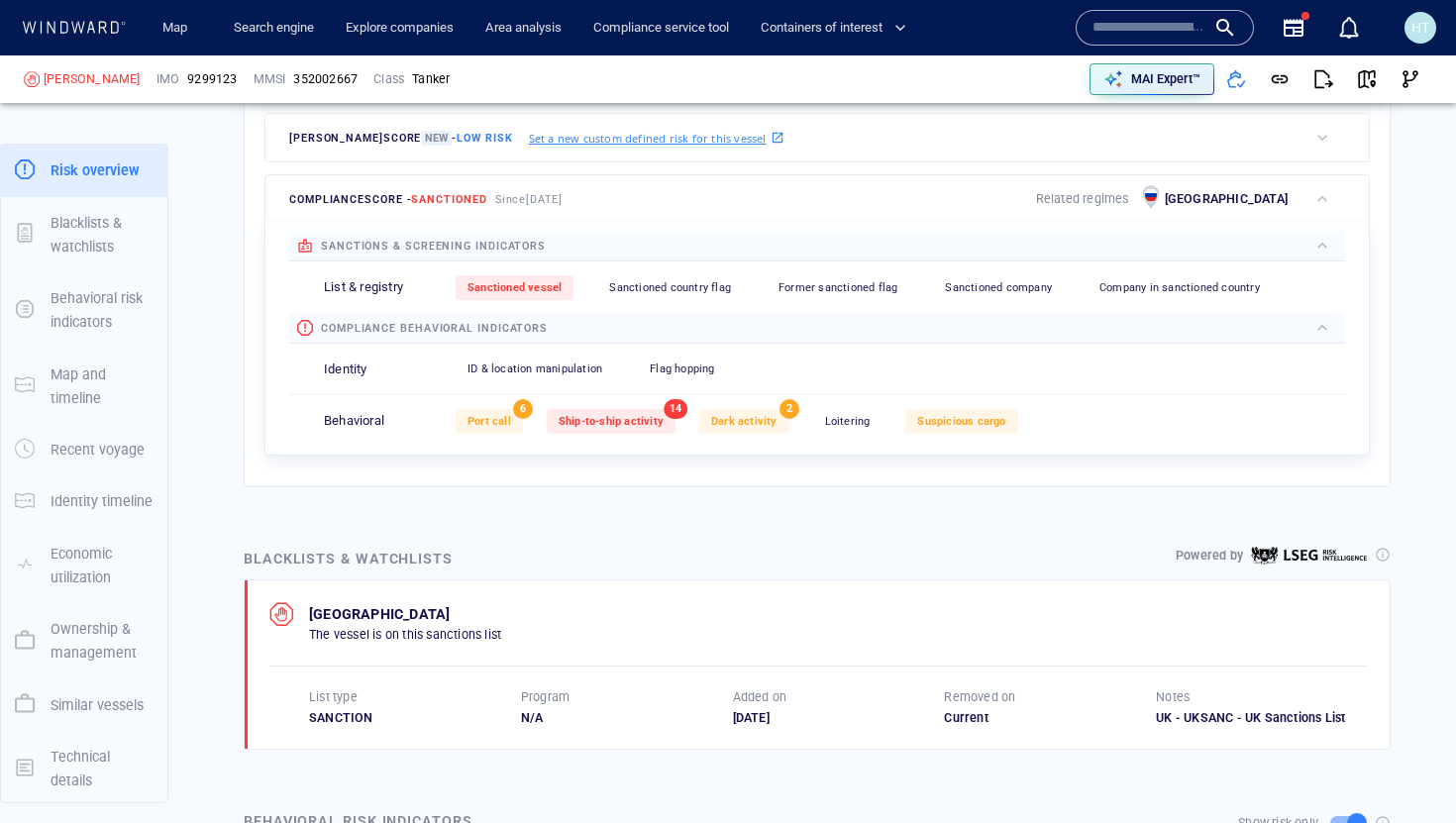 click at bounding box center [926, 246] 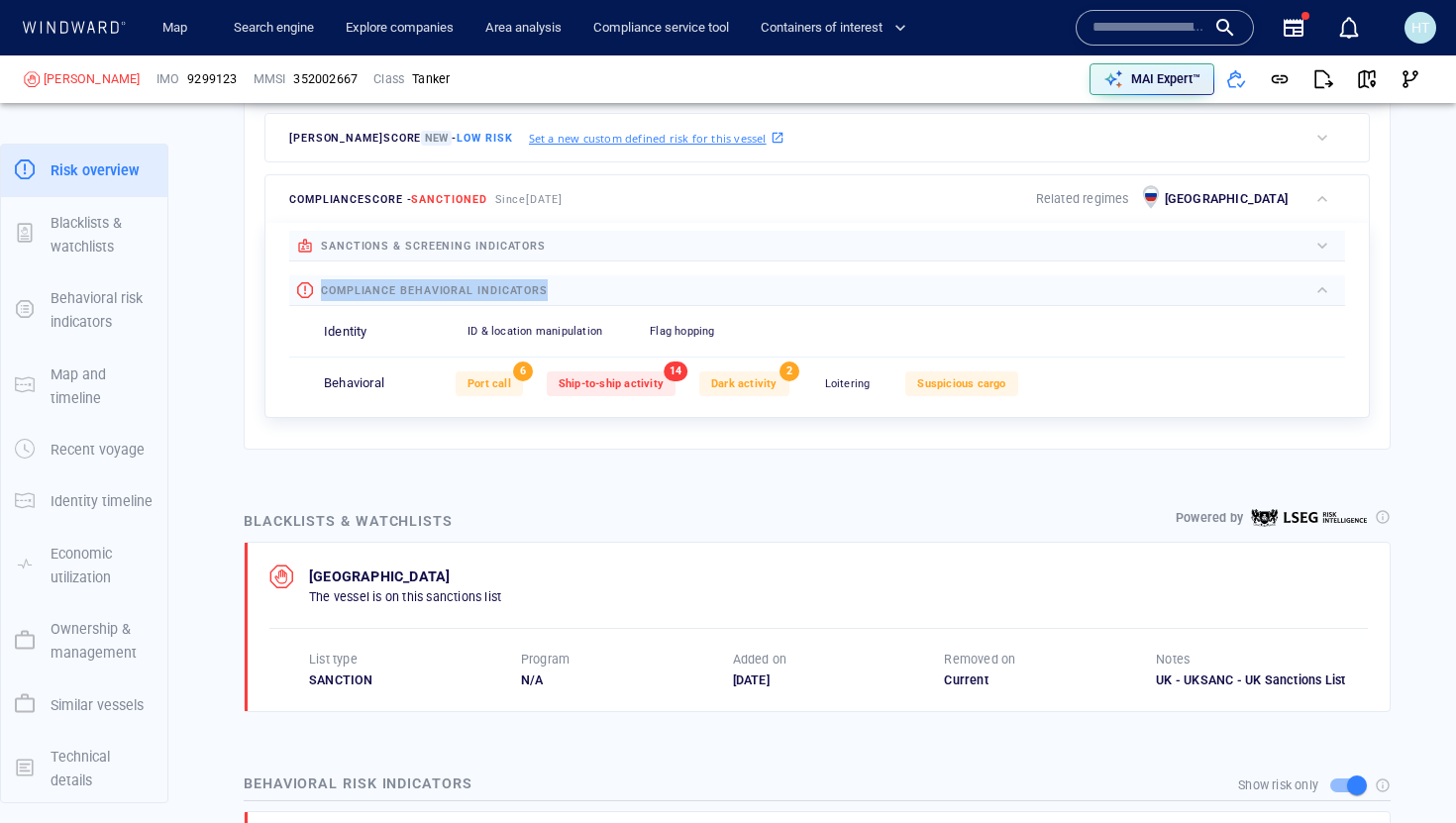 drag, startPoint x: 323, startPoint y: 291, endPoint x: 592, endPoint y: 287, distance: 269.02974 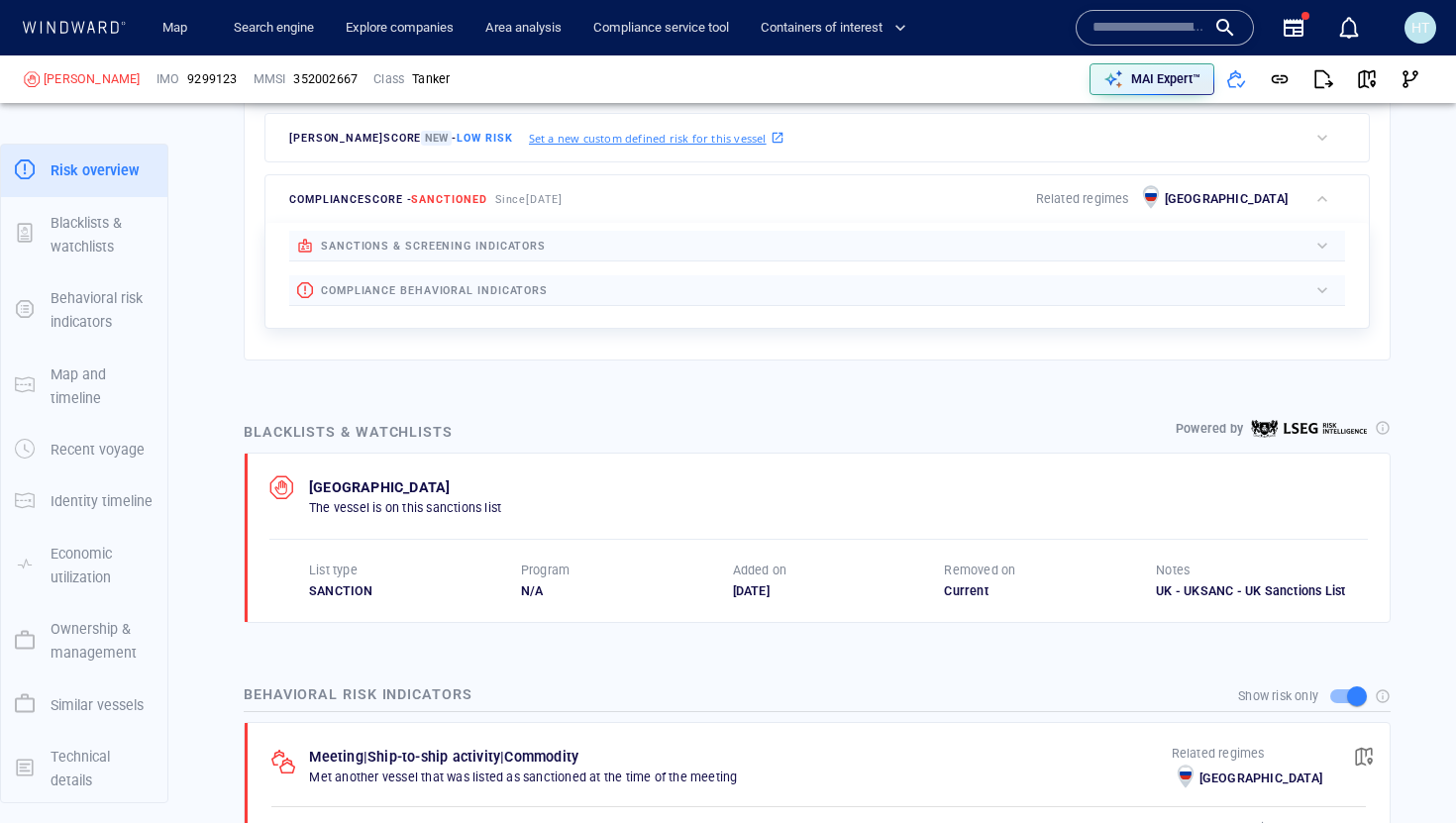 click at bounding box center (927, 290) 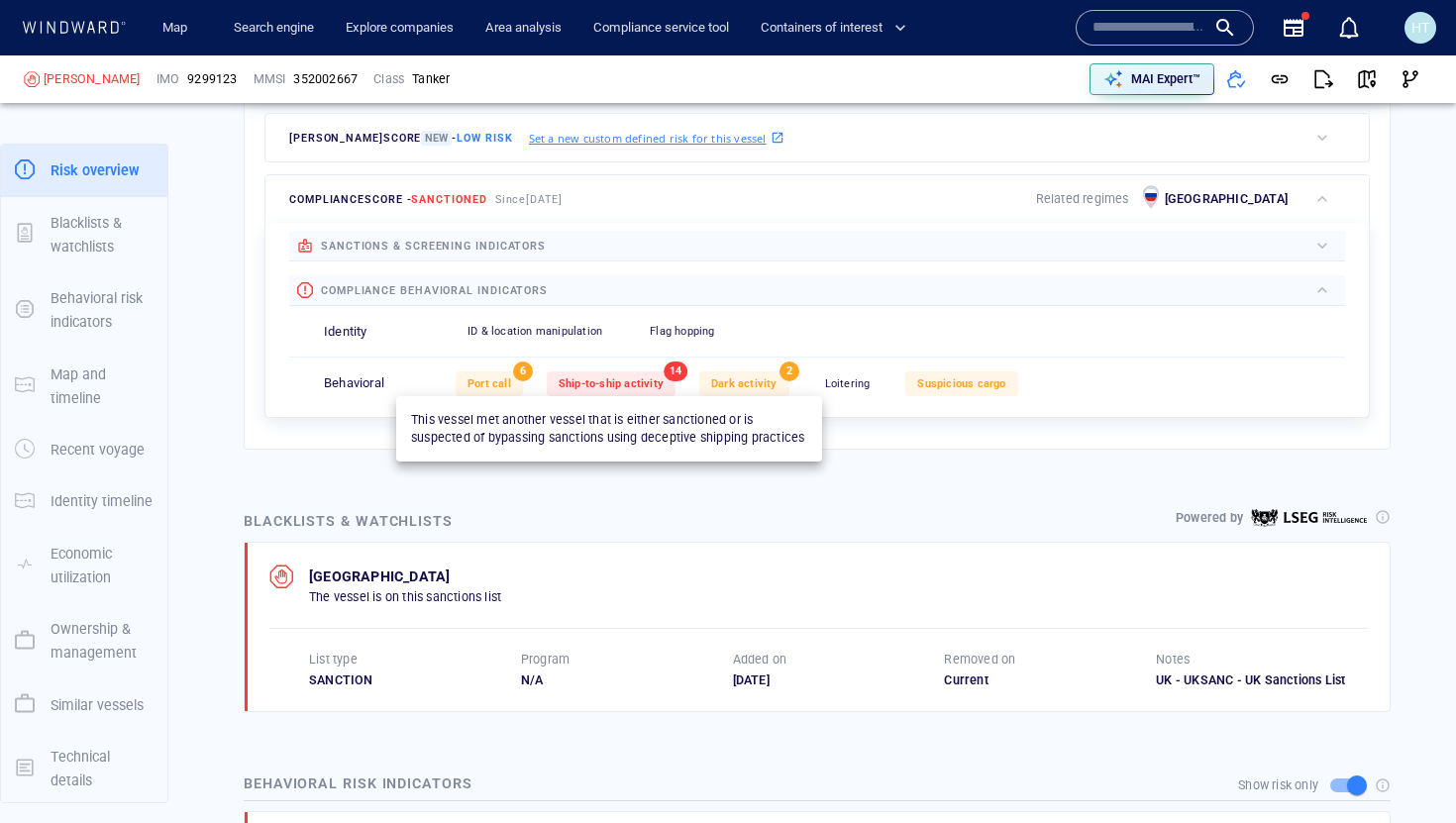 click on "Ship-to-ship activity" at bounding box center (611, 383) 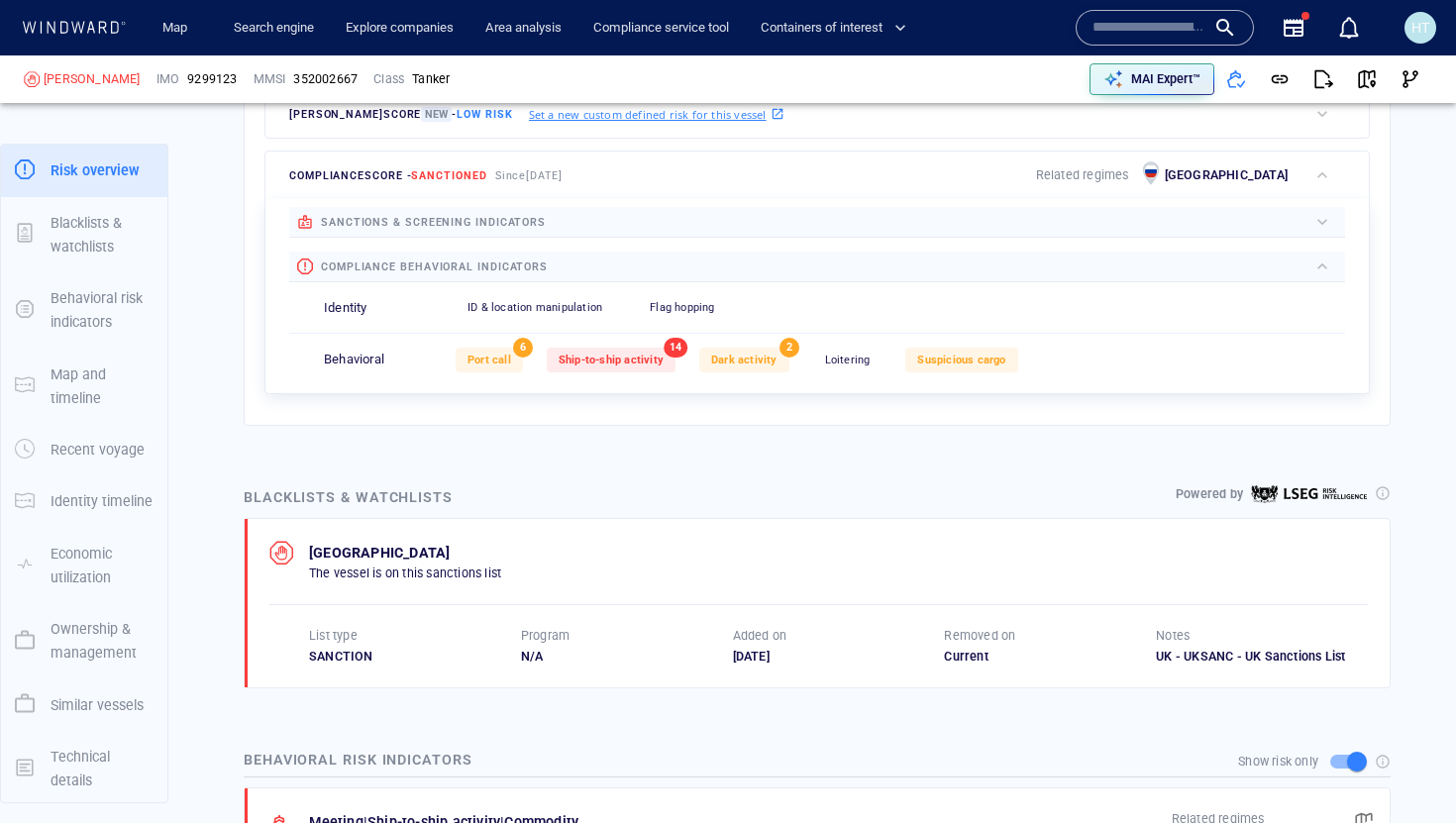 scroll, scrollTop: 684, scrollLeft: 0, axis: vertical 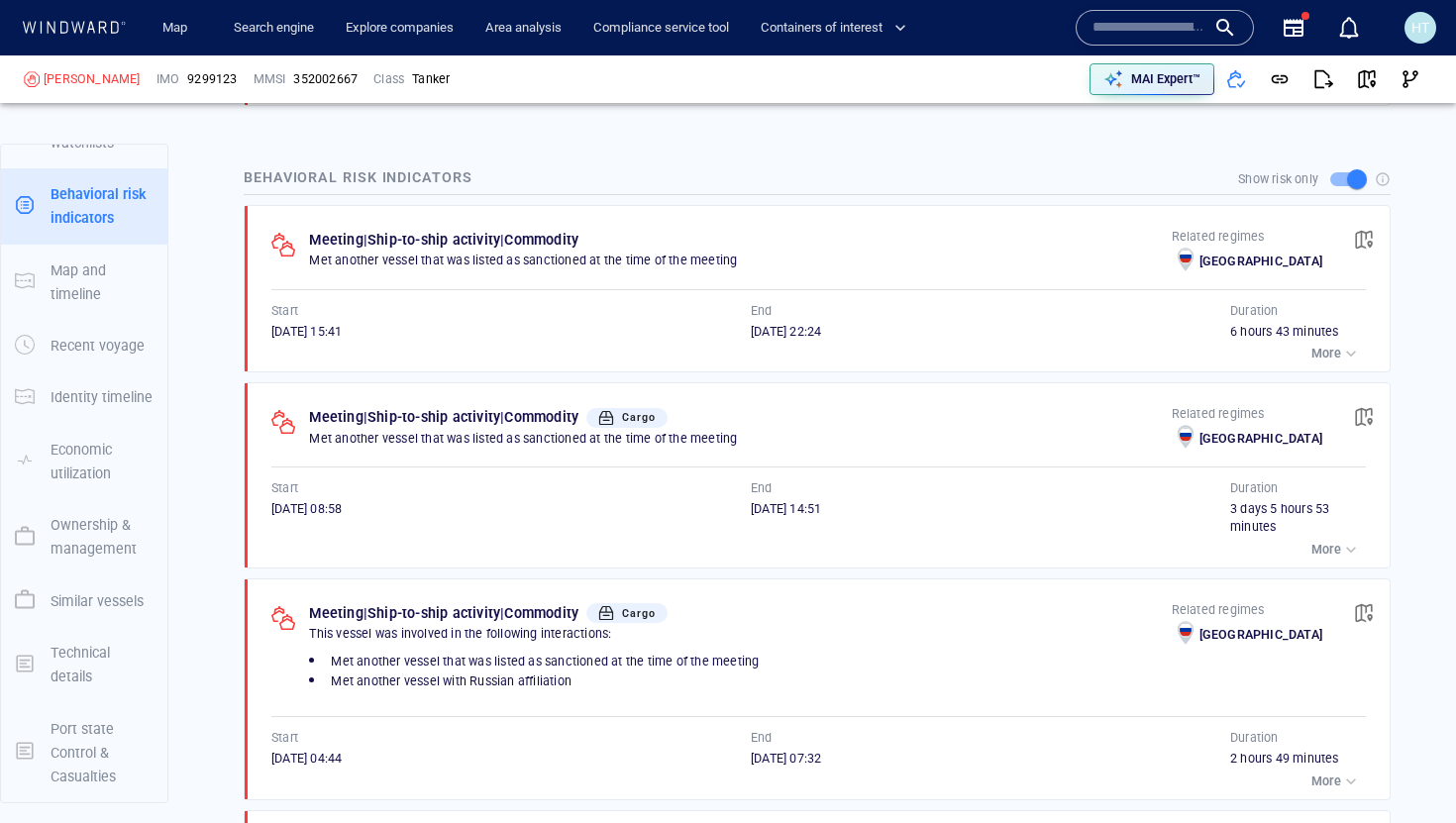 click at bounding box center (1351, 550) 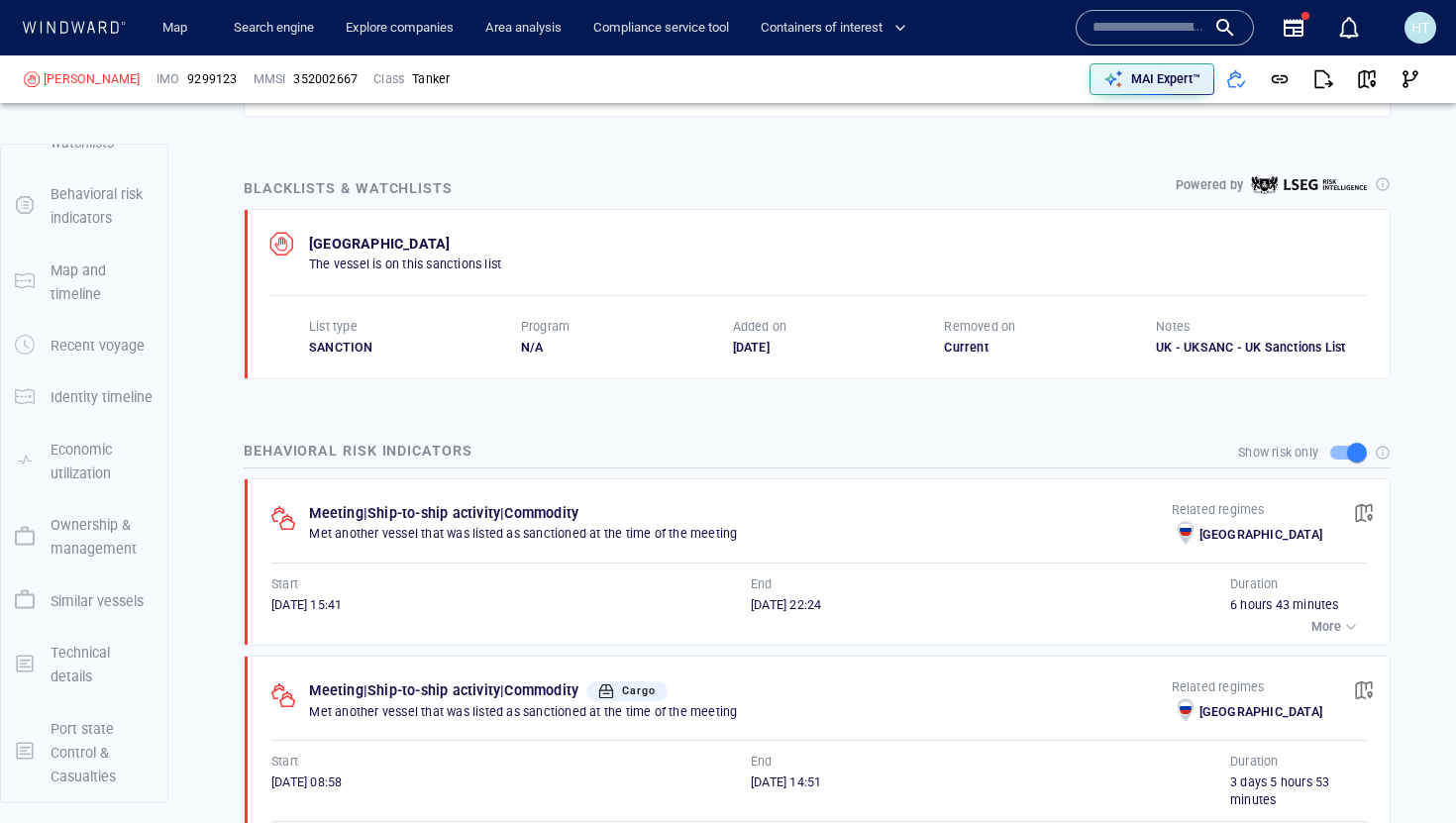 scroll, scrollTop: 781, scrollLeft: 0, axis: vertical 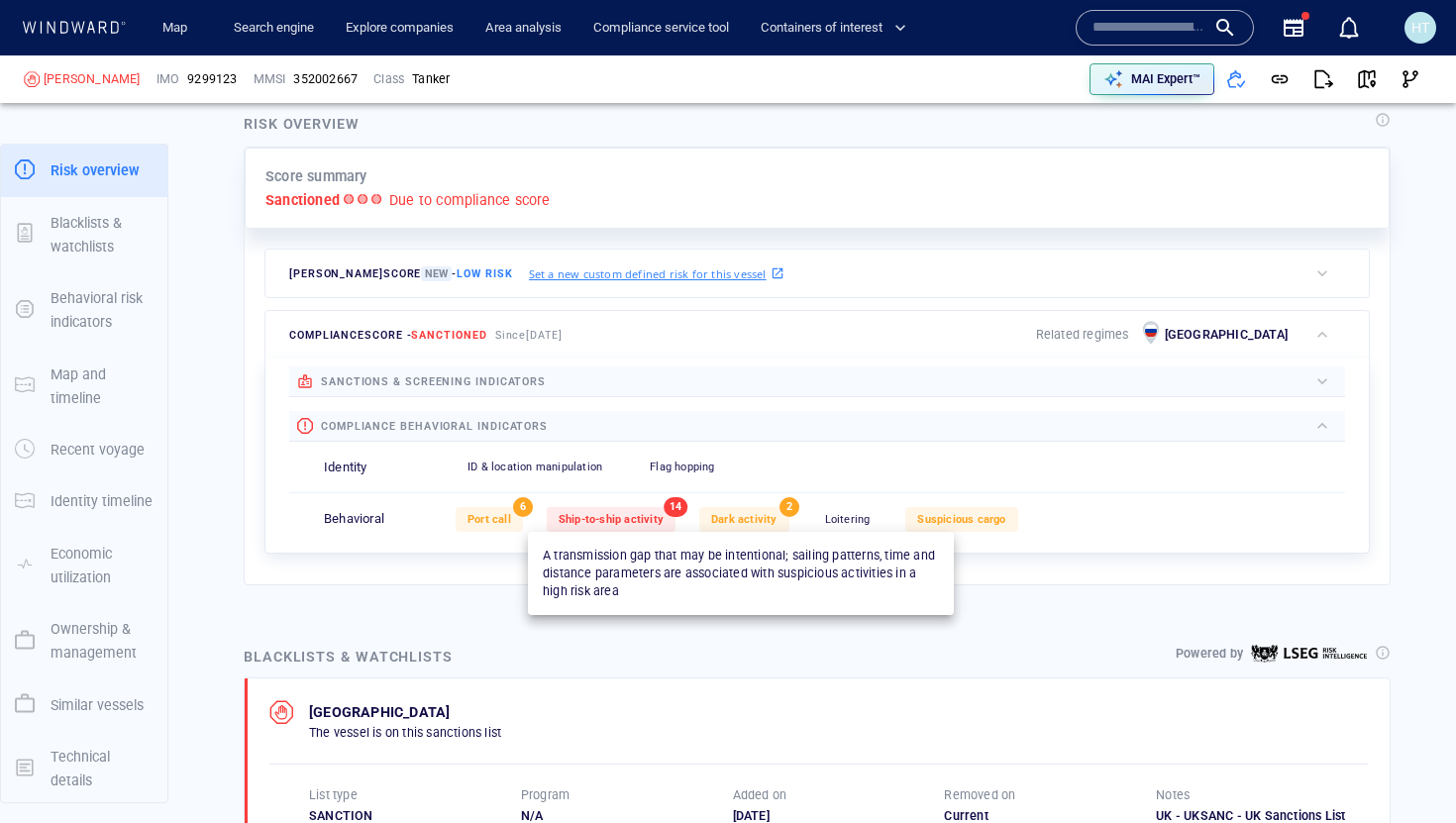click on "Dark activity" at bounding box center (744, 519) 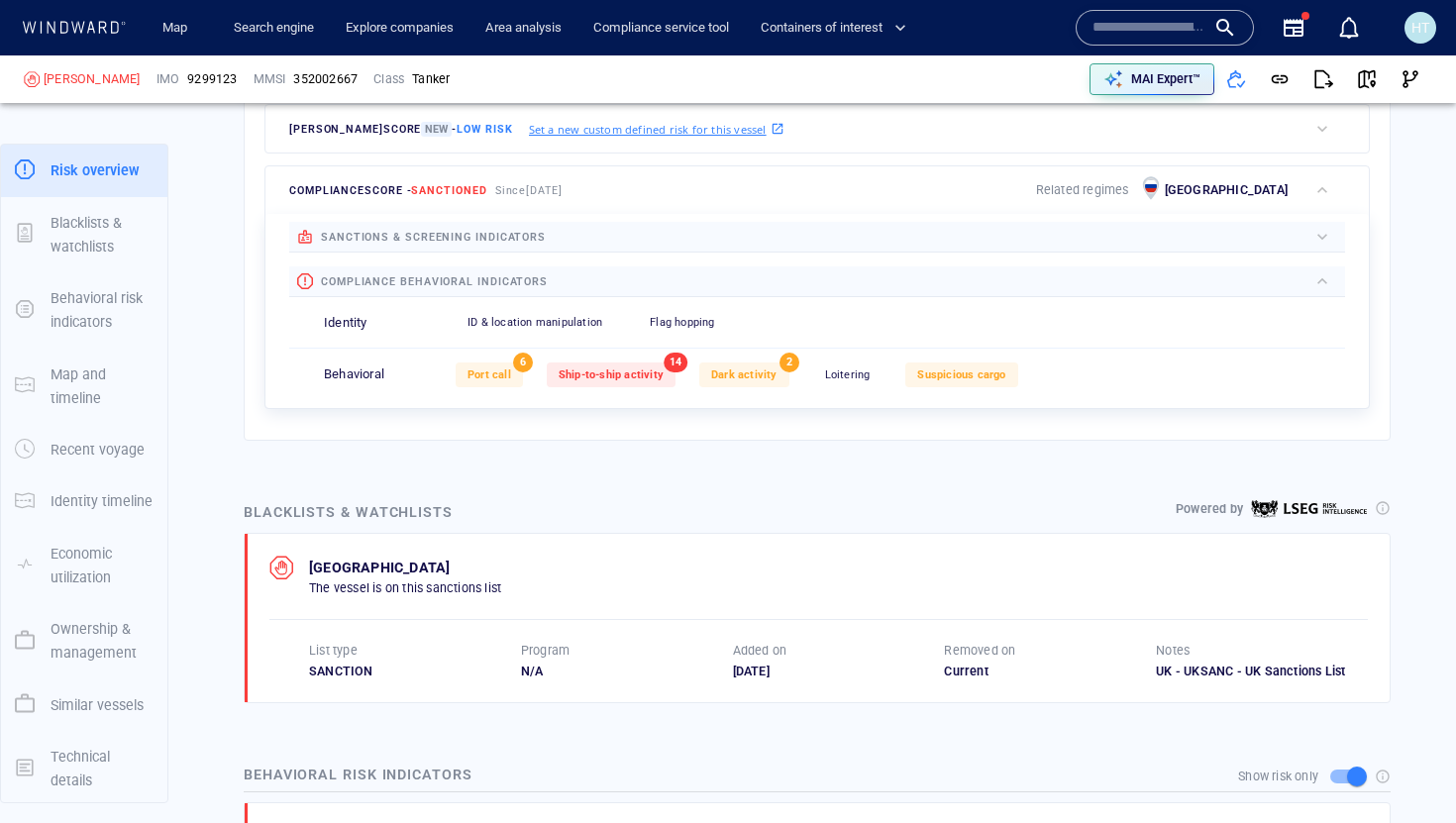 scroll, scrollTop: 784, scrollLeft: 0, axis: vertical 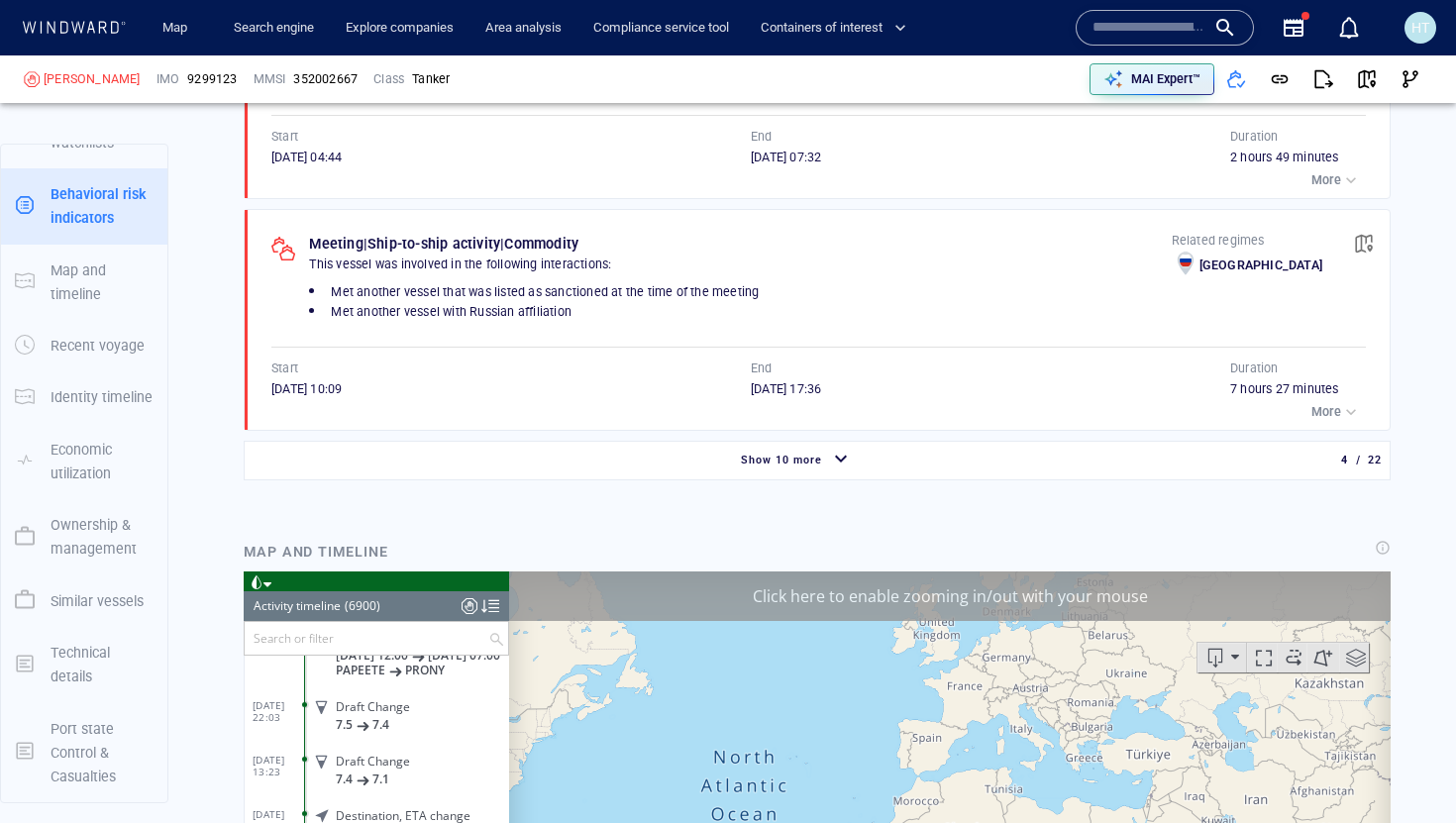 click on "Show 10 more" at bounding box center [781, 461] 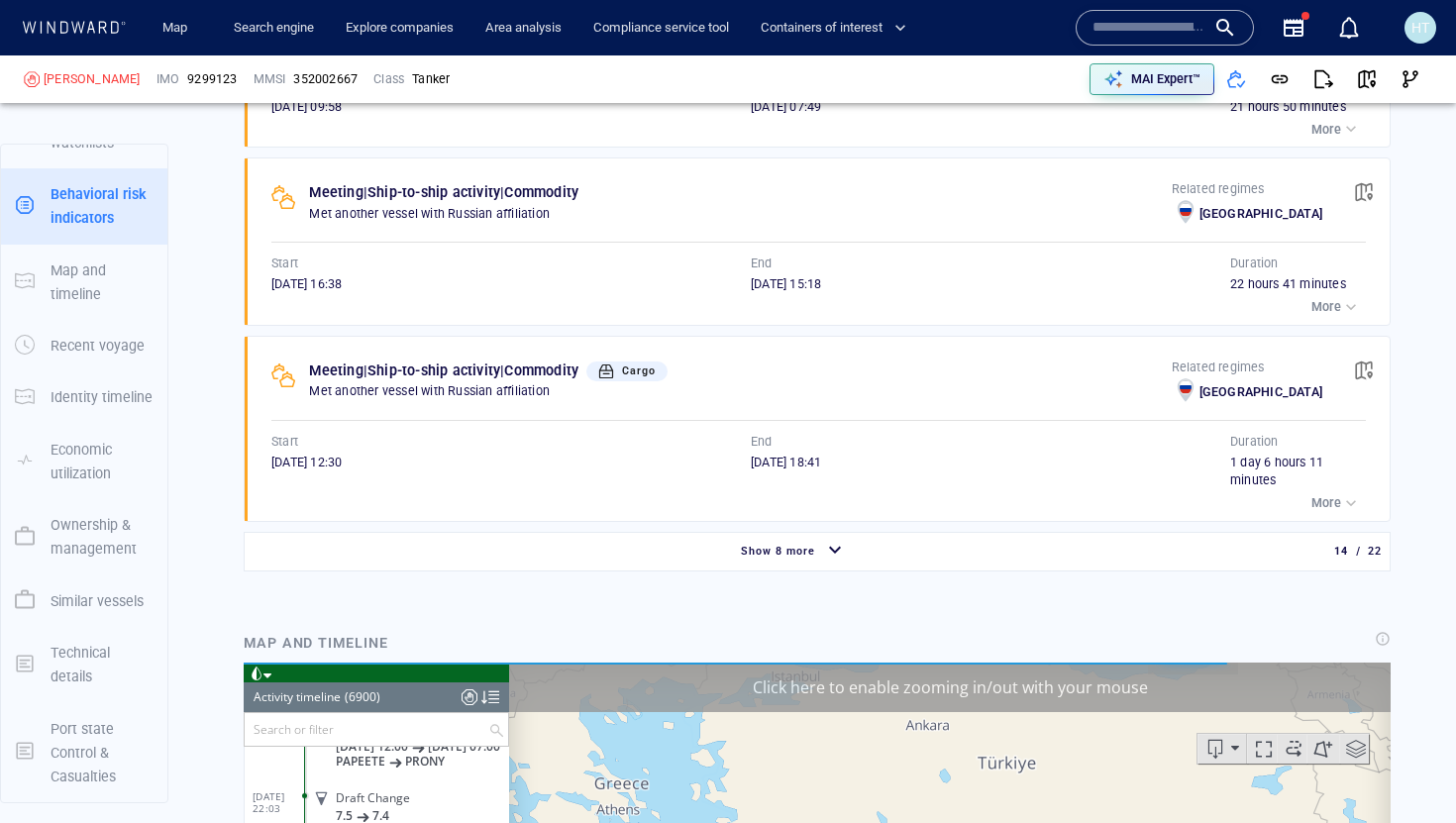 scroll, scrollTop: 3858, scrollLeft: 0, axis: vertical 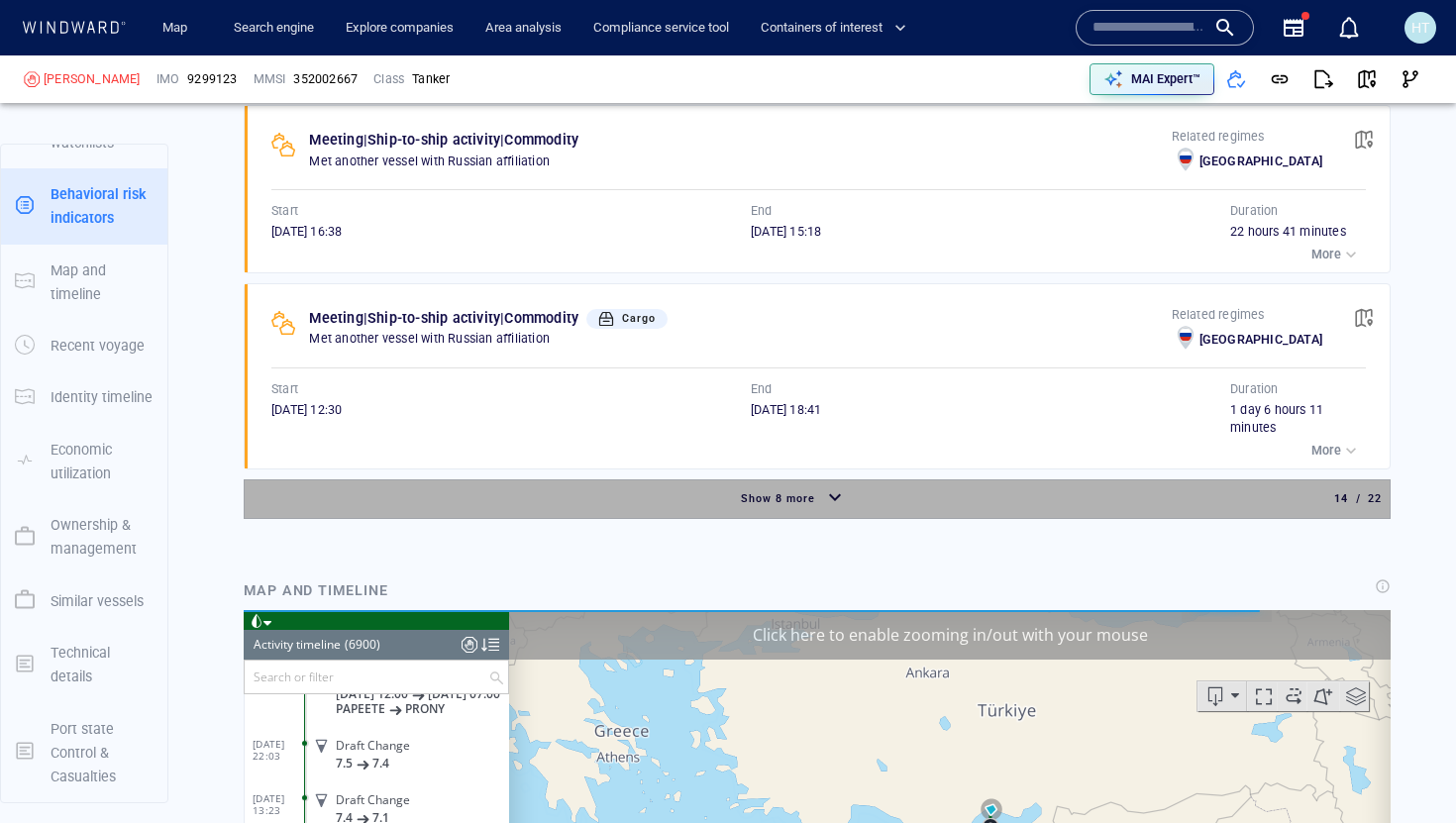 click on "Show 8 more" at bounding box center [793, 498] 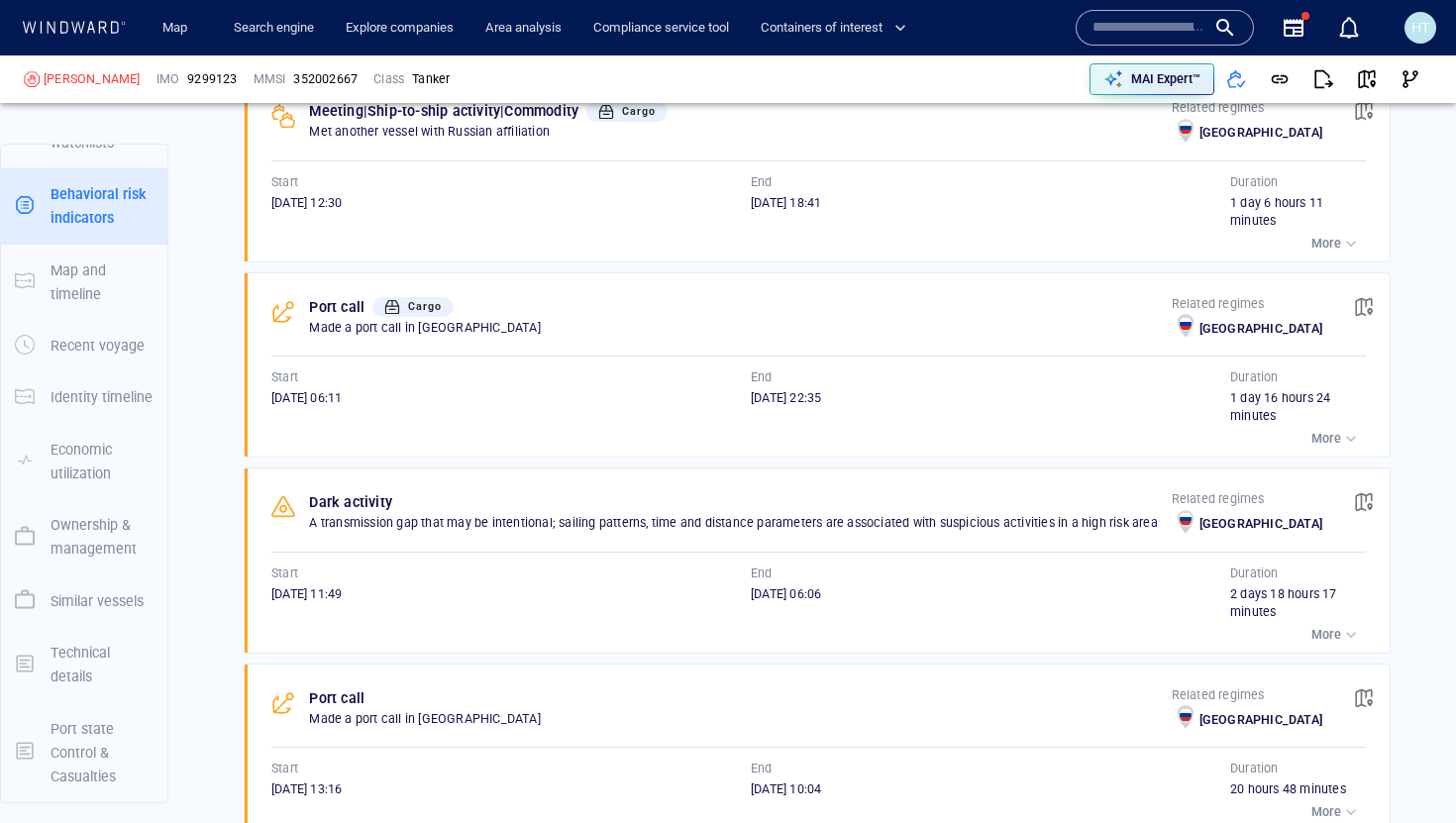 scroll, scrollTop: 4131, scrollLeft: 0, axis: vertical 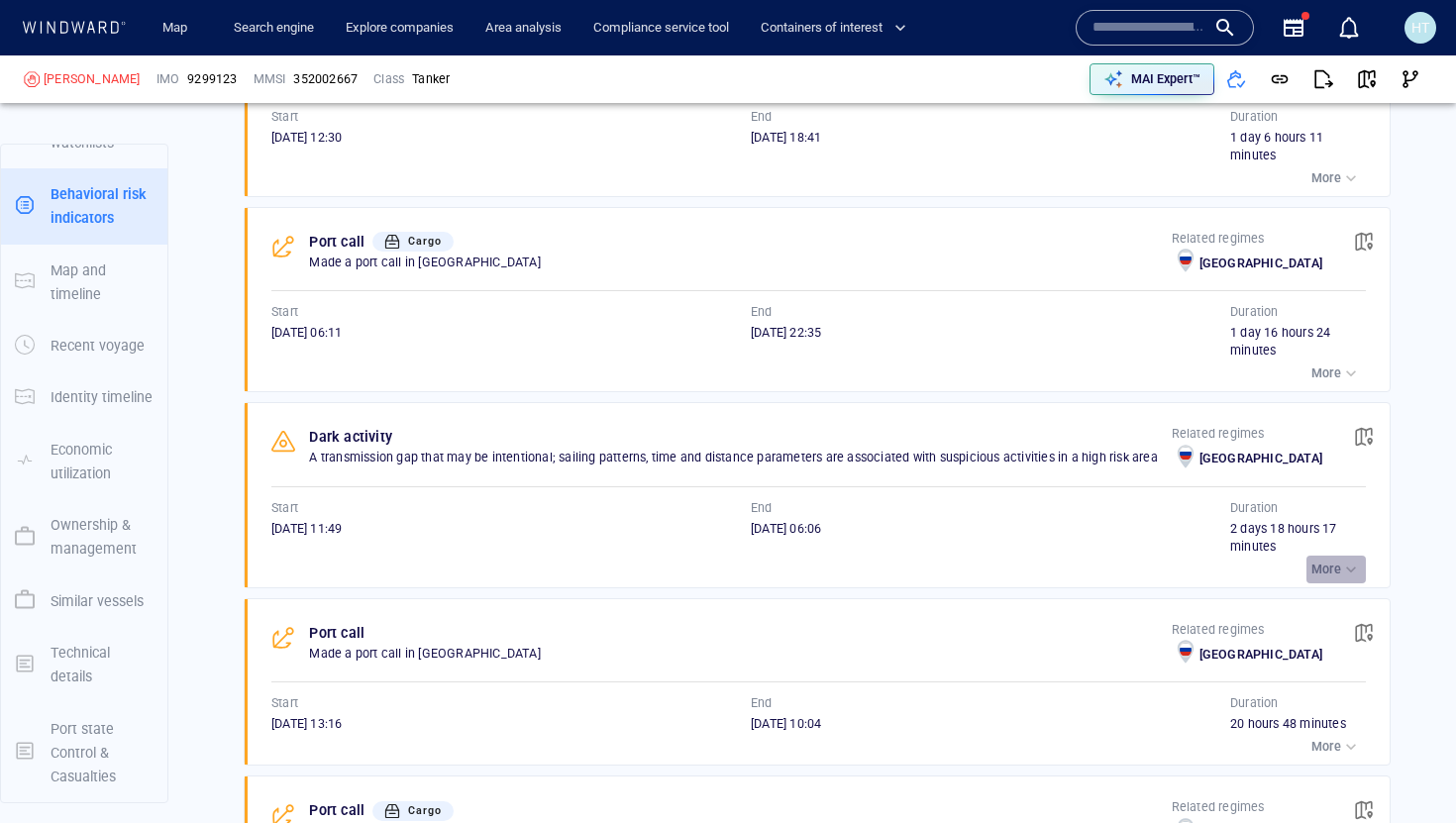 click on "More" at bounding box center (1326, 569) 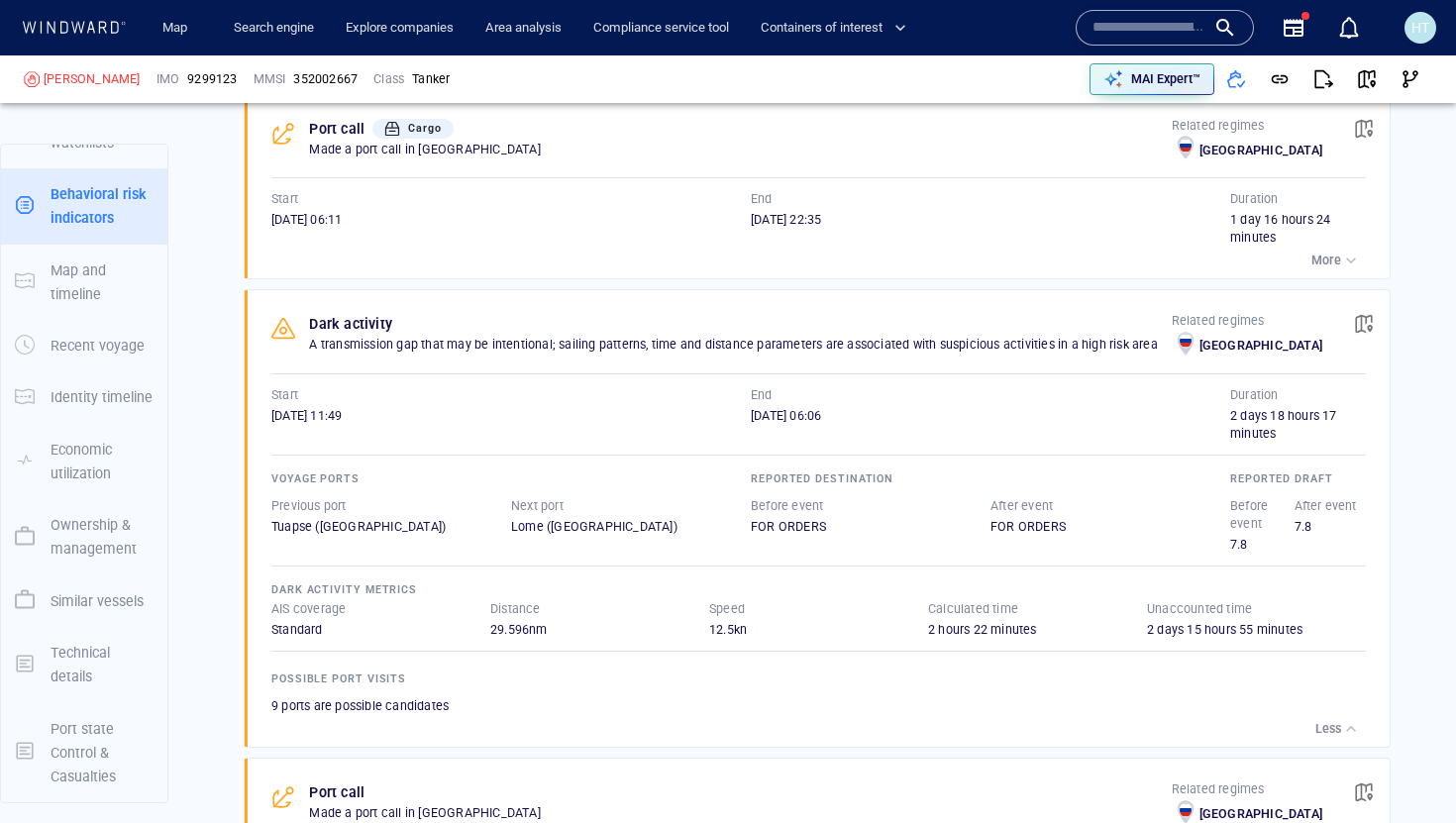 scroll, scrollTop: 4246, scrollLeft: 0, axis: vertical 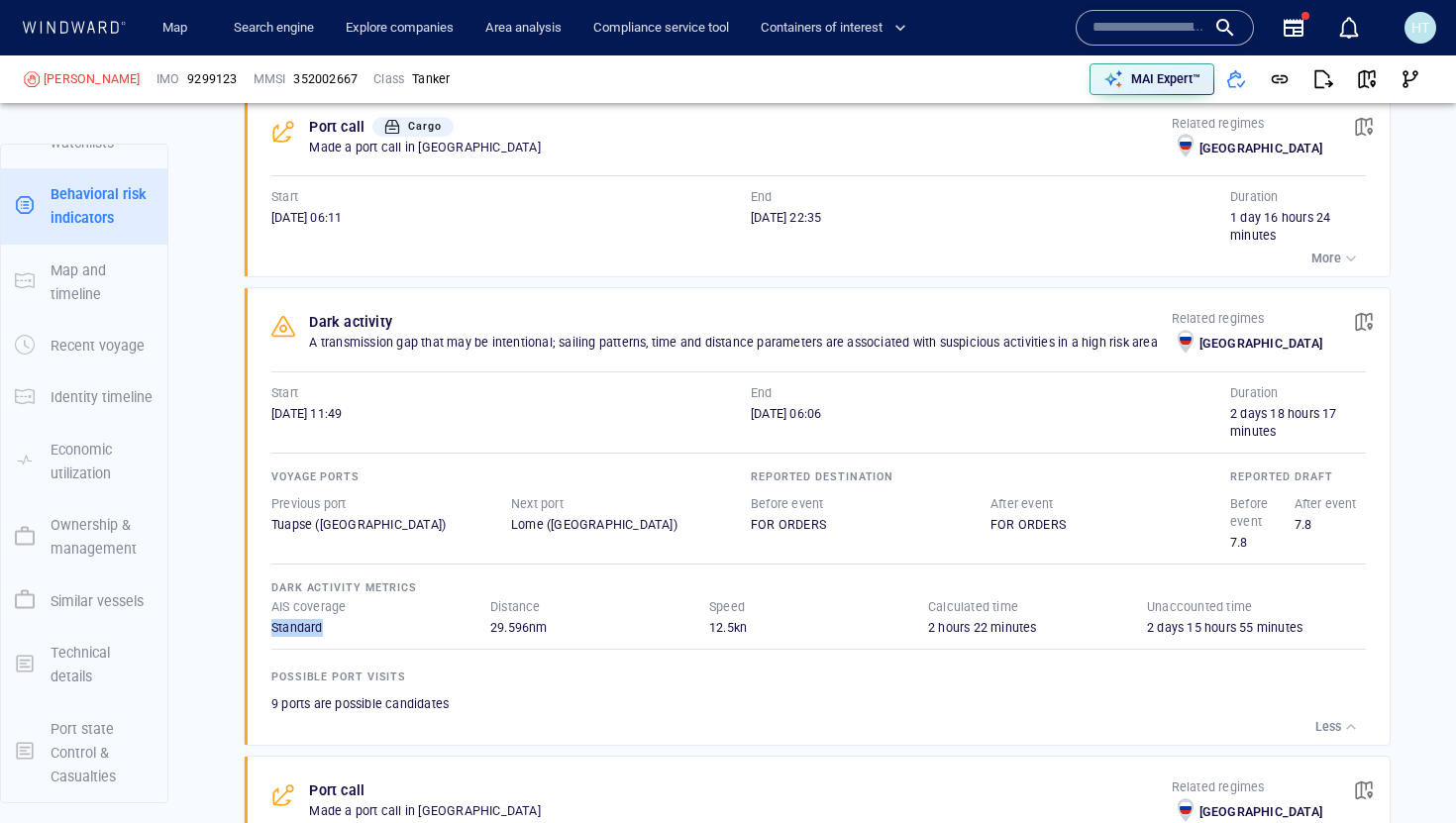 drag, startPoint x: 269, startPoint y: 627, endPoint x: 339, endPoint y: 630, distance: 70.064256 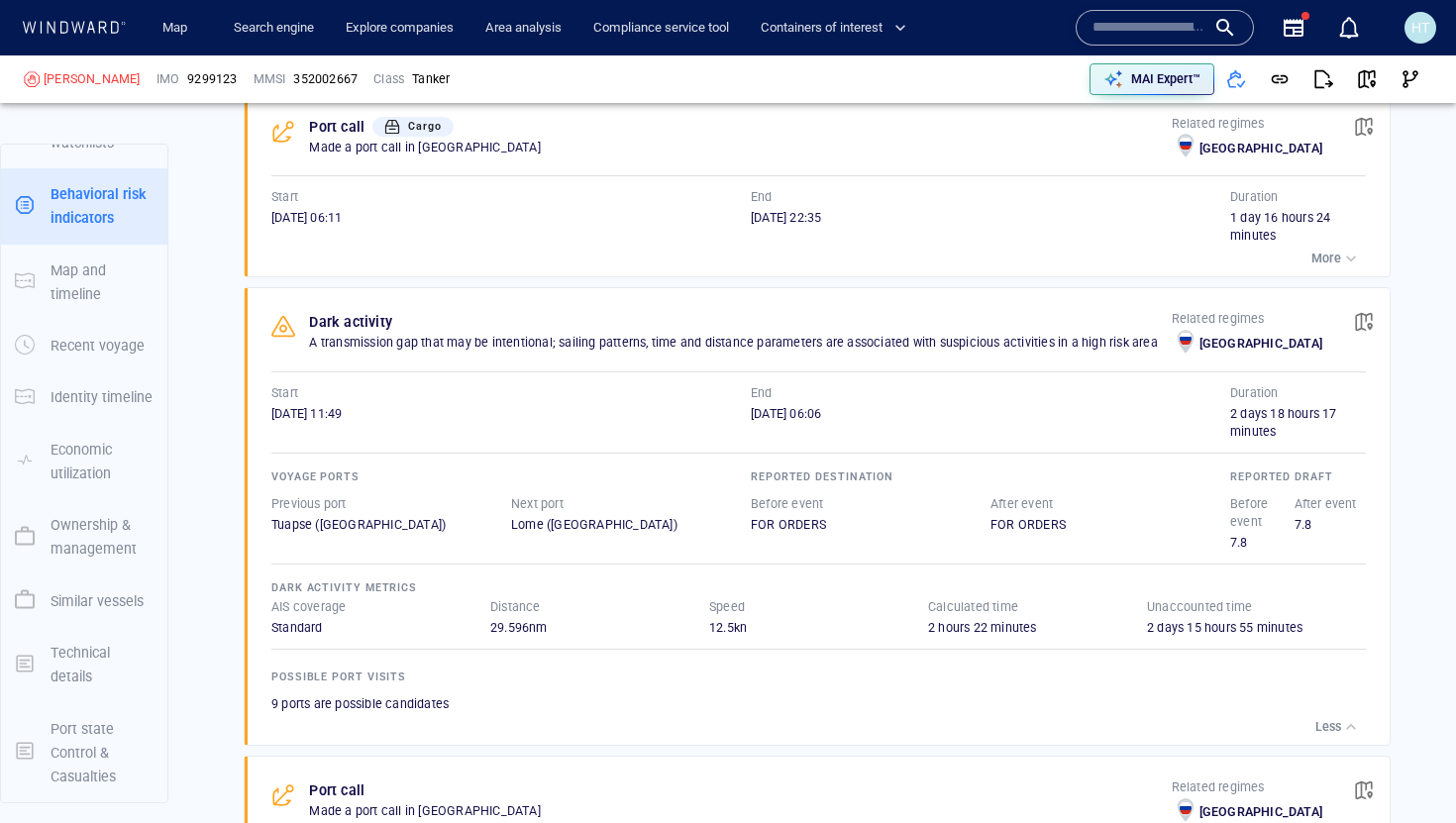click on "29.596  nm" at bounding box center [599, 628] 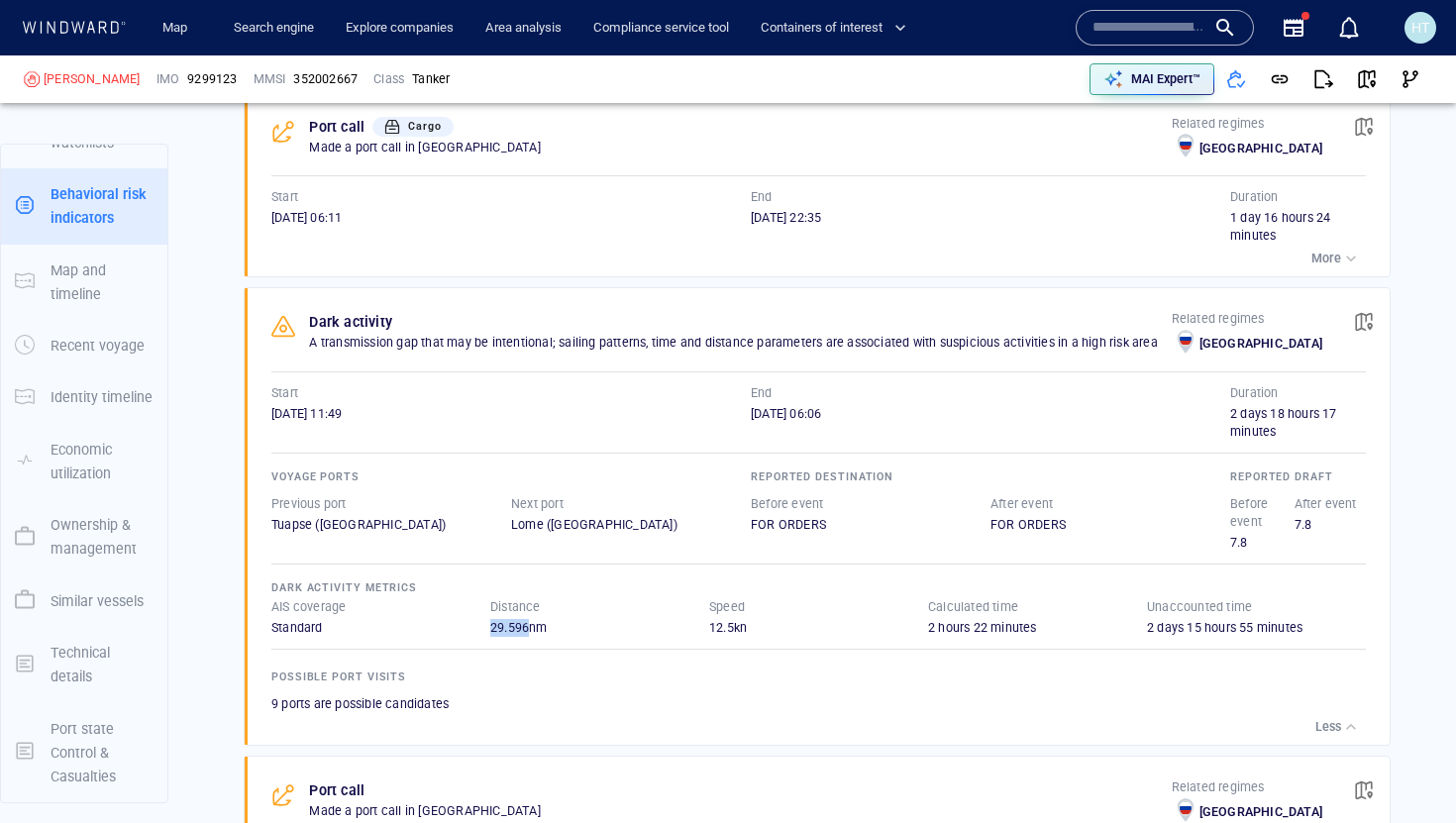 click on "29.596  nm" at bounding box center [599, 628] 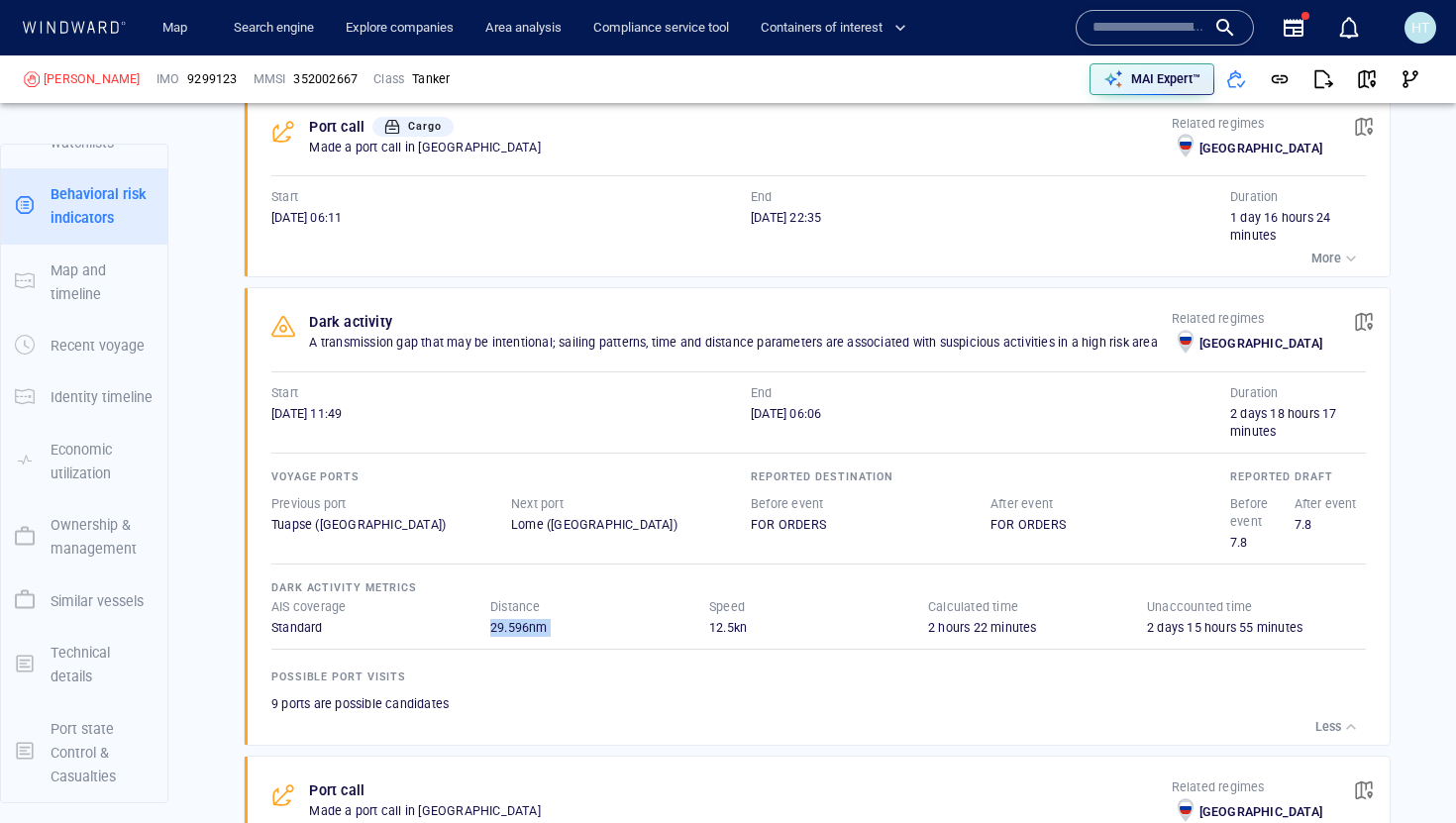 click on "29.596  nm" at bounding box center [599, 628] 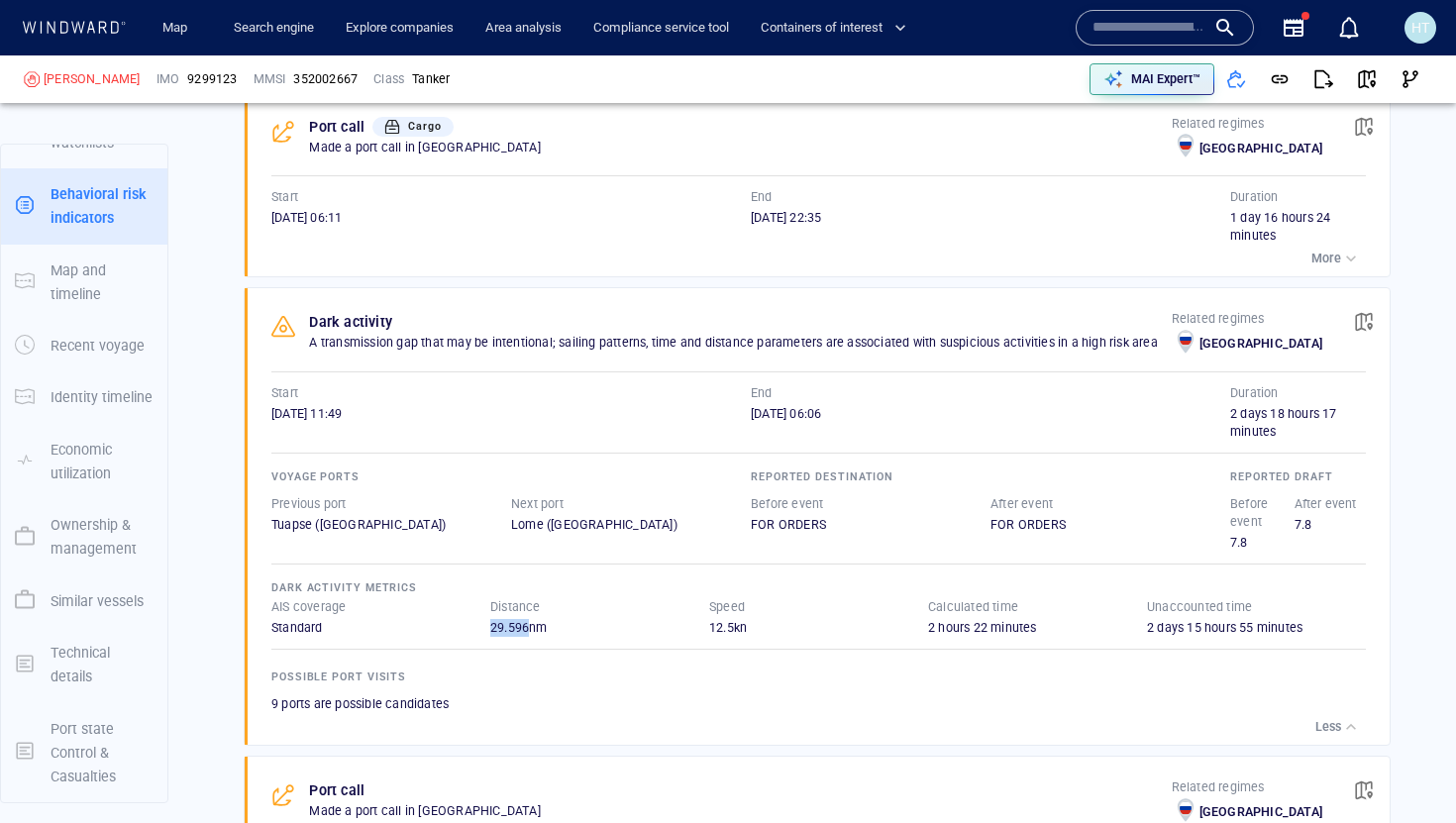 click on "29.596  nm" at bounding box center [599, 628] 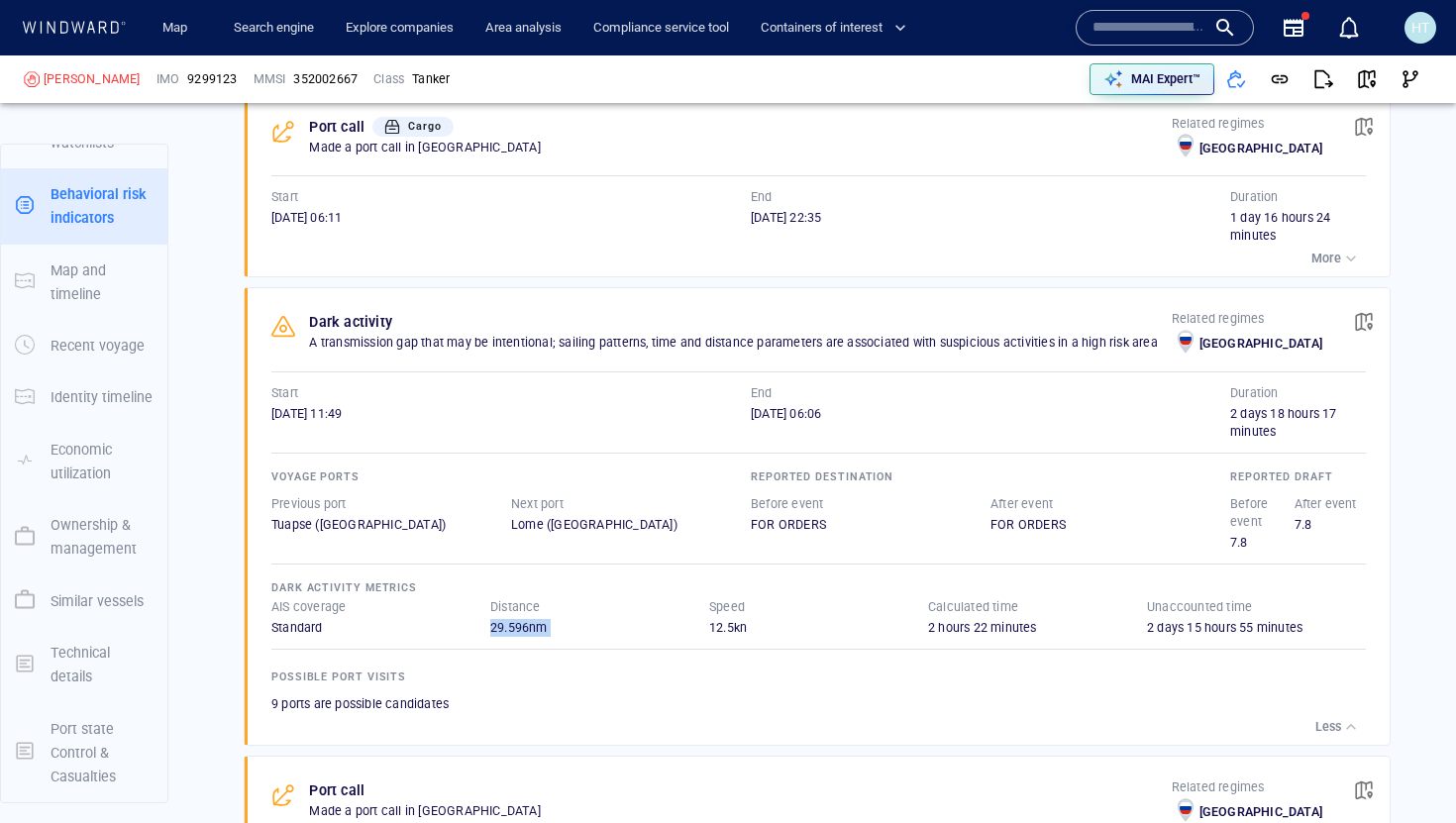 click on "29.596  nm" at bounding box center [599, 628] 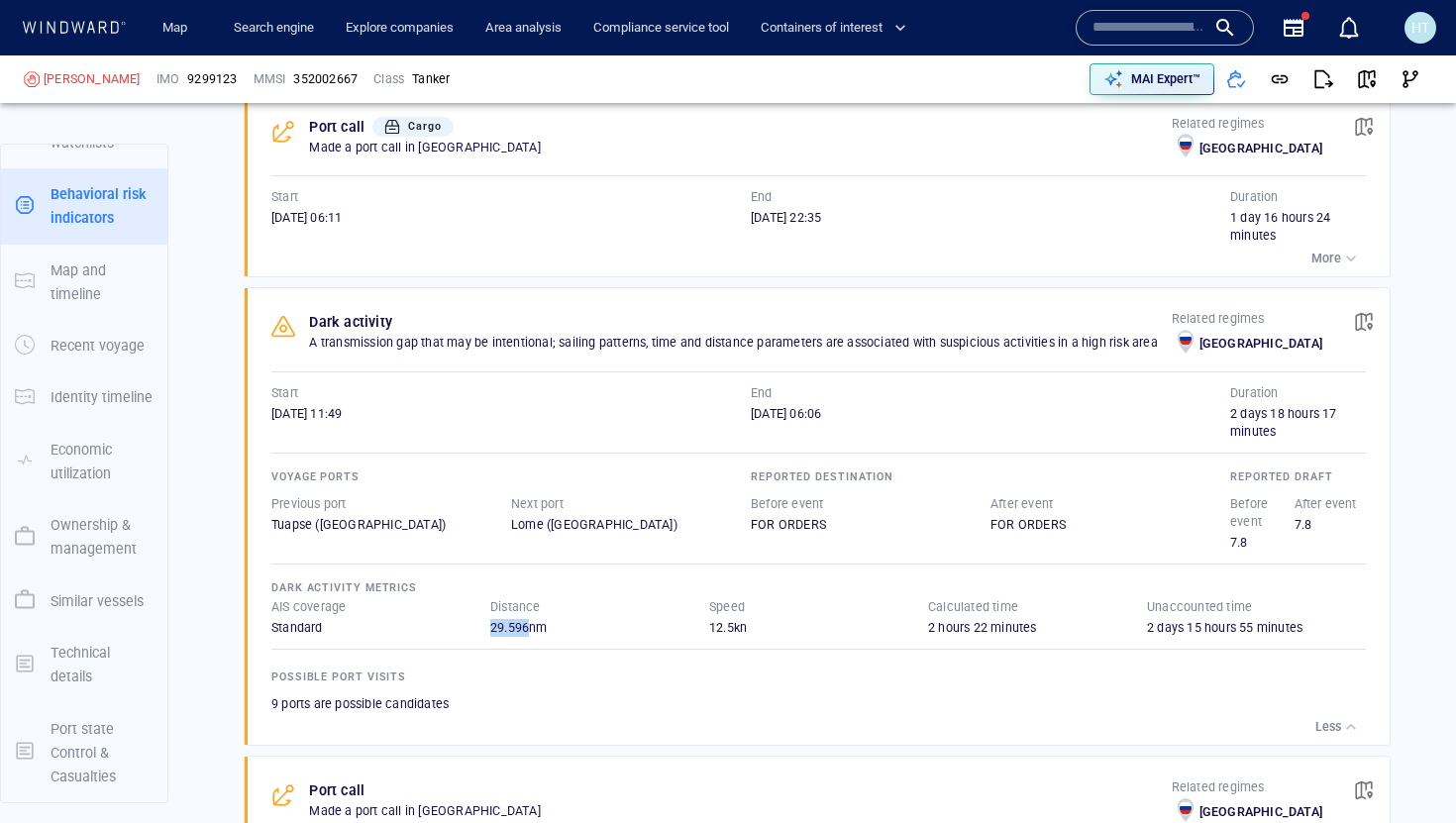 click on "29.596  nm" at bounding box center [599, 628] 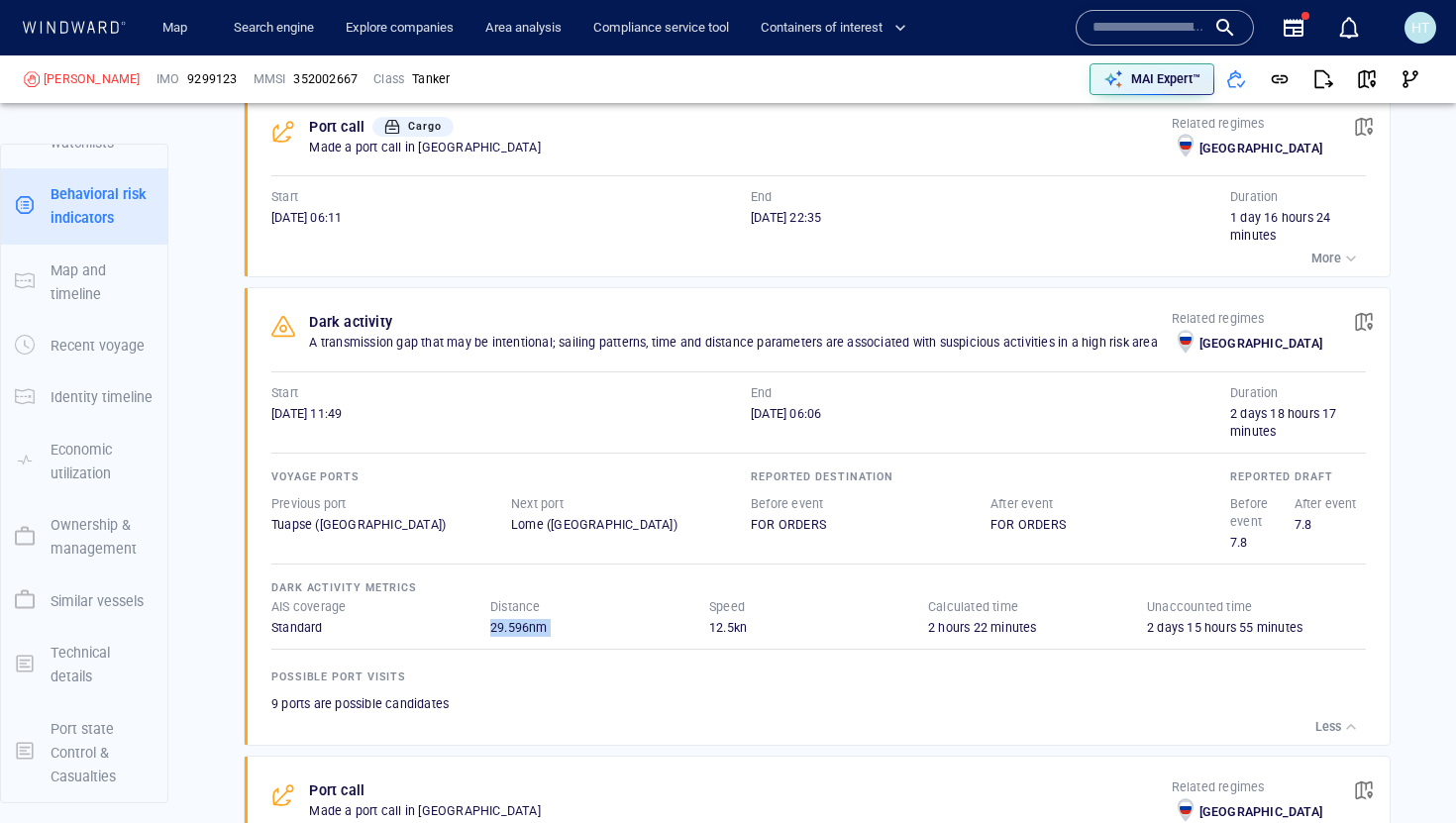 click on "29.596  nm" at bounding box center [599, 628] 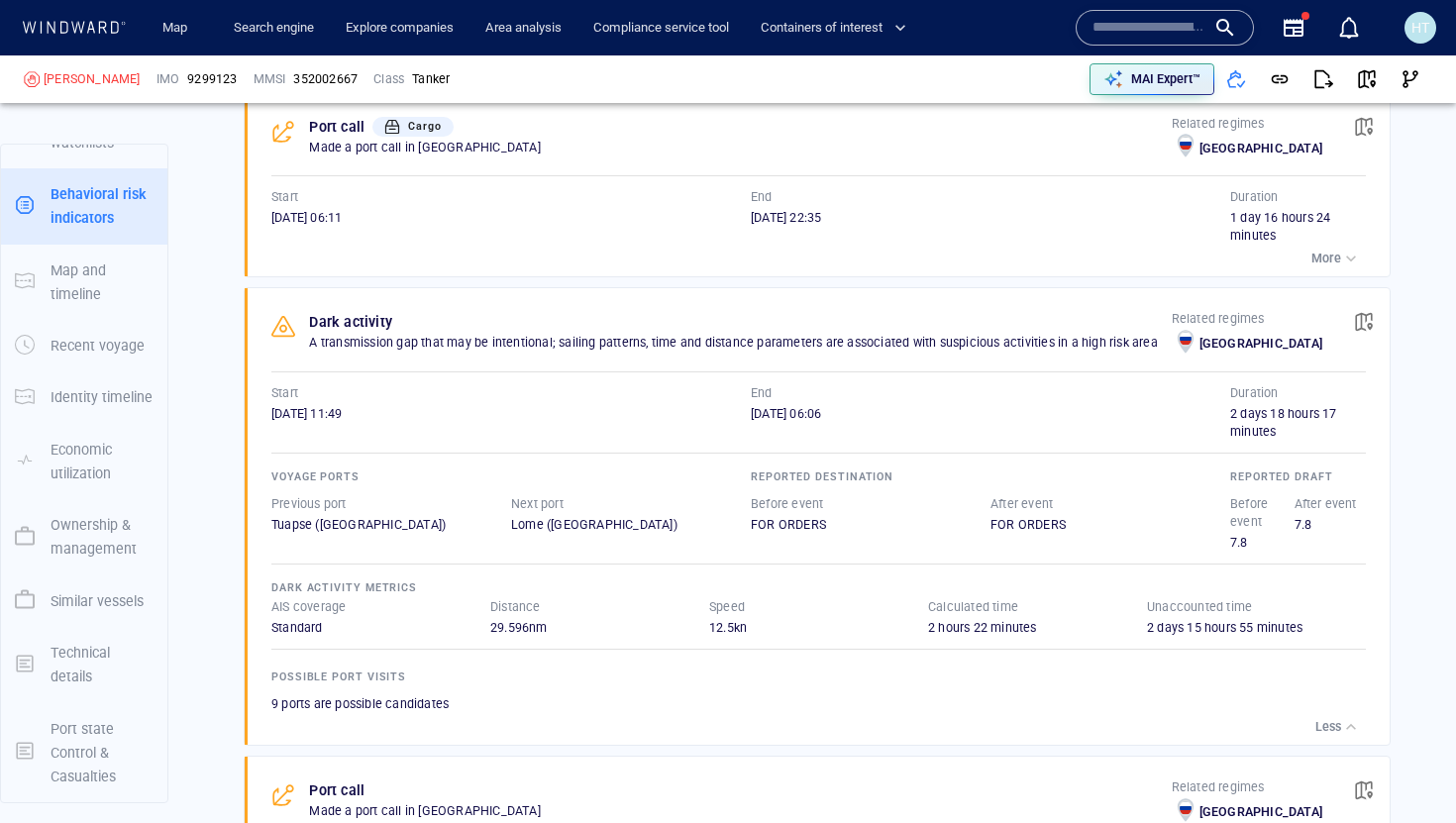 click on "Possible Port Visits 9 ports are possible candidates" at bounding box center (818, 674) 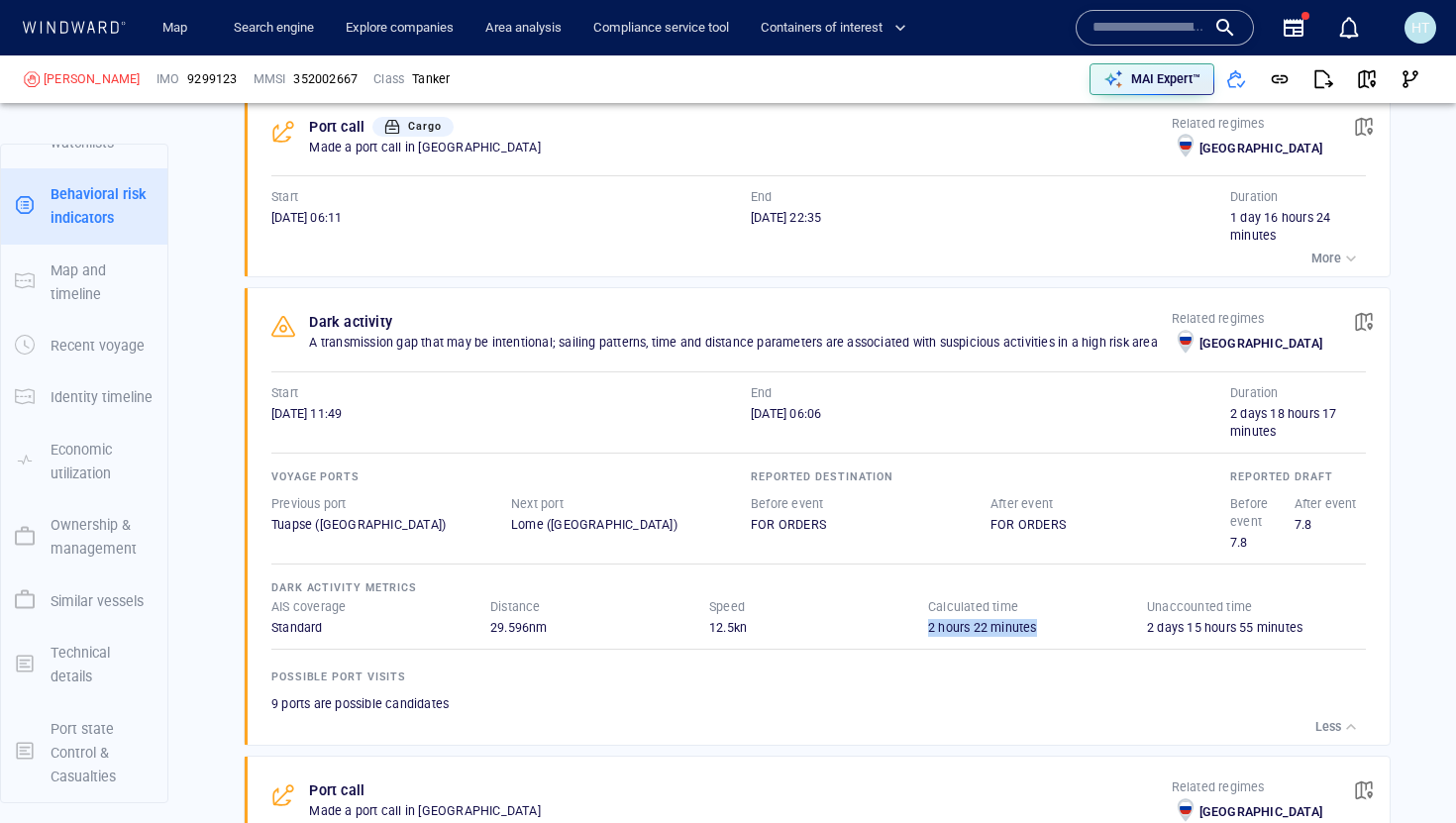 drag, startPoint x: 930, startPoint y: 626, endPoint x: 1052, endPoint y: 626, distance: 122 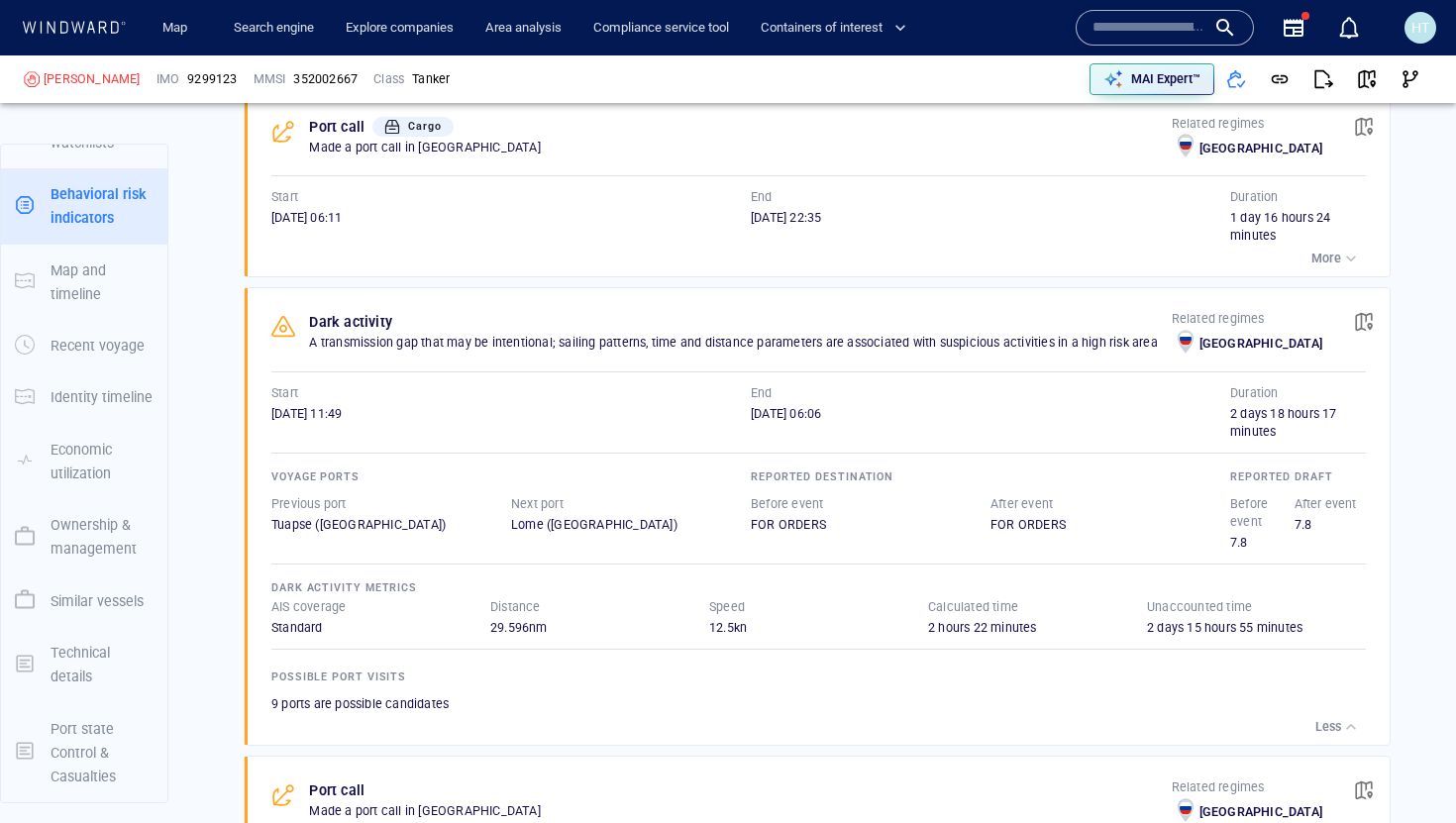 click on "2   days   15   hours   55   minutes" at bounding box center (1256, 628) 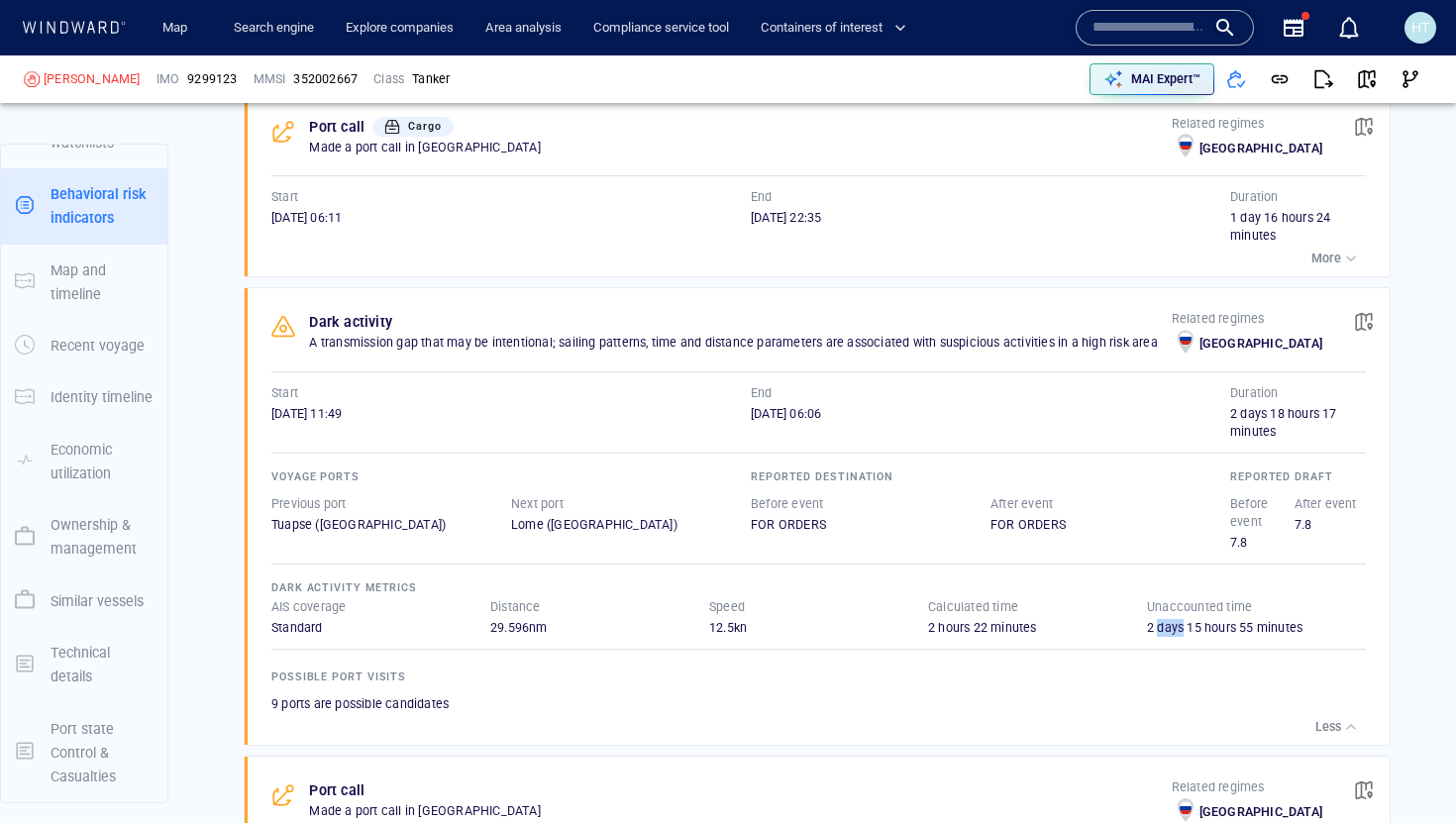 click on "2   days   15   hours   55   minutes" at bounding box center (1256, 628) 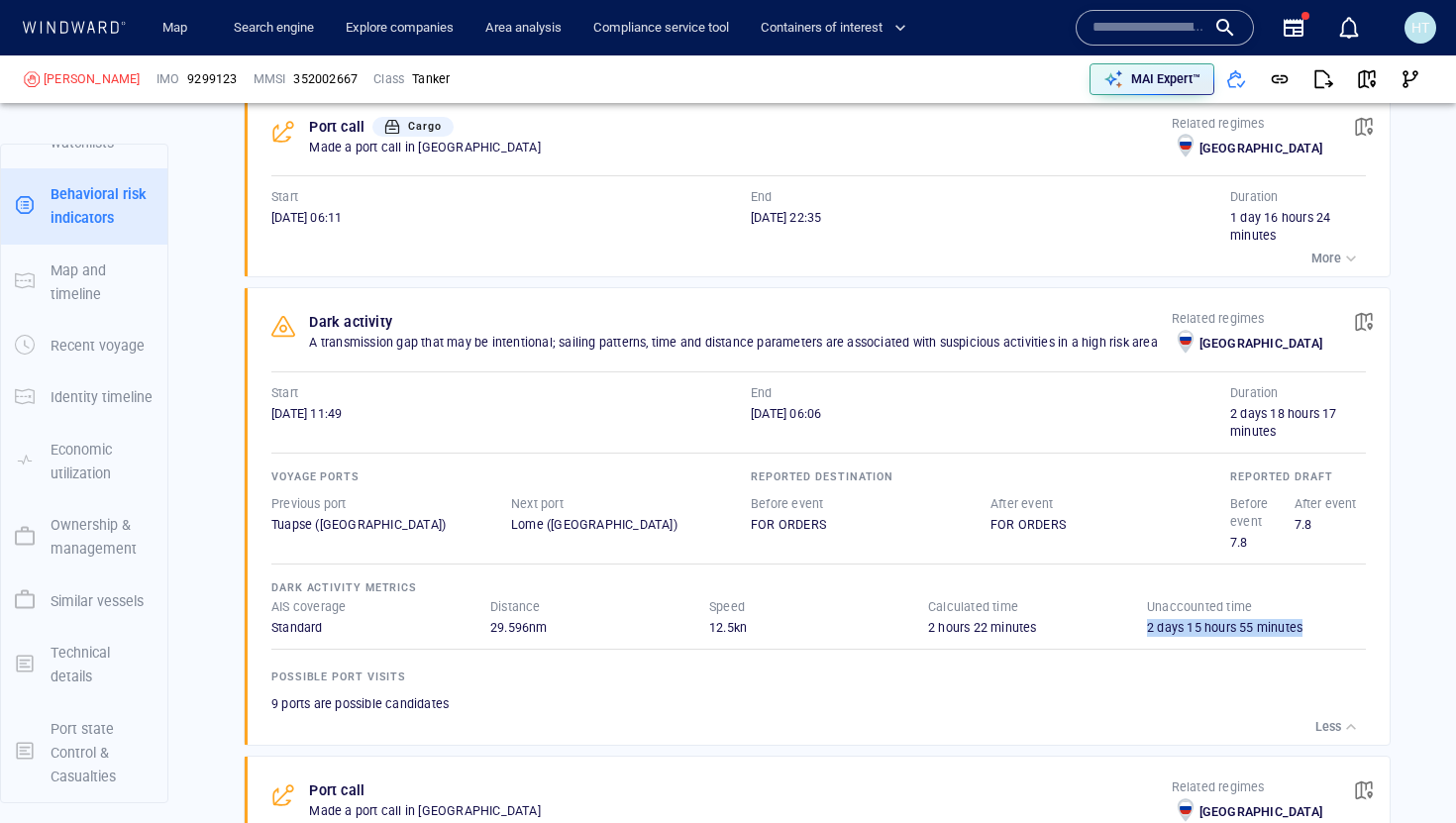 click on "2   days   15   hours   55   minutes" at bounding box center [1256, 628] 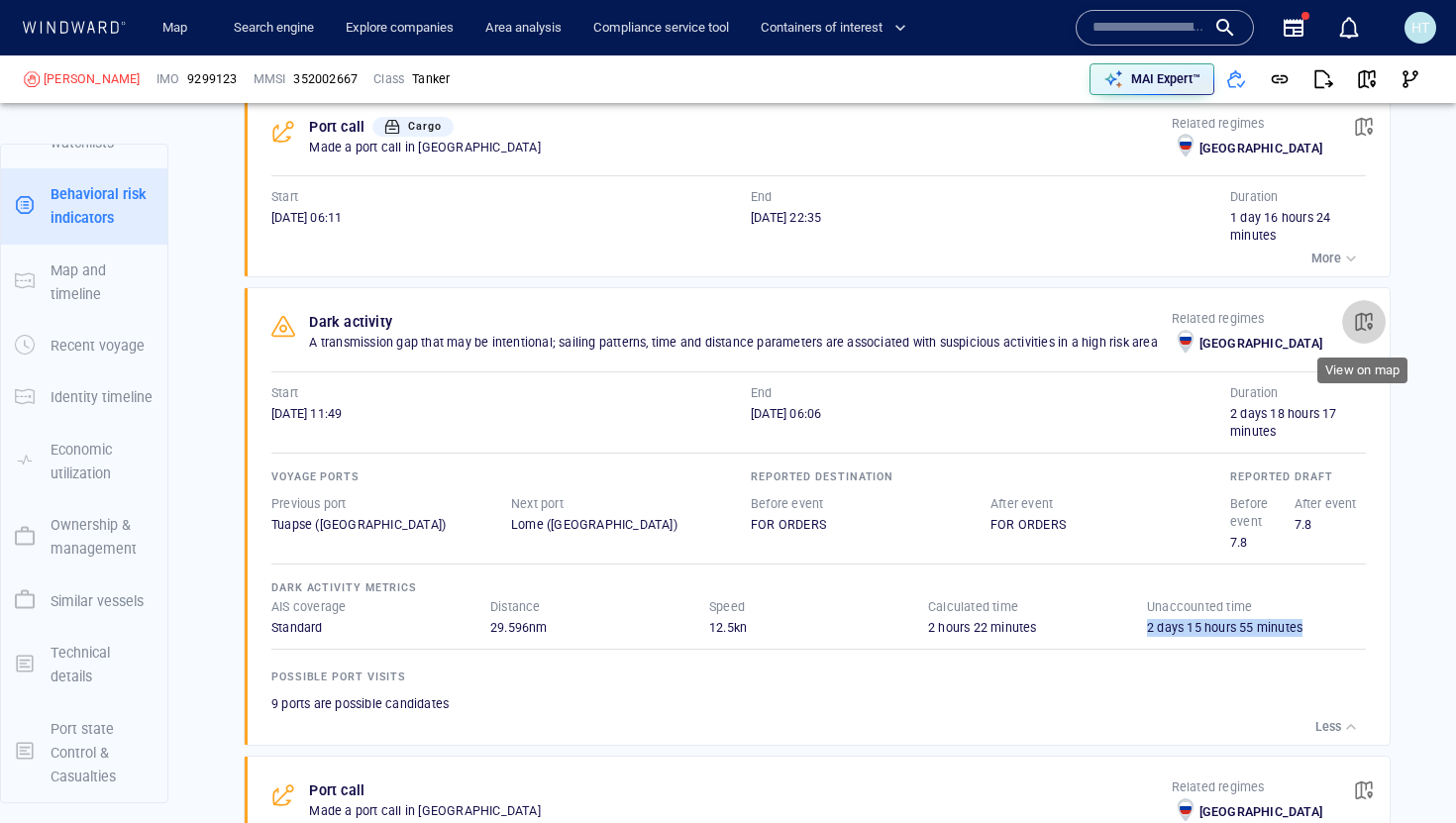 click at bounding box center [1364, 322] 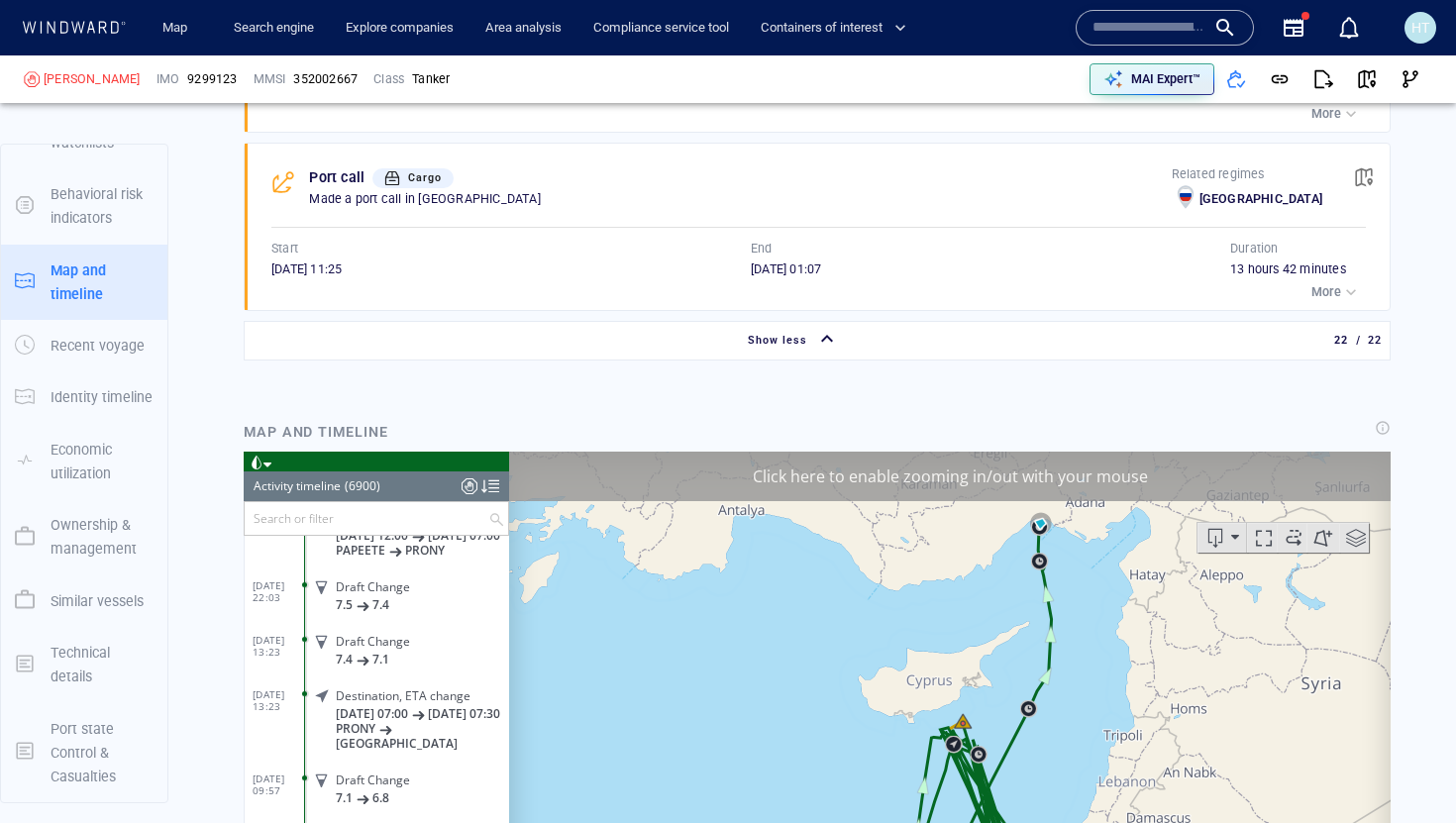 scroll, scrollTop: 5837, scrollLeft: 0, axis: vertical 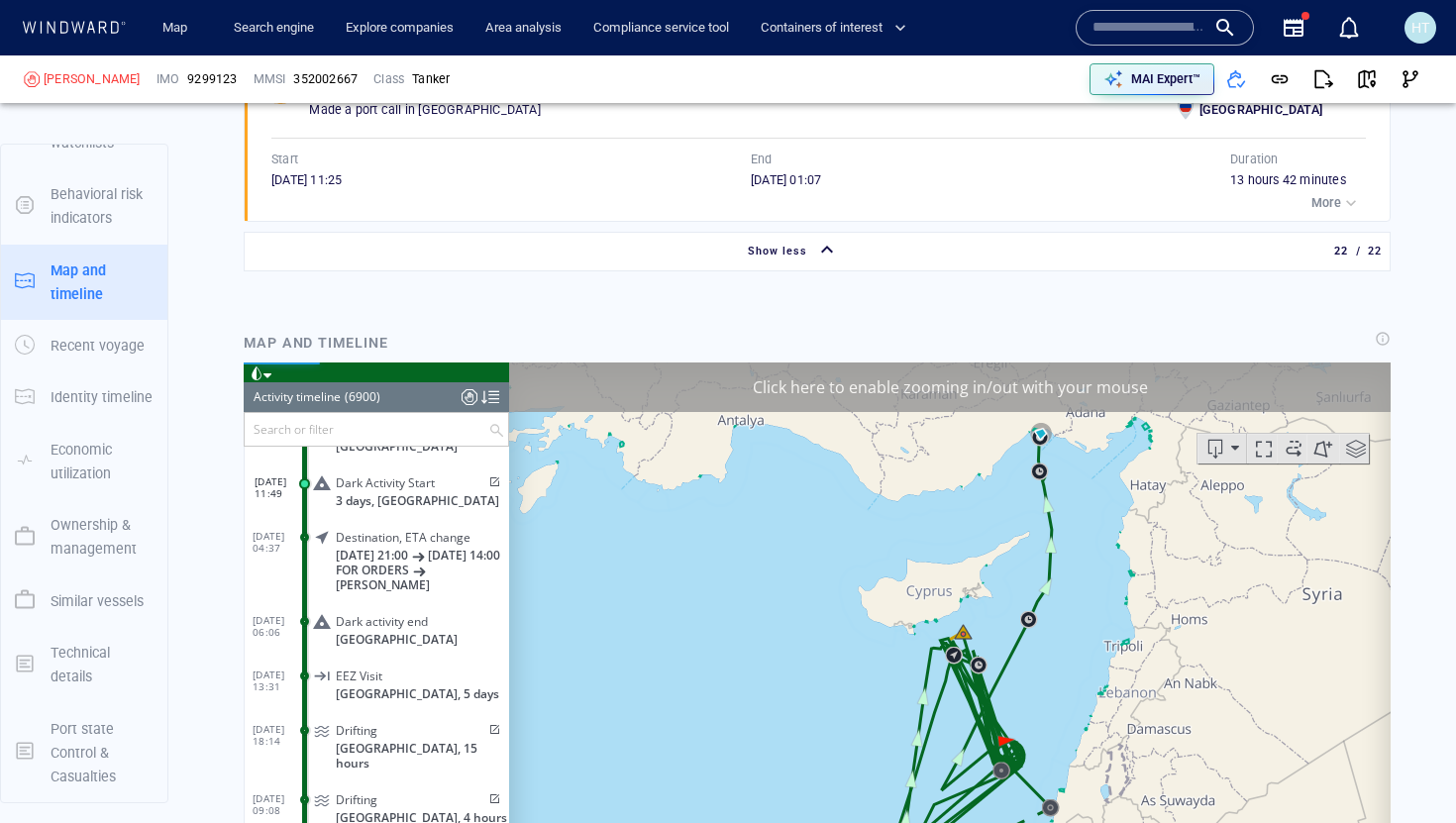 click on "Click here to enable zooming in/out with your mouse" at bounding box center (950, 387) 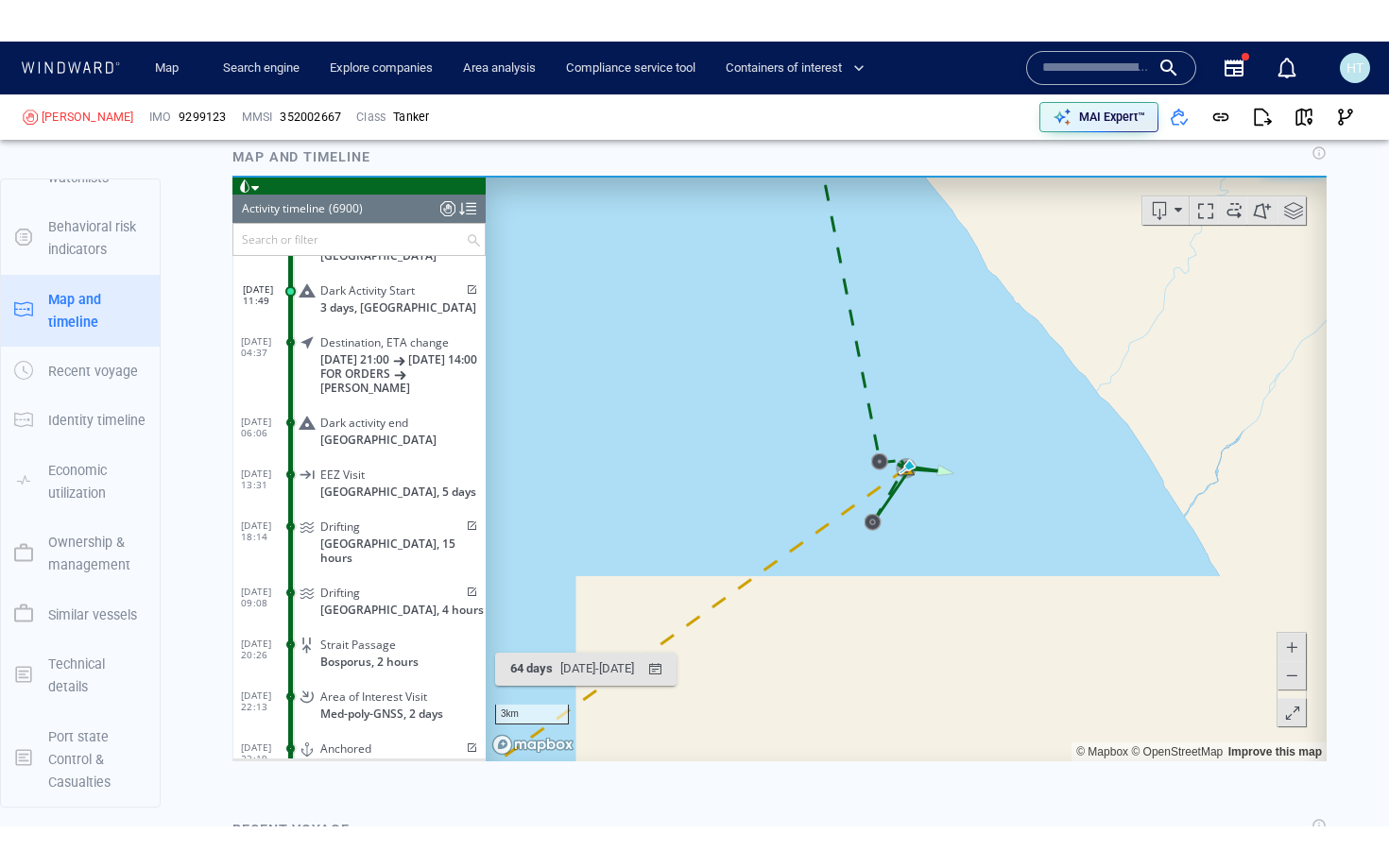 scroll, scrollTop: 5781, scrollLeft: 0, axis: vertical 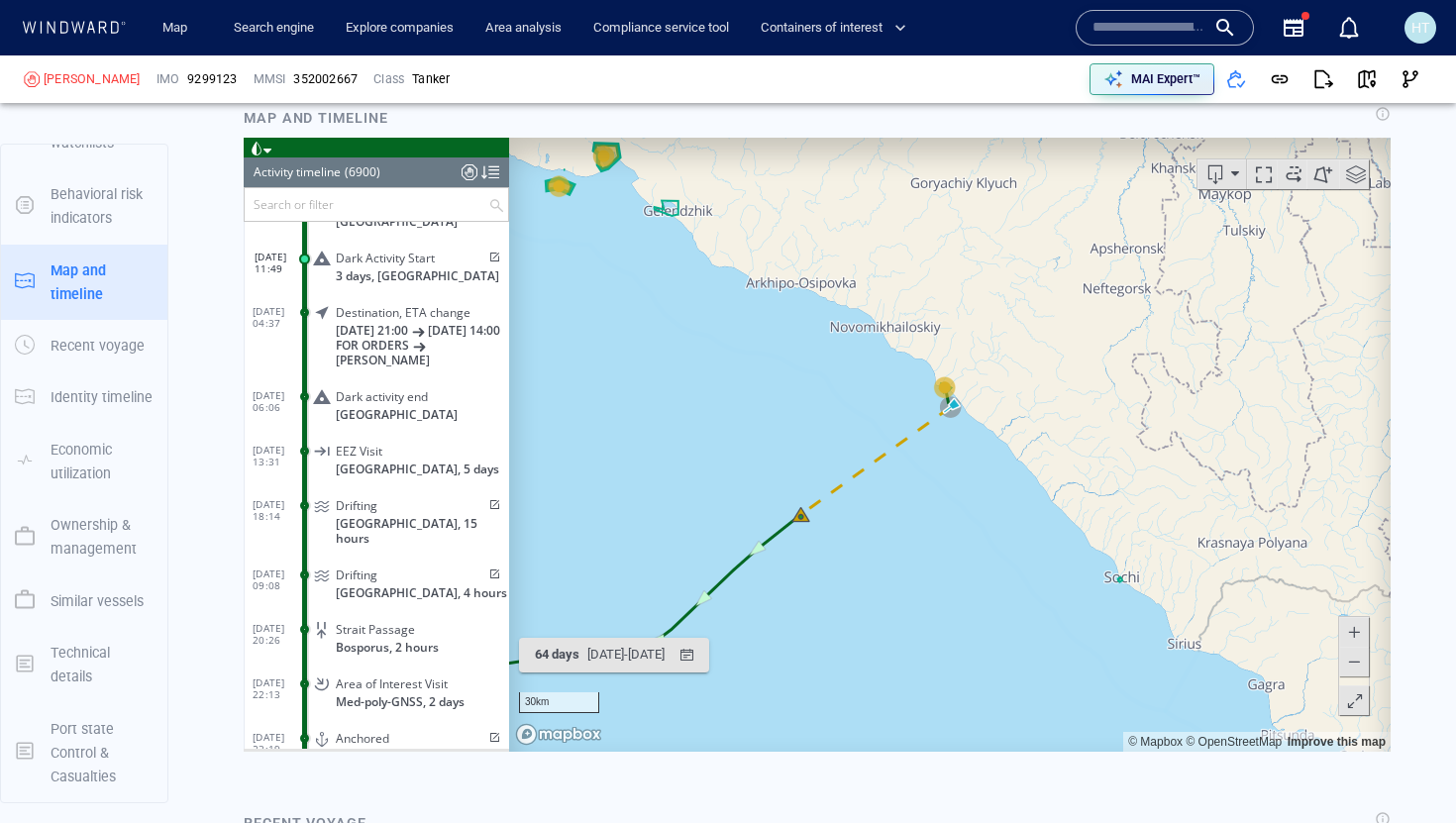 click at bounding box center (1355, 701) 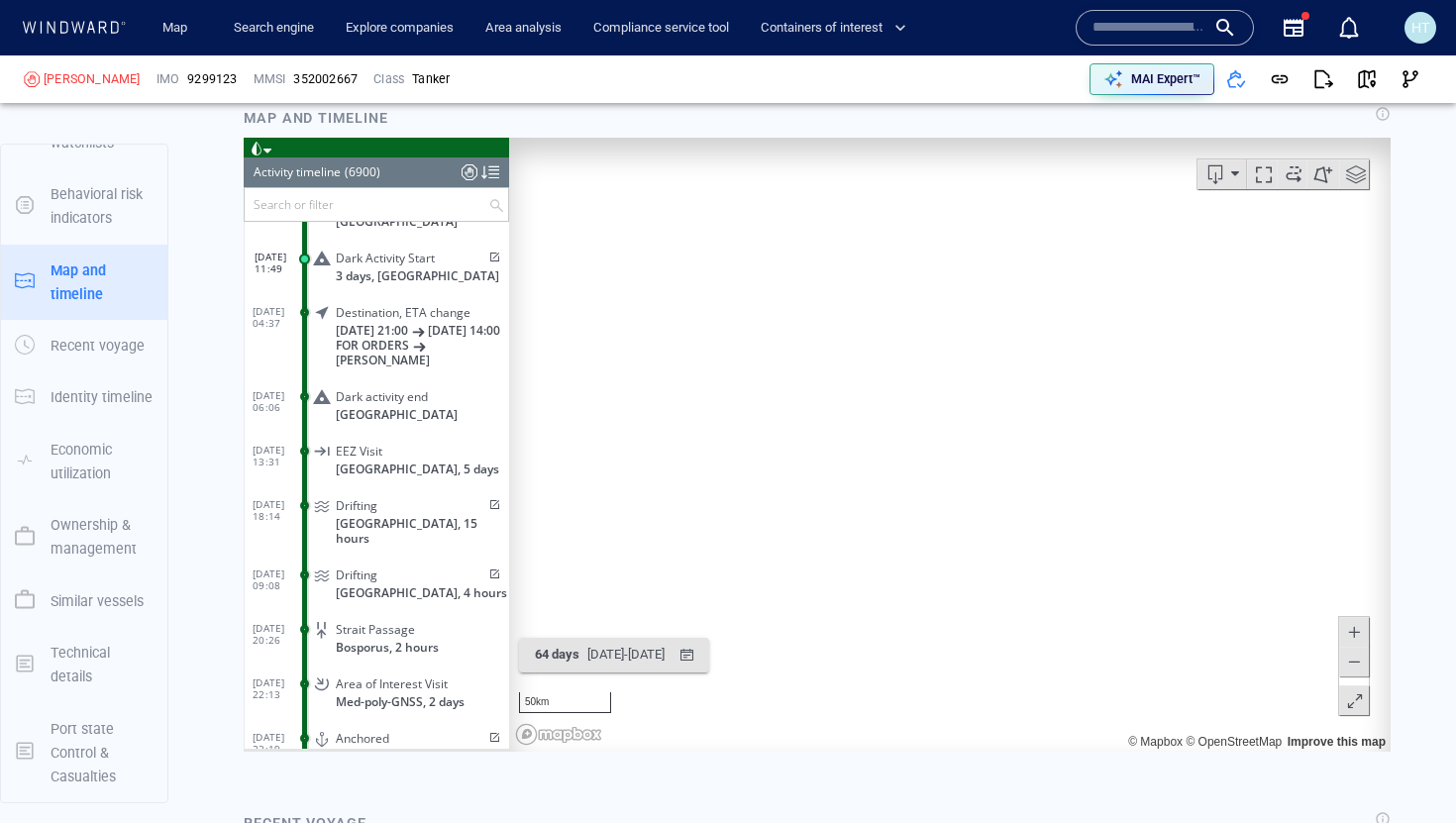 scroll, scrollTop: 69, scrollLeft: 0, axis: vertical 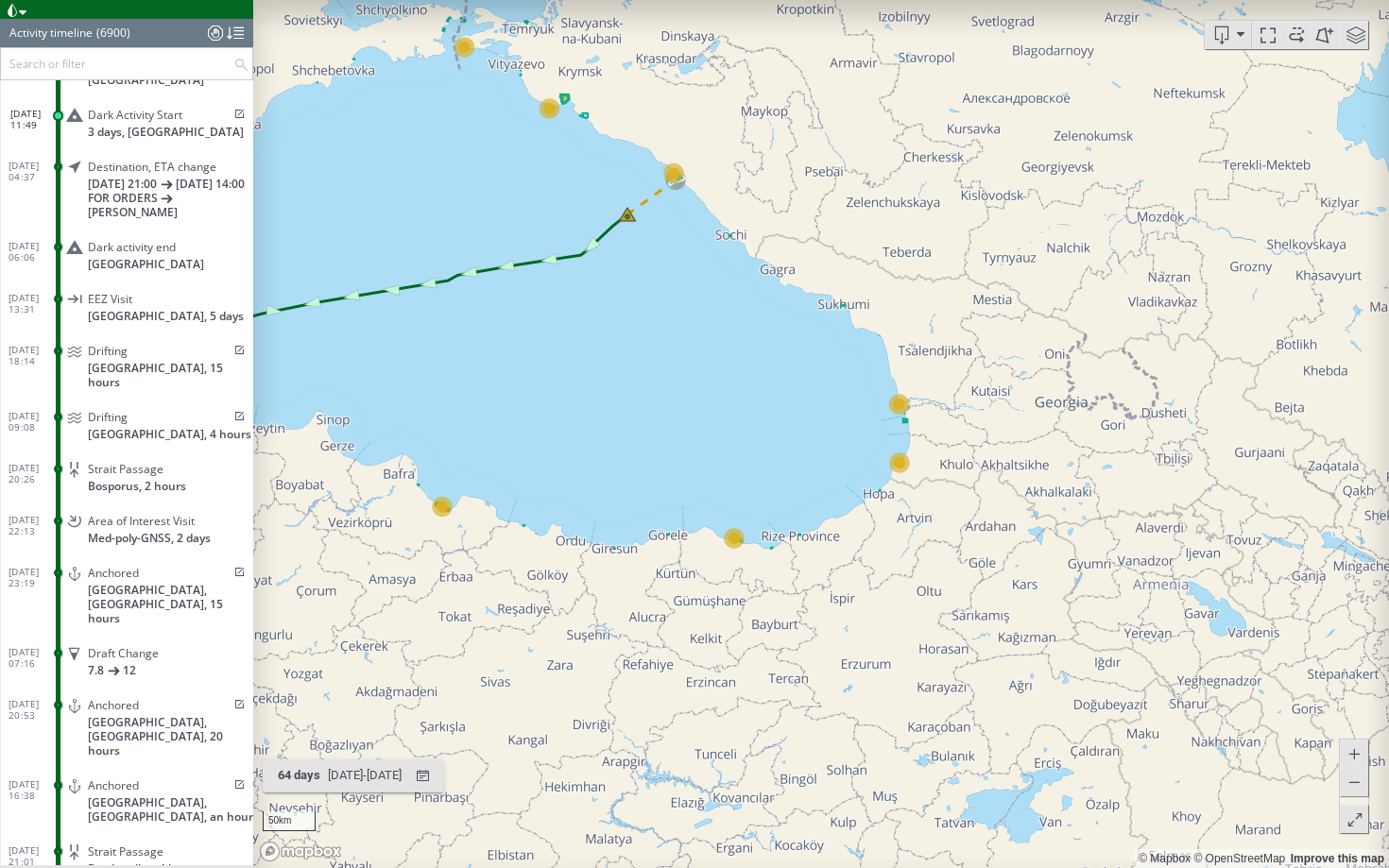 drag, startPoint x: 536, startPoint y: 422, endPoint x: 619, endPoint y: 502, distance: 115.27793 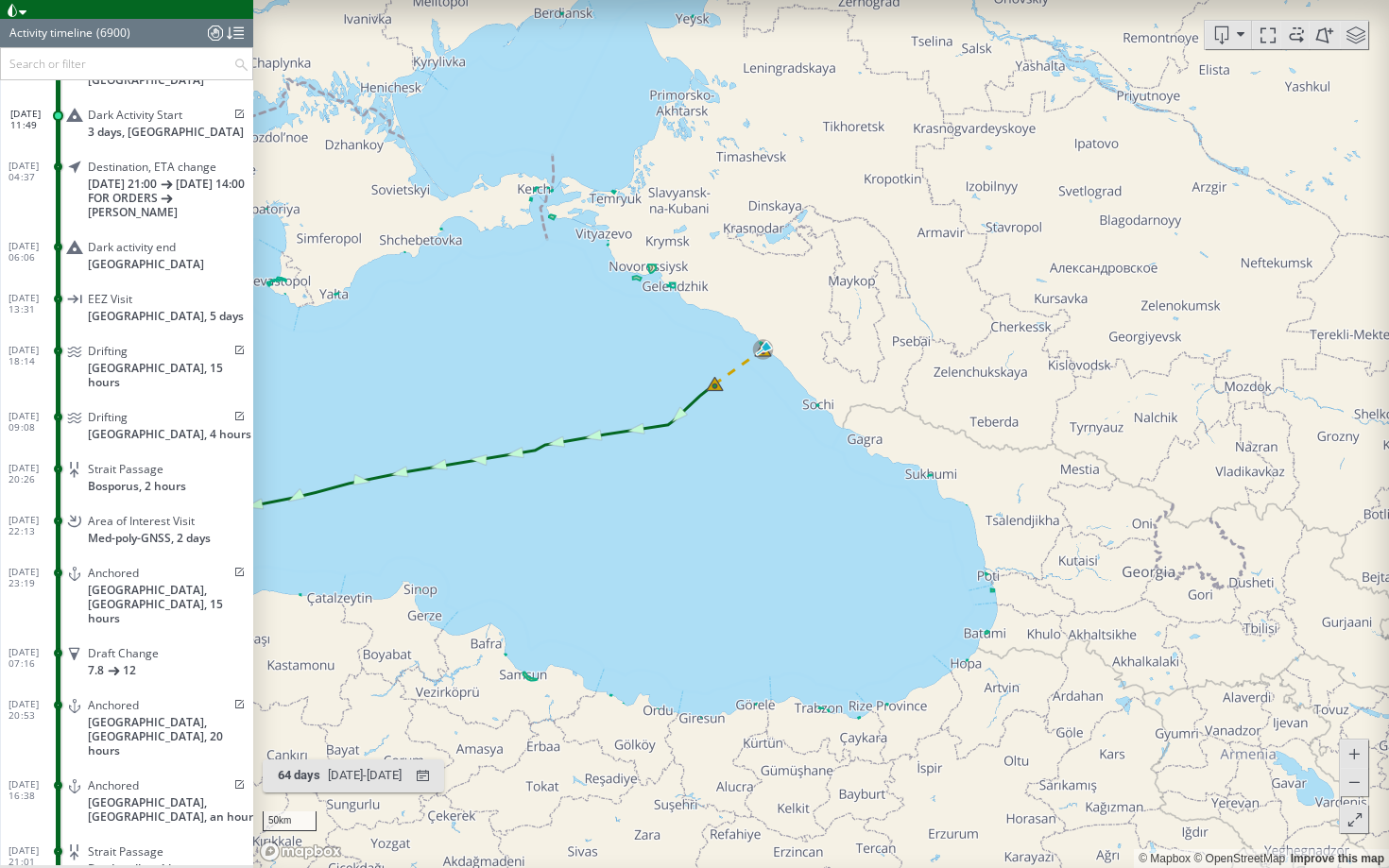 drag, startPoint x: 619, startPoint y: 502, endPoint x: 623, endPoint y: 591, distance: 89.089842 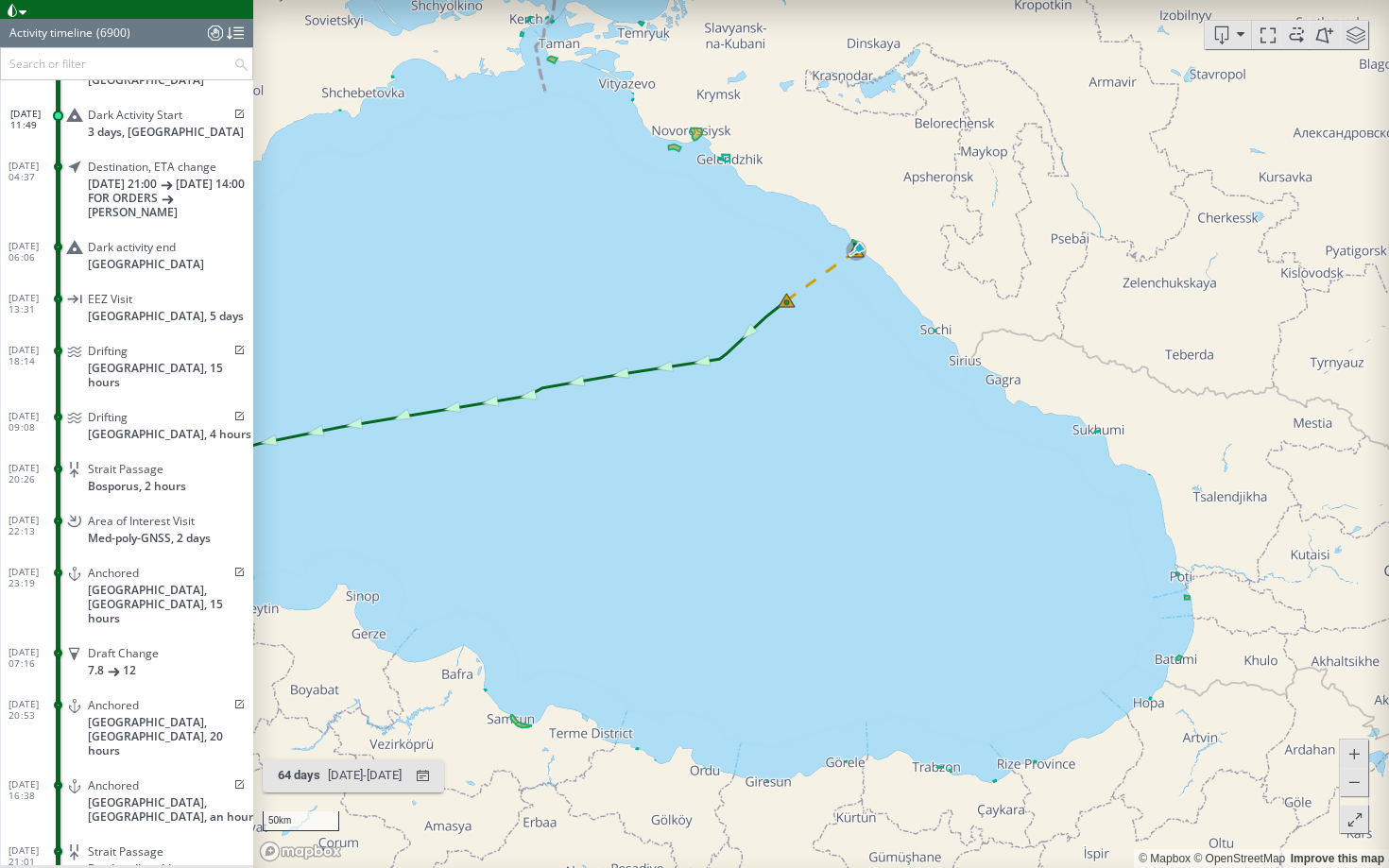 drag, startPoint x: 939, startPoint y: 721, endPoint x: 978, endPoint y: 492, distance: 232.29722 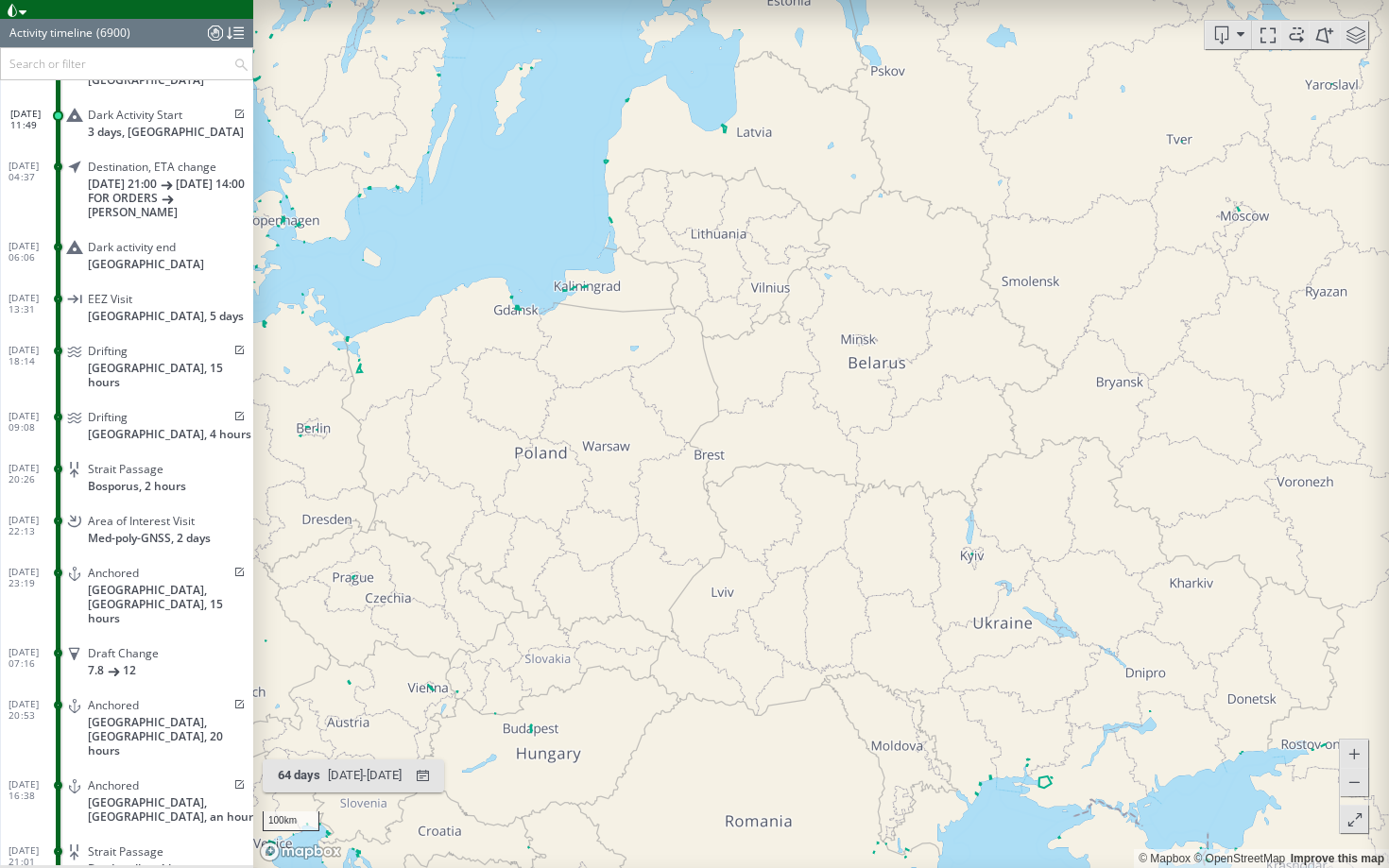 drag, startPoint x: 521, startPoint y: 309, endPoint x: 1039, endPoint y: 818, distance: 726.2265 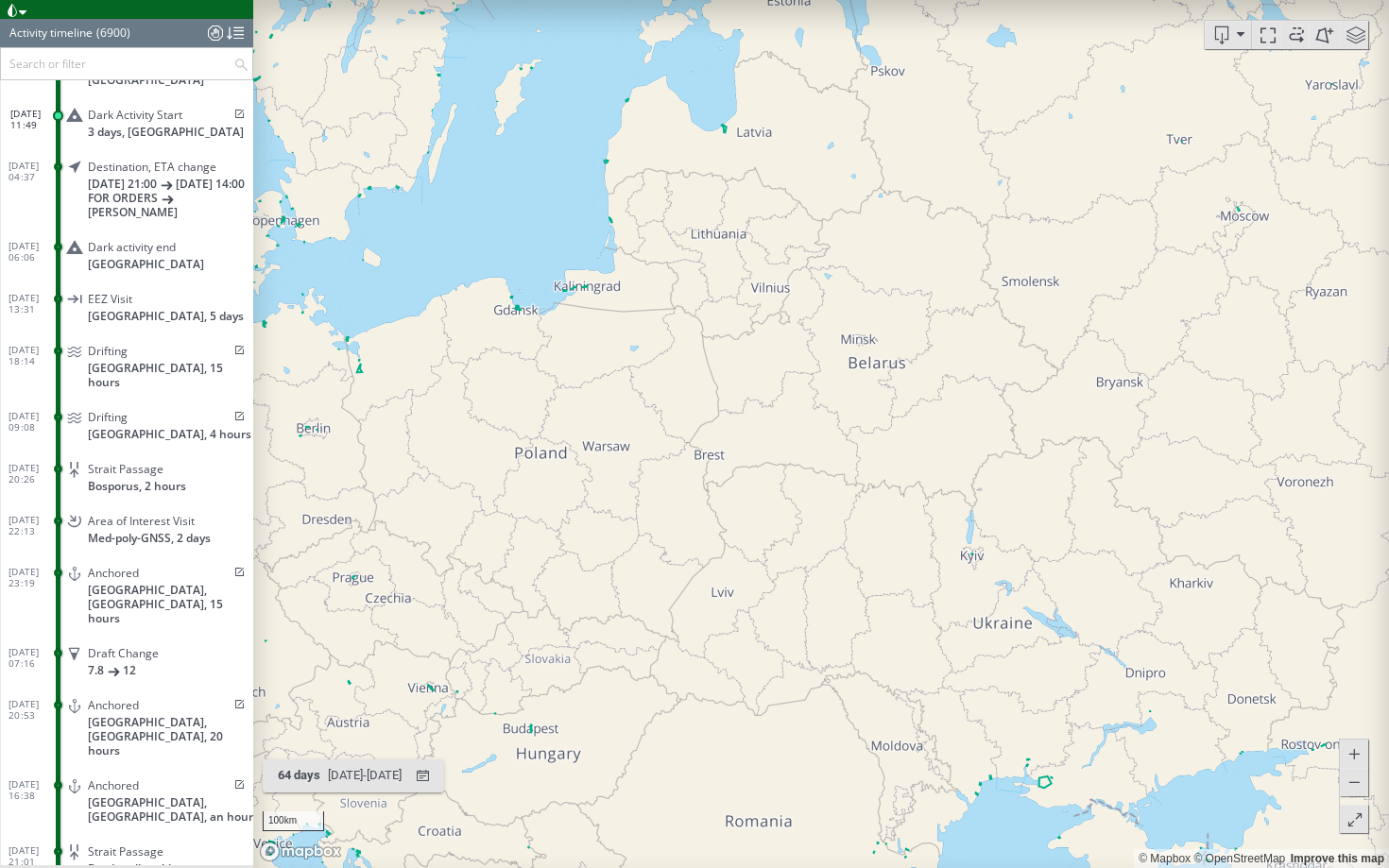 drag, startPoint x: 607, startPoint y: 526, endPoint x: 1098, endPoint y: 727, distance: 530.5488 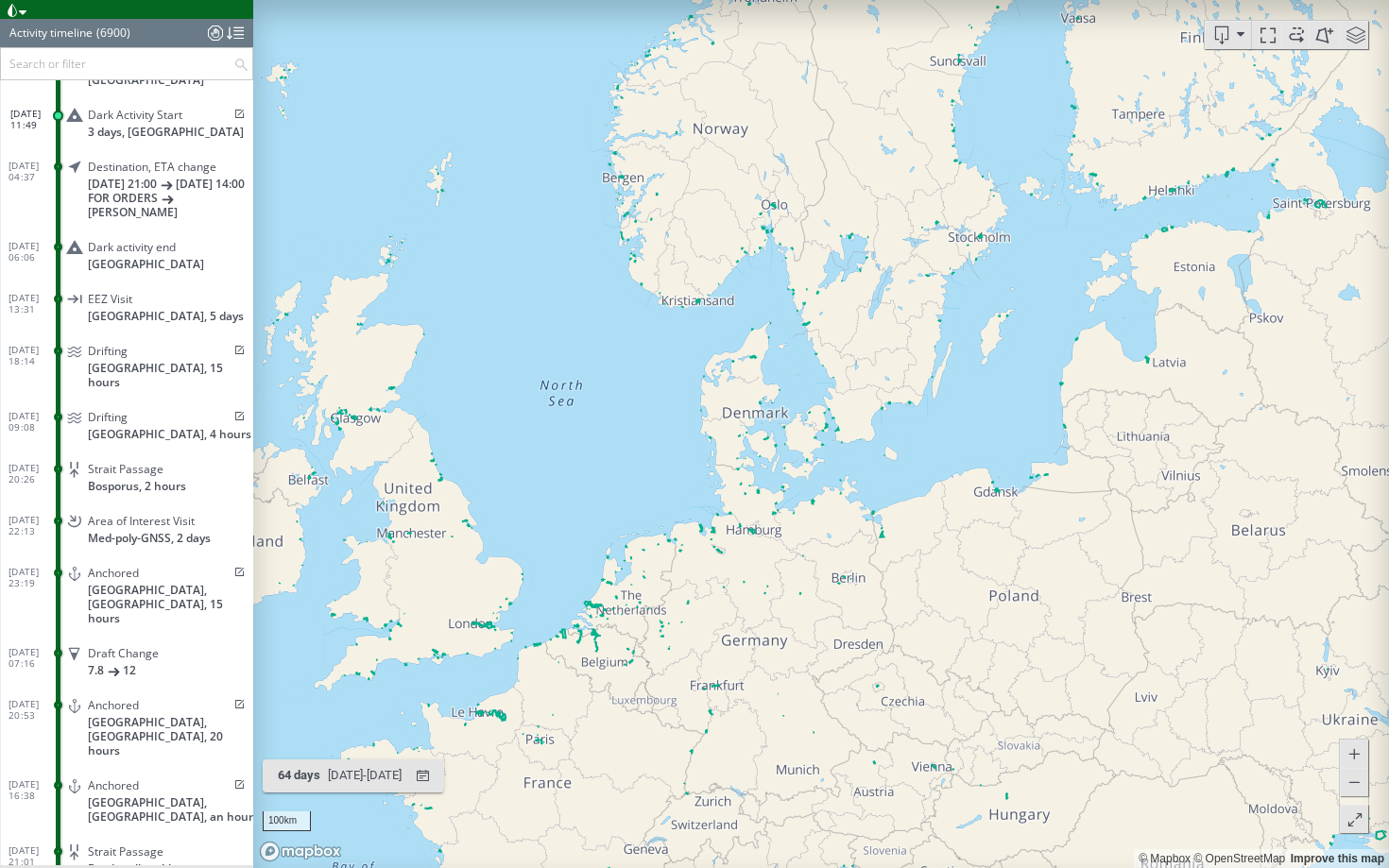 drag, startPoint x: 814, startPoint y: 764, endPoint x: 796, endPoint y: 342, distance: 422.38371 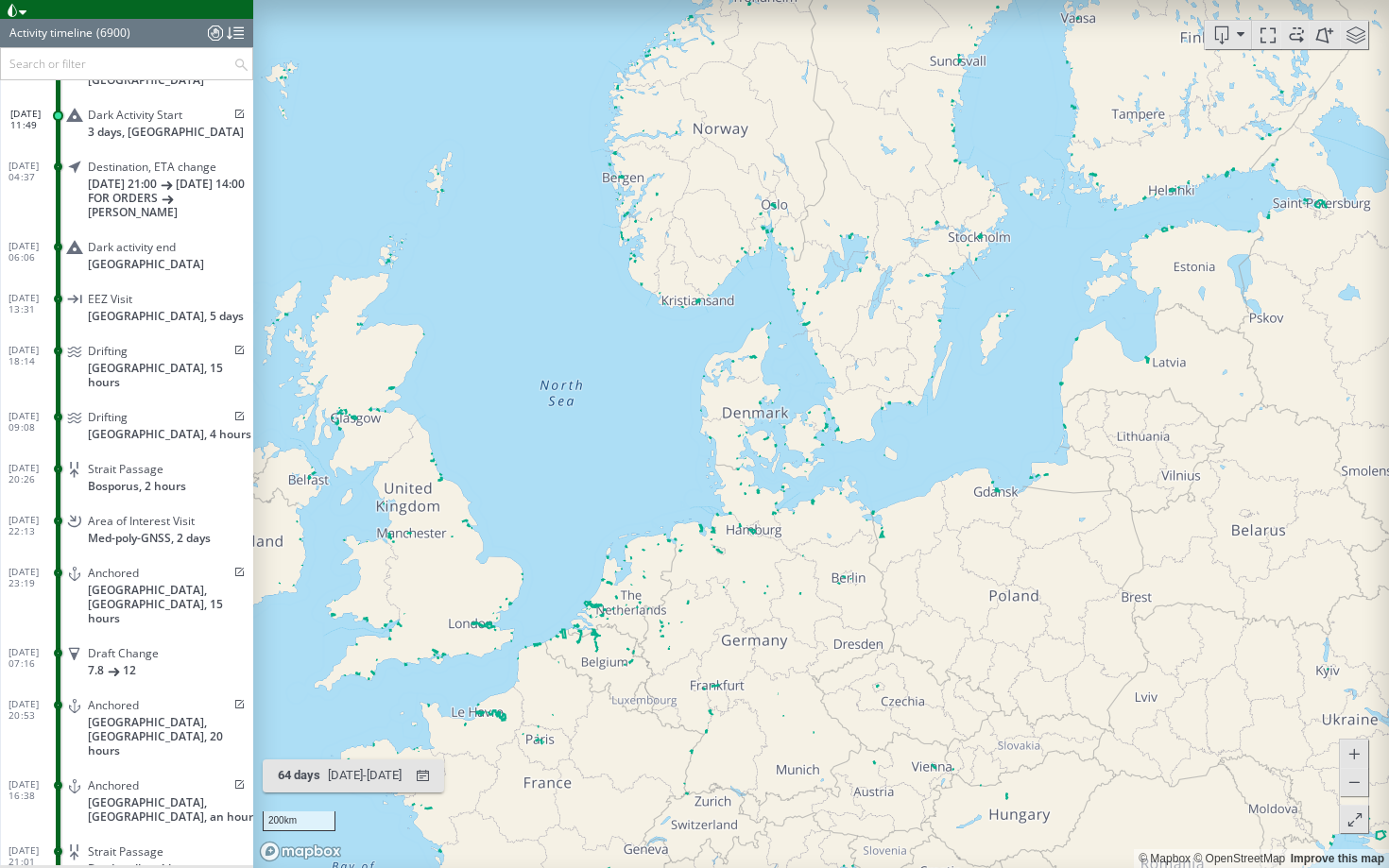 drag, startPoint x: 903, startPoint y: 709, endPoint x: 706, endPoint y: 282, distance: 470.25312 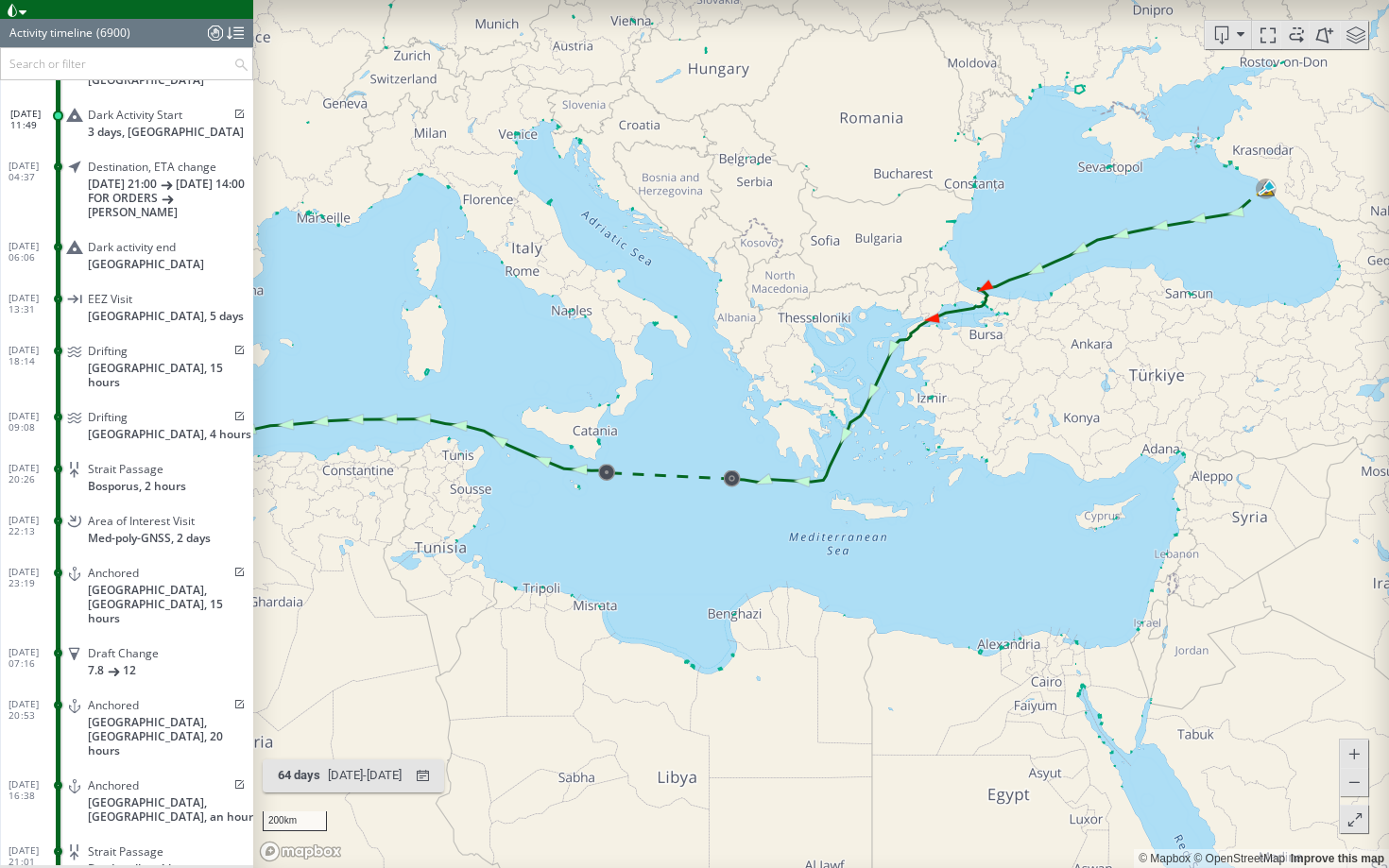 drag, startPoint x: 825, startPoint y: 595, endPoint x: 722, endPoint y: 284, distance: 327.6126 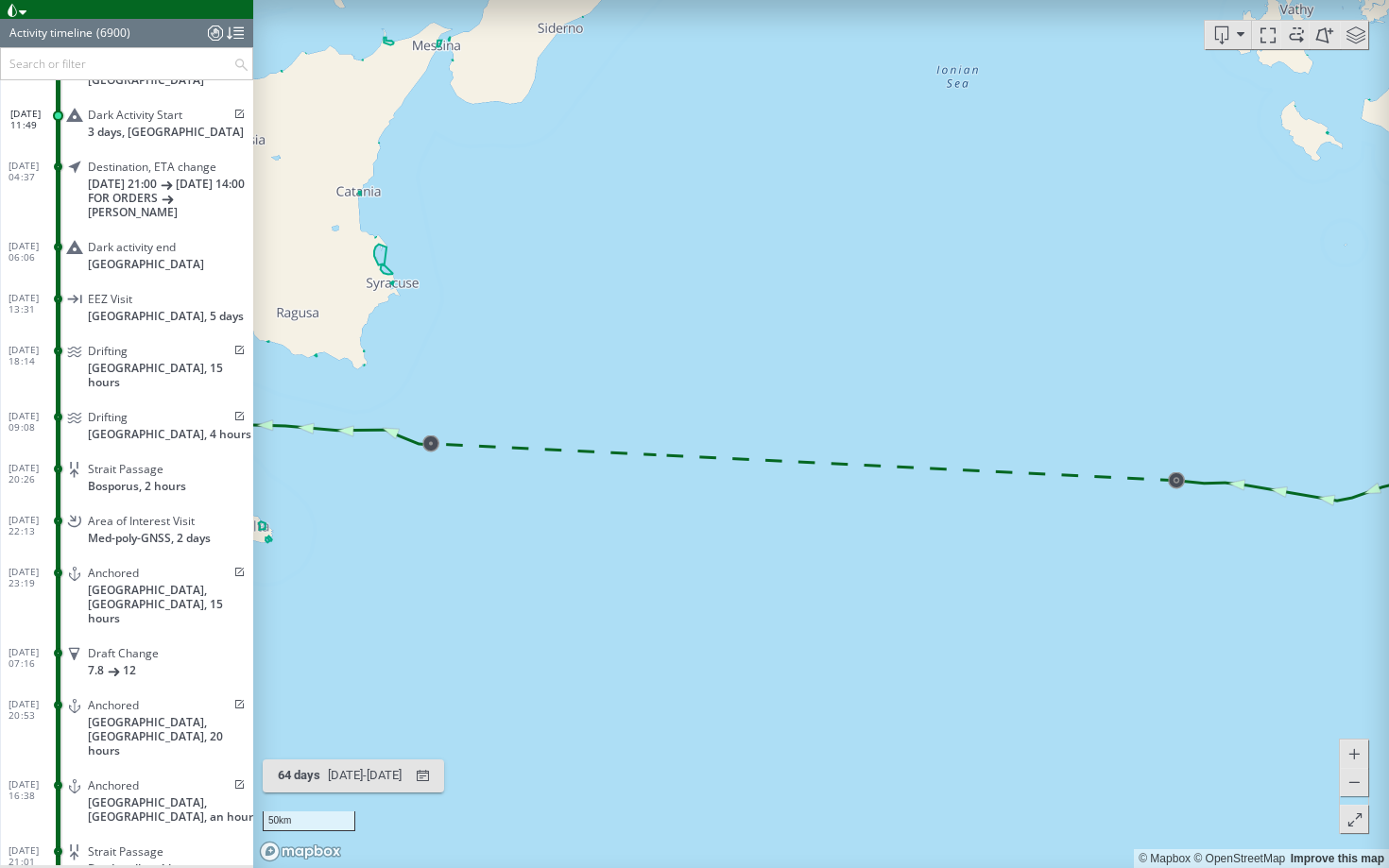 drag, startPoint x: 488, startPoint y: 446, endPoint x: 561, endPoint y: 479, distance: 80.11242 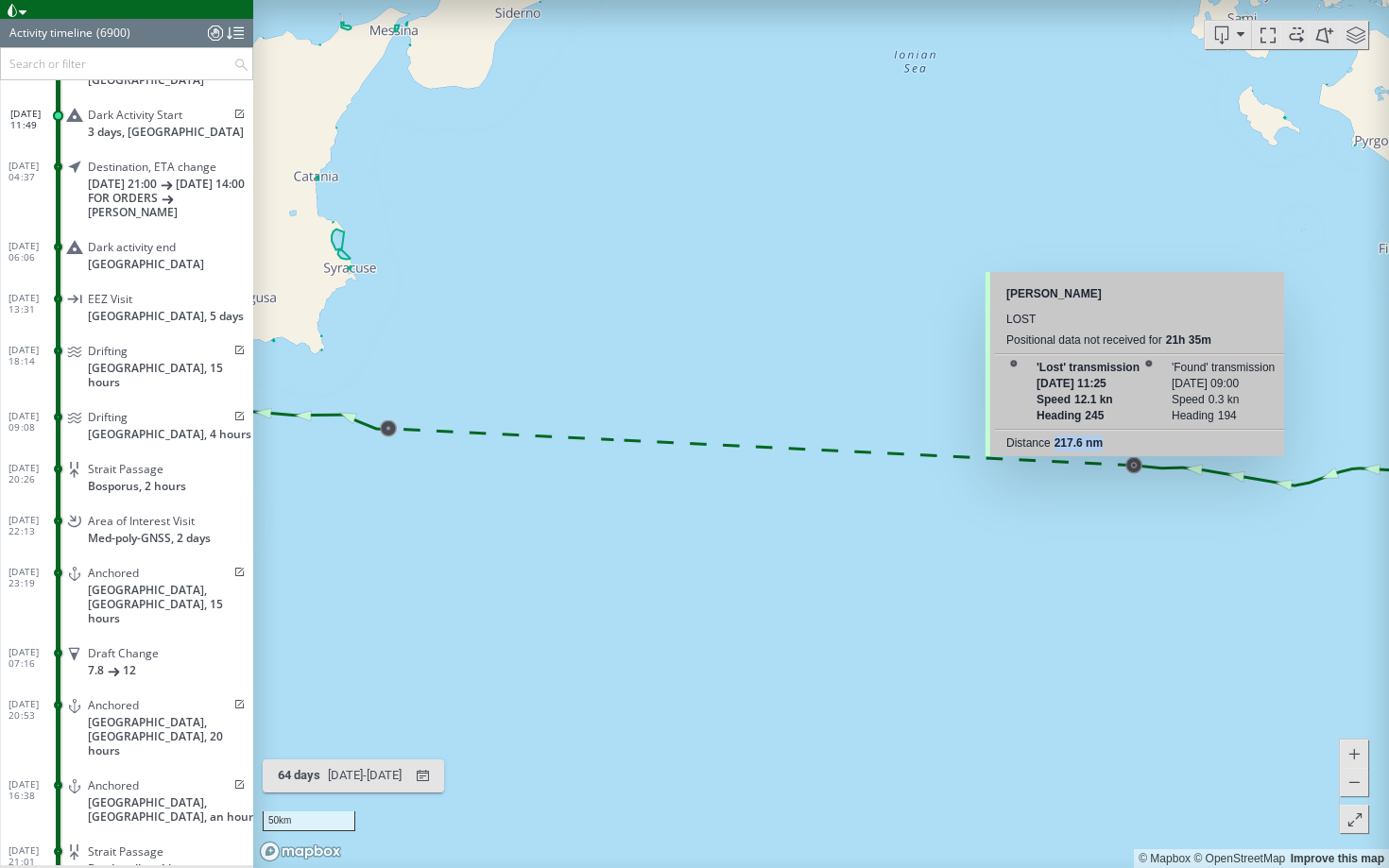drag, startPoint x: 1045, startPoint y: 437, endPoint x: 1103, endPoint y: 435, distance: 58.03447 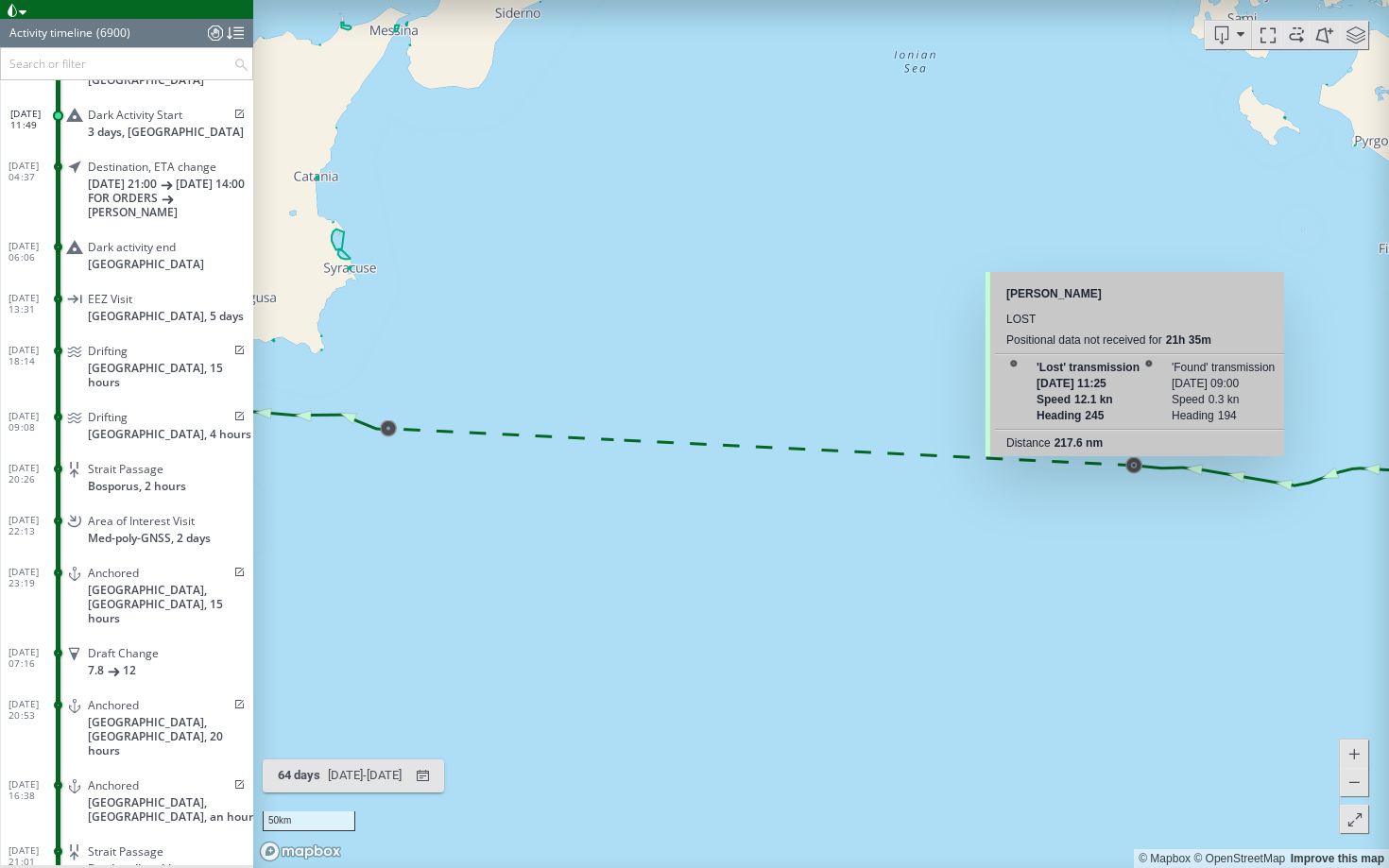 click at bounding box center (1140, 429) 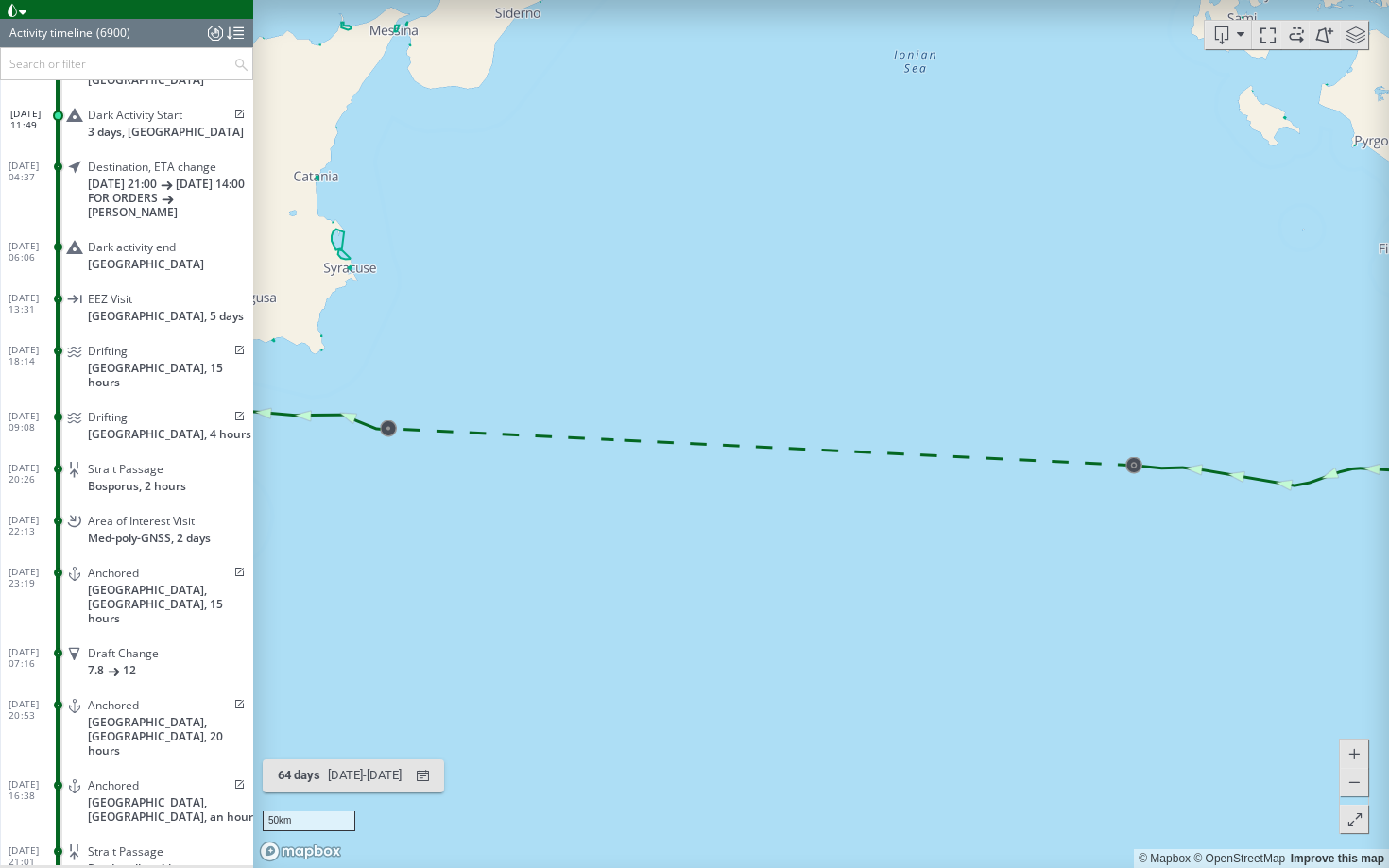 click at bounding box center (821, 434) 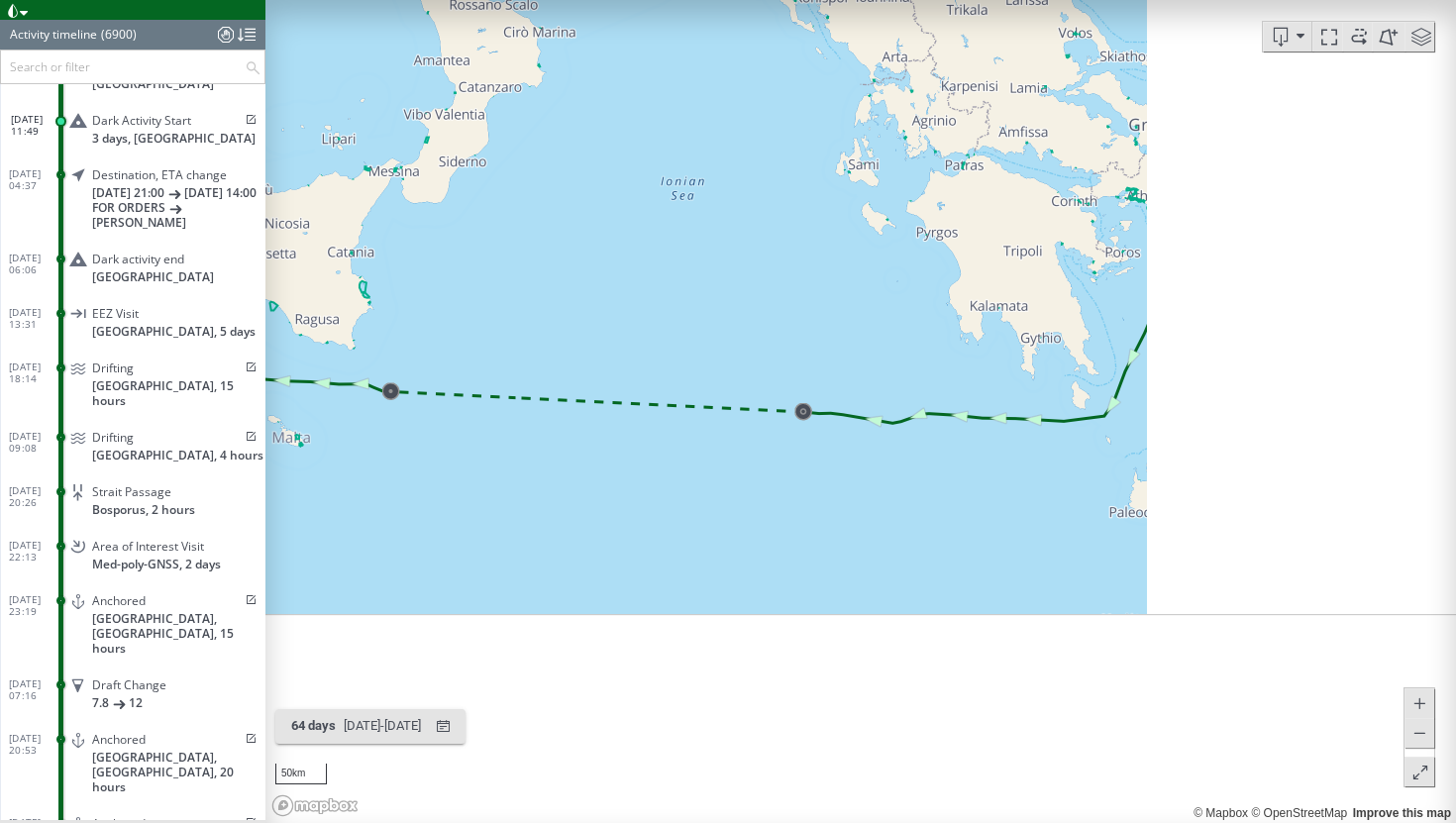 scroll, scrollTop: 6083, scrollLeft: 0, axis: vertical 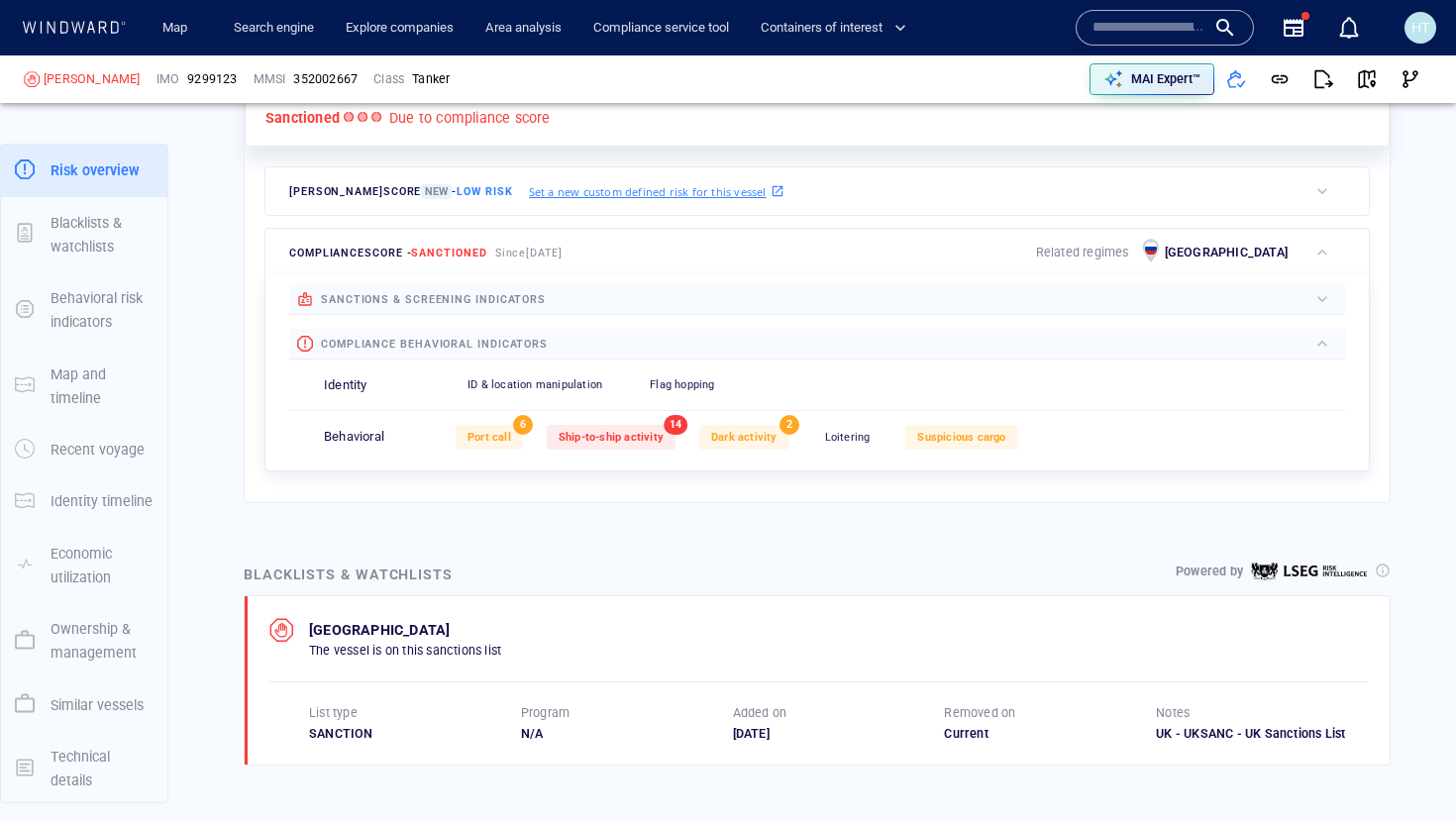click at bounding box center [1149, 28] 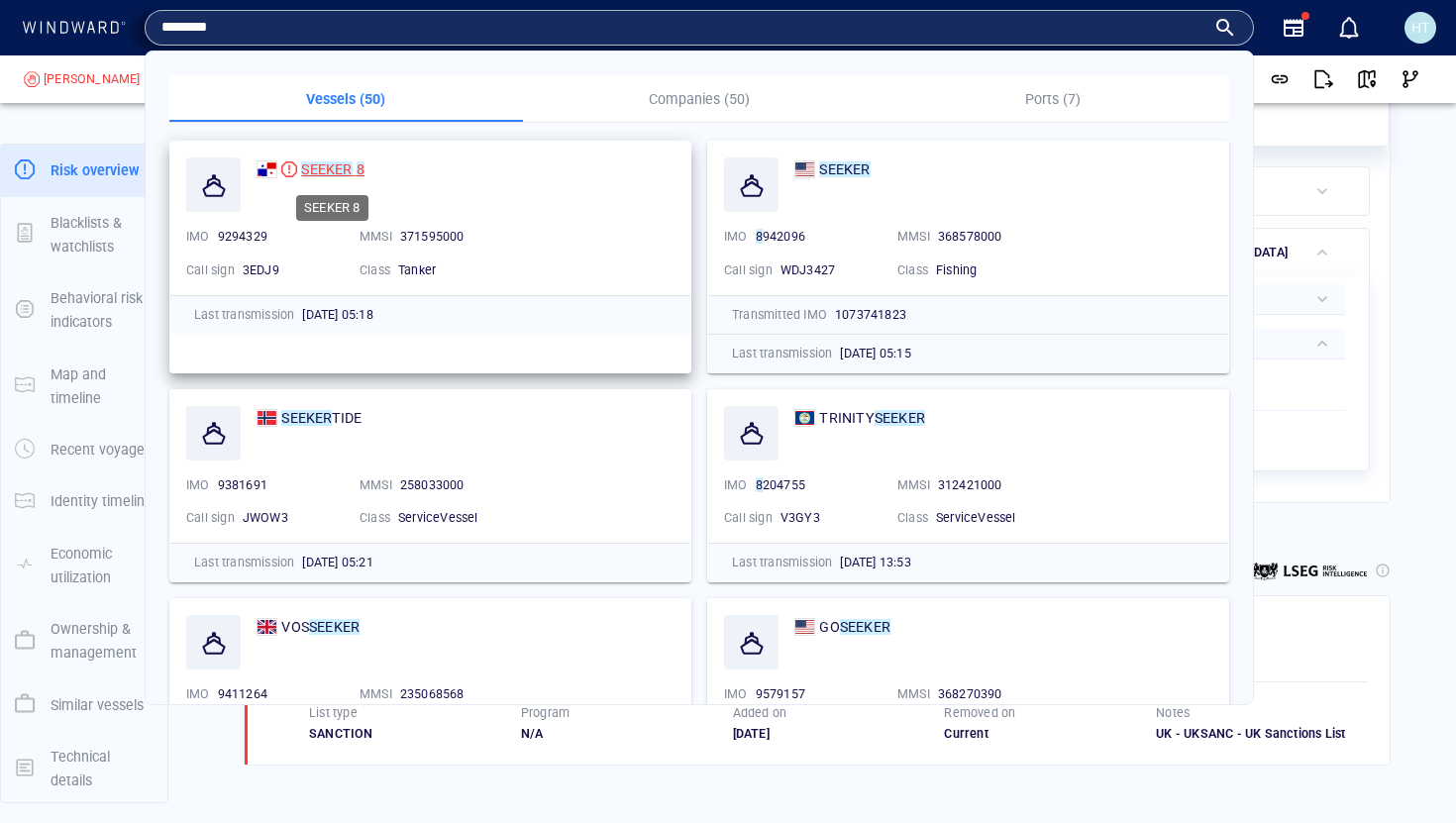 type on "********" 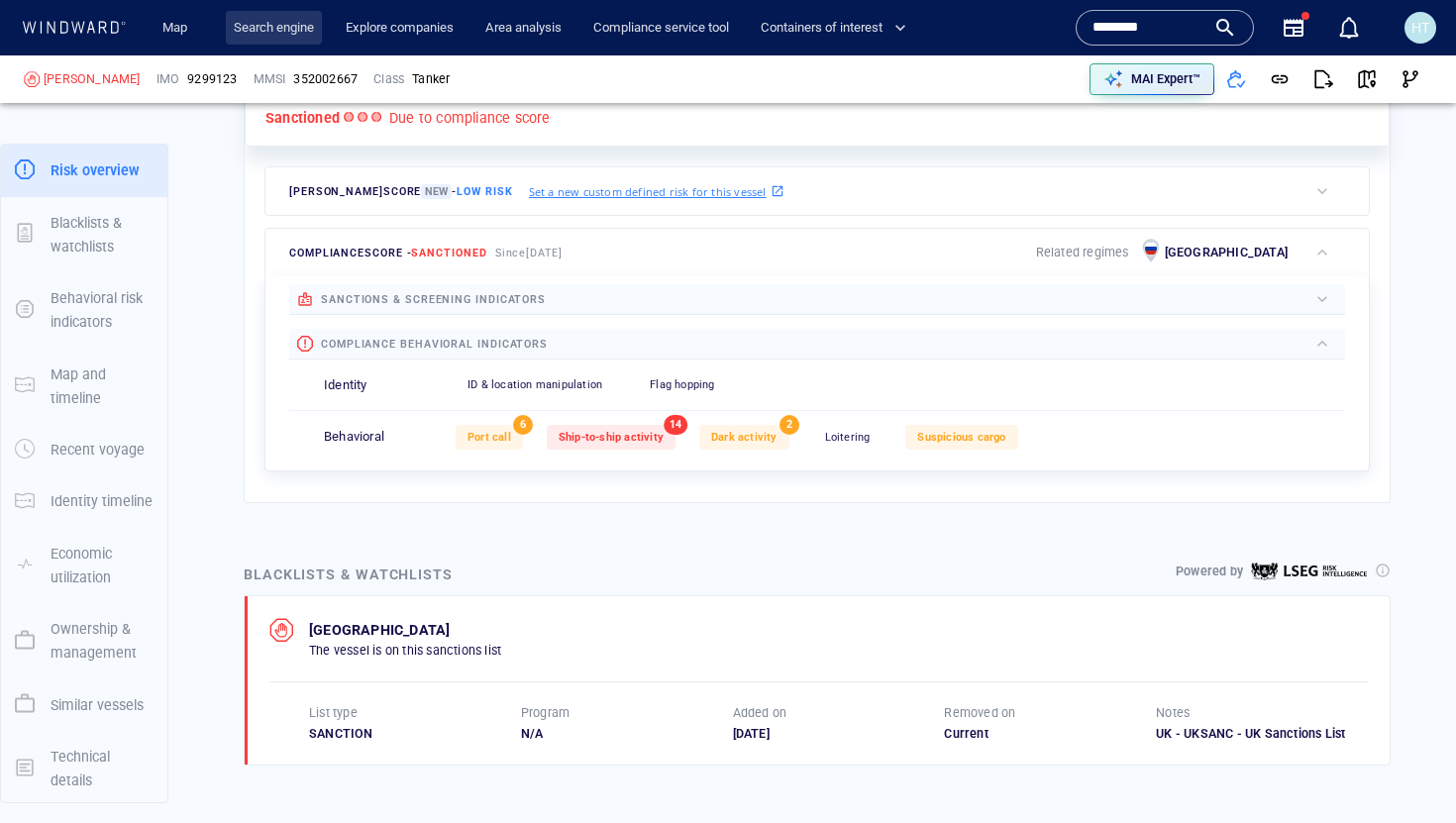 click on "Search engine" at bounding box center (273, 28) 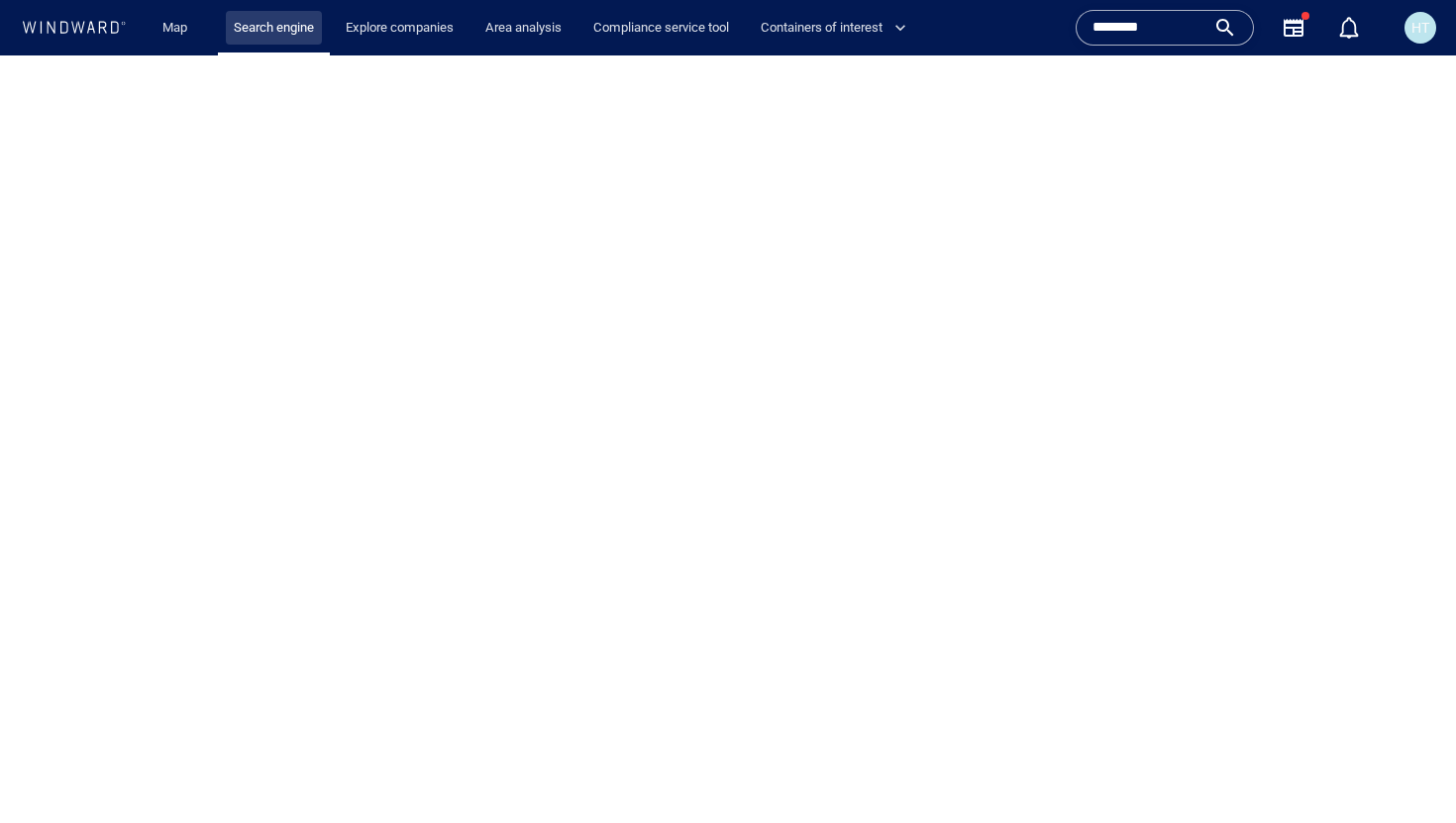 scroll, scrollTop: 0, scrollLeft: 0, axis: both 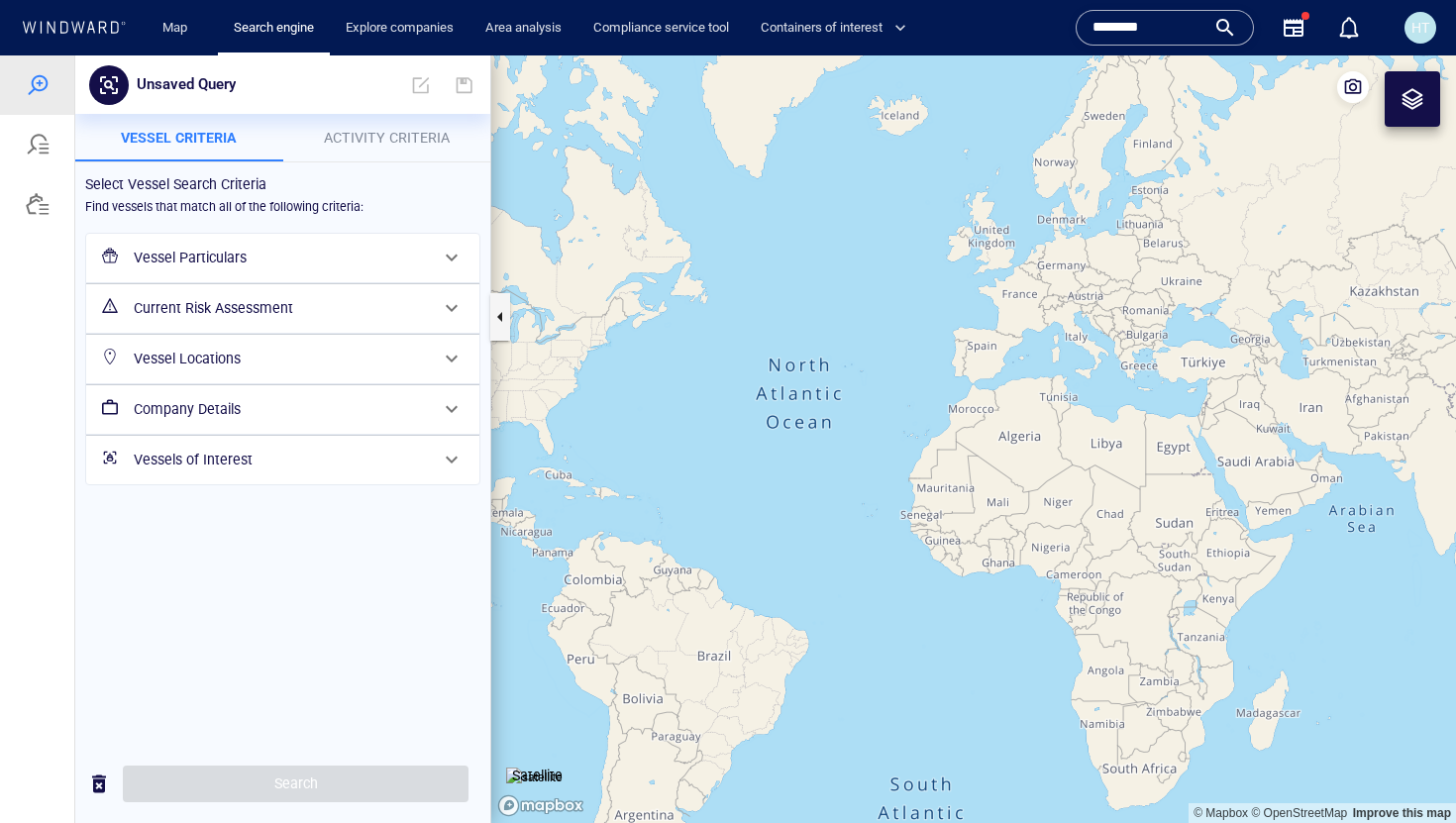 drag, startPoint x: 884, startPoint y: 521, endPoint x: 530, endPoint y: 430, distance: 365.50923 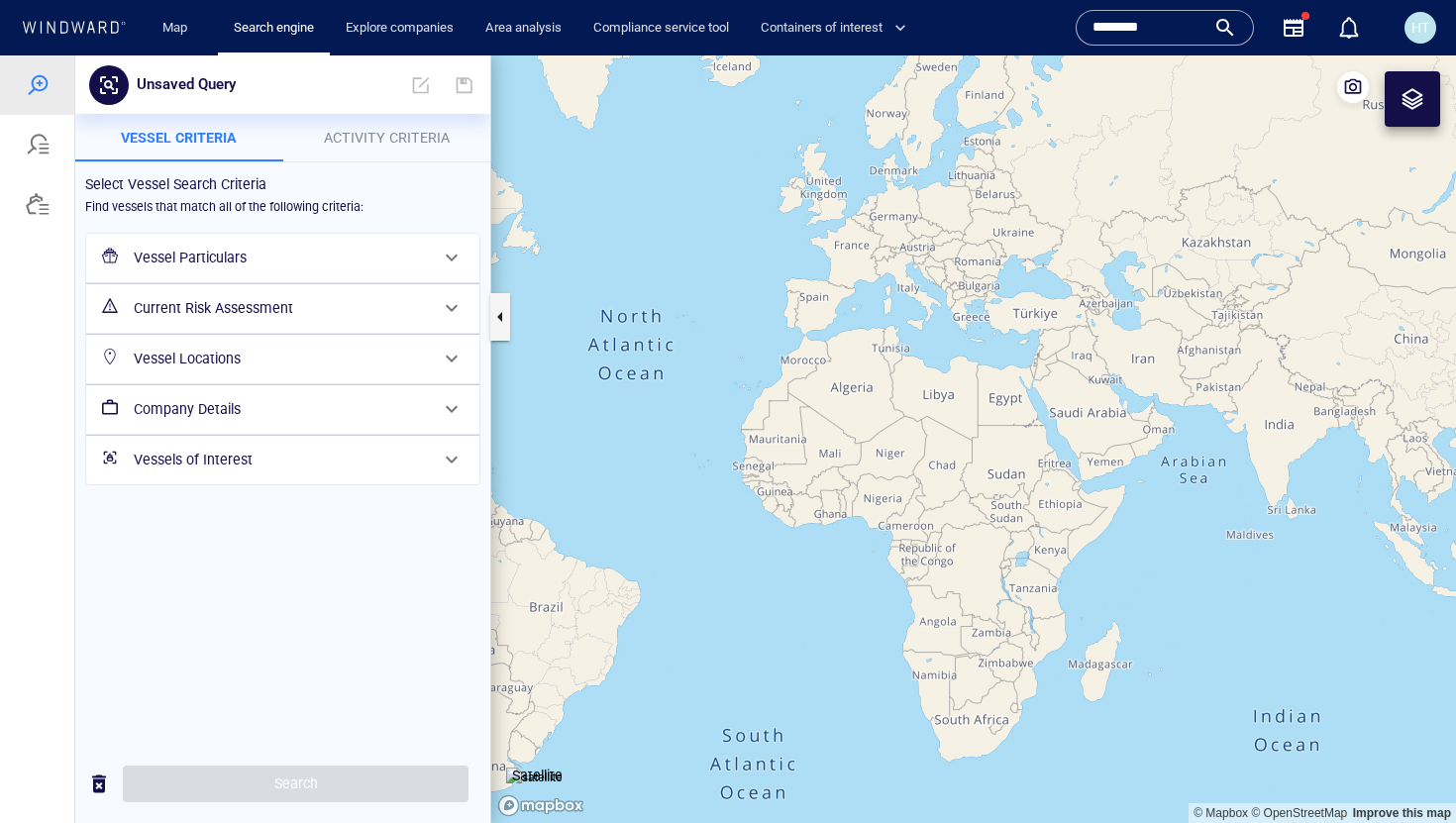 click on "Vessel Particulars" at bounding box center [280, 257] 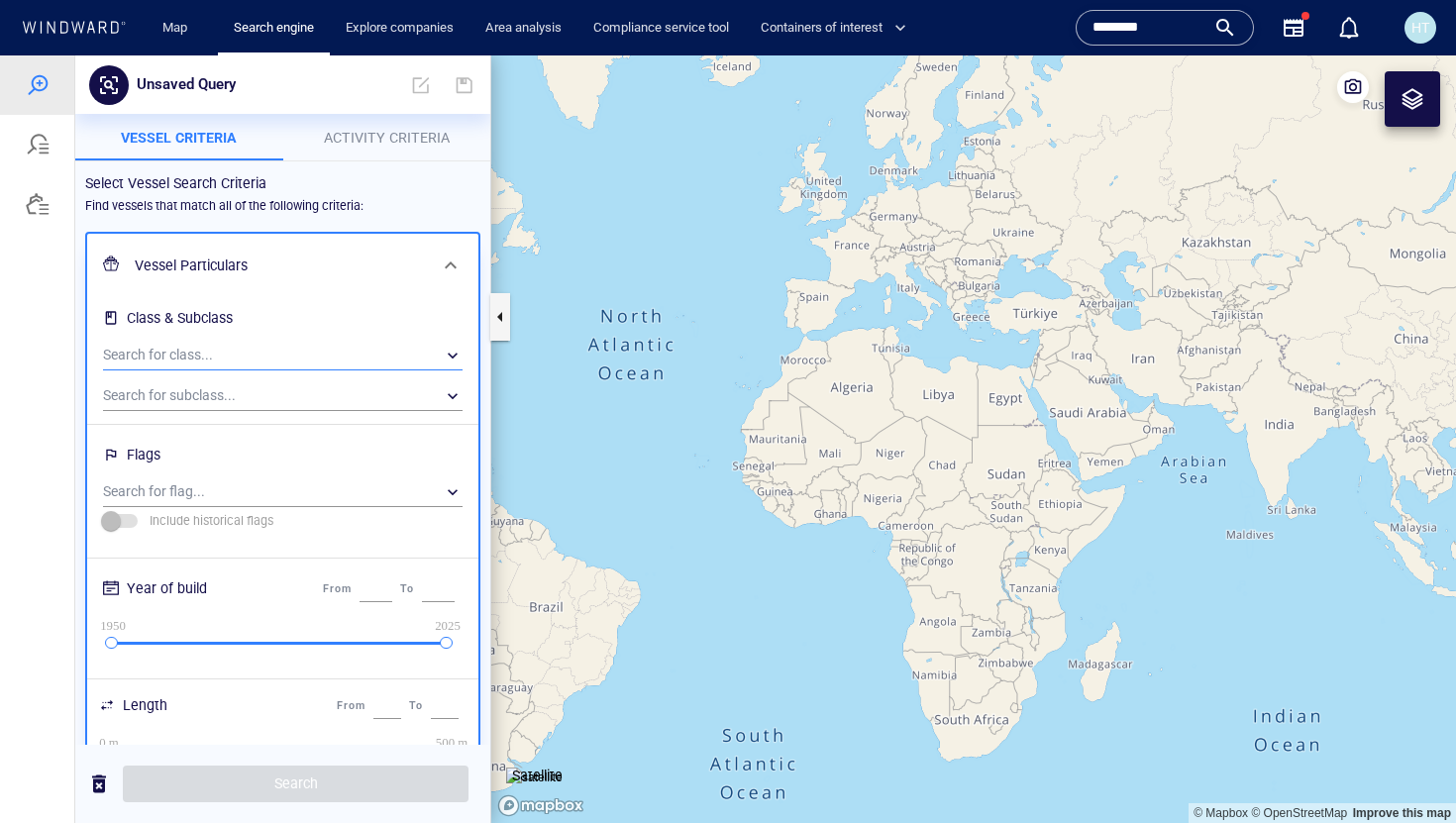 click on "​" at bounding box center [282, 356] 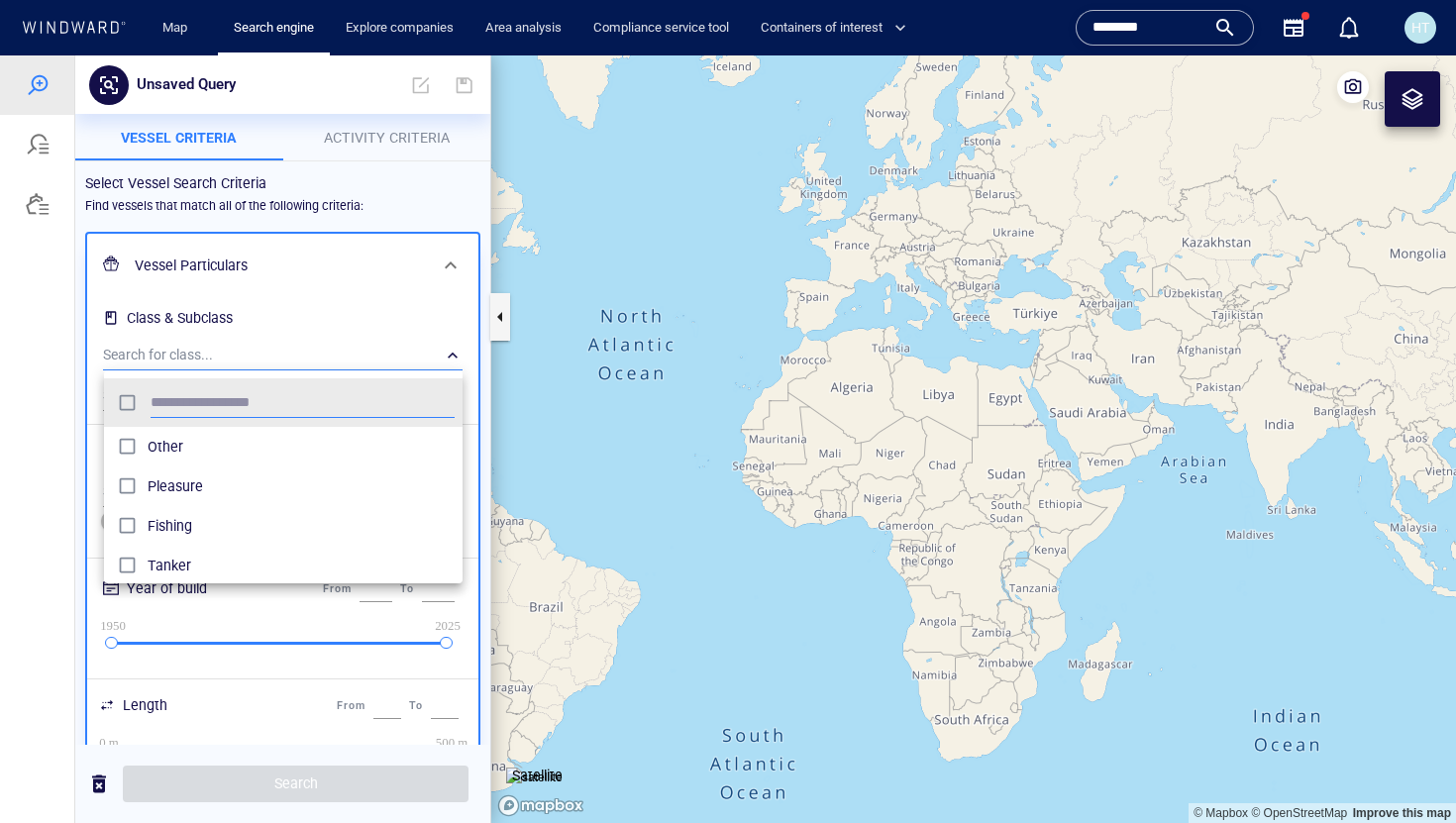 scroll, scrollTop: 0, scrollLeft: 1, axis: horizontal 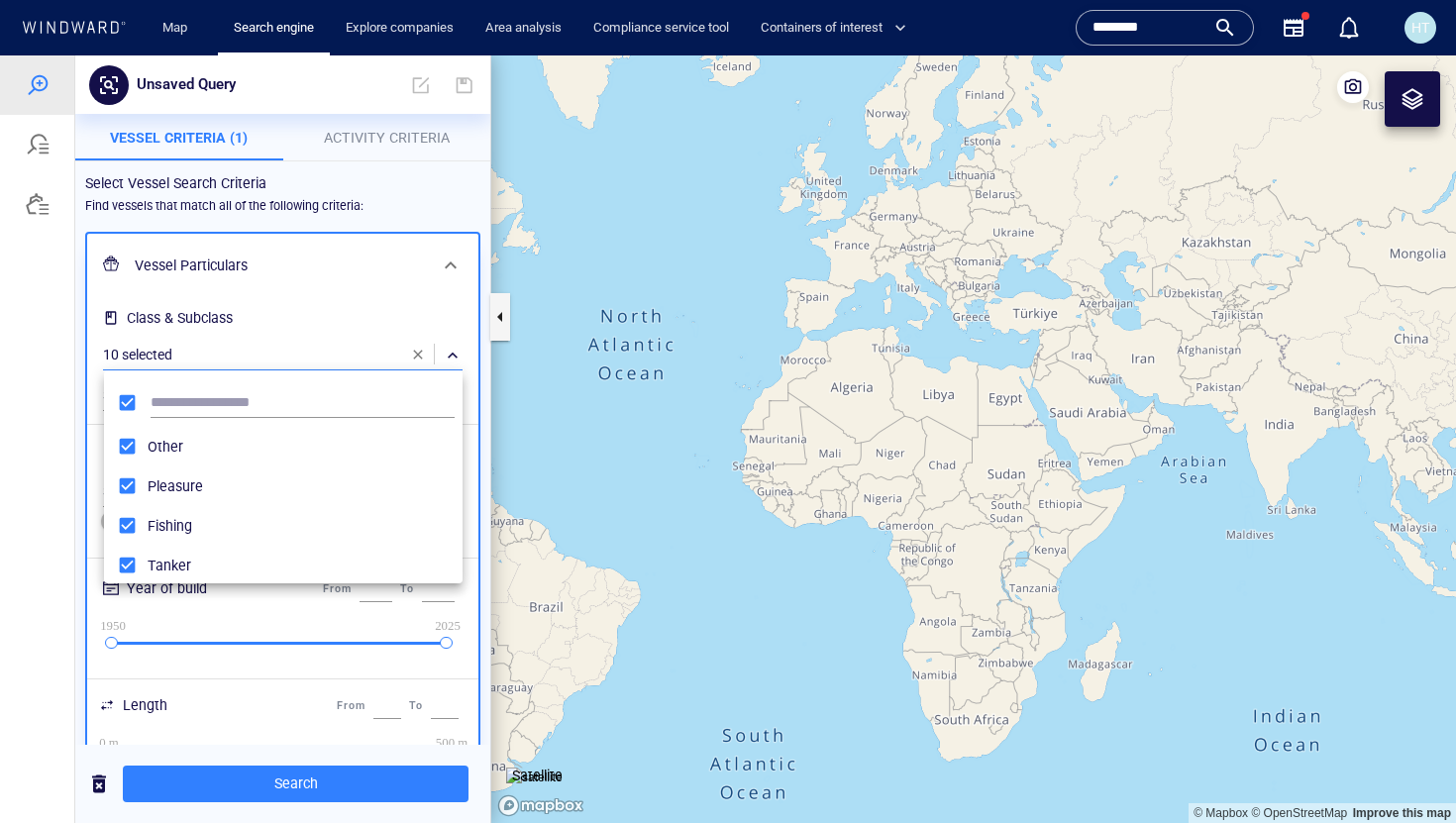 click at bounding box center [728, 439] 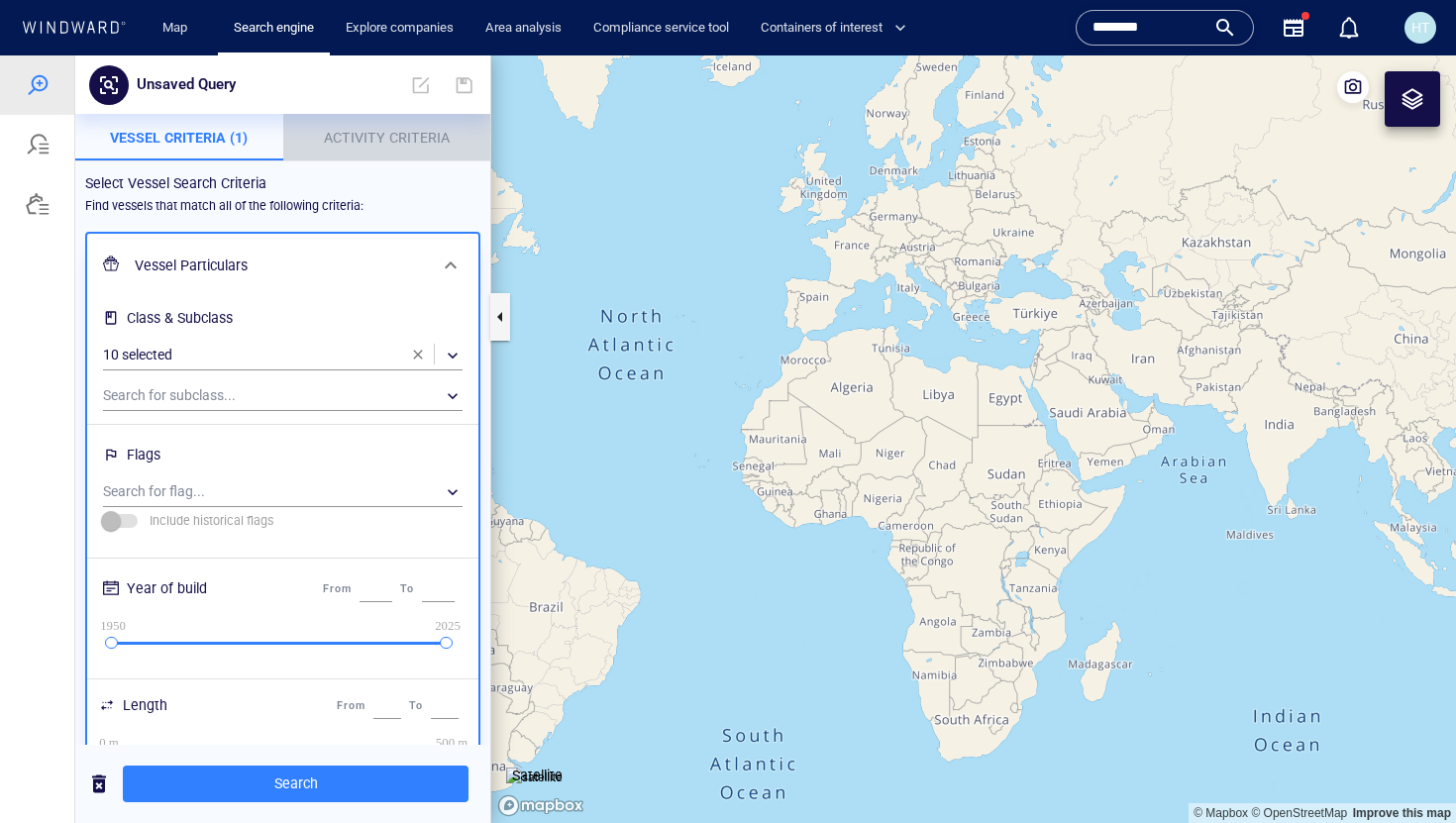 click on "Activity Criteria" at bounding box center (386, 138) 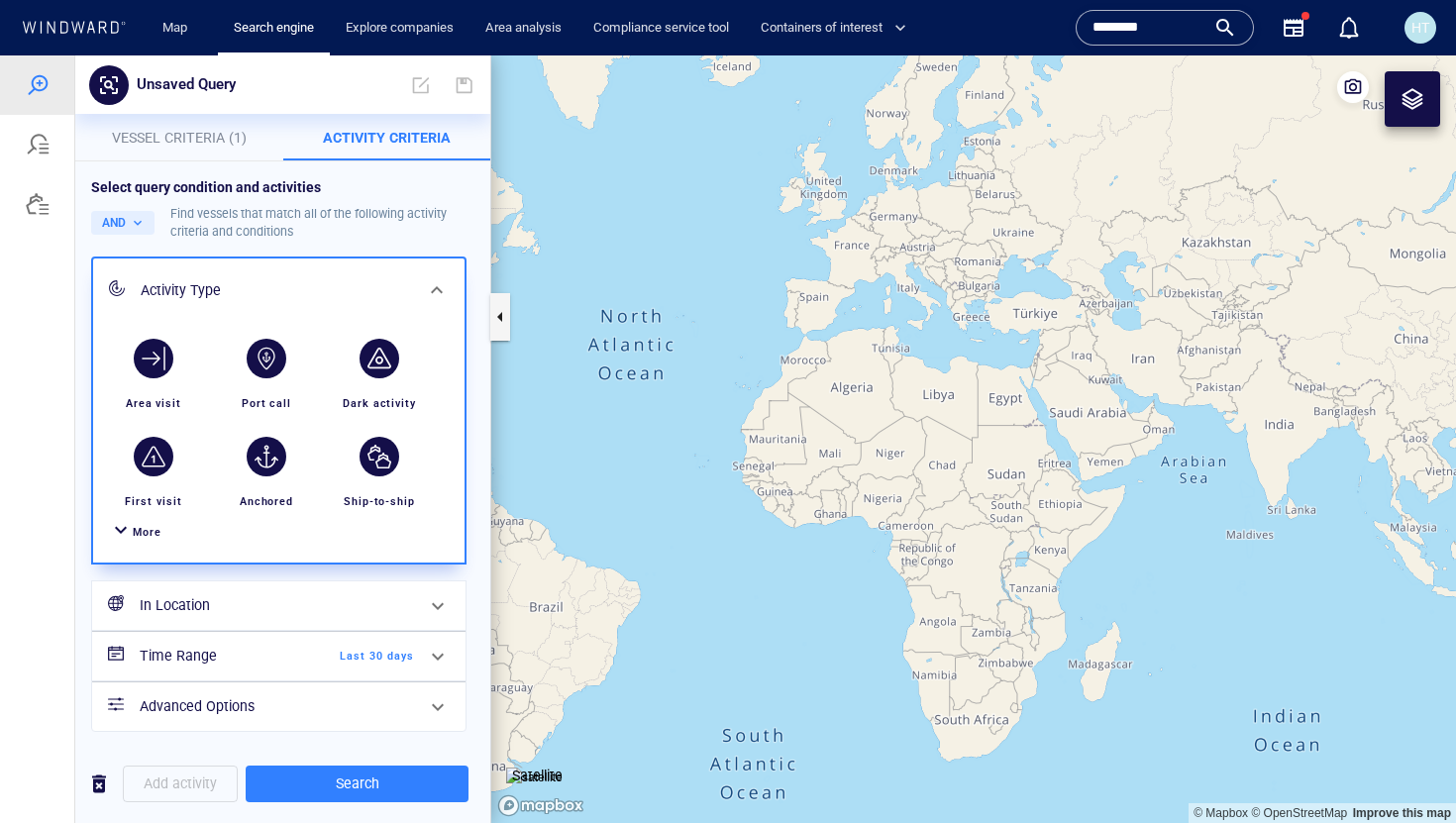 click on "More" at bounding box center (147, 532) 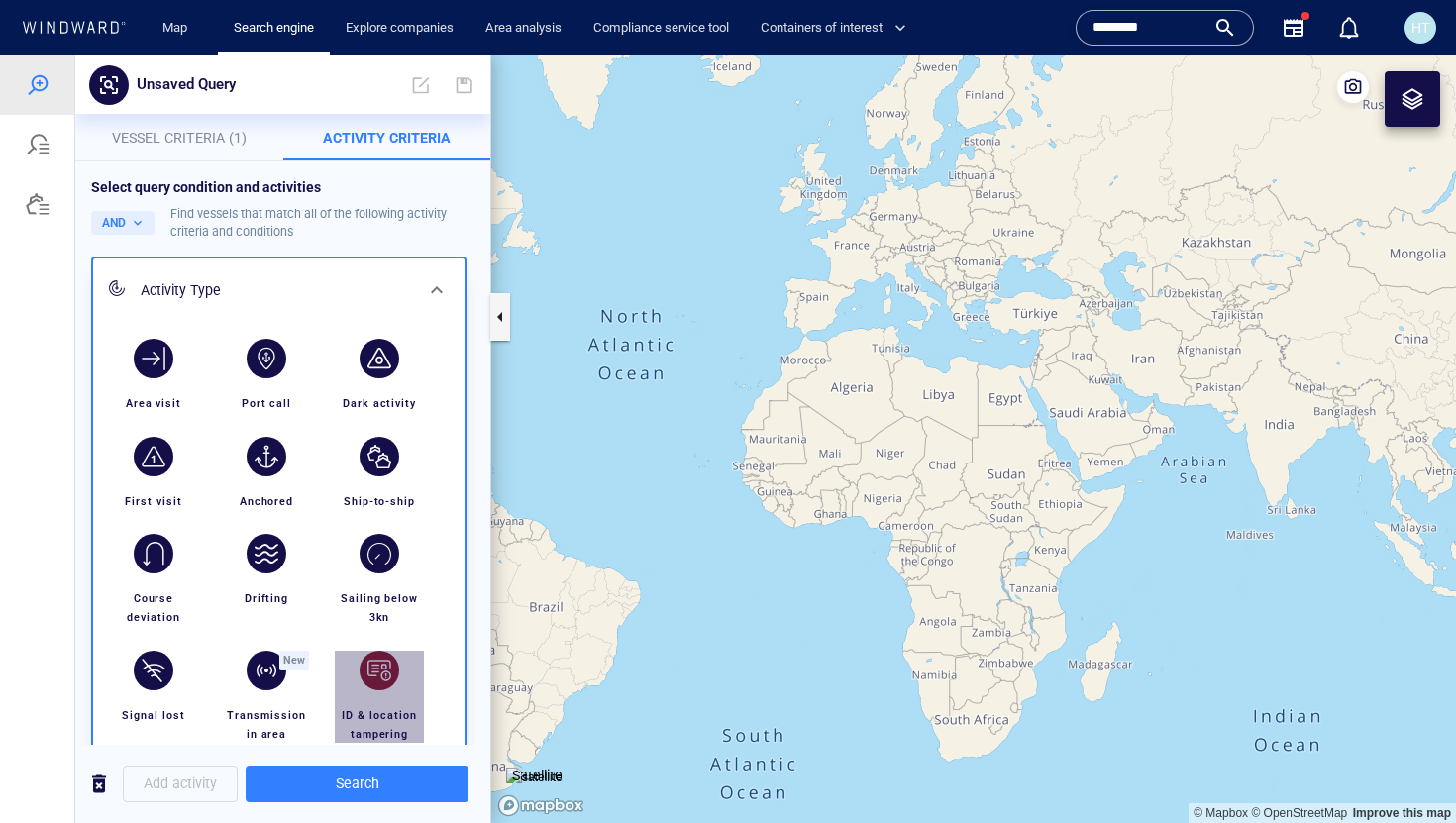 click at bounding box center (379, 670) 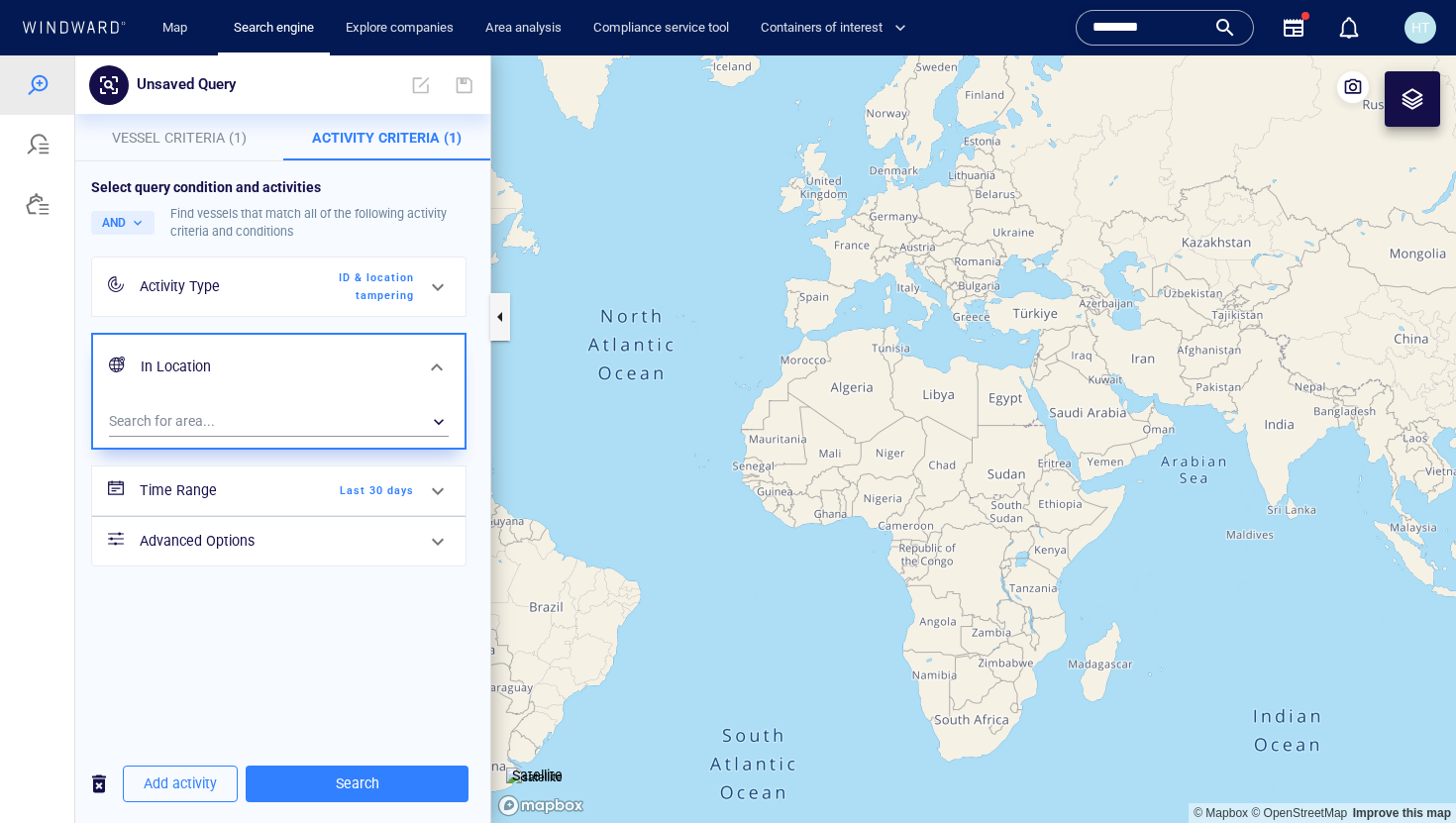 click on "Time Range Last 30 days" at bounding box center [276, 490] 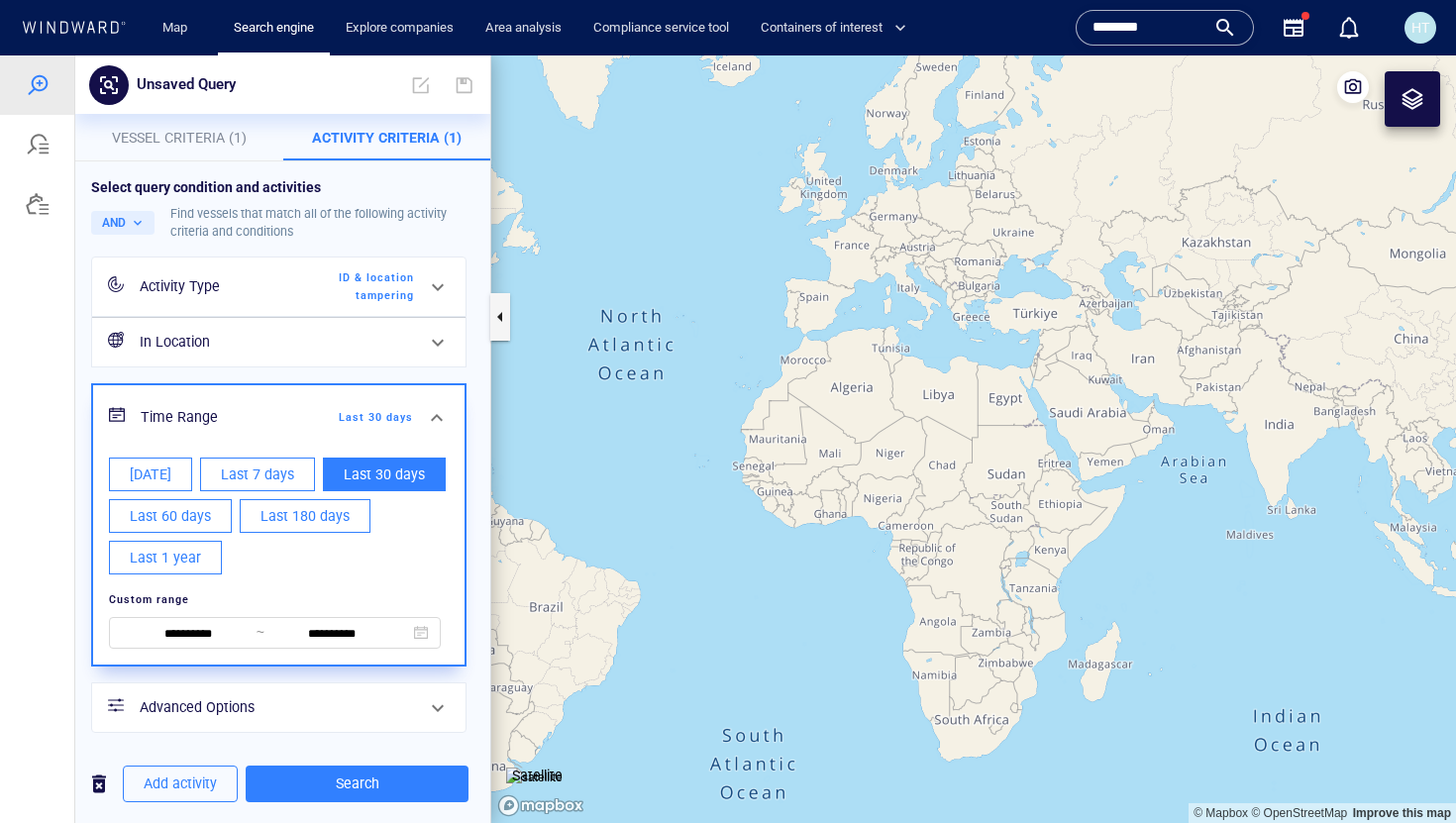 click on "Last 1 year" at bounding box center [165, 558] 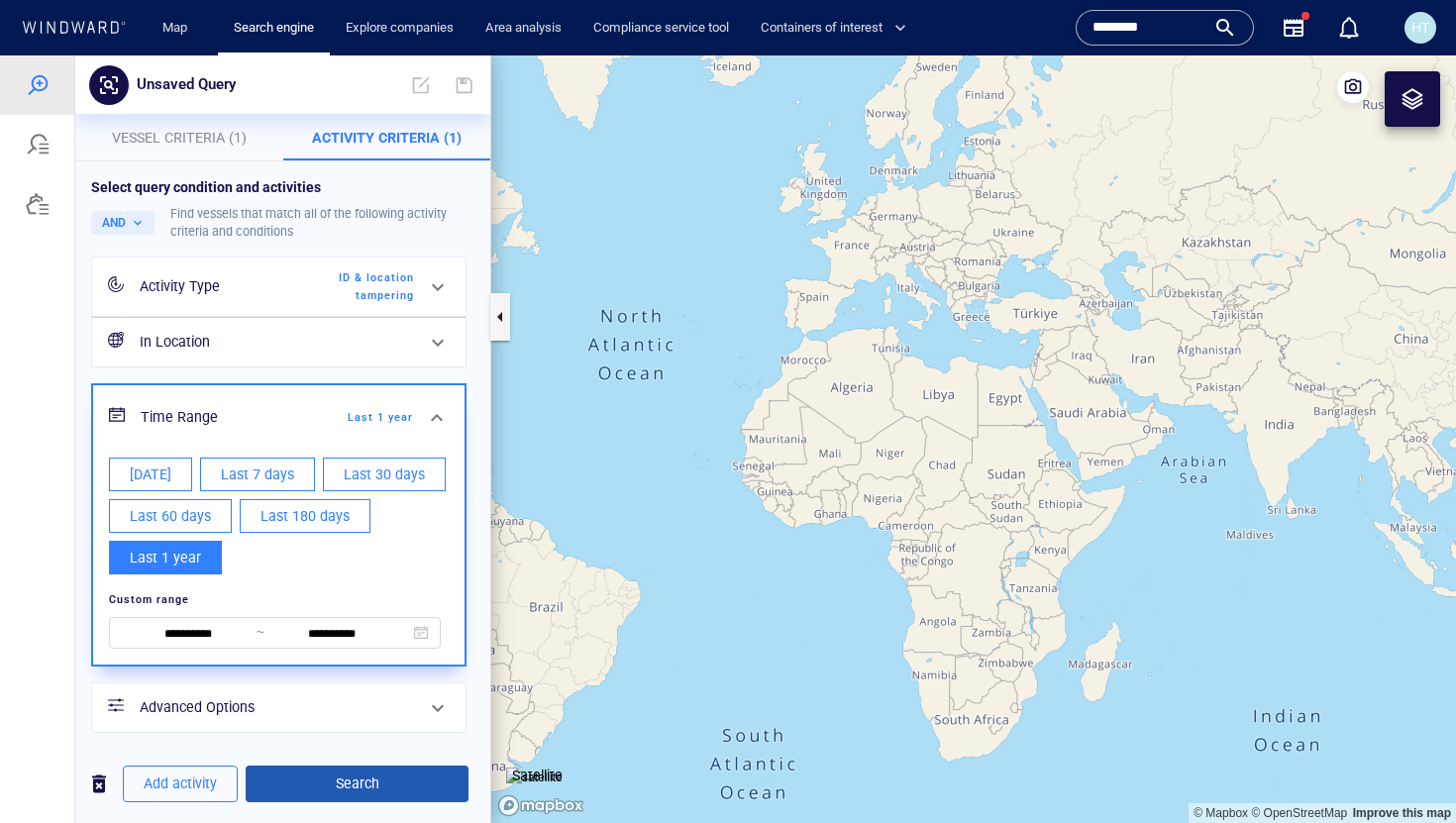 click on "Search" at bounding box center (357, 783) 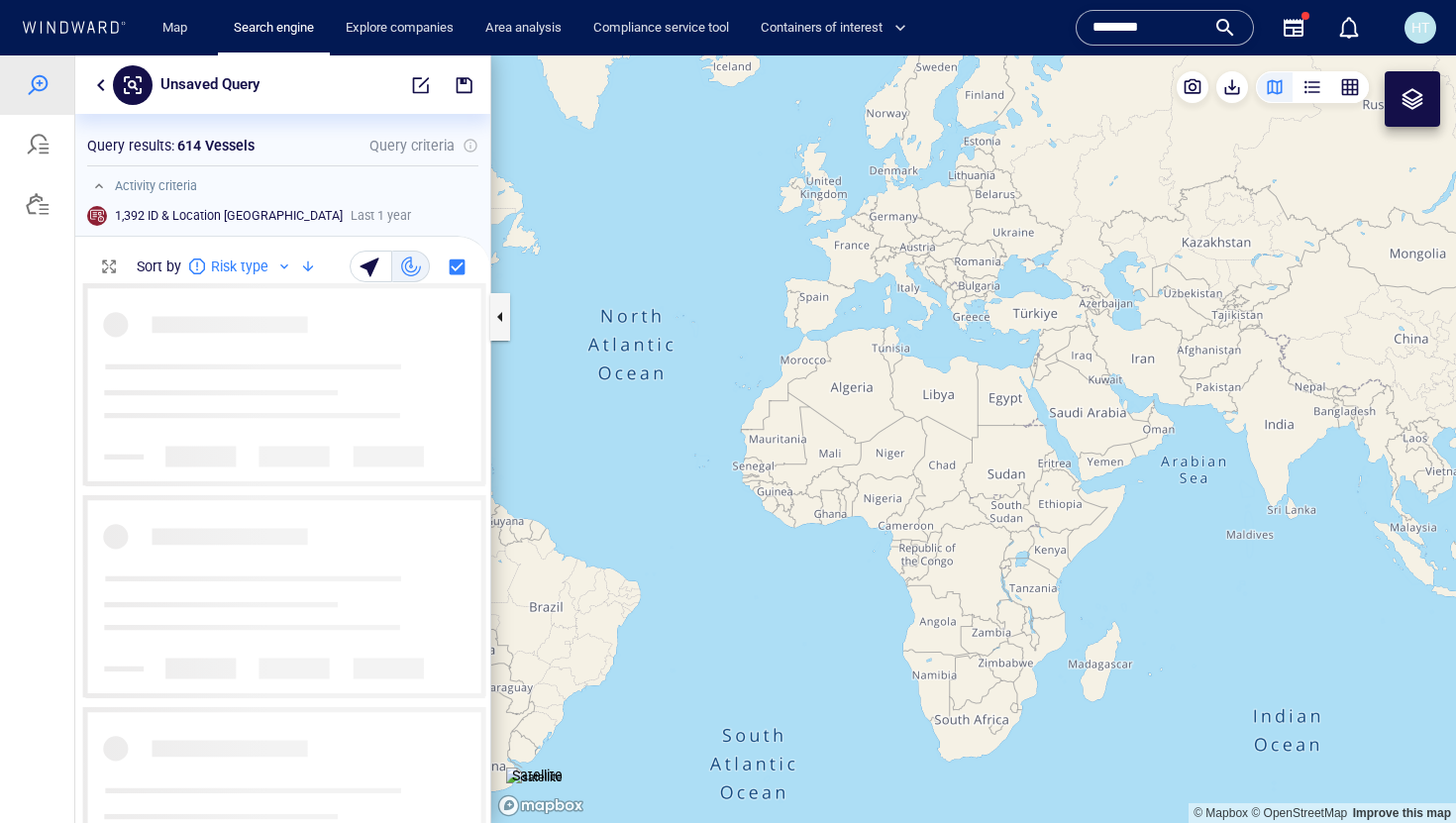 scroll, scrollTop: 1, scrollLeft: 1, axis: both 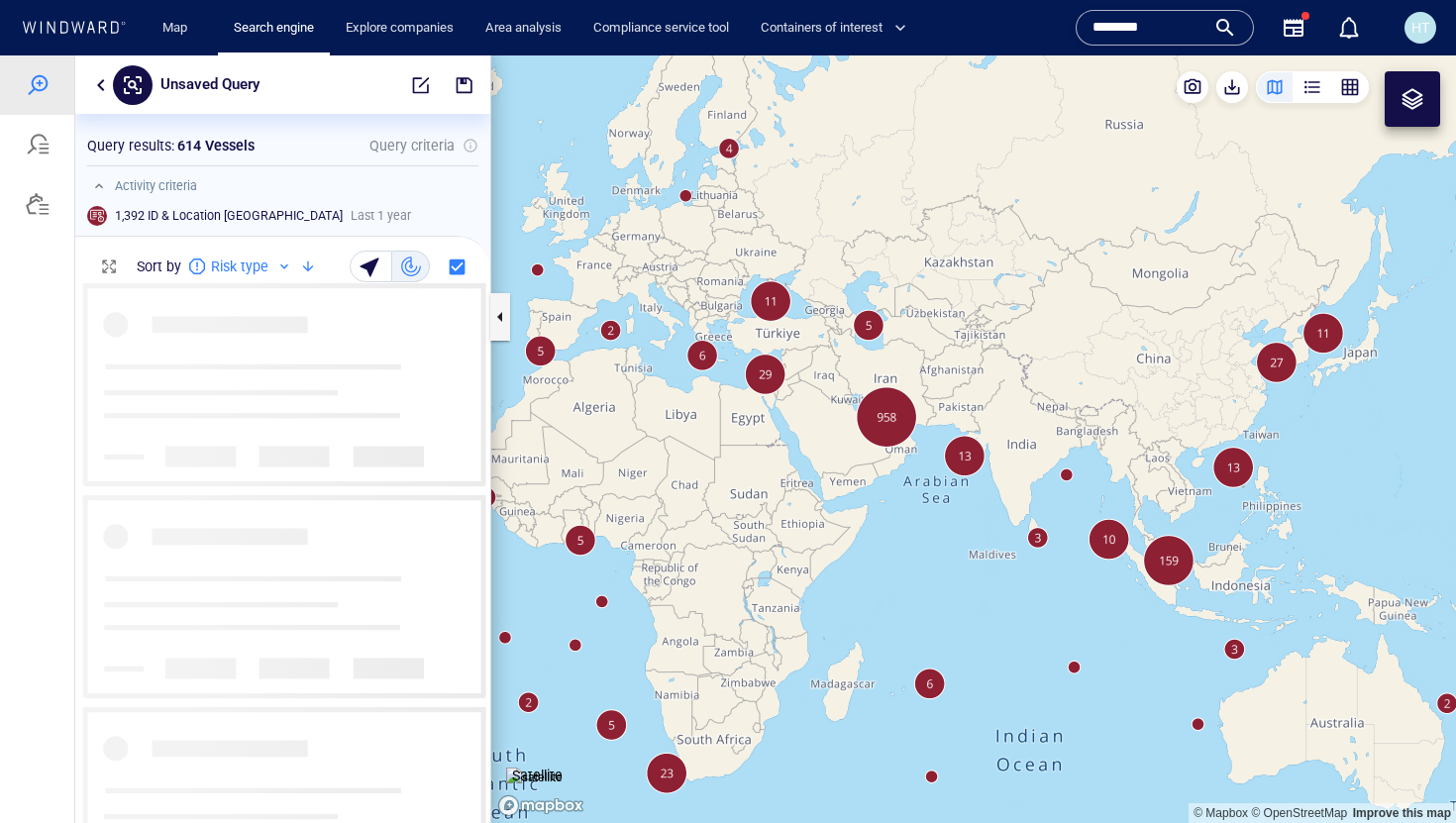 drag, startPoint x: 1019, startPoint y: 527, endPoint x: 763, endPoint y: 553, distance: 257.31693 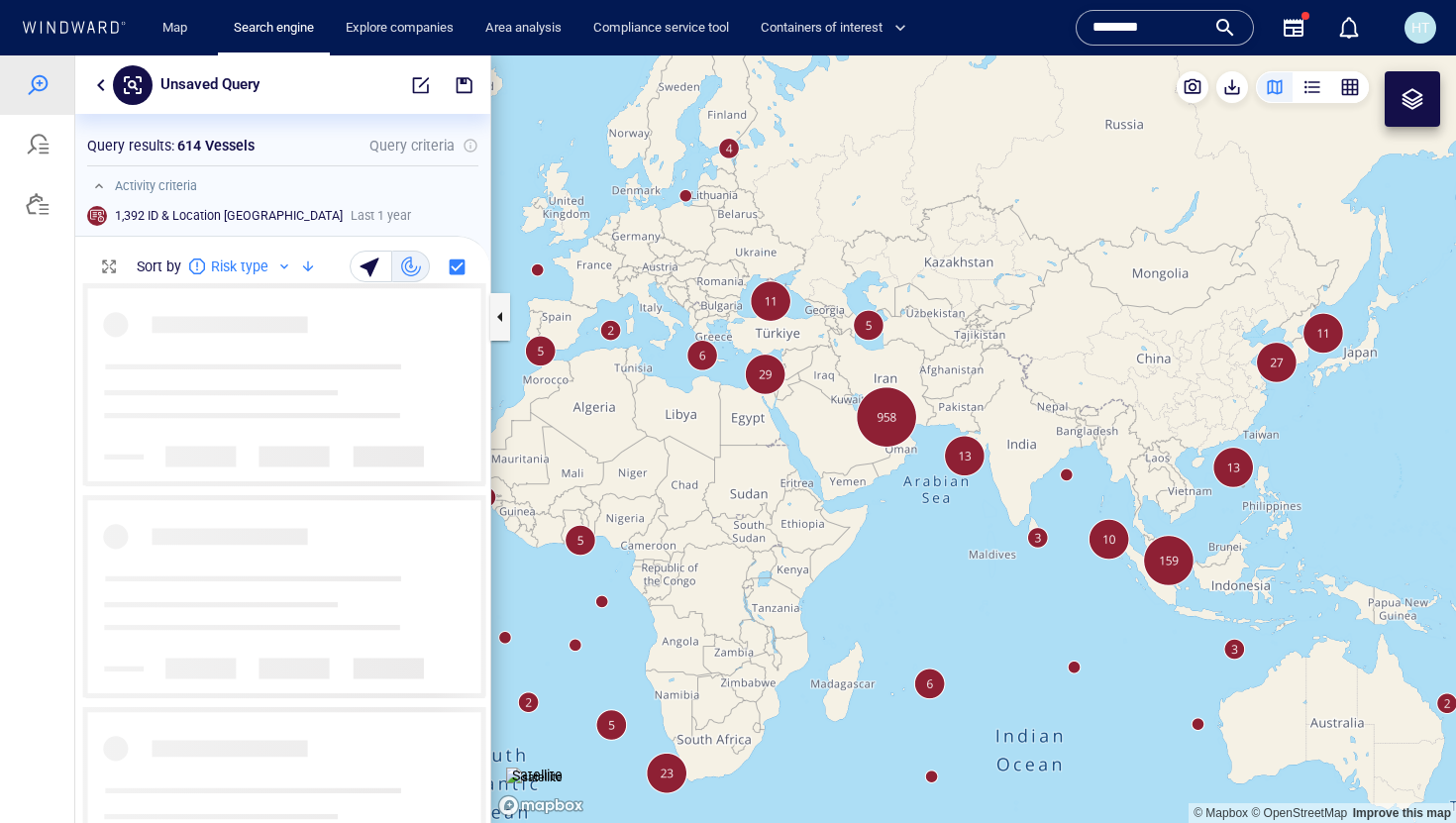 click at bounding box center [974, 439] 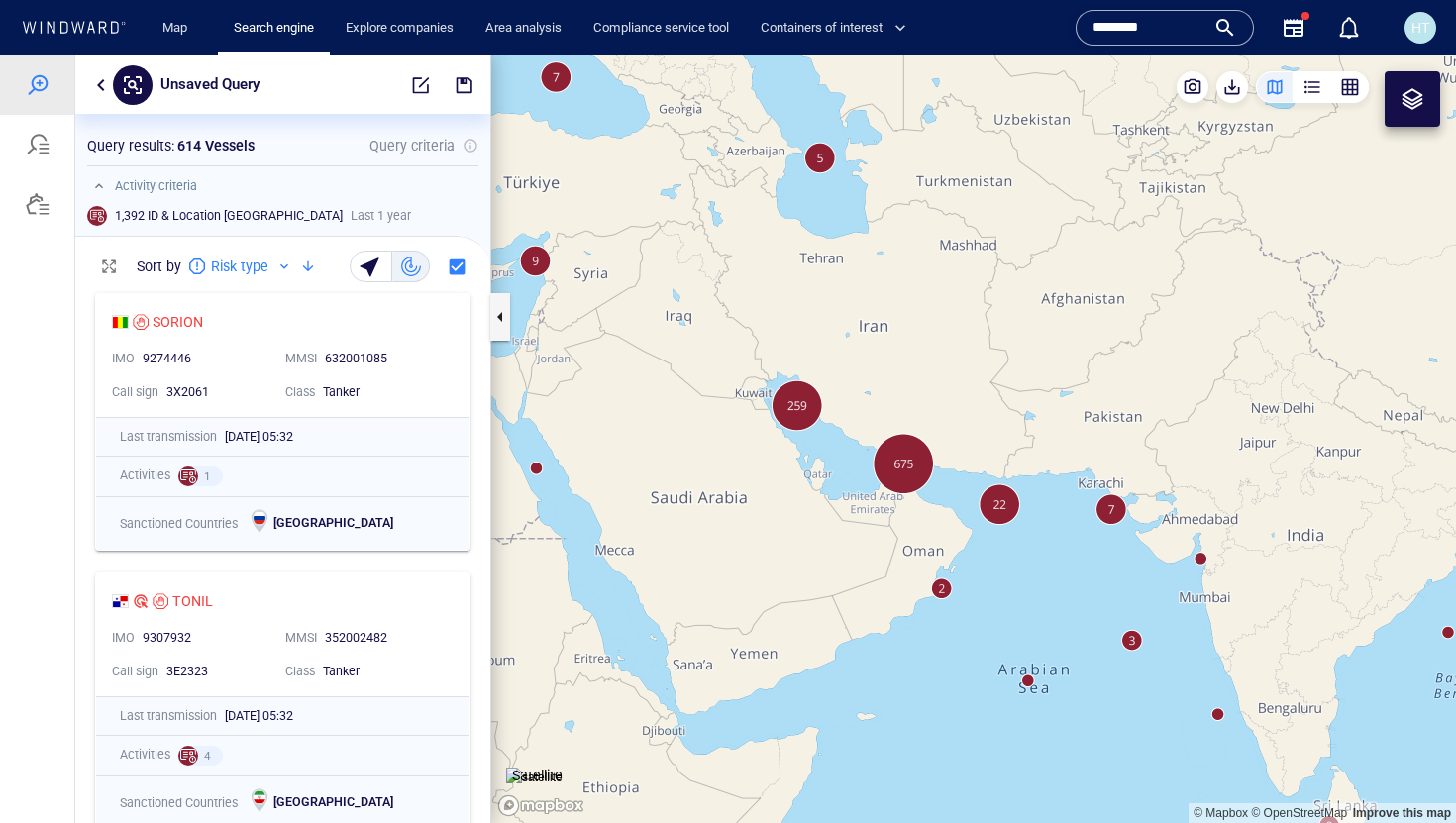 drag, startPoint x: 876, startPoint y: 294, endPoint x: 901, endPoint y: 559, distance: 266.17663 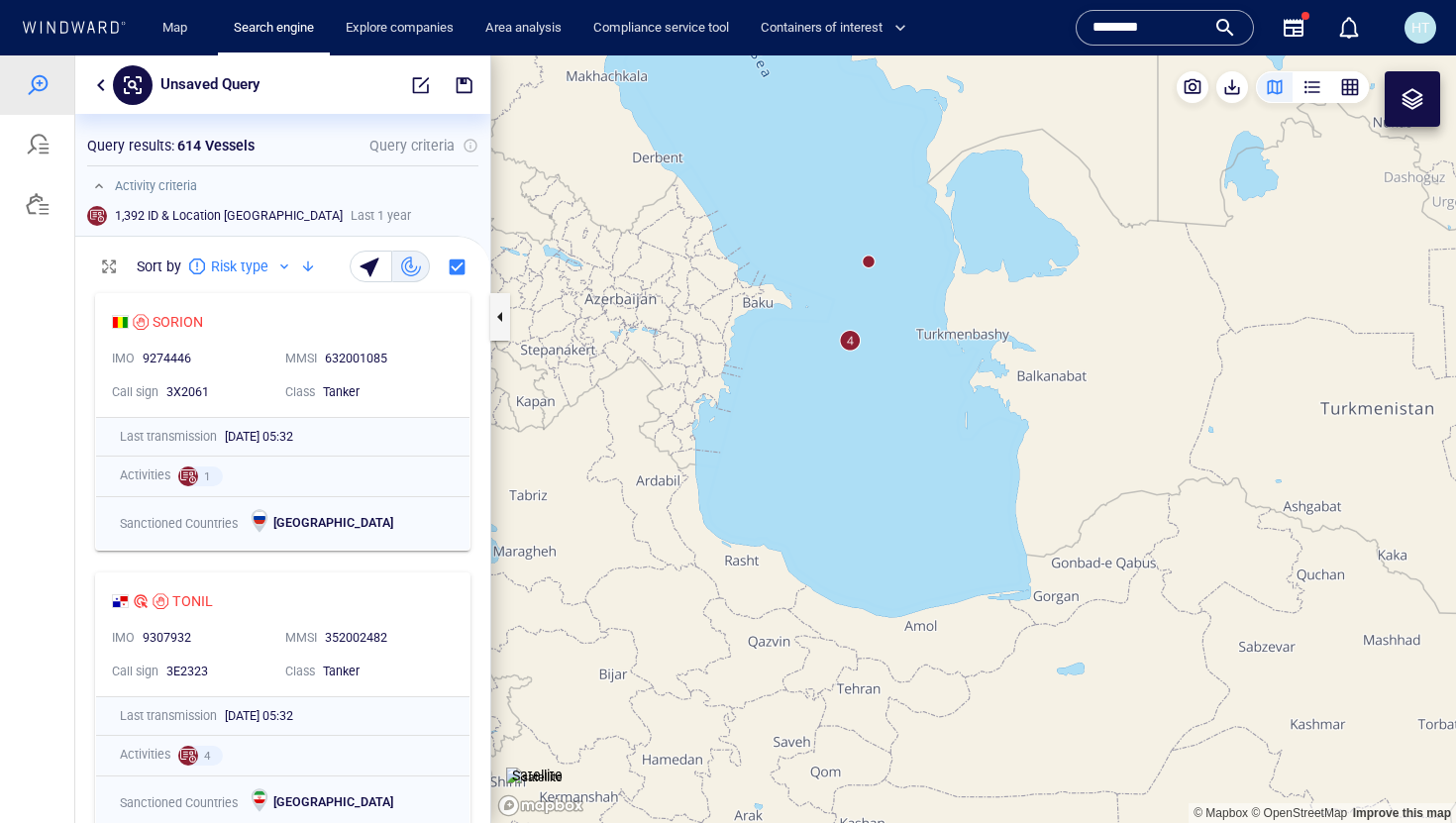 click at bounding box center (974, 439) 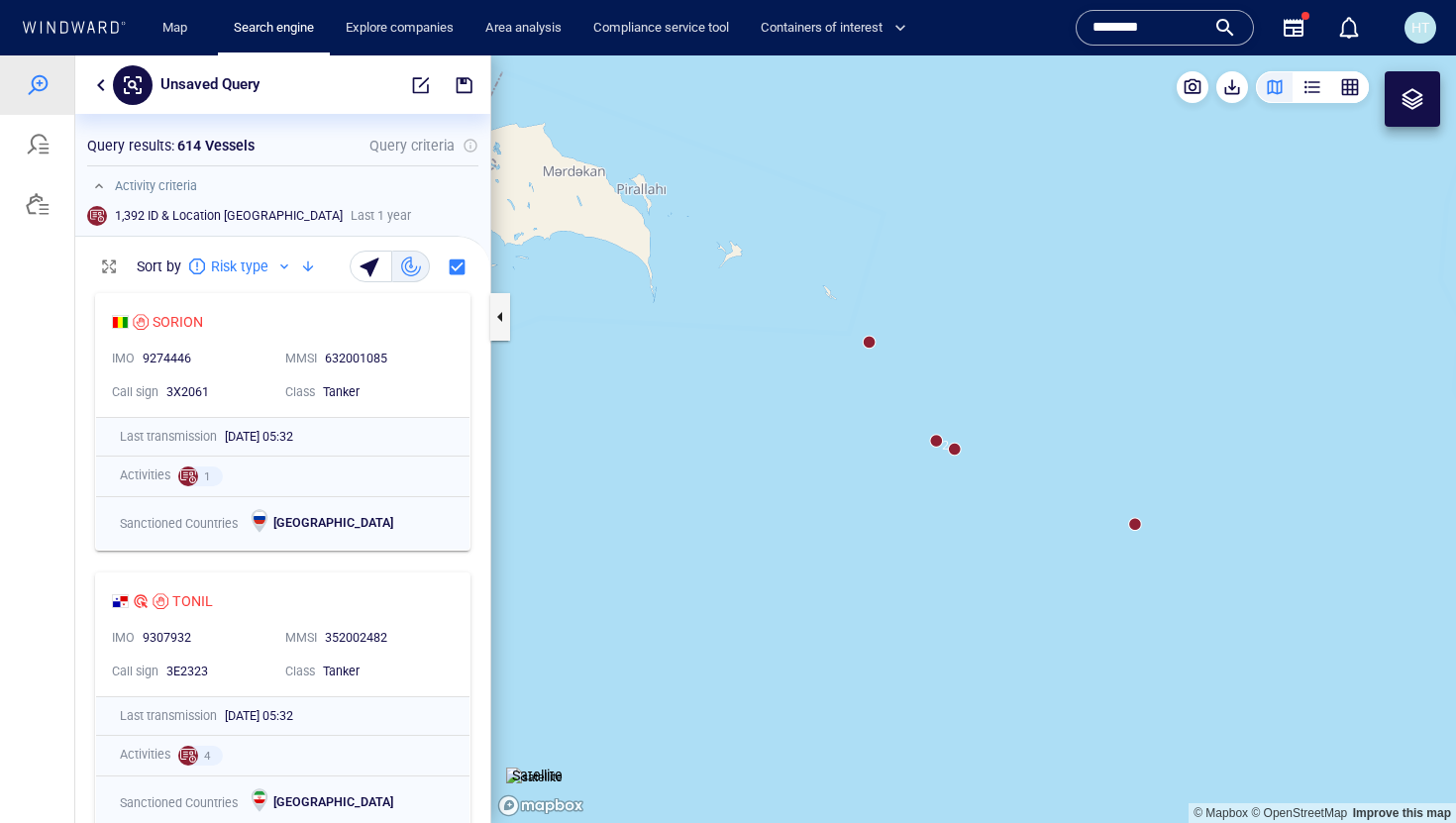 click at bounding box center [974, 439] 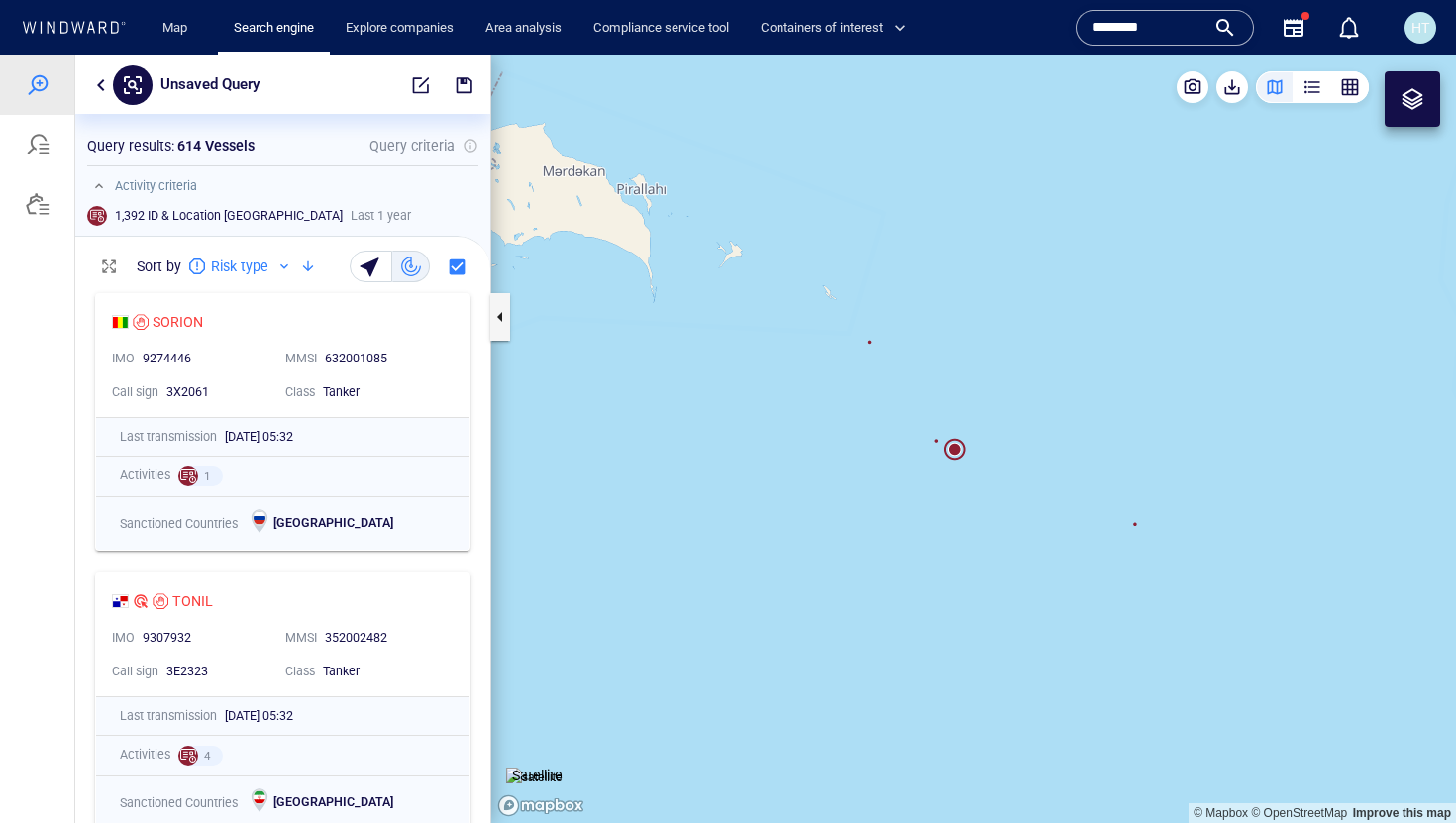 click at bounding box center [974, 439] 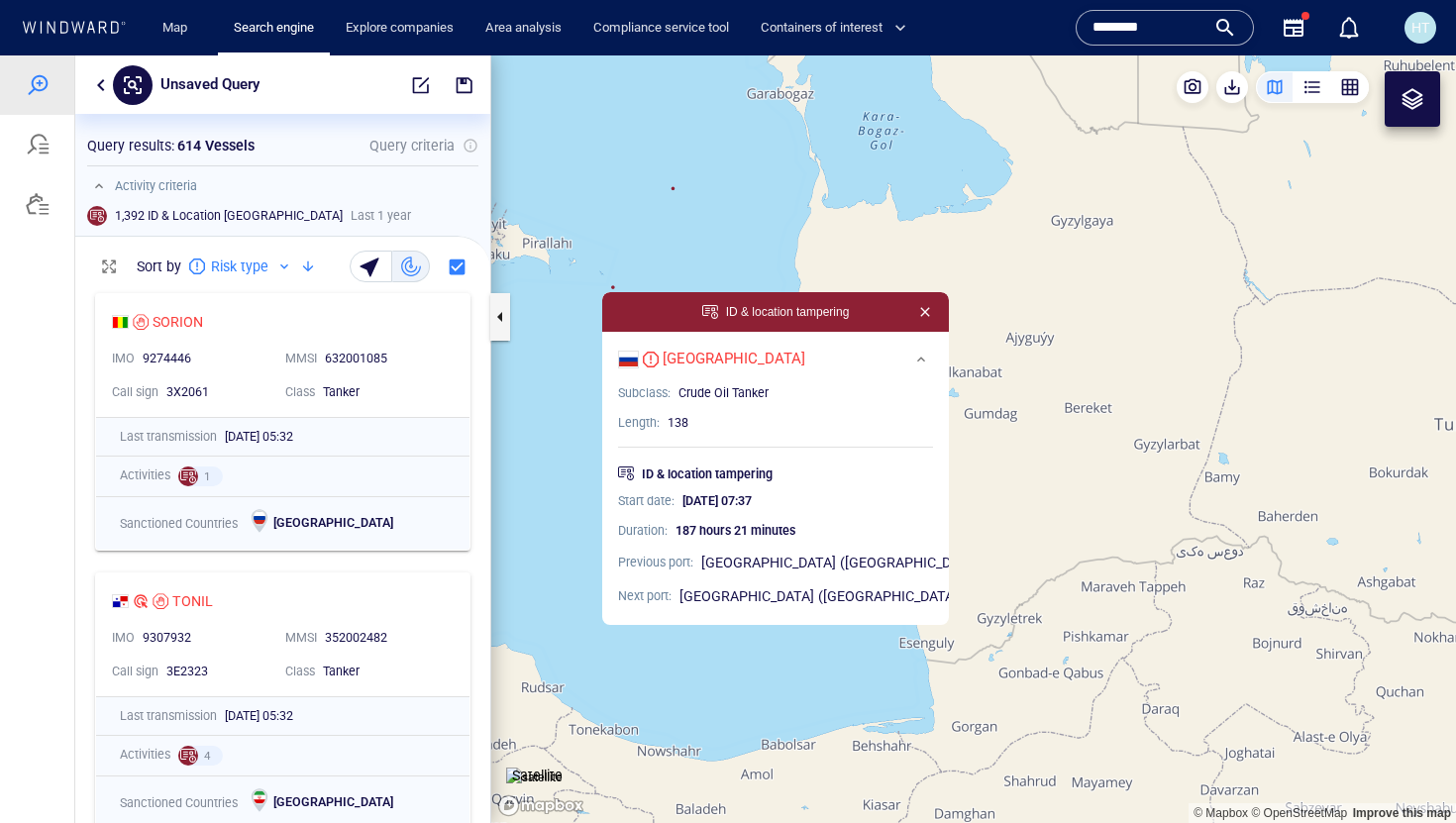 drag, startPoint x: 835, startPoint y: 544, endPoint x: 977, endPoint y: 503, distance: 147.80054 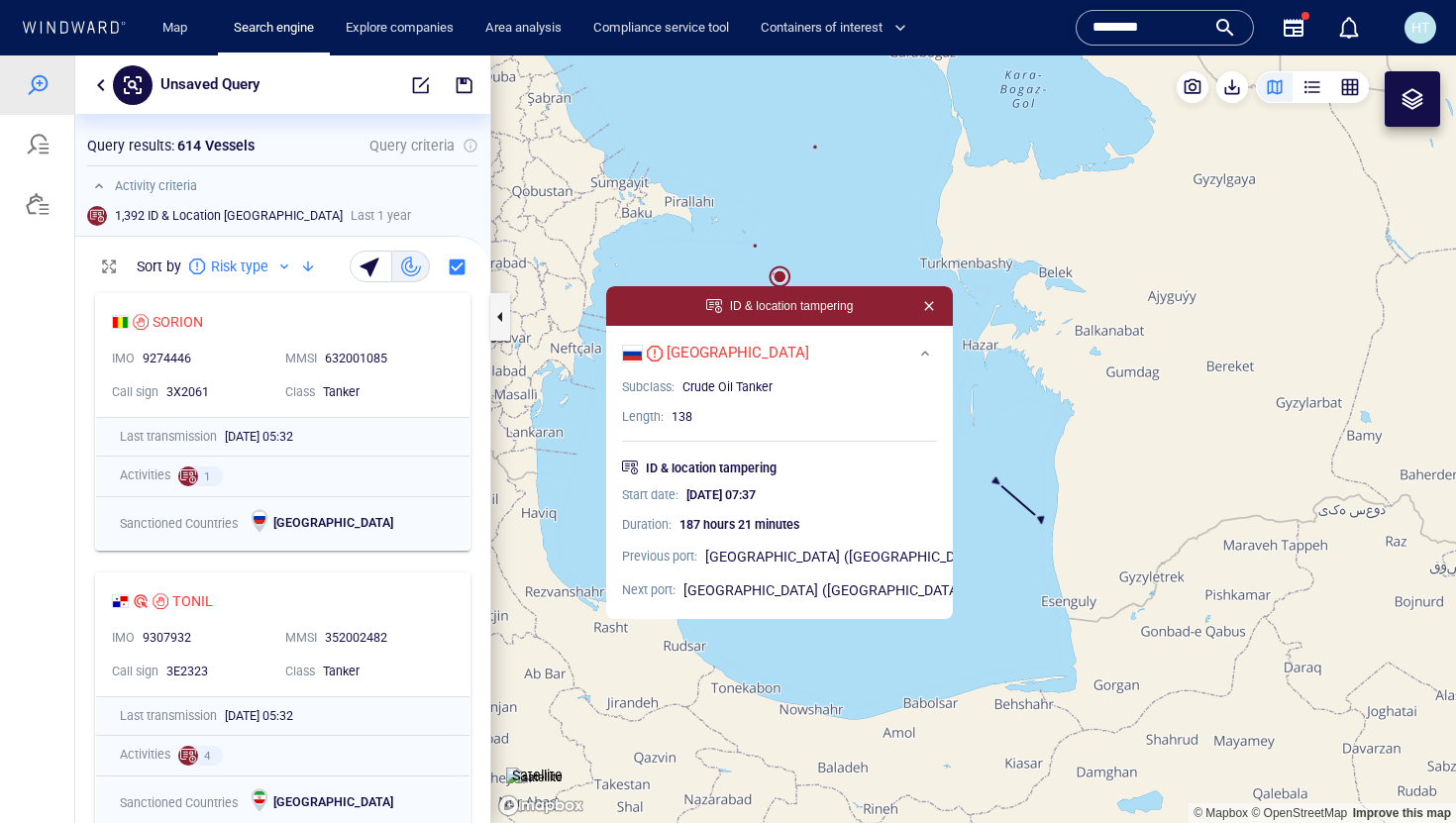click at bounding box center [974, 439] 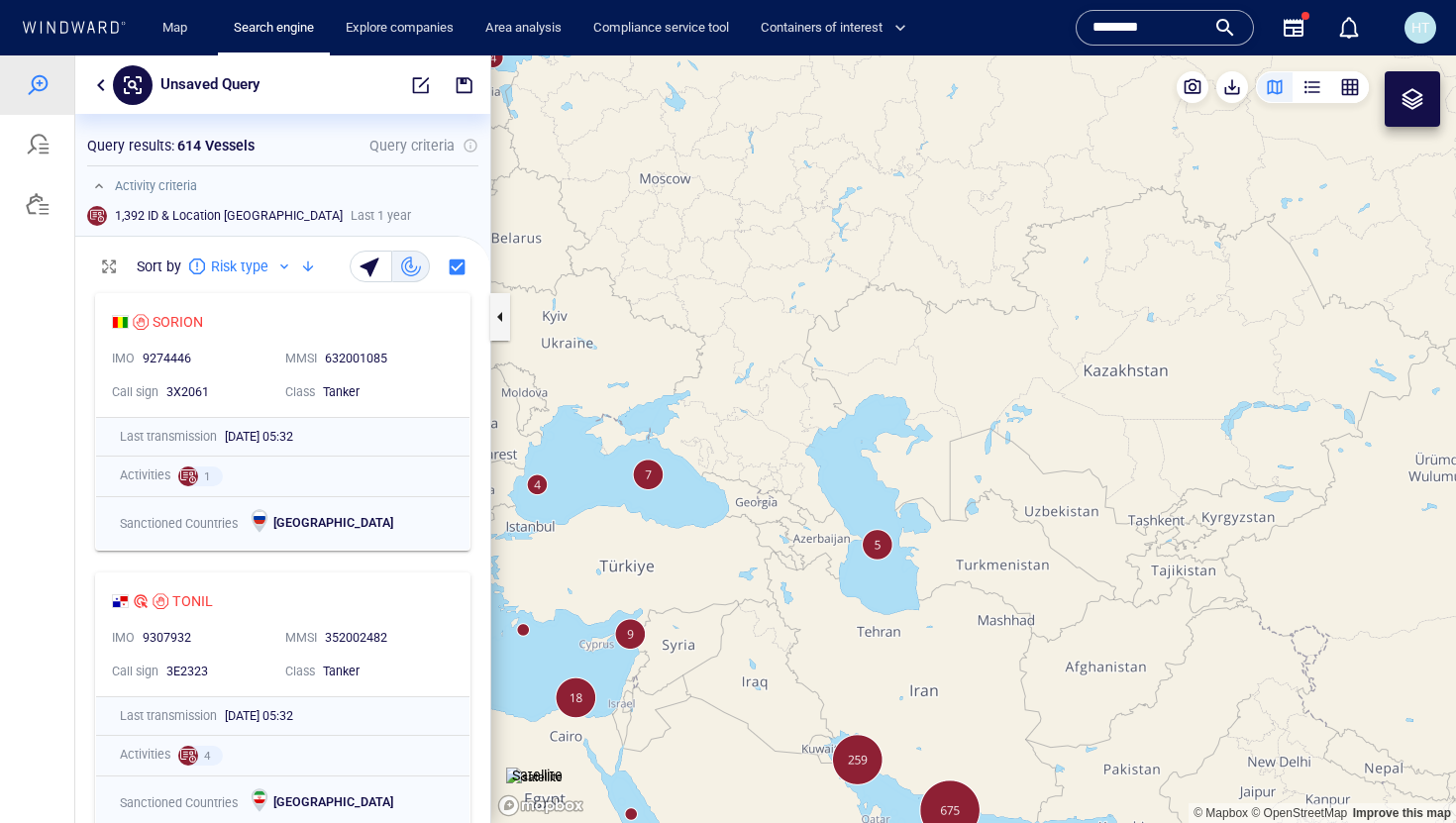 drag, startPoint x: 885, startPoint y: 695, endPoint x: 995, endPoint y: 494, distance: 229.13097 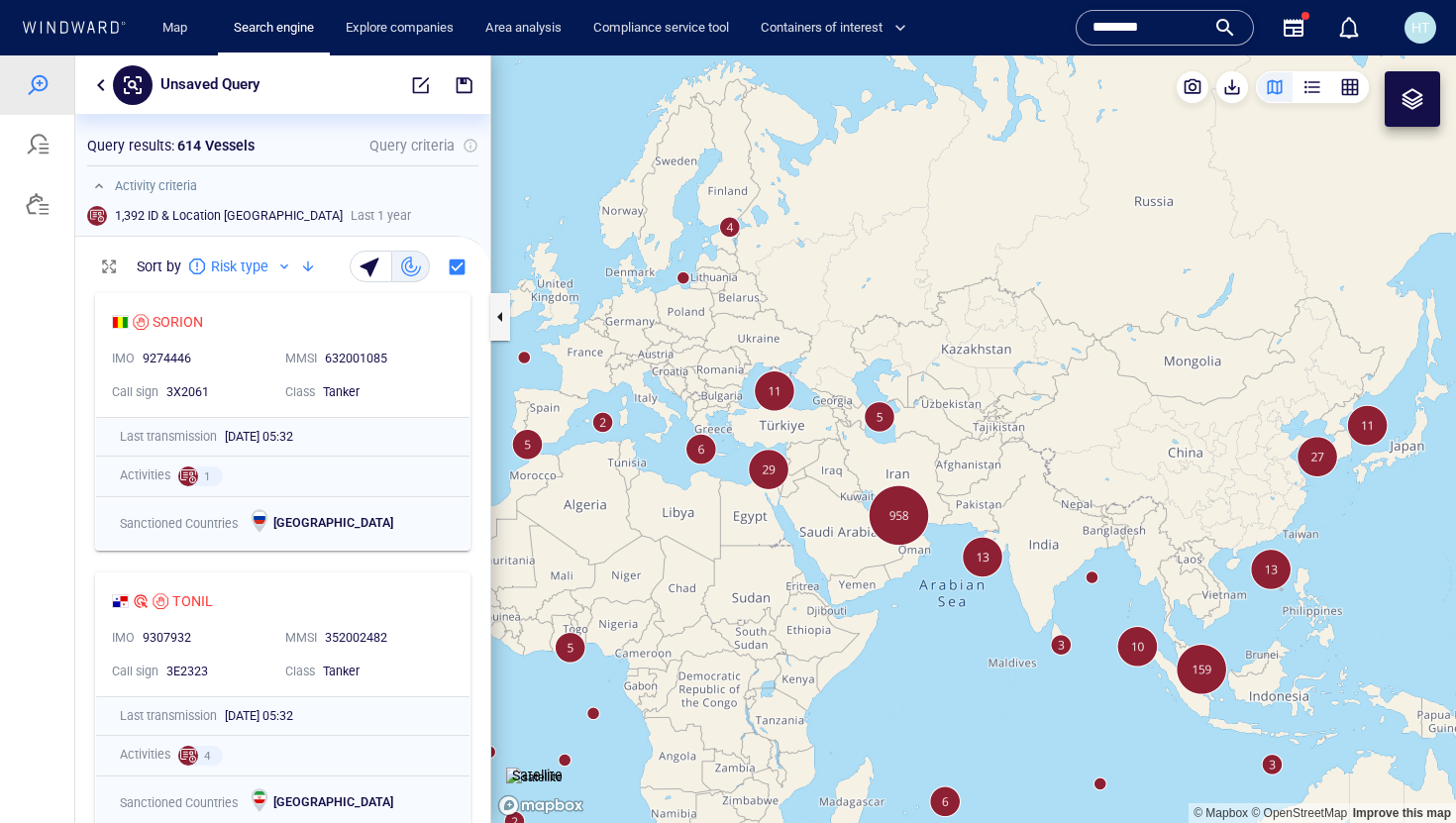drag, startPoint x: 765, startPoint y: 568, endPoint x: 1024, endPoint y: 447, distance: 285.8706 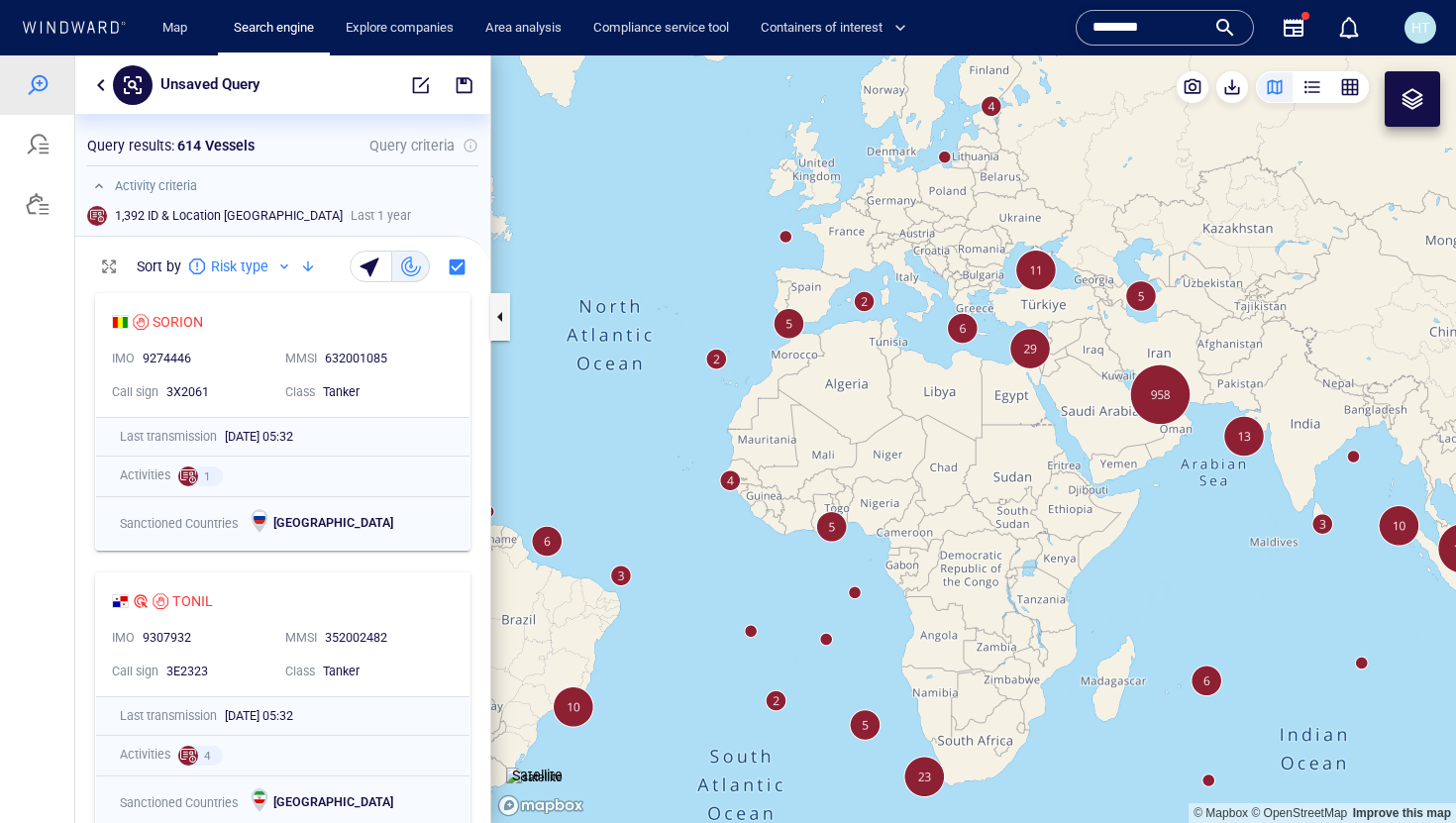 drag, startPoint x: 871, startPoint y: 549, endPoint x: 604, endPoint y: 633, distance: 279.9018 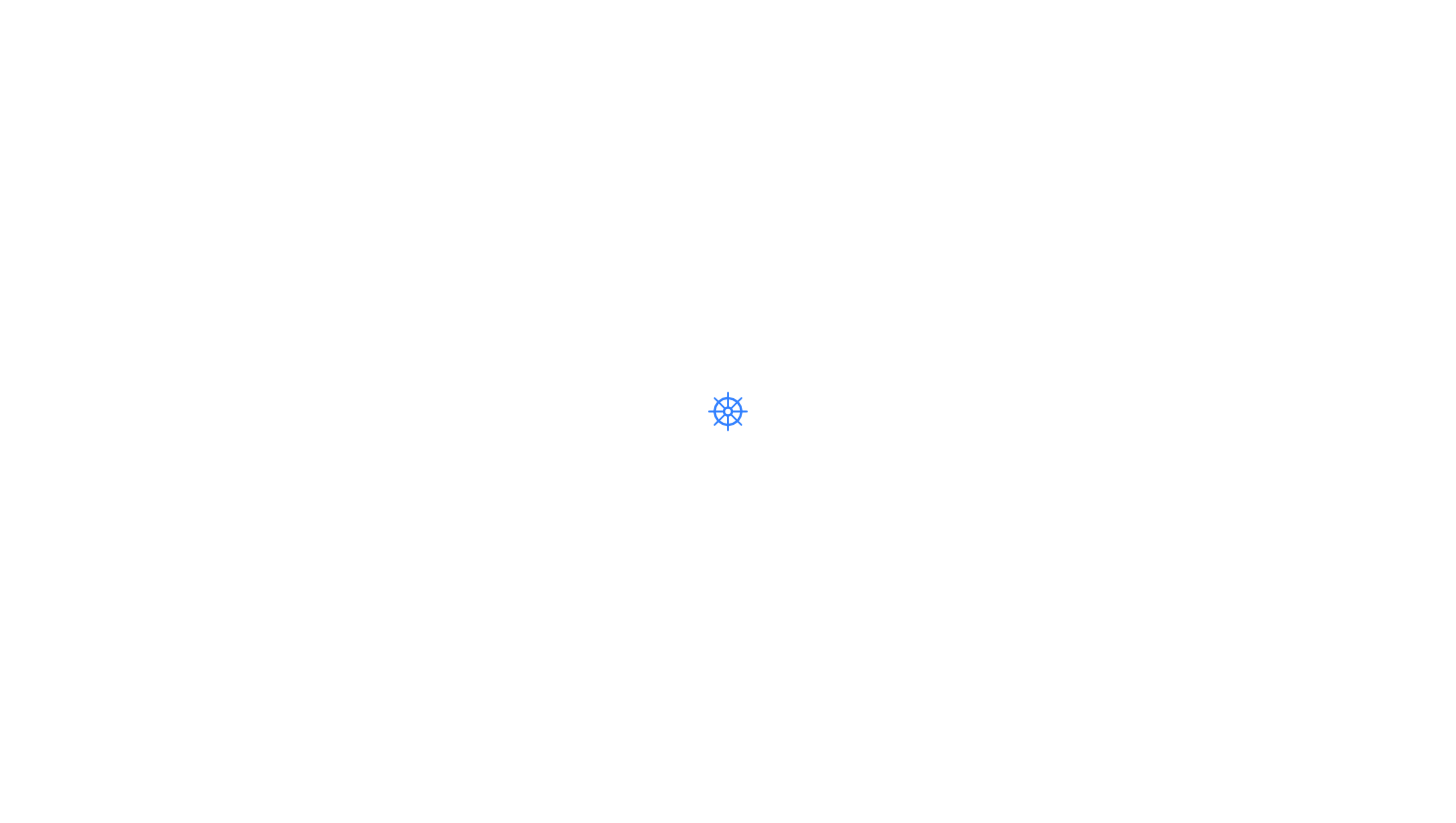 scroll, scrollTop: 0, scrollLeft: 0, axis: both 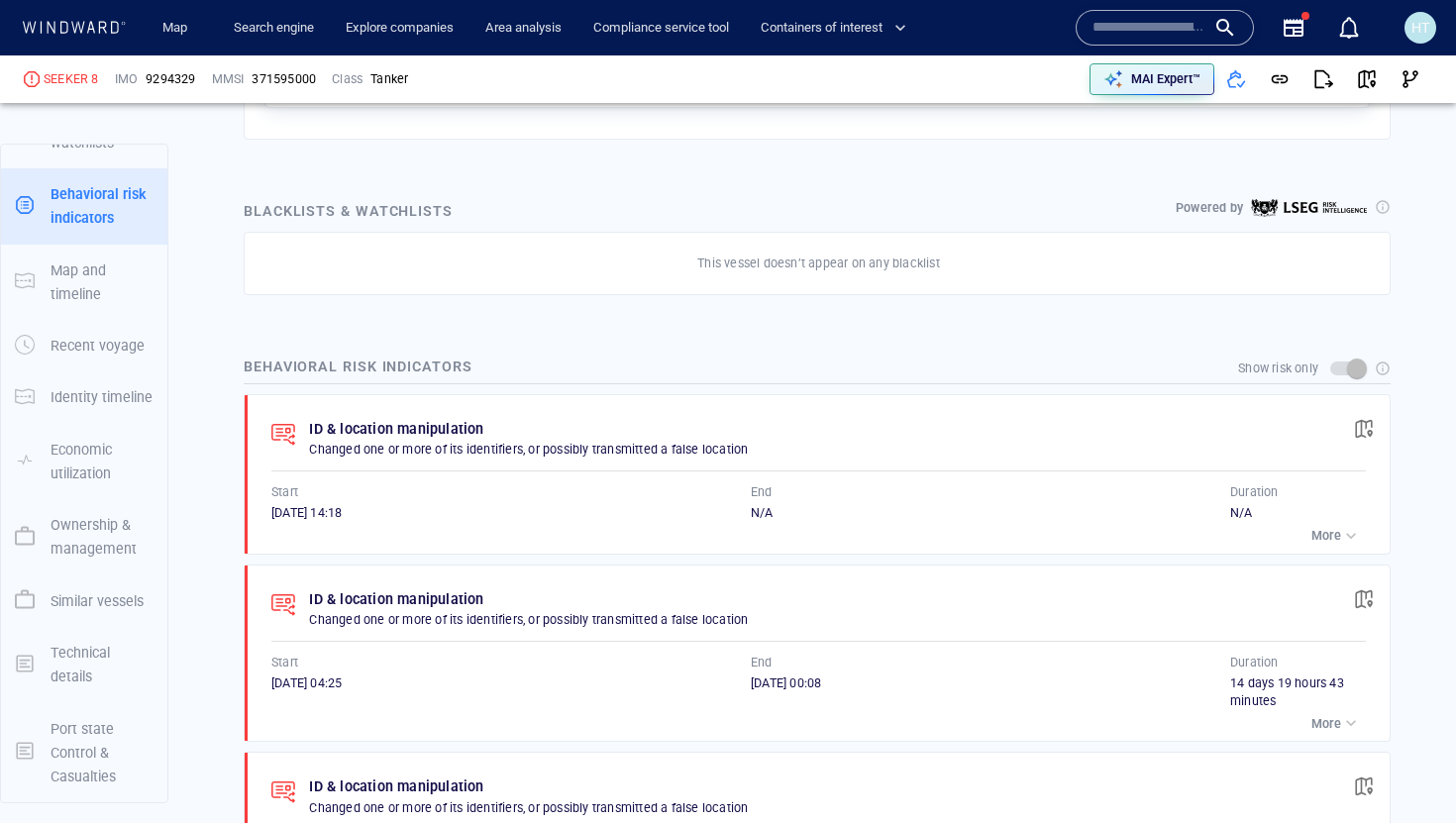 click at bounding box center (1351, 536) 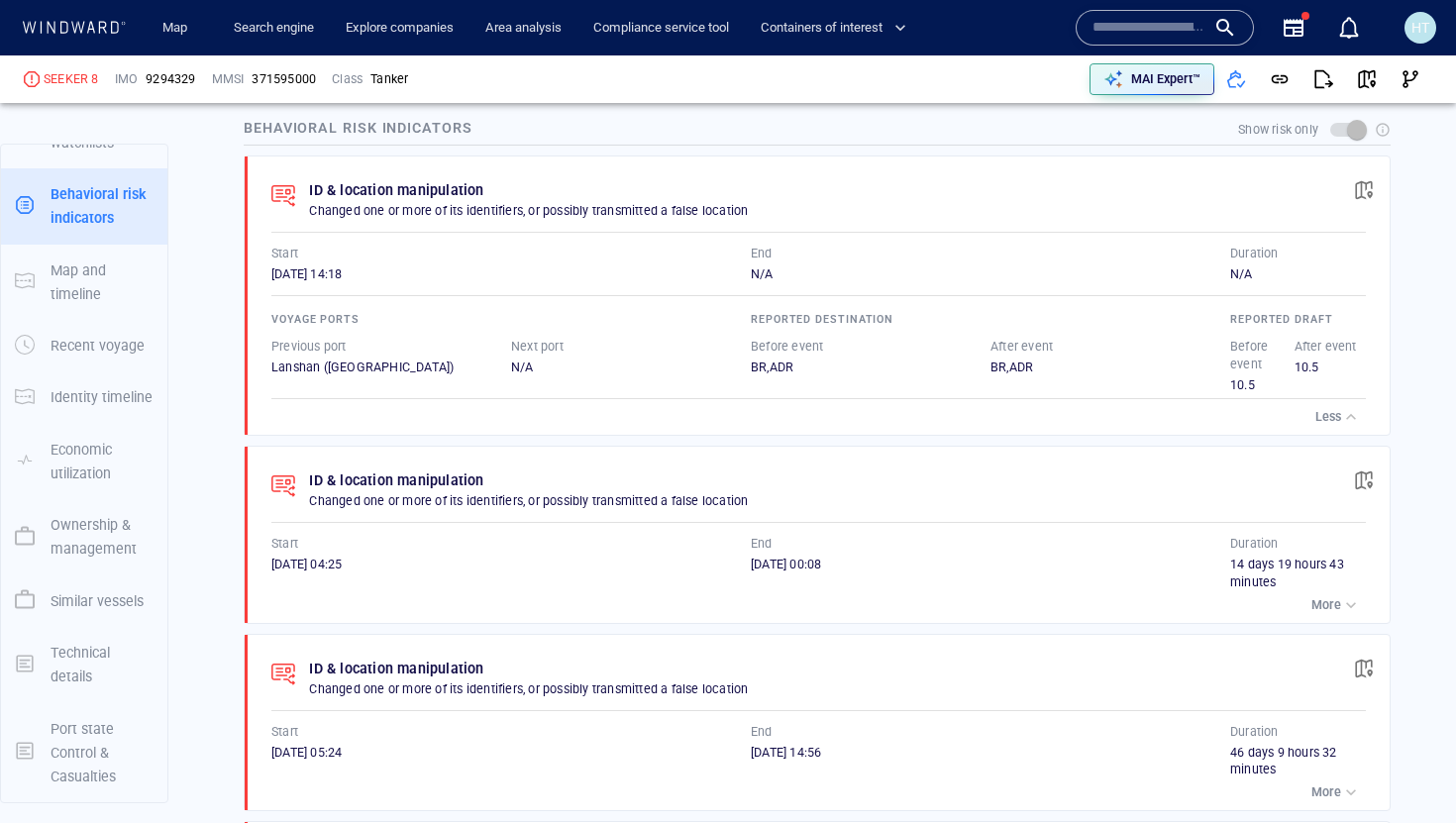scroll, scrollTop: 1160, scrollLeft: 0, axis: vertical 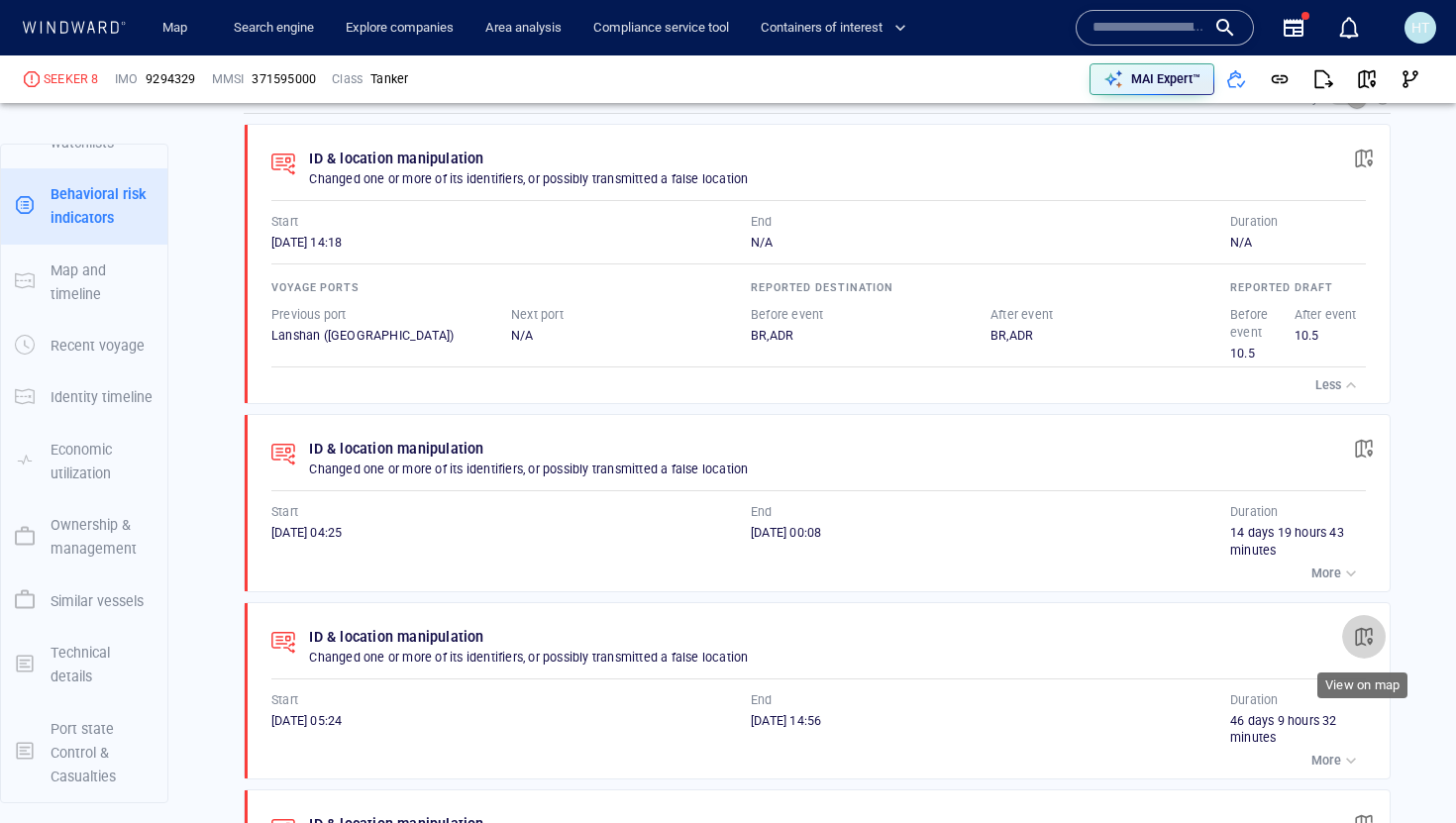 click at bounding box center (1364, 637) 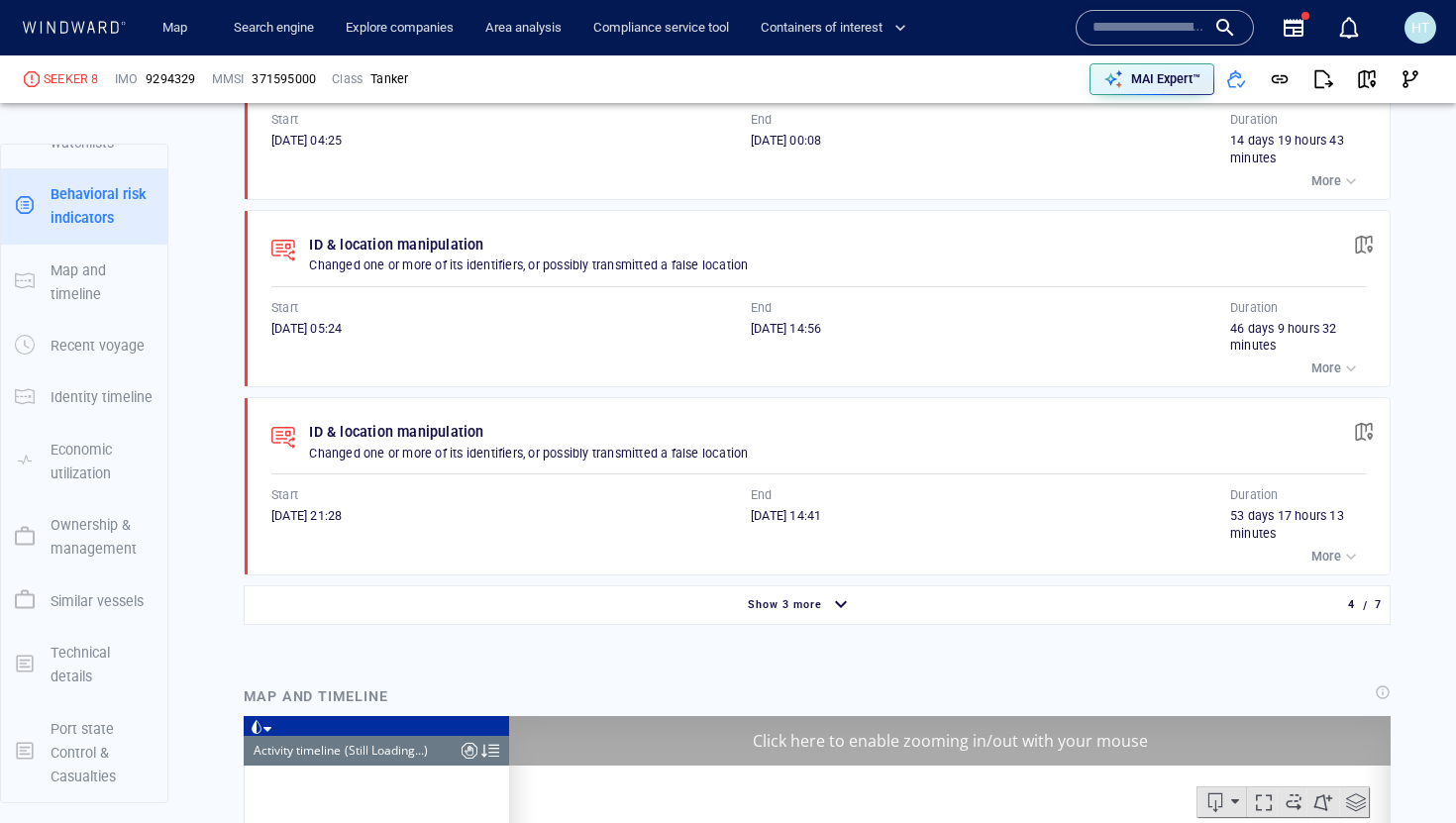 scroll, scrollTop: 0, scrollLeft: 0, axis: both 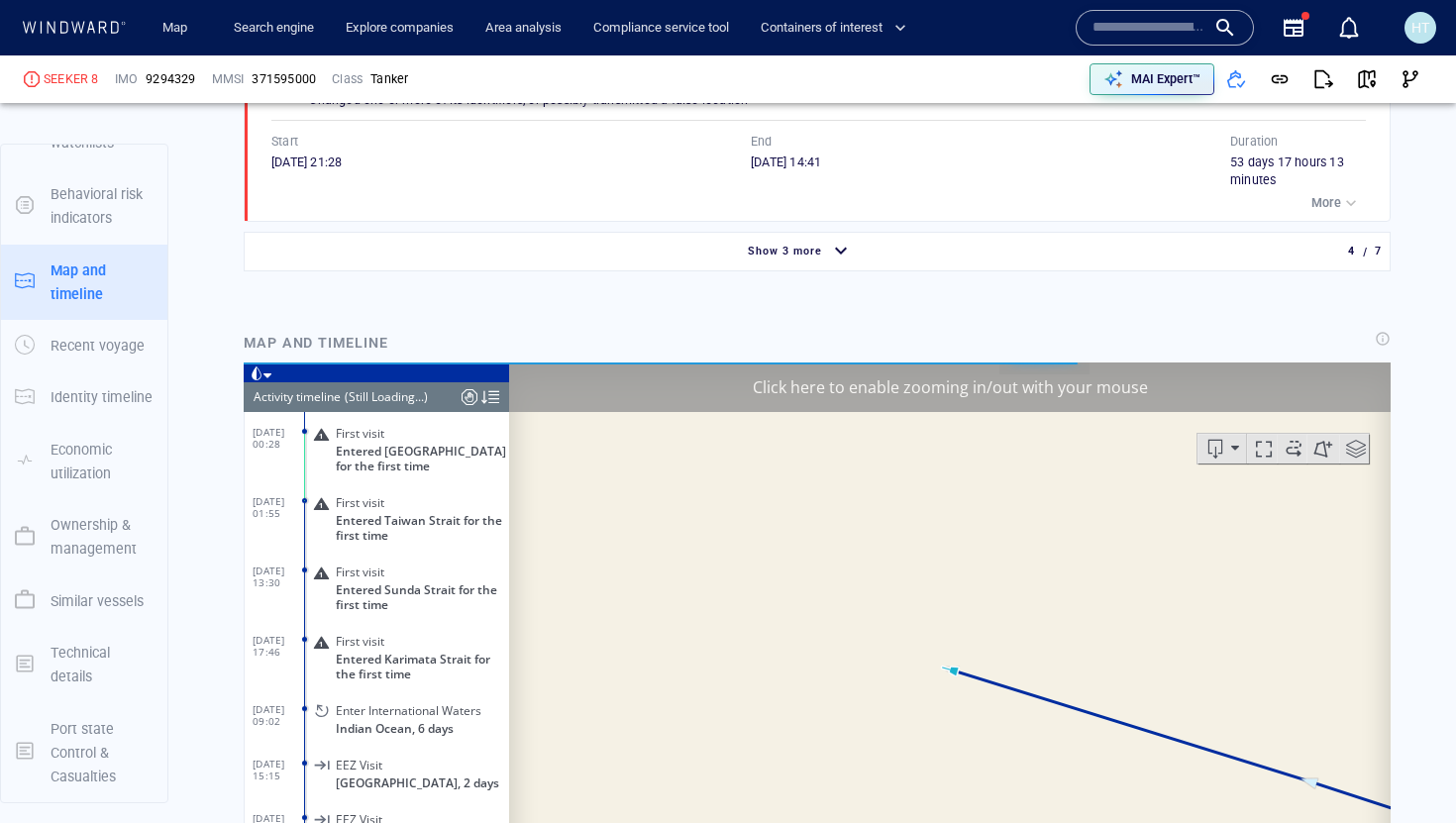 click on "Click here to enable zooming in/out with your mouse" at bounding box center (950, 387) 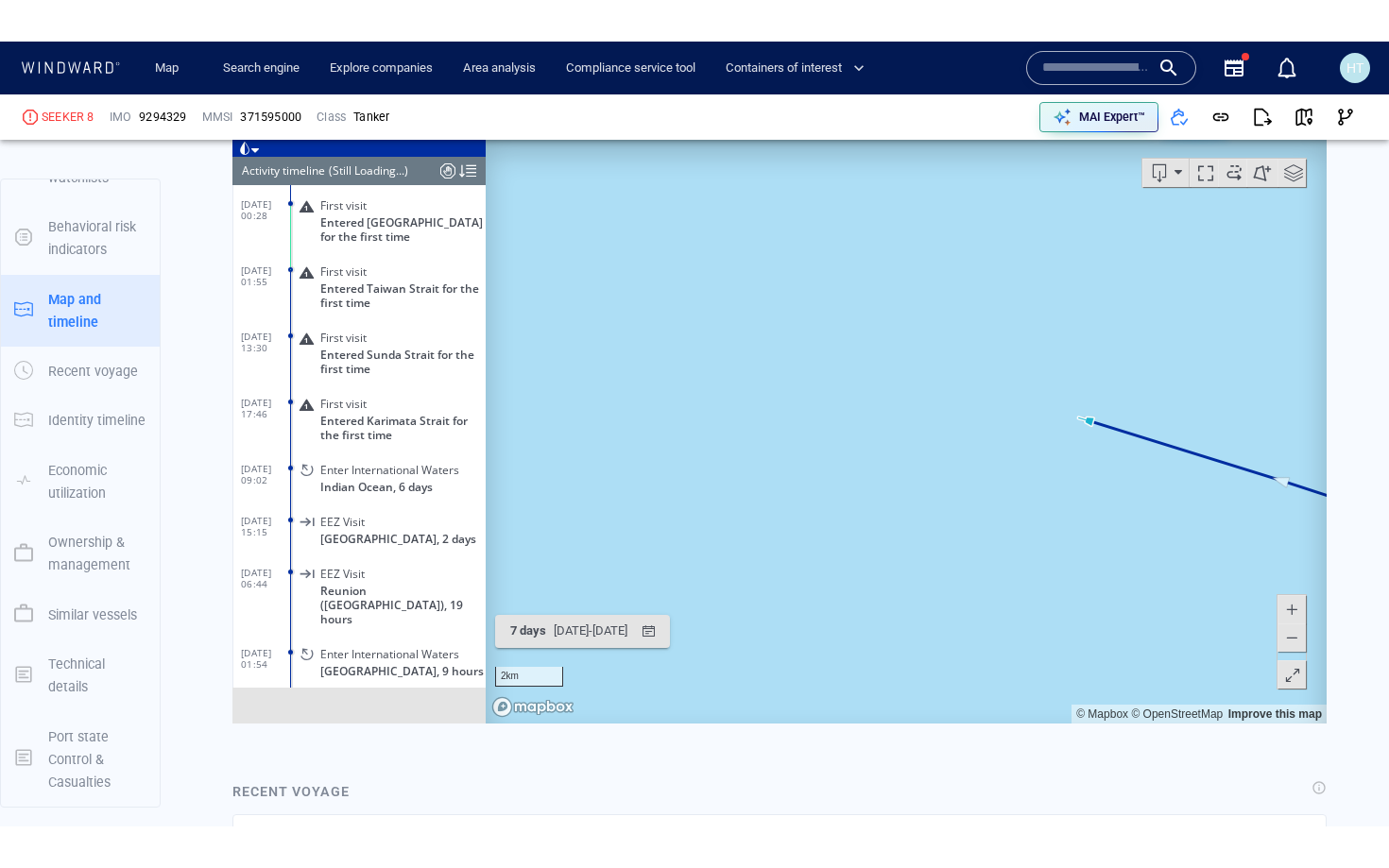 scroll, scrollTop: 2092, scrollLeft: 0, axis: vertical 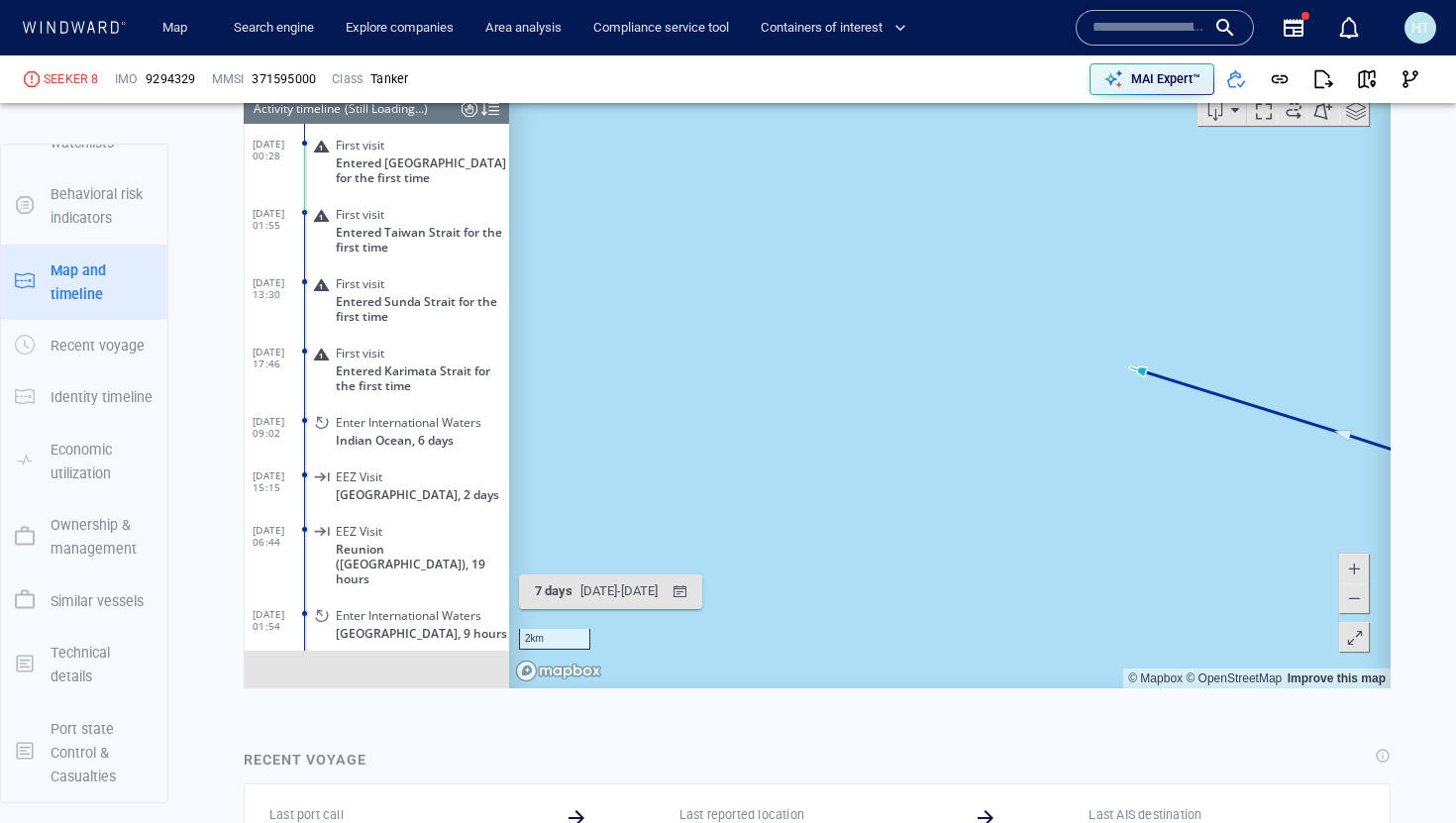 click at bounding box center (1355, 638) 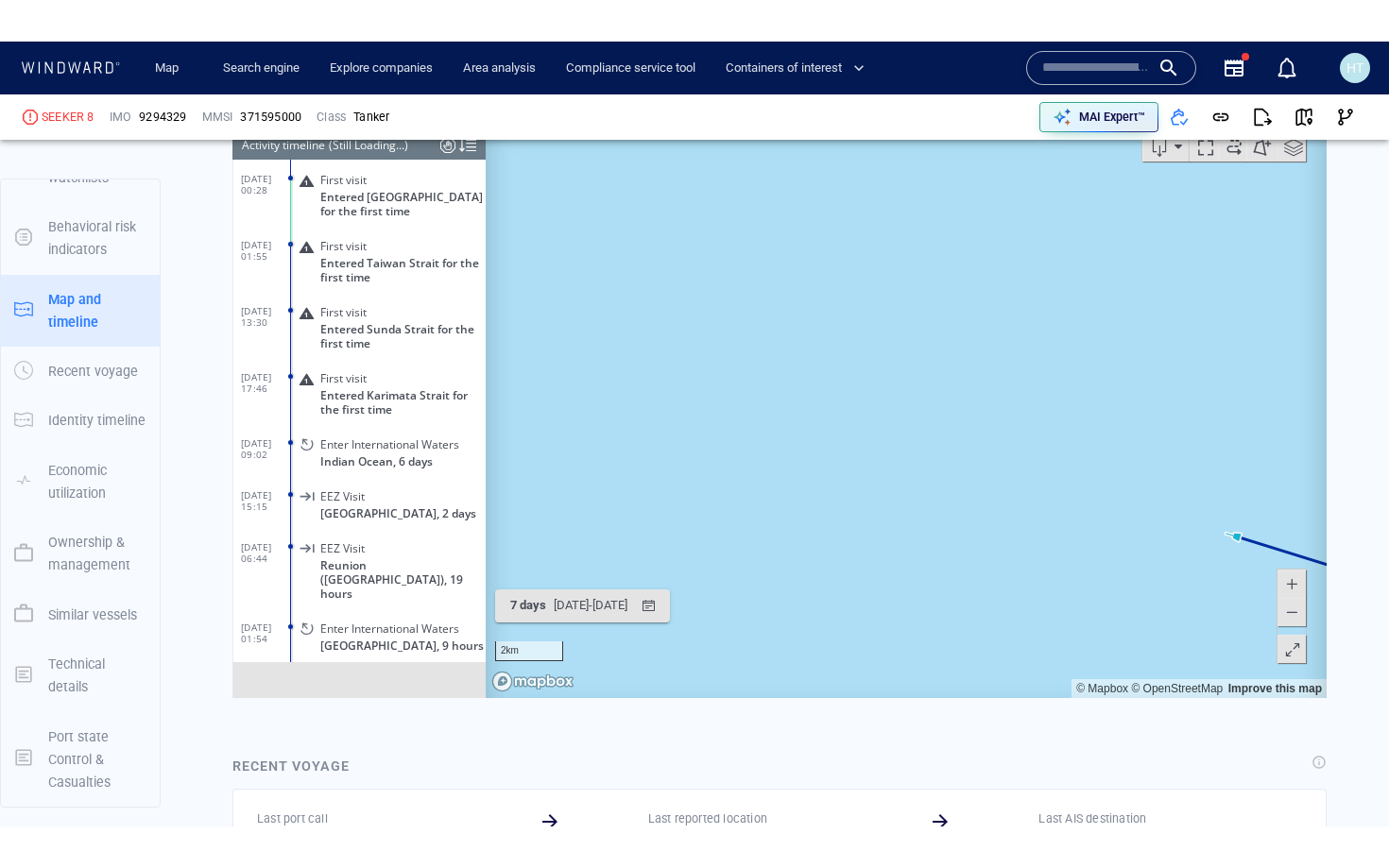 scroll, scrollTop: 66, scrollLeft: 0, axis: vertical 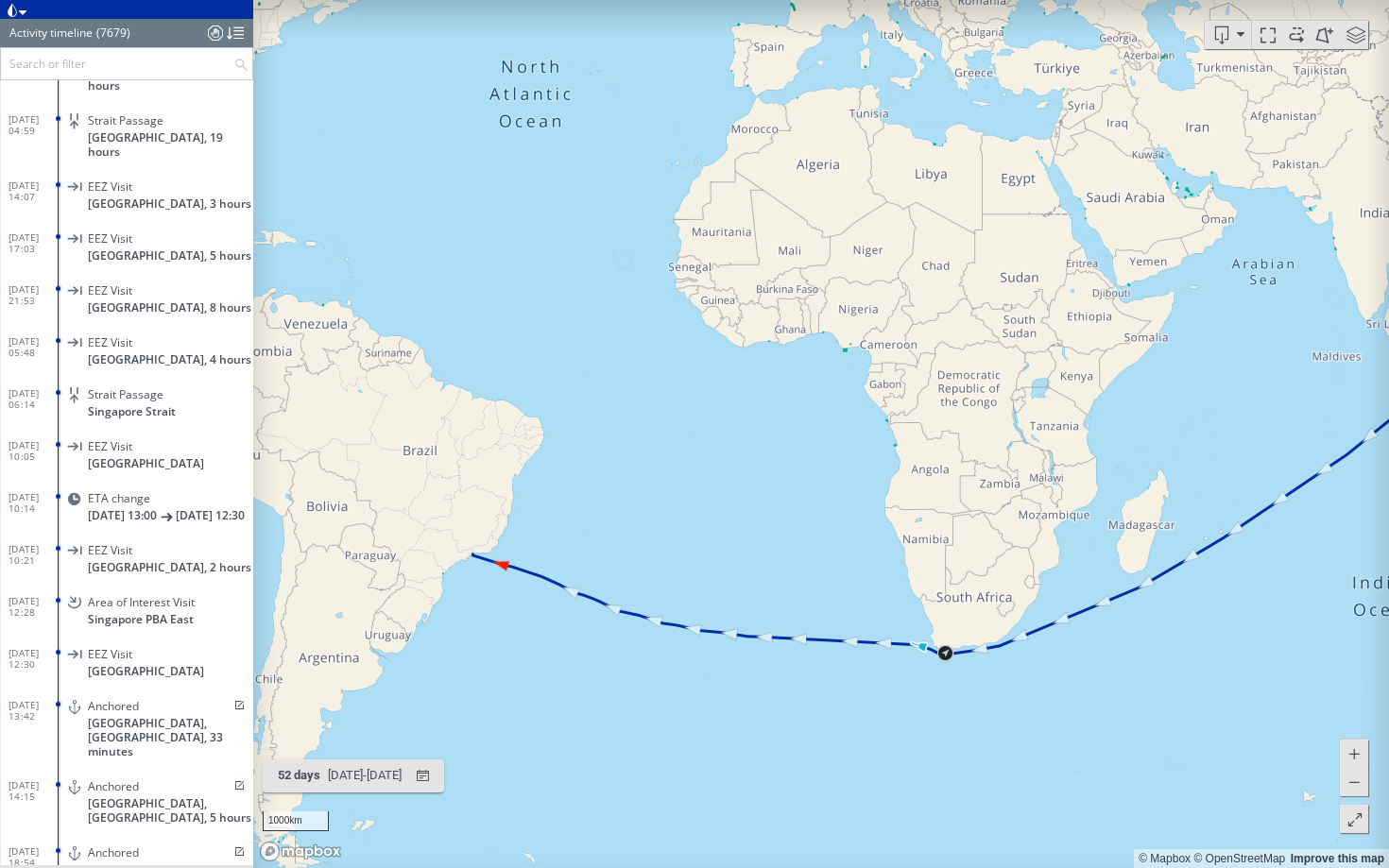 drag, startPoint x: 808, startPoint y: 621, endPoint x: 913, endPoint y: 454, distance: 197.26632 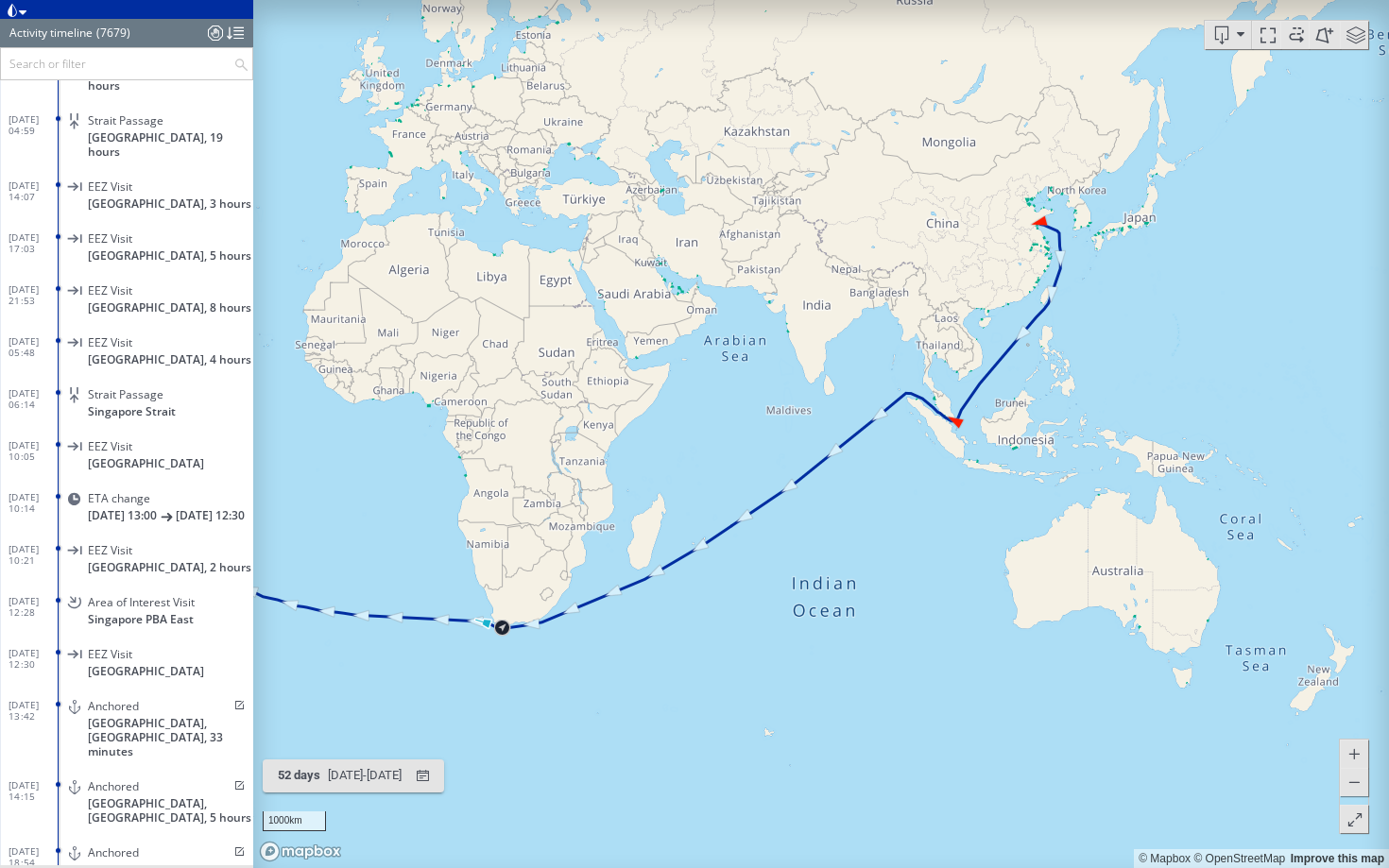 drag, startPoint x: 977, startPoint y: 488, endPoint x: 1056, endPoint y: 286, distance: 216.89859 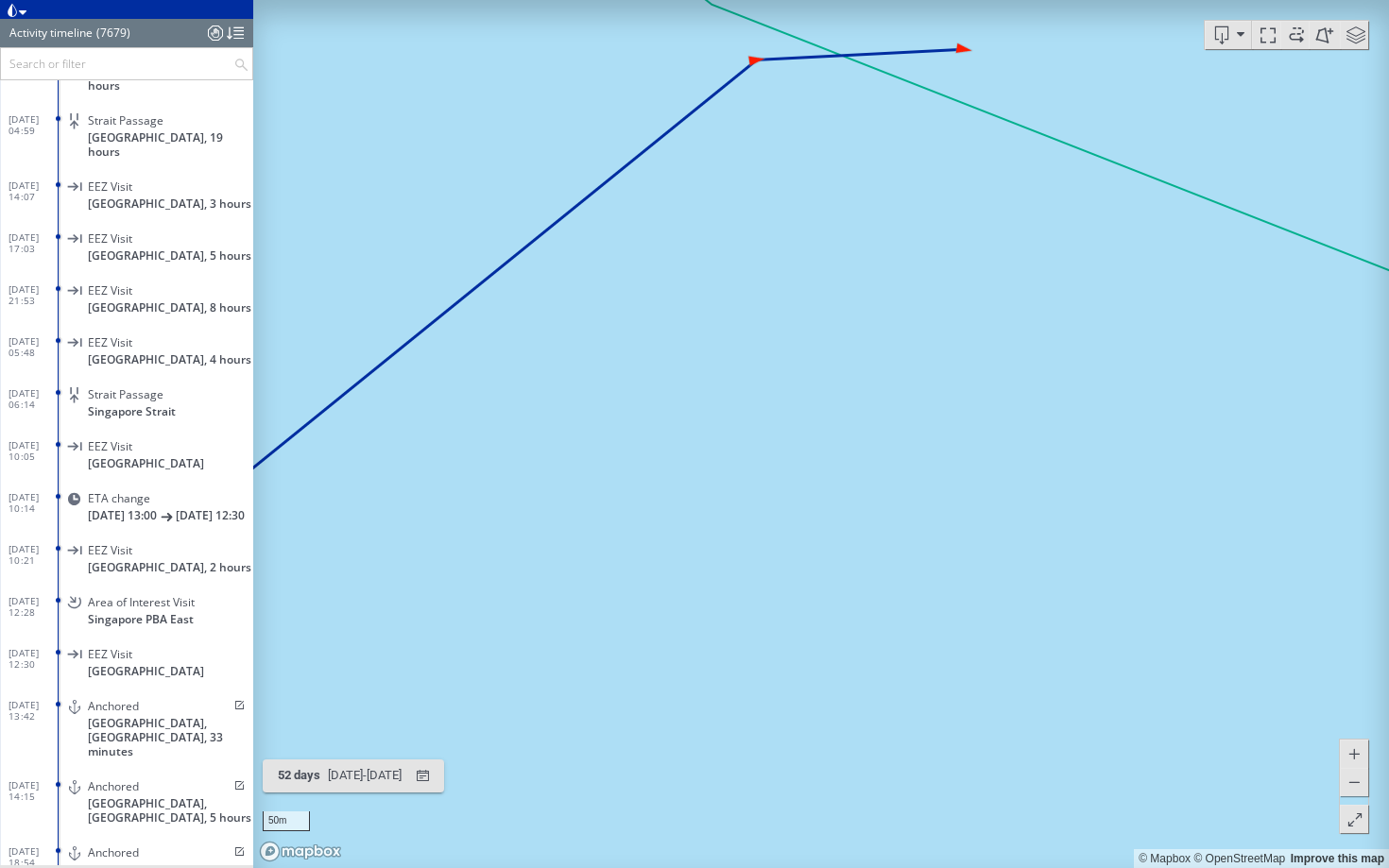 drag, startPoint x: 848, startPoint y: 101, endPoint x: 825, endPoint y: 298, distance: 198.3381 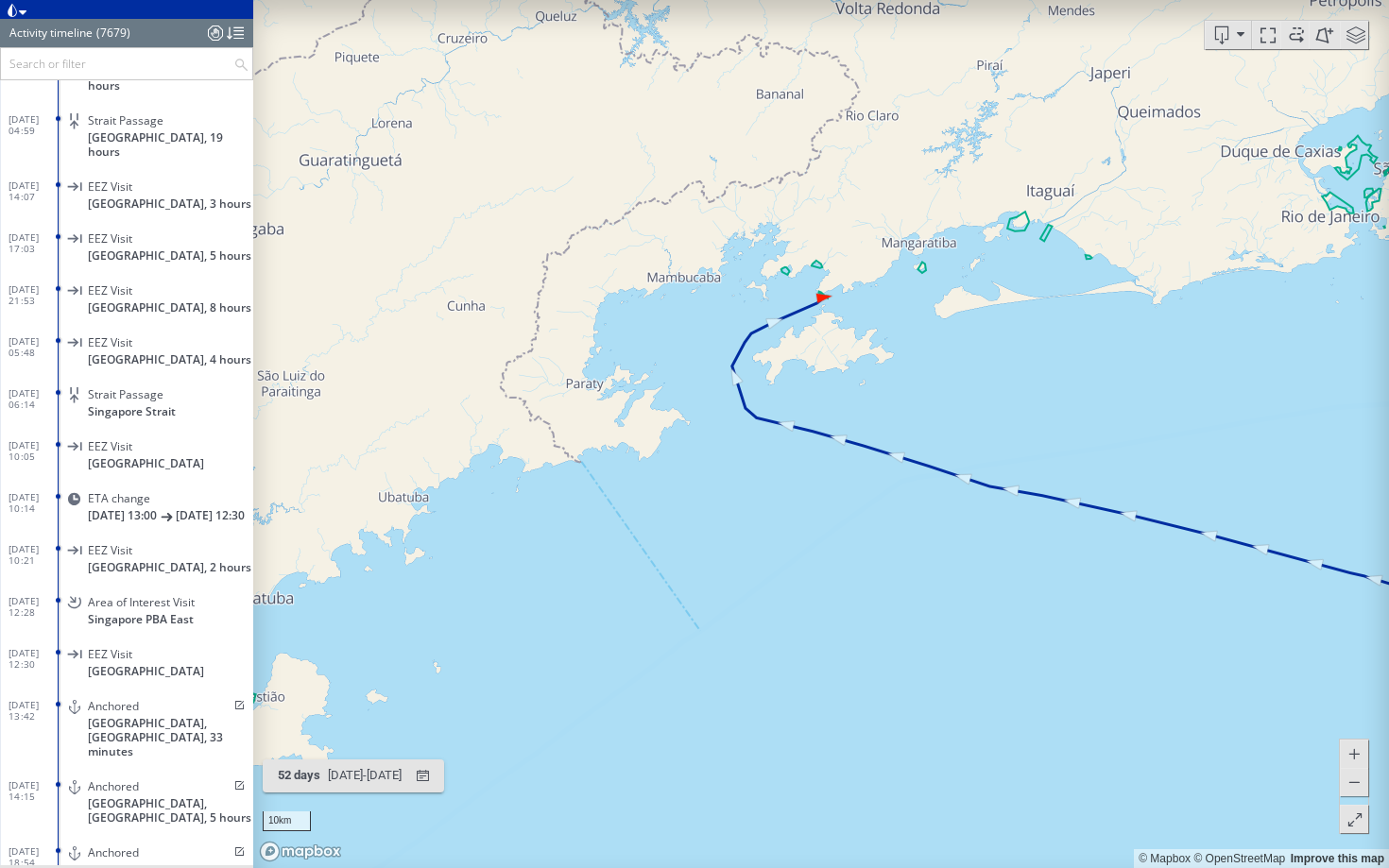 drag, startPoint x: 955, startPoint y: 442, endPoint x: 475, endPoint y: 394, distance: 482.39403 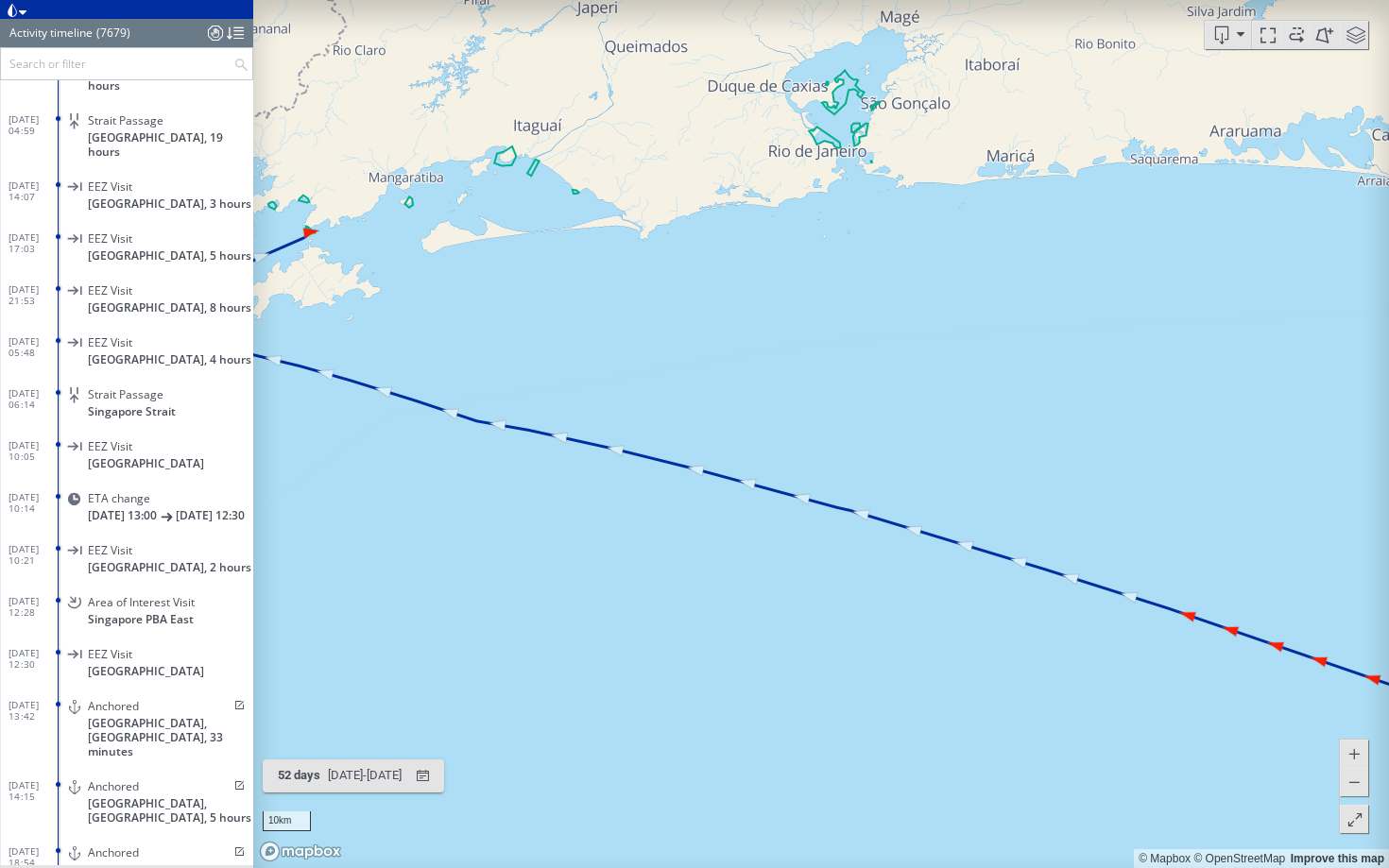 drag, startPoint x: 930, startPoint y: 554, endPoint x: 352, endPoint y: 388, distance: 601.3651 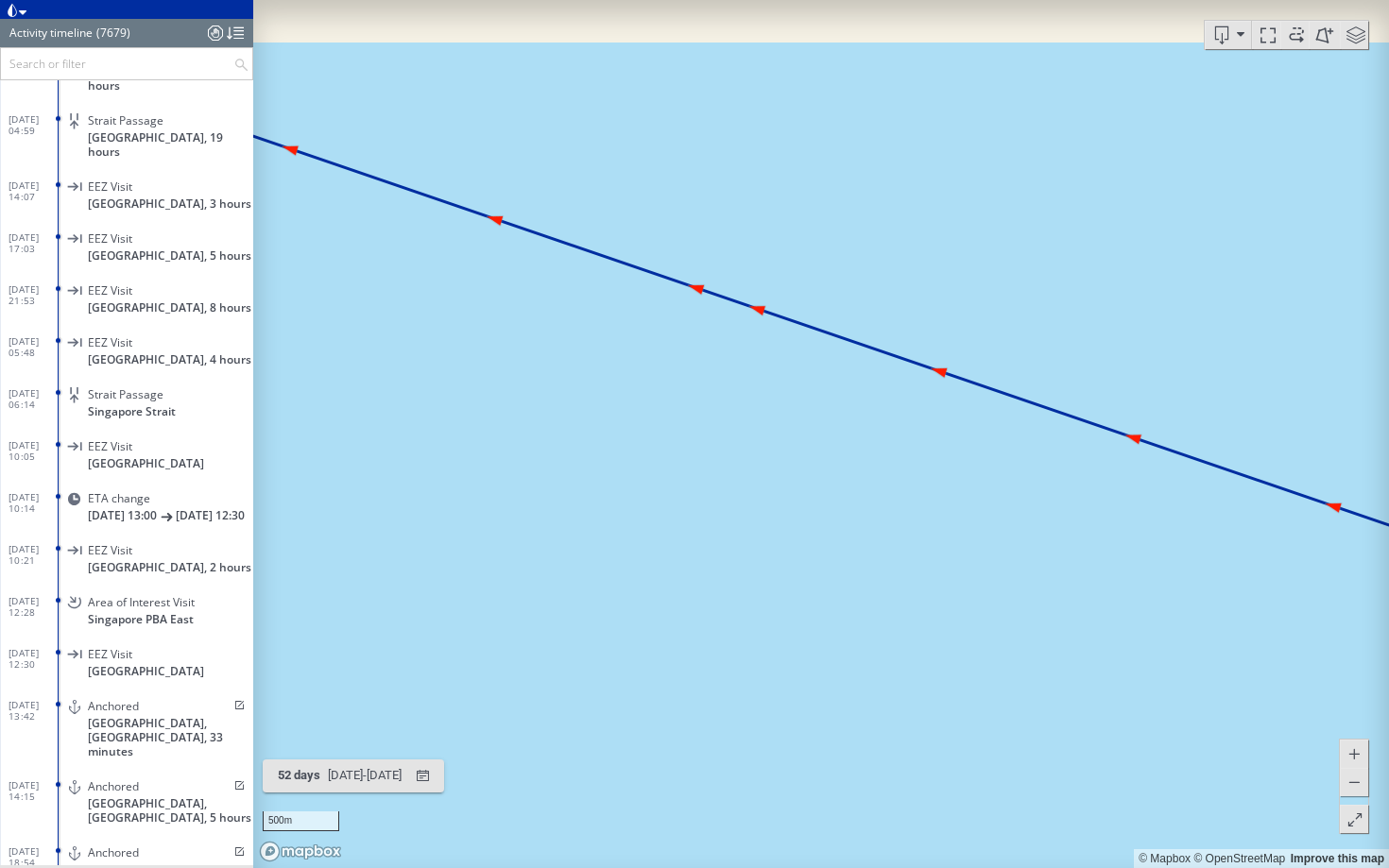 drag, startPoint x: 893, startPoint y: 197, endPoint x: 750, endPoint y: 547, distance: 378.08597 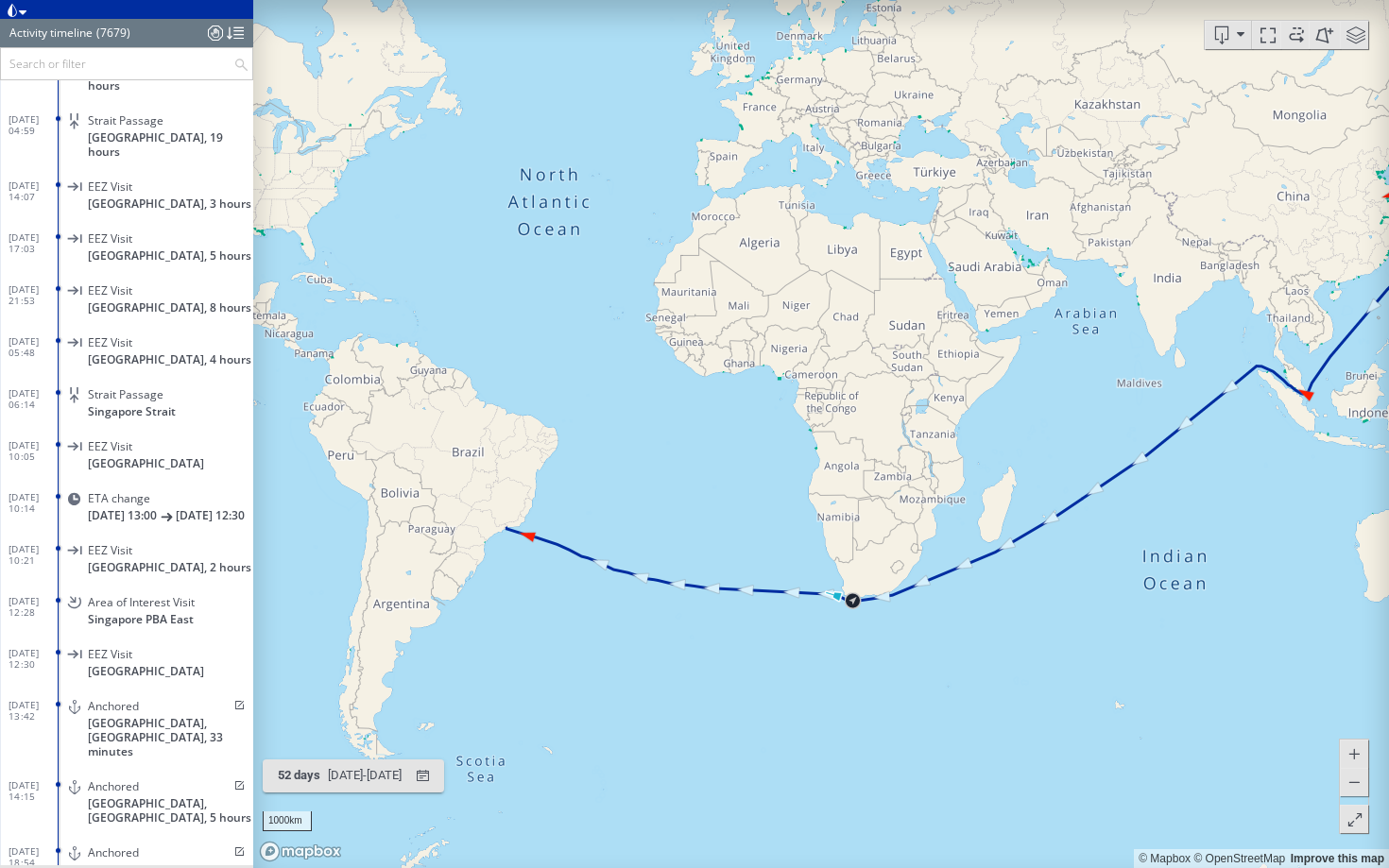drag, startPoint x: 509, startPoint y: 689, endPoint x: 876, endPoint y: 808, distance: 385.81083 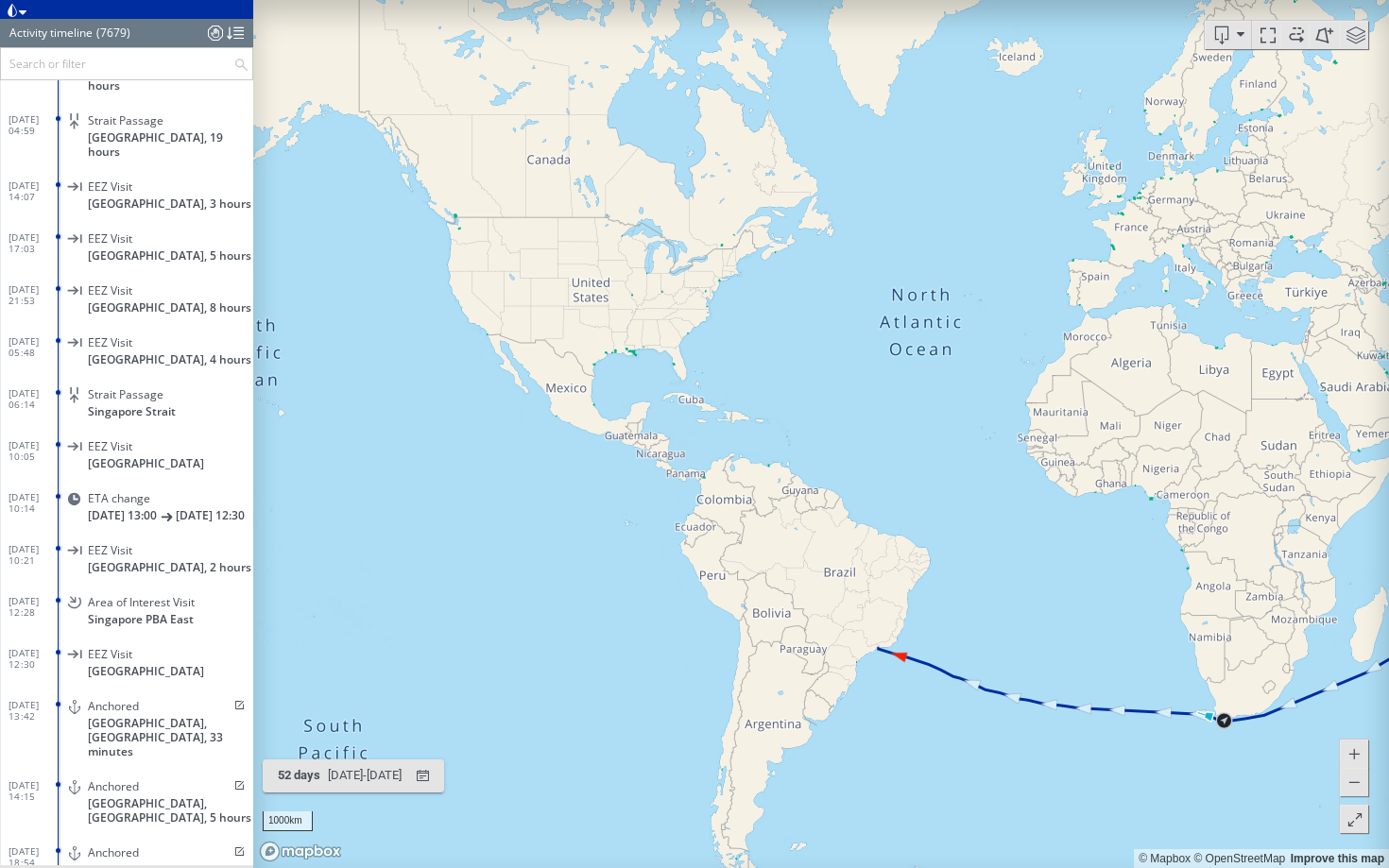 drag, startPoint x: 702, startPoint y: 621, endPoint x: 760, endPoint y: 621, distance: 58 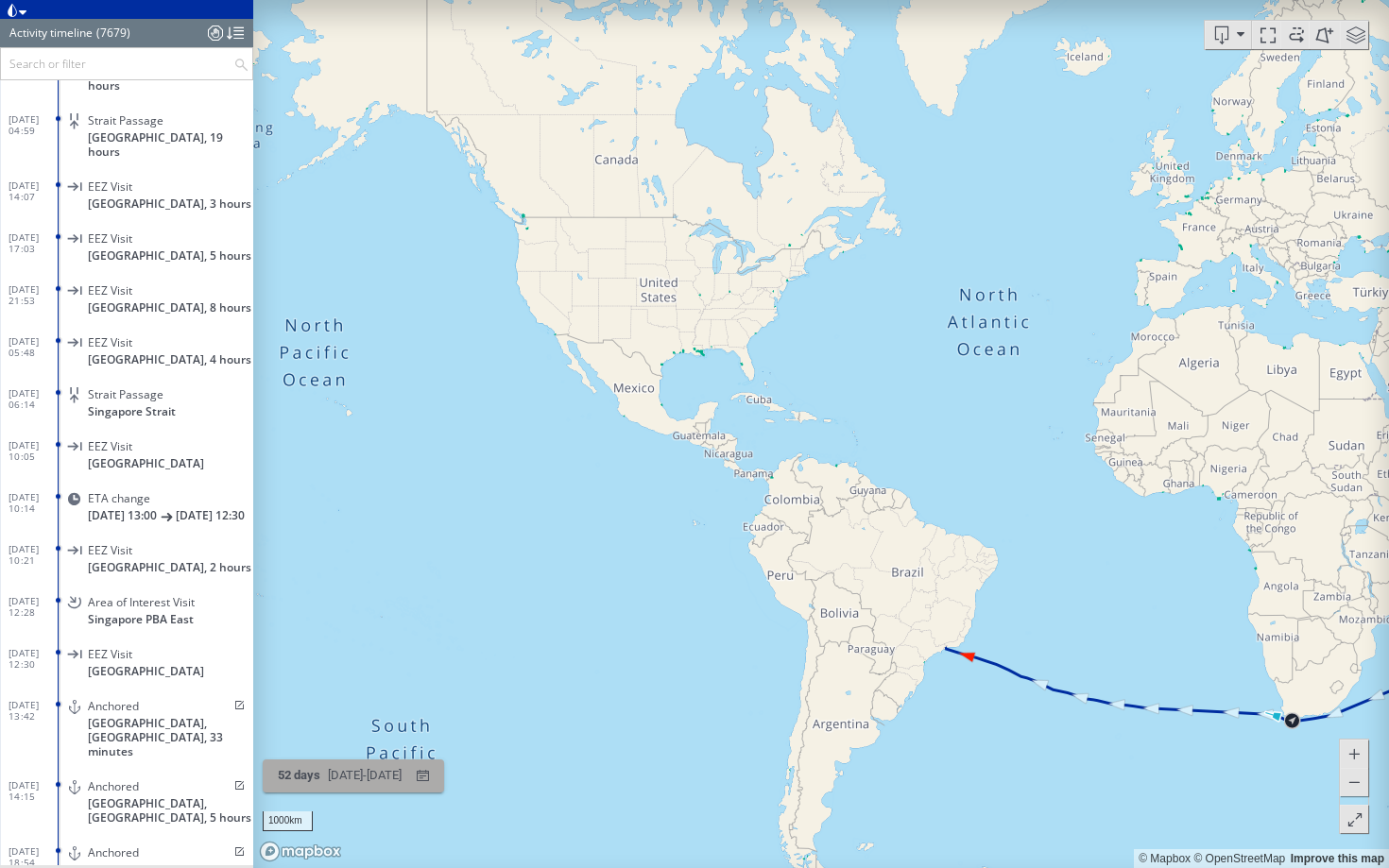click on "23/07/2024  -  13/09/2024" at bounding box center [365, 775] 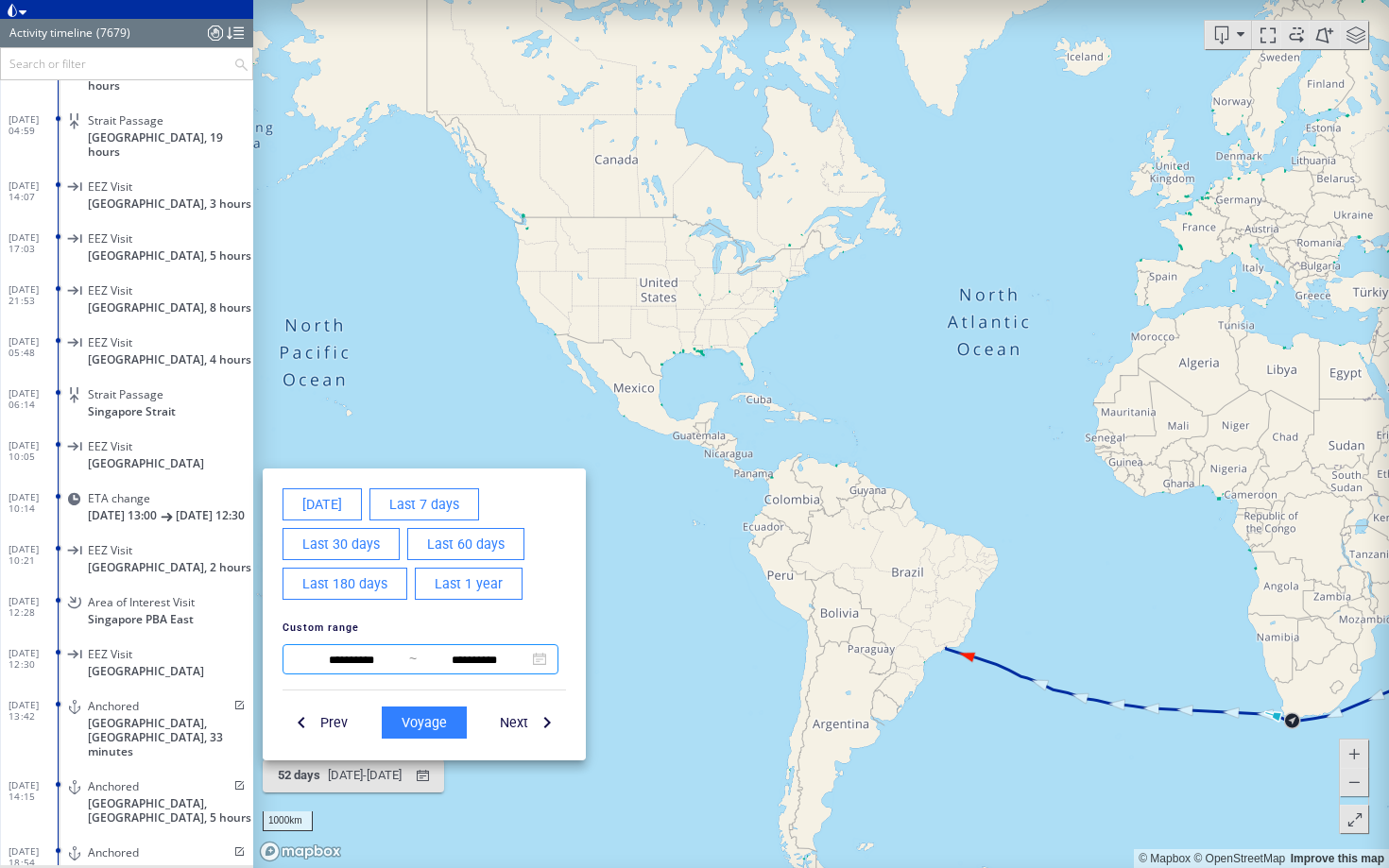 click on "**********" at bounding box center (474, 660) 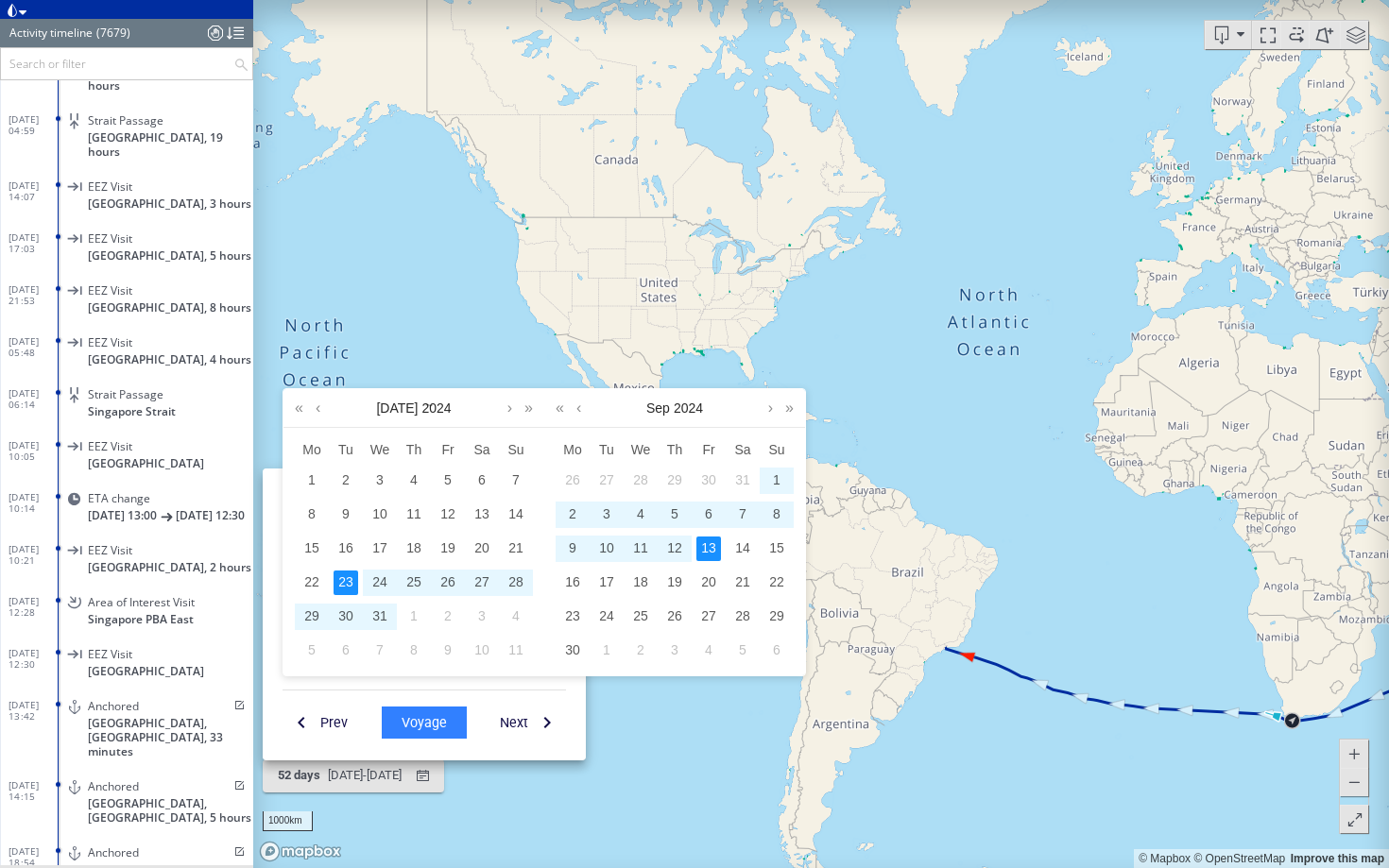 click on "23" at bounding box center [346, 583] 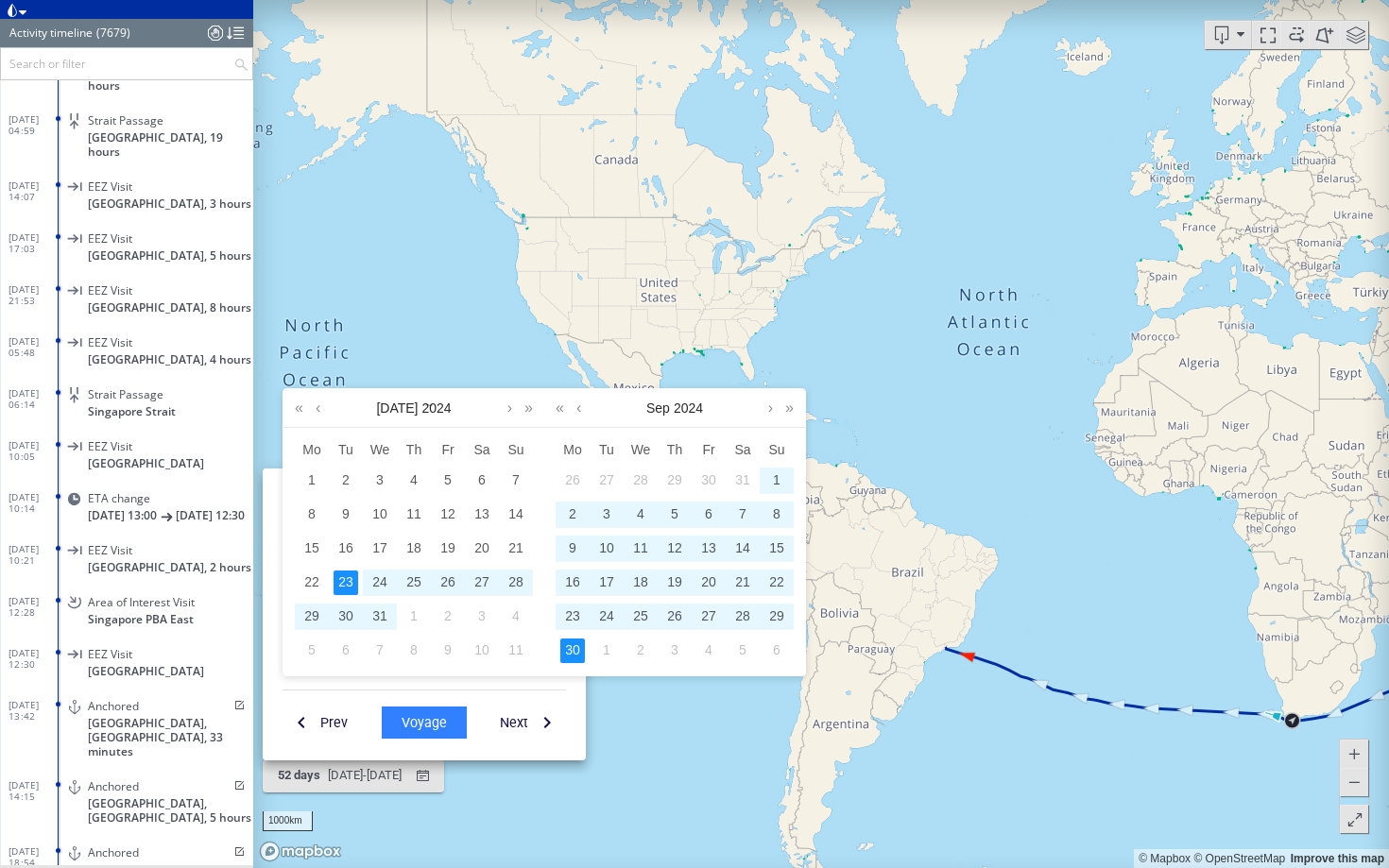 click on "30" at bounding box center (573, 651) 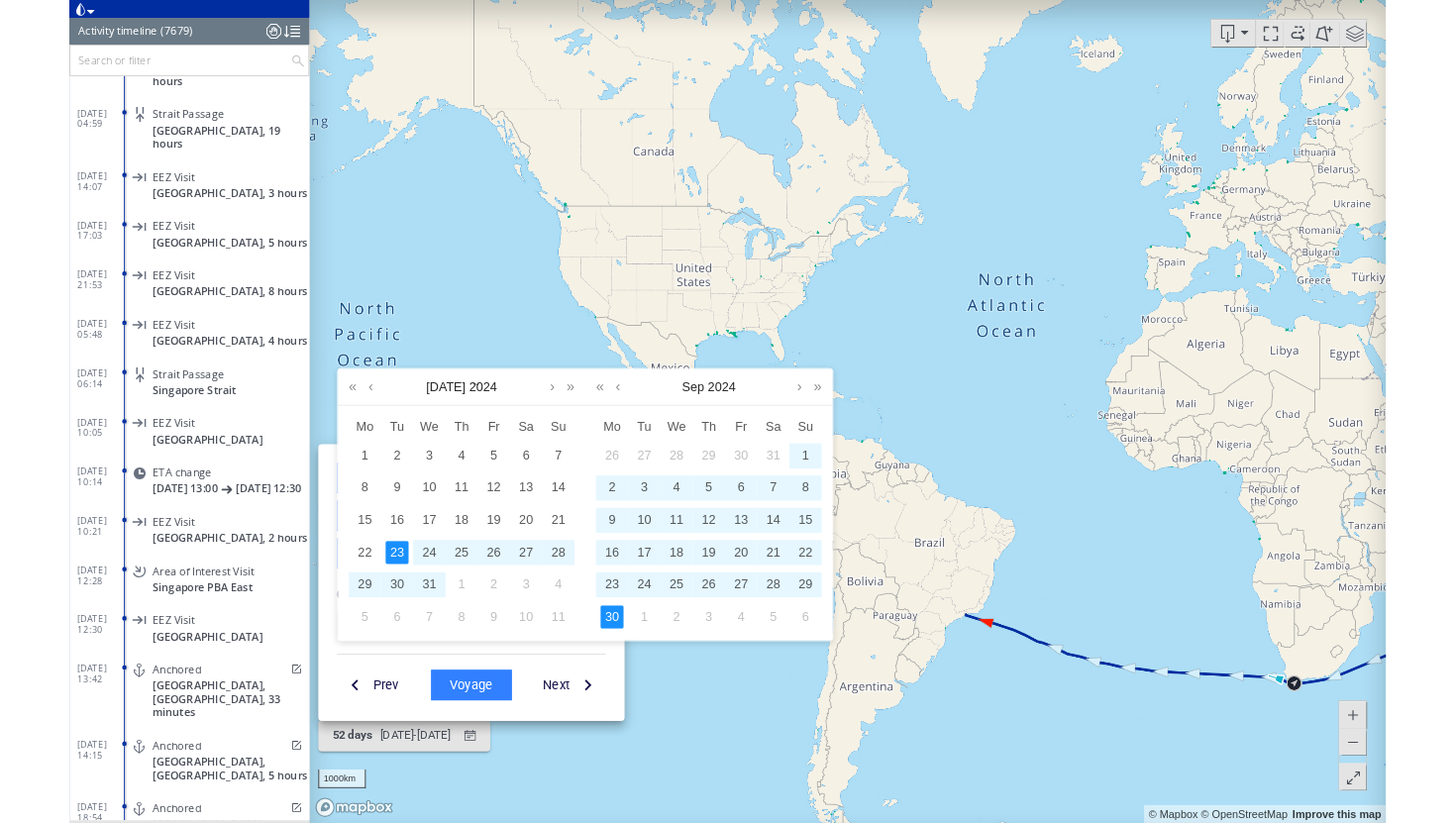 scroll, scrollTop: 392188, scrollLeft: 0, axis: vertical 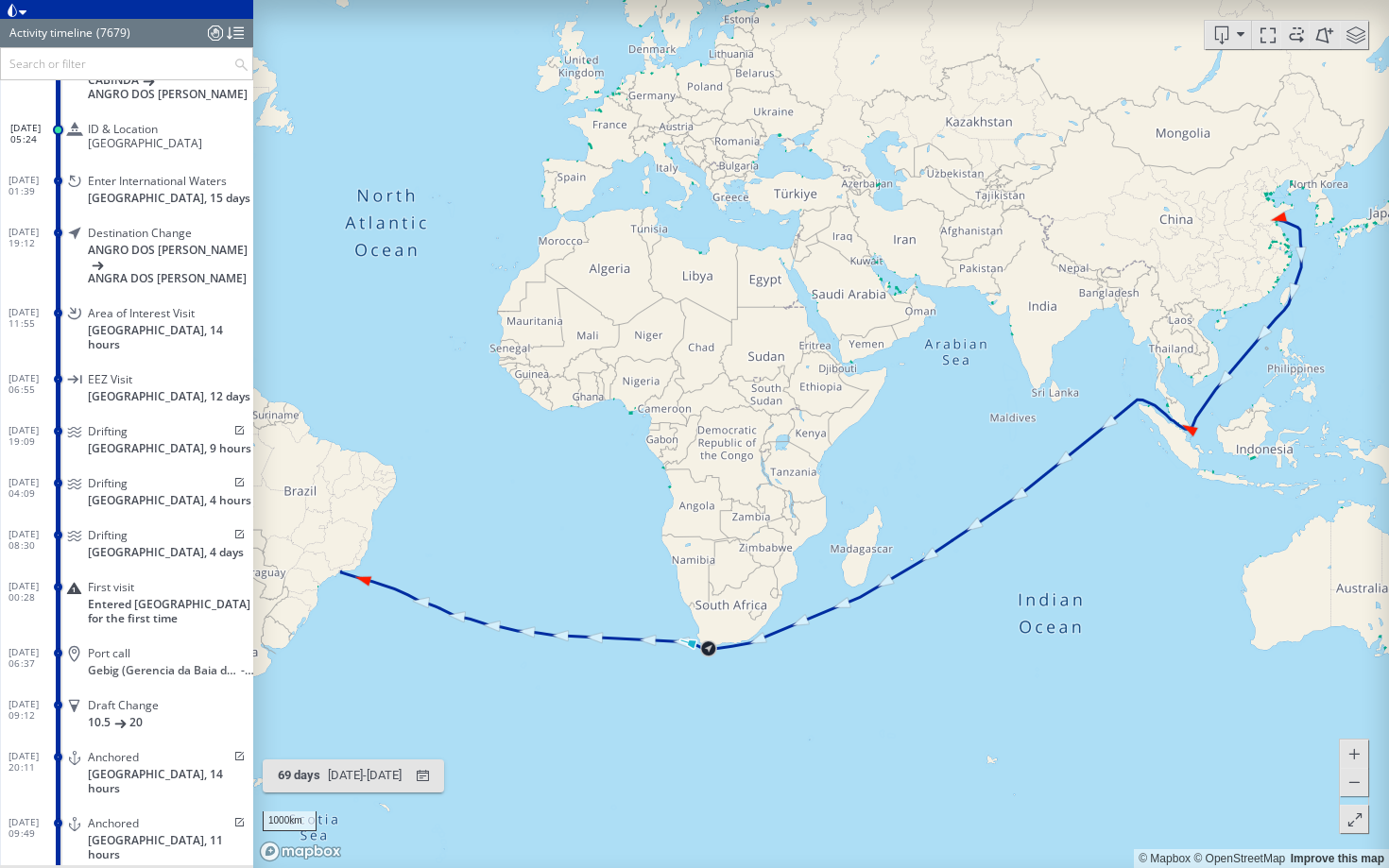 drag, startPoint x: 741, startPoint y: 755, endPoint x: 1026, endPoint y: 755, distance: 285 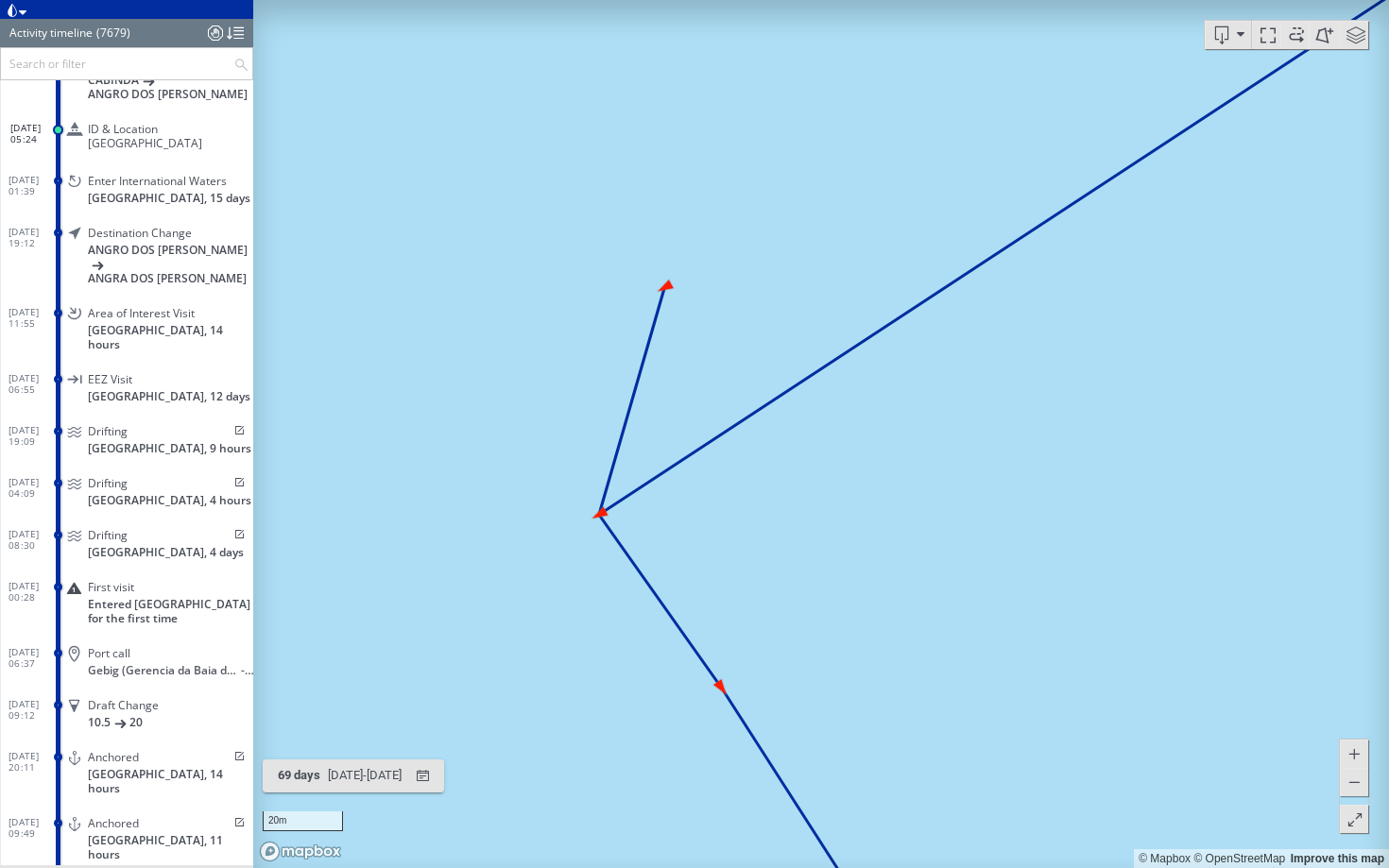 drag, startPoint x: 645, startPoint y: 158, endPoint x: 644, endPoint y: 422, distance: 264.0019 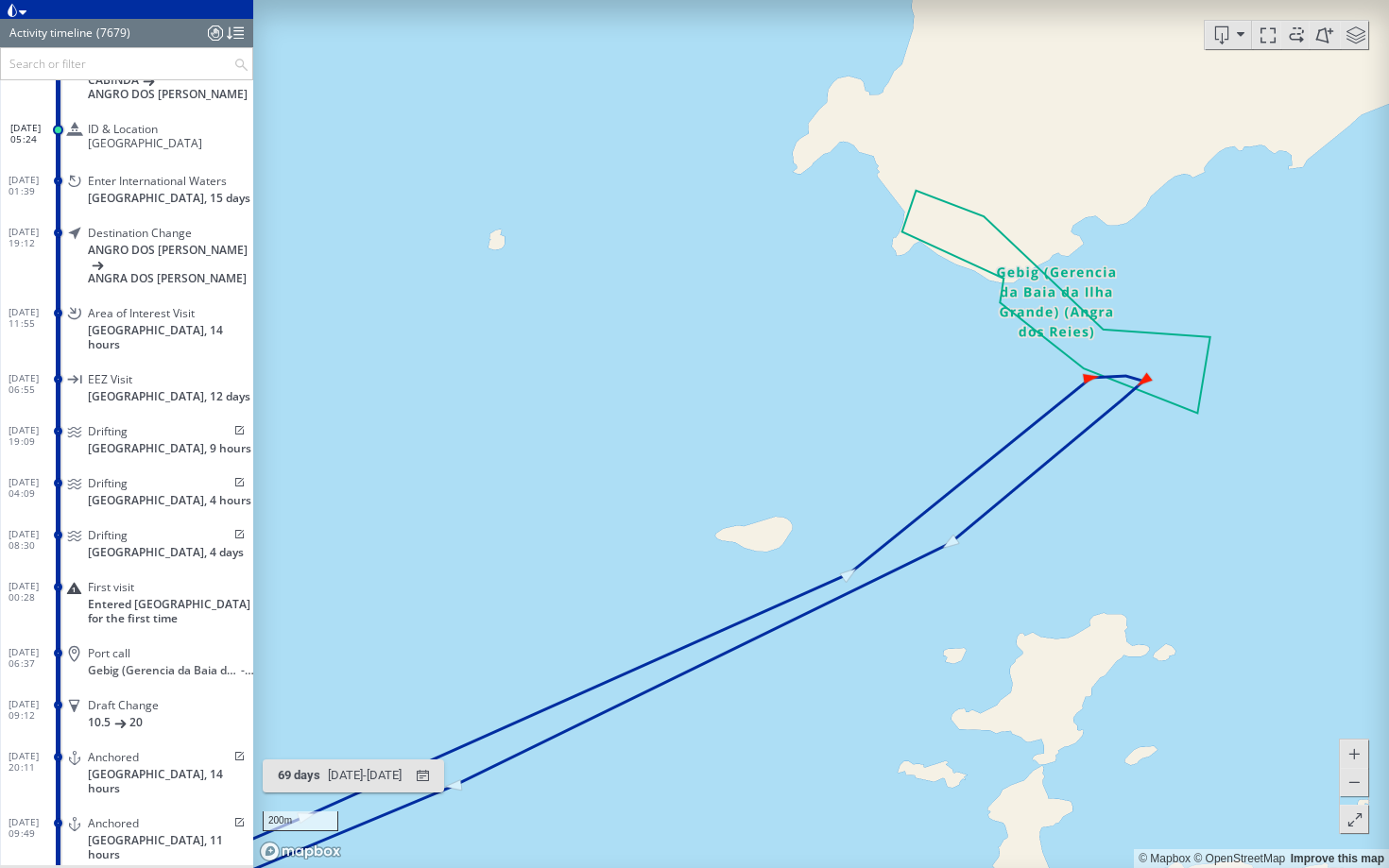 drag, startPoint x: 1088, startPoint y: 401, endPoint x: 842, endPoint y: 560, distance: 292.9112 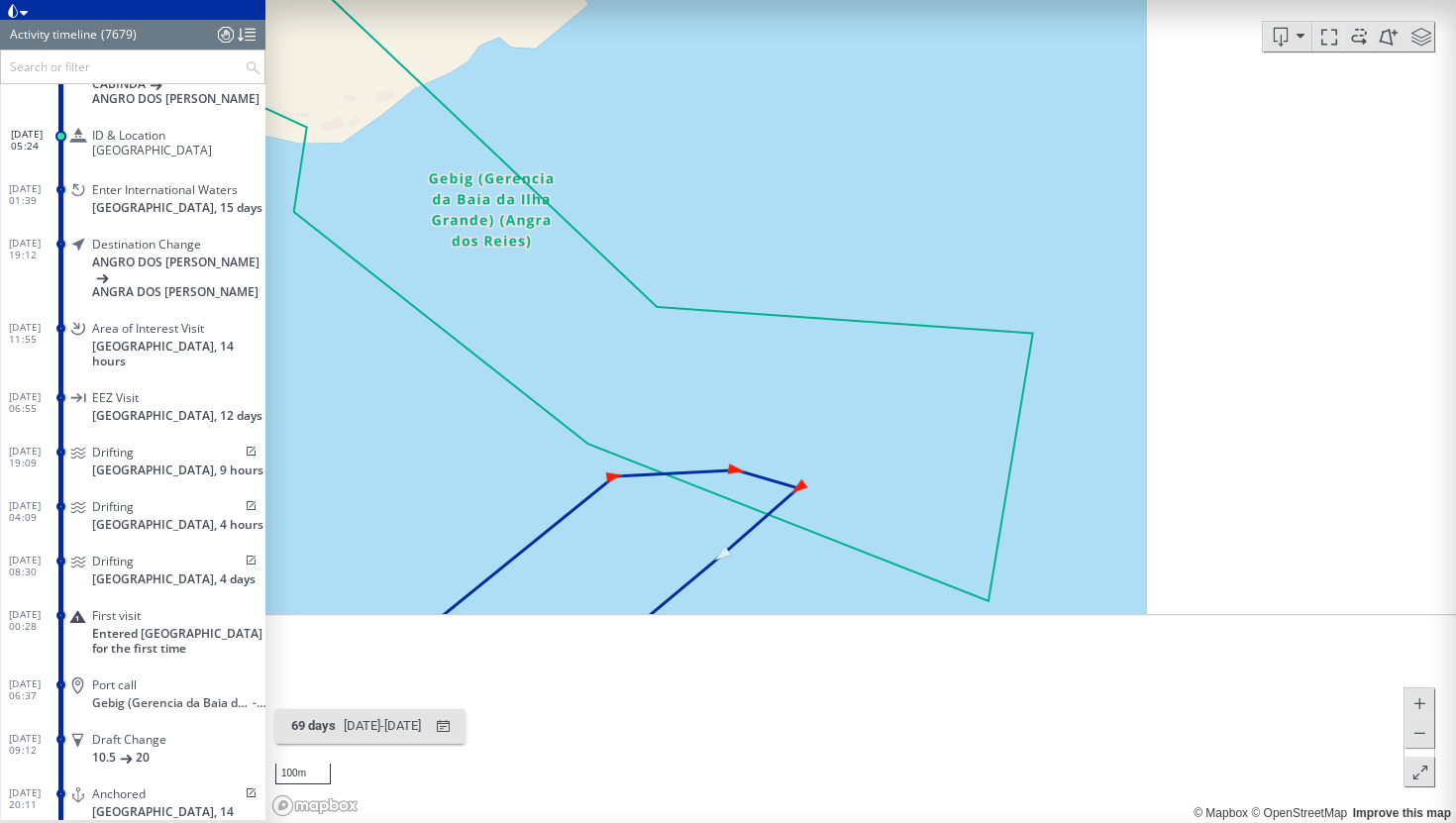 scroll, scrollTop: 1782, scrollLeft: 0, axis: vertical 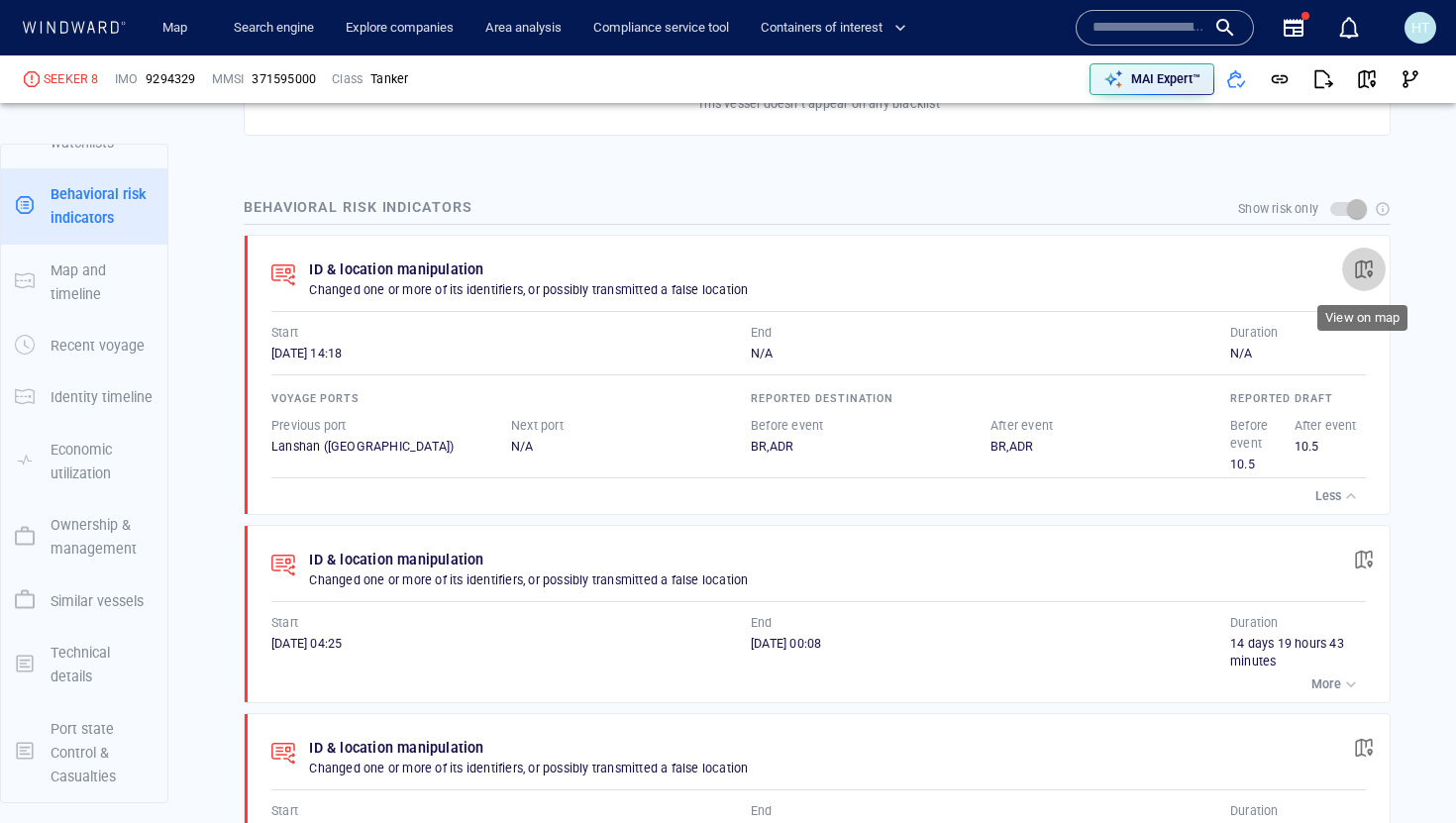 click at bounding box center (1364, 269) 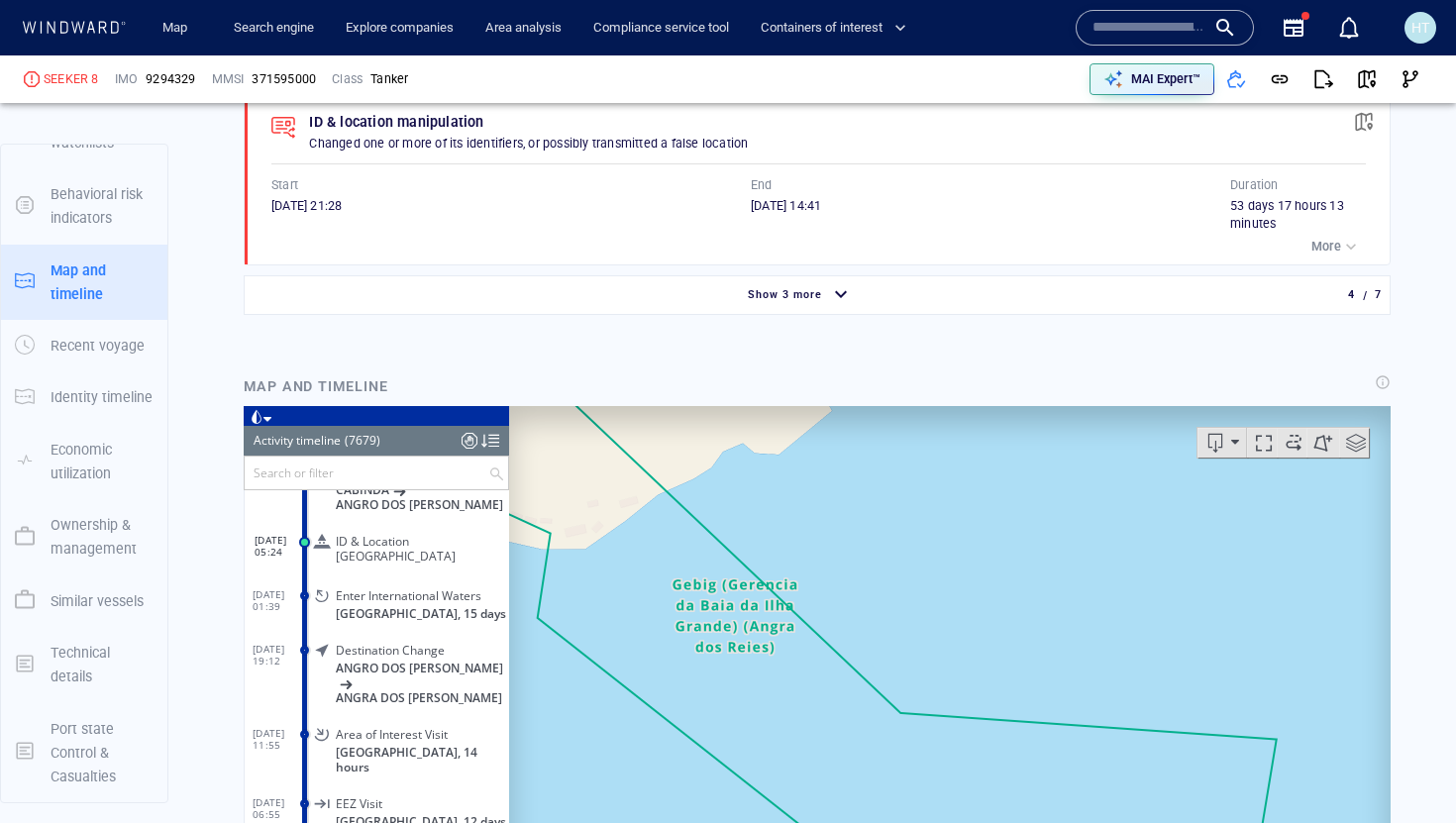 scroll, scrollTop: 1905, scrollLeft: 0, axis: vertical 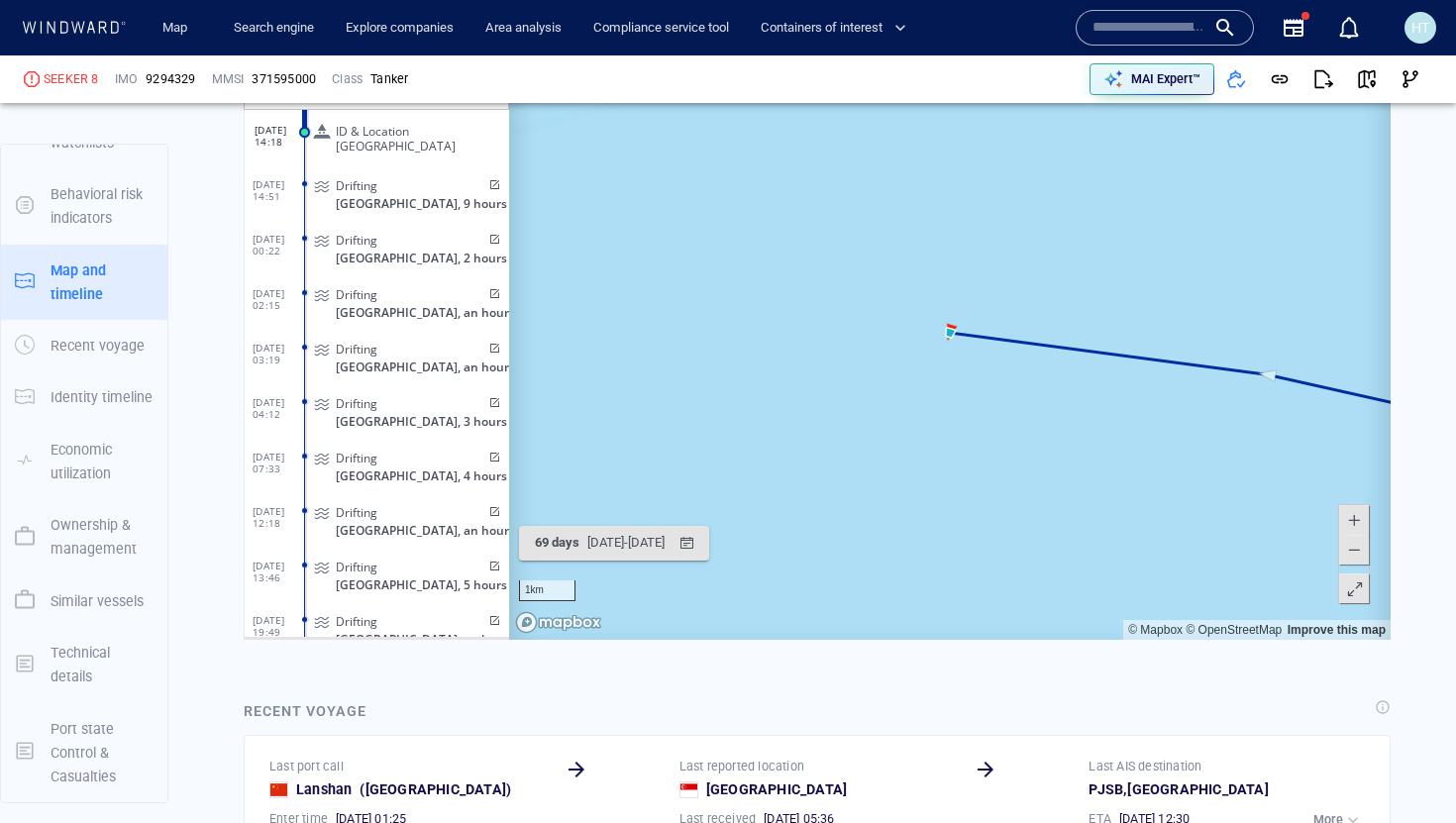 click at bounding box center [1355, 589] 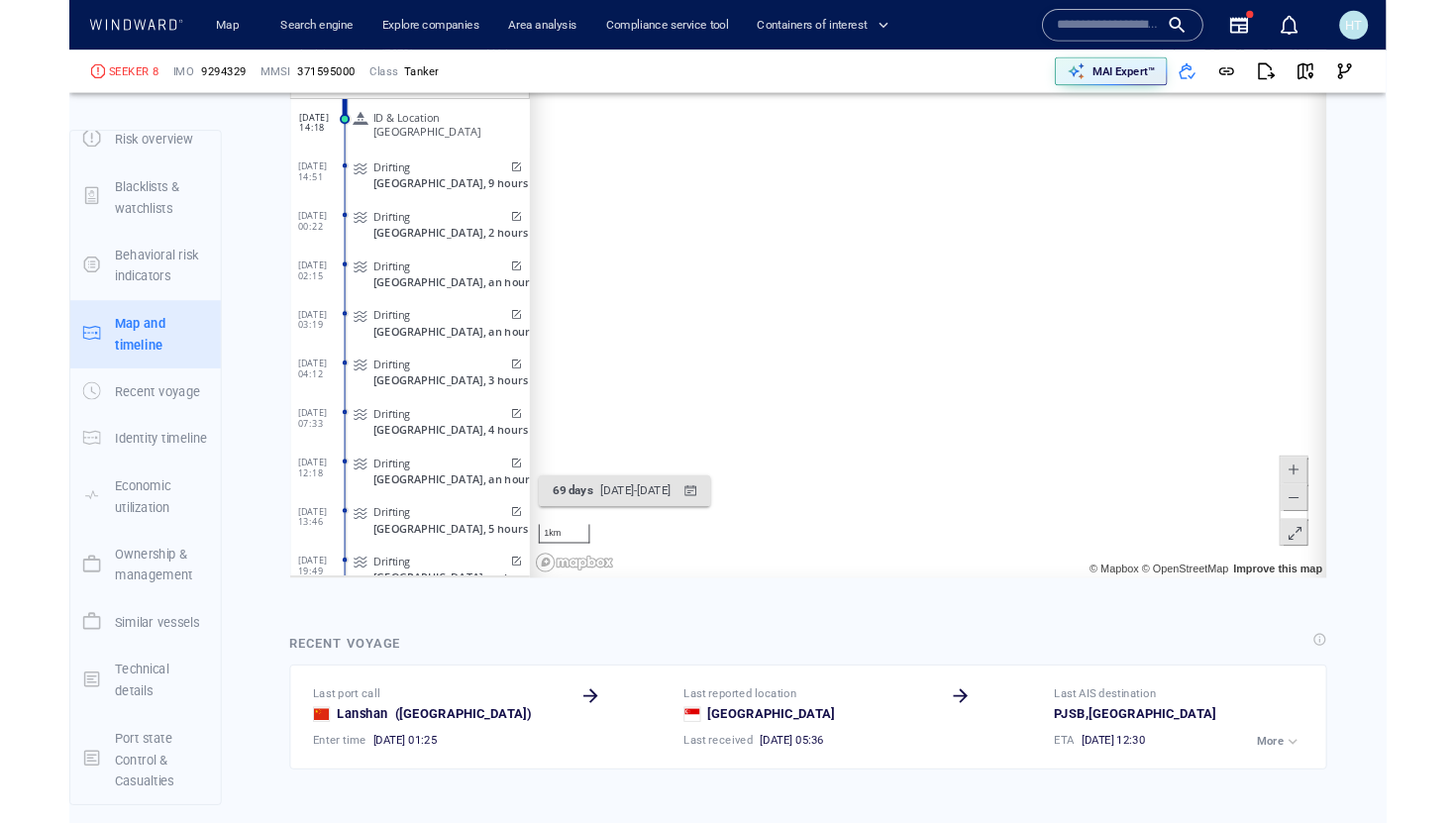 scroll, scrollTop: 69, scrollLeft: 0, axis: vertical 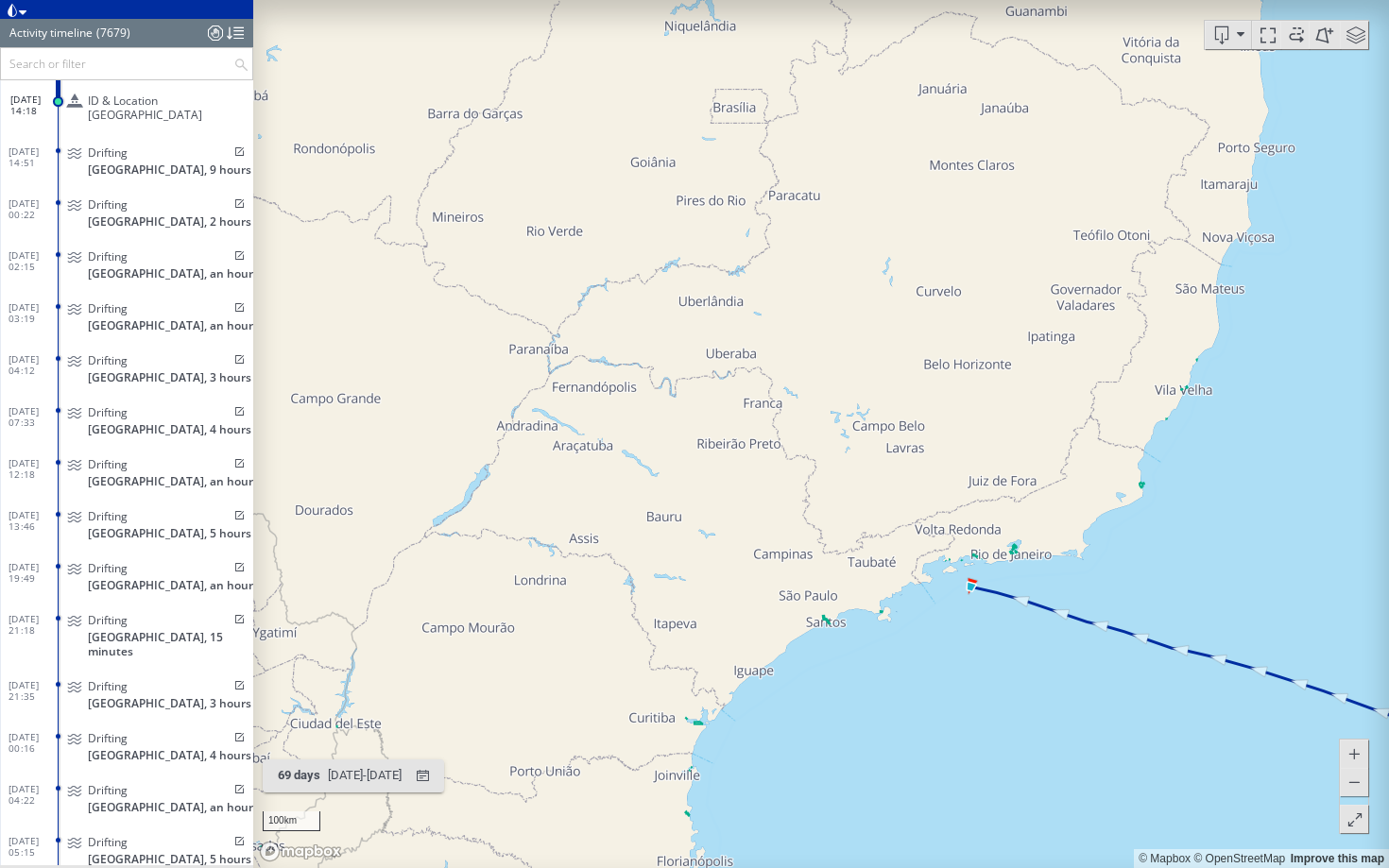 drag, startPoint x: 935, startPoint y: 703, endPoint x: 506, endPoint y: 536, distance: 460.35856 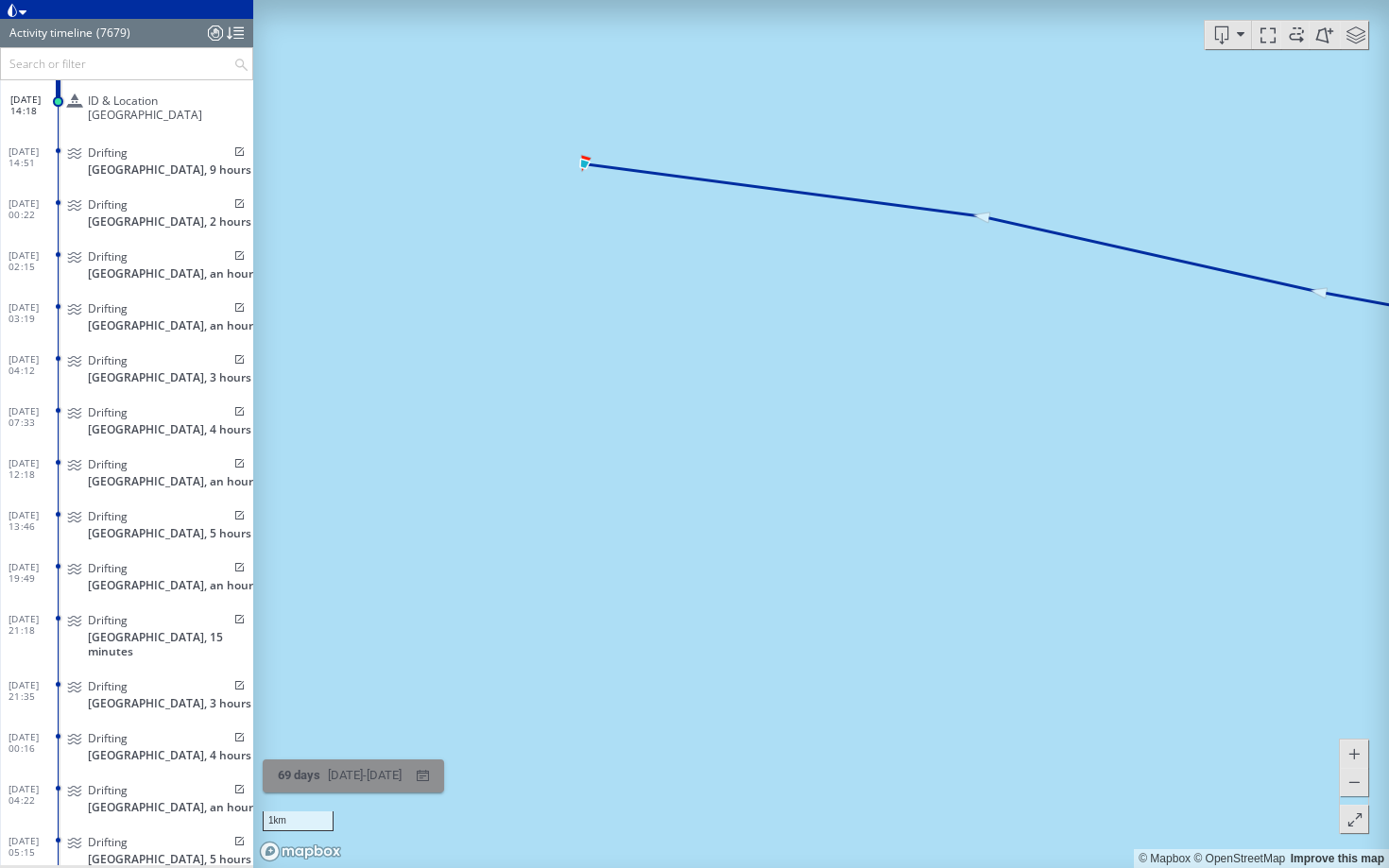 click on "28/02/2025  -  08/05/2025" at bounding box center (365, 775) 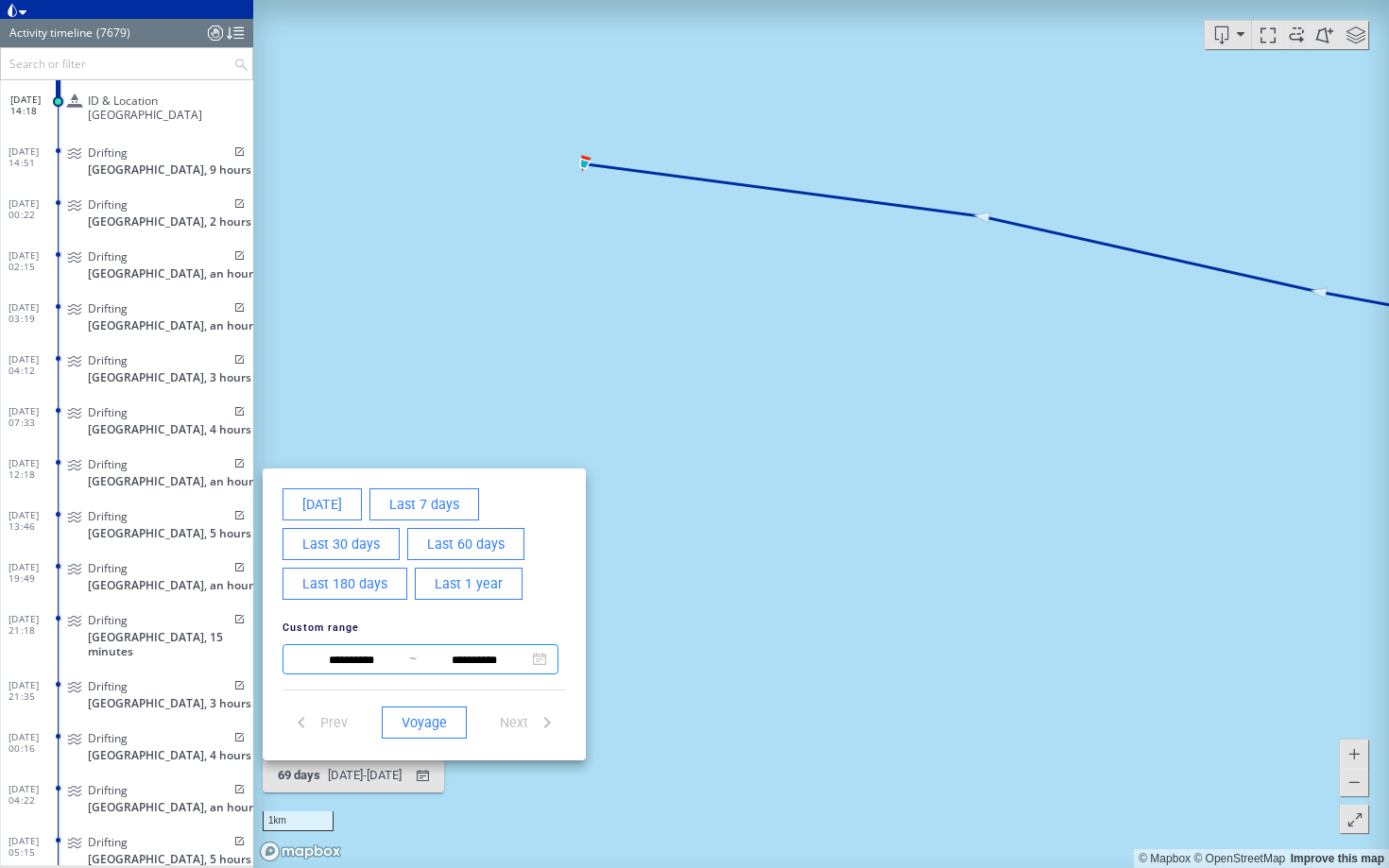 click on "**********" at bounding box center [474, 660] 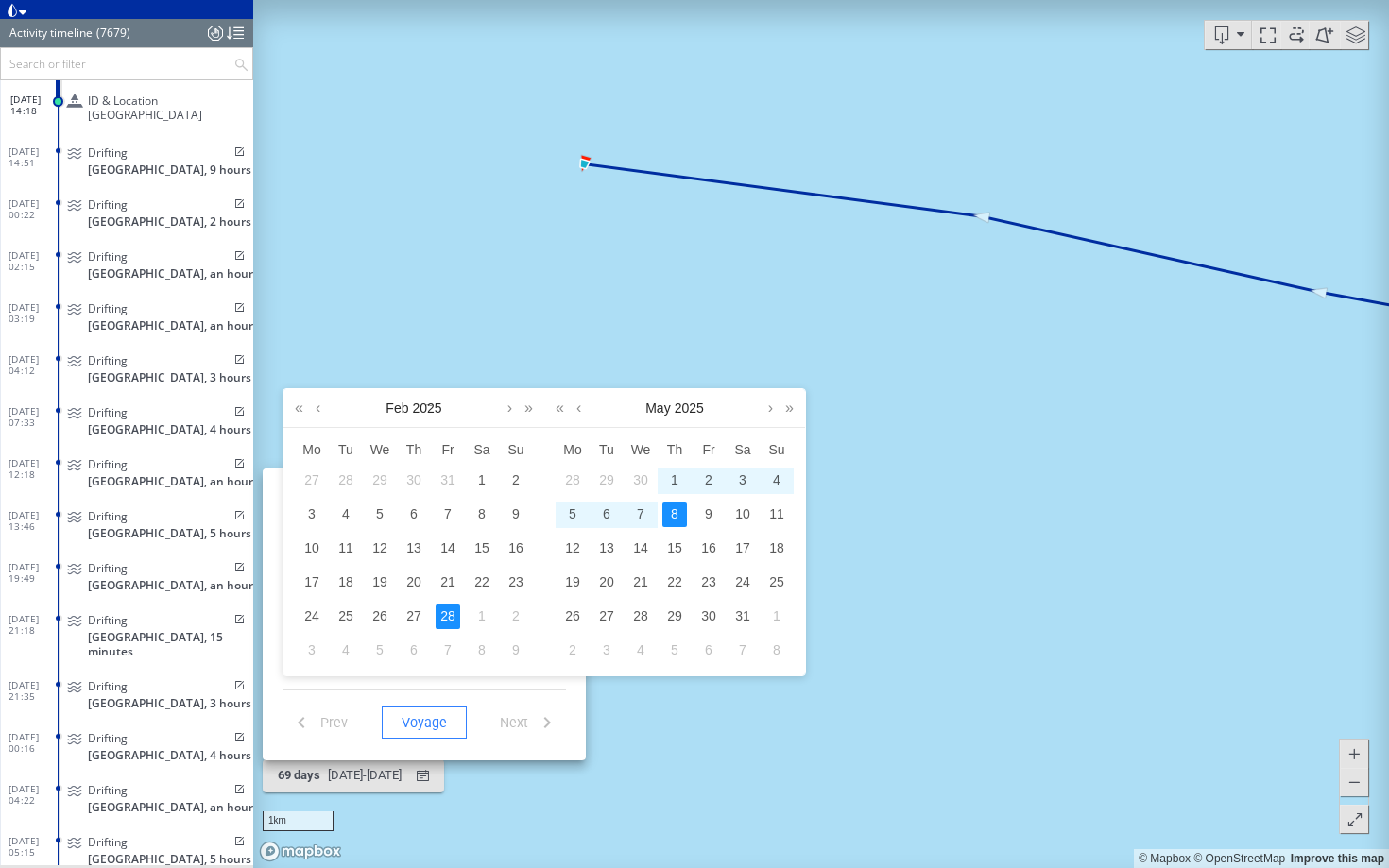 click on "Prev Voyage Next" at bounding box center (424, 723) 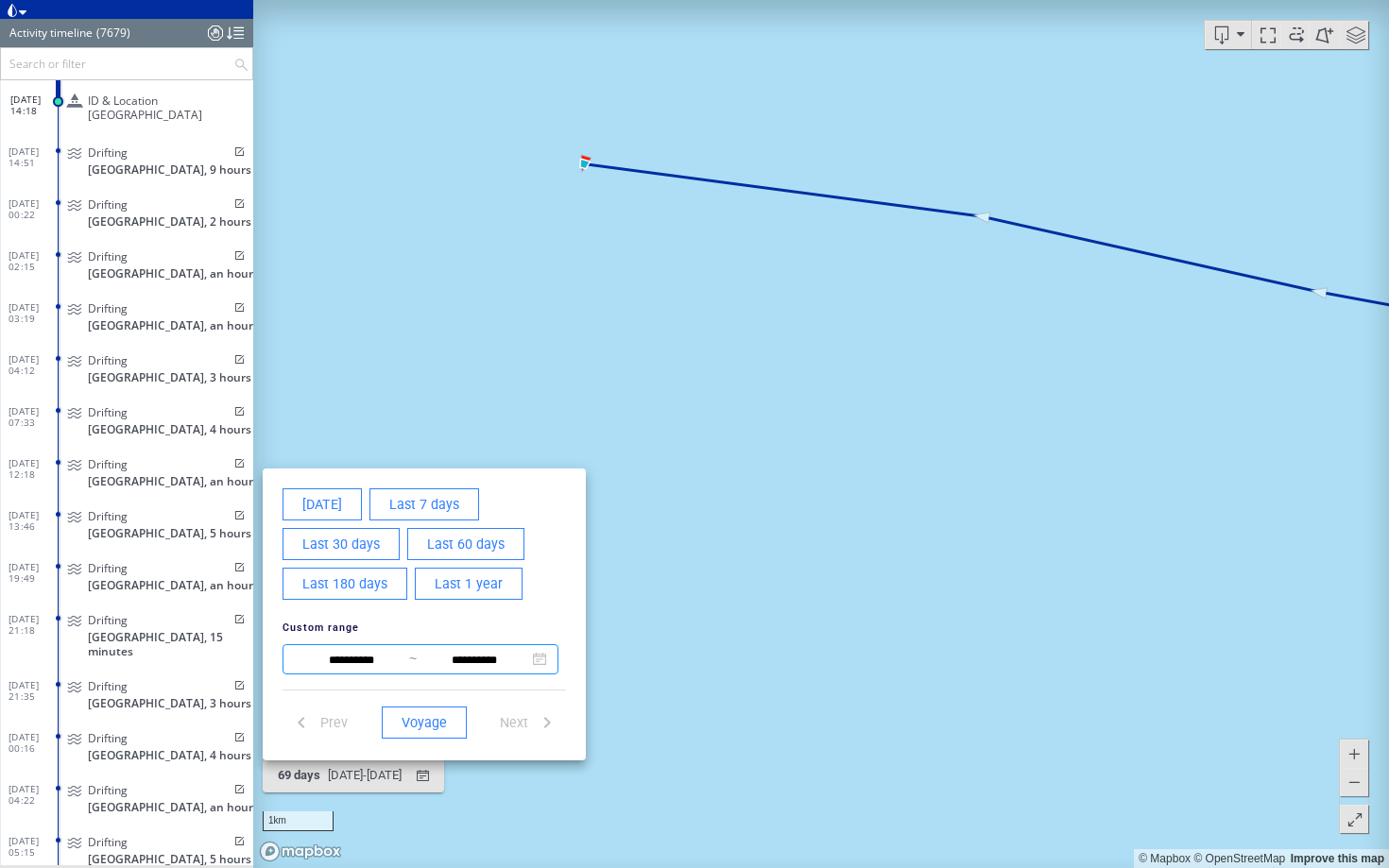 click on "**********" at bounding box center (352, 660) 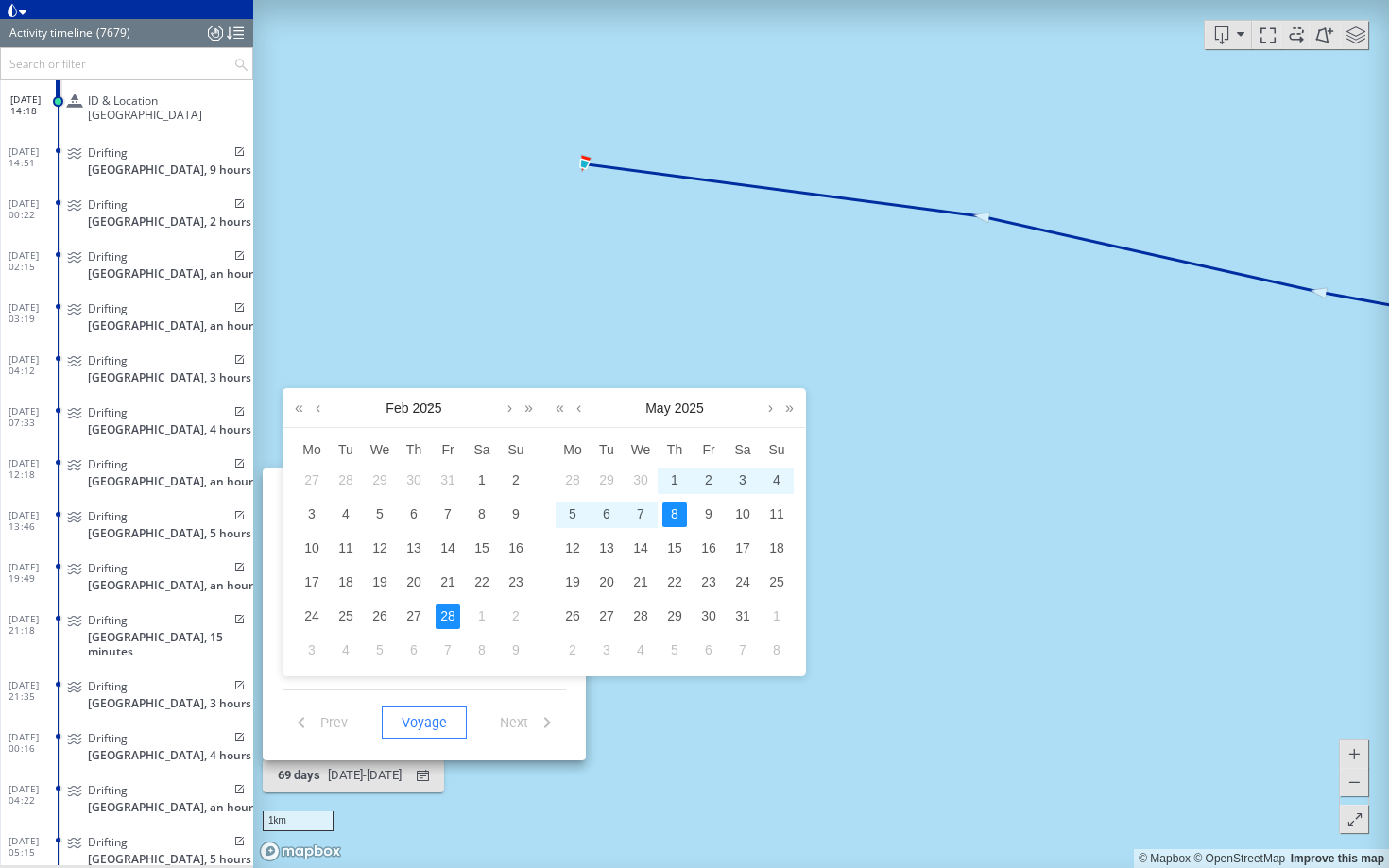 click on "1" at bounding box center (675, 481) 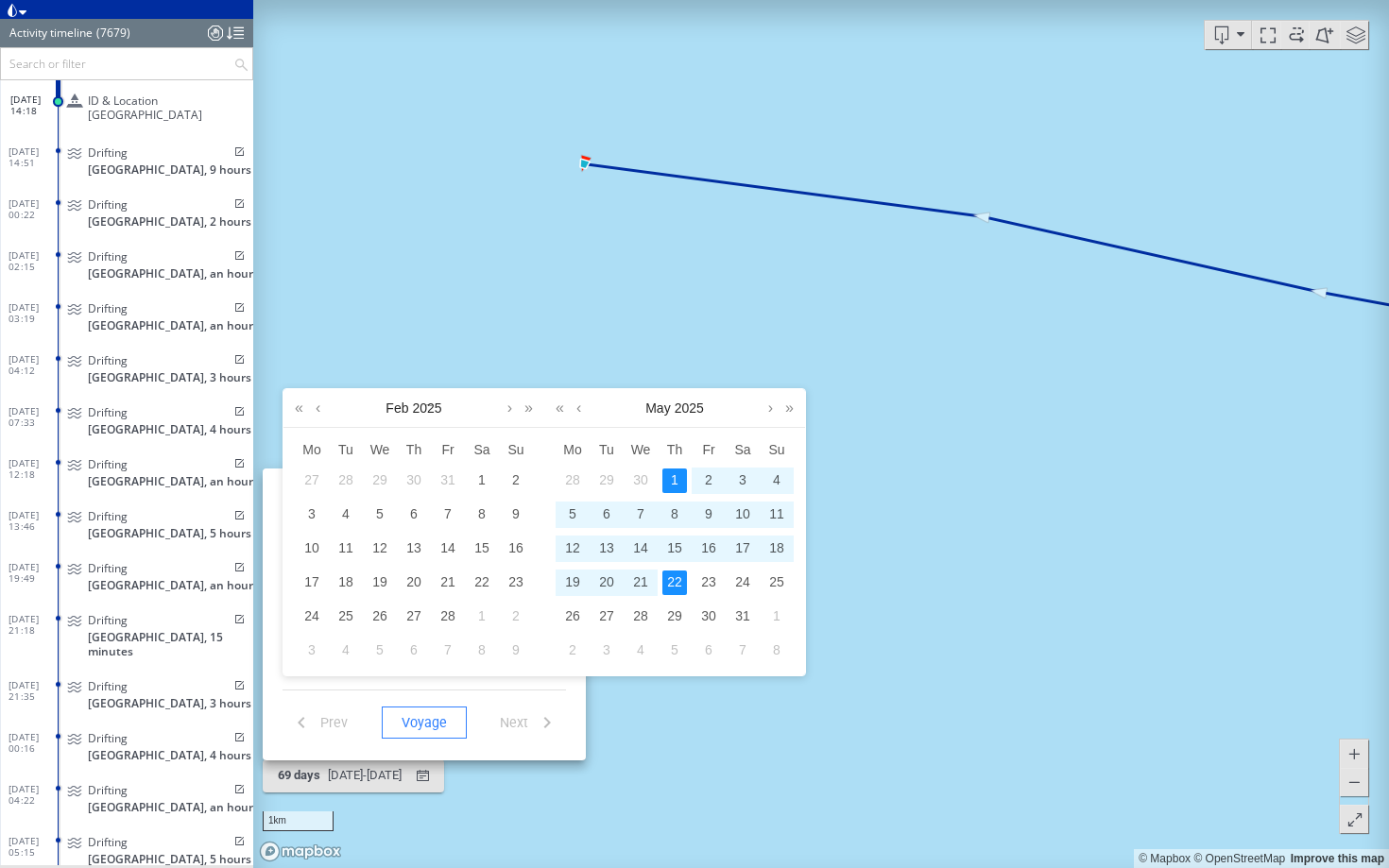 click on "22" at bounding box center [675, 583] 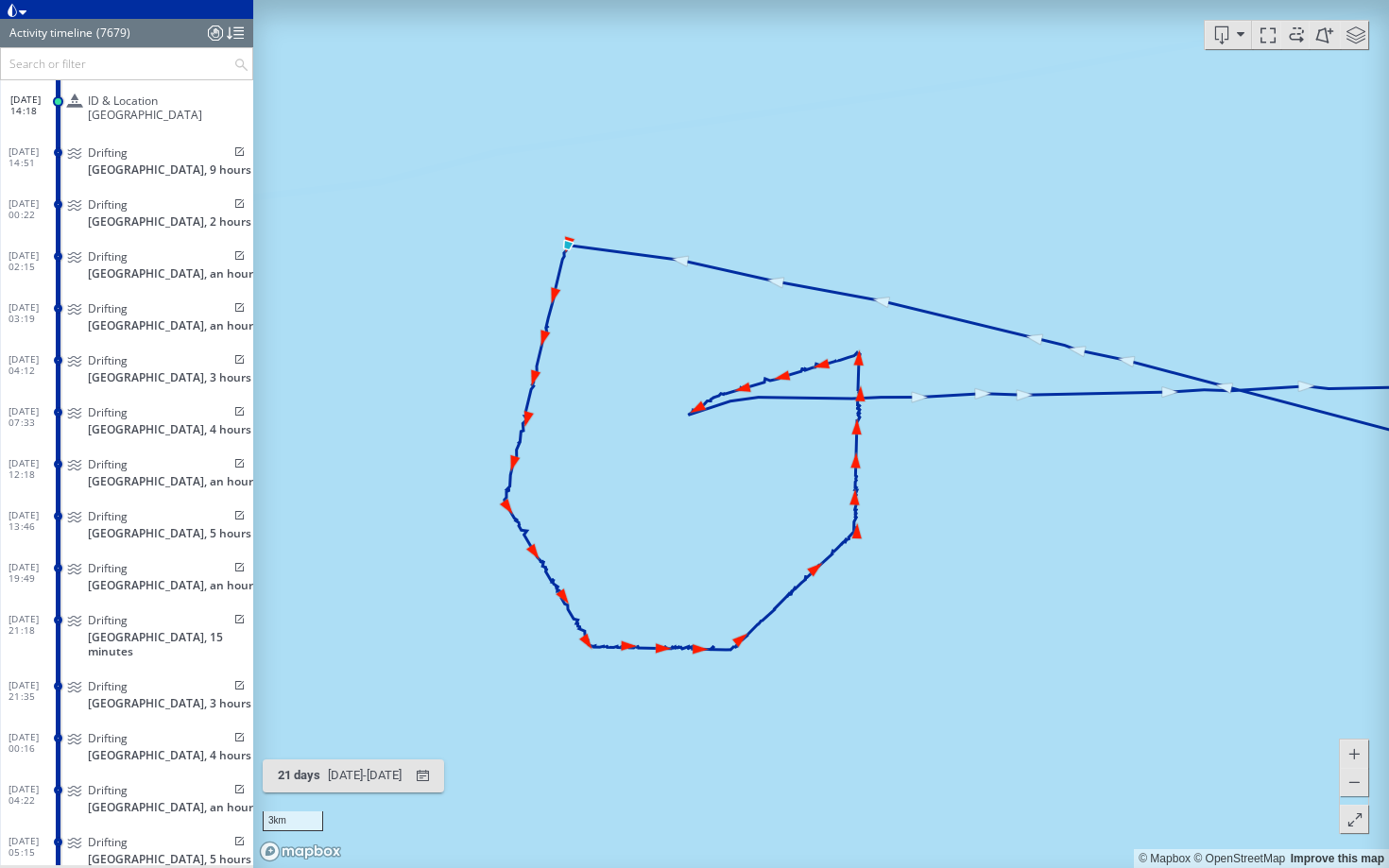 drag, startPoint x: 608, startPoint y: 502, endPoint x: 718, endPoint y: 349, distance: 188.43832 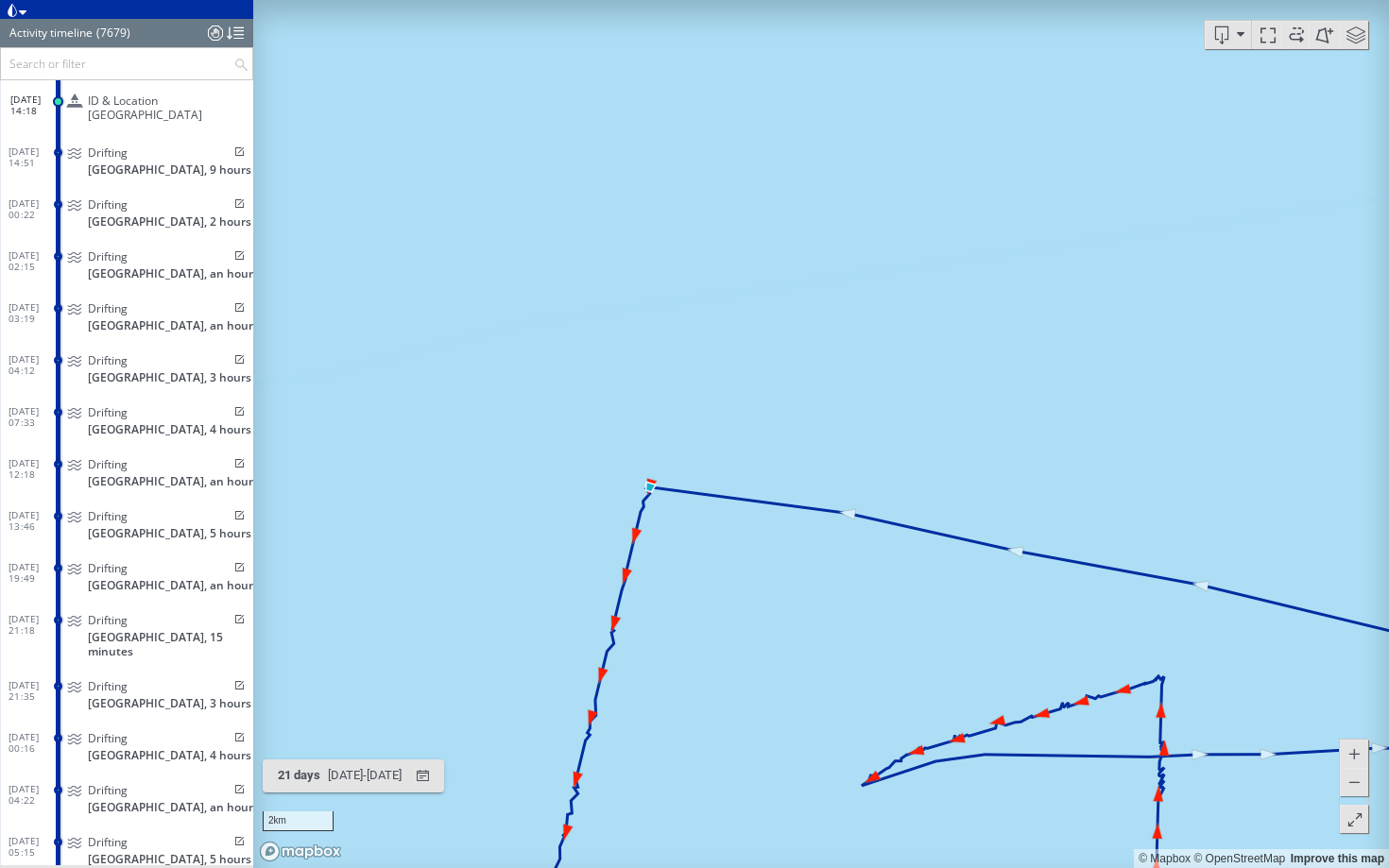 click at bounding box center [821, 434] 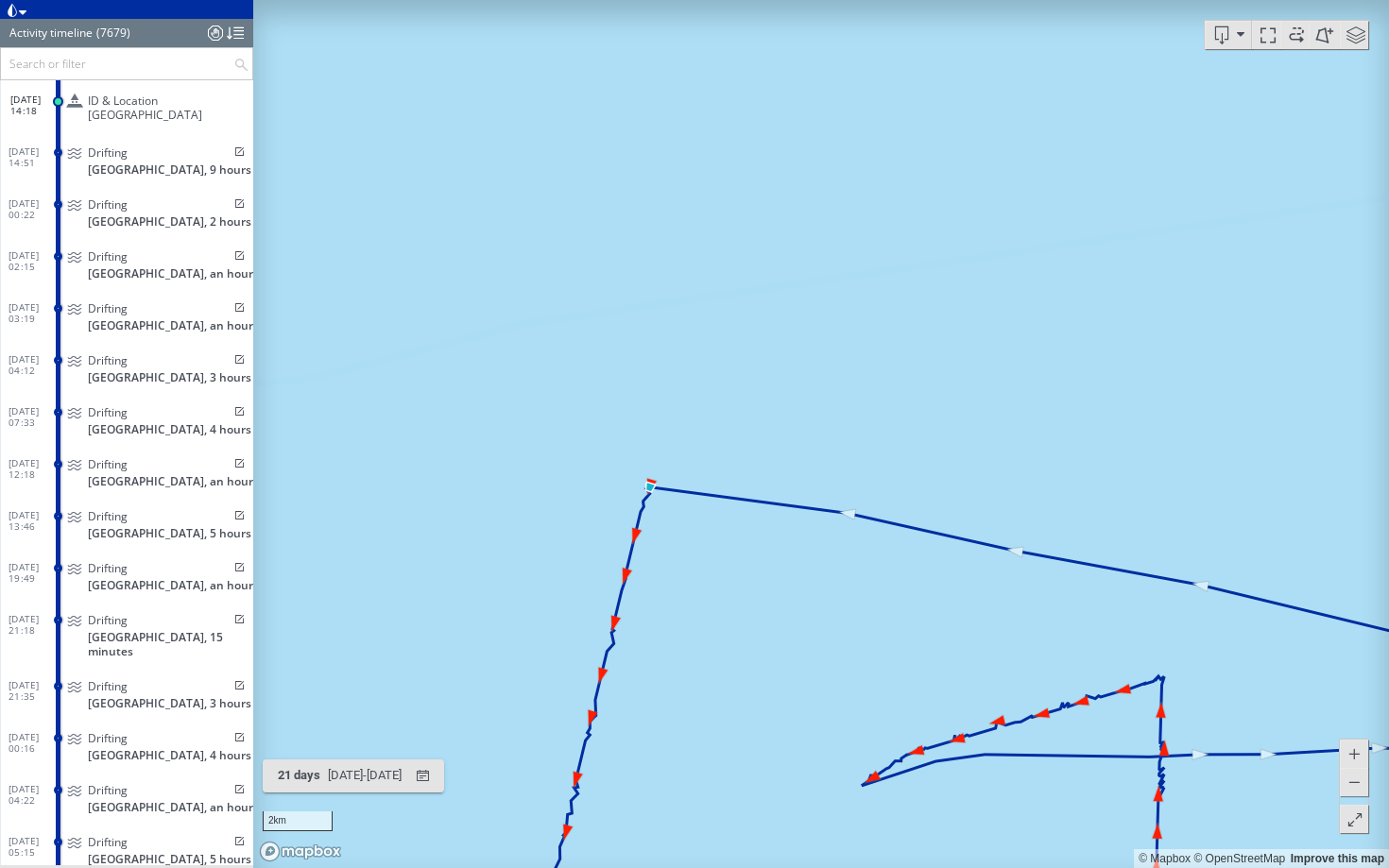 drag, startPoint x: 709, startPoint y: 765, endPoint x: 711, endPoint y: 328, distance: 437.00458 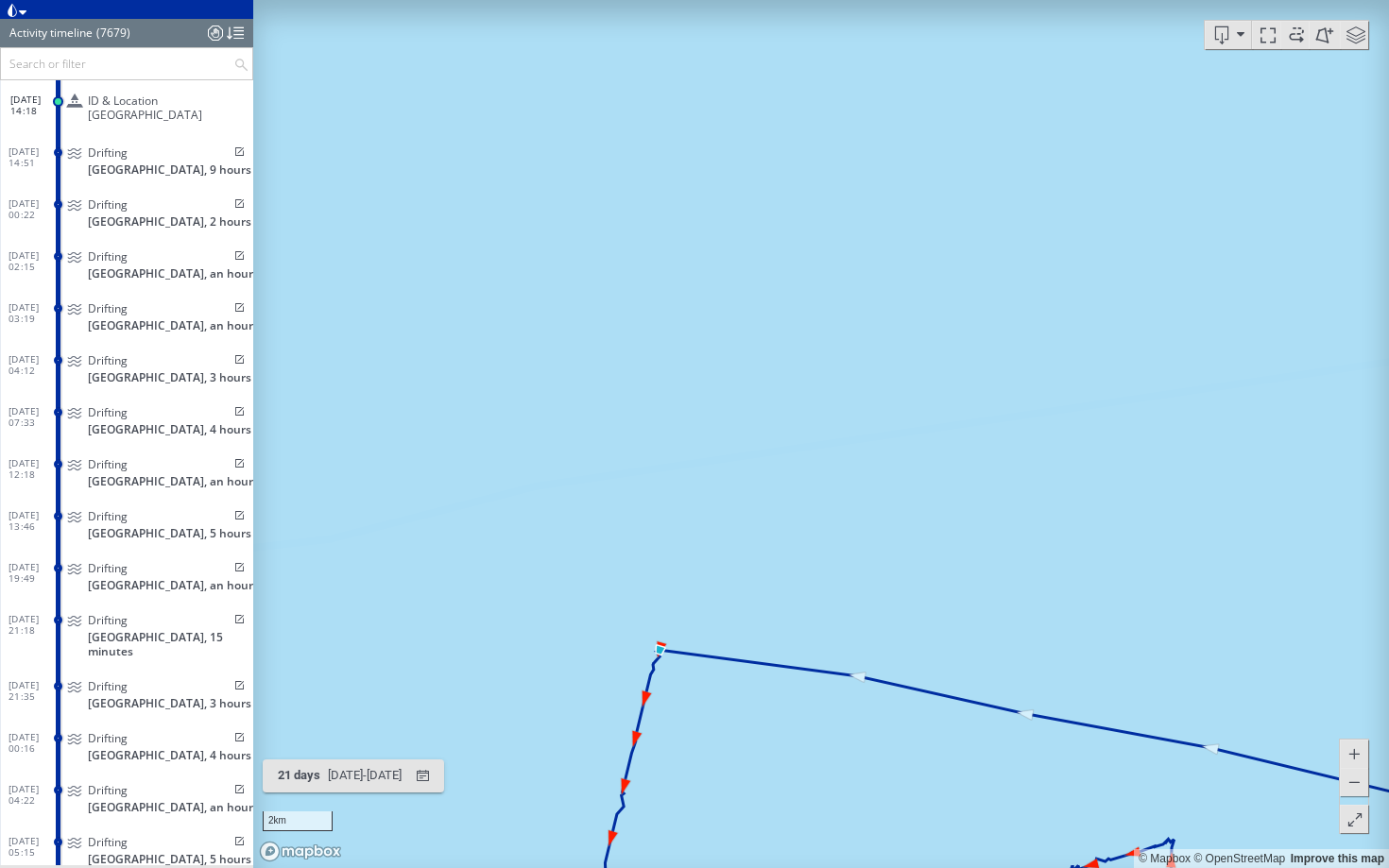 drag, startPoint x: 715, startPoint y: 659, endPoint x: 780, endPoint y: 565, distance: 114.28473 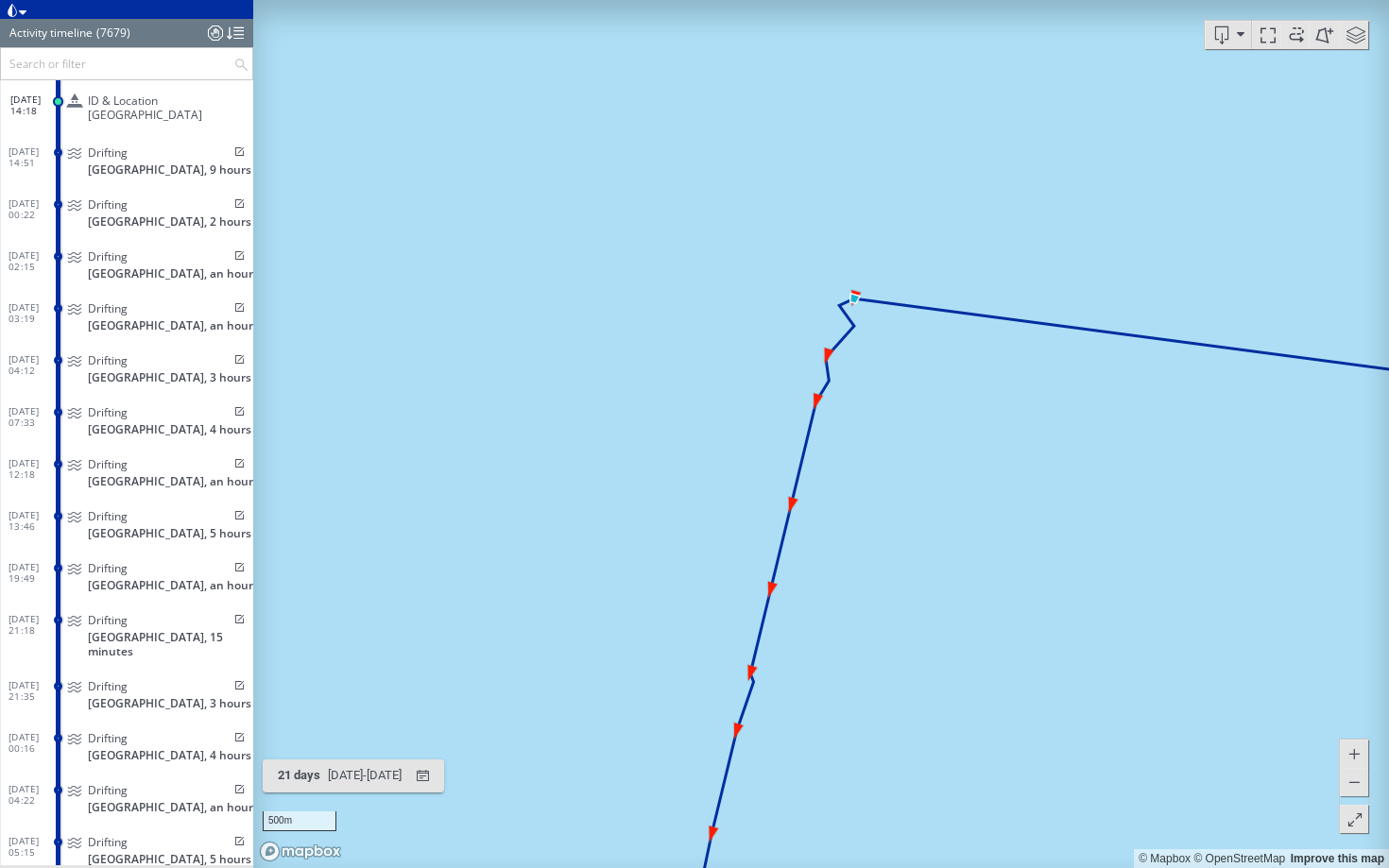 drag, startPoint x: 857, startPoint y: 710, endPoint x: 880, endPoint y: 311, distance: 399.6624 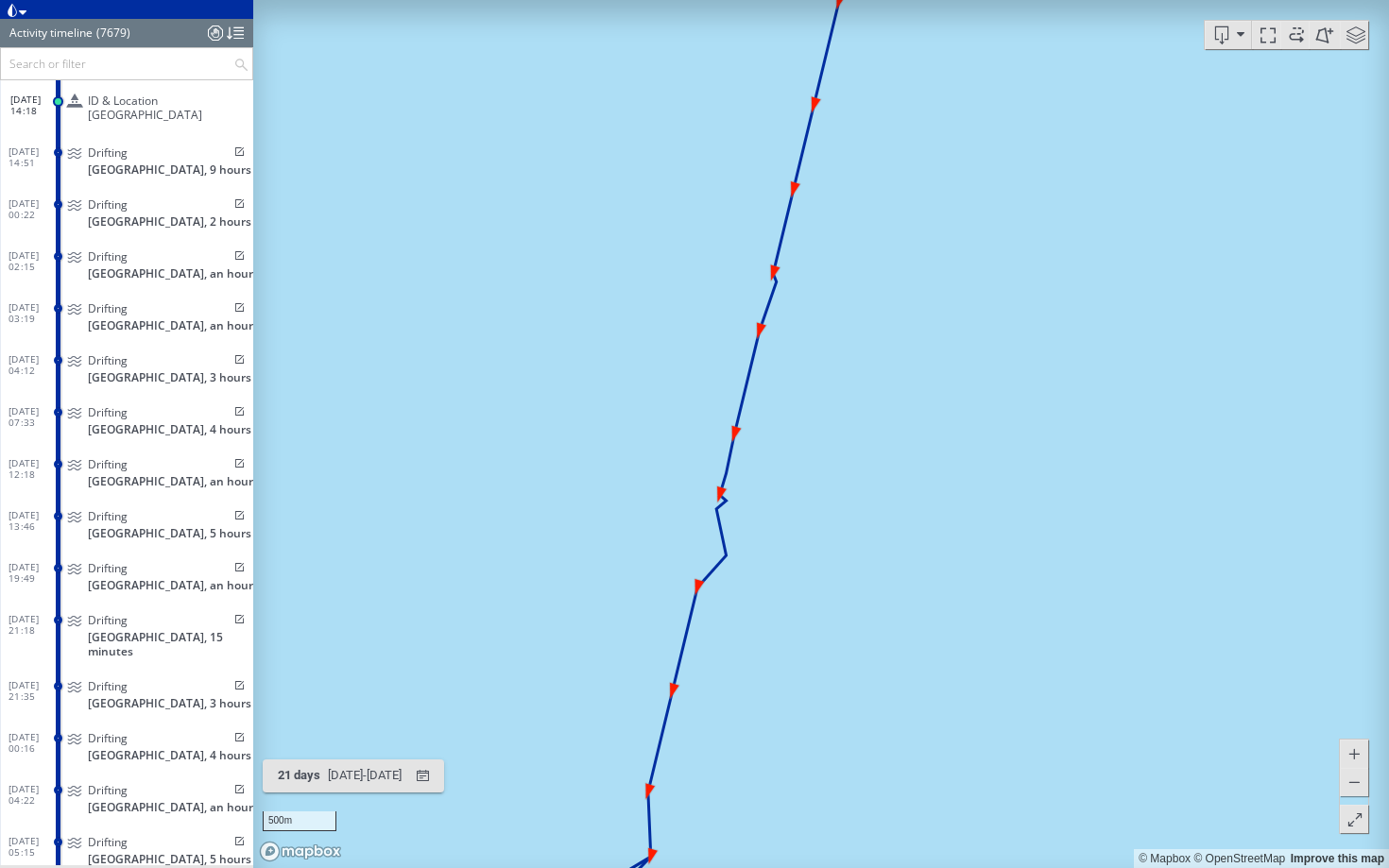 drag, startPoint x: 715, startPoint y: 738, endPoint x: 748, endPoint y: 187, distance: 551.9873 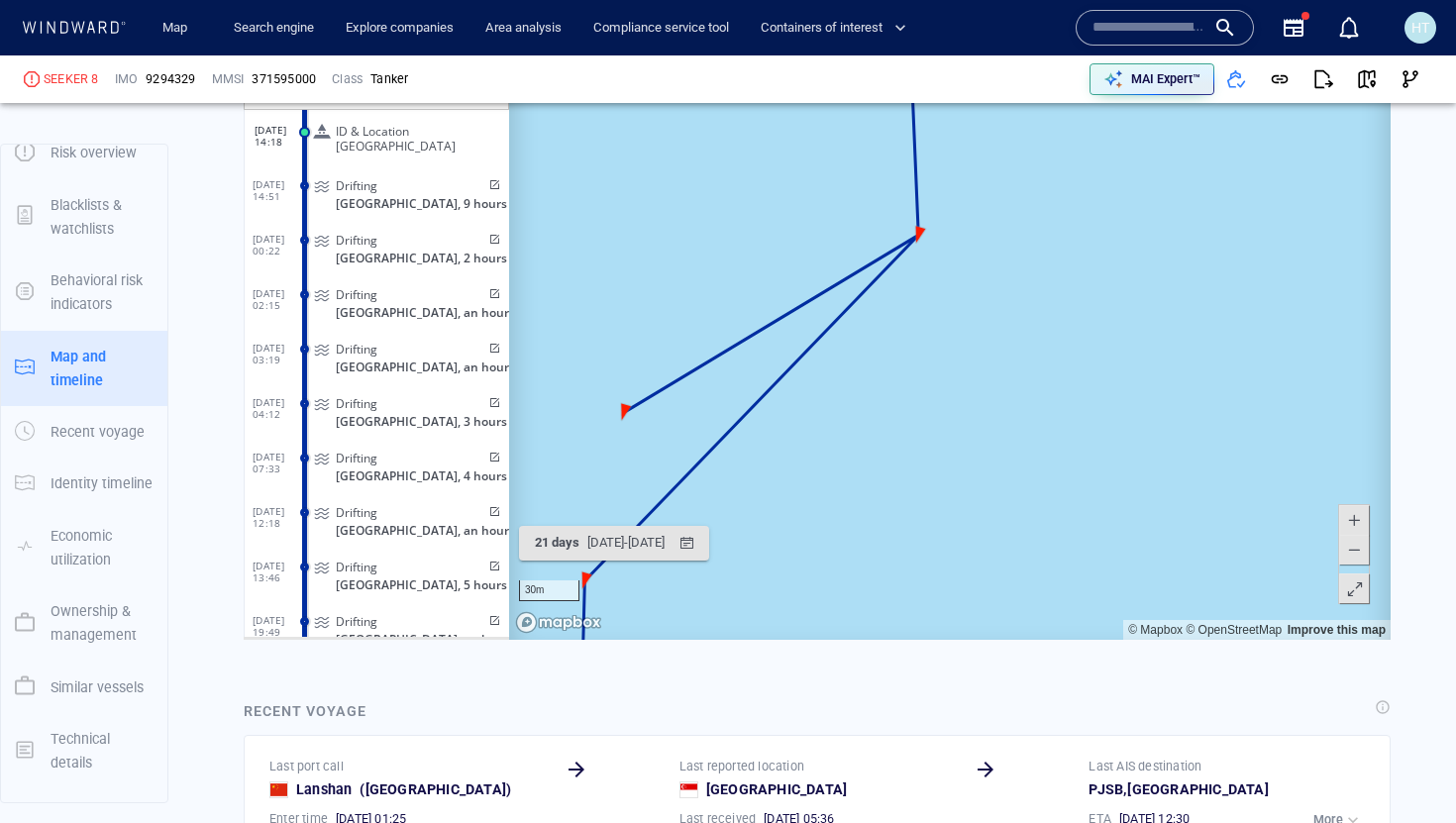 click on "Vessel details SEEKER 8 Formerly:  YUFUSAN +1 more IMO 9294329 MMSI 371595000 Flag     Panama Call sign 3EDJ9 Class     Tanker Subclass Crude Oil Tanker Length 333  m Year of build 2005 DWT 311,389 tons Max. draft 20 . 943  m P&I Club The American Club Classification society China Classification Society   (1) AIS transceiver Class-A Beneficial owner N/A Registered owner Reayou Co. Ltd.   (1) Risk overview Score summary High risk Due to compliance score Henry risk  score  New  -  Low risk Set a new custom defined risk for this vessel Henry defined risk indicators This vessel doesn’t answer to the criteria of any saved query with a custom defined risk Set a new custom defined risk compliance  score  -  High risk Since  14 Oct 2023 Related regimes Venezuela Russia sanctions & screening indicators List & registry Sanctioned vessel 0 Sanctioned country flag 0 Former sanctioned flag 0 Sanctioned company 0 Company in sanctioned country 0 compliance behavioral indicators Identity ID & location manipulation 5 0 1" at bounding box center (817, 1046) 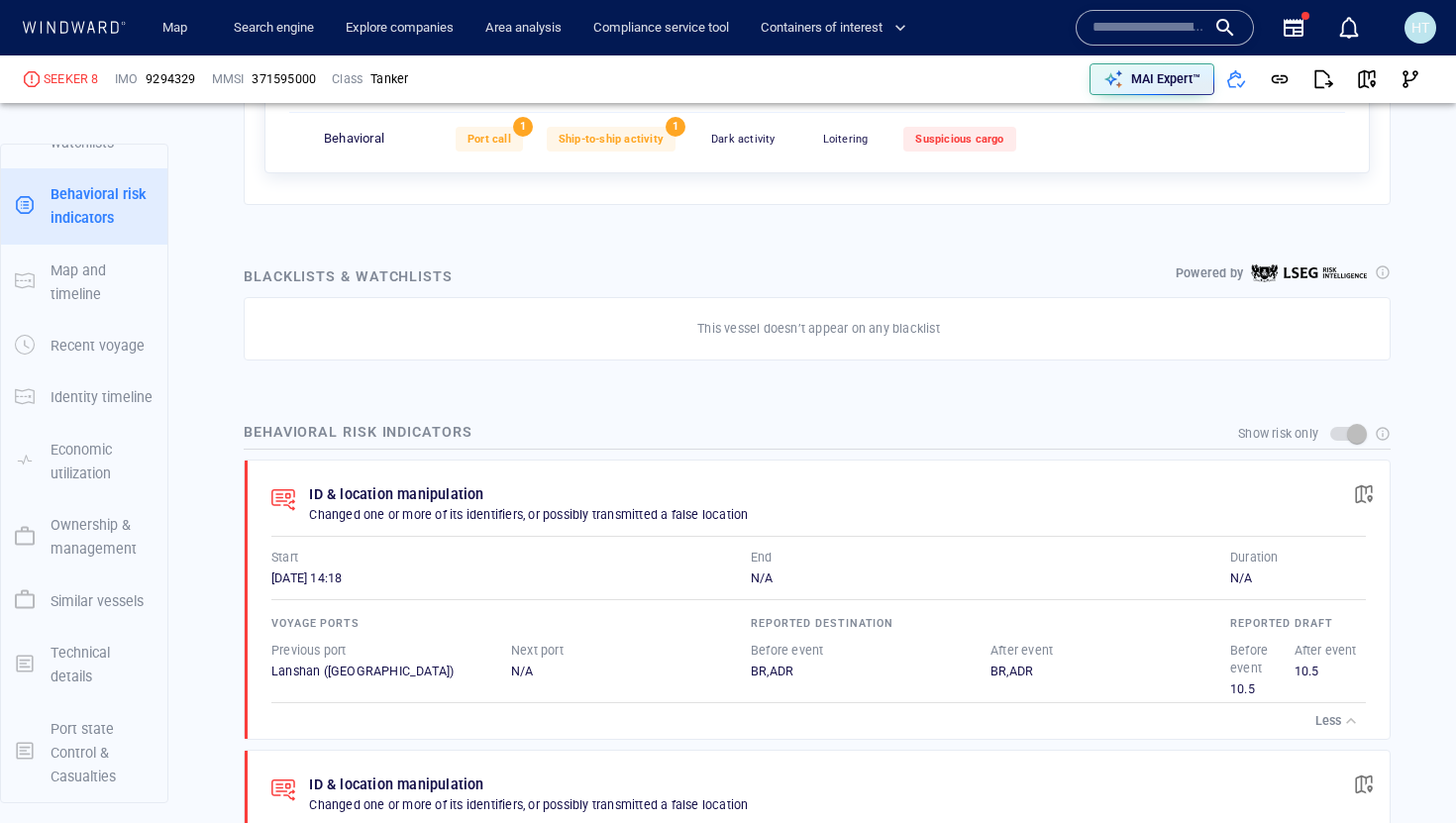 scroll, scrollTop: 589, scrollLeft: 0, axis: vertical 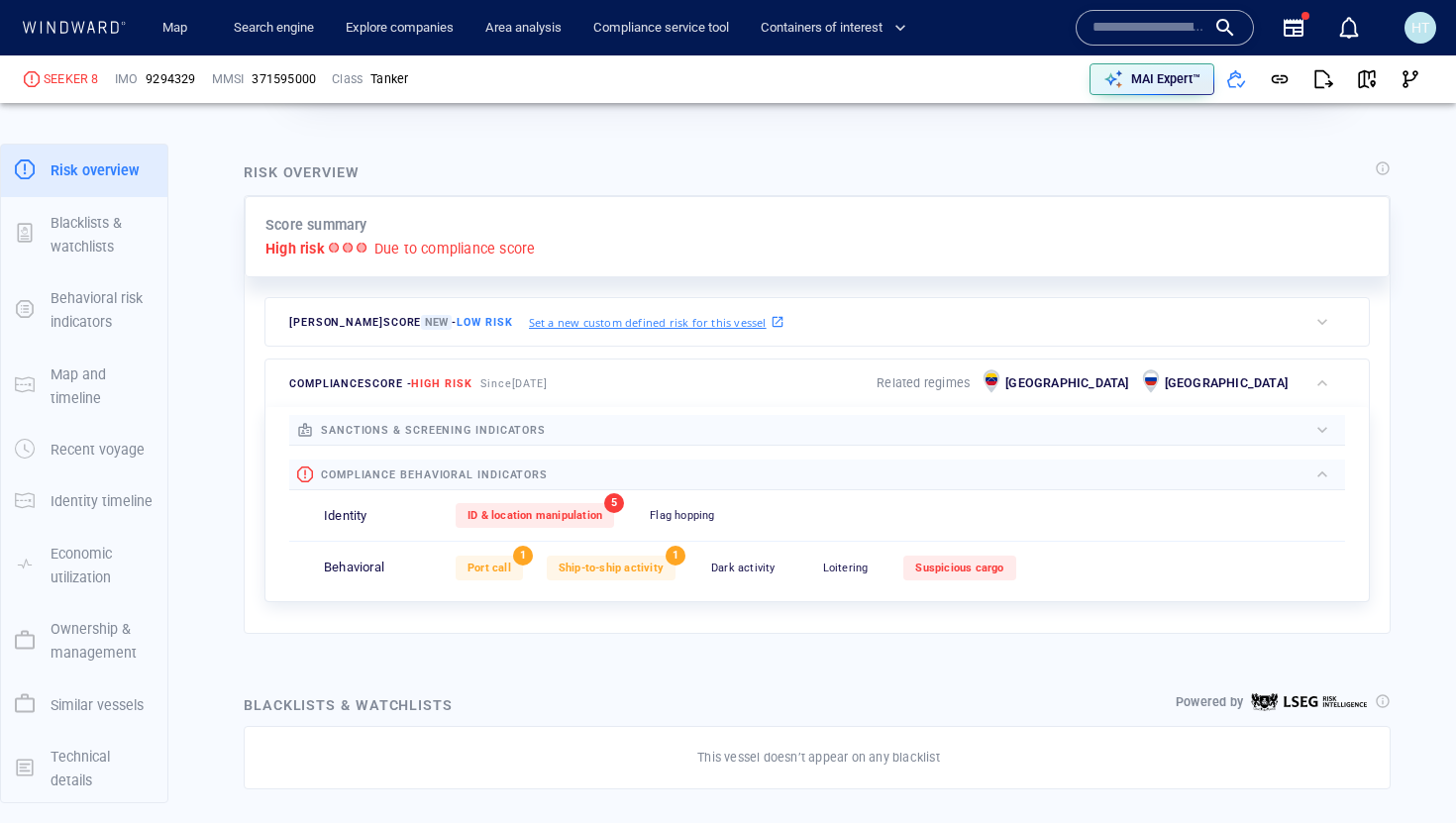 click on "HT" at bounding box center [1420, 28] 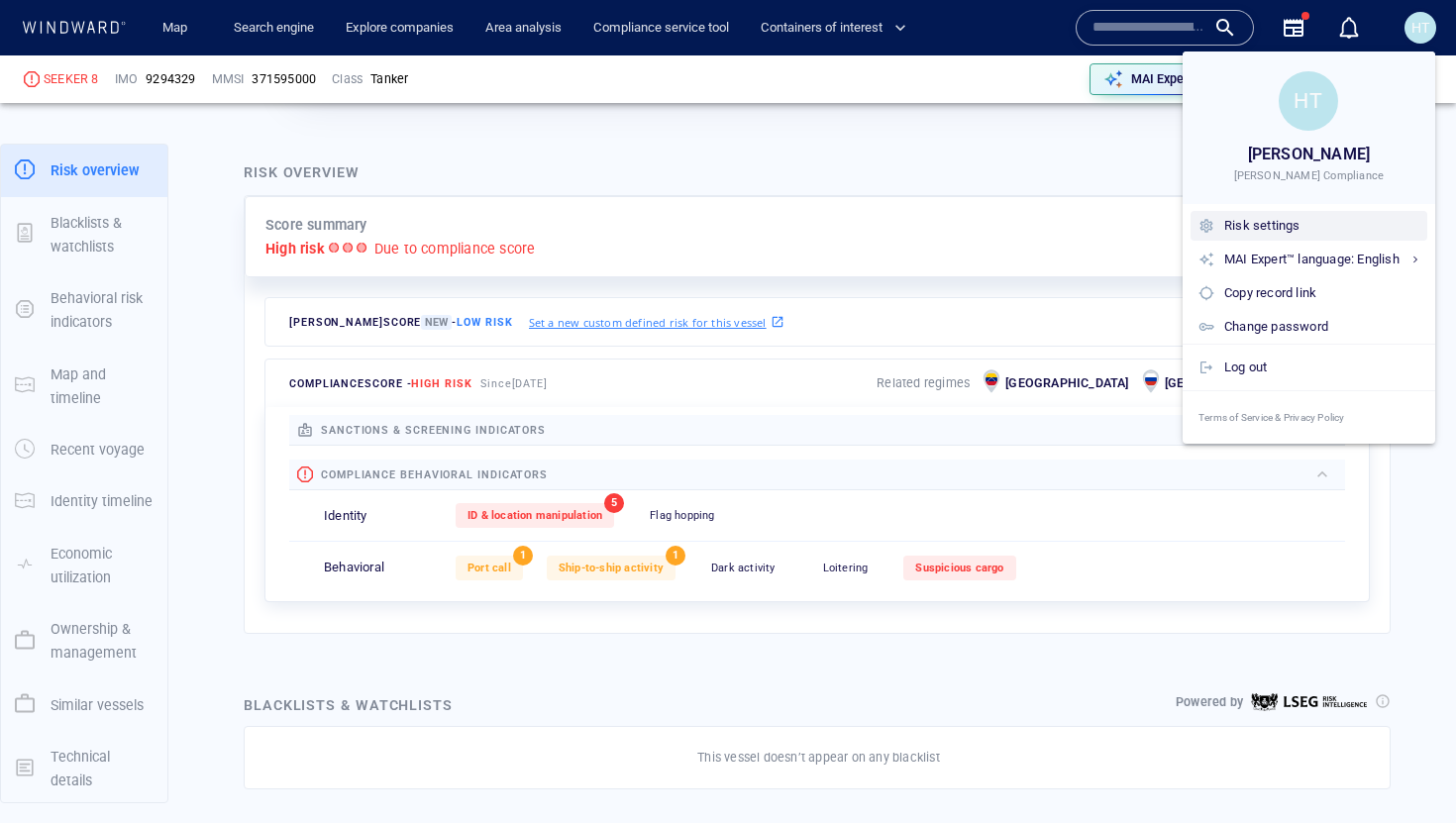 click on "Risk settings" at bounding box center (1321, 226) 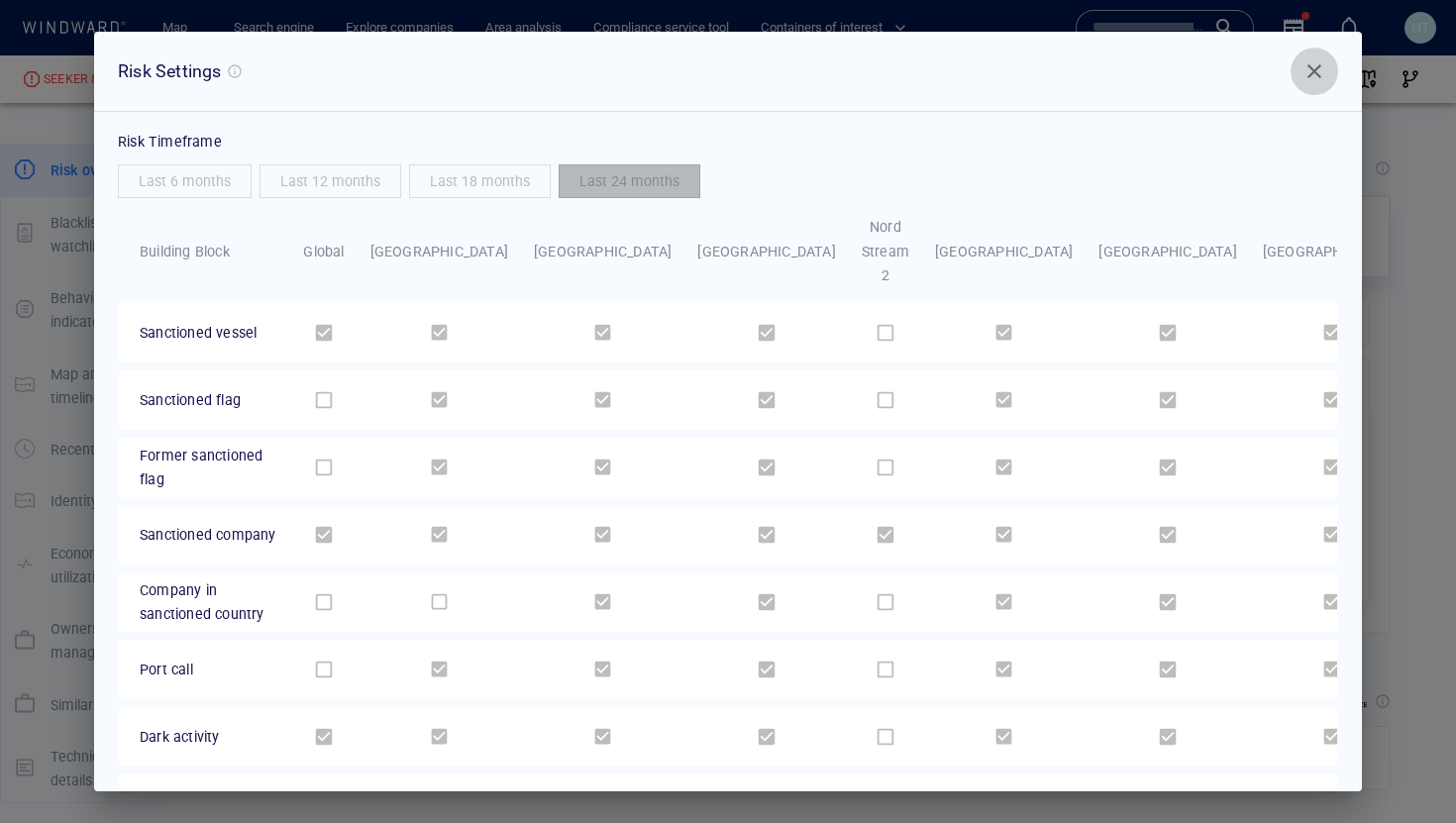 click at bounding box center (1314, 71) 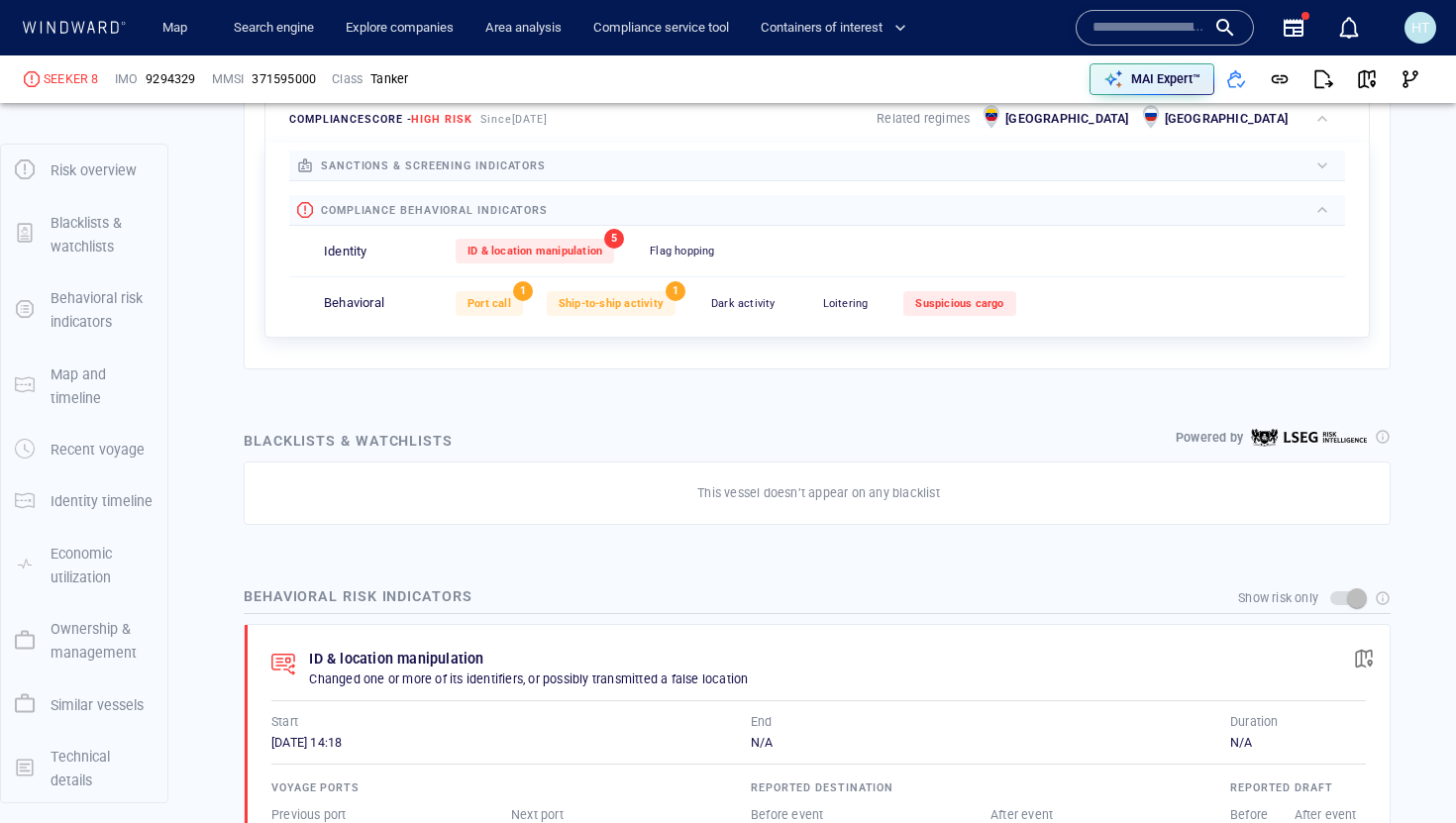 scroll, scrollTop: 878, scrollLeft: 0, axis: vertical 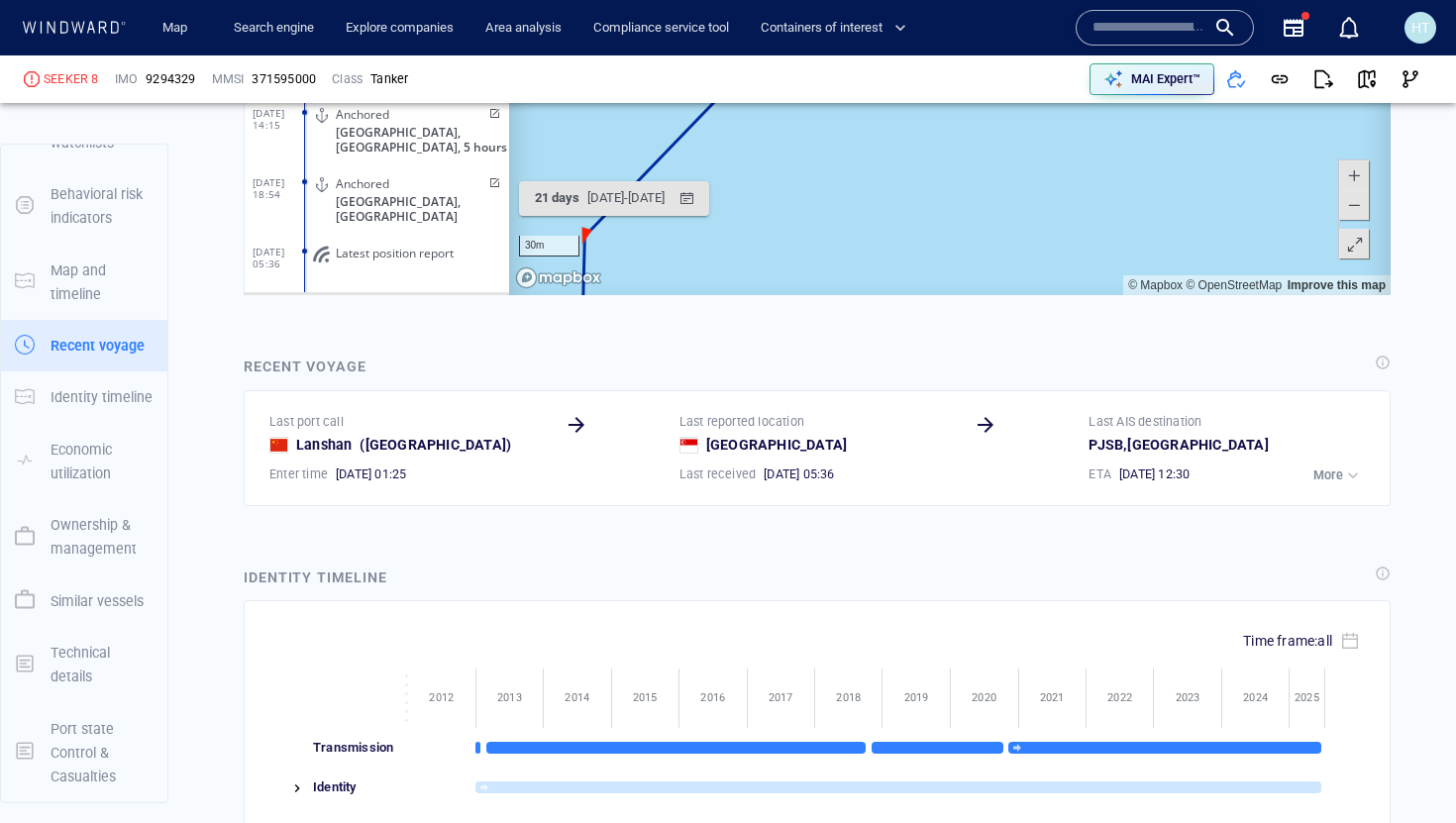 click at bounding box center [1354, 245] 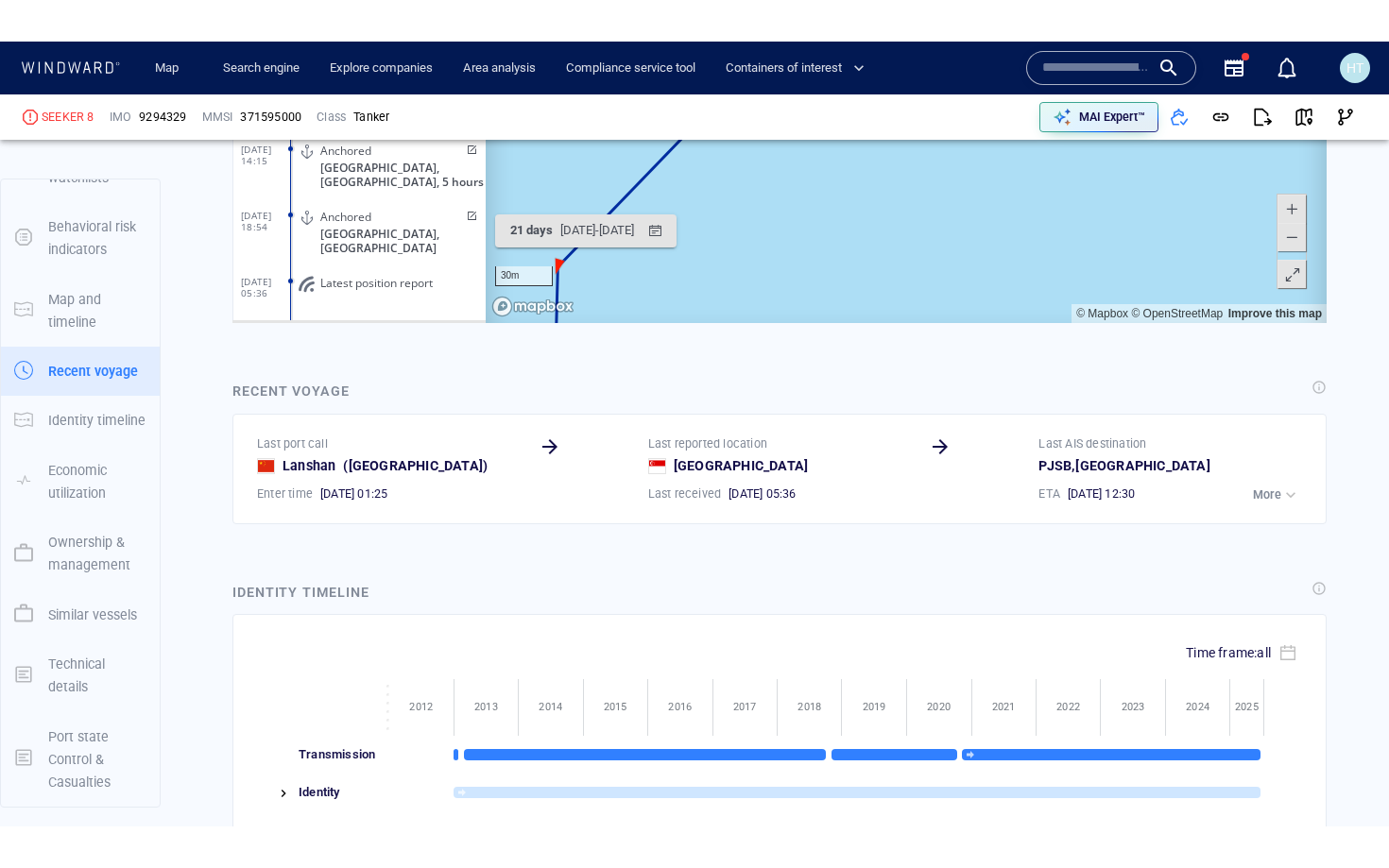 scroll, scrollTop: 398184, scrollLeft: 0, axis: vertical 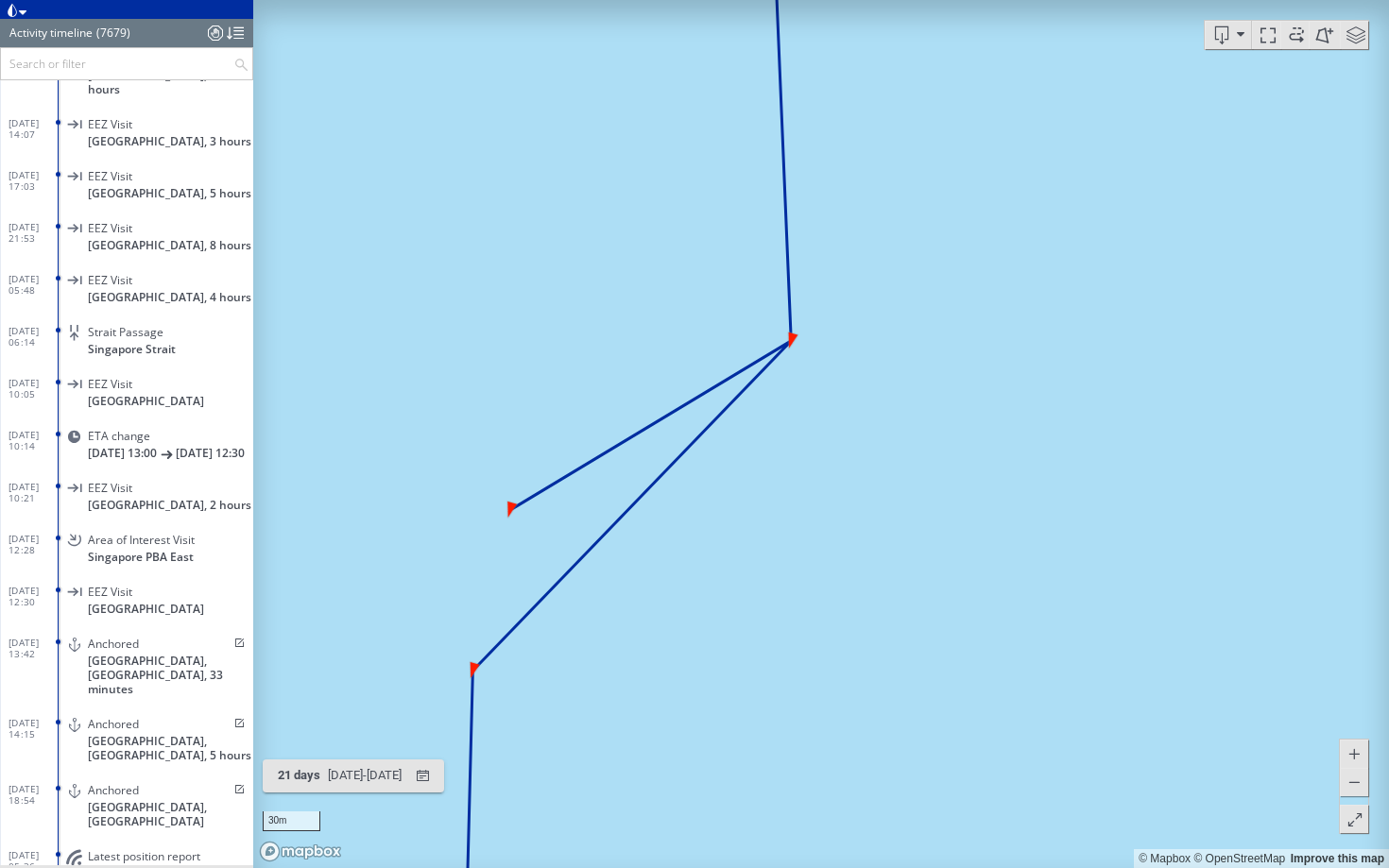 click at bounding box center [117, 63] 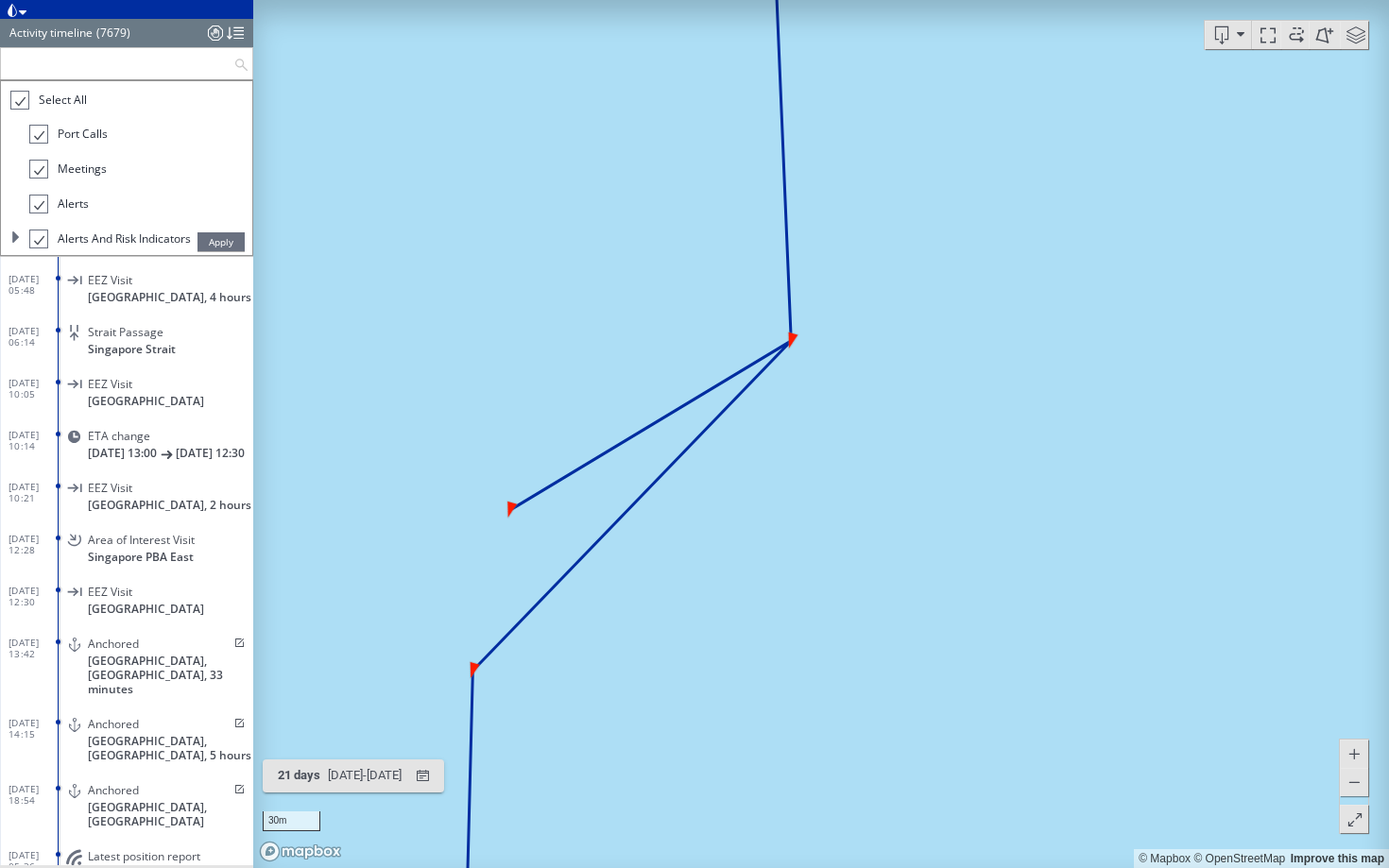 click at bounding box center (19, 100) 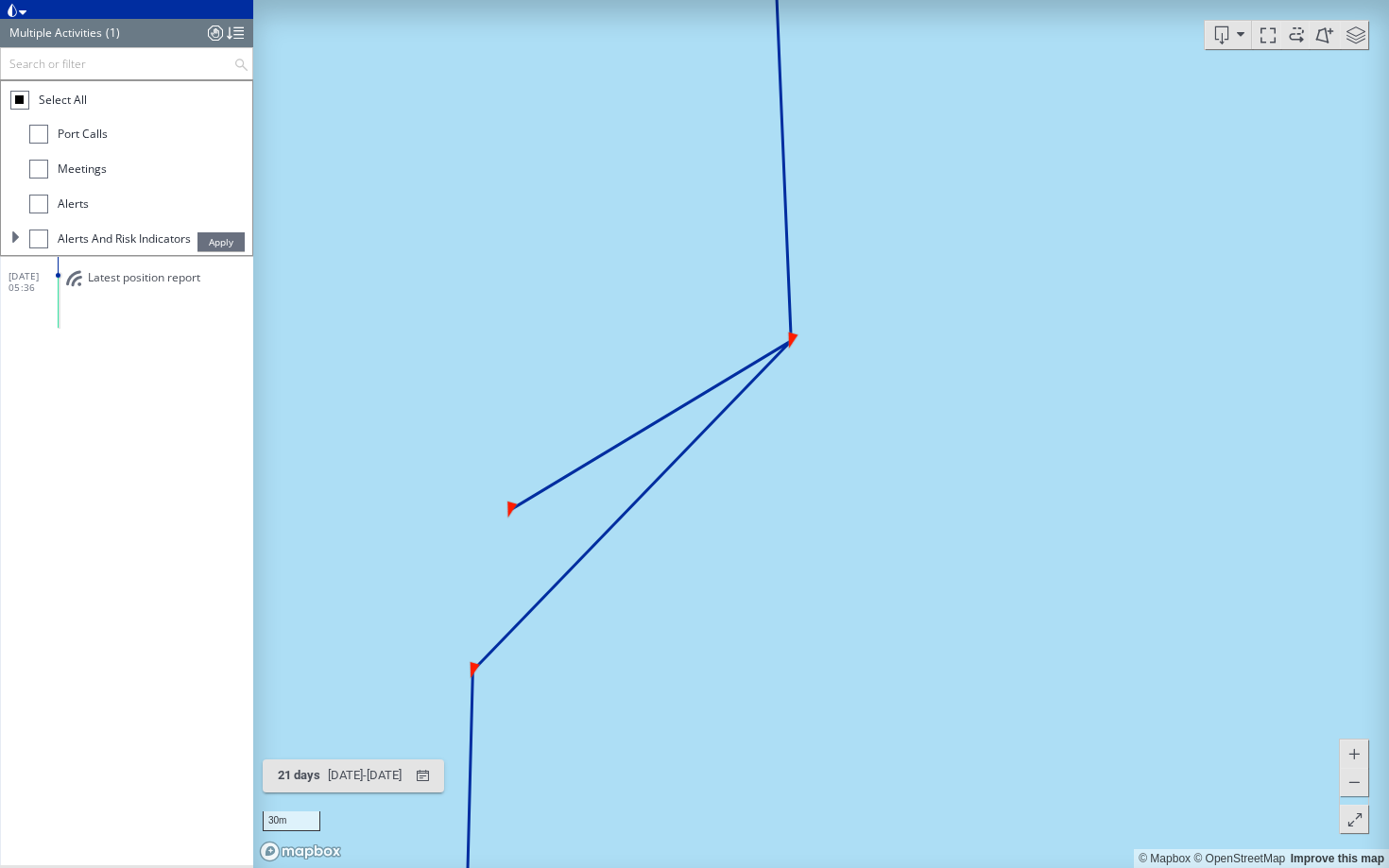 scroll, scrollTop: 0, scrollLeft: 0, axis: both 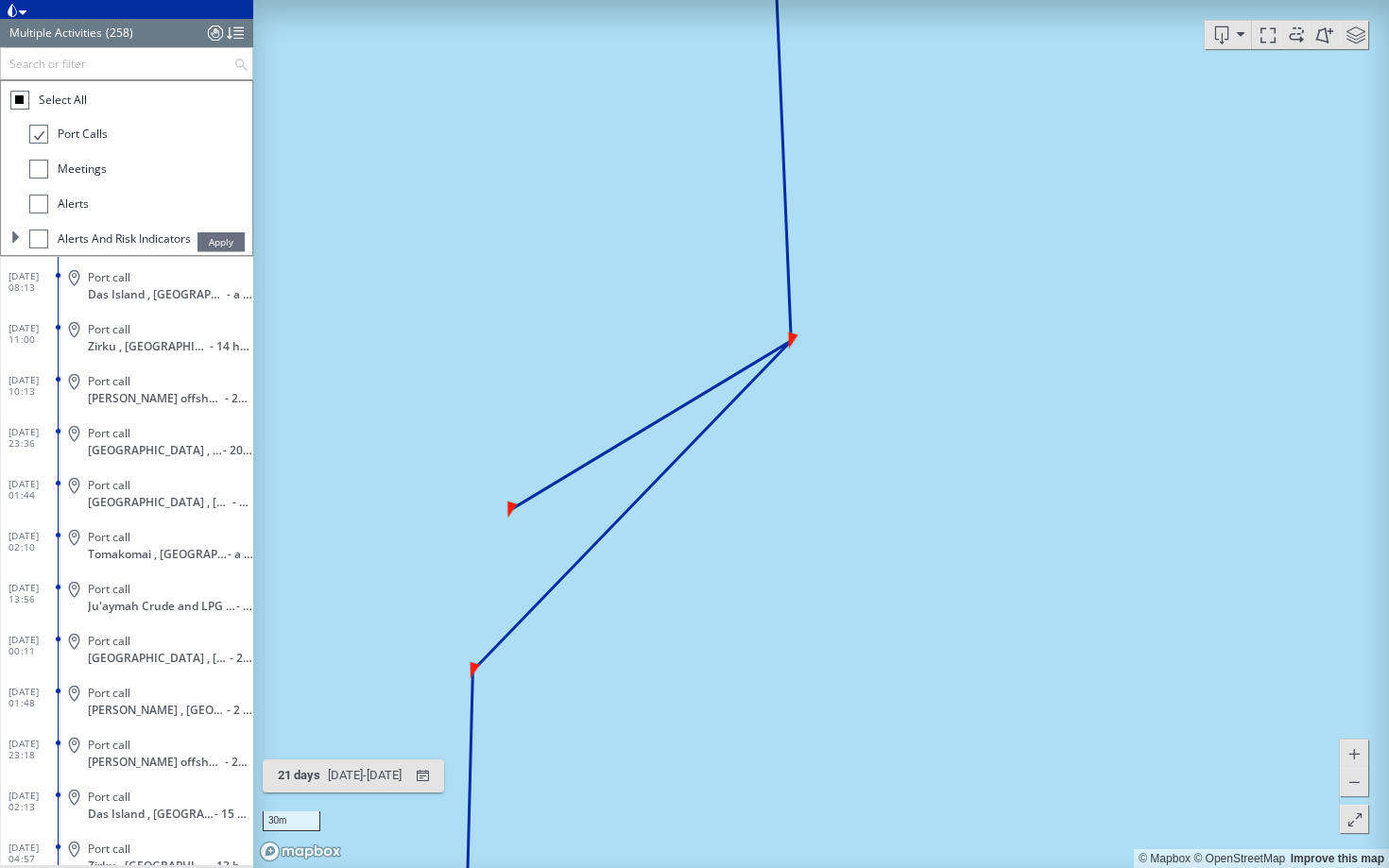 click on "Apply" at bounding box center (221, 242) 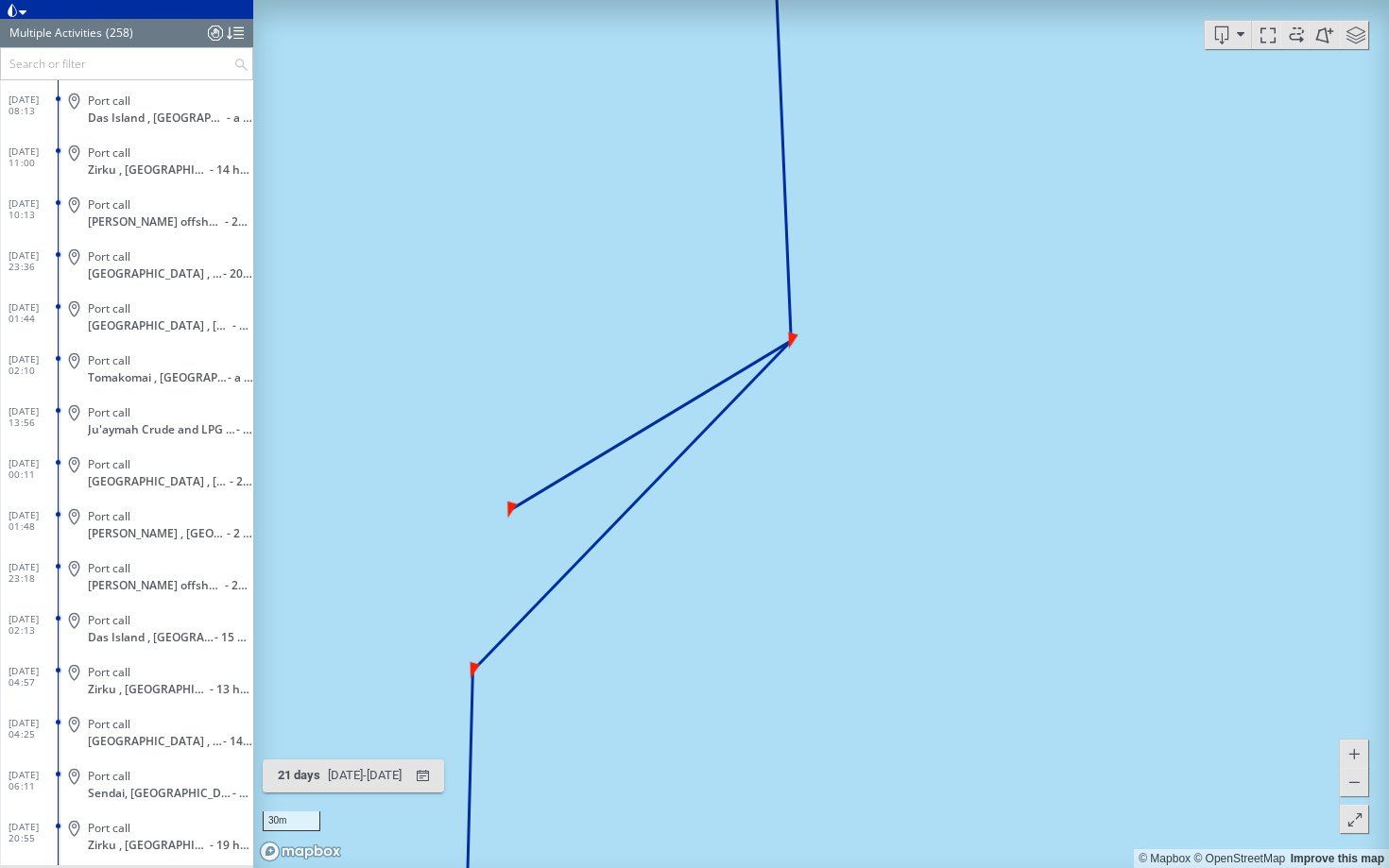 click at bounding box center [117, 63] 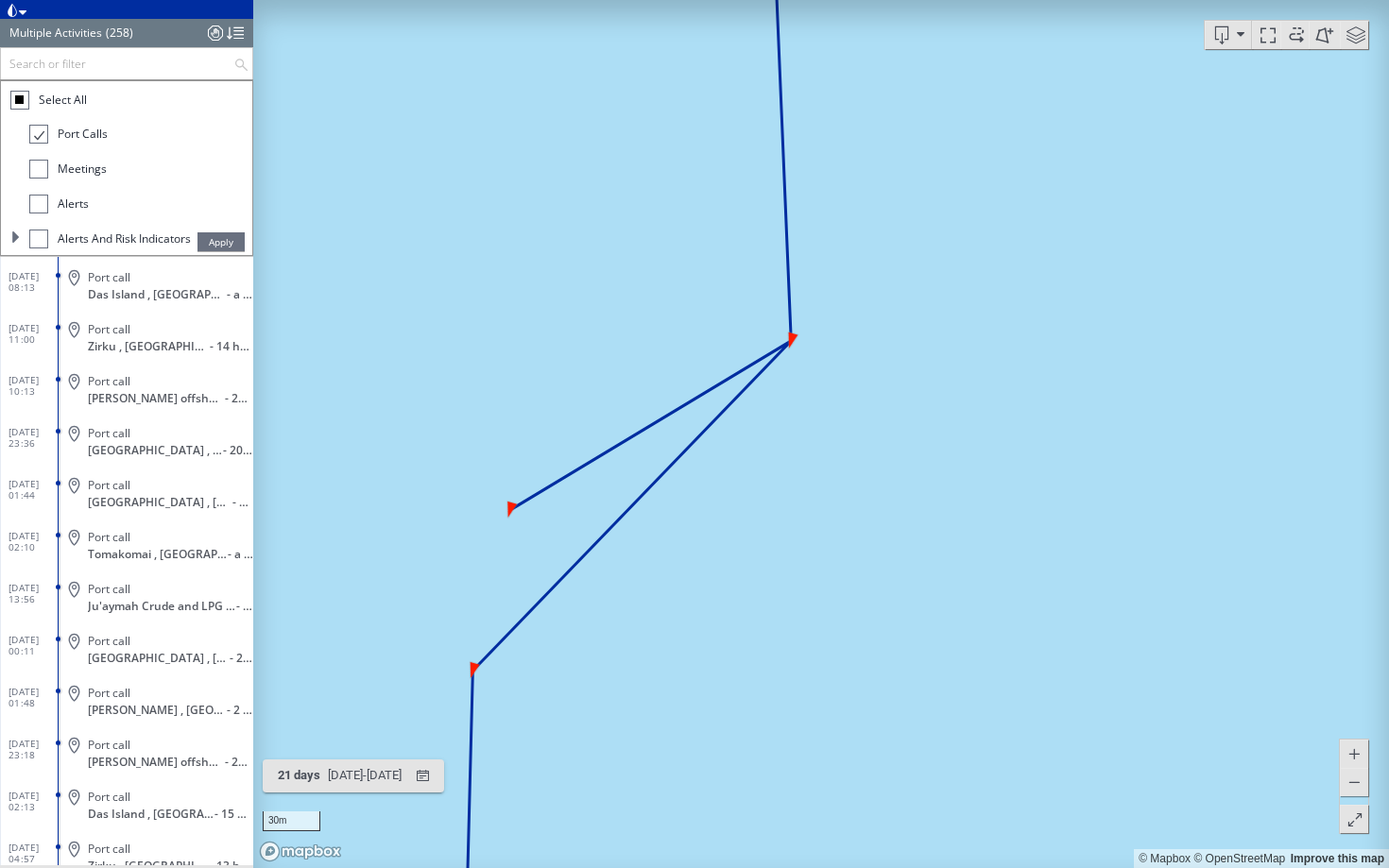 click at bounding box center [19, 99] 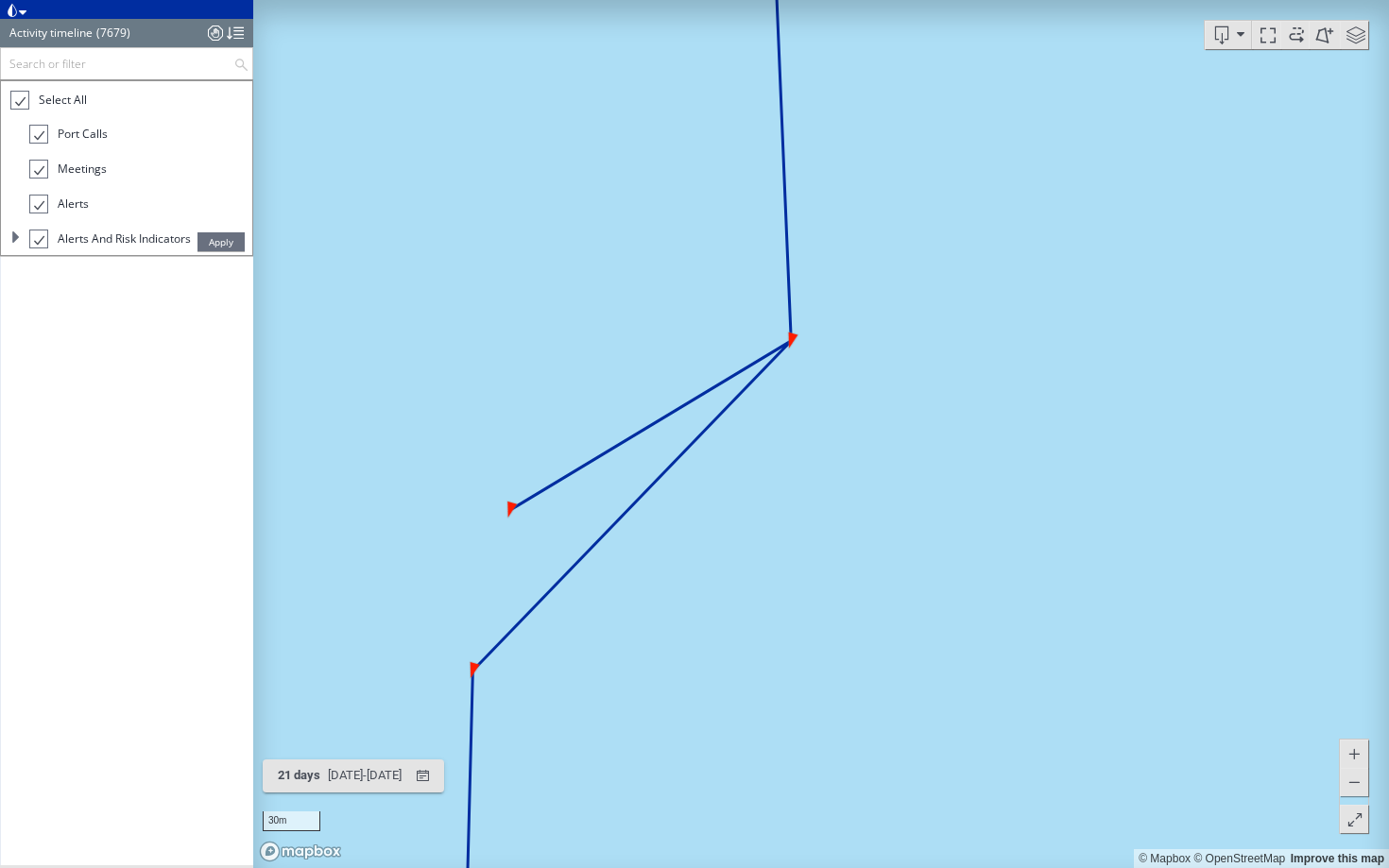 scroll, scrollTop: 12794, scrollLeft: 0, axis: vertical 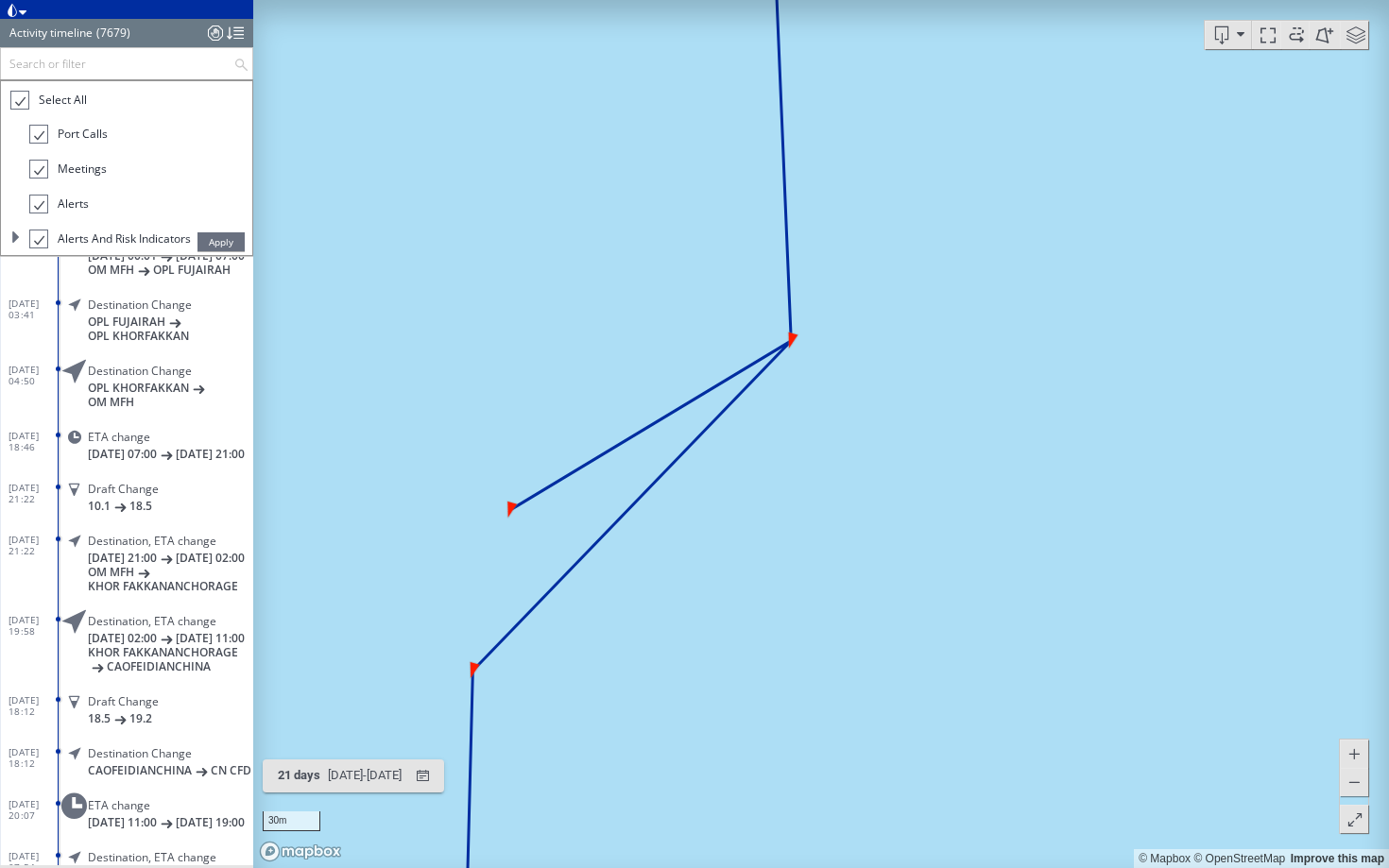 click on "Apply" at bounding box center [221, 242] 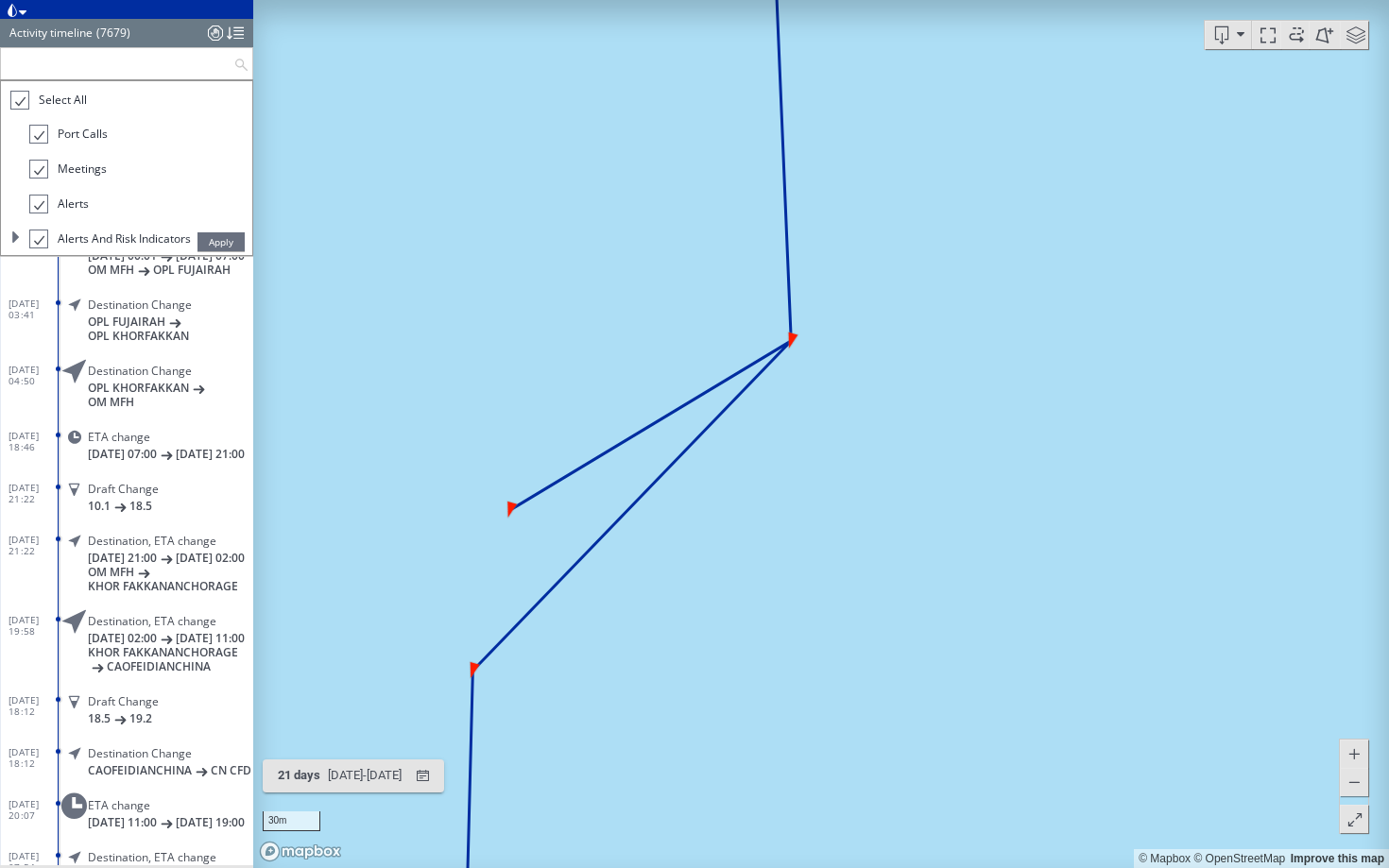 click at bounding box center (117, 63) 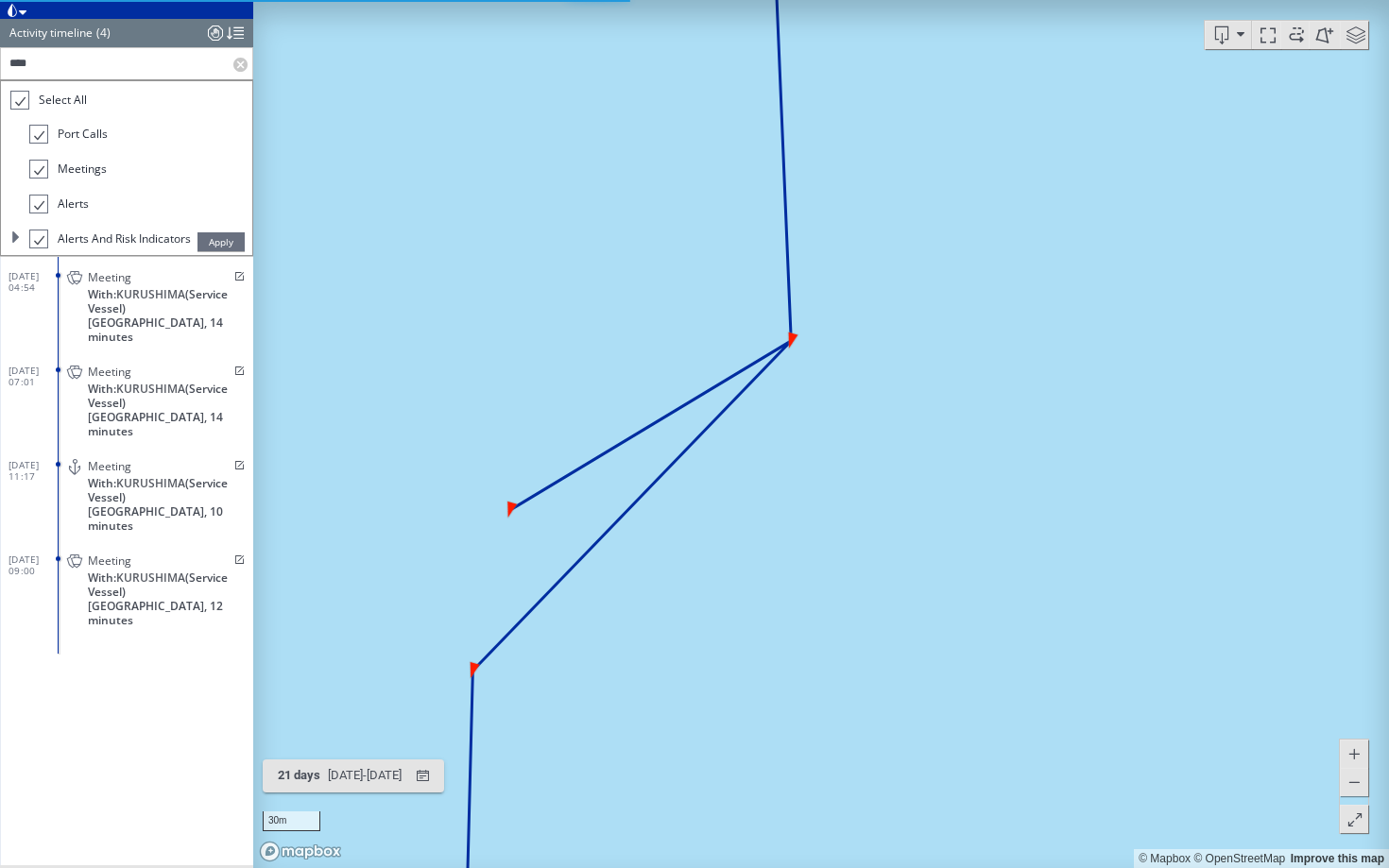 scroll, scrollTop: 0, scrollLeft: 0, axis: both 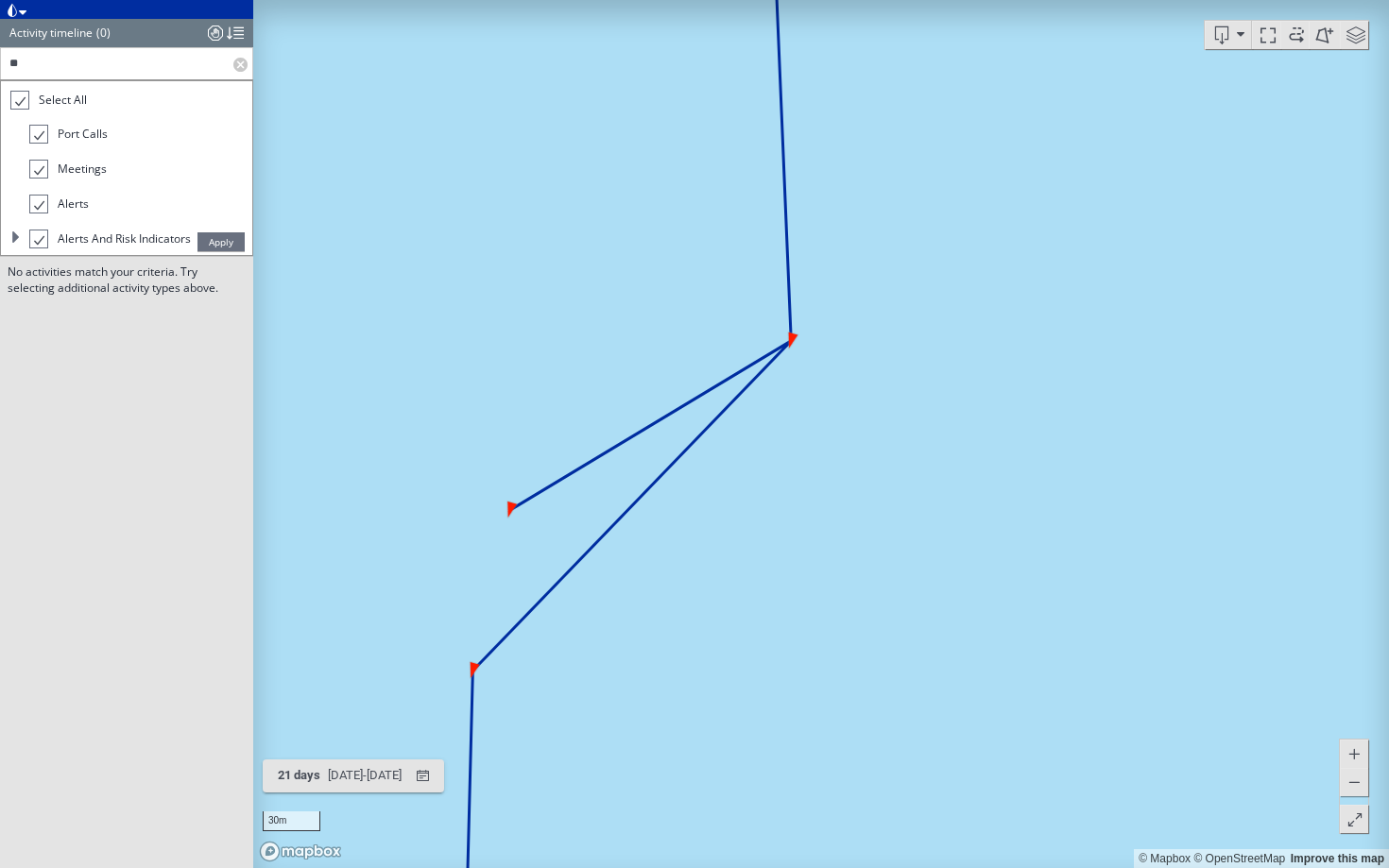 type on "*" 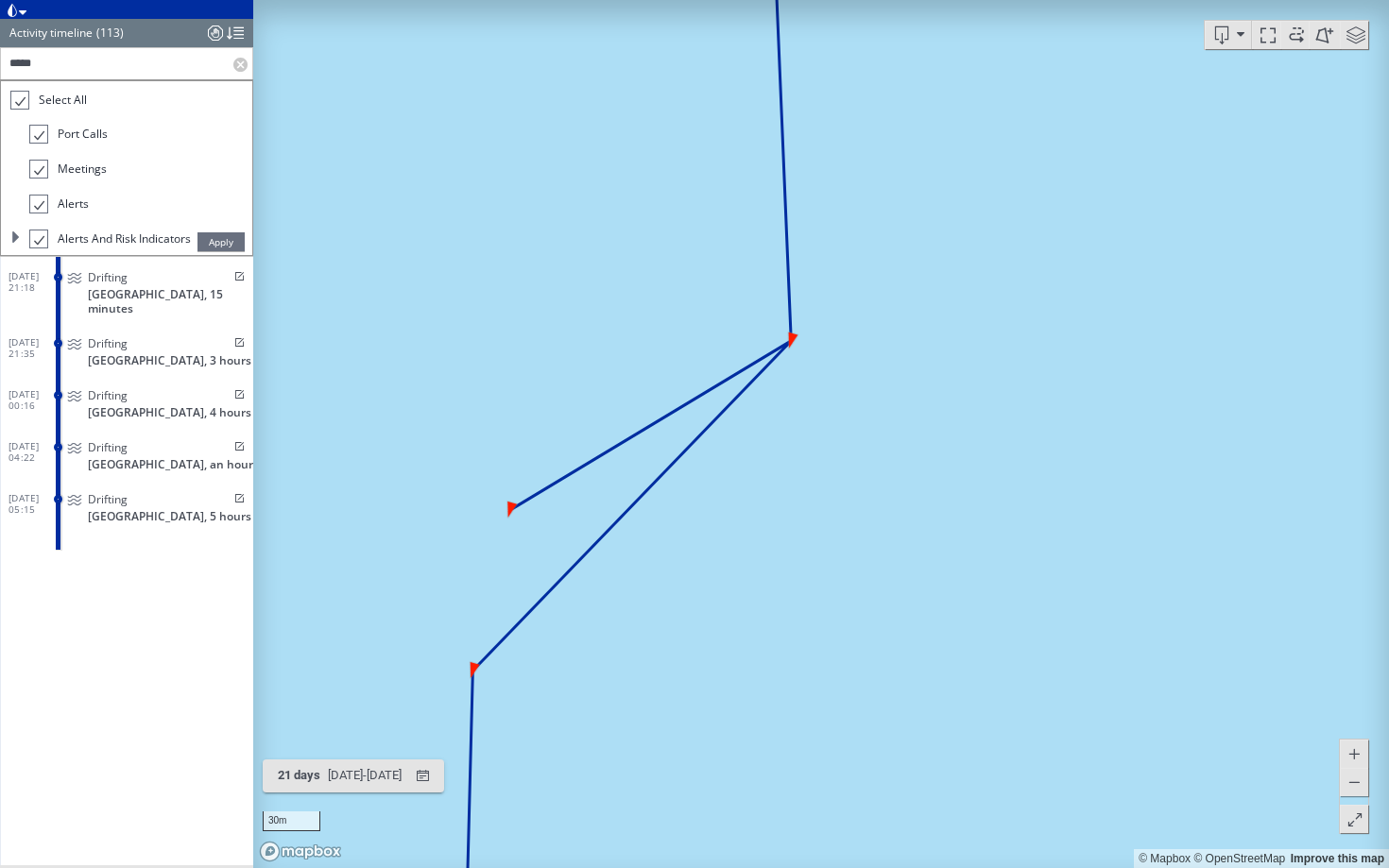 scroll, scrollTop: 3740, scrollLeft: 0, axis: vertical 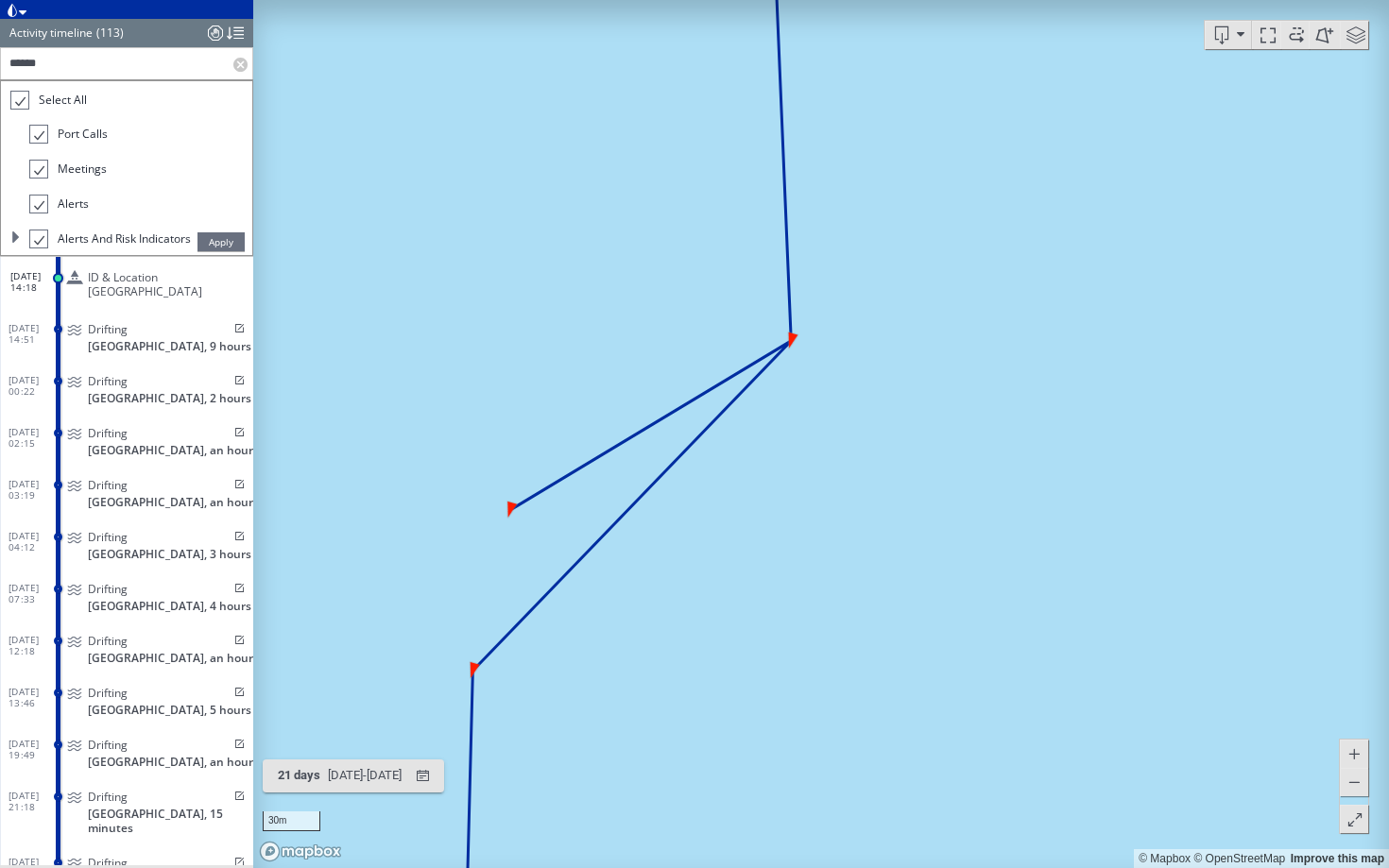 type on "******" 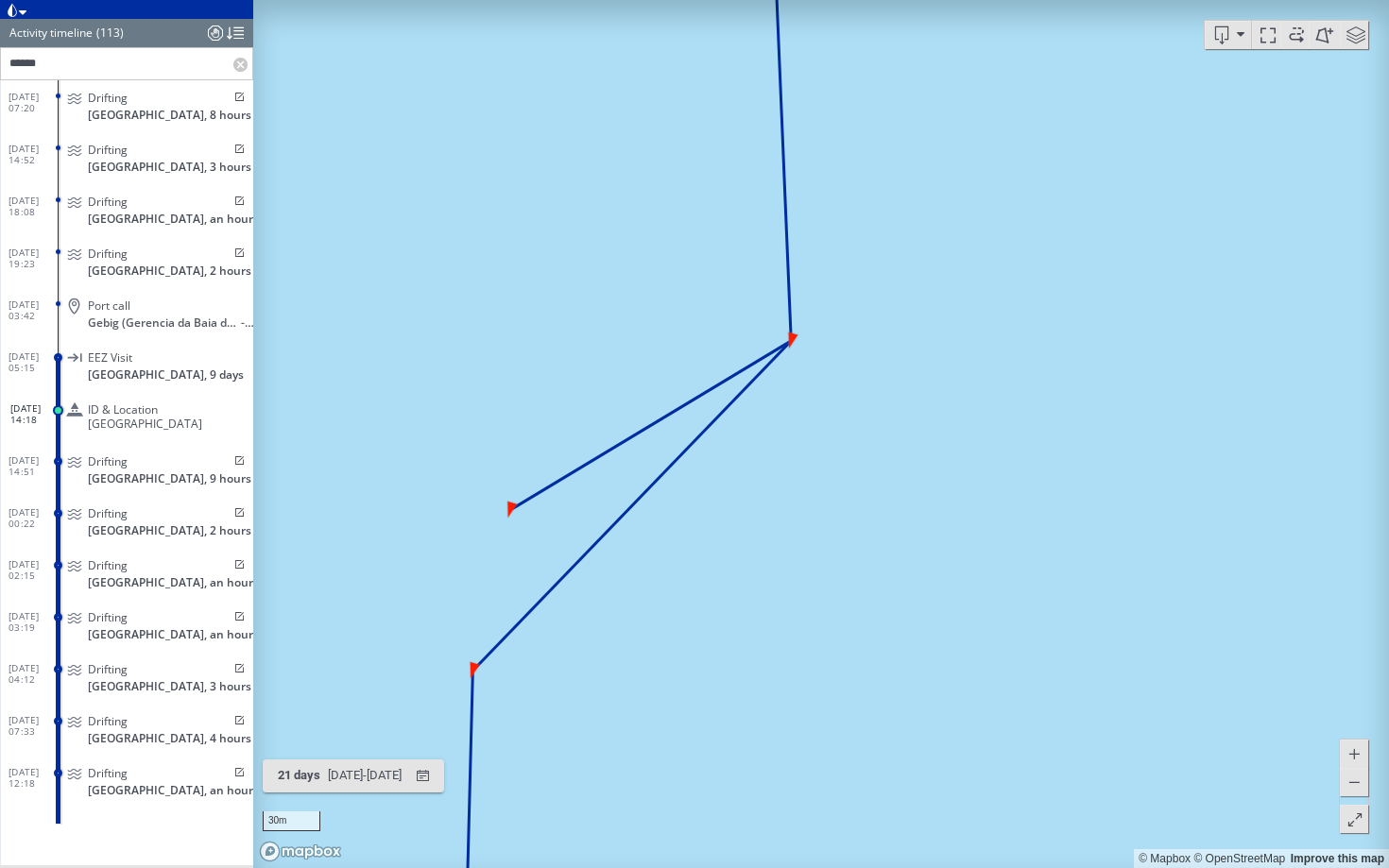 scroll, scrollTop: 3305, scrollLeft: 0, axis: vertical 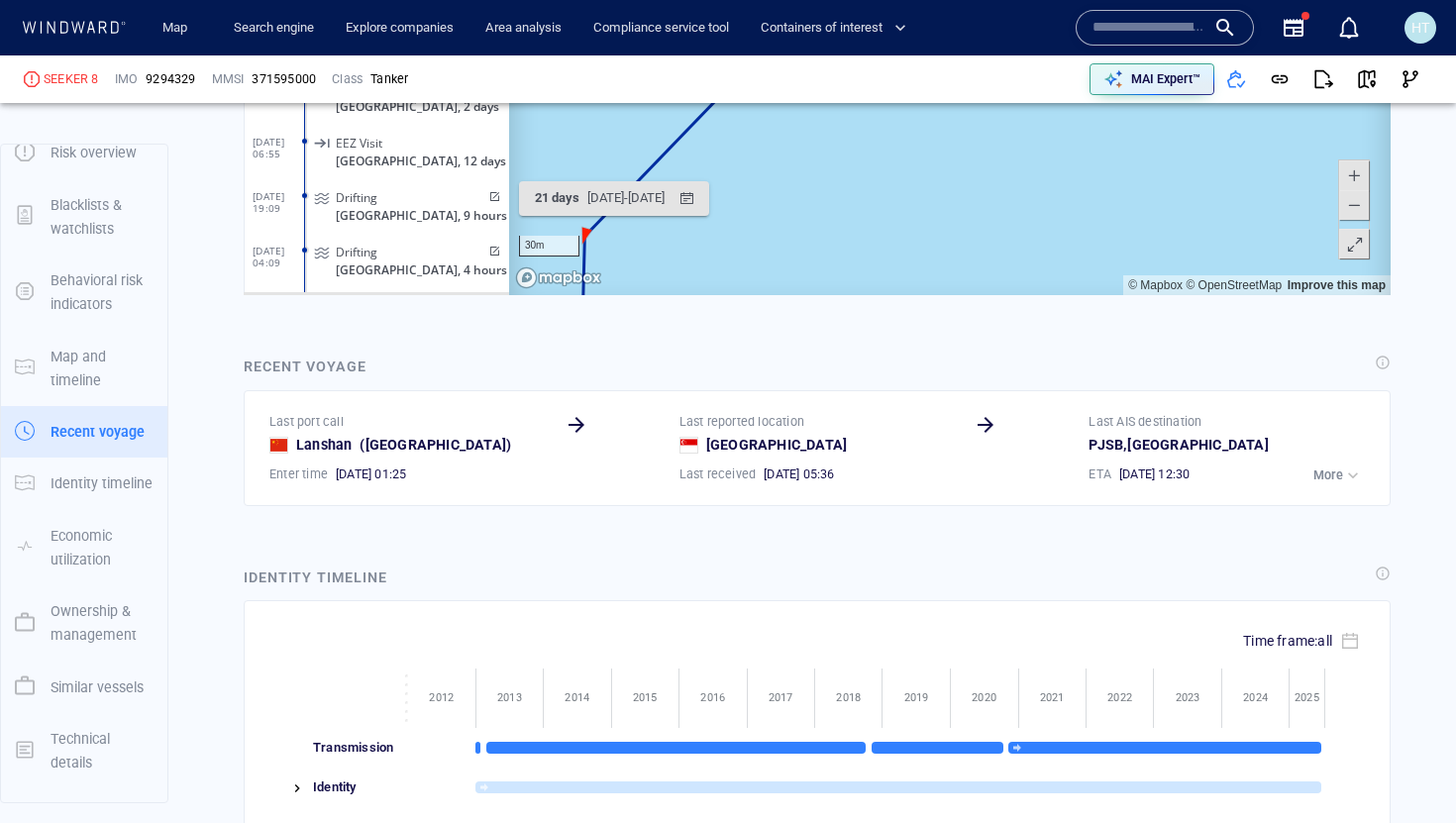click on "Vessel details SEEKER 8 Formerly:  YUFUSAN +1 more IMO 9294329 MMSI 371595000 Flag     Panama Call sign 3EDJ9 Class     Tanker Subclass Crude Oil Tanker Length 333  m Year of build 2005 DWT 311,389 tons Max. draft 20 . 943  m P&I Club The American Club Classification society China Classification Society   (1) AIS transceiver Class-A Beneficial owner N/A Registered owner Reayou Co. Ltd.   (1) Risk overview Score summary High risk Due to compliance score Henry risk  score  New  -  Low risk Set a new custom defined risk for this vessel Henry defined risk indicators This vessel doesn’t answer to the criteria of any saved query with a custom defined risk Set a new custom defined risk compliance  score  -  High risk Since  14 Oct 2023 Related regimes Venezuela Russia sanctions & screening indicators List & registry Sanctioned vessel 0 Sanctioned country flag 0 Former sanctioned flag 0 Sanctioned company 0 Company in sanctioned country 0 compliance behavioral indicators Identity ID & location manipulation 5 0 1" at bounding box center (817, 701) 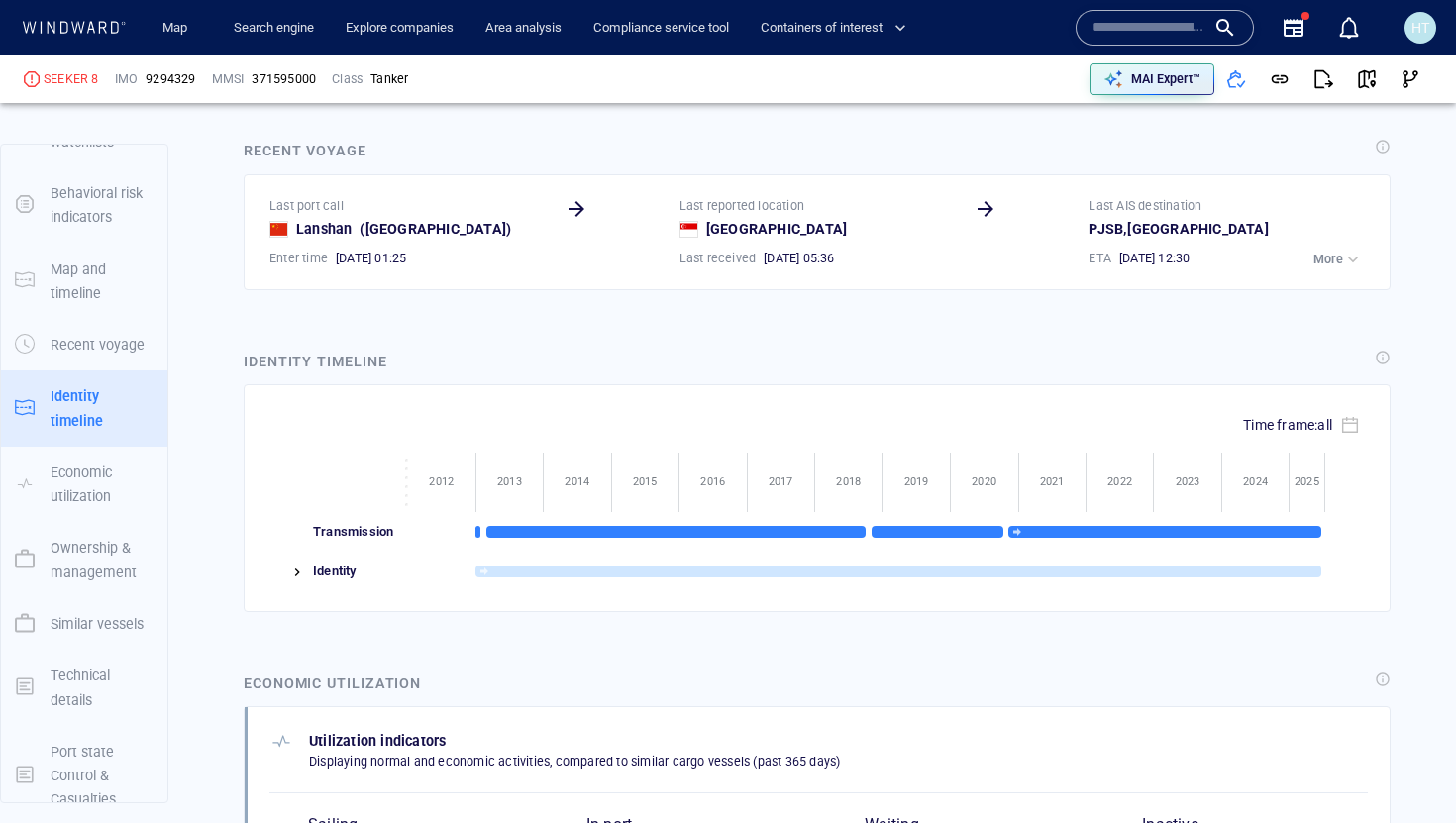 scroll, scrollTop: 2784, scrollLeft: 0, axis: vertical 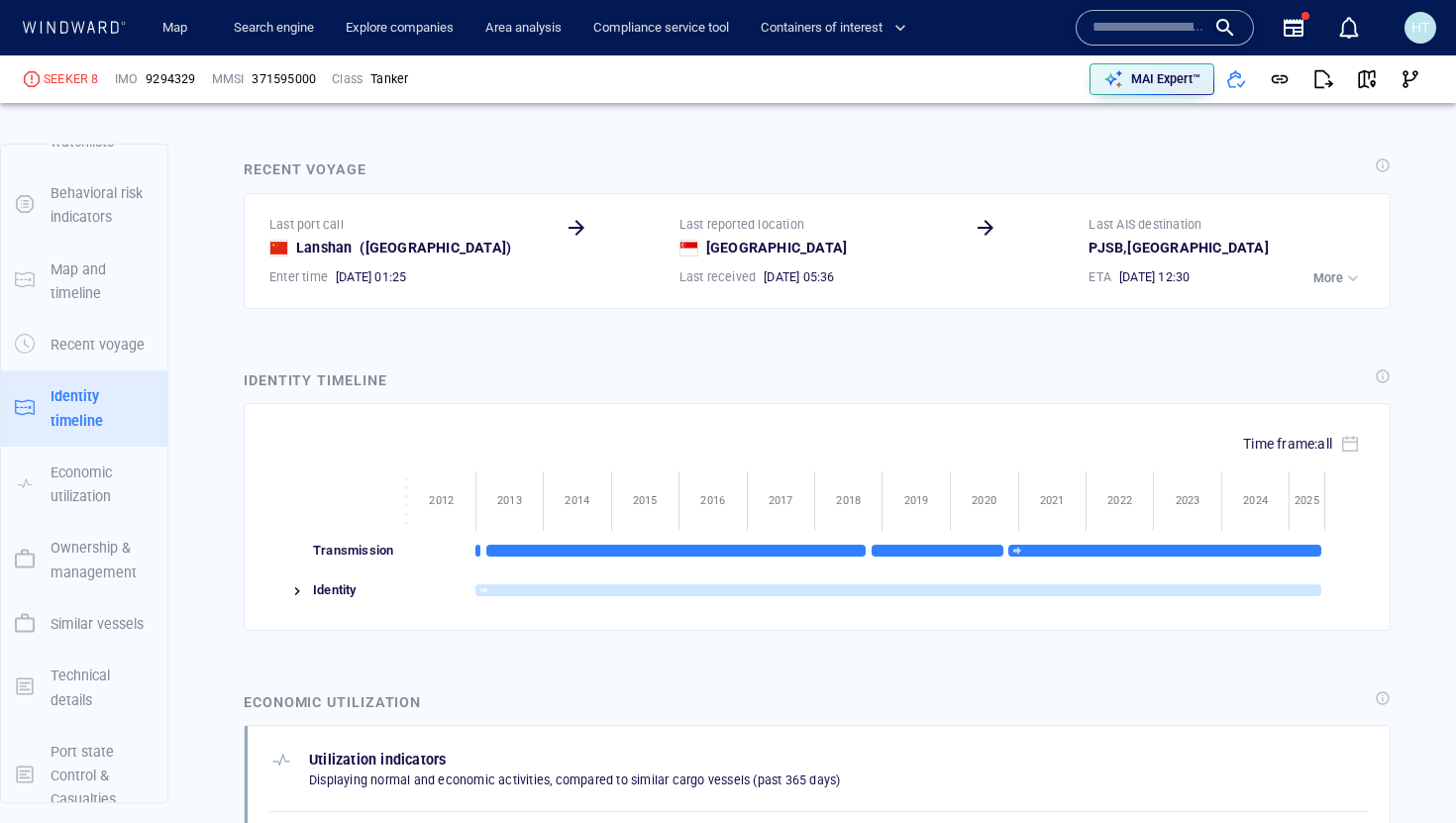 click on "More" at bounding box center (1338, 278) 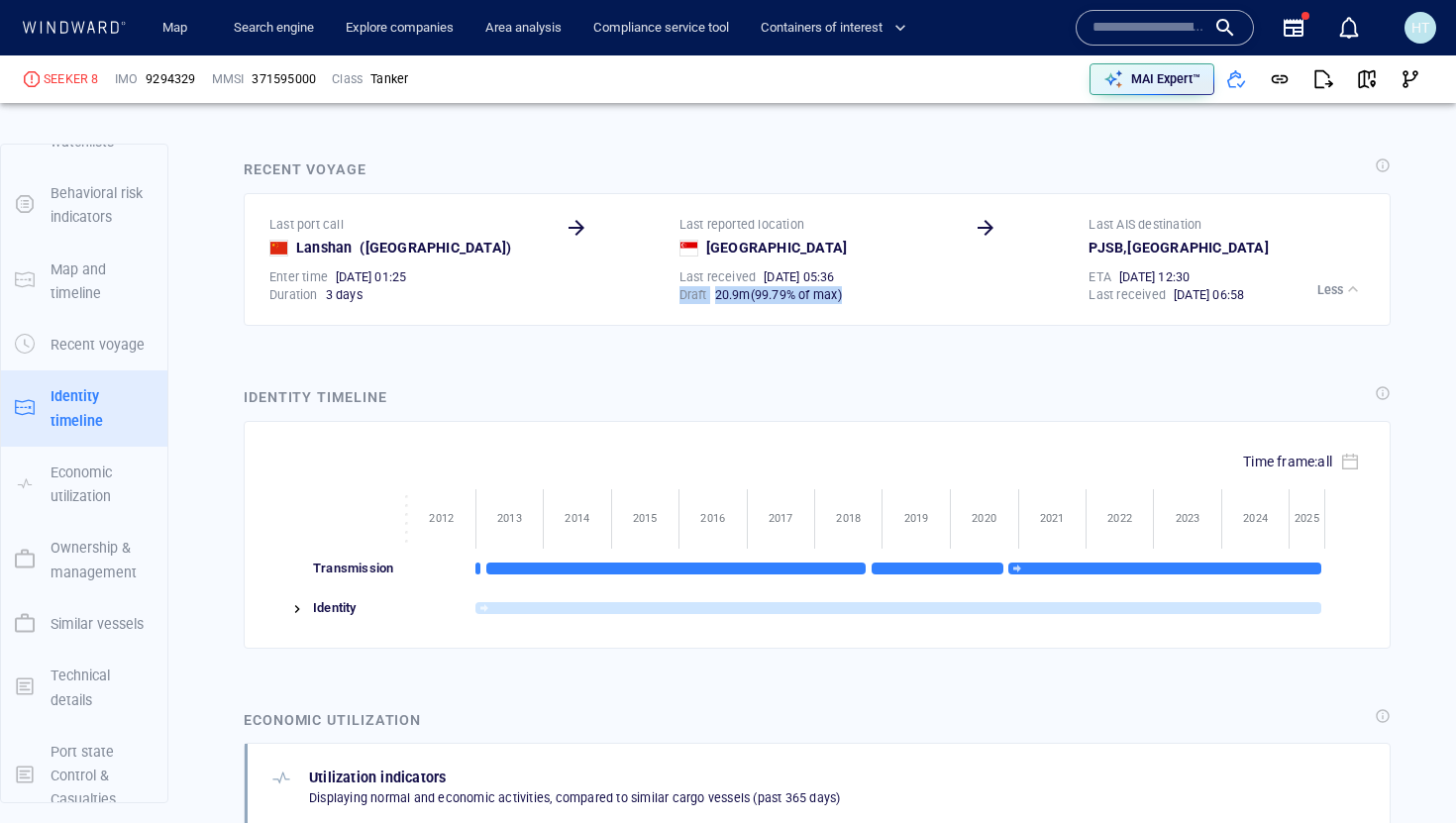 drag, startPoint x: 676, startPoint y: 294, endPoint x: 870, endPoint y: 297, distance: 194.02319 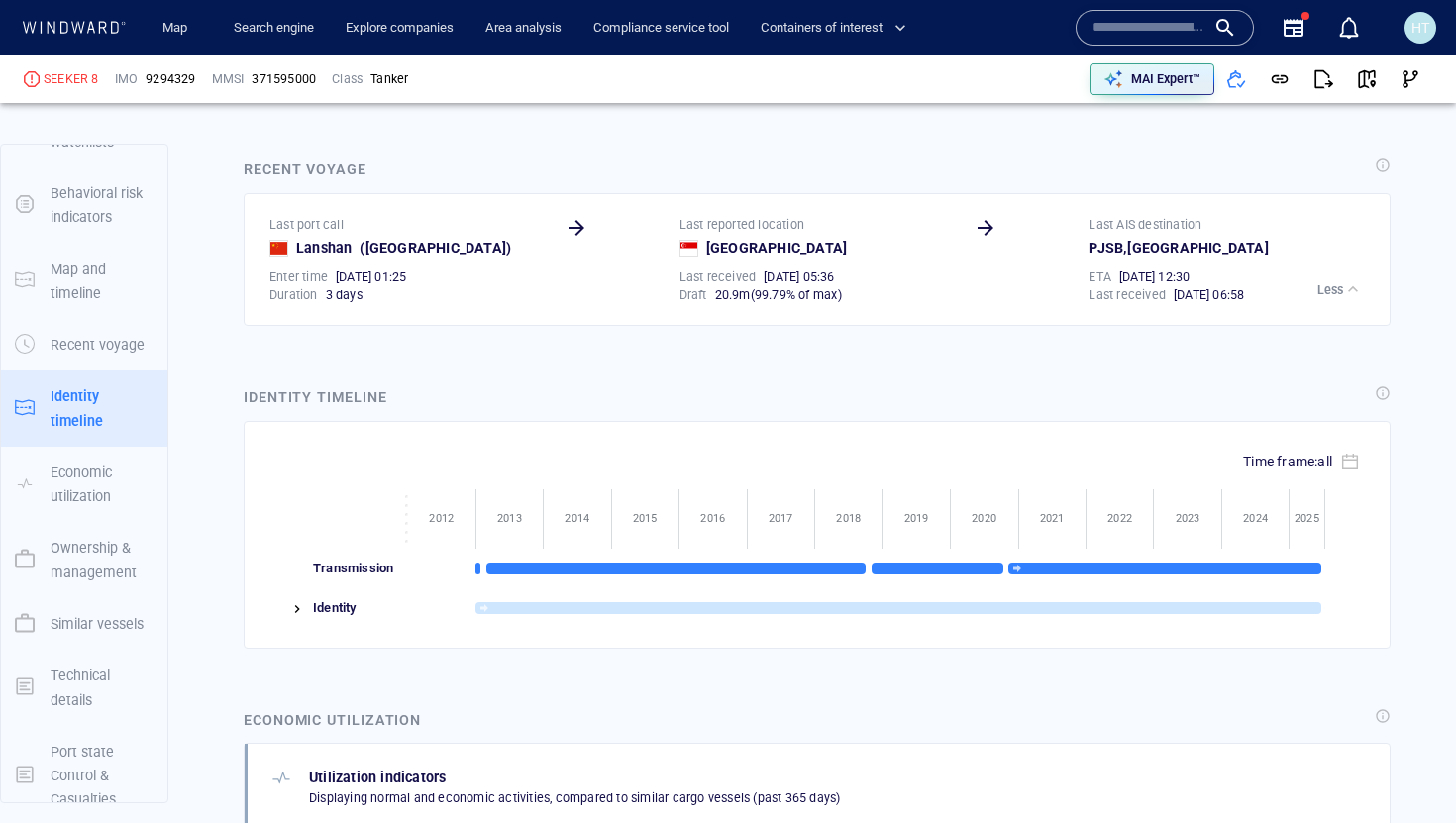 click on "Vessel details SEEKER 8 Formerly:  YUFUSAN +1 more IMO 9294329 MMSI 371595000 Flag     Panama Call sign 3EDJ9 Class     Tanker Subclass Crude Oil Tanker Length 333  m Year of build 2005 DWT 311,389 tons Max. draft 20 . 943  m P&I Club The American Club Classification society China Classification Society   (1) AIS transceiver Class-A Beneficial owner N/A Registered owner Reayou Co. Ltd.   (1) Risk overview Score summary High risk Due to compliance score Henry risk  score  New  -  Low risk Set a new custom defined risk for this vessel Henry defined risk indicators This vessel doesn’t answer to the criteria of any saved query with a custom defined risk Set a new custom defined risk compliance  score  -  High risk Since  14 Oct 2023 Related regimes Venezuela Russia sanctions & screening indicators List & registry Sanctioned vessel 0 Sanctioned country flag 0 Former sanctioned flag 0 Sanctioned company 0 Company in sanctioned country 0 compliance behavioral indicators Identity ID & location manipulation 5 0 1" at bounding box center (817, 513) 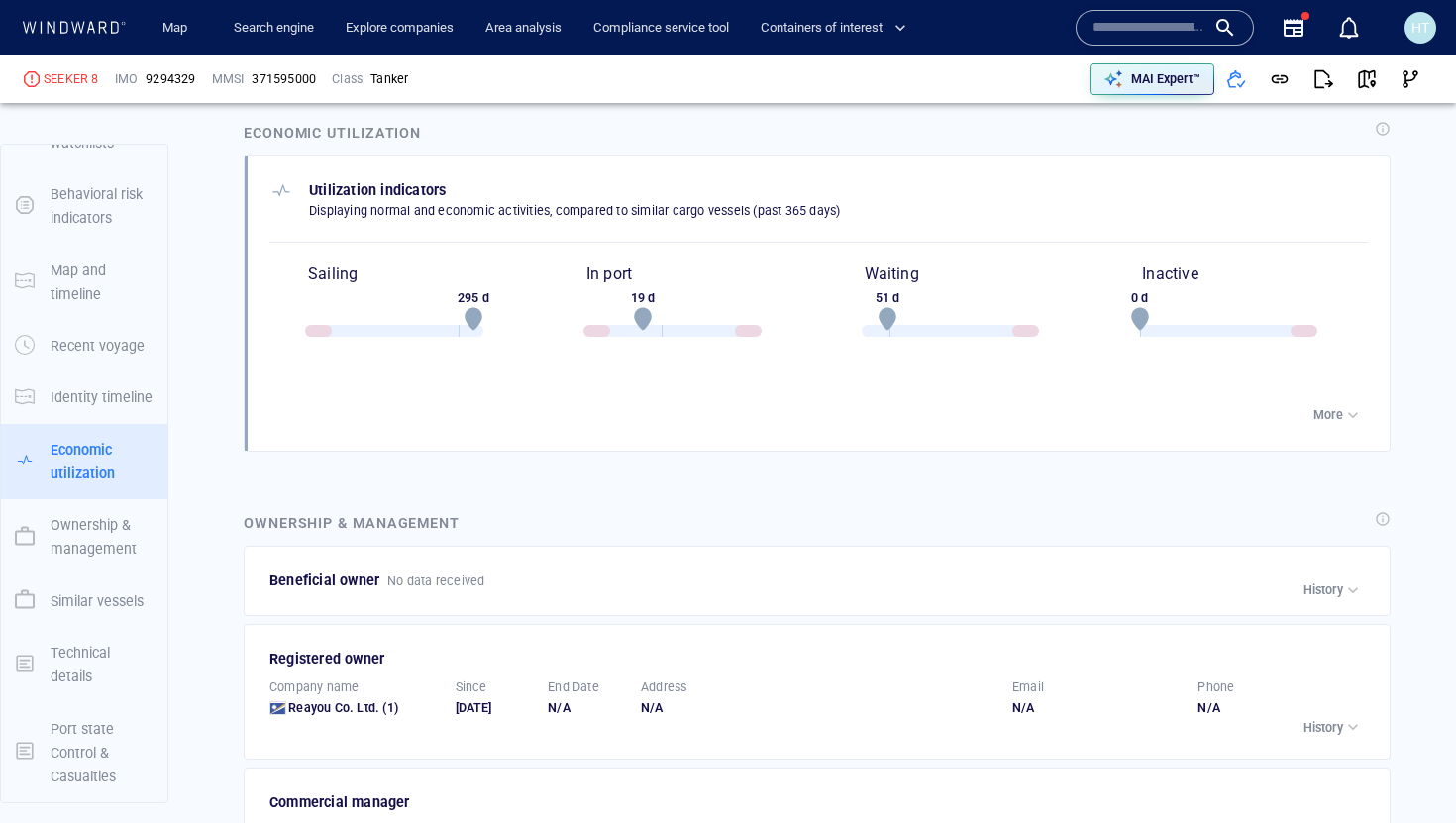 scroll, scrollTop: 3344, scrollLeft: 0, axis: vertical 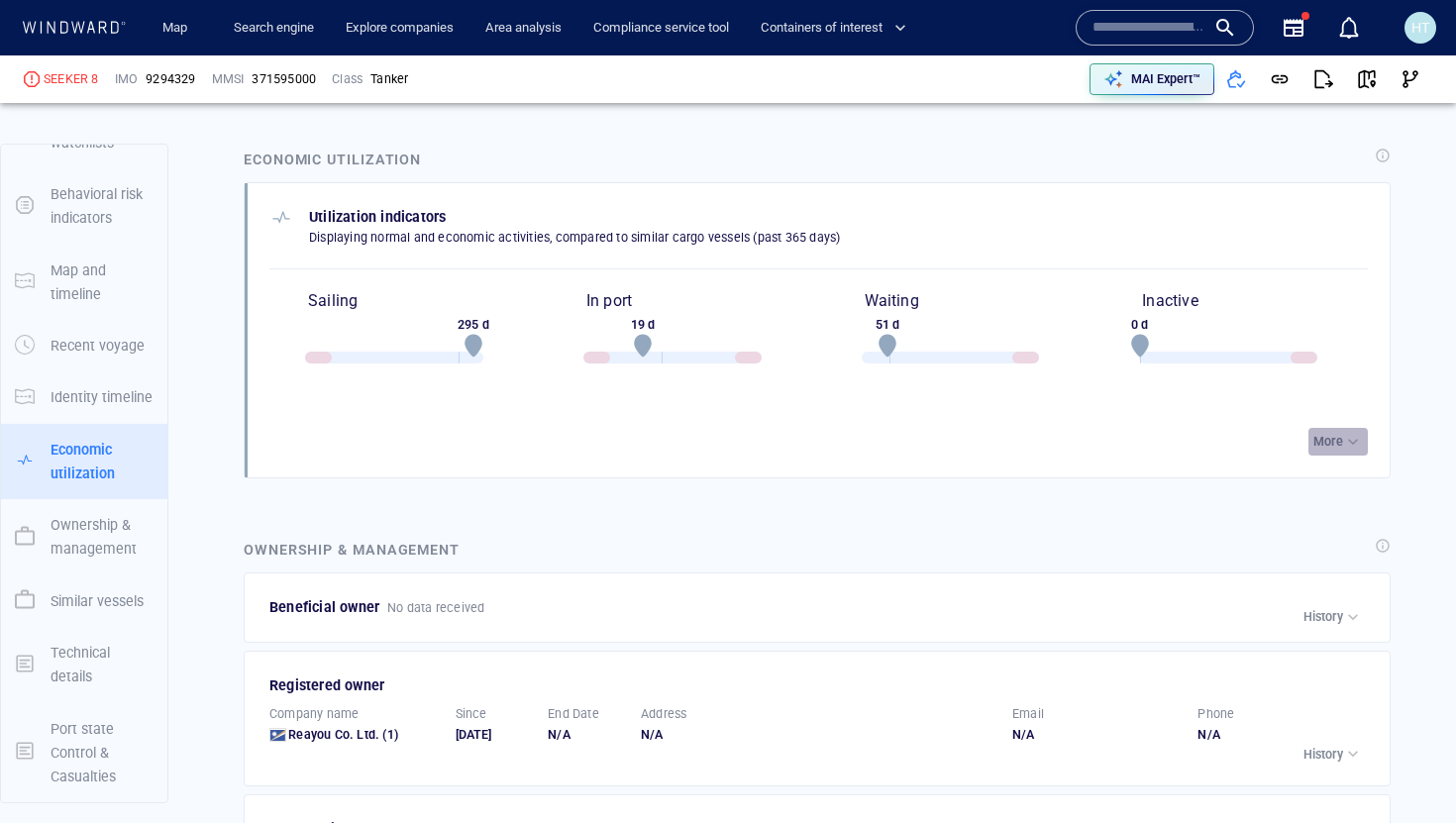 click on "More" at bounding box center [1328, 442] 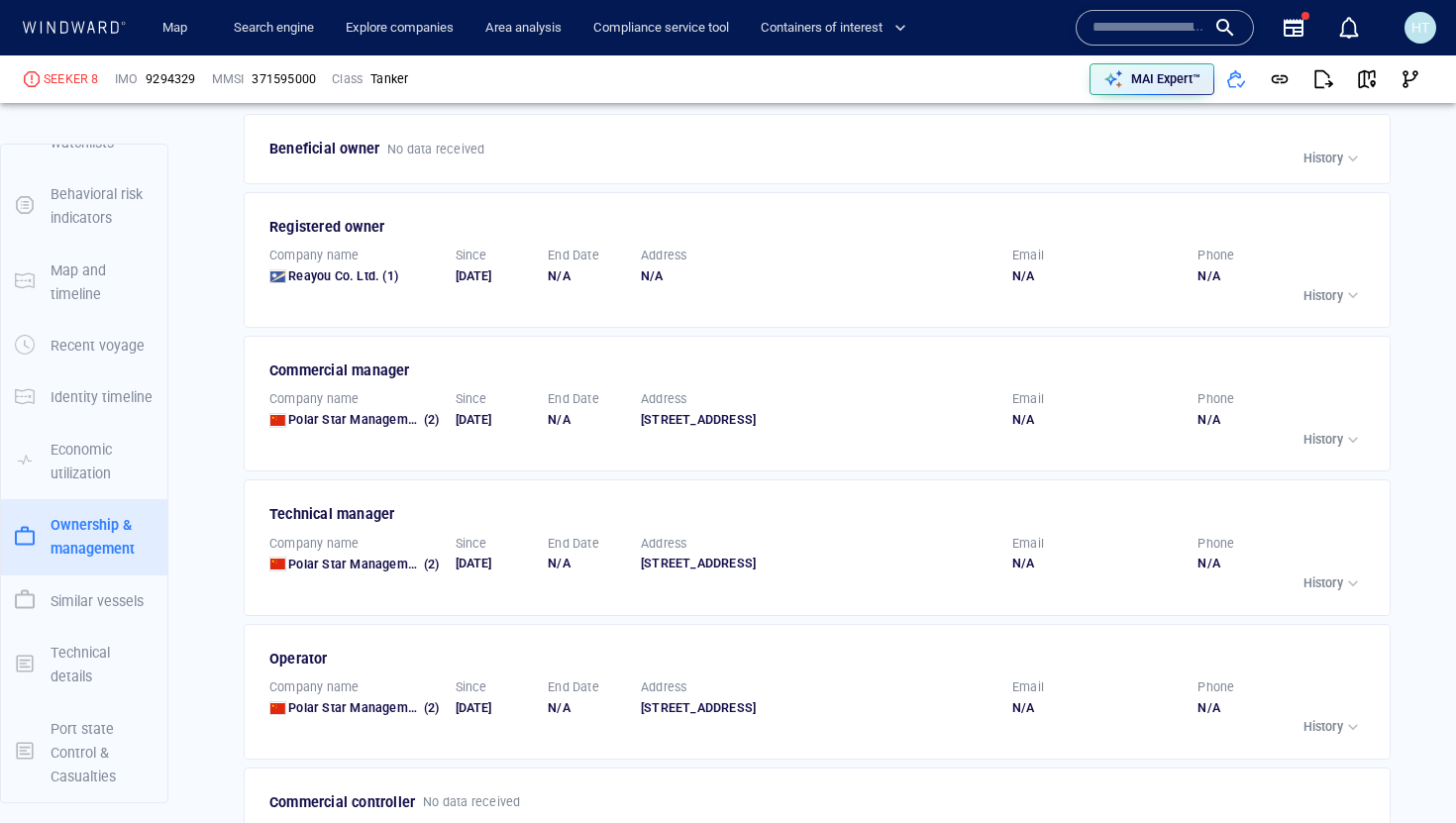 scroll, scrollTop: 3931, scrollLeft: 0, axis: vertical 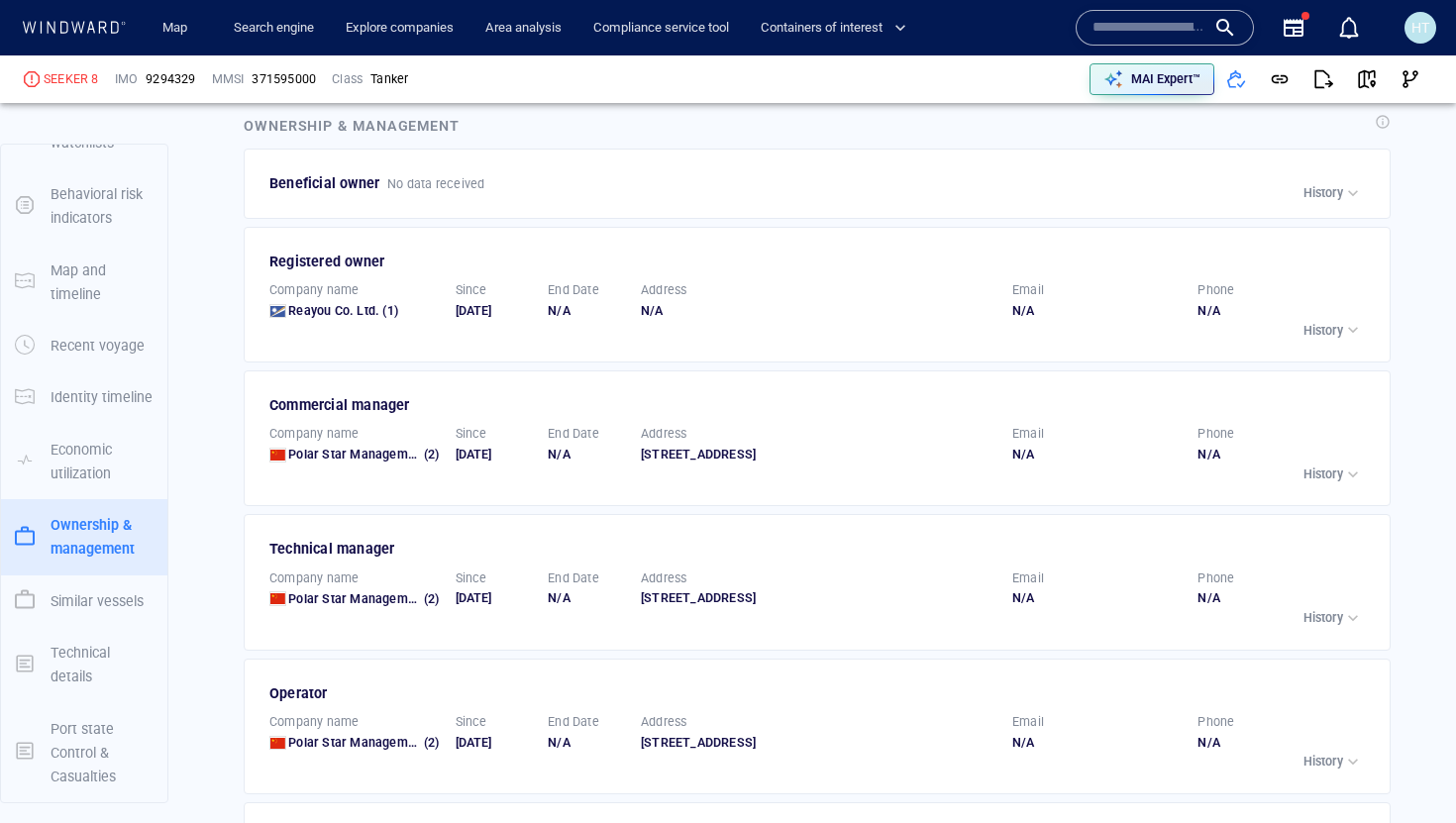 click on "History" at bounding box center [1323, 193] 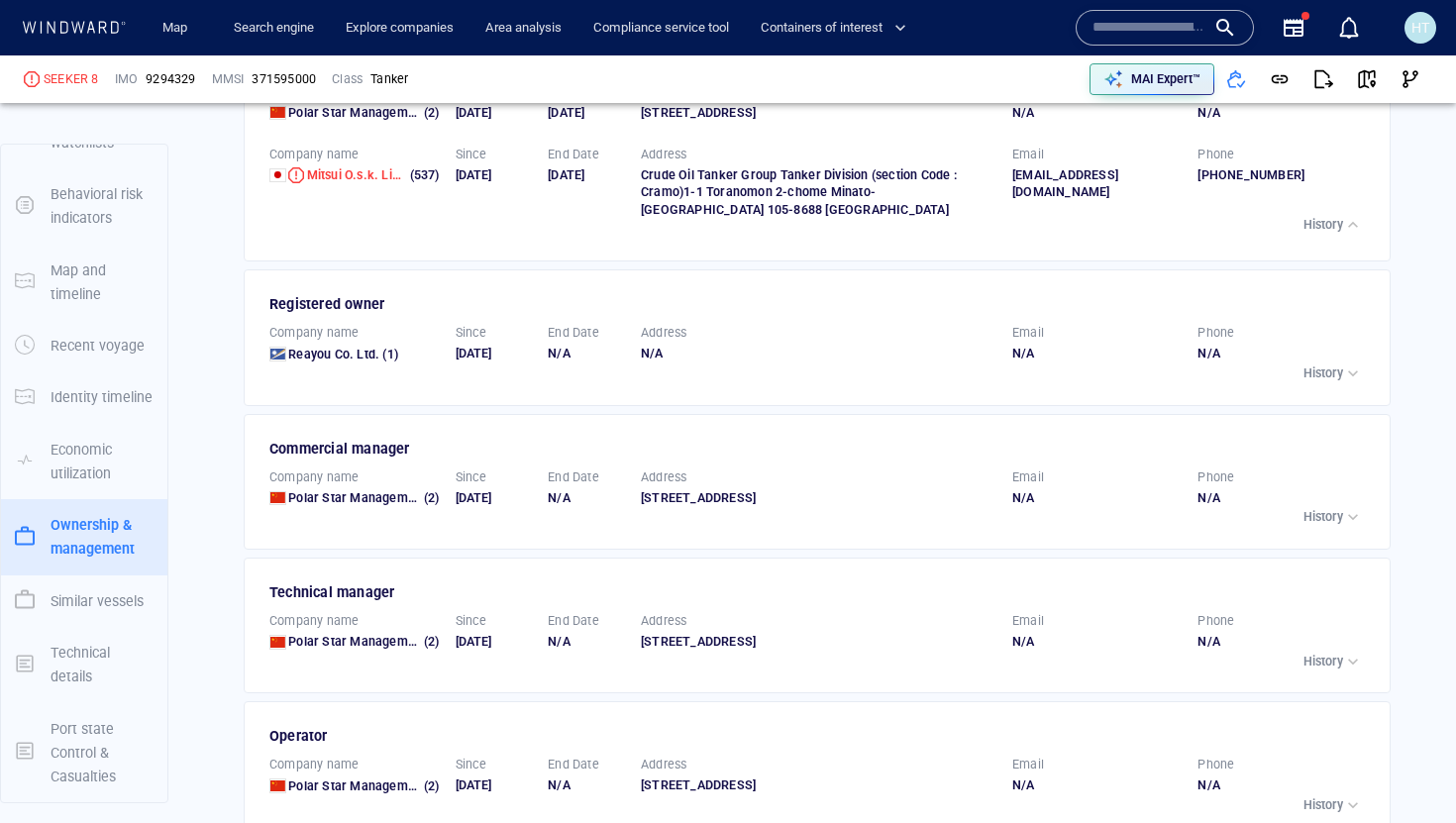 scroll, scrollTop: 4025, scrollLeft: 0, axis: vertical 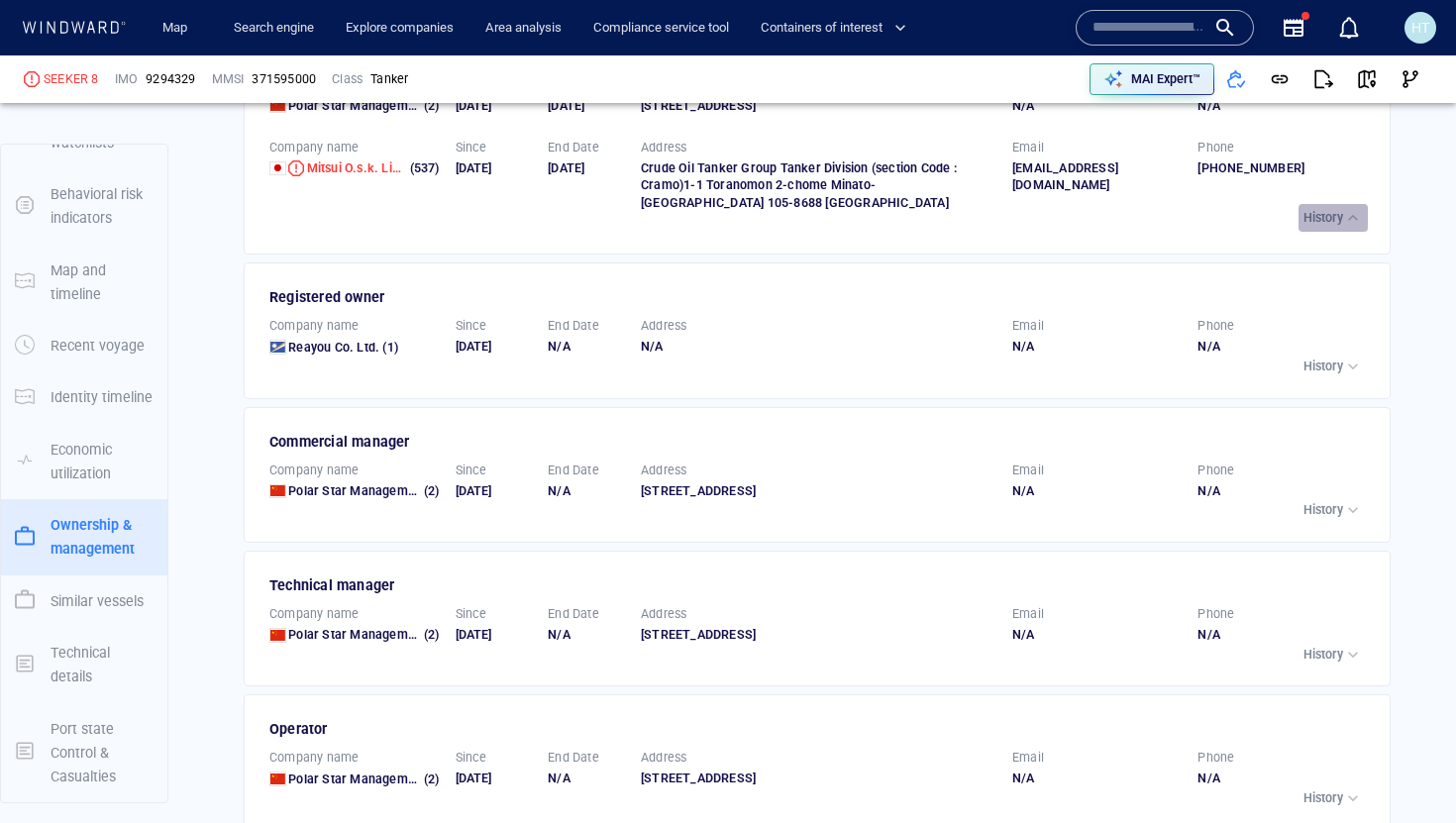 click at bounding box center (1353, 218) 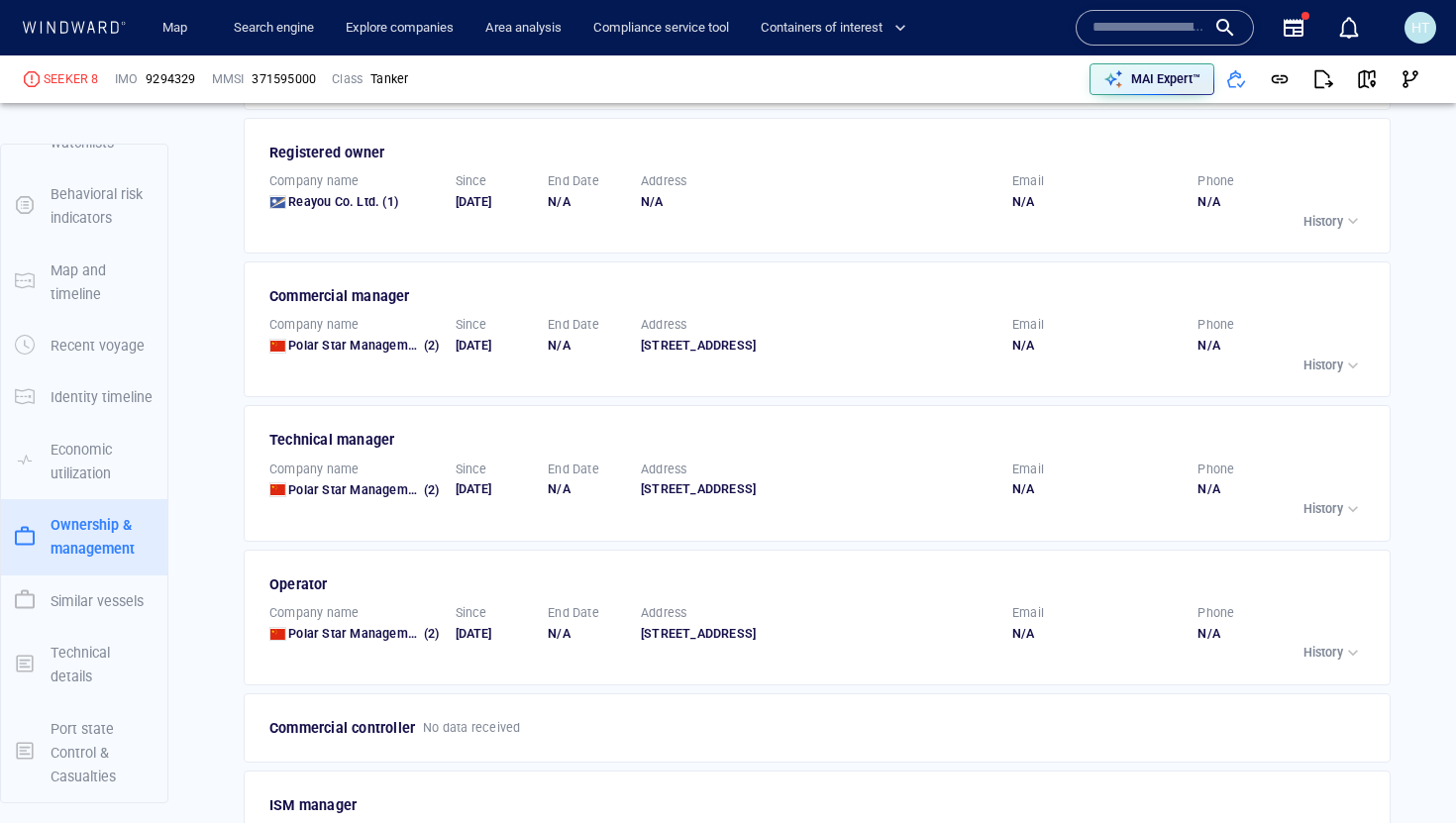 scroll, scrollTop: 4010, scrollLeft: 0, axis: vertical 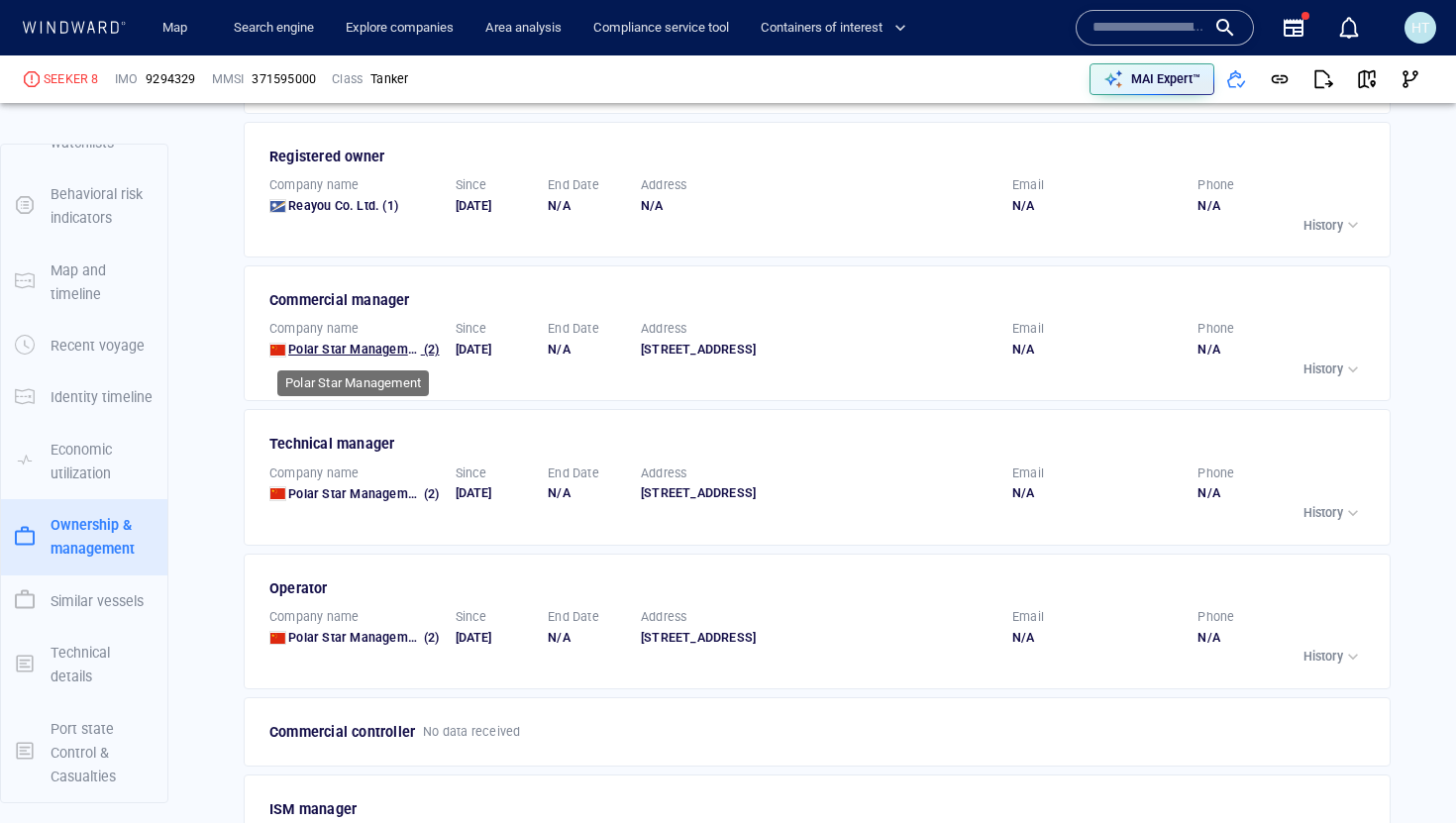 click on "Polar Star Management" at bounding box center [357, 349] 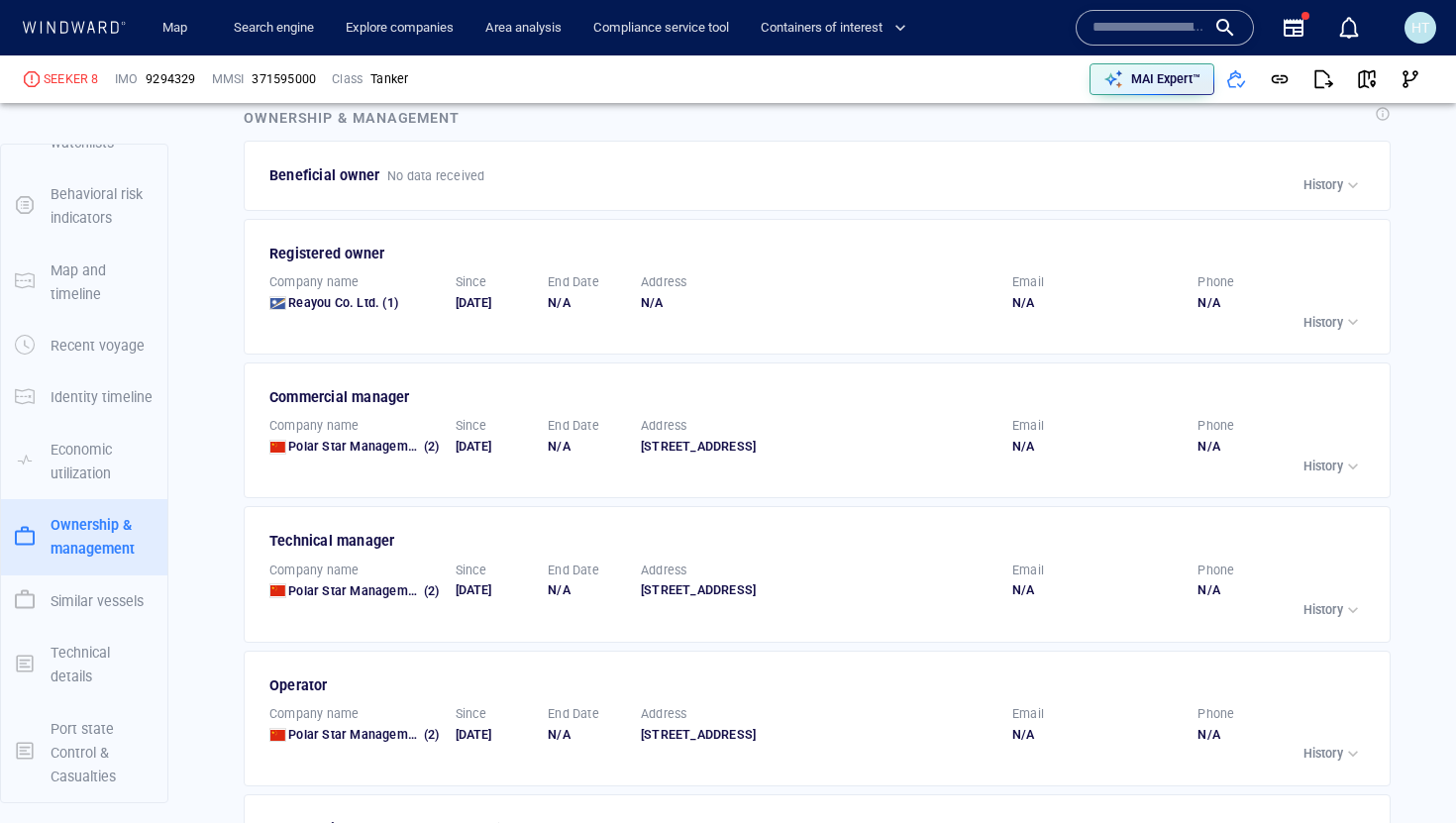 scroll, scrollTop: 3894, scrollLeft: 0, axis: vertical 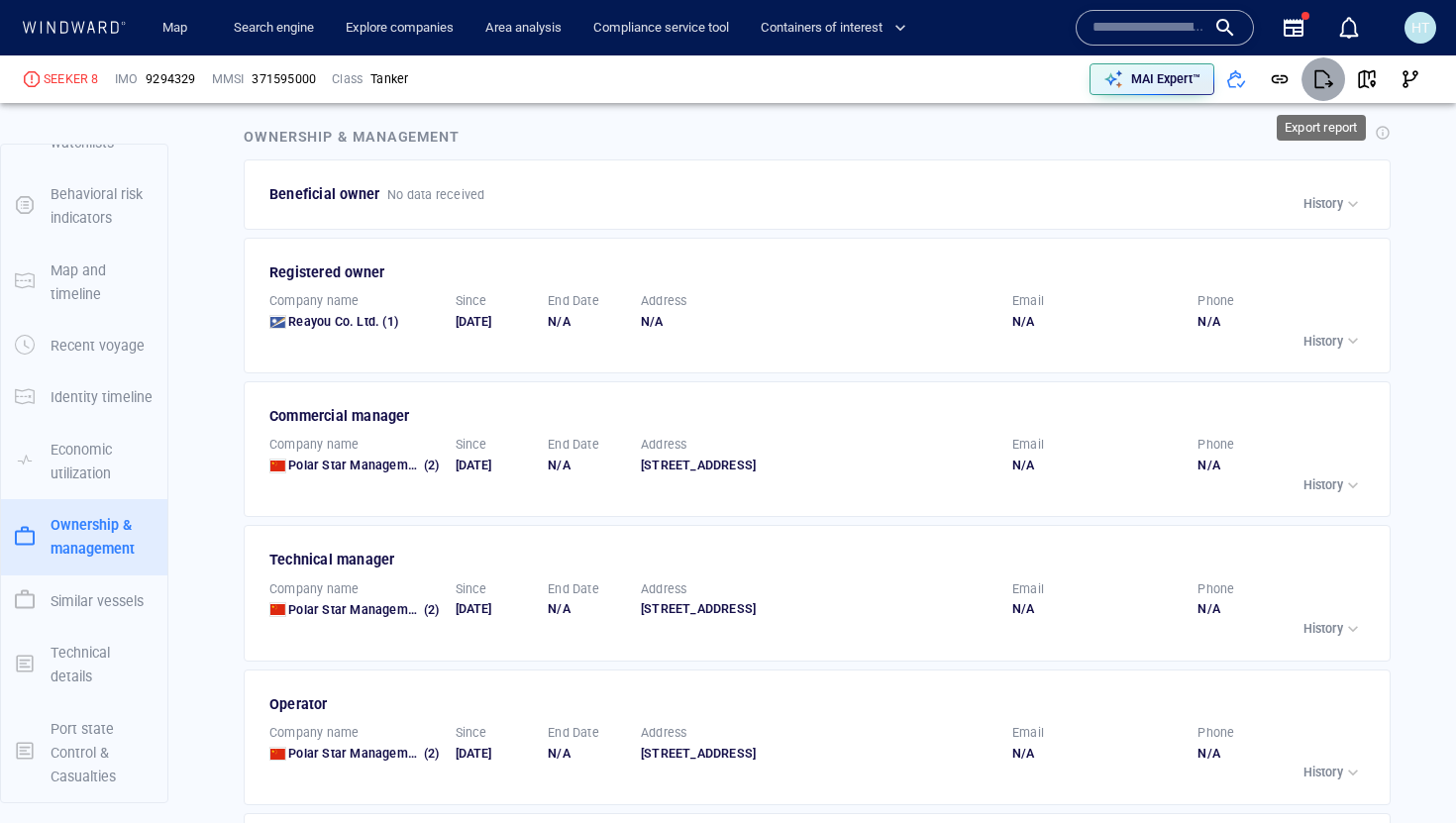 click at bounding box center (1323, 79) 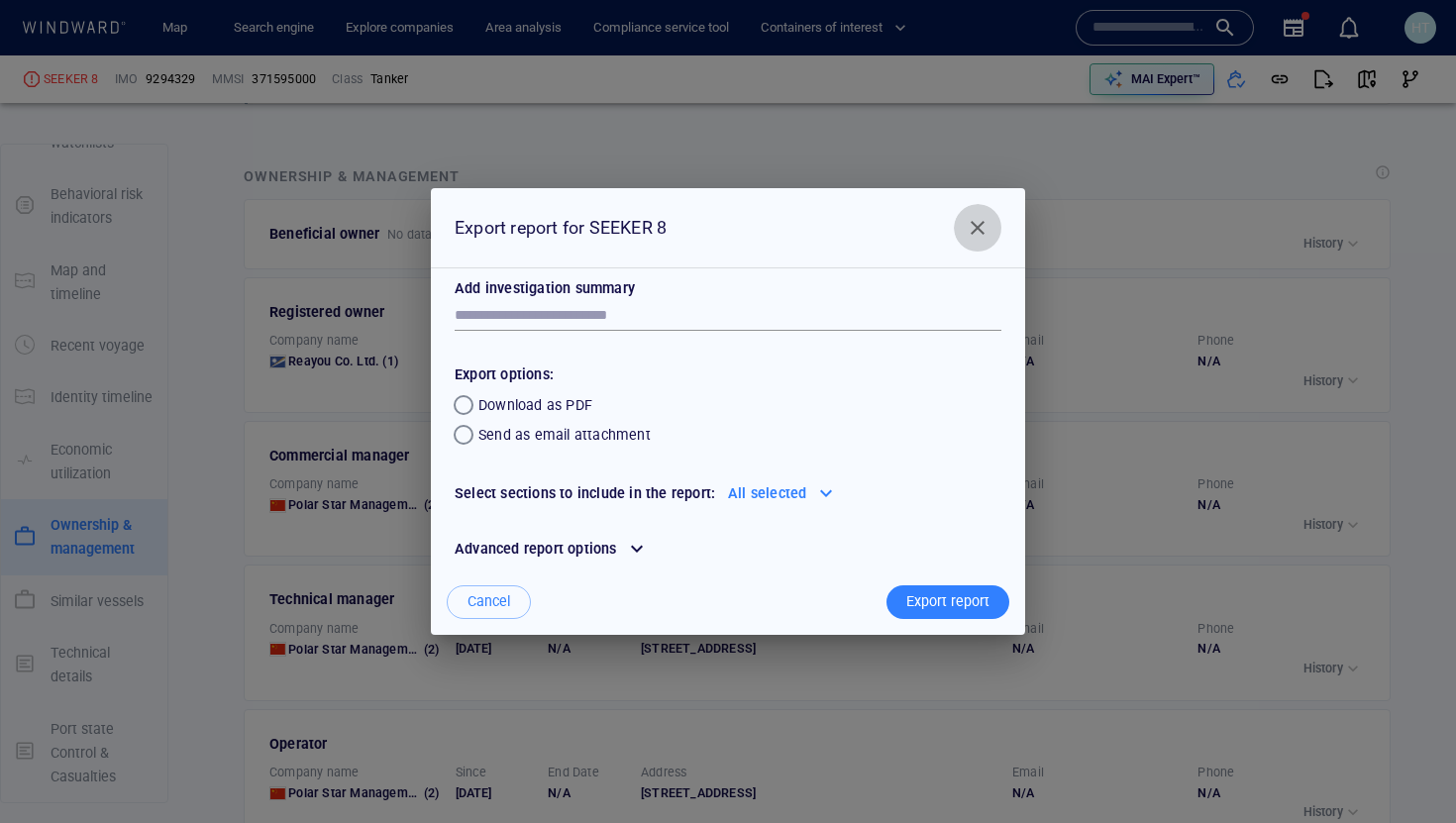 click at bounding box center [978, 228] 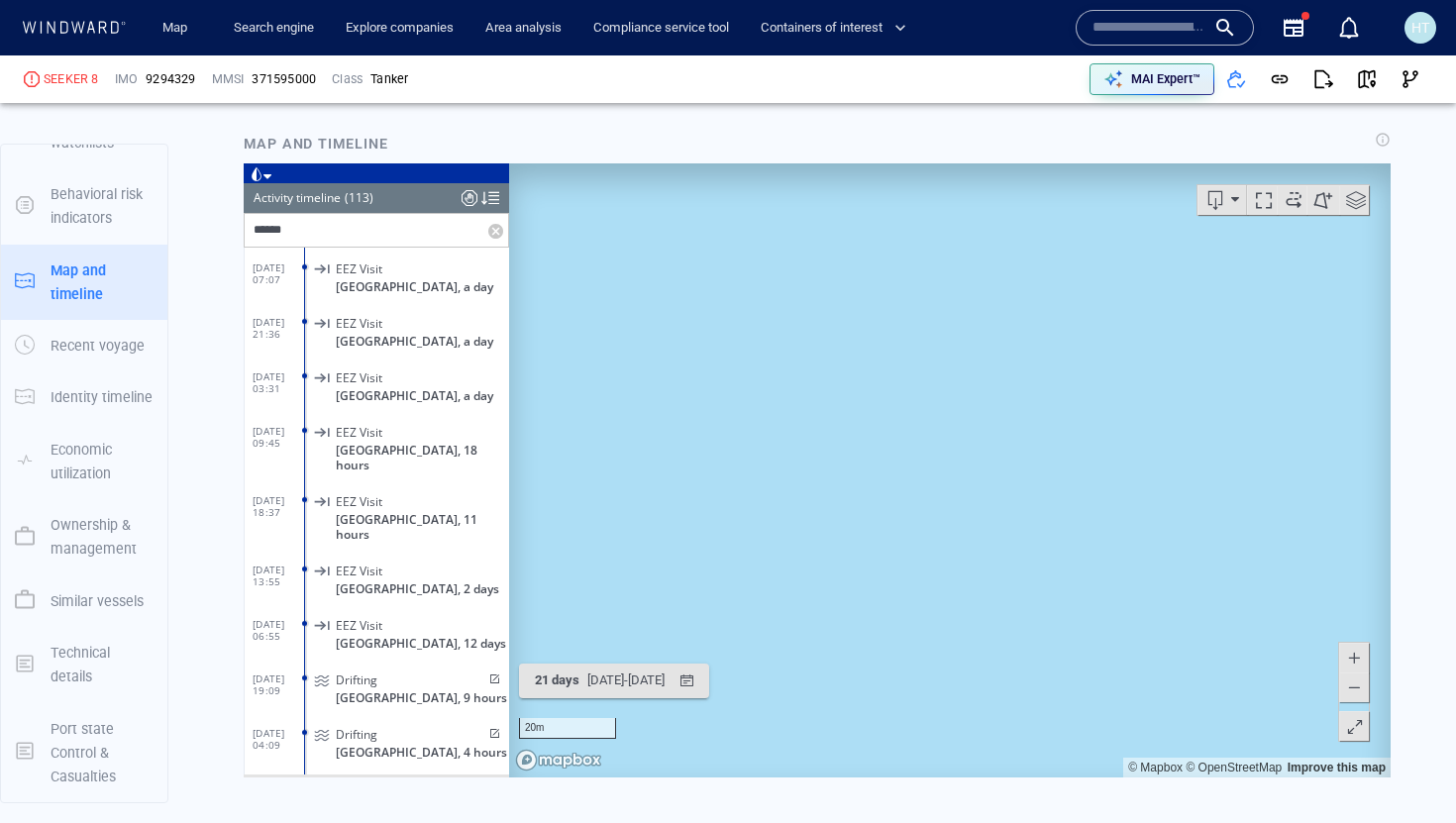 scroll, scrollTop: 2104, scrollLeft: 0, axis: vertical 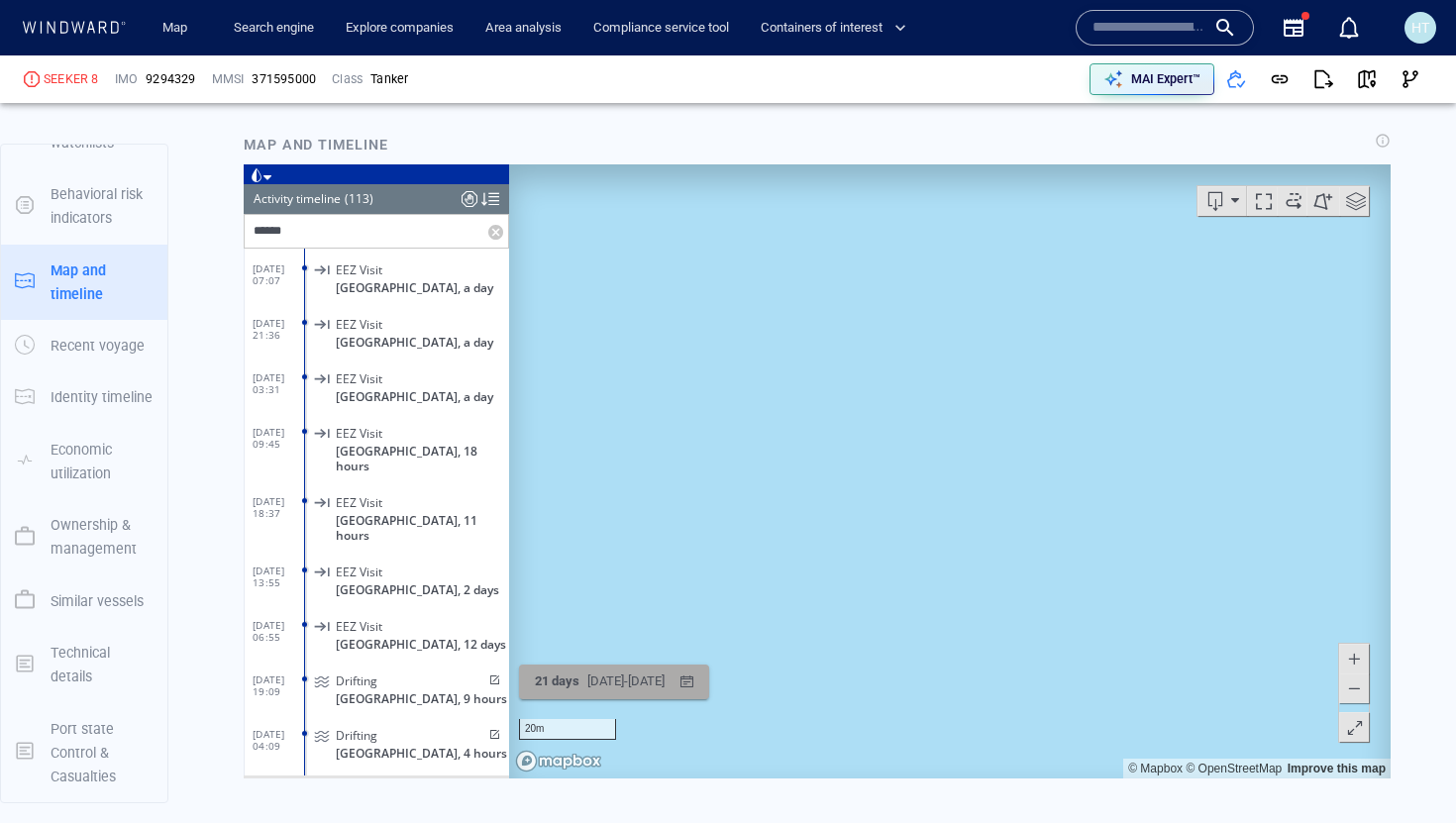 click on "01/05/2025  -  22/05/2025" at bounding box center [626, 681] 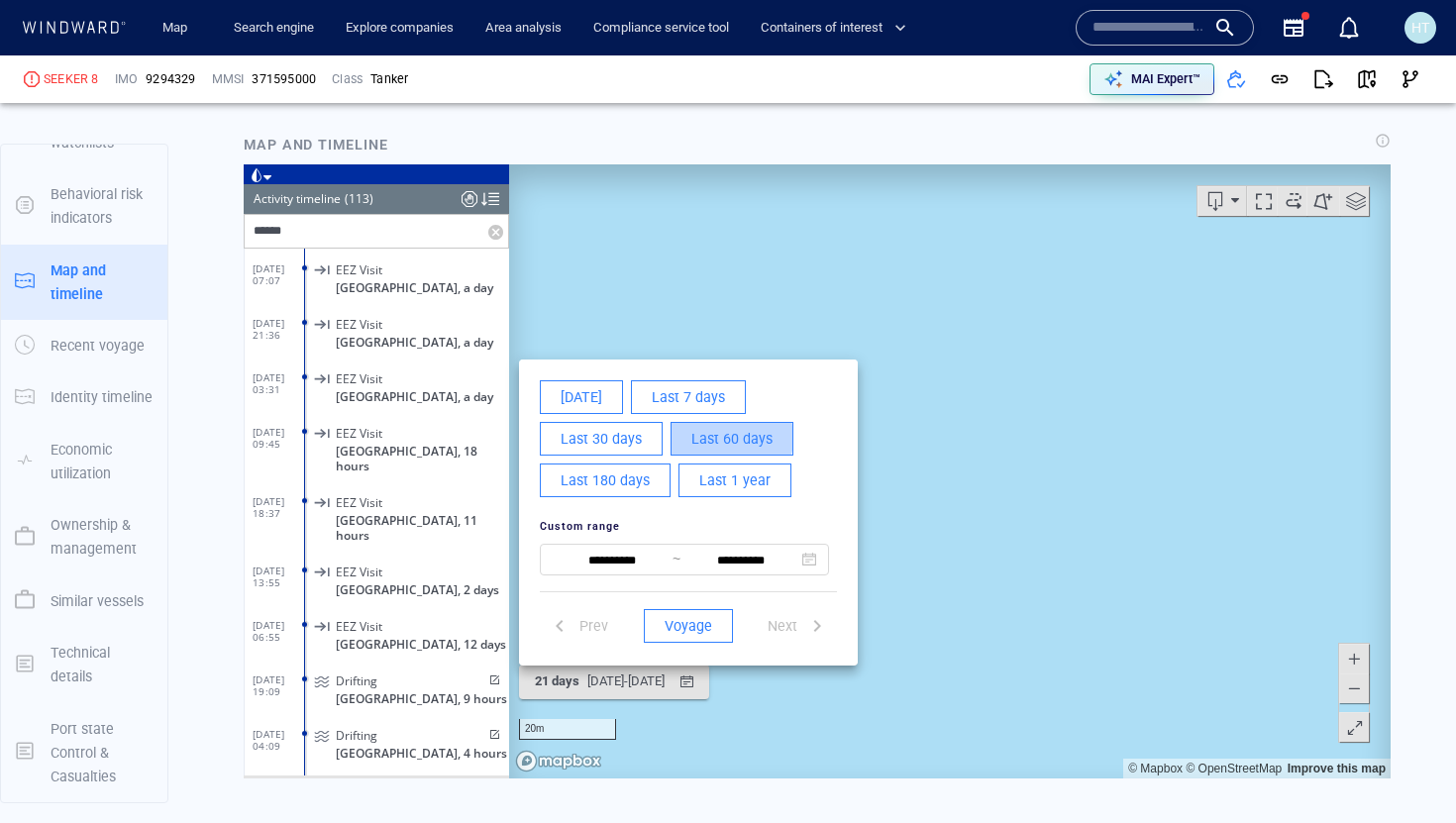 click on "Last 60 days" at bounding box center (732, 439) 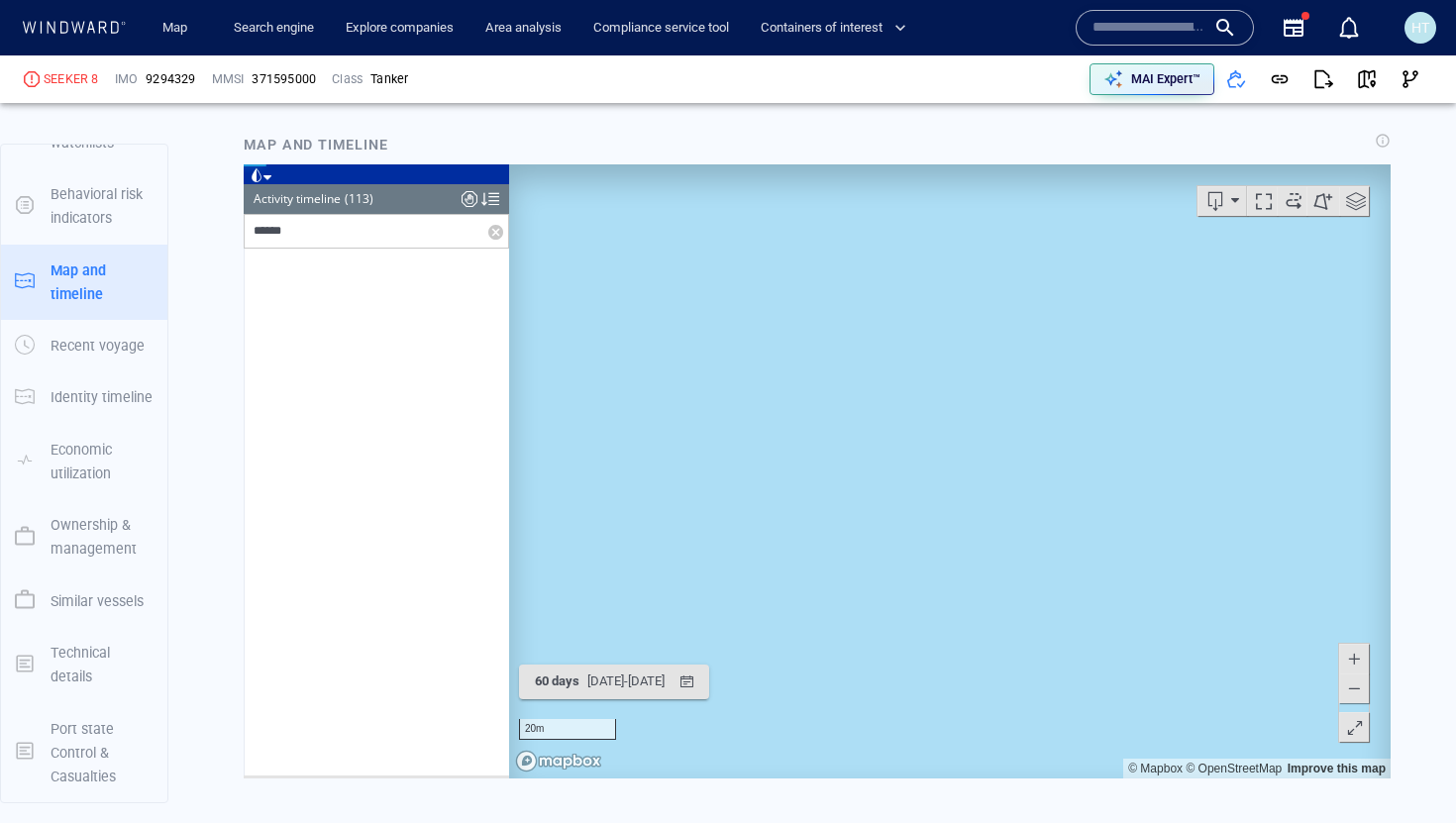 scroll, scrollTop: 3922, scrollLeft: 0, axis: vertical 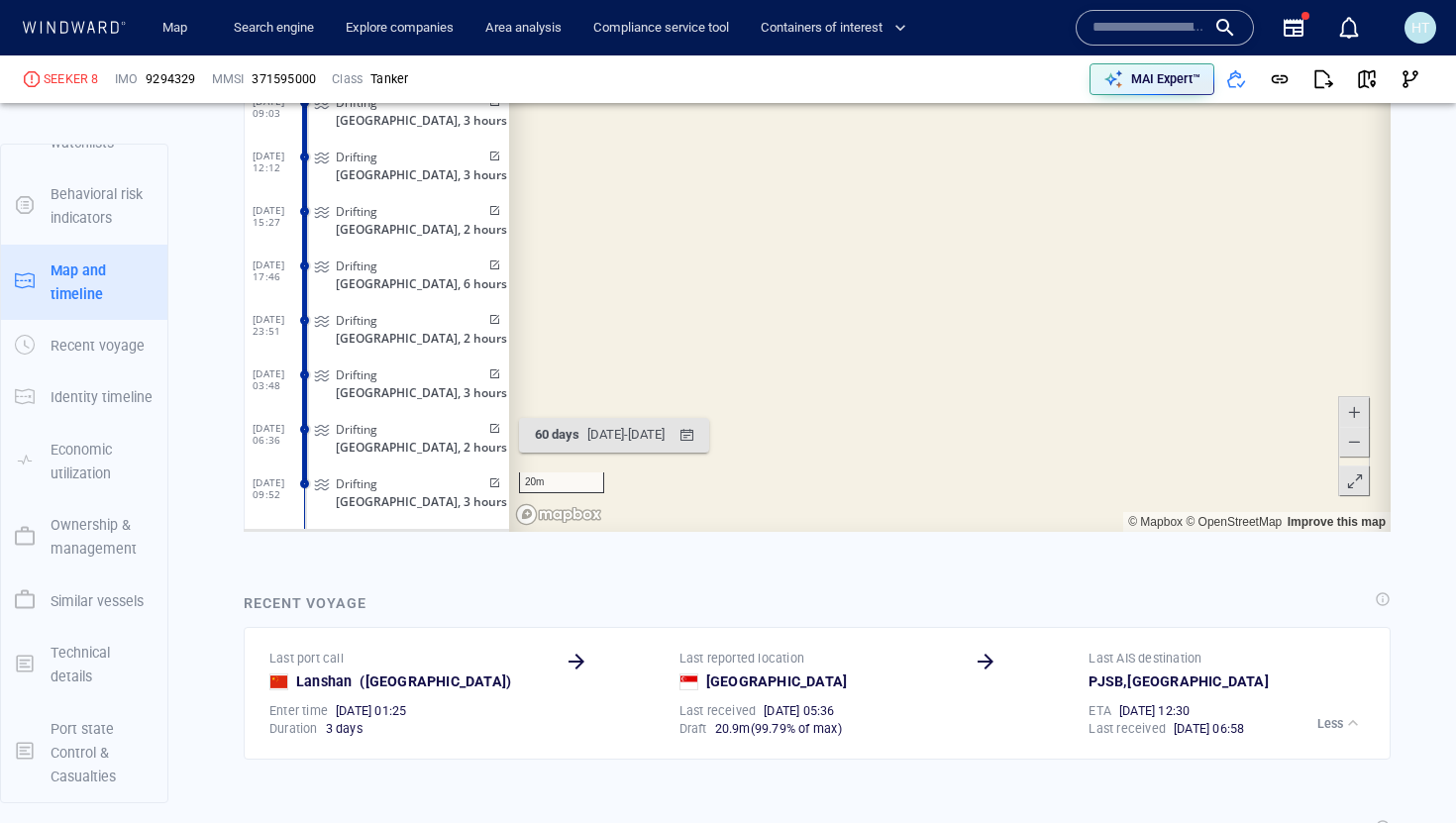 click on "Drifting" 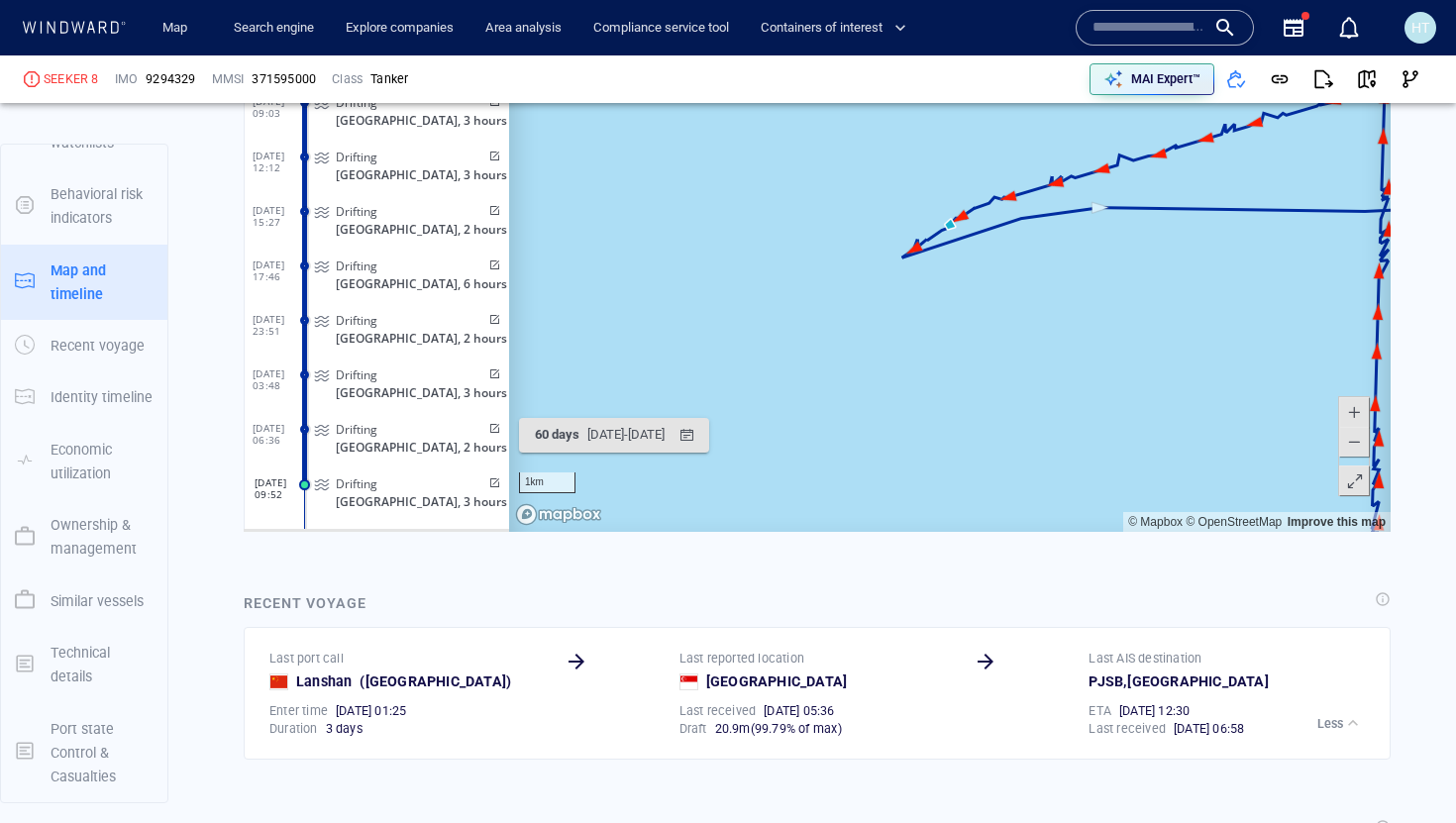click at bounding box center (1354, 443) 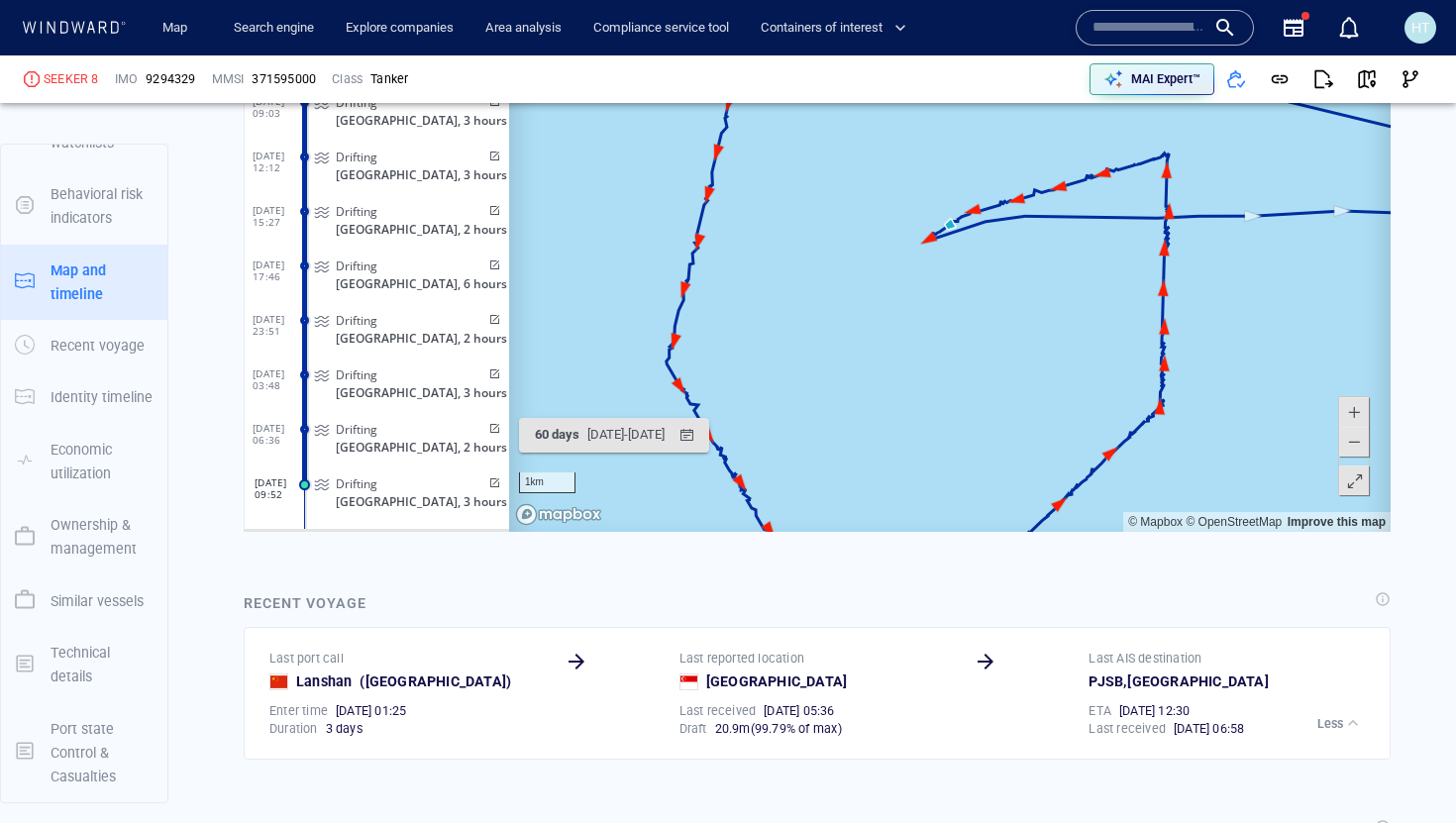 click at bounding box center [1354, 443] 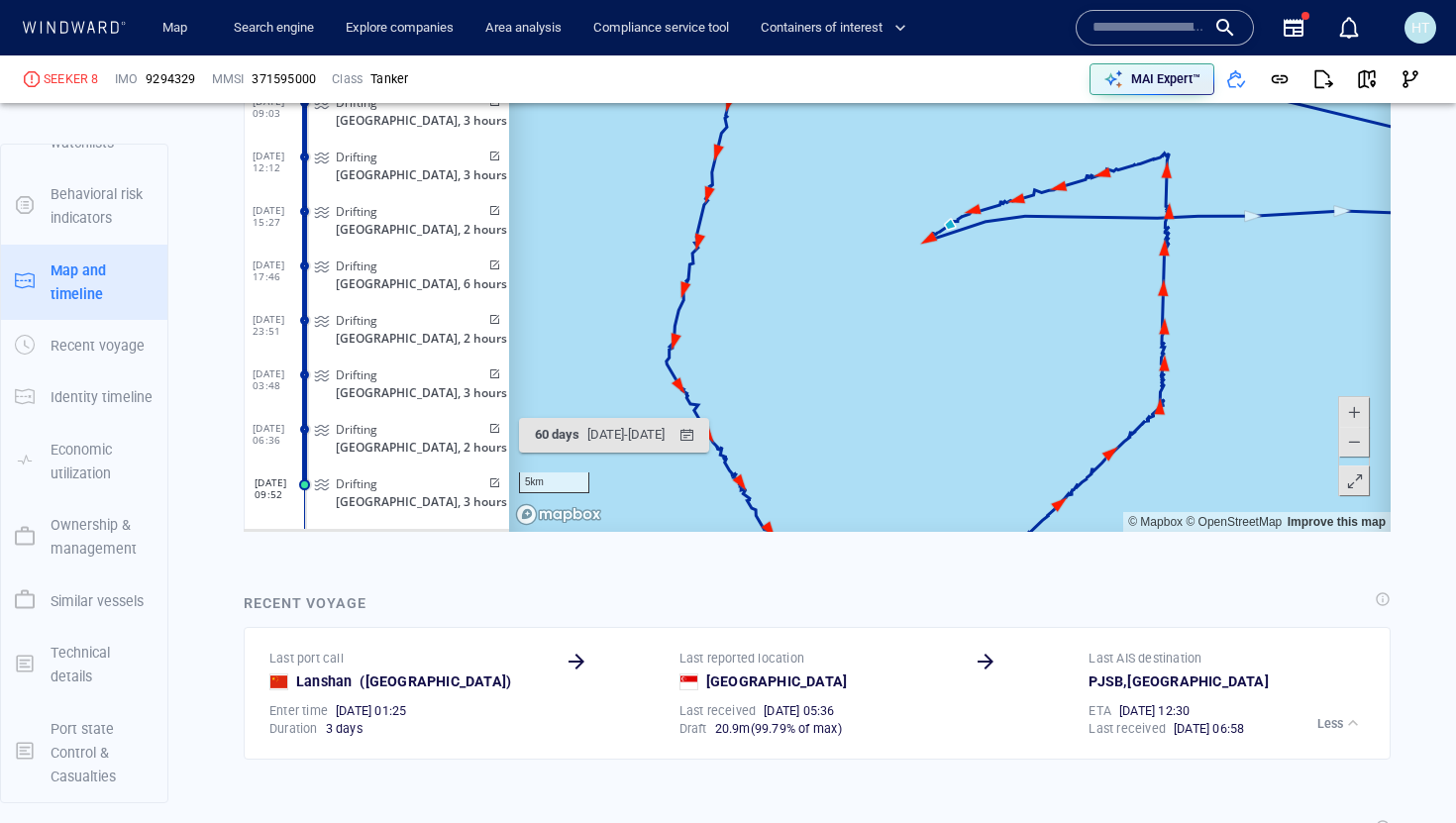 click at bounding box center [1354, 443] 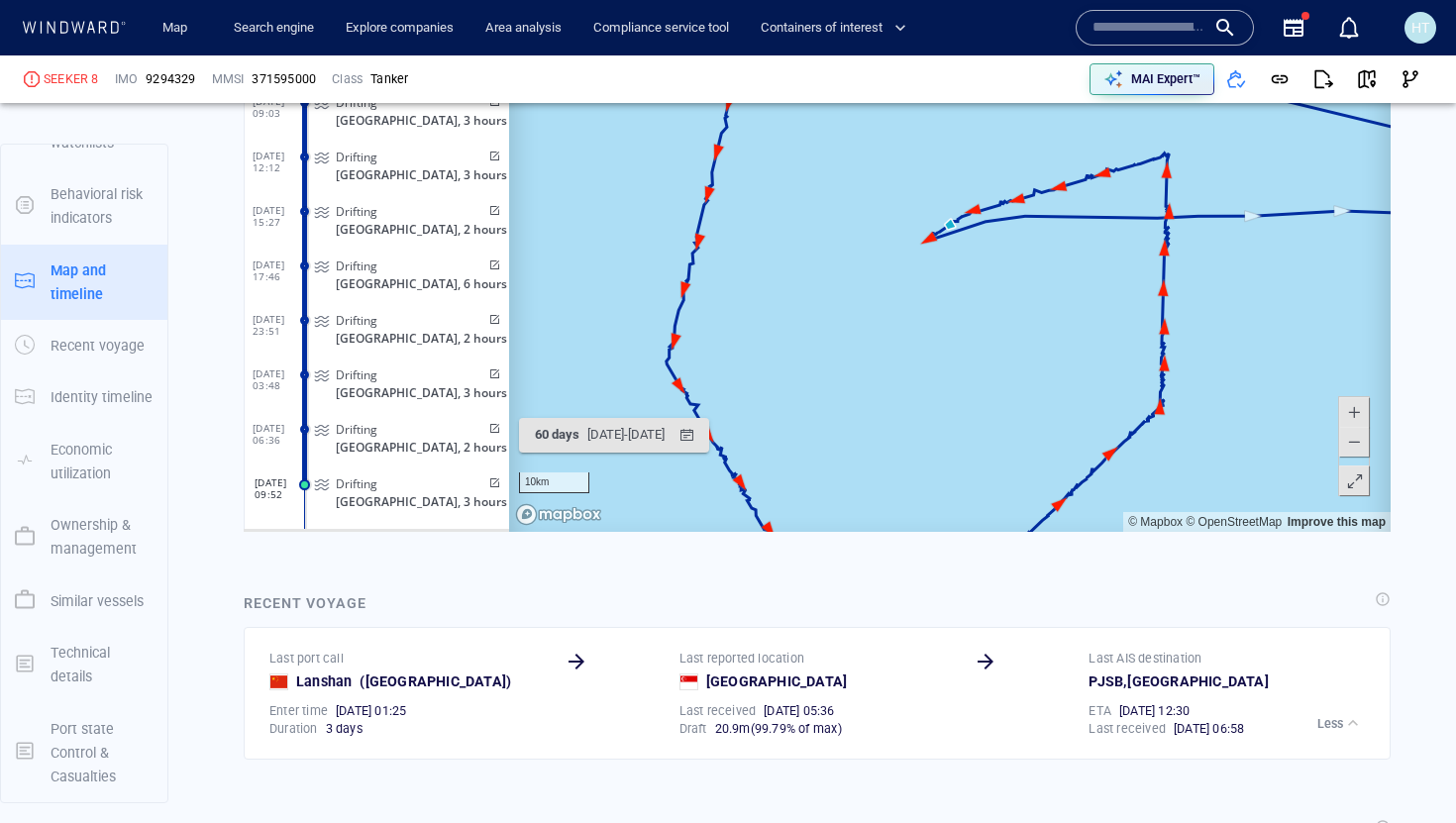 click at bounding box center (1354, 443) 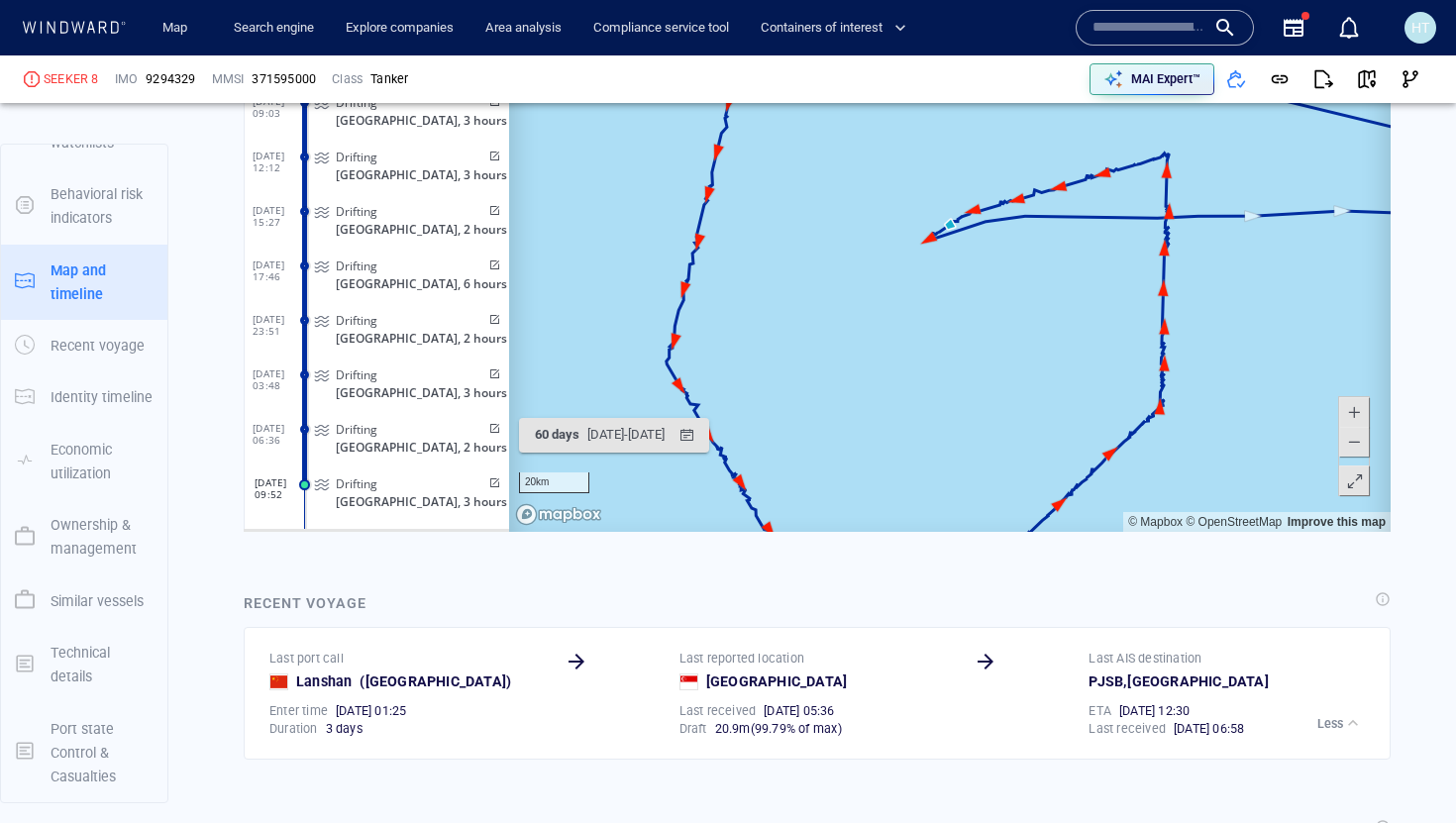 click at bounding box center [1354, 443] 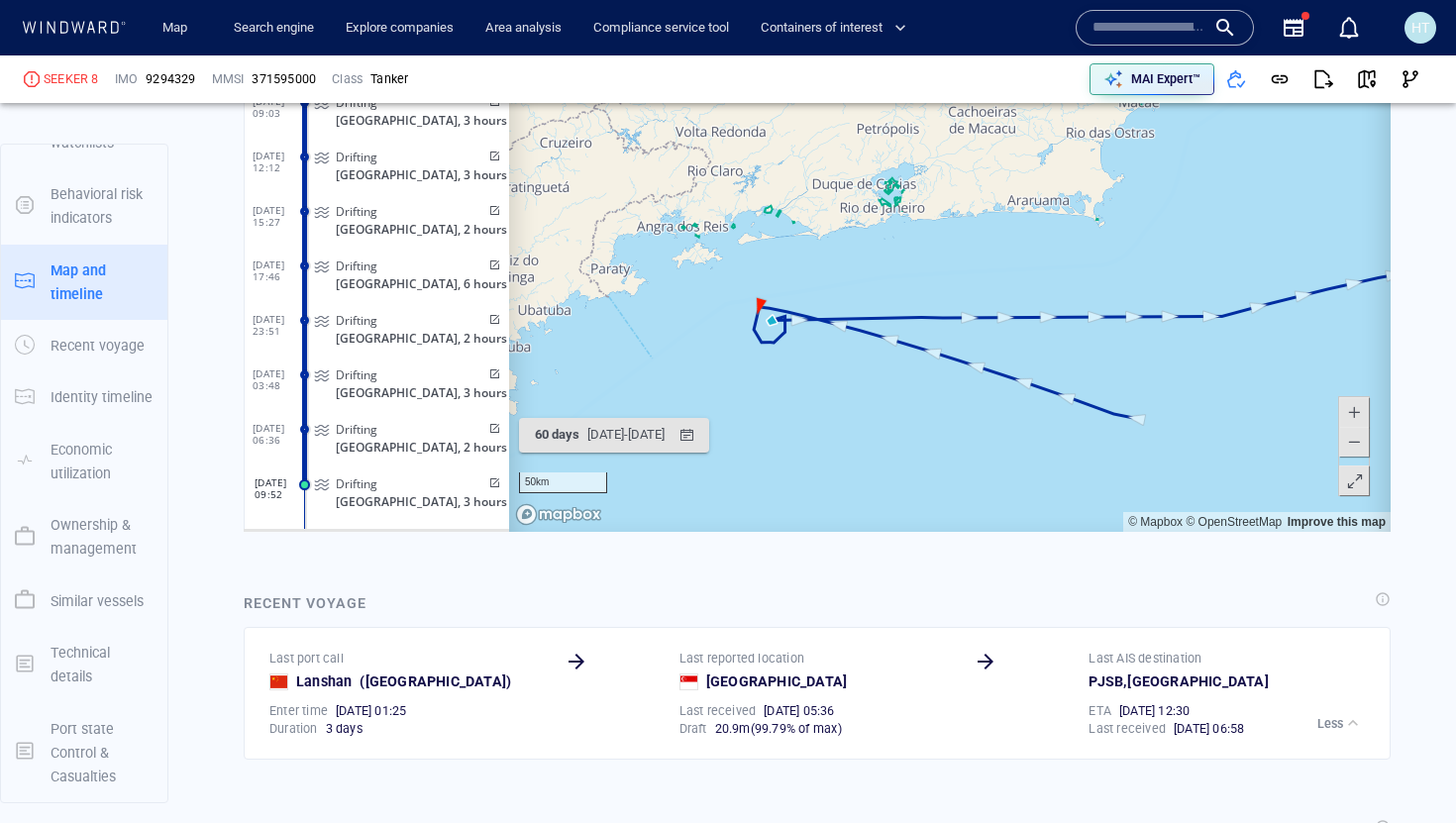 drag, startPoint x: 1187, startPoint y: 354, endPoint x: 997, endPoint y: 460, distance: 217.56838 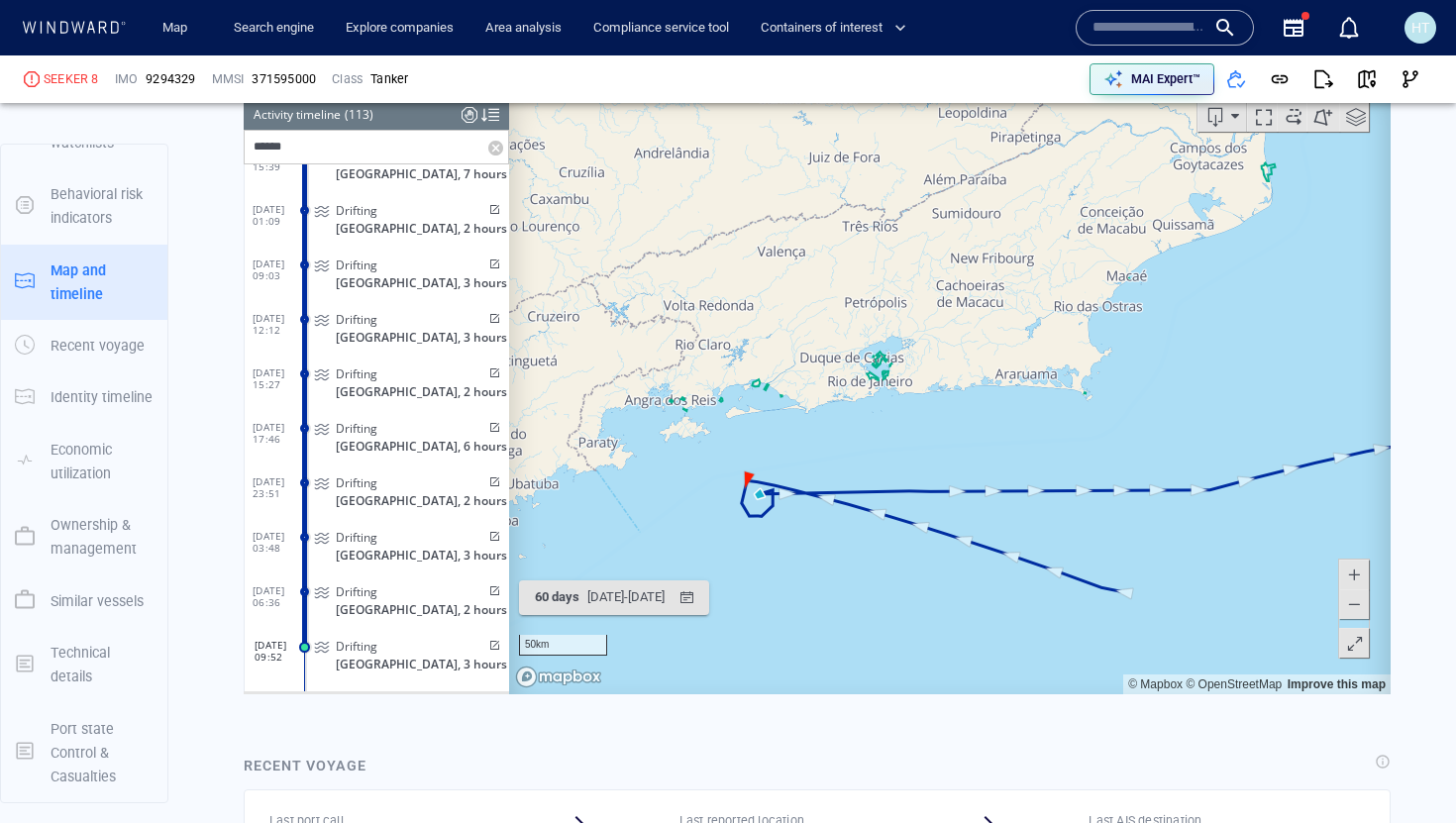 scroll, scrollTop: 2189, scrollLeft: 0, axis: vertical 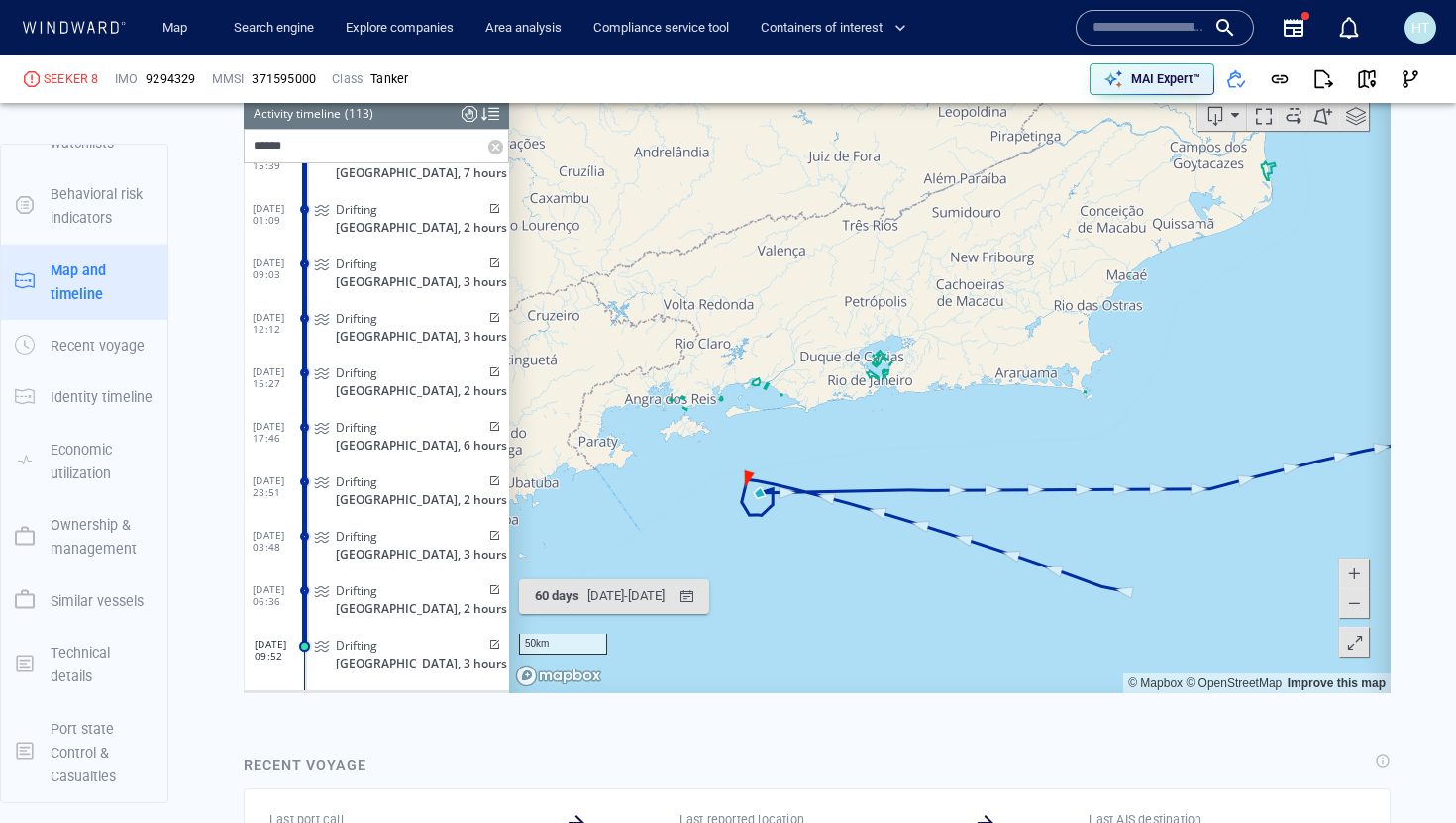 click at bounding box center [1354, 603] 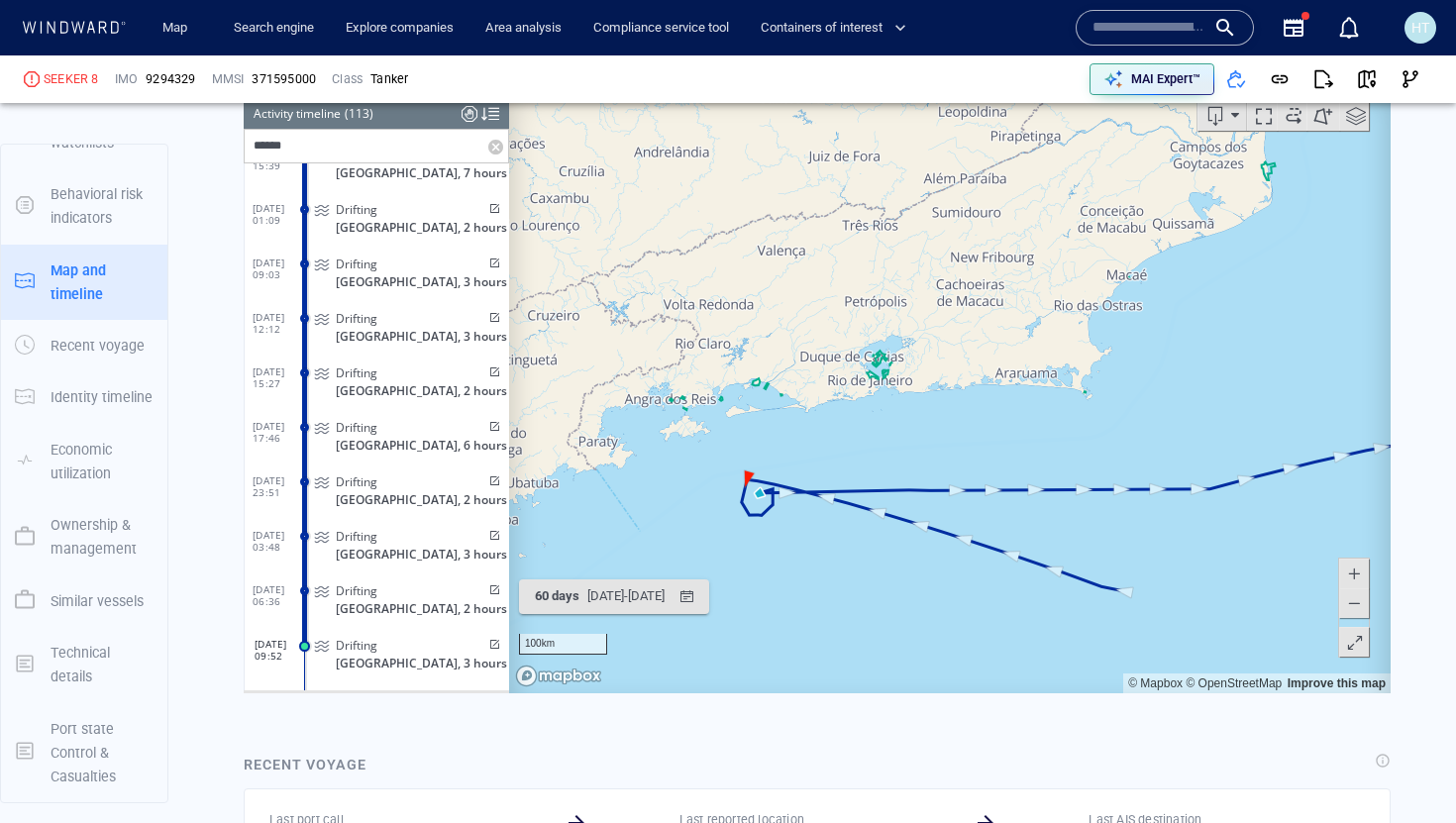 click at bounding box center [1354, 603] 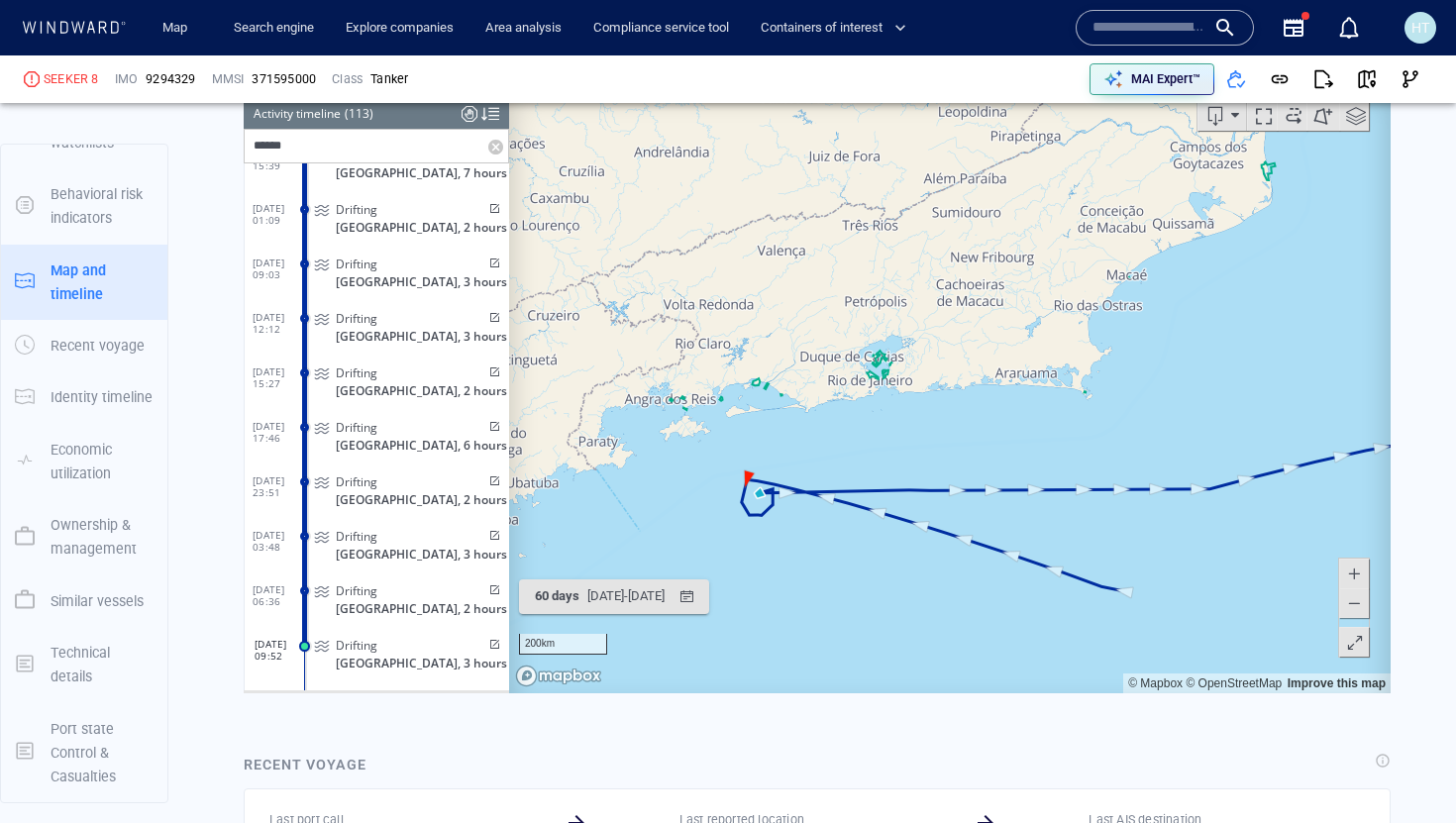 click at bounding box center (1354, 603) 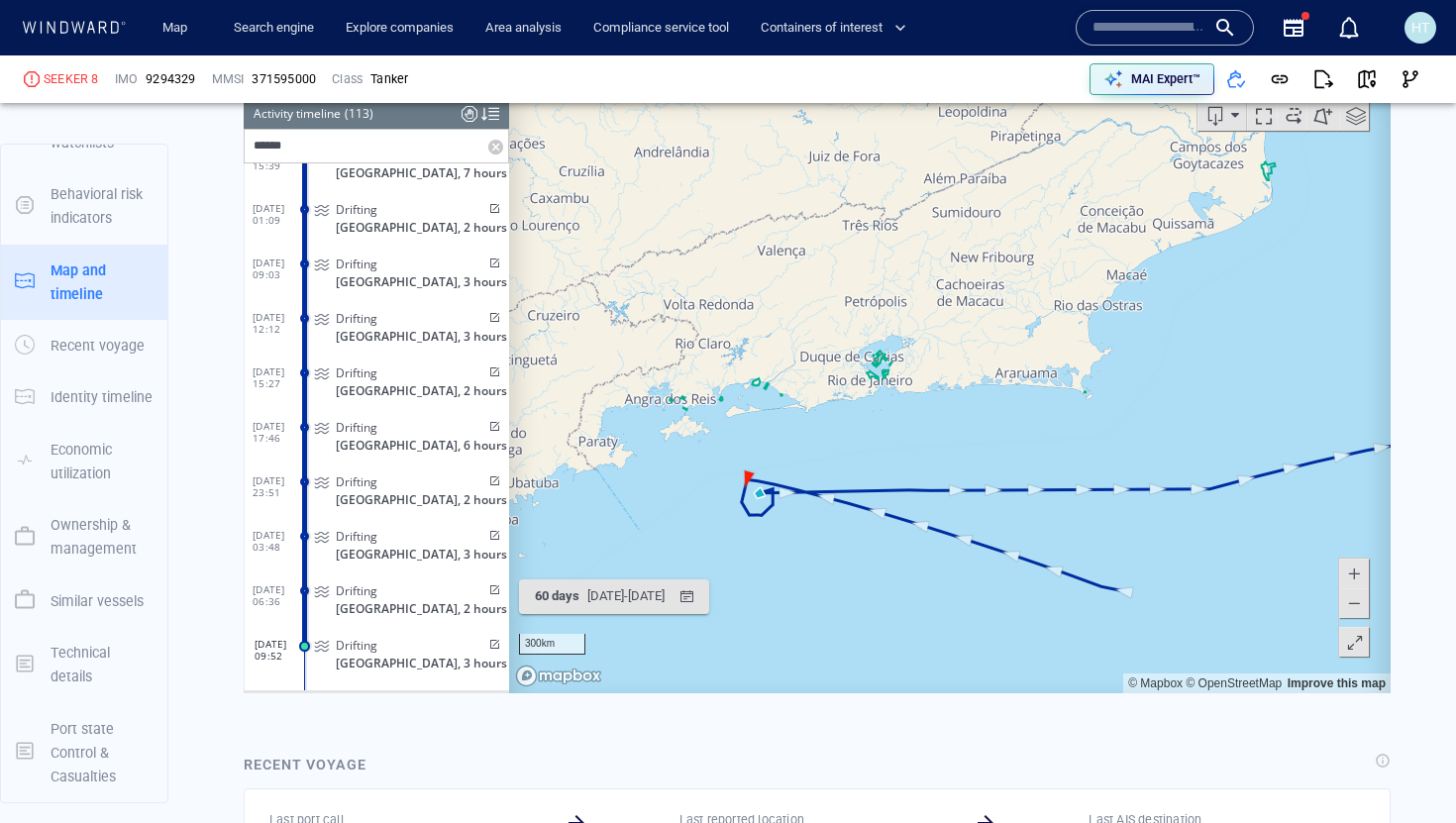 click at bounding box center (1354, 603) 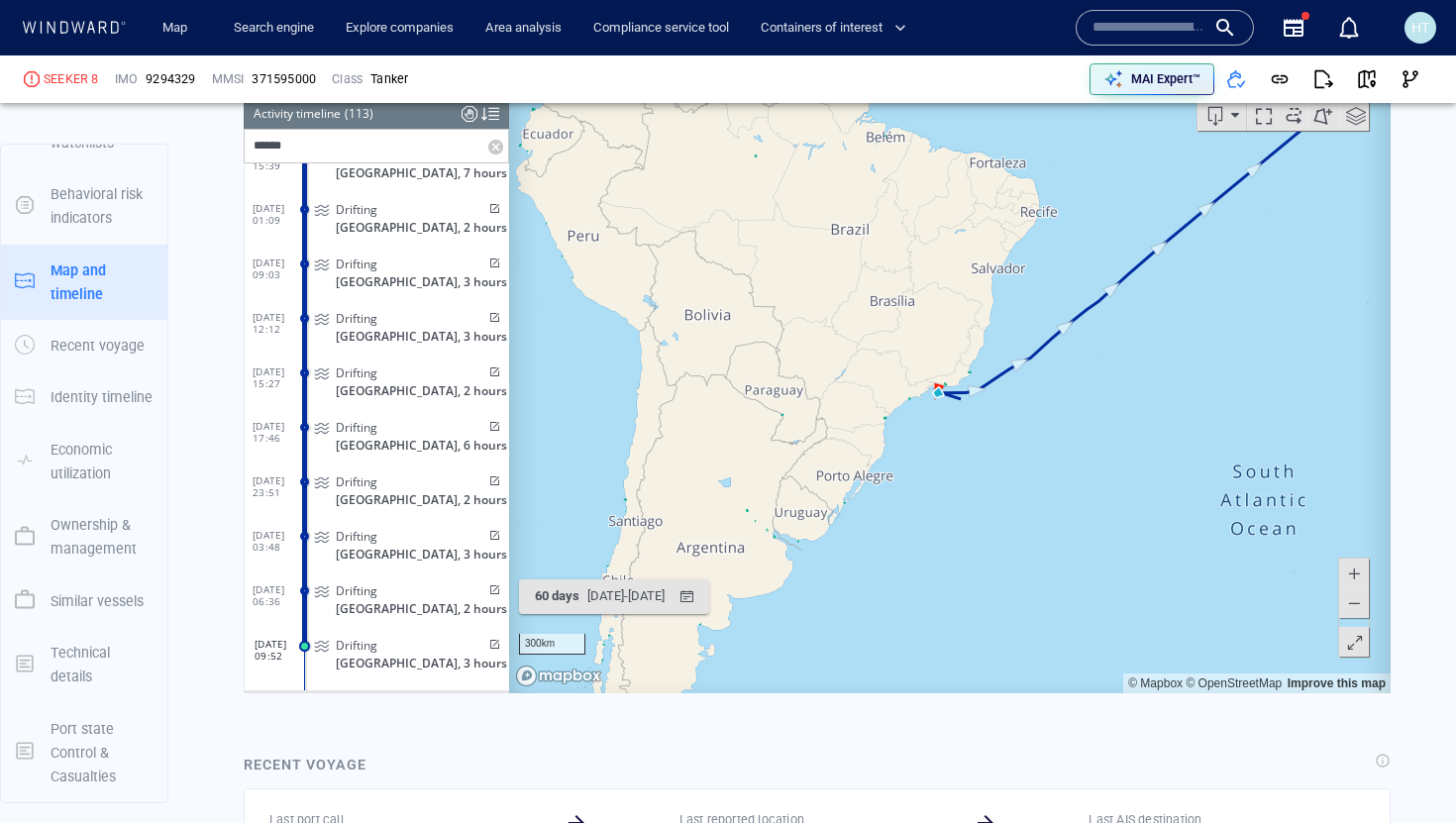 click at bounding box center (1354, 603) 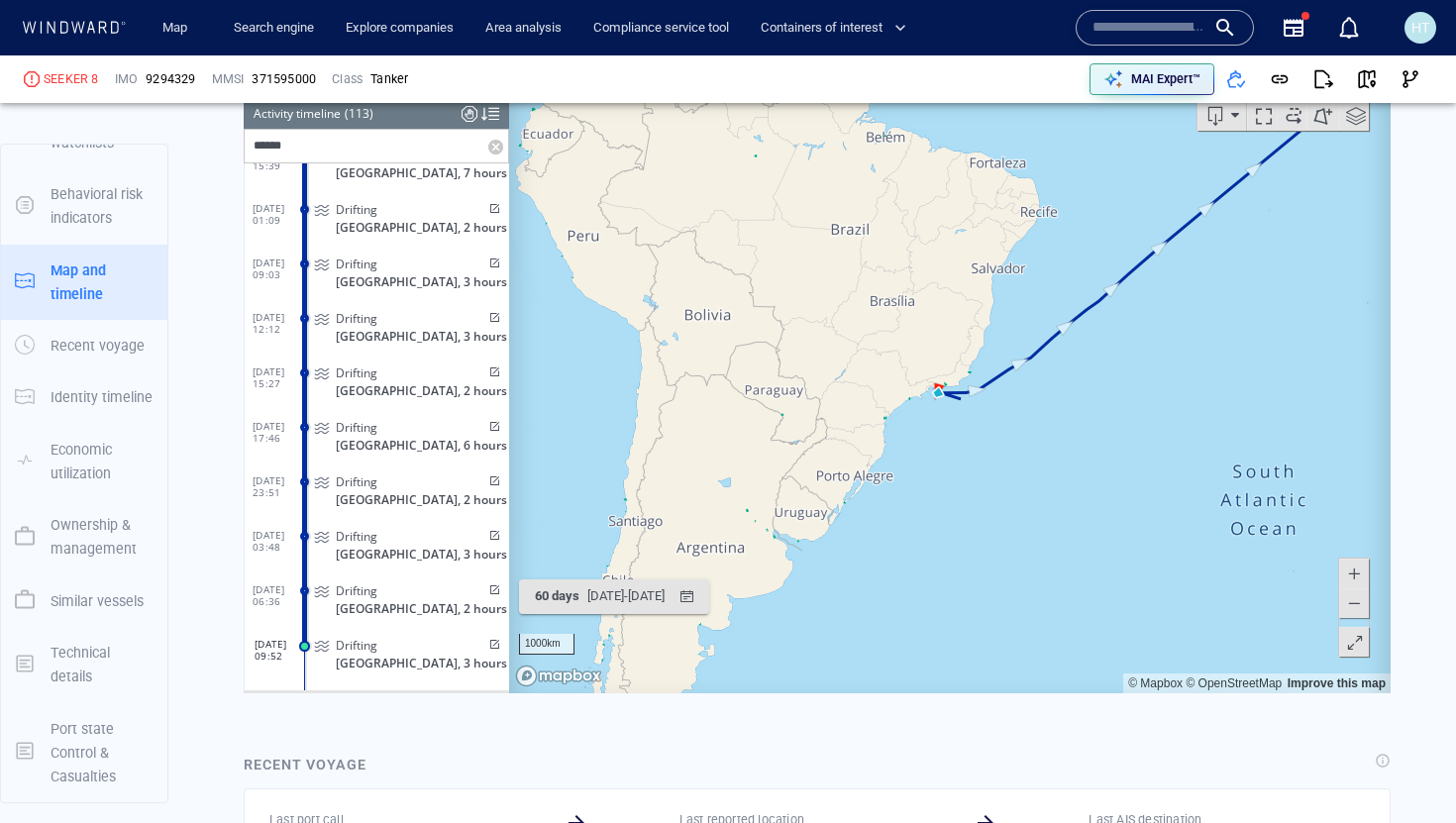 click at bounding box center (1354, 603) 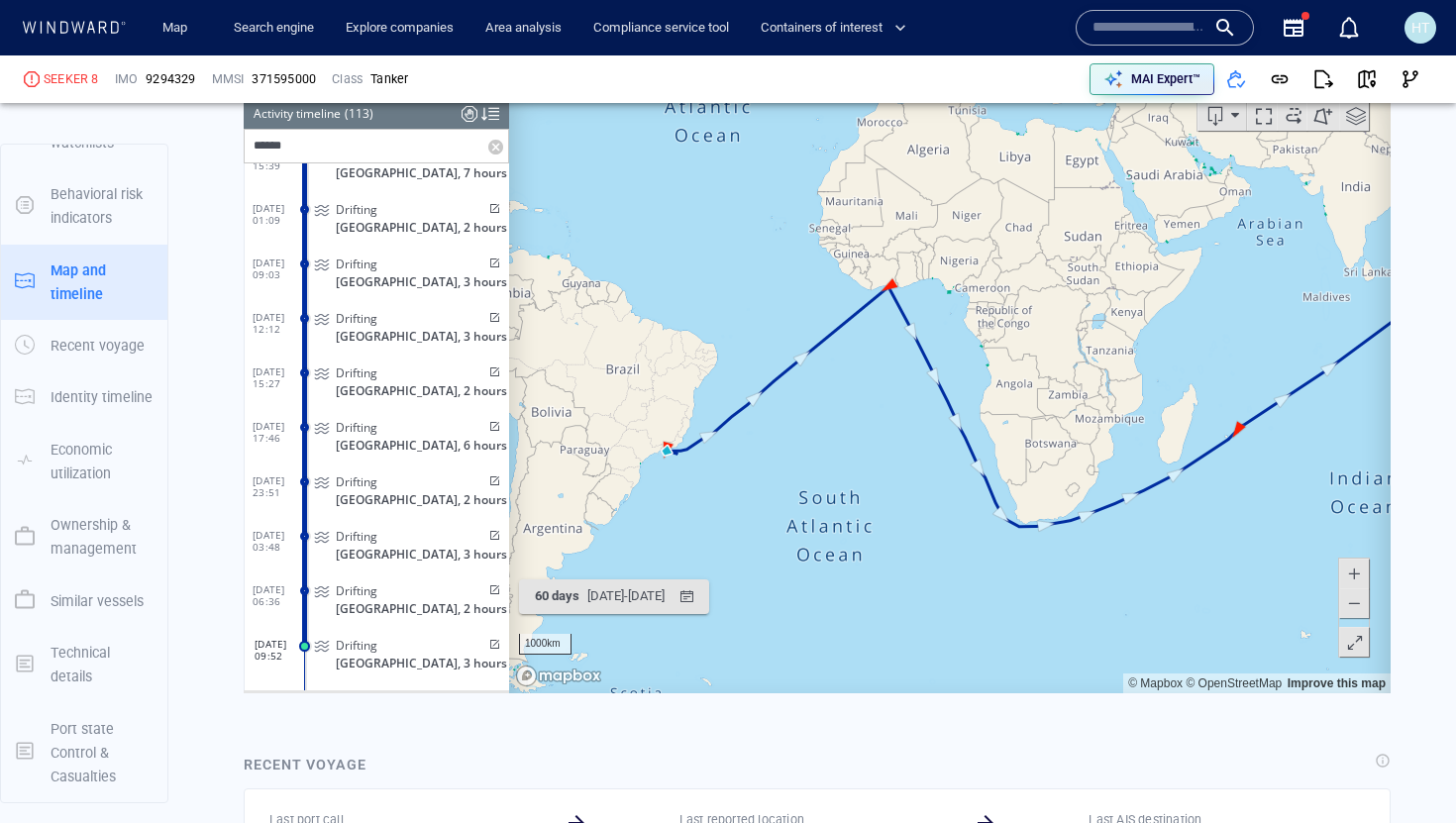 drag, startPoint x: 1179, startPoint y: 452, endPoint x: 858, endPoint y: 505, distance: 325.34597 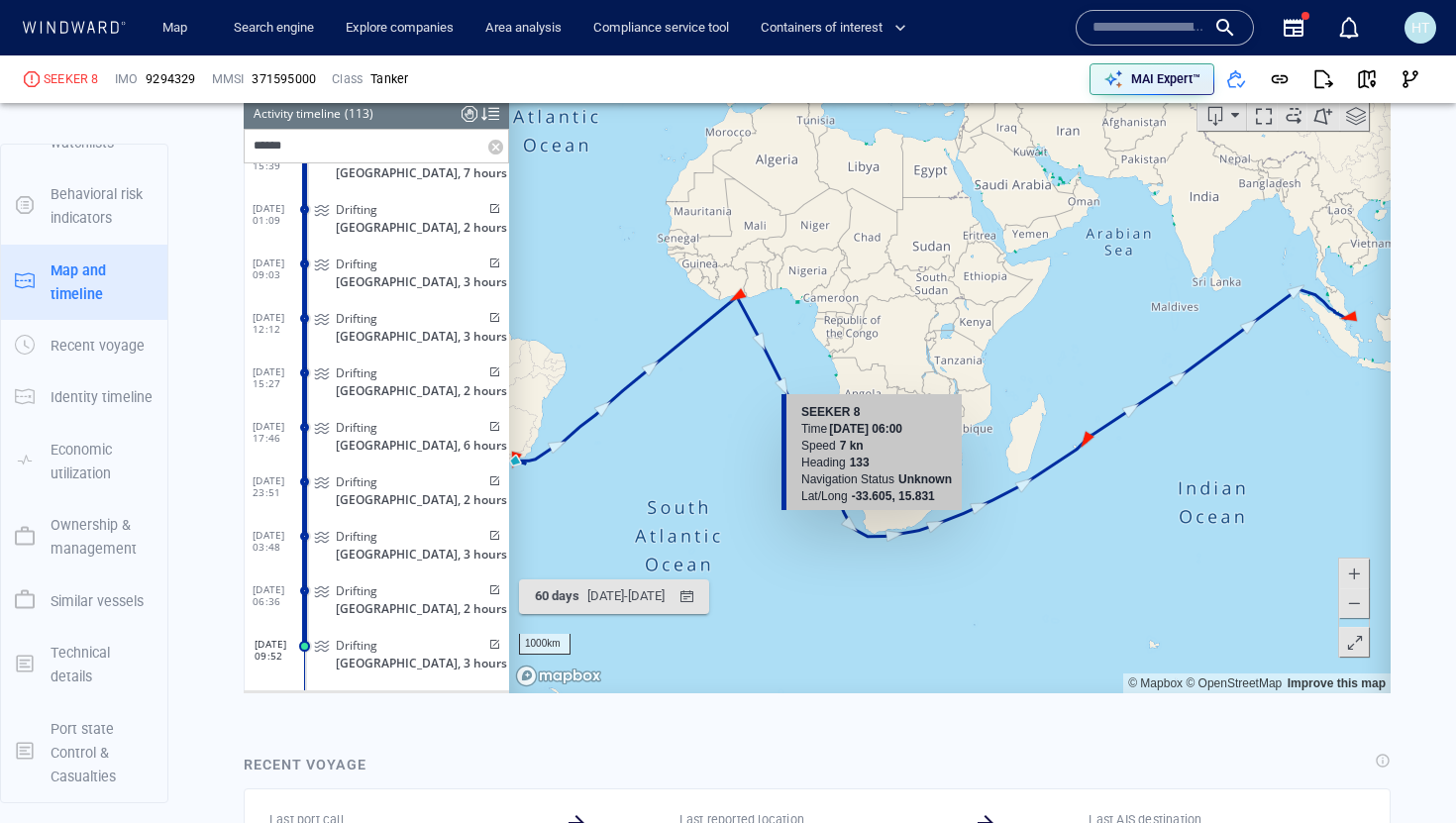 drag, startPoint x: 976, startPoint y: 508, endPoint x: 889, endPoint y: 520, distance: 87.823687 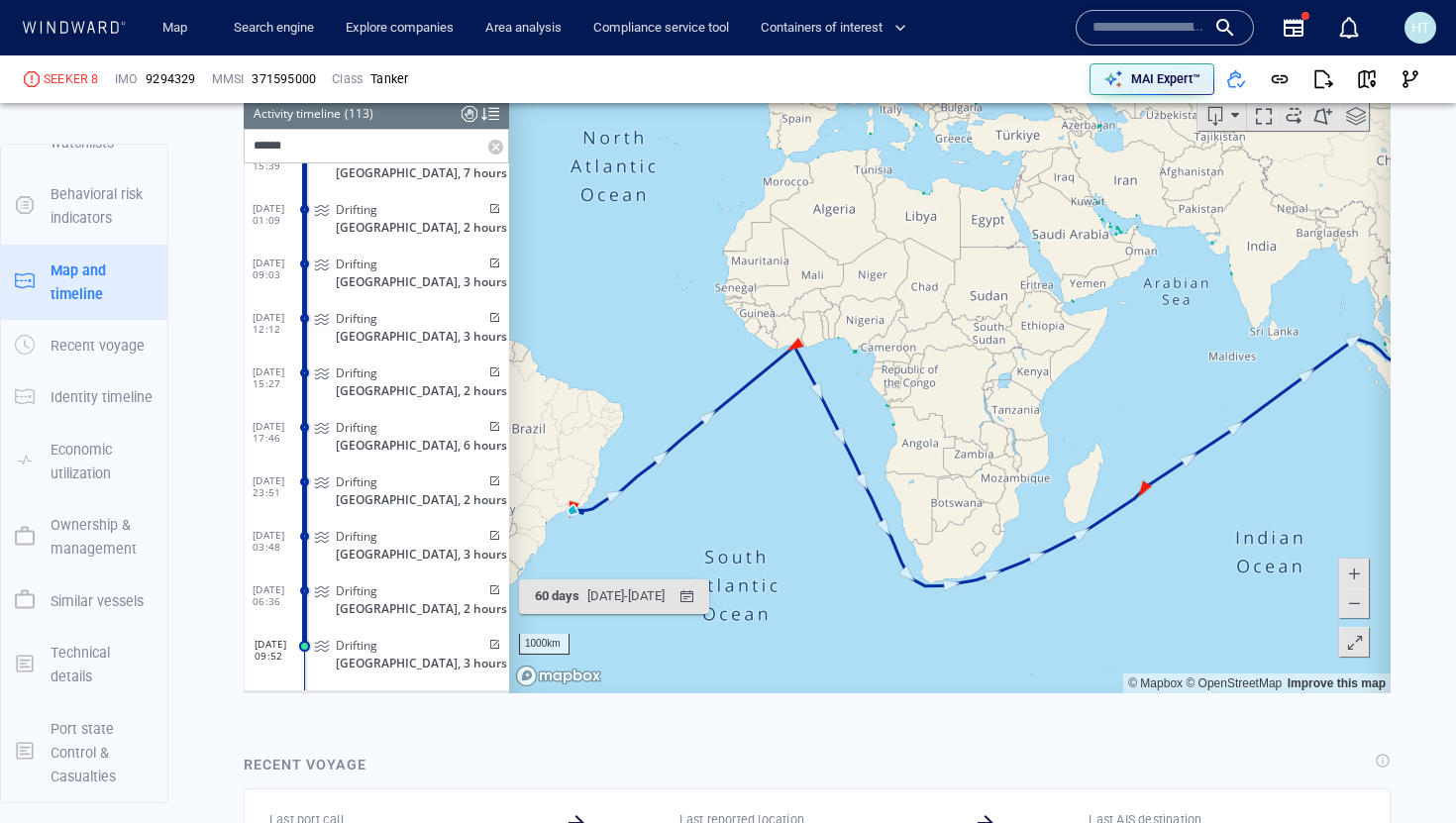 drag, startPoint x: 1186, startPoint y: 261, endPoint x: 1222, endPoint y: 317, distance: 66.57327 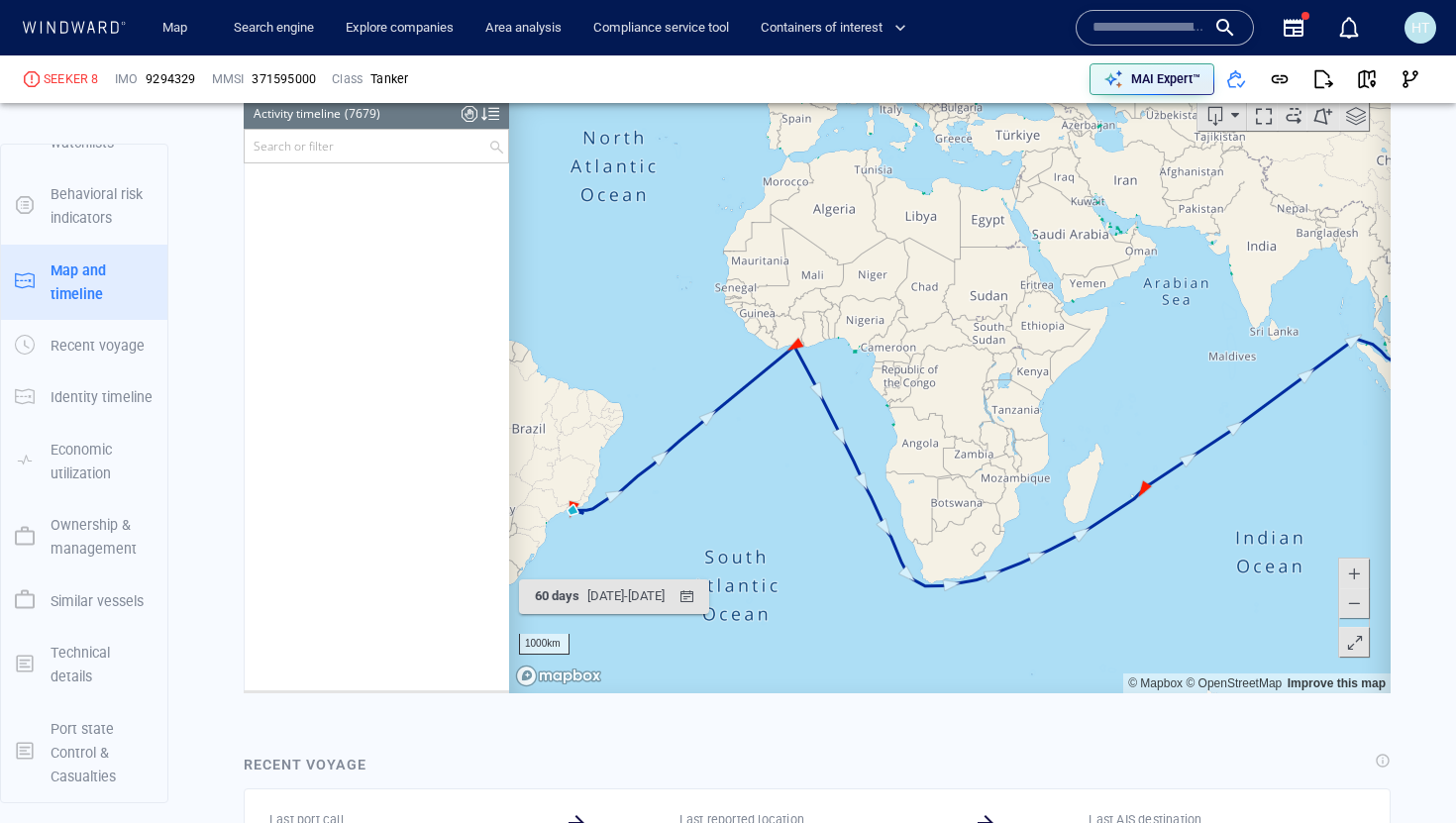 scroll, scrollTop: 285719, scrollLeft: 0, axis: vertical 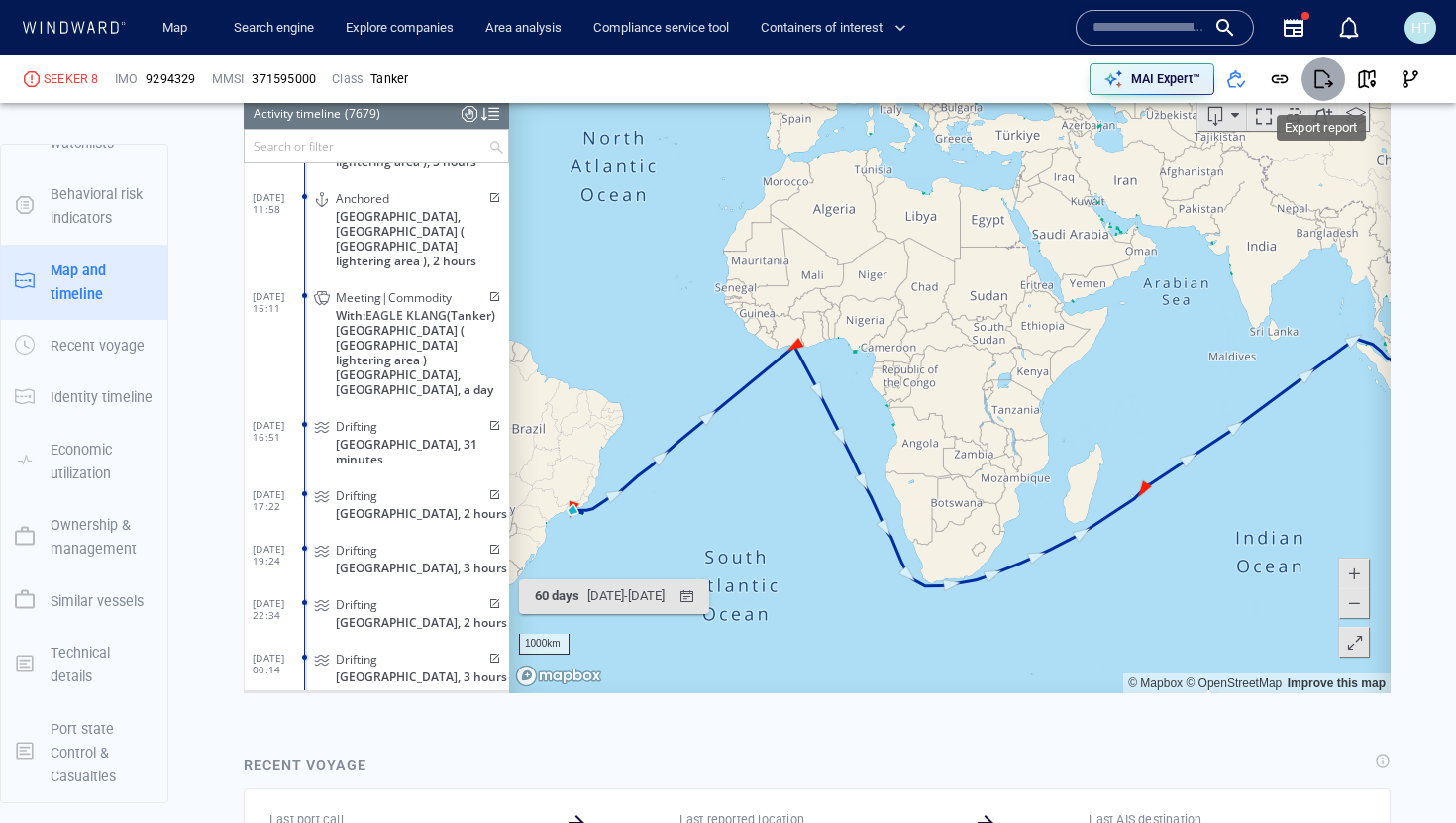 click at bounding box center (1323, 79) 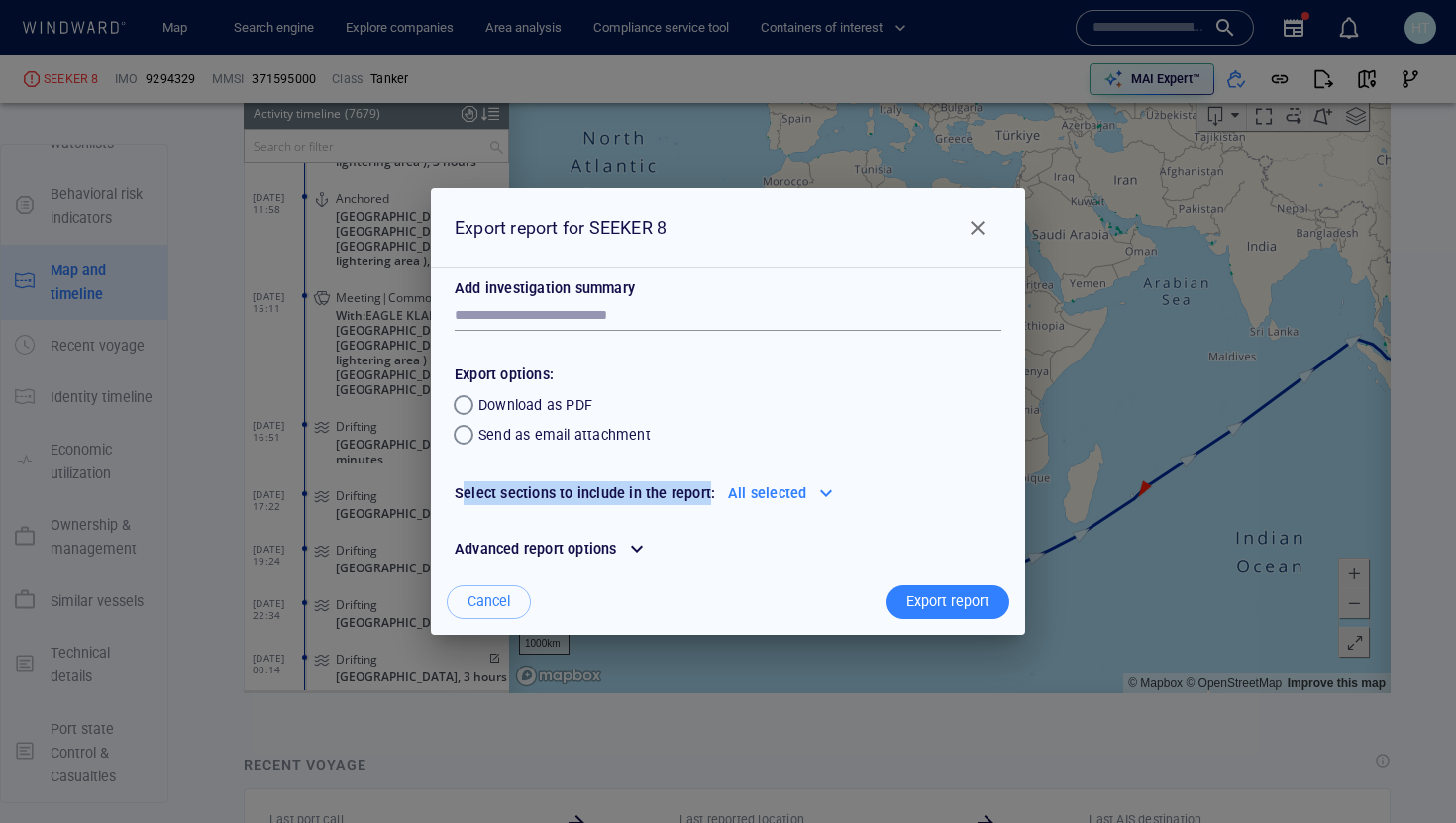 drag, startPoint x: 460, startPoint y: 488, endPoint x: 708, endPoint y: 489, distance: 248.002 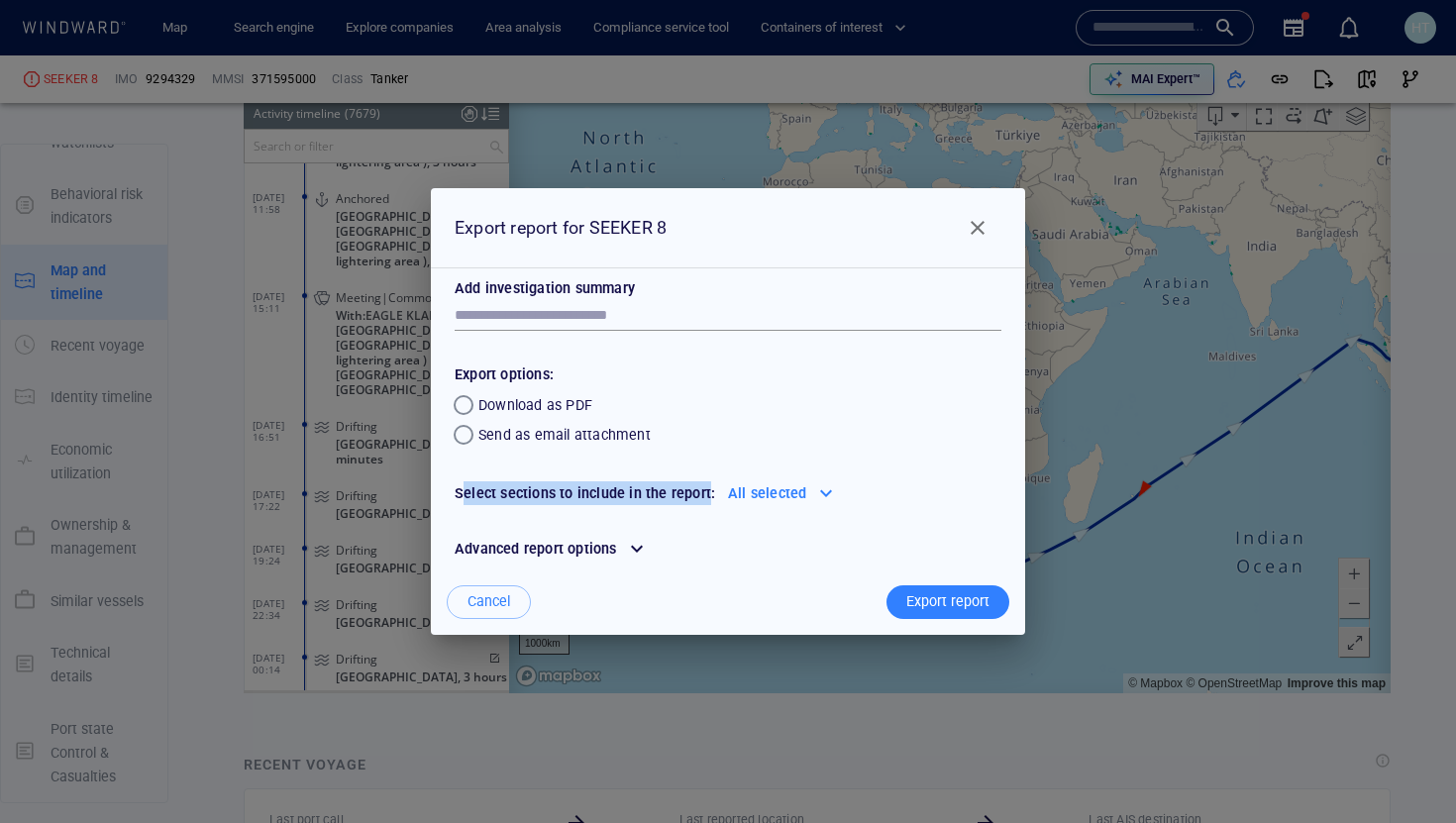 click on "Select sections to include in the report:" at bounding box center (591, 493) 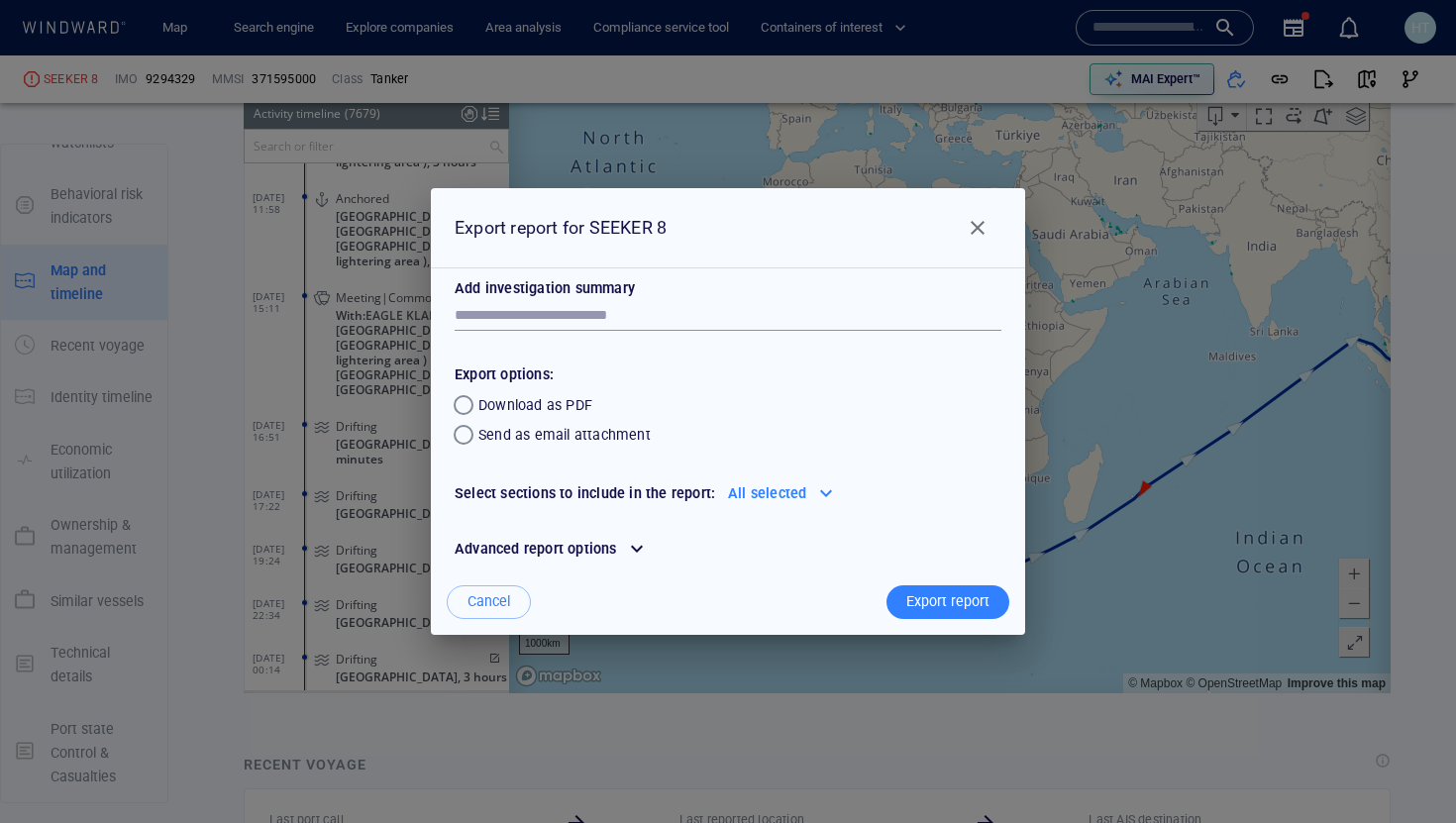 click on "All selected" at bounding box center [767, 493] 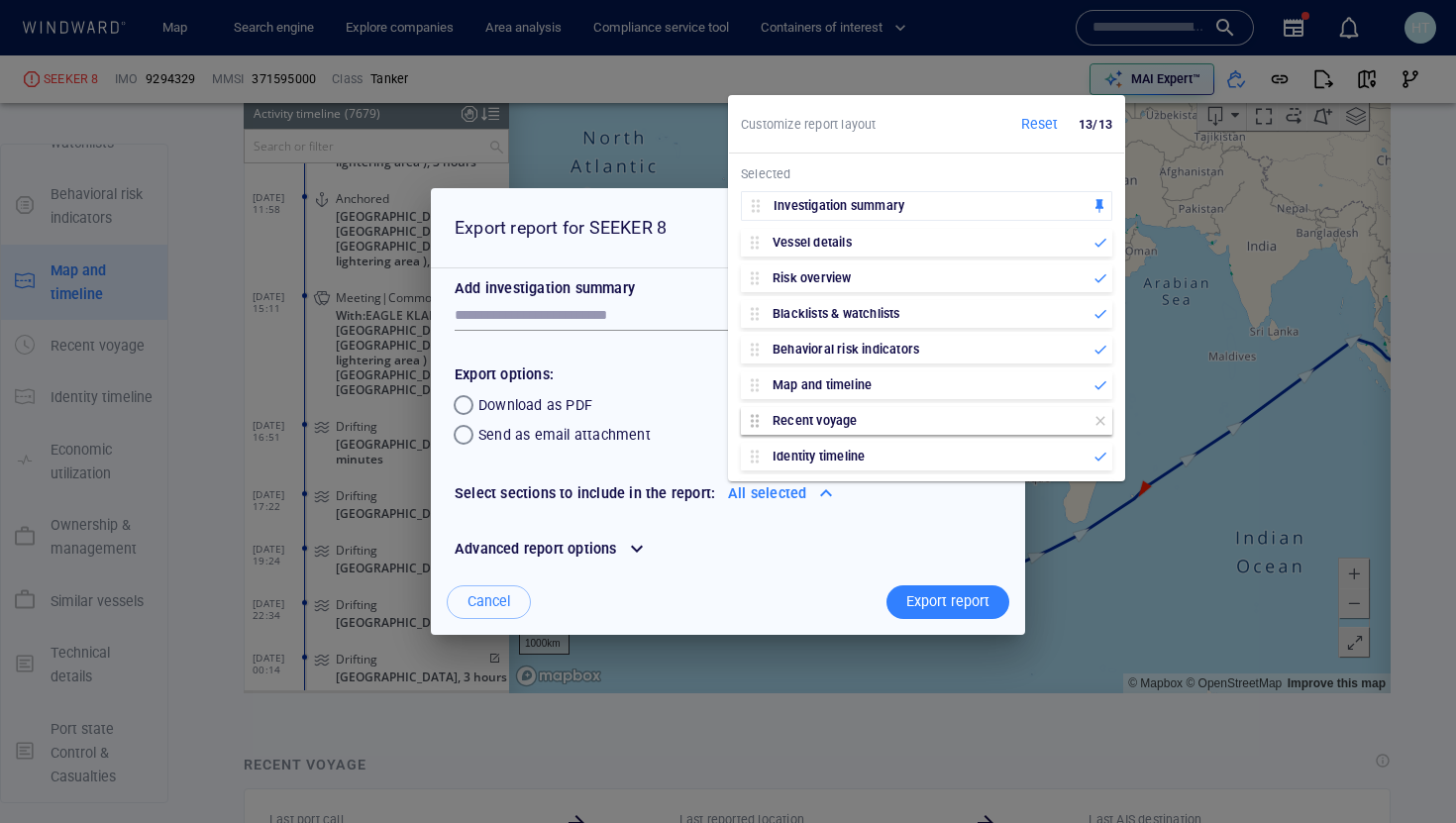 click 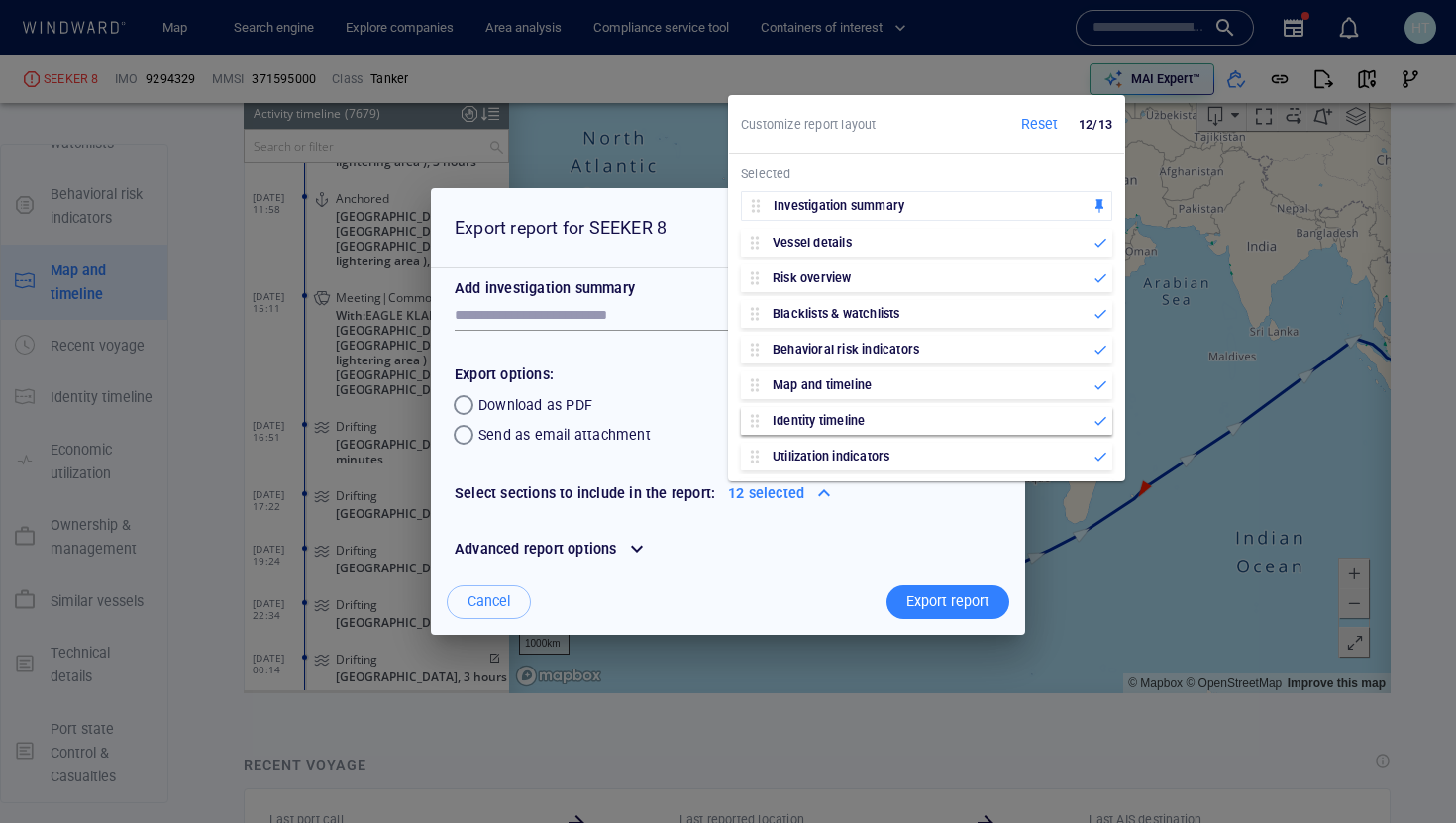click 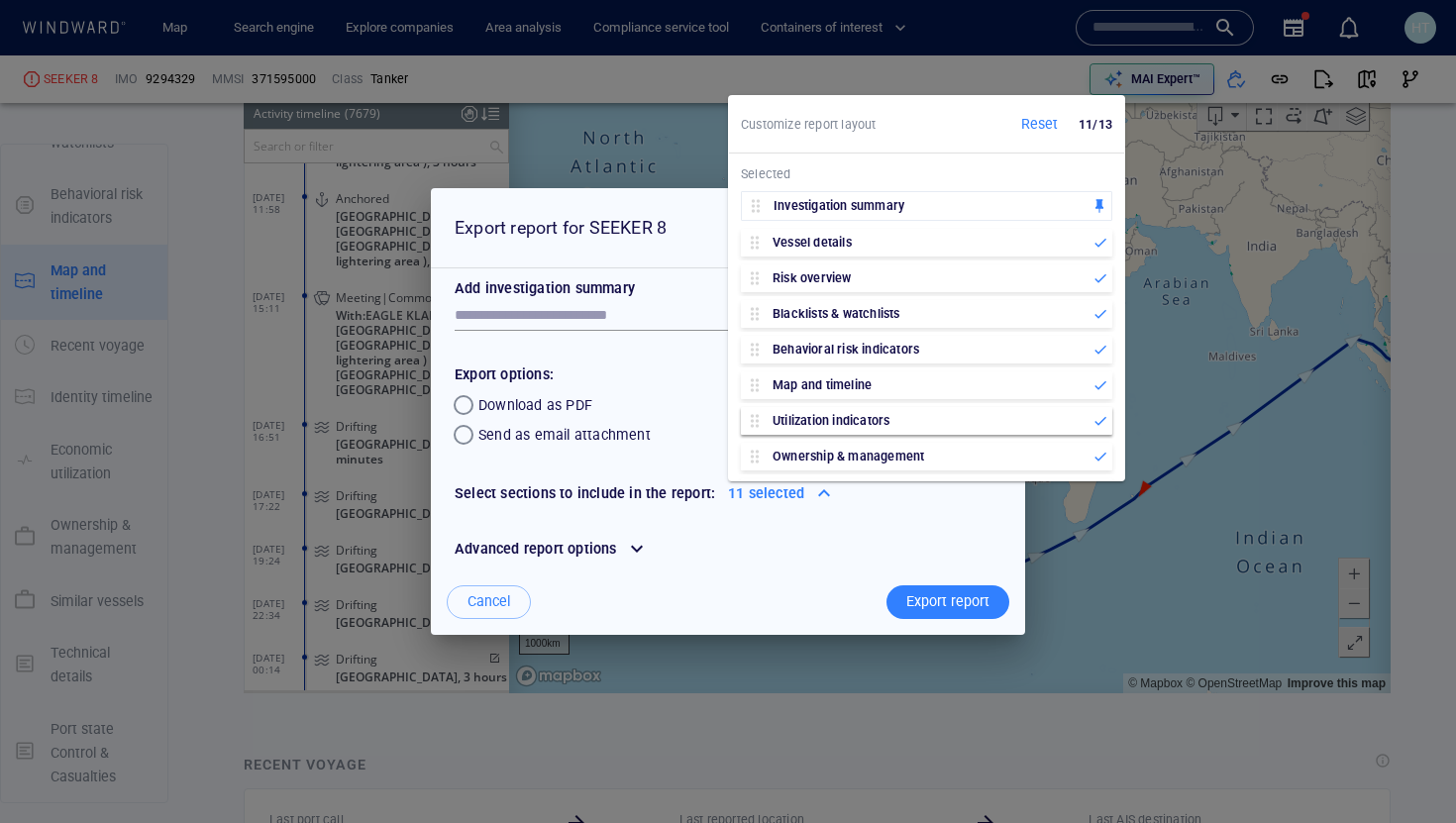 click 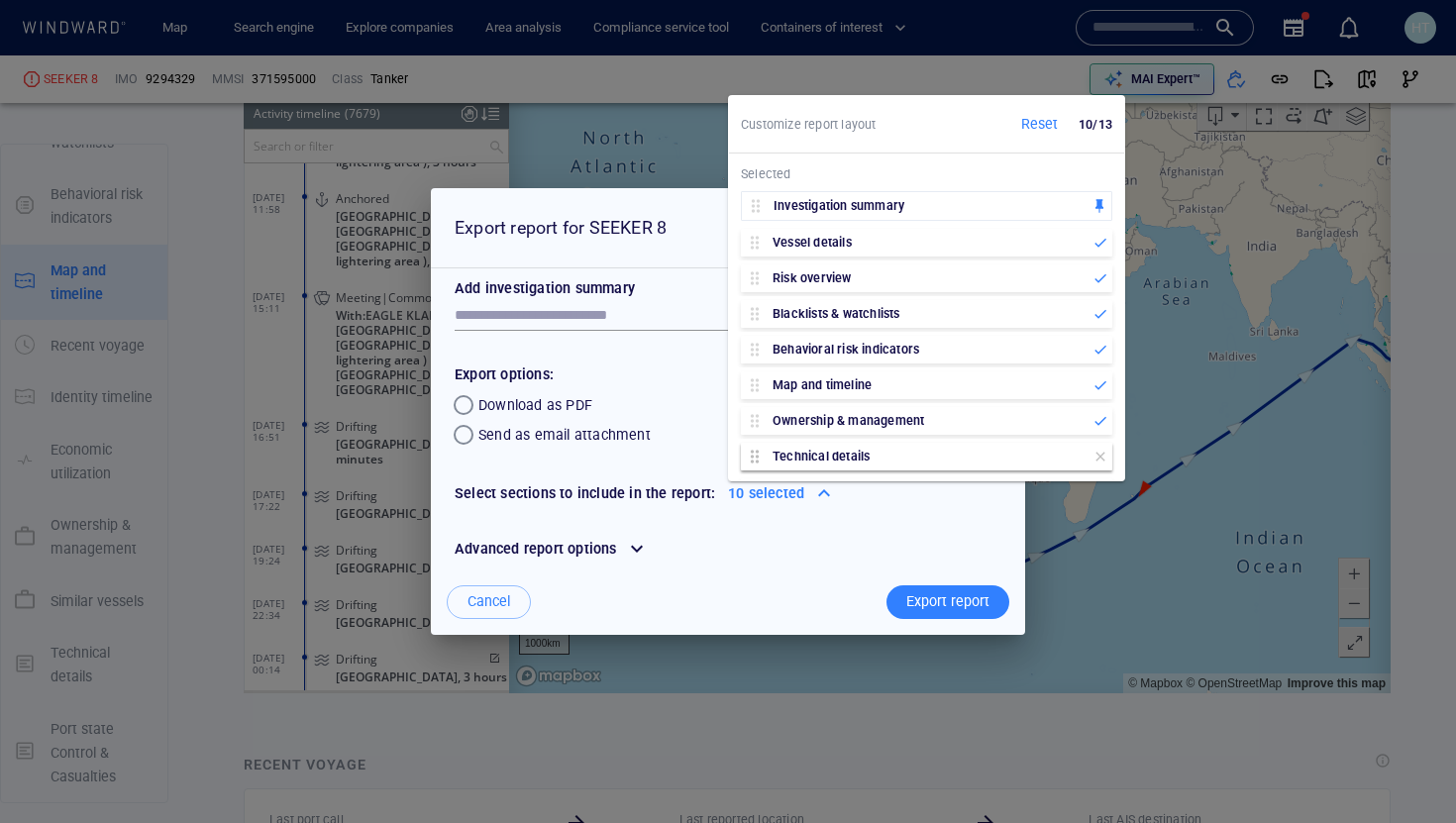 click 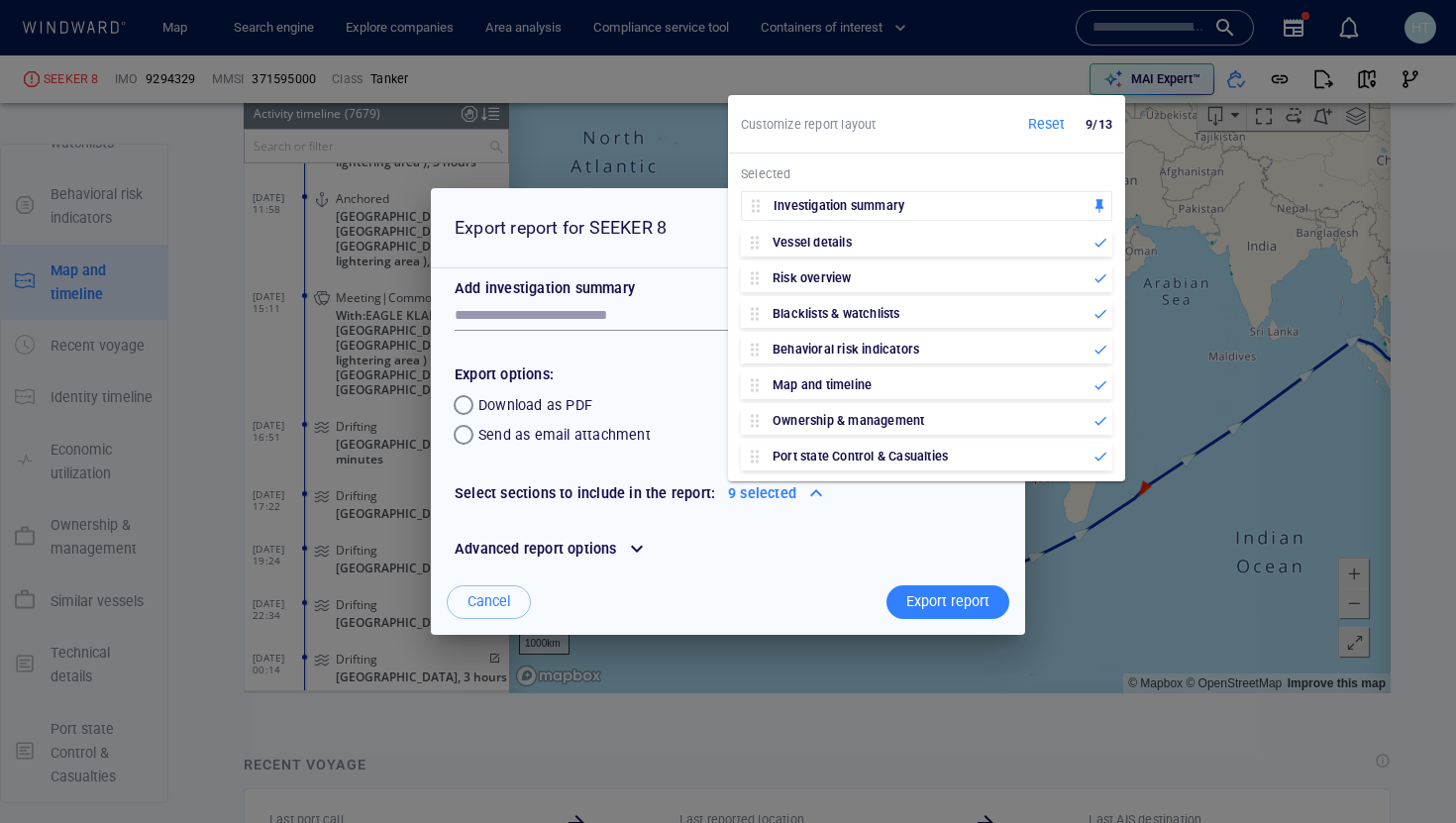 scroll, scrollTop: 80, scrollLeft: 0, axis: vertical 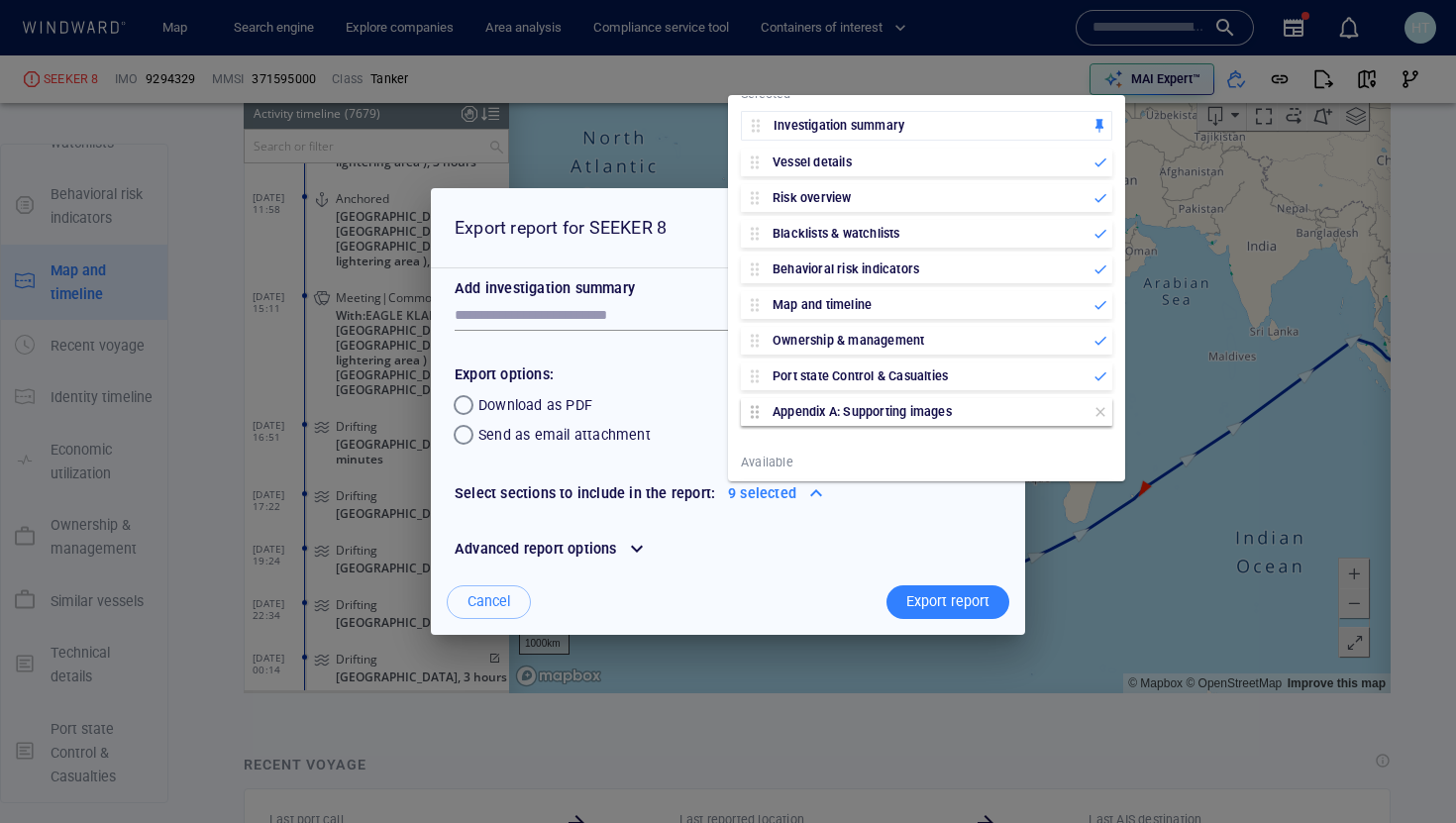 click 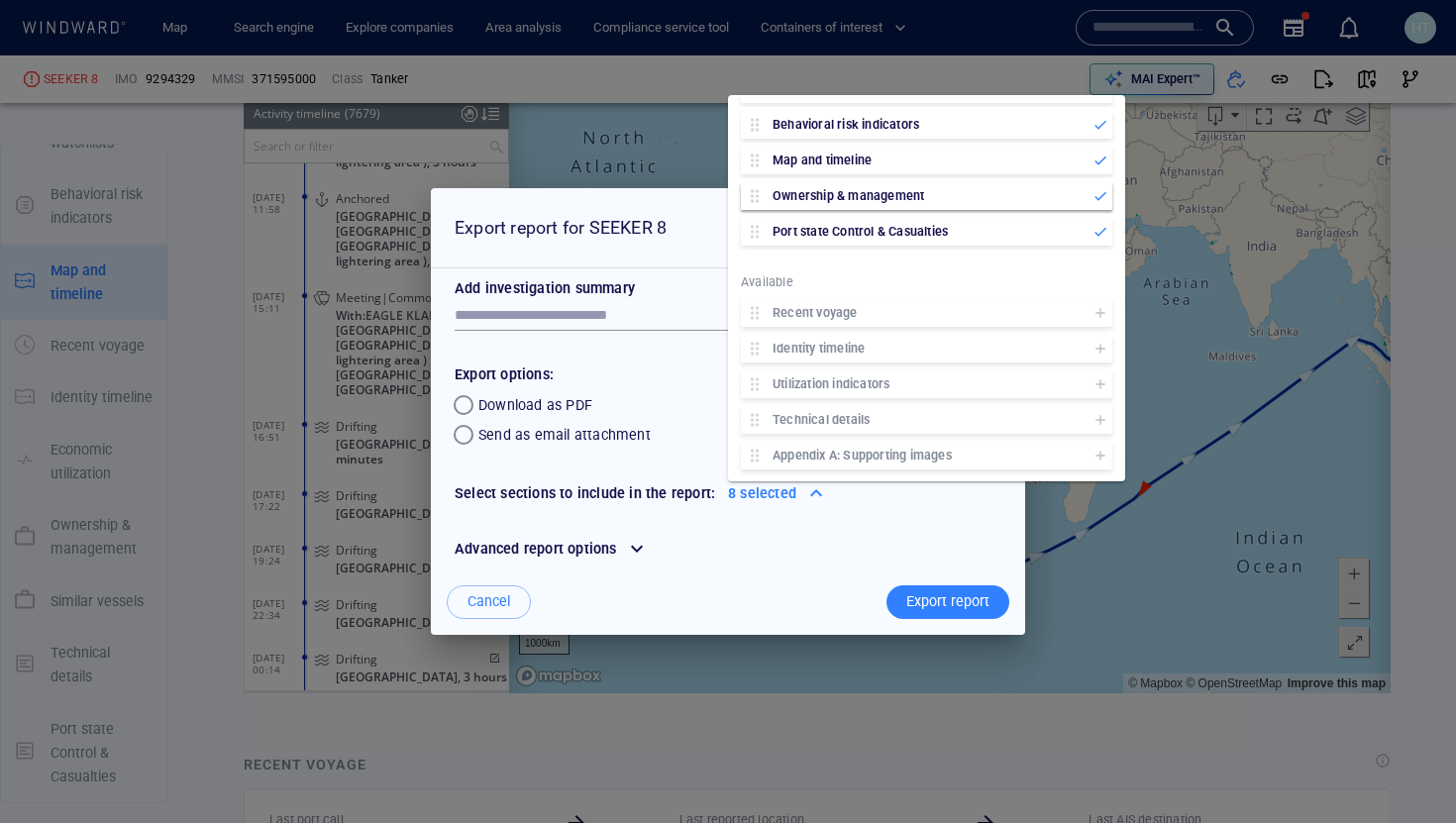scroll, scrollTop: 0, scrollLeft: 0, axis: both 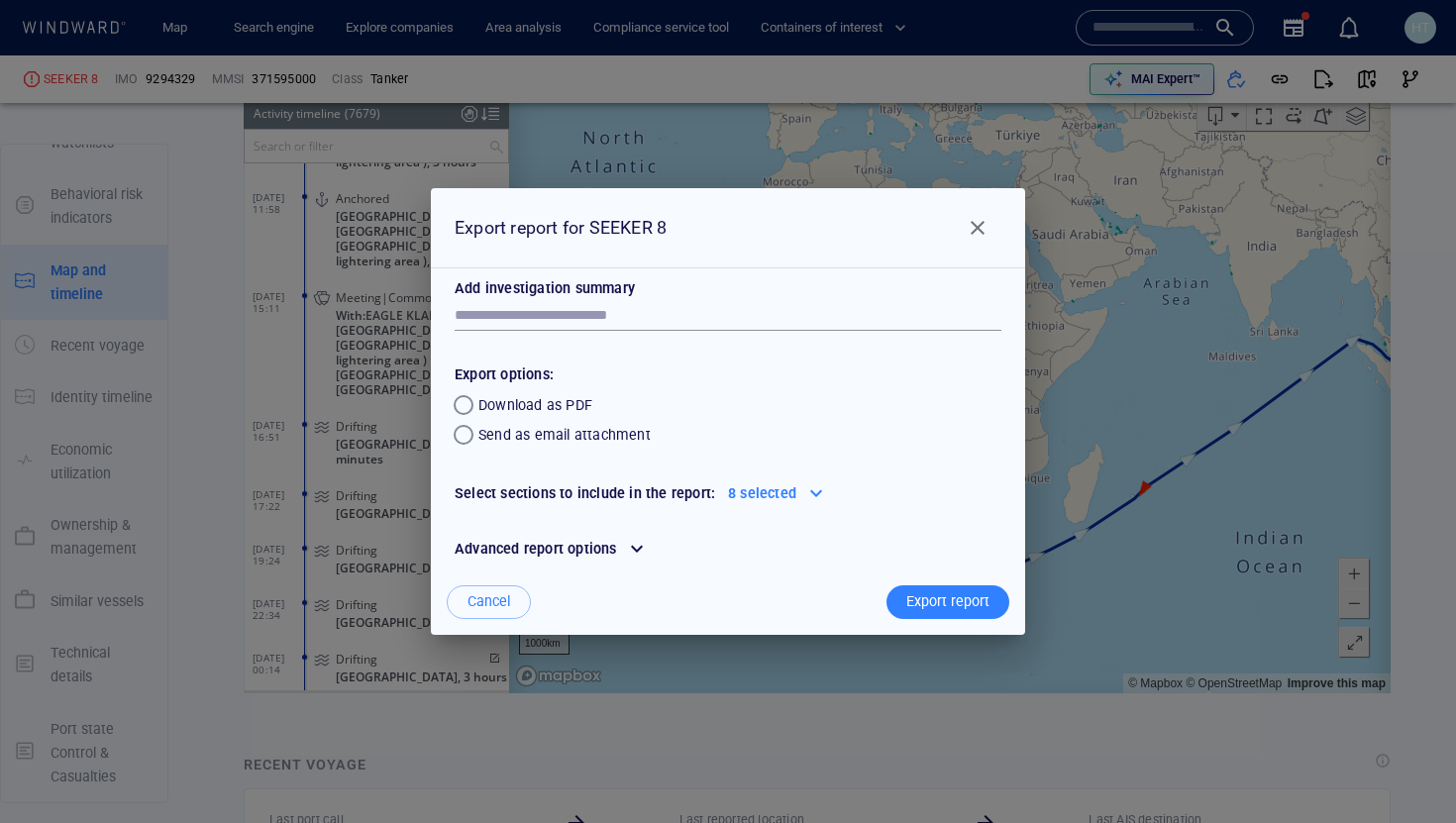 click at bounding box center (708, 602) 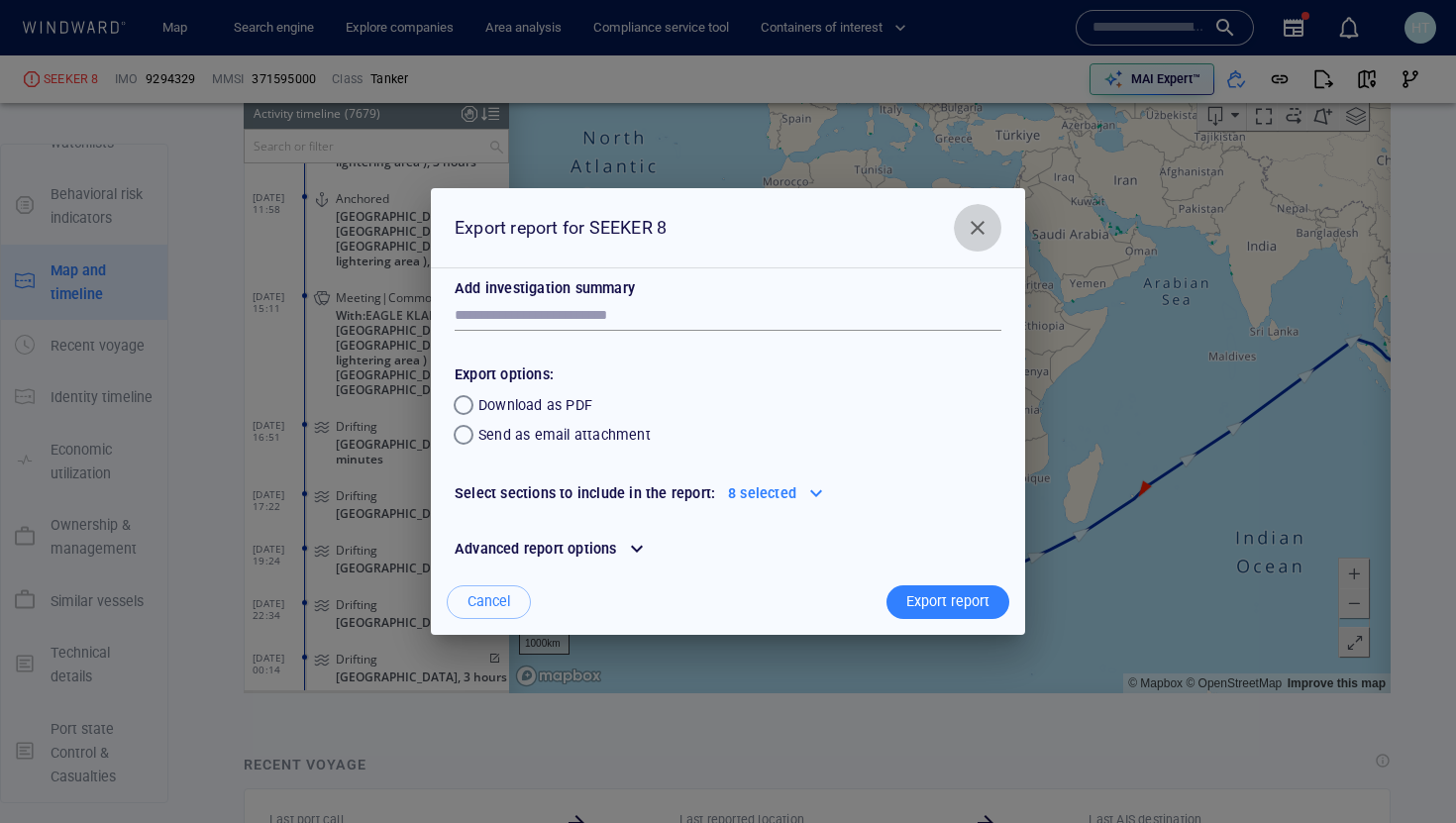 click at bounding box center (978, 228) 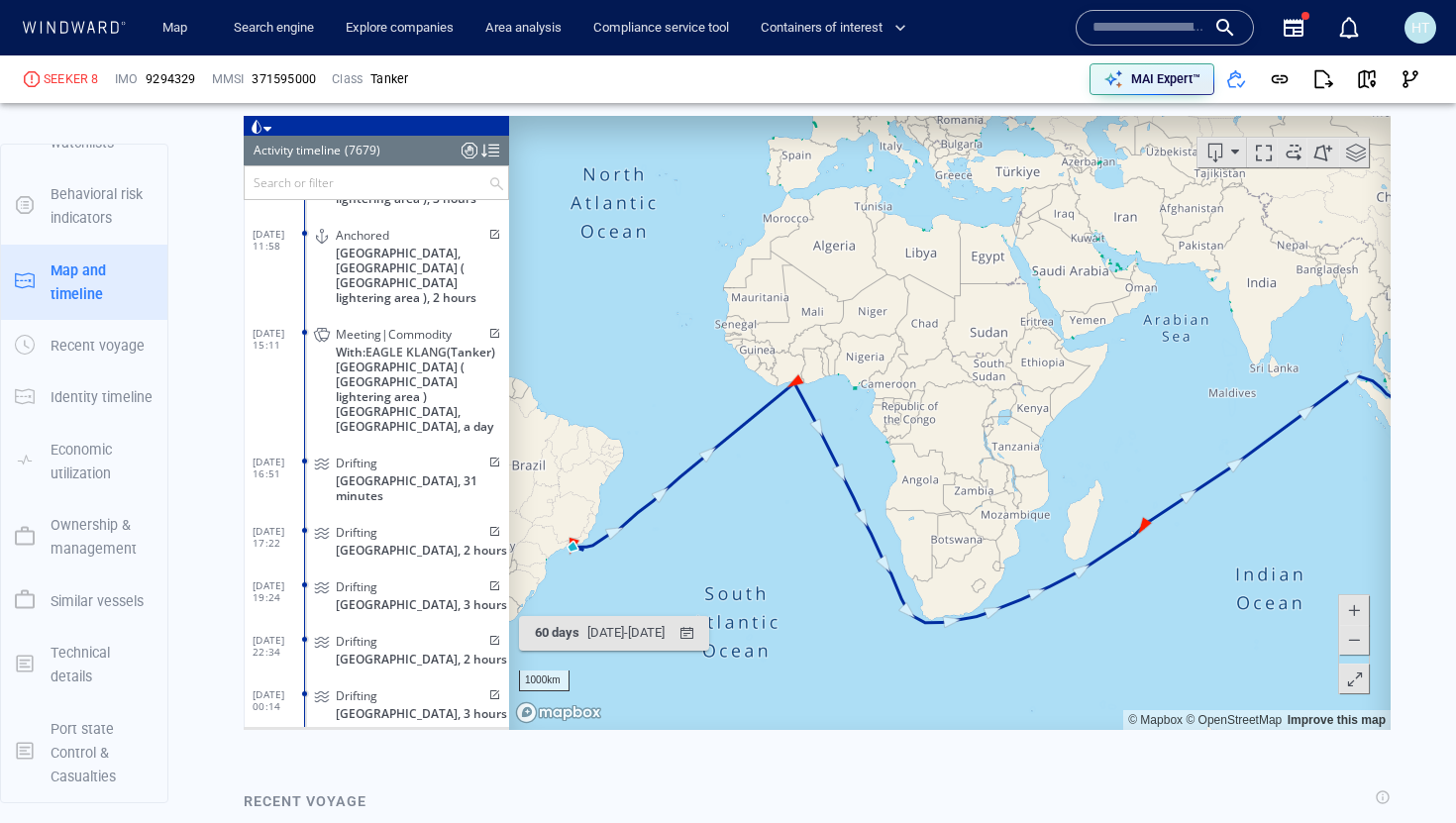 scroll, scrollTop: 344, scrollLeft: 0, axis: vertical 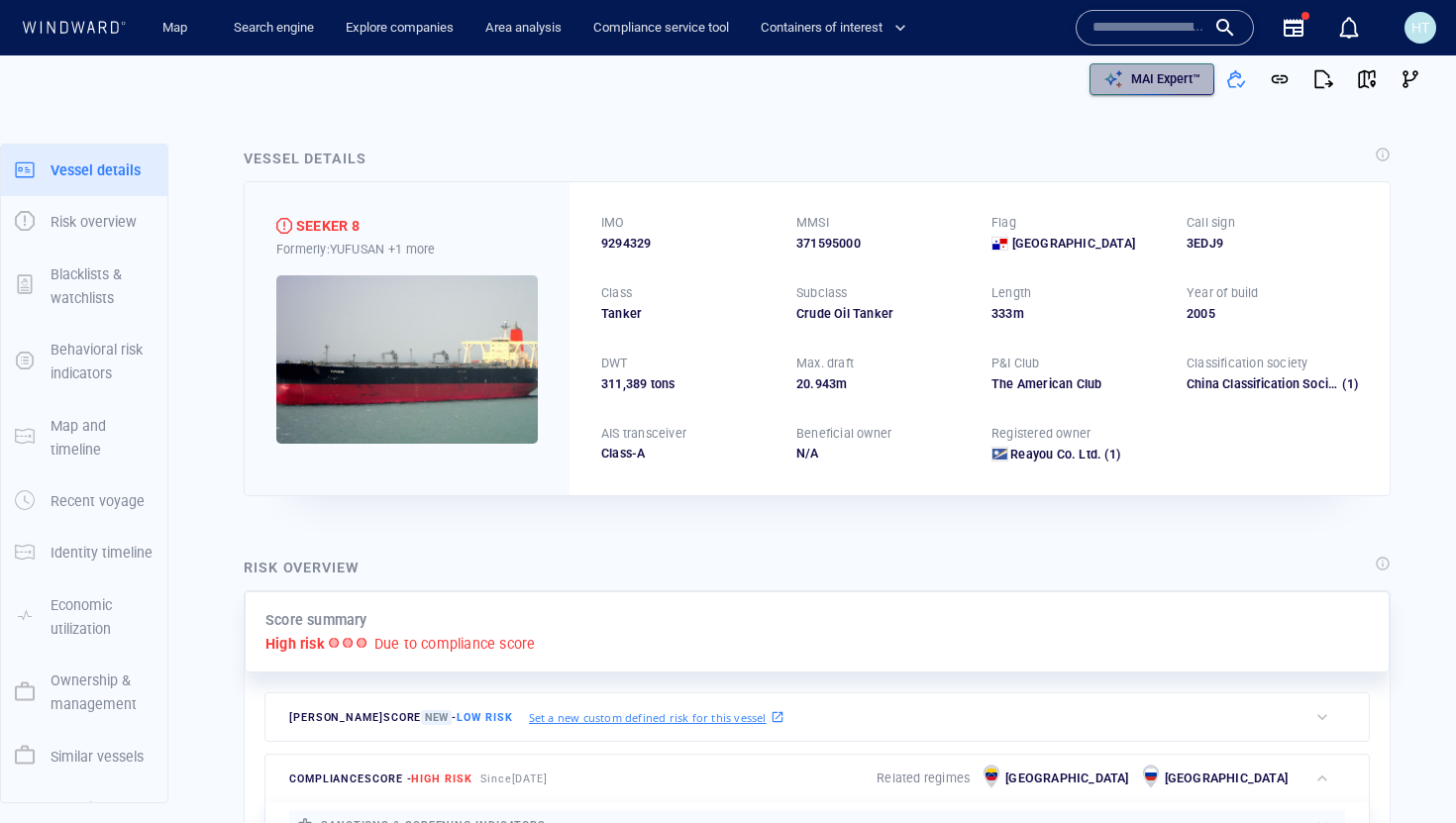 click on "MAI Expert™" at bounding box center [1166, 79] 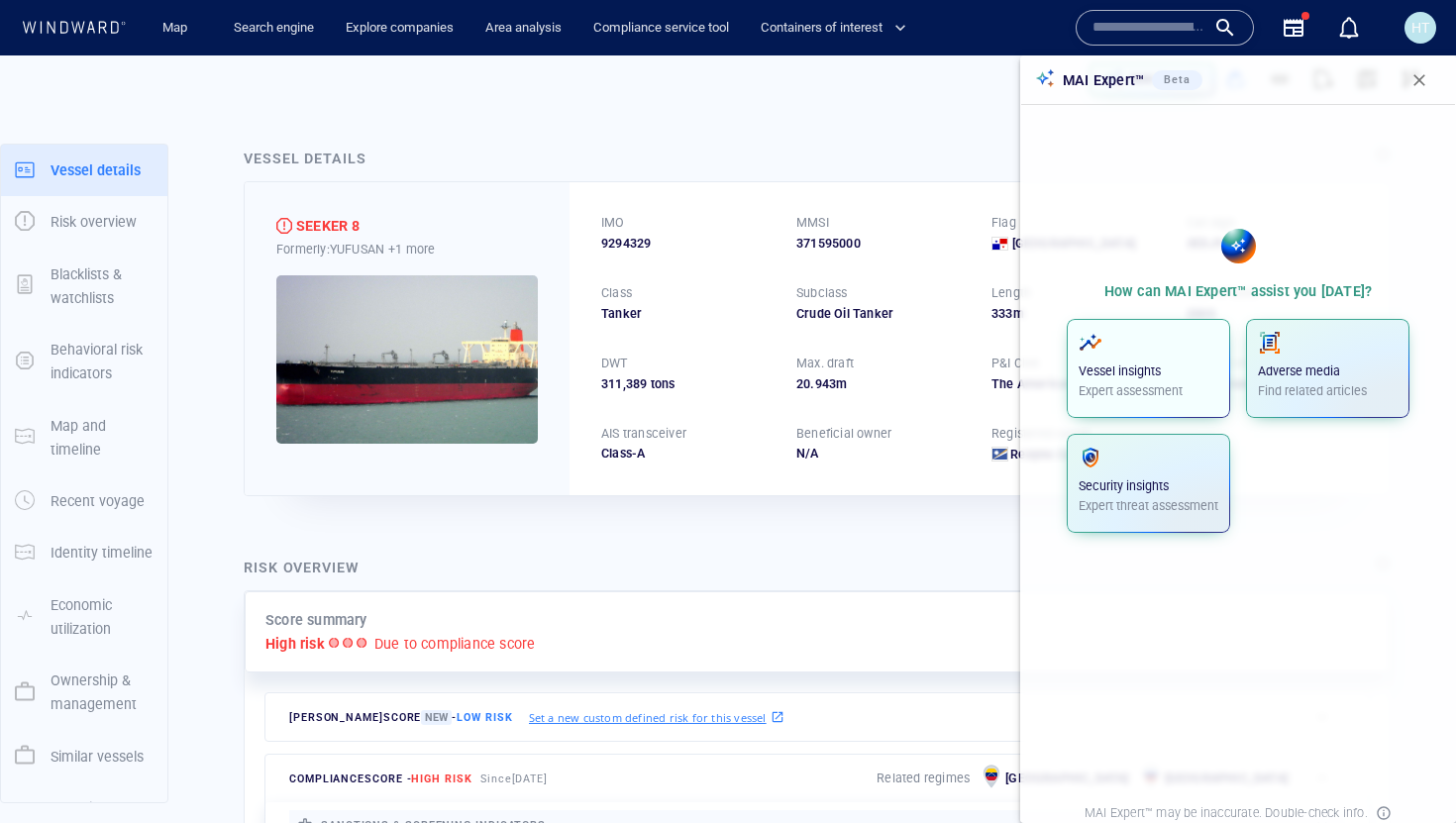 click at bounding box center (1148, 343) 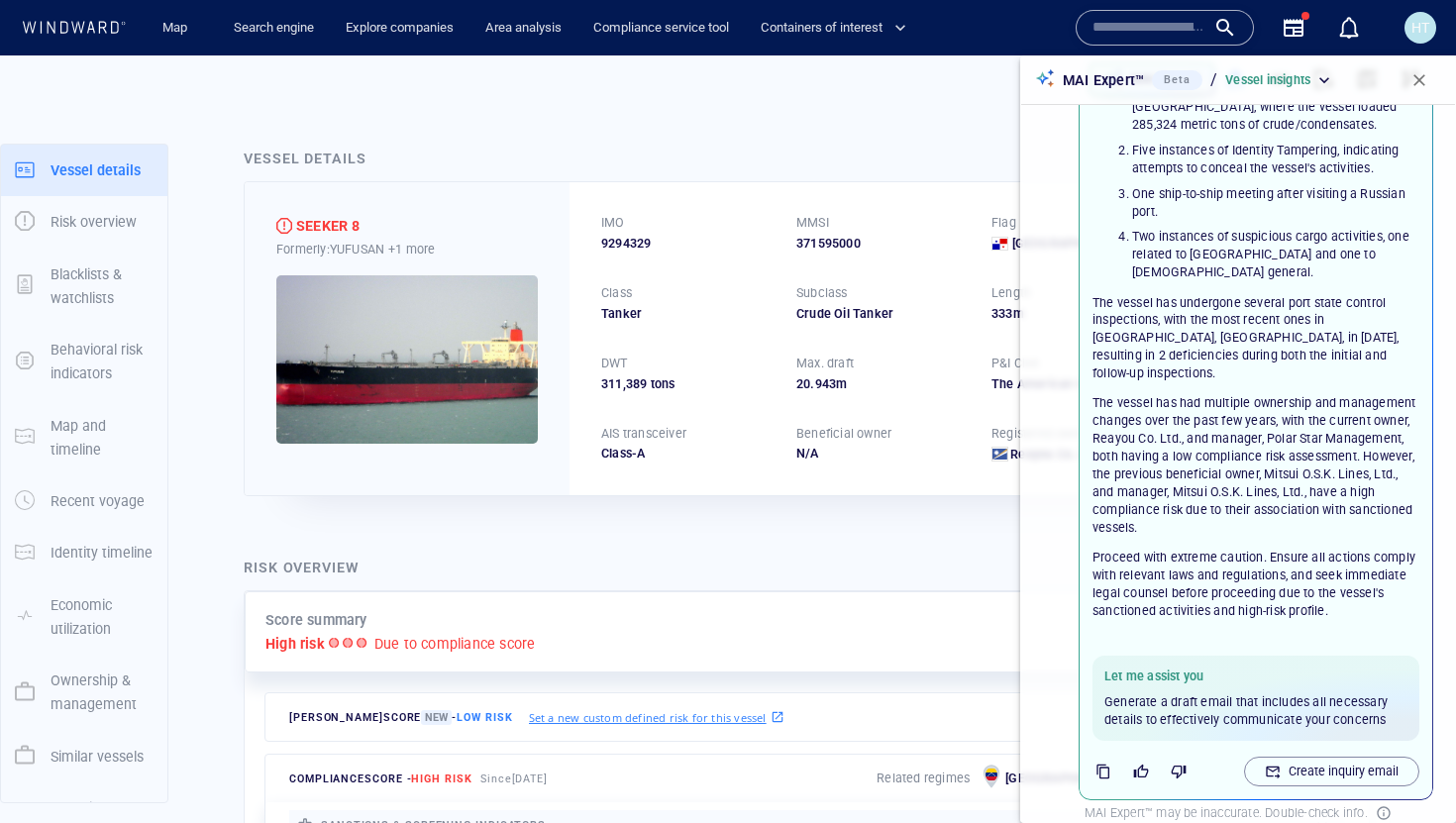 scroll, scrollTop: 239, scrollLeft: 0, axis: vertical 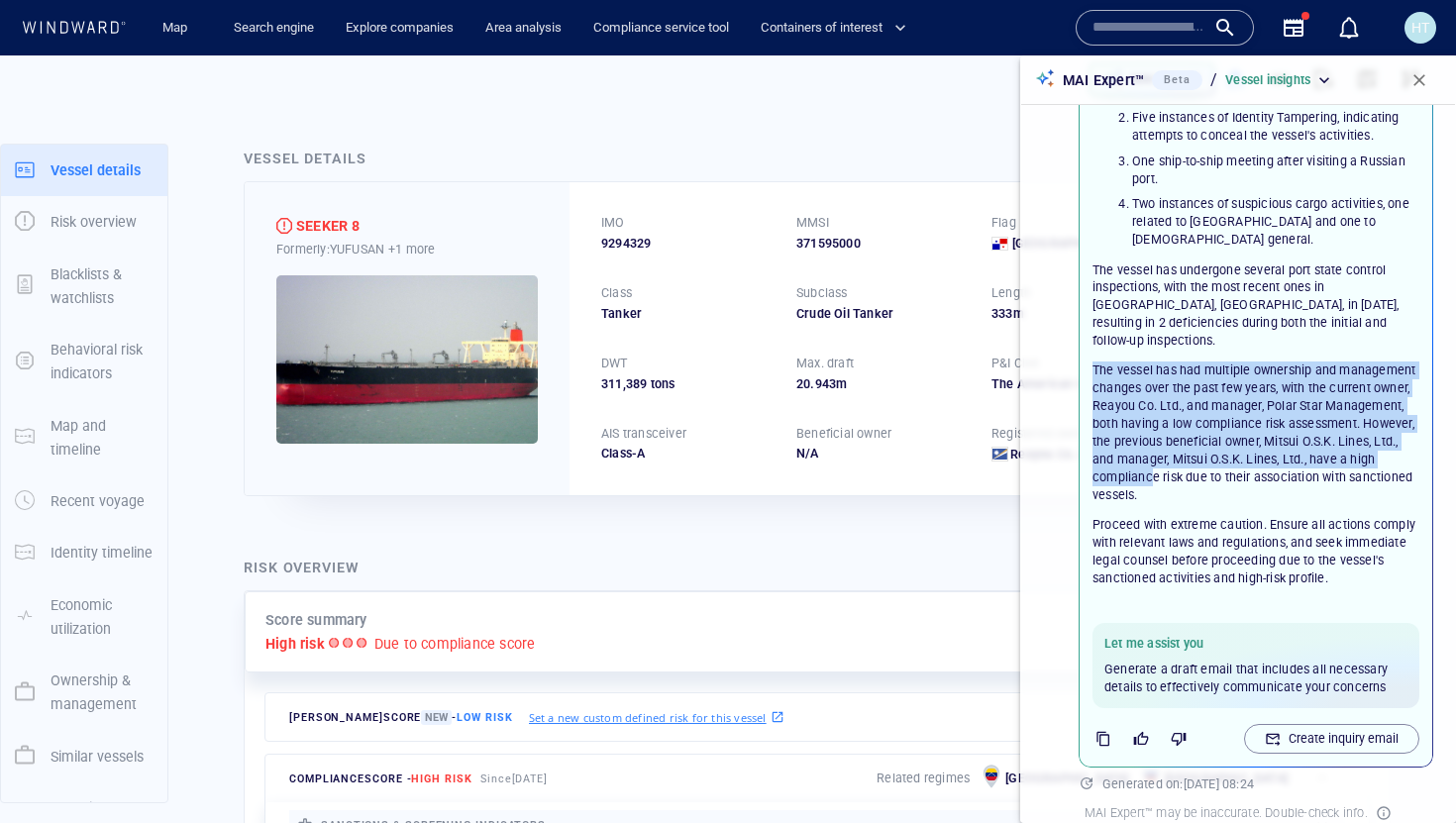 drag, startPoint x: 1092, startPoint y: 349, endPoint x: 1151, endPoint y: 464, distance: 129.25169 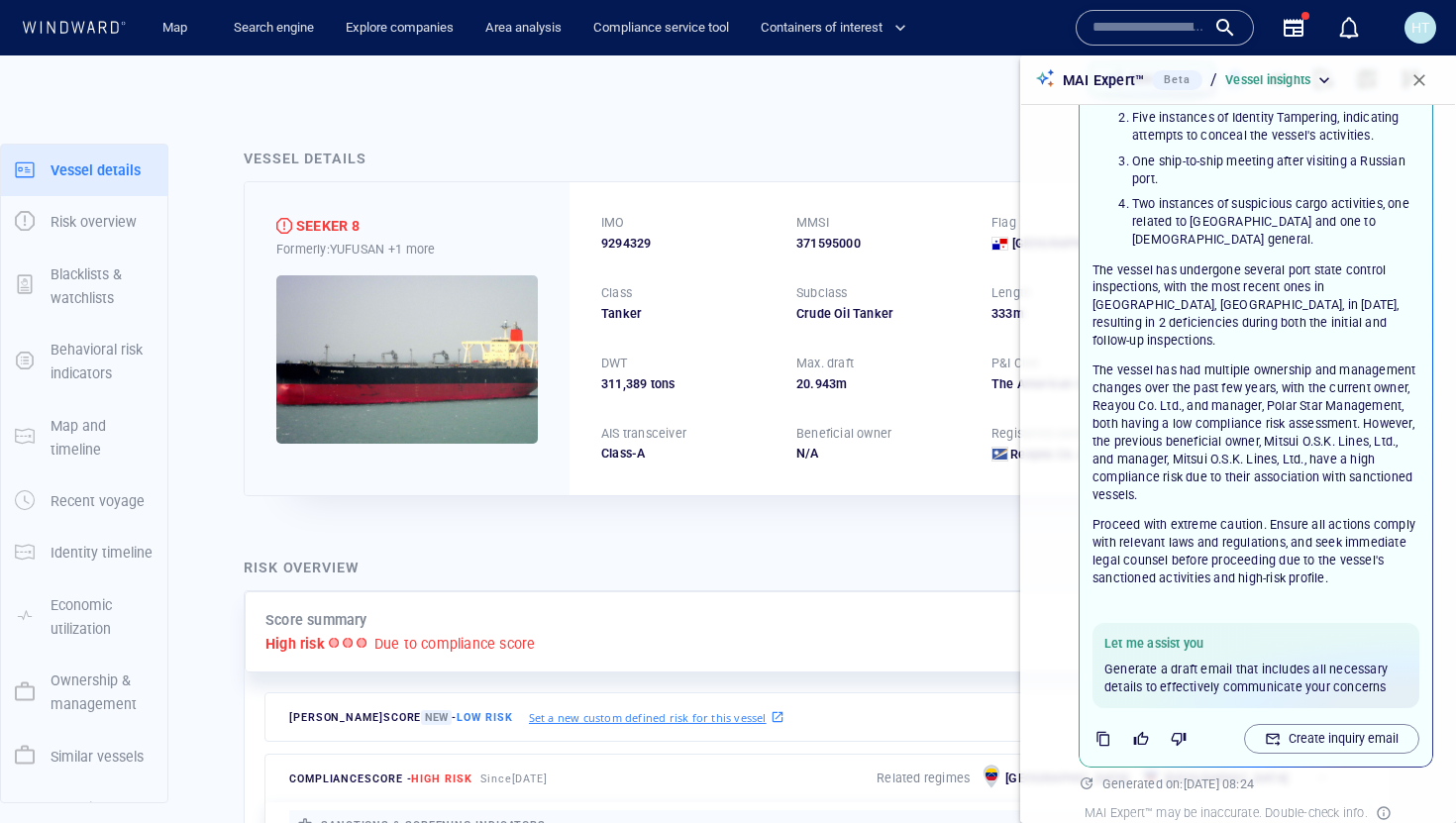 click on "Proceed with extreme caution. Ensure all actions comply with relevant laws and regulations, and seek immediate legal counsel before proceeding due to the vessel's sanctioned activities and high-risk profile." at bounding box center (1256, 552) 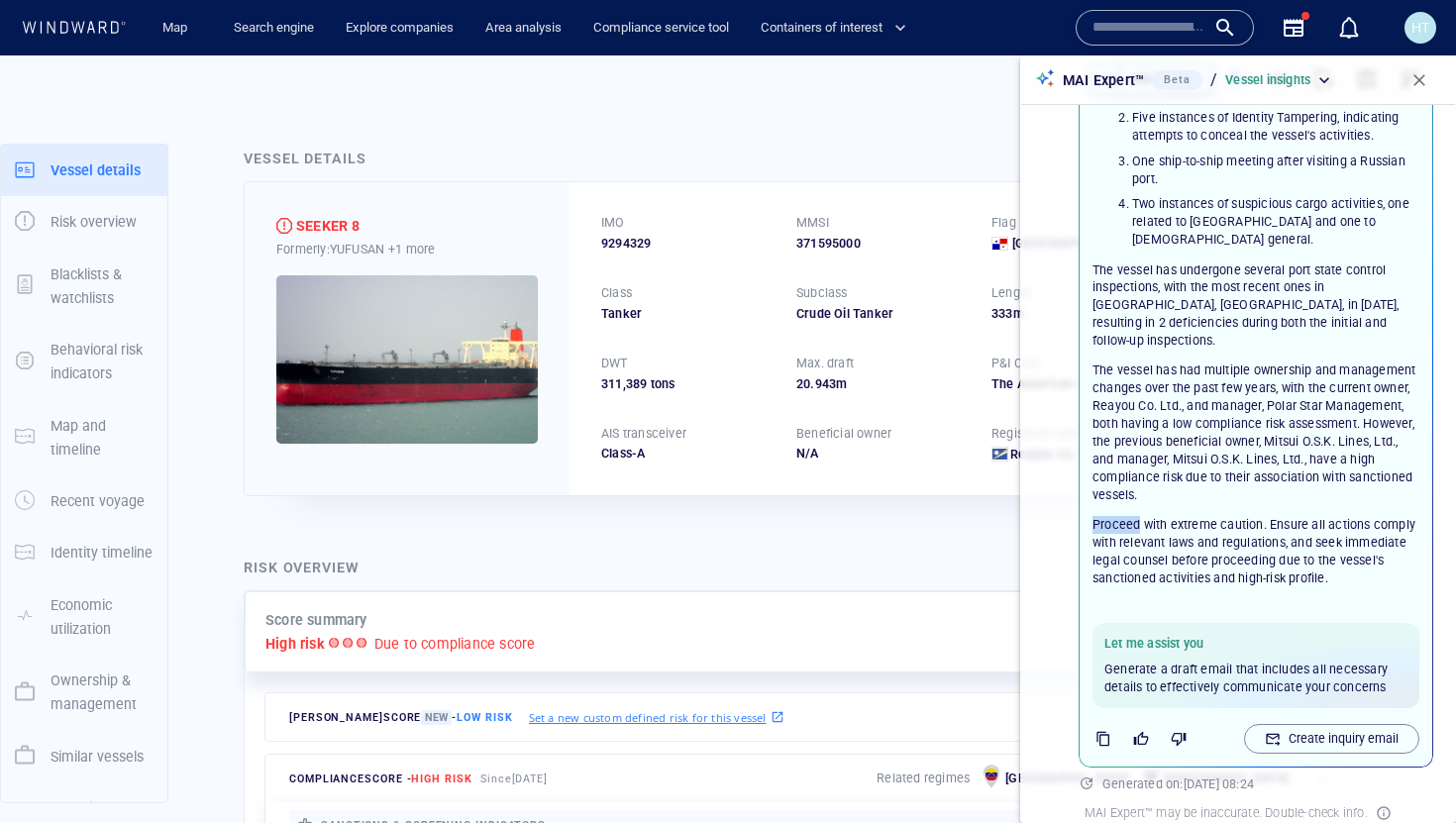 click on "Proceed with extreme caution. Ensure all actions comply with relevant laws and regulations, and seek immediate legal counsel before proceeding due to the vessel's sanctioned activities and high-risk profile." at bounding box center [1256, 552] 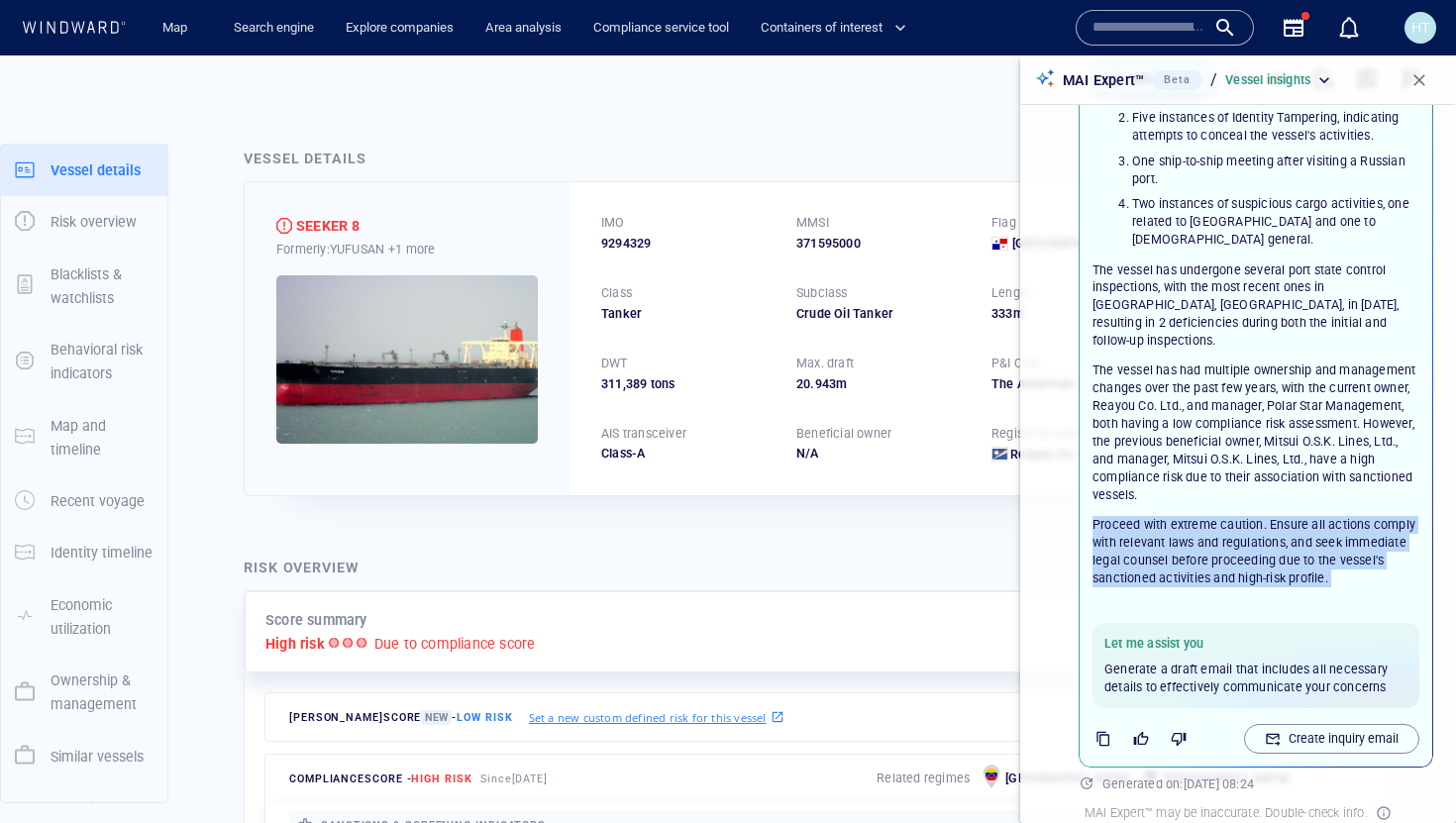 click on "Proceed with extreme caution. Ensure all actions comply with relevant laws and regulations, and seek immediate legal counsel before proceeding due to the vessel's sanctioned activities and high-risk profile." at bounding box center (1256, 552) 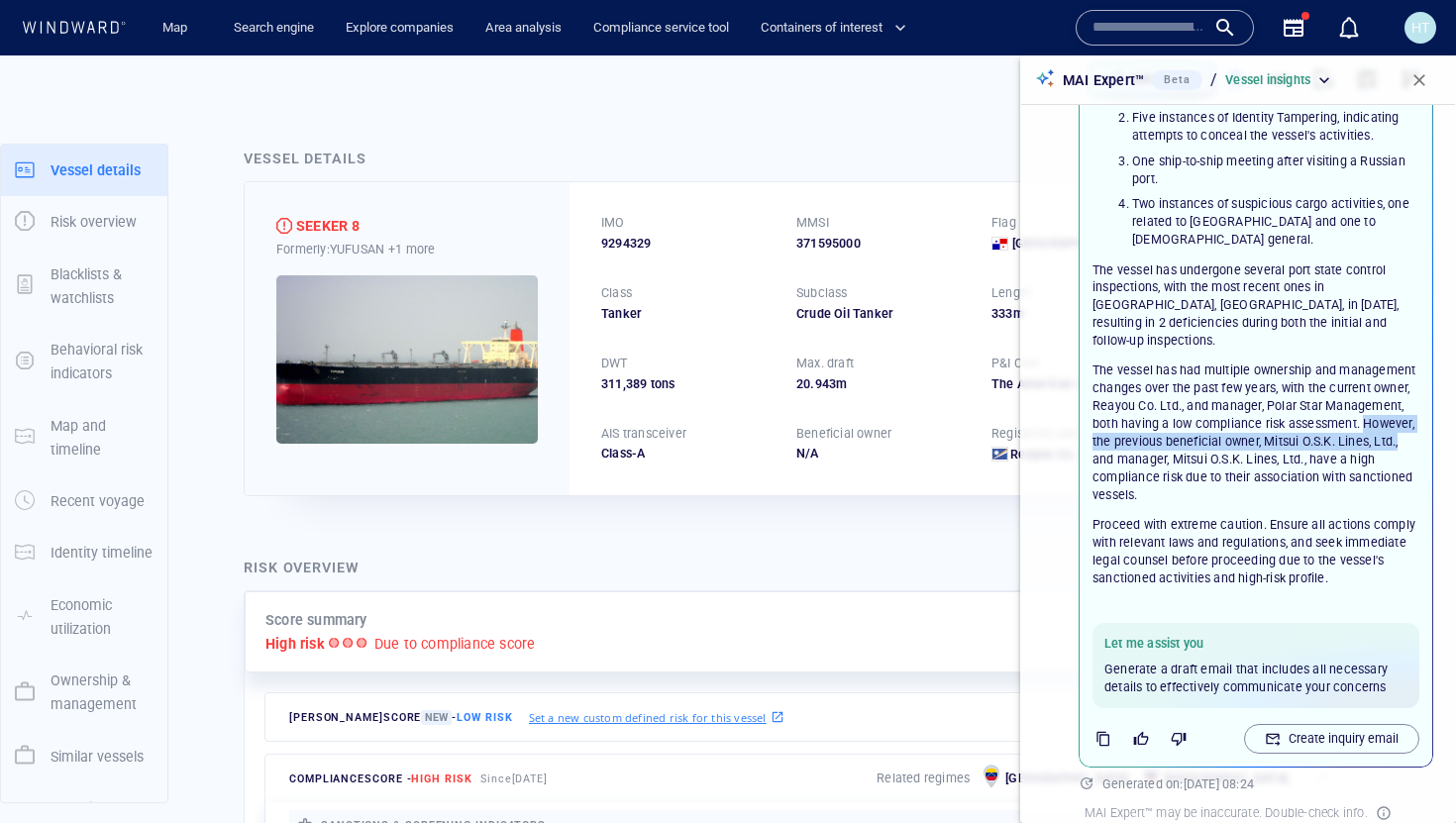 drag, startPoint x: 1366, startPoint y: 405, endPoint x: 1402, endPoint y: 424, distance: 40.706265 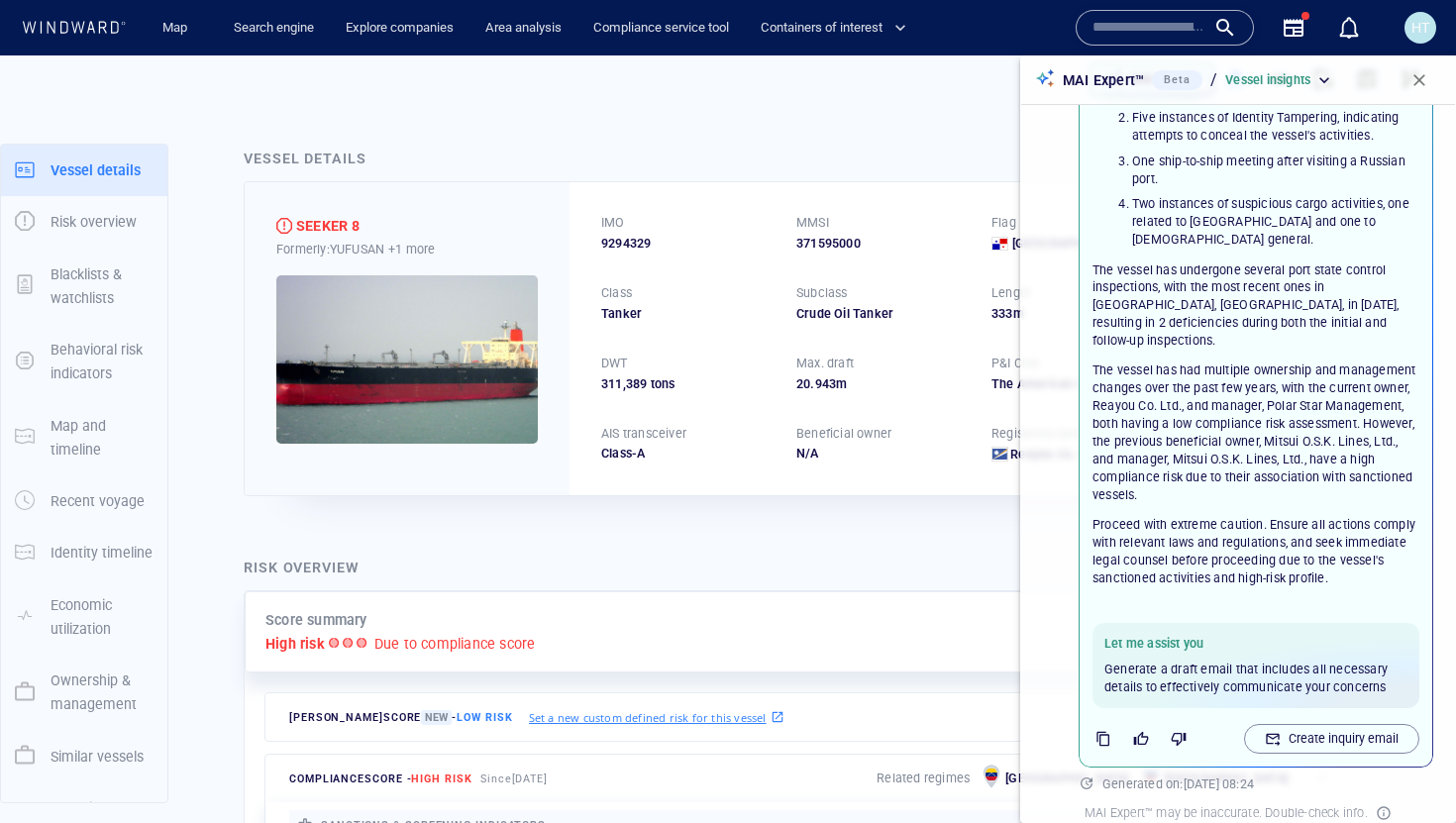 click on "Proceed with extreme caution. Ensure all actions comply with relevant laws and regulations, and seek immediate legal counsel before proceeding due to the vessel's sanctioned activities and high-risk profile." at bounding box center (1256, 552) 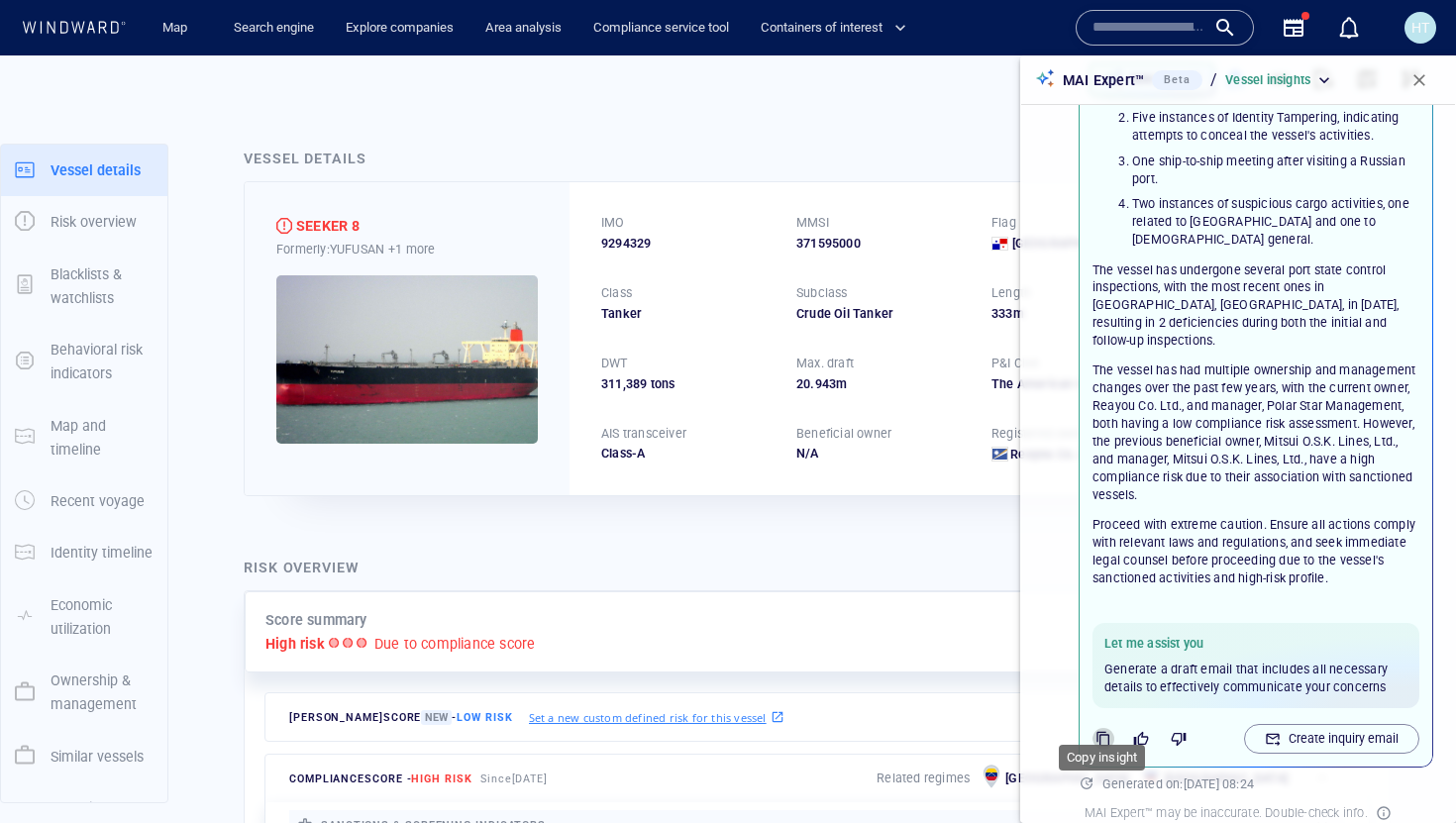 click 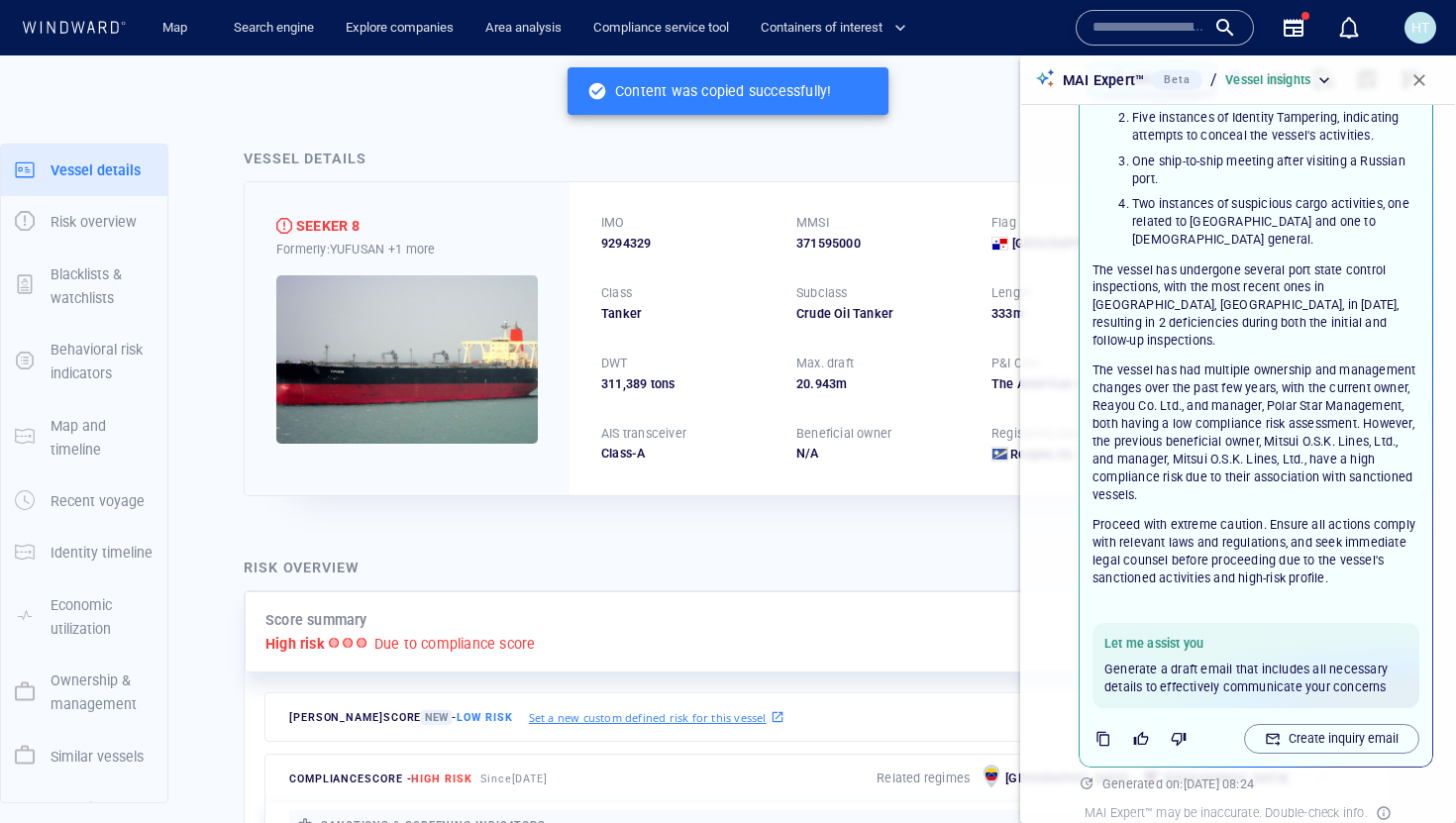 click on "The vessel has had multiple ownership and management changes over the past few years, with the current owner, Reayou Co. Ltd., and manager, Polar Star Management, both having a low compliance risk assessment. However, the previous beneficial owner, Mitsui O.S.K. Lines, Ltd., and manager, Mitsui O.S.K. Lines, Ltd., have a high compliance risk due to their association with sanctioned vessels." at bounding box center [1256, 432] 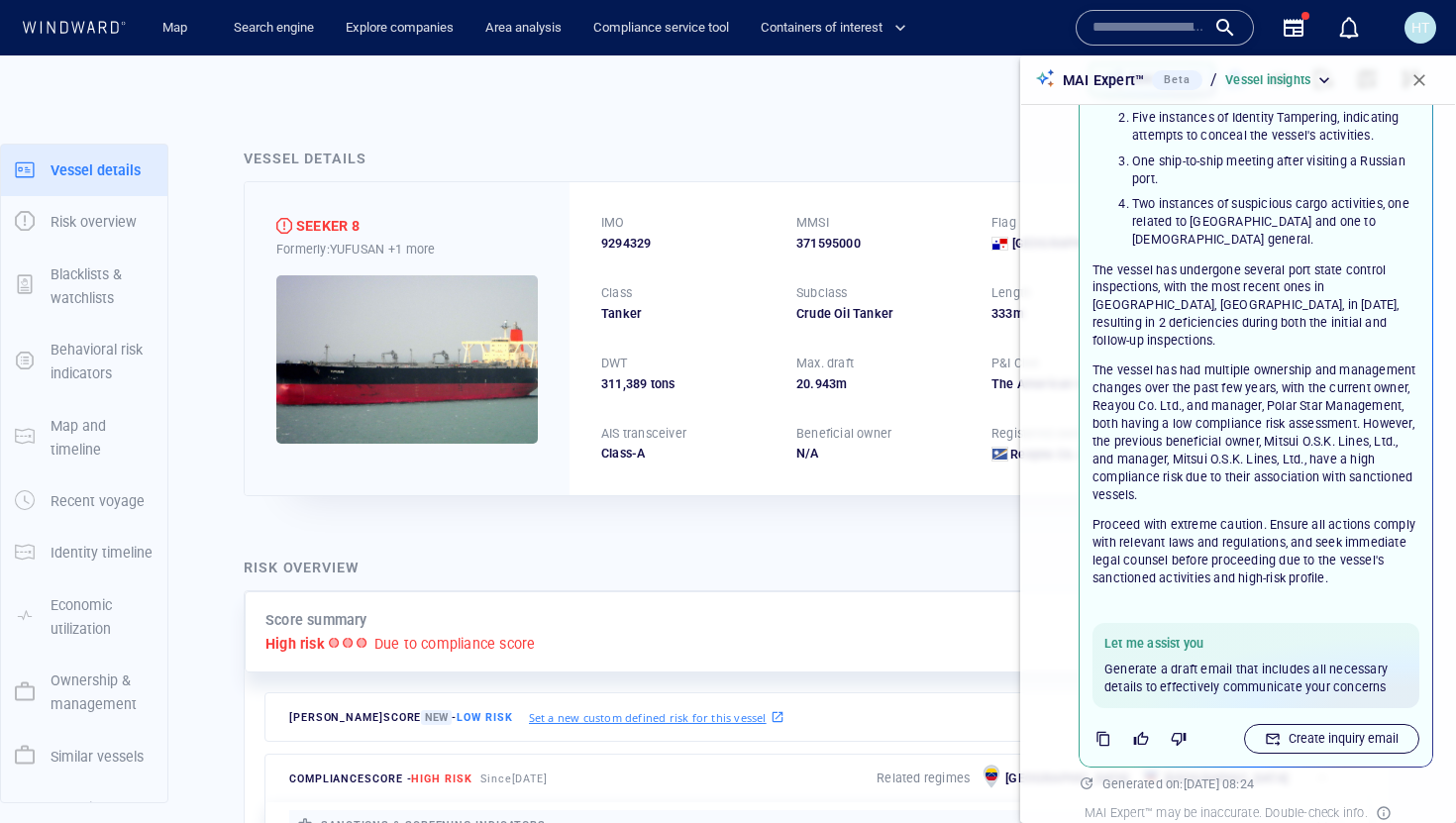 click on "Create inquiry email" at bounding box center (1343, 739) 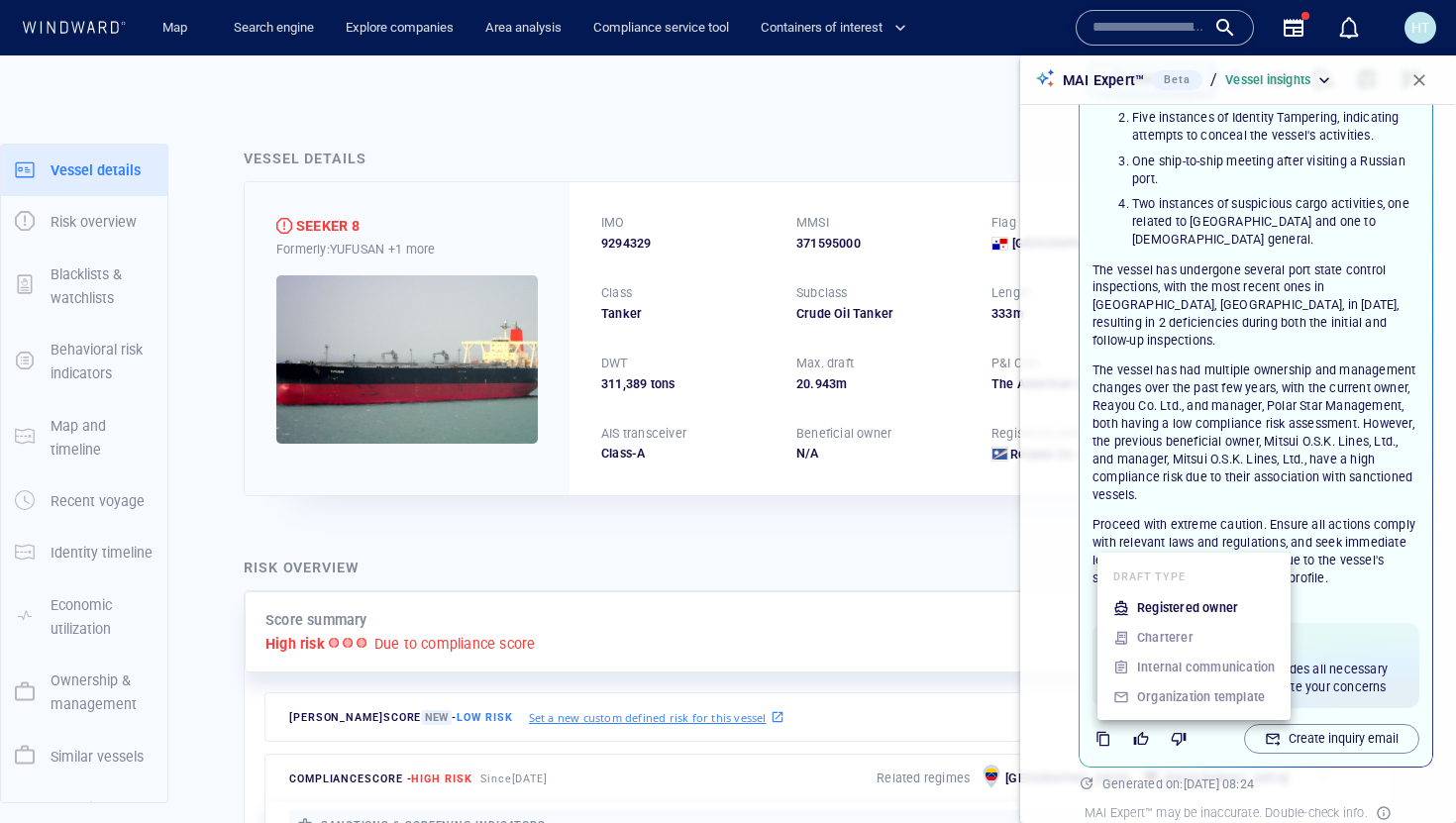 click on "Registered owner" at bounding box center (1188, 608) 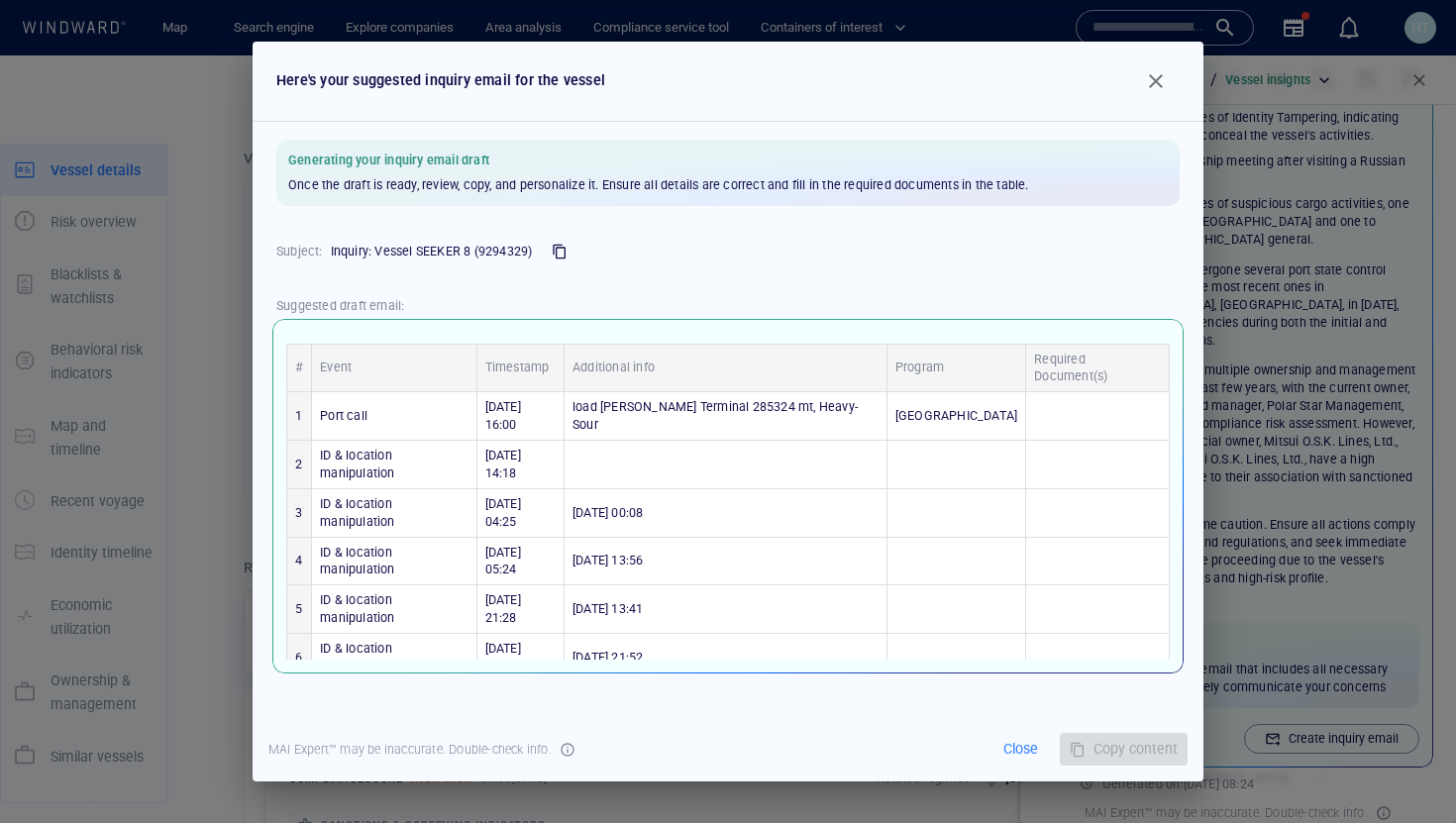 scroll, scrollTop: 80, scrollLeft: 0, axis: vertical 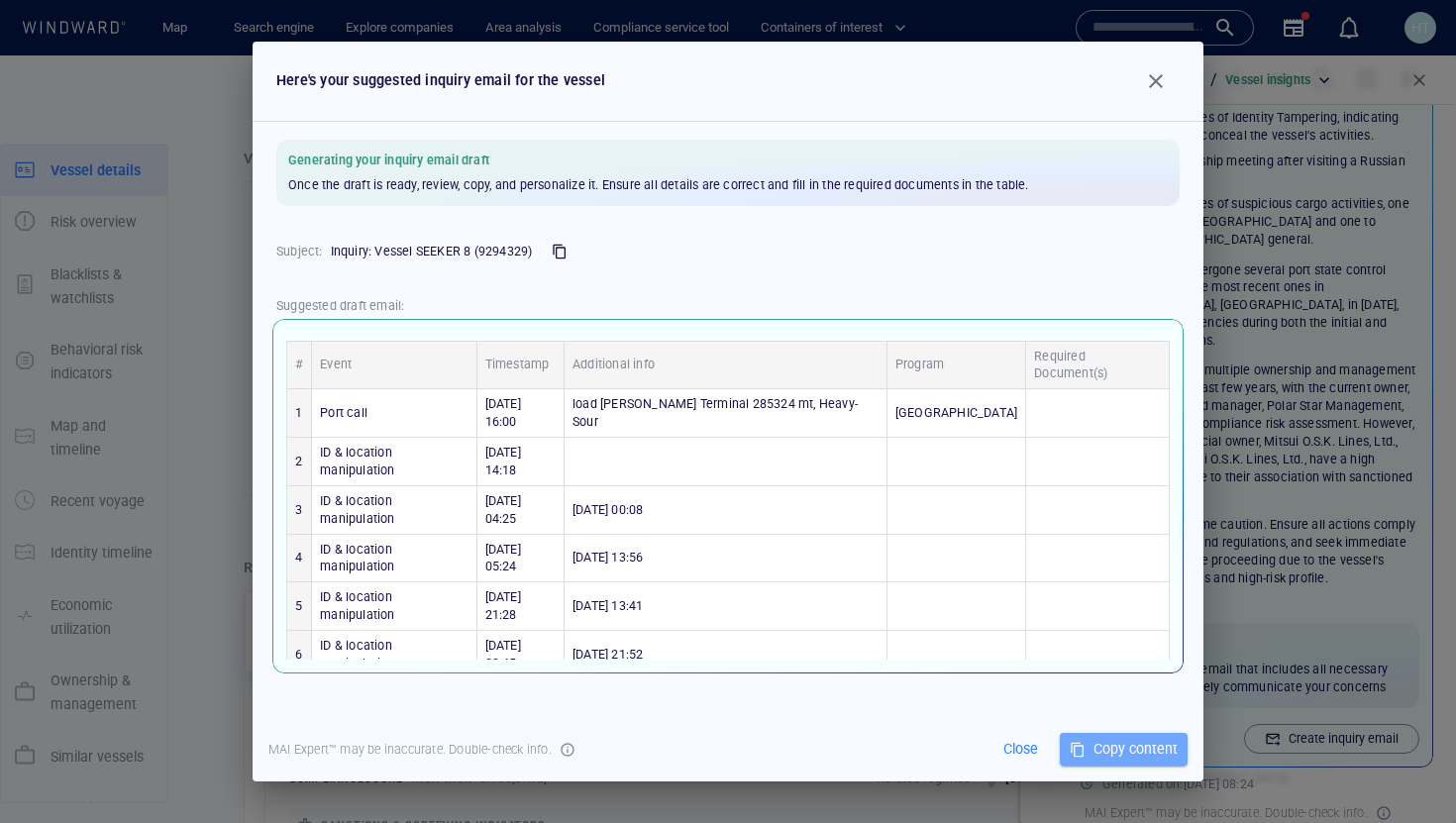 click on "Copy content" at bounding box center (1135, 749) 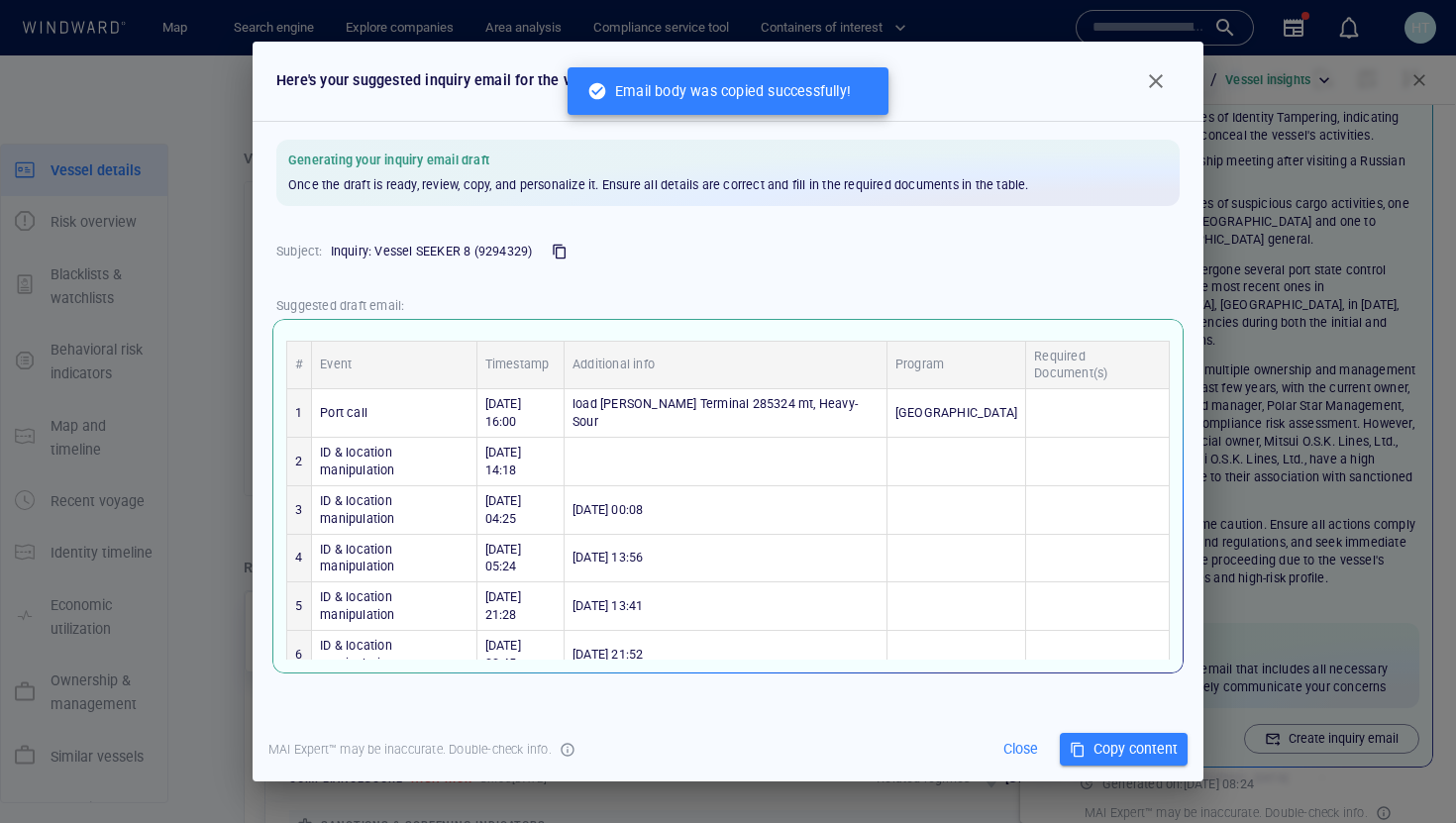scroll, scrollTop: 46, scrollLeft: 0, axis: vertical 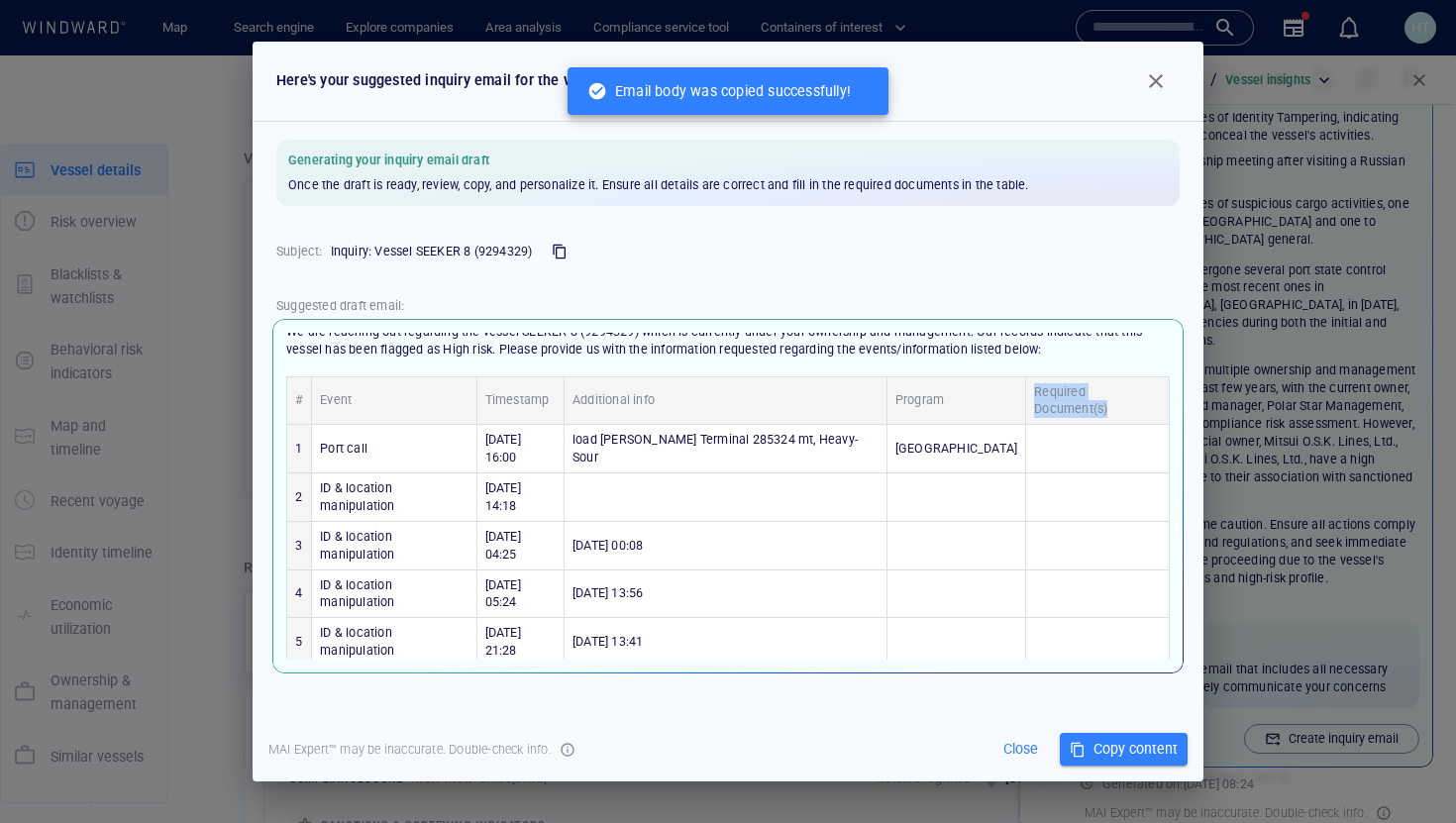 drag, startPoint x: 1015, startPoint y: 429, endPoint x: 1164, endPoint y: 428, distance: 149.00336 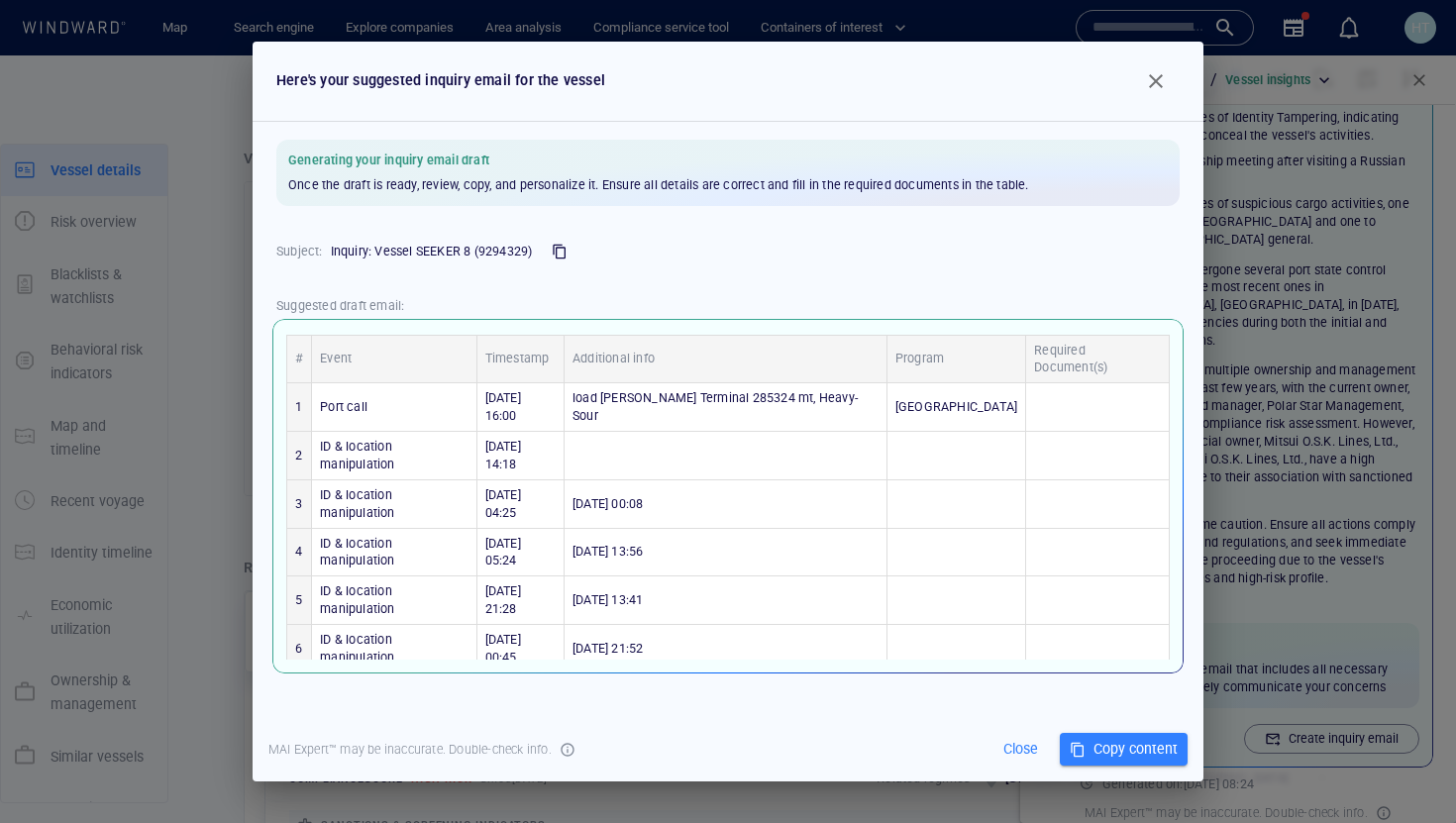 scroll, scrollTop: 106, scrollLeft: 0, axis: vertical 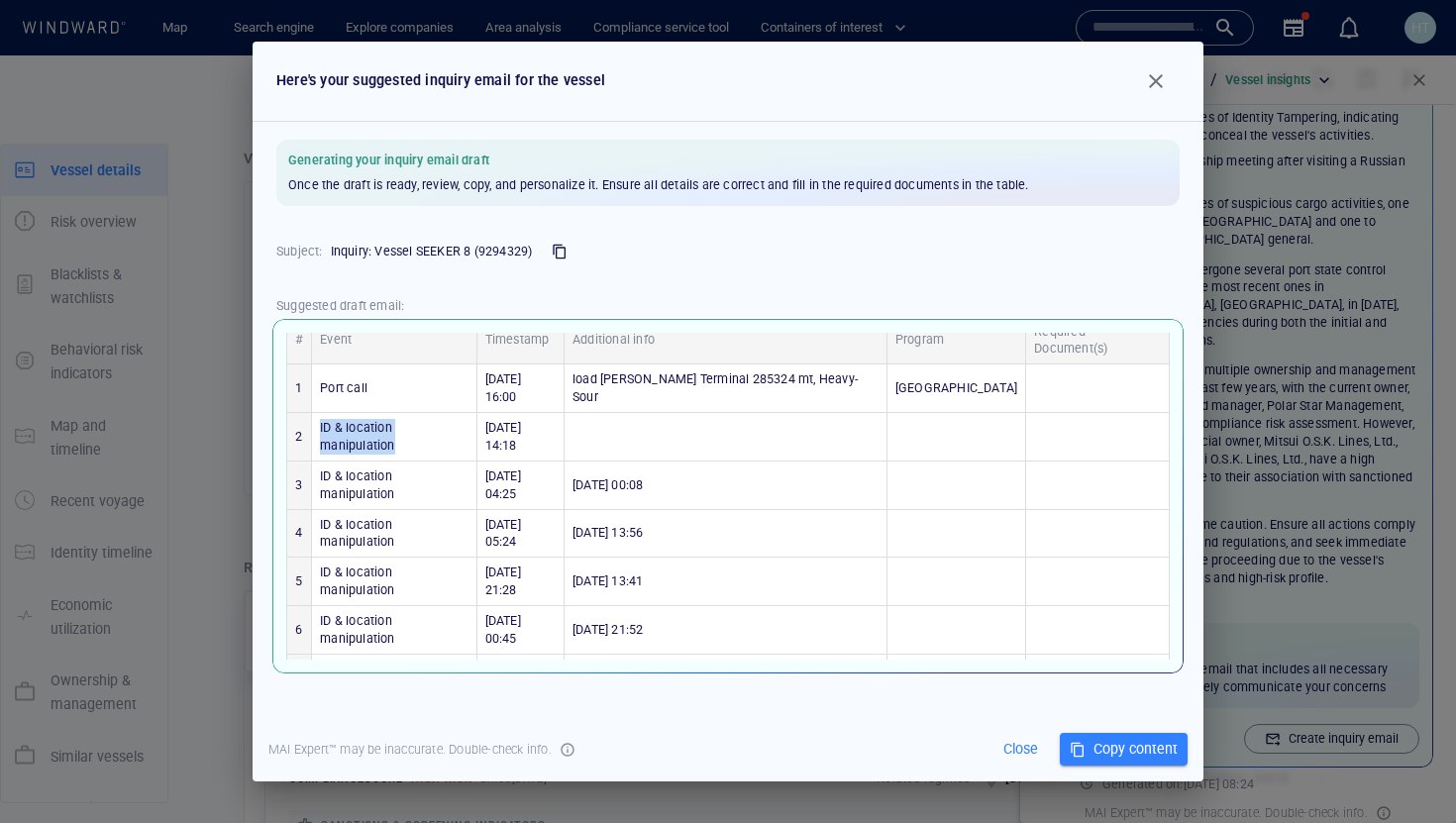 drag, startPoint x: 322, startPoint y: 425, endPoint x: 504, endPoint y: 432, distance: 182.1346 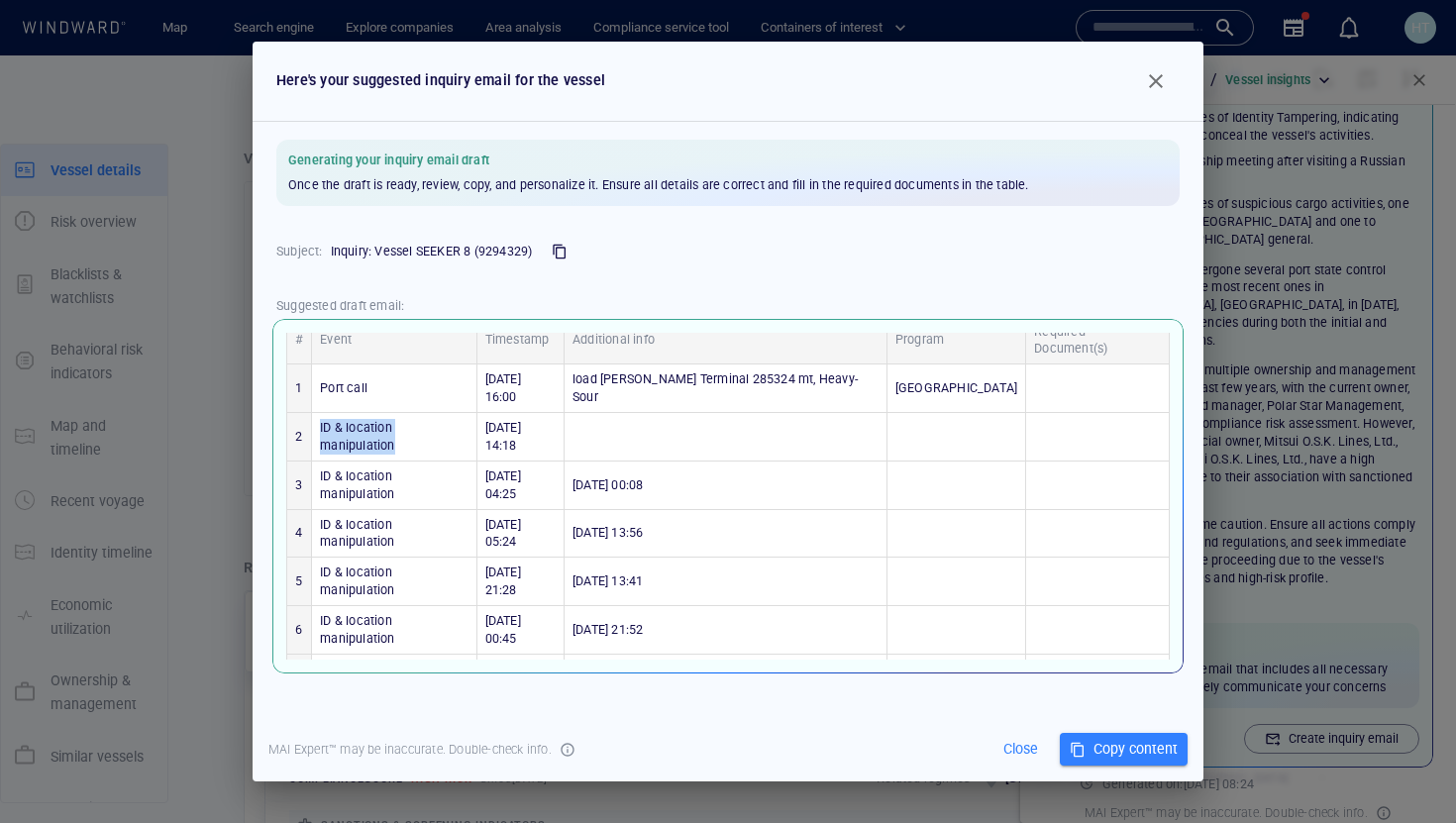 click on "08/05/2025   14:18" at bounding box center (520, 437) 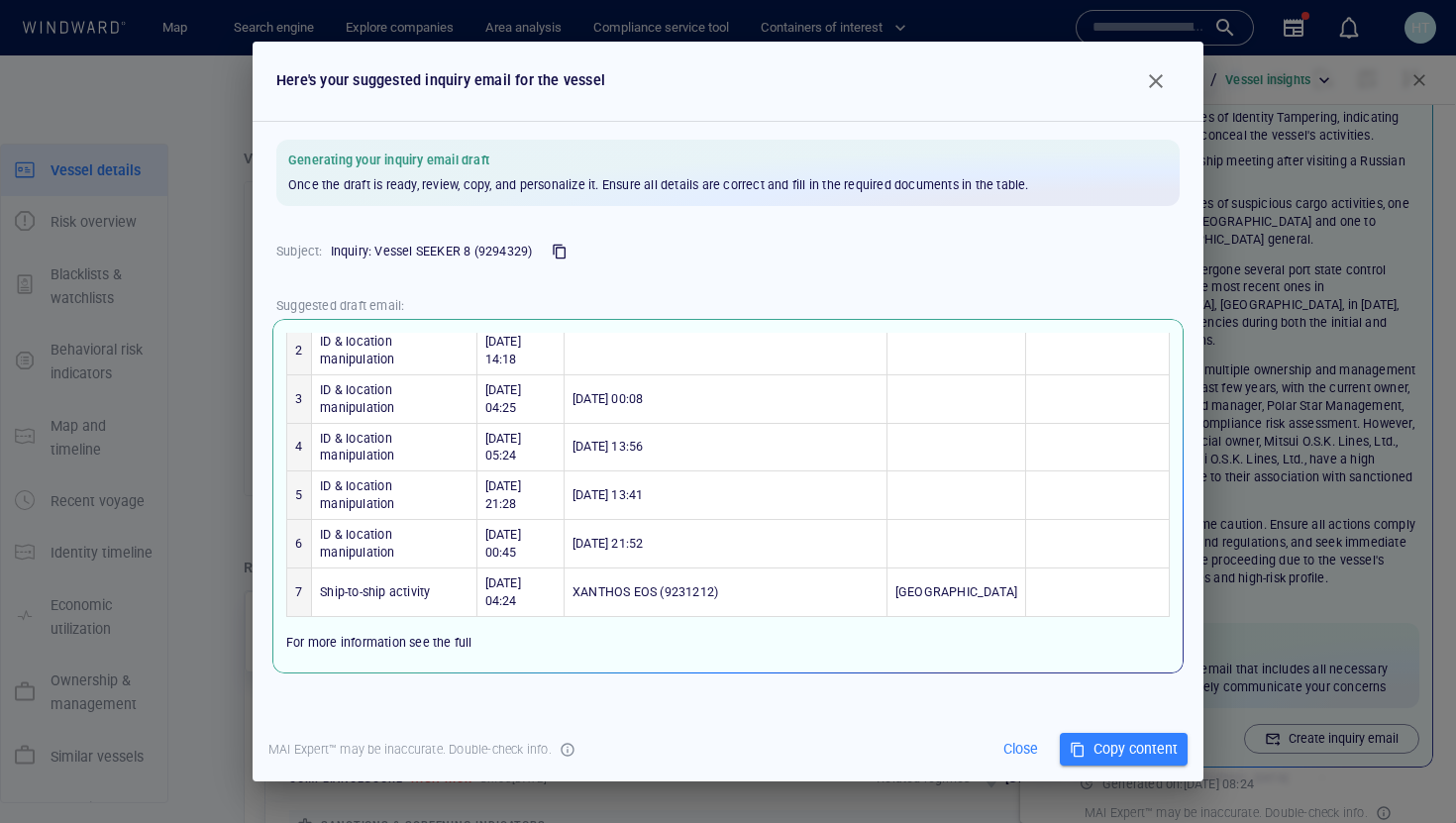 scroll, scrollTop: 272, scrollLeft: 0, axis: vertical 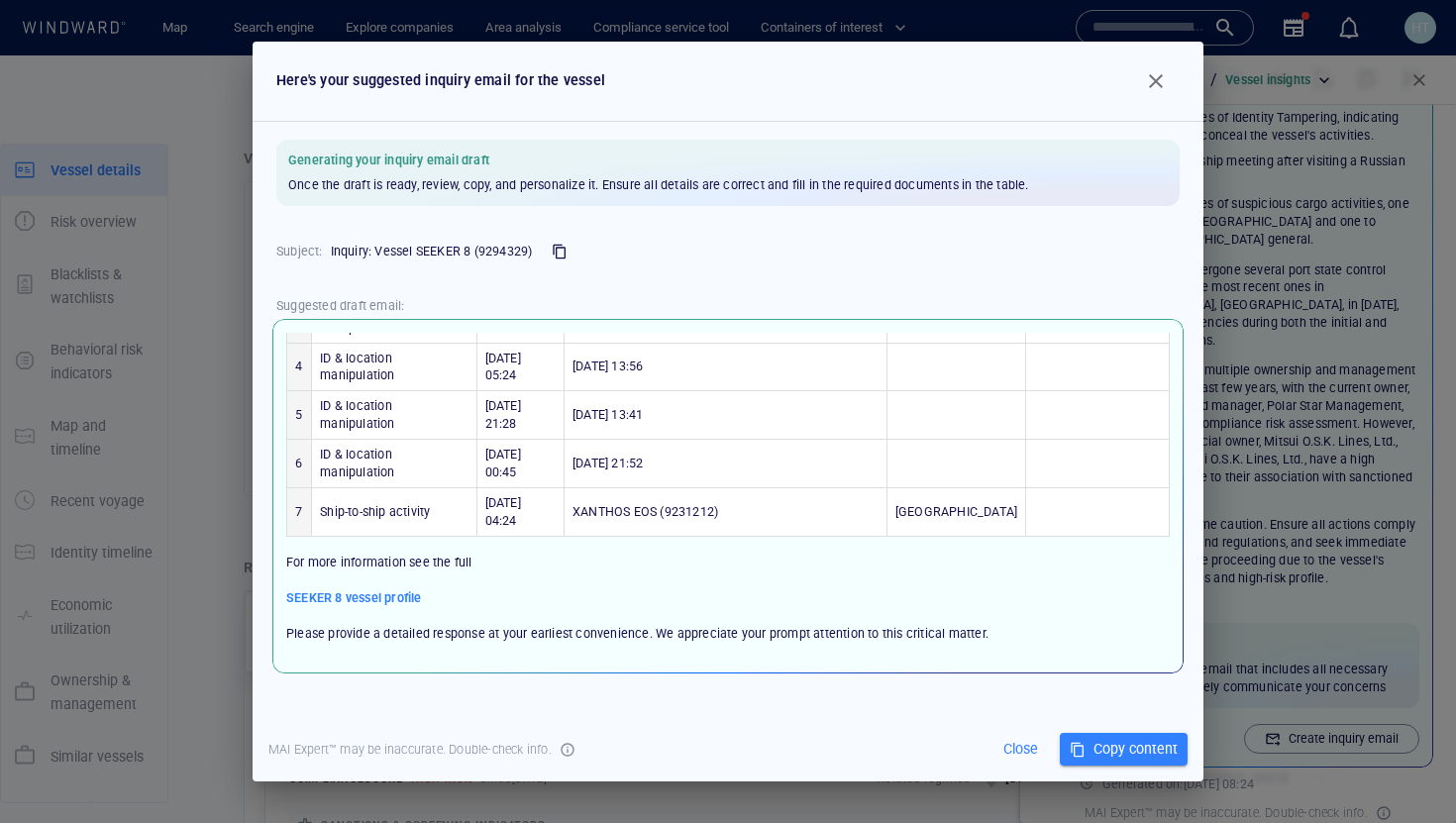 click at bounding box center [1156, 81] 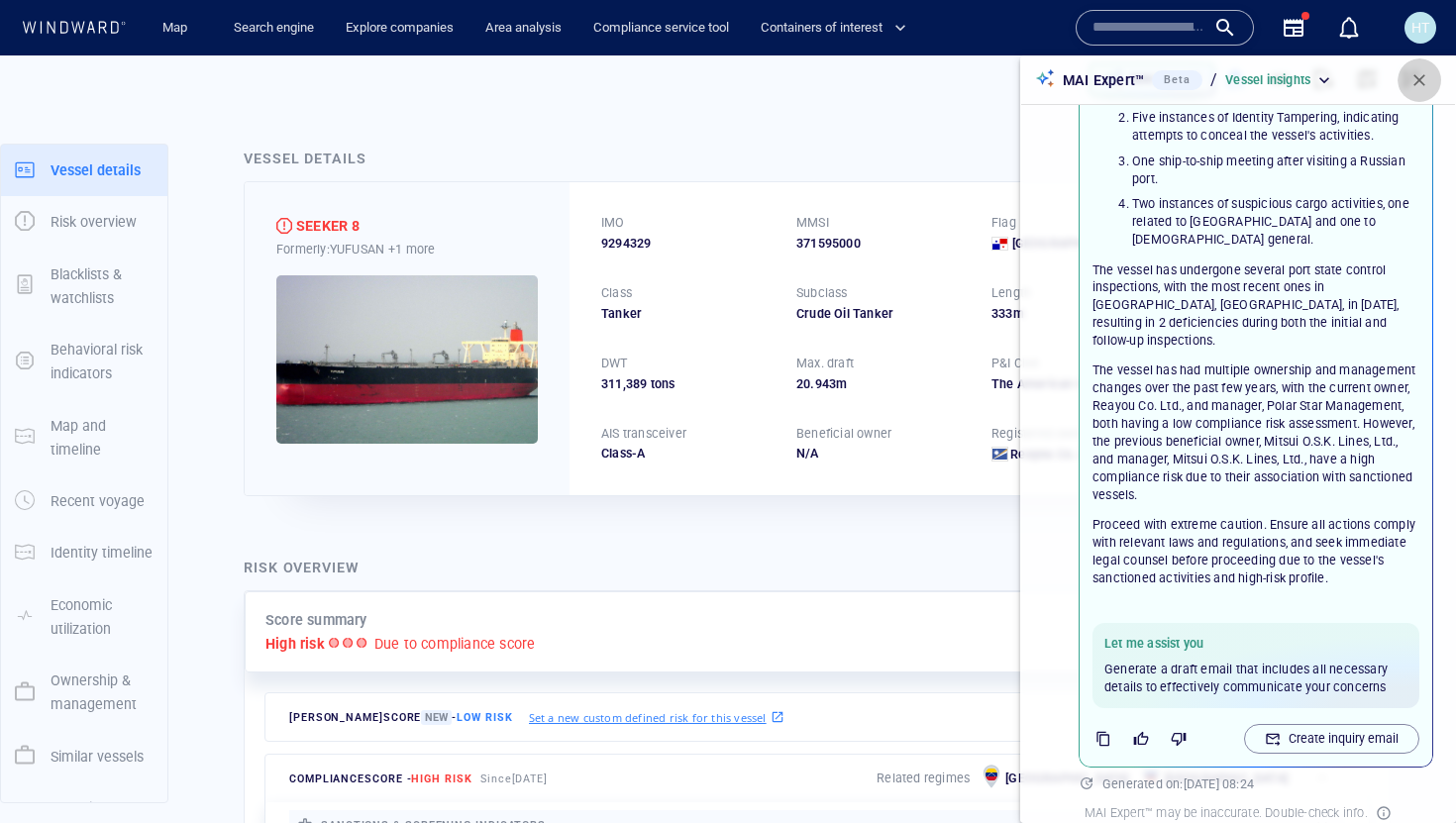click at bounding box center (1419, 80) 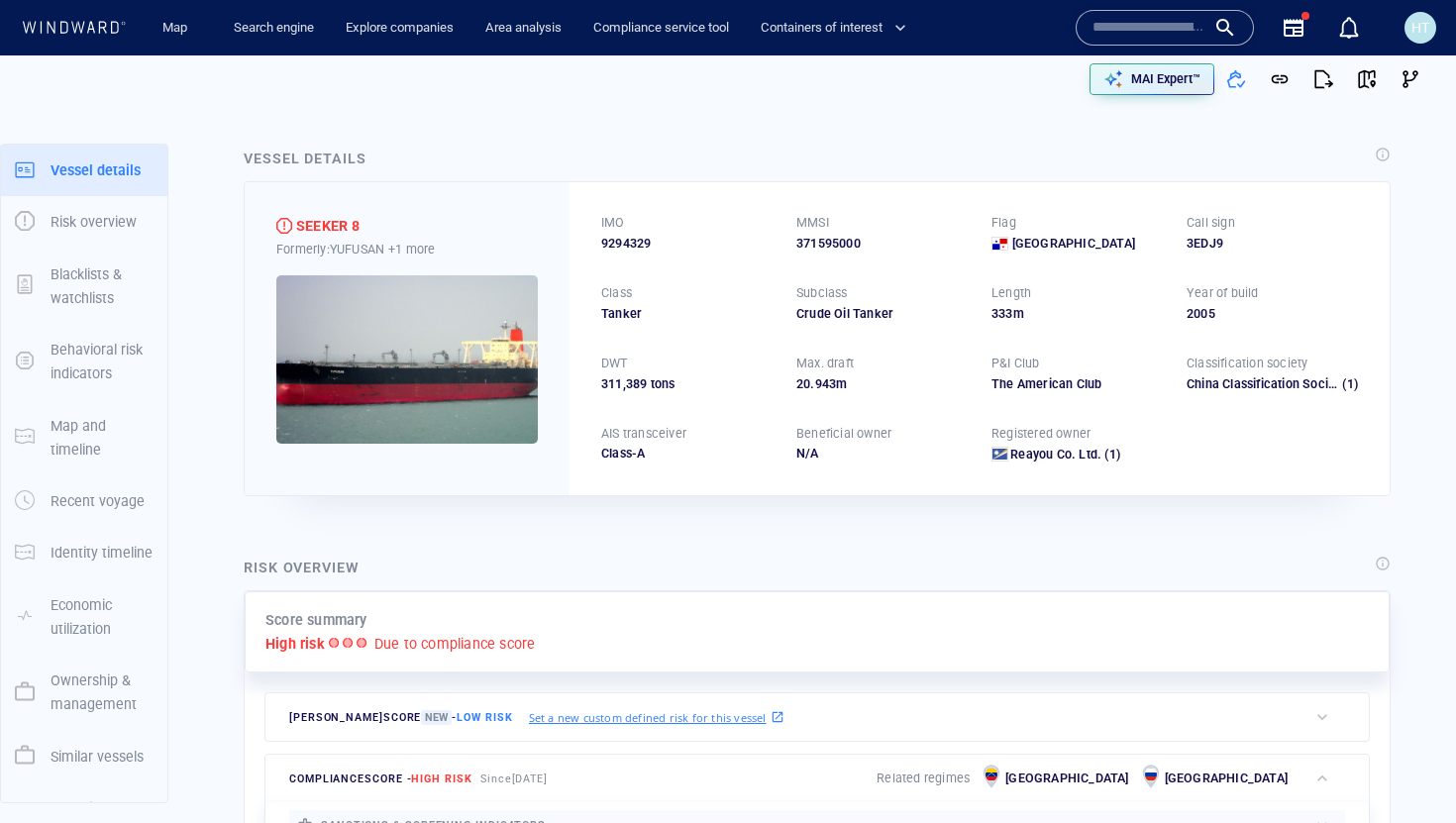 click on "Vessel details SEEKER 8 Formerly:  YUFUSAN +1 more IMO 9294329 MMSI 371595000 Flag     Panama Call sign 3EDJ9 Class     Tanker Subclass Crude Oil Tanker Length 333  m Year of build 2005 DWT 311,389 tons Max. draft 20 . 943  m P&I Club The American Club Classification society China Classification Society   (1) AIS transceiver Class-A Beneficial owner N/A Registered owner Reayou Co. Ltd.   (1) Risk overview Score summary High risk Due to compliance score Henry risk  score  New  -  Low risk Set a new custom defined risk for this vessel Henry defined risk indicators This vessel doesn’t answer to the criteria of any saved query with a custom defined risk Set a new custom defined risk compliance  score  -  High risk Since  14 Oct 2023 Related regimes Venezuela Russia sanctions & screening indicators List & registry Sanctioned vessel 0 Sanctioned country flag 0 Former sanctioned flag 0 Sanctioned company 0 Company in sanctioned country 0 compliance behavioral indicators Identity ID & location manipulation 5 0 1" at bounding box center [817, 3365] 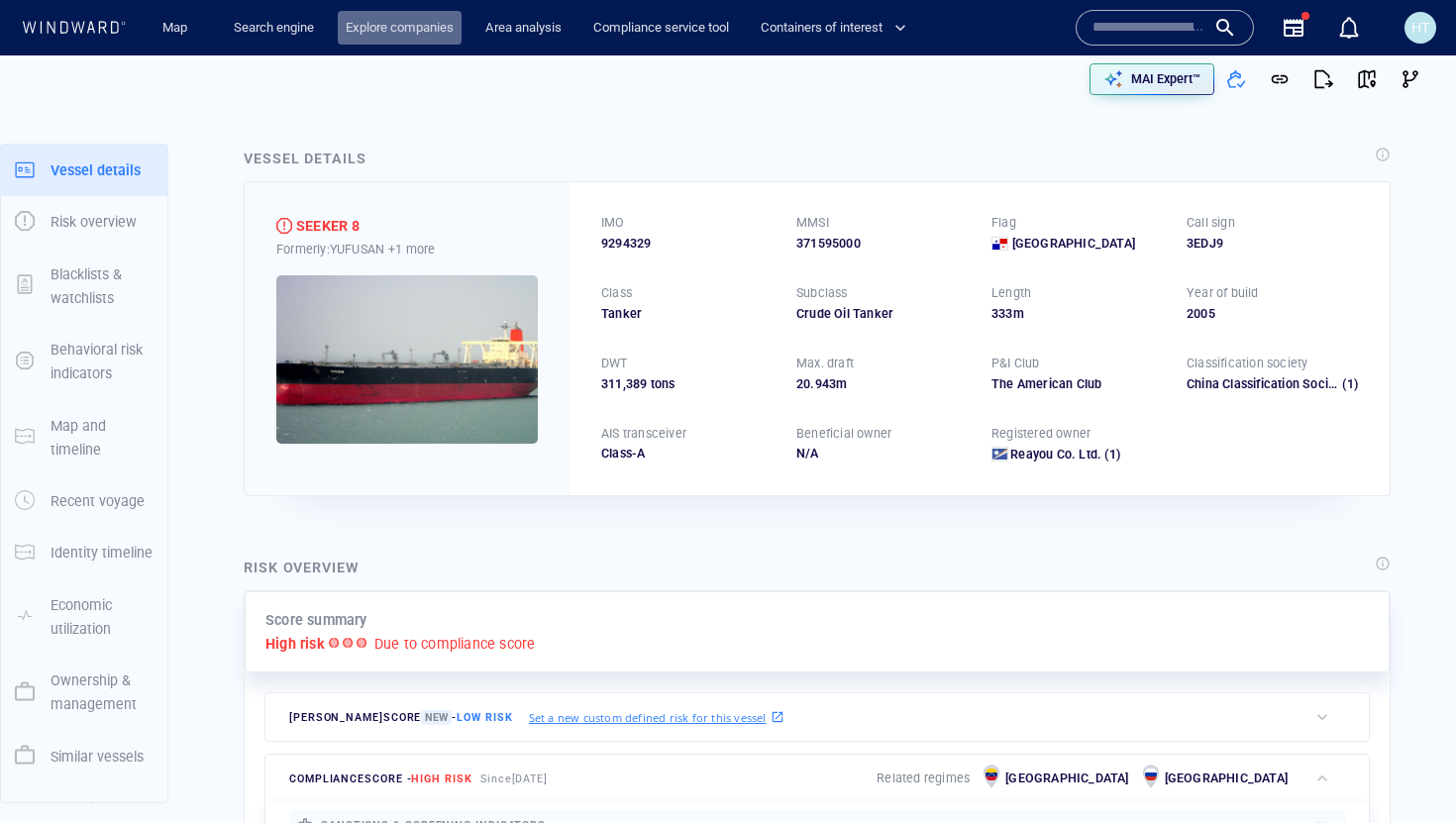 click on "Explore companies" at bounding box center (399, 28) 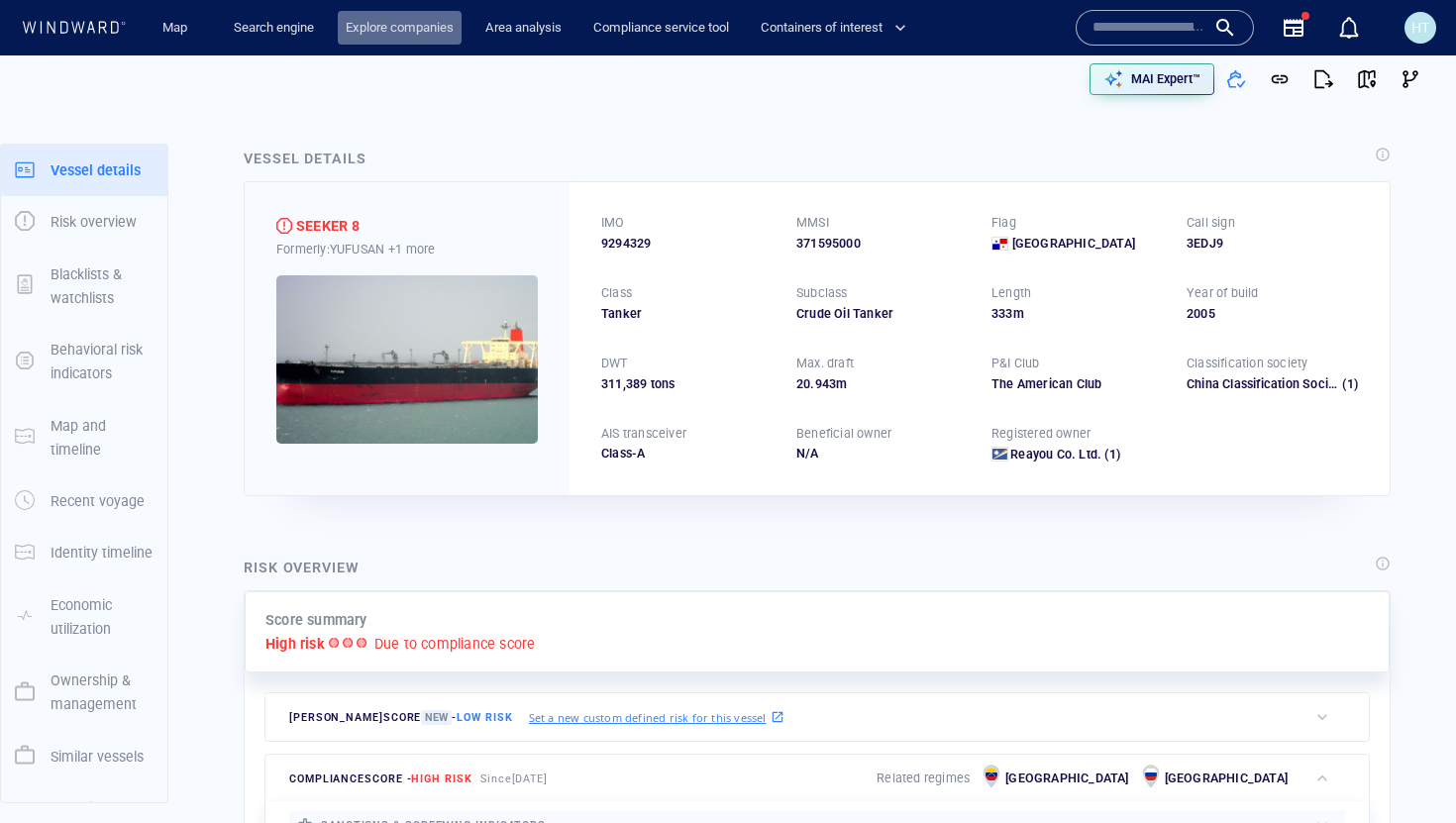 scroll, scrollTop: 0, scrollLeft: 0, axis: both 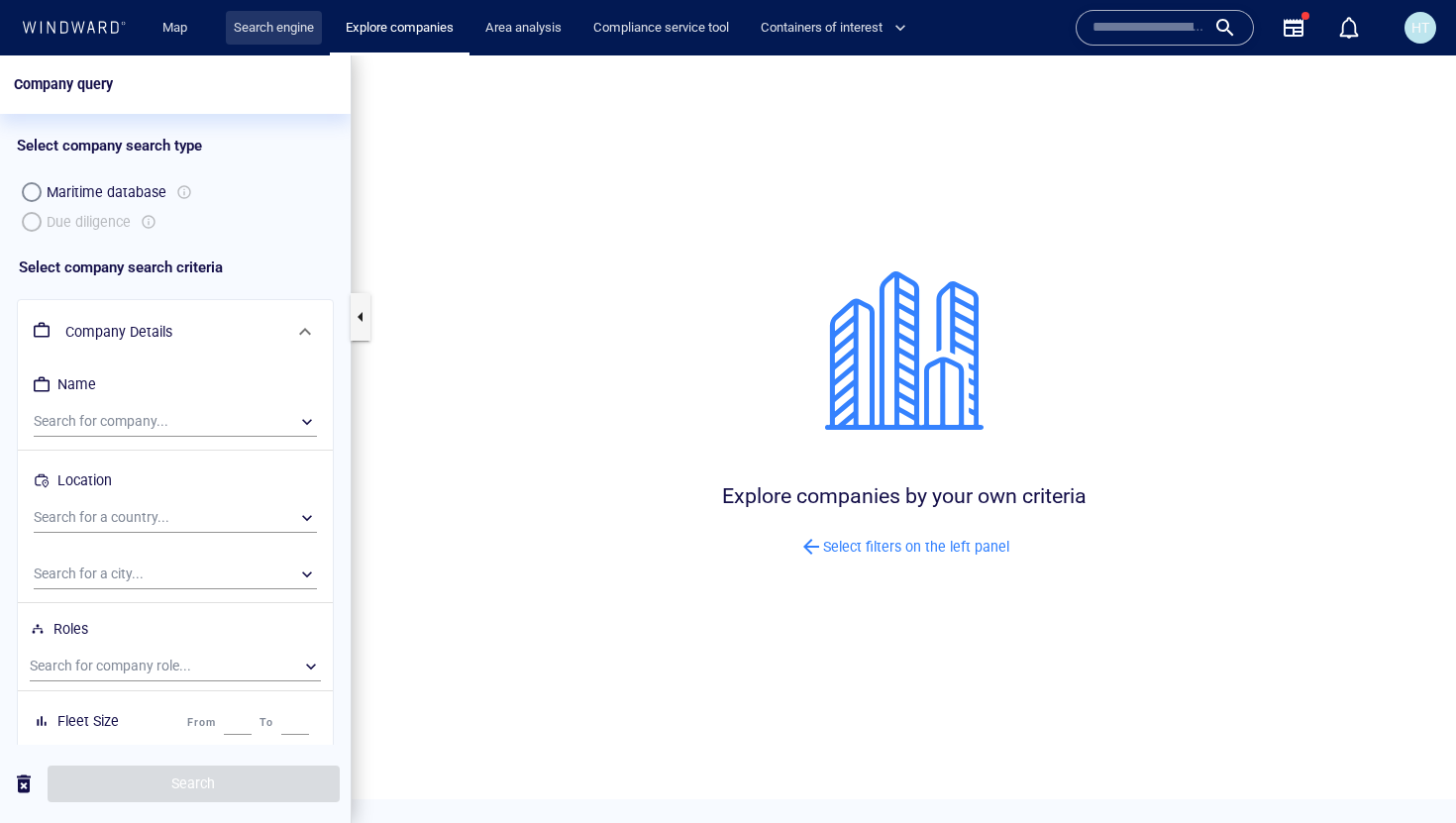 click on "Search engine" at bounding box center (273, 28) 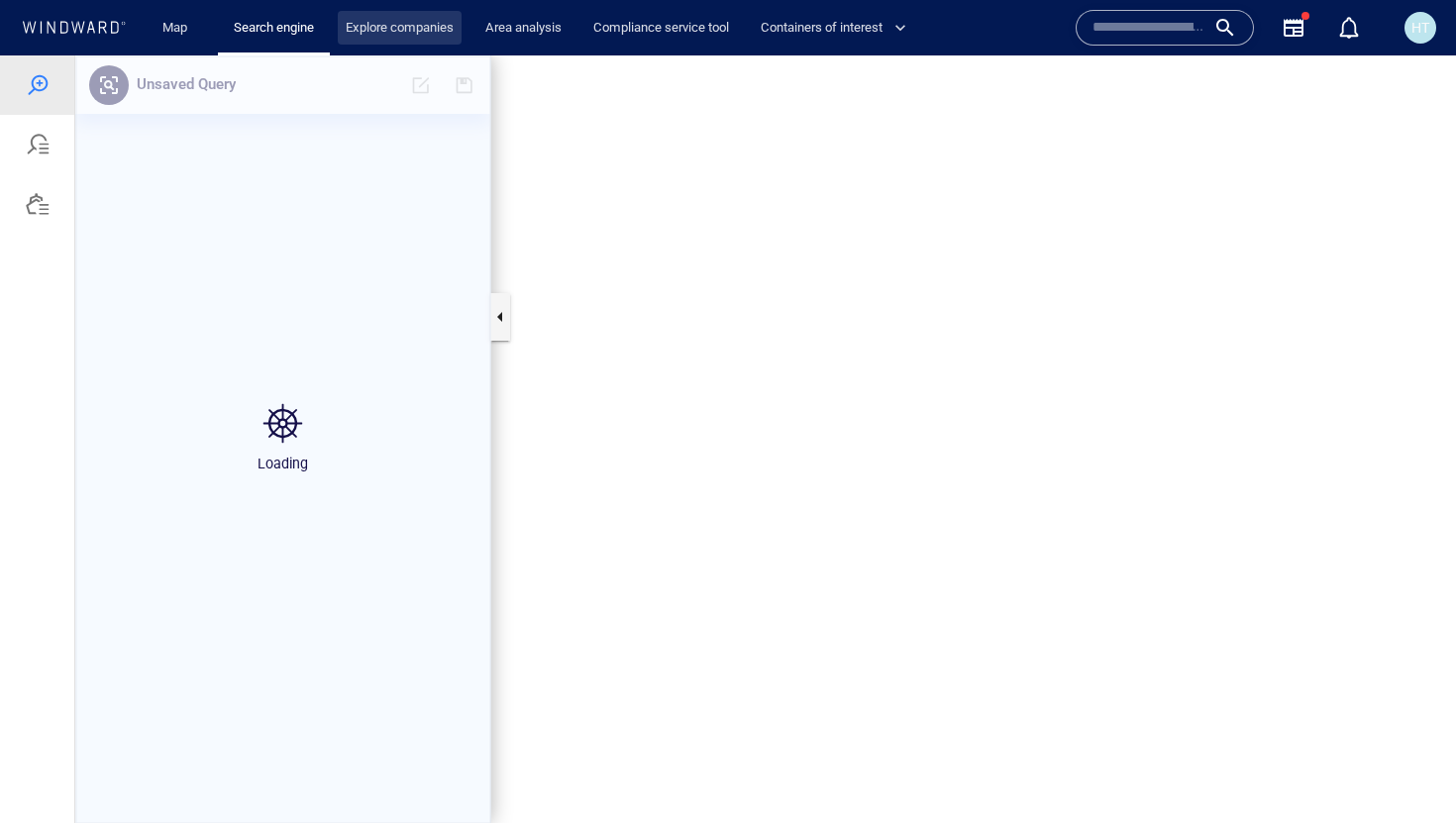 click on "Explore companies" at bounding box center [399, 28] 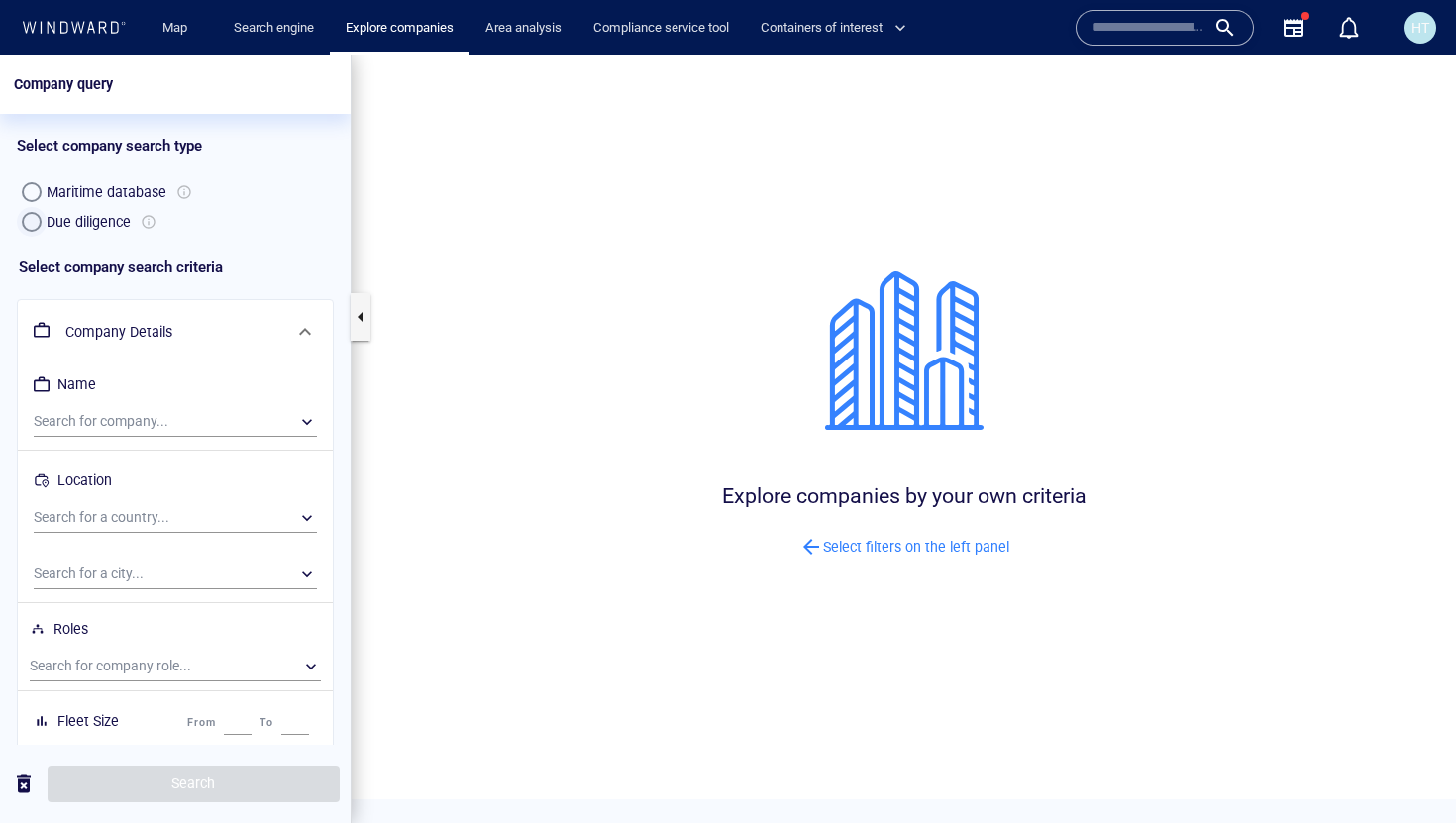 click at bounding box center (32, 222) 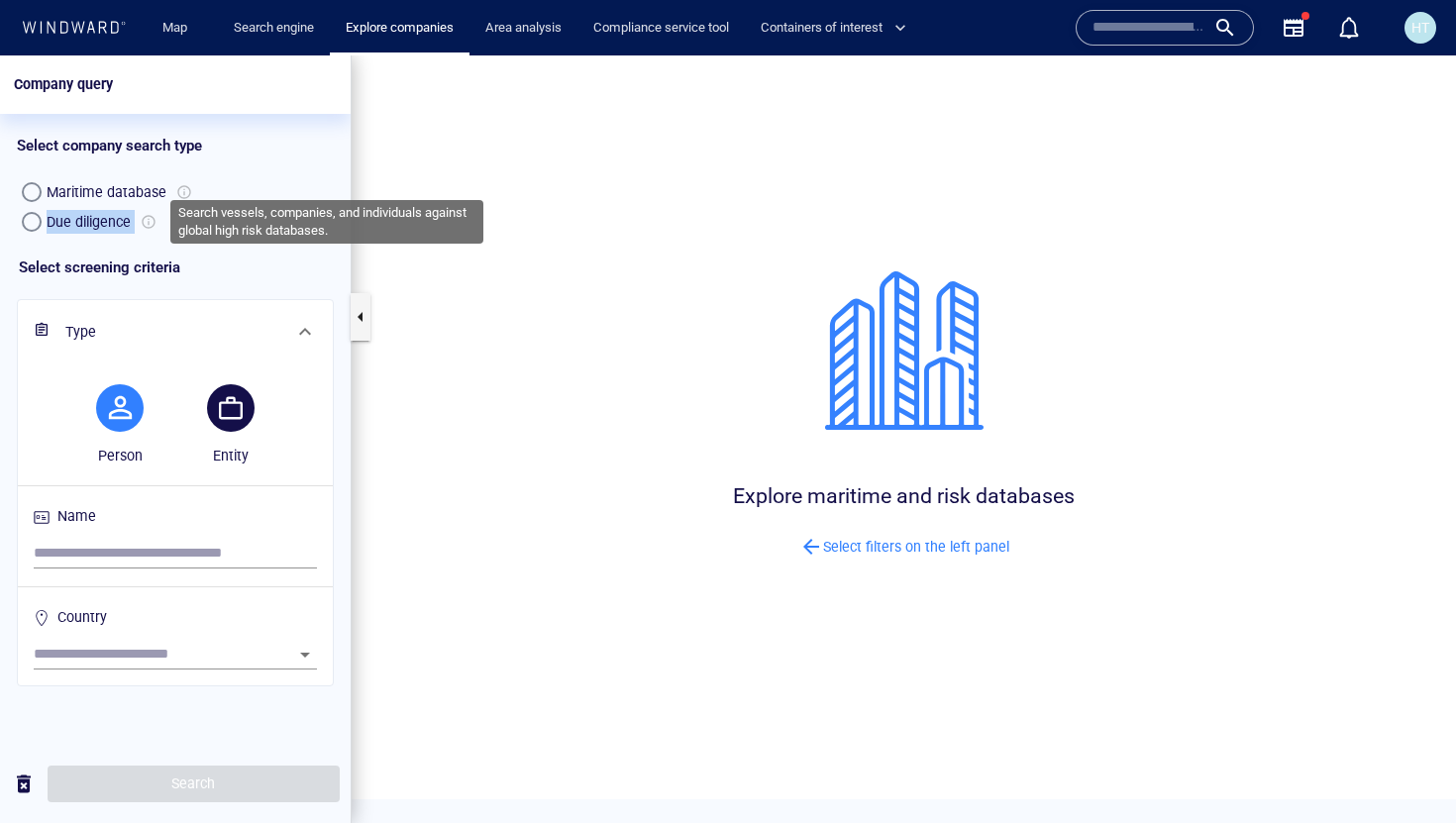 drag, startPoint x: 47, startPoint y: 222, endPoint x: 149, endPoint y: 225, distance: 102.04411 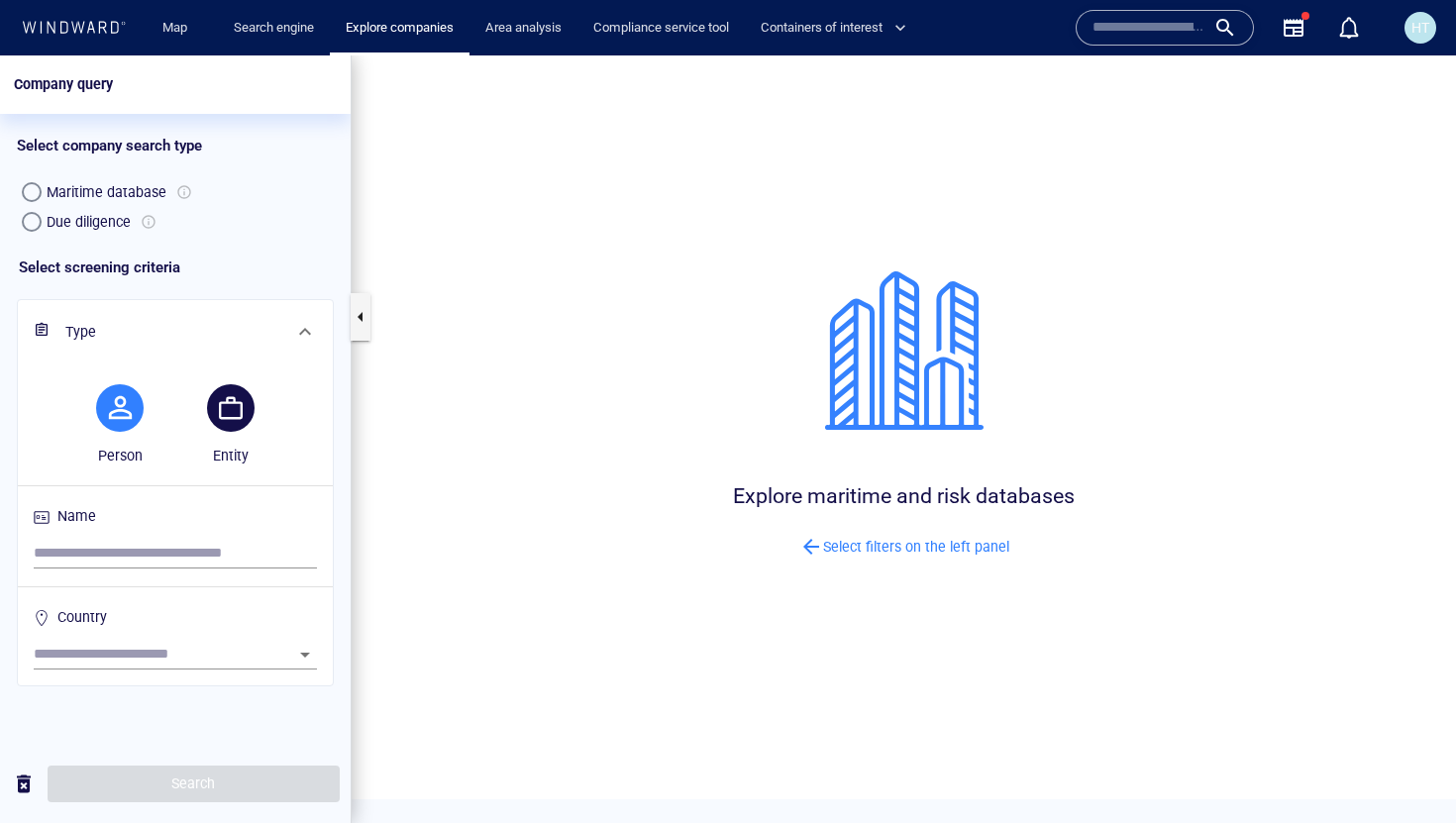 click on "Due diligence" at bounding box center [175, 222] 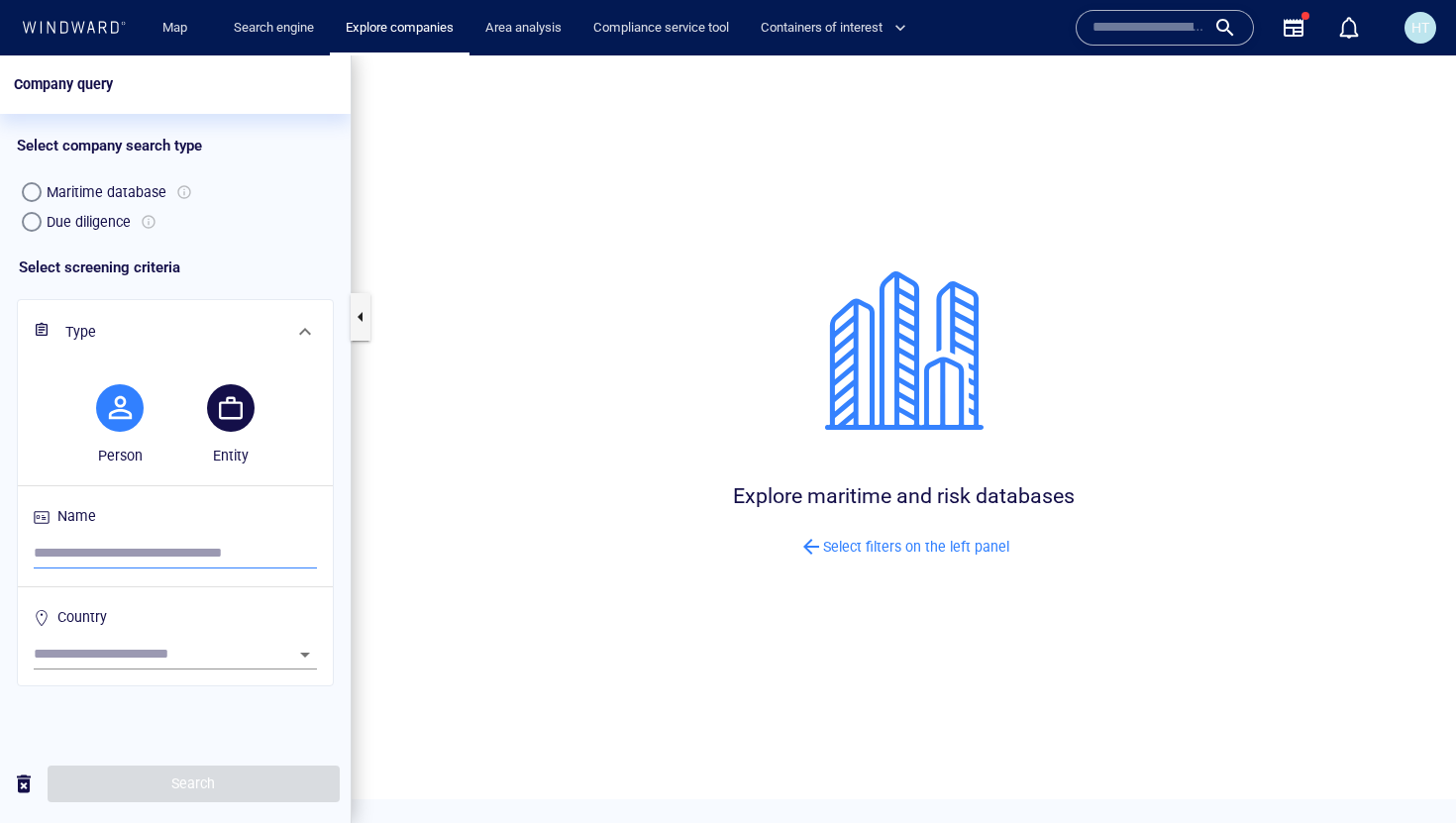 click at bounding box center (175, 554) 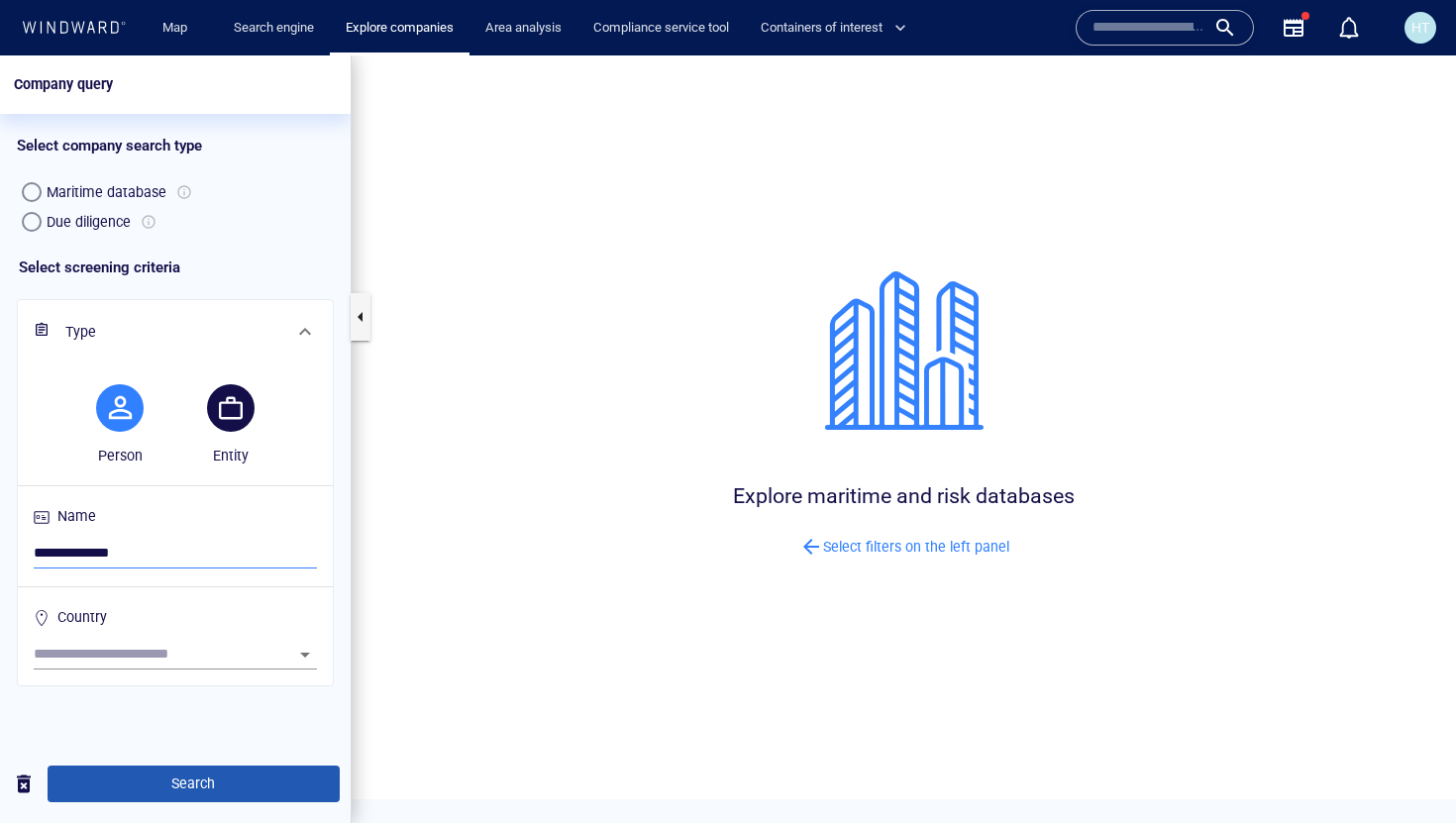 click on "Search" at bounding box center (193, 783) 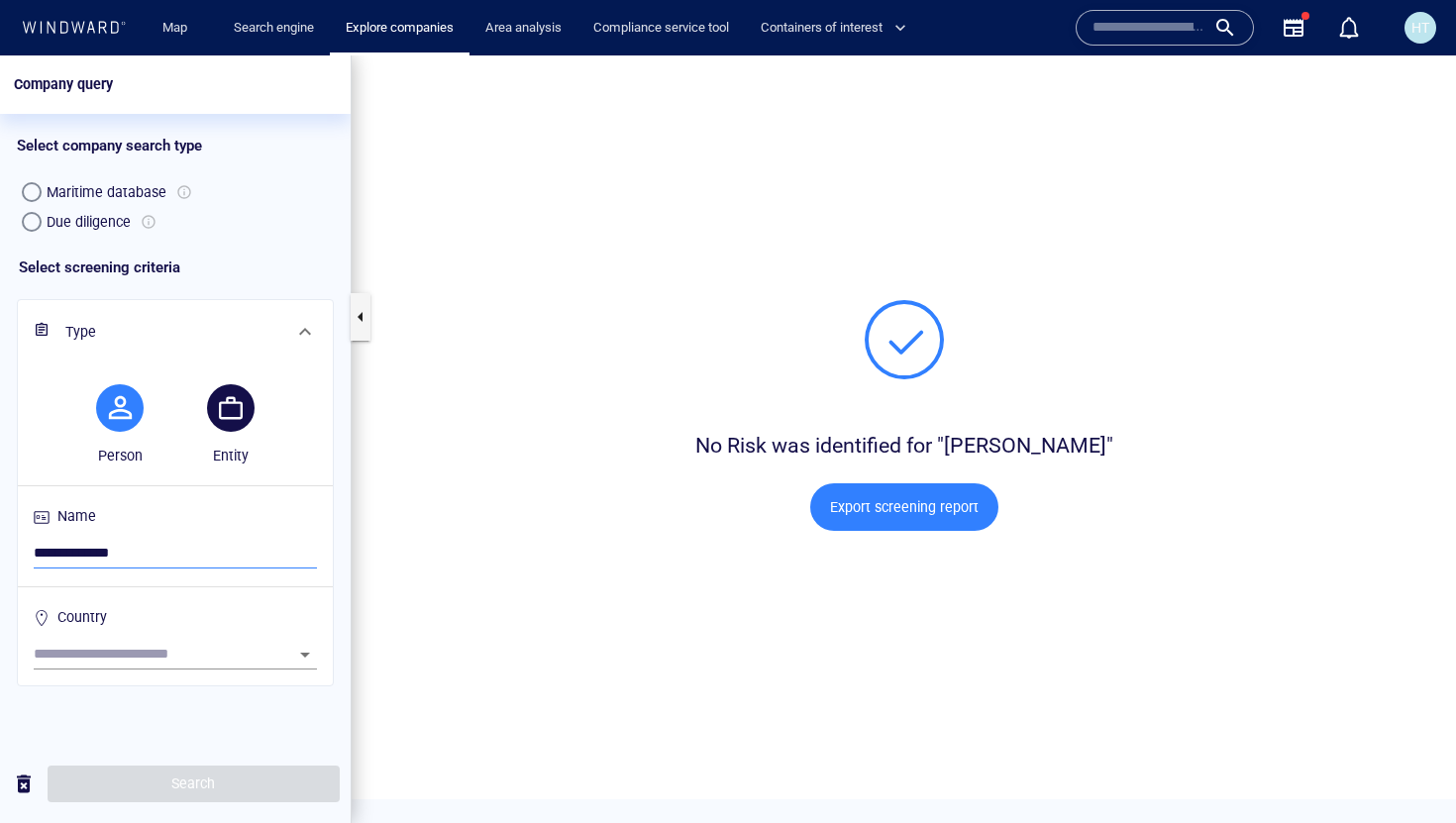 click on "**********" at bounding box center (175, 554) 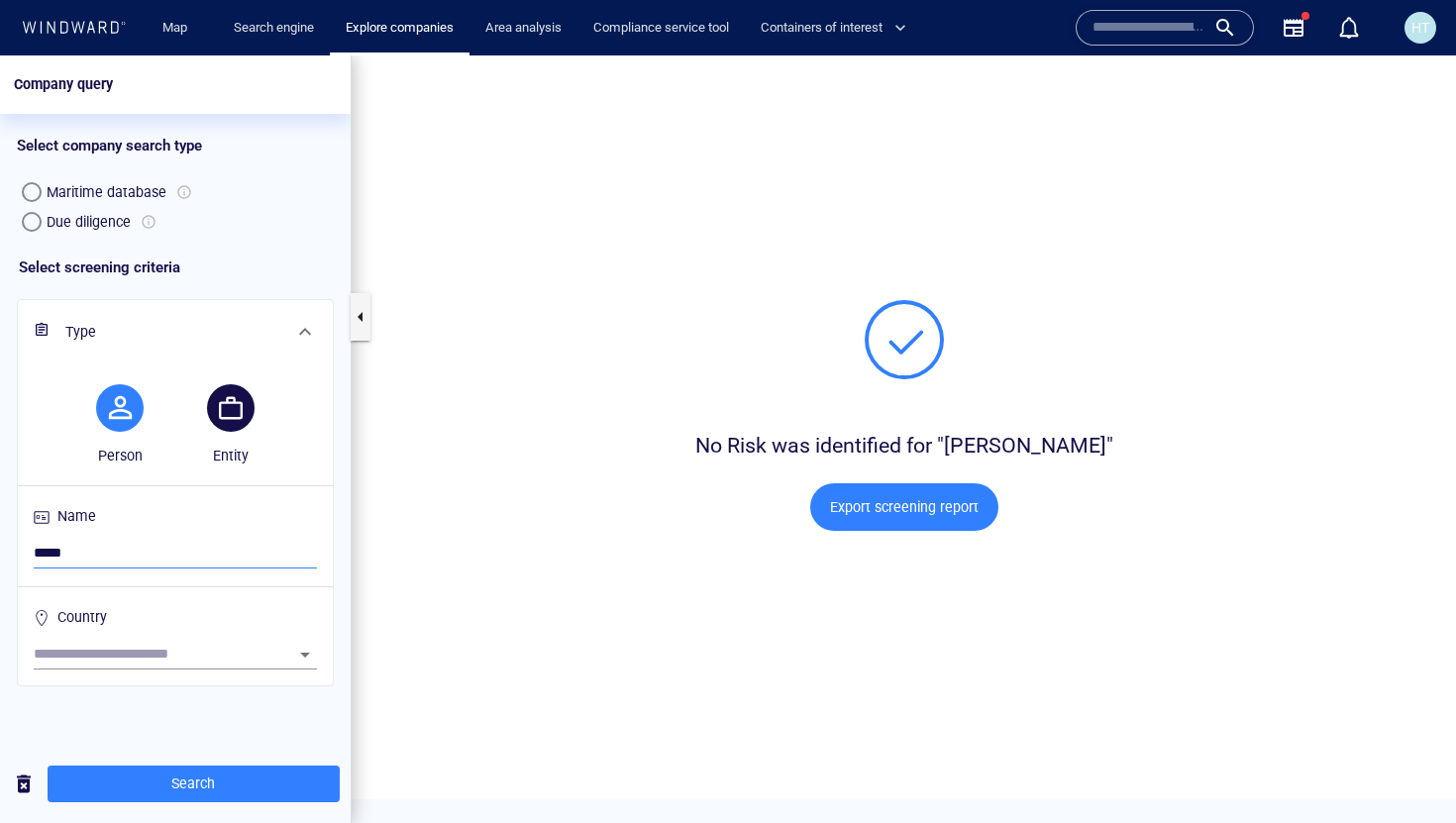 type on "**********" 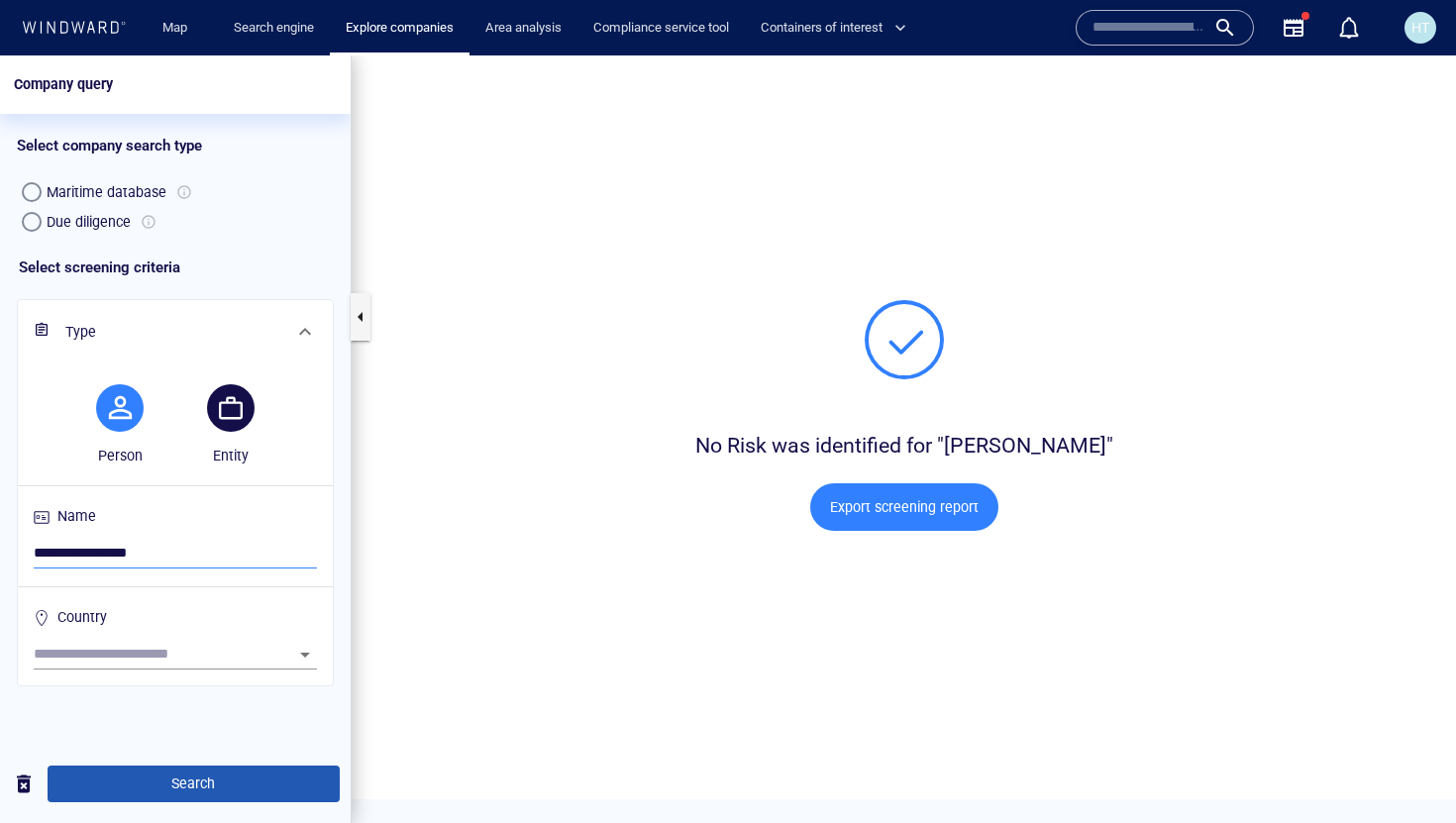 click on "Search" at bounding box center [193, 783] 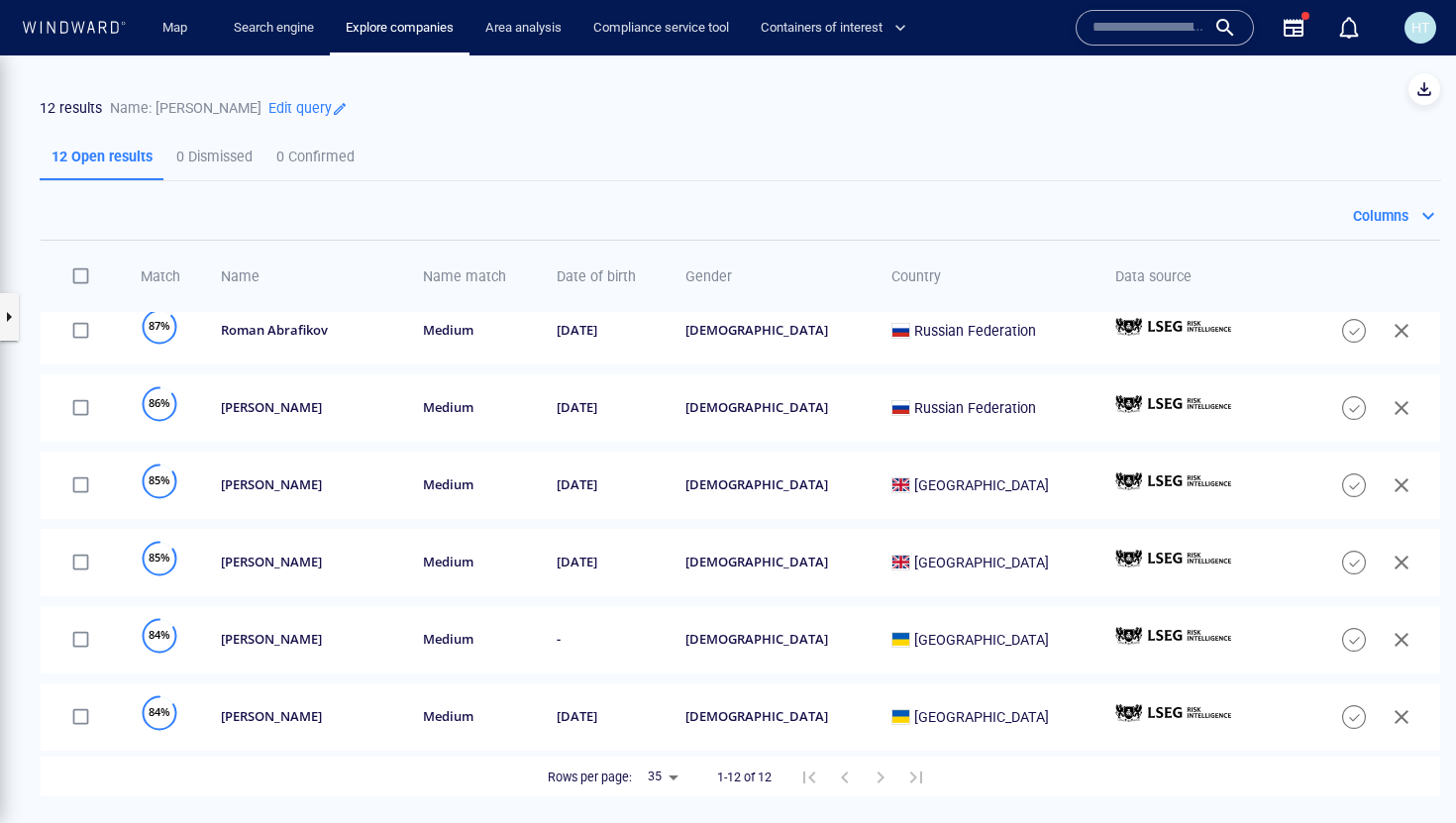 scroll, scrollTop: 482, scrollLeft: 0, axis: vertical 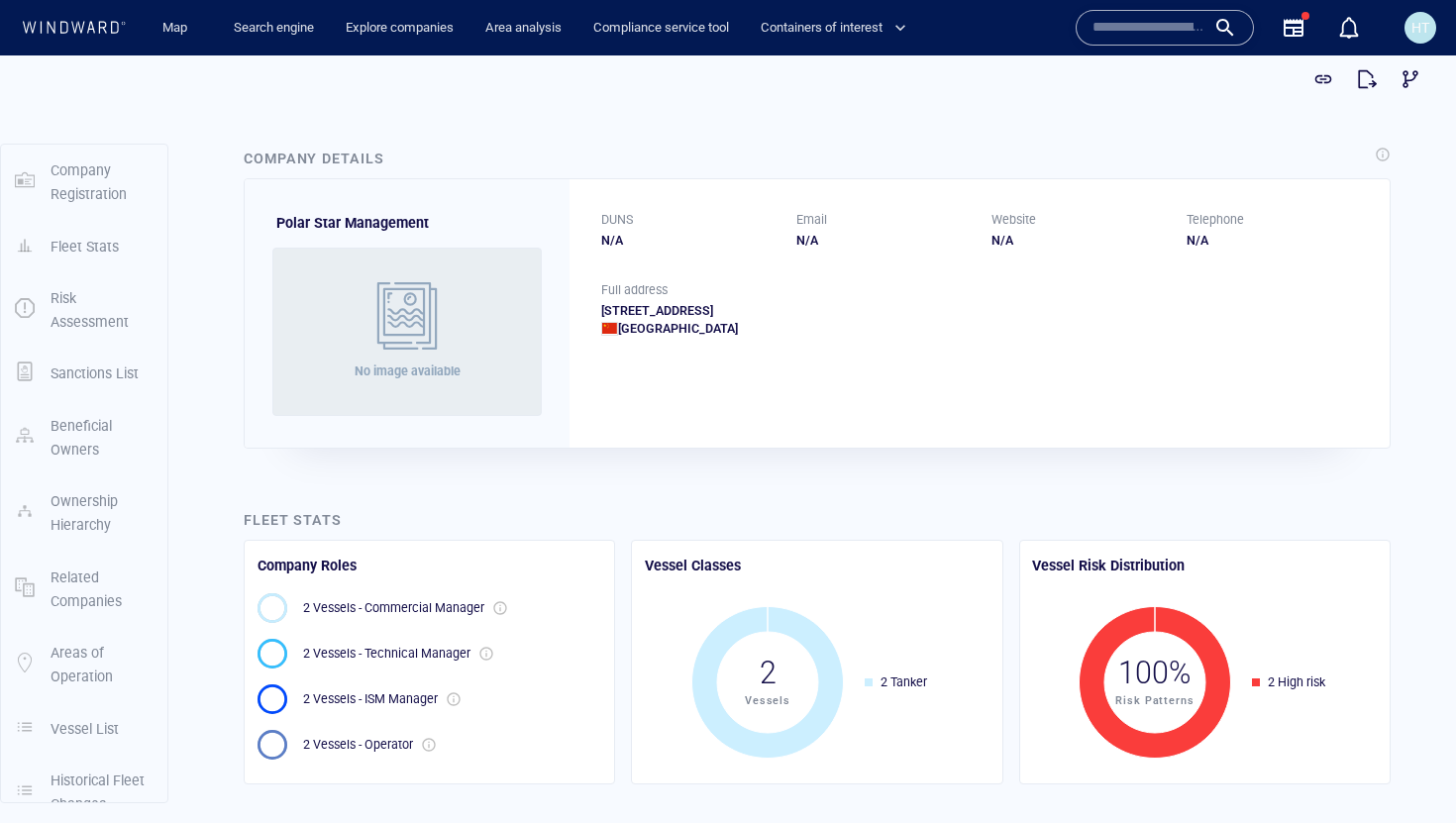 click on "Room 1910, Building 2, Business Center, 80, Jiefang Nanlu, Jiaojiang Qu, Taizhou, Zhejiang, China China" at bounding box center [980, 320] 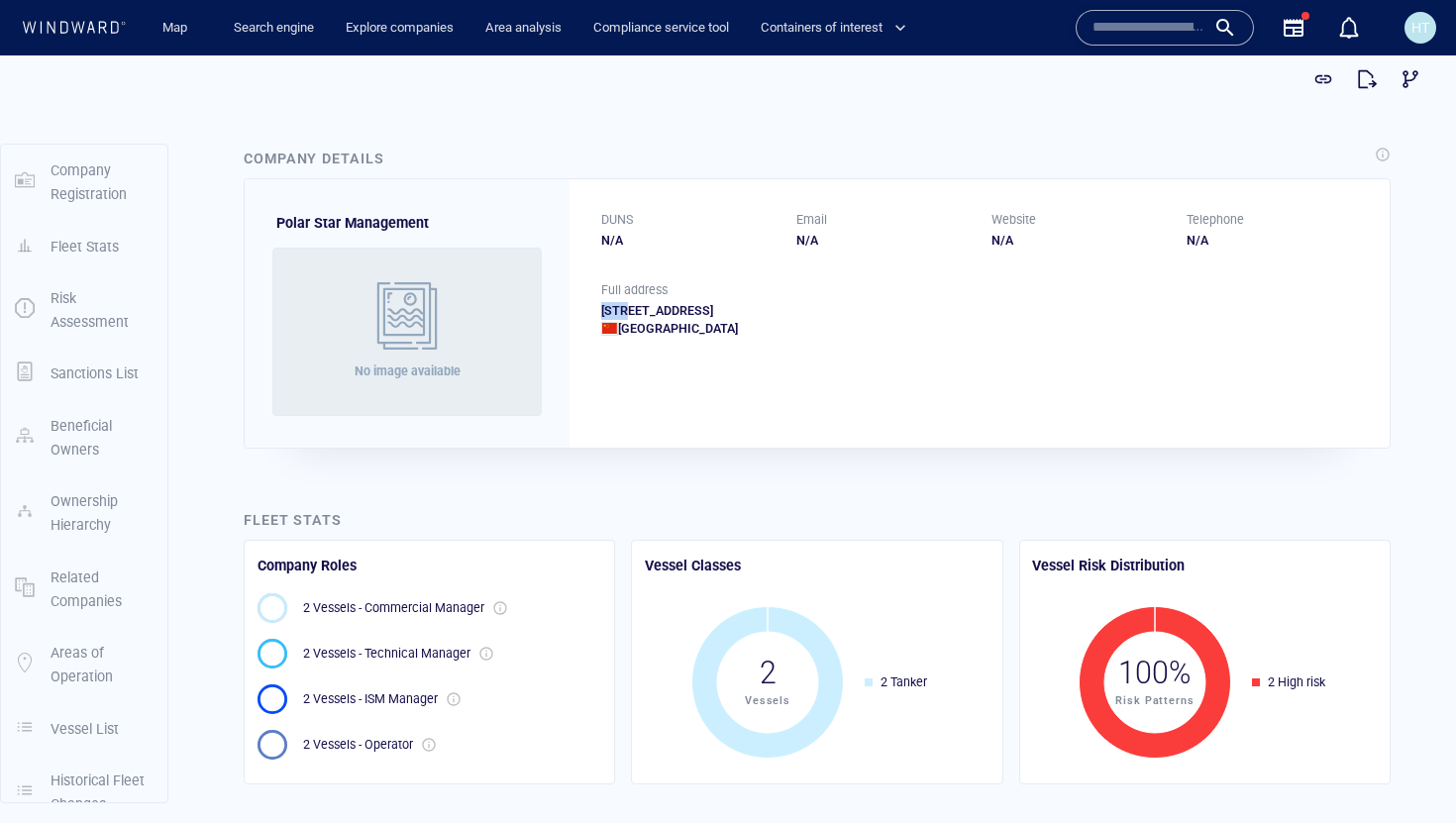 click on "Room 1910, Building 2, Business Center, 80, Jiefang Nanlu, Jiaojiang Qu, Taizhou, Zhejiang, China China" at bounding box center (980, 320) 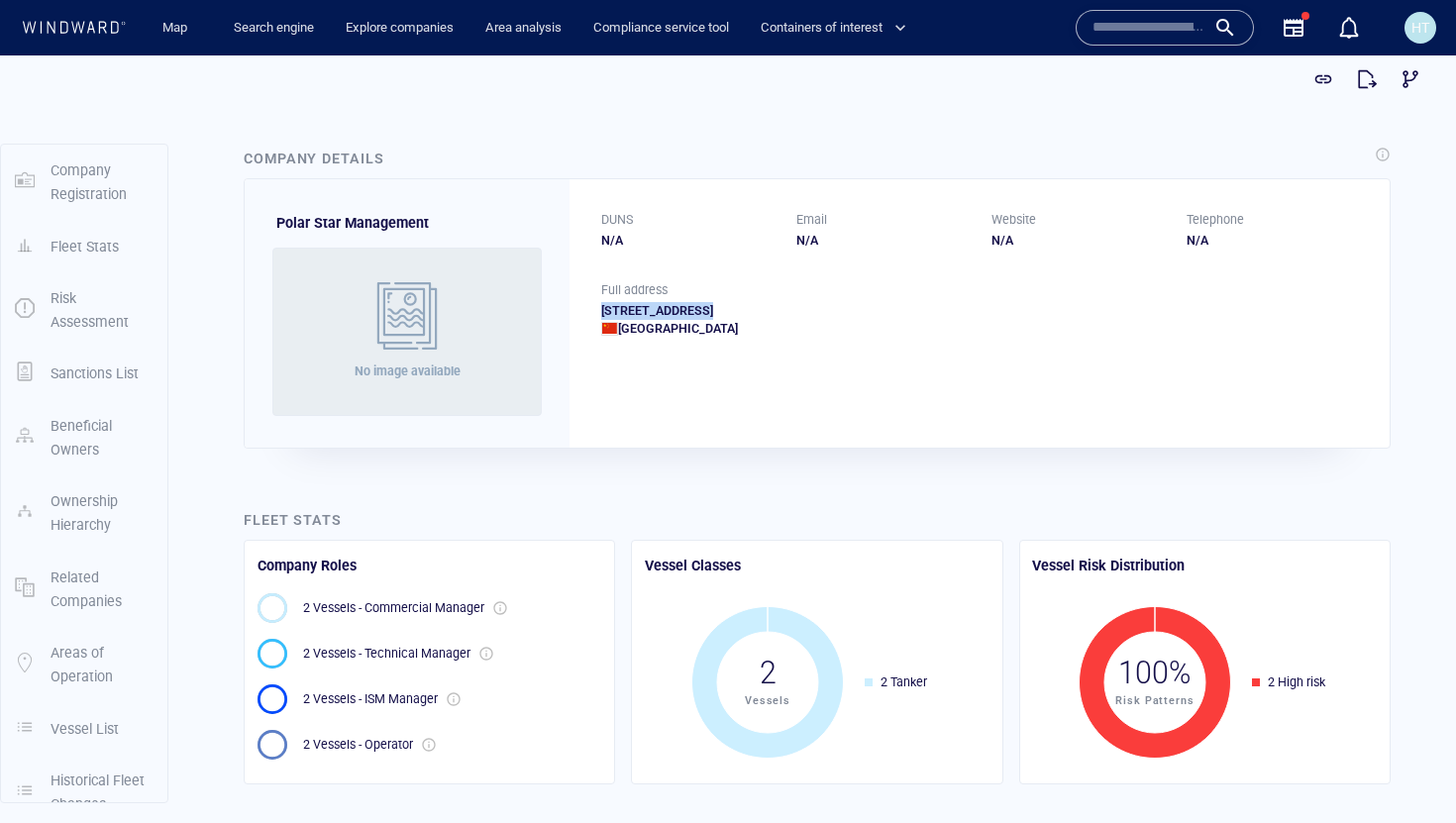 click on "Room 1910, Building 2, Business Center, 80, Jiefang Nanlu, Jiaojiang Qu, Taizhou, Zhejiang, China China" at bounding box center [980, 320] 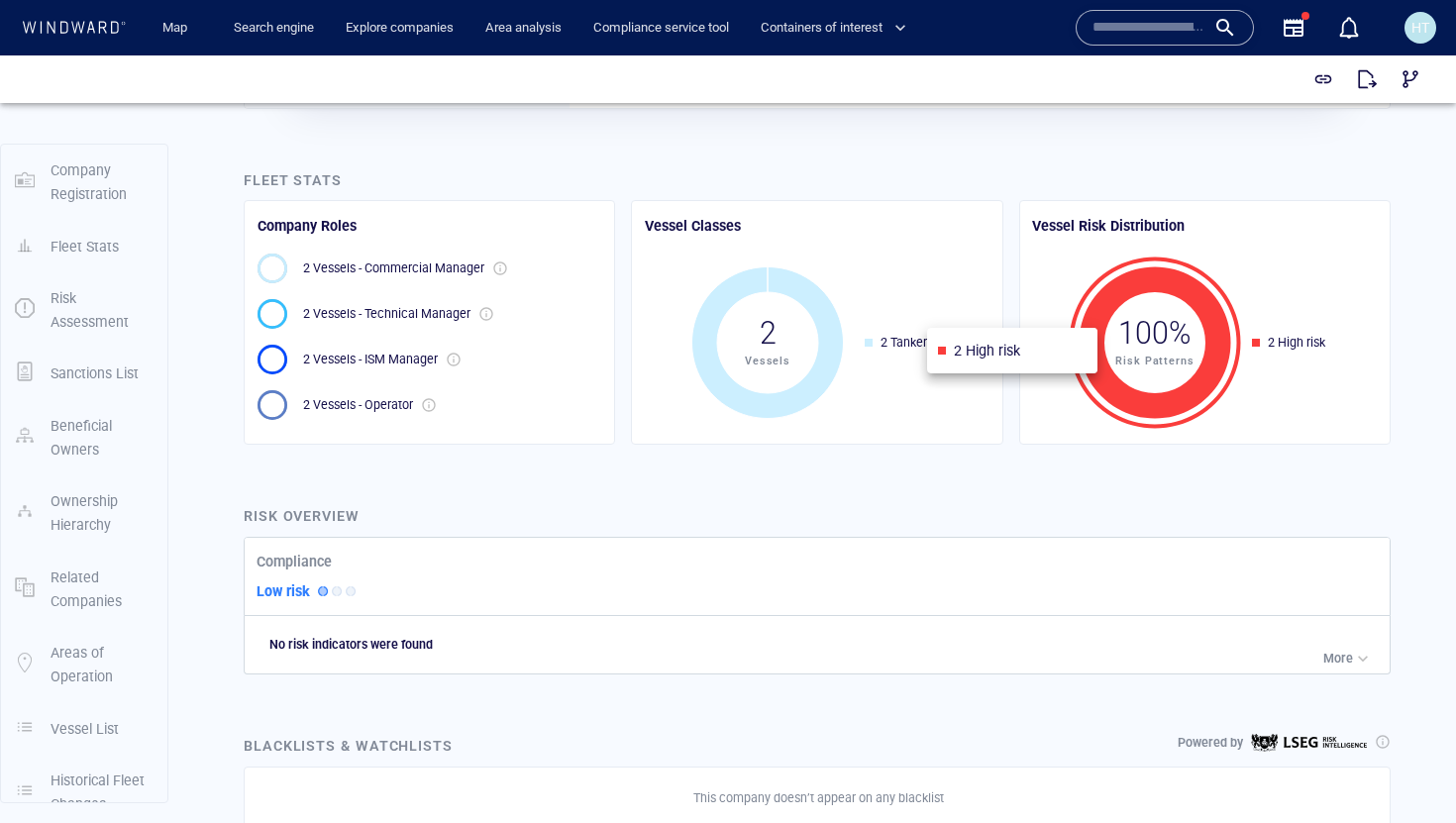 scroll, scrollTop: 409, scrollLeft: 0, axis: vertical 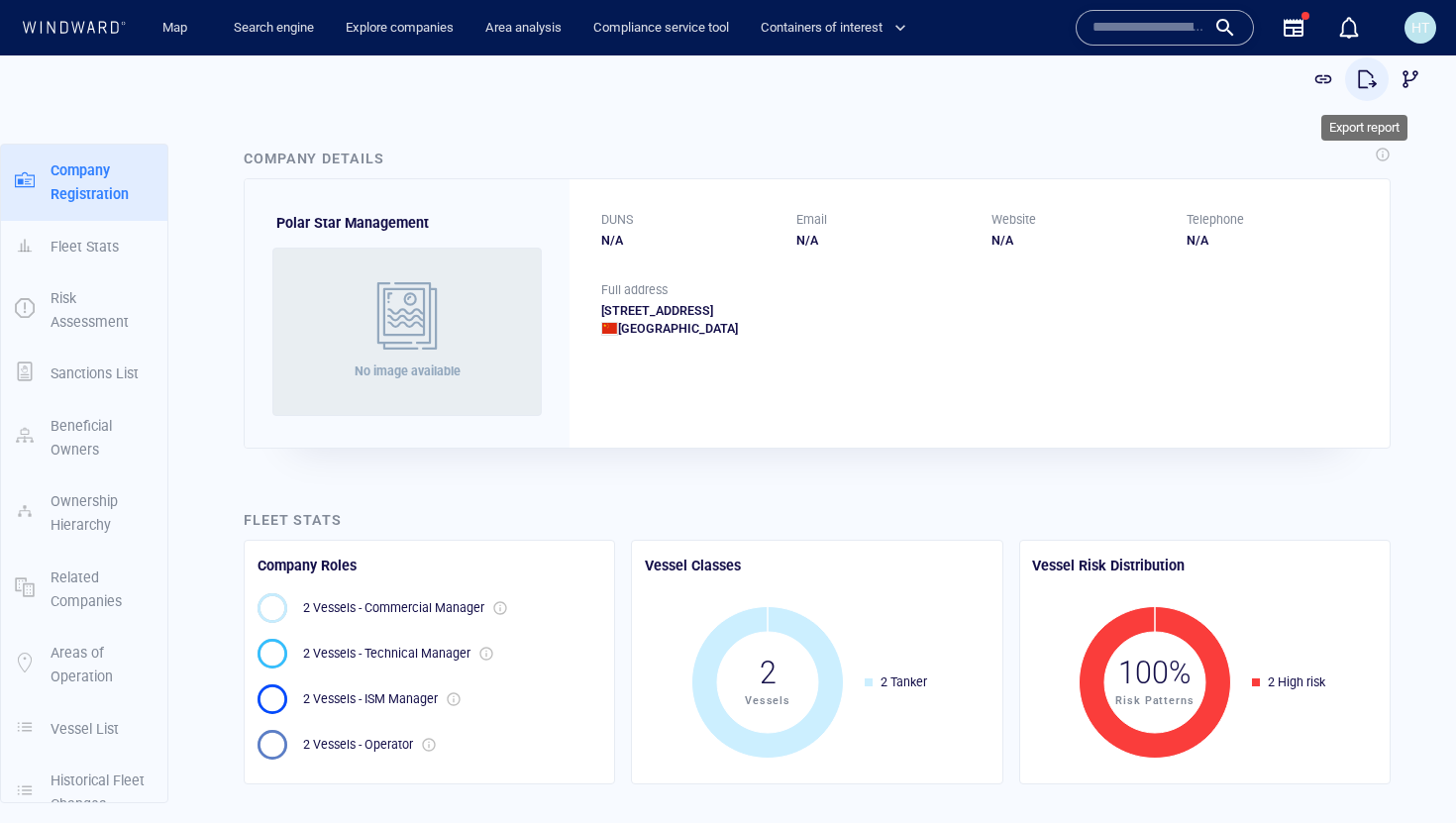 click at bounding box center [1367, 79] 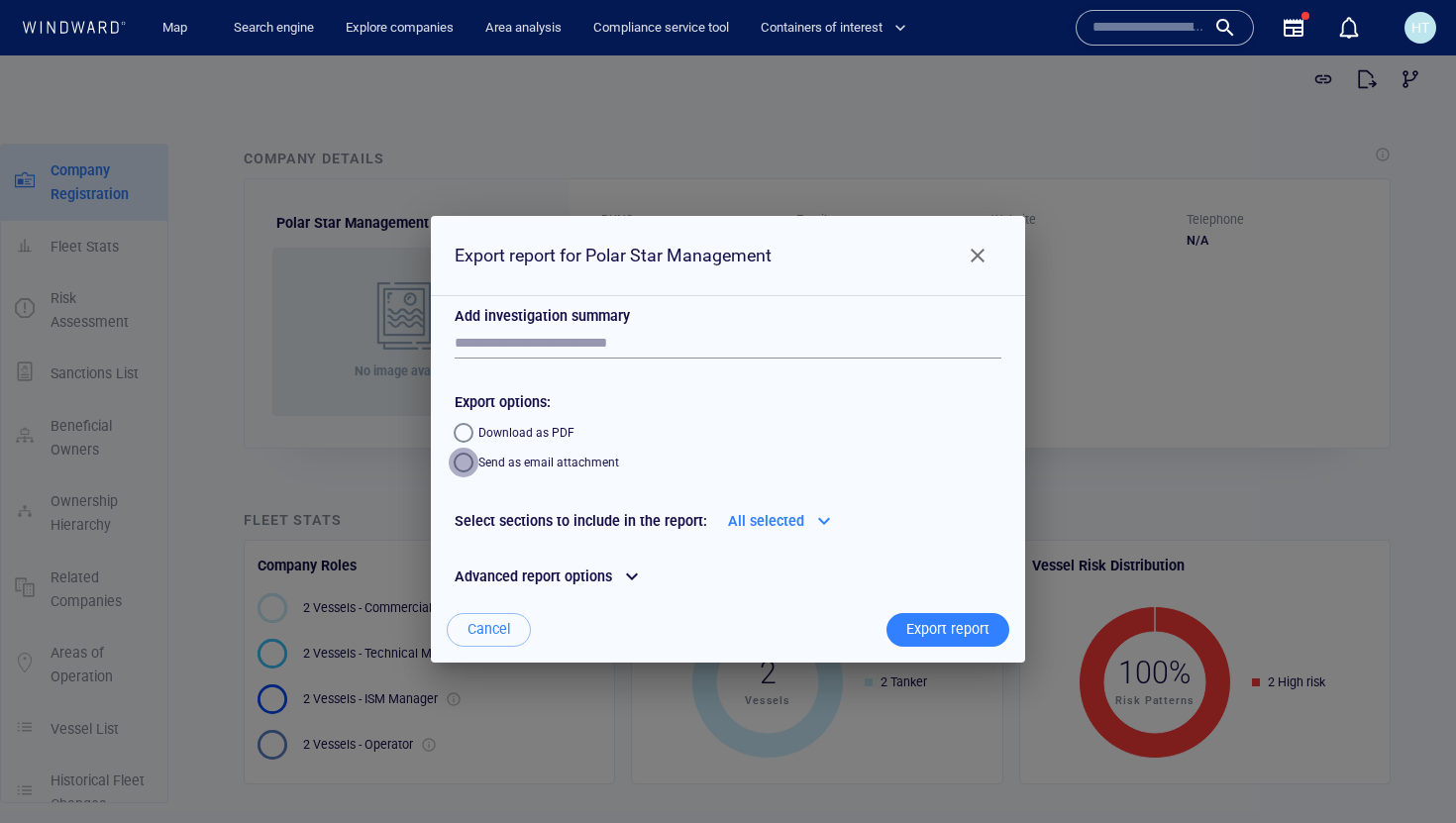 click at bounding box center [464, 463] 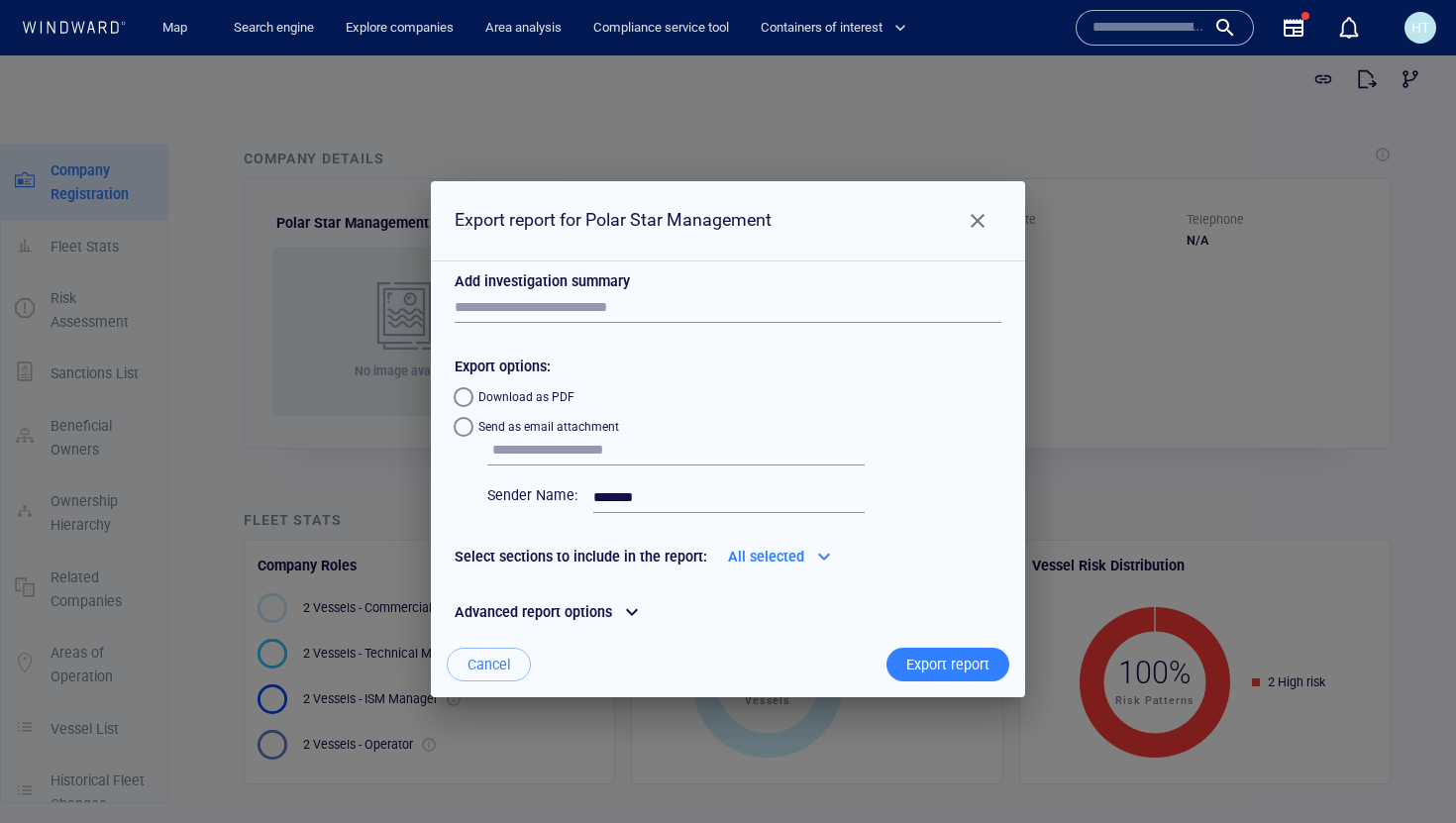 click at bounding box center [678, 451] 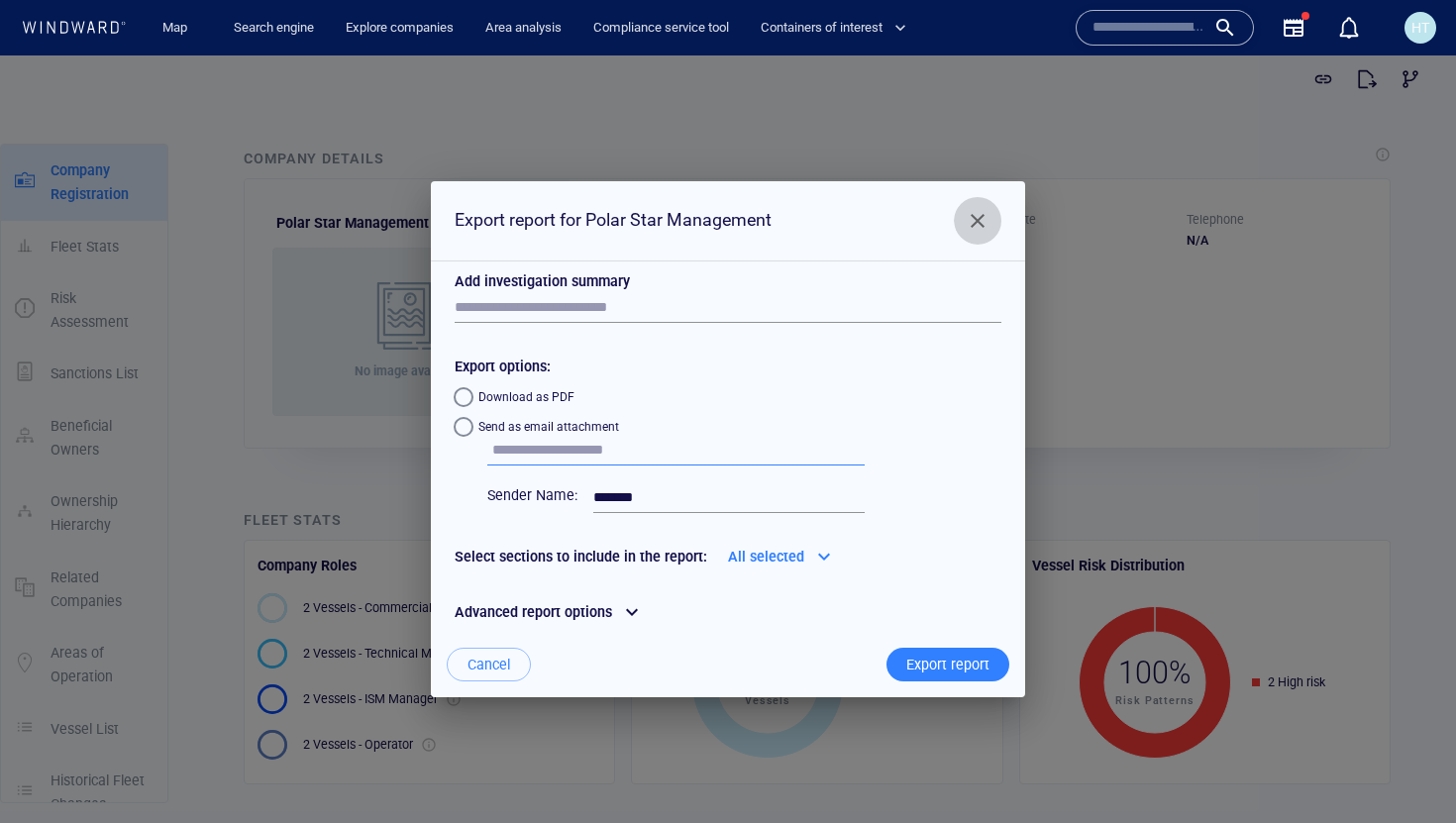 click at bounding box center [978, 221] 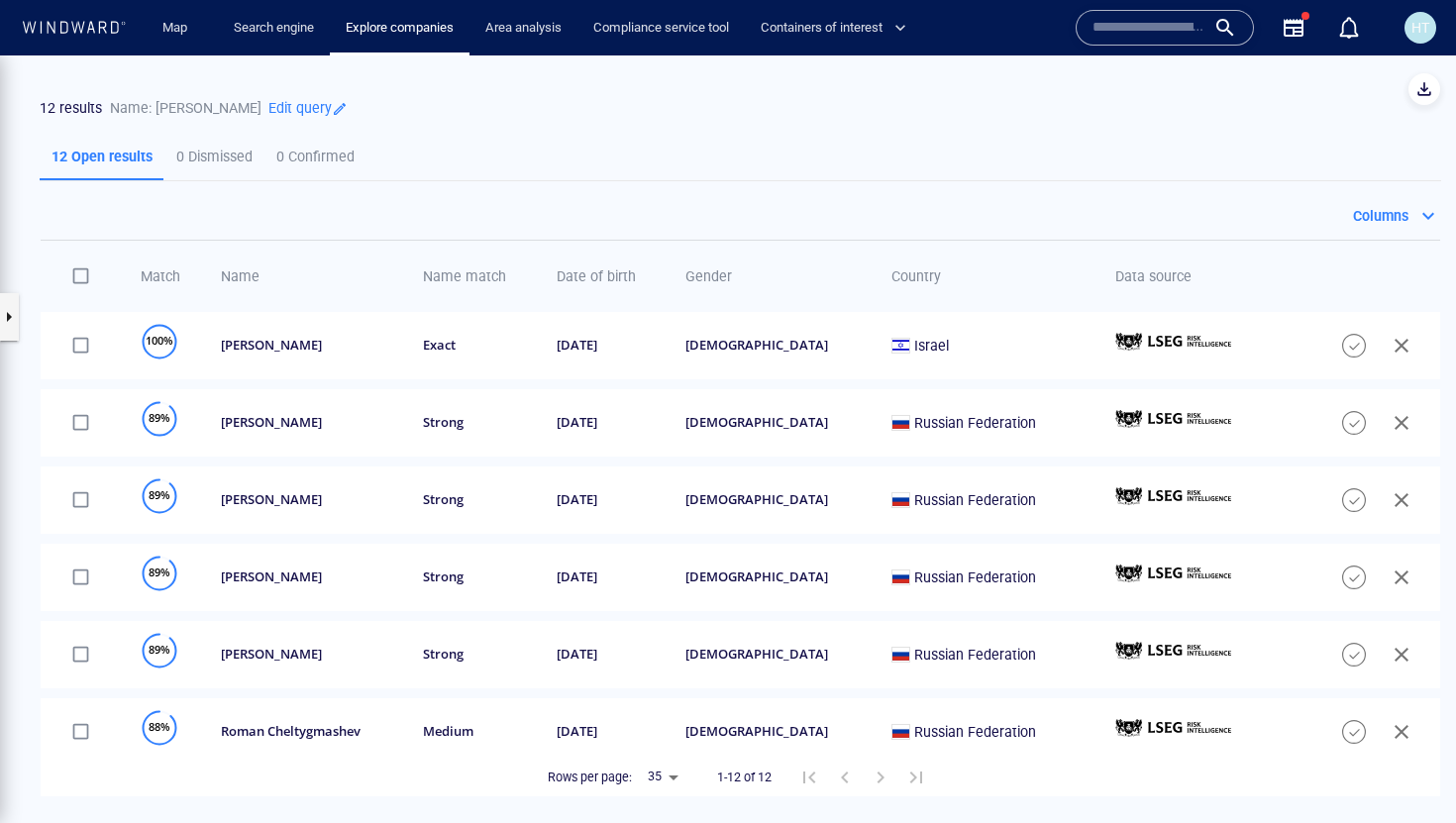 scroll, scrollTop: 0, scrollLeft: 0, axis: both 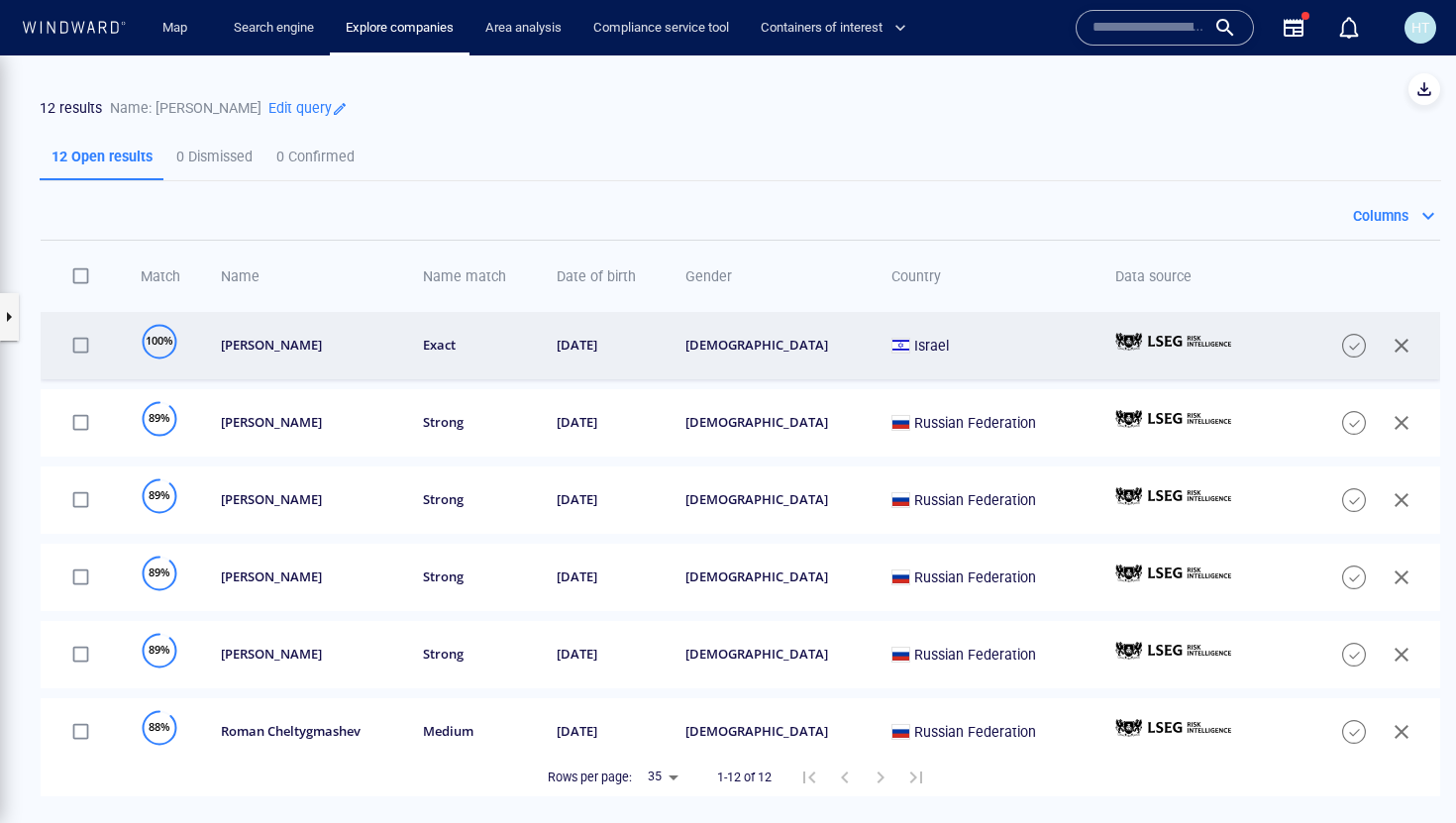 click on "[PERSON_NAME]" at bounding box center (309, 345) 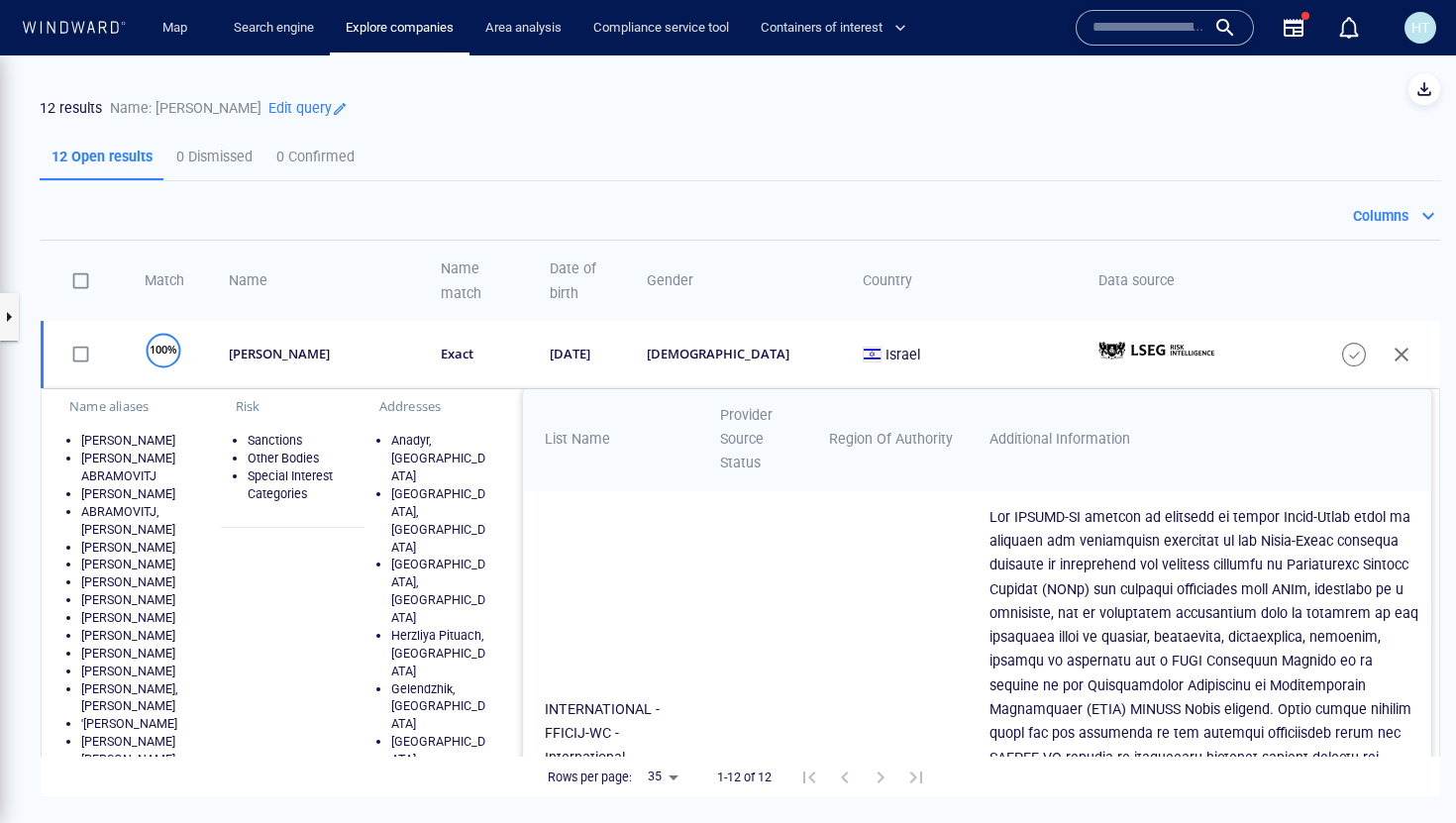 scroll, scrollTop: 0, scrollLeft: 0, axis: both 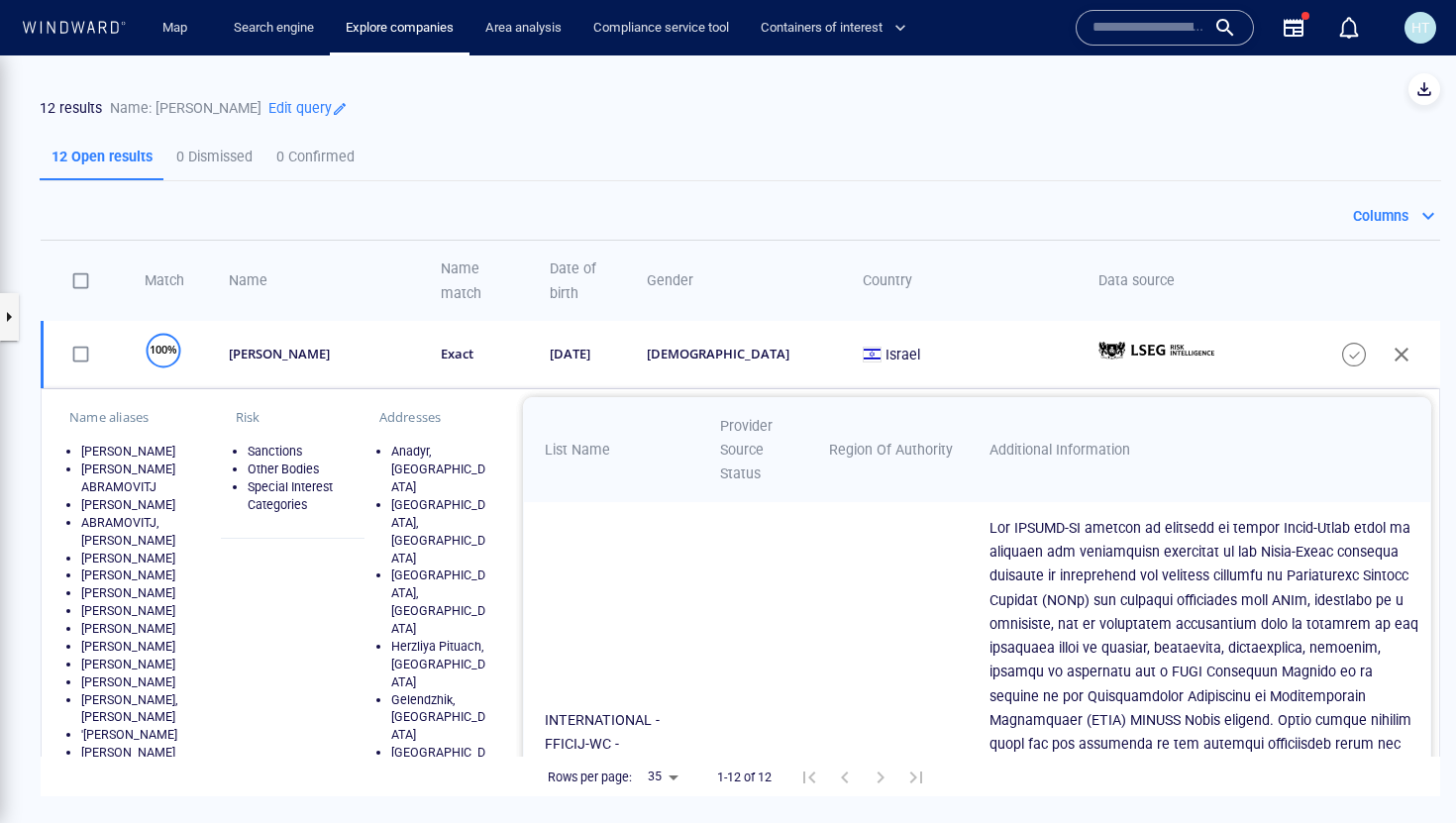click on "Sanctions" at bounding box center [298, 452] 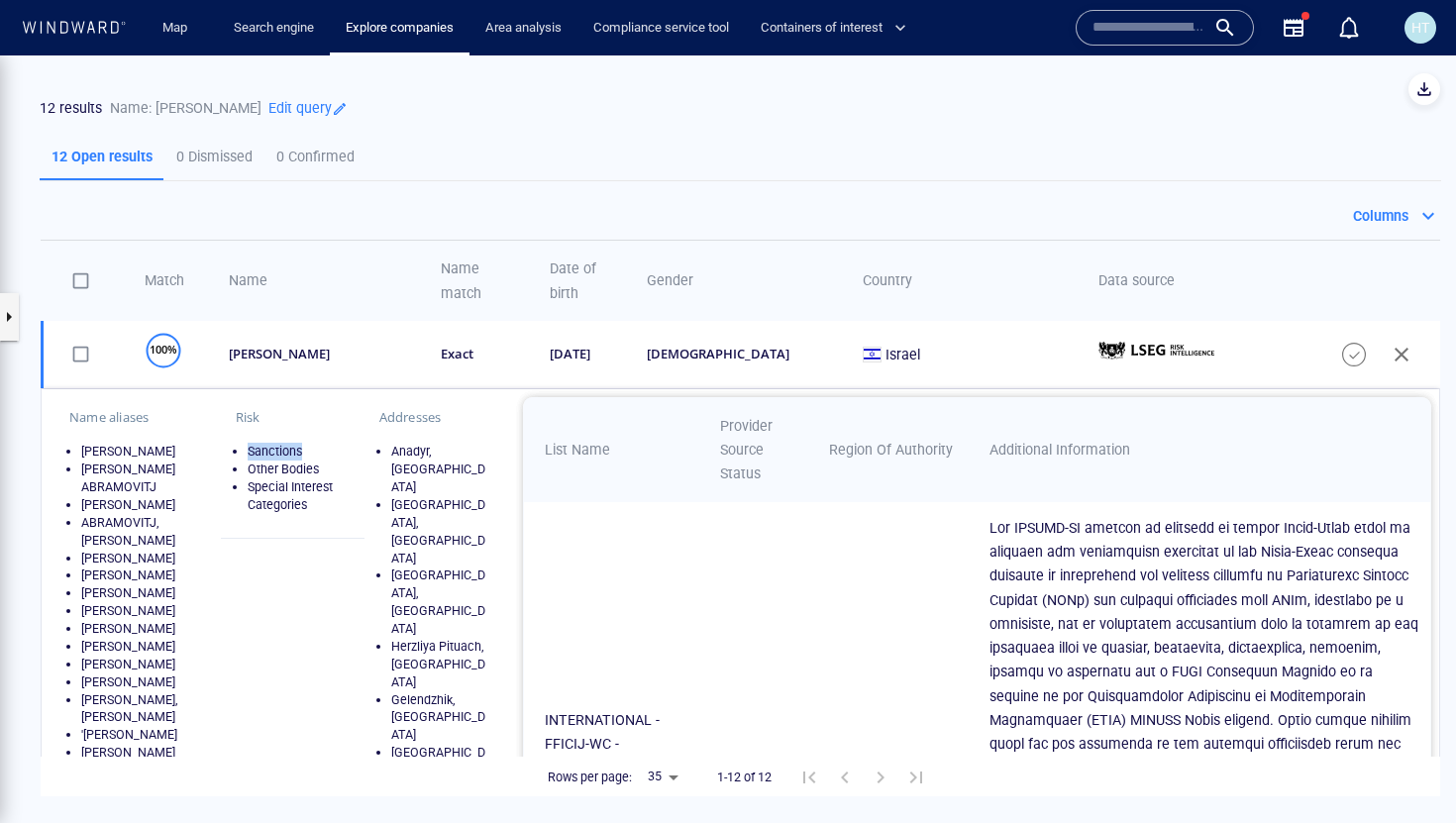click on "Sanctions" at bounding box center [298, 452] 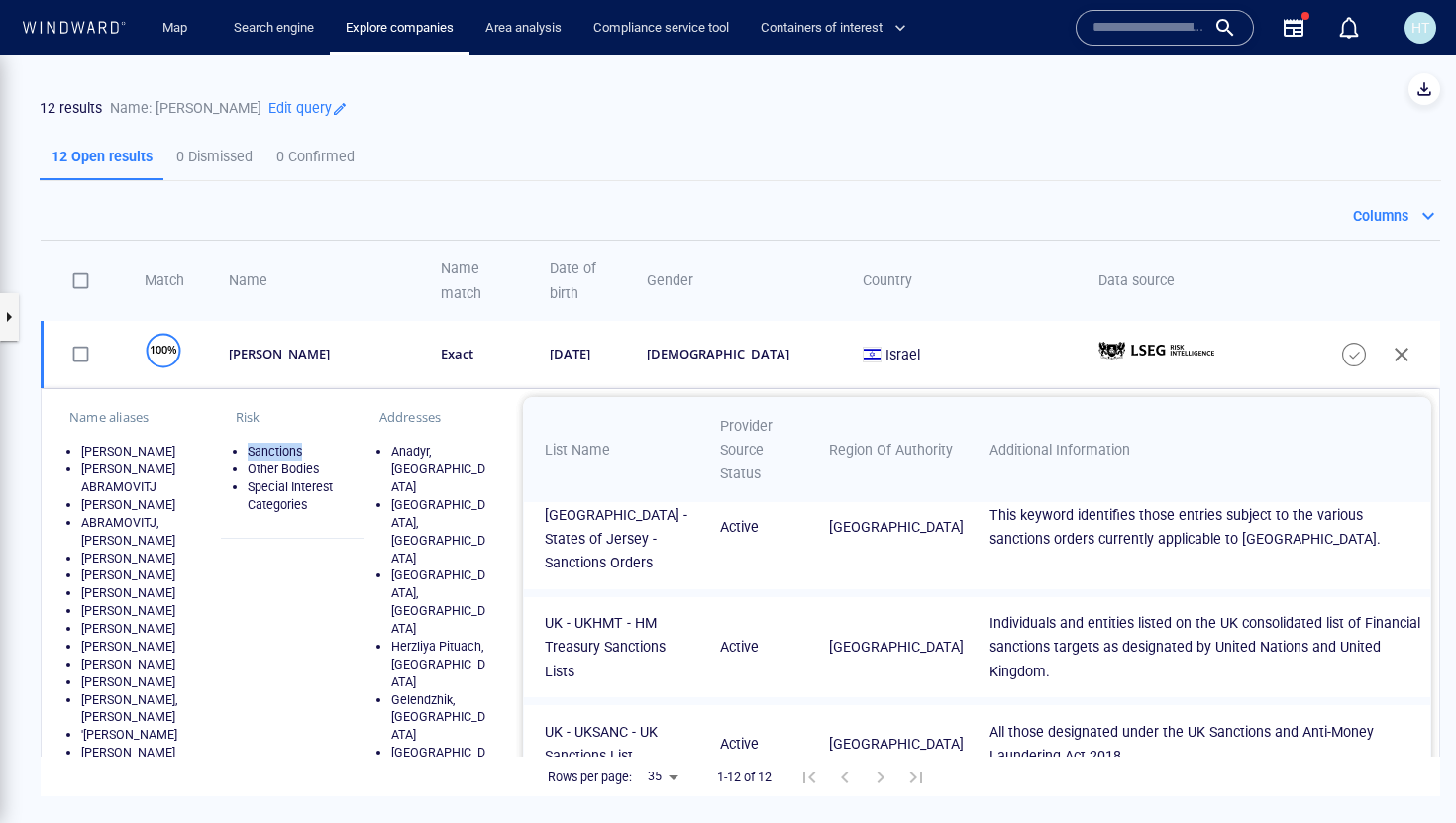 scroll, scrollTop: 656, scrollLeft: 0, axis: vertical 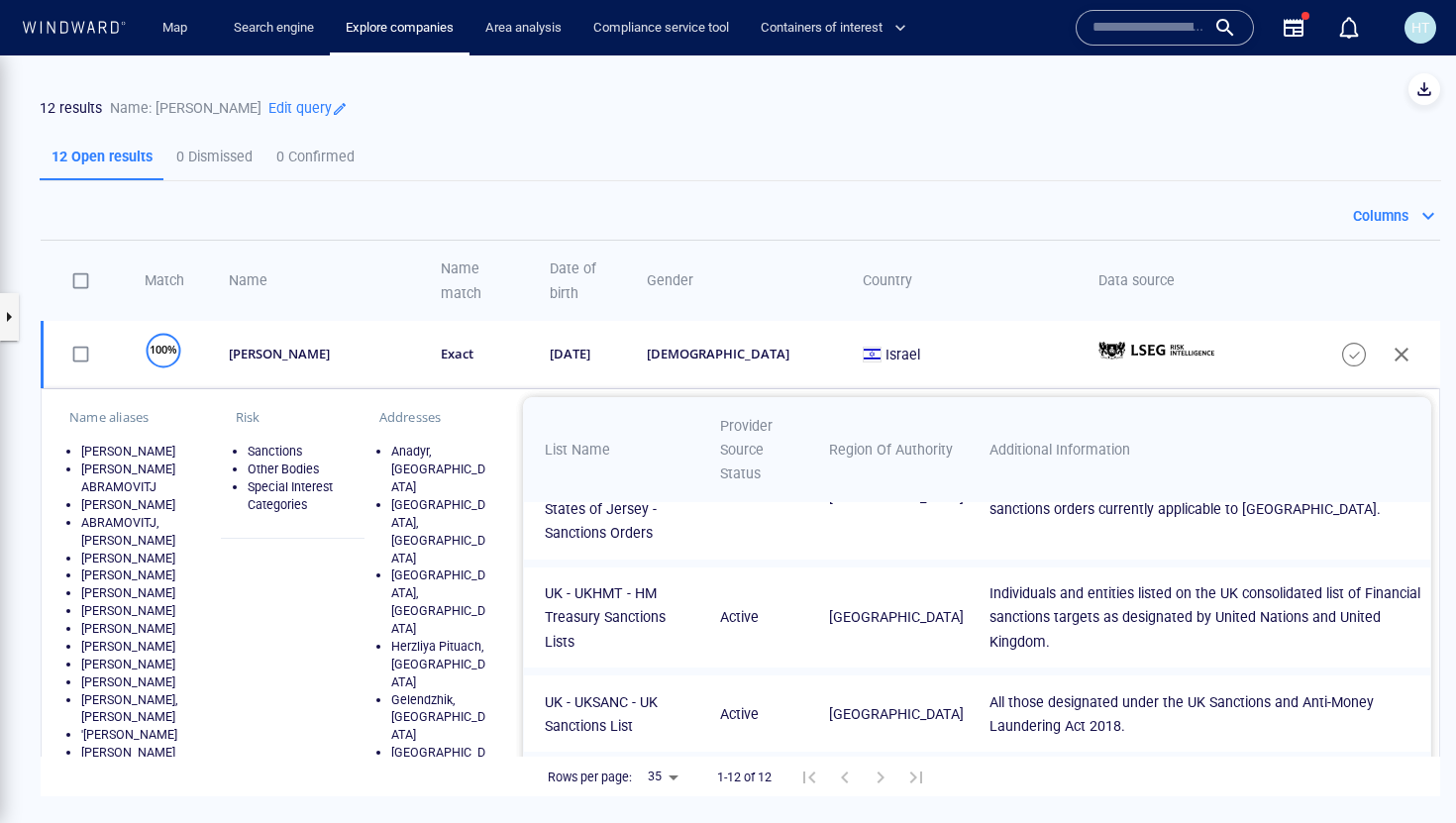 click on "UK - UKSANC - UK Sanctions List" at bounding box center (619, 714) 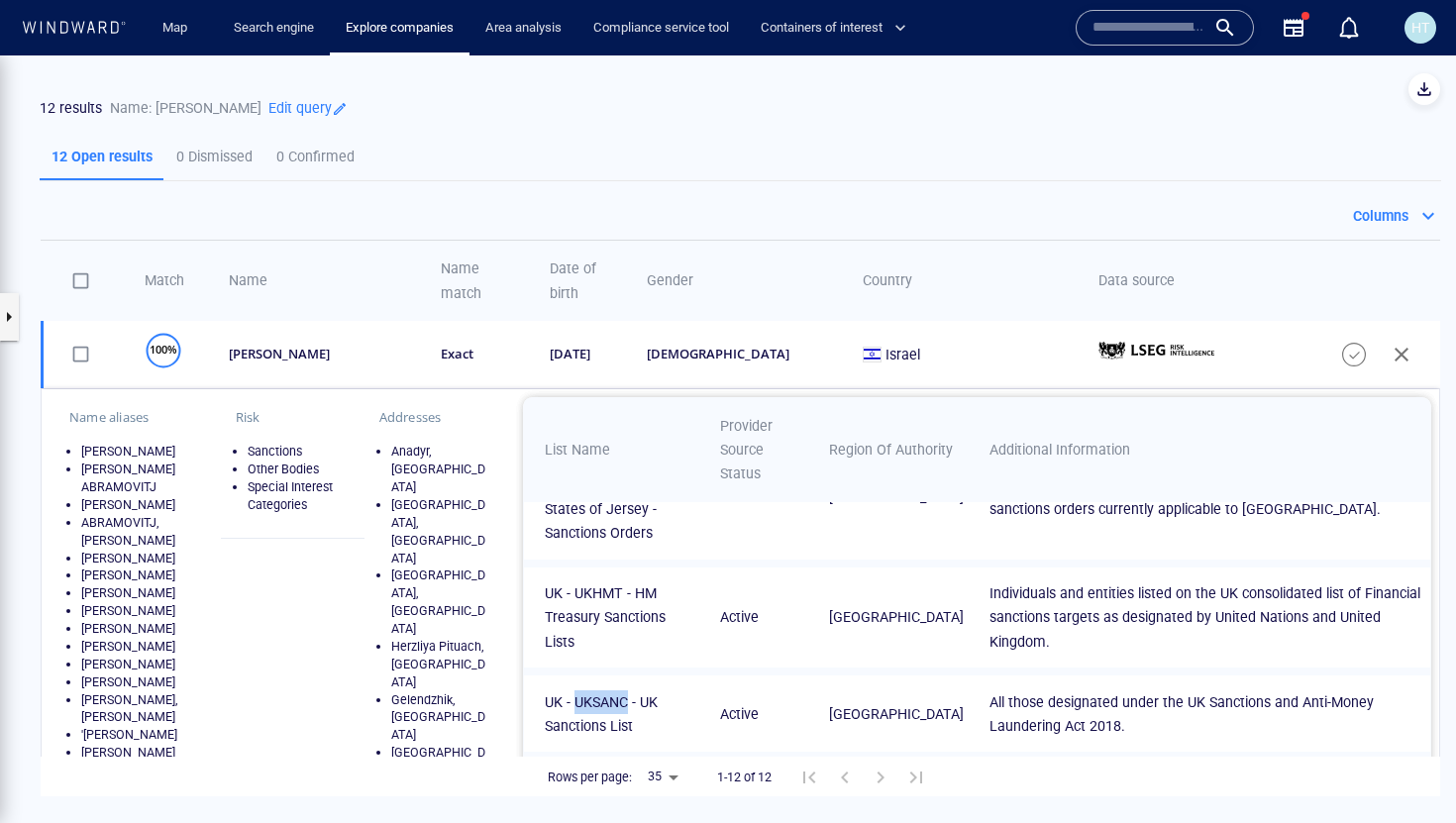 click on "UK - UKSANC - UK Sanctions List" at bounding box center (619, 714) 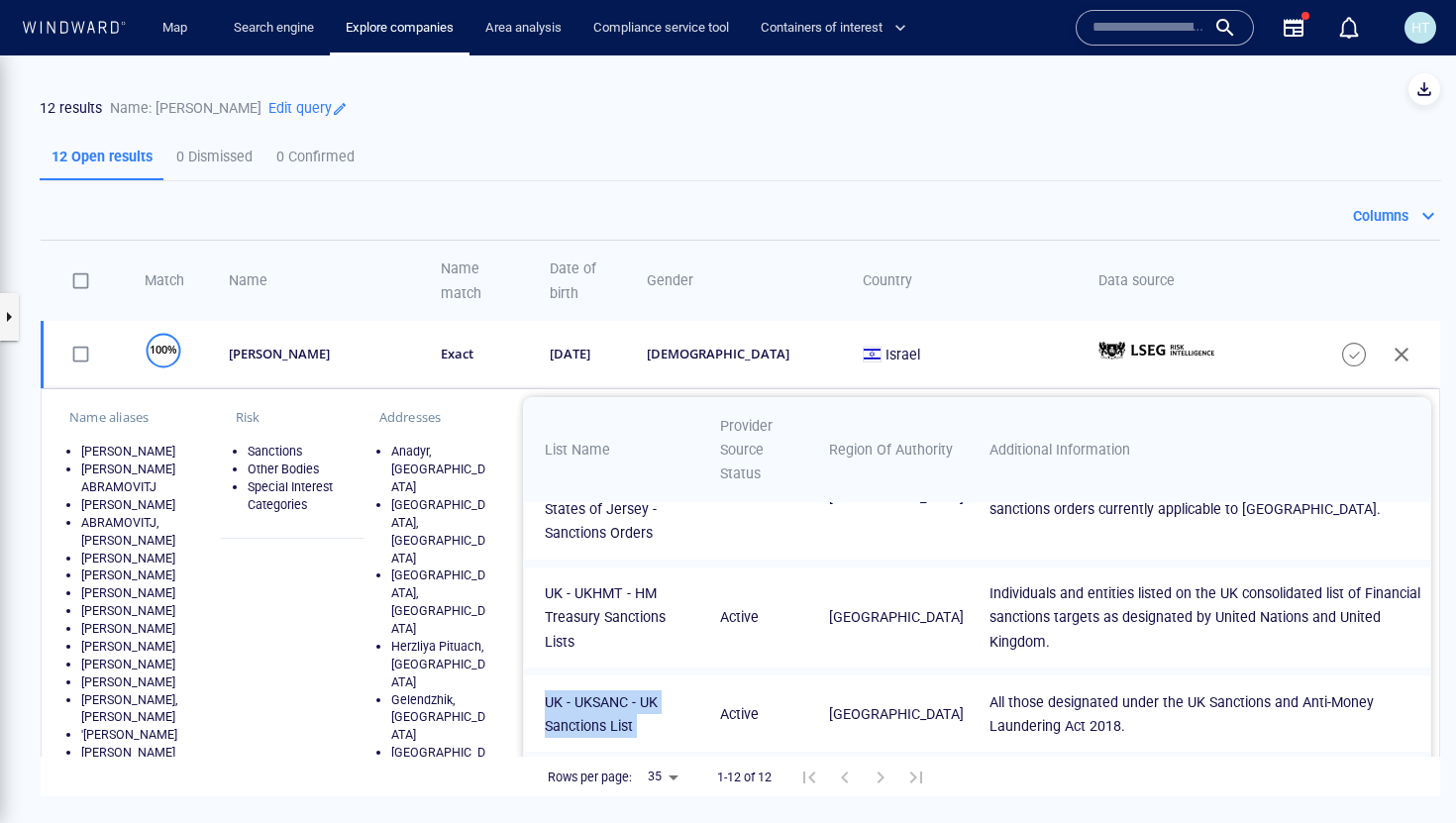 click on "UK - UKSANC - UK Sanctions List" at bounding box center (619, 714) 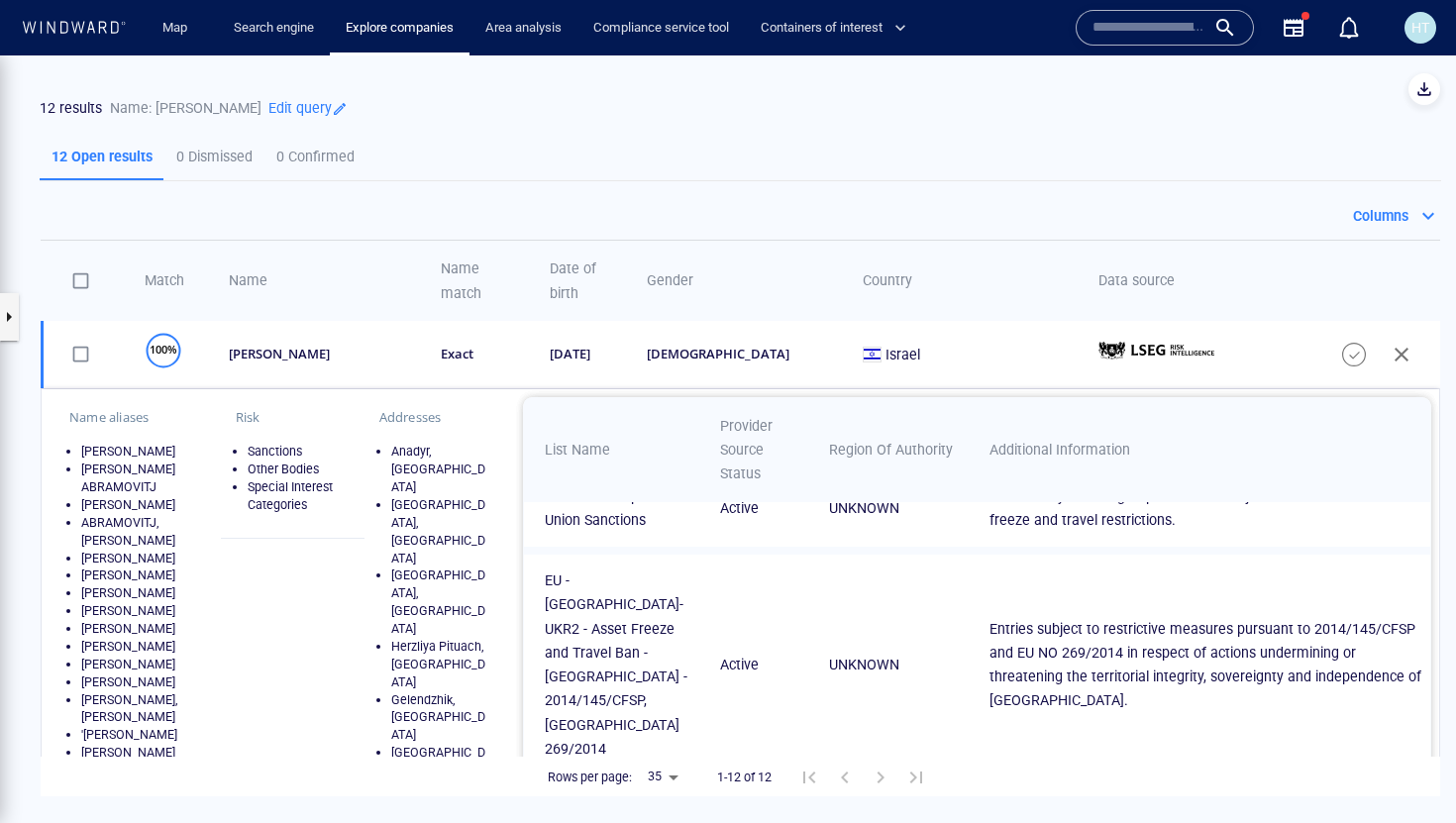 scroll, scrollTop: 1798, scrollLeft: 0, axis: vertical 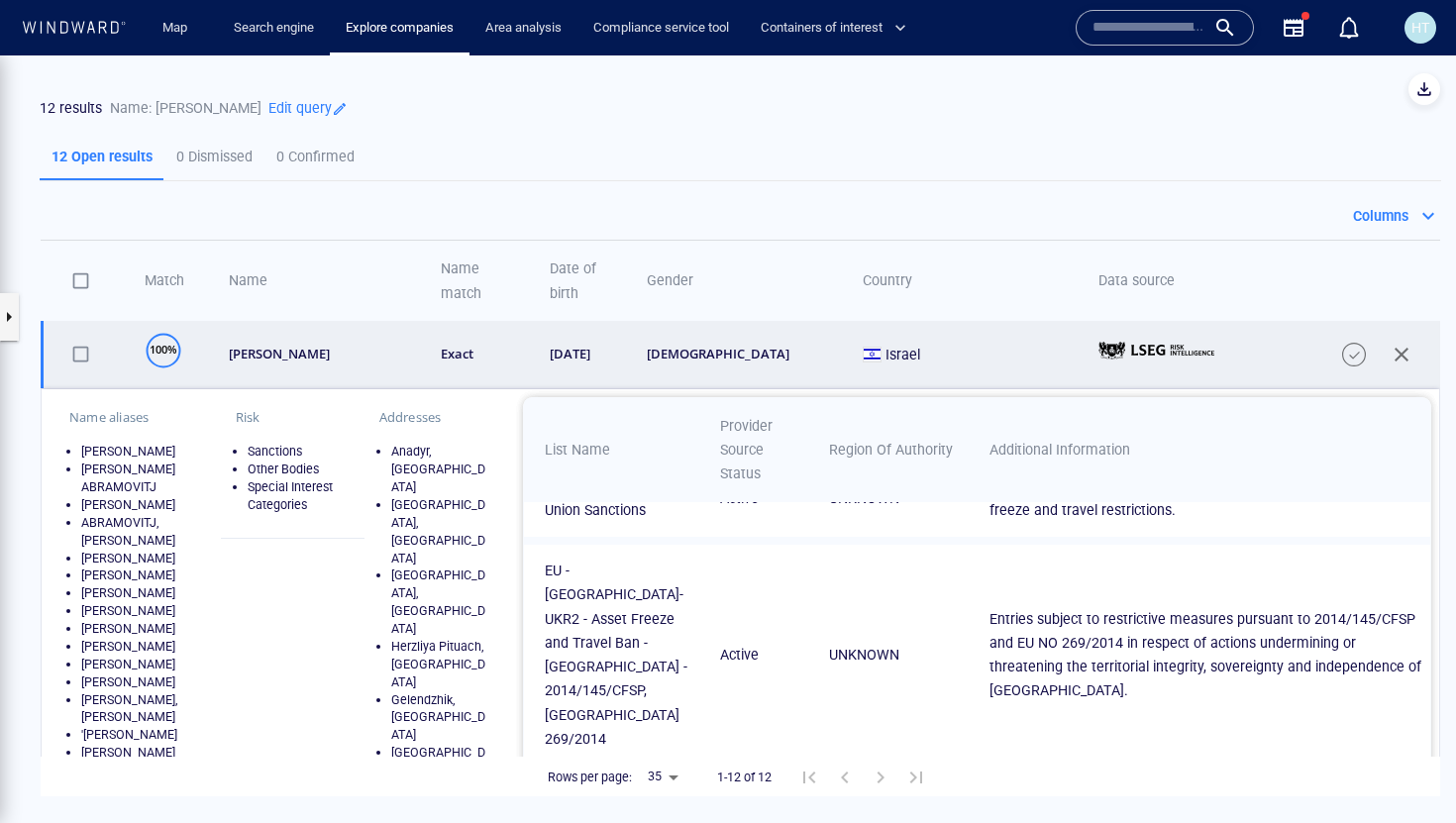 click on "exact" at bounding box center [473, 355] 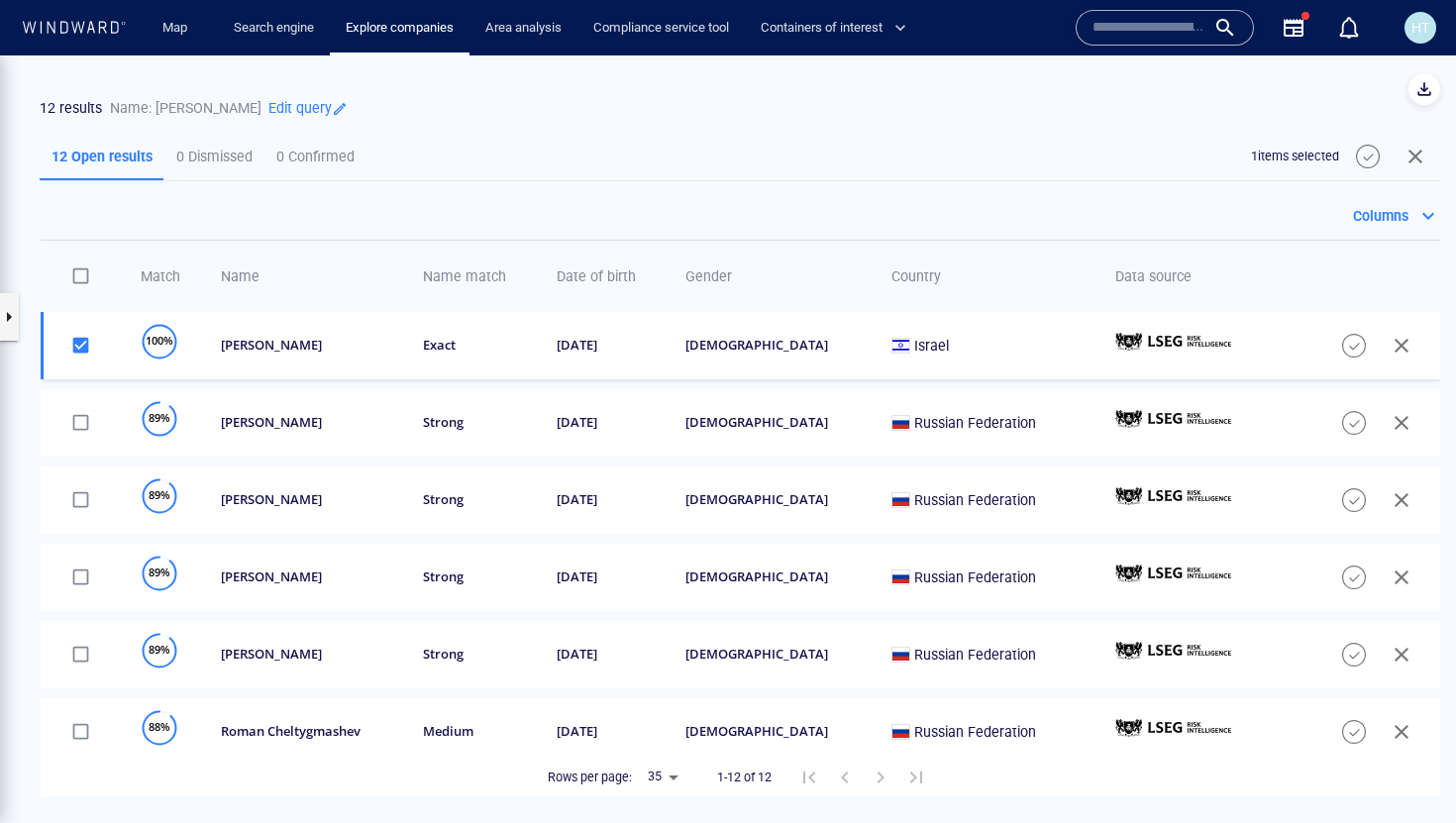 click at bounding box center [1368, 156] 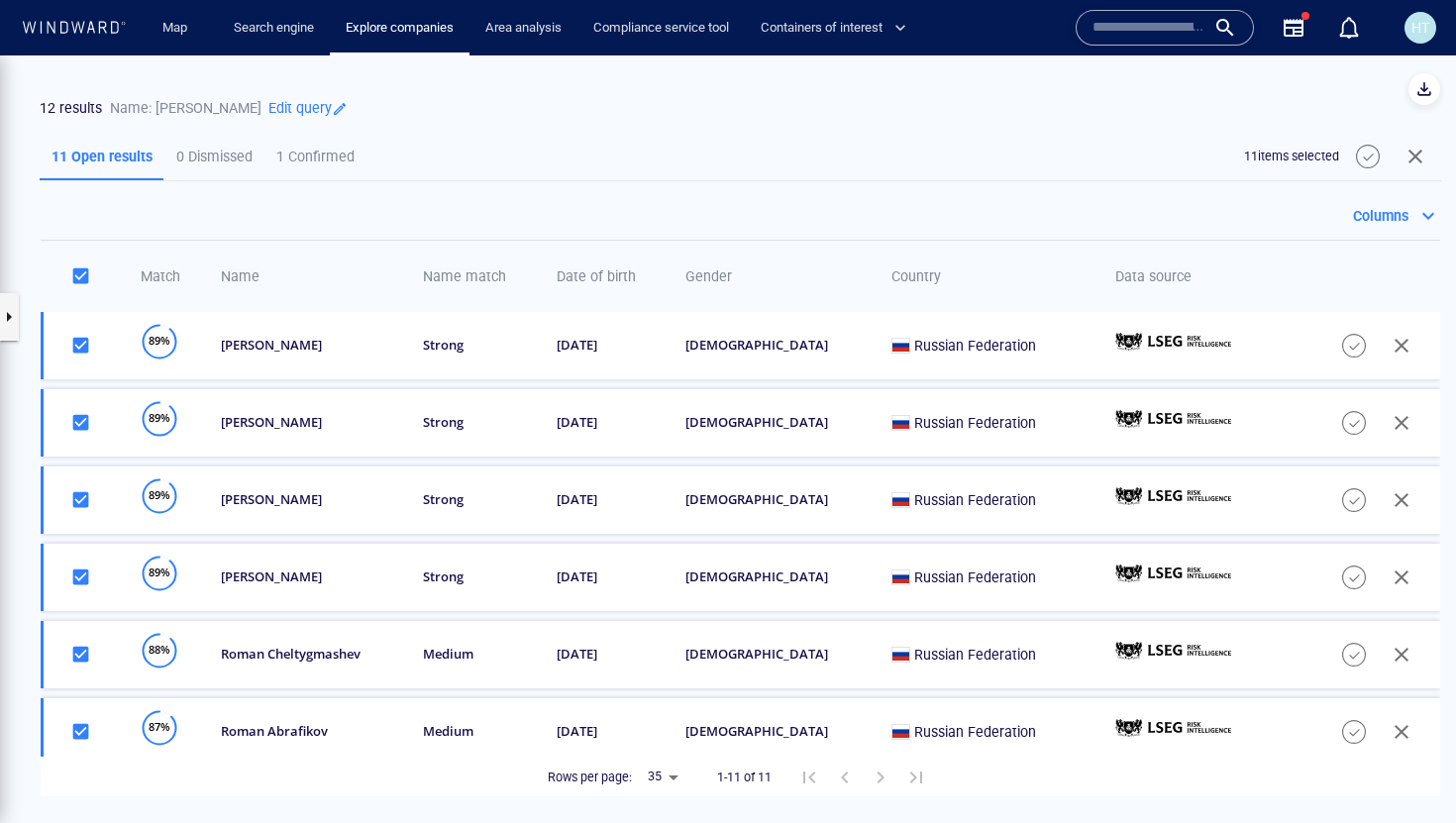 click at bounding box center [1415, 156] 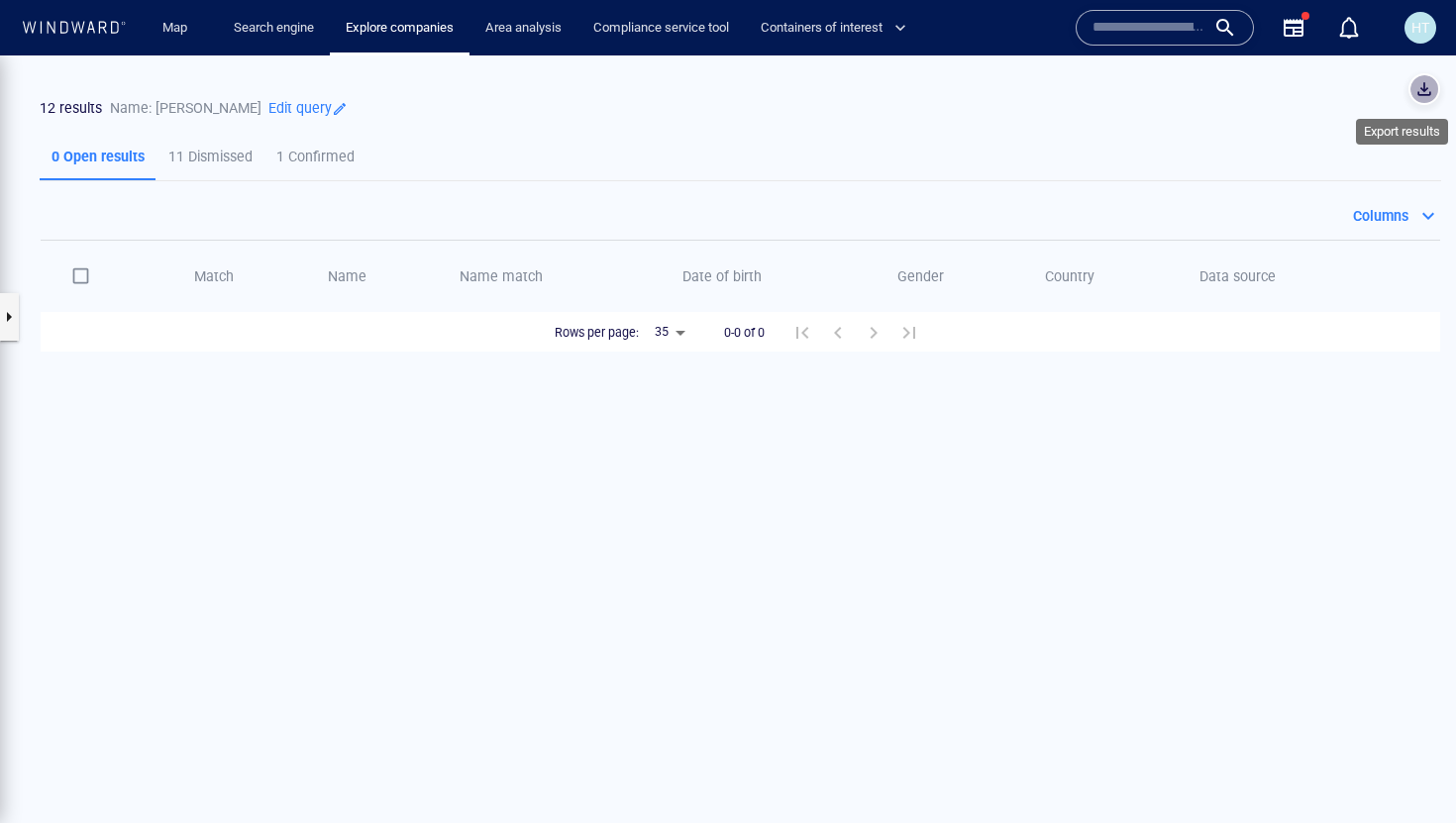 click at bounding box center (1424, 89) 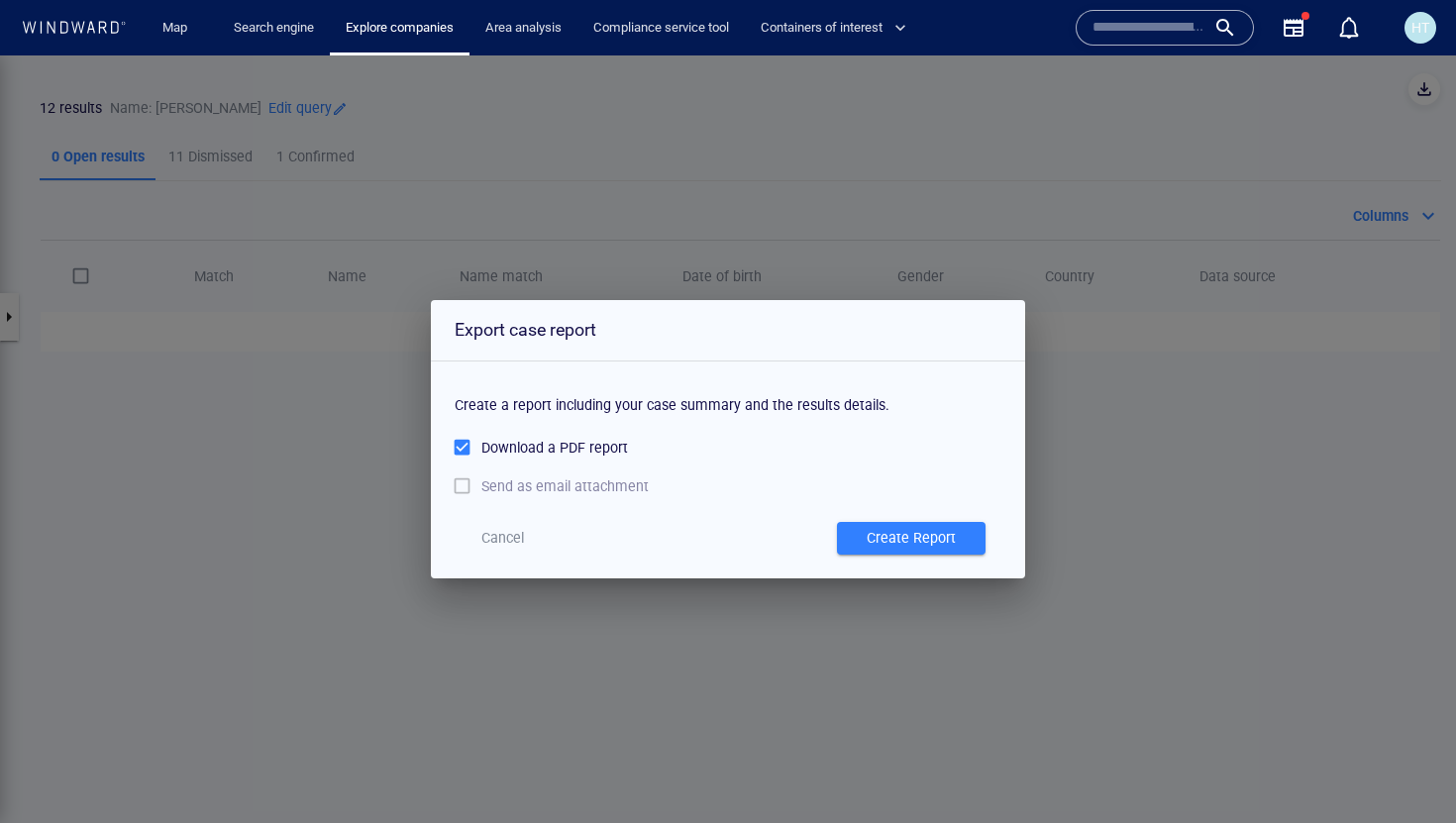 click on "Create Report" at bounding box center [911, 538] 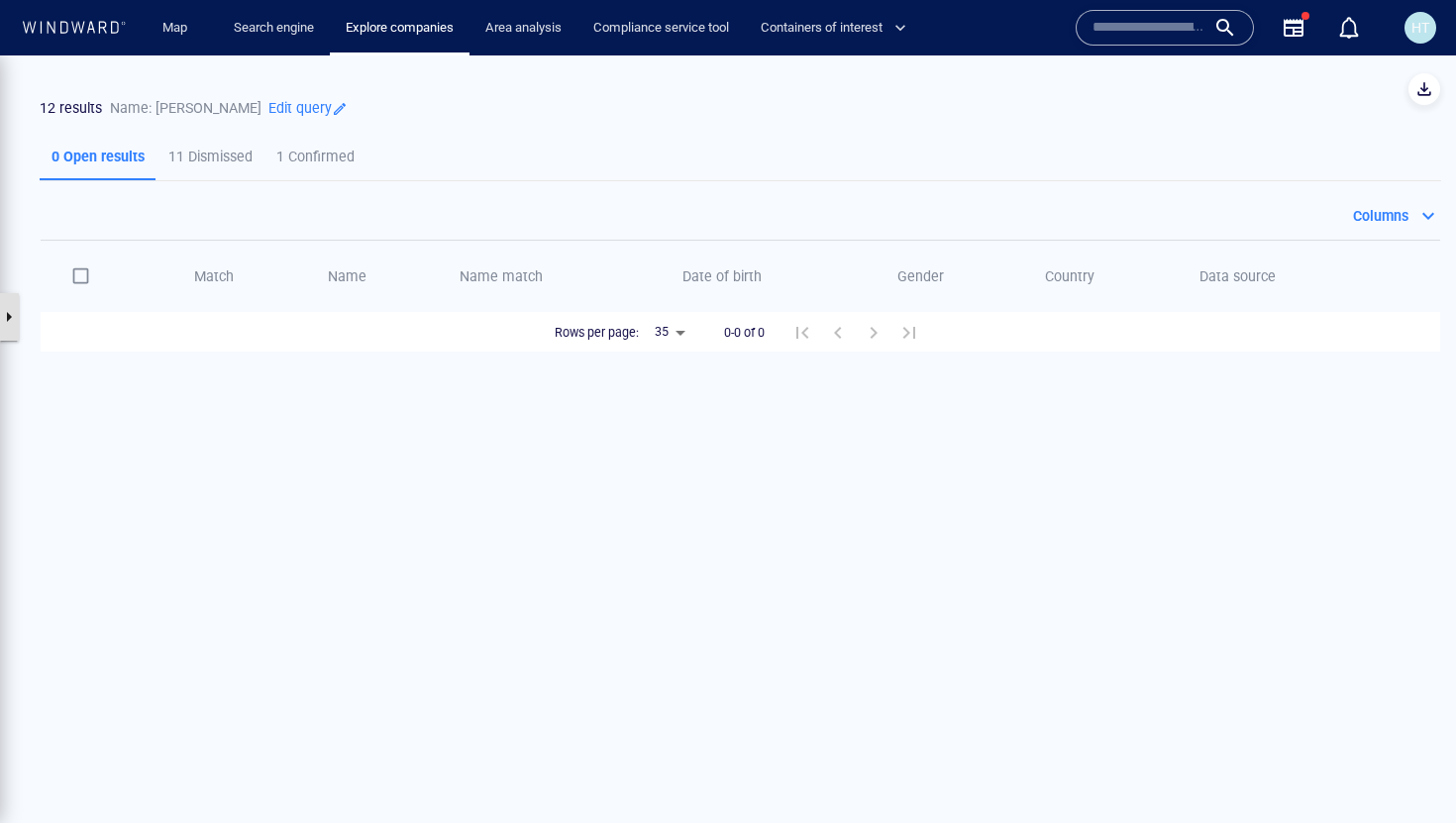 click at bounding box center (9, 317) 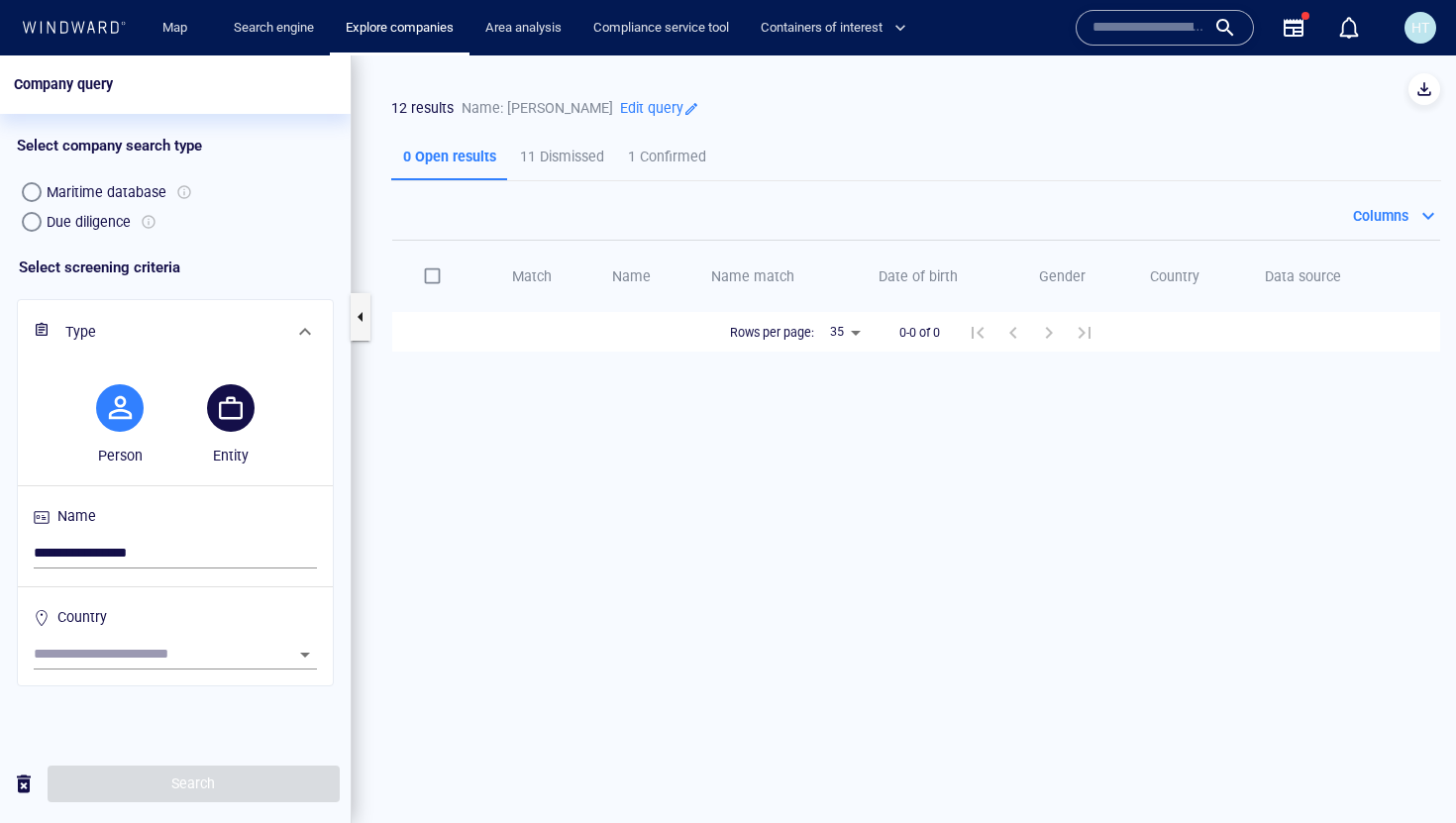 click at bounding box center [231, 408] 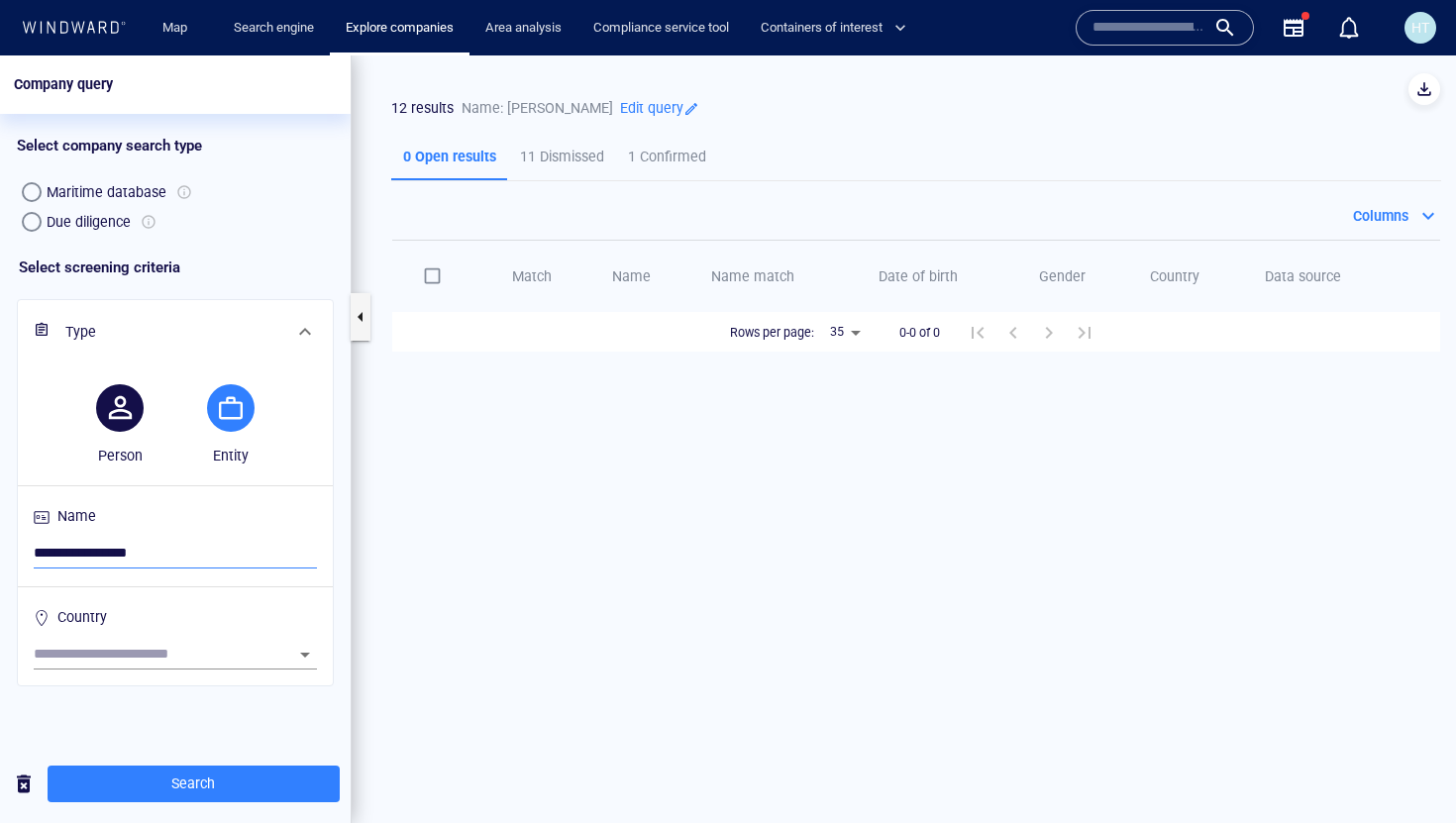 click on "**********" at bounding box center (175, 554) 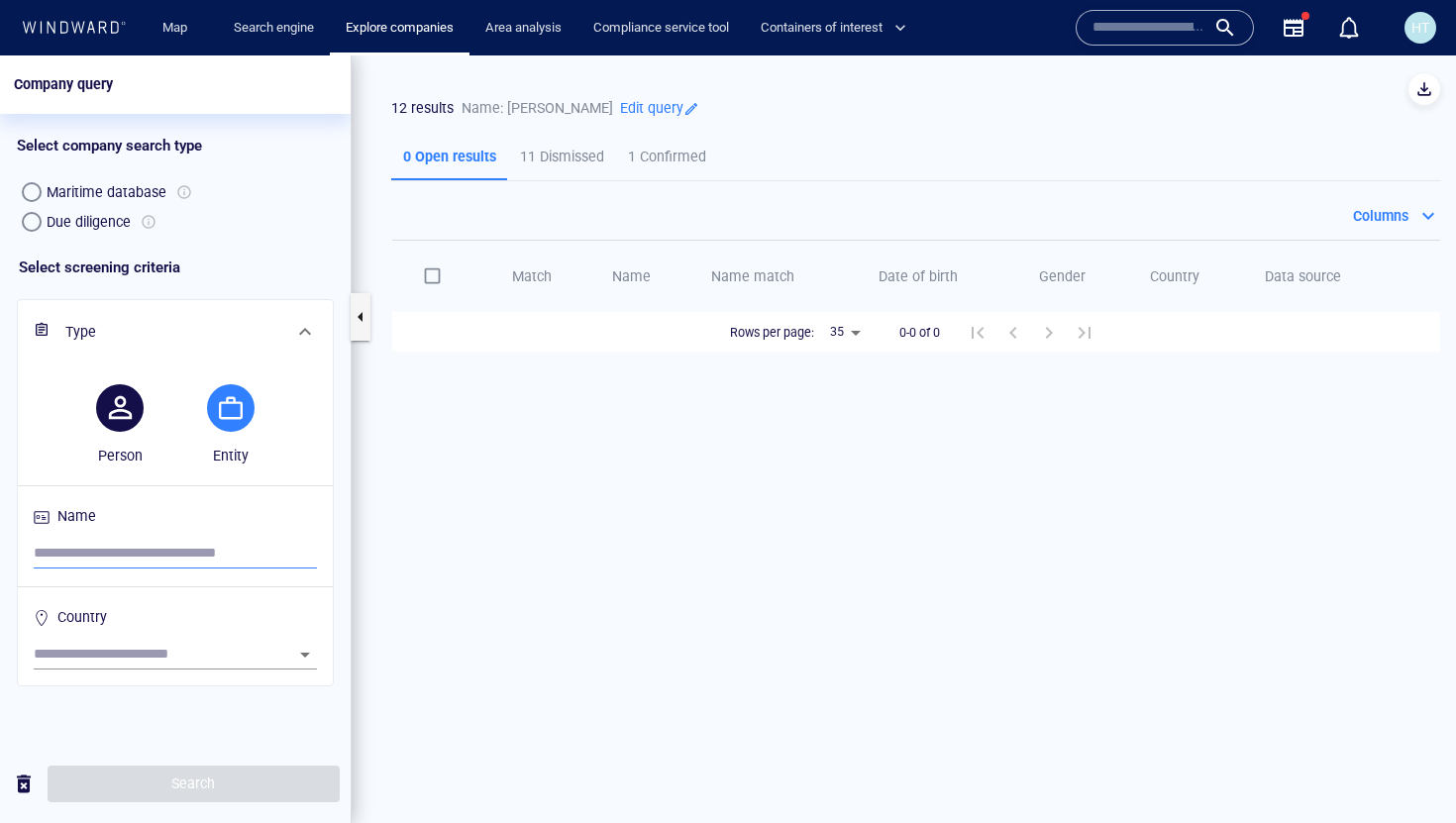 click at bounding box center (175, 554) 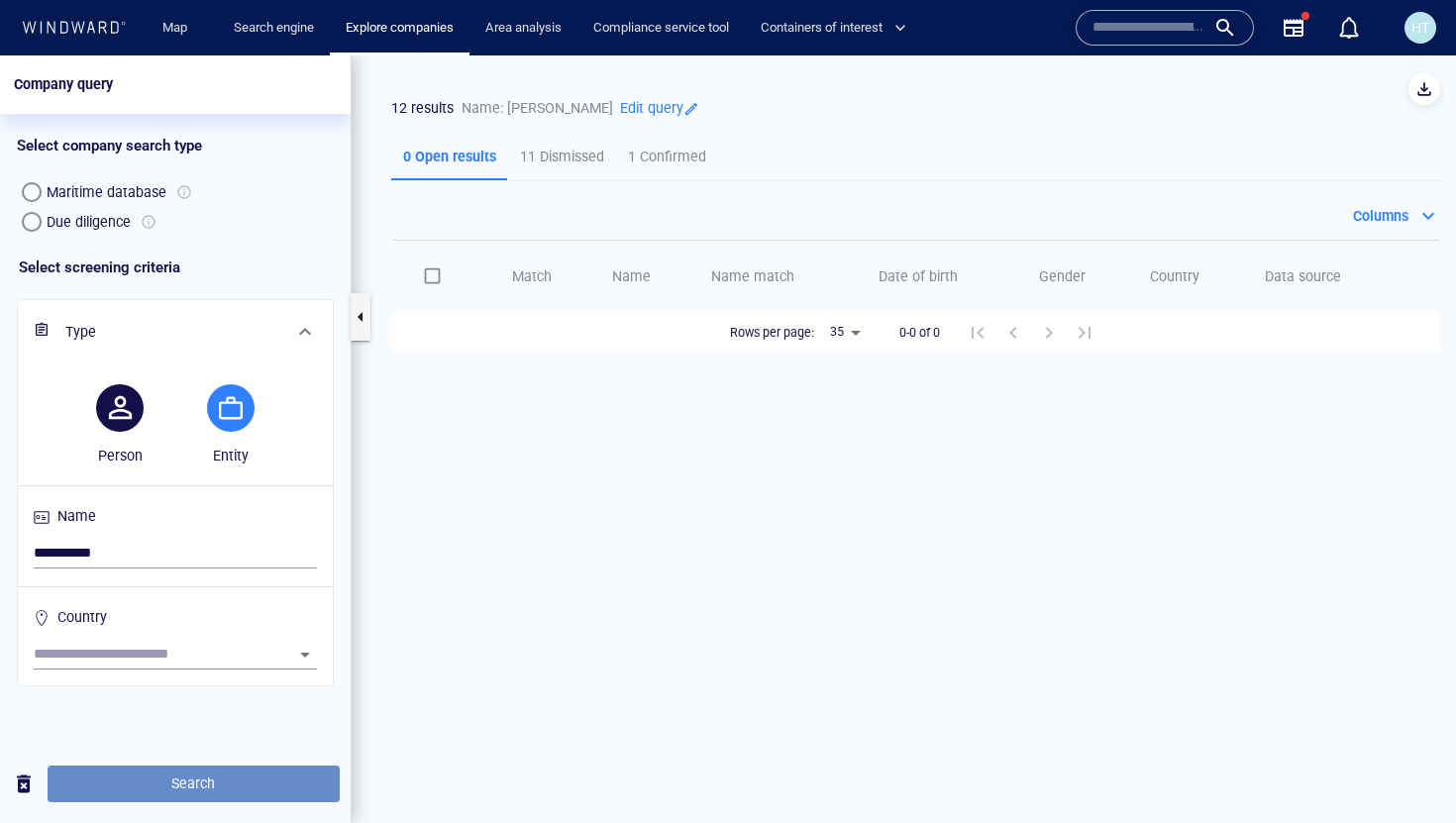 click on "Search" at bounding box center (193, 783) 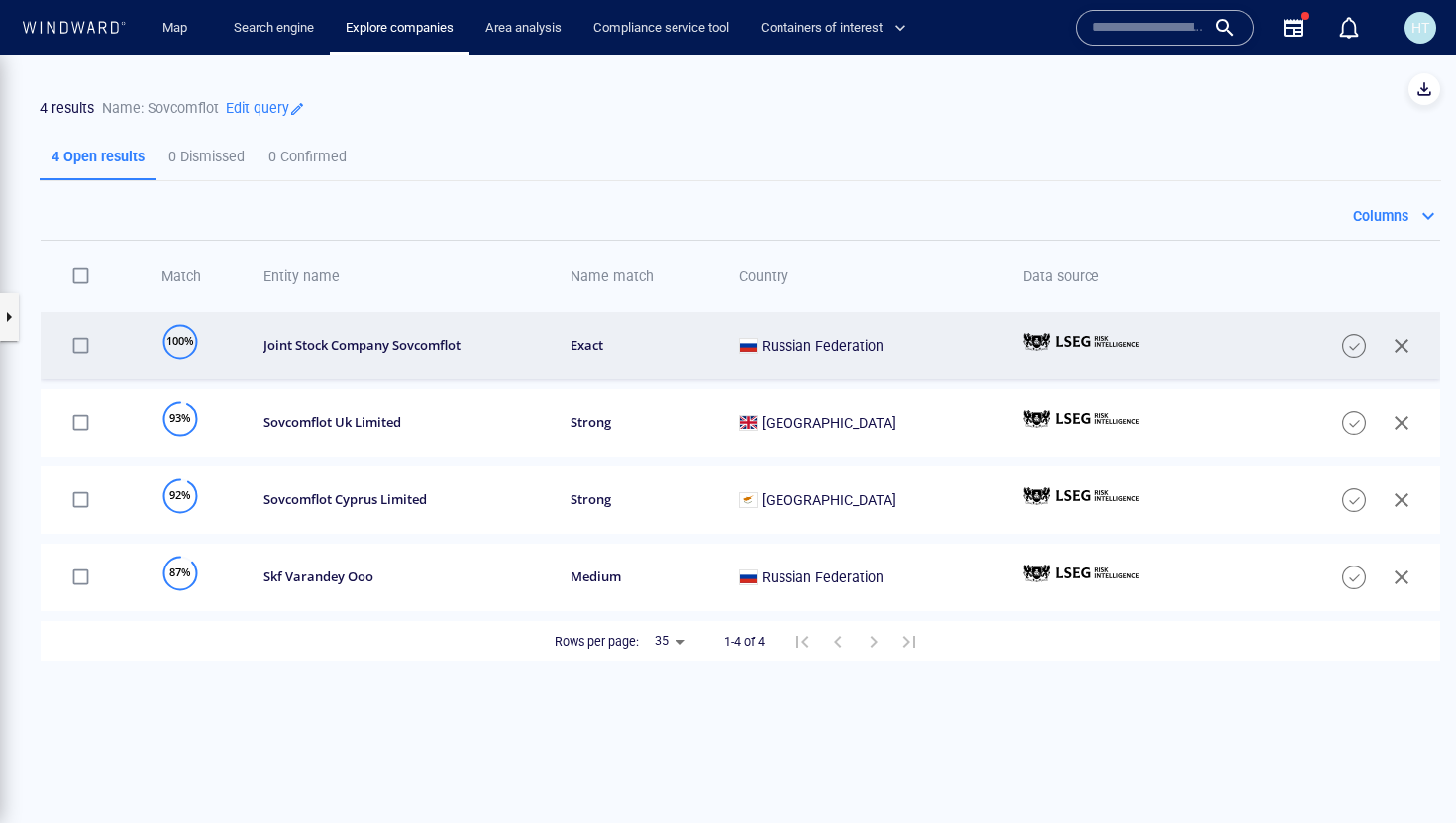 click on "joint stock company sovcomflot" at bounding box center [396, 346] 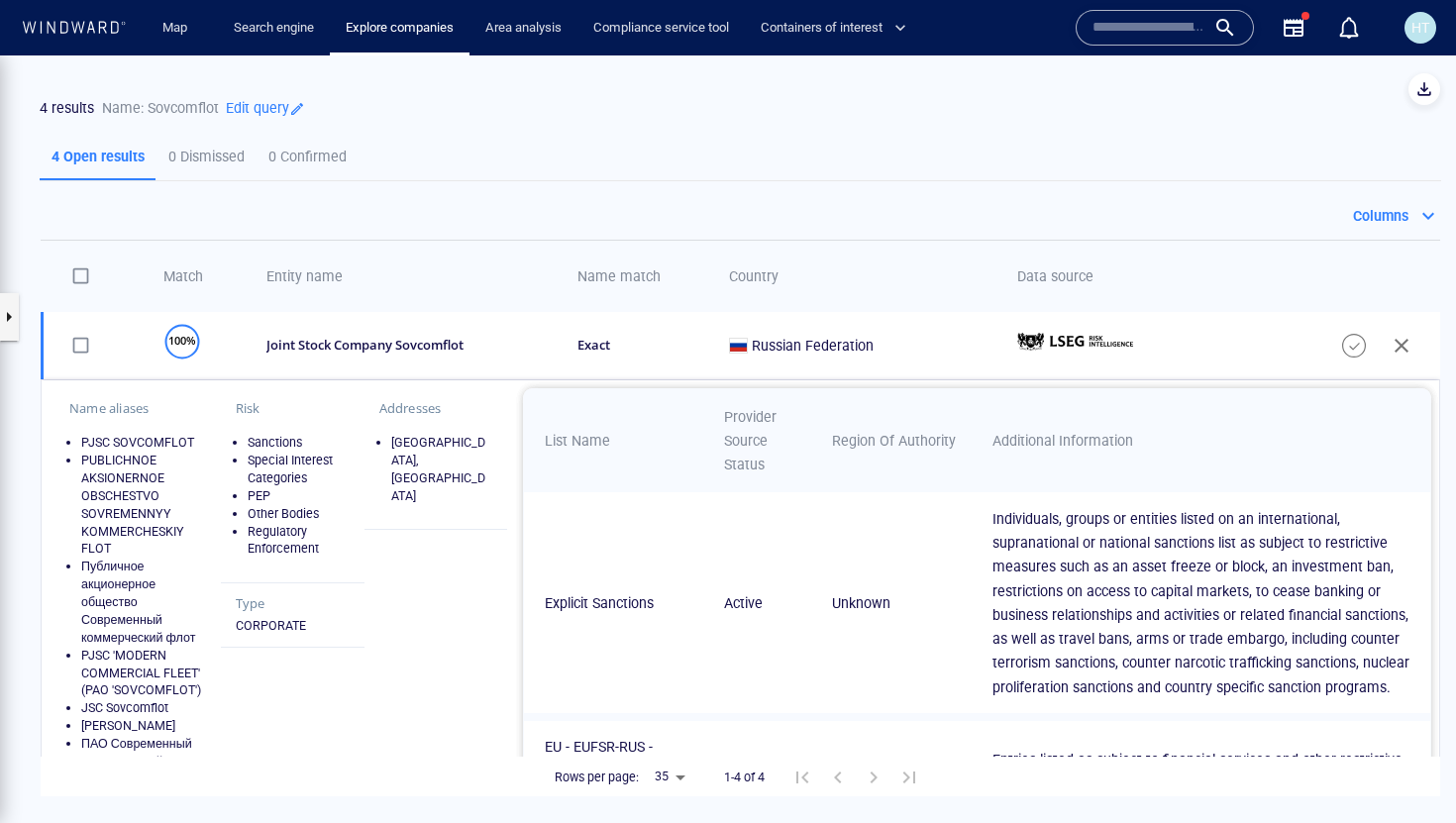 click on "Sanctions" at bounding box center (298, 443) 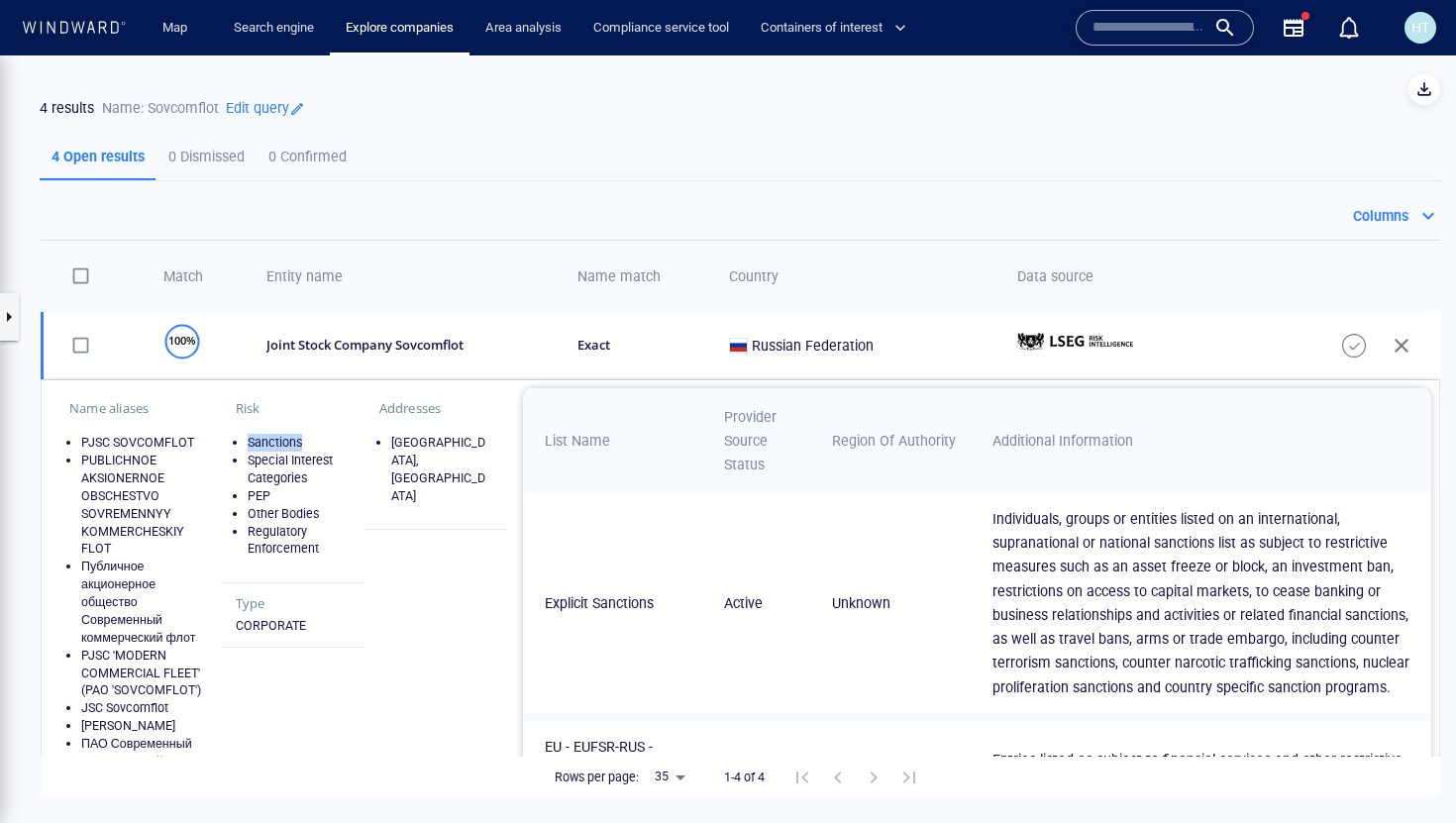 click on "Sanctions" at bounding box center (298, 443) 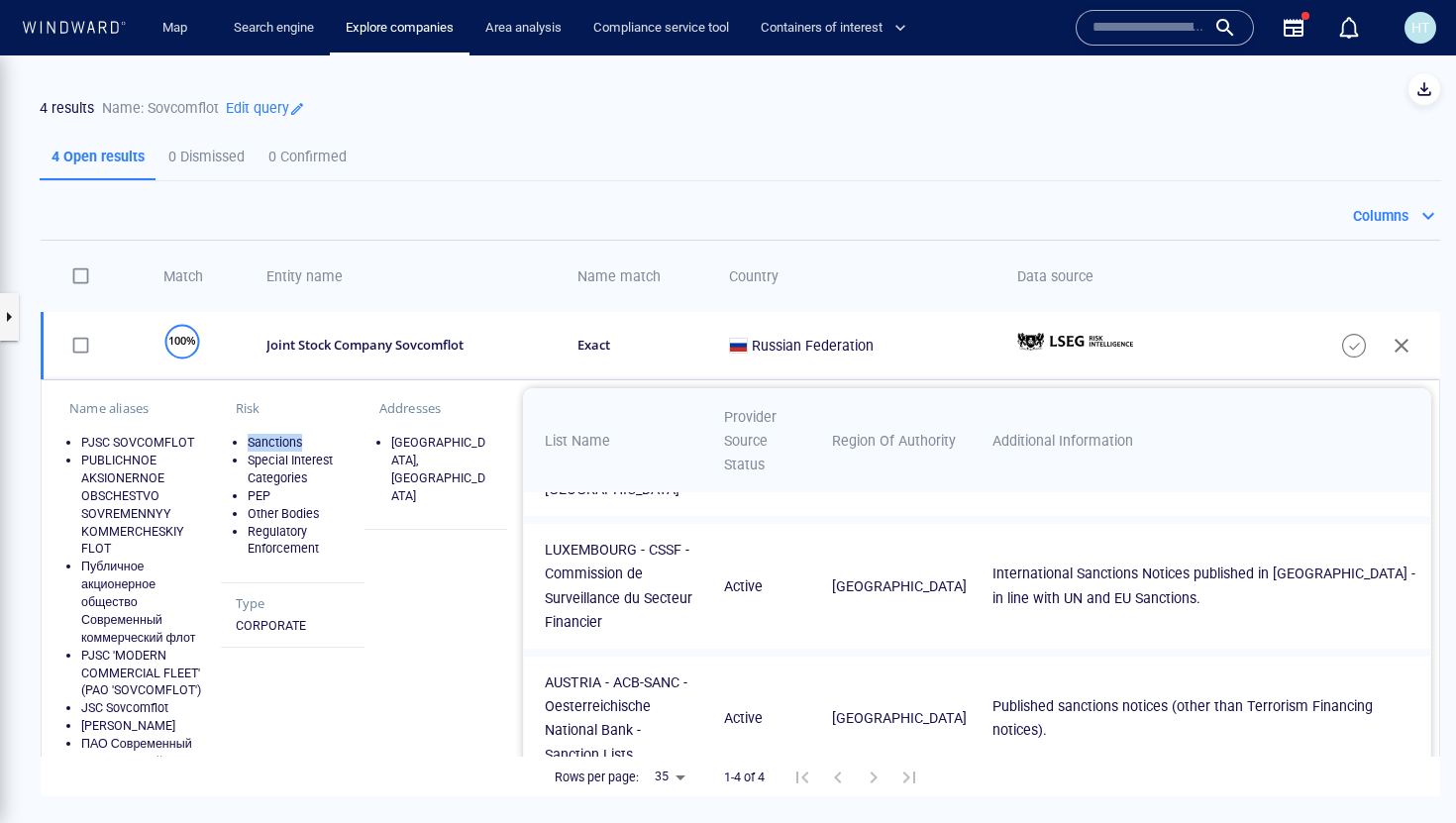 scroll, scrollTop: 1531, scrollLeft: 0, axis: vertical 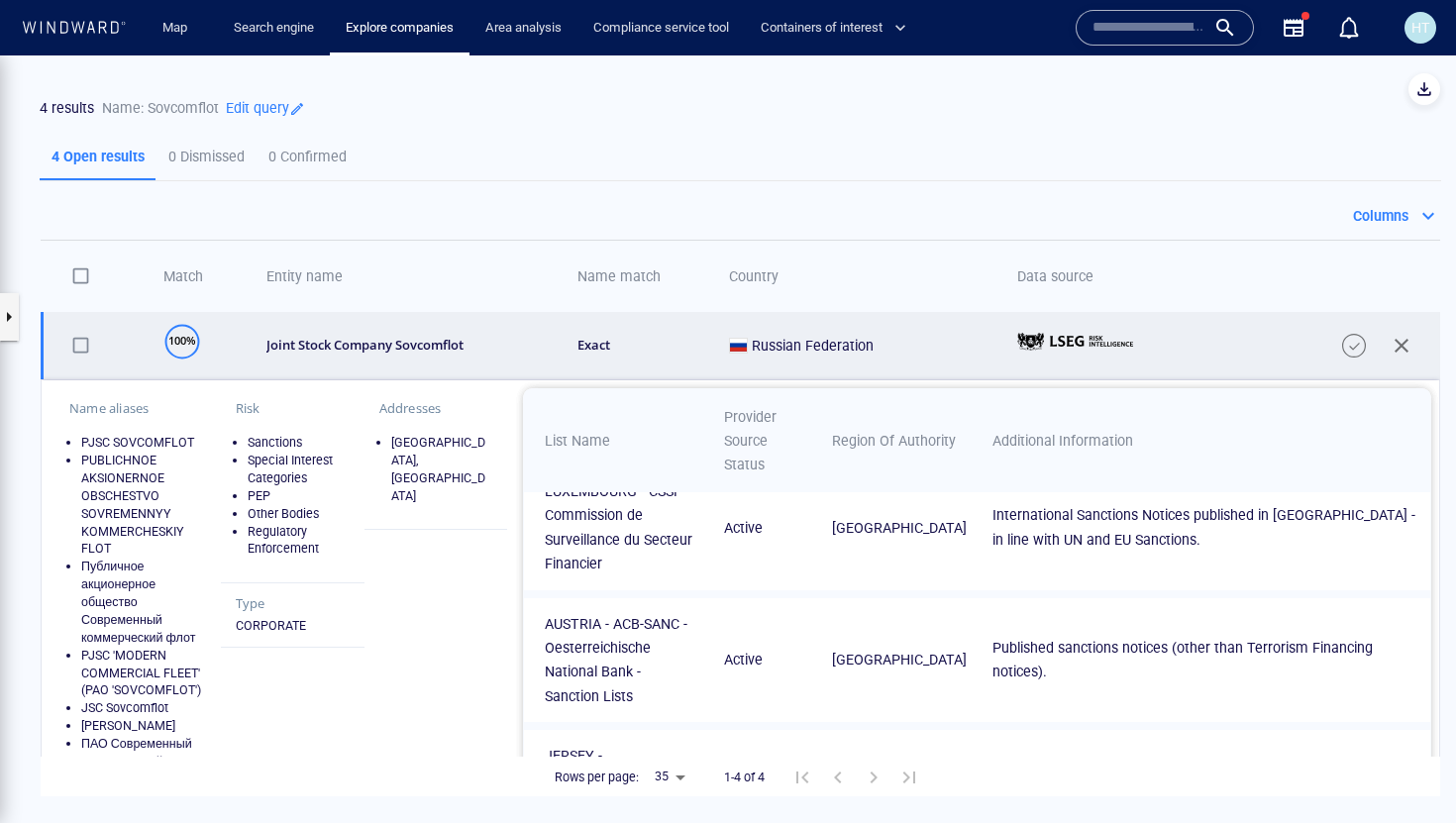 click on "exact" at bounding box center [640, 345] 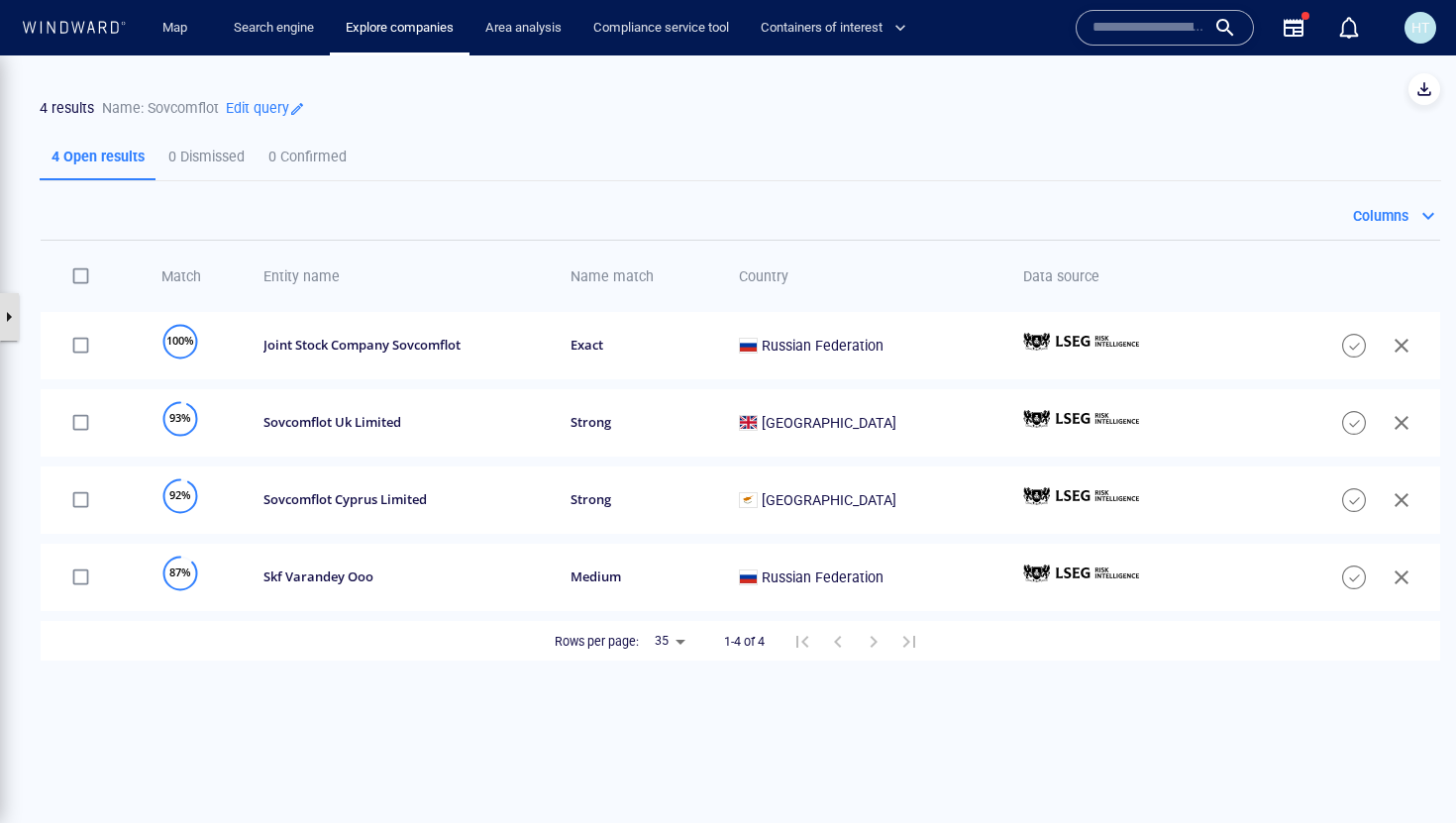 click at bounding box center (9, 317) 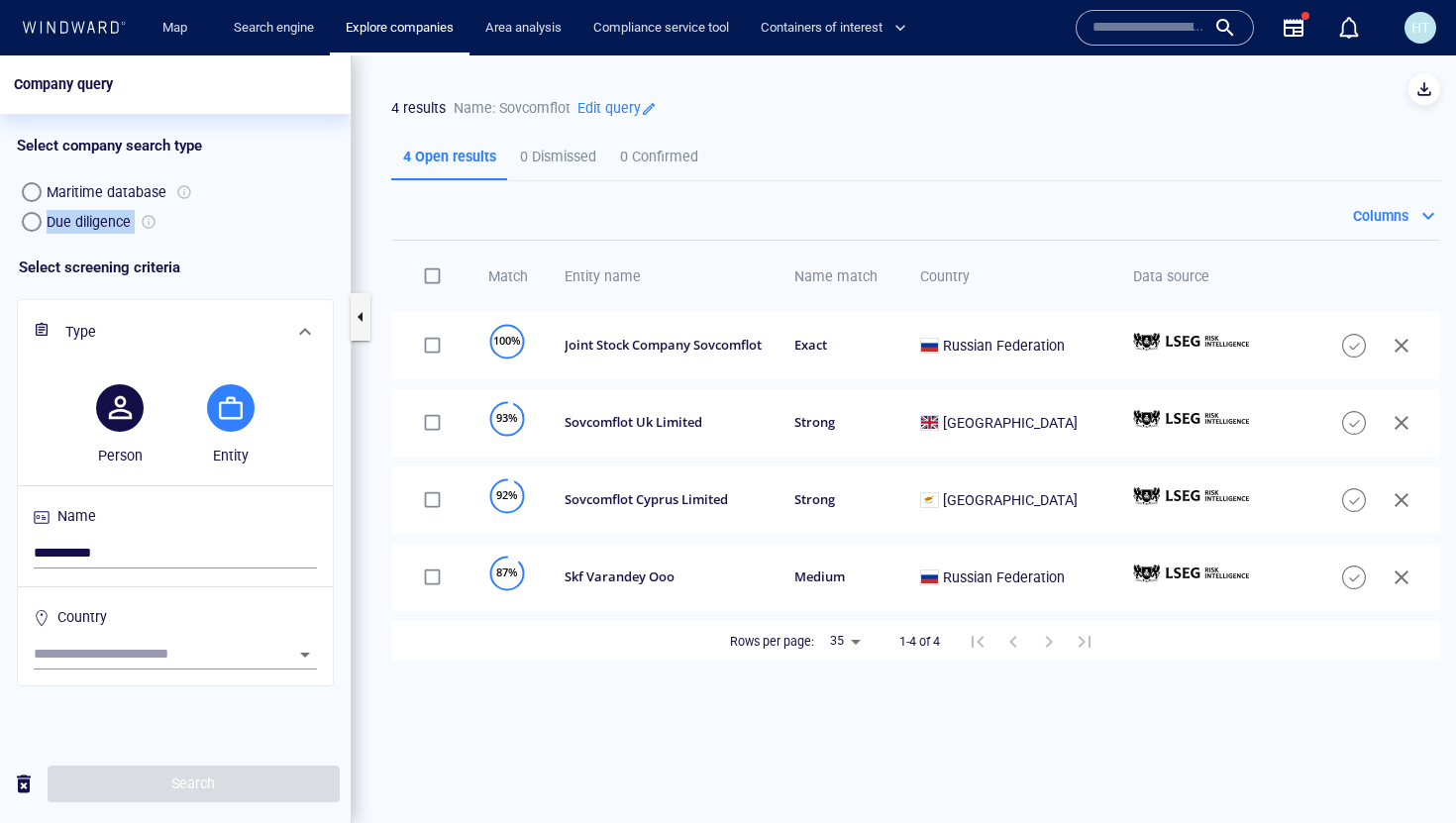 drag, startPoint x: 46, startPoint y: 224, endPoint x: 173, endPoint y: 220, distance: 127.063 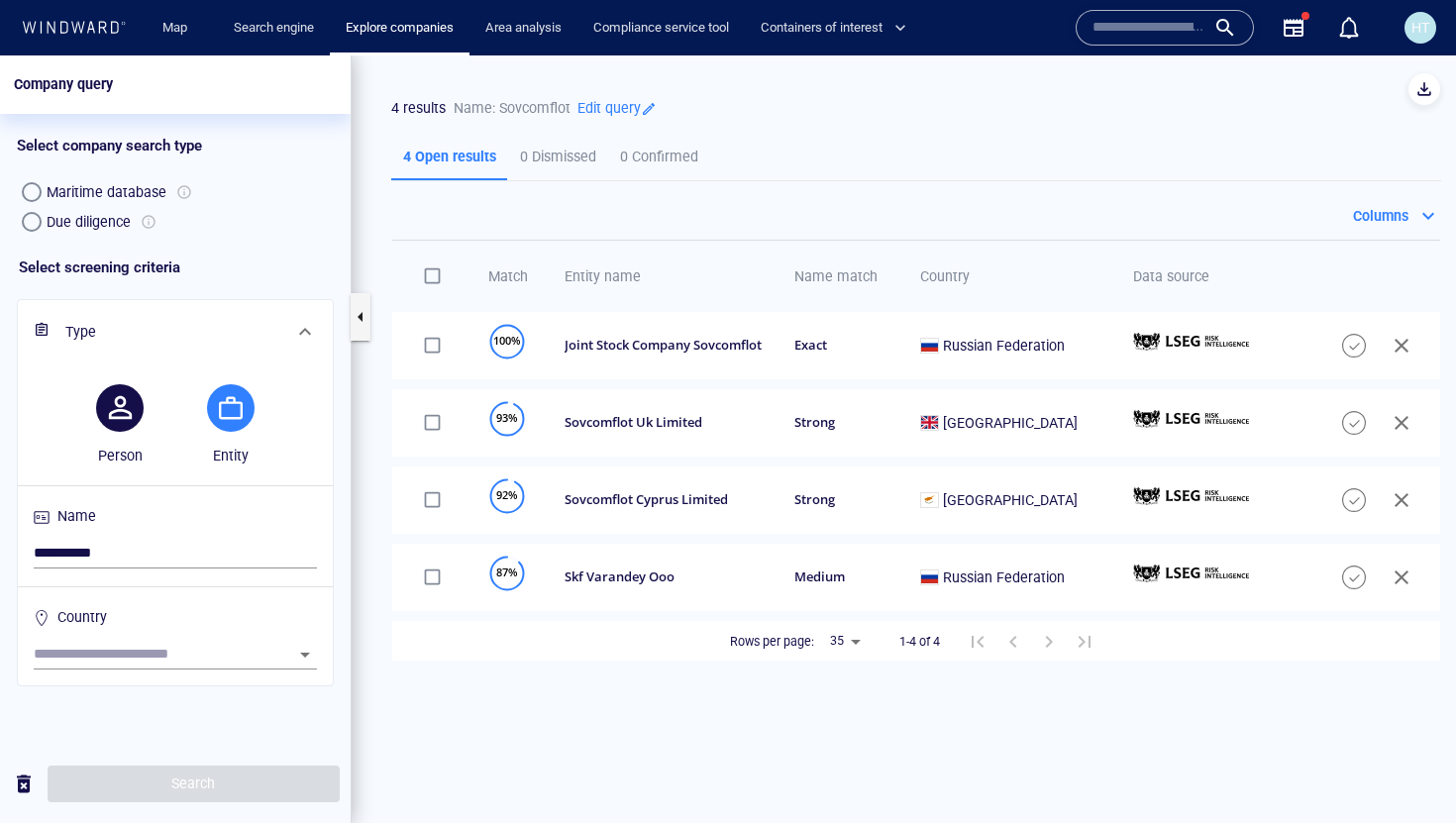 click on "Due diligence" at bounding box center [175, 222] 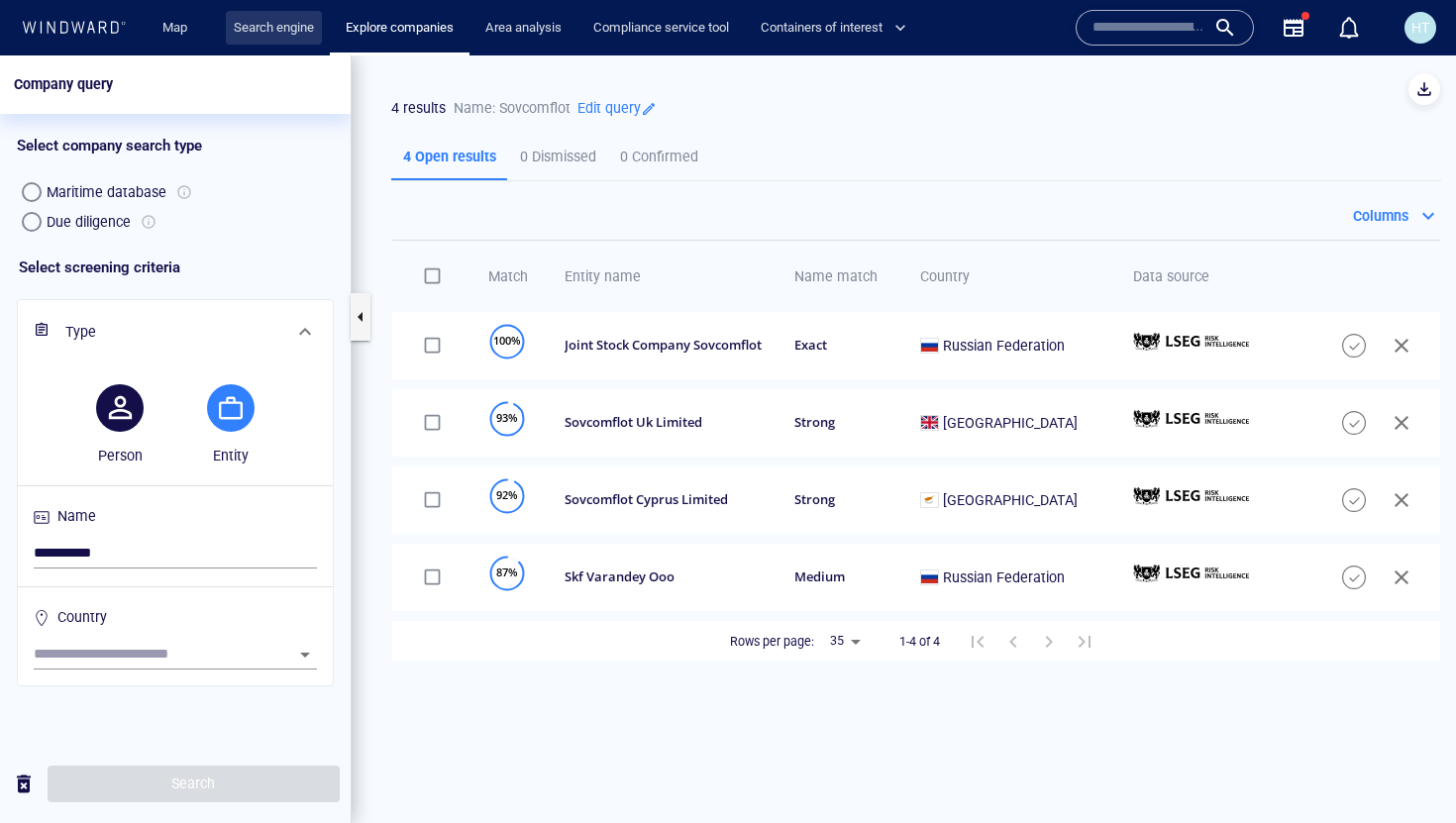click on "Search engine" at bounding box center [273, 28] 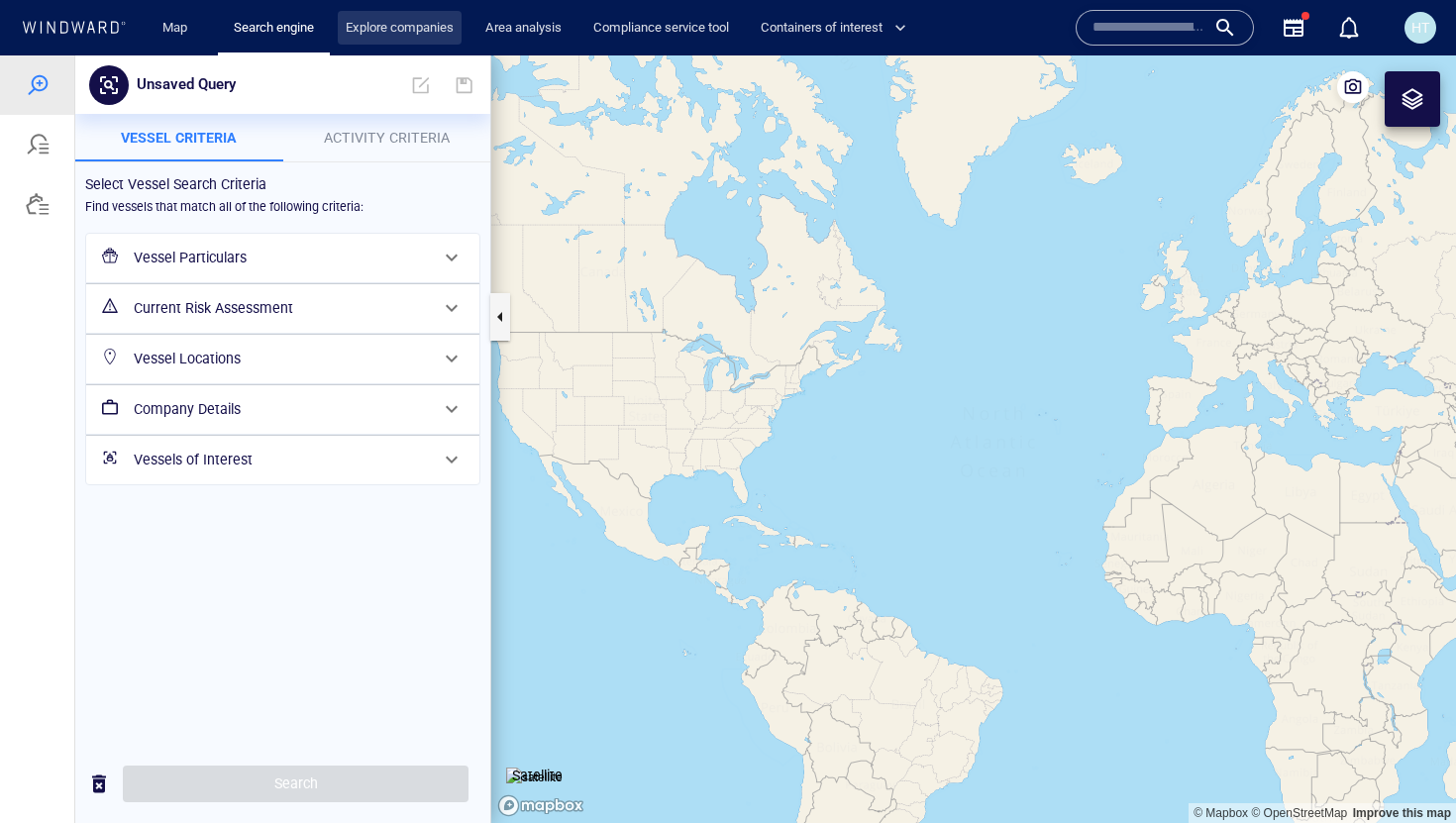 click on "Explore companies" at bounding box center [399, 28] 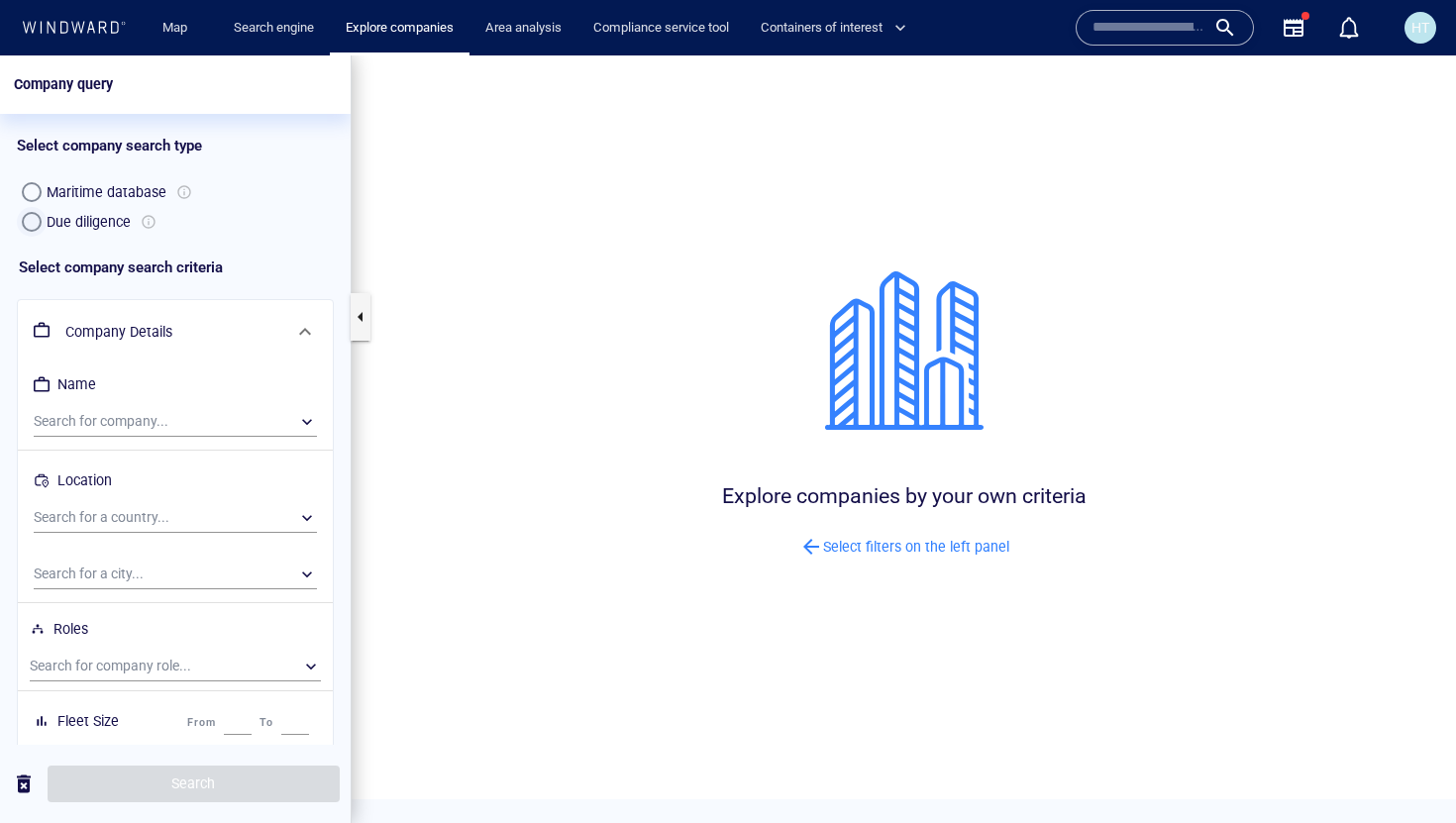 click on "Due diligence" at bounding box center (32, 222) 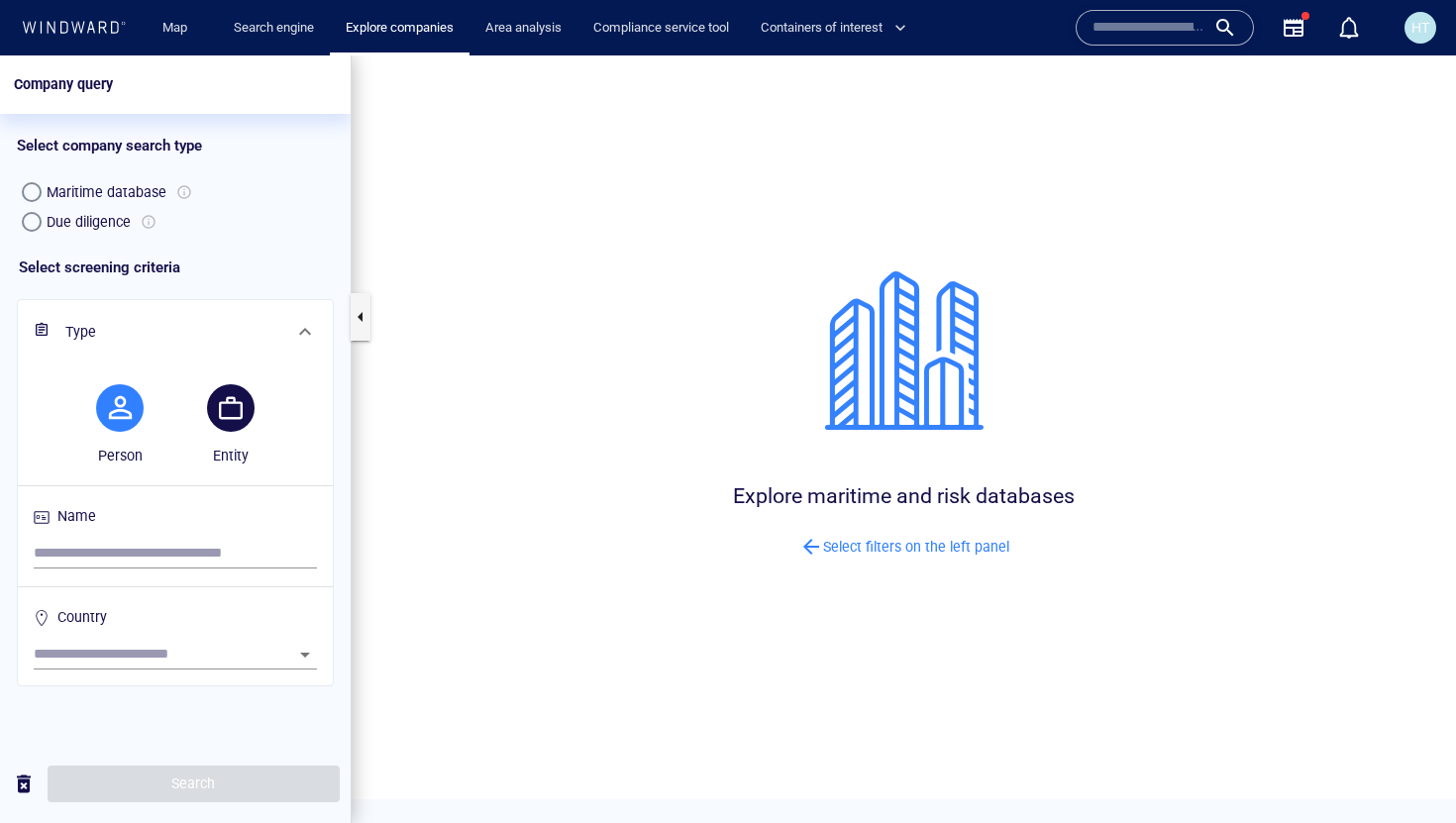 click on "Select screening criteria Type Person Entity Name Country" at bounding box center [175, 490] 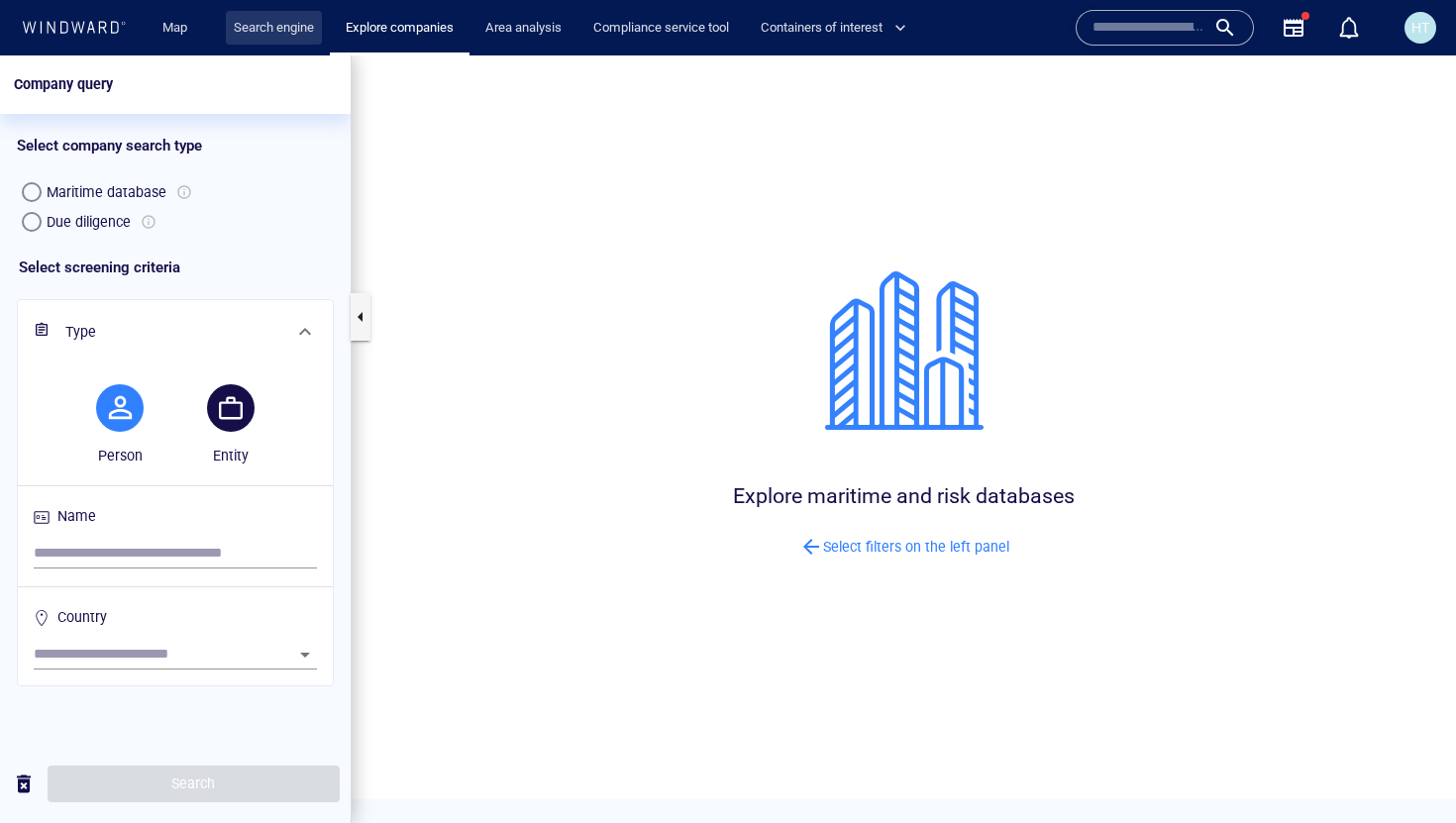 click on "Search engine" at bounding box center (273, 28) 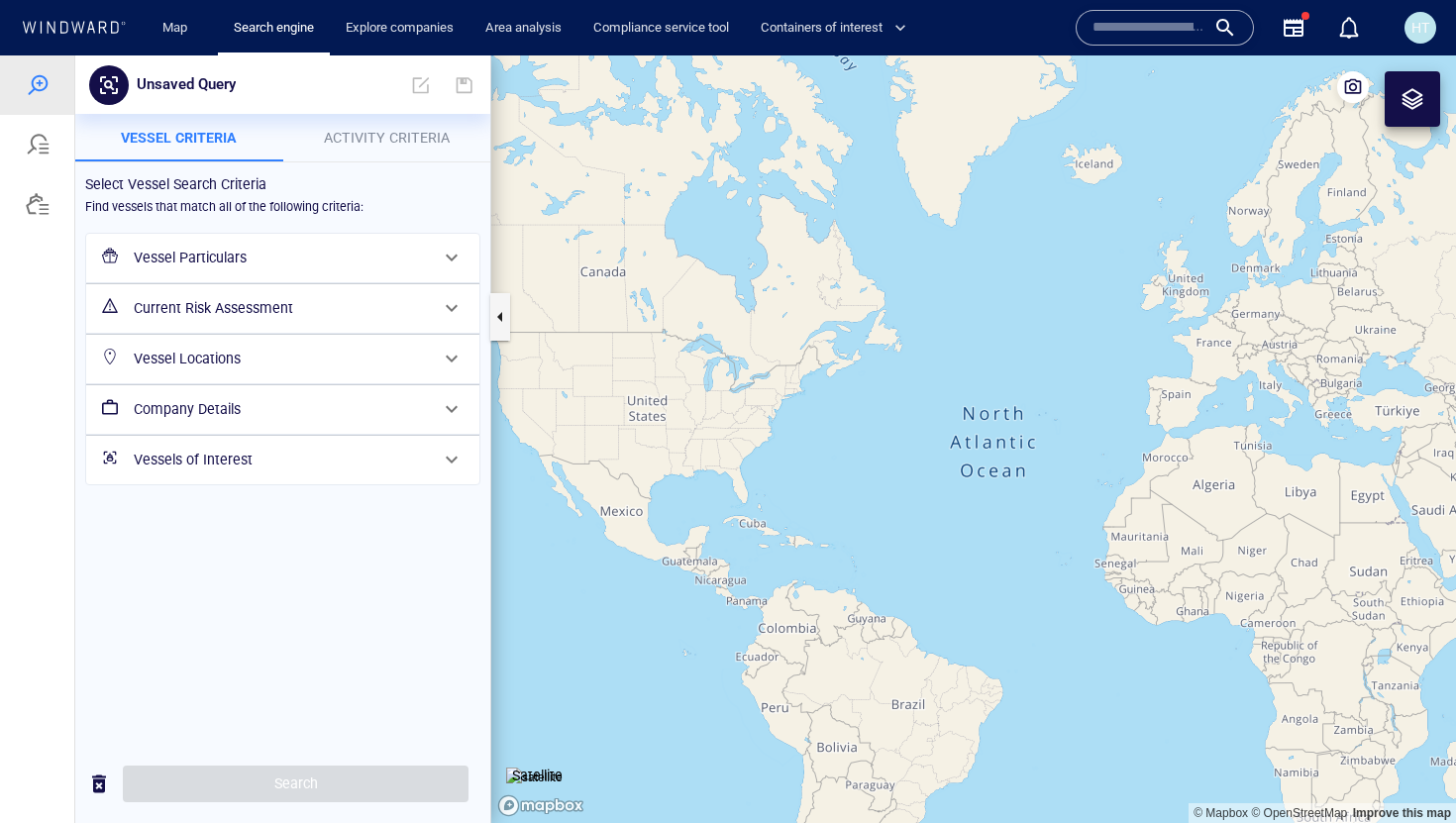 drag, startPoint x: 1086, startPoint y: 375, endPoint x: 648, endPoint y: 409, distance: 439.31765 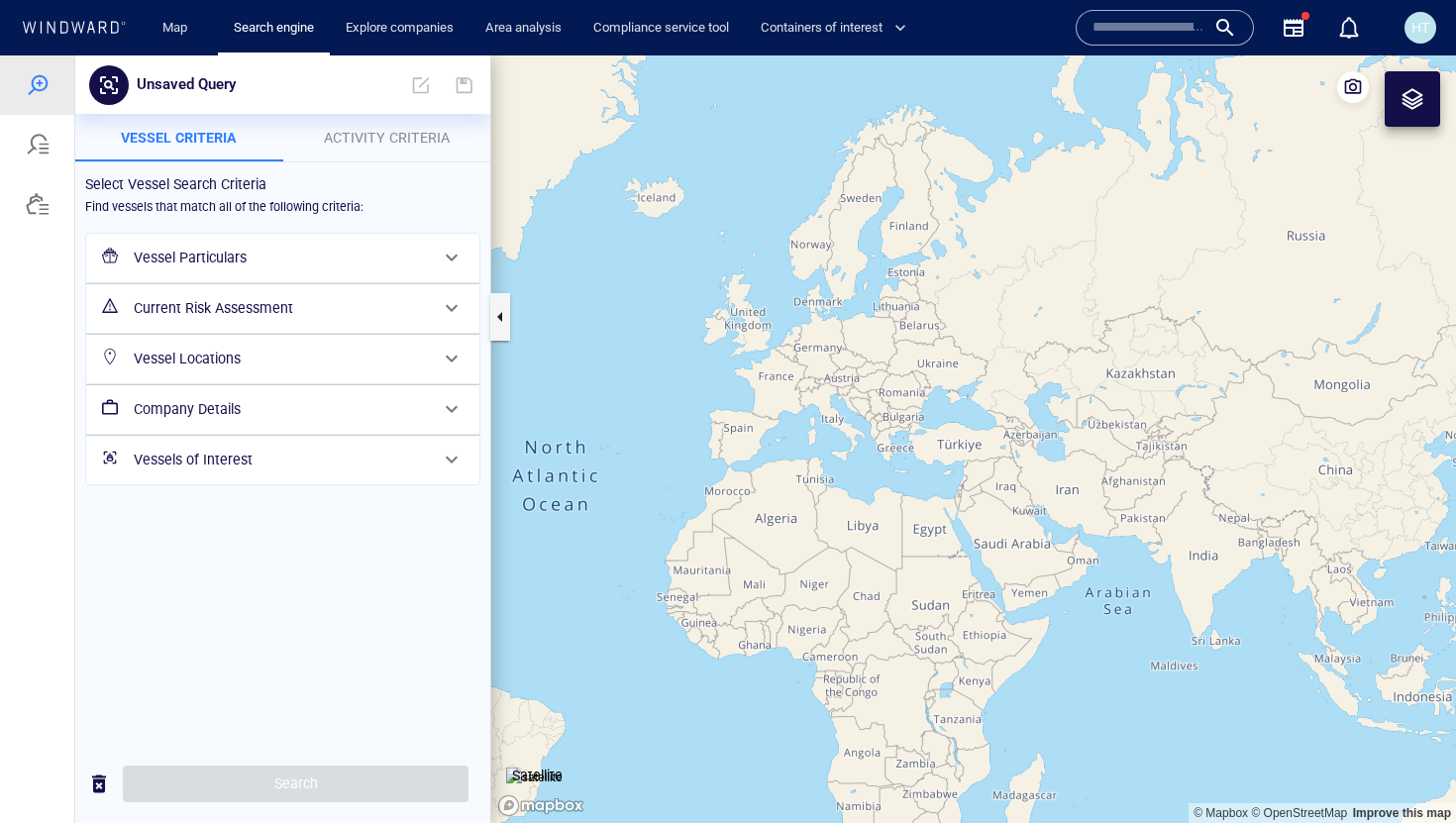 drag, startPoint x: 936, startPoint y: 463, endPoint x: 767, endPoint y: 462, distance: 169.00296 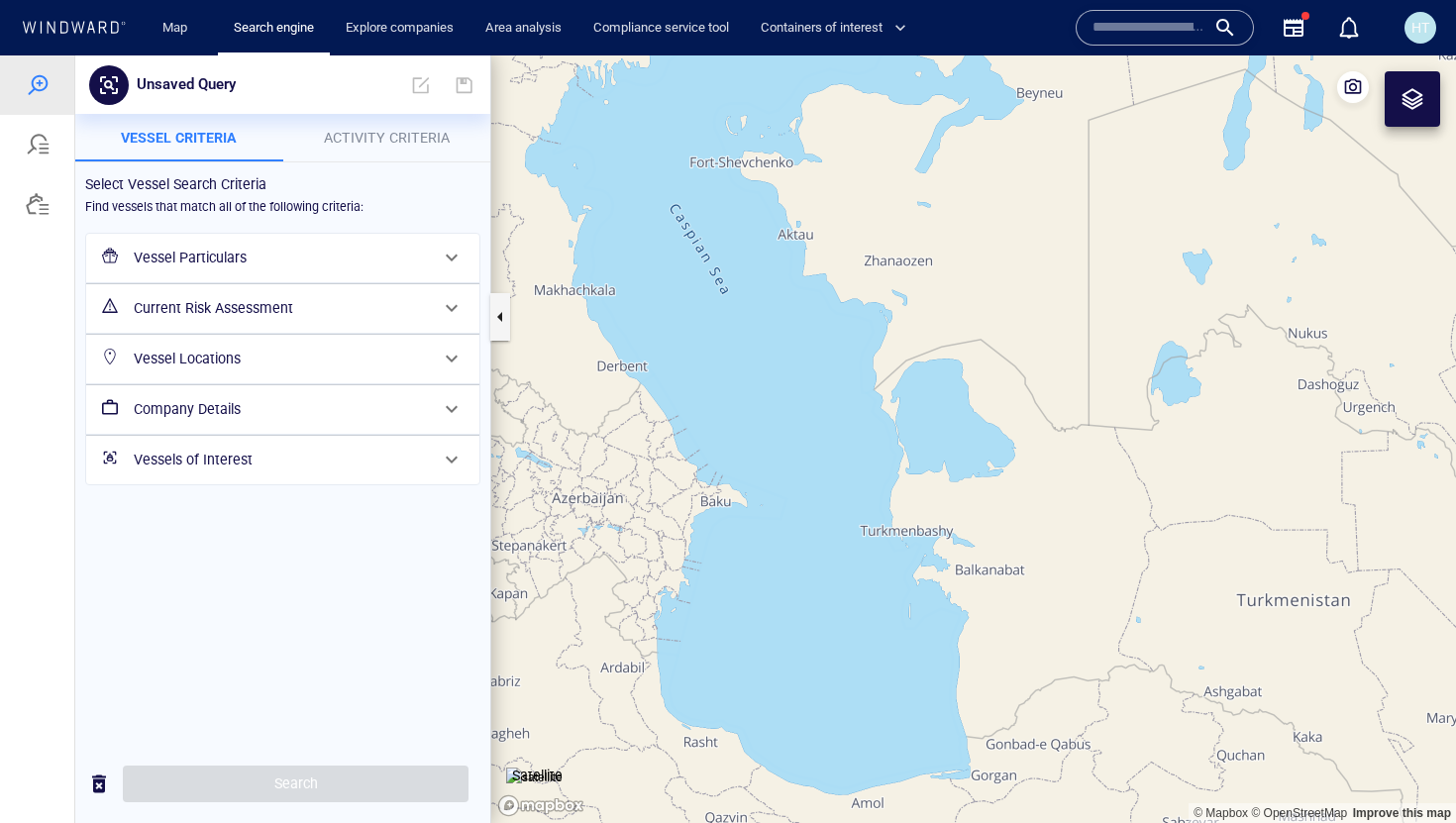 click on "Vessel Particulars" at bounding box center [280, 257] 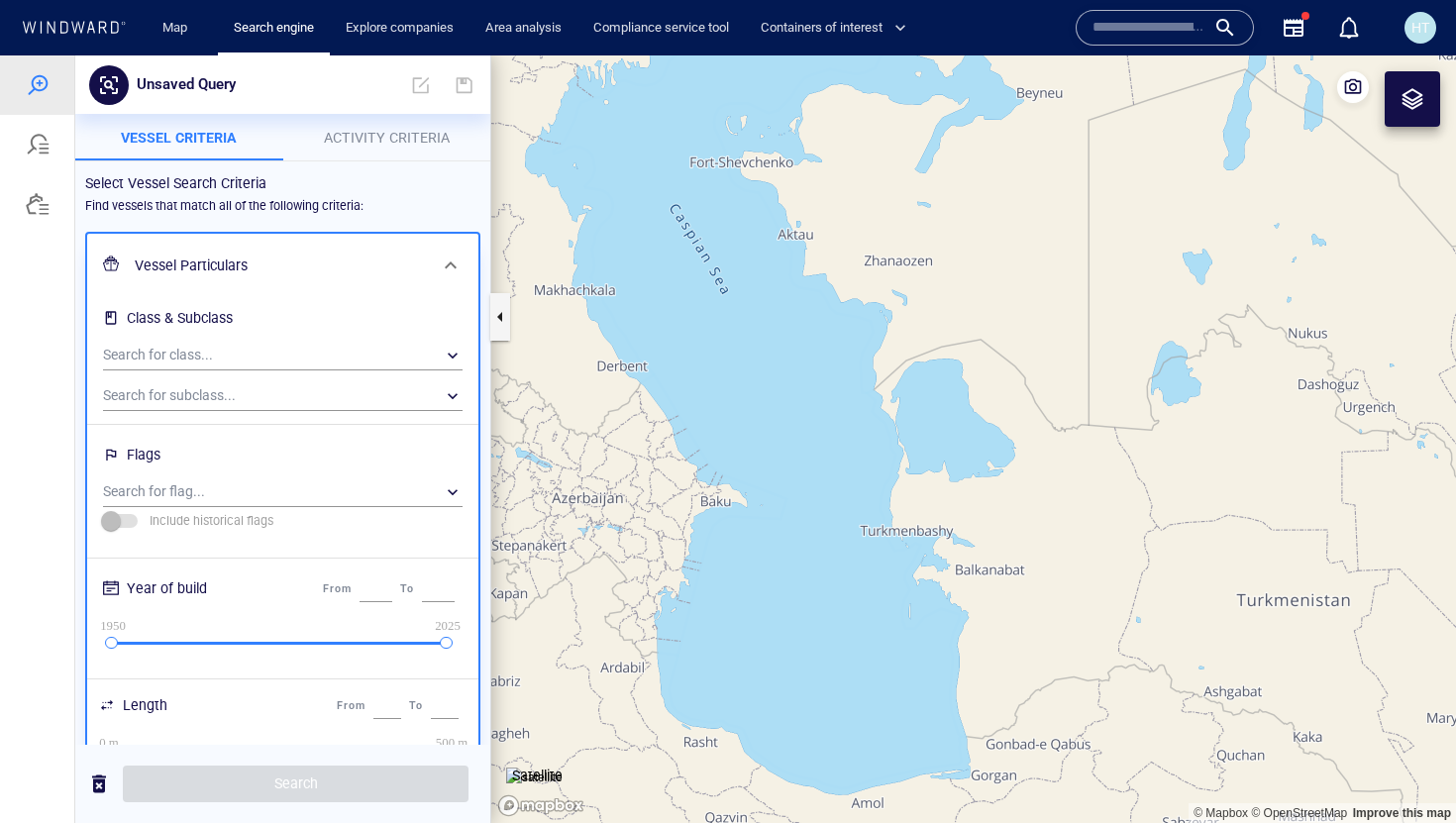 click on "Vessel Particulars" at bounding box center (280, 265) 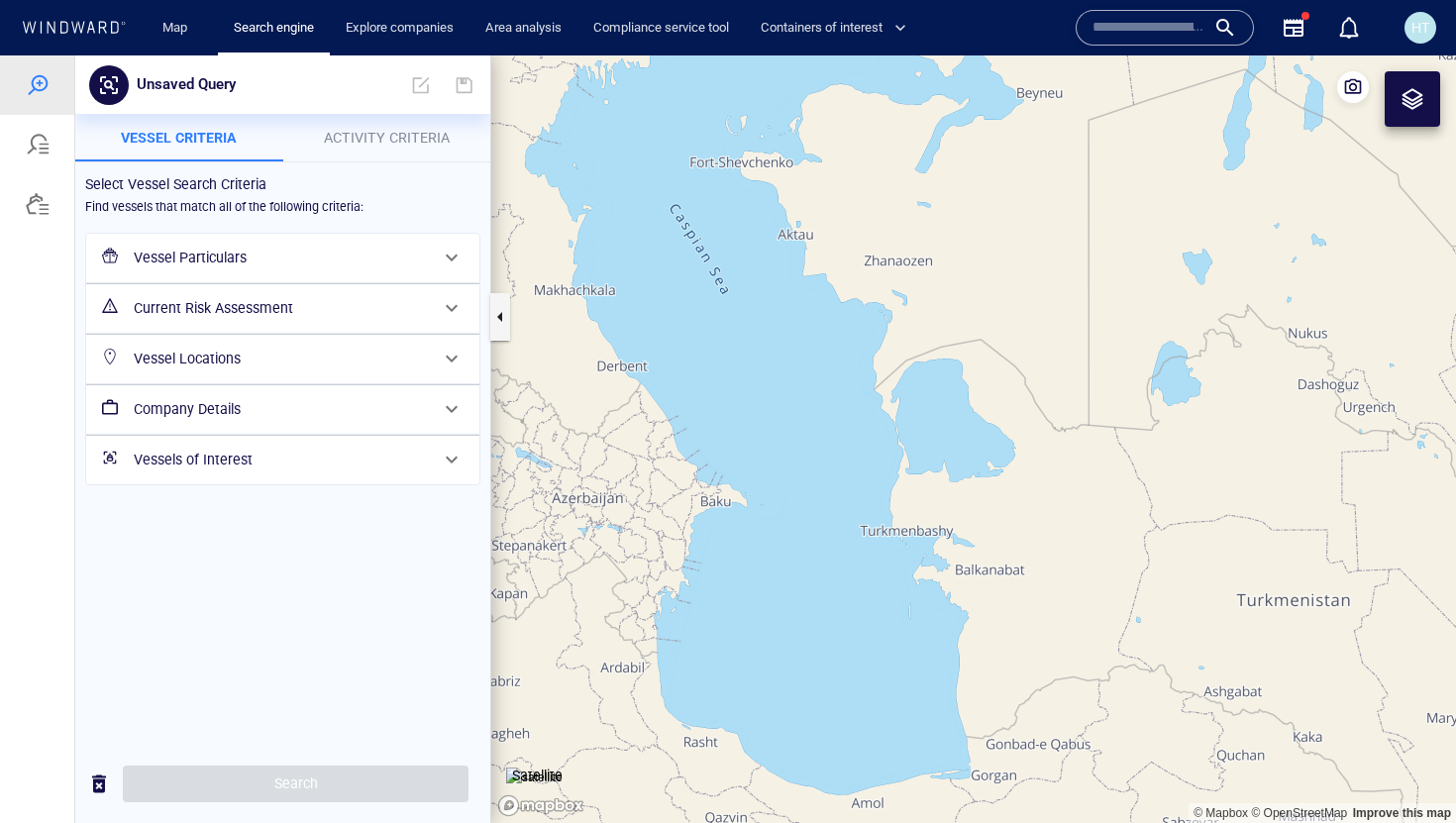 click on "Vessel Particulars" at bounding box center [280, 257] 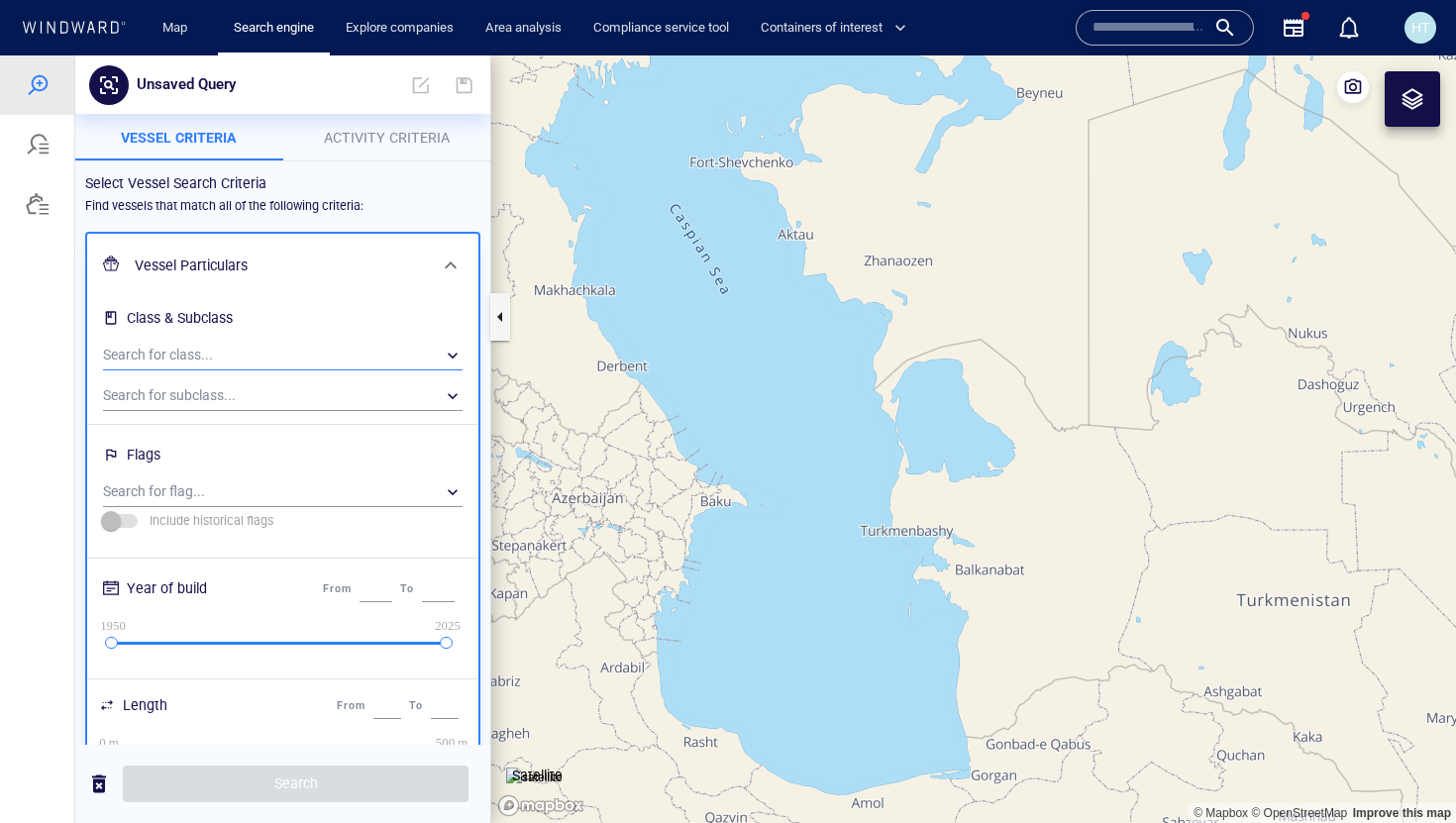 click on "​" at bounding box center [282, 356] 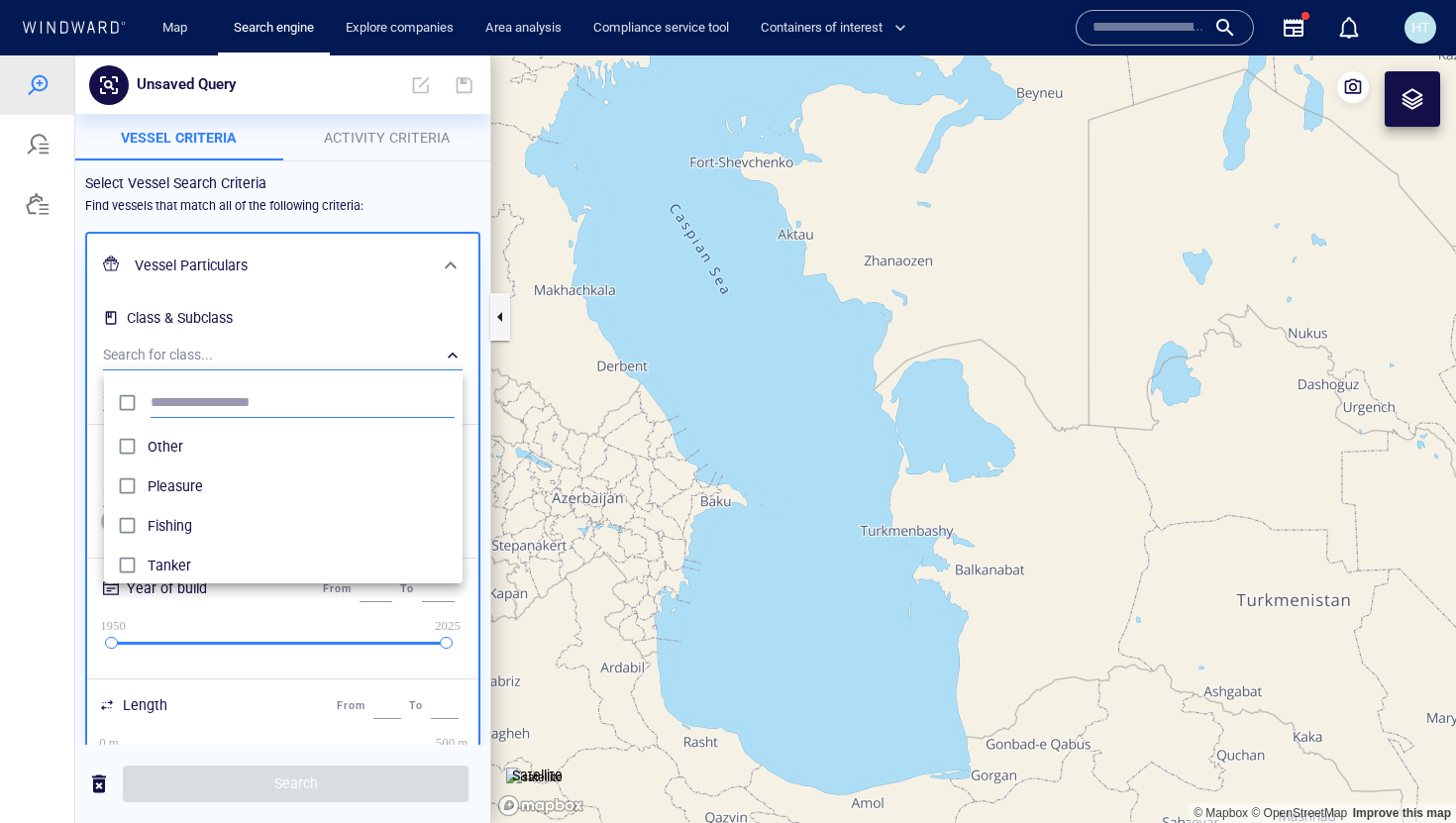 scroll, scrollTop: 0, scrollLeft: 1, axis: horizontal 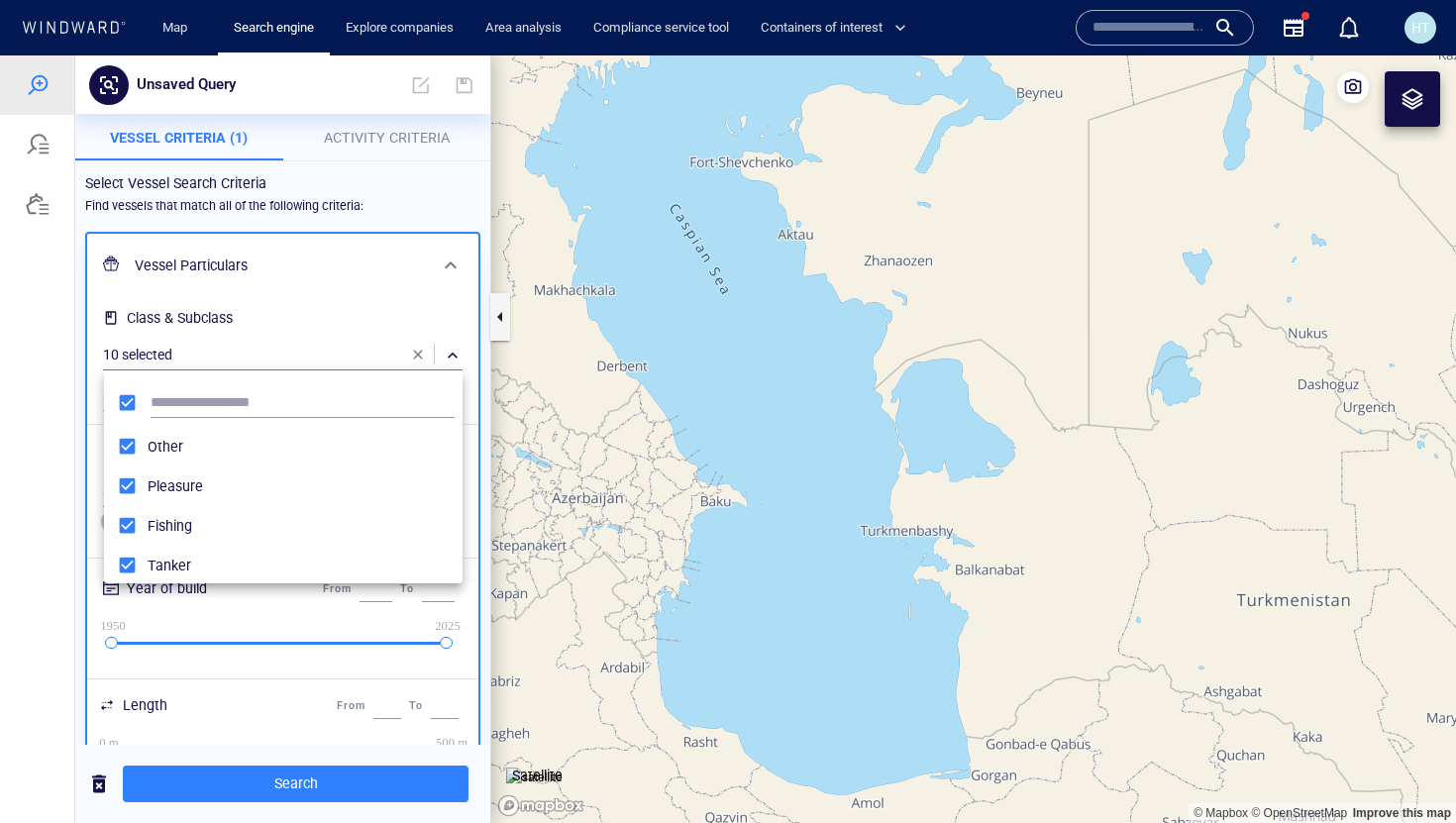 click at bounding box center [728, 439] 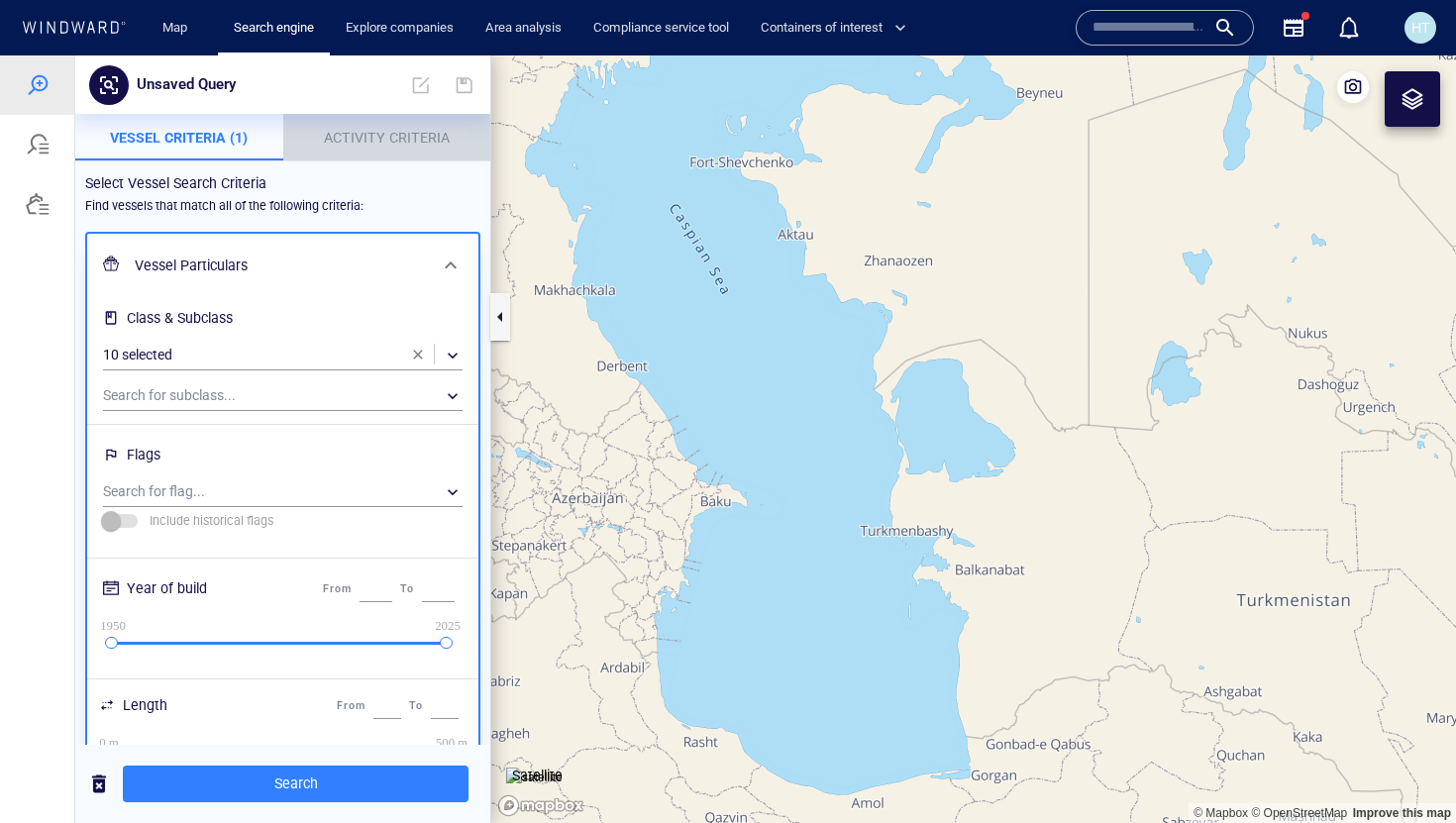 click on "Activity Criteria" at bounding box center [386, 138] 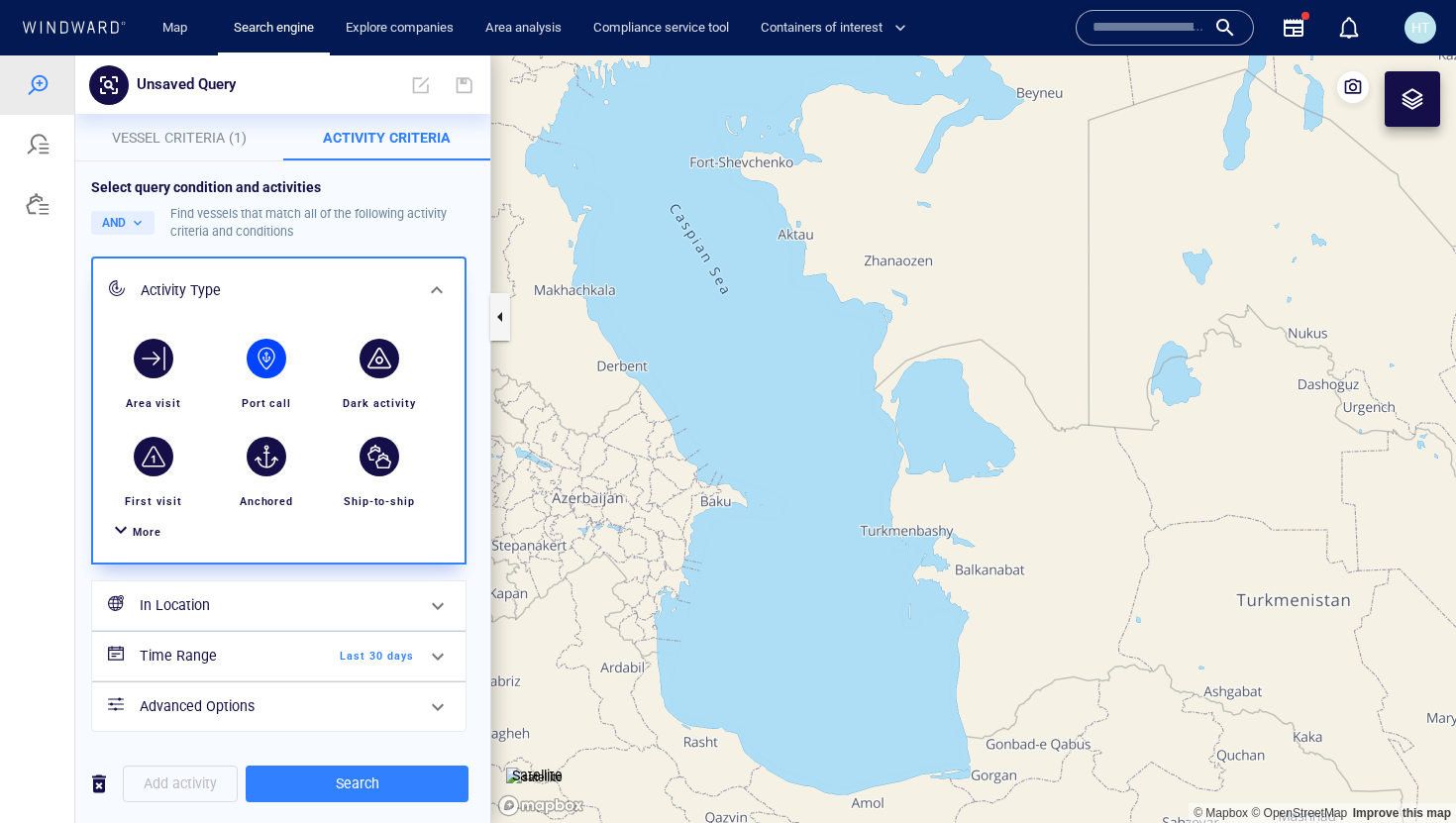 click at bounding box center [266, 359] 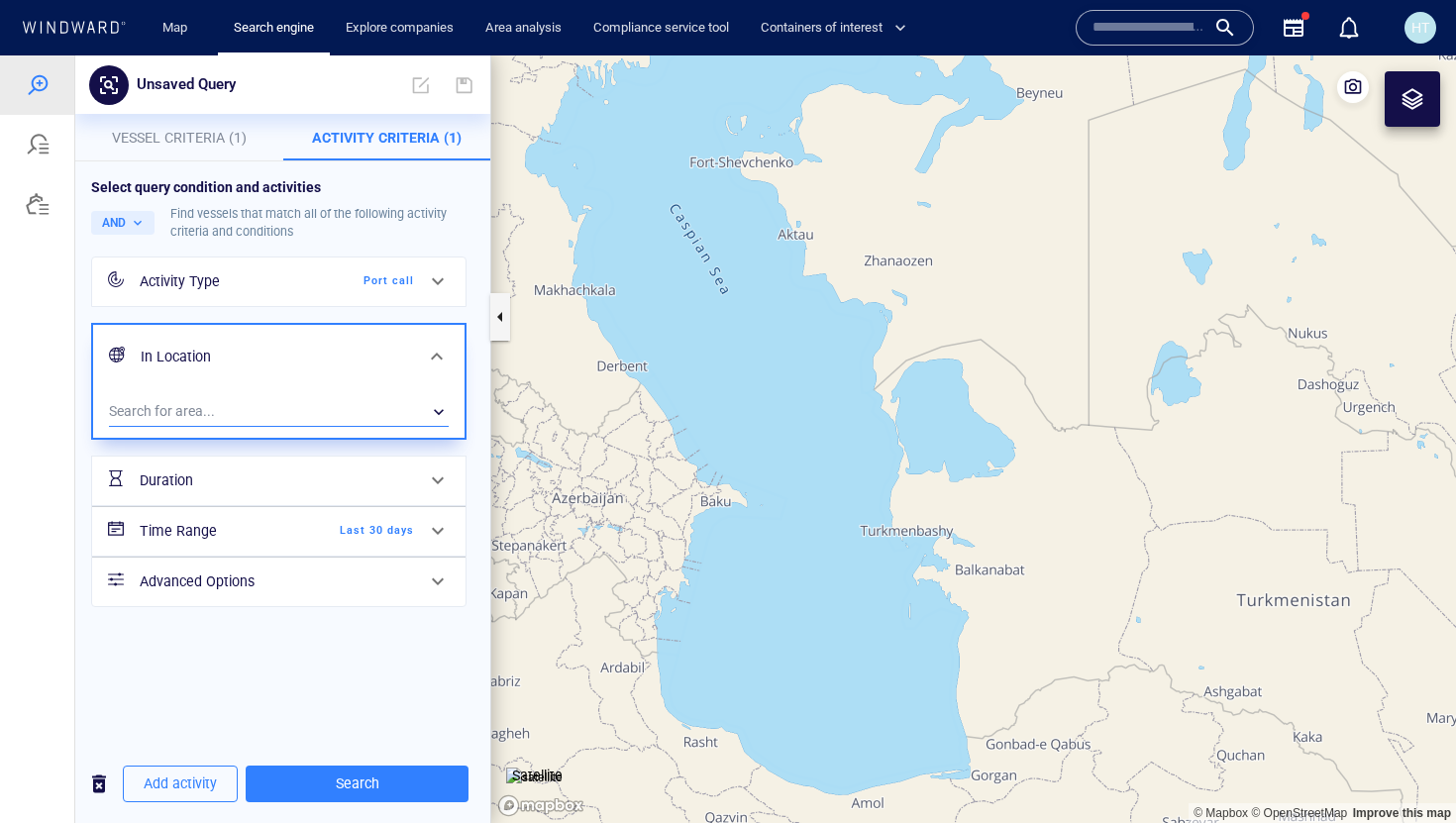 click on "​" at bounding box center [278, 412] 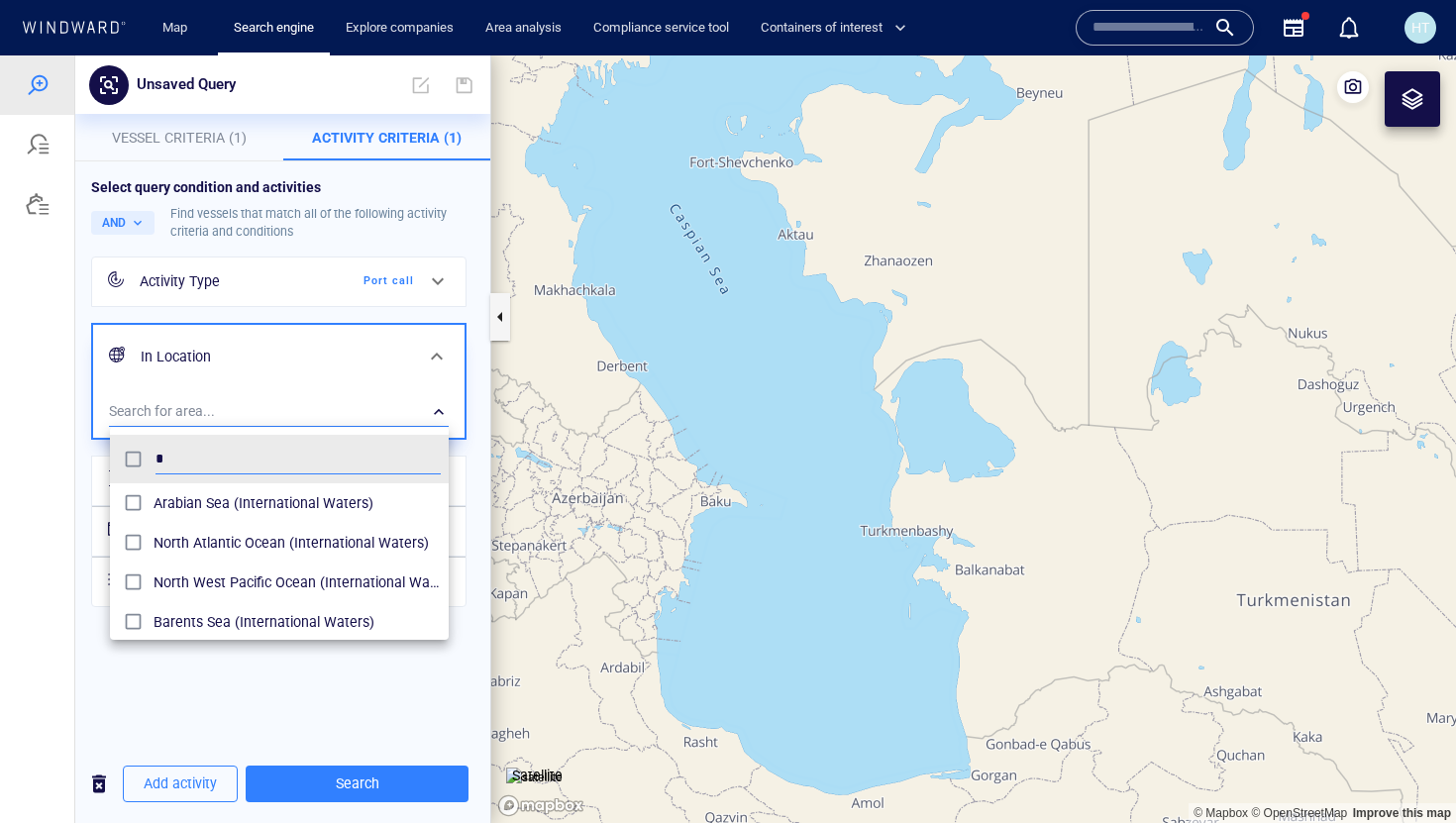scroll, scrollTop: 0, scrollLeft: 1, axis: horizontal 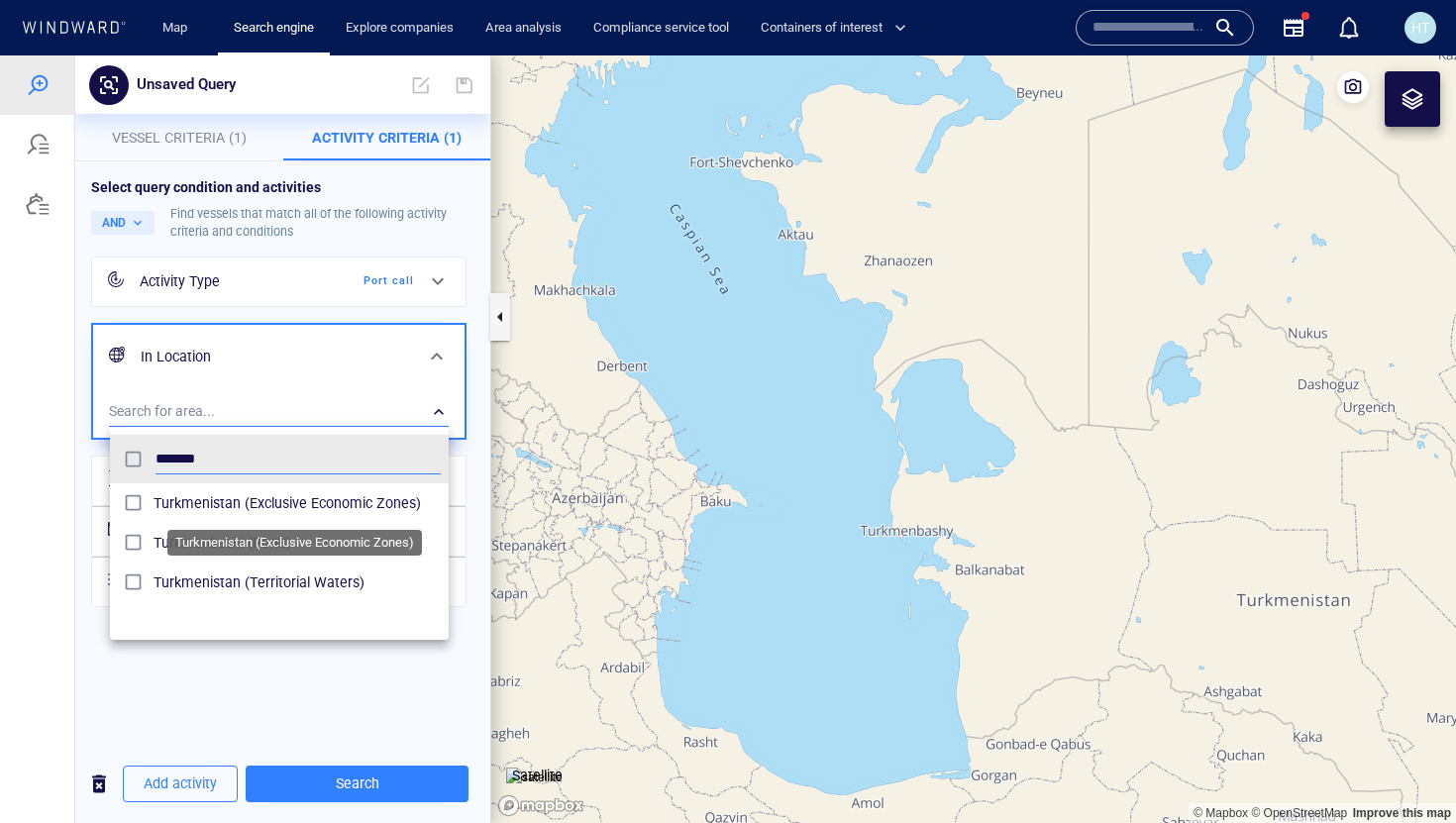 type on "*******" 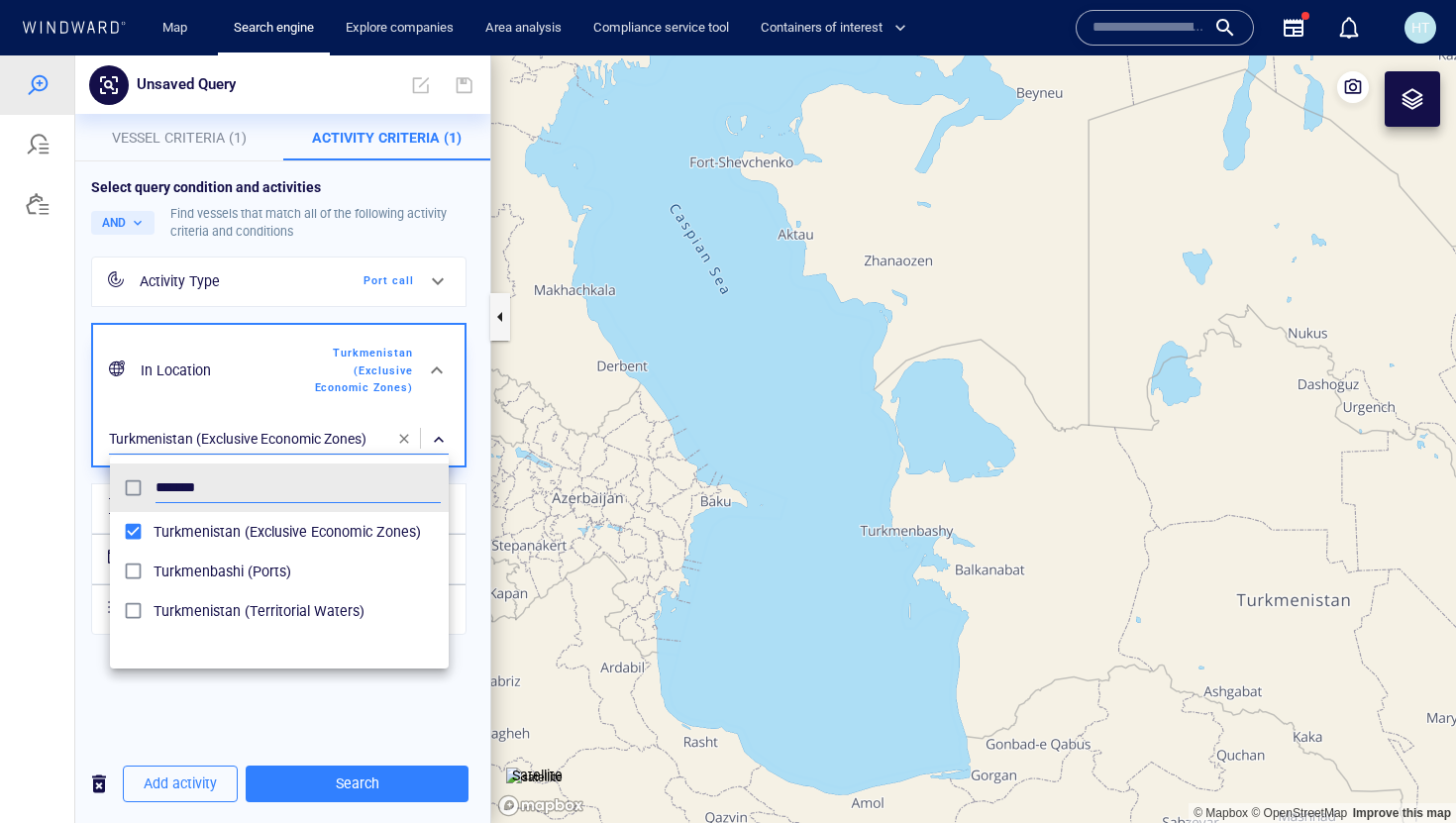 click at bounding box center [728, 439] 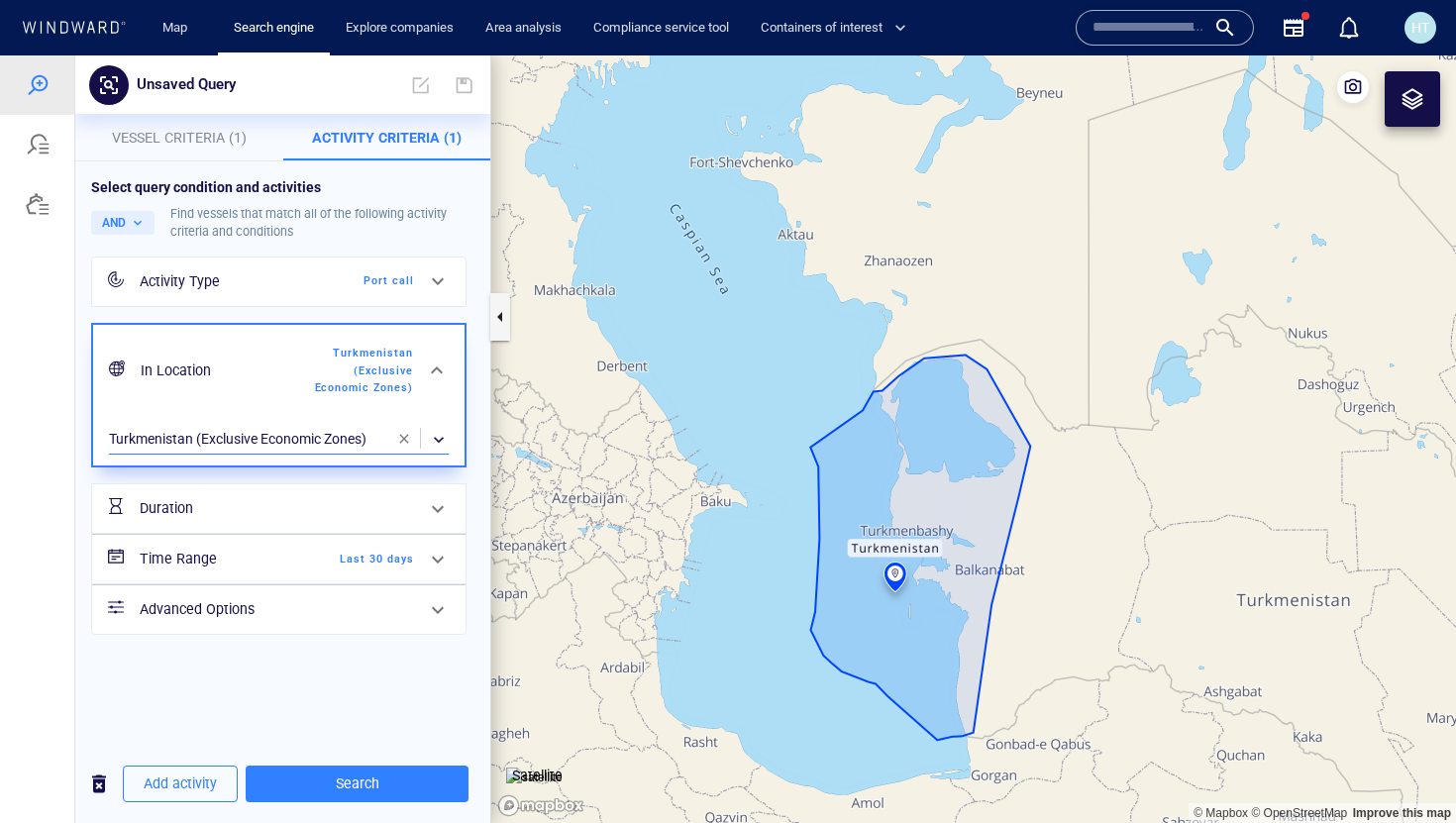 click on "Last 30 days" at bounding box center (357, 560) 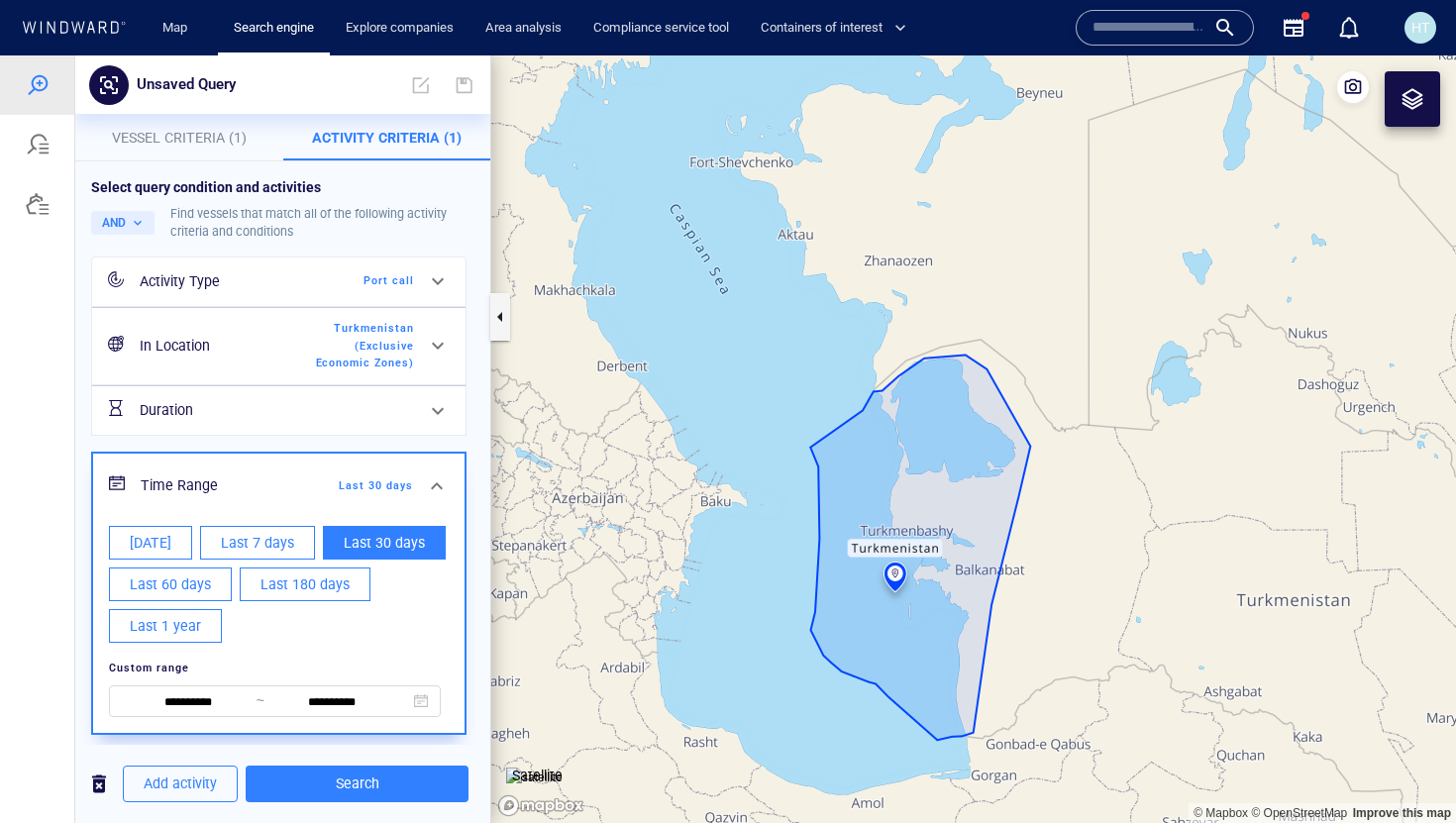 click on "Last 180 days" at bounding box center [305, 584] 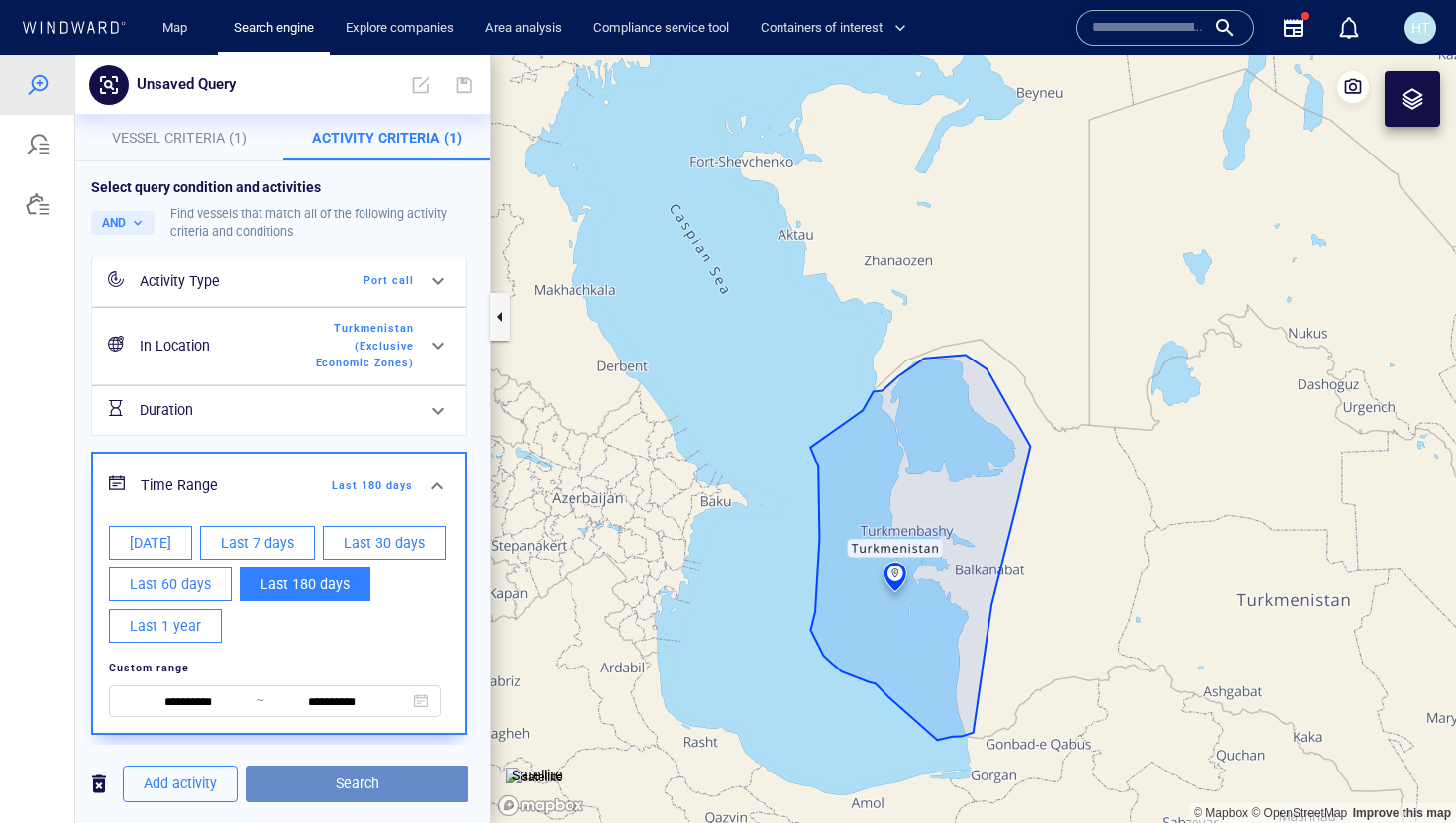 click on "Search" at bounding box center (357, 783) 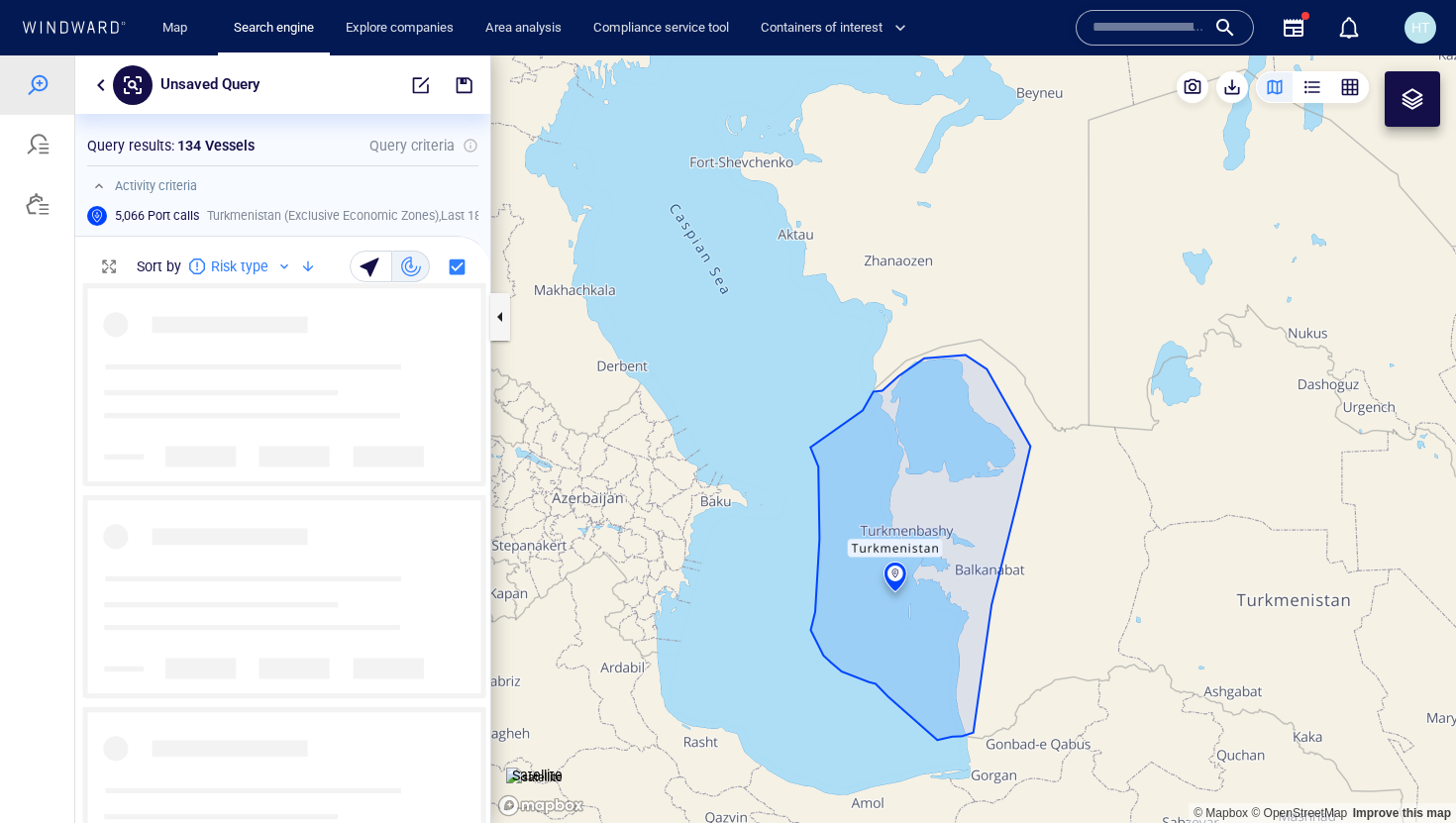 scroll, scrollTop: 1, scrollLeft: 1, axis: both 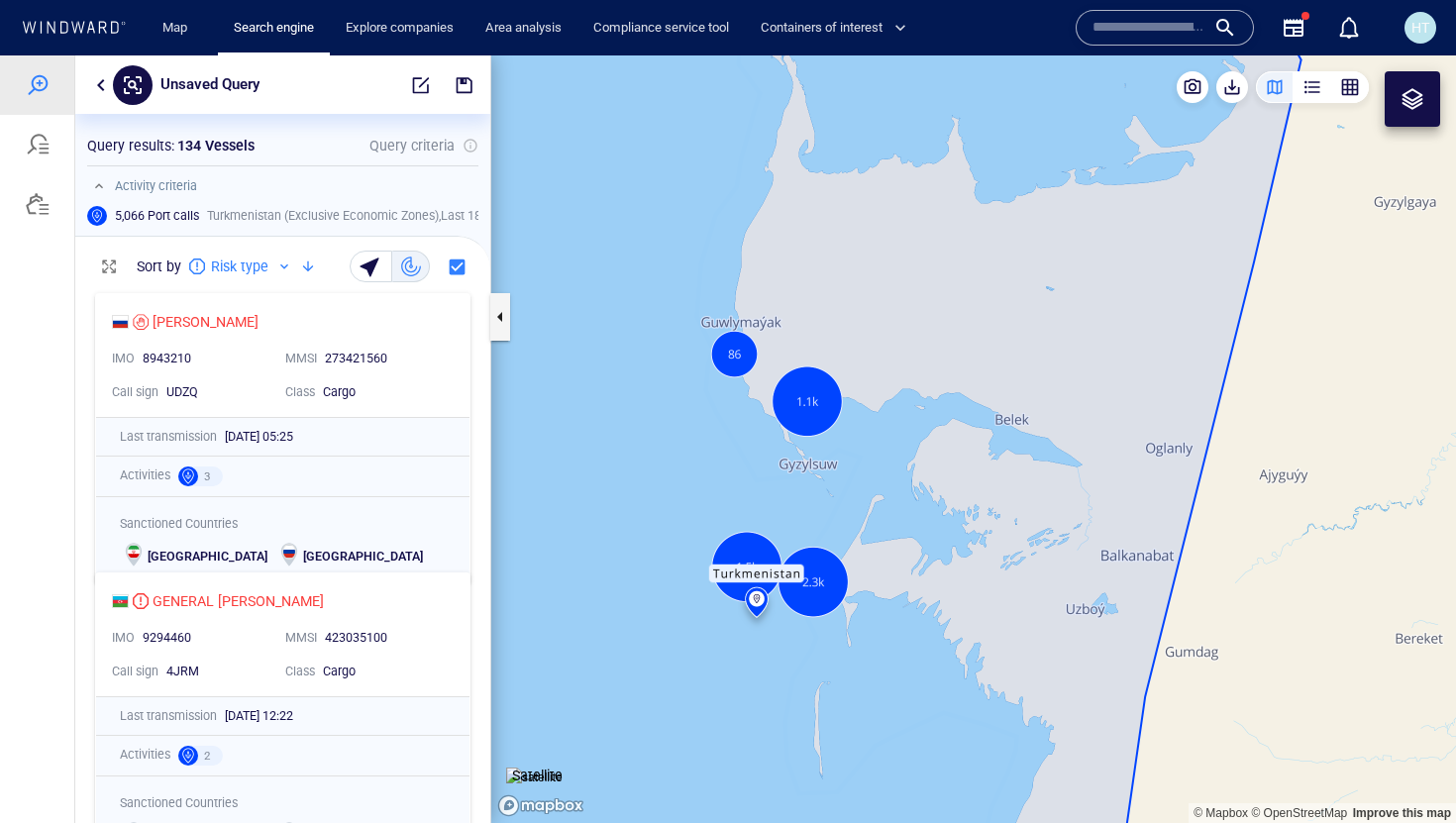 click at bounding box center [974, 439] 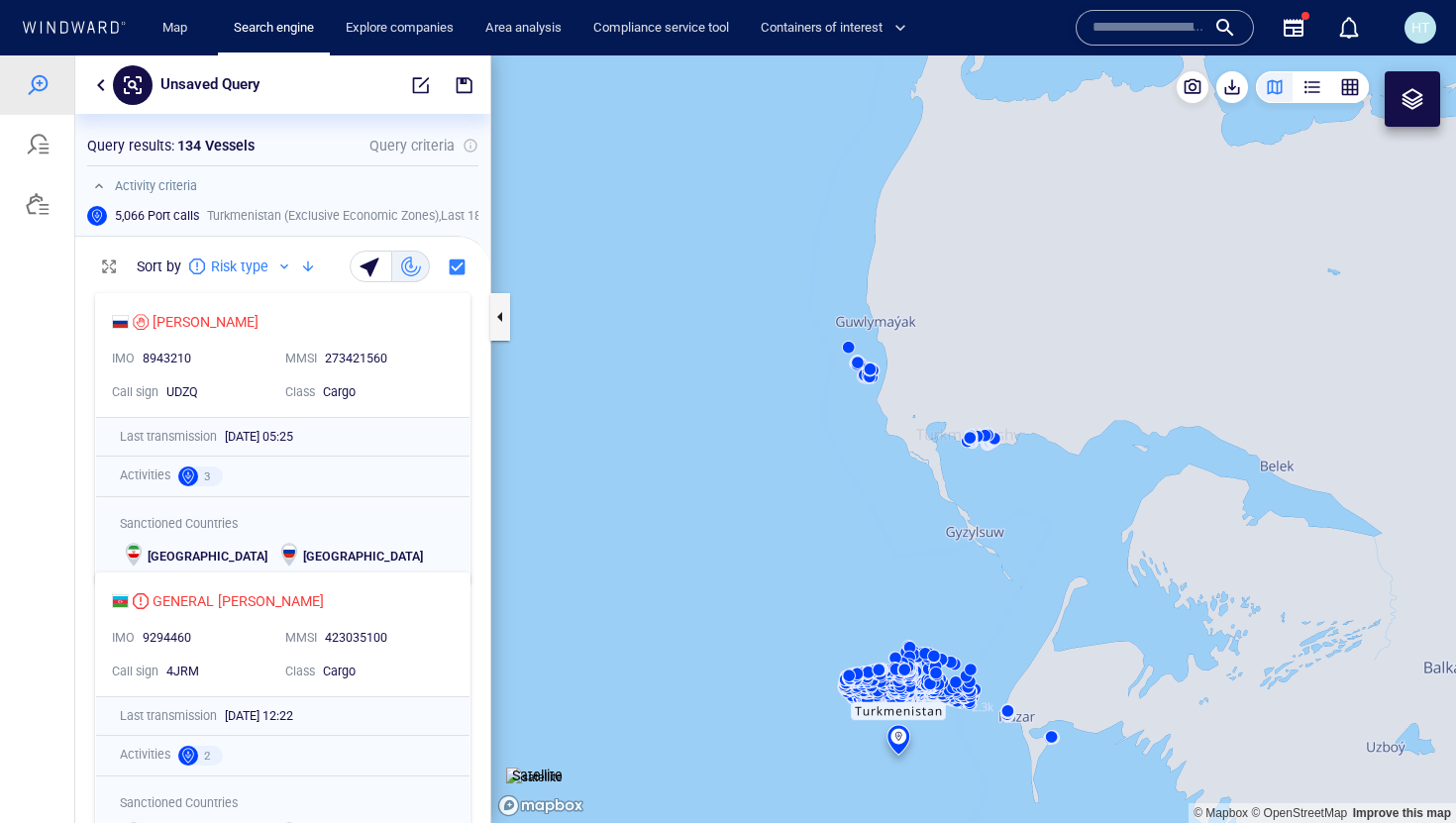 click at bounding box center [974, 439] 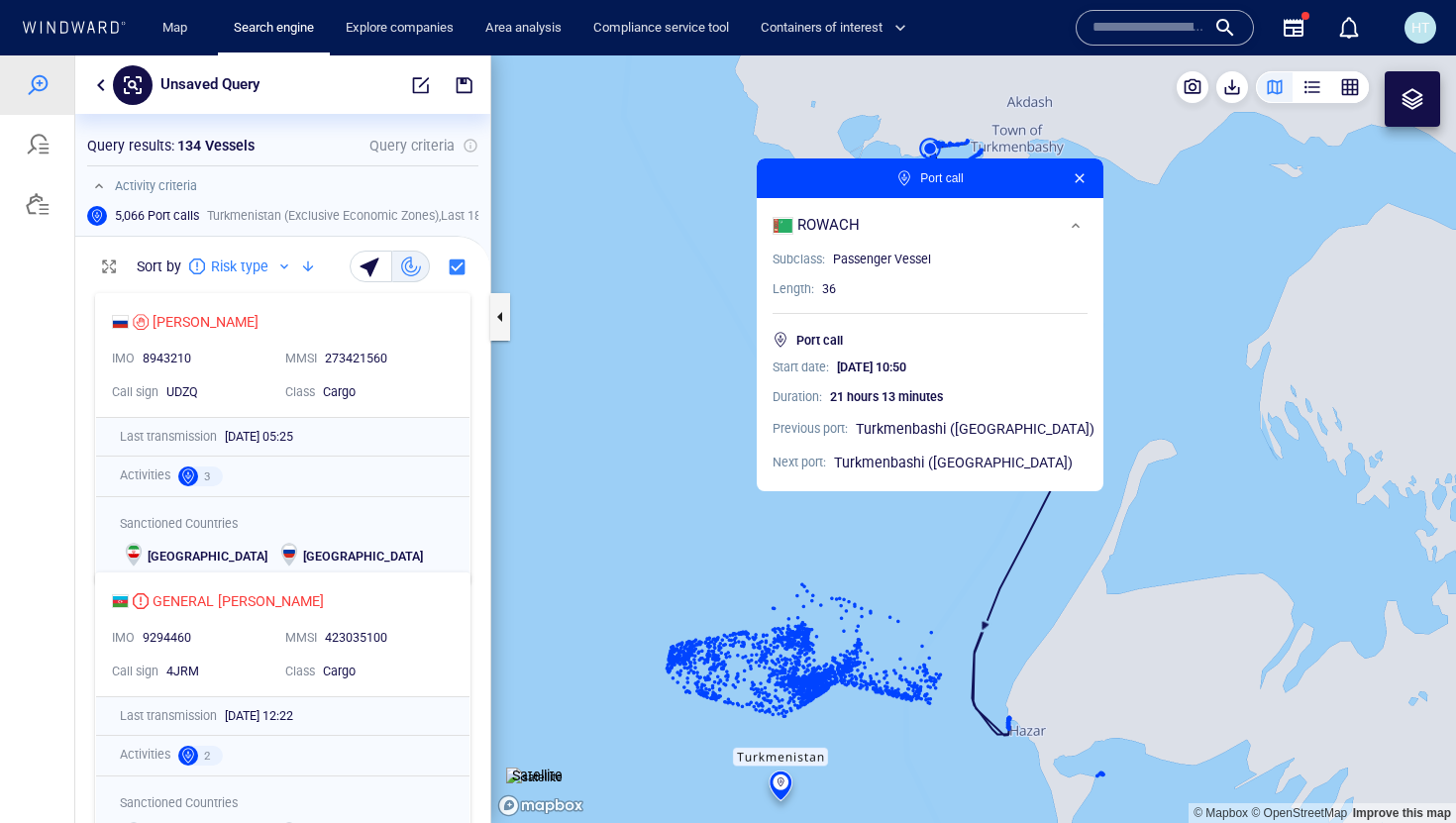 click at bounding box center [974, 439] 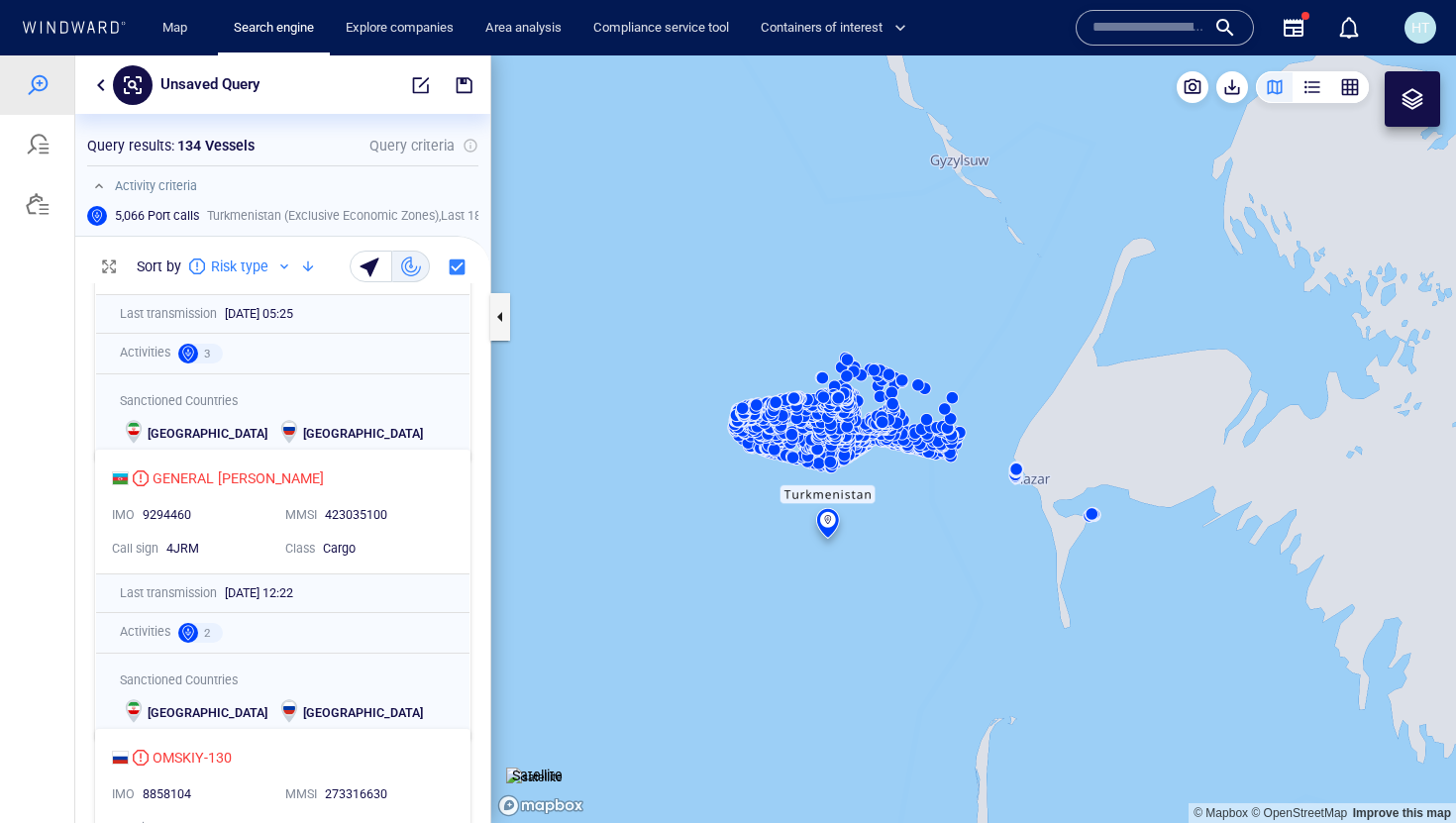 scroll, scrollTop: 0, scrollLeft: 0, axis: both 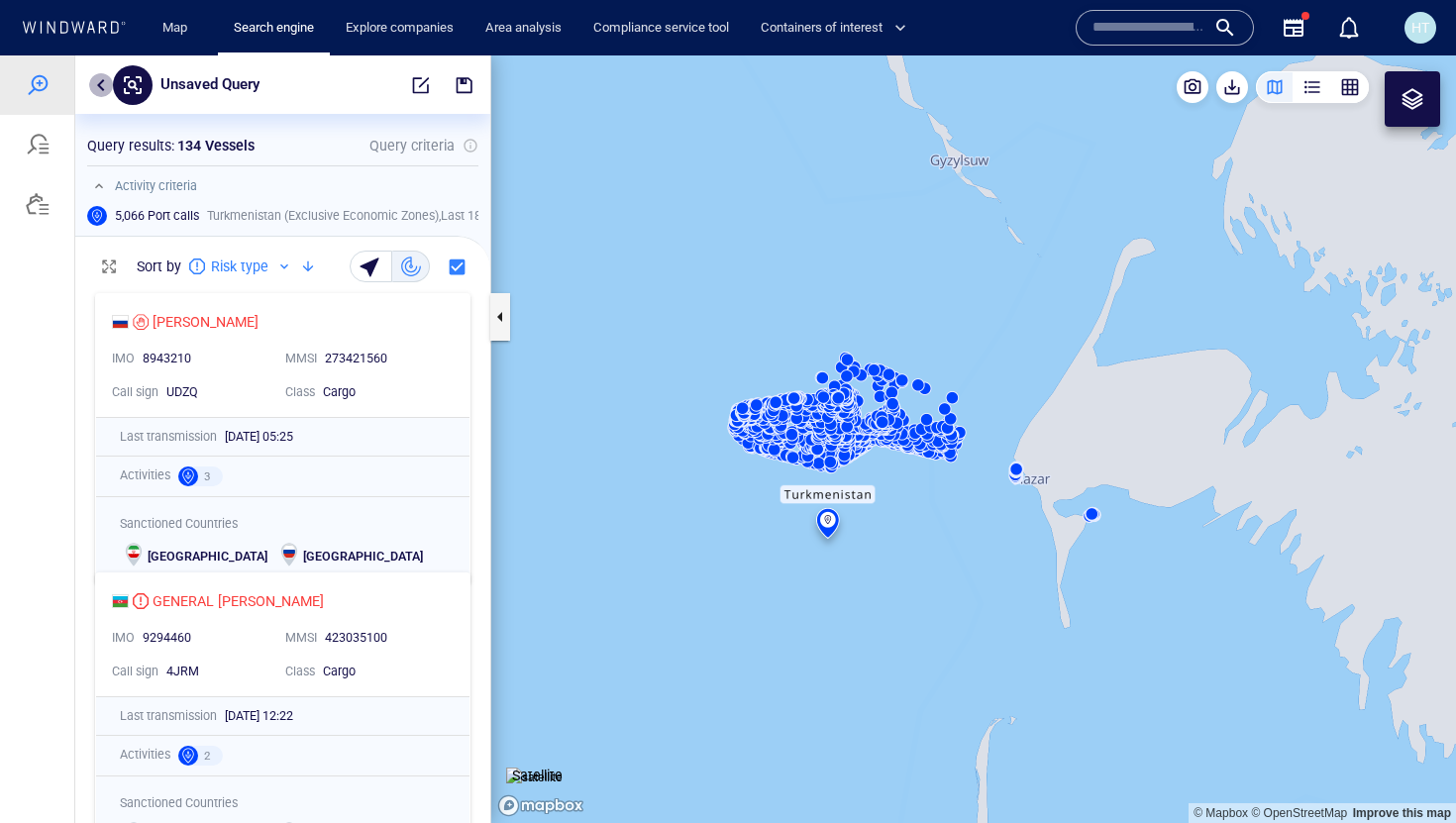 click at bounding box center [101, 85] 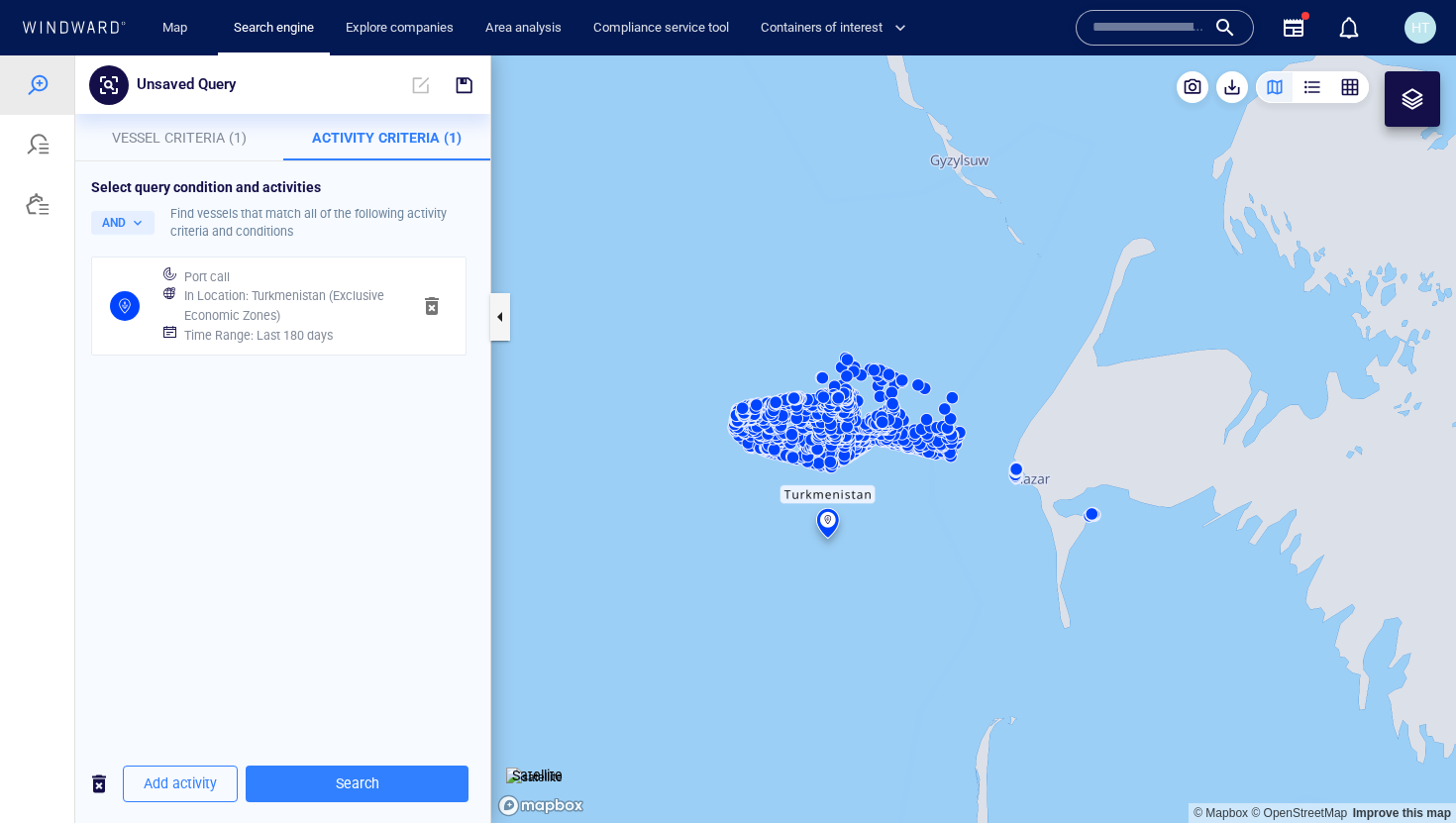 click at bounding box center (432, 306) 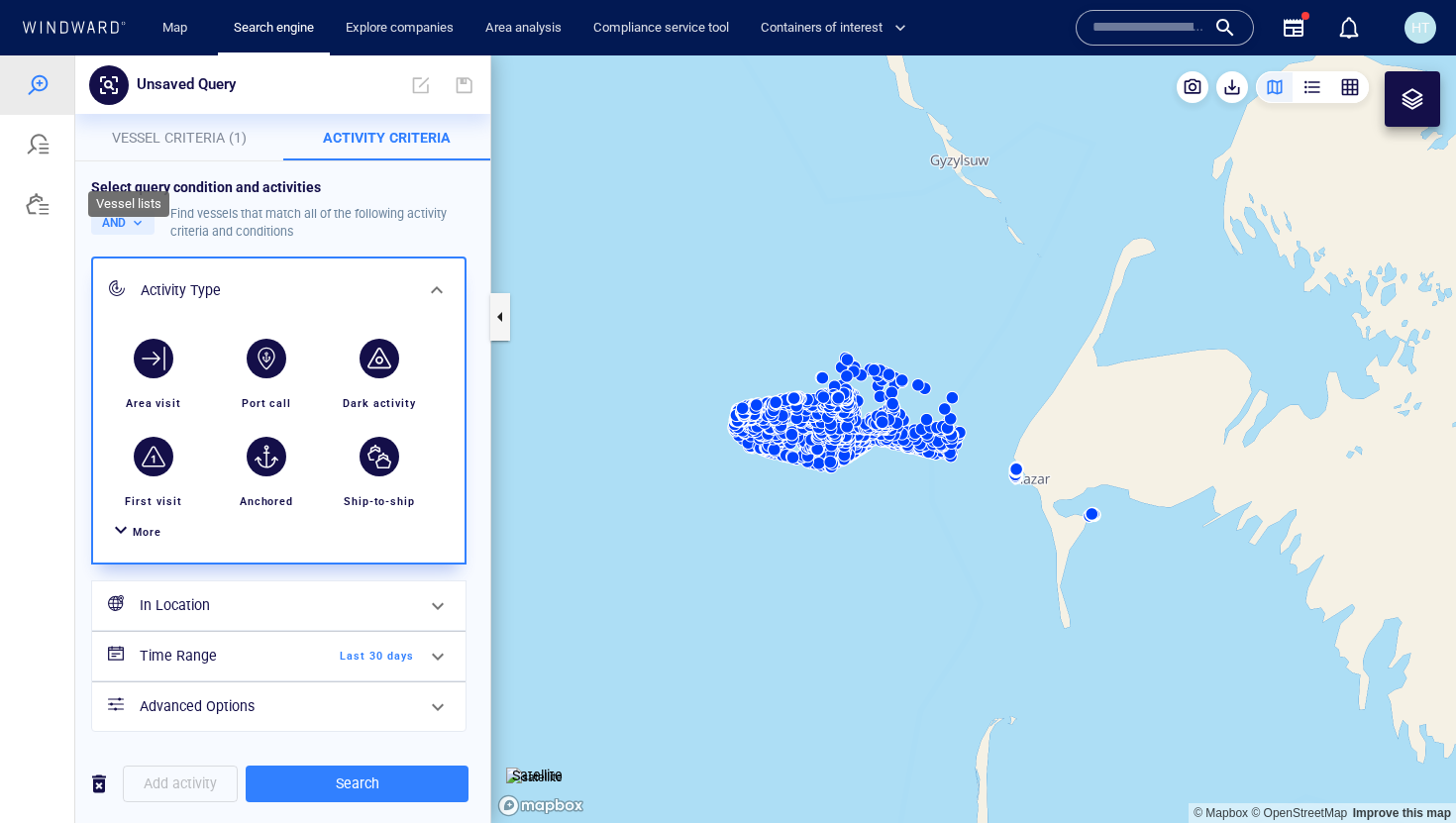 click at bounding box center [38, 204] 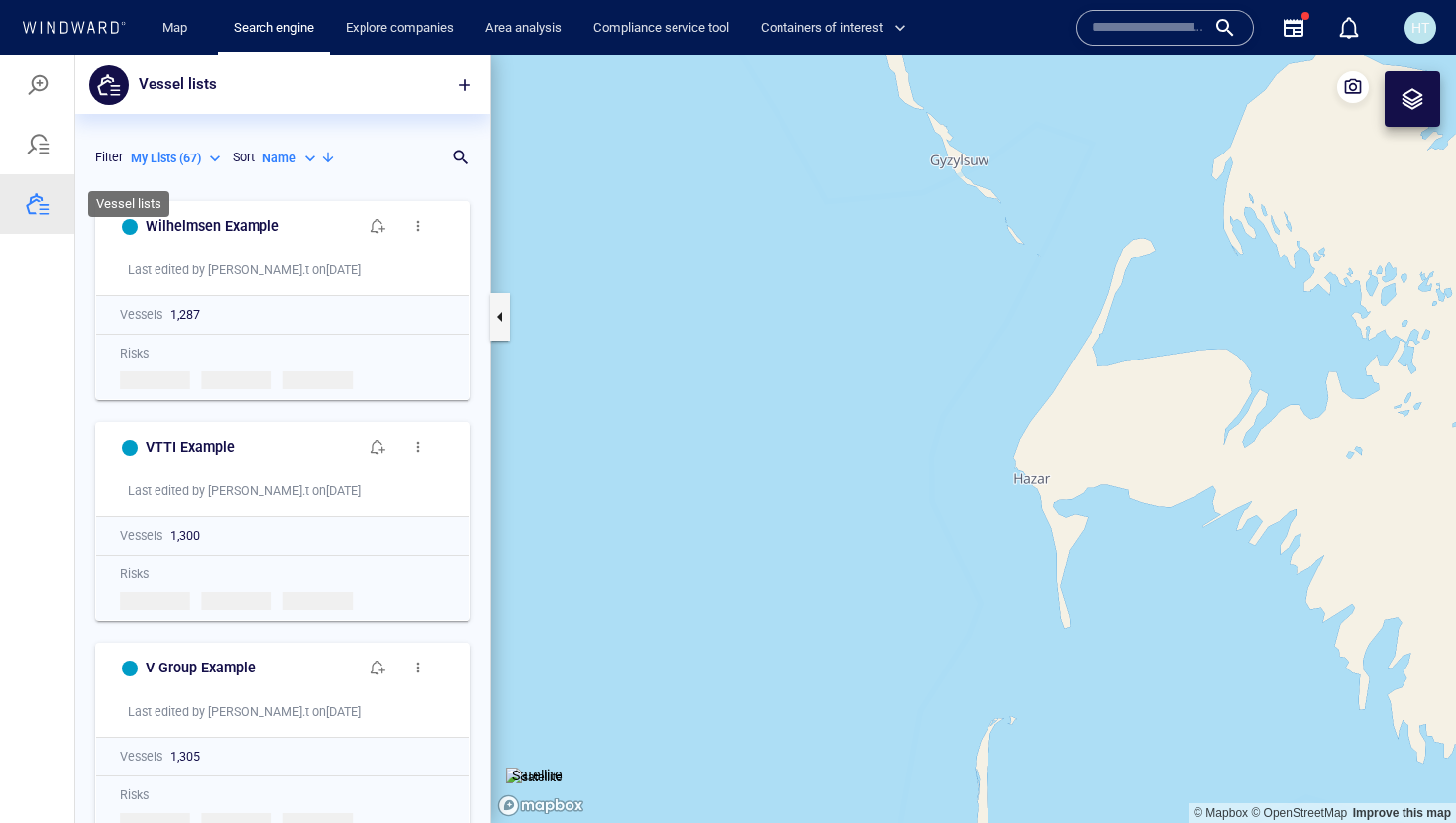 scroll, scrollTop: 1, scrollLeft: 1, axis: both 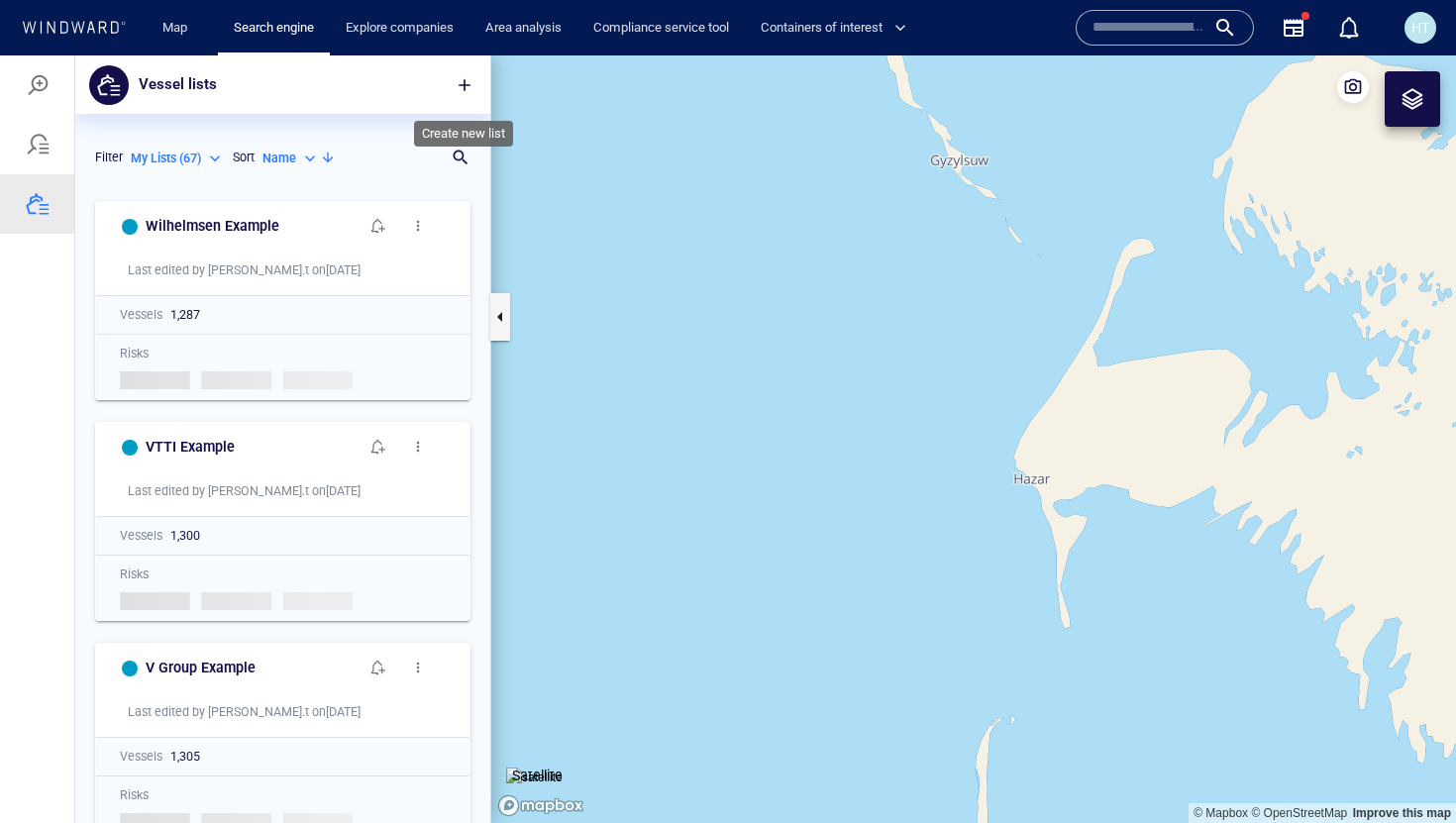 click at bounding box center (465, 85) 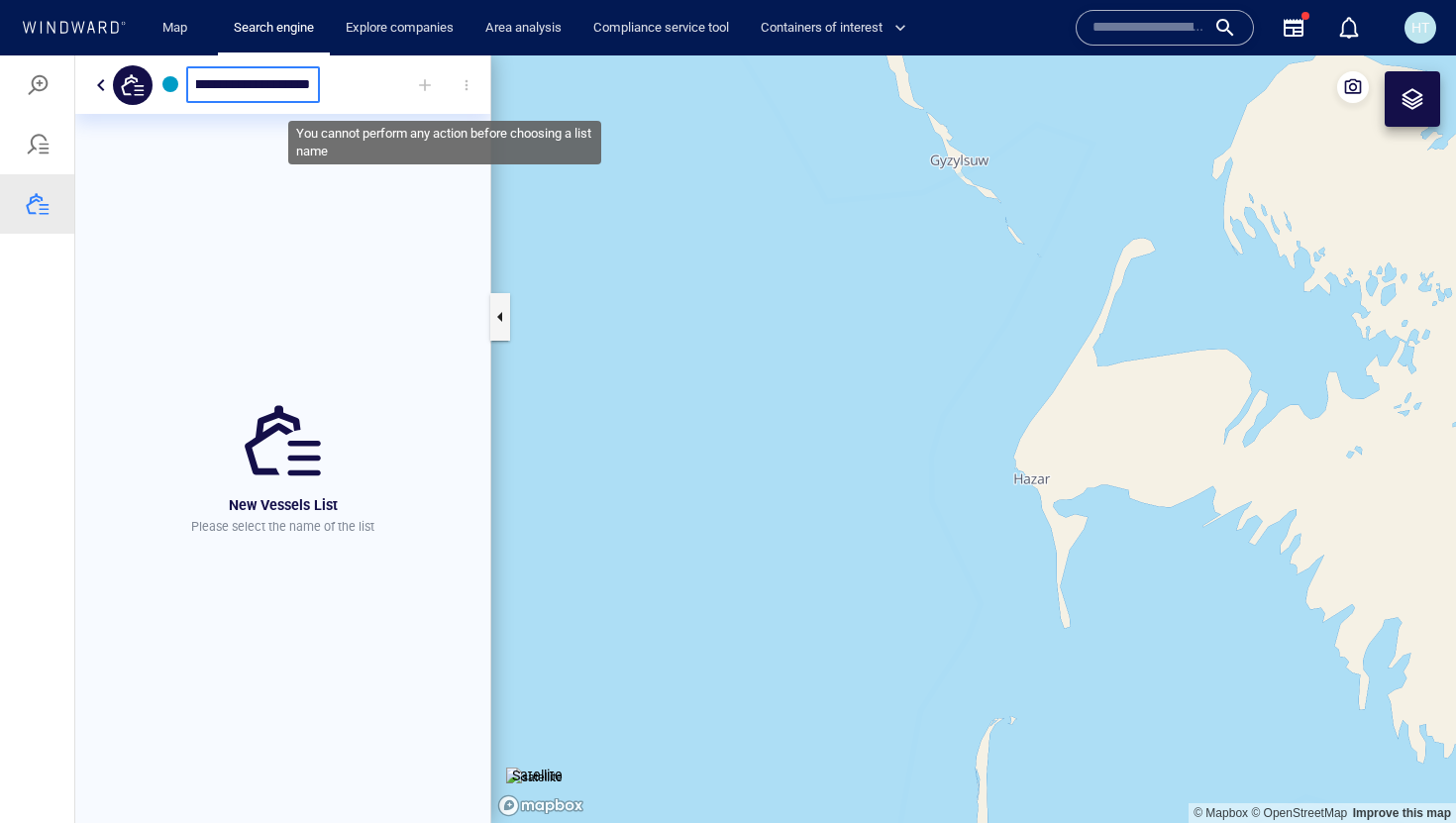 scroll, scrollTop: 0, scrollLeft: 22, axis: horizontal 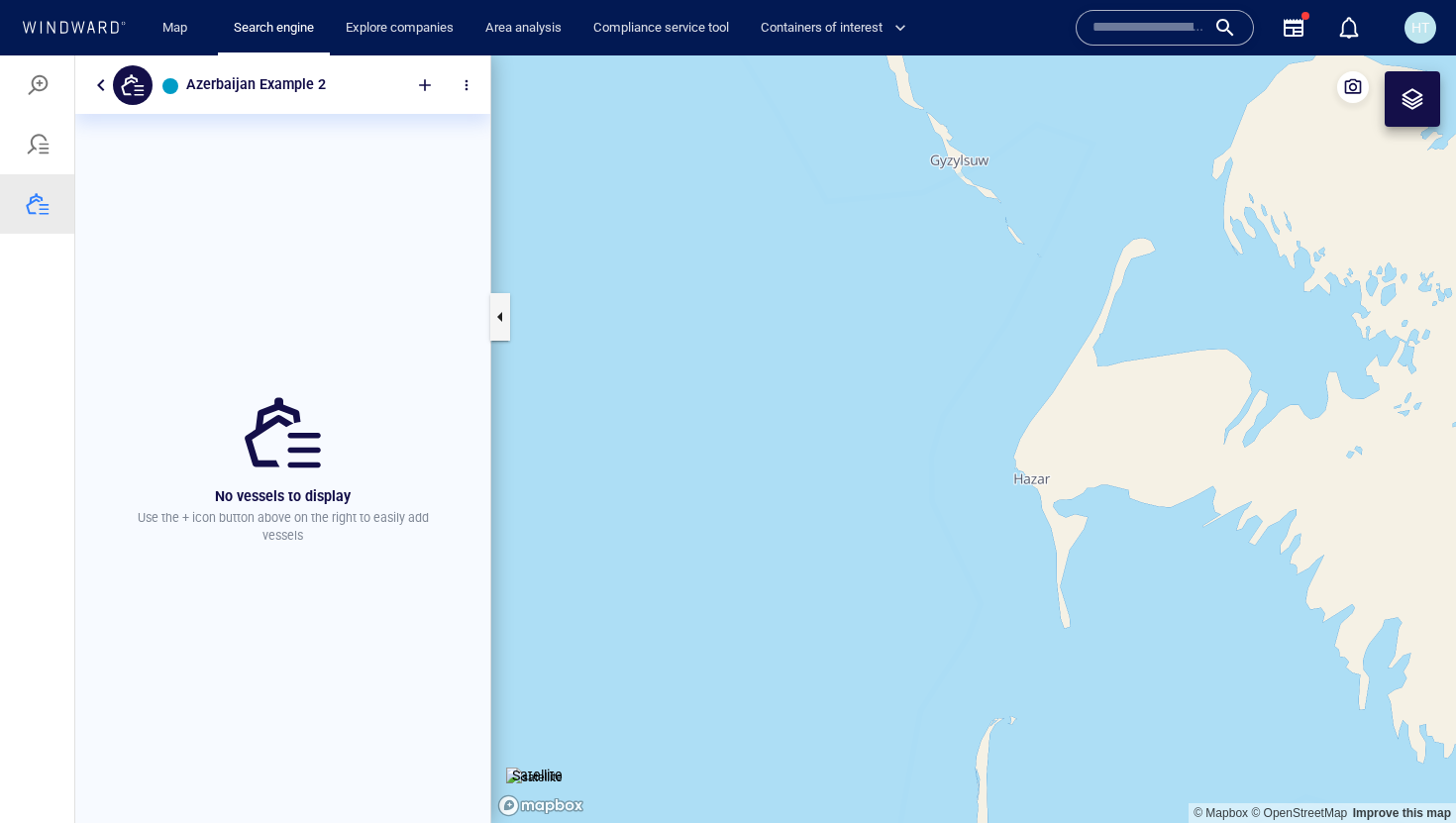drag, startPoint x: 863, startPoint y: 431, endPoint x: 601, endPoint y: 334, distance: 279.37967 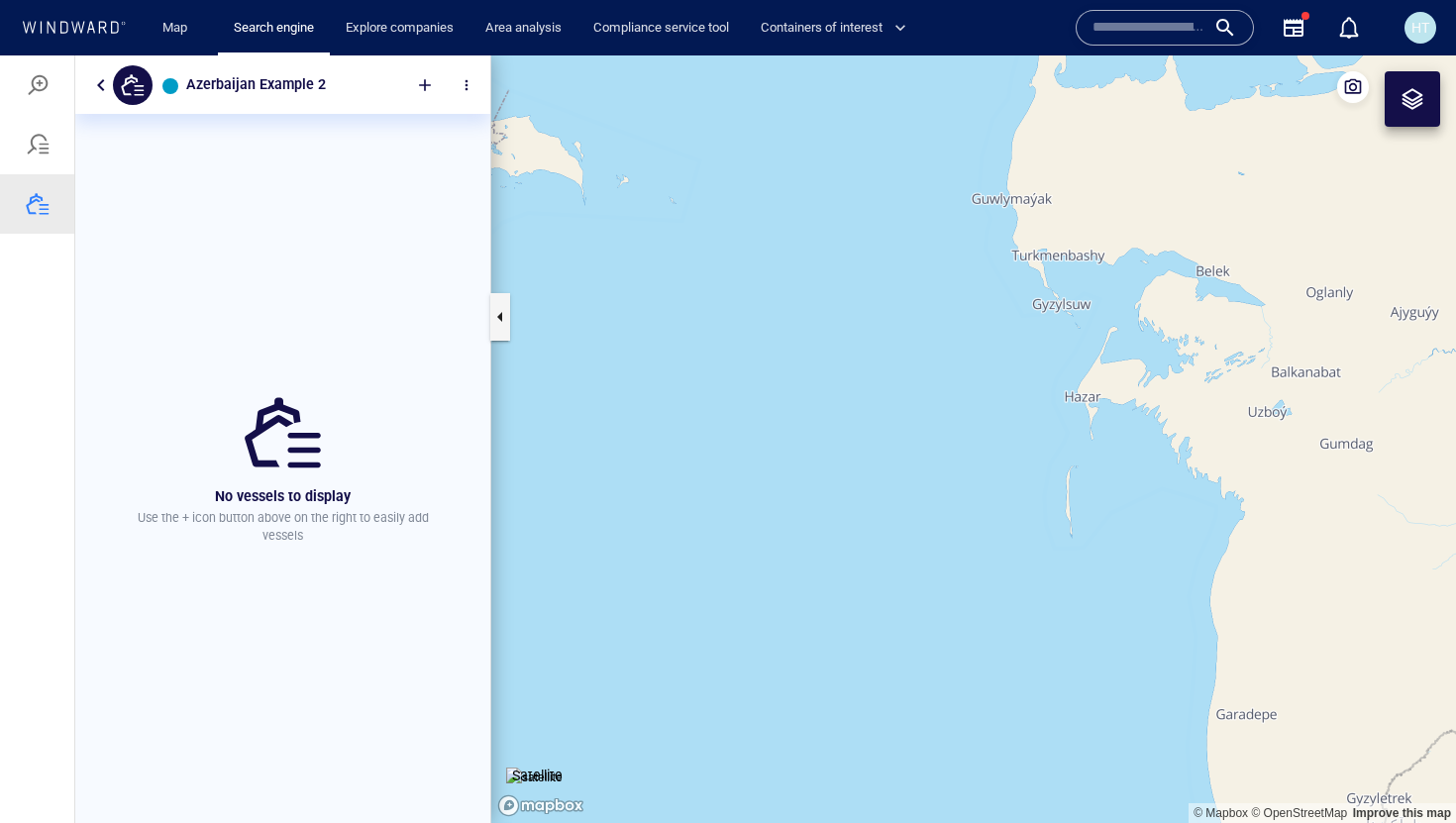 drag, startPoint x: 703, startPoint y: 509, endPoint x: 1063, endPoint y: 452, distance: 364.4846 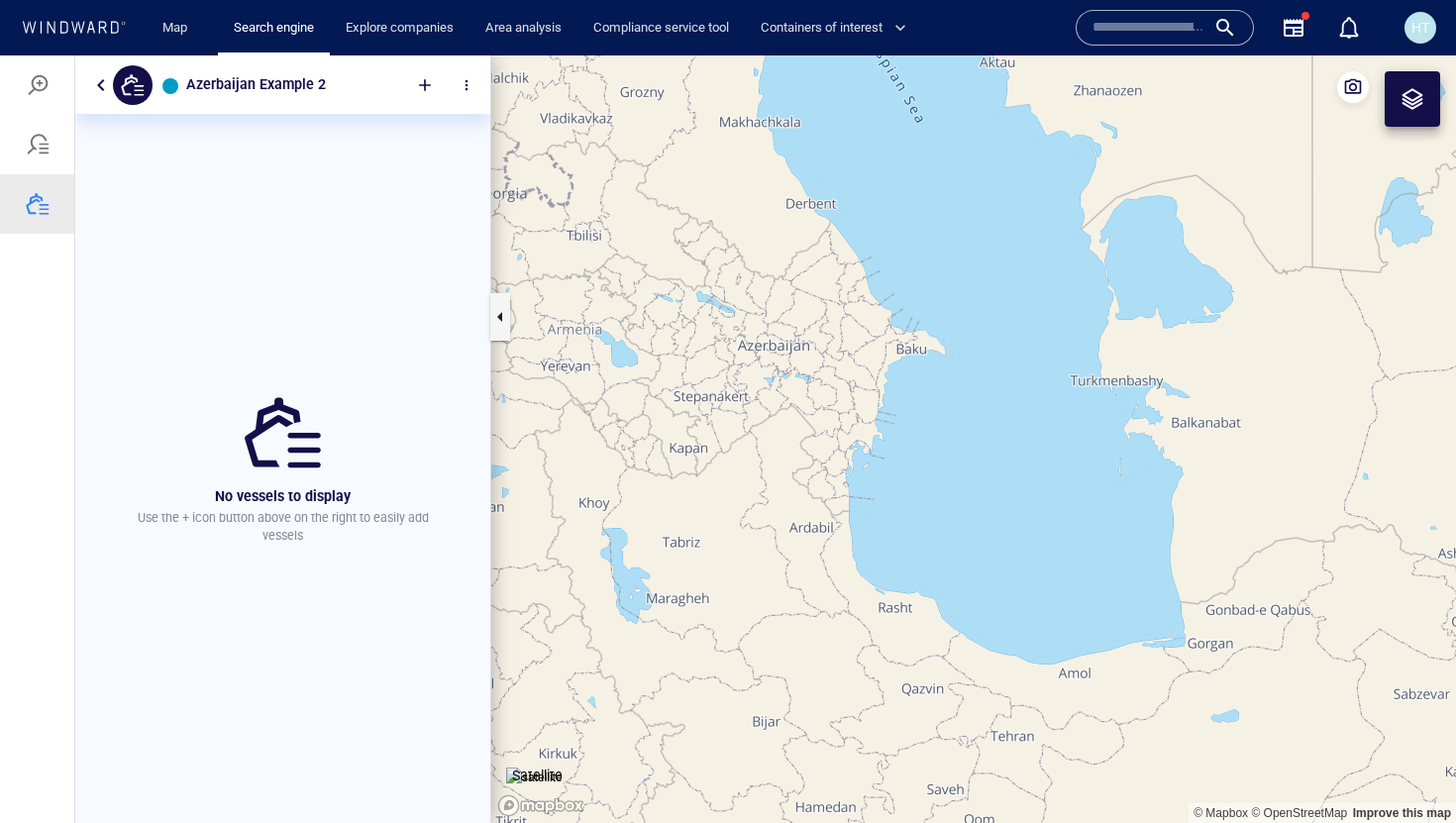 drag, startPoint x: 1054, startPoint y: 463, endPoint x: 928, endPoint y: 595, distance: 182.48288 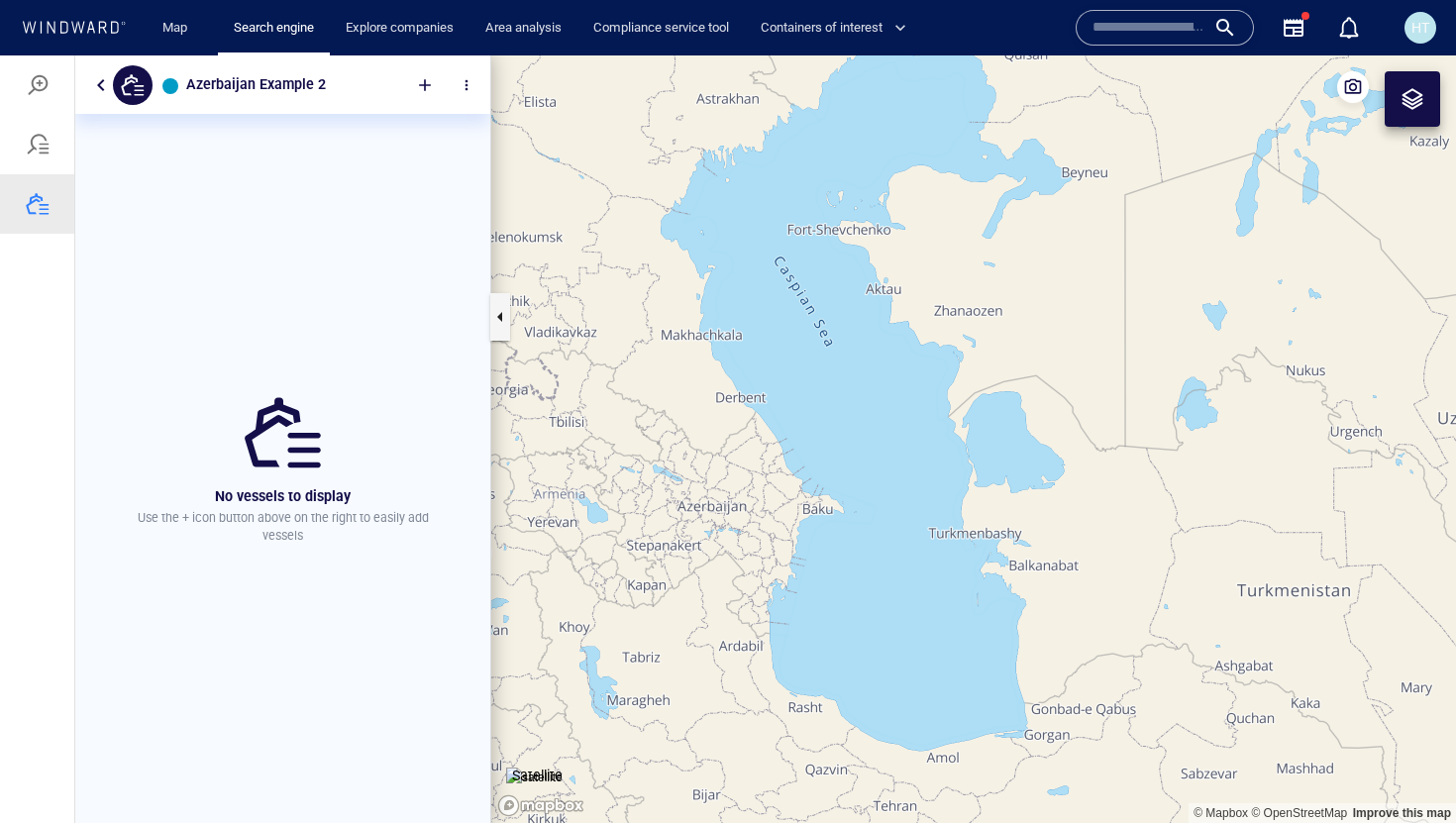 drag, startPoint x: 867, startPoint y: 529, endPoint x: 772, endPoint y: 553, distance: 97.98469 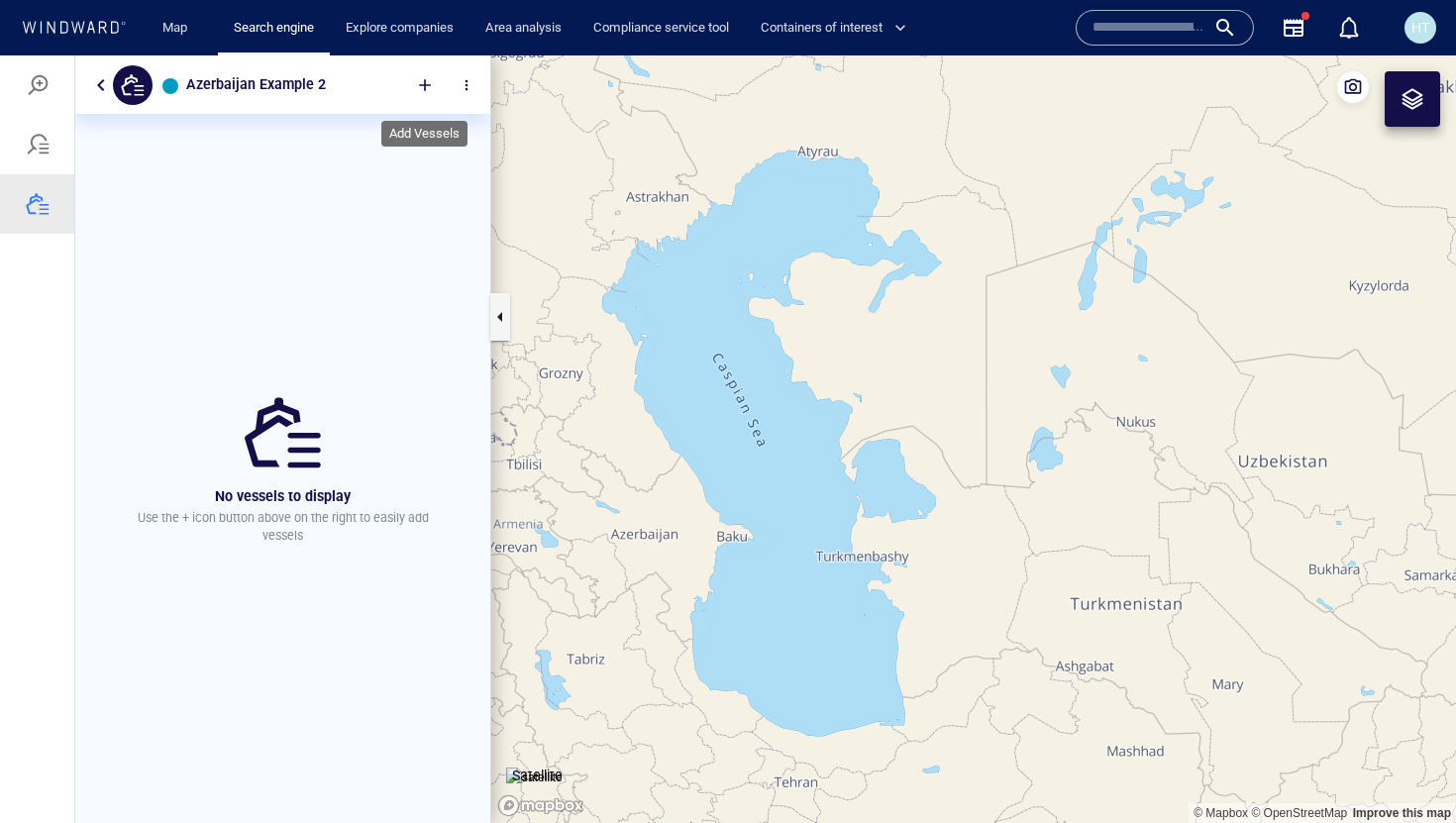 click at bounding box center (425, 85) 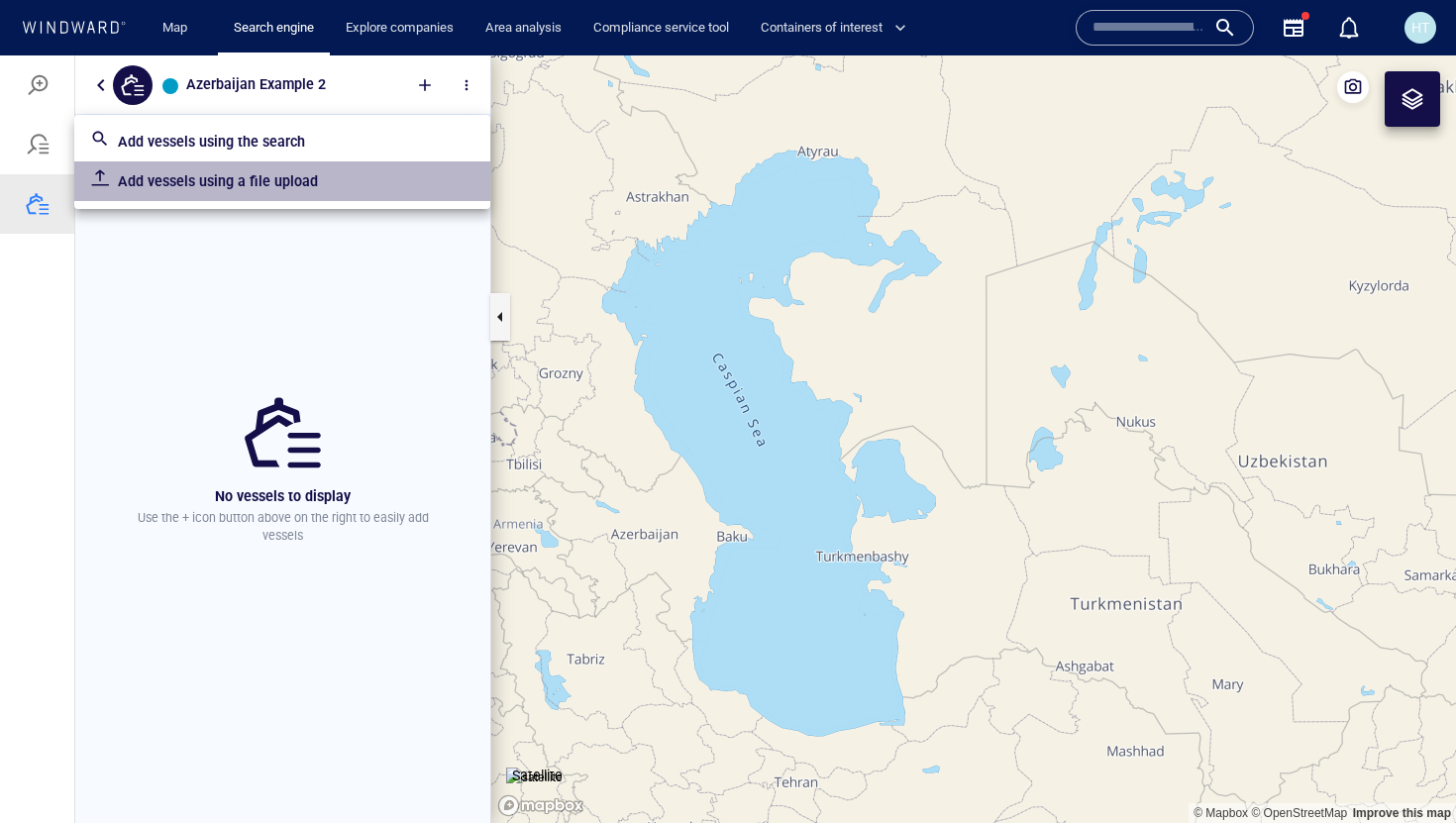 click on "Add vessels using a file upload" at bounding box center [296, 181] 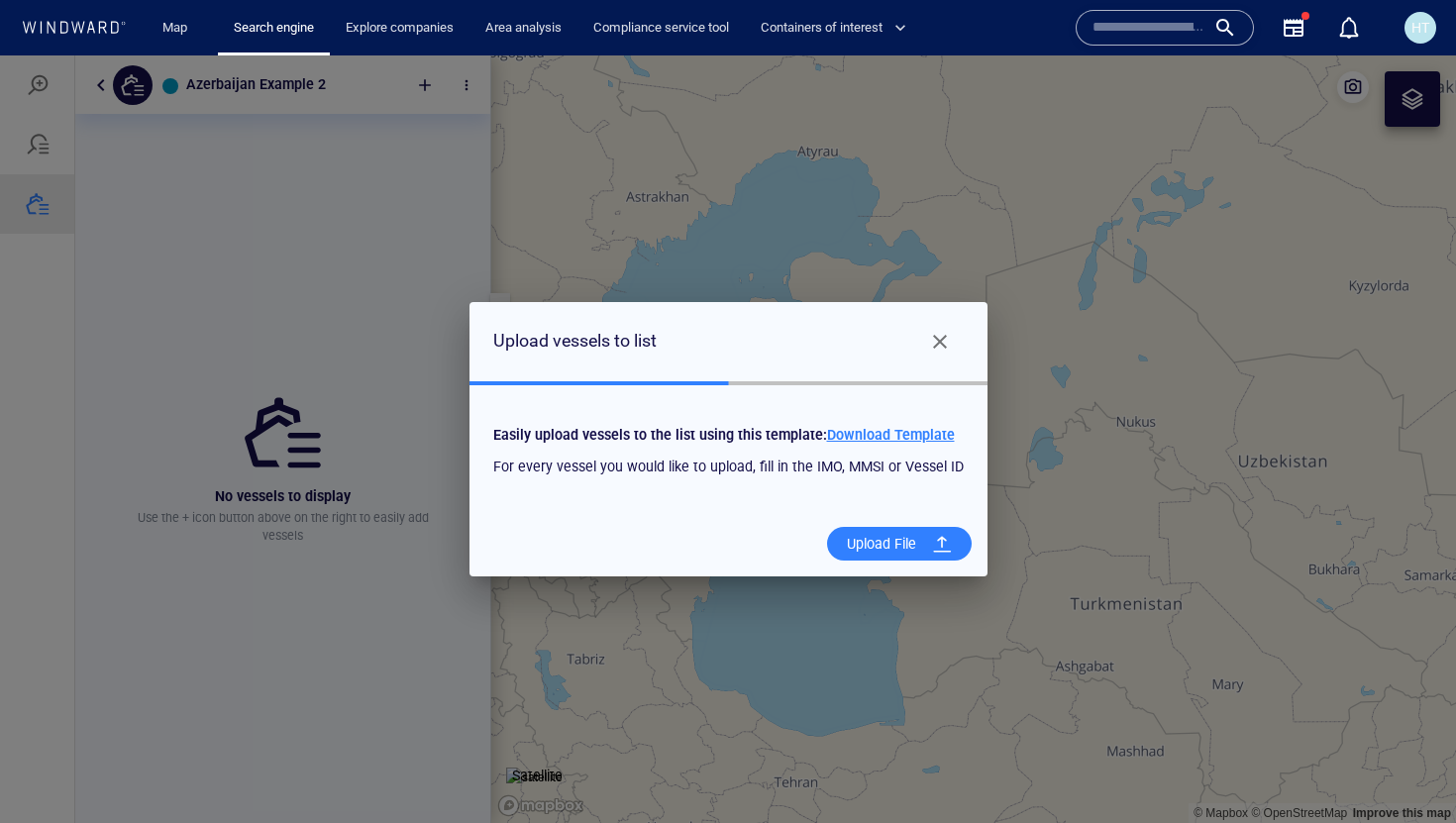 click on "Upload File" at bounding box center [882, 544] 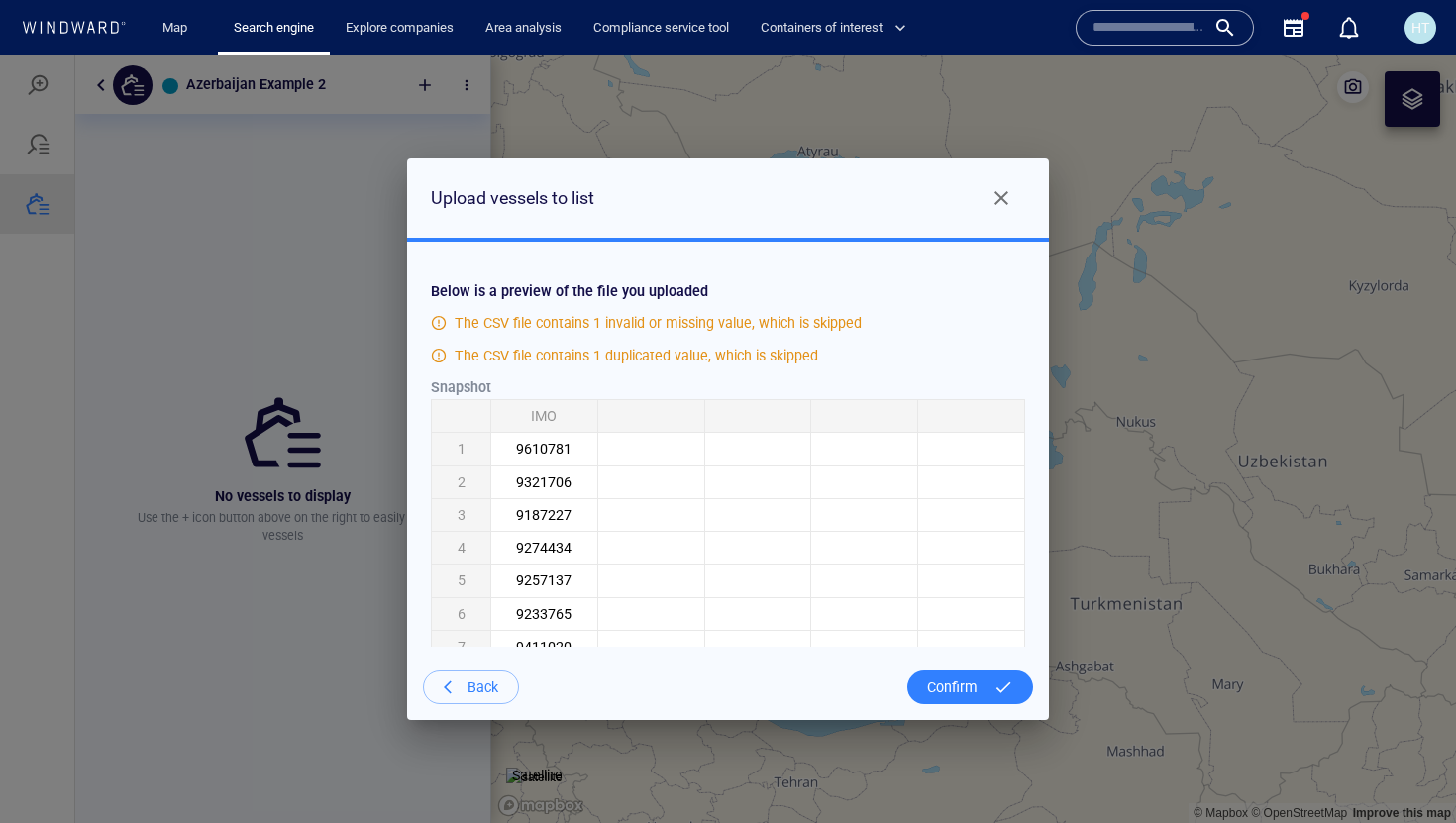 drag, startPoint x: 518, startPoint y: 415, endPoint x: 577, endPoint y: 412, distance: 59.076222 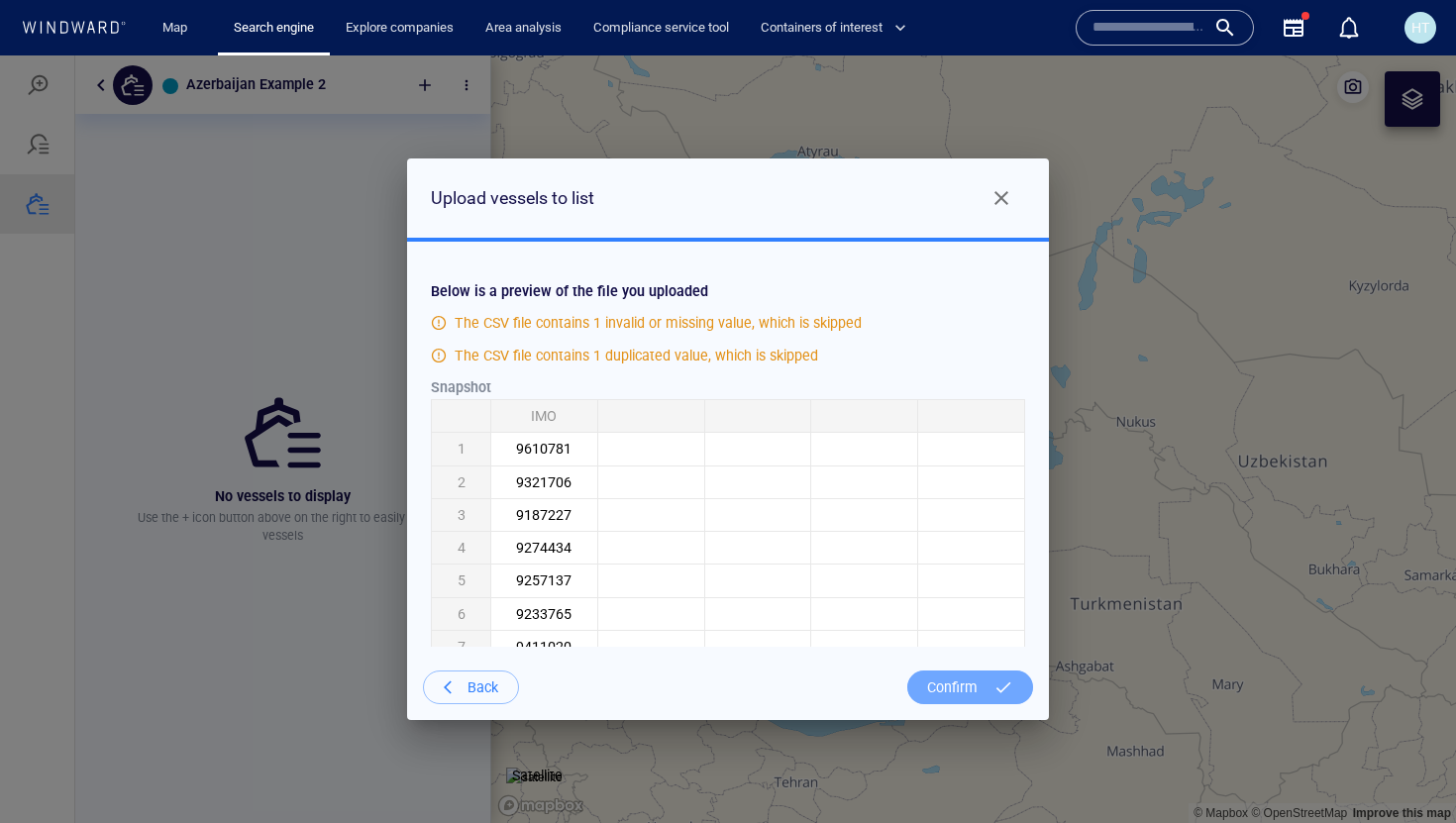 click on "Confirm" at bounding box center [952, 687] 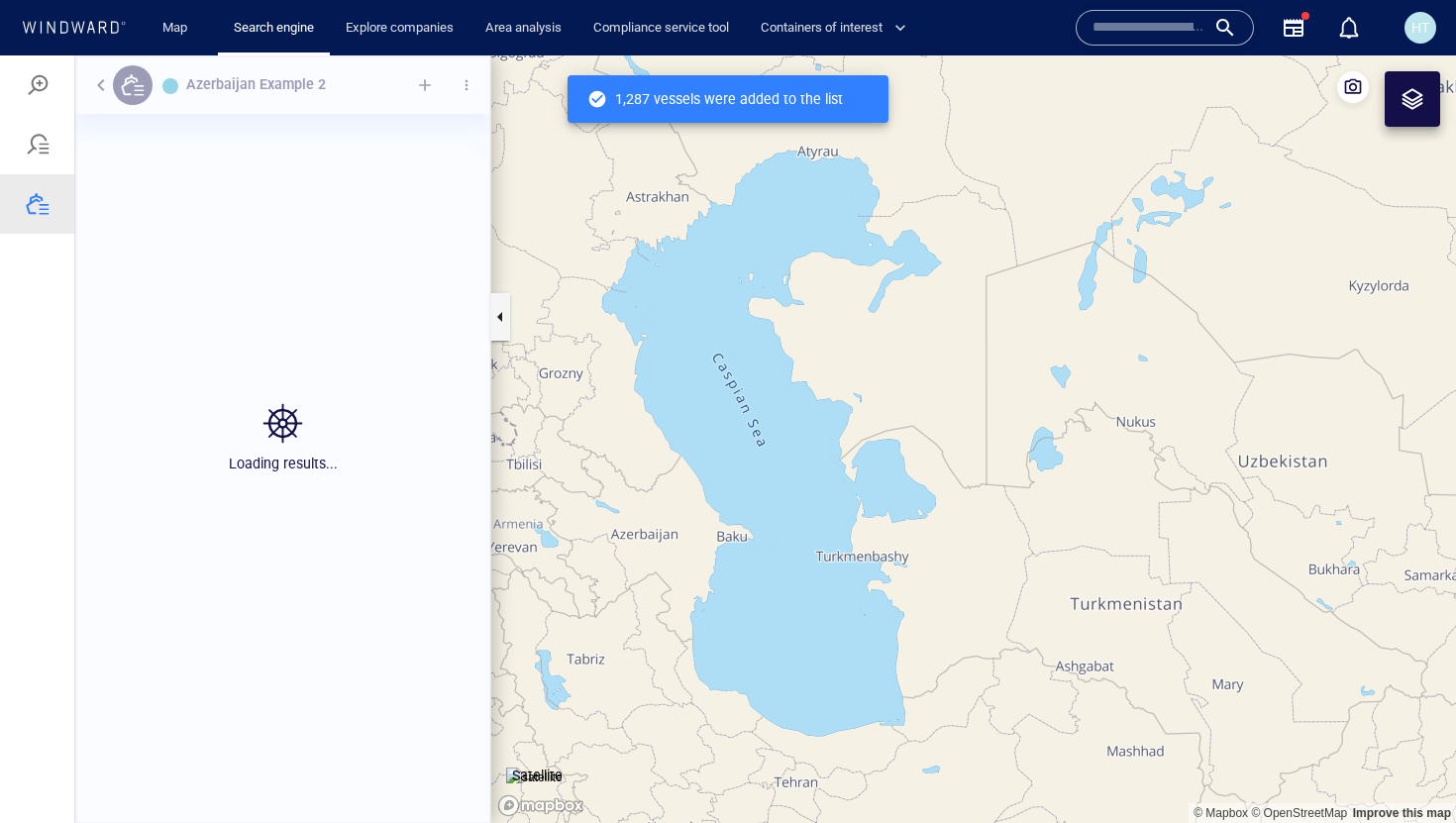 scroll, scrollTop: 1, scrollLeft: 1, axis: both 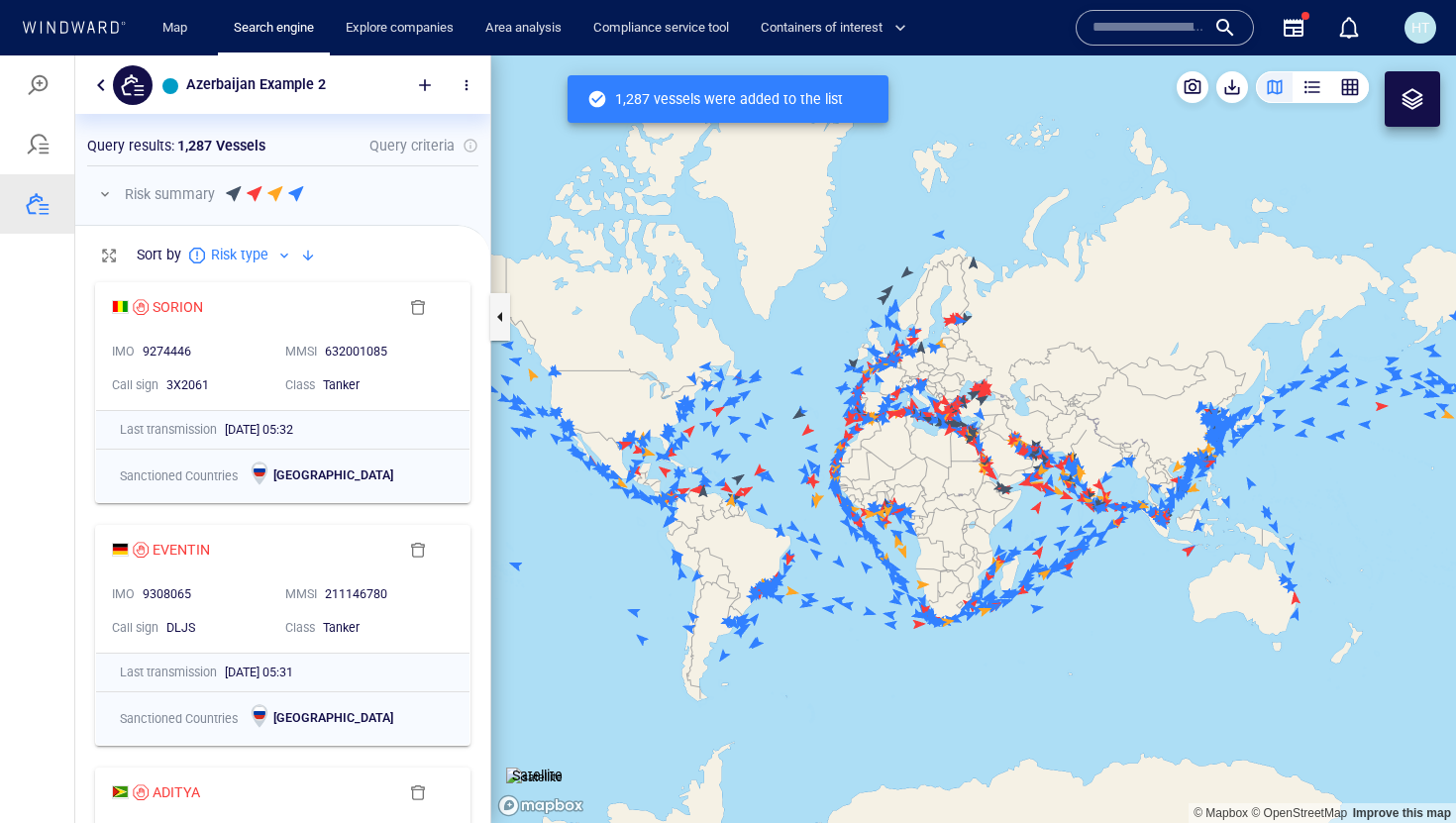 drag, startPoint x: 1050, startPoint y: 518, endPoint x: 982, endPoint y: 520, distance: 68.02941 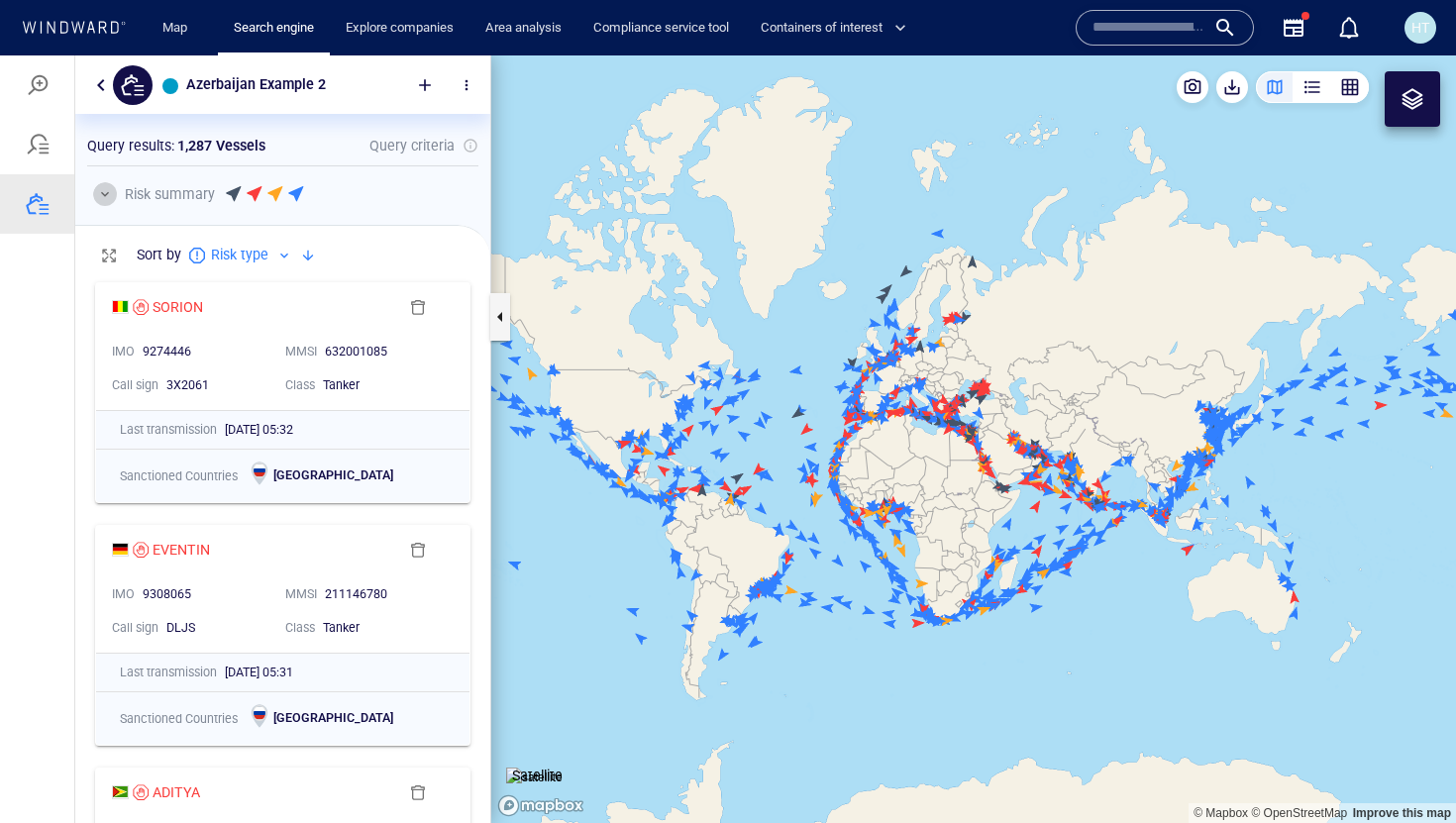 click at bounding box center [105, 194] 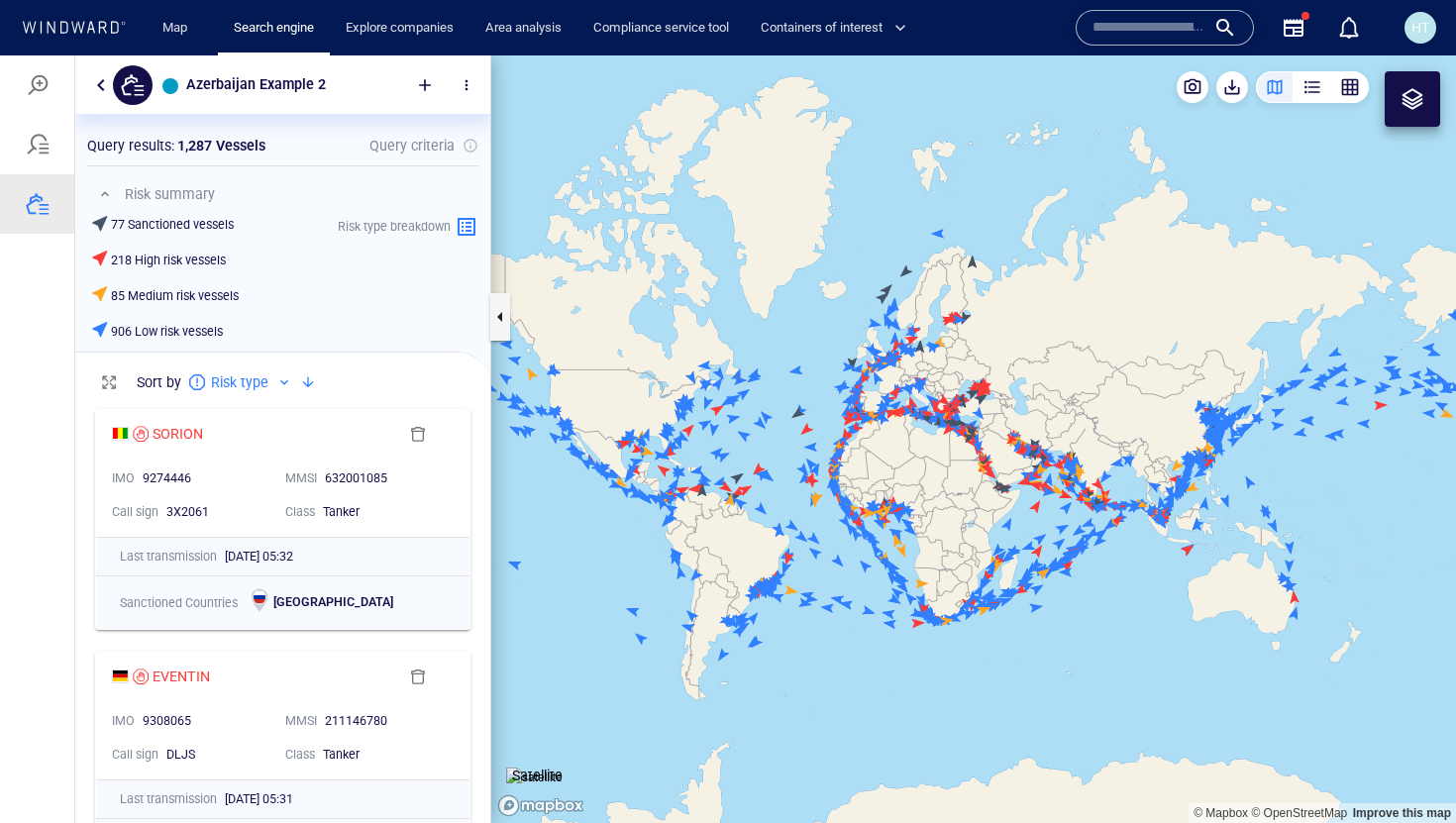 click at bounding box center (974, 439) 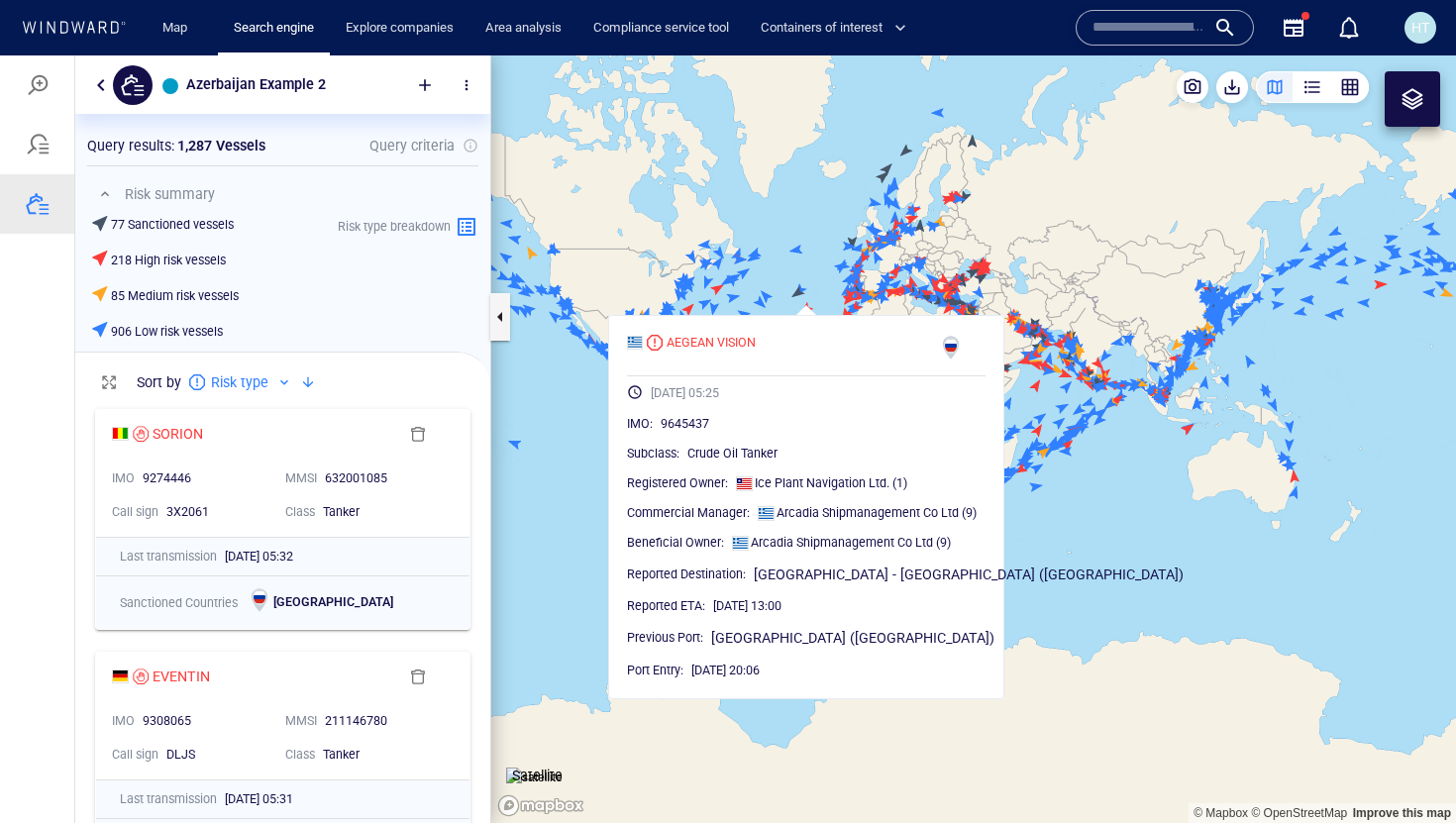 drag, startPoint x: 819, startPoint y: 362, endPoint x: 820, endPoint y: 237, distance: 125.004 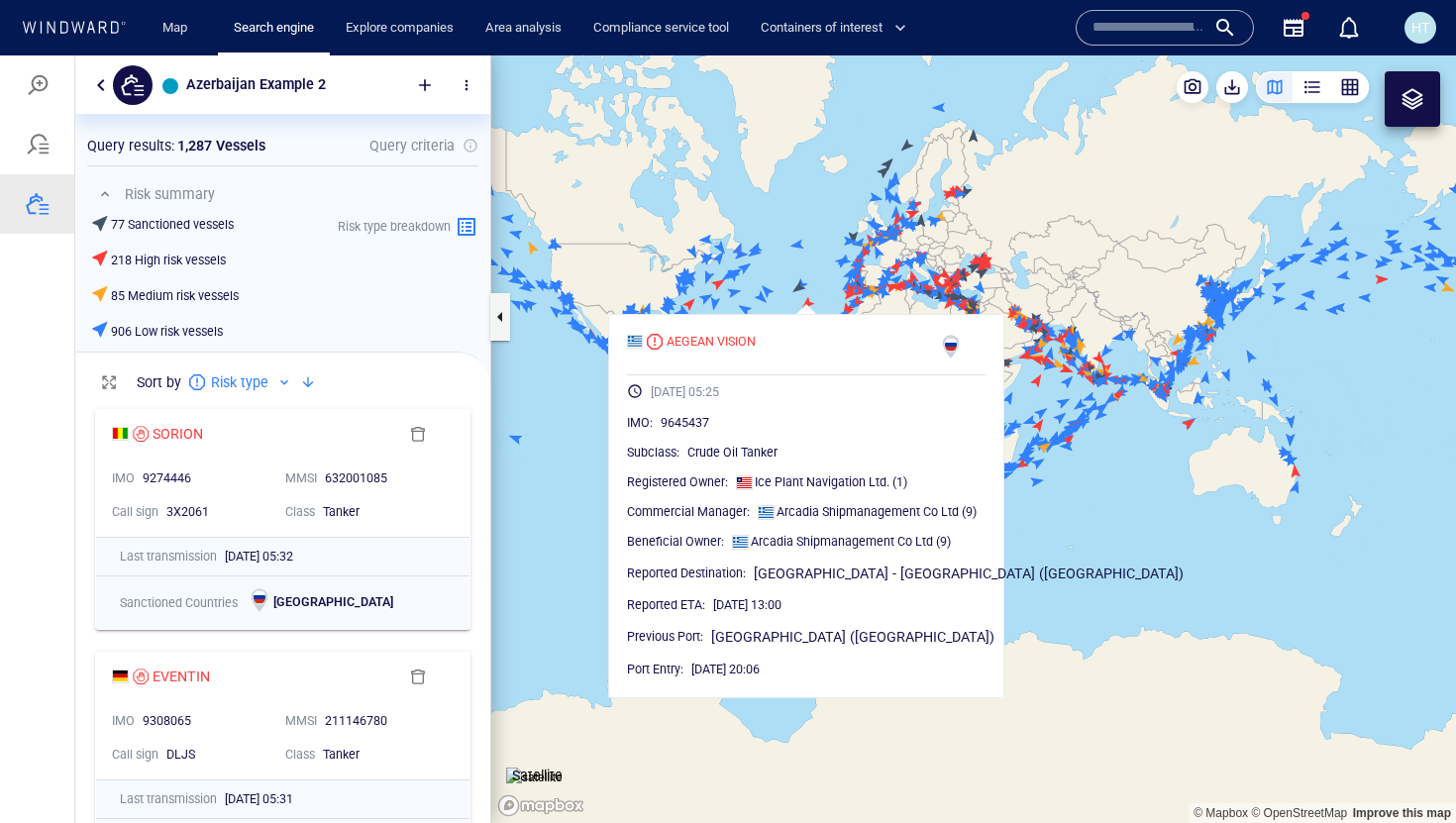 click at bounding box center (974, 439) 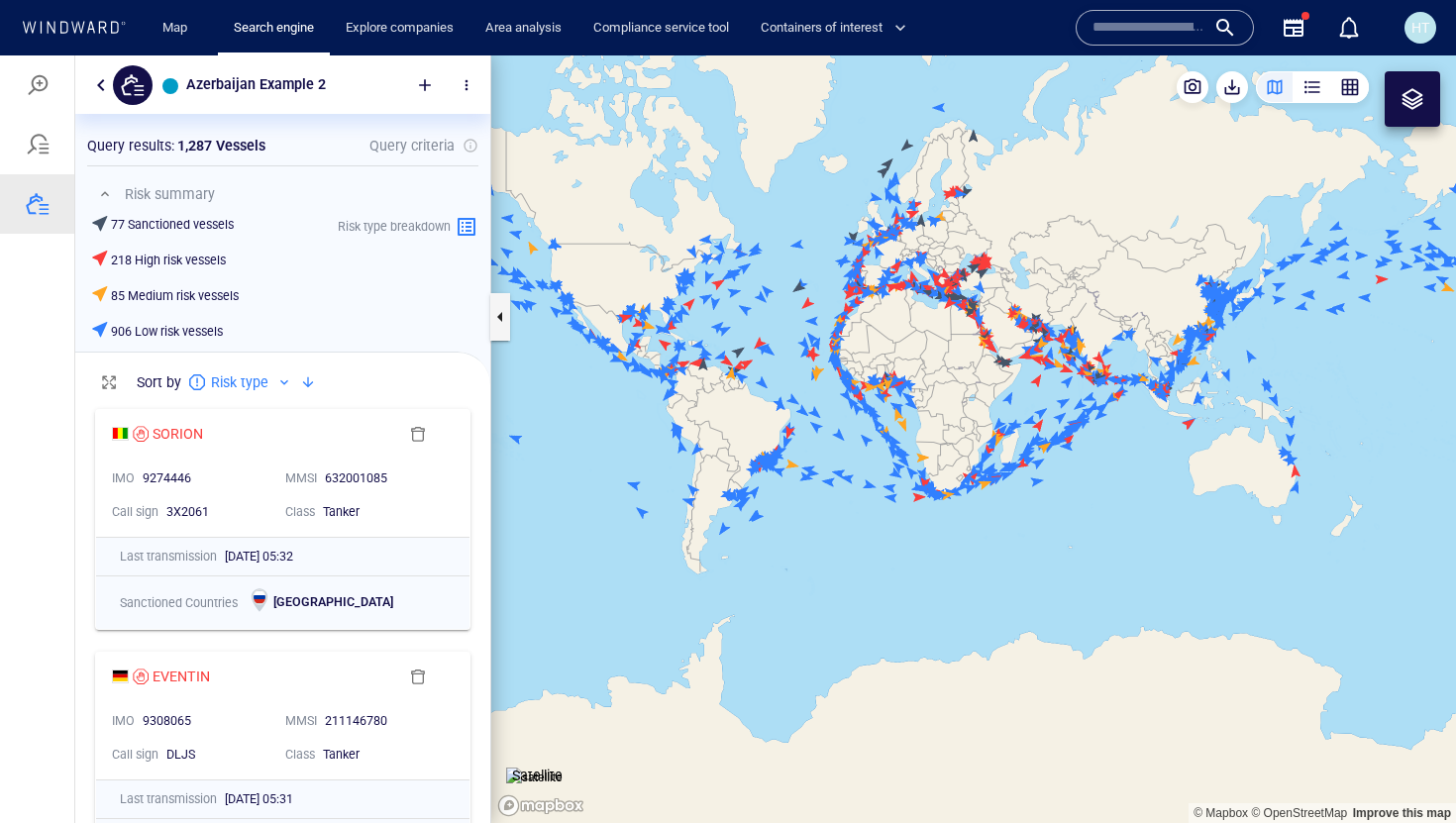 click at bounding box center (101, 85) 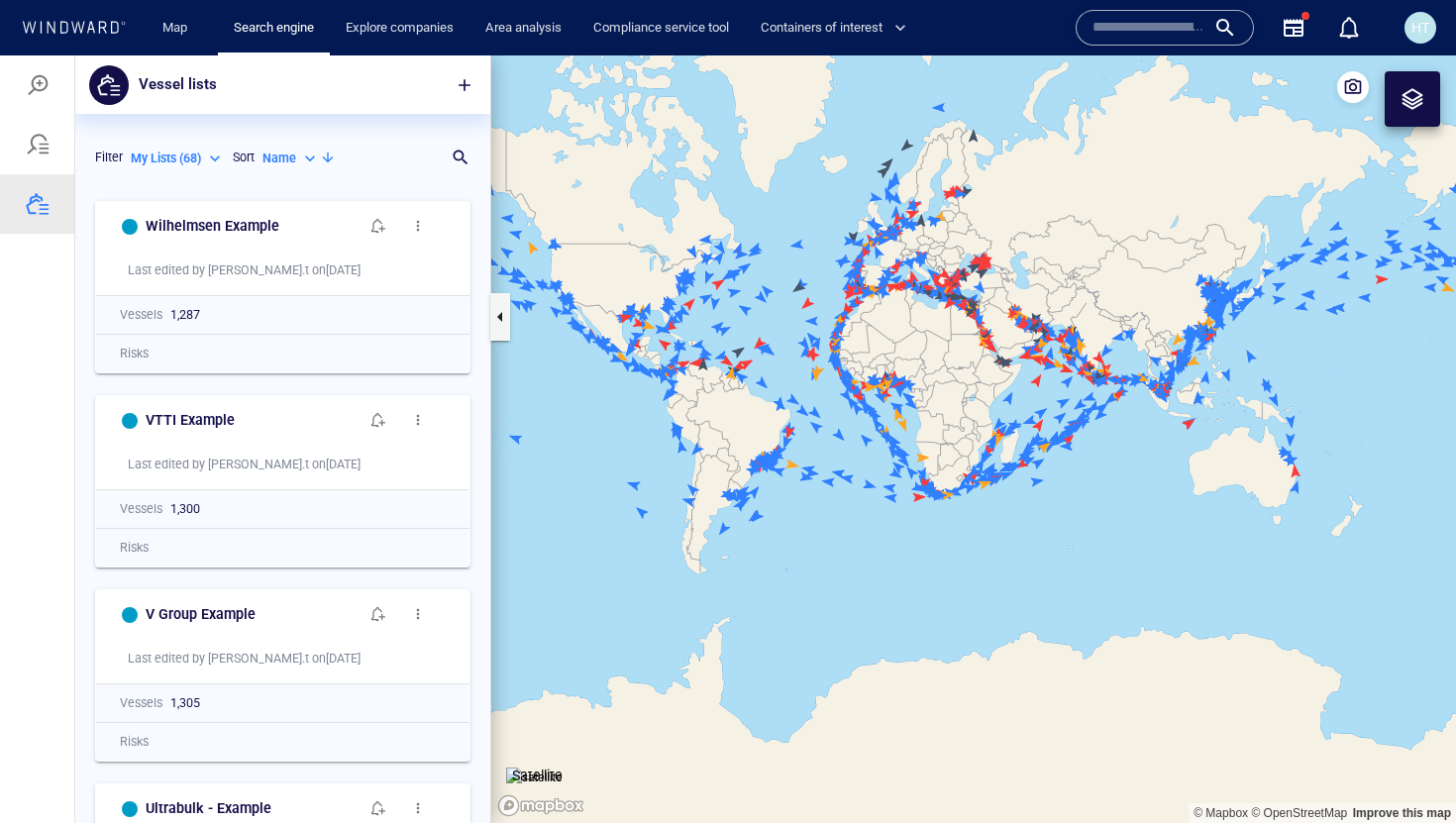scroll, scrollTop: 1, scrollLeft: 1, axis: both 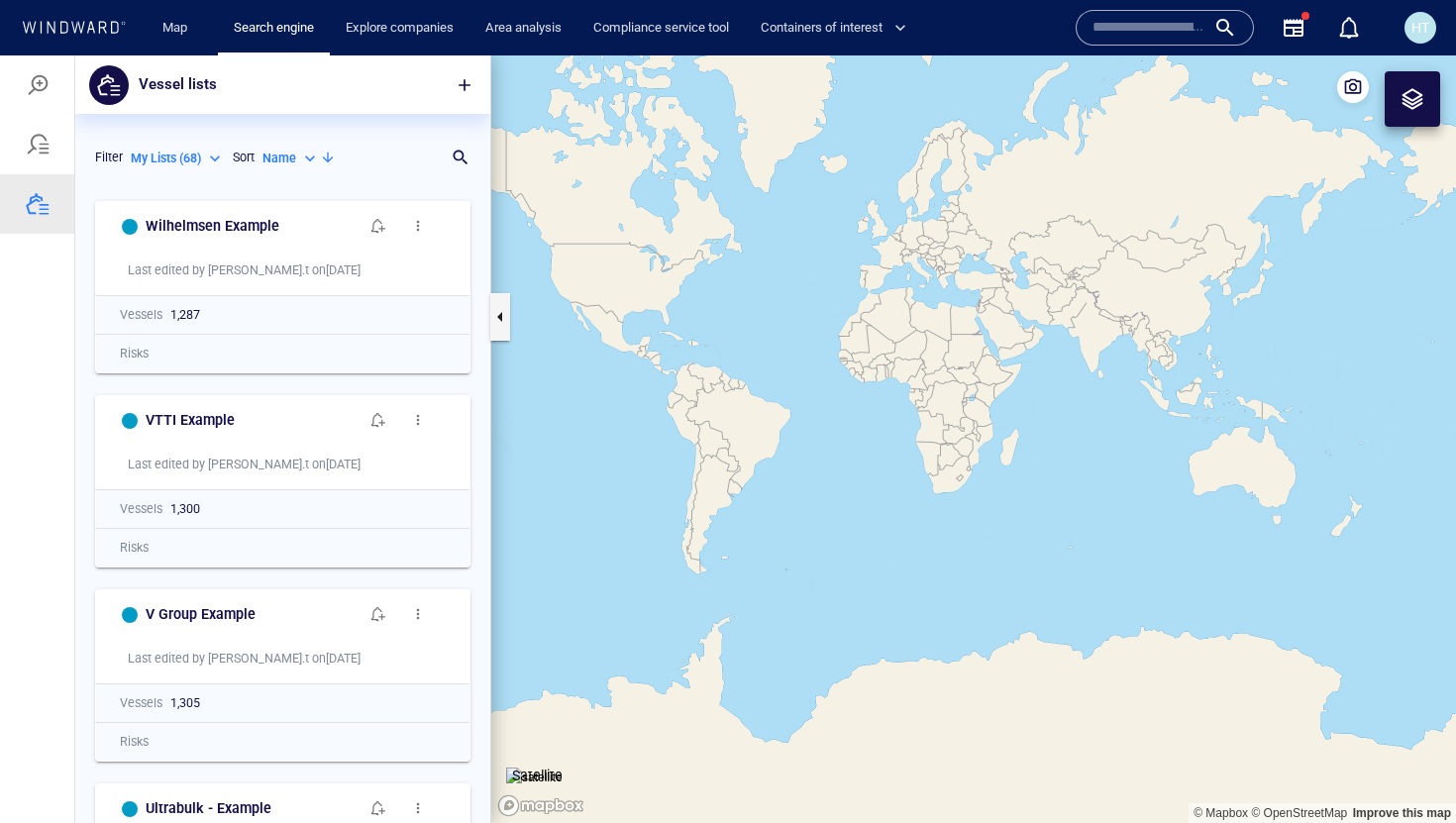 click on "Name ****" at bounding box center [291, 157] 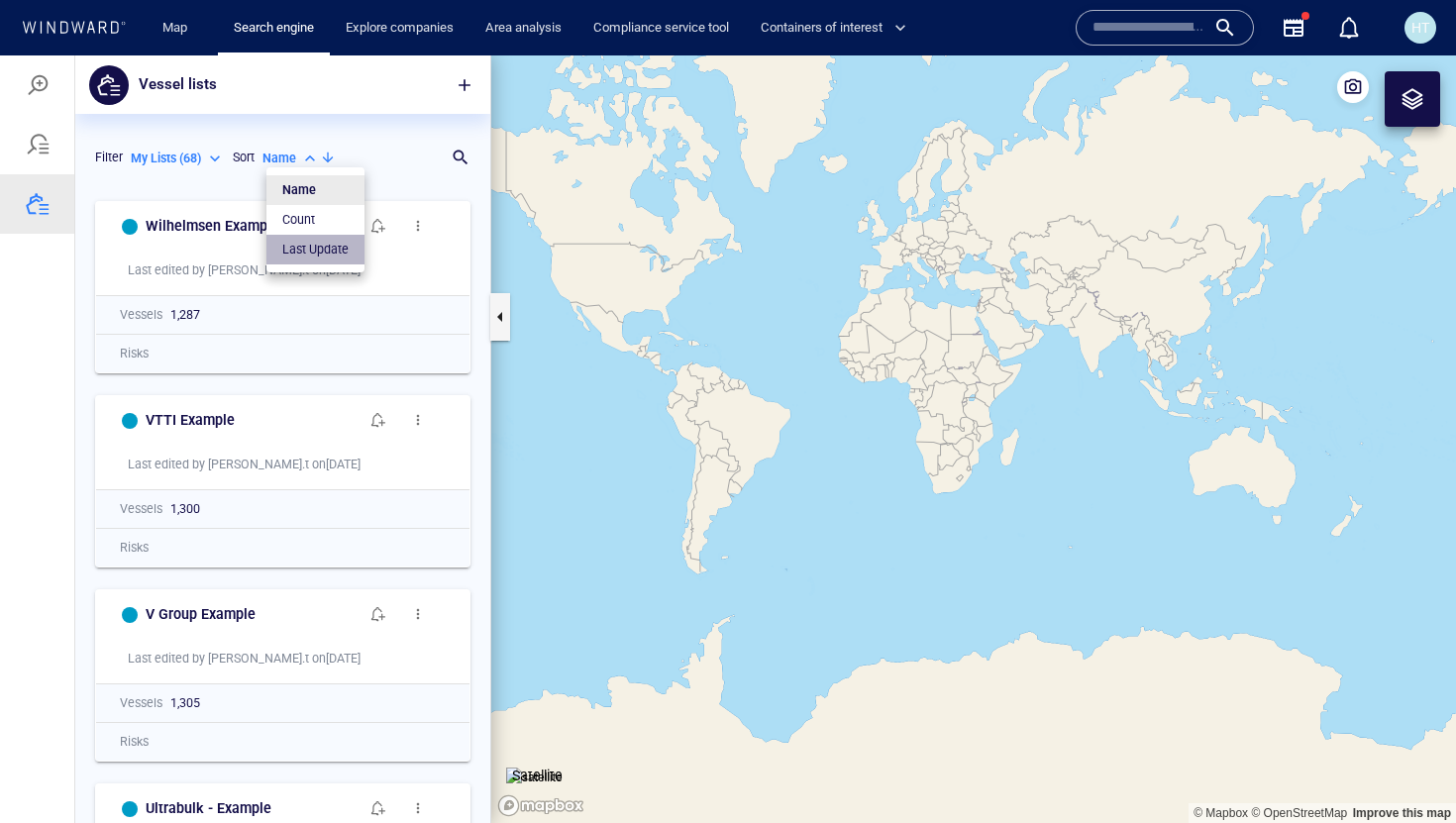 click on "Last Update" at bounding box center [315, 250] 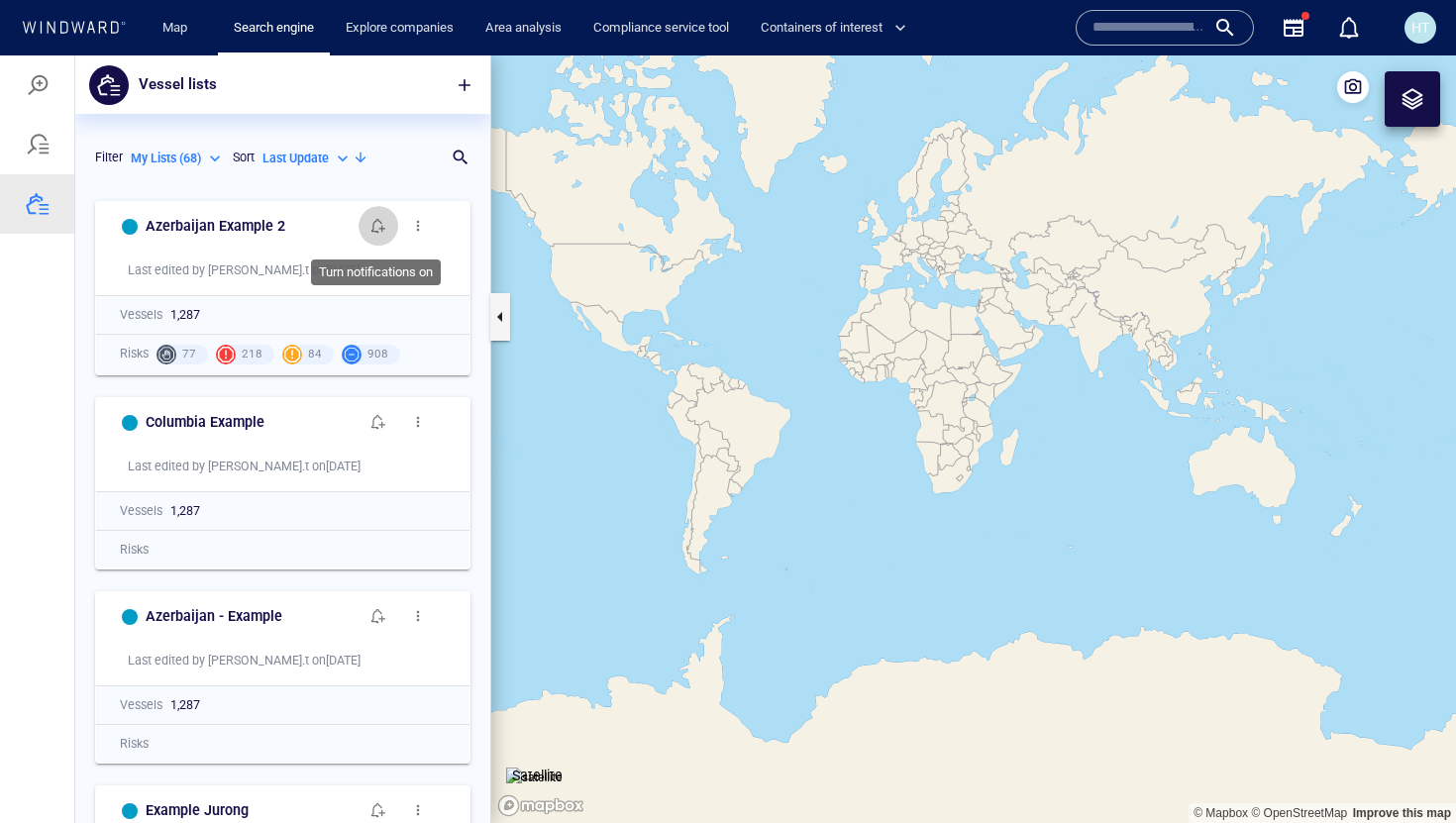 click at bounding box center [378, 226] 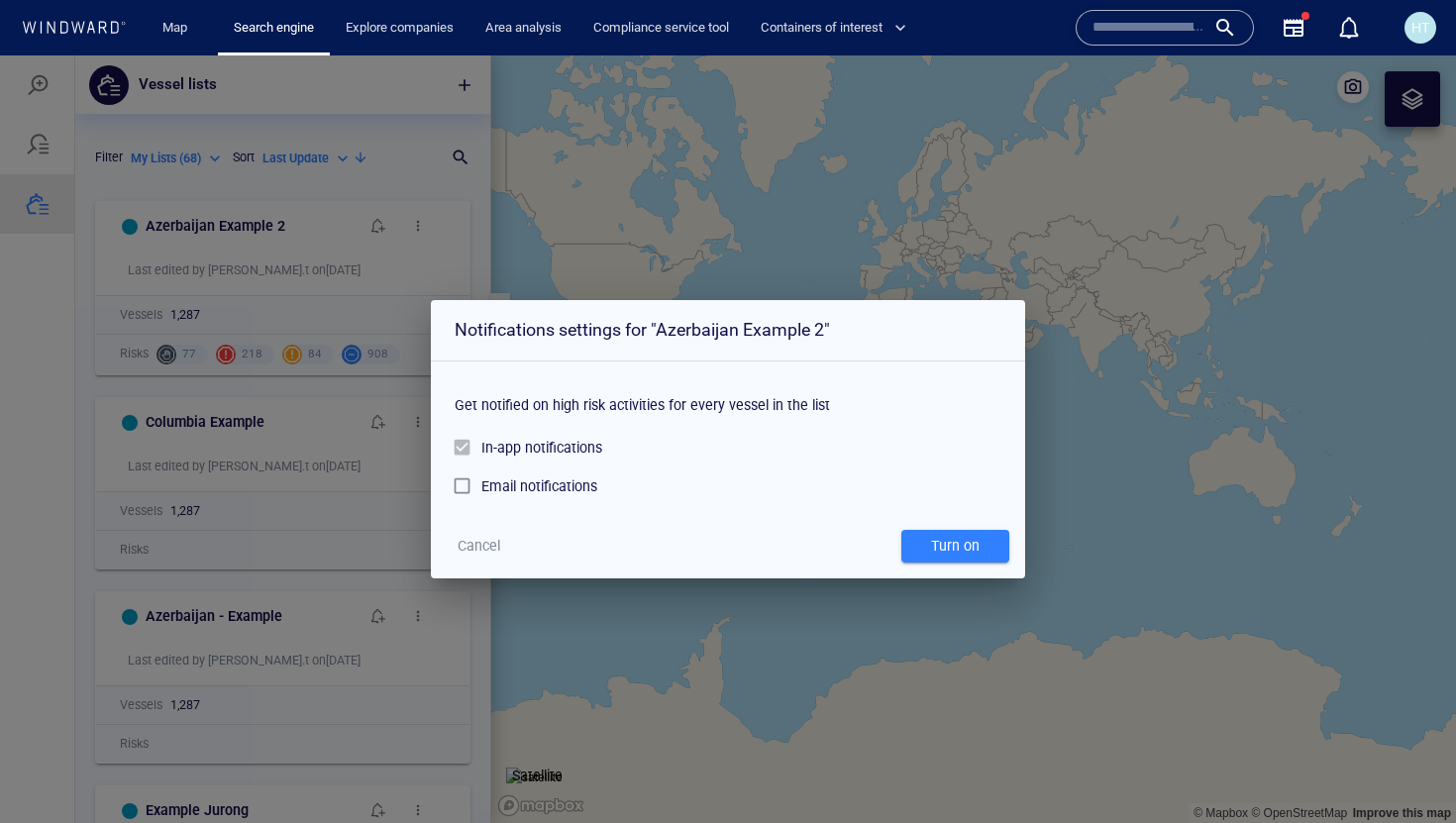 click on "Cancel" at bounding box center [478, 546] 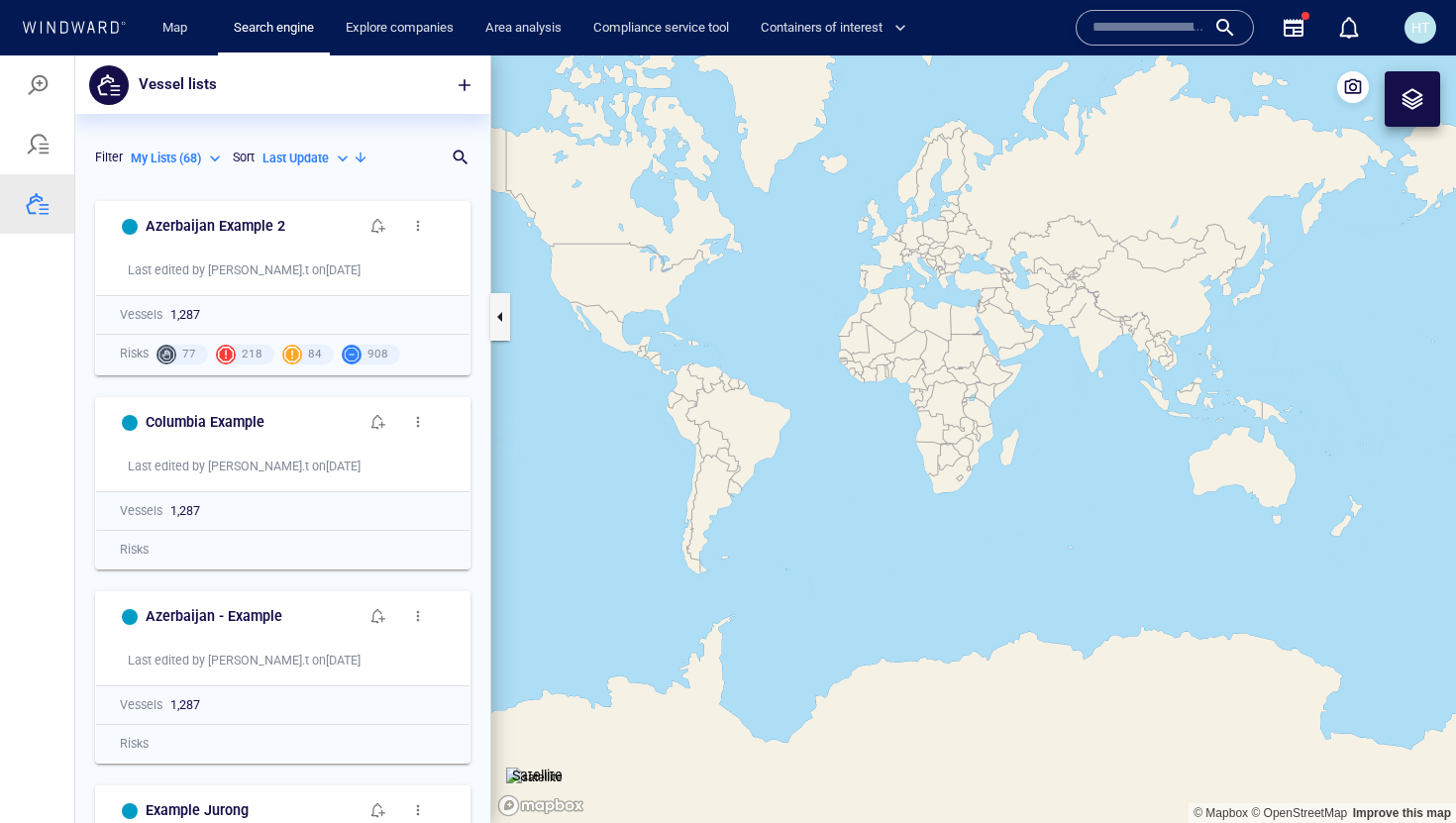 click 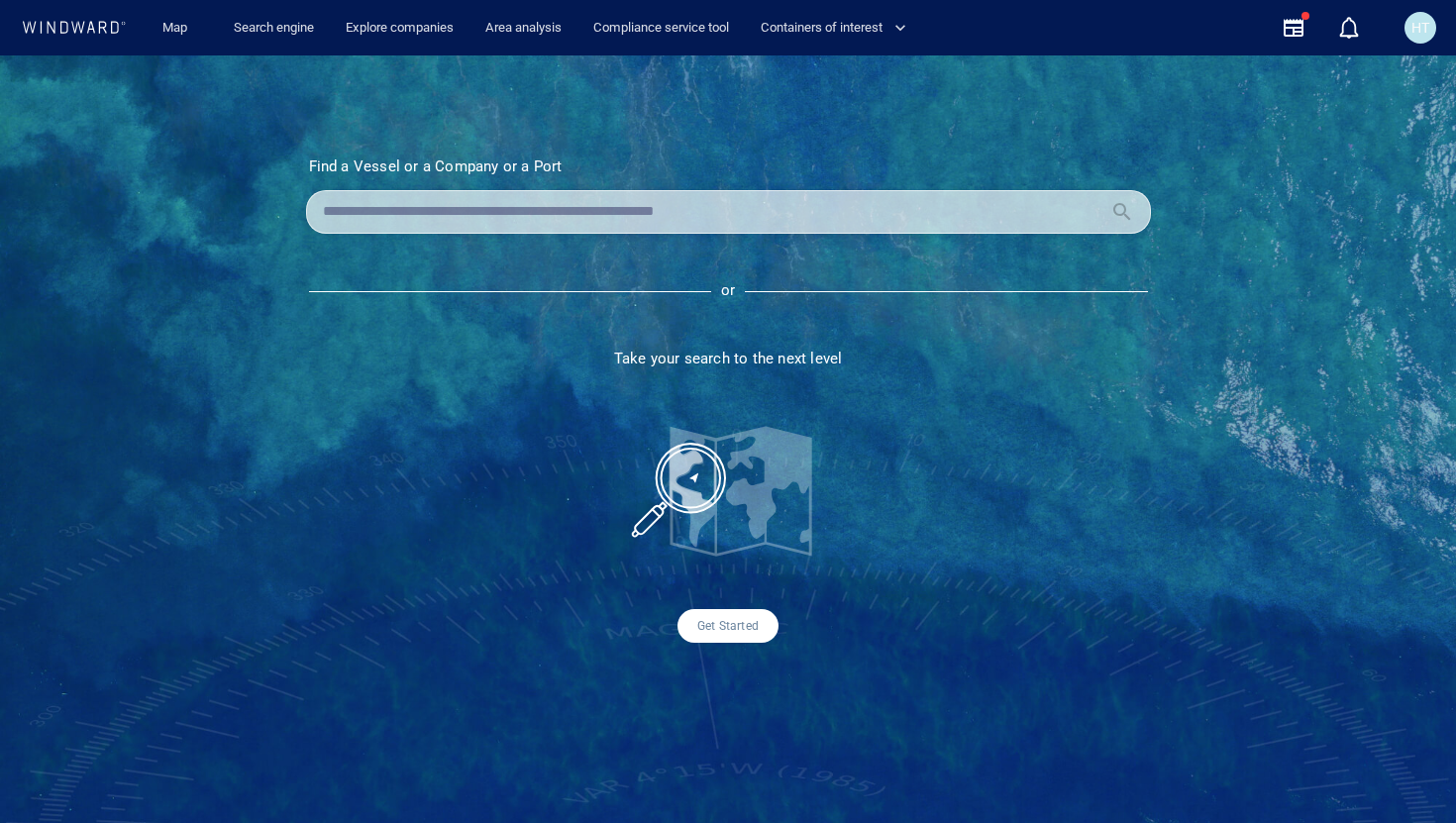 click at bounding box center [712, 212] 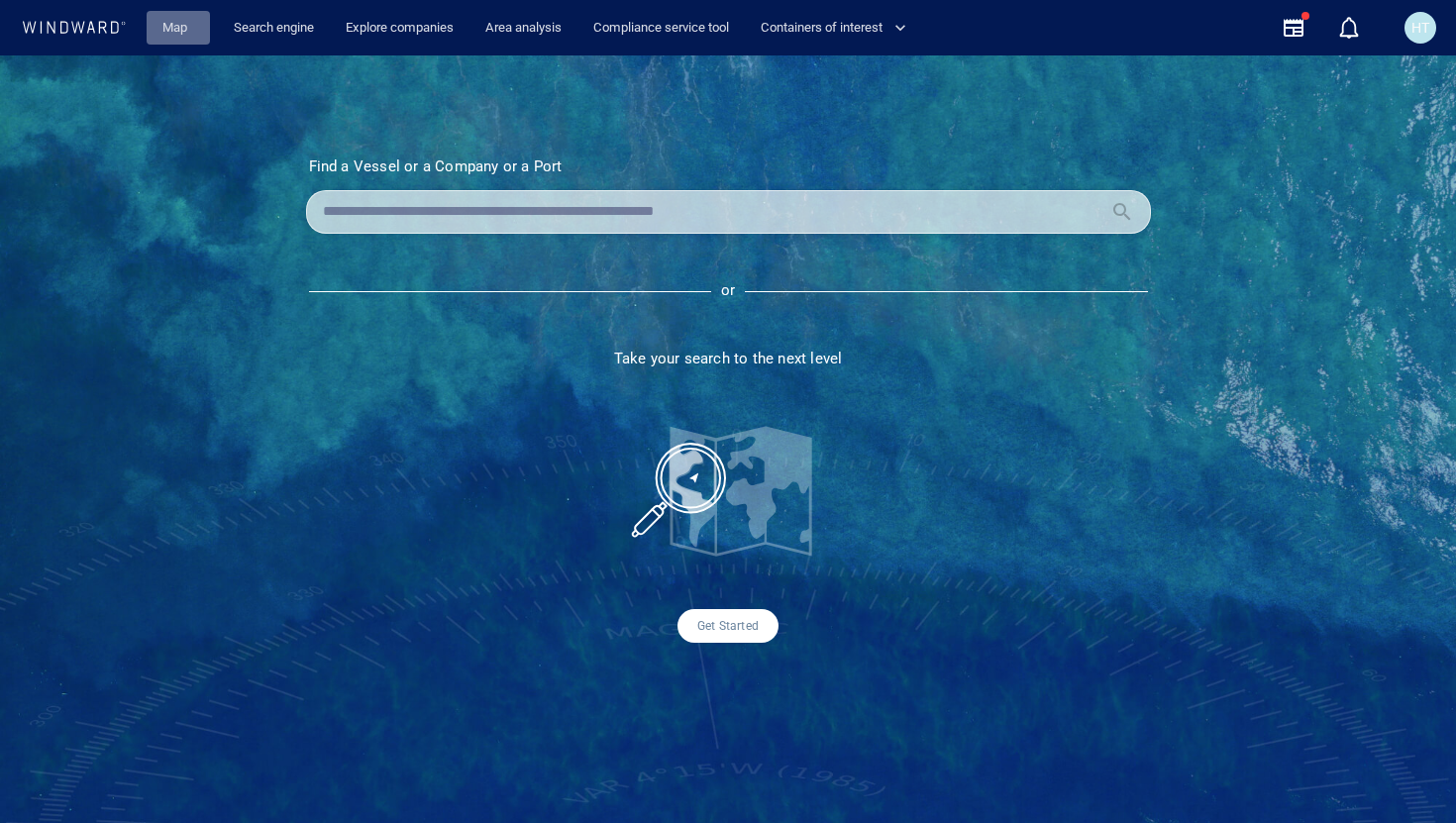 click on "Map" at bounding box center (178, 28) 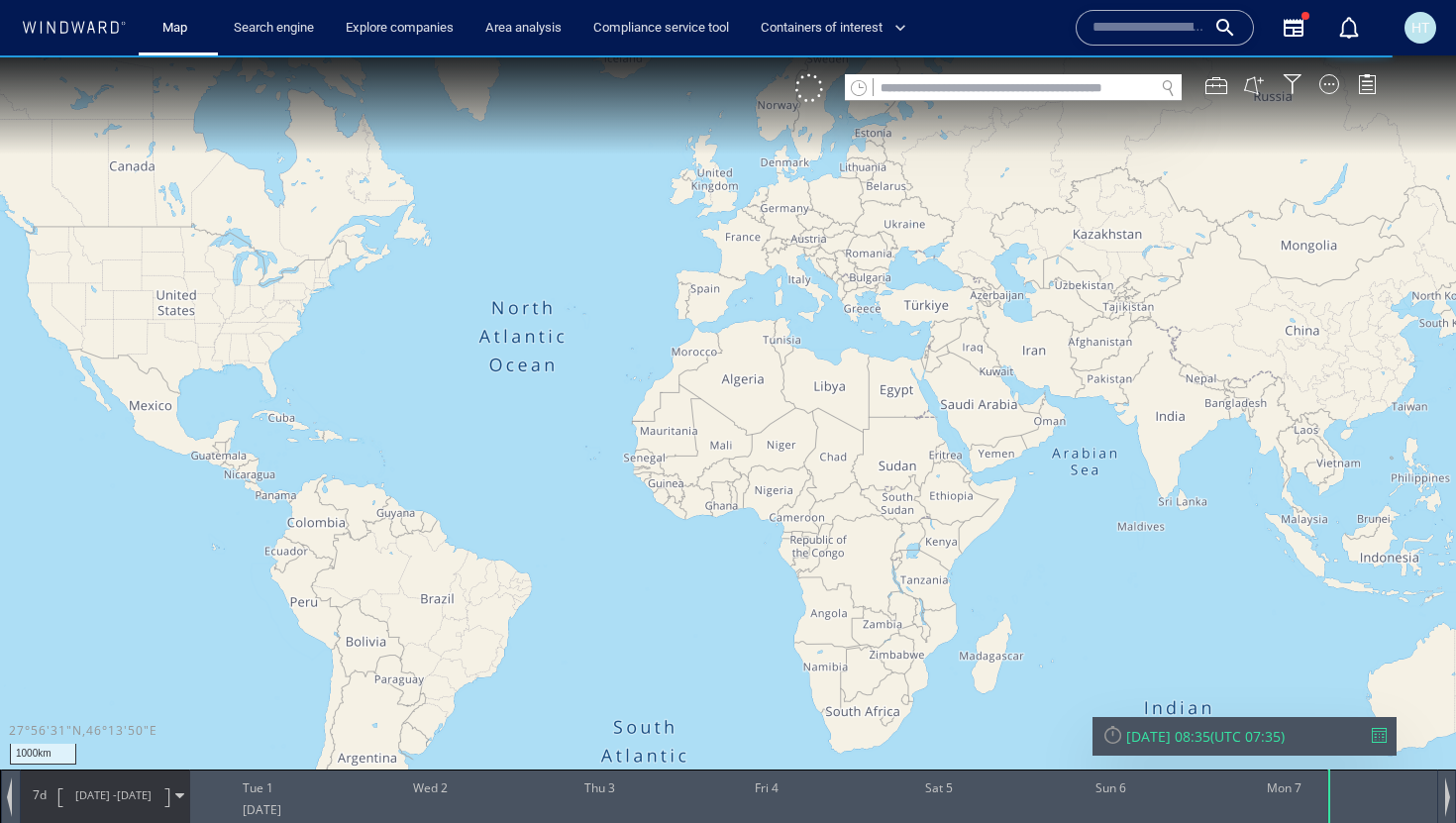 drag, startPoint x: 988, startPoint y: 380, endPoint x: 706, endPoint y: 532, distance: 320.3561 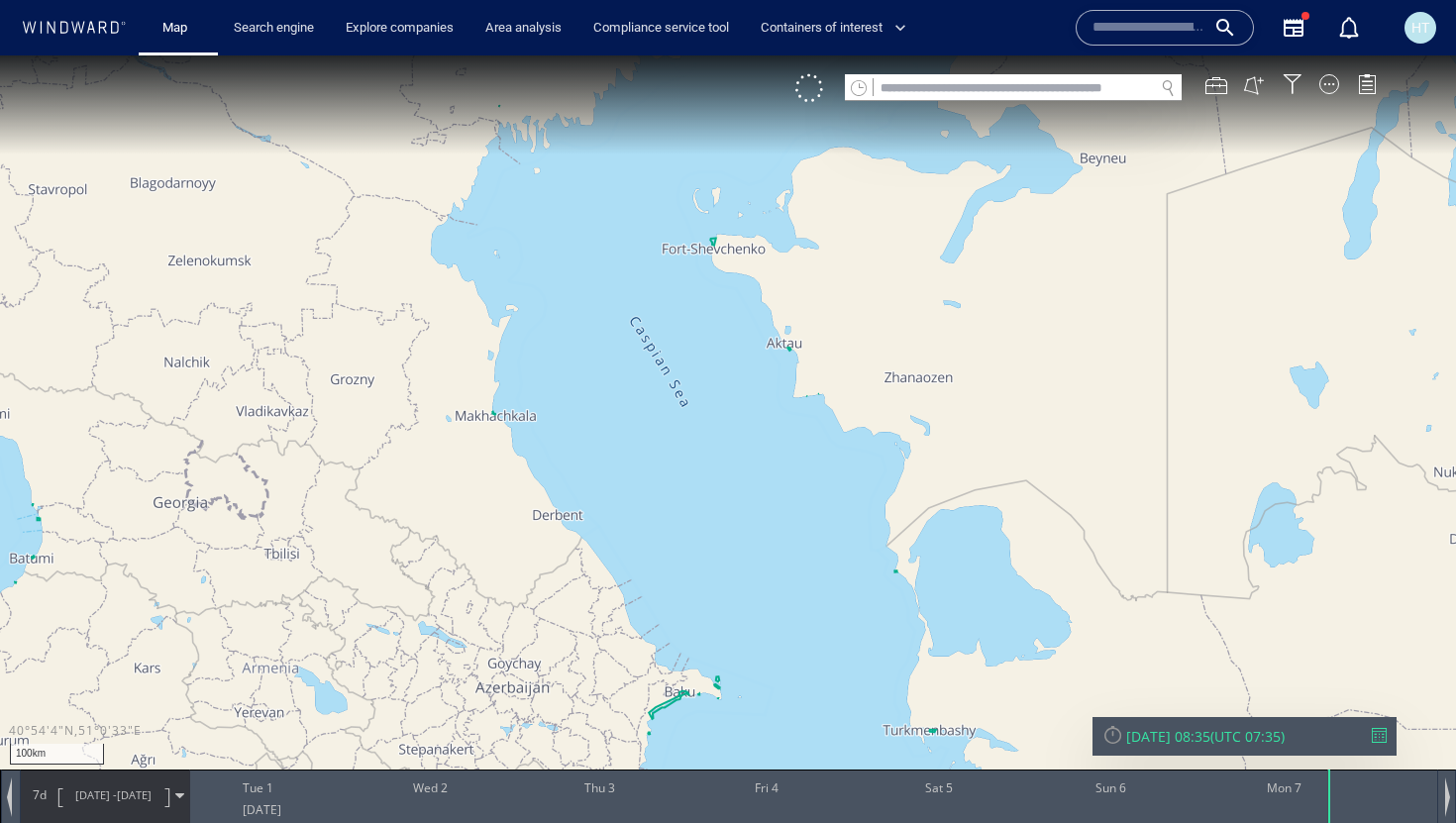 drag, startPoint x: 773, startPoint y: 637, endPoint x: 635, endPoint y: 406, distance: 269.0818 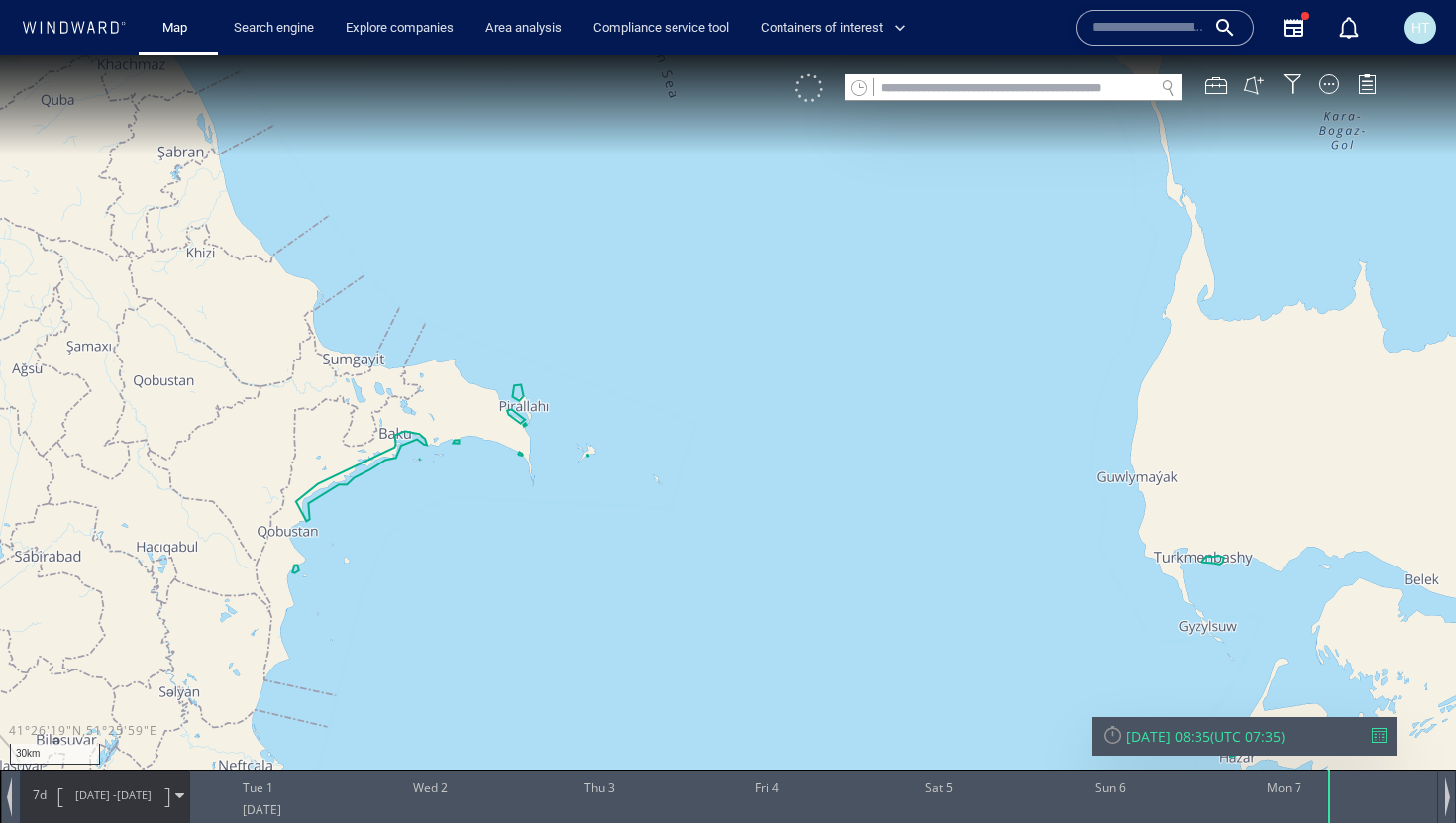 click at bounding box center (809, 88) 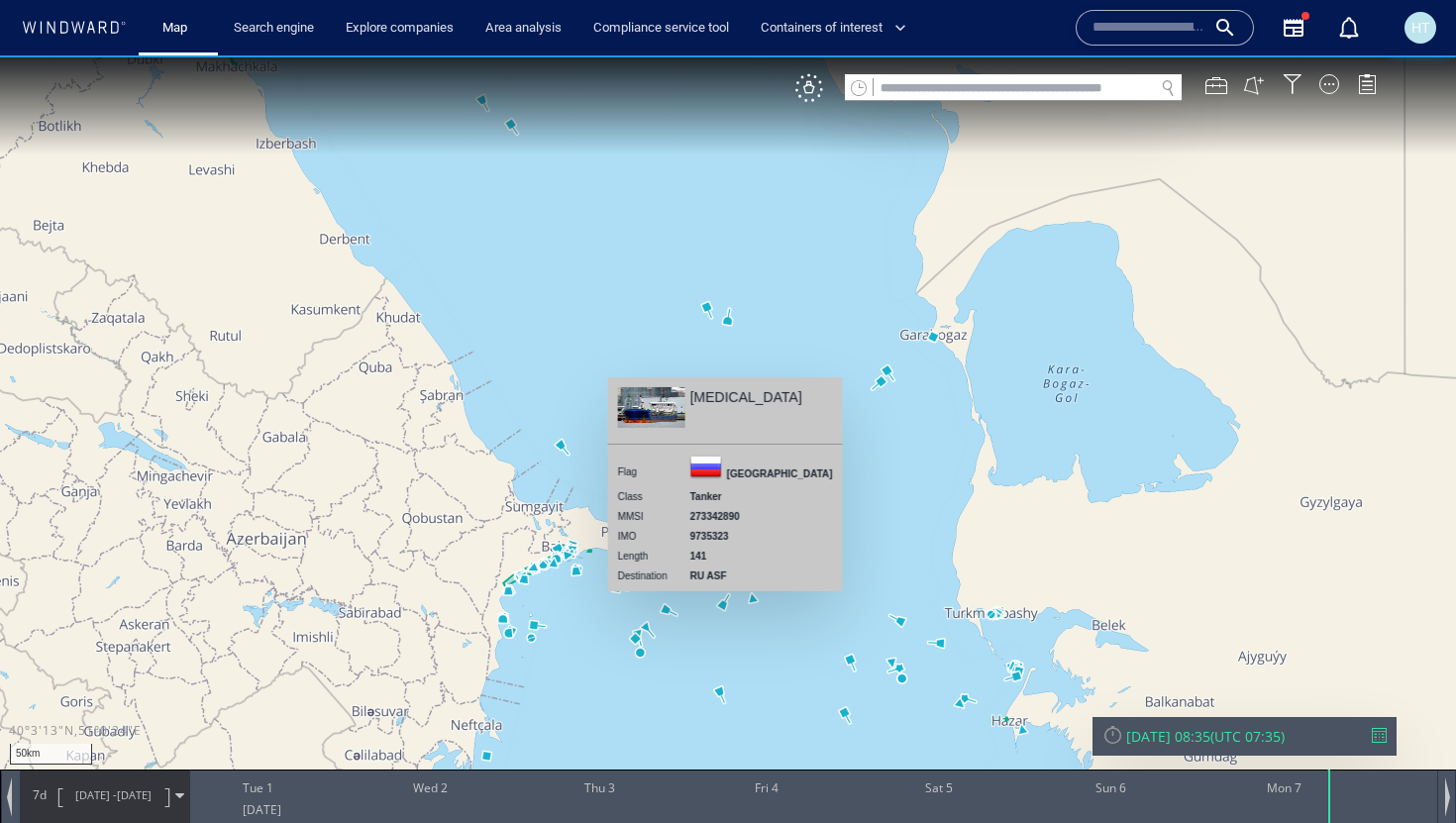 click at bounding box center (728, 429) 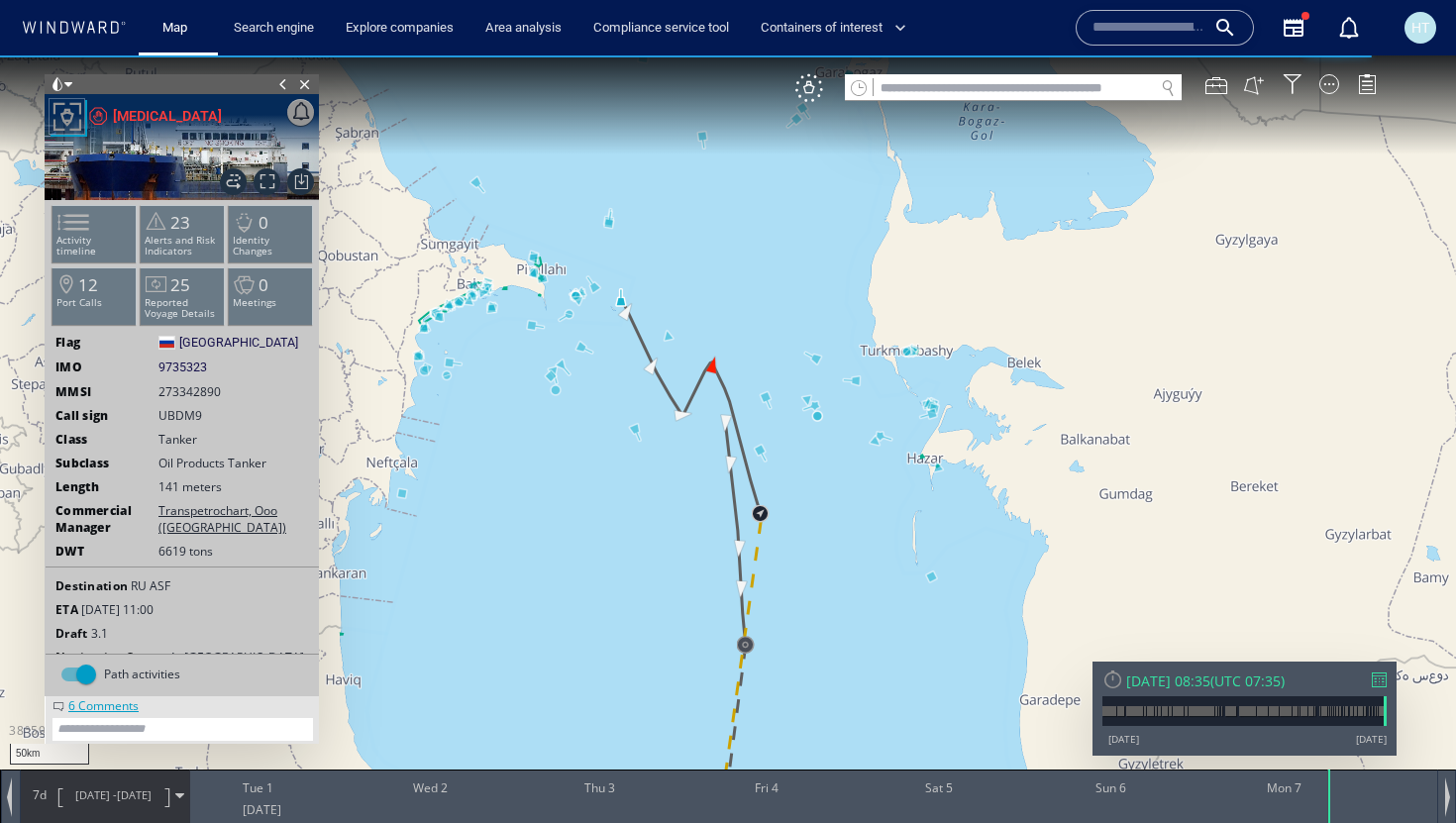 drag, startPoint x: 792, startPoint y: 662, endPoint x: 681, endPoint y: 382, distance: 301.1993 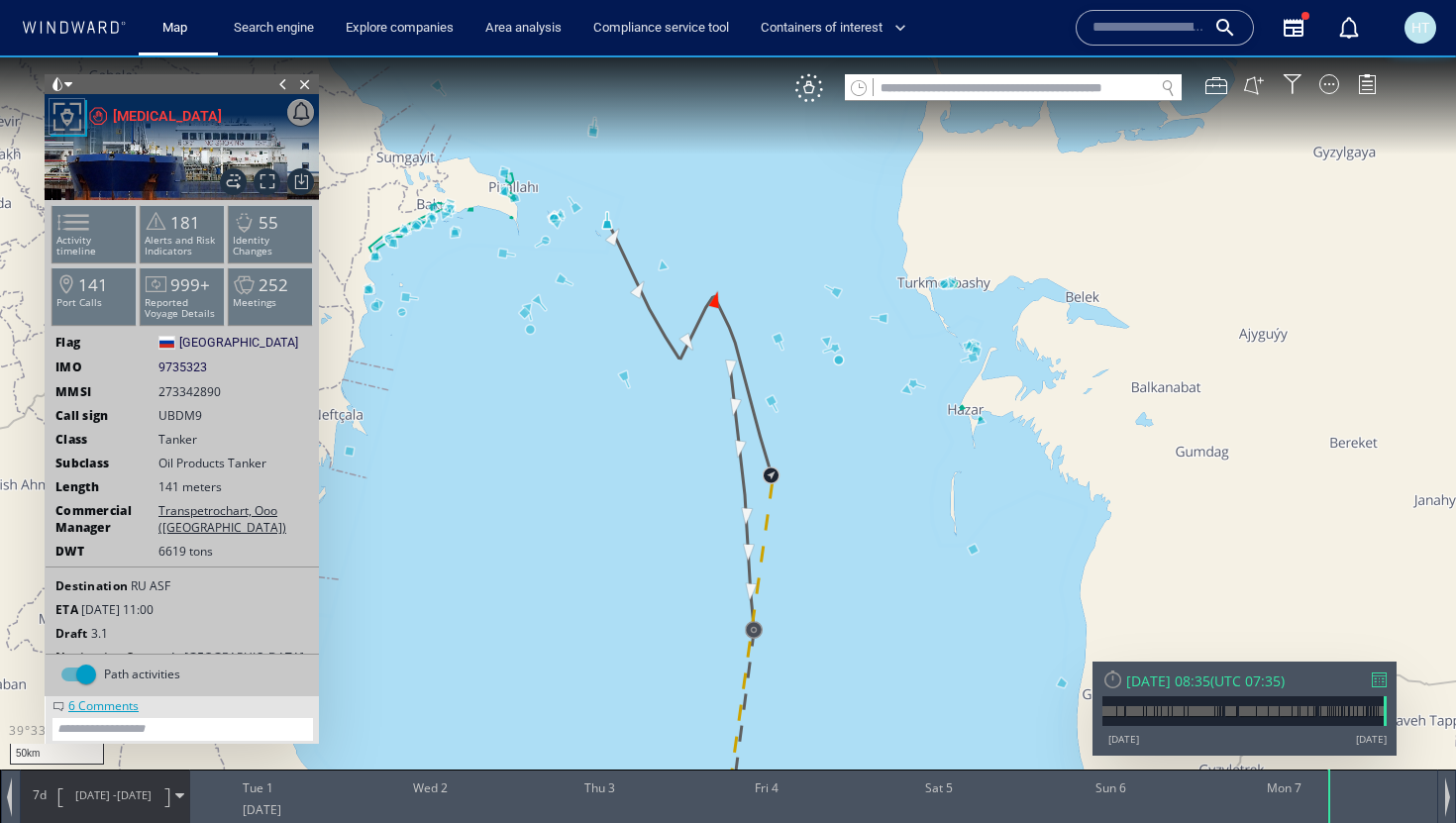 click at bounding box center (728, 429) 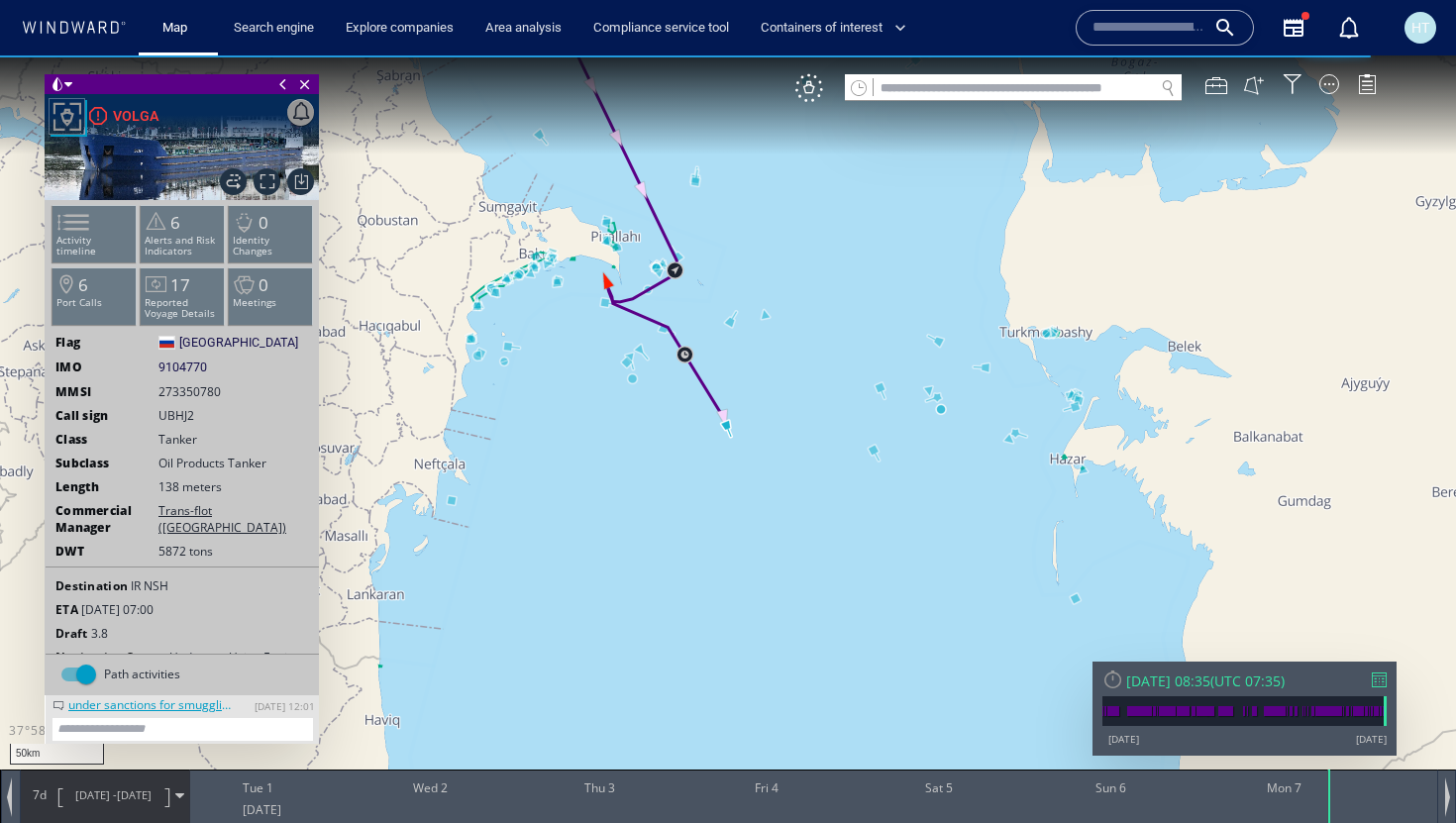 click on "30/06/25 -" at bounding box center [96, 794] 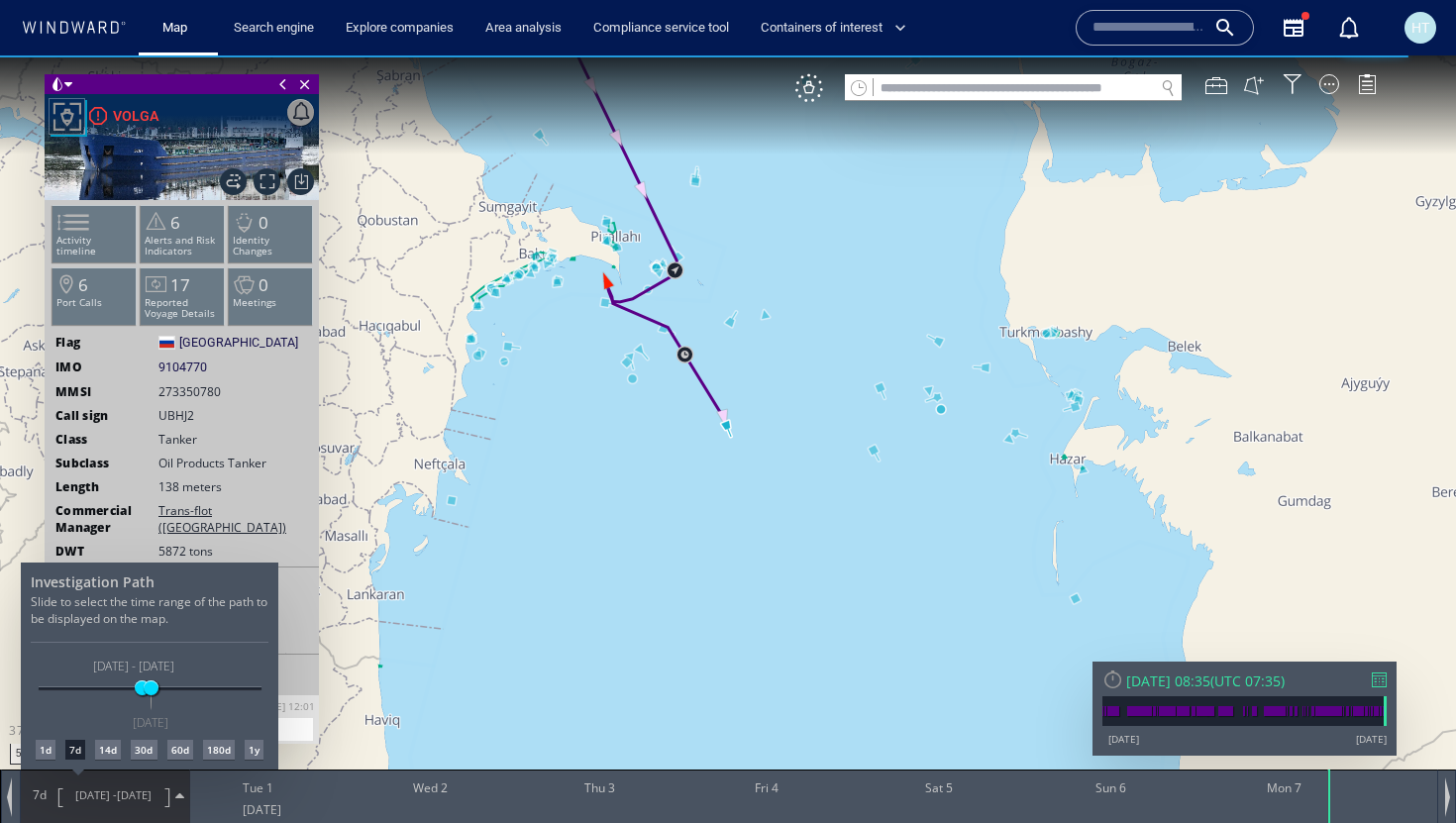 click on "180d" at bounding box center [219, 750] 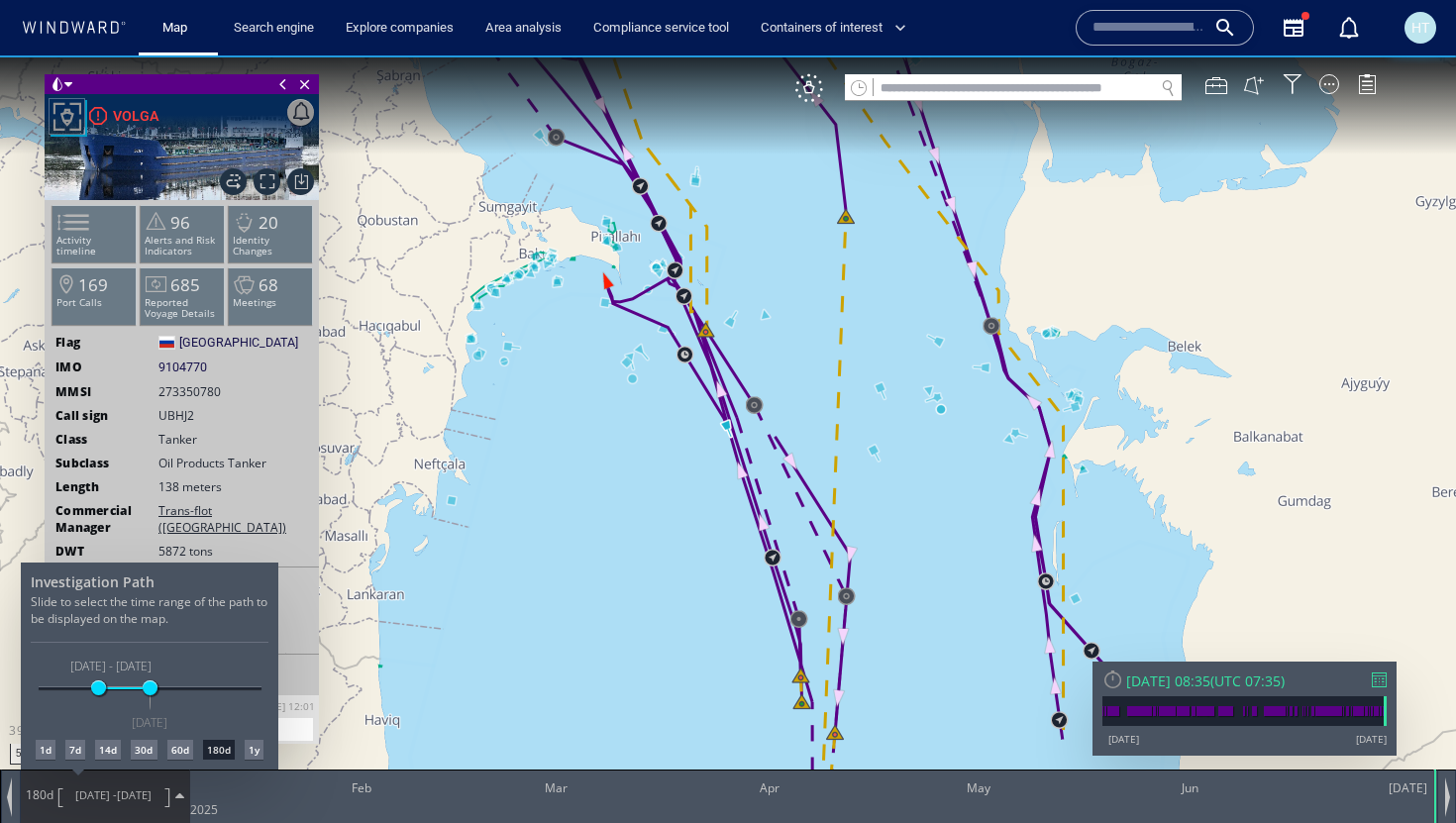 click at bounding box center [728, 439] 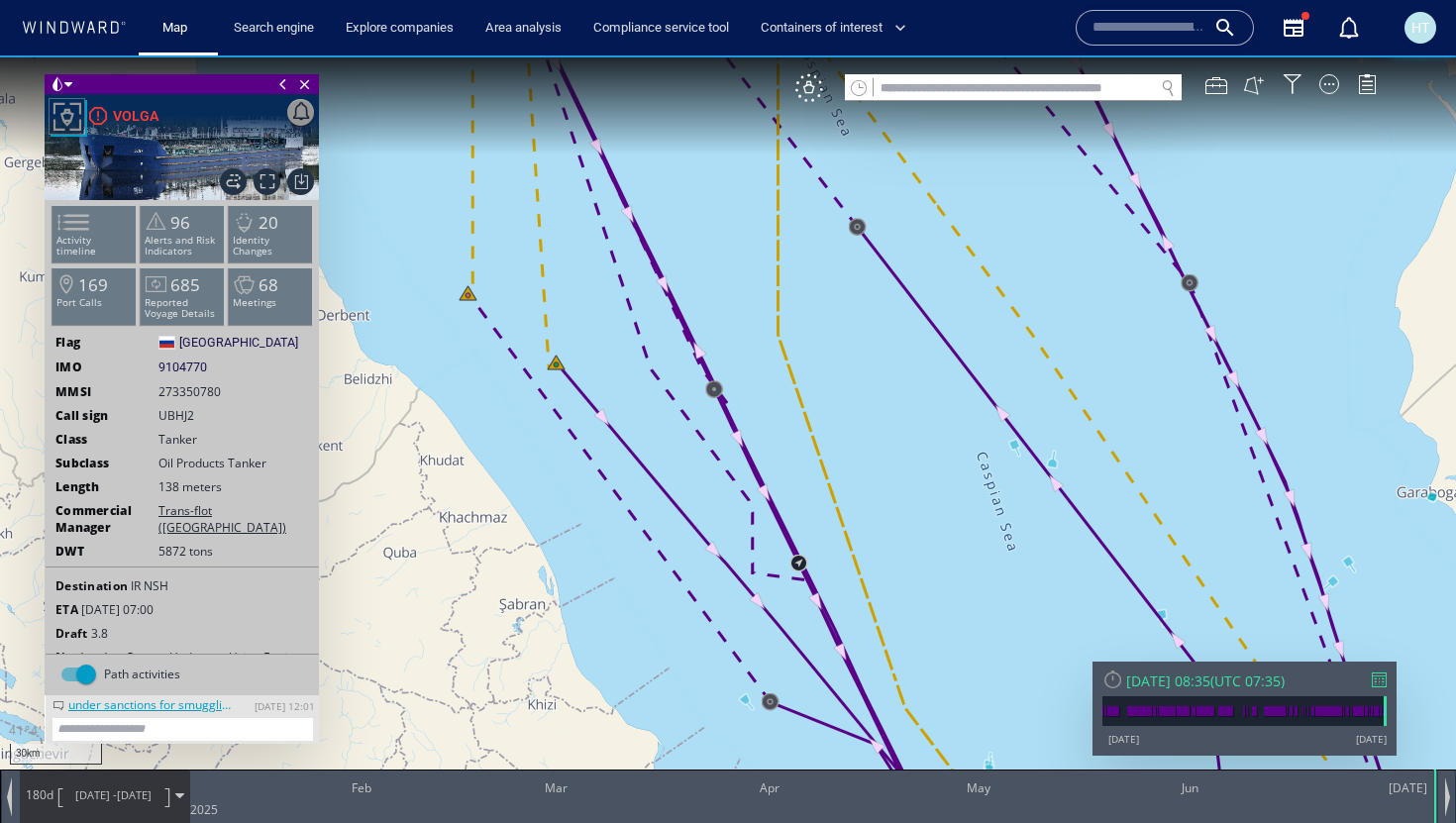 drag, startPoint x: 656, startPoint y: 351, endPoint x: 701, endPoint y: 648, distance: 300.38975 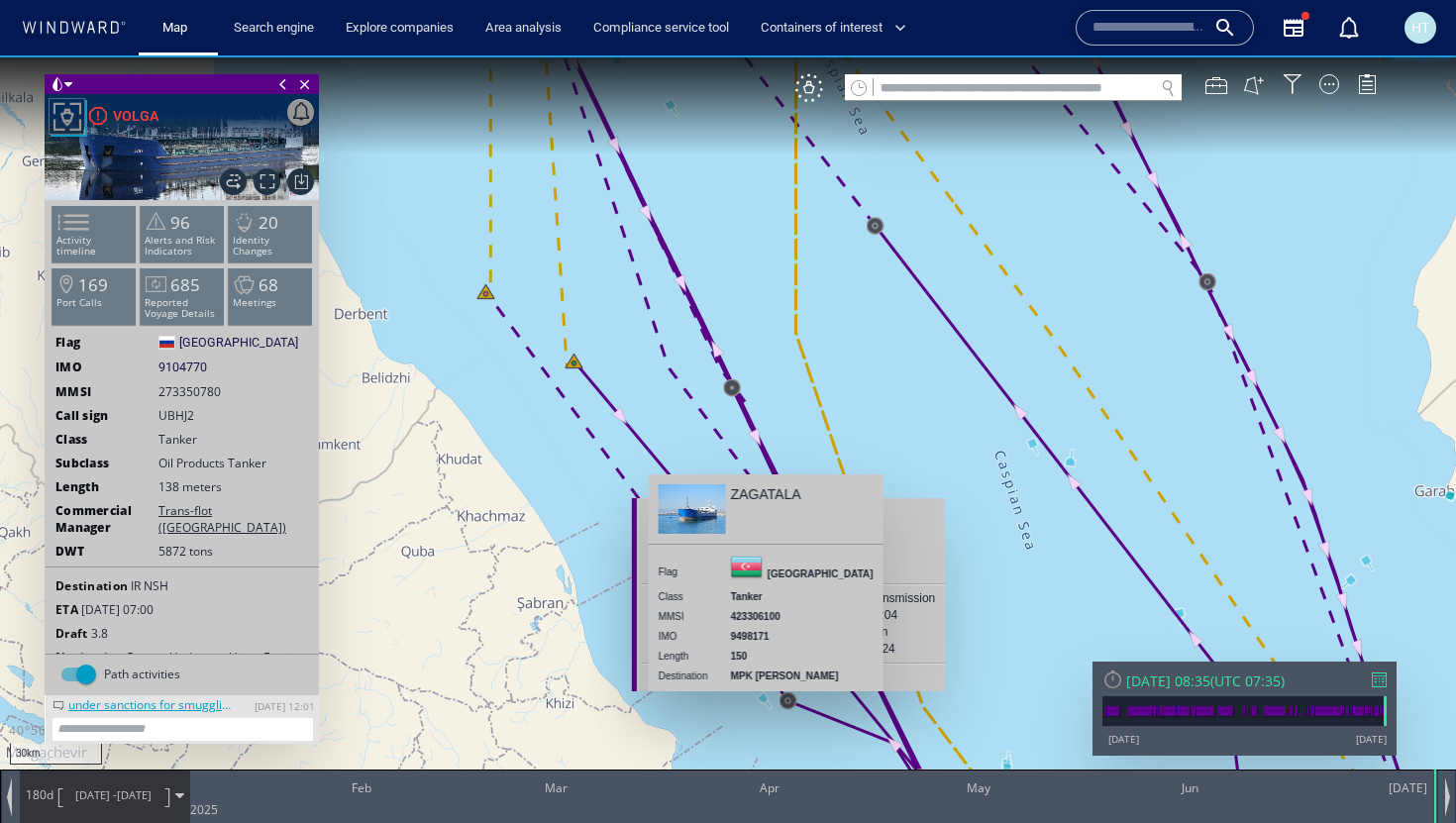 drag, startPoint x: 688, startPoint y: 668, endPoint x: 731, endPoint y: 668, distance: 43 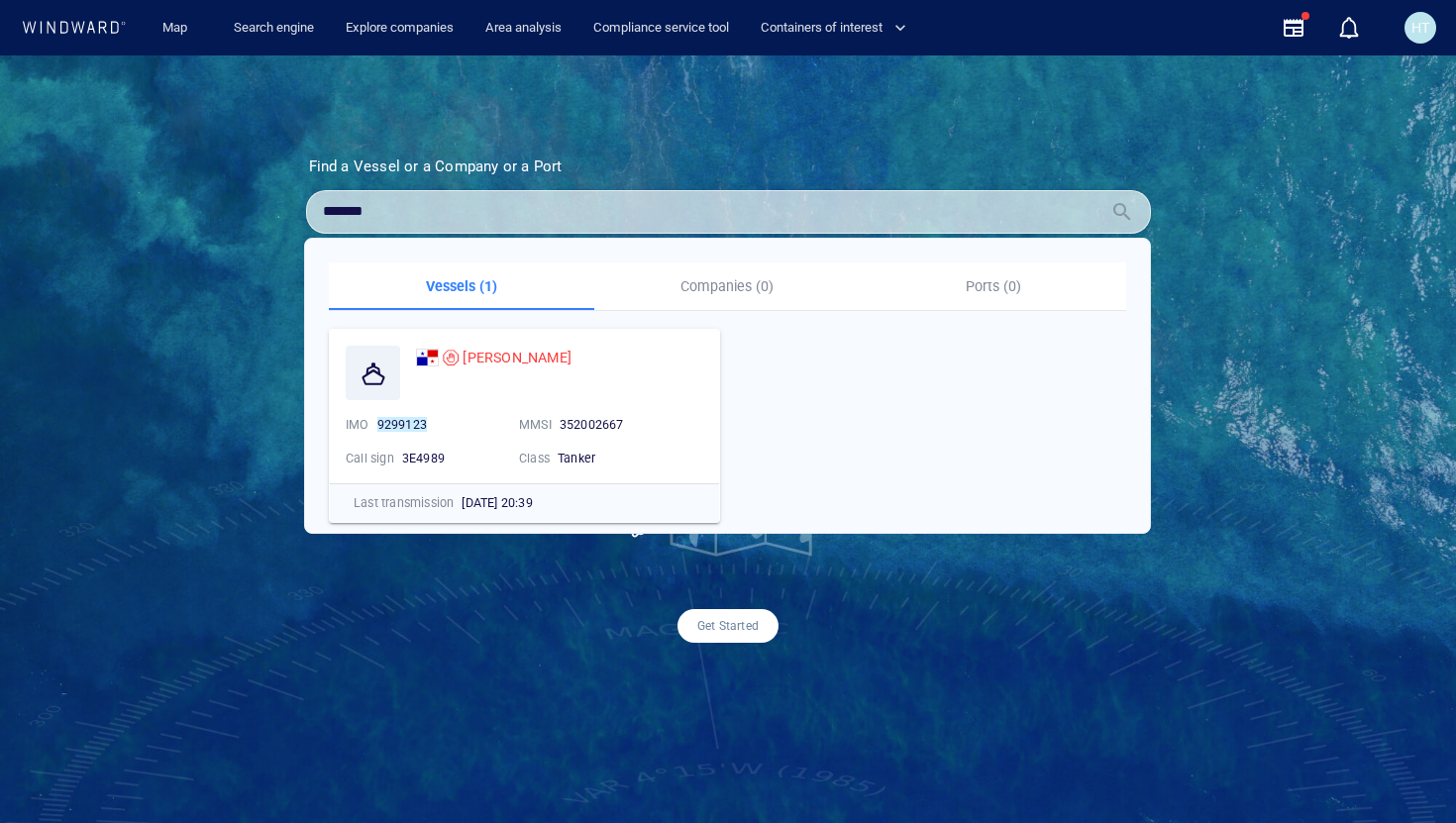 scroll, scrollTop: 0, scrollLeft: 0, axis: both 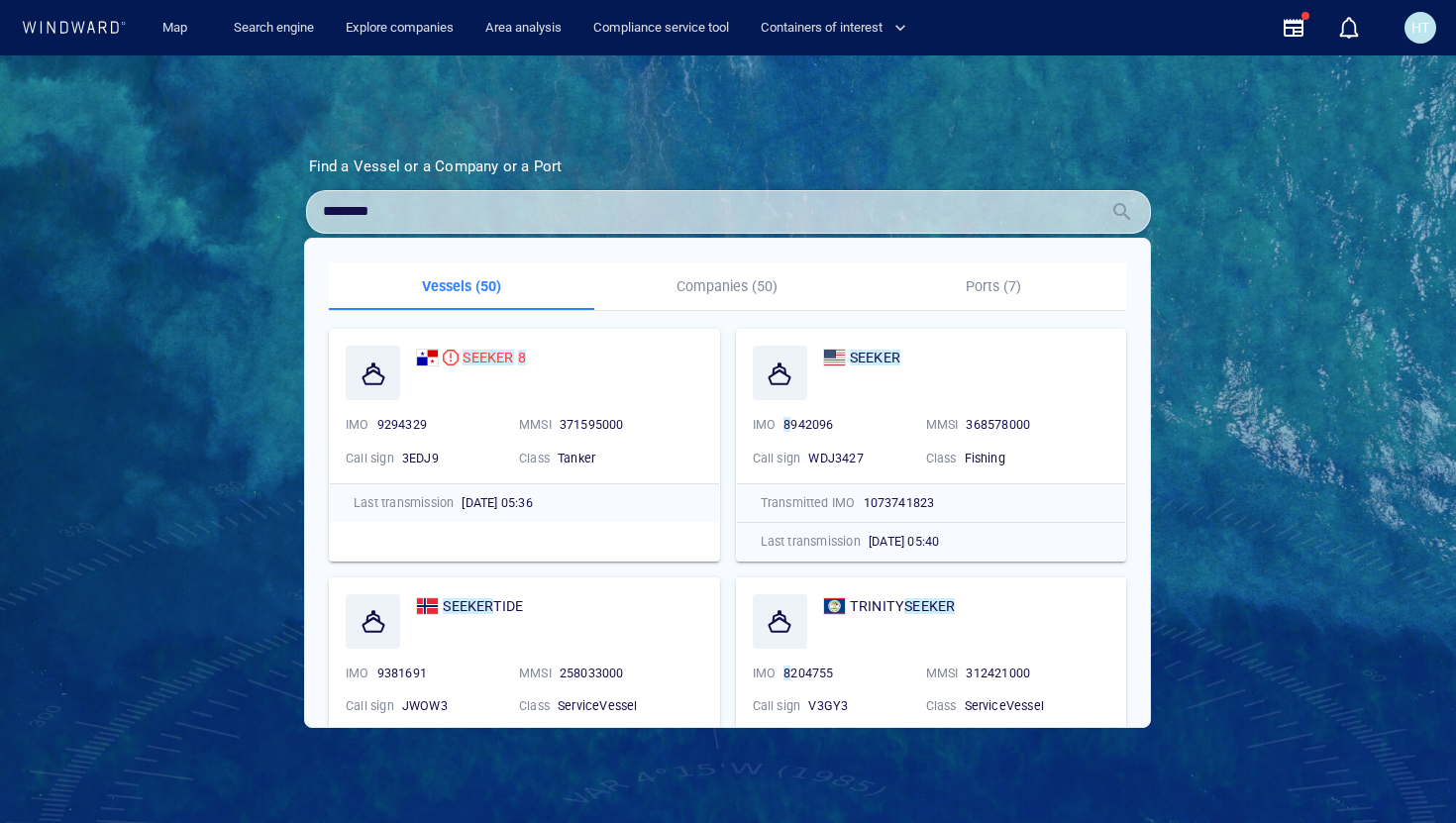 click on "Find a Vessel  or a Company  or a Port Name N/A IMO MMSI Call sign N/A Class N/A No positional data ******** or Take your search to the next level Get Started" at bounding box center [728, 439] 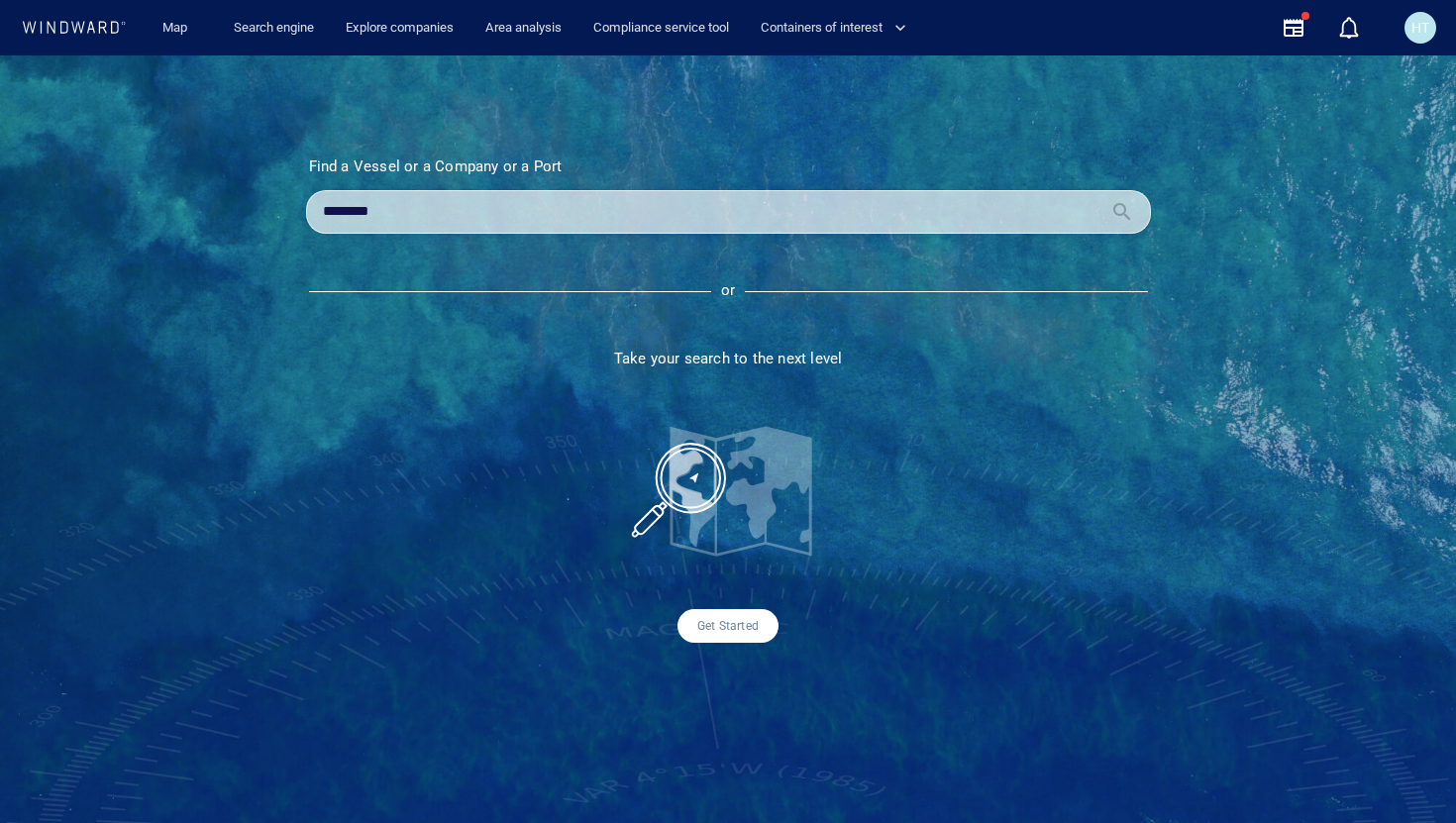 click on "Find a Vessel  or a Company  or a Port Name N/A IMO MMSI Call sign N/A Class N/A No positional data ******** or Take your search to the next level Get Started" at bounding box center [728, 439] 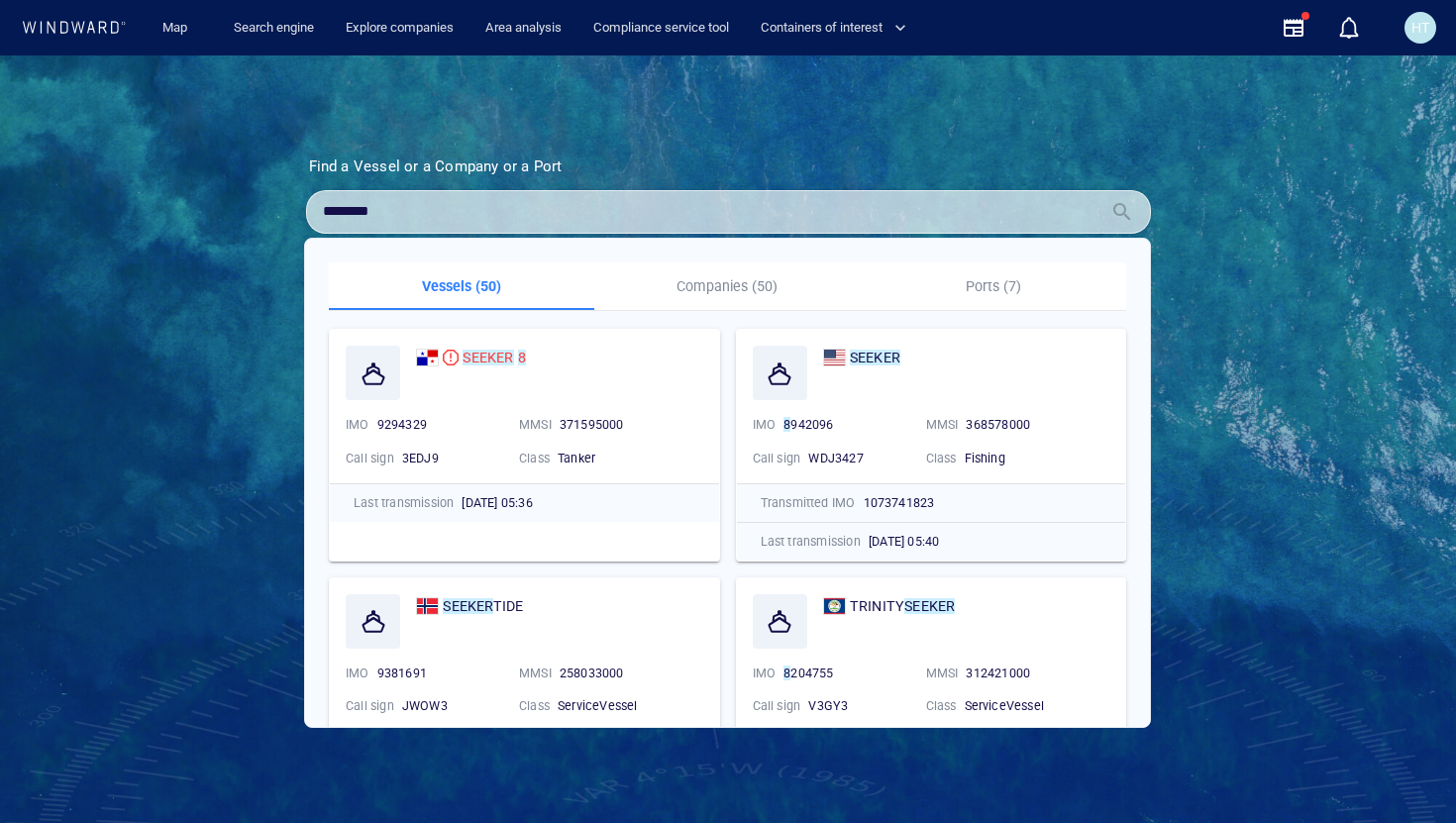 click on "********" at bounding box center (712, 212) 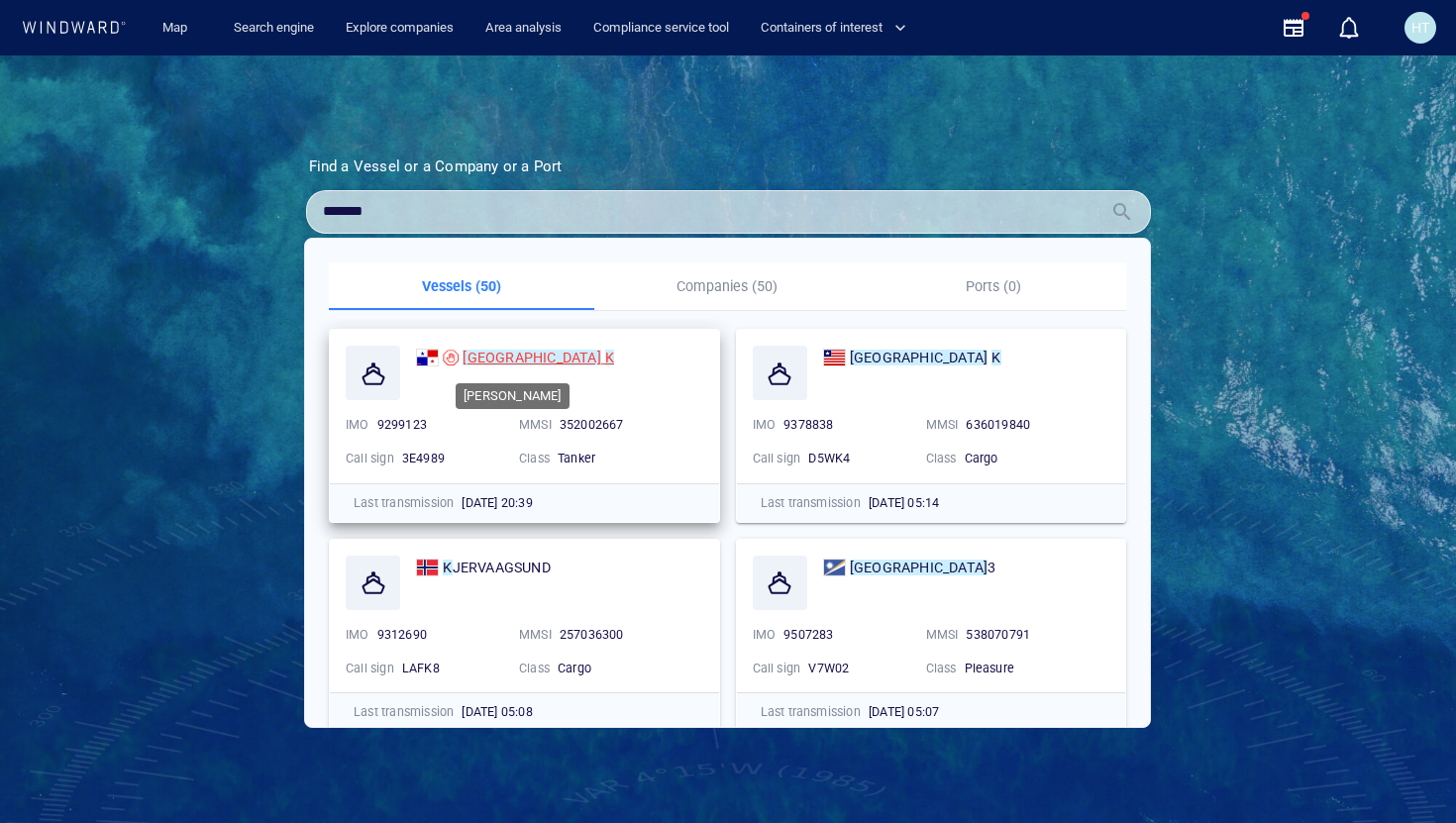 click on "[GEOGRAPHIC_DATA]" at bounding box center (531, 358) 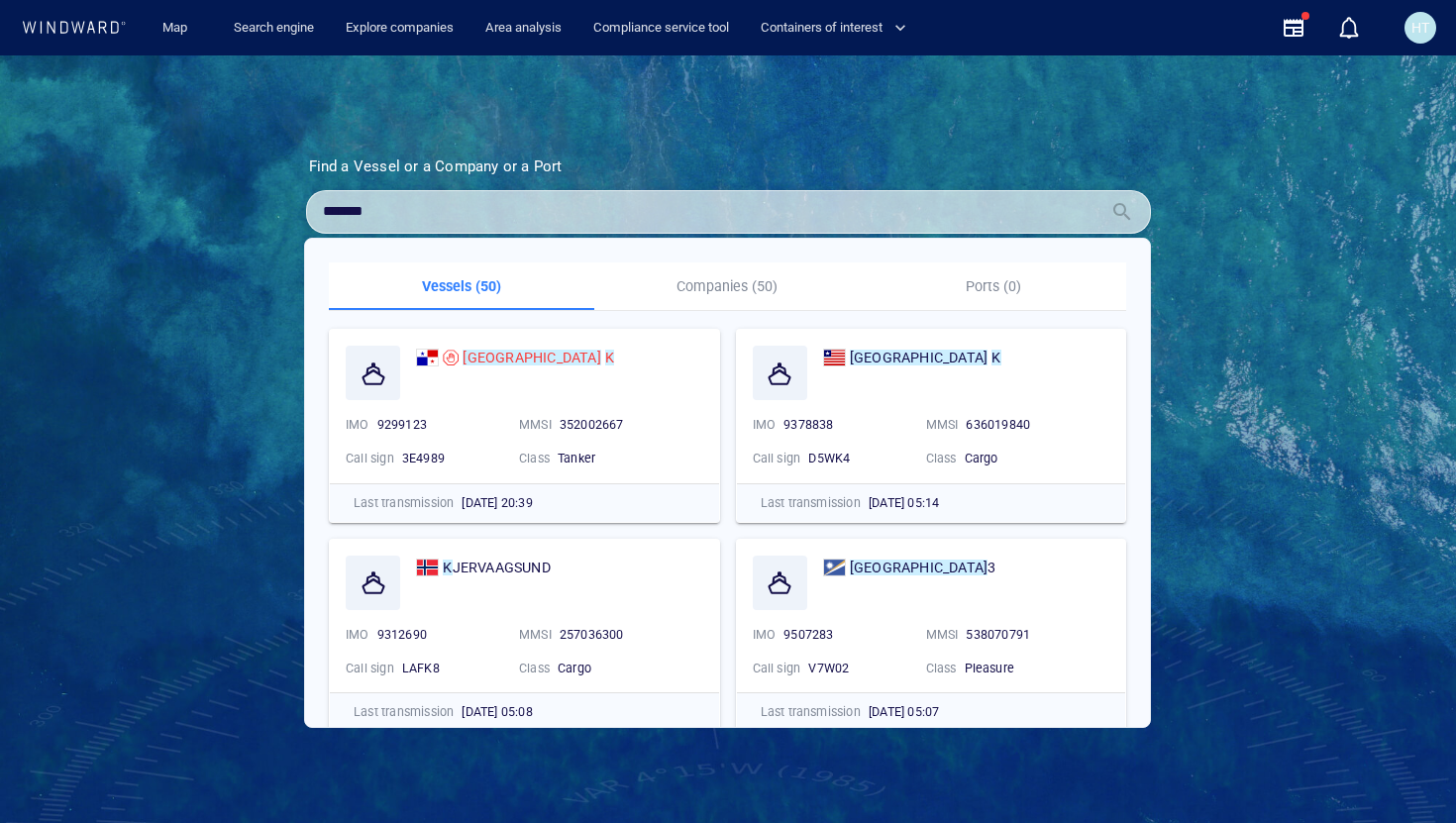 click on "*******" at bounding box center (712, 212) 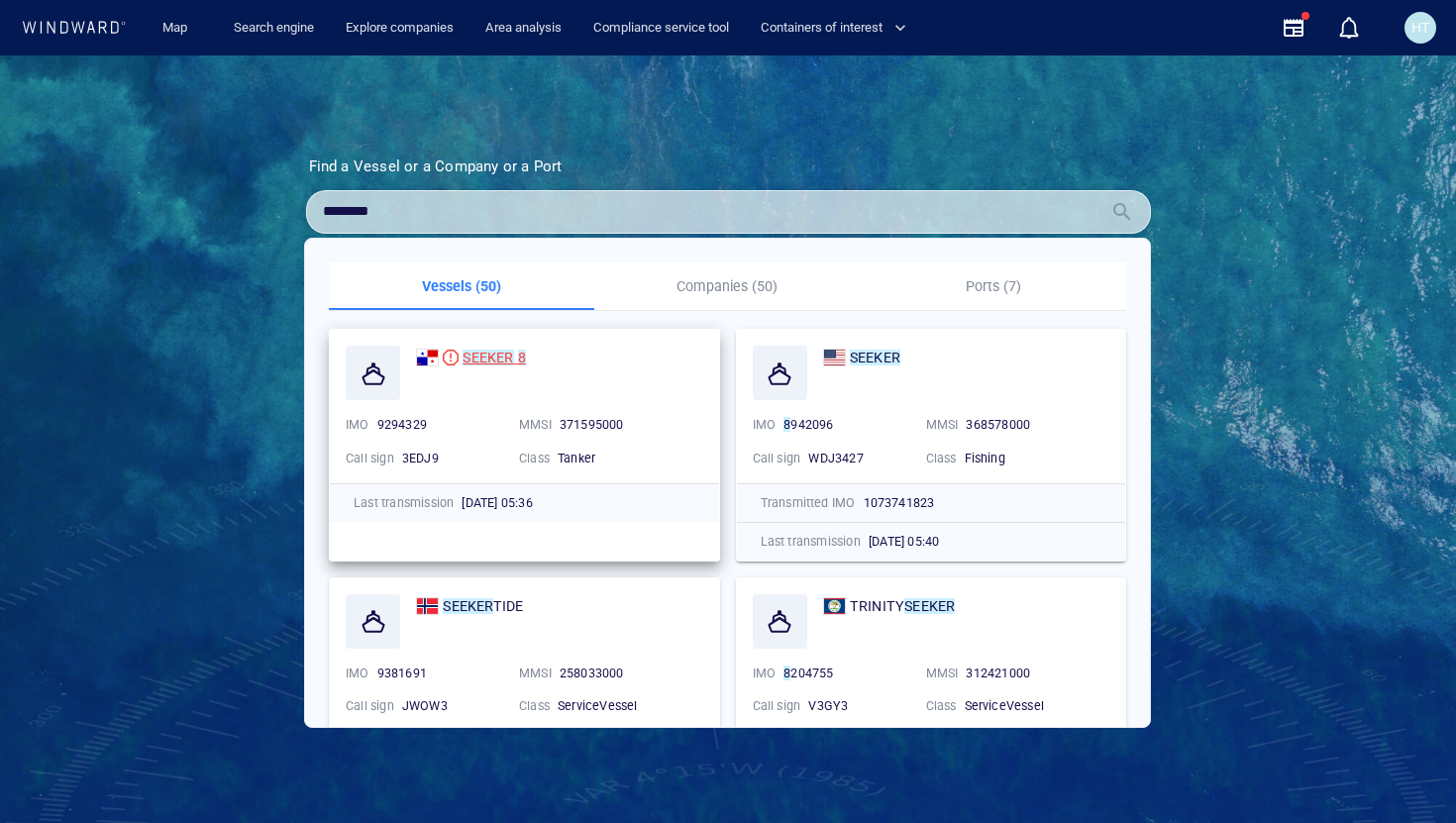 type on "********" 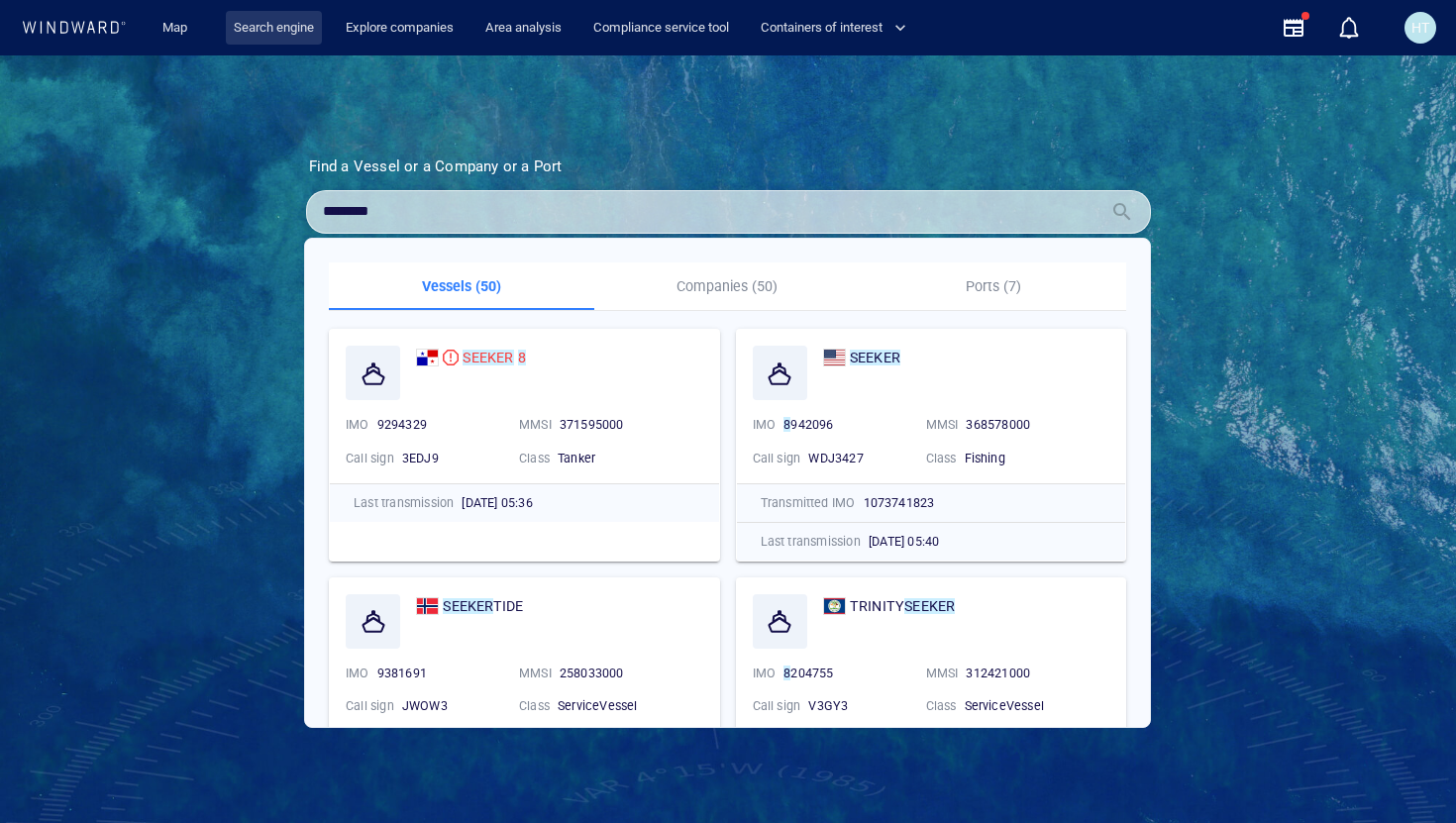 click on "Search engine" at bounding box center (273, 28) 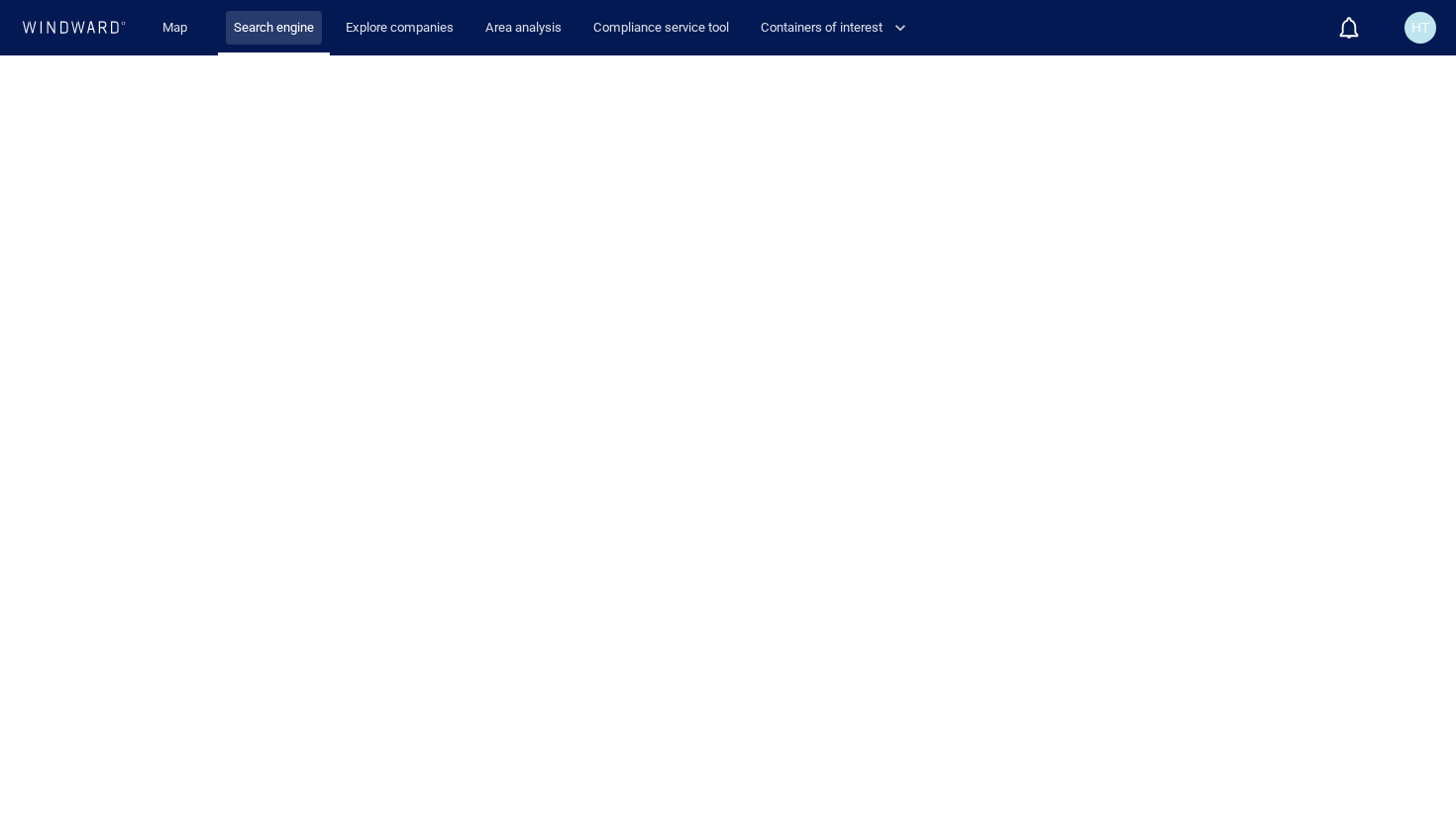 scroll, scrollTop: 0, scrollLeft: 0, axis: both 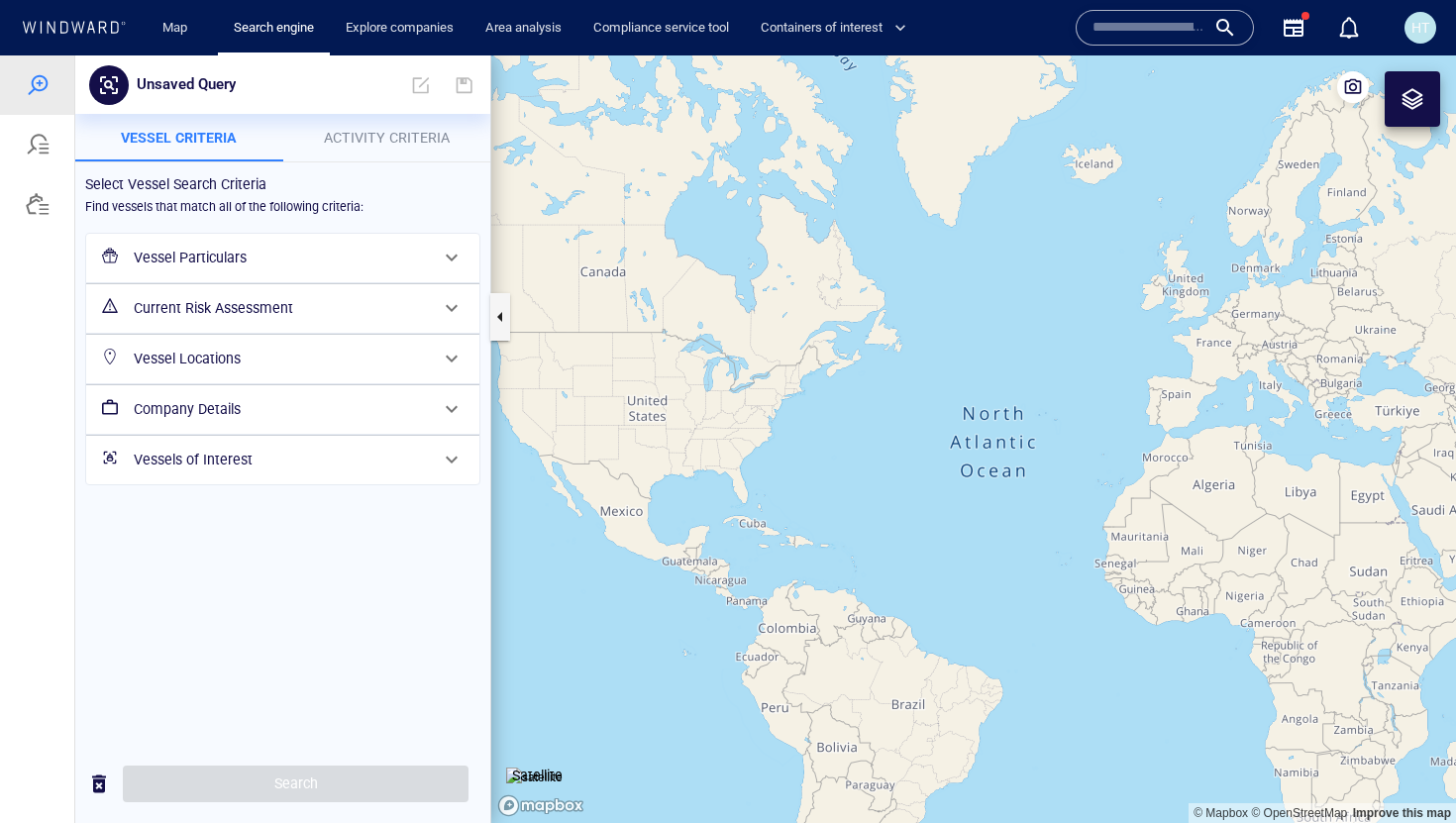 click on "Vessel Particulars" at bounding box center (280, 257) 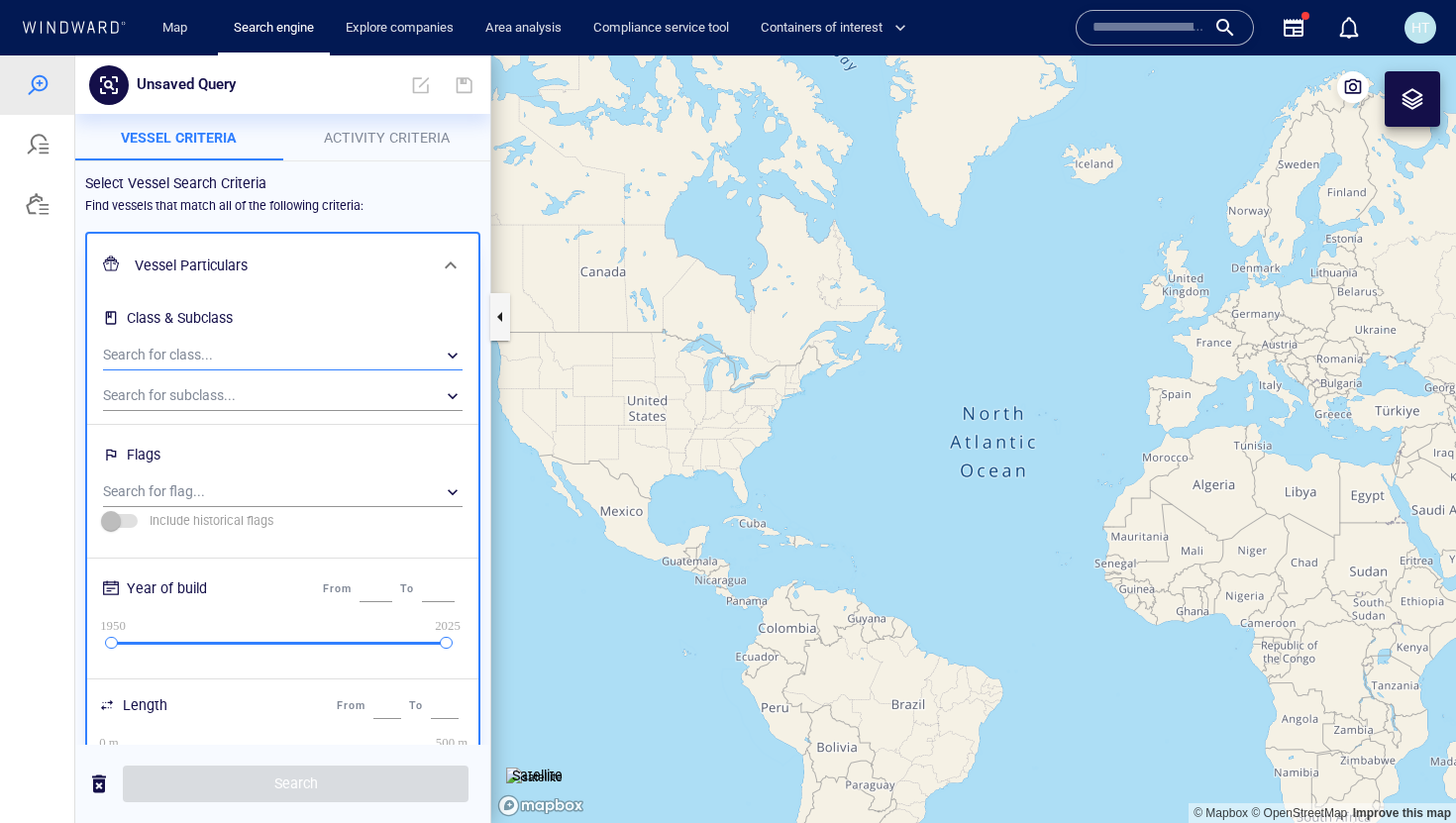 click on "​" at bounding box center [282, 356] 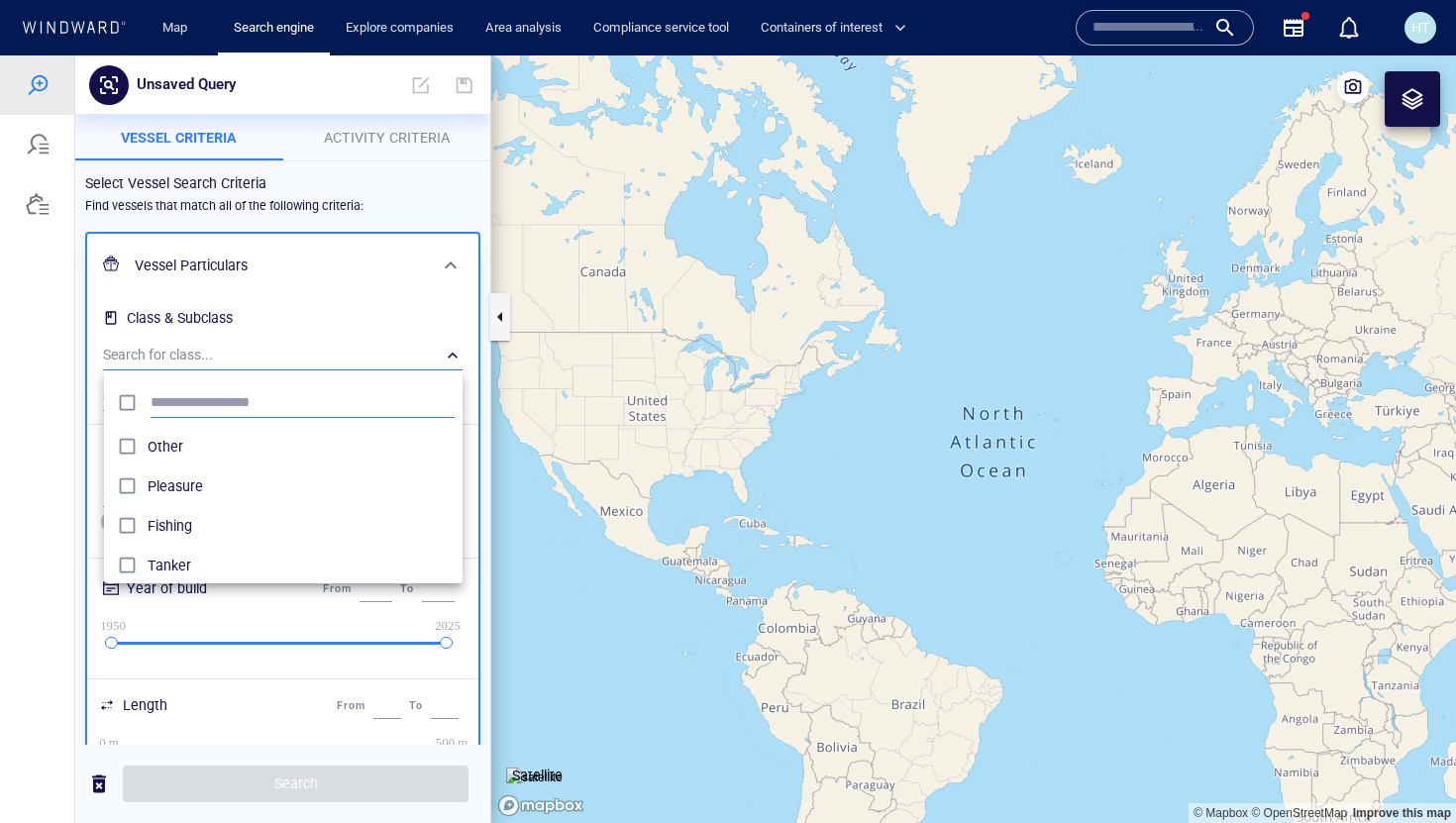 scroll, scrollTop: 0, scrollLeft: 1, axis: horizontal 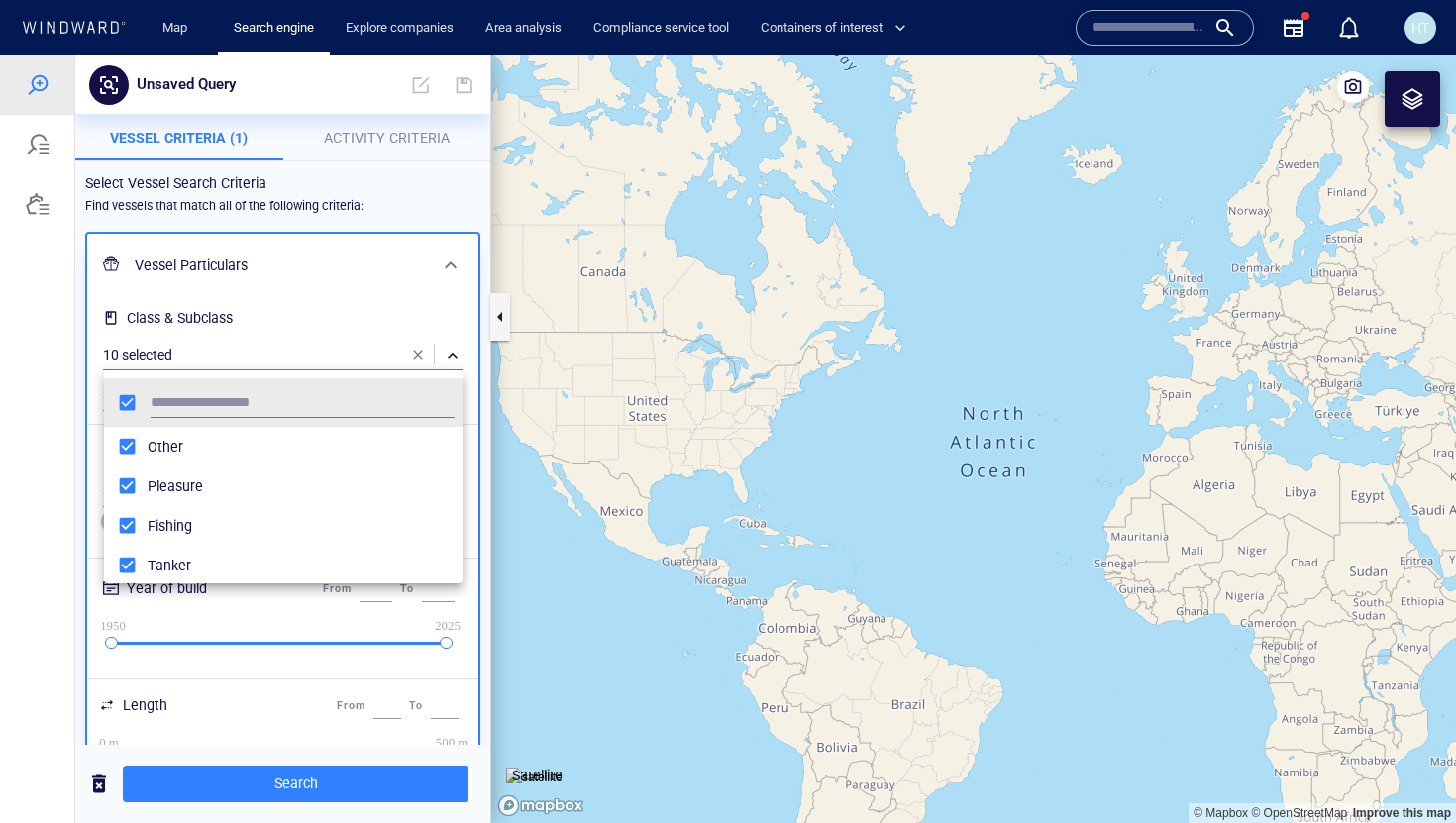 click at bounding box center (728, 439) 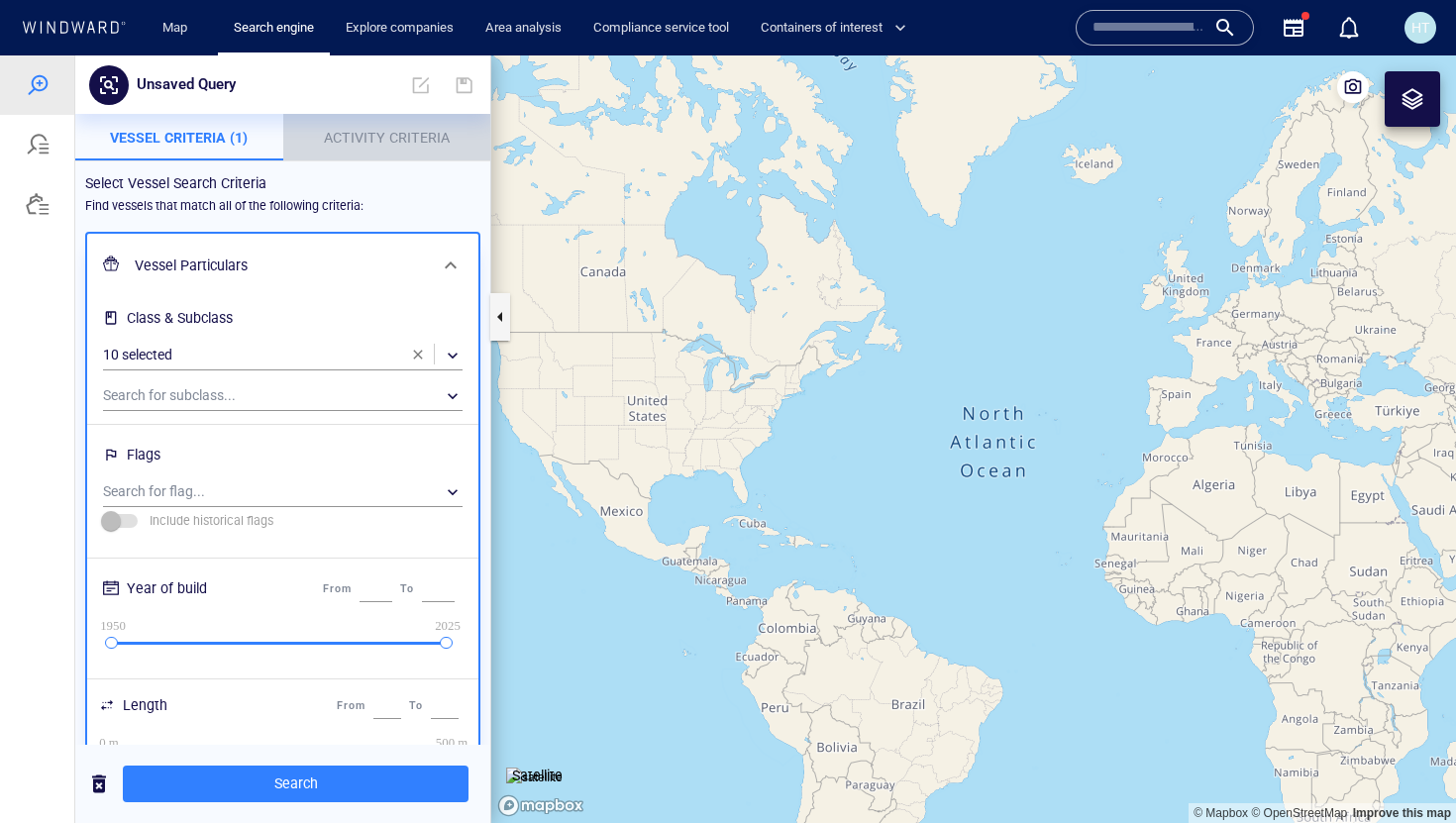 click on "Activity Criteria" at bounding box center [386, 138] 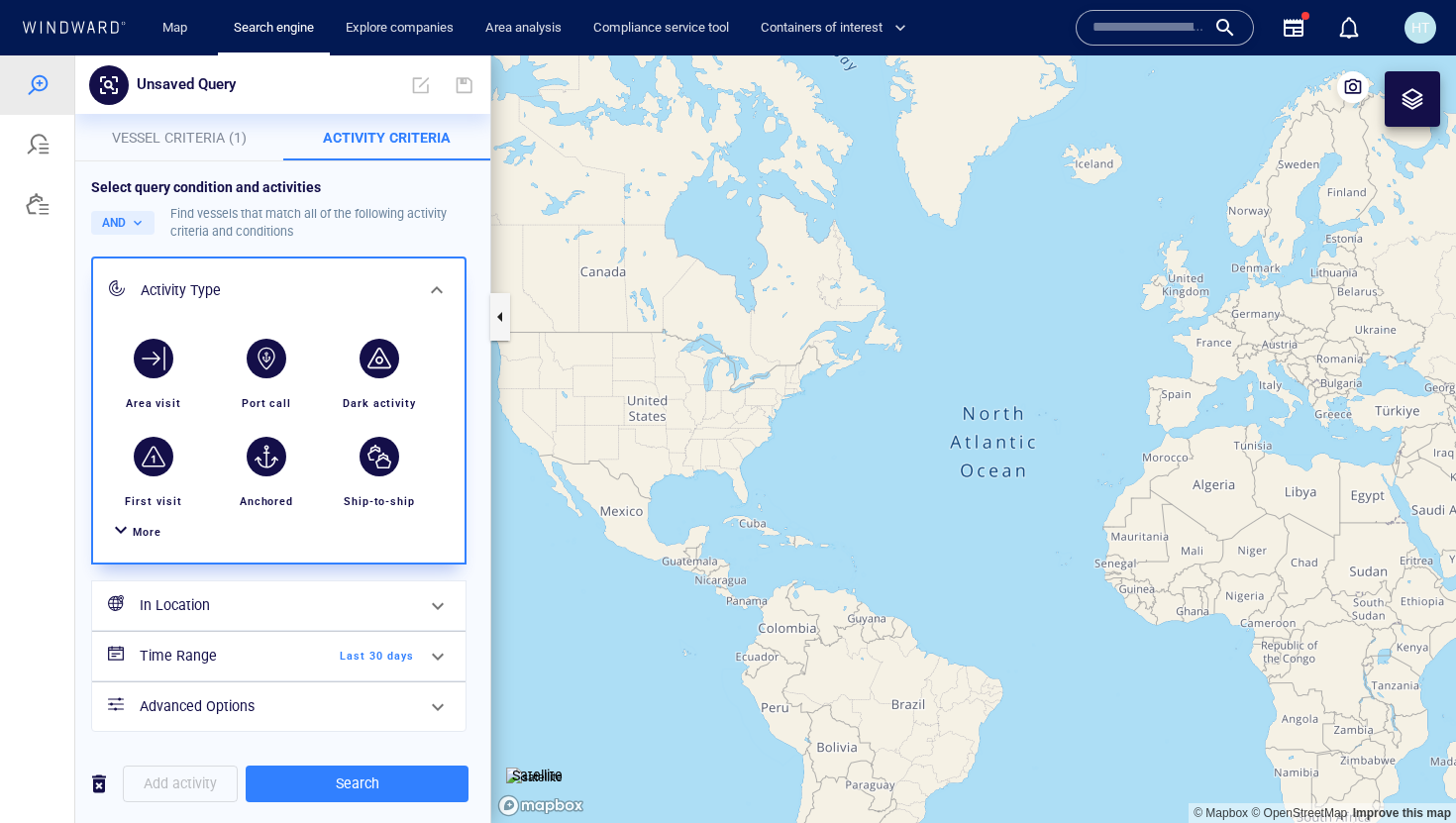 click at bounding box center [121, 532] 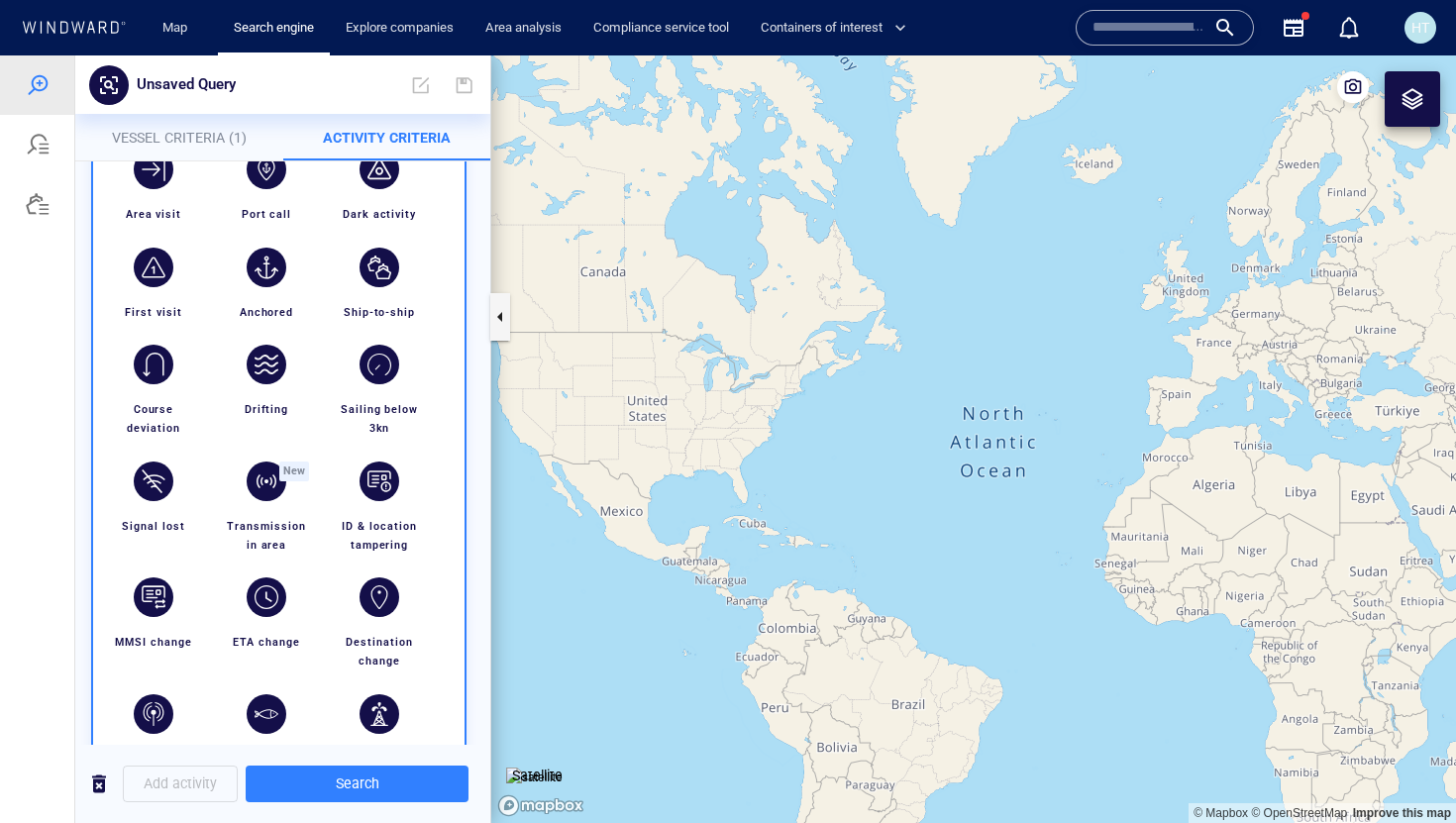 scroll, scrollTop: 191, scrollLeft: 0, axis: vertical 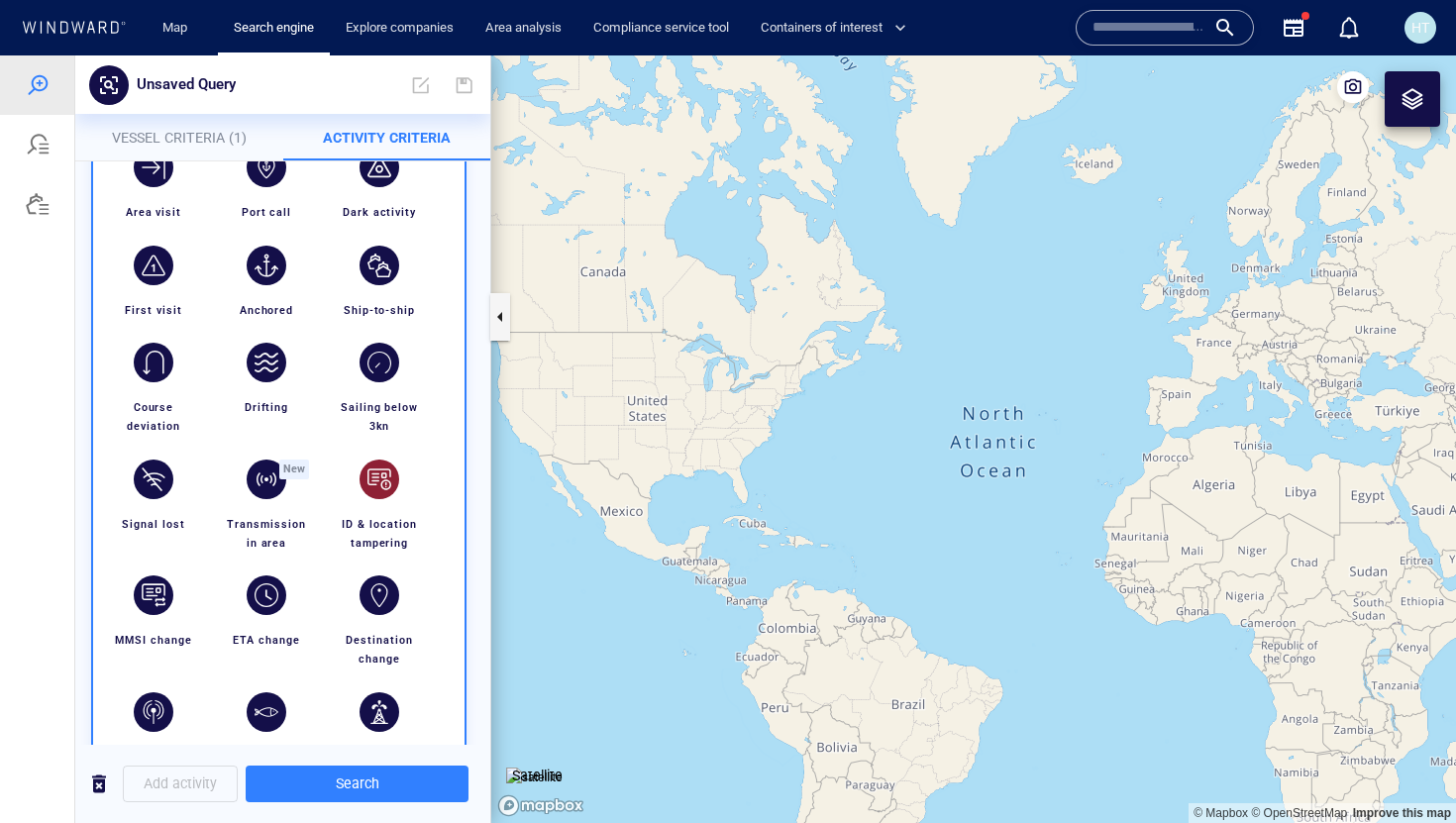 click at bounding box center (379, 479) 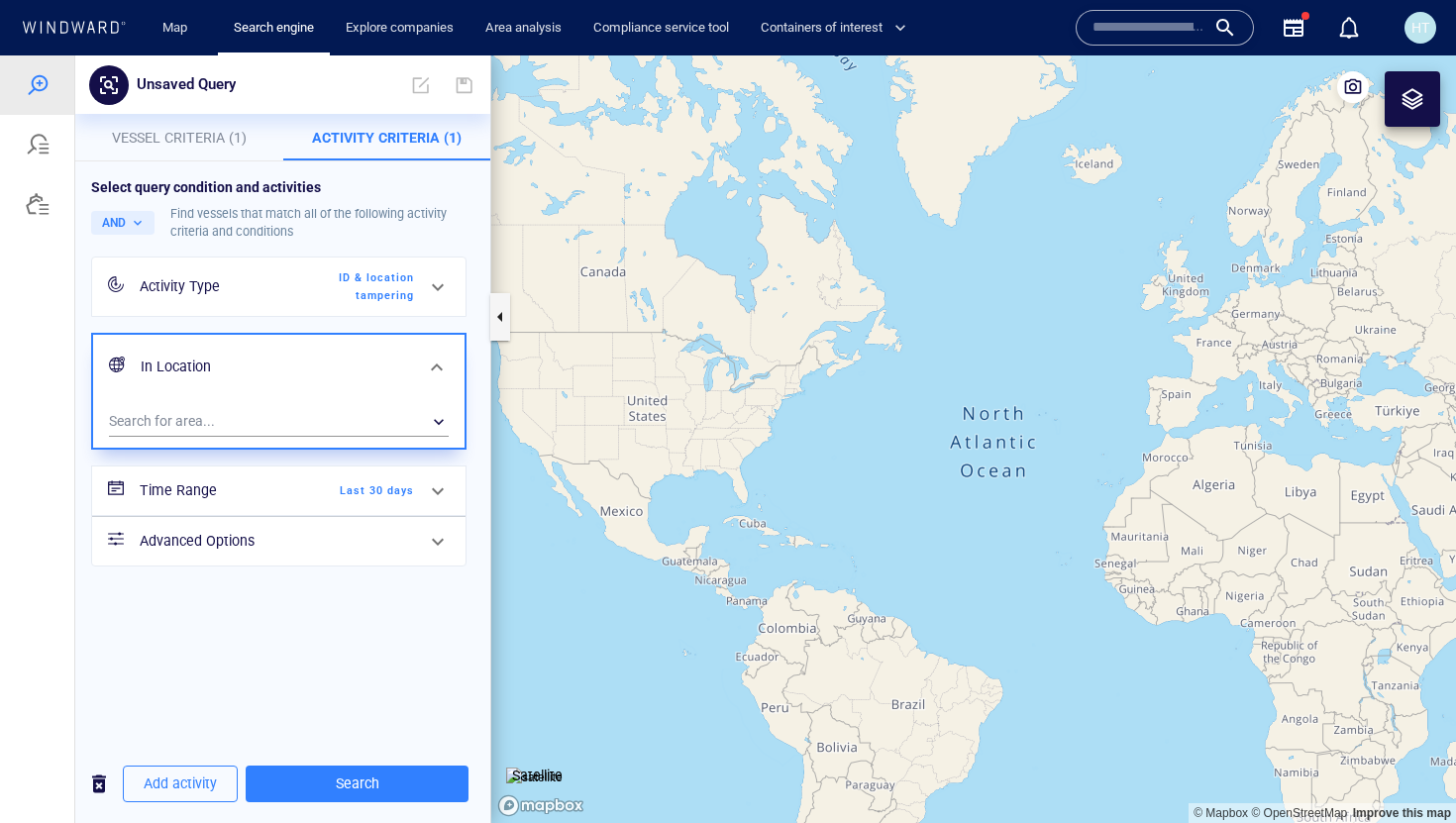 scroll, scrollTop: 0, scrollLeft: 0, axis: both 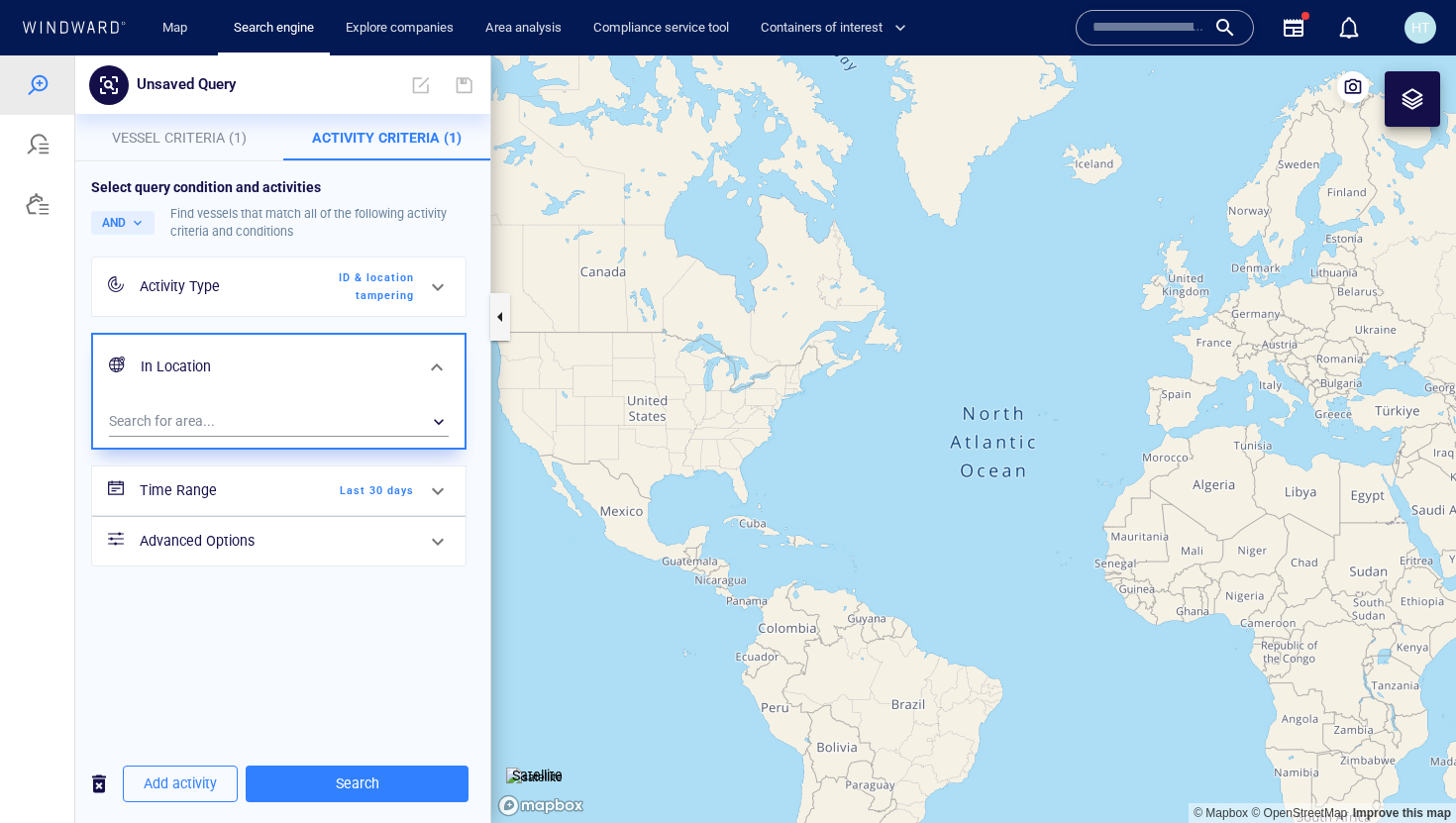 click on "Last 30 days" at bounding box center (357, 491) 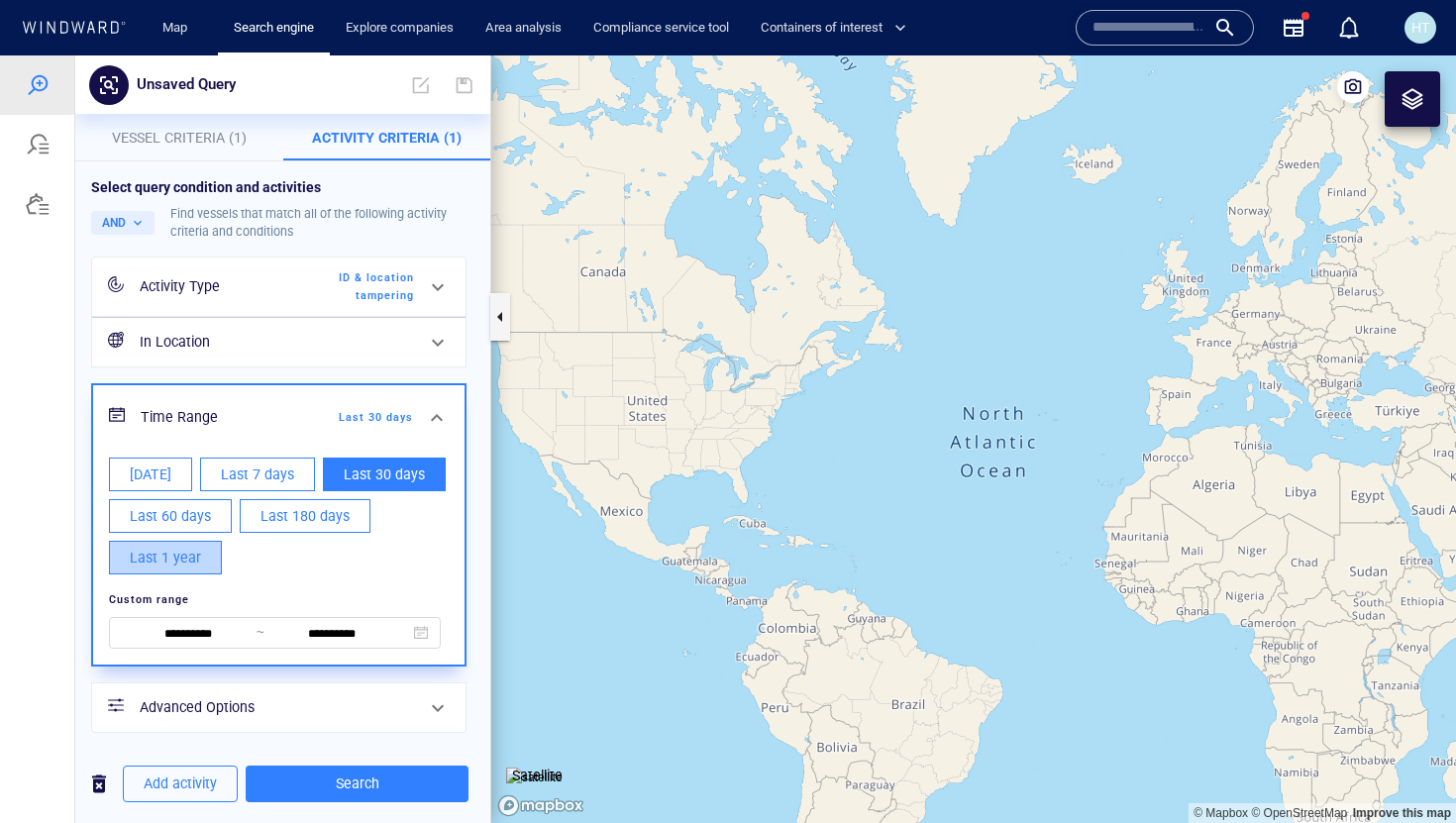 click on "Last 1 year" at bounding box center [165, 558] 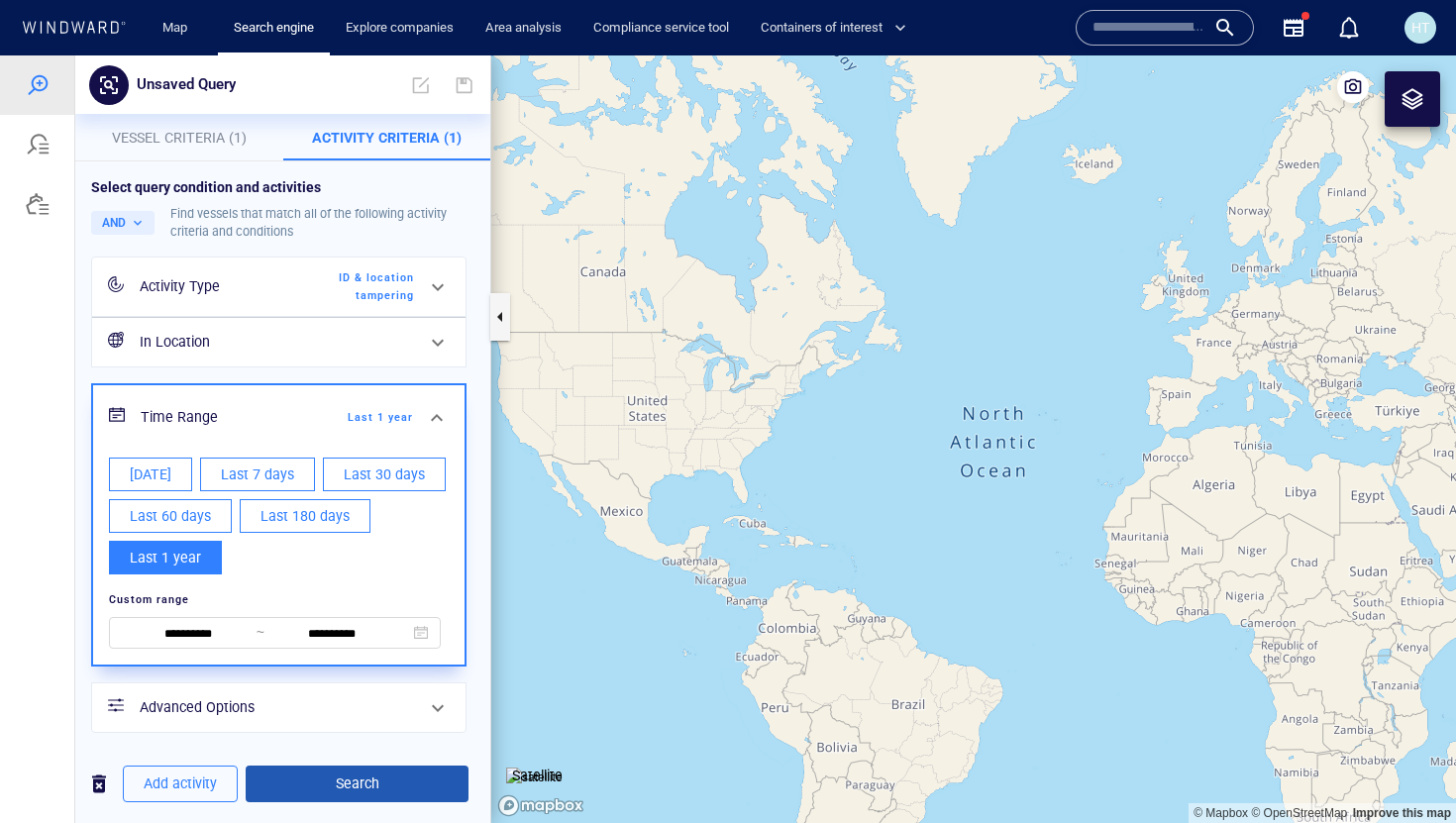 click on "Search" at bounding box center (357, 783) 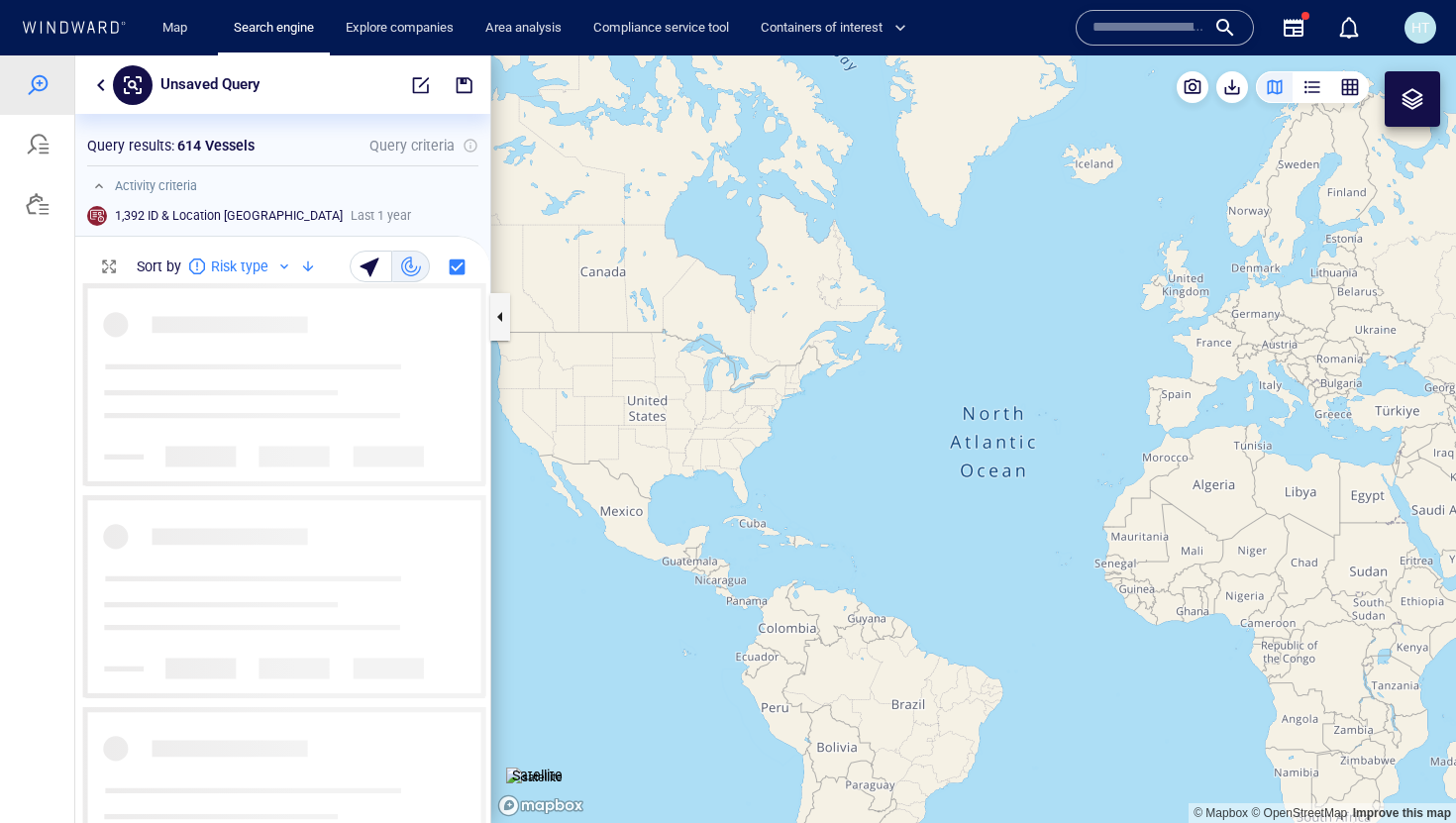 scroll, scrollTop: 1, scrollLeft: 1, axis: both 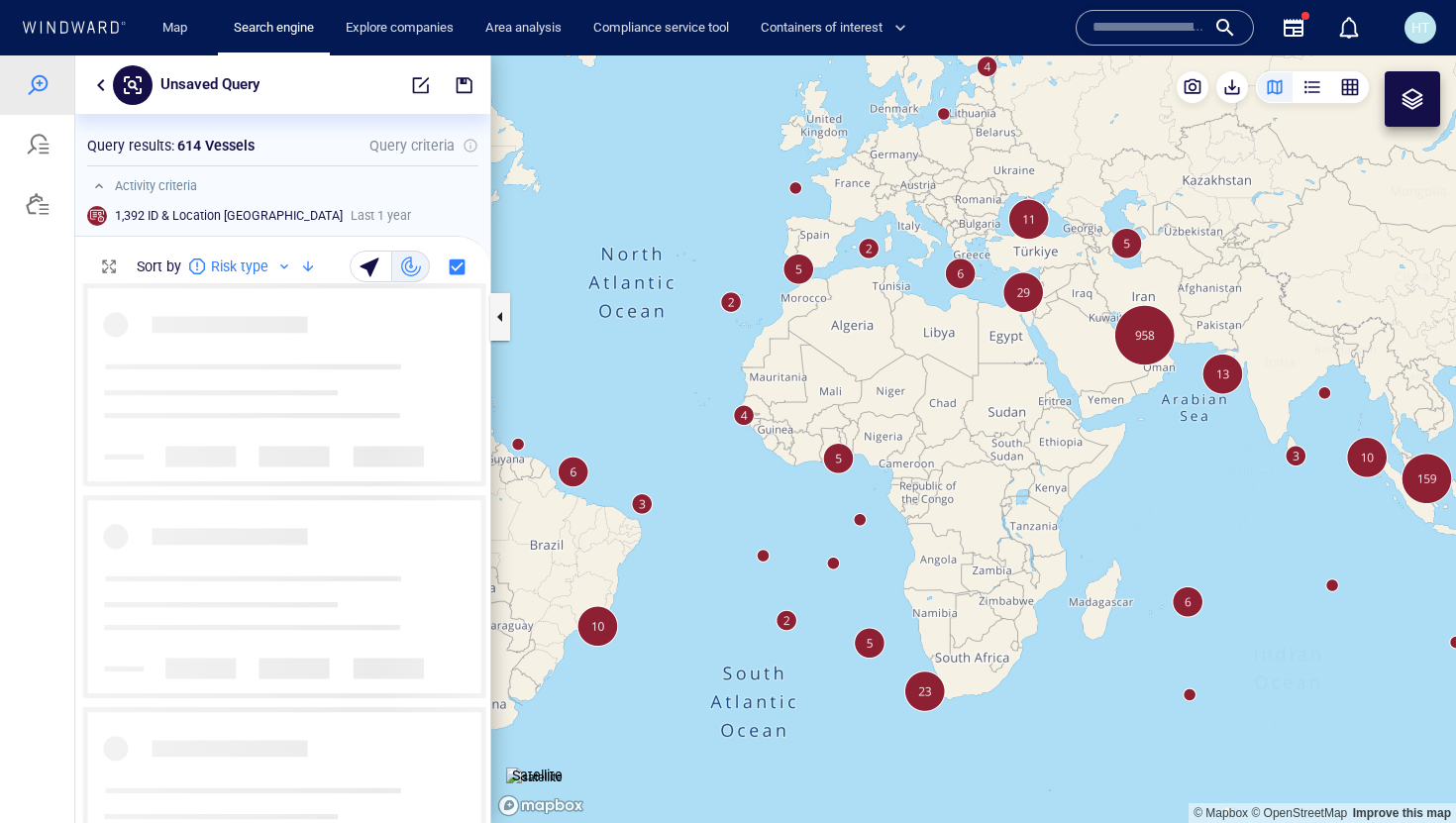 drag, startPoint x: 972, startPoint y: 726, endPoint x: 608, endPoint y: 565, distance: 398.01633 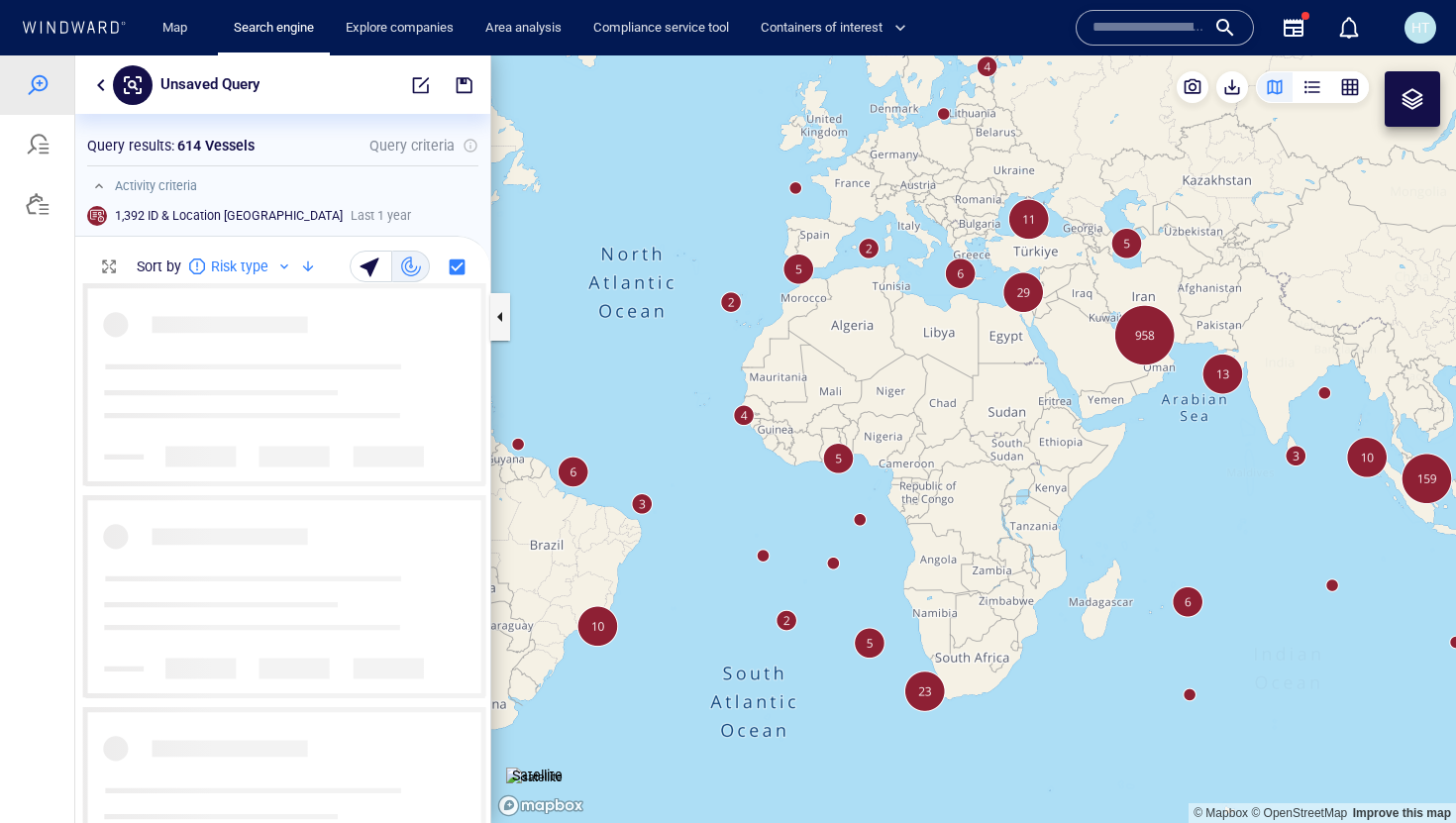 click at bounding box center (974, 439) 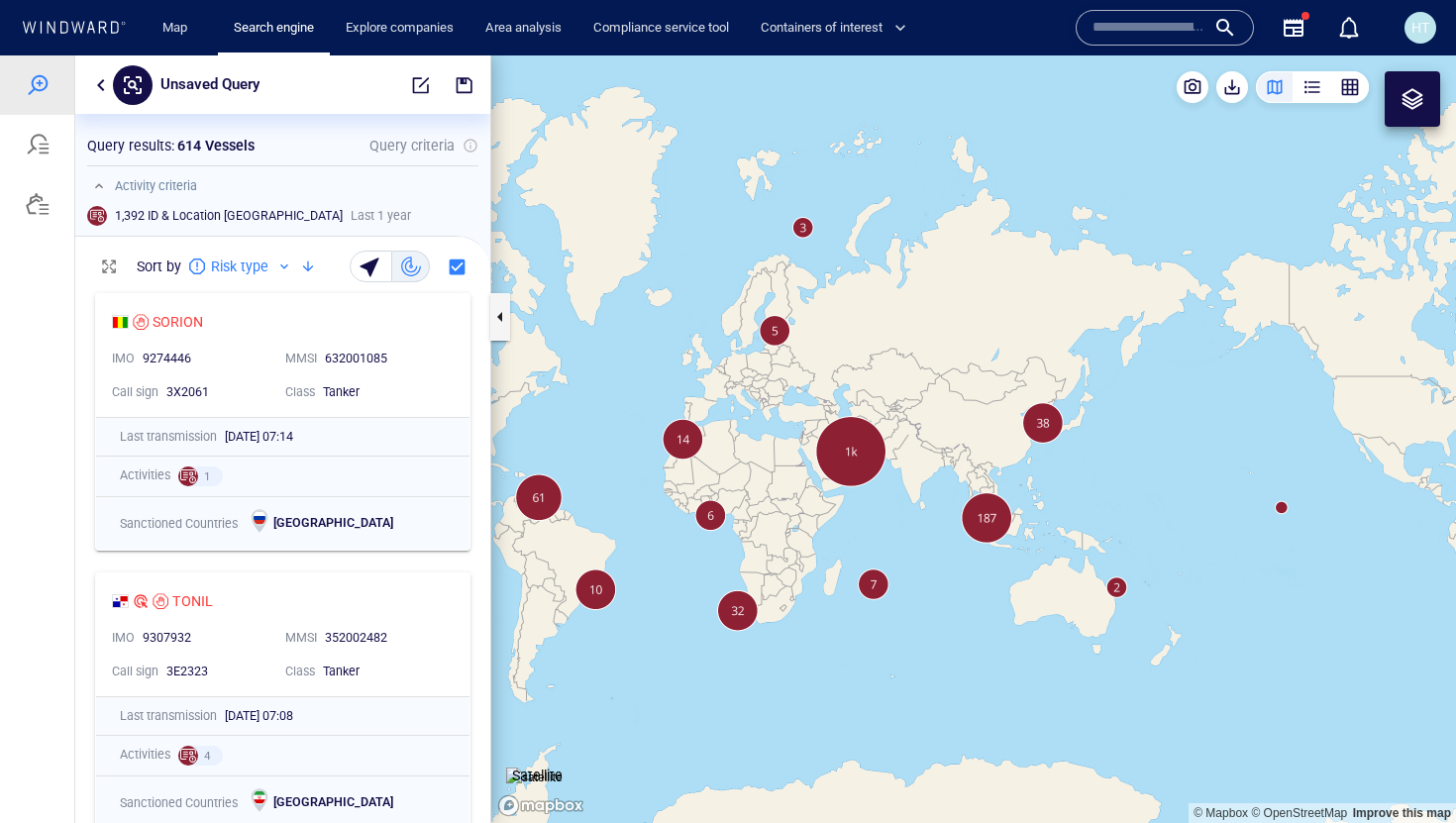 drag, startPoint x: 737, startPoint y: 502, endPoint x: 801, endPoint y: 505, distance: 64.07027 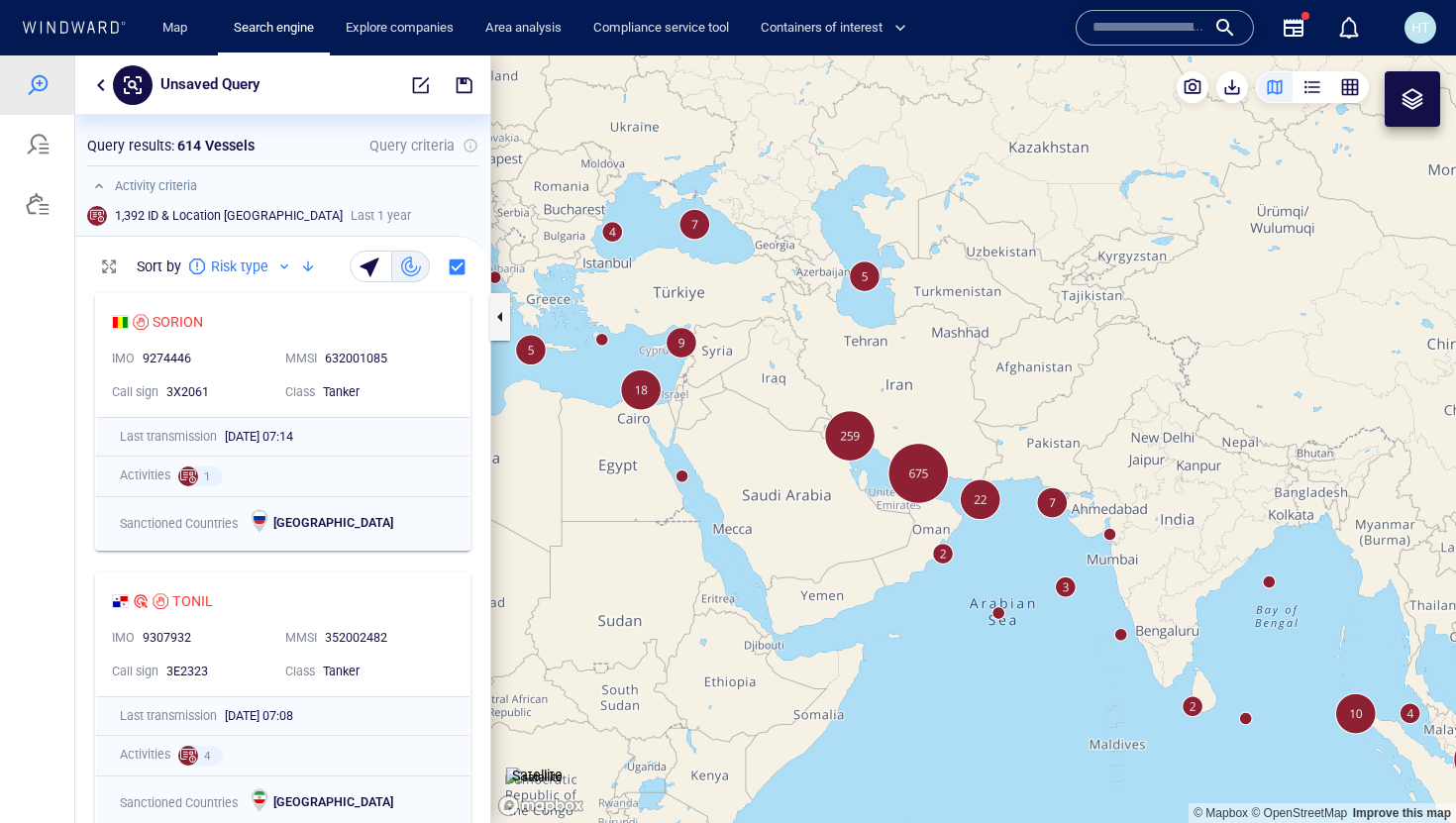 drag, startPoint x: 699, startPoint y: 360, endPoint x: 852, endPoint y: 447, distance: 176.00568 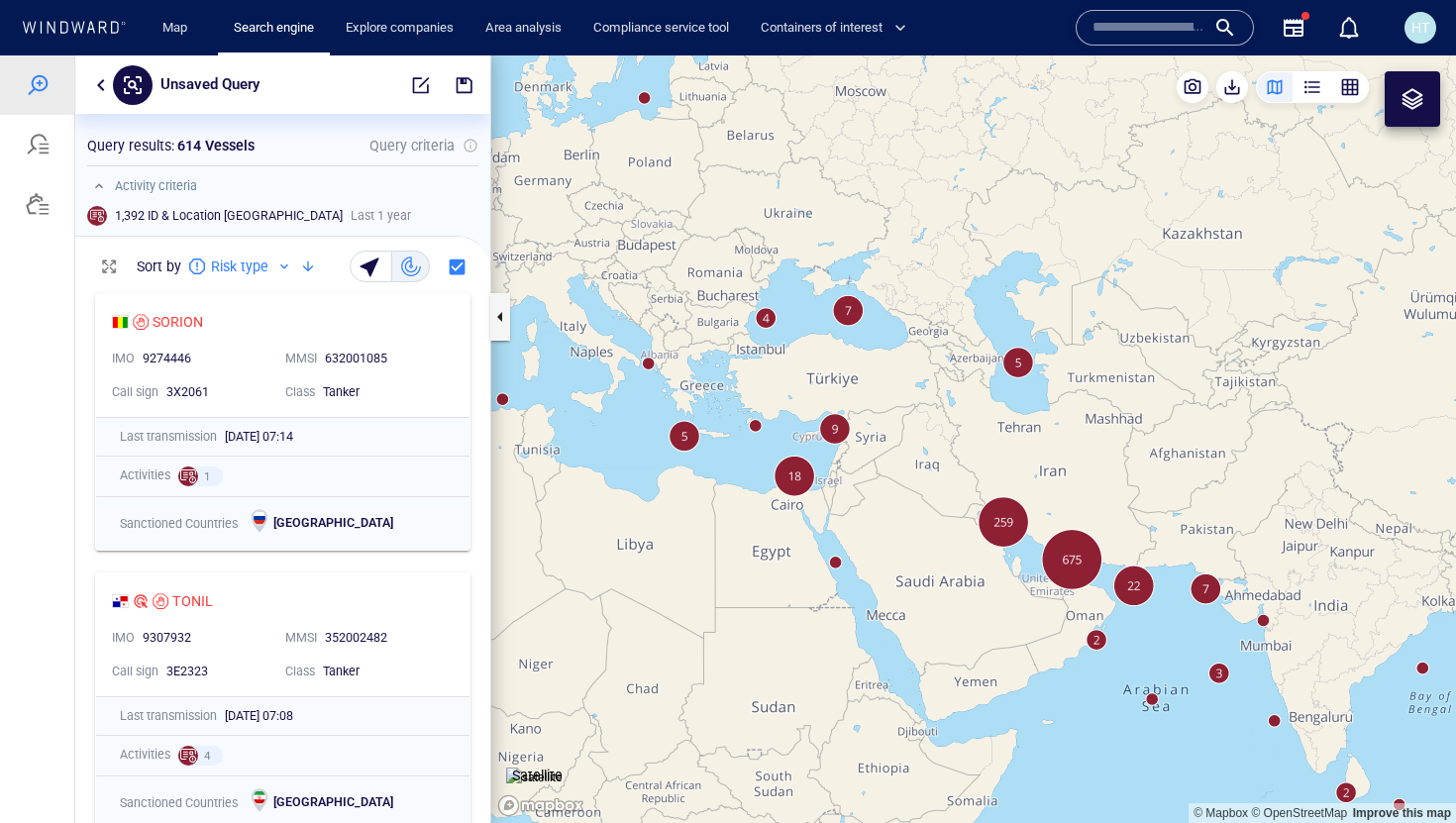 drag, startPoint x: 914, startPoint y: 669, endPoint x: 513, endPoint y: 493, distance: 437.92351 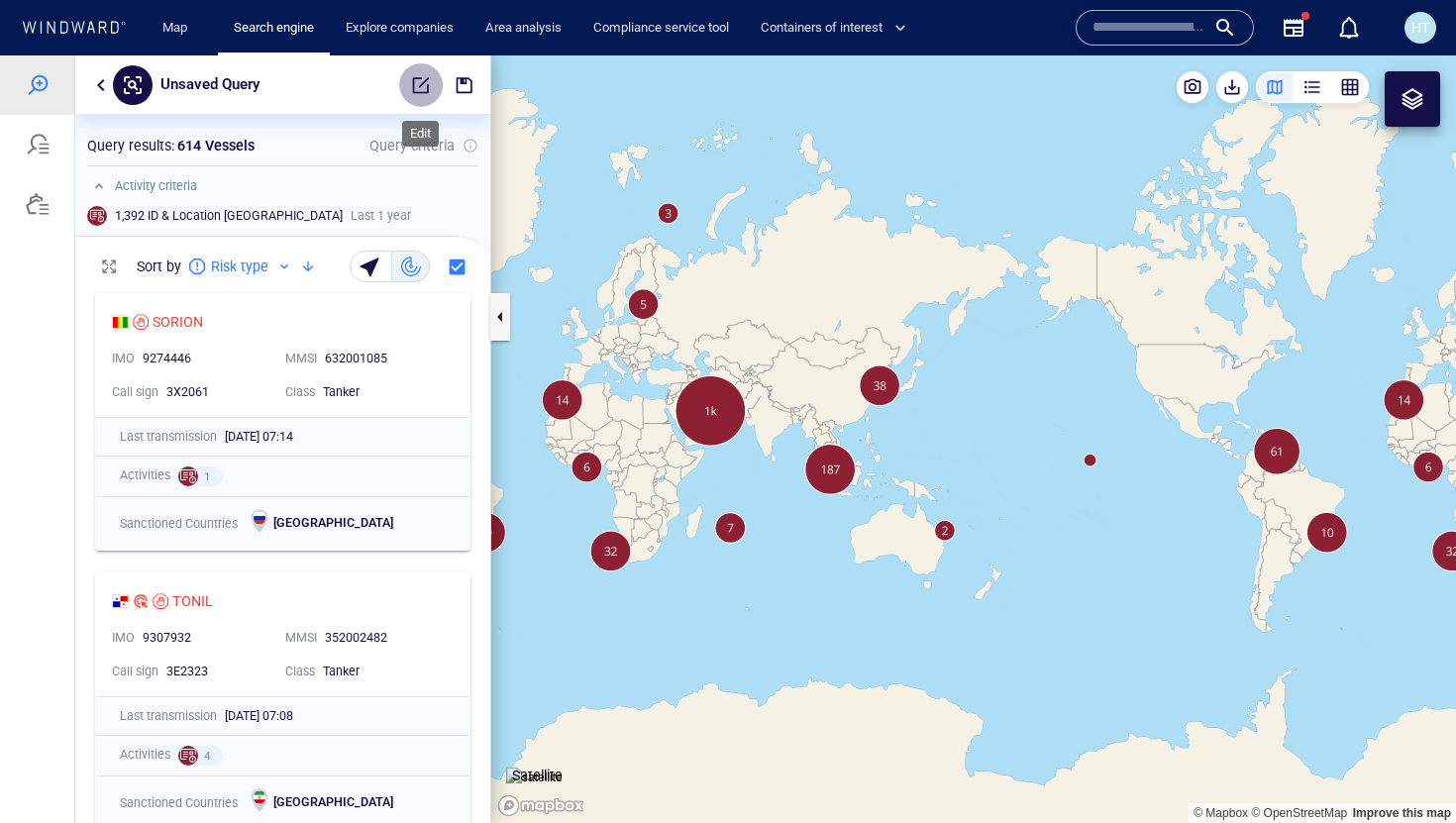 click at bounding box center [421, 85] 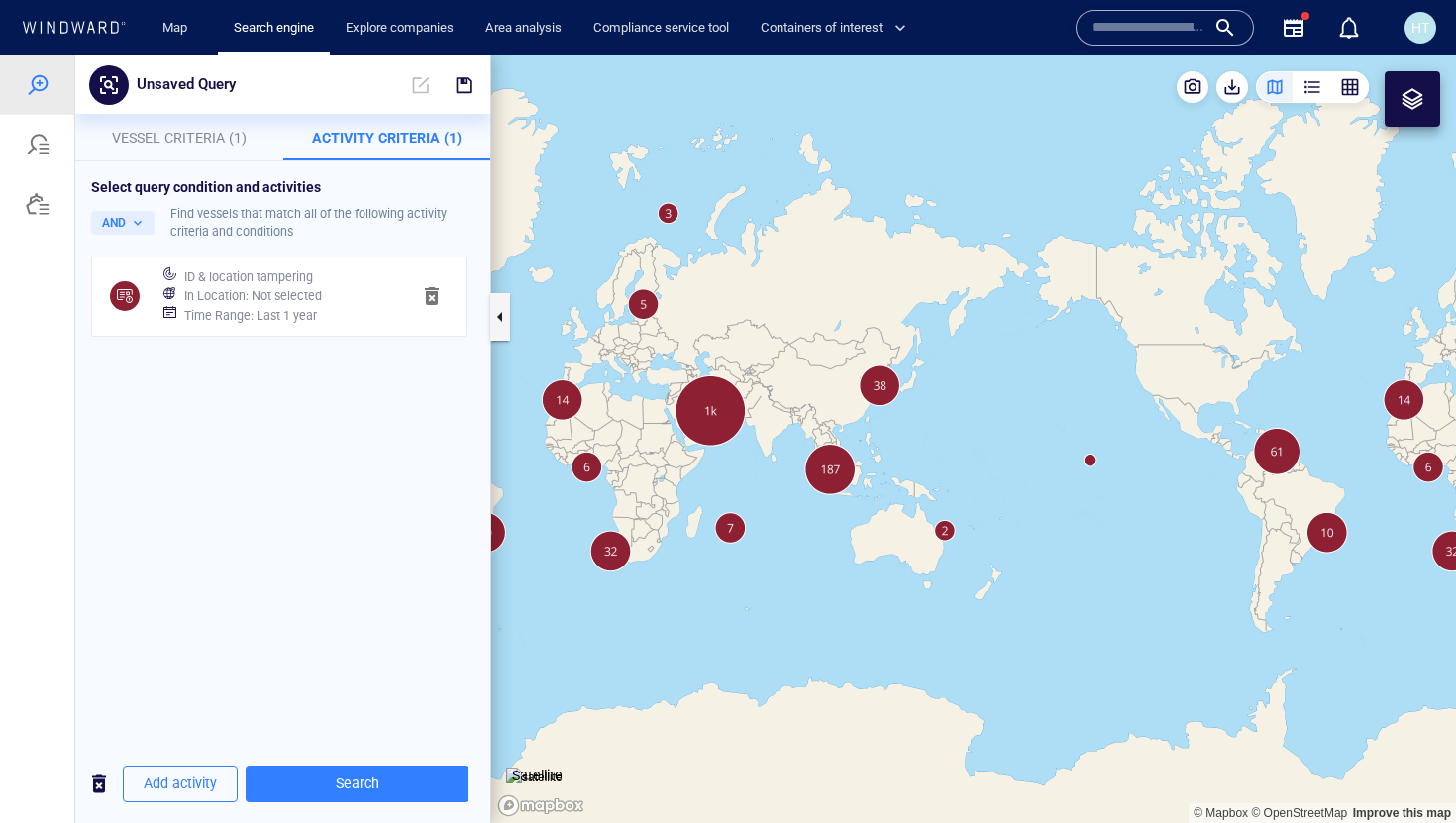 click on "Vessel Criteria (1)" at bounding box center (179, 138) 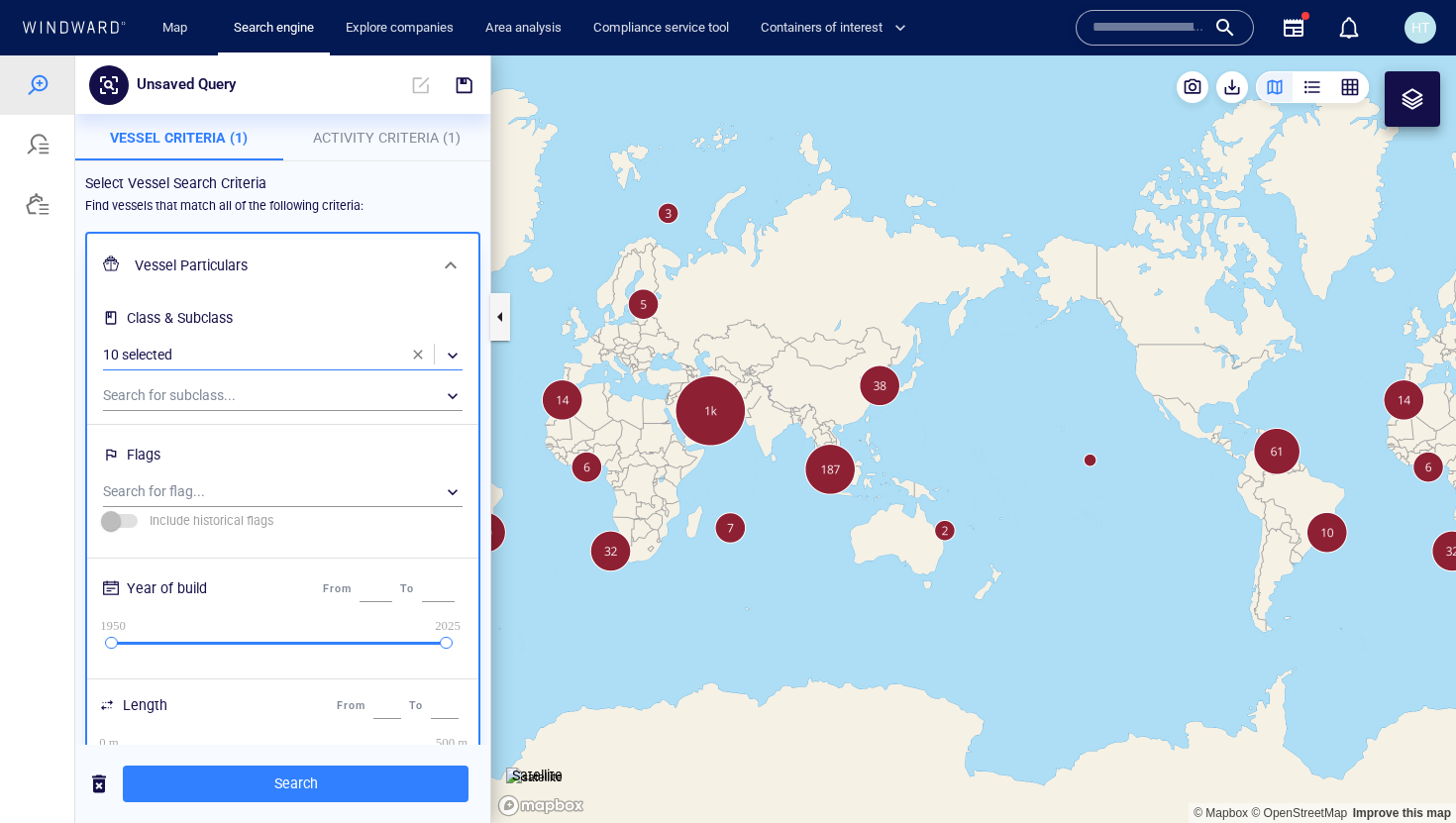 click on "​" at bounding box center [282, 356] 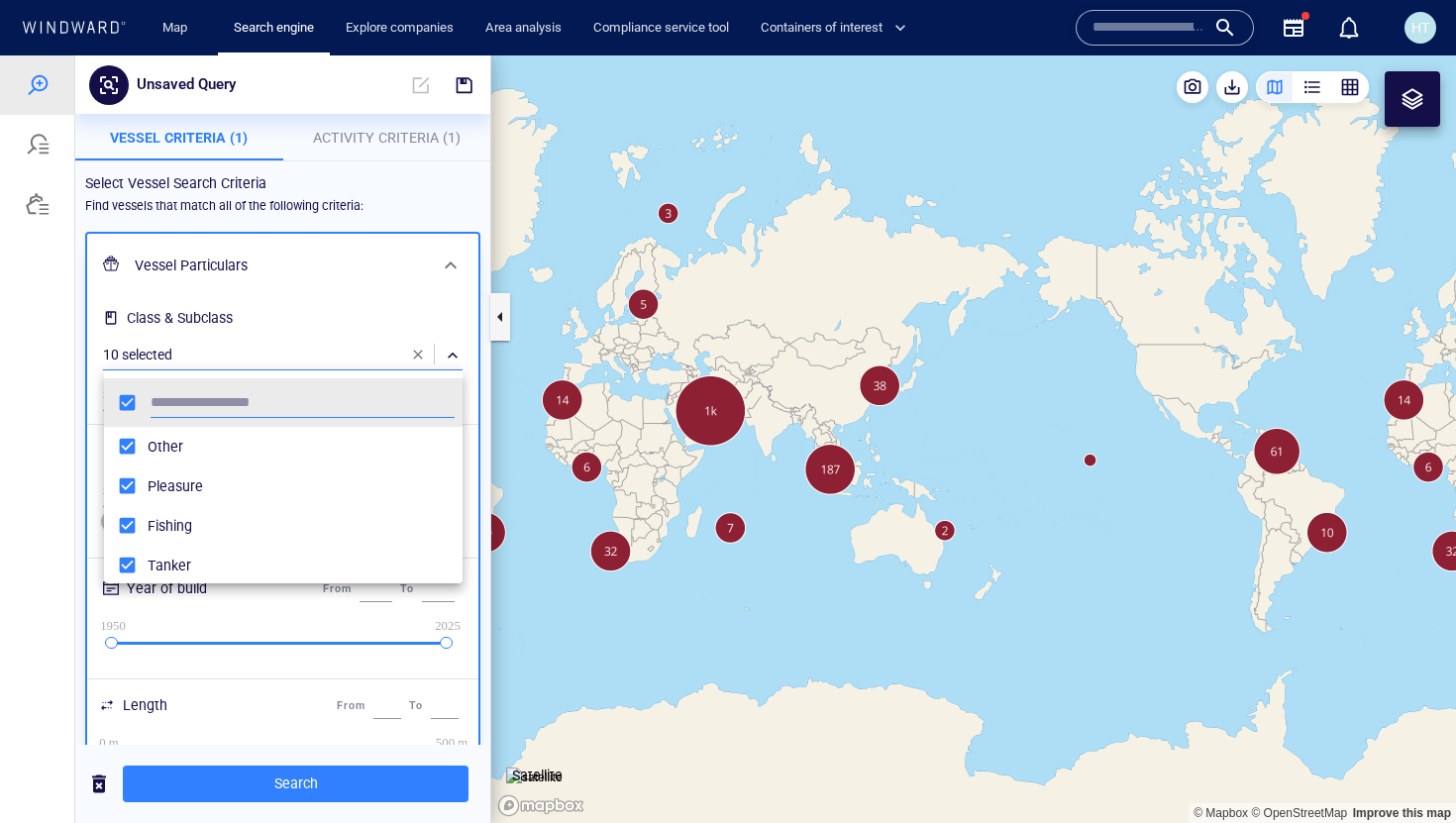 scroll, scrollTop: 0, scrollLeft: 1, axis: horizontal 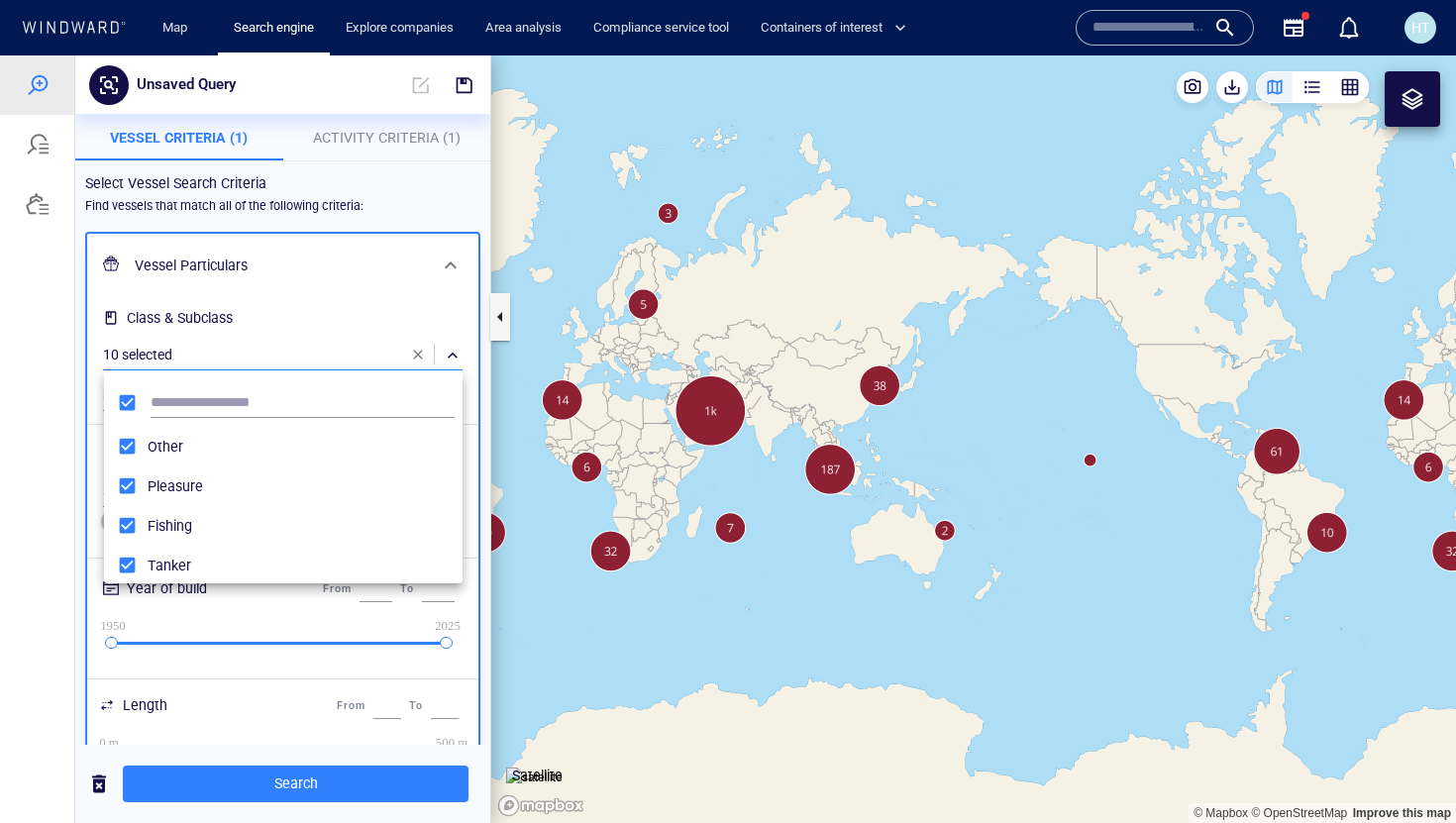 click at bounding box center [728, 439] 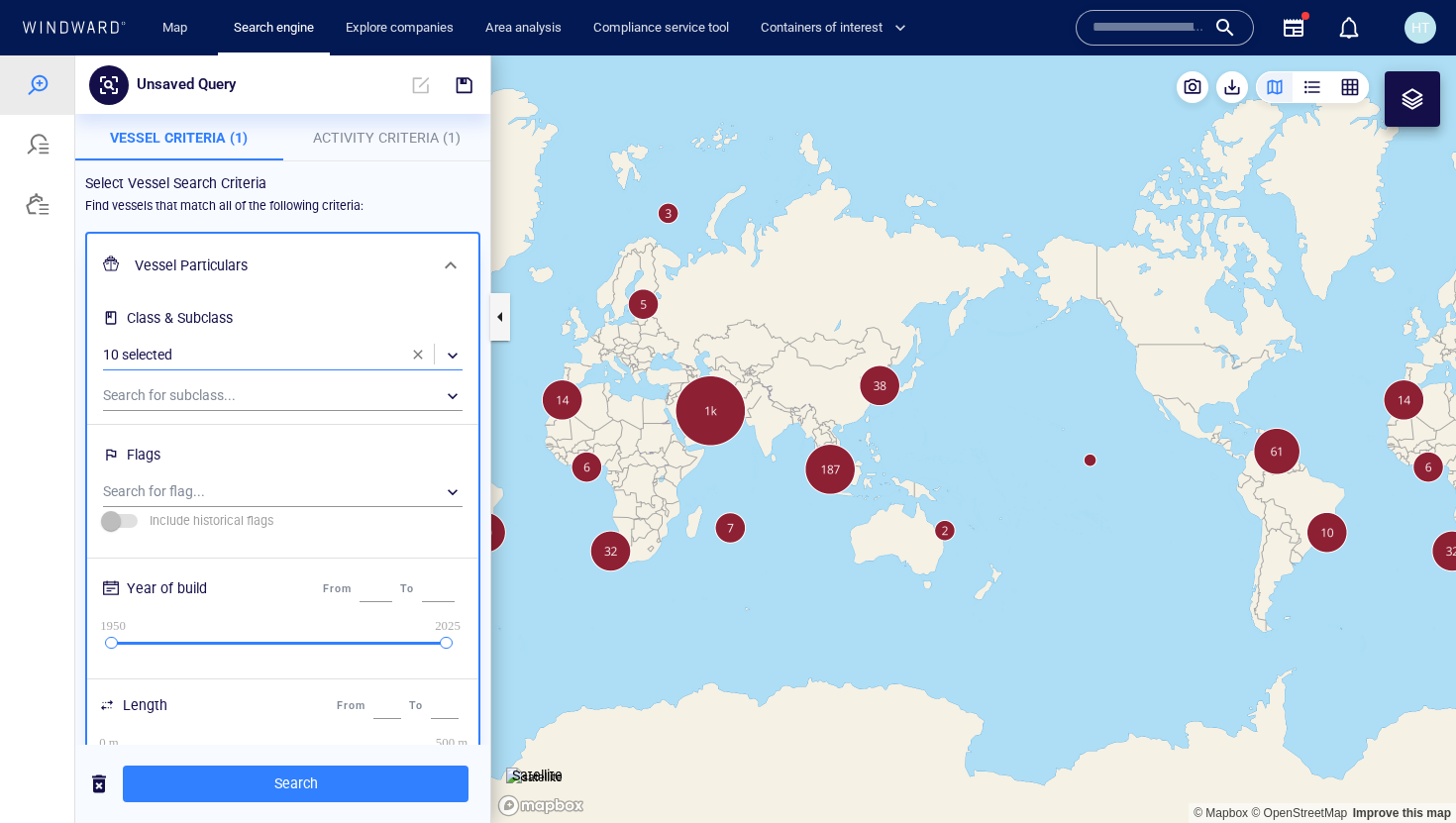 click at bounding box center [418, 355] 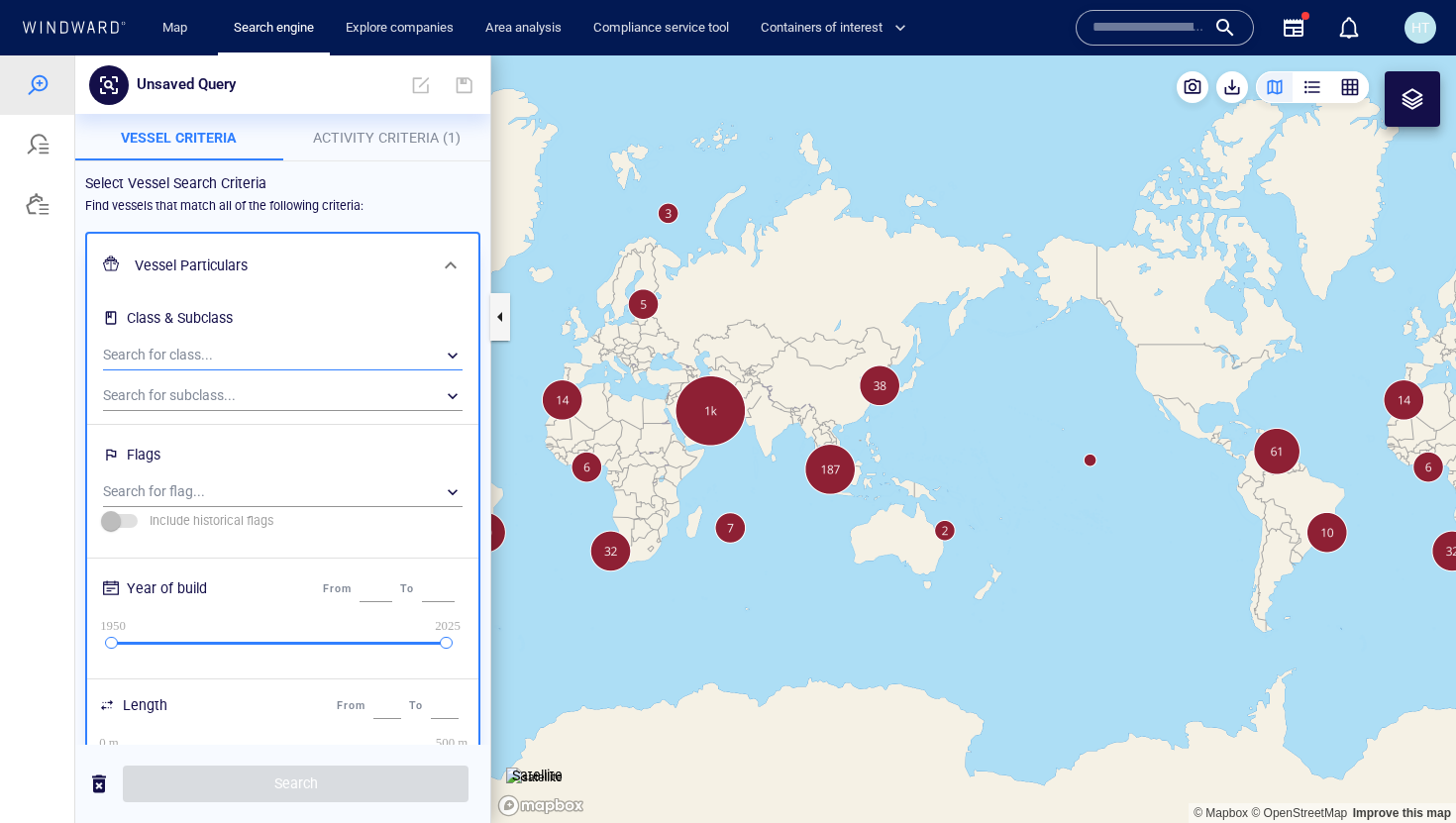click on "​" at bounding box center [282, 356] 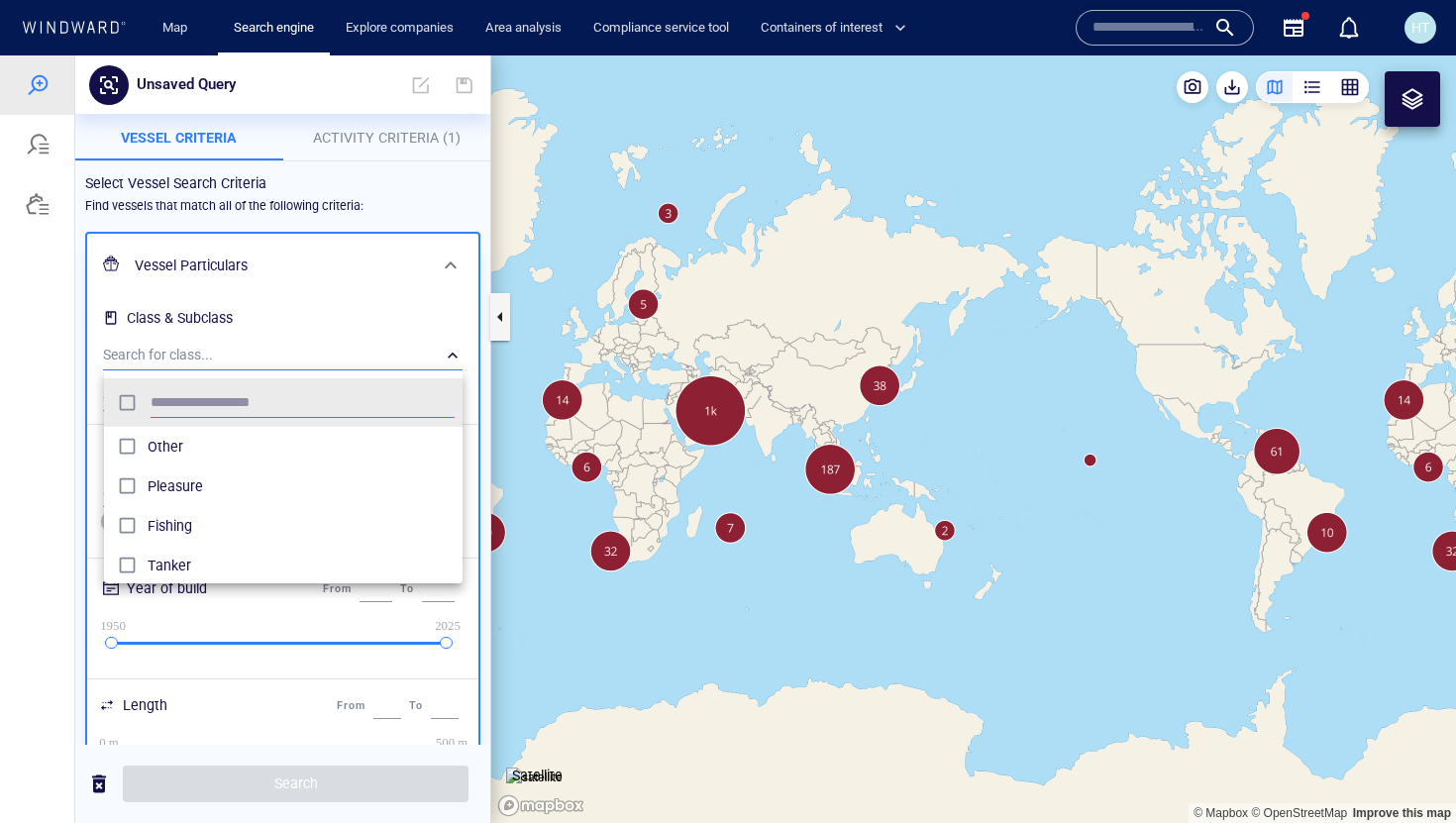 scroll, scrollTop: 0, scrollLeft: 1, axis: horizontal 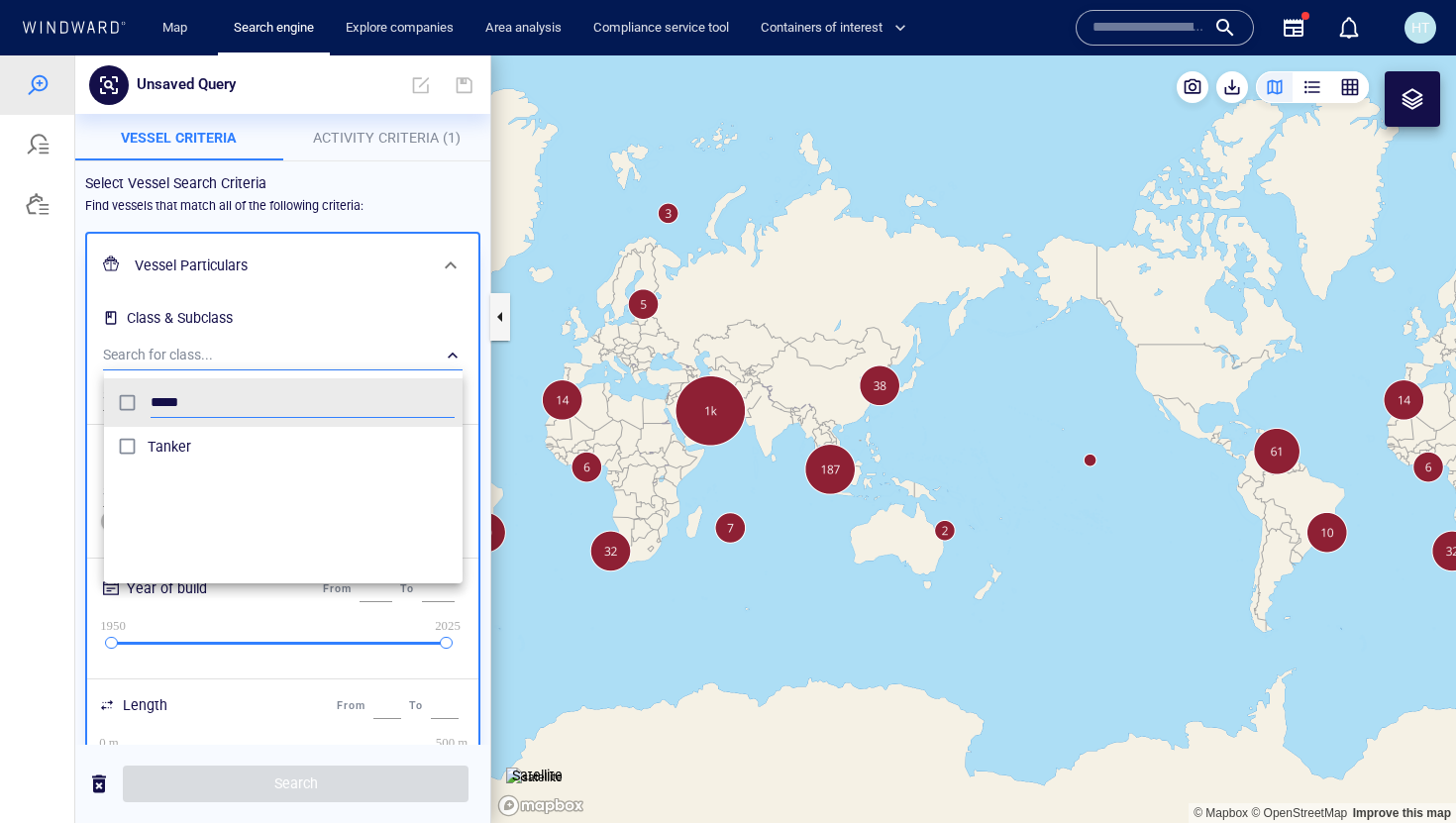 type on "*****" 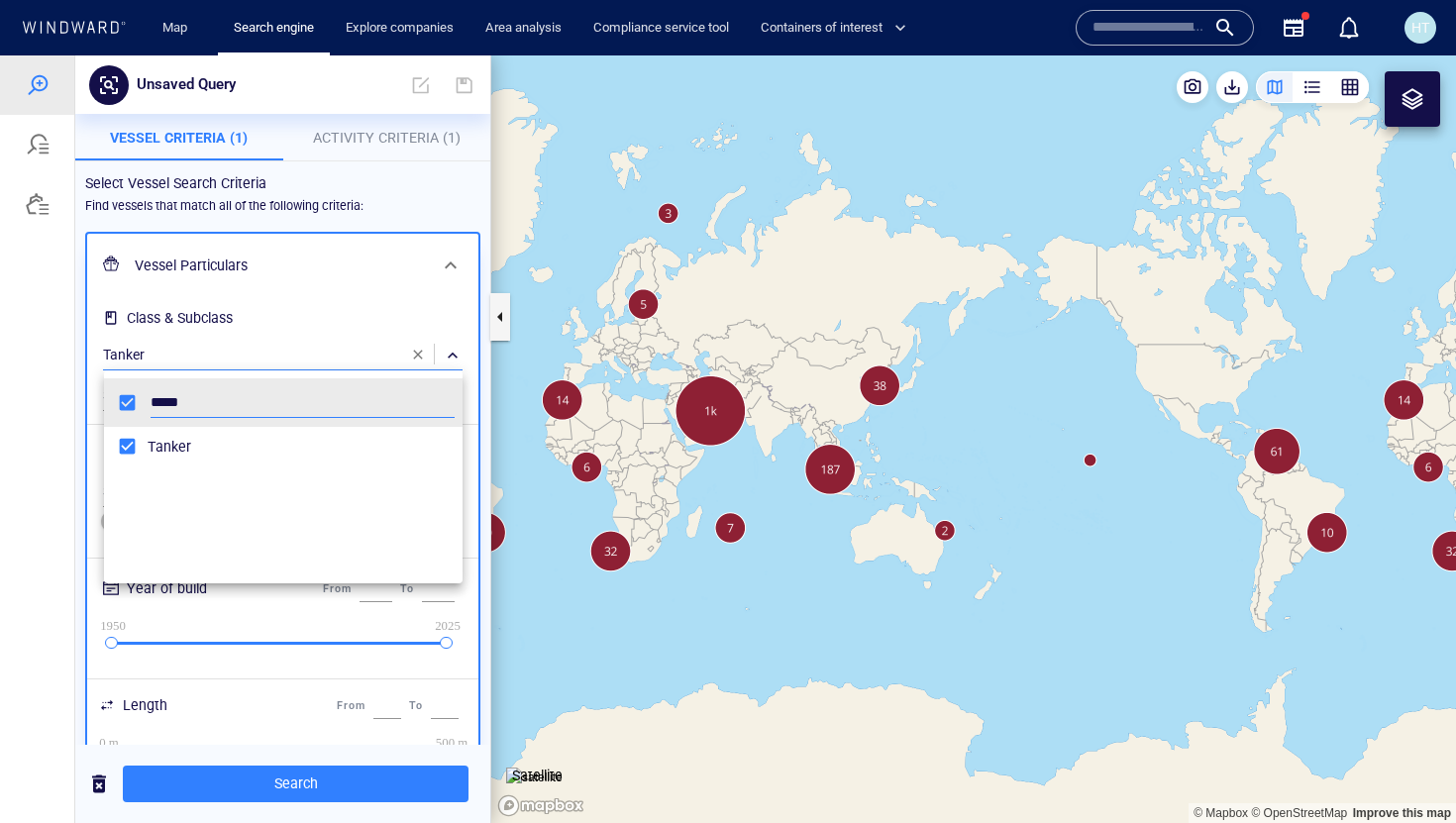 click at bounding box center [728, 439] 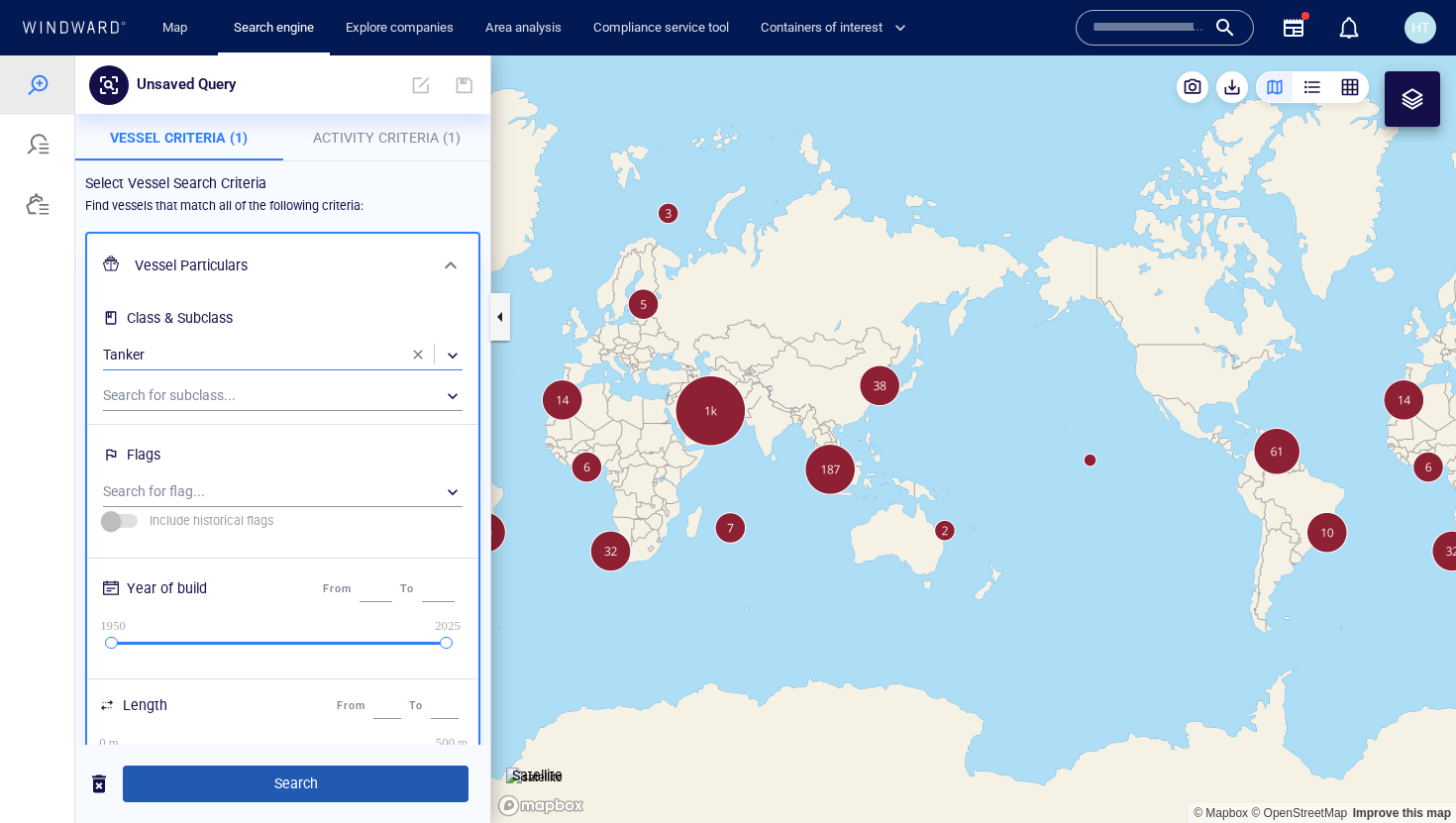 click on "Search" at bounding box center (295, 783) 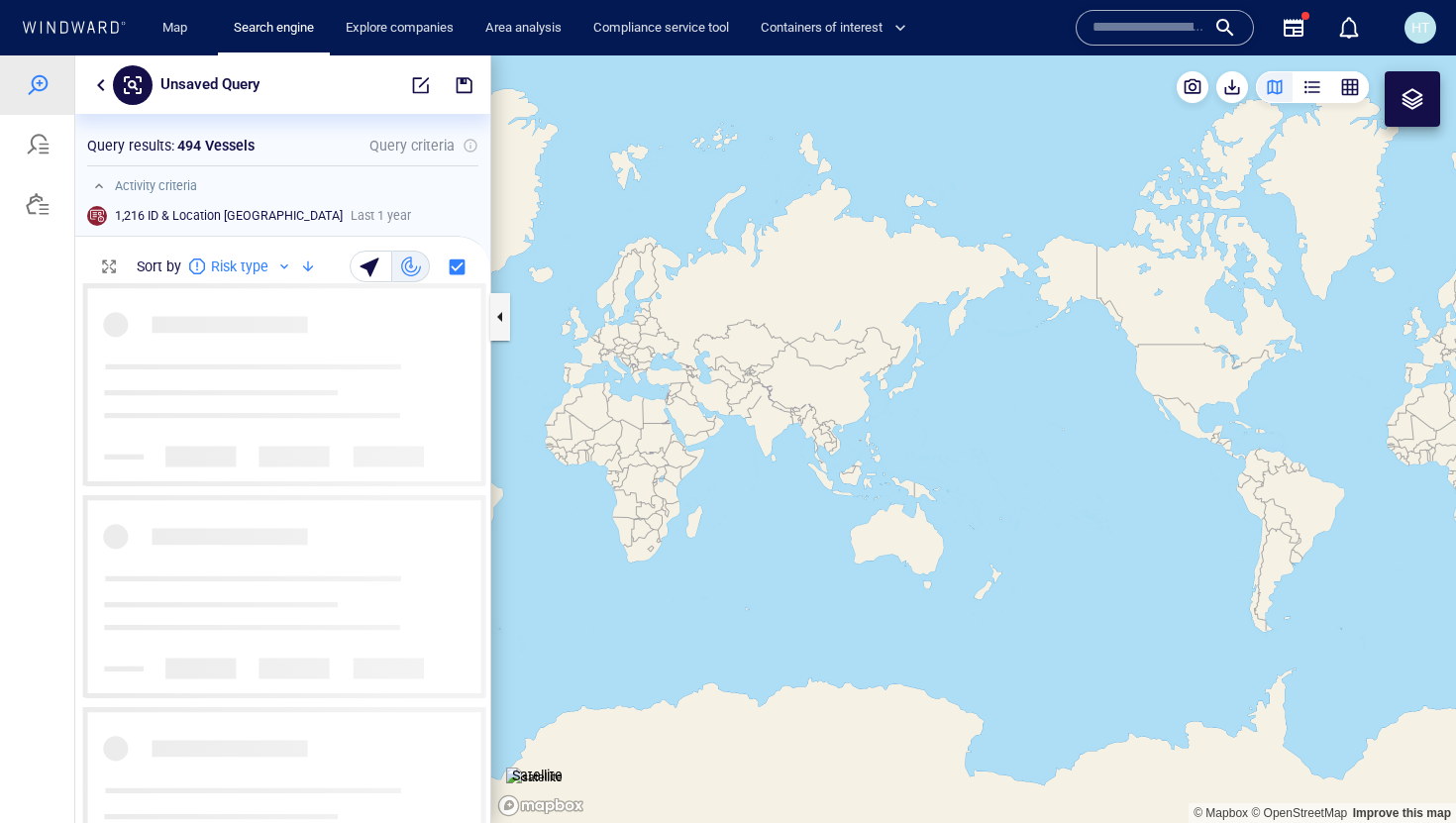 scroll, scrollTop: 1, scrollLeft: 1, axis: both 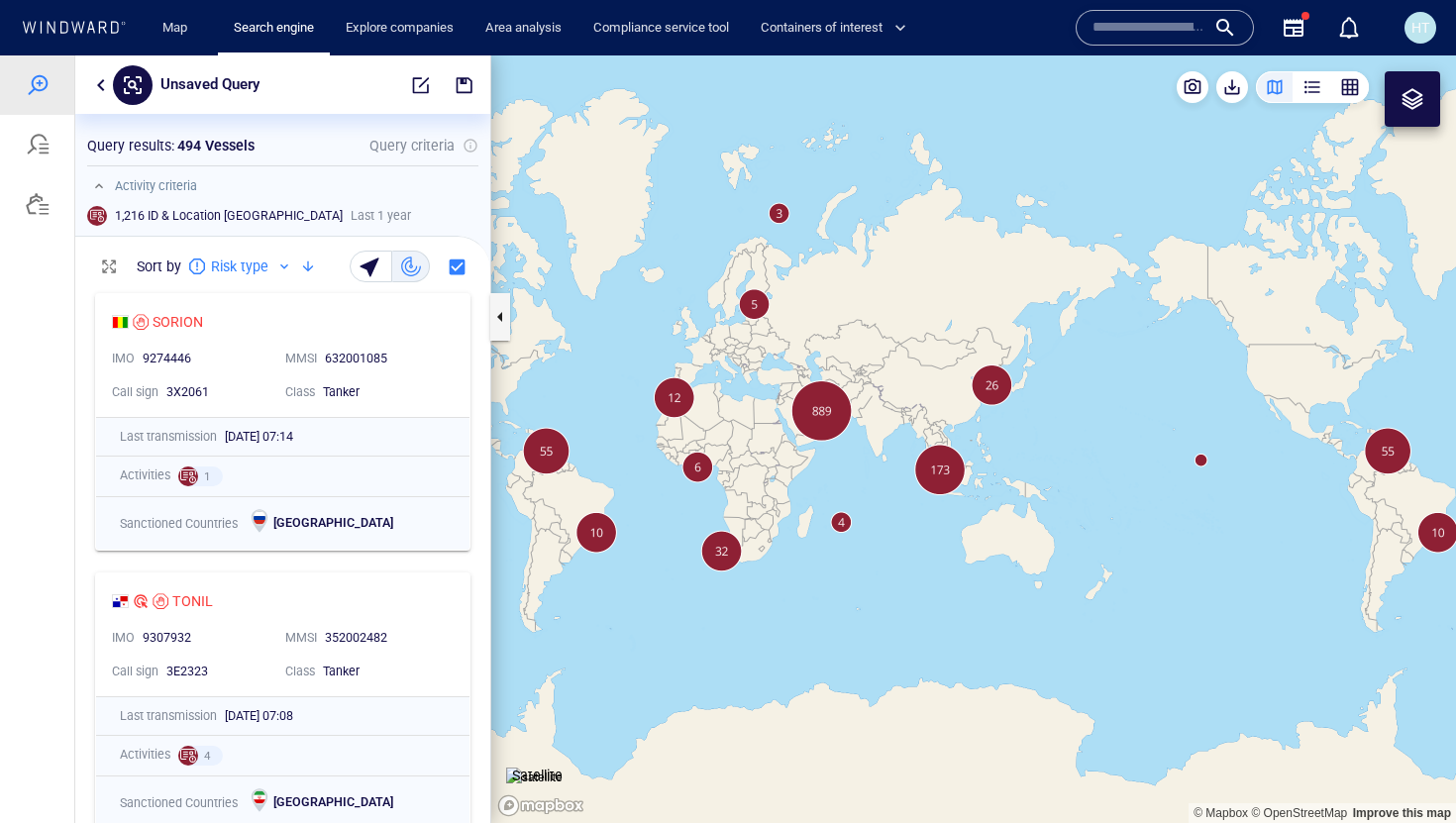drag, startPoint x: 625, startPoint y: 494, endPoint x: 737, endPoint y: 494, distance: 112 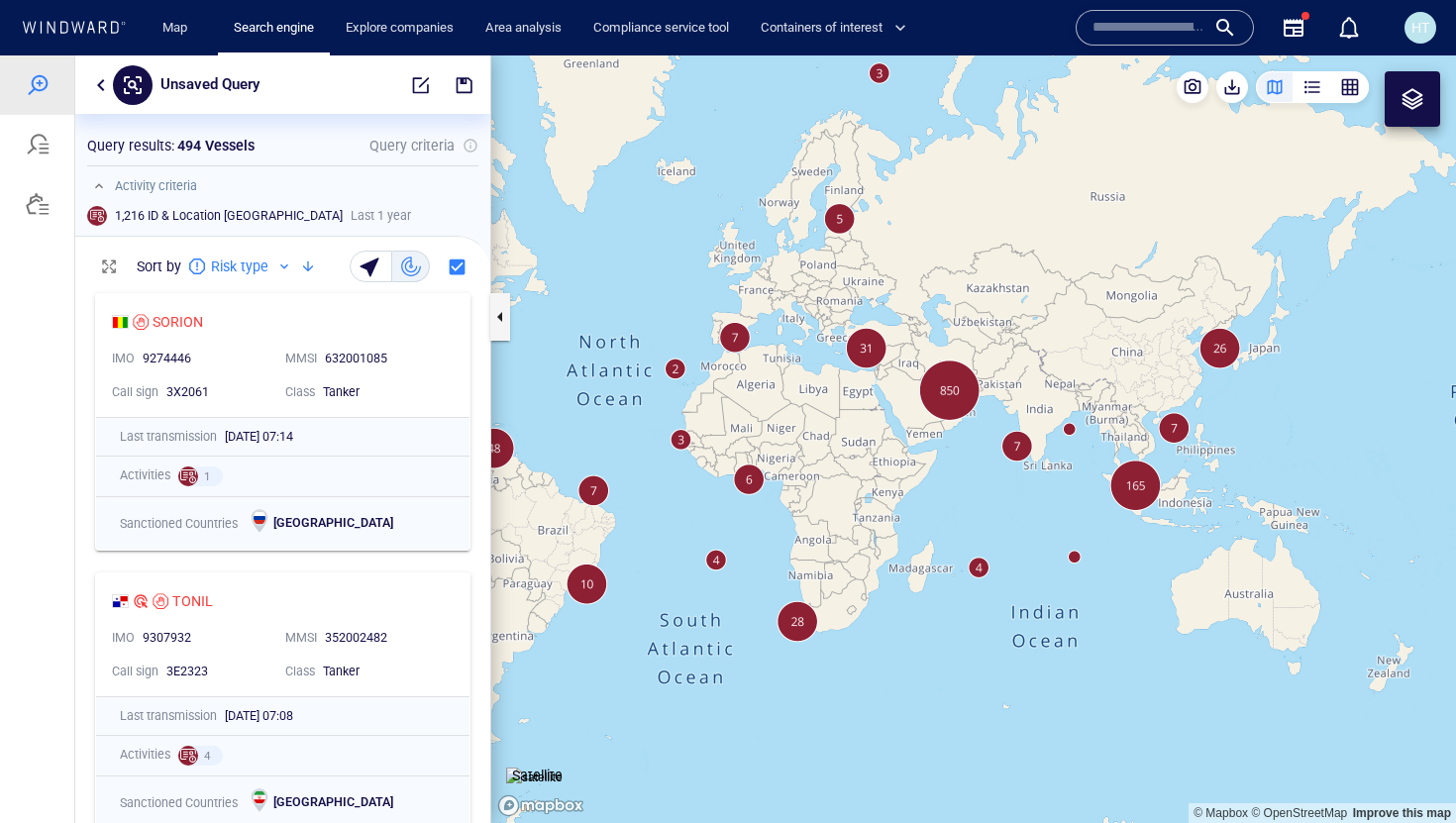 drag, startPoint x: 737, startPoint y: 442, endPoint x: 821, endPoint y: 439, distance: 84.053554 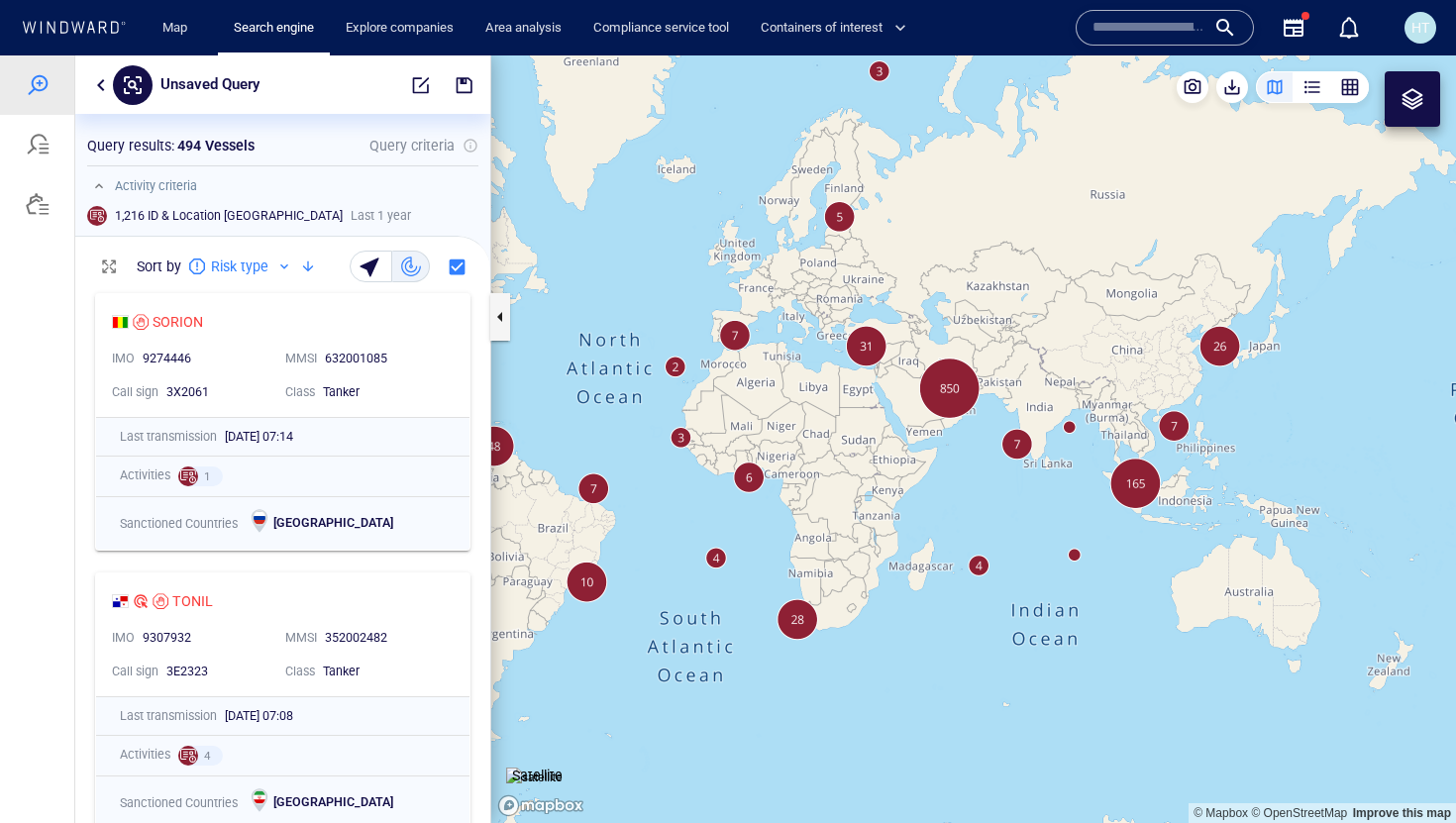 click at bounding box center [974, 439] 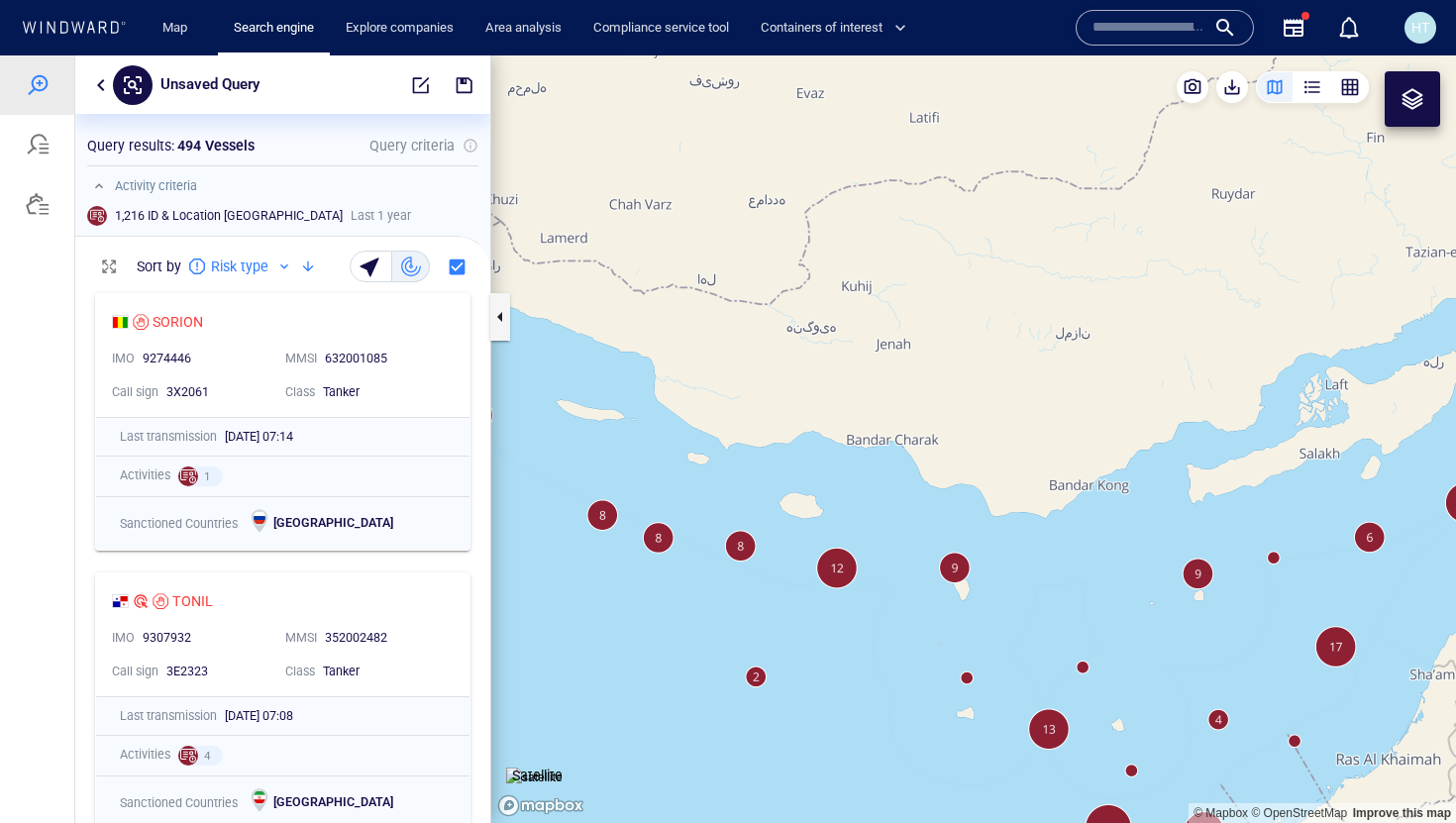 drag, startPoint x: 710, startPoint y: 586, endPoint x: 884, endPoint y: 558, distance: 176.23847 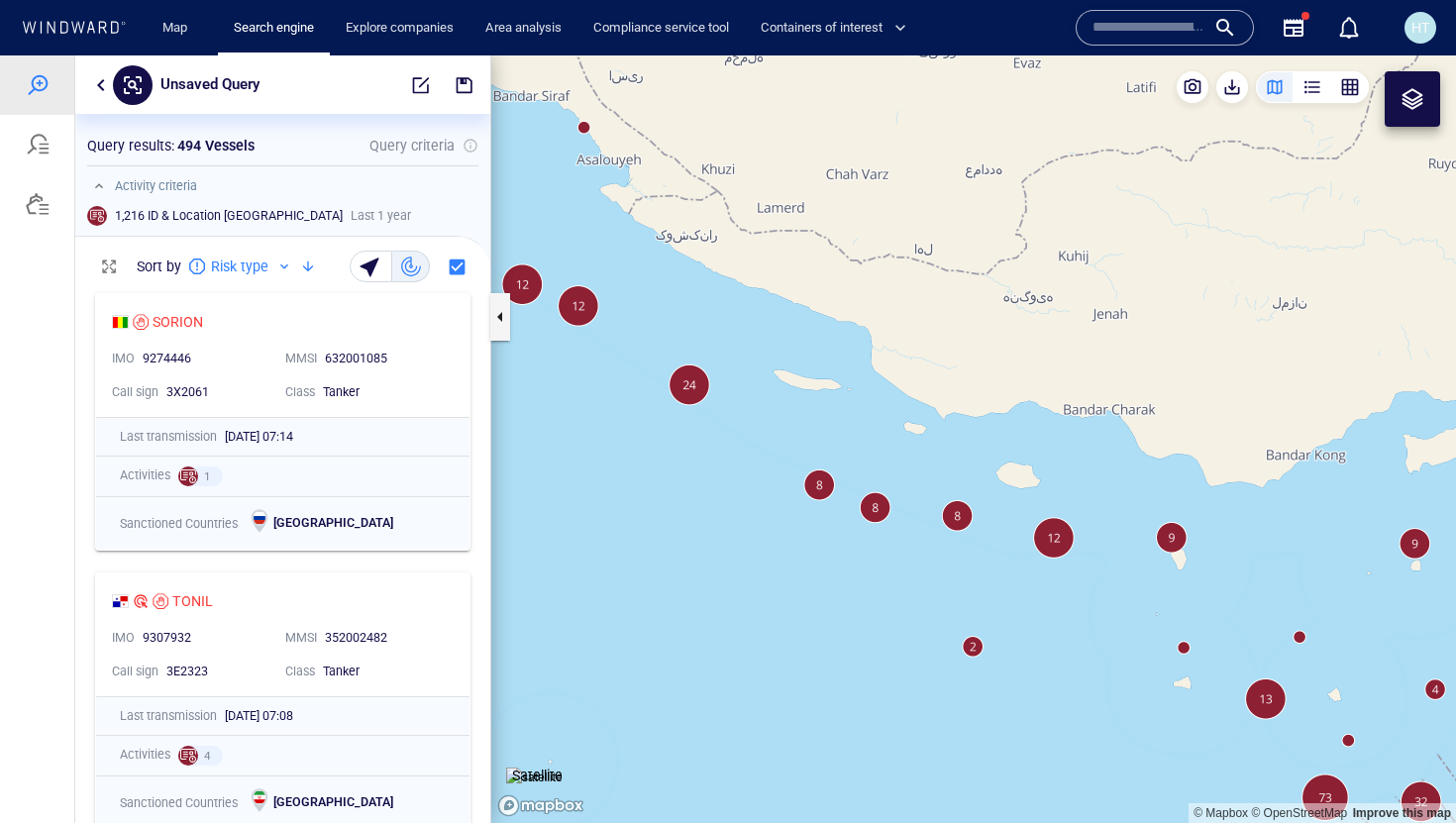 click at bounding box center [974, 439] 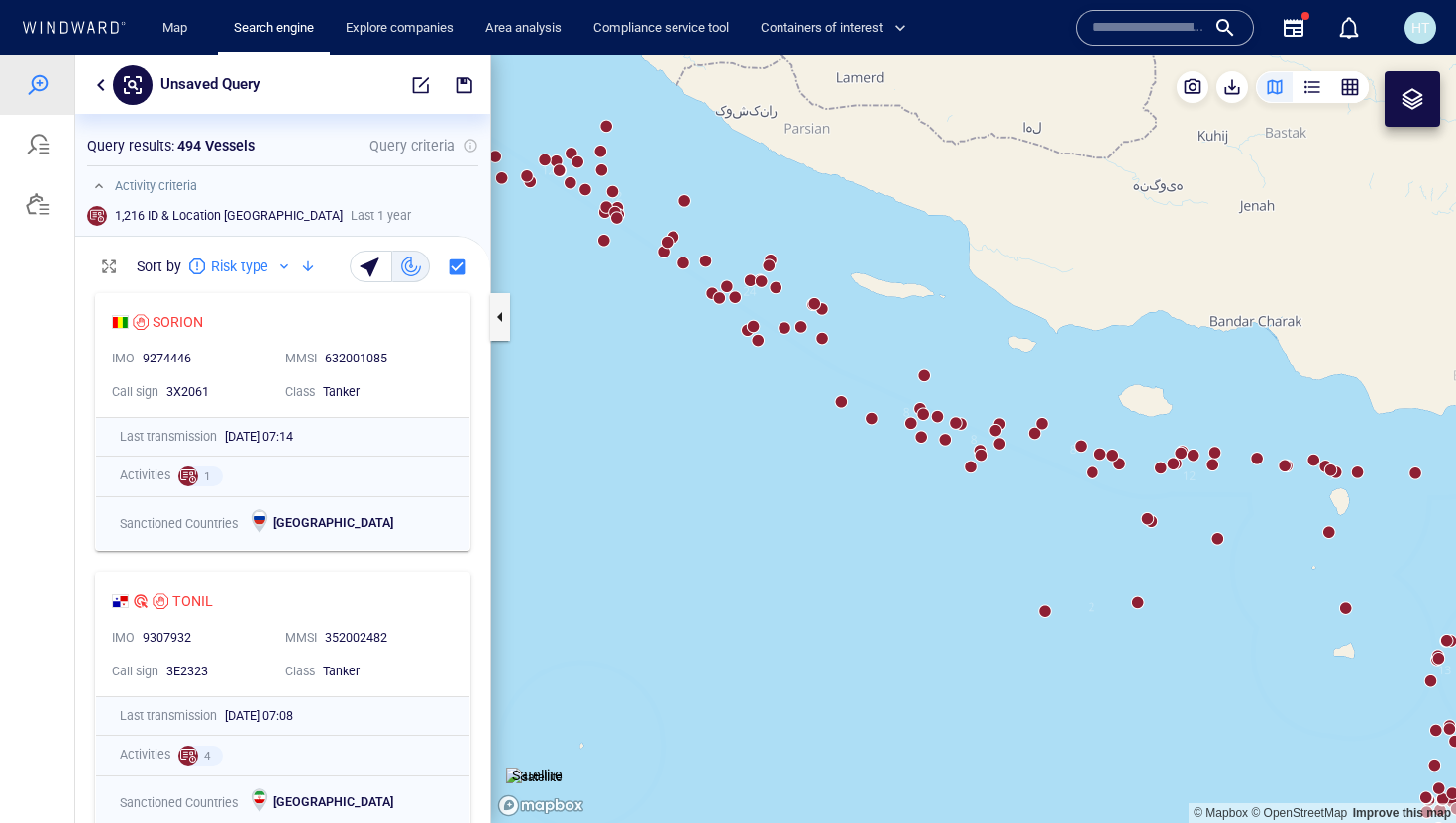 click at bounding box center [974, 439] 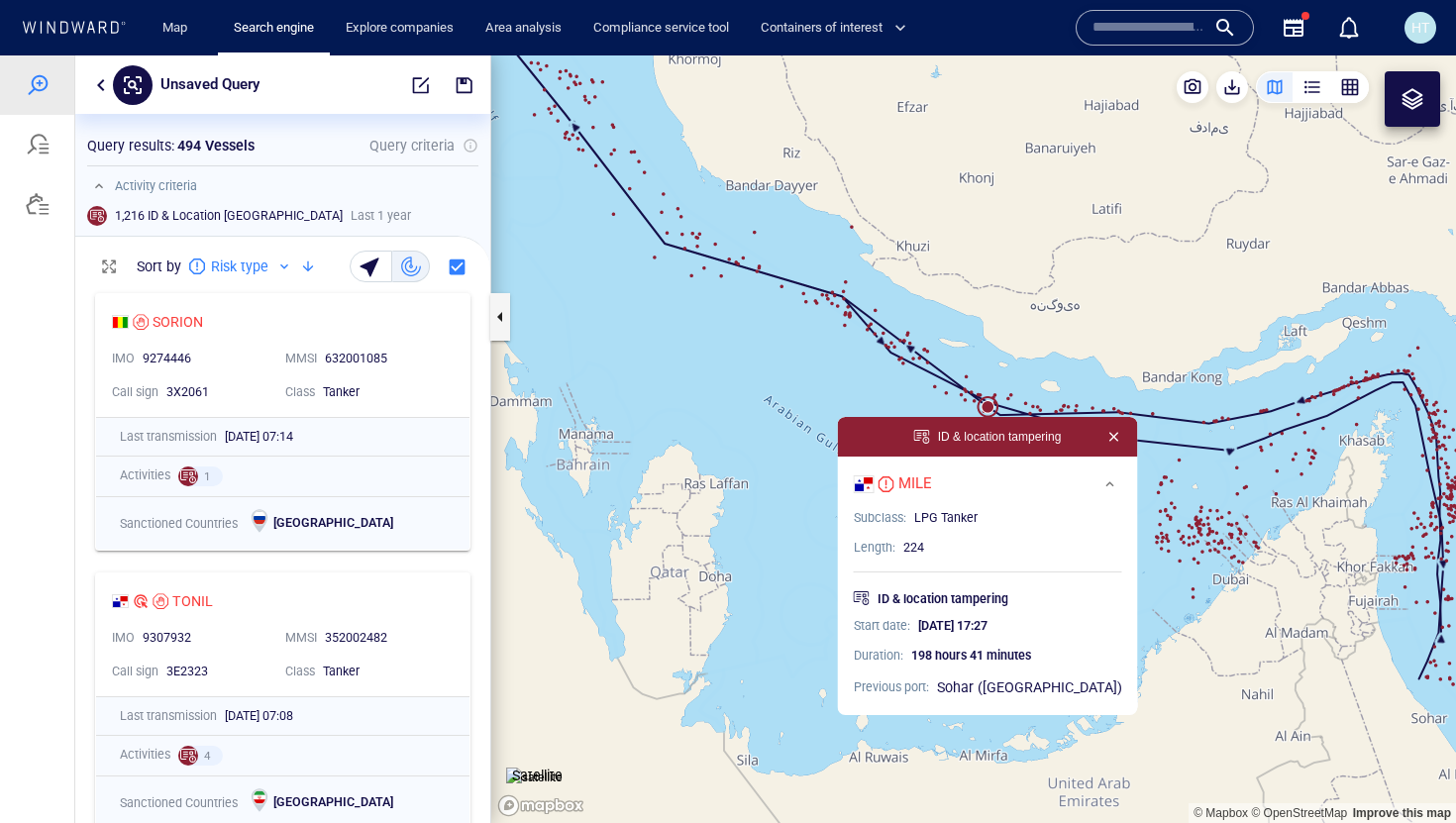 drag, startPoint x: 964, startPoint y: 371, endPoint x: 924, endPoint y: 275, distance: 104 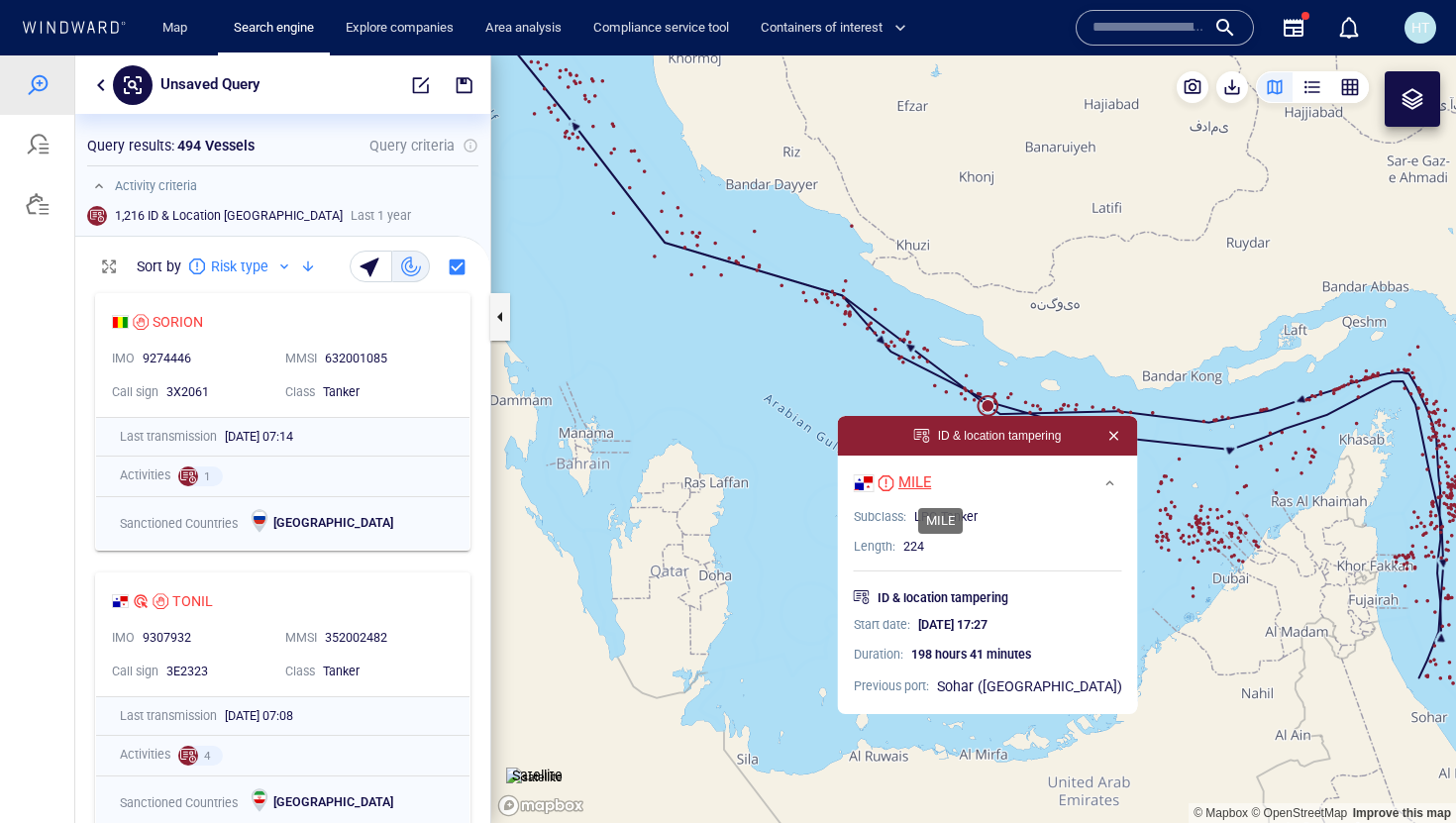 click on "MILE" at bounding box center (915, 482) 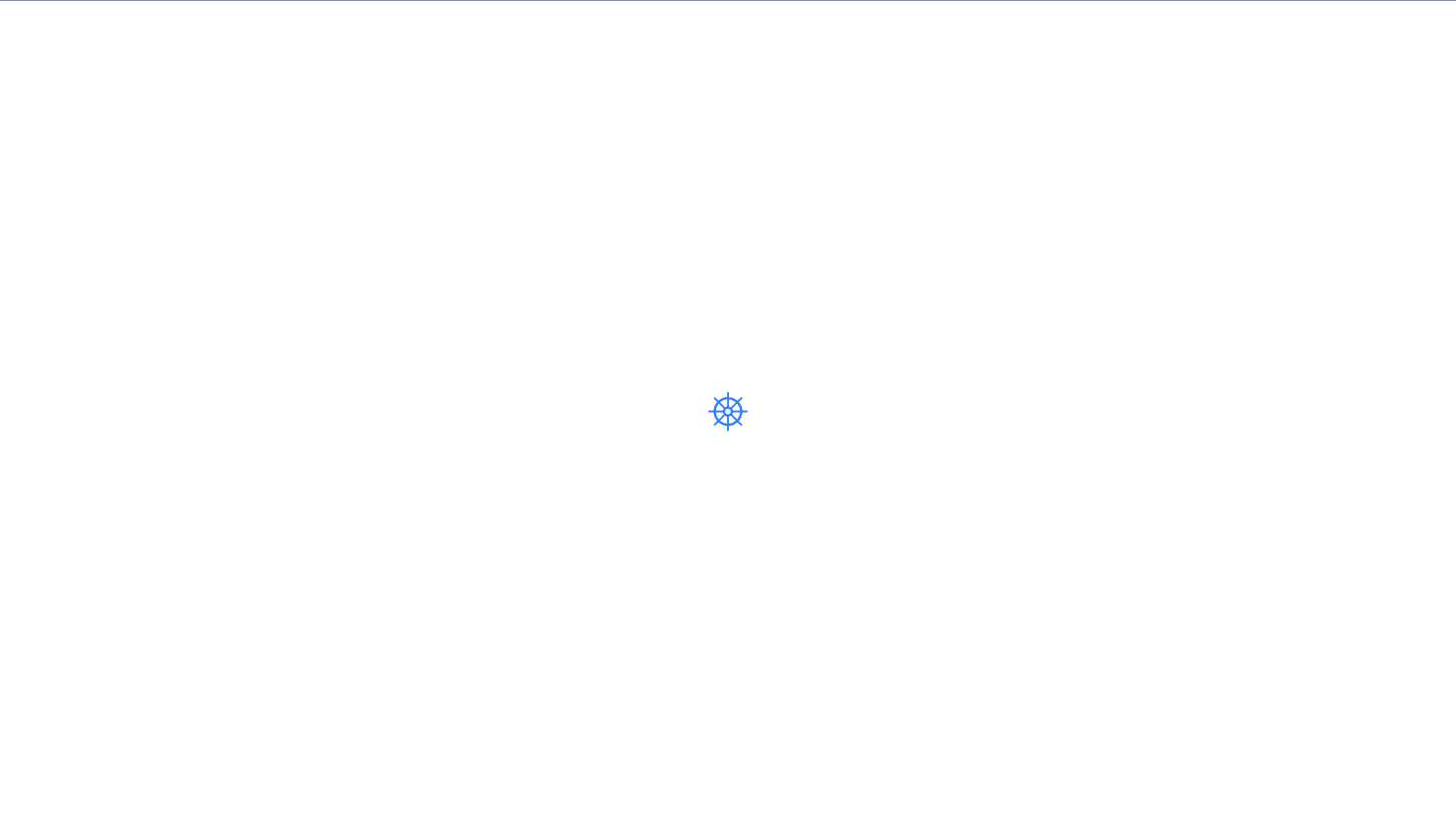 scroll, scrollTop: 0, scrollLeft: 0, axis: both 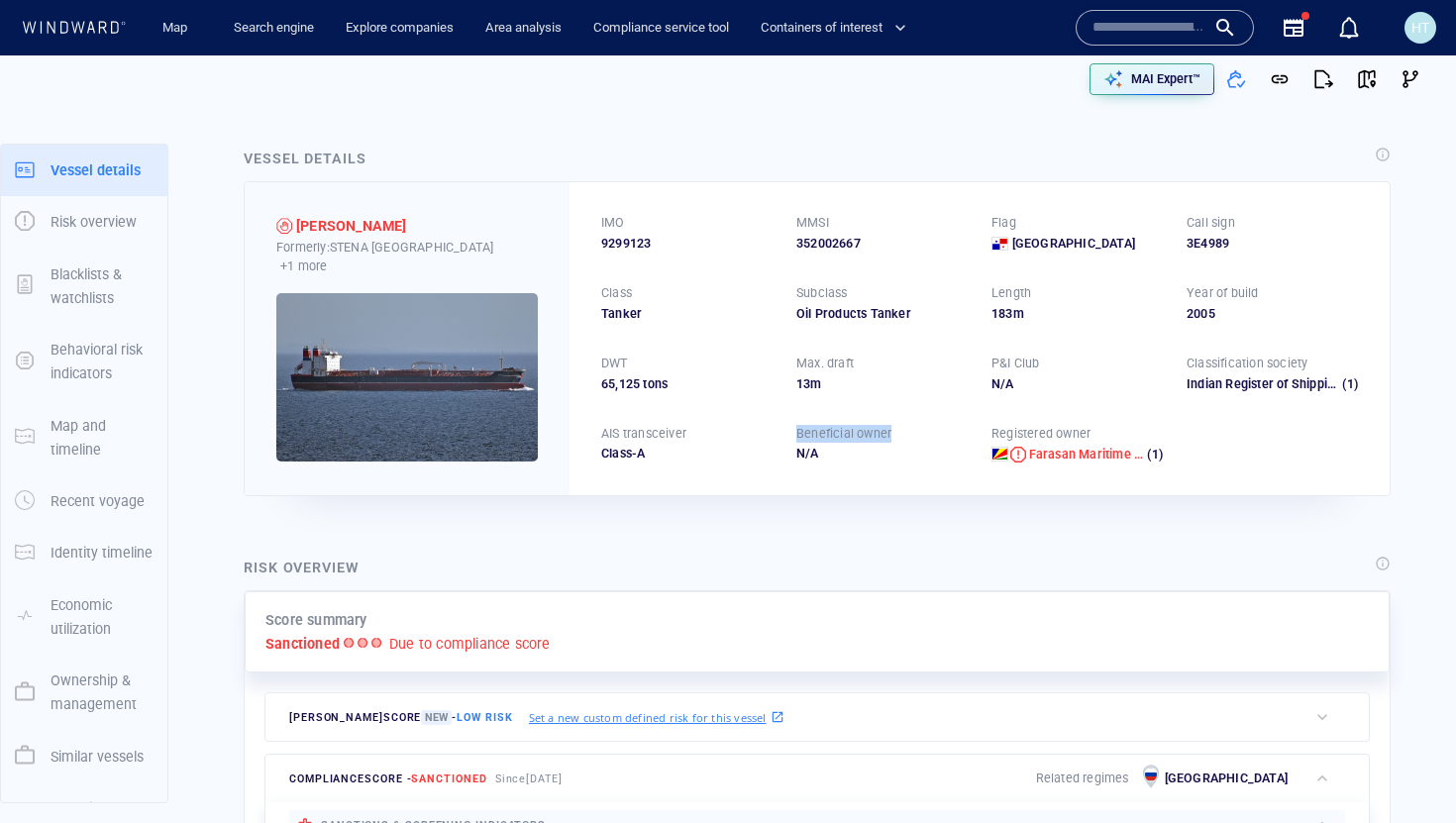 drag, startPoint x: 790, startPoint y: 427, endPoint x: 897, endPoint y: 427, distance: 107 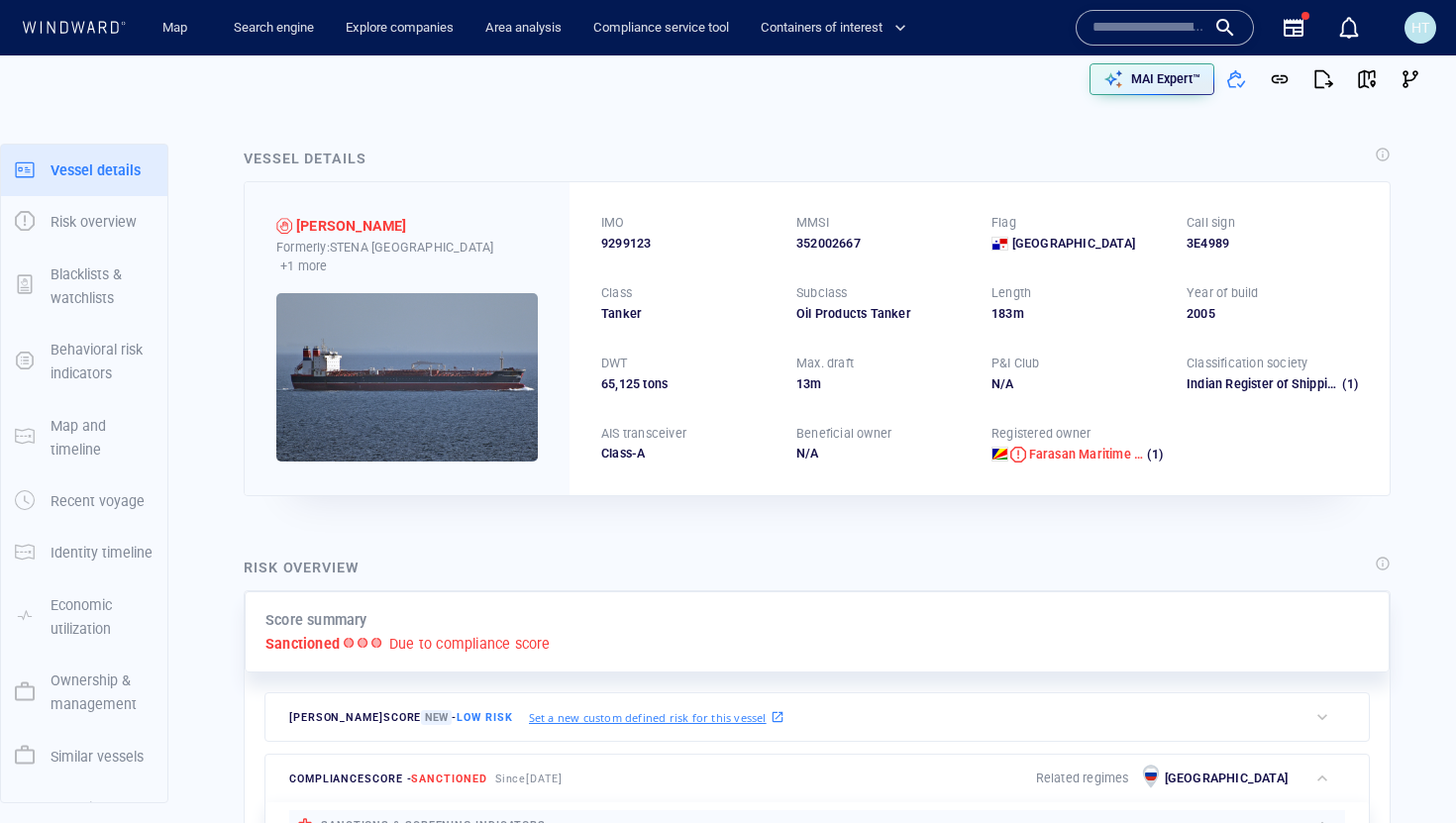 click on "Vessel details [PERSON_NAME] Formerly:  STENA [GEOGRAPHIC_DATA] +1 more IMO 9299123 MMSI 352002667 Flag     Panama Call sign 3E4989 Class     Tanker Subclass Oil Products Tanker Length 183  m Year of build 2005 DWT 65,125 tons Max. draft 13  m P&I Club N/A Classification society Indian Register of Shipping   (1) AIS transceiver Class-A Beneficial owner N/A Registered owner Farasan Maritime Inc.   (1) Risk overview Score summary Sanctioned Due to compliance score [PERSON_NAME] risk  score  New  -  Low risk Set a new custom defined risk for this vessel [PERSON_NAME] defined risk indicators This vessel doesn’t answer to the criteria of any saved query with a custom defined risk Set a new custom defined risk compliance  score  -  Sanctioned Since  [DATE] Related regimes Russia sanctions & screening indicators List & registry Sanctioned vessel 0 Sanctioned country flag 0 Former sanctioned flag 0 Sanctioned company 0 Company in sanctioned country 0 compliance behavioral indicators Identity ID & location manipulation 0 Flag hopping 0 6 14 2" at bounding box center (817, 3722) 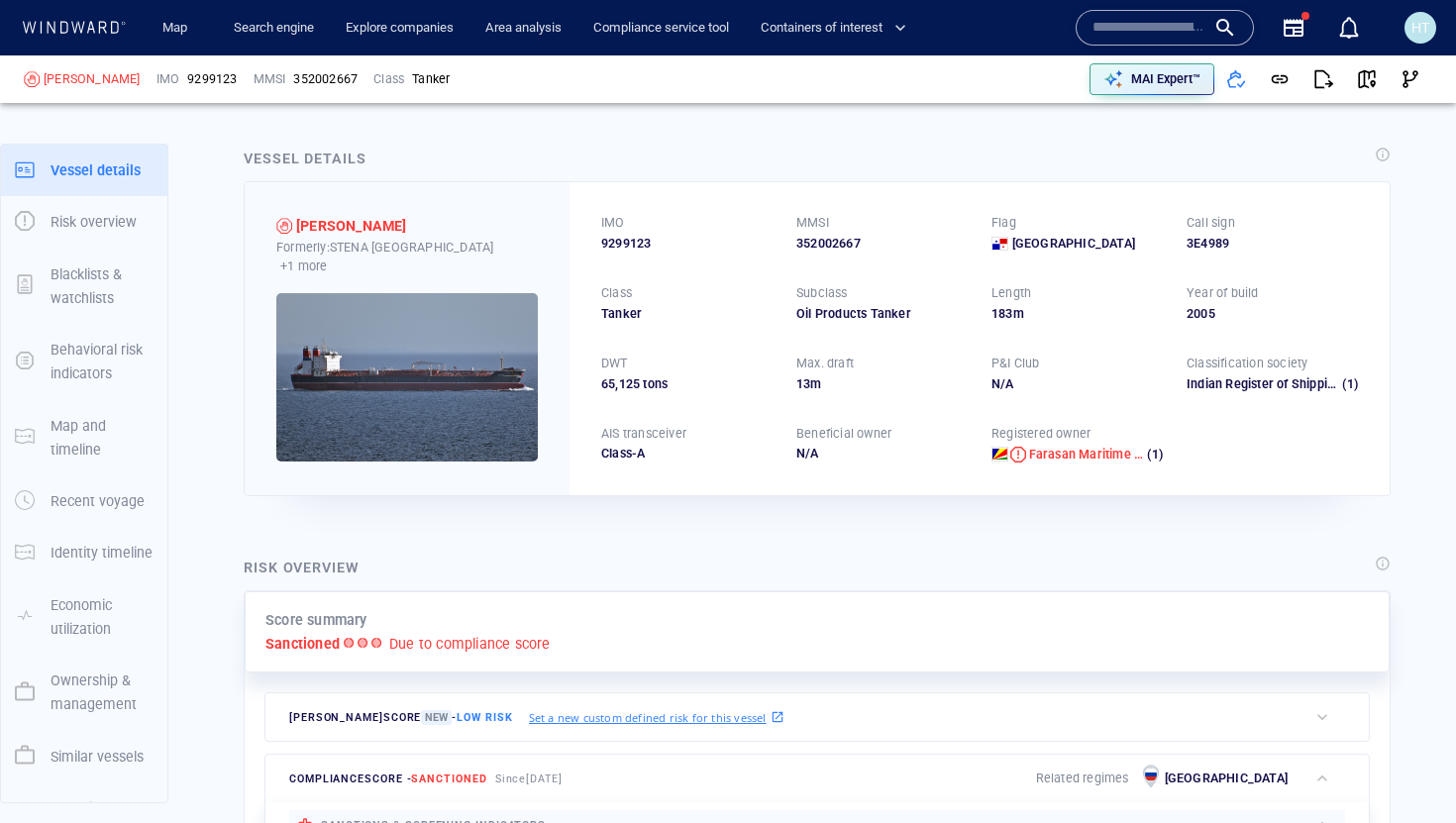 scroll, scrollTop: 159, scrollLeft: 0, axis: vertical 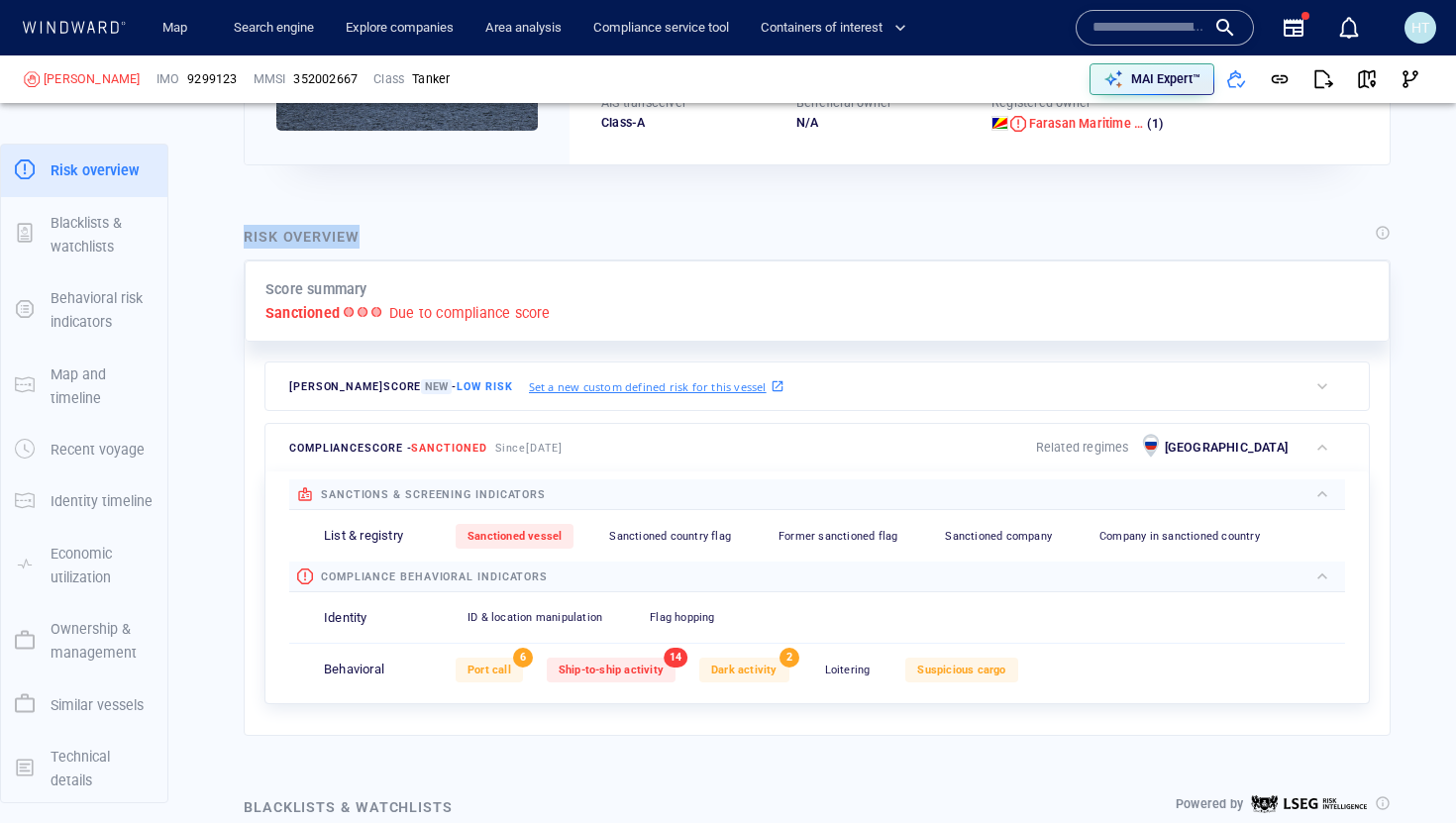 drag, startPoint x: 239, startPoint y: 242, endPoint x: 377, endPoint y: 230, distance: 138.52076 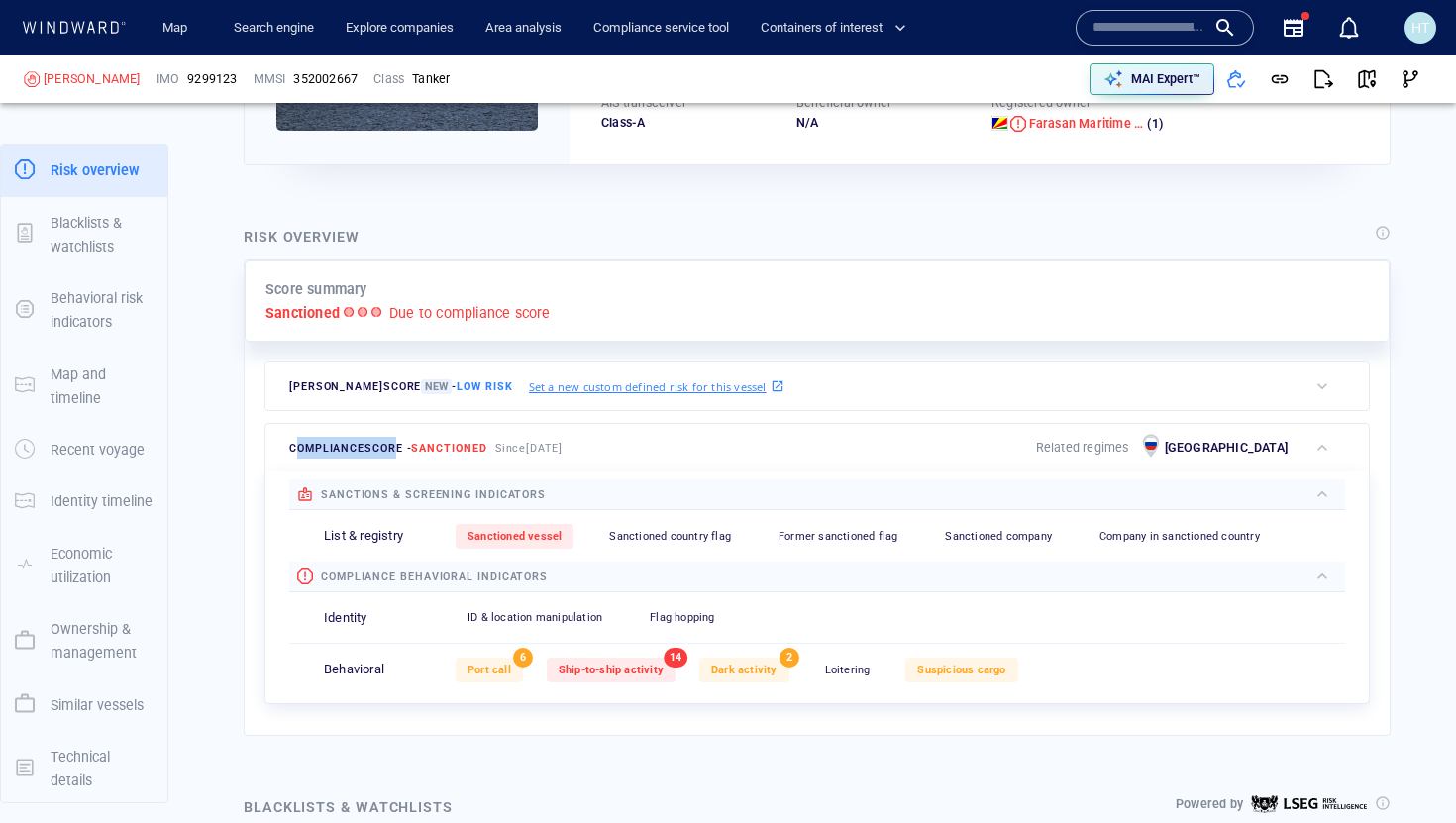drag, startPoint x: 295, startPoint y: 453, endPoint x: 386, endPoint y: 443, distance: 91.547802 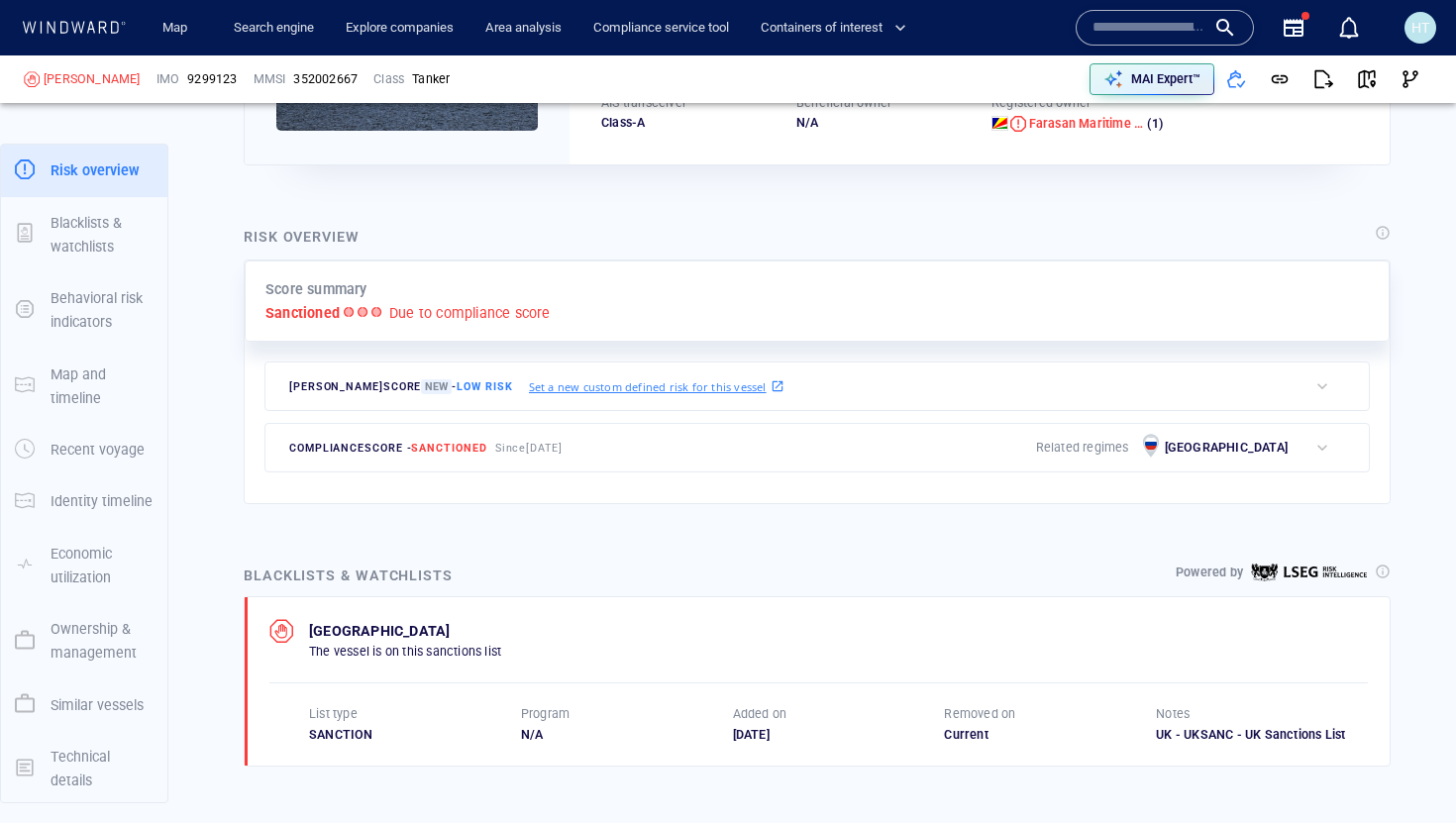 click on "compliance  score  -  Sanctioned" at bounding box center [388, 448] 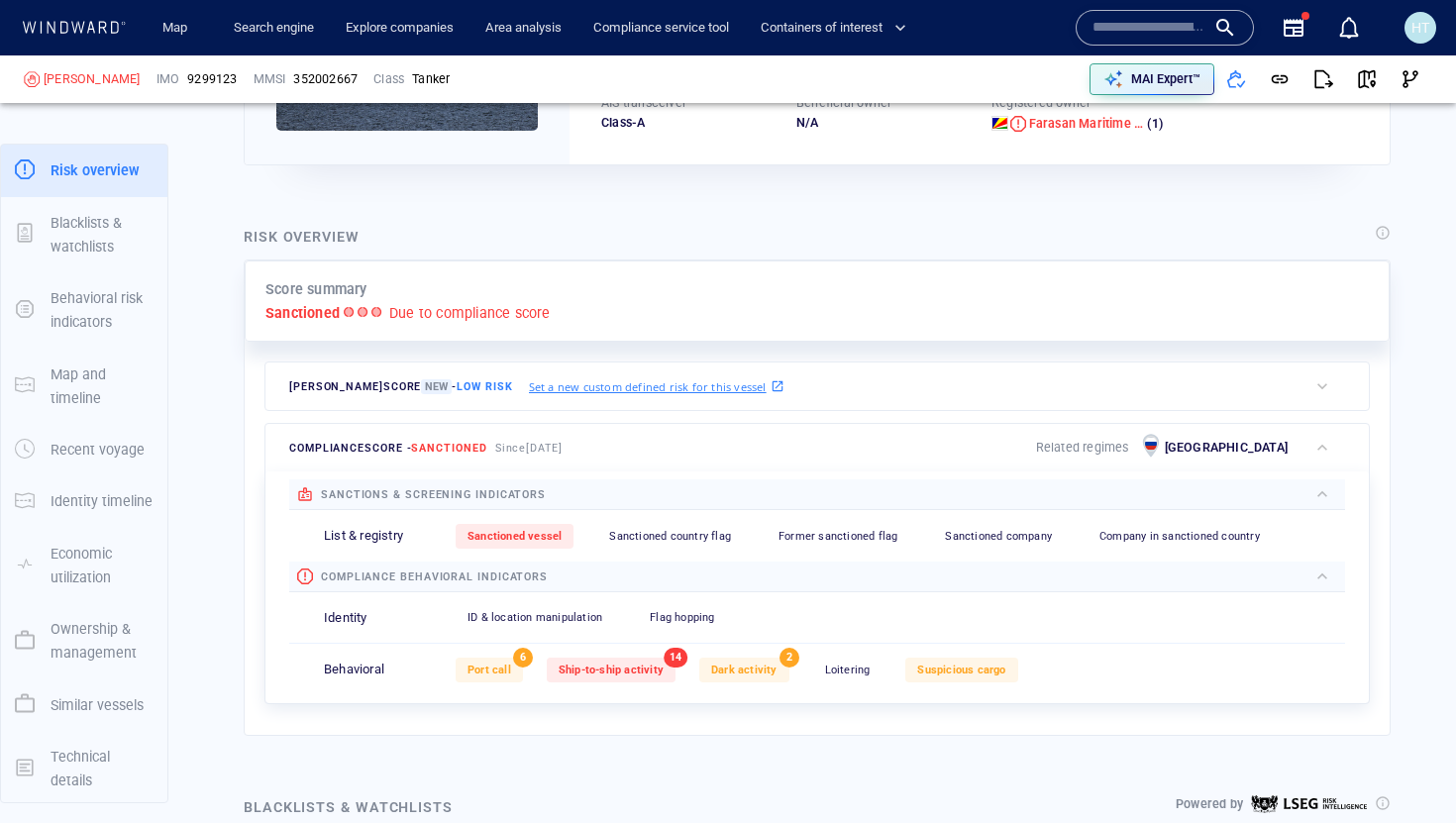 click at bounding box center [927, 576] 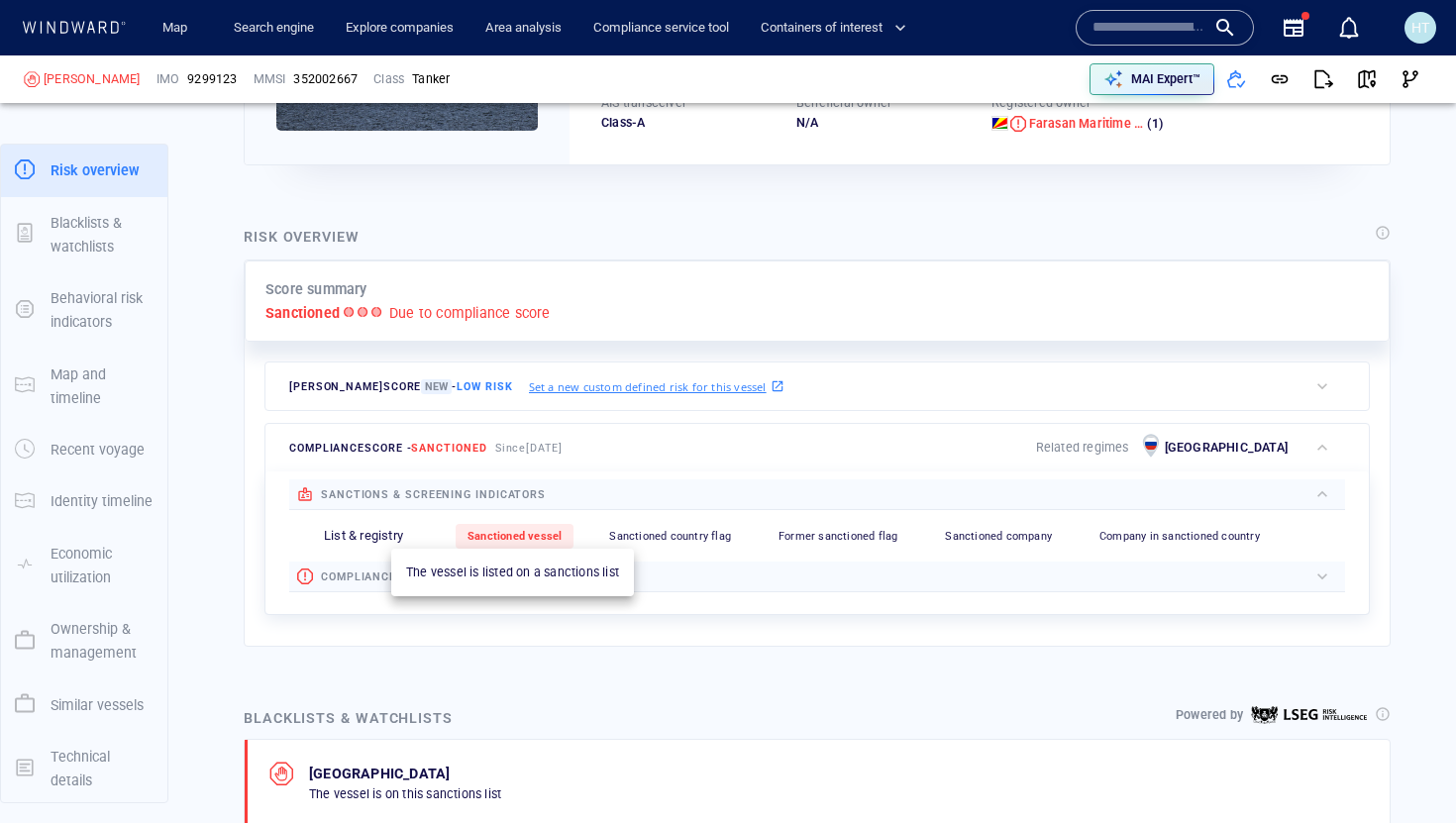 click on "Sanctioned vessel" at bounding box center (514, 536) 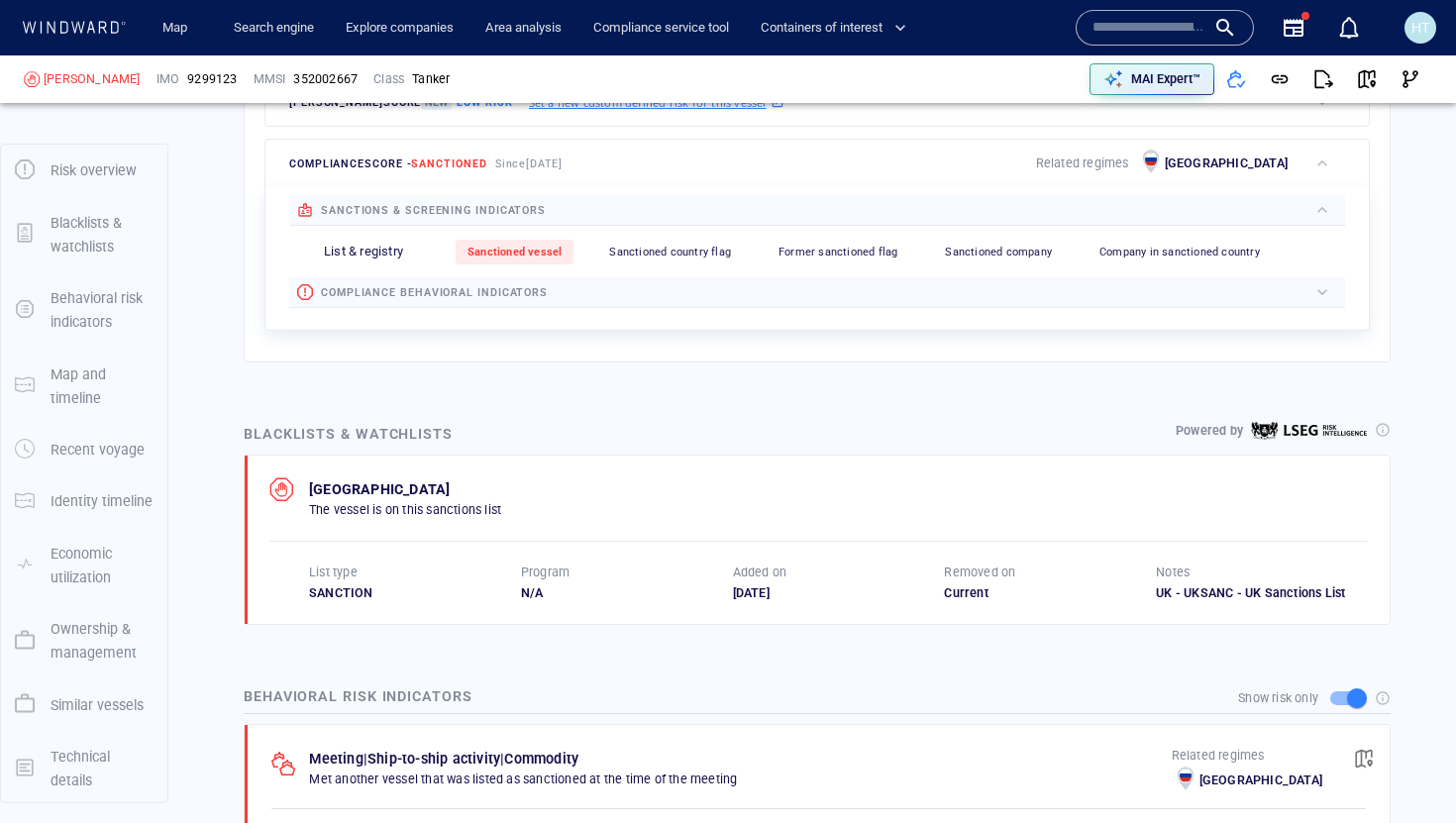 scroll, scrollTop: 631, scrollLeft: 0, axis: vertical 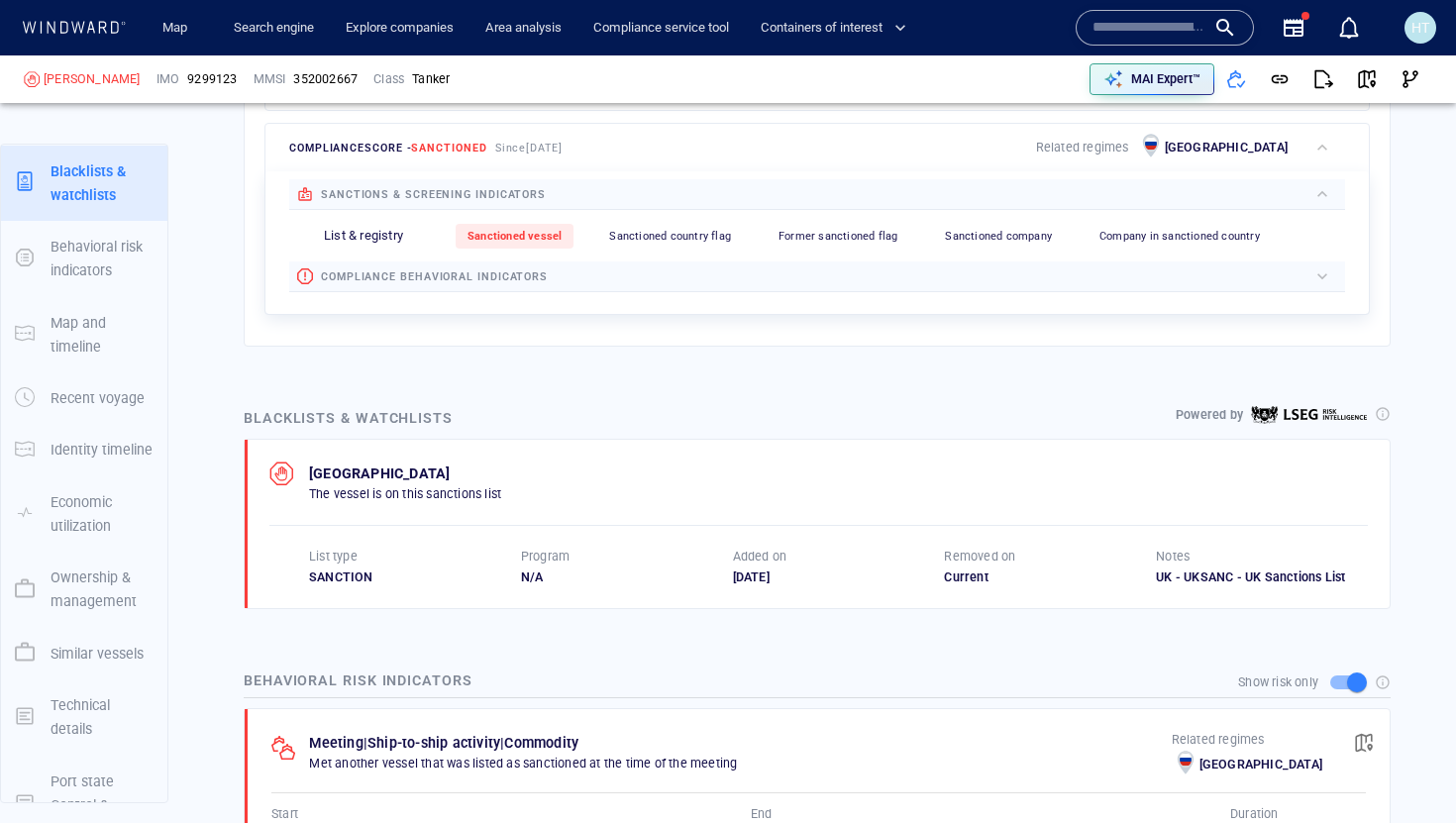 drag, startPoint x: 734, startPoint y: 576, endPoint x: 824, endPoint y: 570, distance: 90.199778 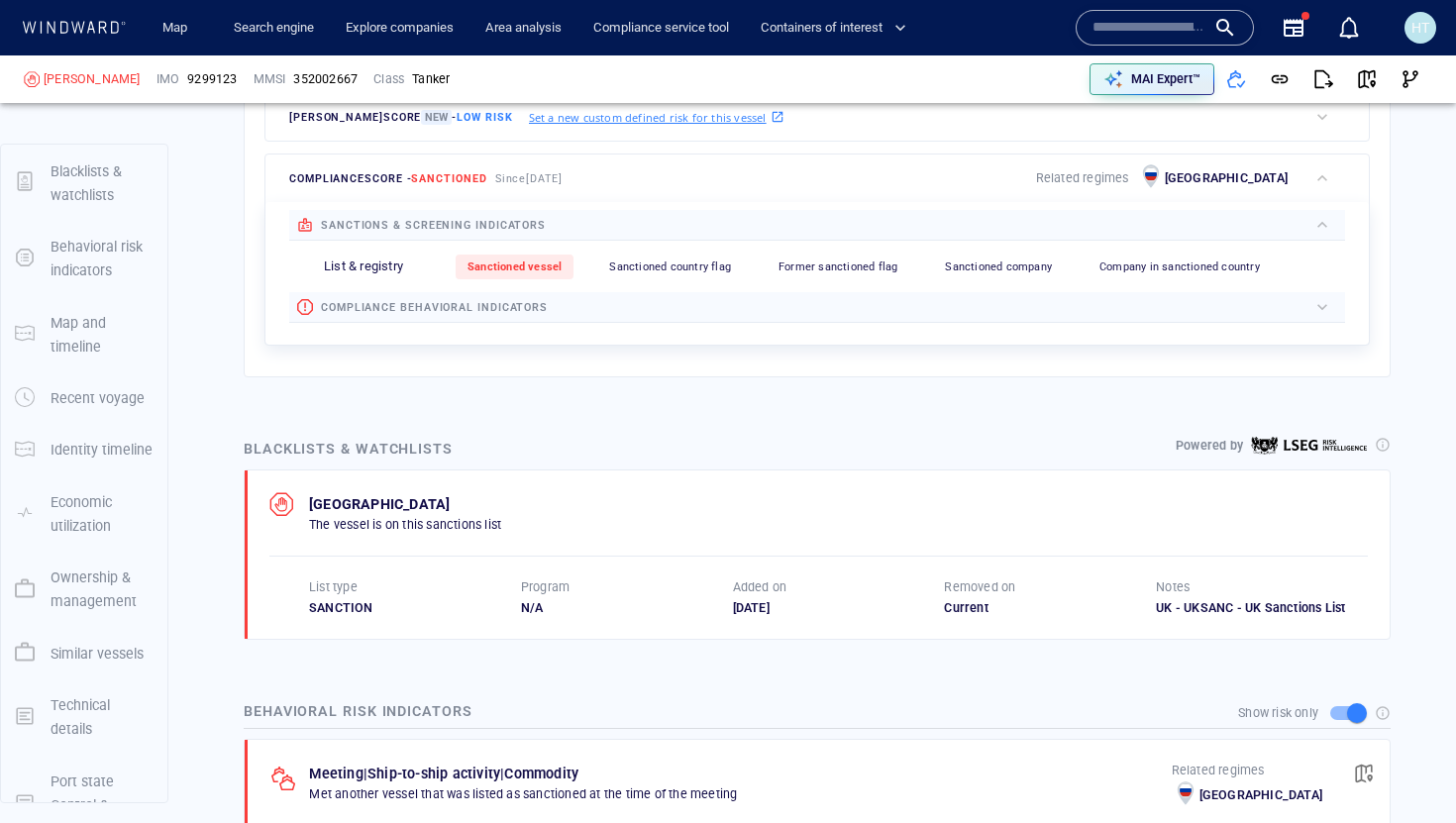 scroll, scrollTop: 594, scrollLeft: 0, axis: vertical 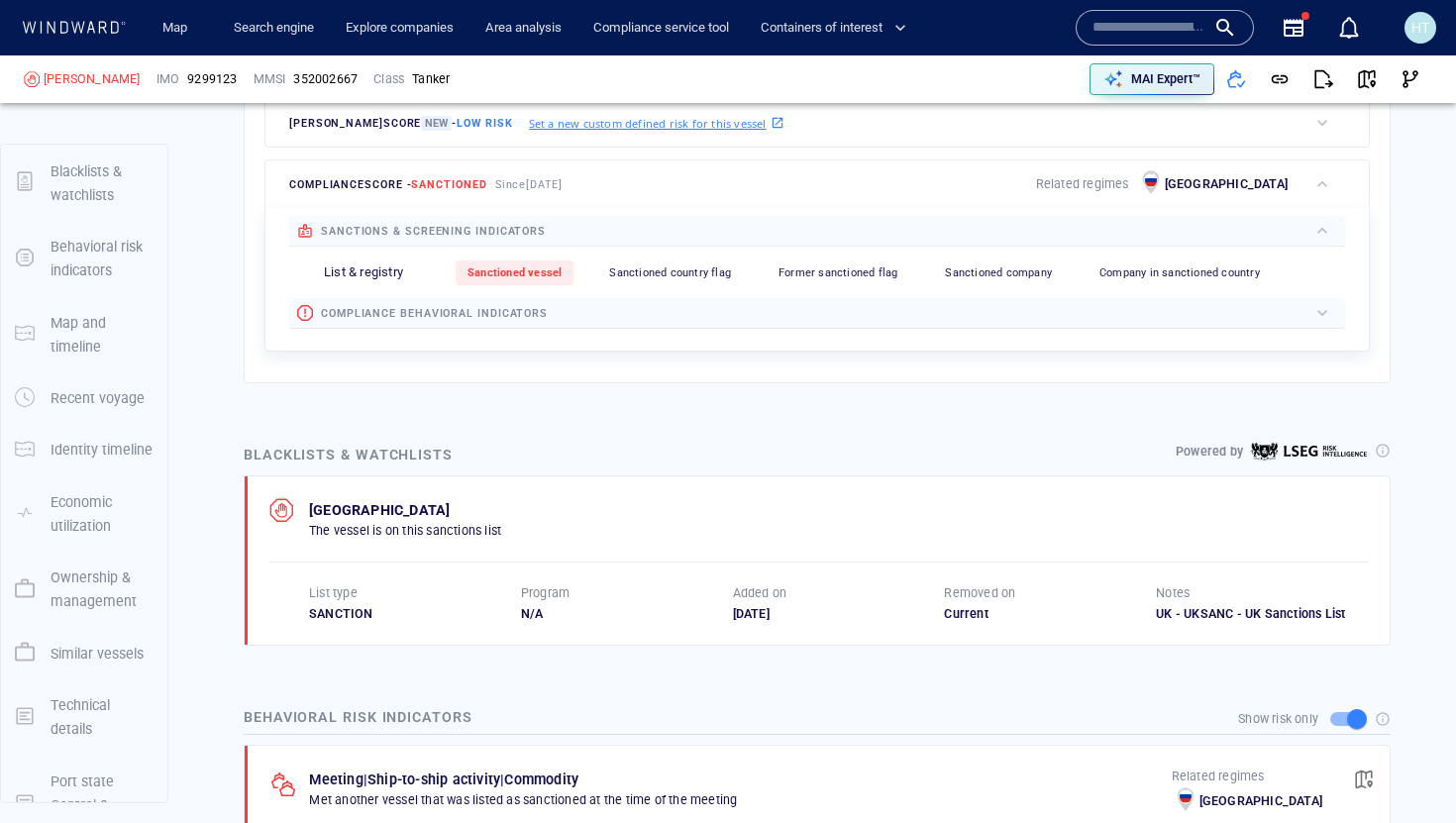 click at bounding box center [926, 231] 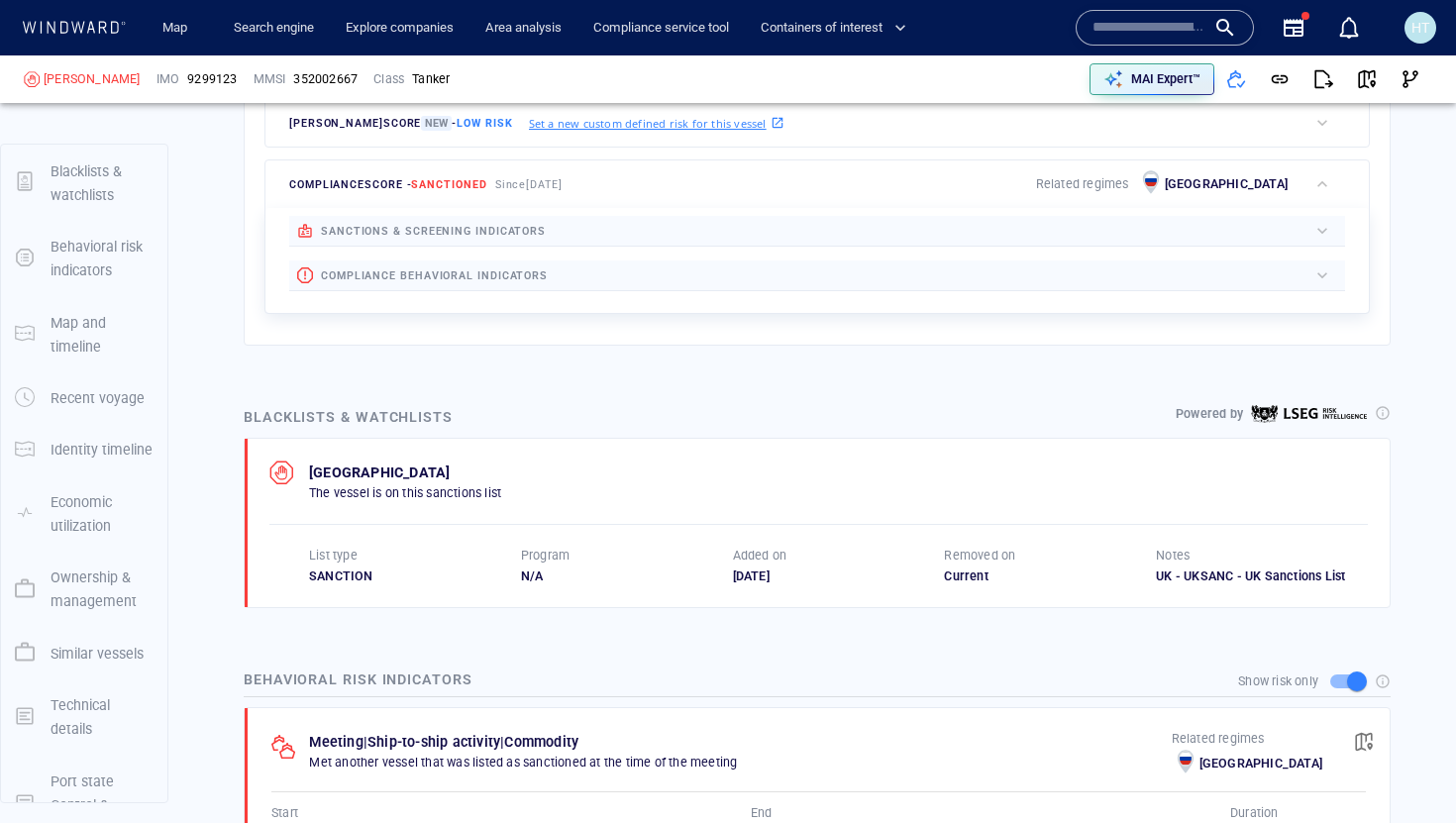 click at bounding box center (927, 275) 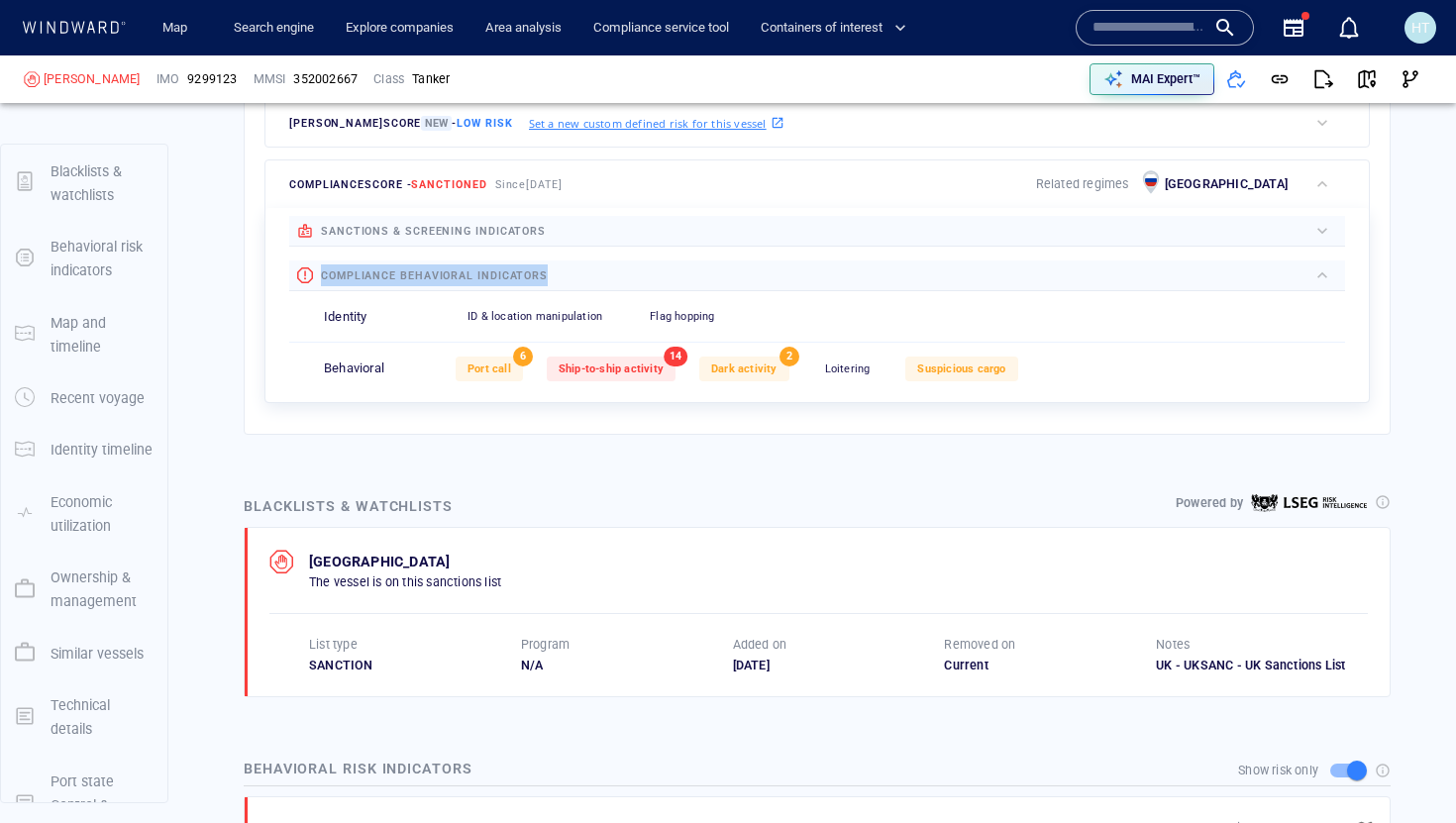drag, startPoint x: 319, startPoint y: 275, endPoint x: 550, endPoint y: 275, distance: 231 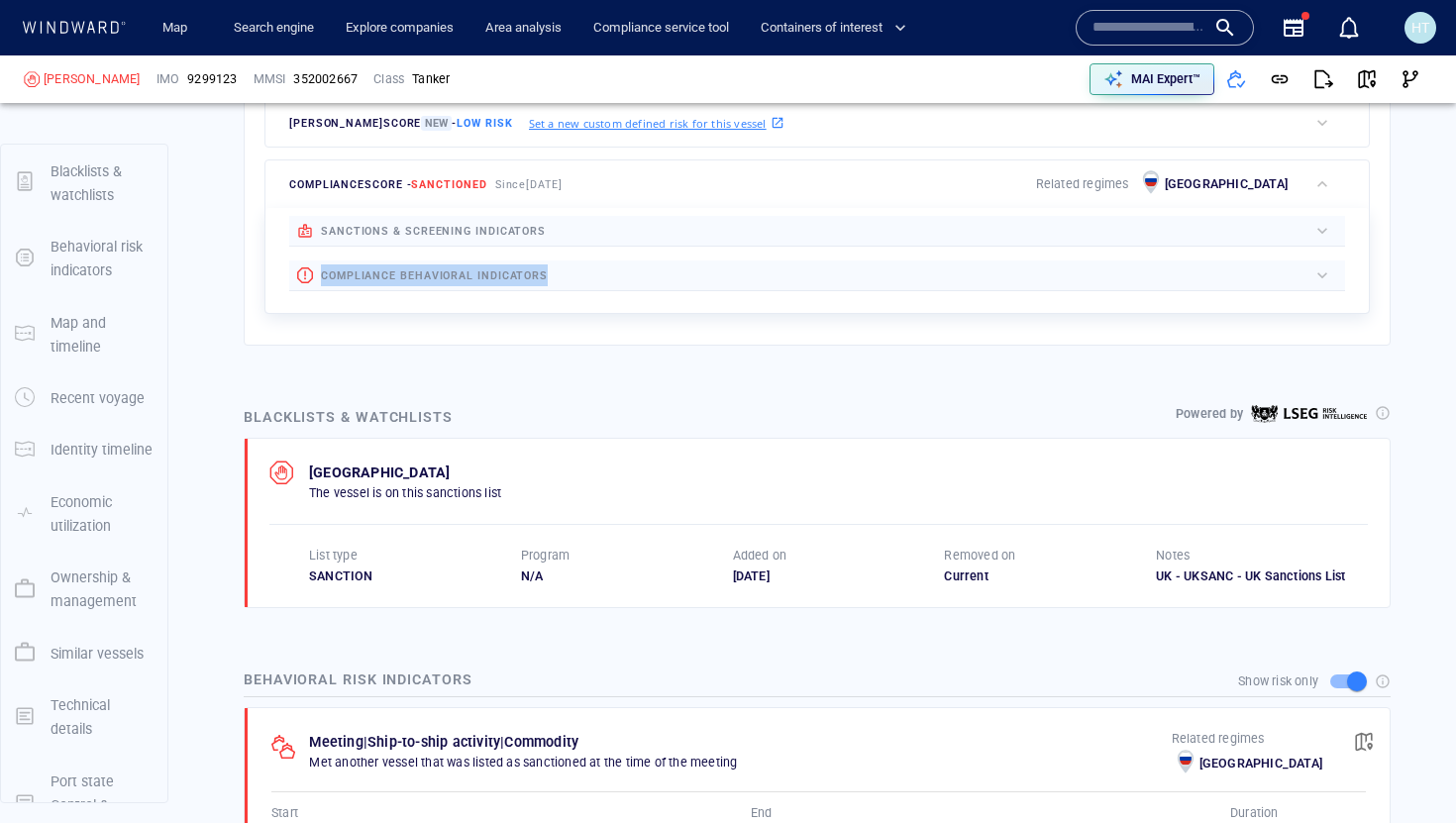 click at bounding box center (927, 275) 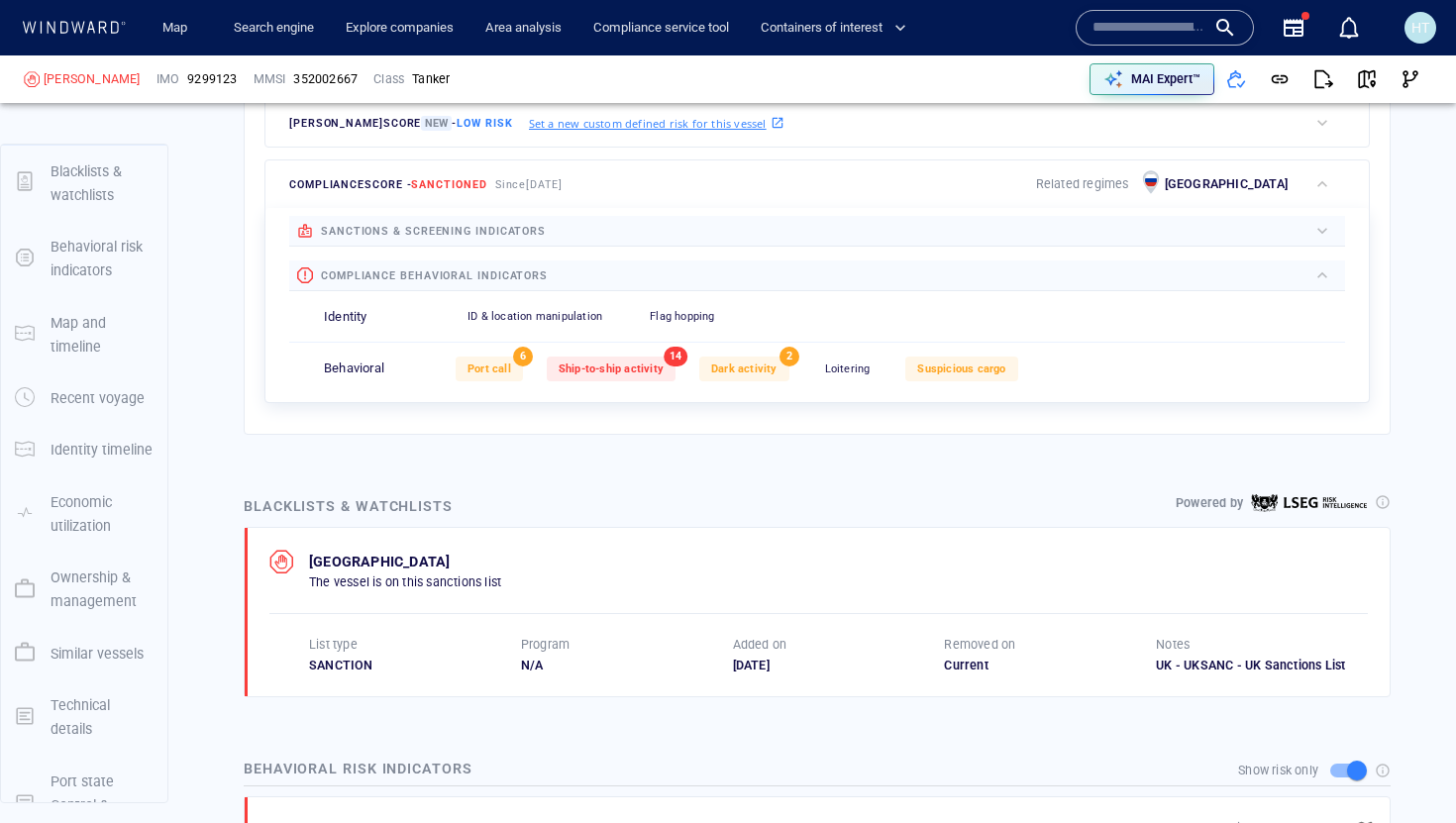 scroll, scrollTop: 465, scrollLeft: 0, axis: vertical 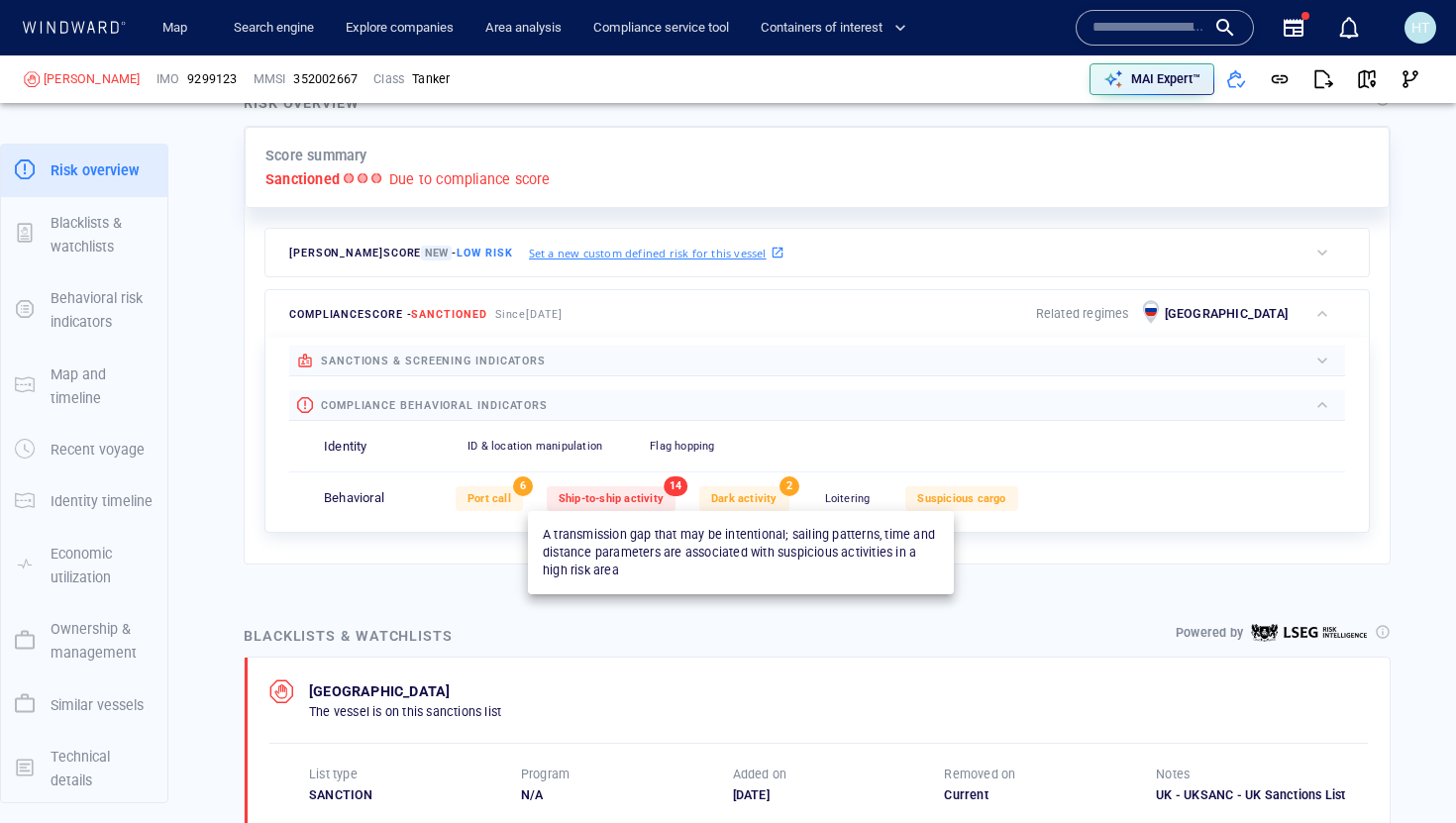 click on "Dark activity" at bounding box center [744, 498] 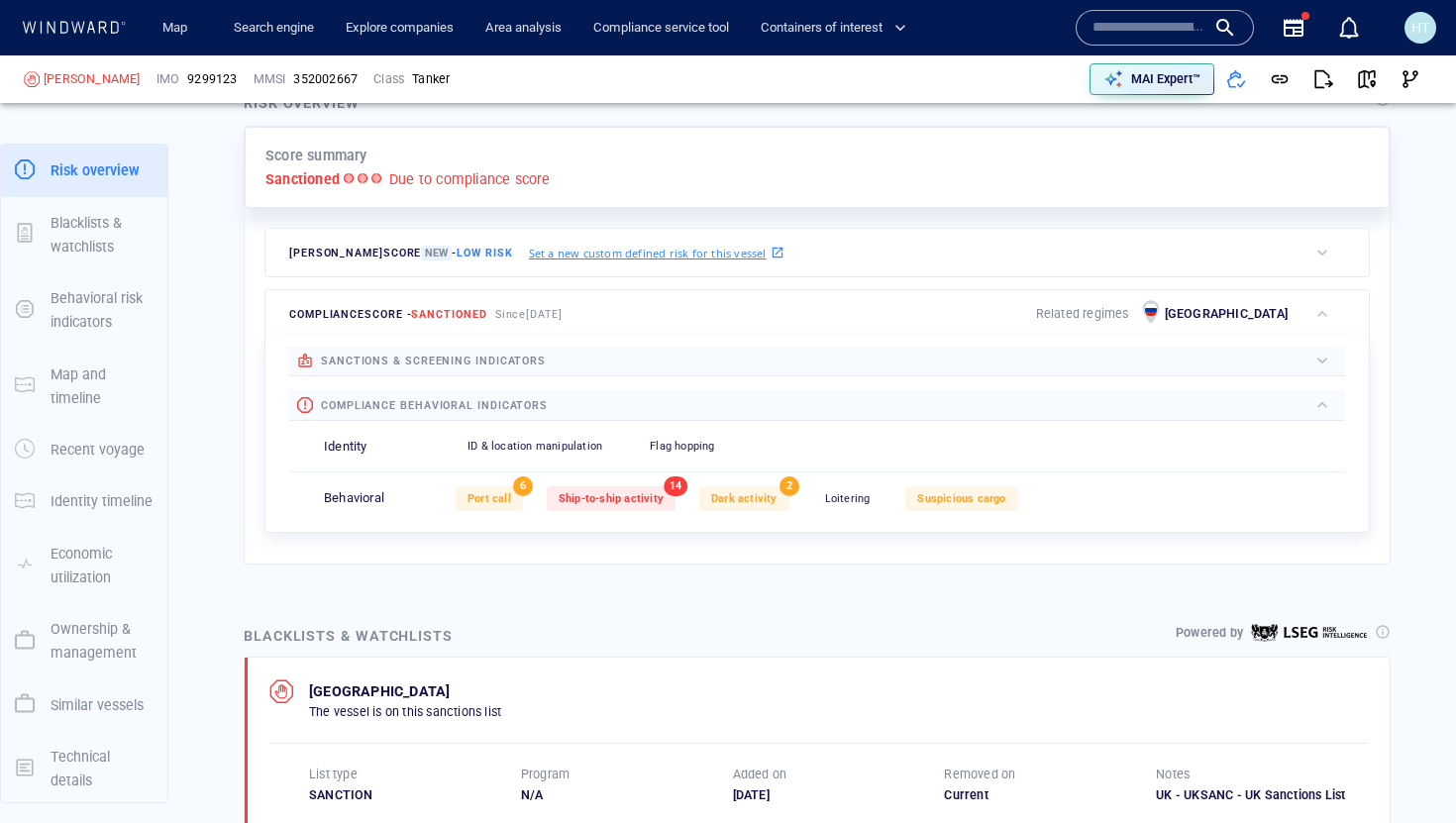 scroll, scrollTop: 834, scrollLeft: 0, axis: vertical 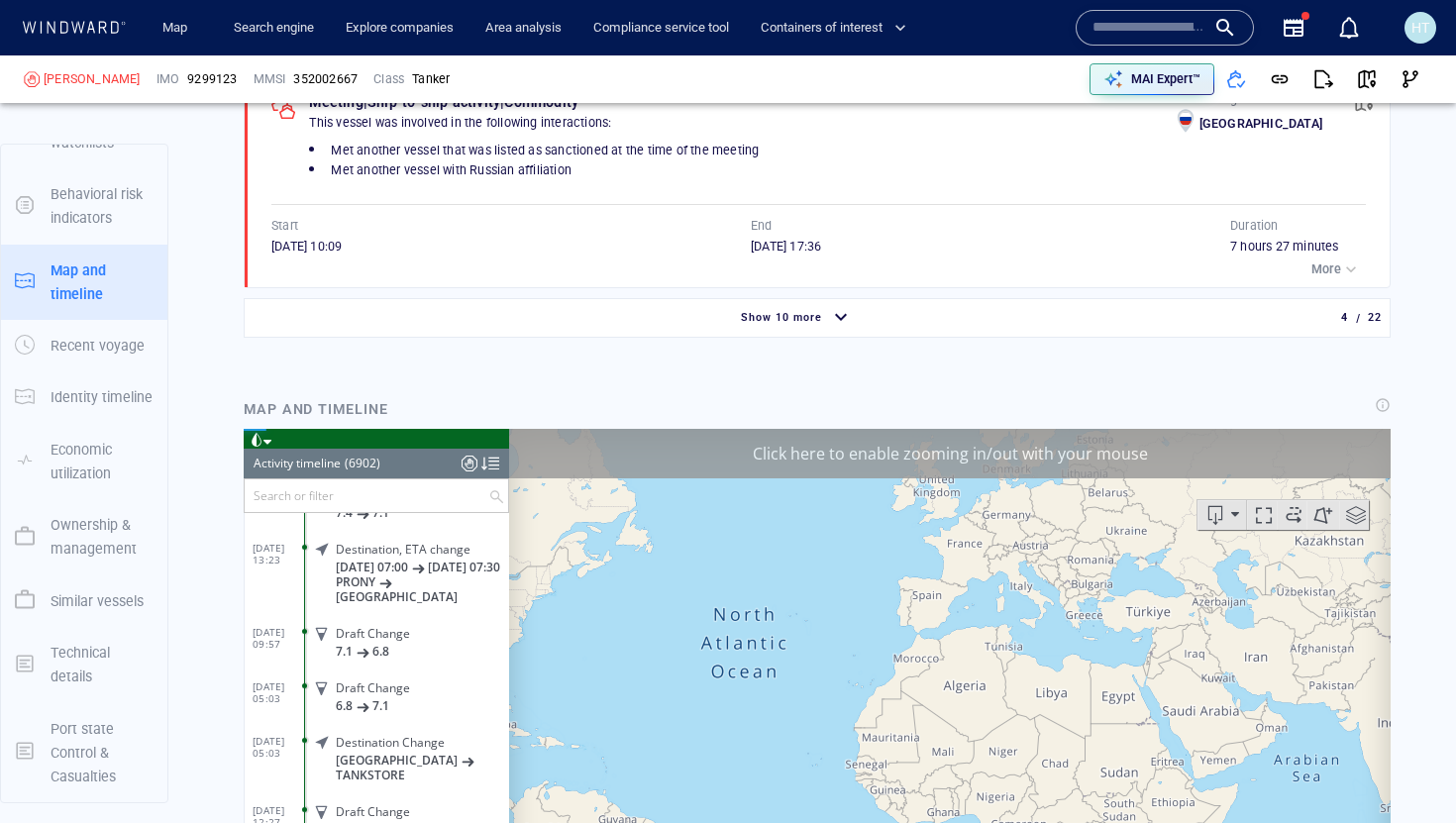 click on "Show 10 more" at bounding box center (781, 317) 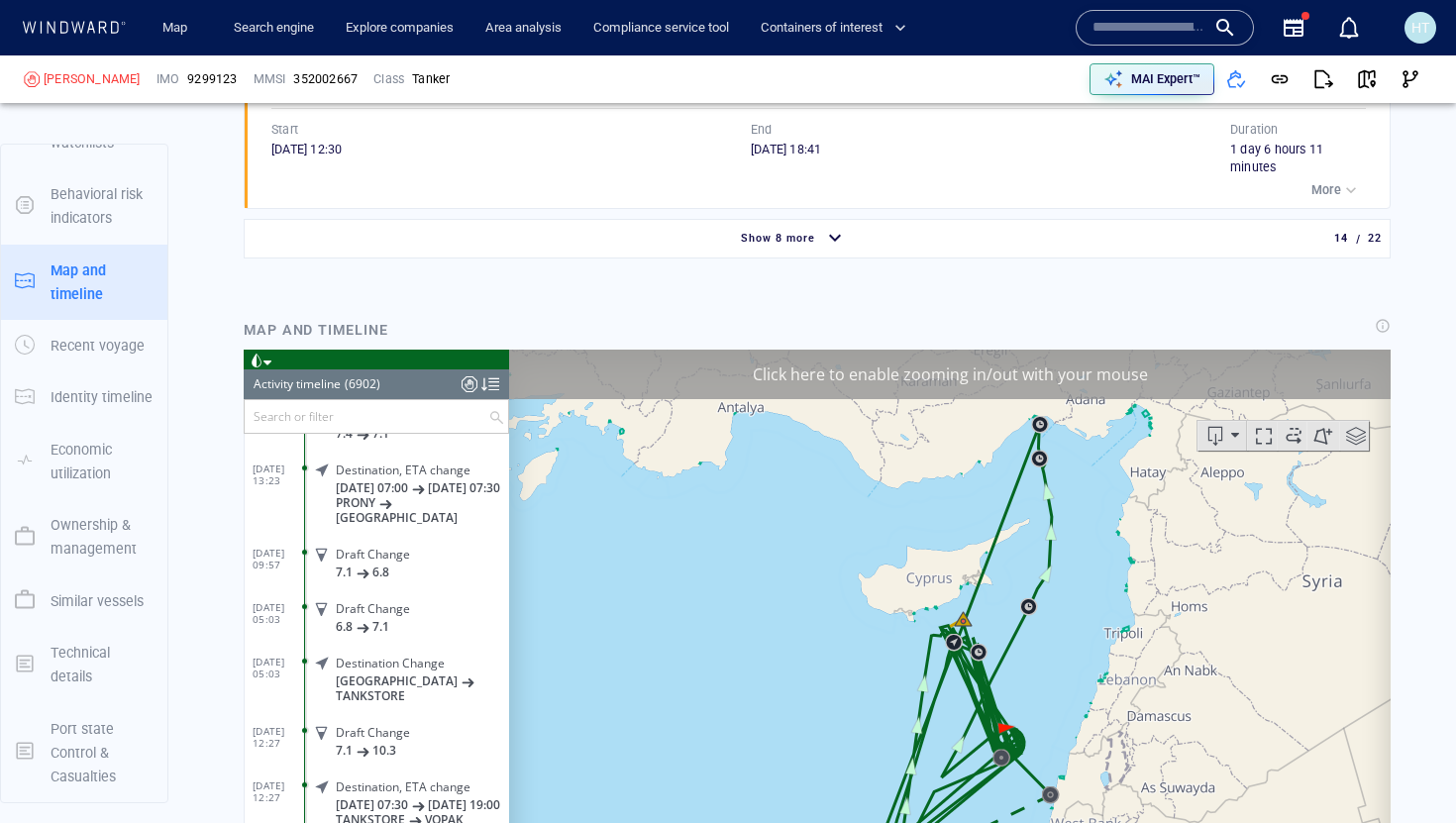scroll, scrollTop: 3844, scrollLeft: 0, axis: vertical 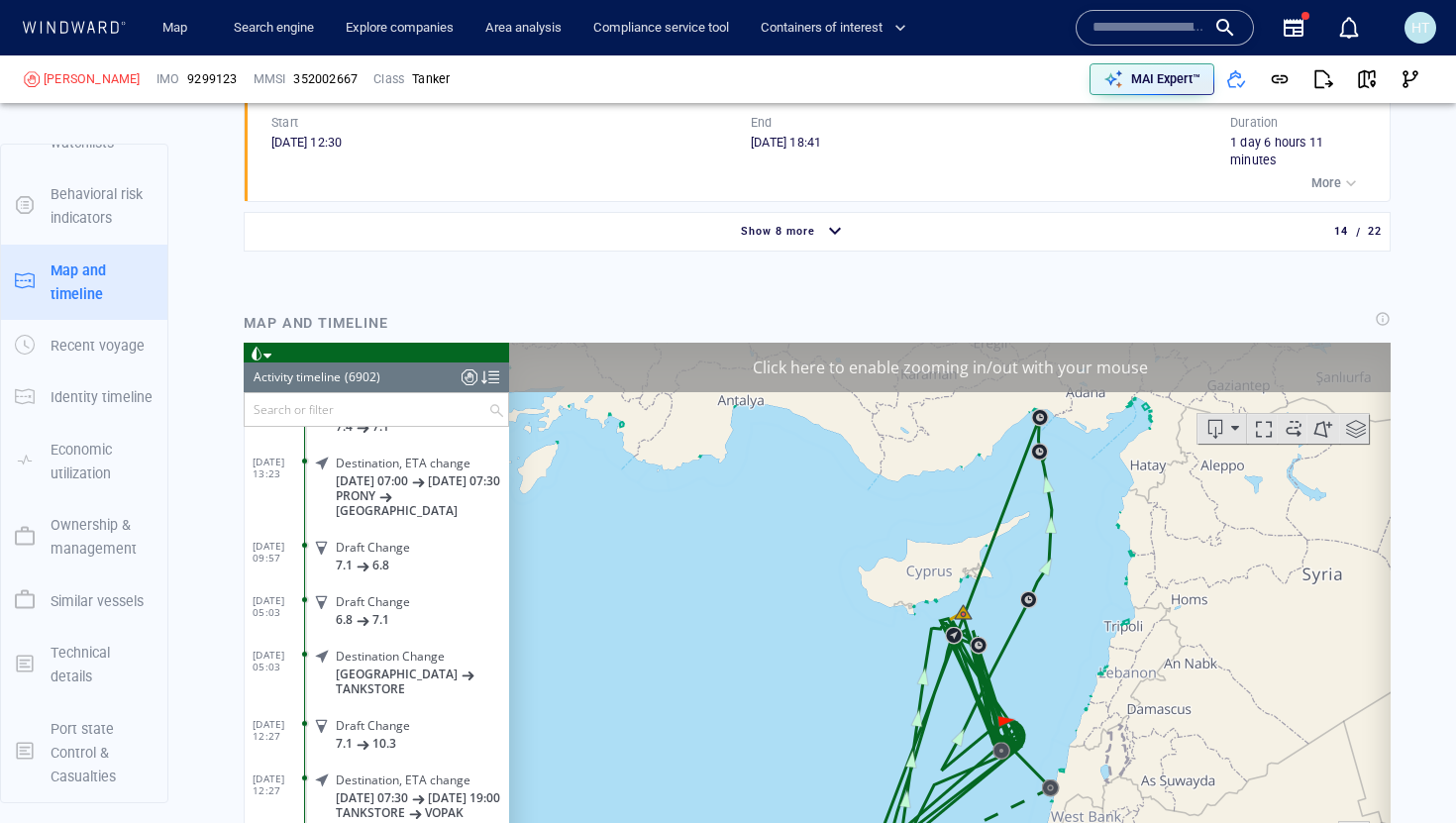 click on "Show 8 more 14 / 22" at bounding box center [817, 232] 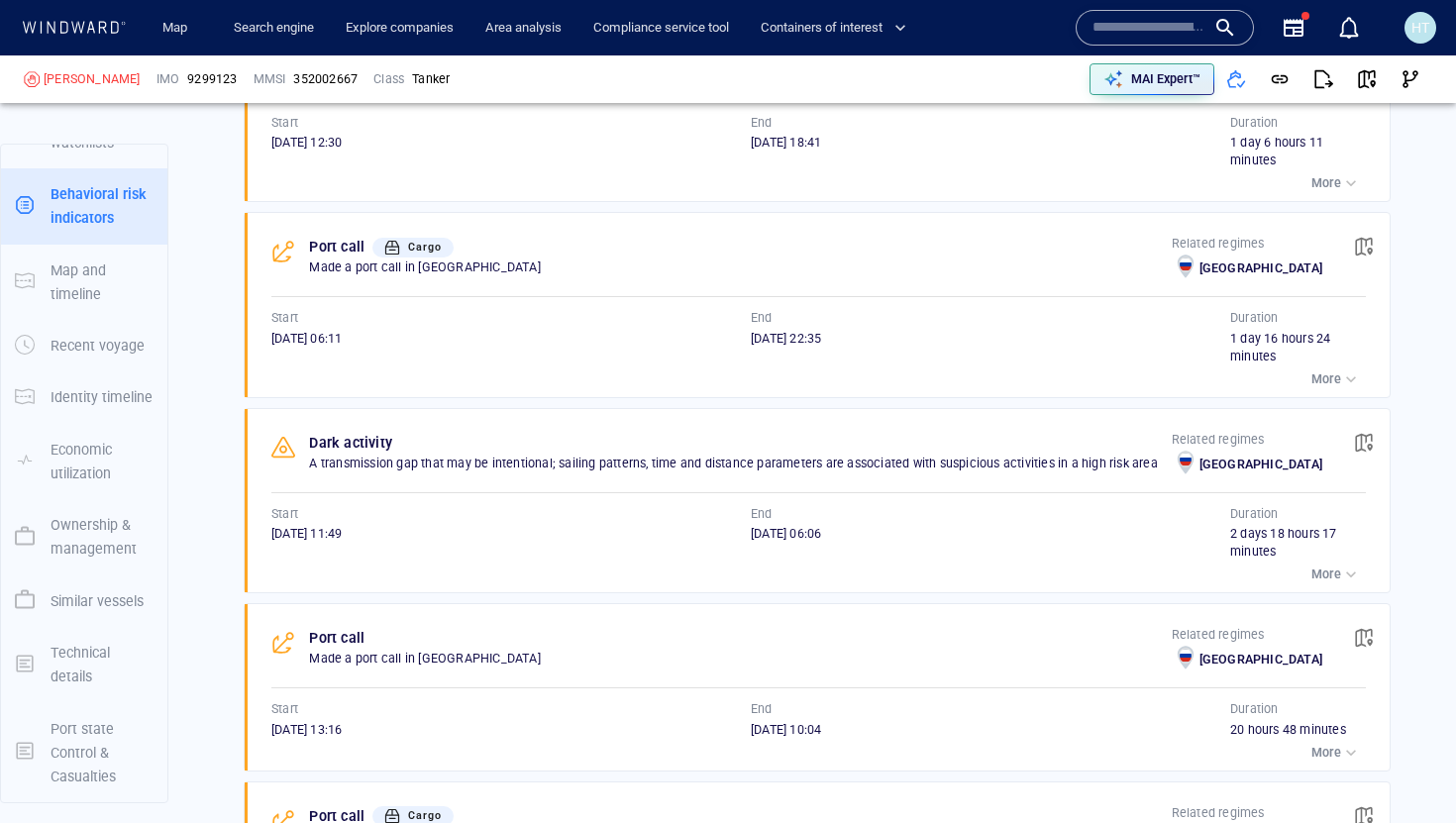 scroll, scrollTop: 3879, scrollLeft: 0, axis: vertical 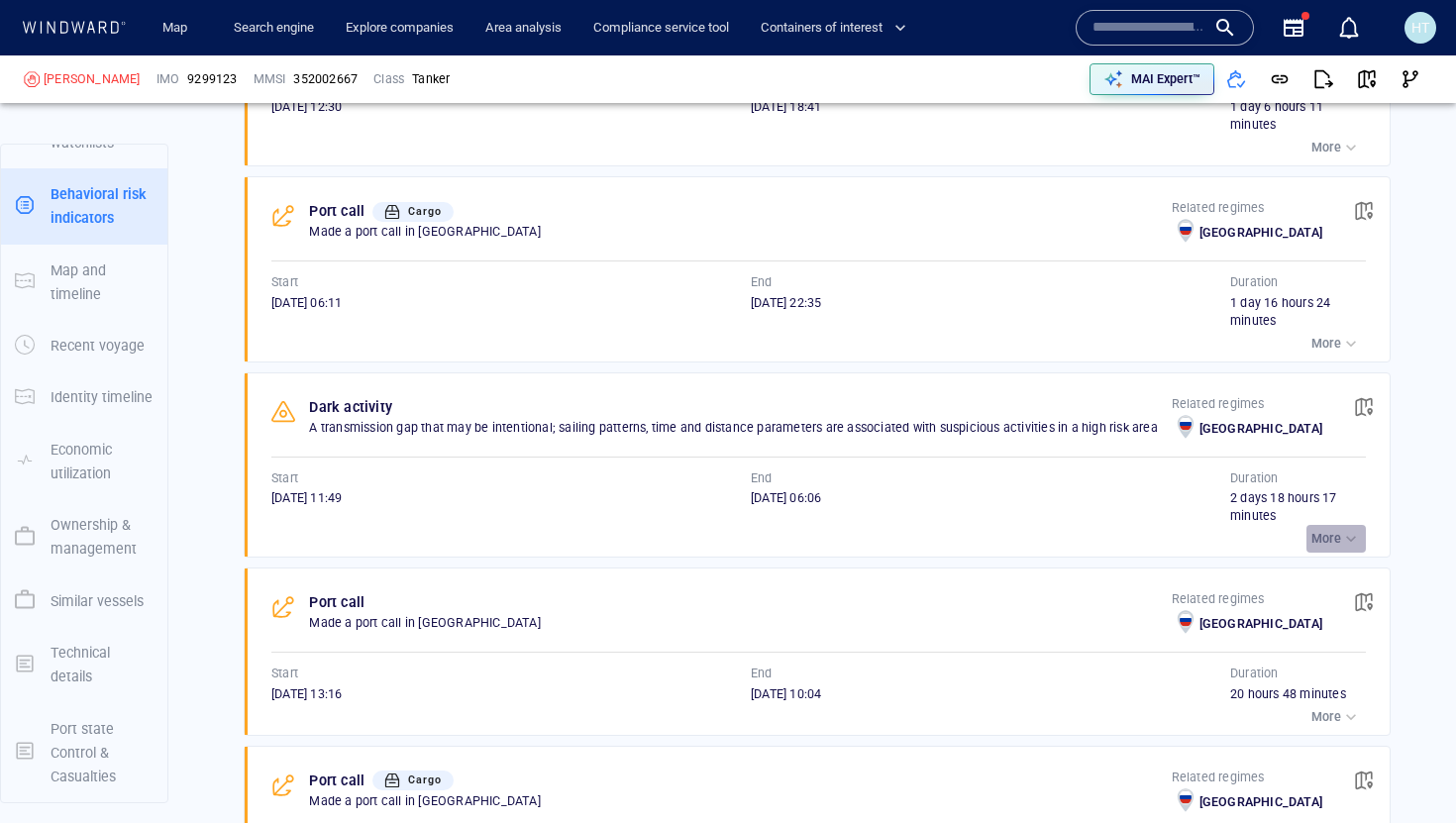 click at bounding box center (1351, 539) 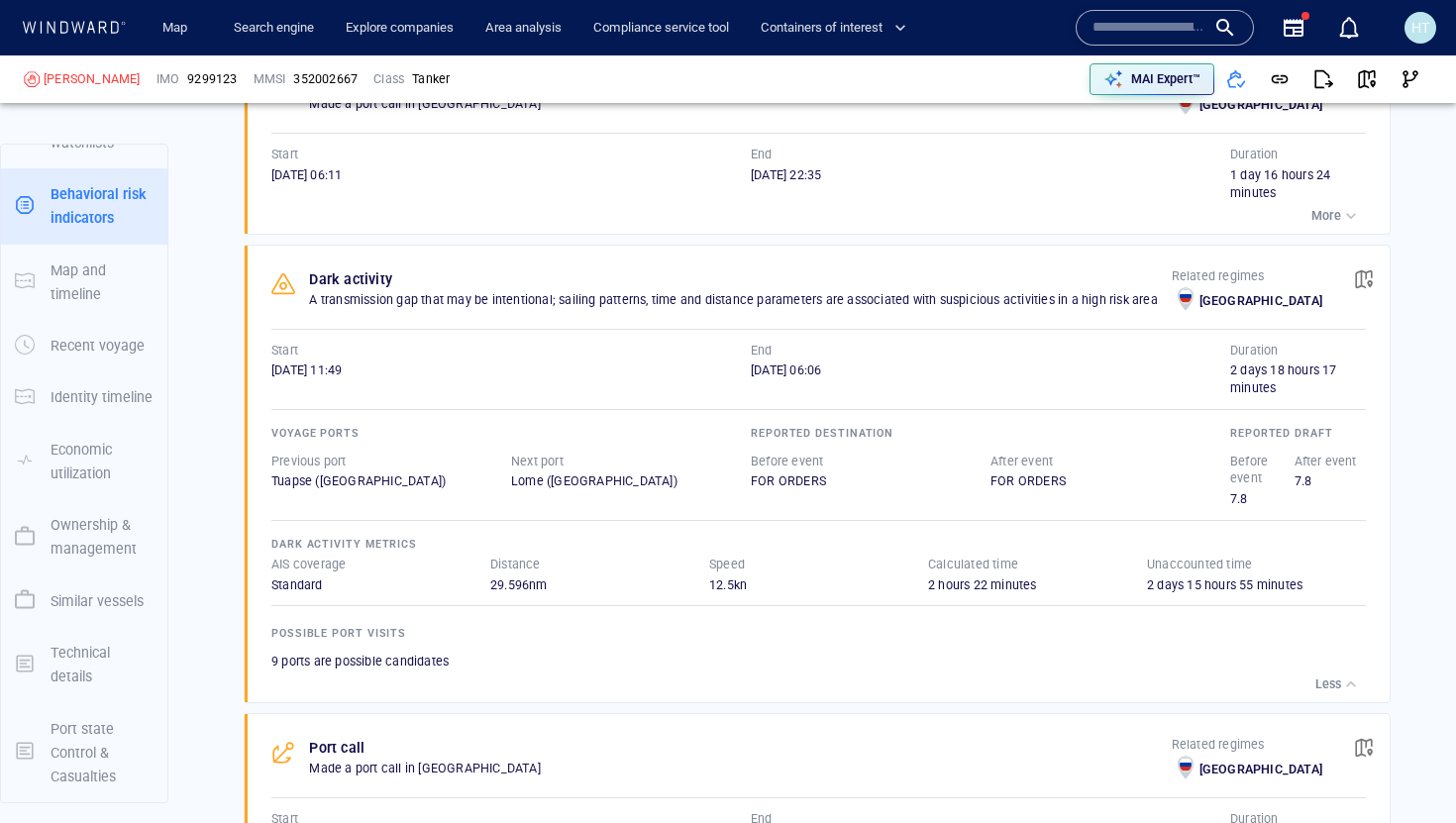 scroll, scrollTop: 4009, scrollLeft: 0, axis: vertical 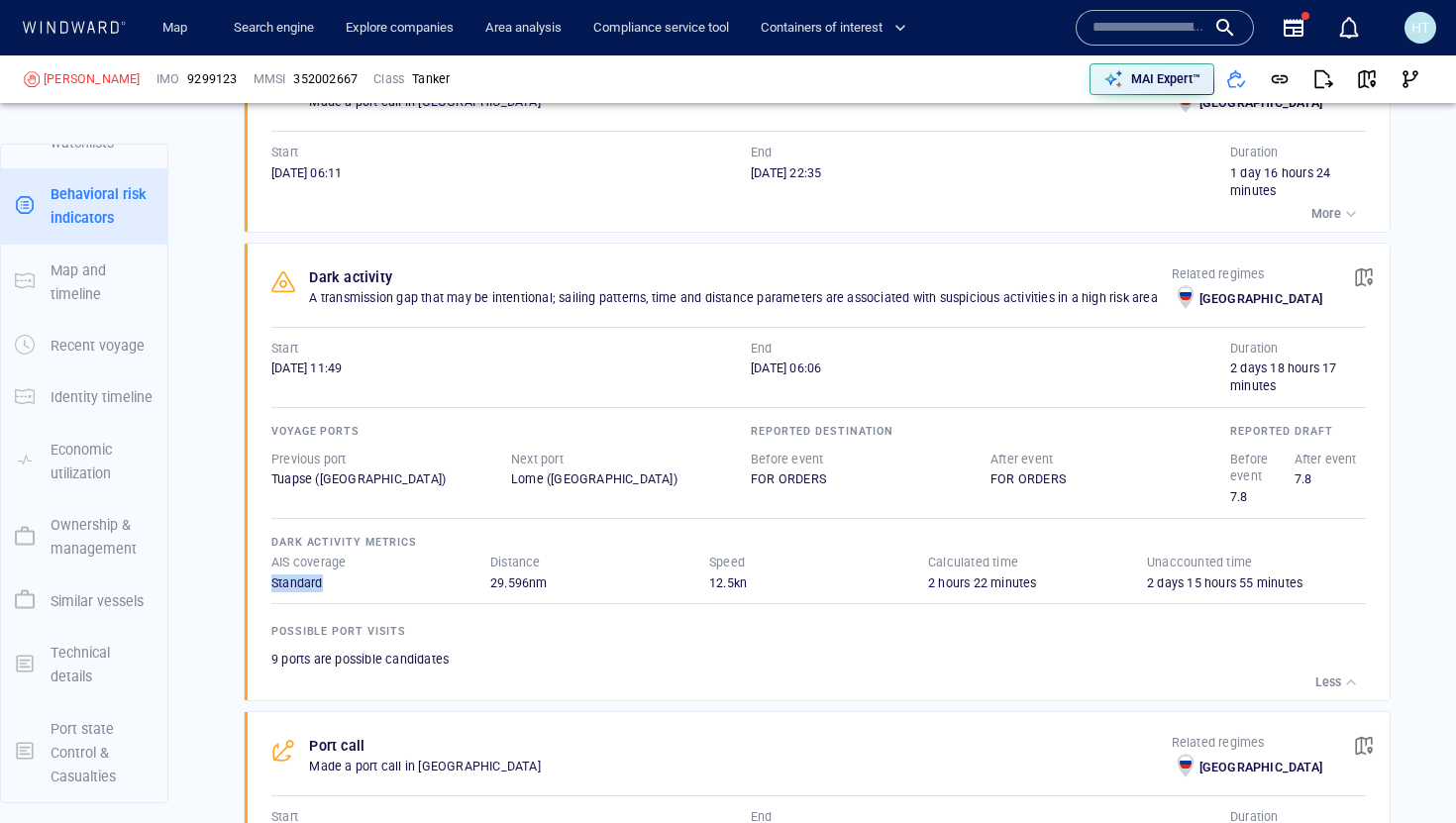 drag, startPoint x: 267, startPoint y: 577, endPoint x: 345, endPoint y: 577, distance: 78 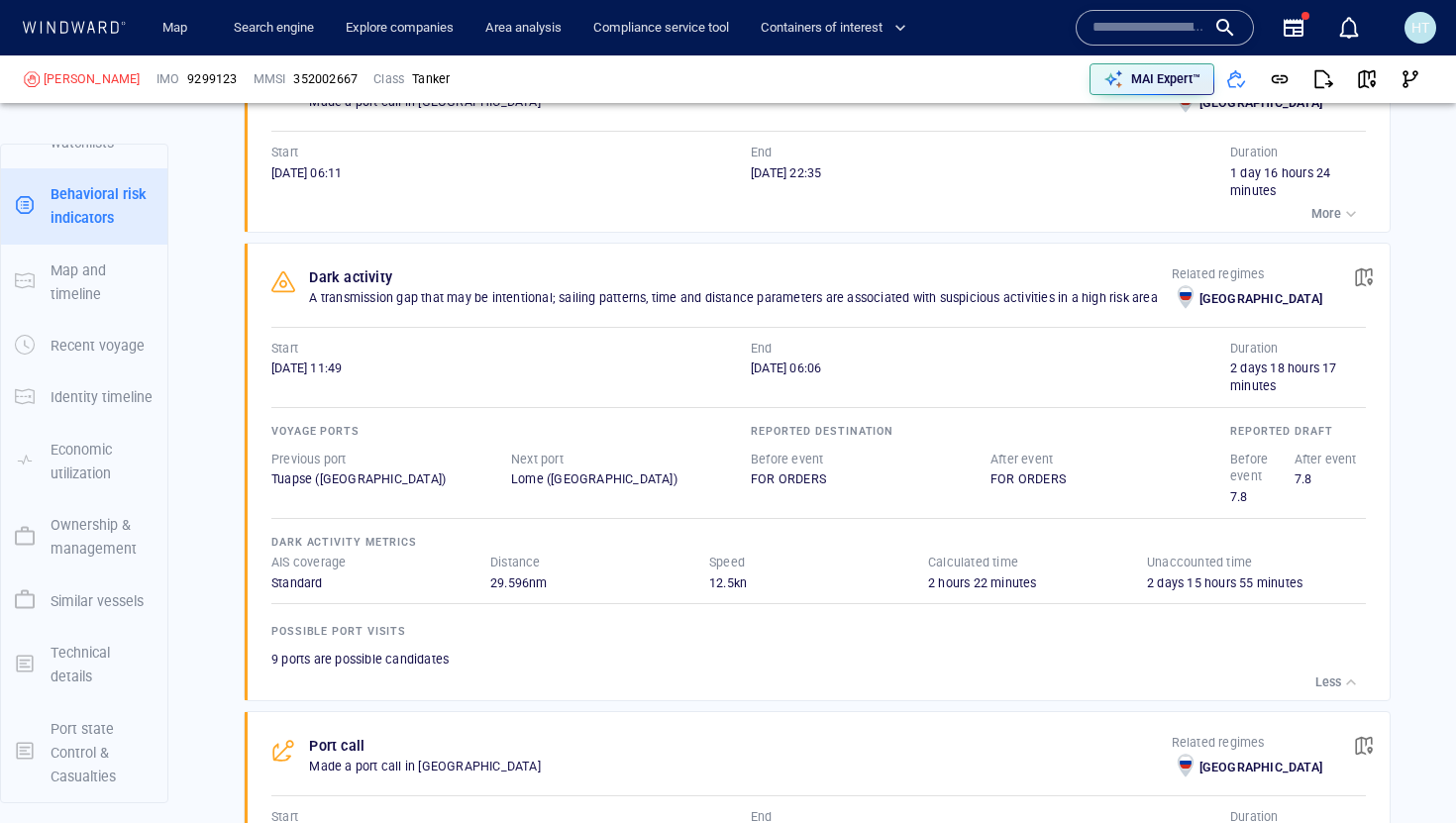 drag, startPoint x: 486, startPoint y: 583, endPoint x: 567, endPoint y: 576, distance: 81.3019 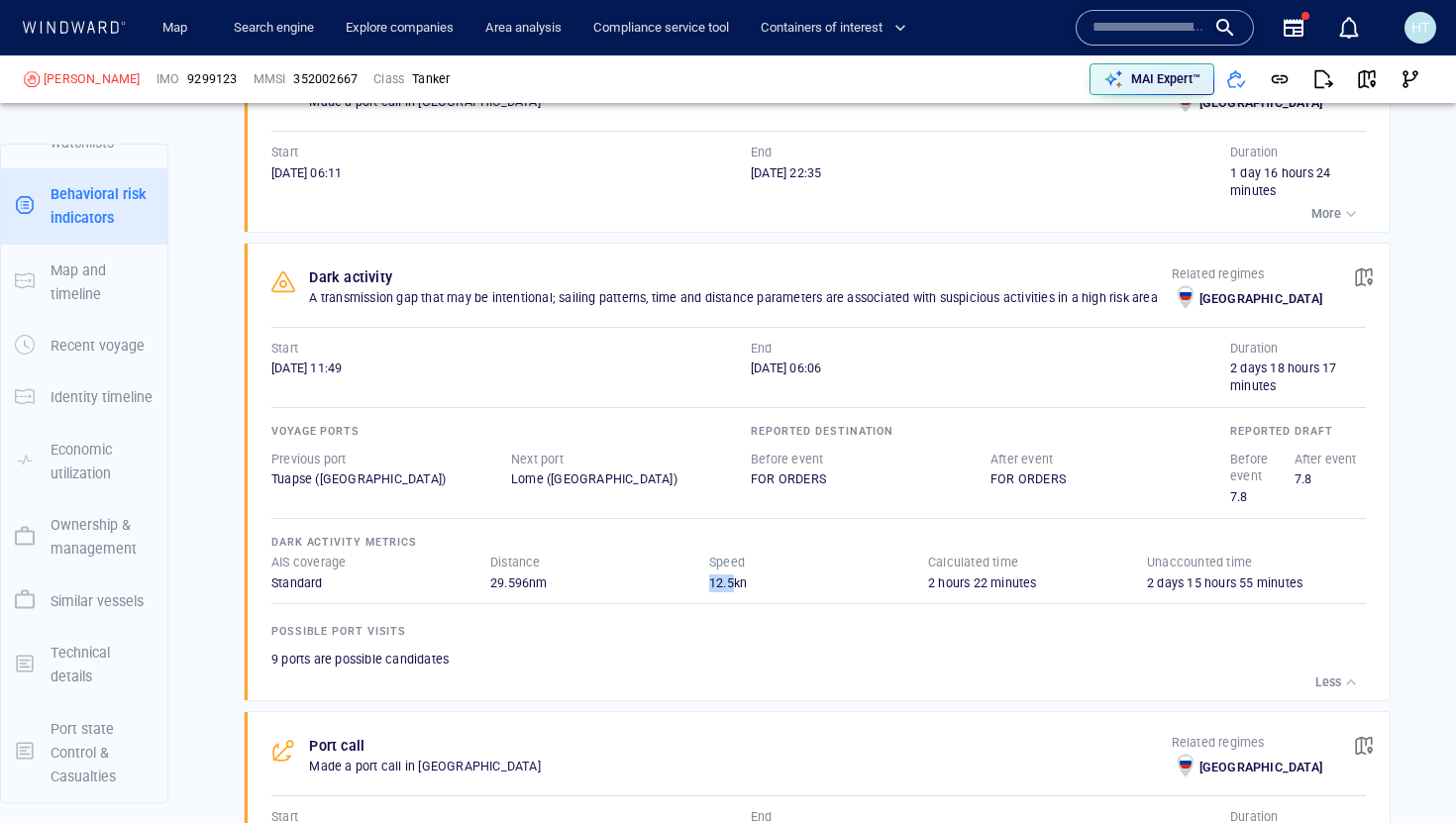 click on "12.5  kn" at bounding box center [818, 583] 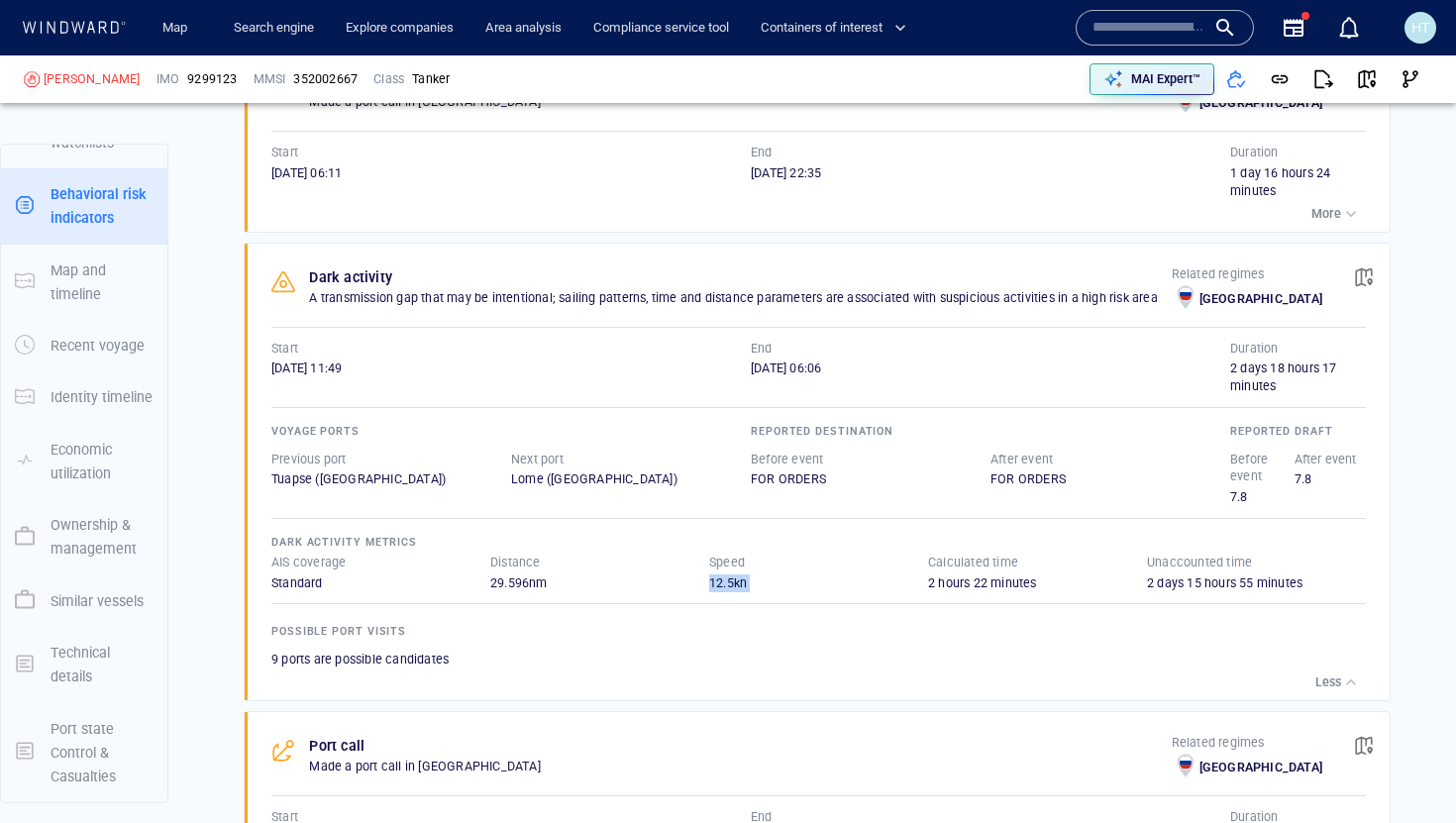 click on "12.5  kn" at bounding box center (818, 583) 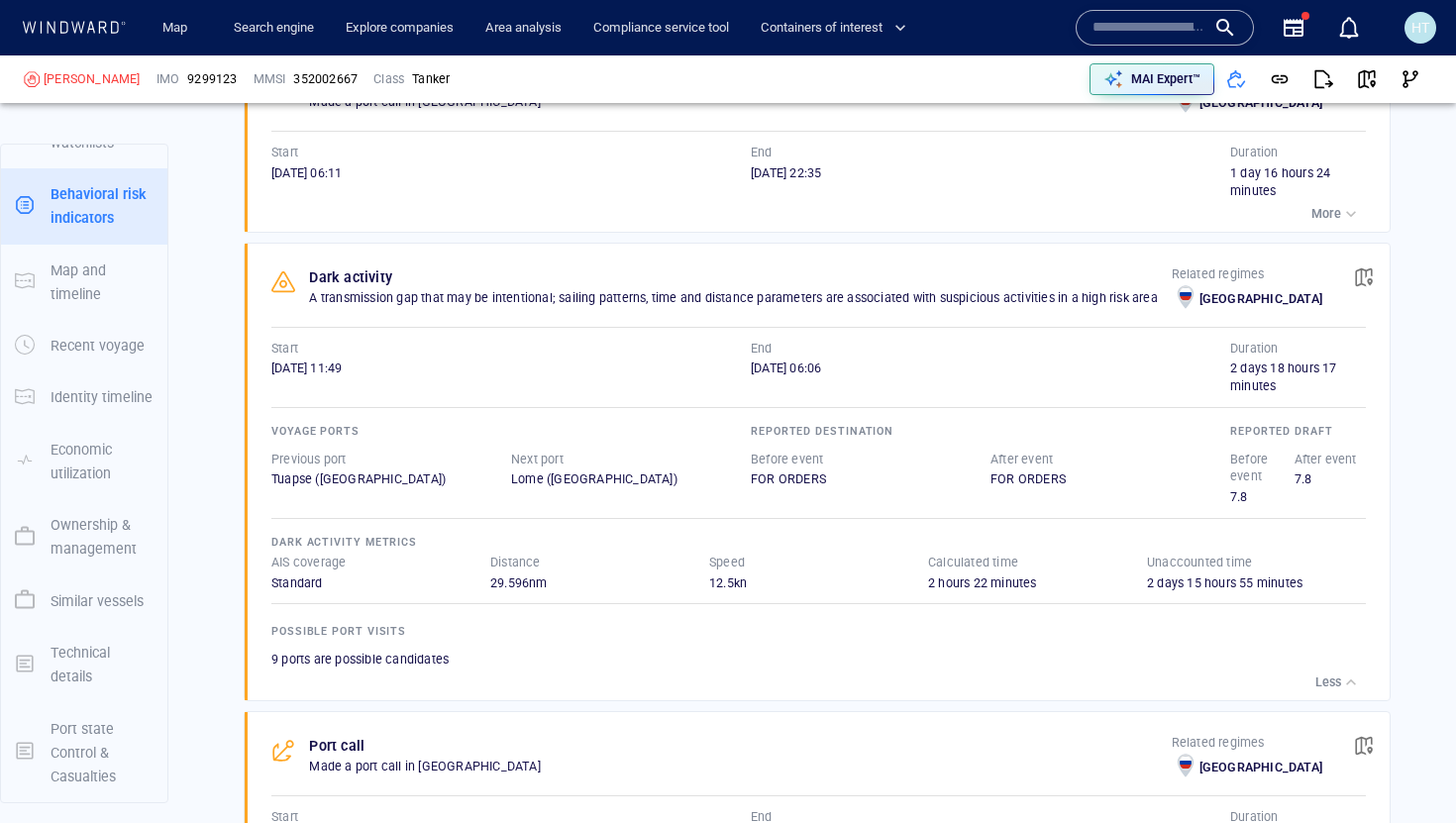 drag, startPoint x: 1144, startPoint y: 587, endPoint x: 1295, endPoint y: 587, distance: 151 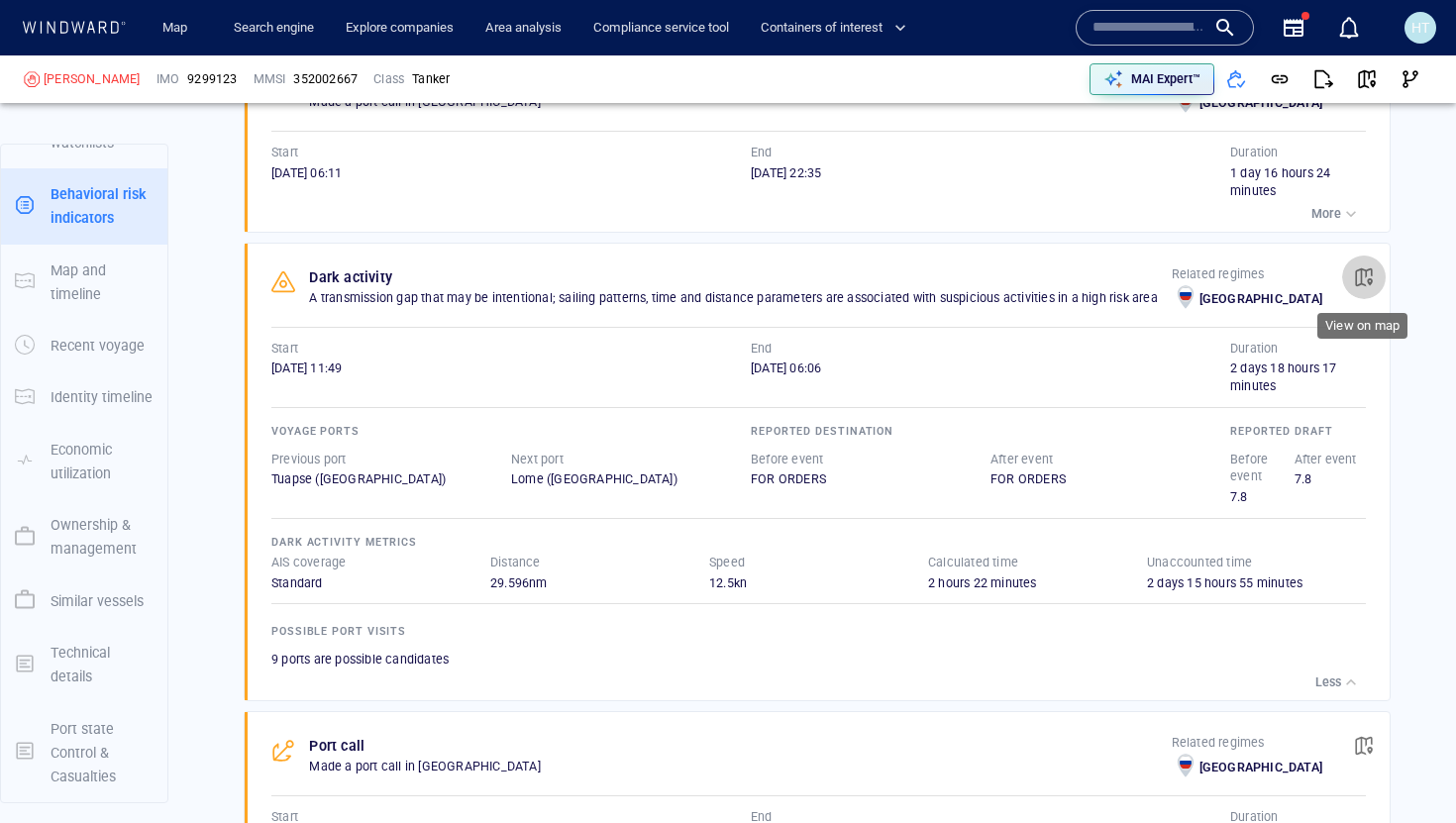click at bounding box center [1364, 277] 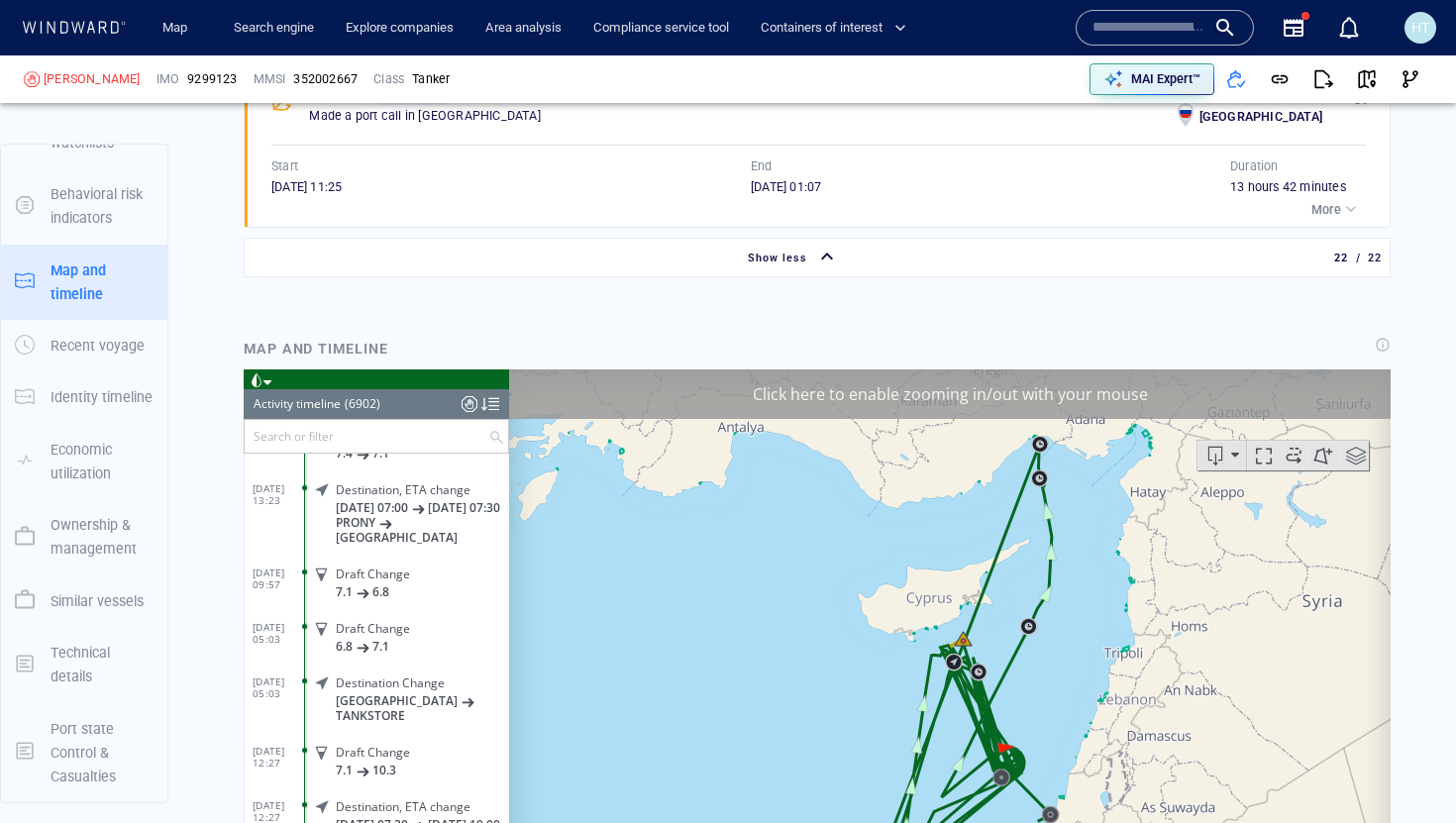 scroll, scrollTop: 5556, scrollLeft: 0, axis: vertical 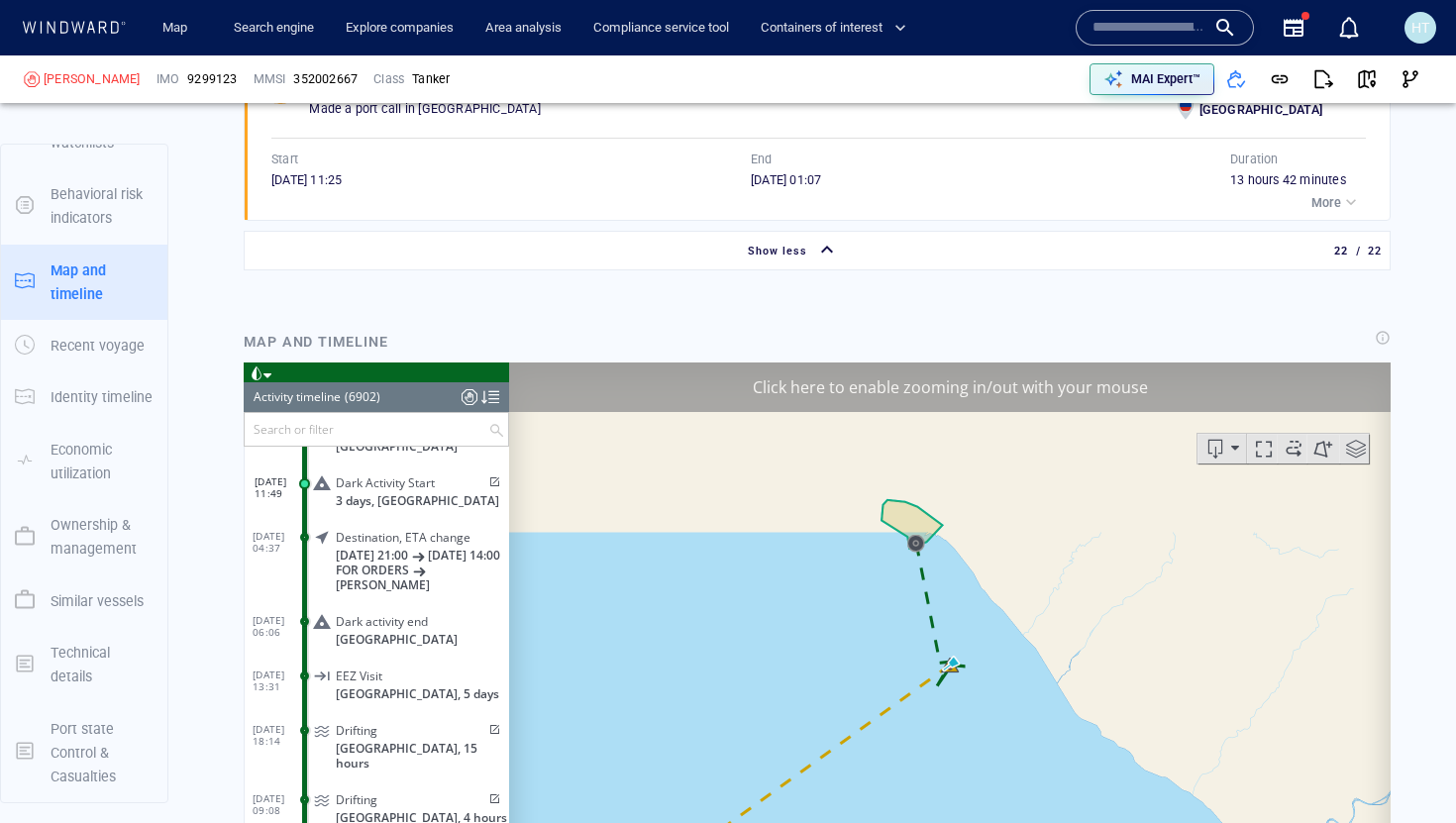 click on "Click here to enable zooming in/out with your mouse" at bounding box center [950, 386] 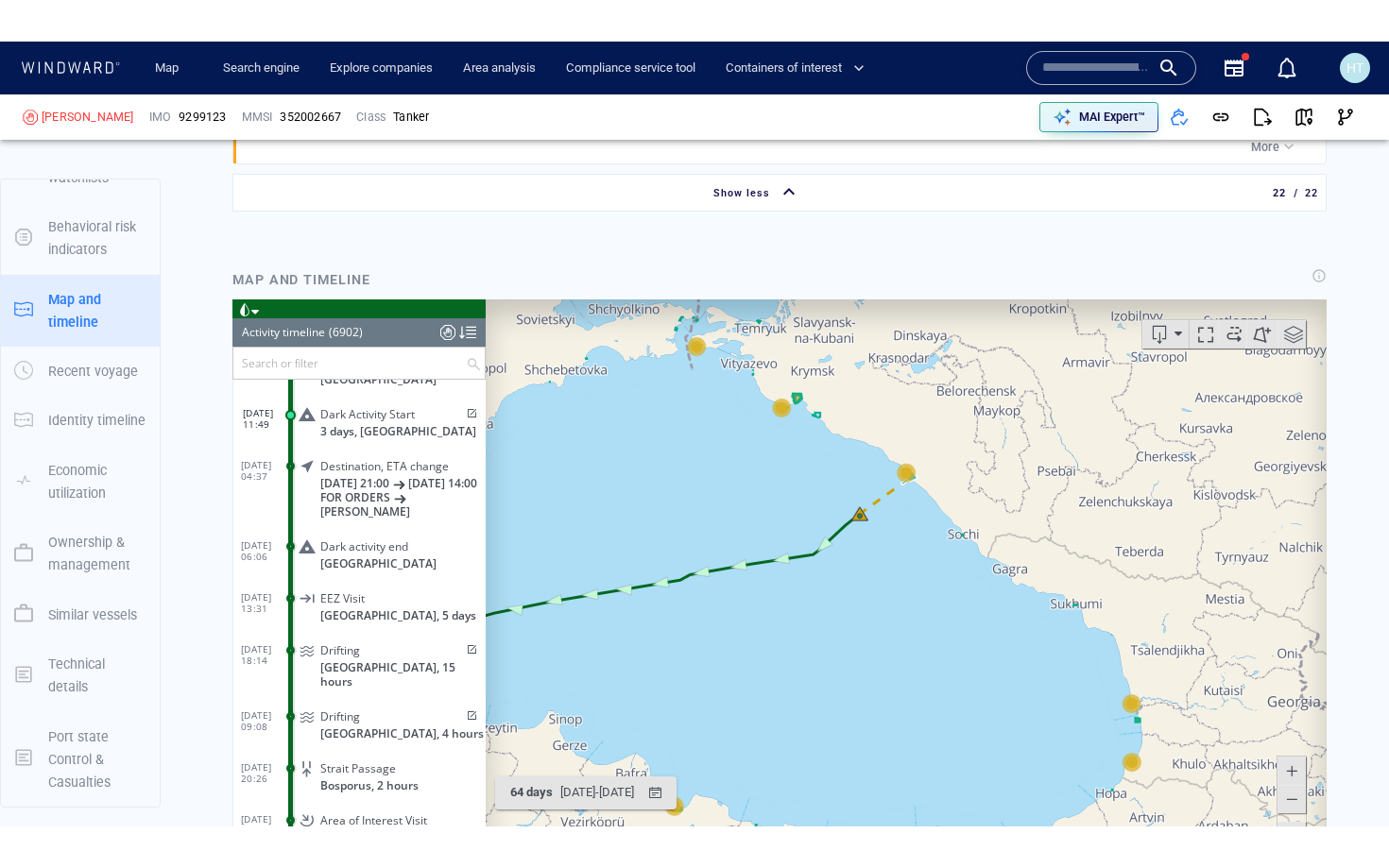 scroll, scrollTop: 5469, scrollLeft: 0, axis: vertical 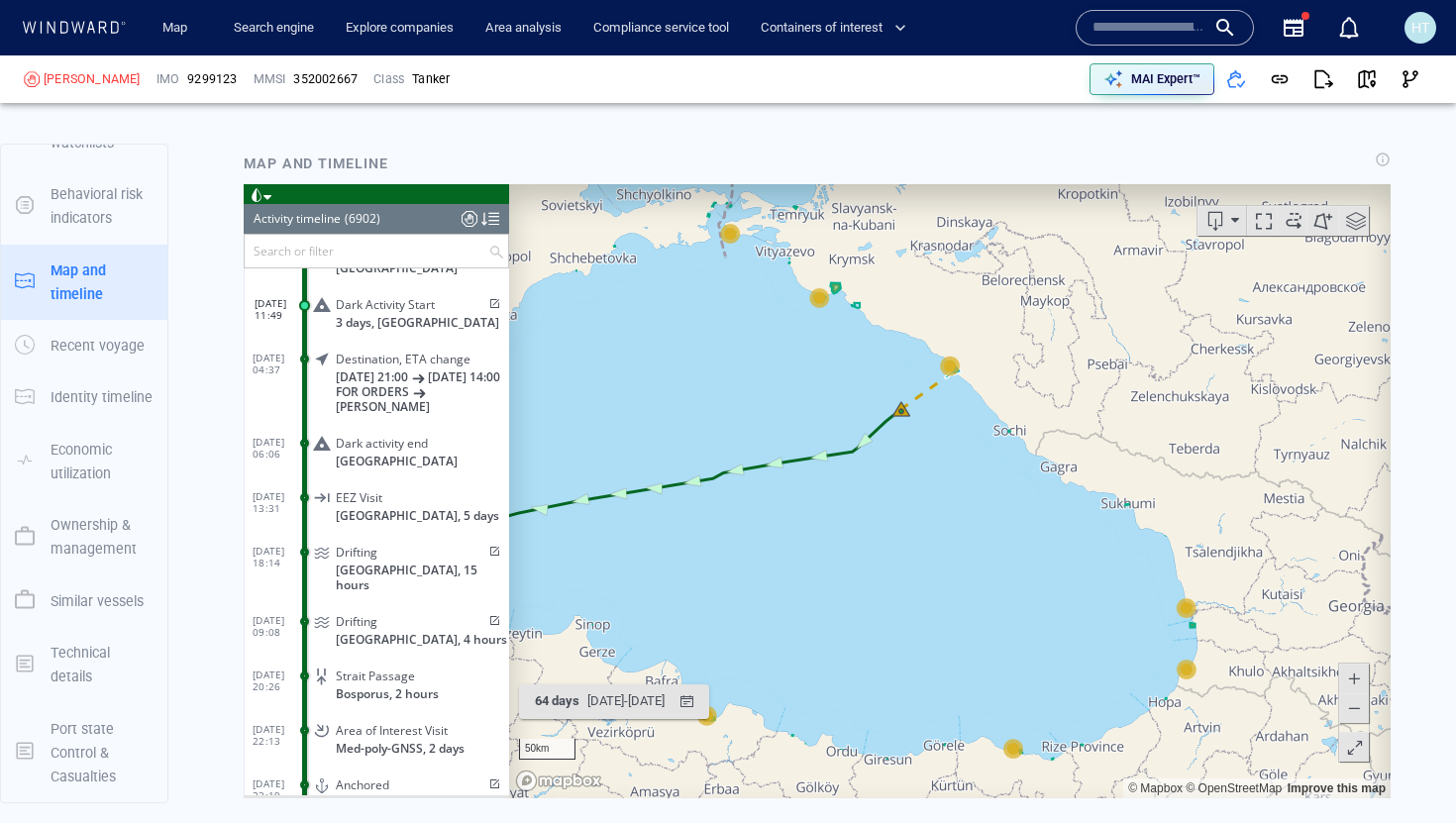 click at bounding box center (1355, 747) 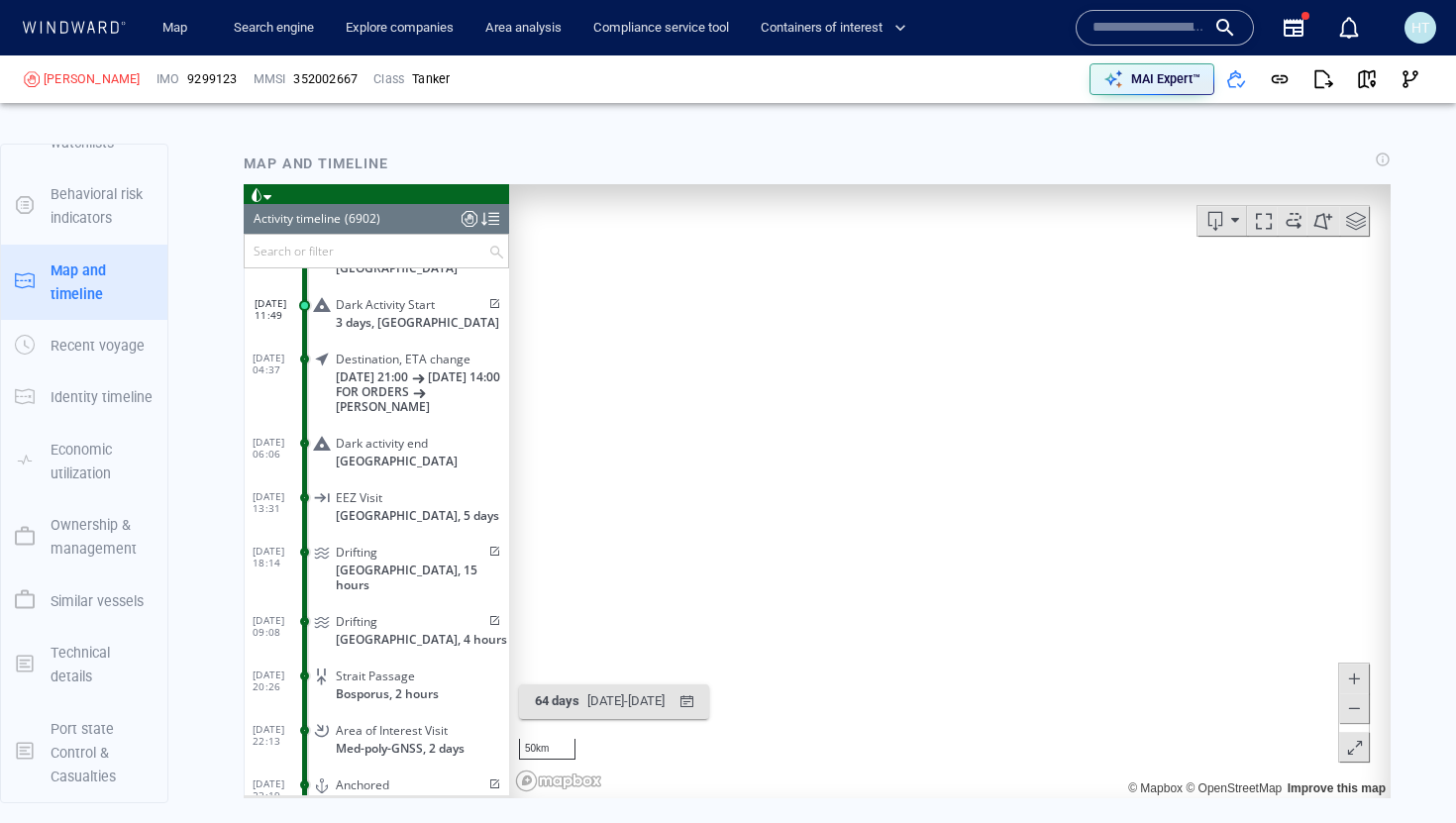scroll, scrollTop: 69, scrollLeft: 0, axis: vertical 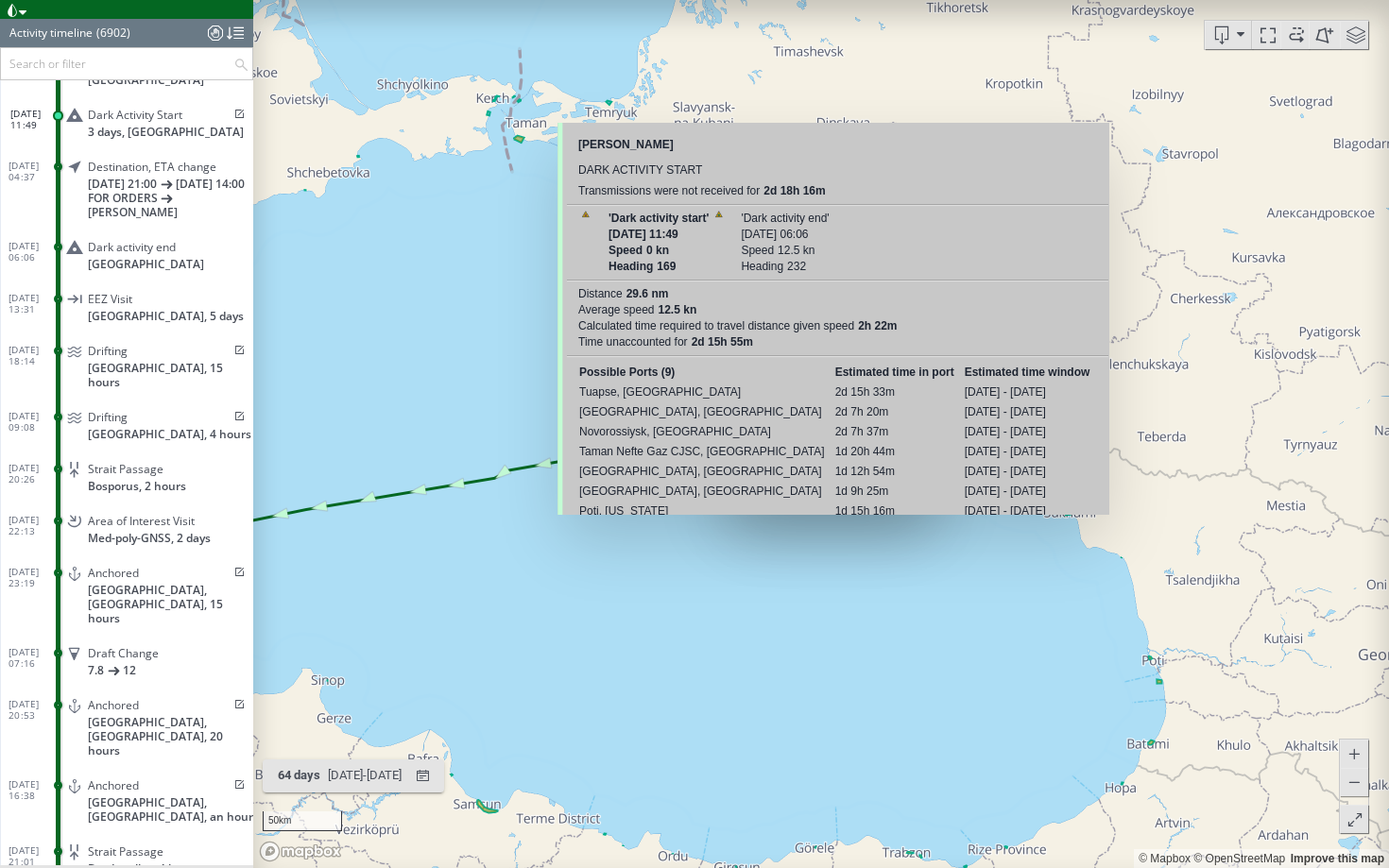 drag, startPoint x: 822, startPoint y: 323, endPoint x: 843, endPoint y: 561, distance: 238.9247 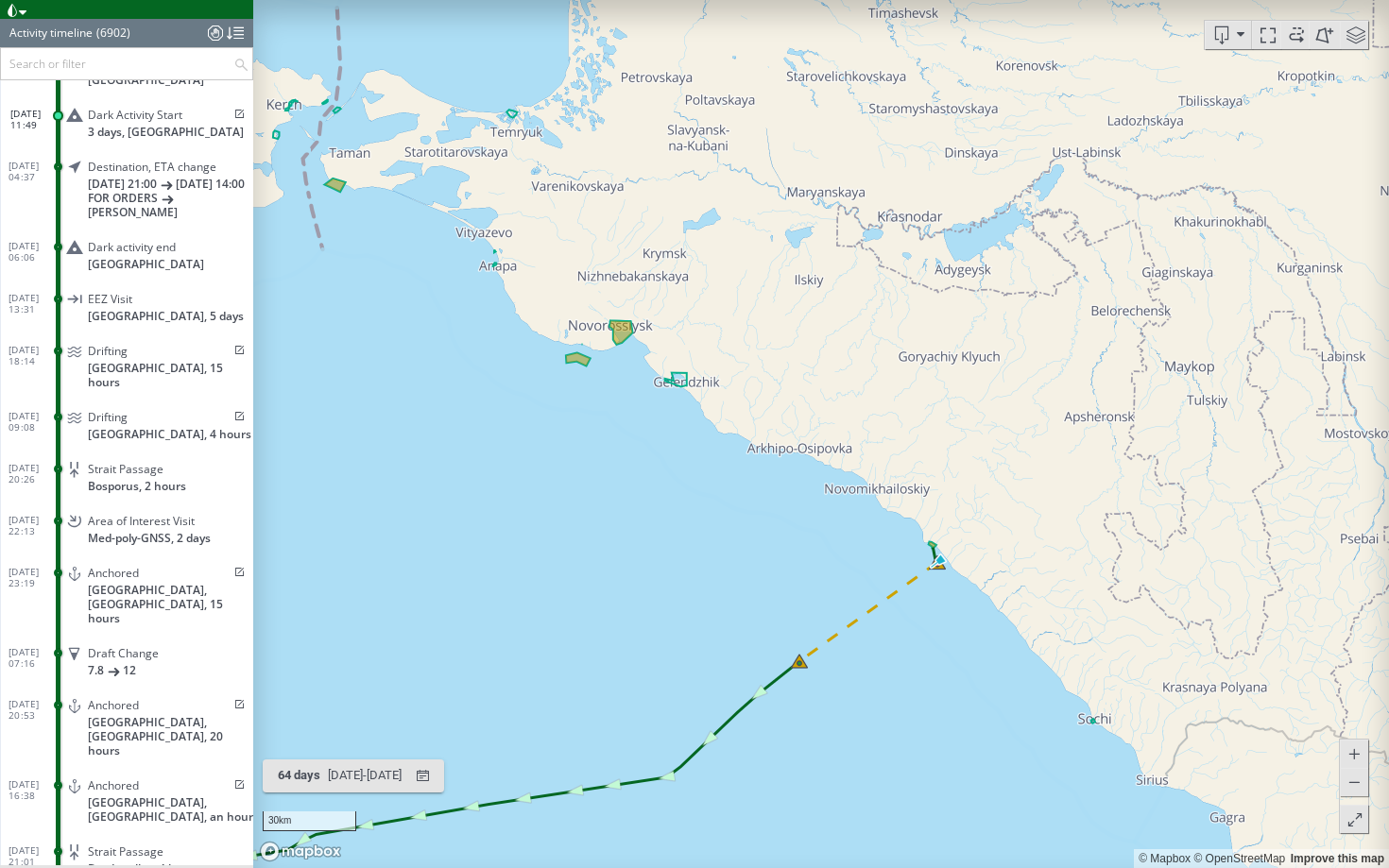 drag, startPoint x: 417, startPoint y: 324, endPoint x: 796, endPoint y: 482, distance: 410.6154 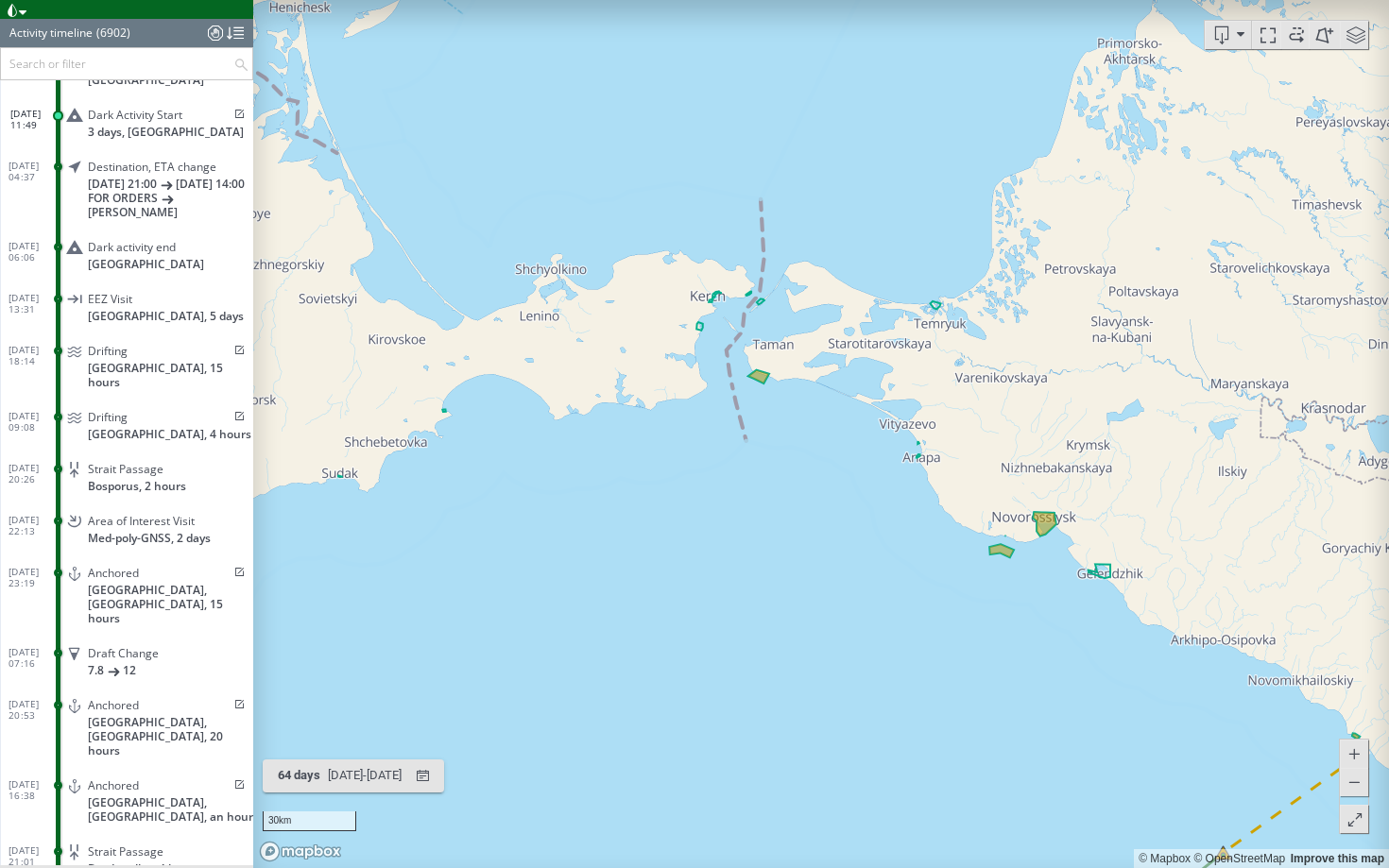 drag, startPoint x: 807, startPoint y: 621, endPoint x: 485, endPoint y: 285, distance: 465.38156 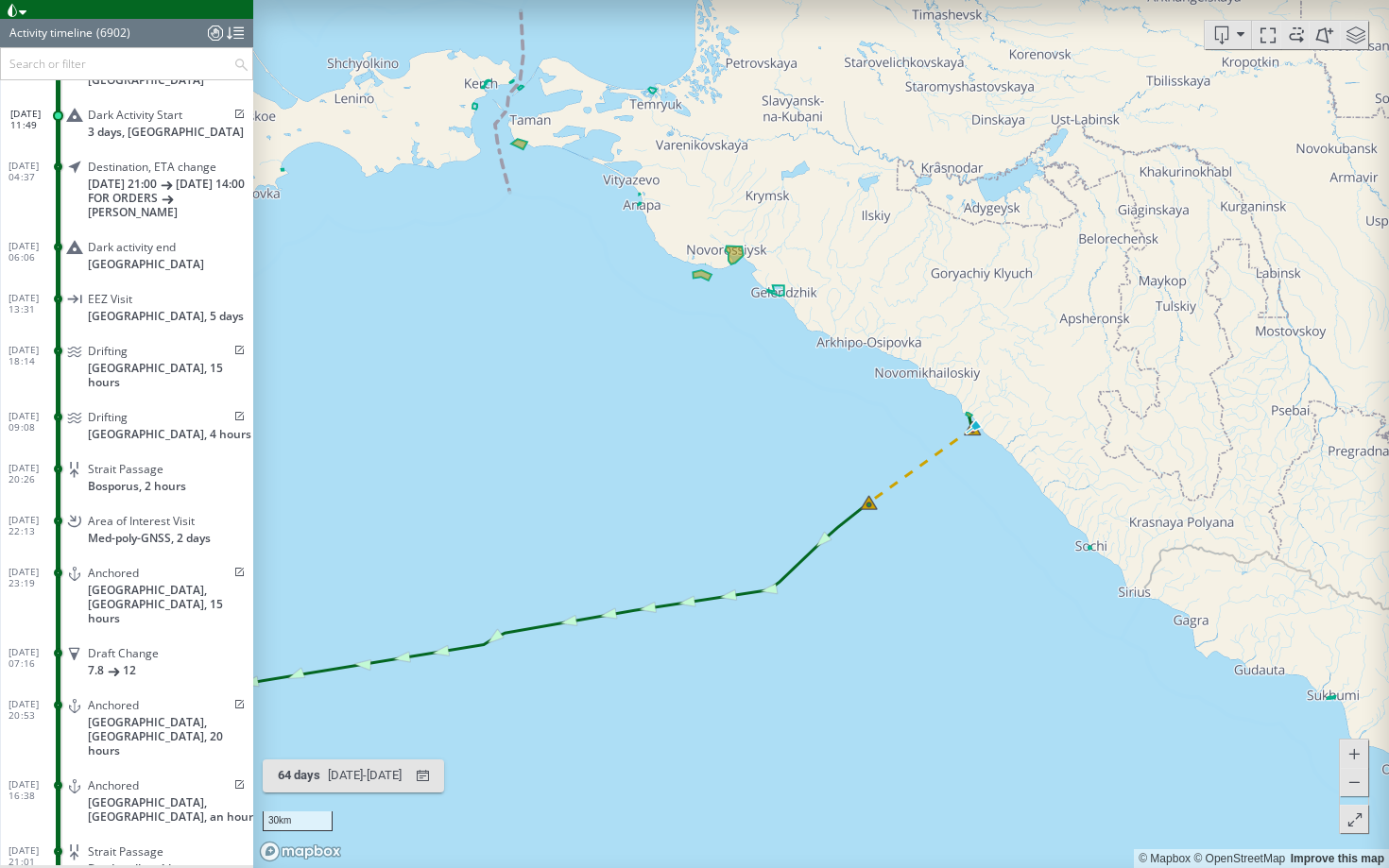 drag, startPoint x: 900, startPoint y: 521, endPoint x: 716, endPoint y: 521, distance: 184 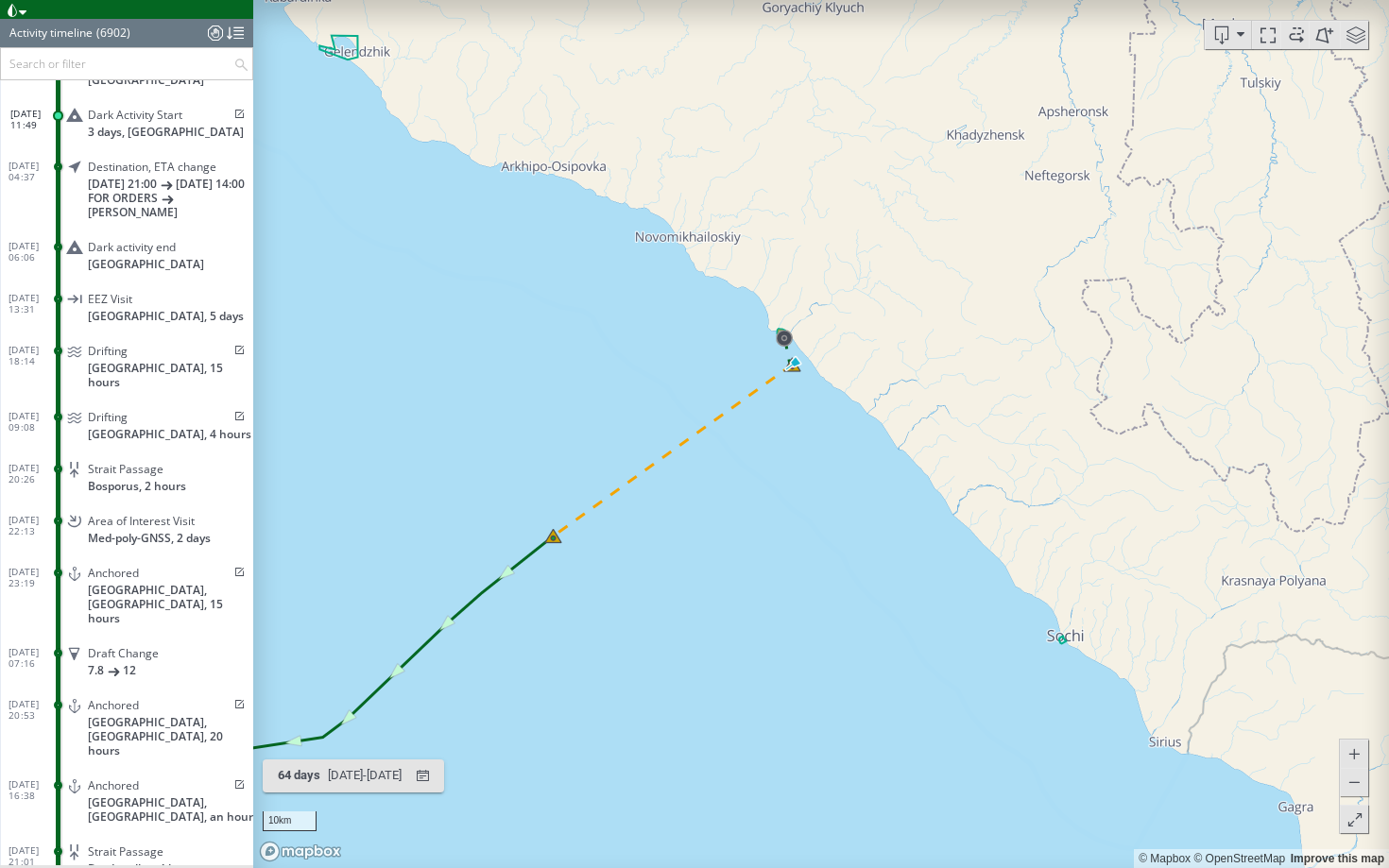 drag, startPoint x: 771, startPoint y: 413, endPoint x: 810, endPoint y: 470, distance: 69.0652 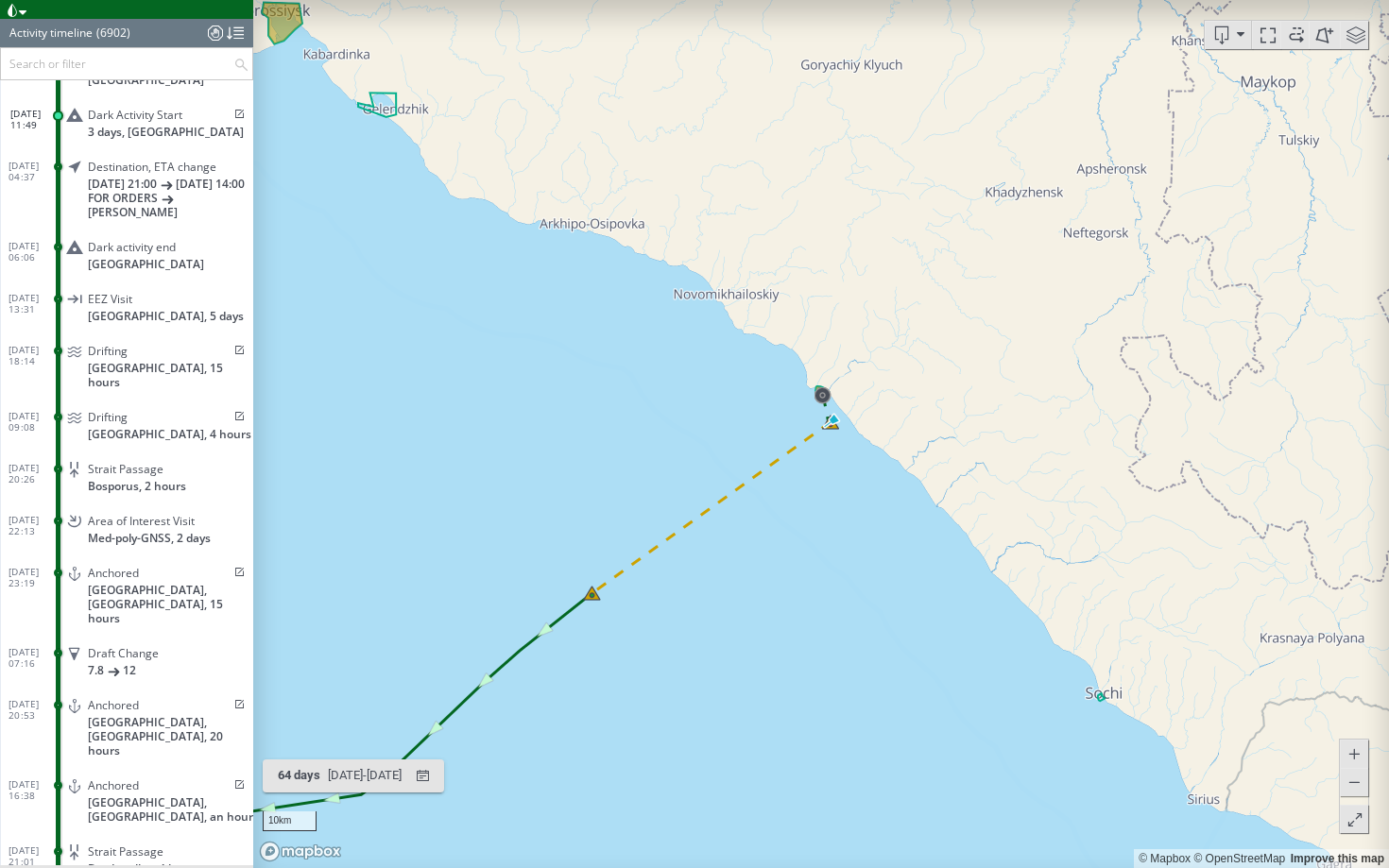 drag, startPoint x: 595, startPoint y: 415, endPoint x: 839, endPoint y: 422, distance: 244.1 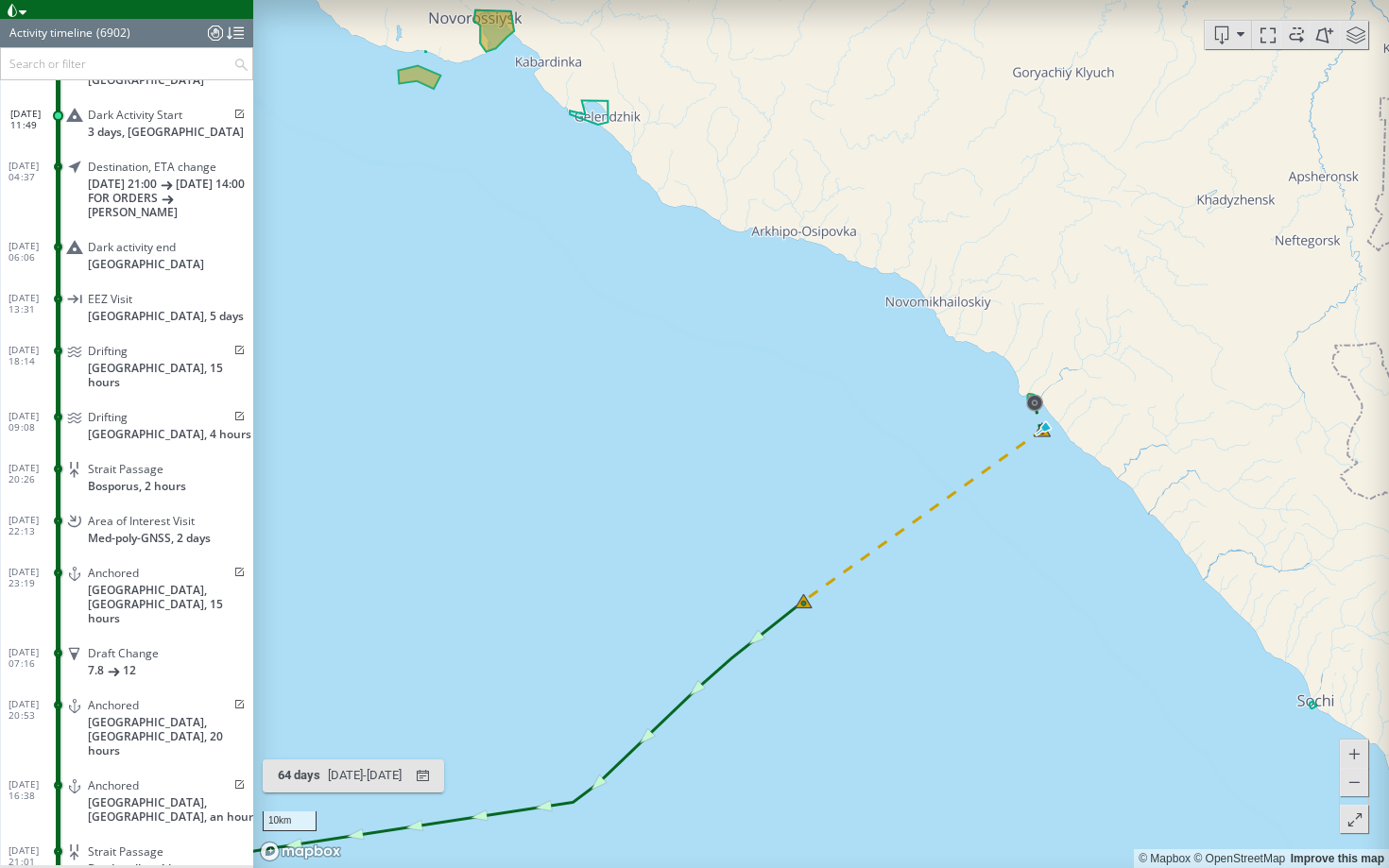drag, startPoint x: 870, startPoint y: 408, endPoint x: 661, endPoint y: 405, distance: 209.02153 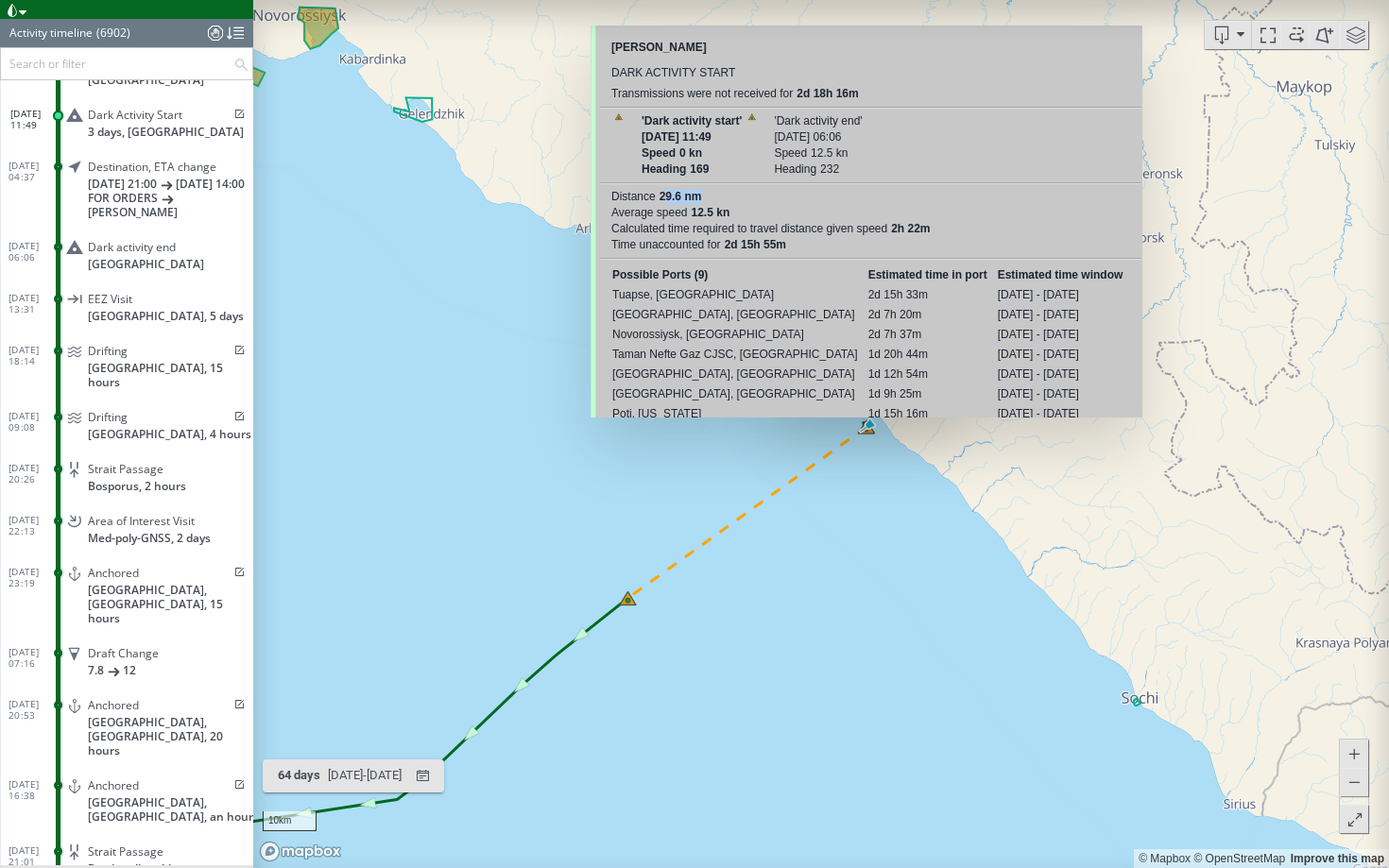drag, startPoint x: 701, startPoint y: 196, endPoint x: 737, endPoint y: 197, distance: 36.013886 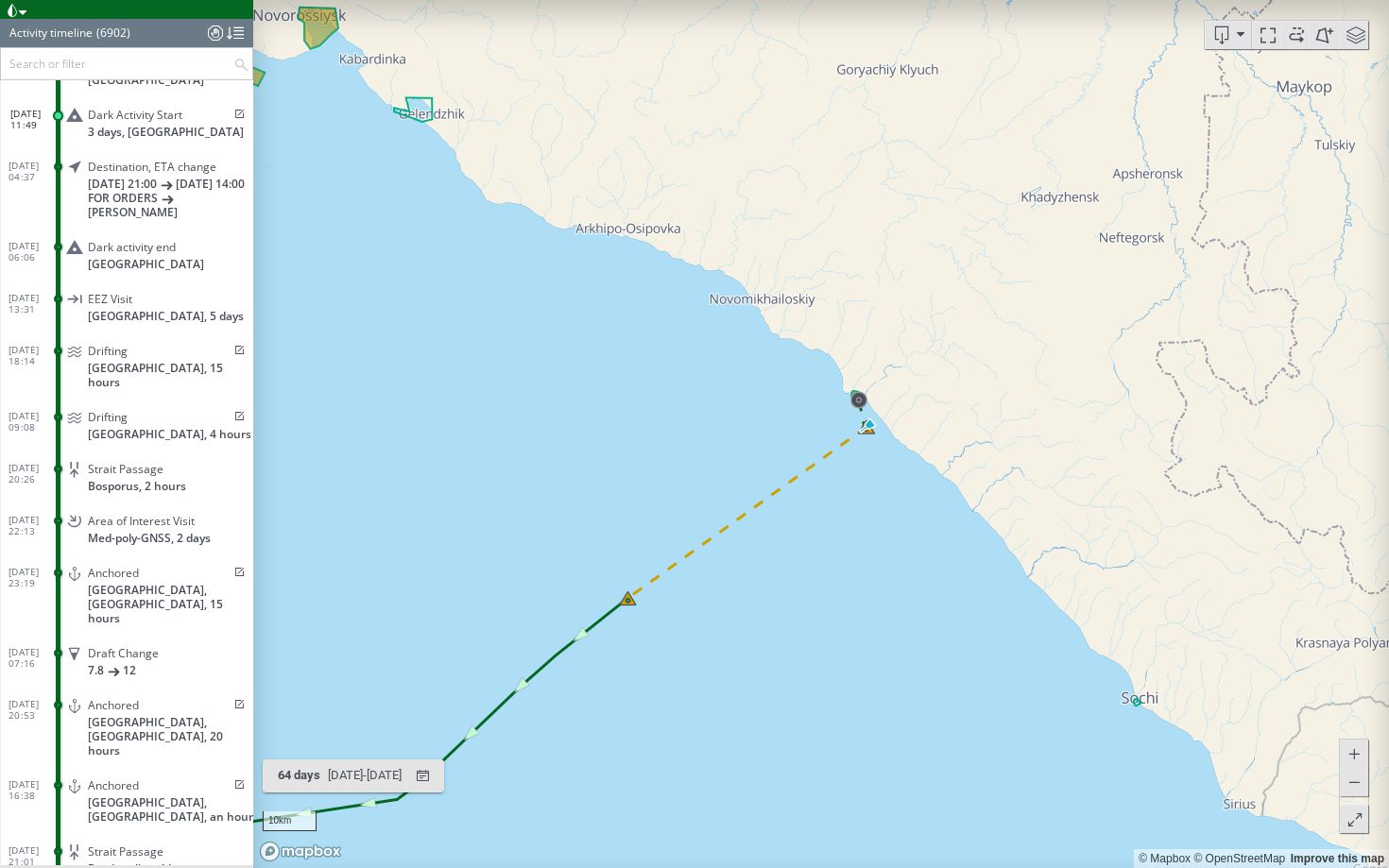 click at bounding box center (821, 434) 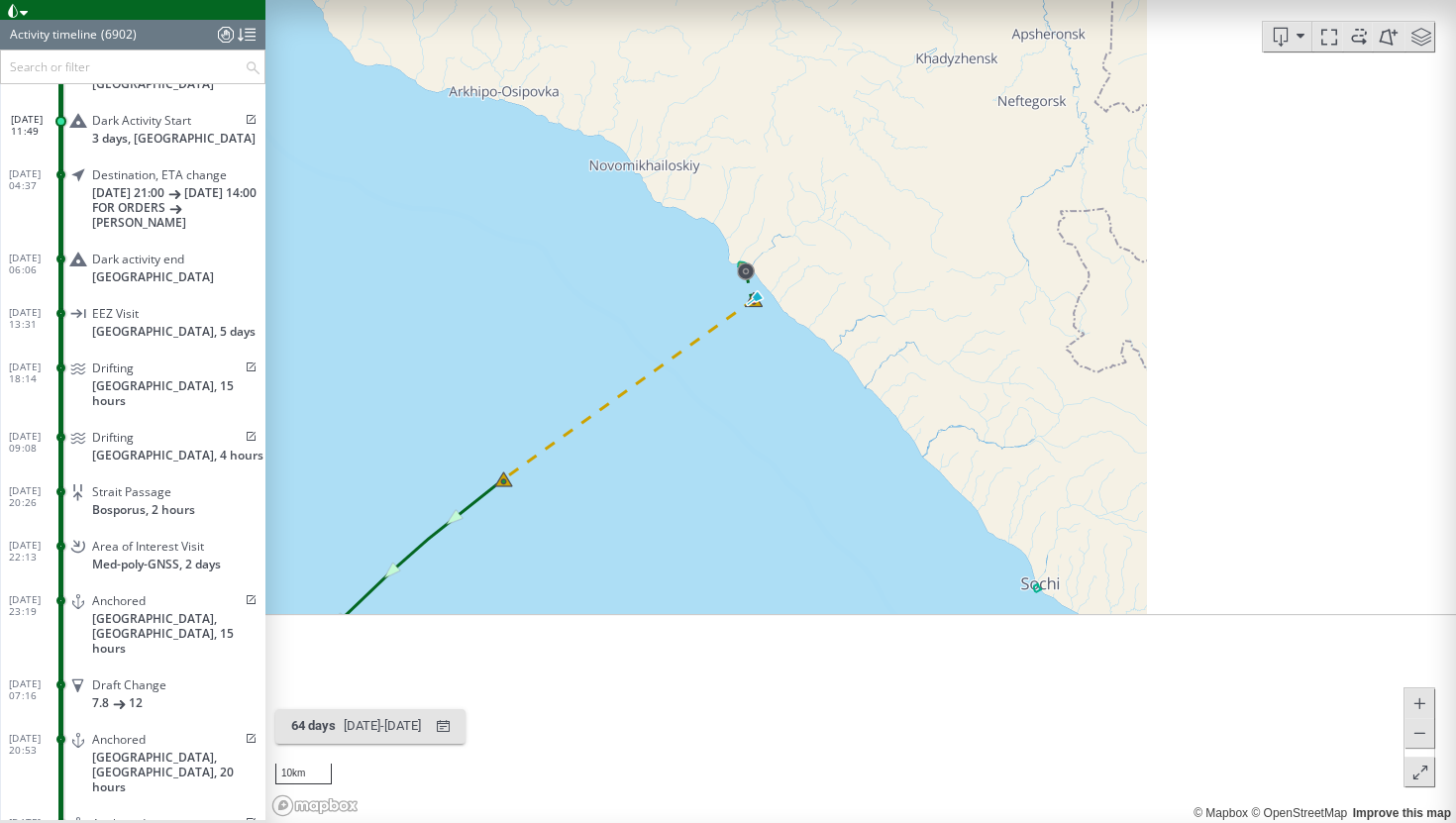 scroll, scrollTop: 0, scrollLeft: 0, axis: both 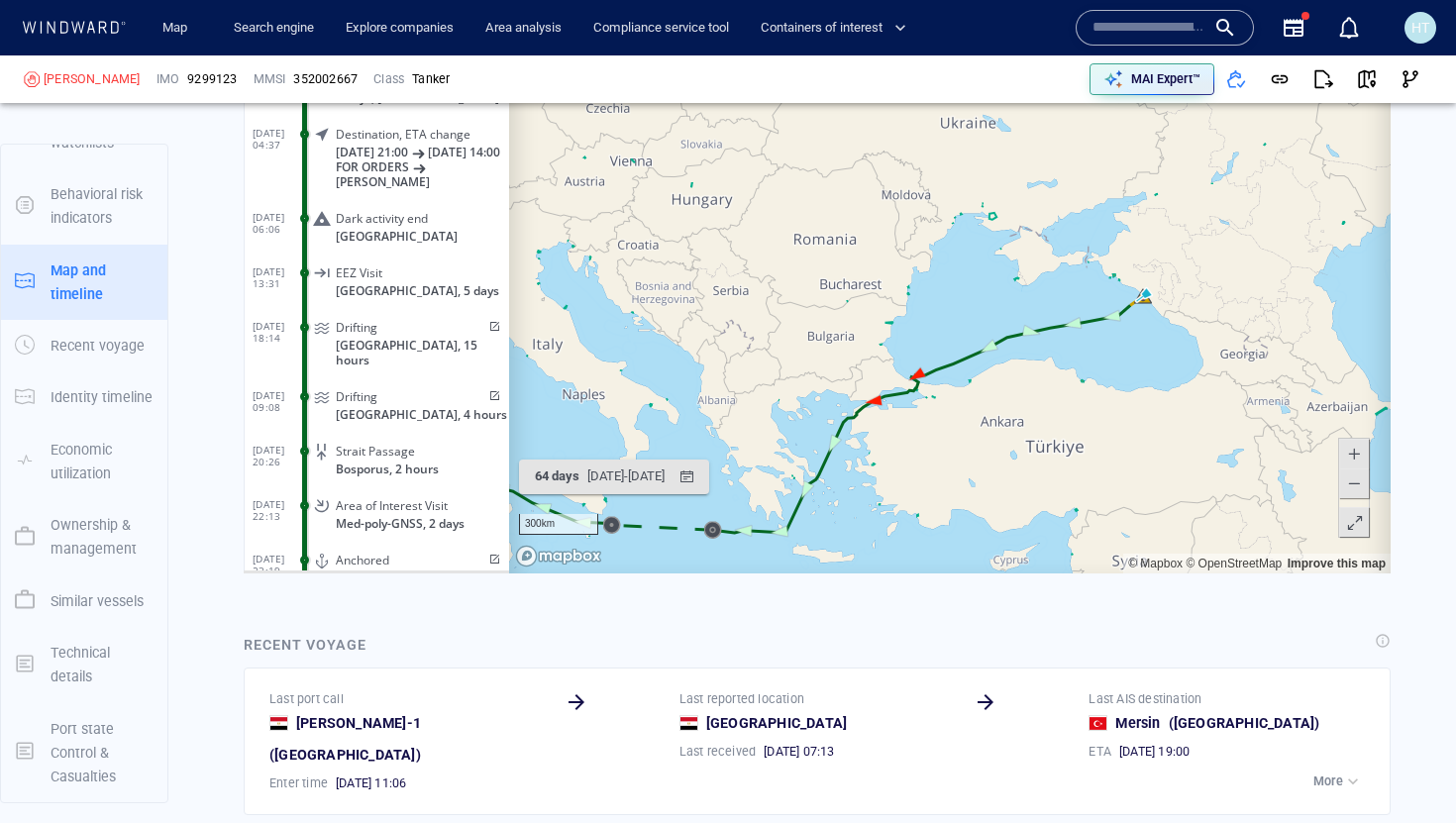drag, startPoint x: 1013, startPoint y: 483, endPoint x: 1207, endPoint y: 213, distance: 332.4695 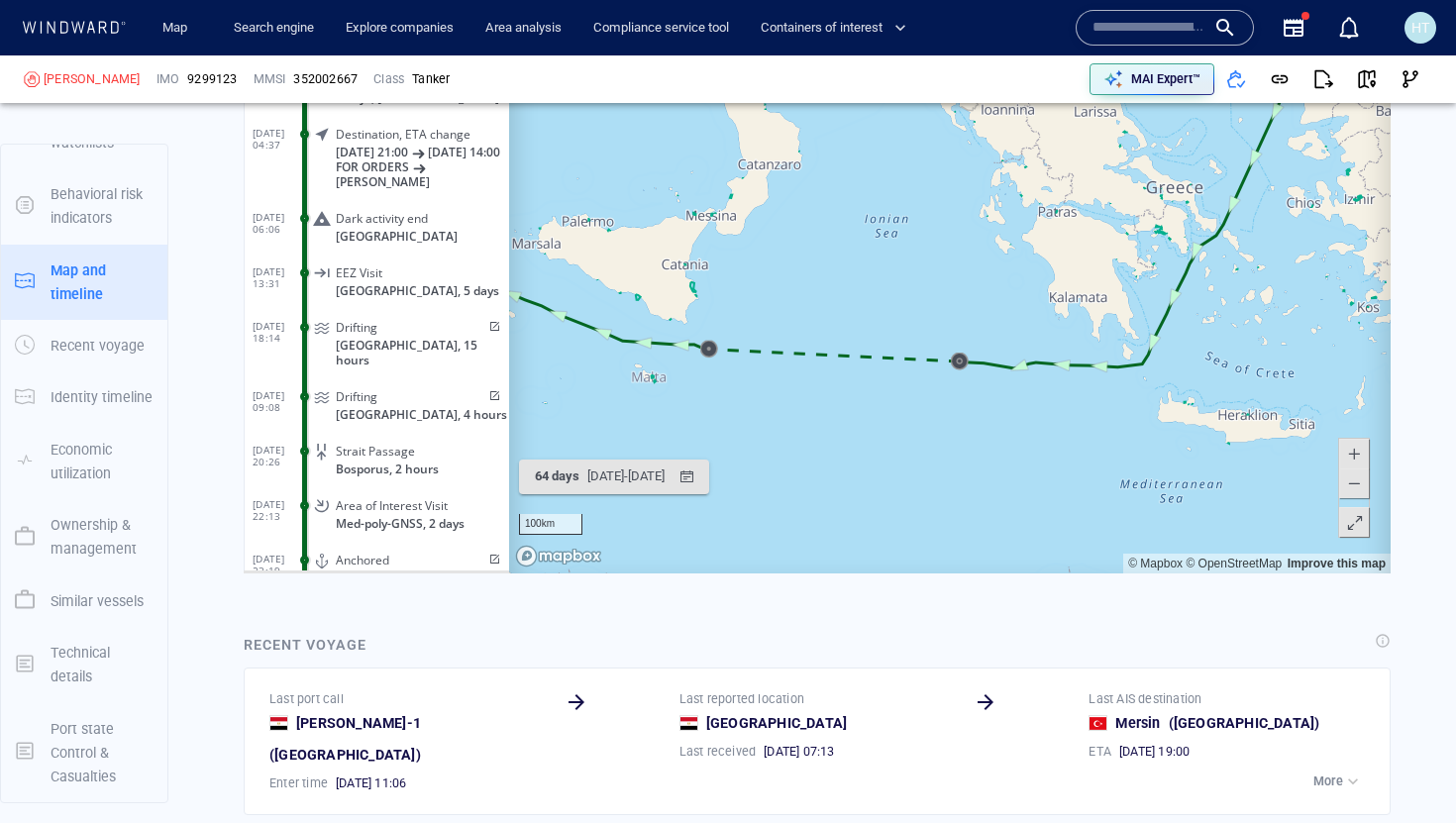 click at bounding box center [1355, 523] 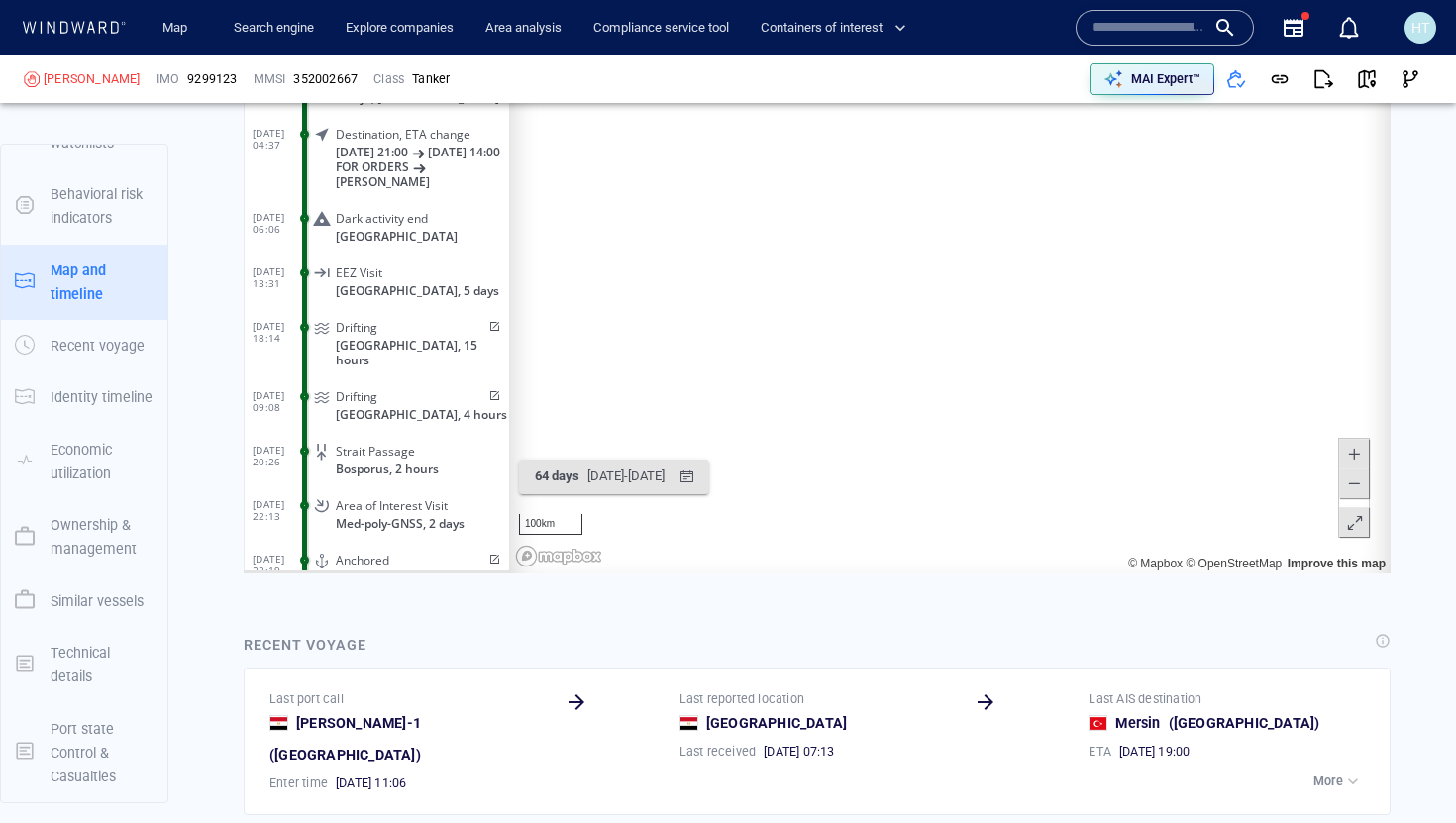 scroll, scrollTop: 69, scrollLeft: 0, axis: vertical 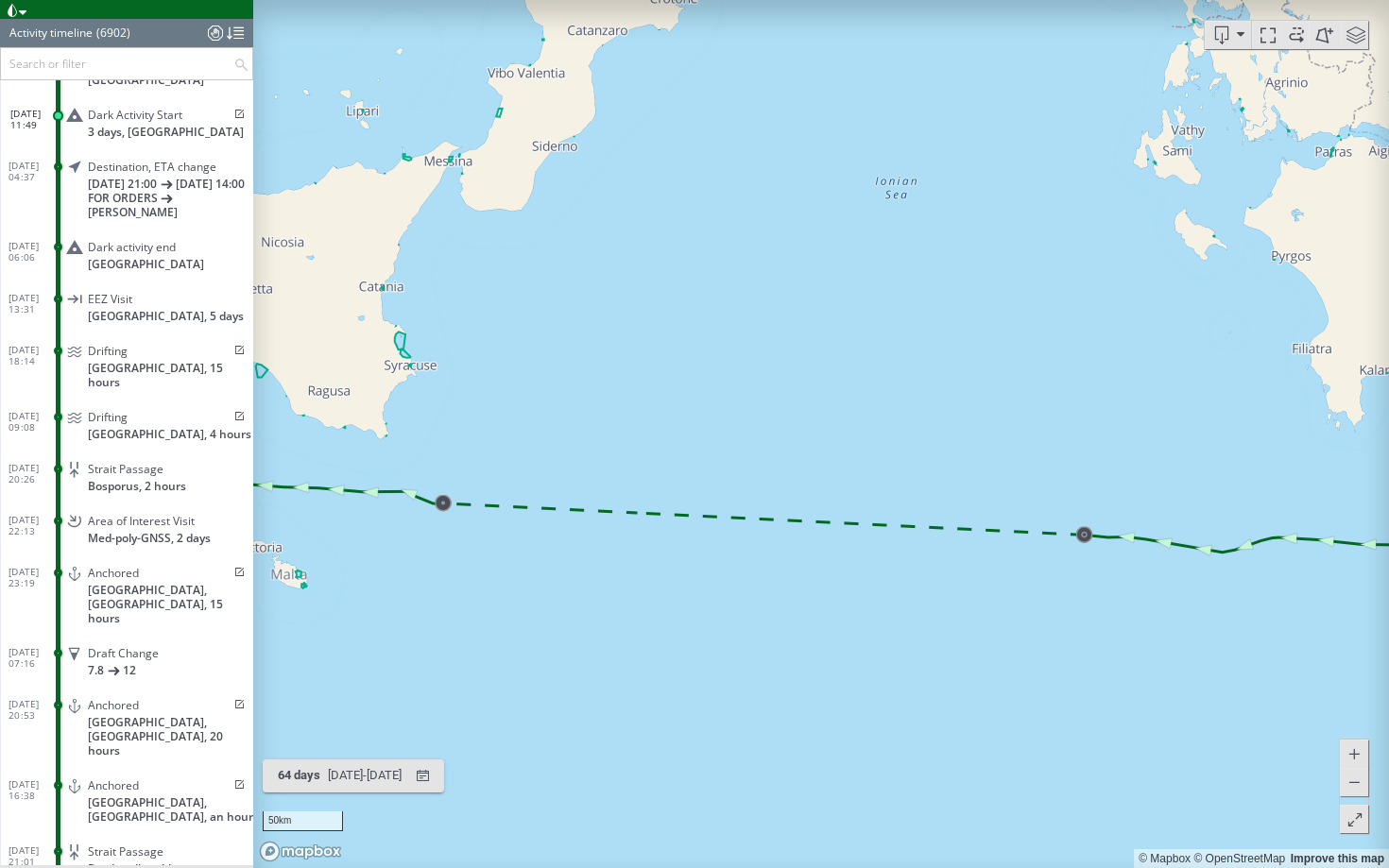 drag, startPoint x: 813, startPoint y: 618, endPoint x: 863, endPoint y: 614, distance: 50.15974 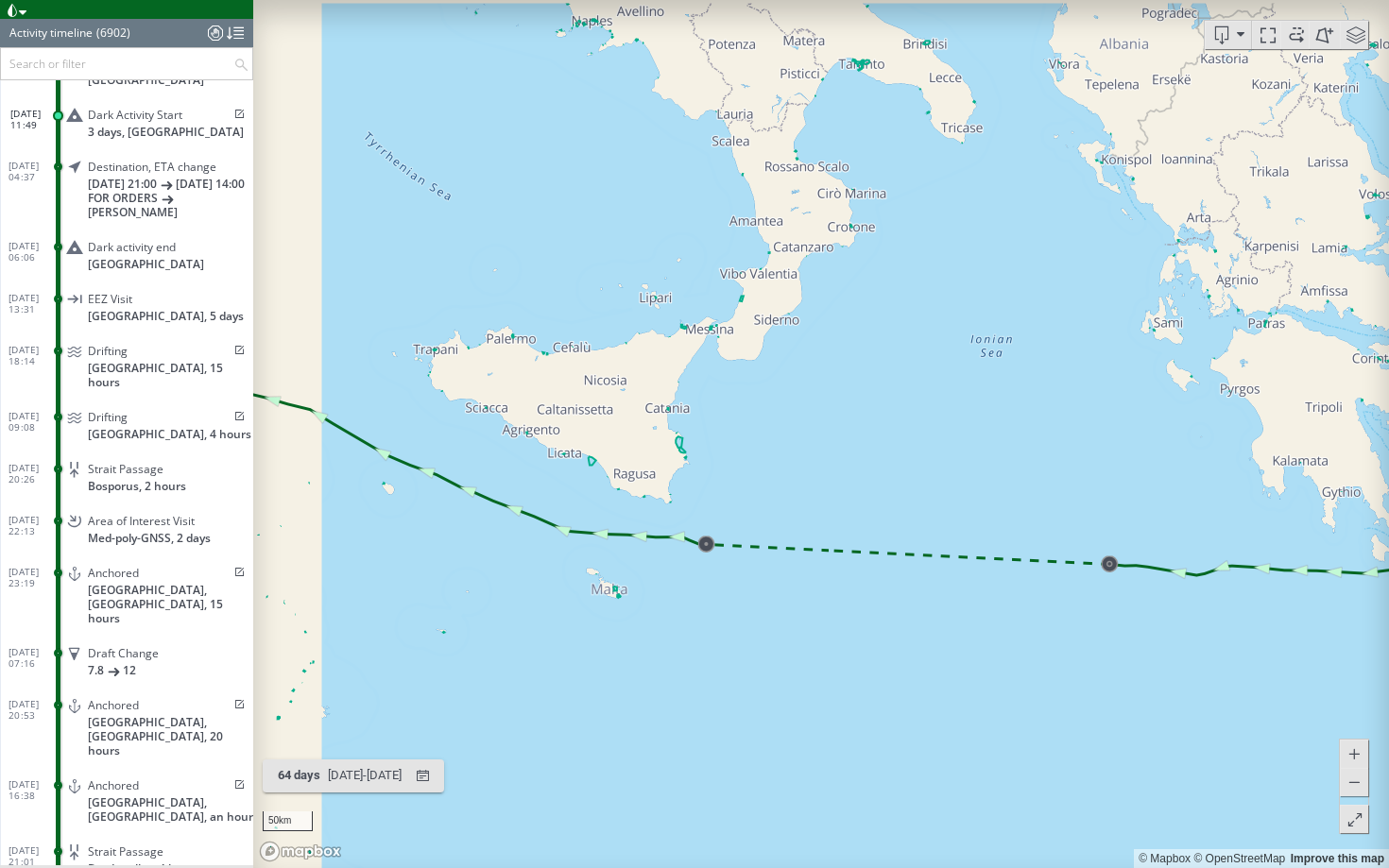 drag, startPoint x: 1100, startPoint y: 621, endPoint x: 922, endPoint y: 597, distance: 179.61069 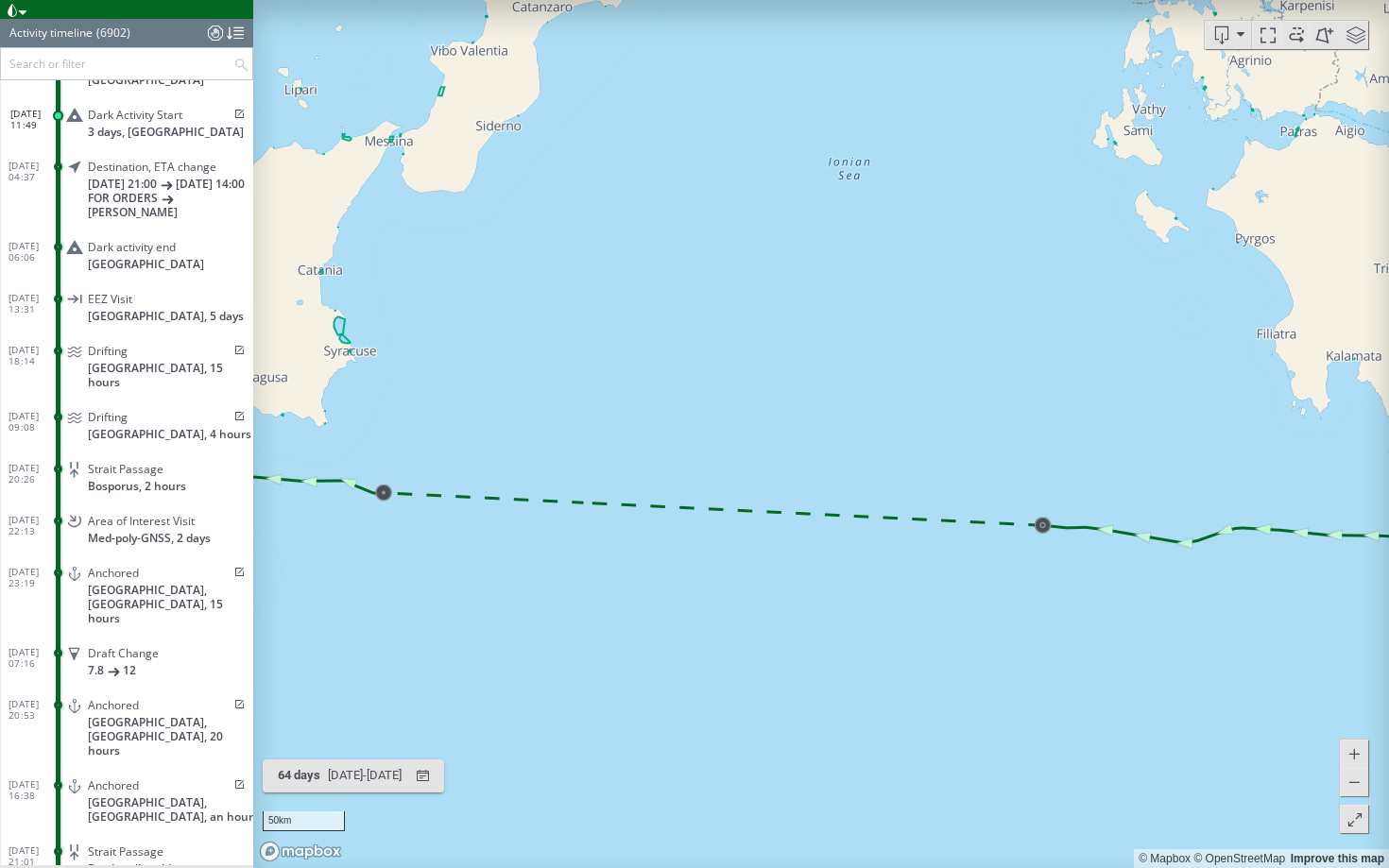 drag, startPoint x: 881, startPoint y: 569, endPoint x: 963, endPoint y: 569, distance: 82 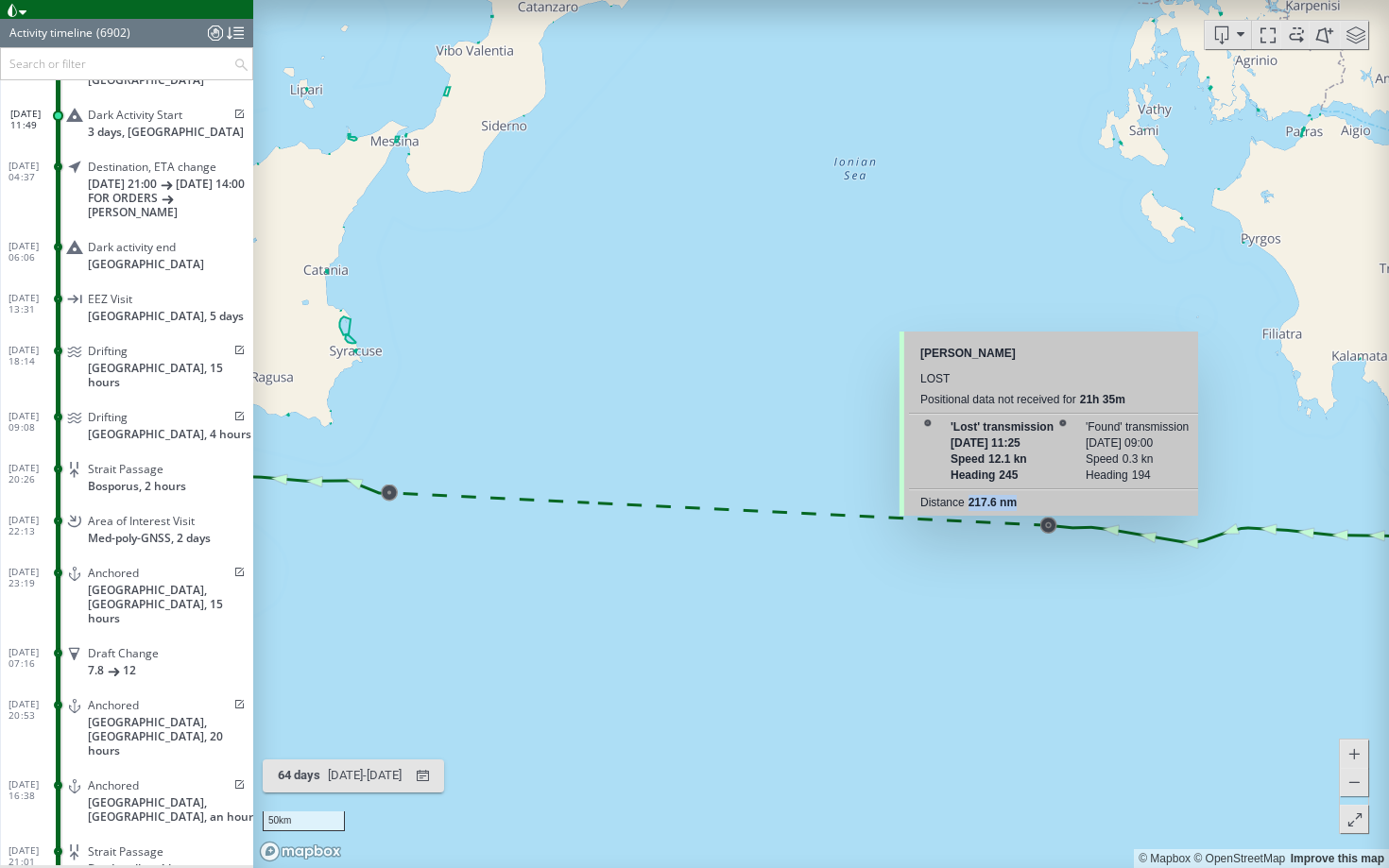 drag, startPoint x: 955, startPoint y: 492, endPoint x: 1021, endPoint y: 491, distance: 66.00758 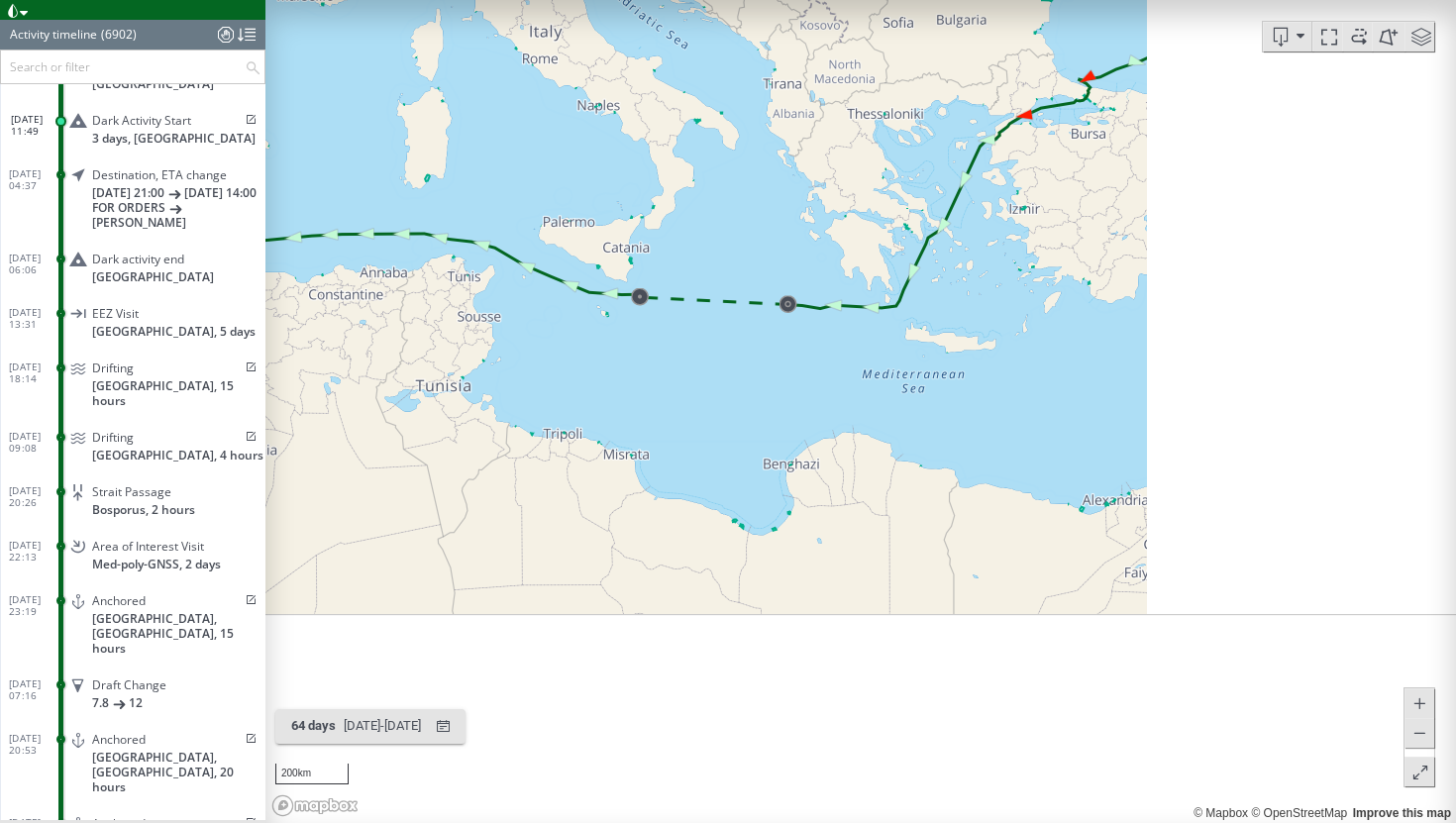 scroll, scrollTop: 5886, scrollLeft: 0, axis: vertical 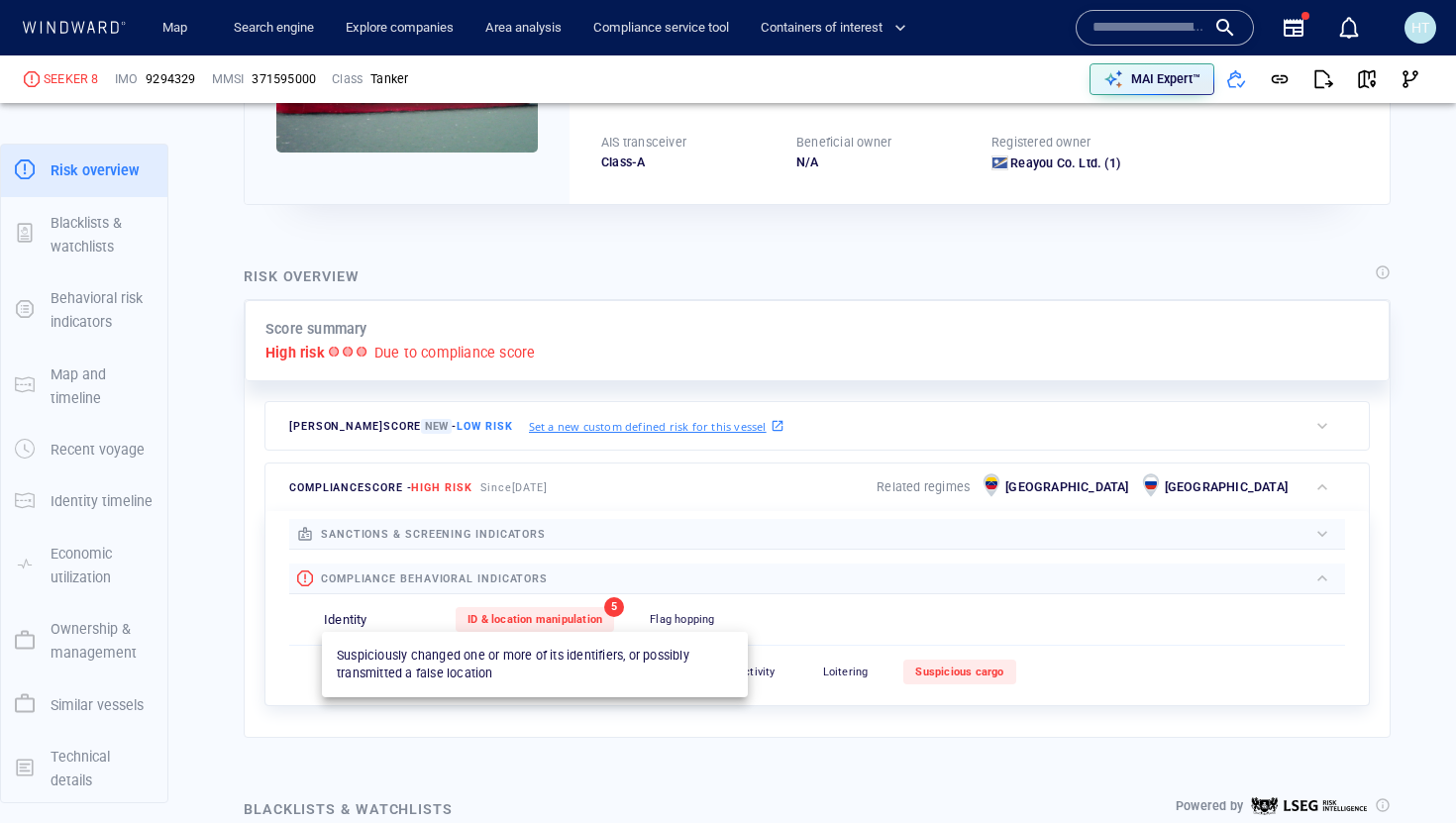 click on "ID & location manipulation" at bounding box center (535, 619) 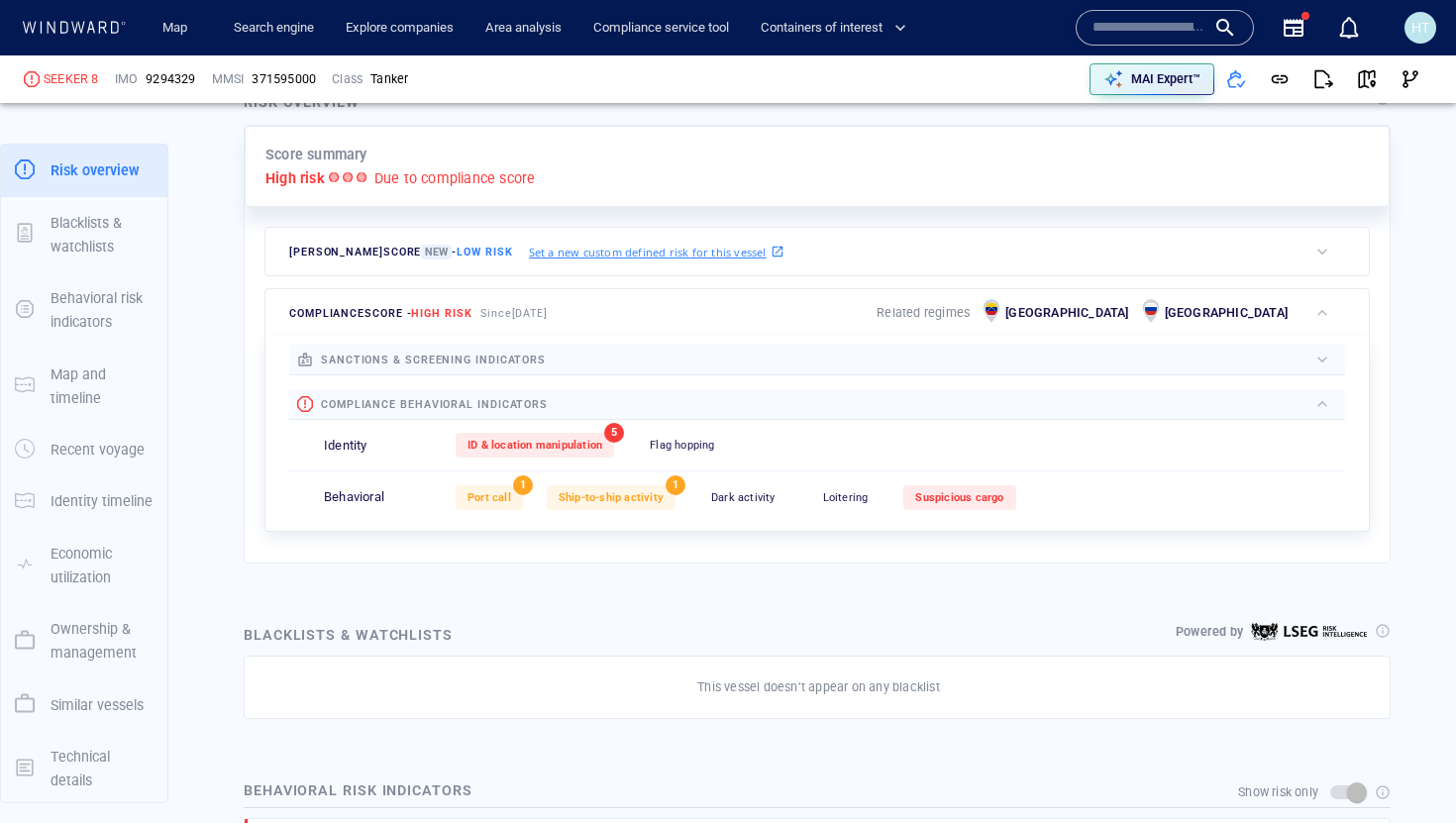 scroll, scrollTop: 802, scrollLeft: 0, axis: vertical 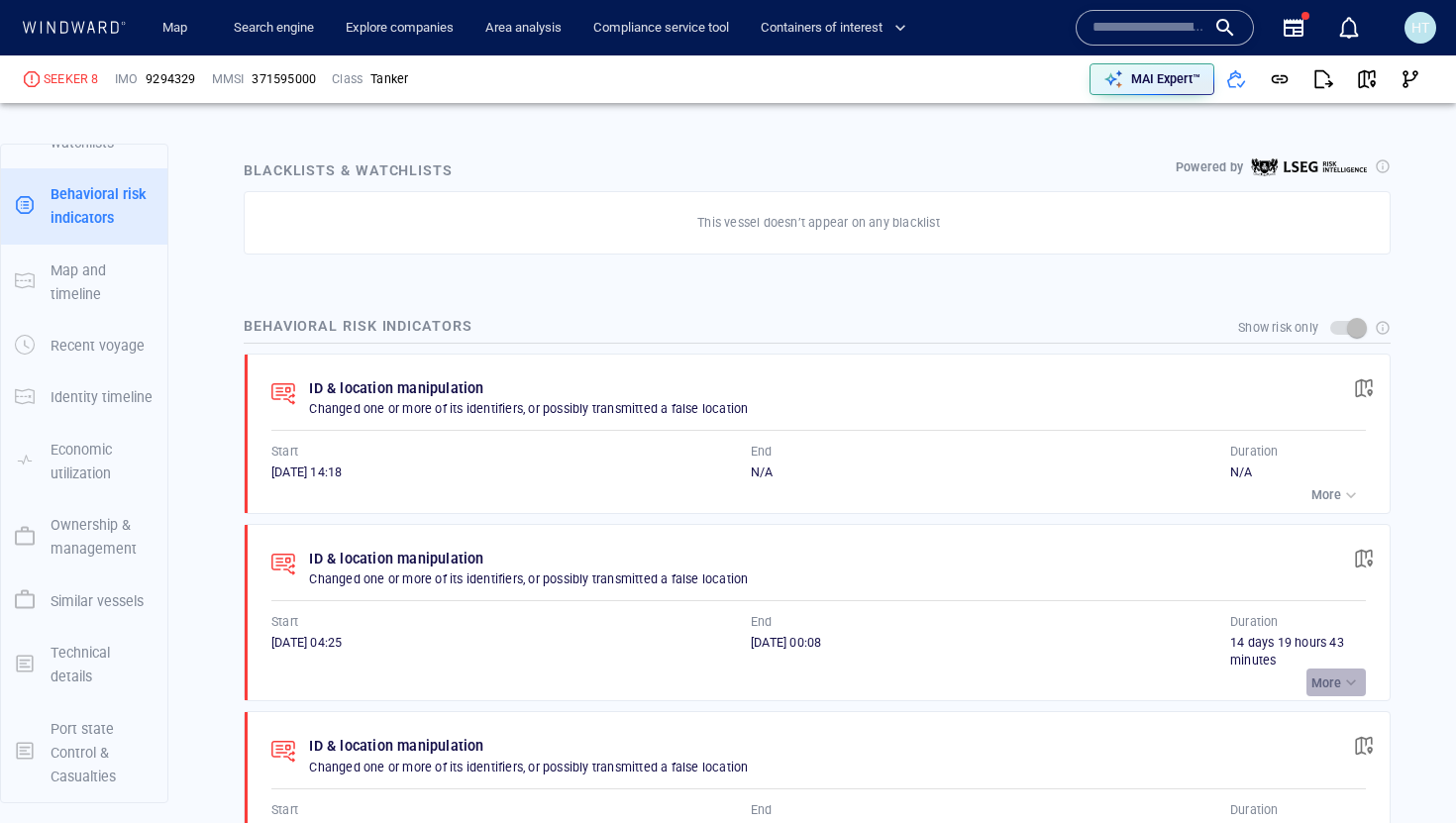 click on "More" at bounding box center (1326, 683) 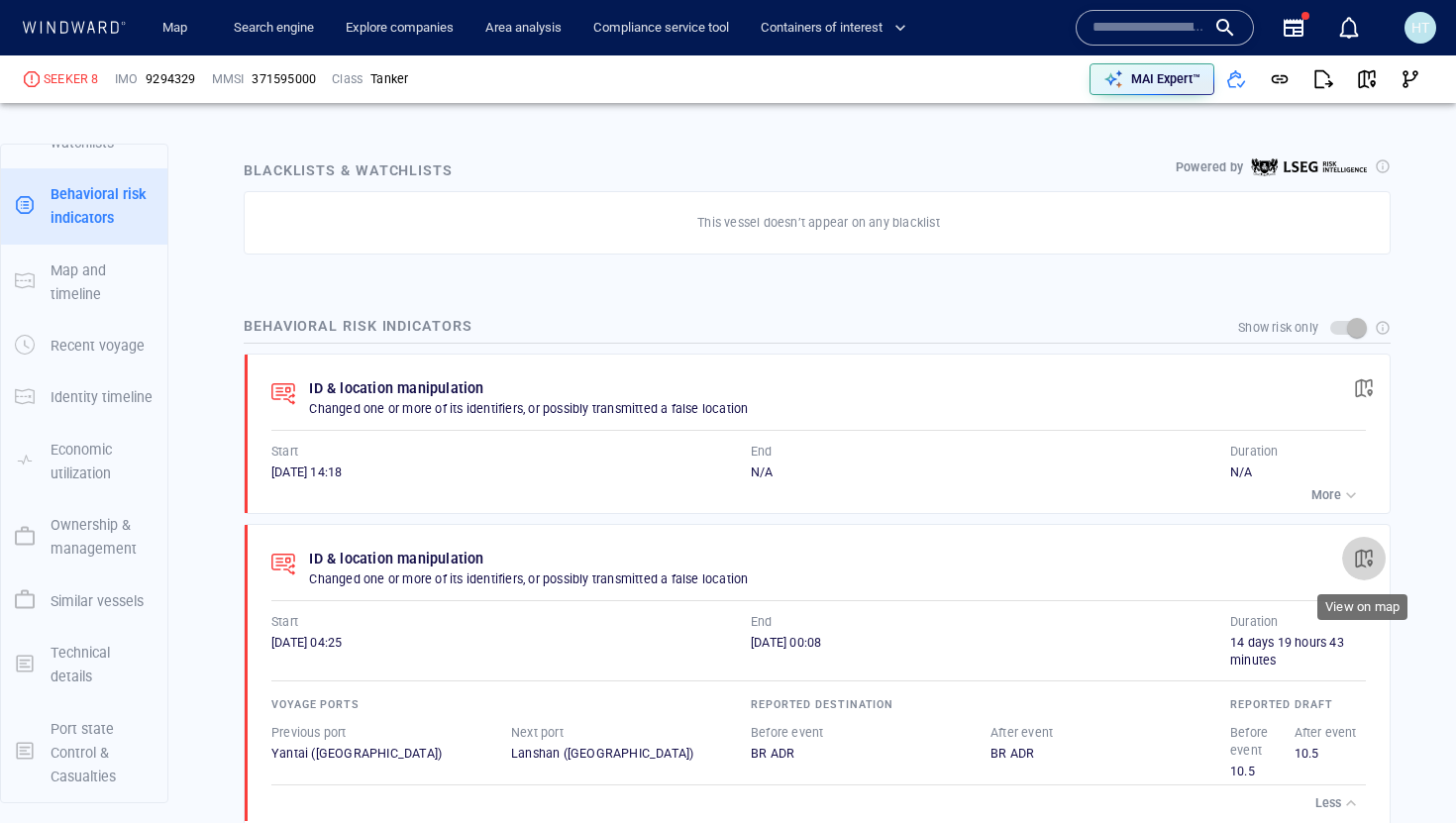 click at bounding box center (1364, 559) 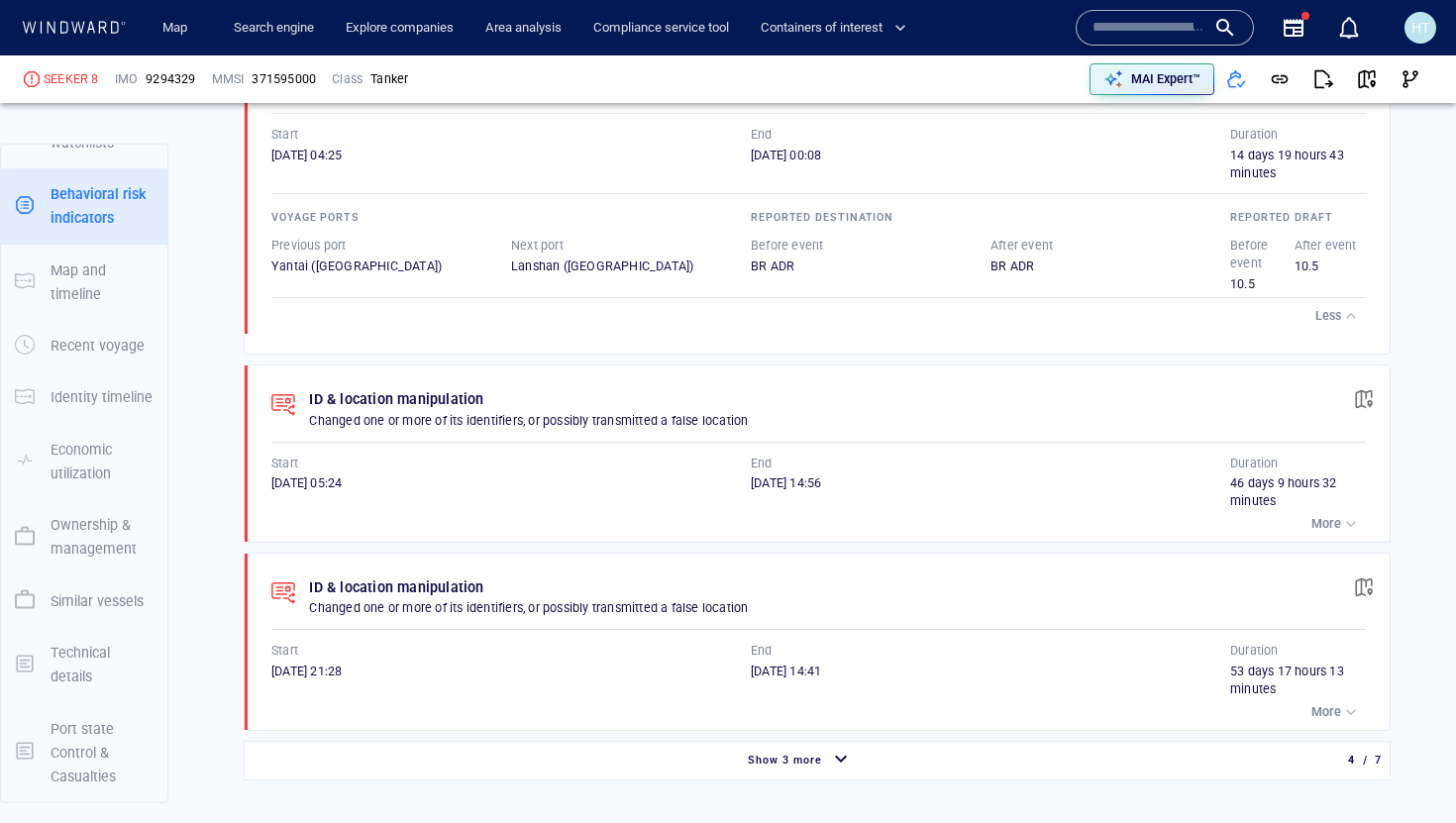scroll, scrollTop: 0, scrollLeft: 0, axis: both 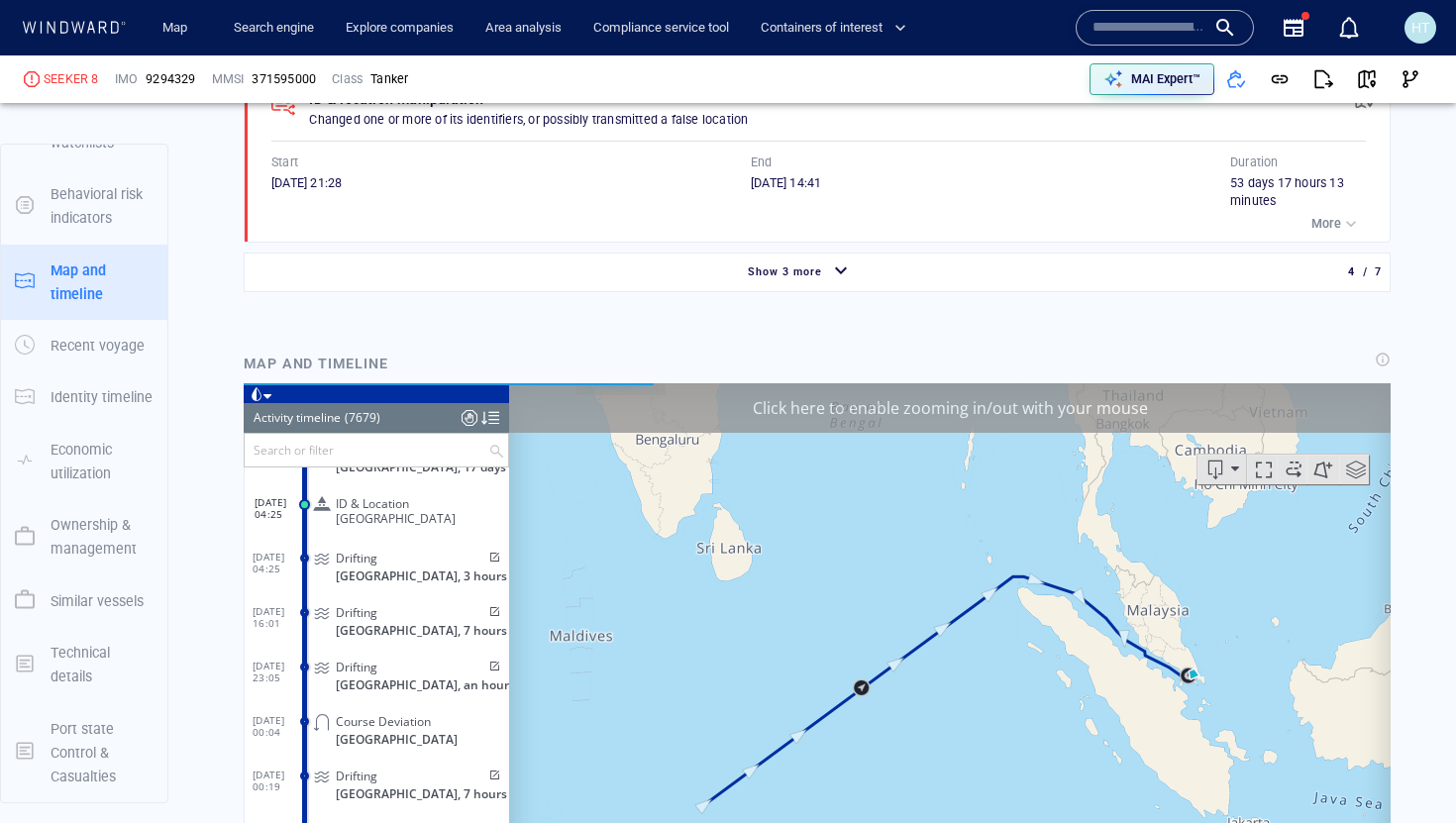 click on "Click here to enable zooming in/out with your mouse" at bounding box center (950, 408) 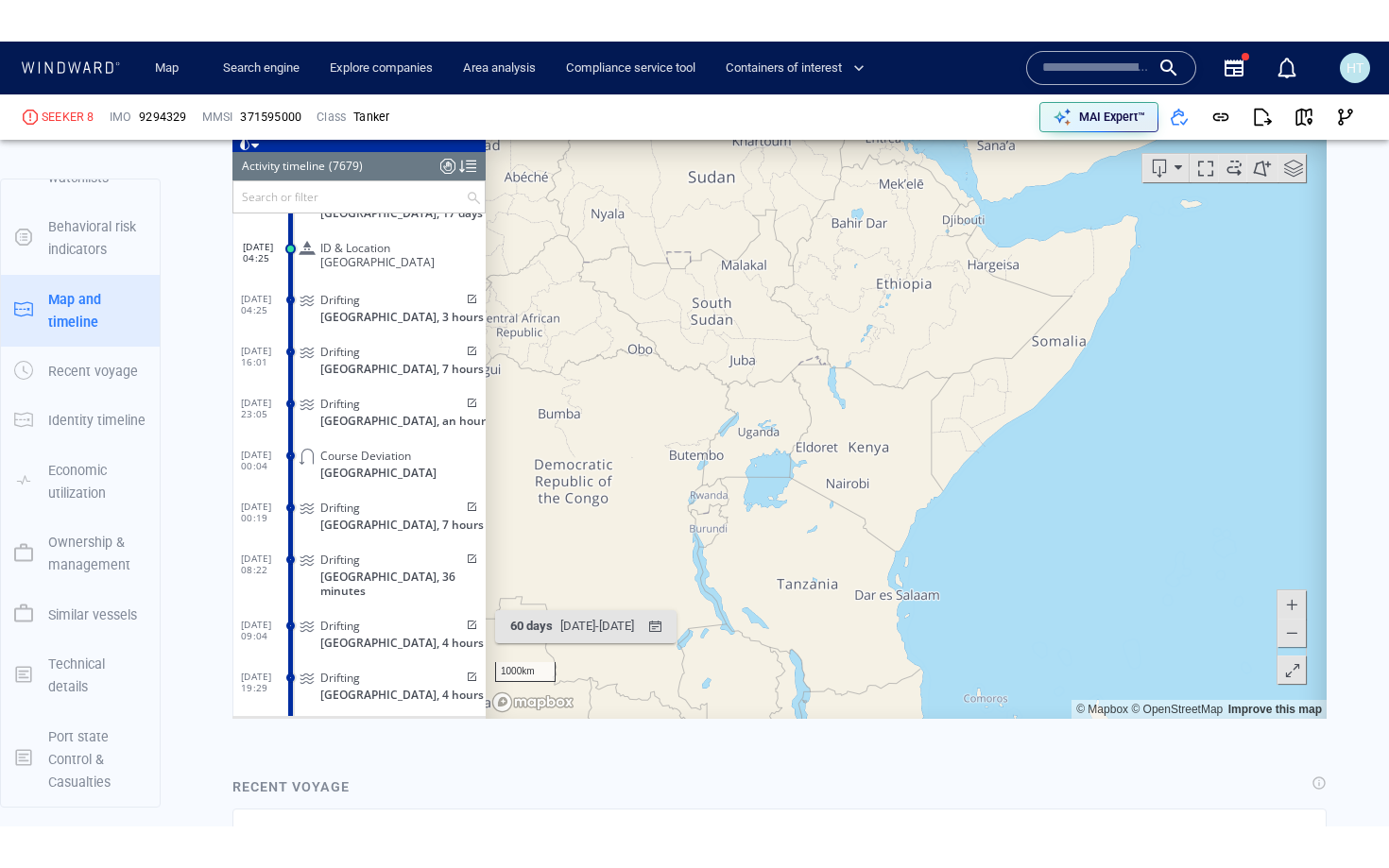 scroll, scrollTop: 2093, scrollLeft: 0, axis: vertical 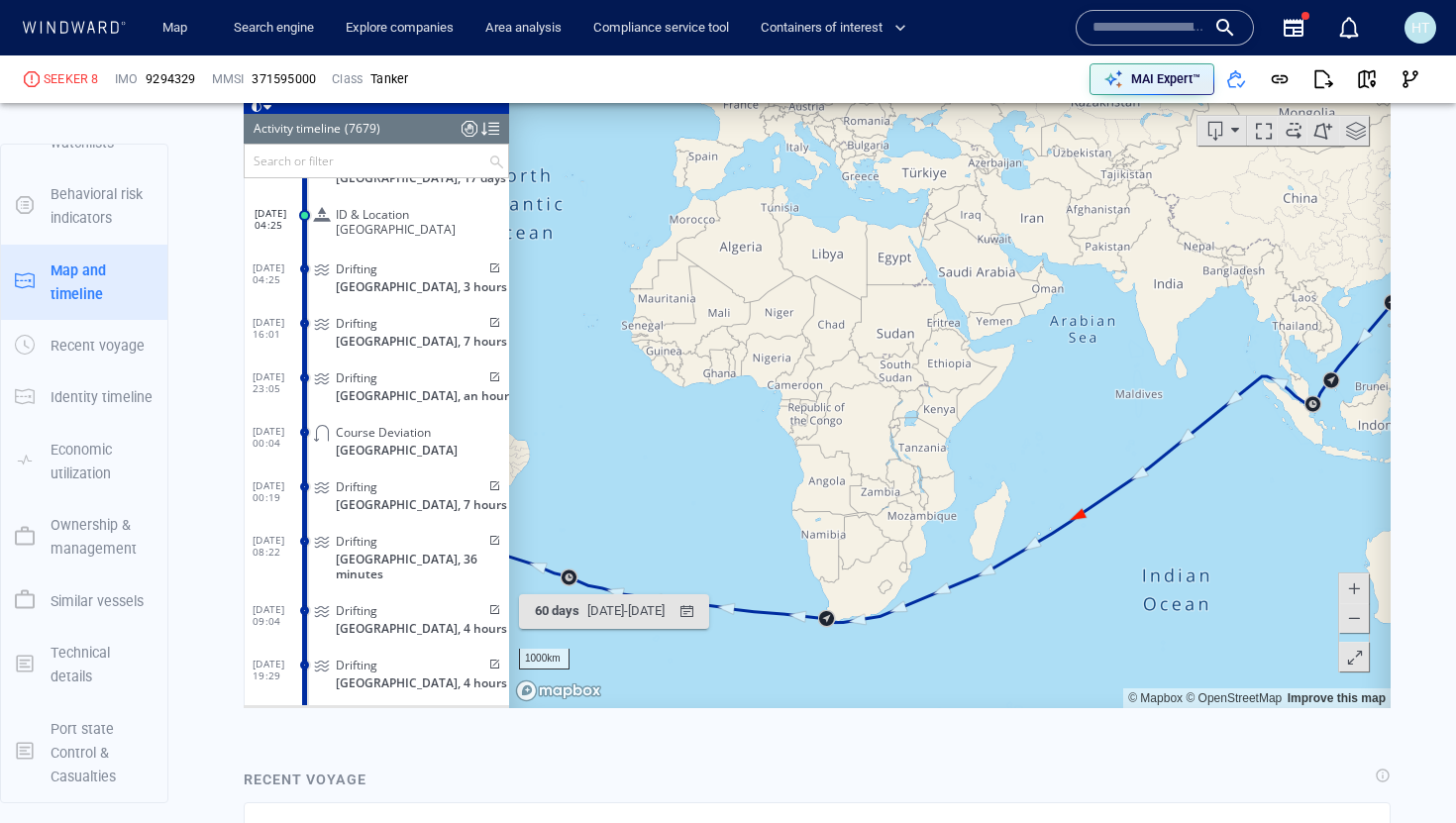 click at bounding box center (1355, 658) 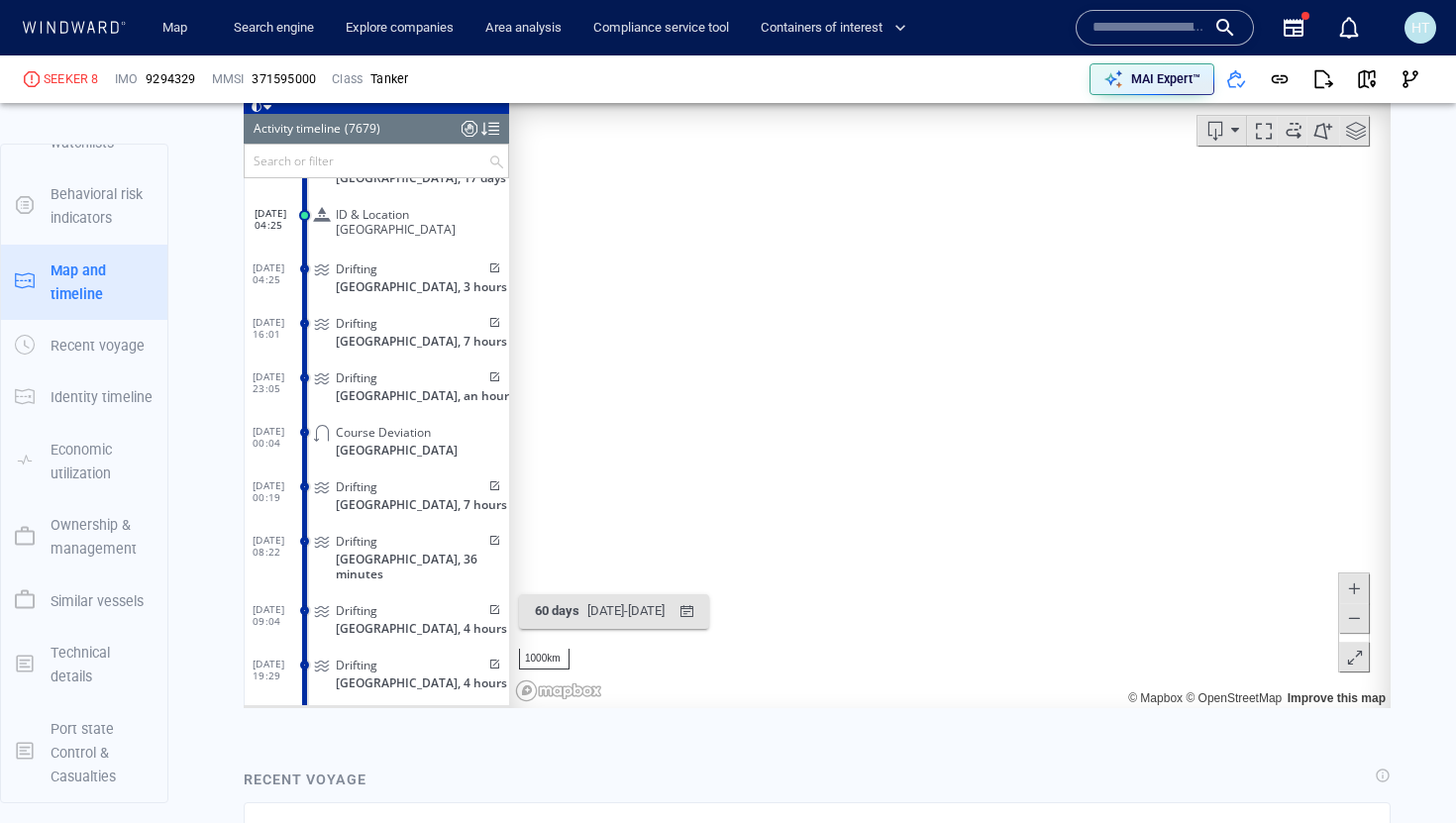 scroll, scrollTop: 69, scrollLeft: 0, axis: vertical 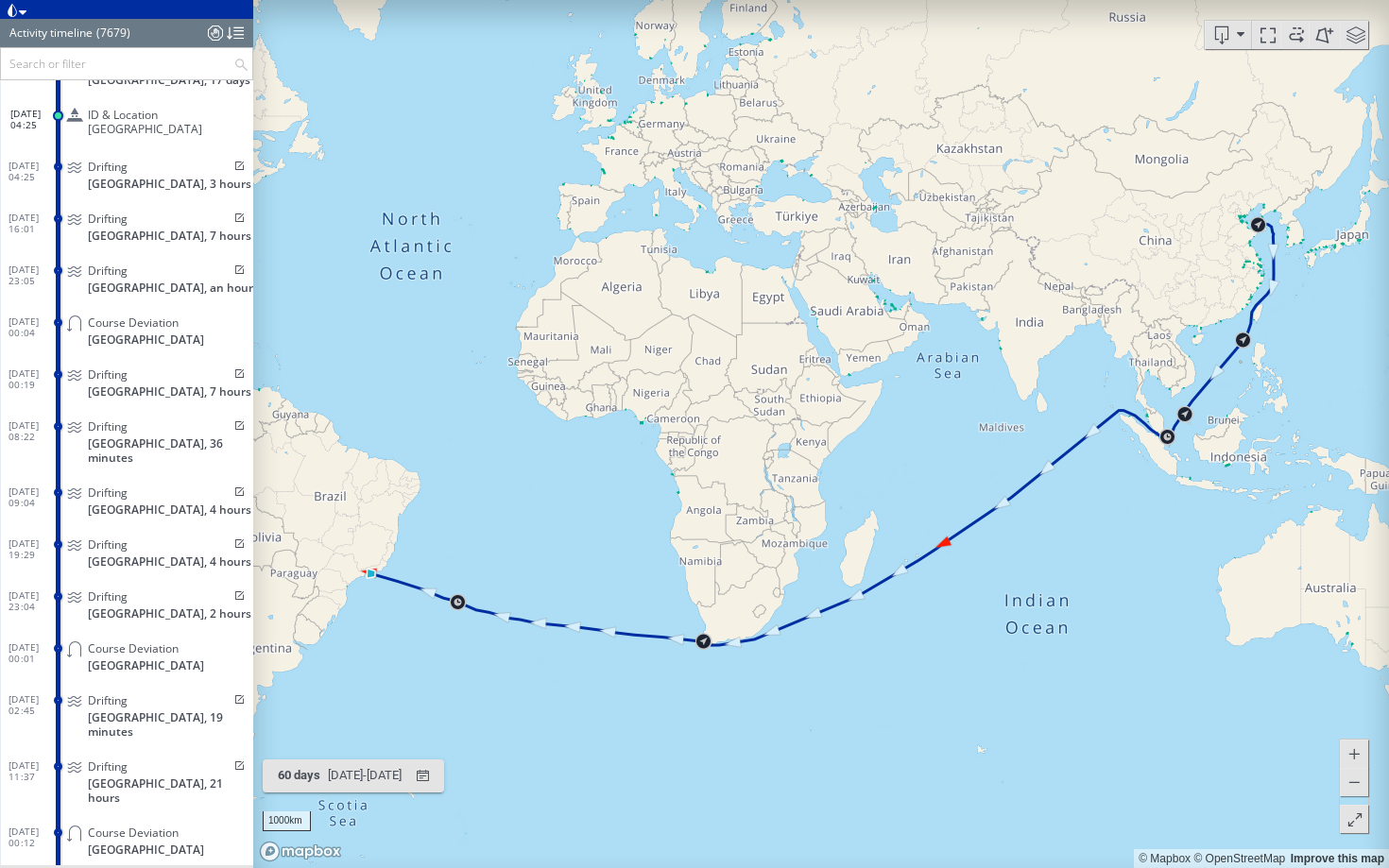 drag, startPoint x: 411, startPoint y: 633, endPoint x: 681, endPoint y: 661, distance: 271.44797 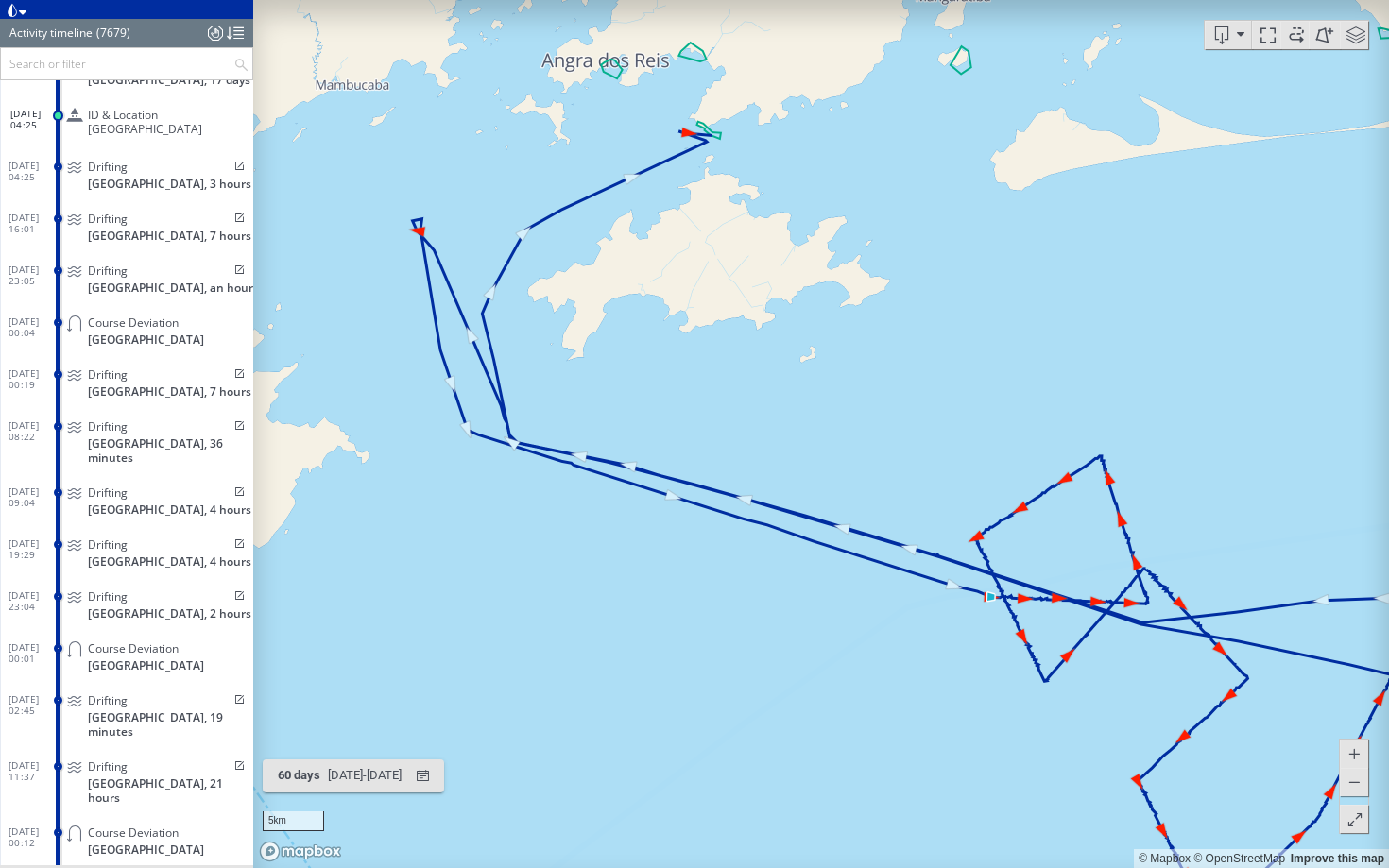drag, startPoint x: 498, startPoint y: 318, endPoint x: 419, endPoint y: 341, distance: 82.28001 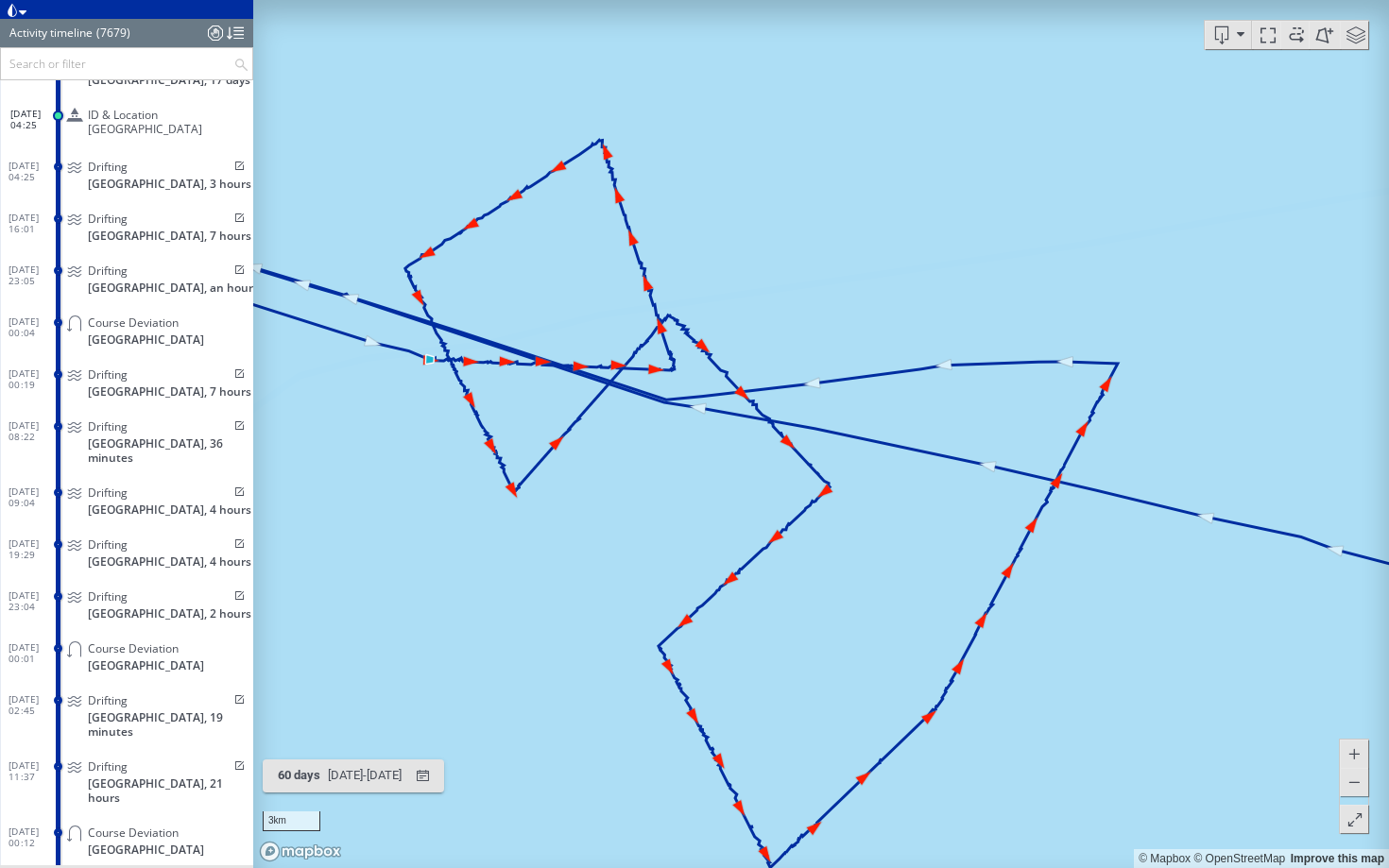 drag, startPoint x: 774, startPoint y: 485, endPoint x: 620, endPoint y: 396, distance: 177.86793 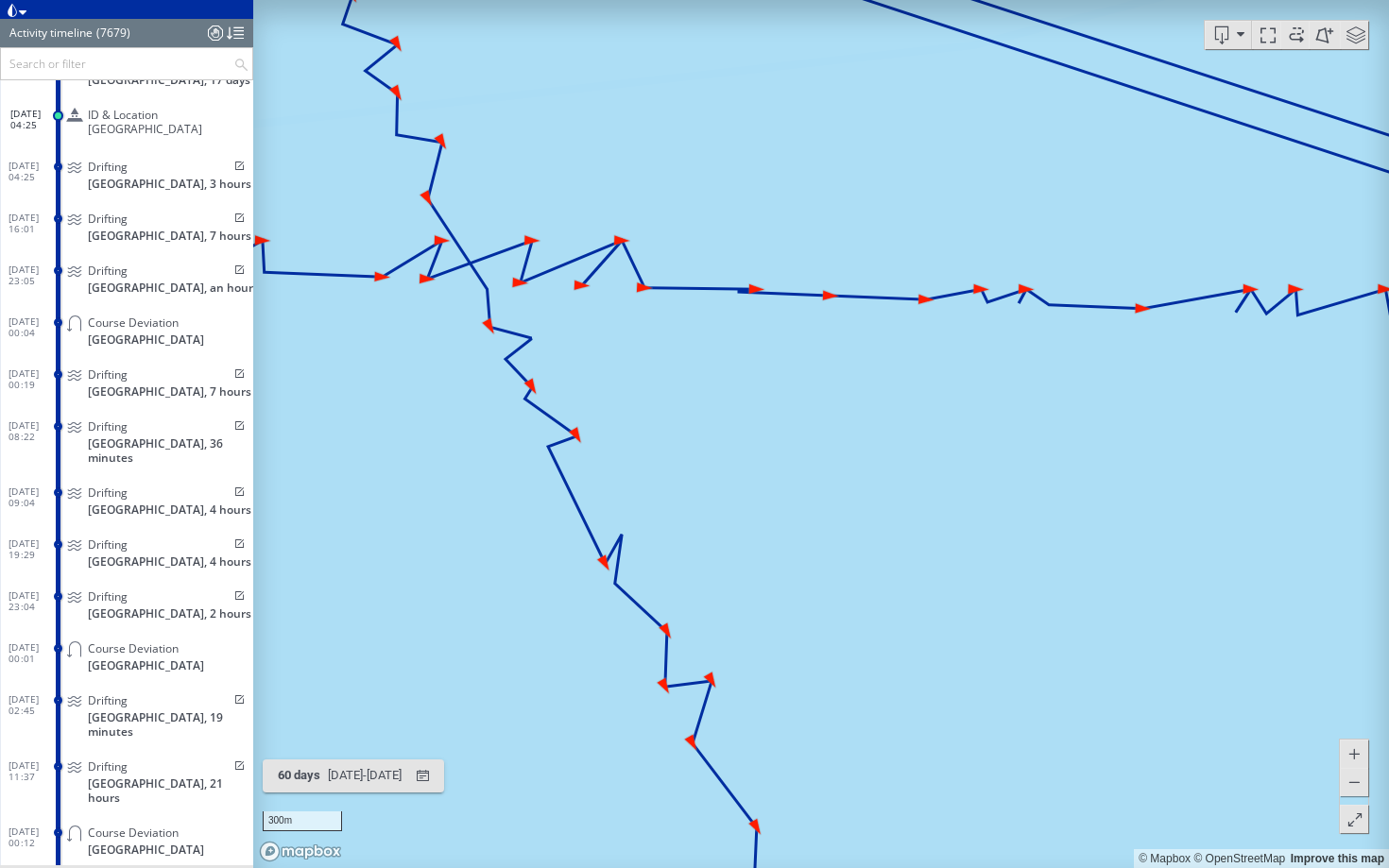 drag, startPoint x: 416, startPoint y: 347, endPoint x: 760, endPoint y: 366, distance: 344.52431 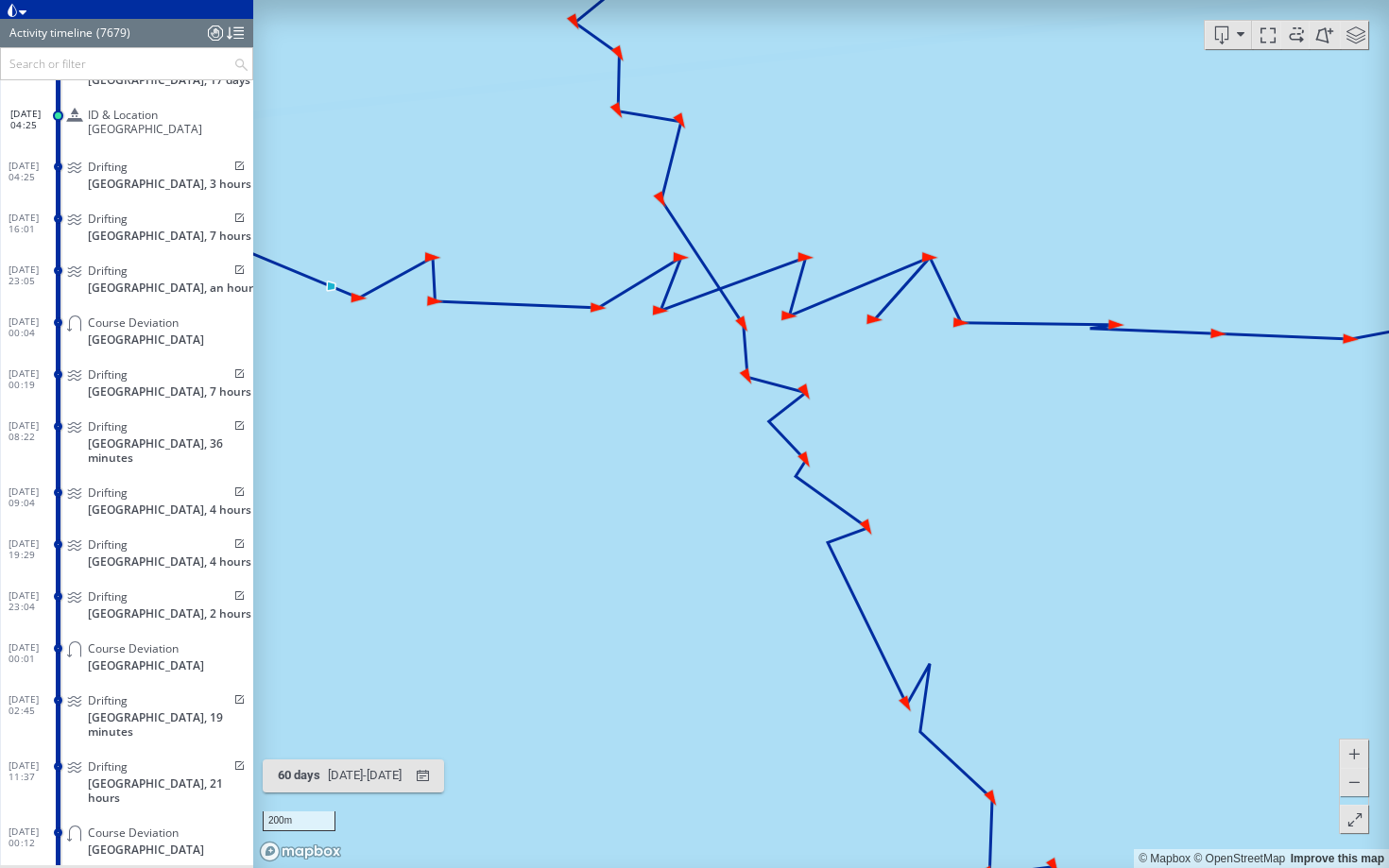 drag, startPoint x: 502, startPoint y: 349, endPoint x: 486, endPoint y: 448, distance: 100.2846 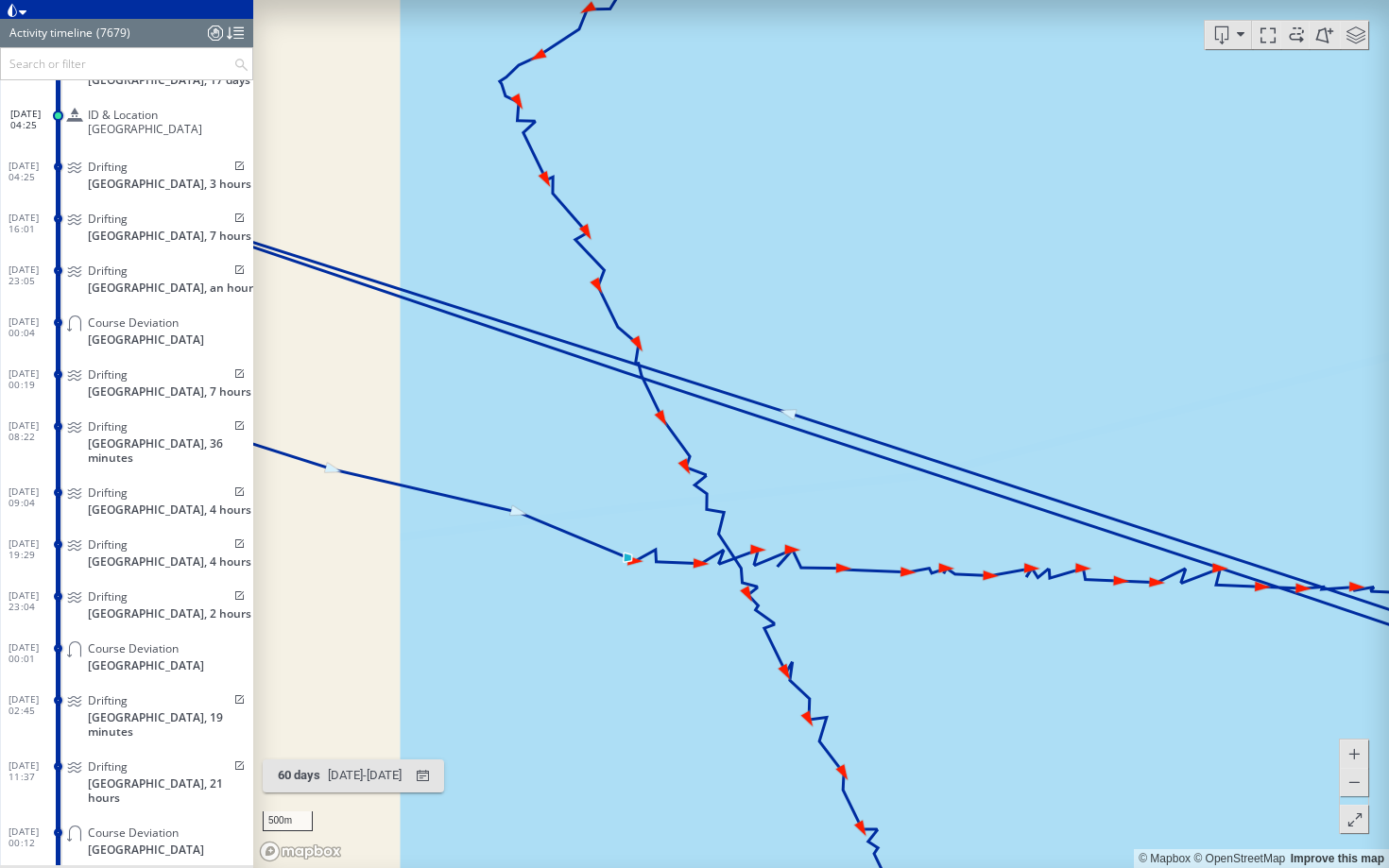 drag, startPoint x: 763, startPoint y: 614, endPoint x: 437, endPoint y: 560, distance: 330.442 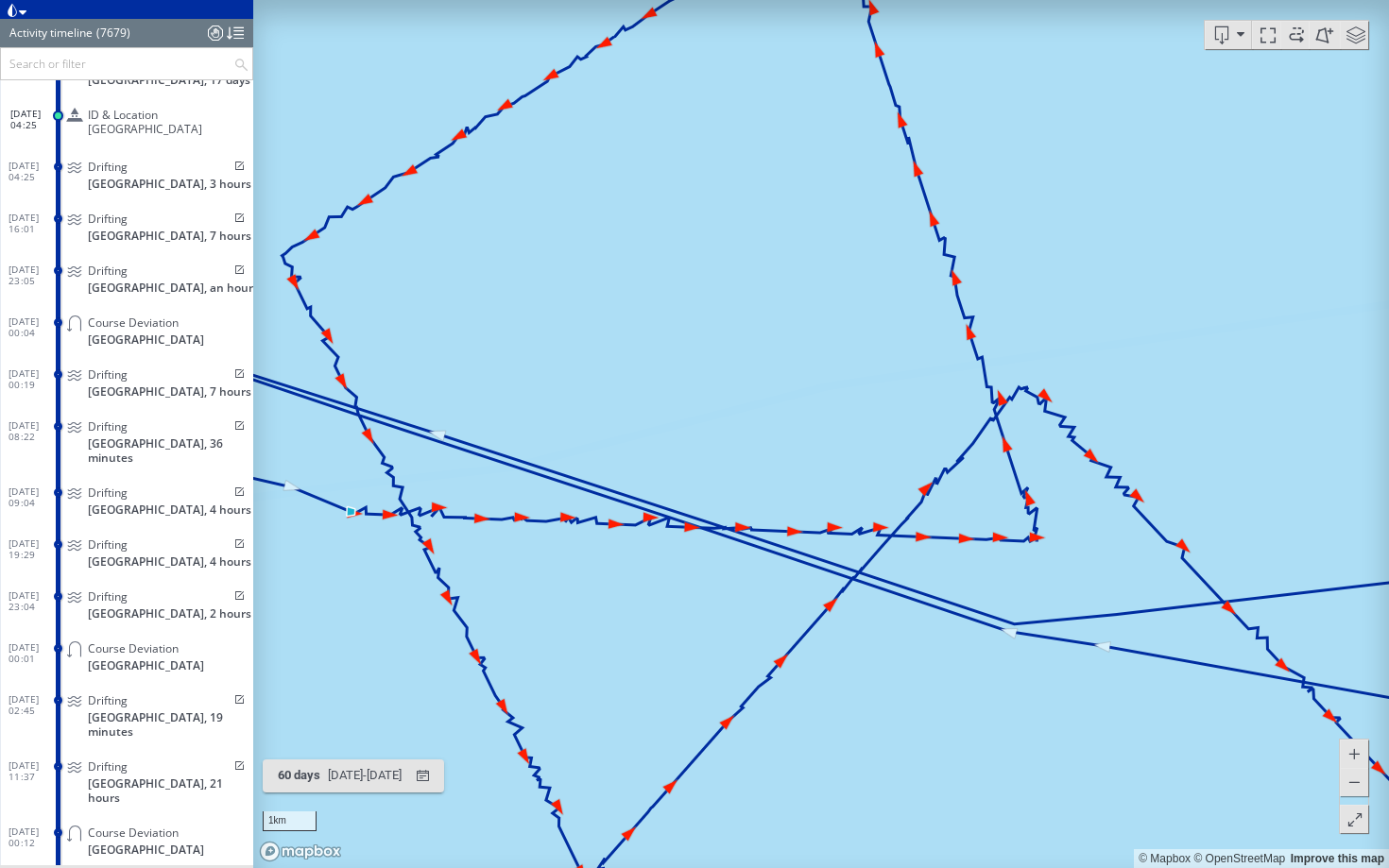 drag, startPoint x: 694, startPoint y: 643, endPoint x: 180, endPoint y: 541, distance: 524.0229 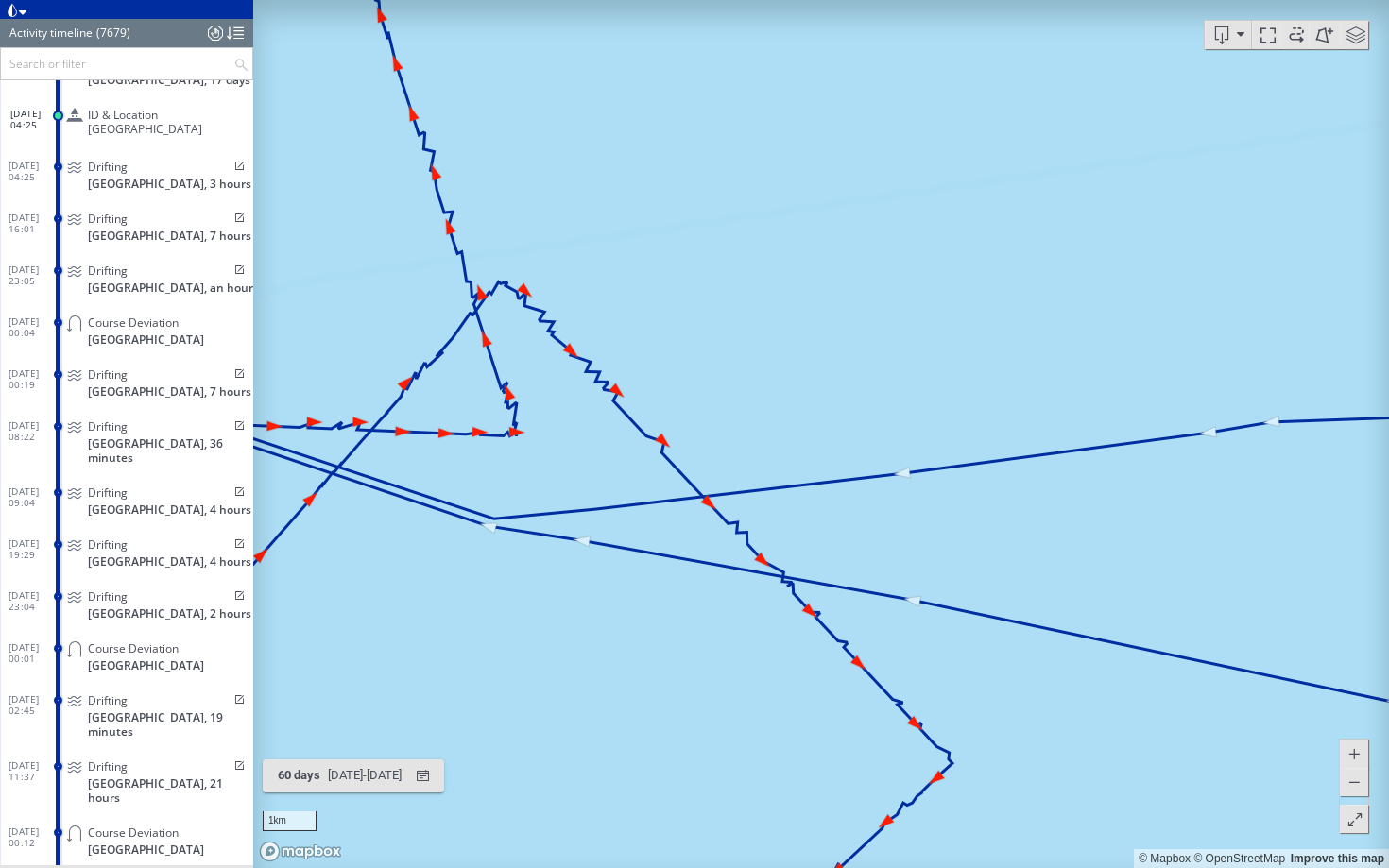 drag, startPoint x: 350, startPoint y: 596, endPoint x: 862, endPoint y: 636, distance: 513.5601 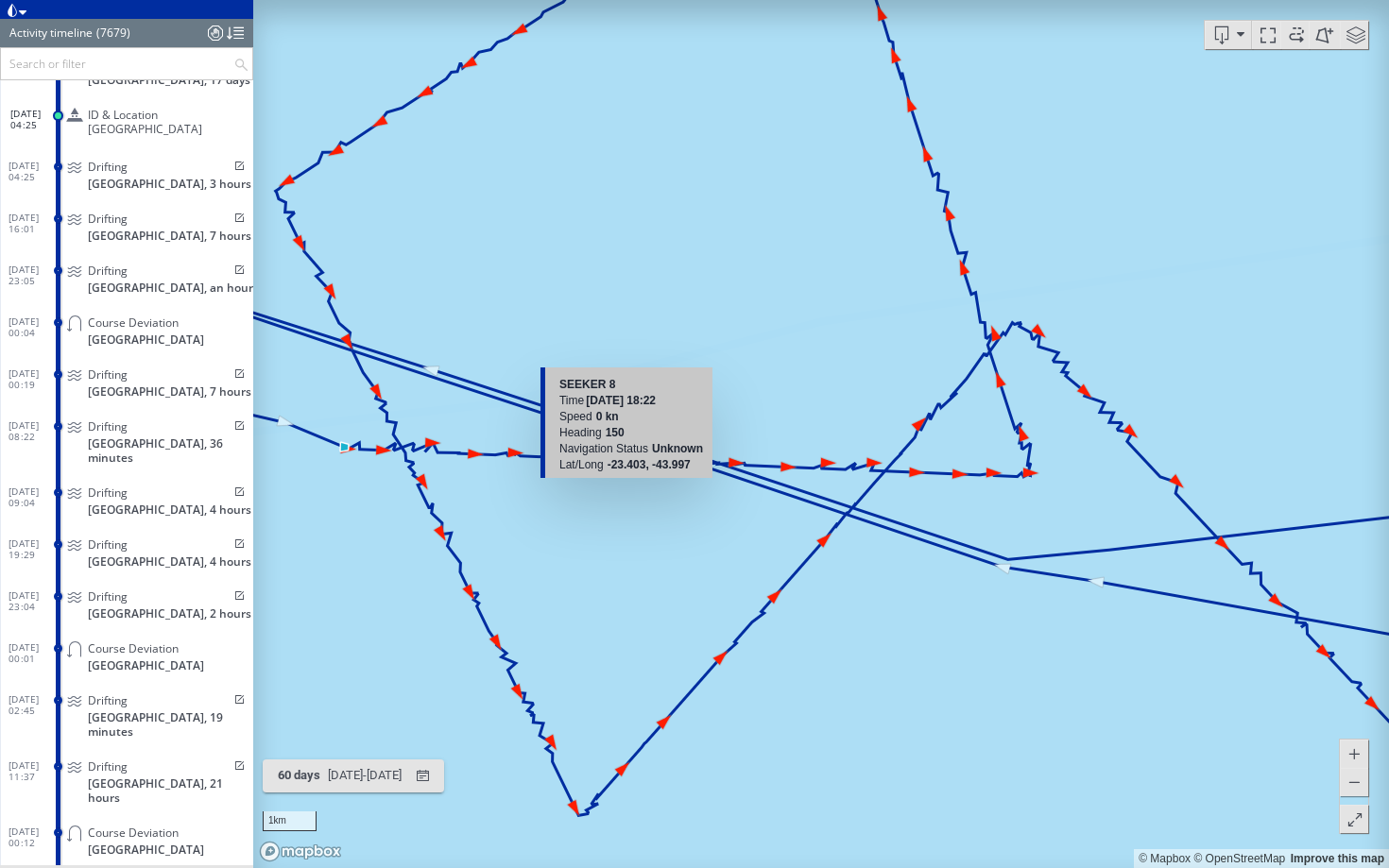 drag, startPoint x: 392, startPoint y: 462, endPoint x: 595, endPoint y: 468, distance: 203.08865 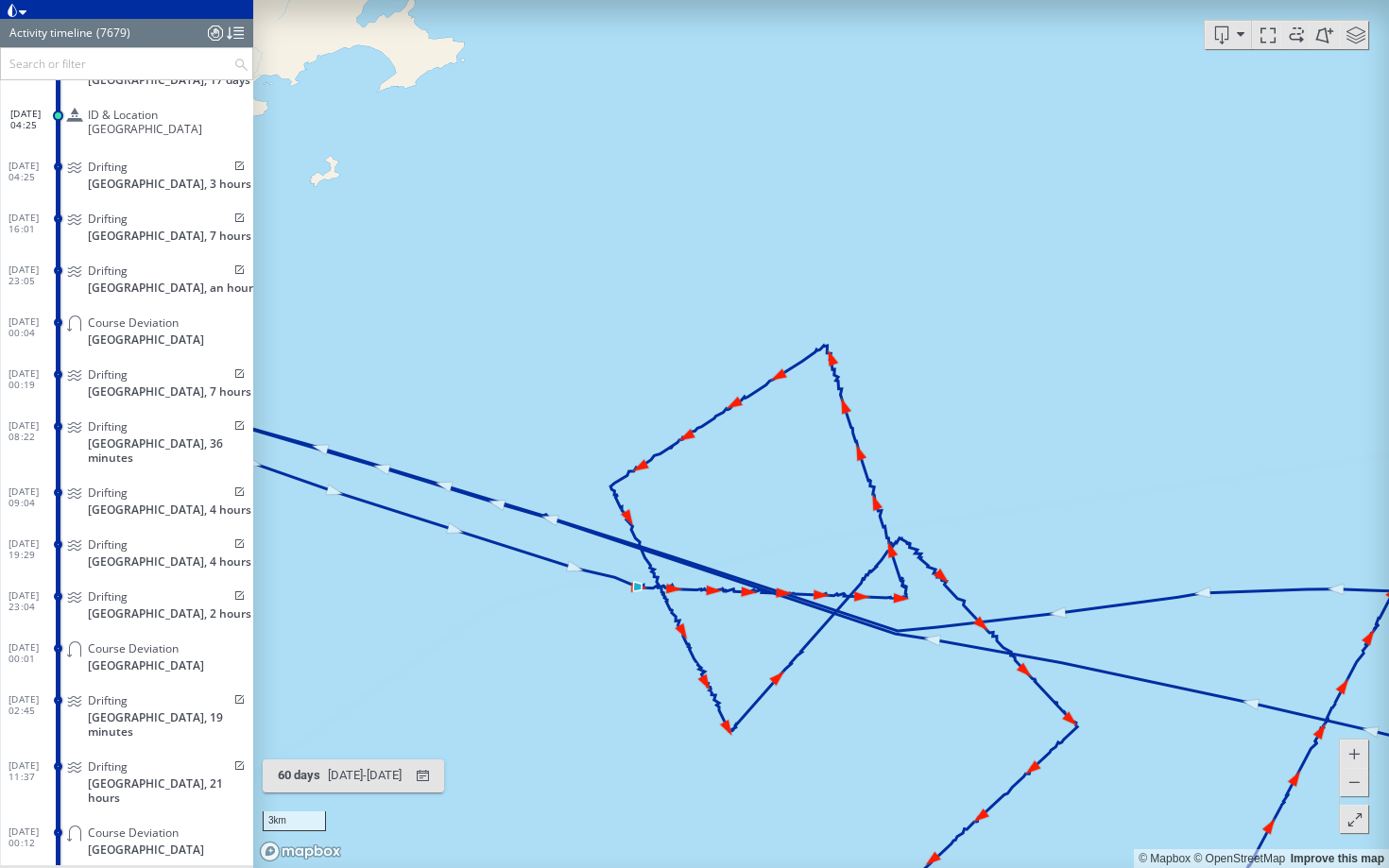 drag, startPoint x: 760, startPoint y: 624, endPoint x: 669, endPoint y: 624, distance: 91 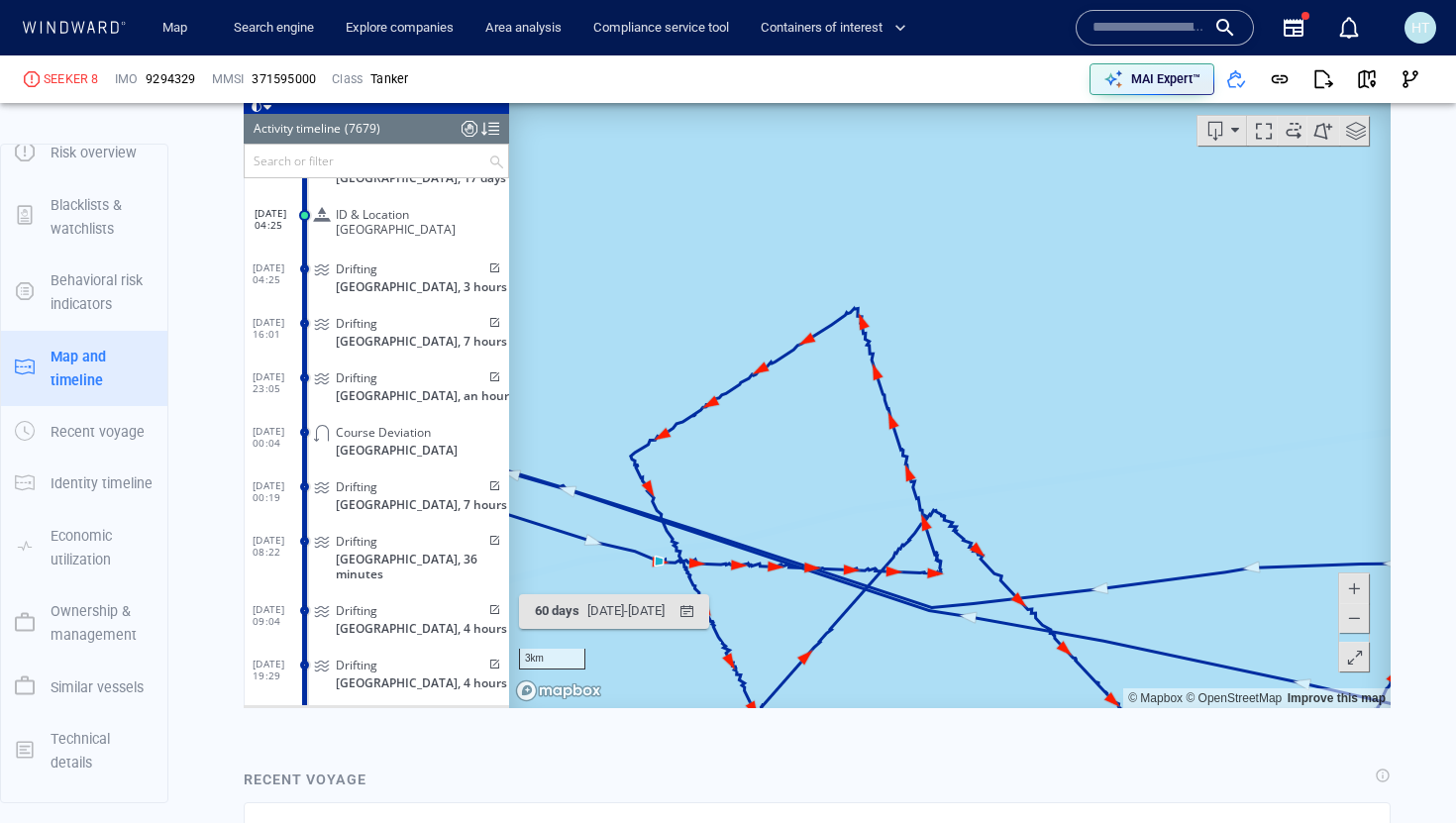 scroll, scrollTop: 2012, scrollLeft: 0, axis: vertical 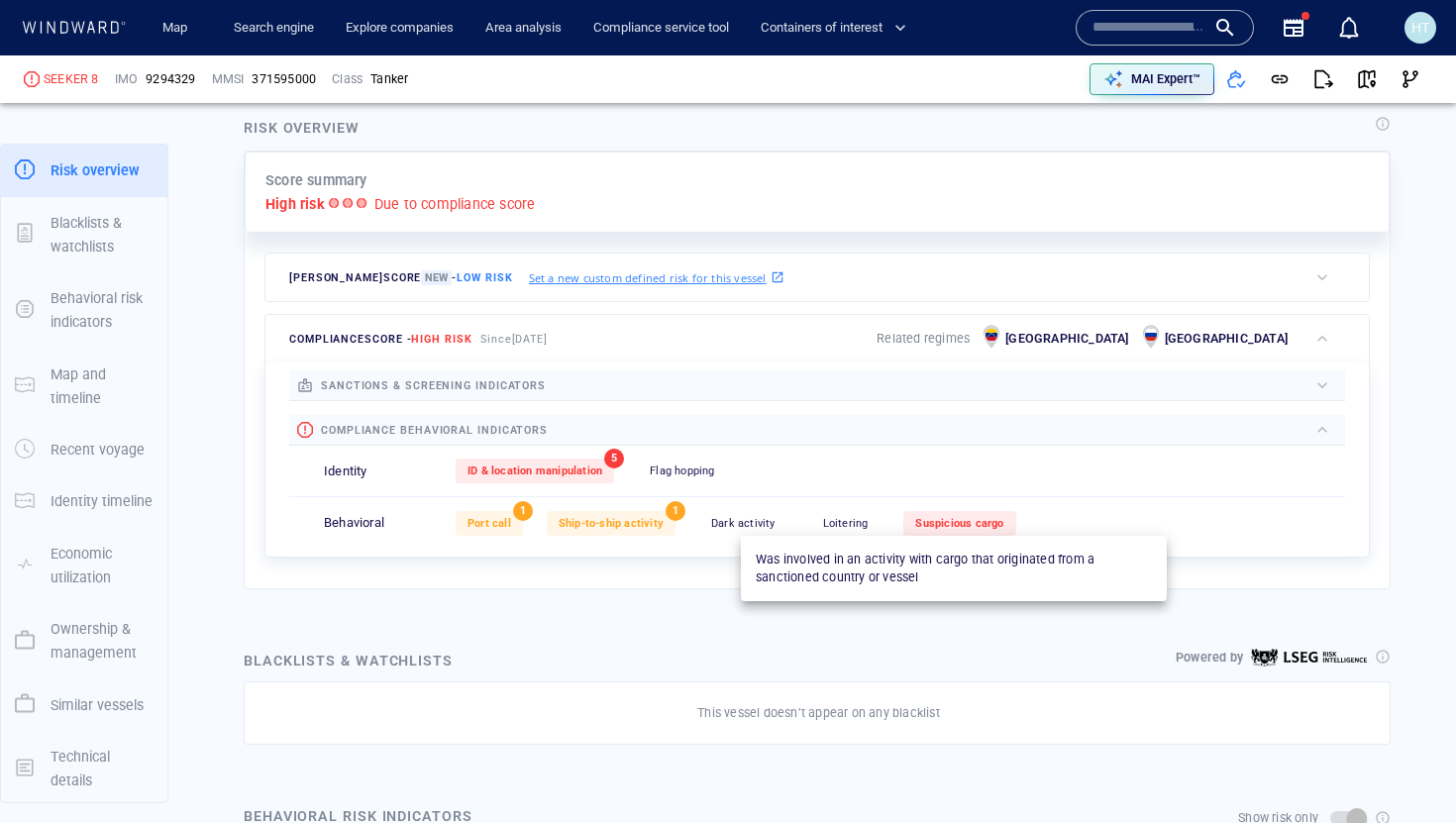 click on "Suspicious cargo" at bounding box center [959, 523] 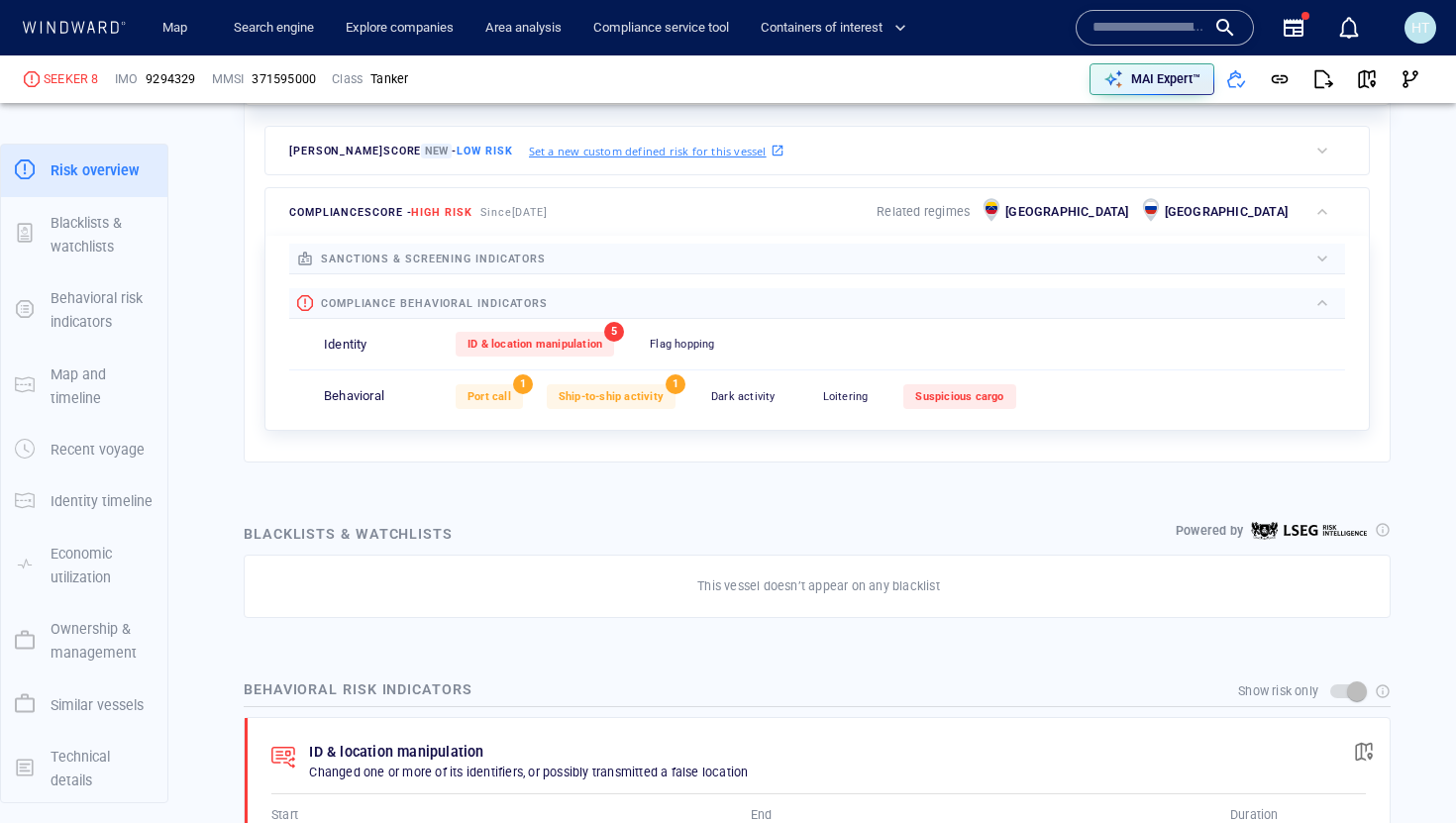scroll, scrollTop: 723, scrollLeft: 0, axis: vertical 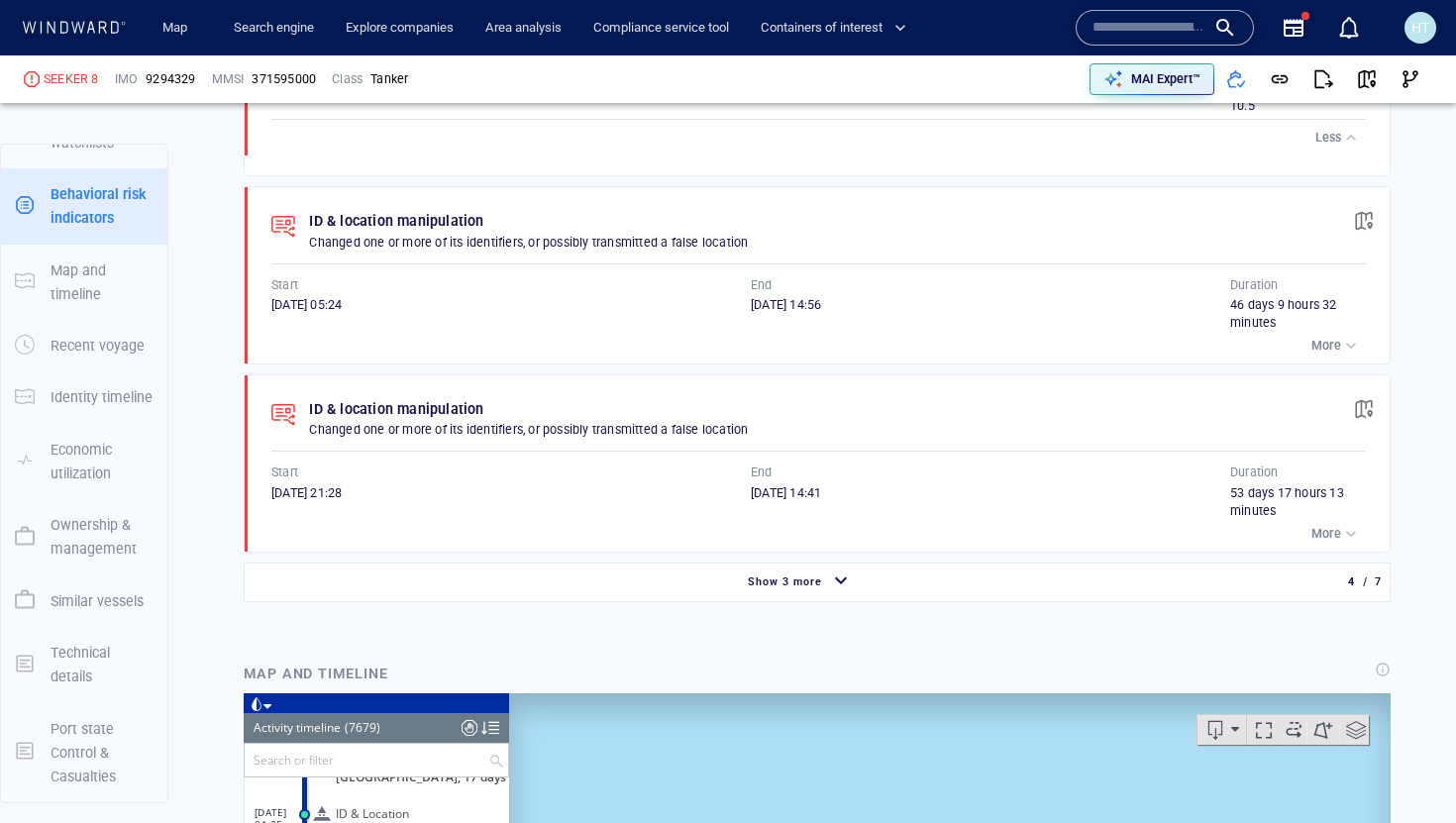 click at bounding box center [841, 581] 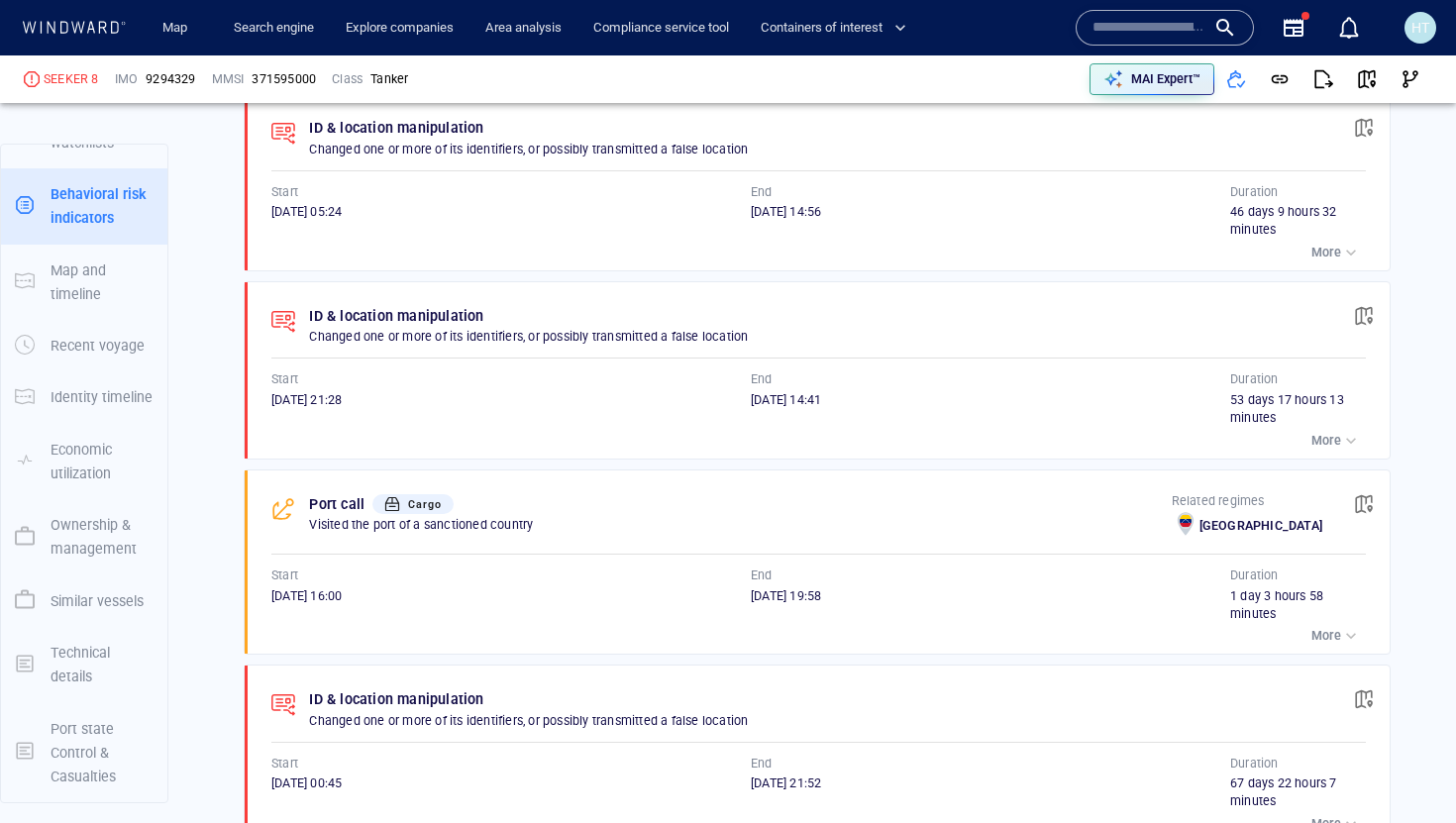 scroll, scrollTop: 1720, scrollLeft: 0, axis: vertical 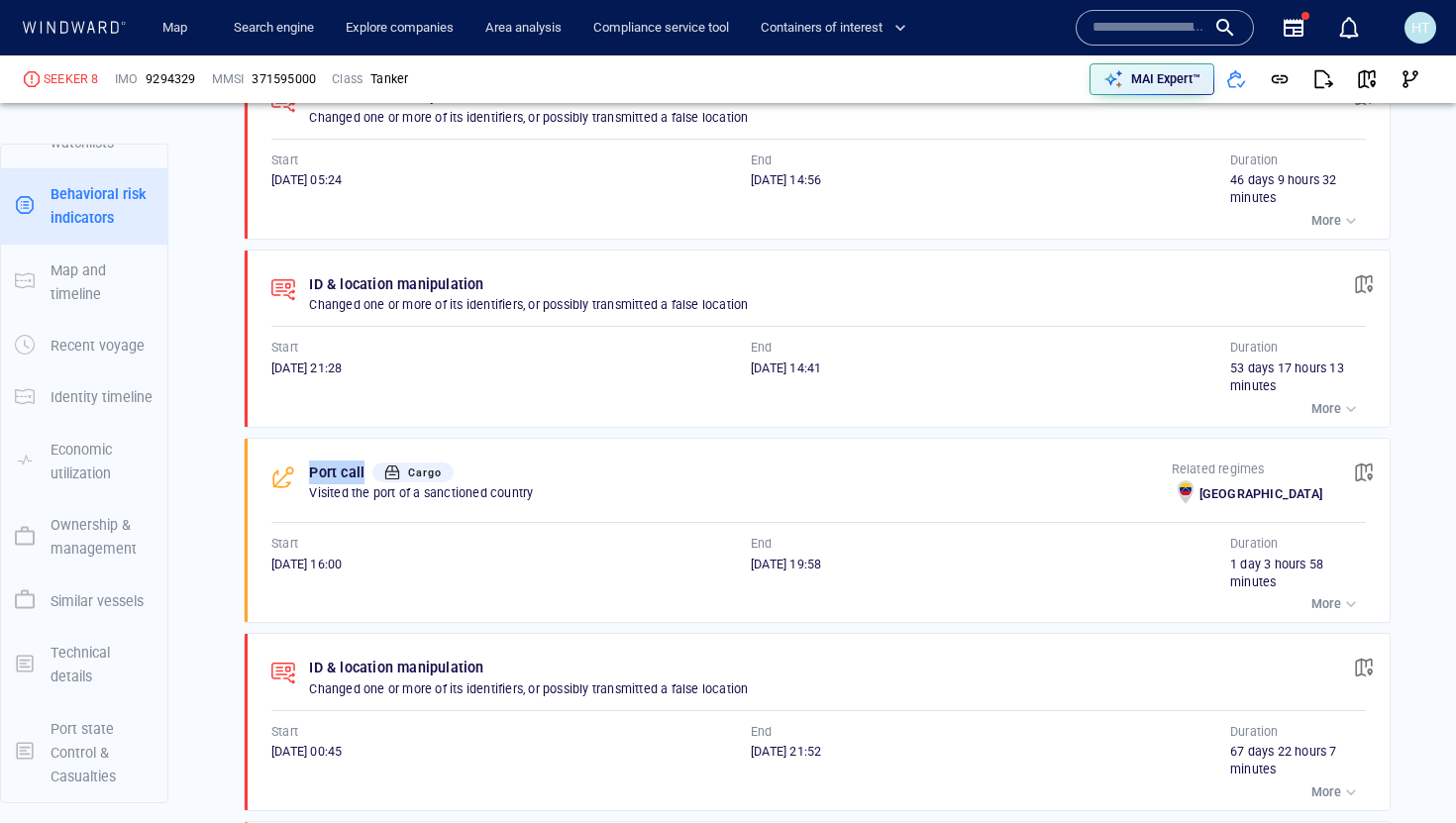 drag, startPoint x: 308, startPoint y: 450, endPoint x: 381, endPoint y: 450, distance: 73 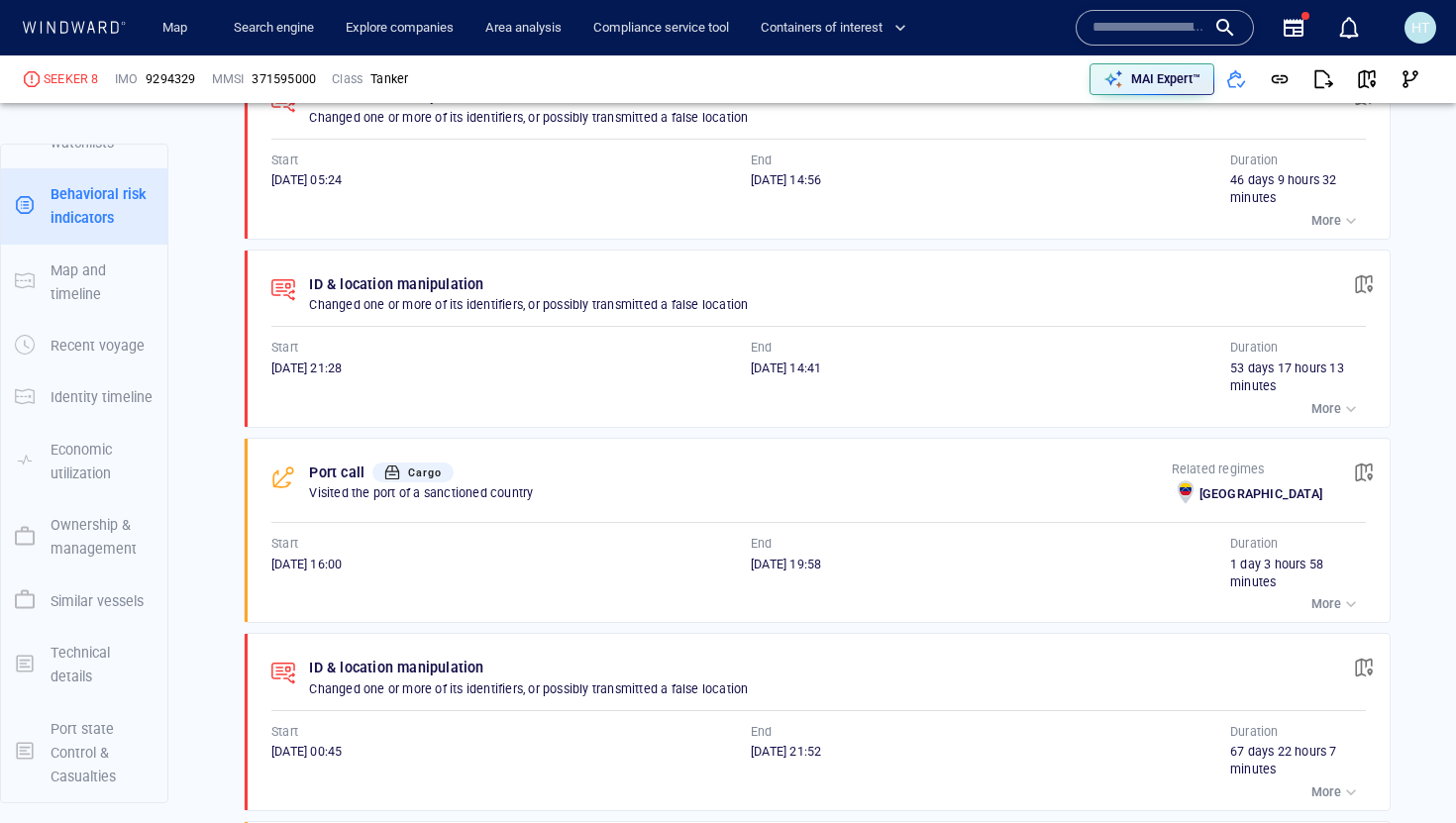 click on "Start" at bounding box center [511, 544] 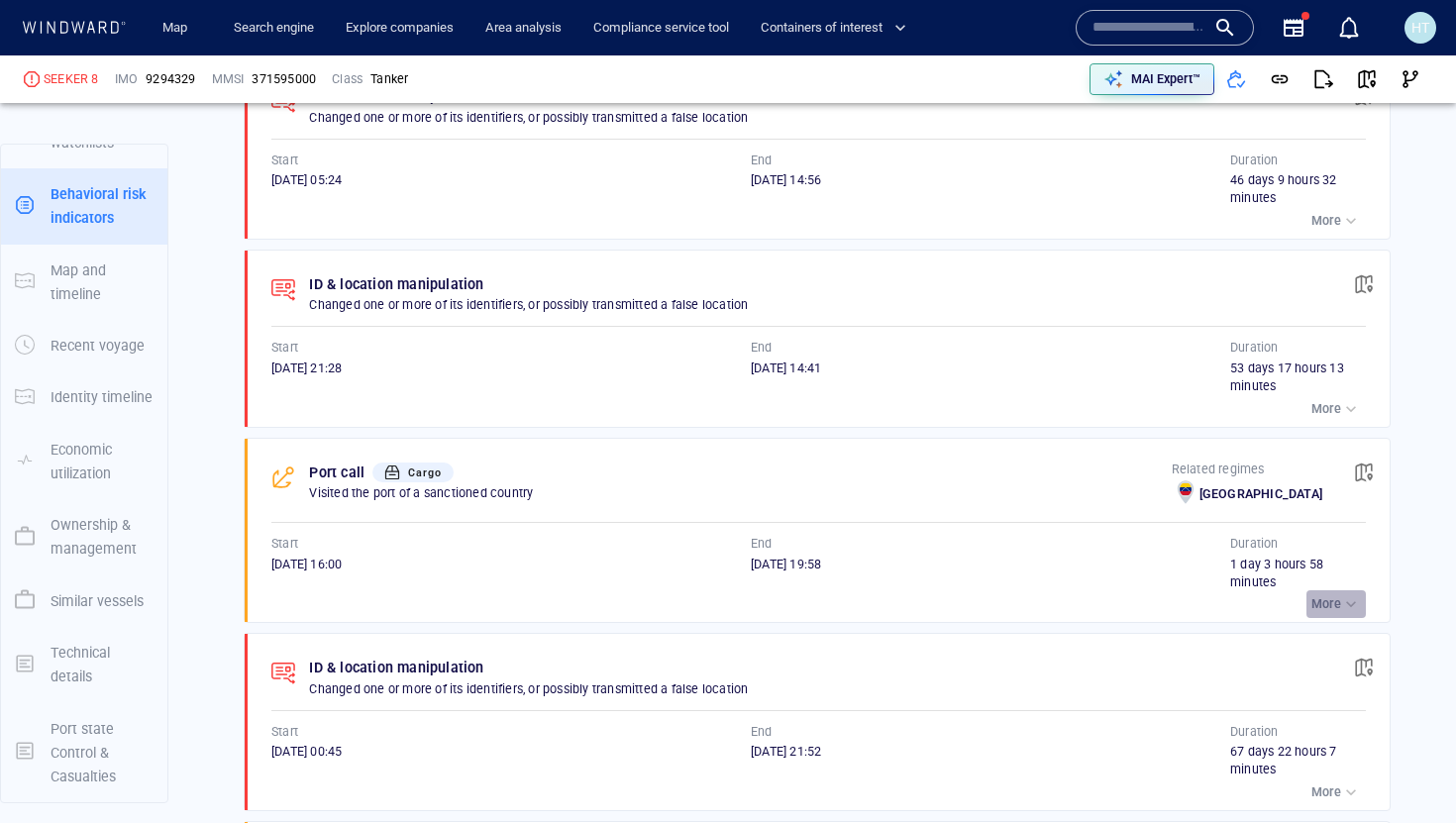 click at bounding box center (1351, 604) 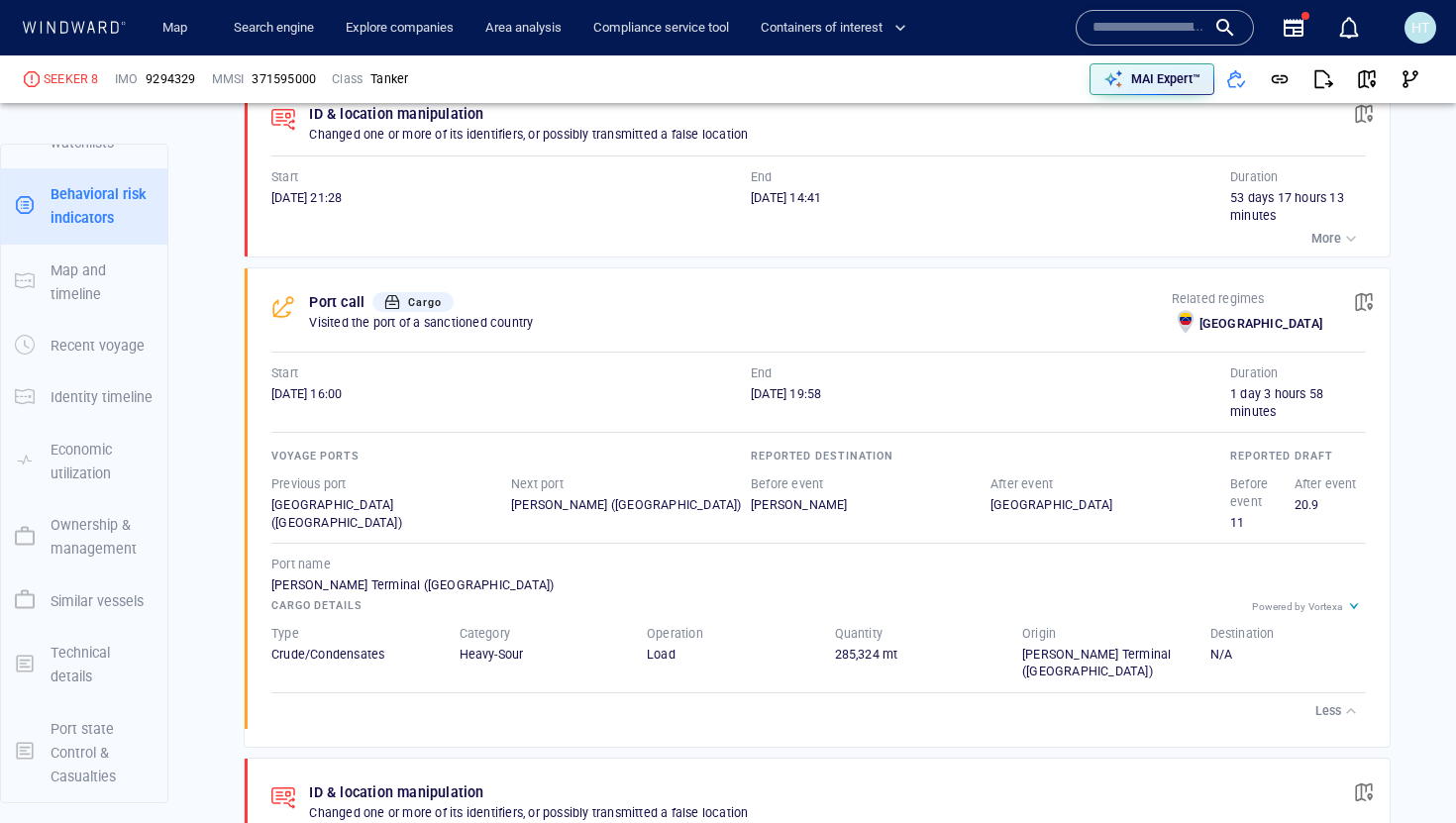 scroll, scrollTop: 1901, scrollLeft: 0, axis: vertical 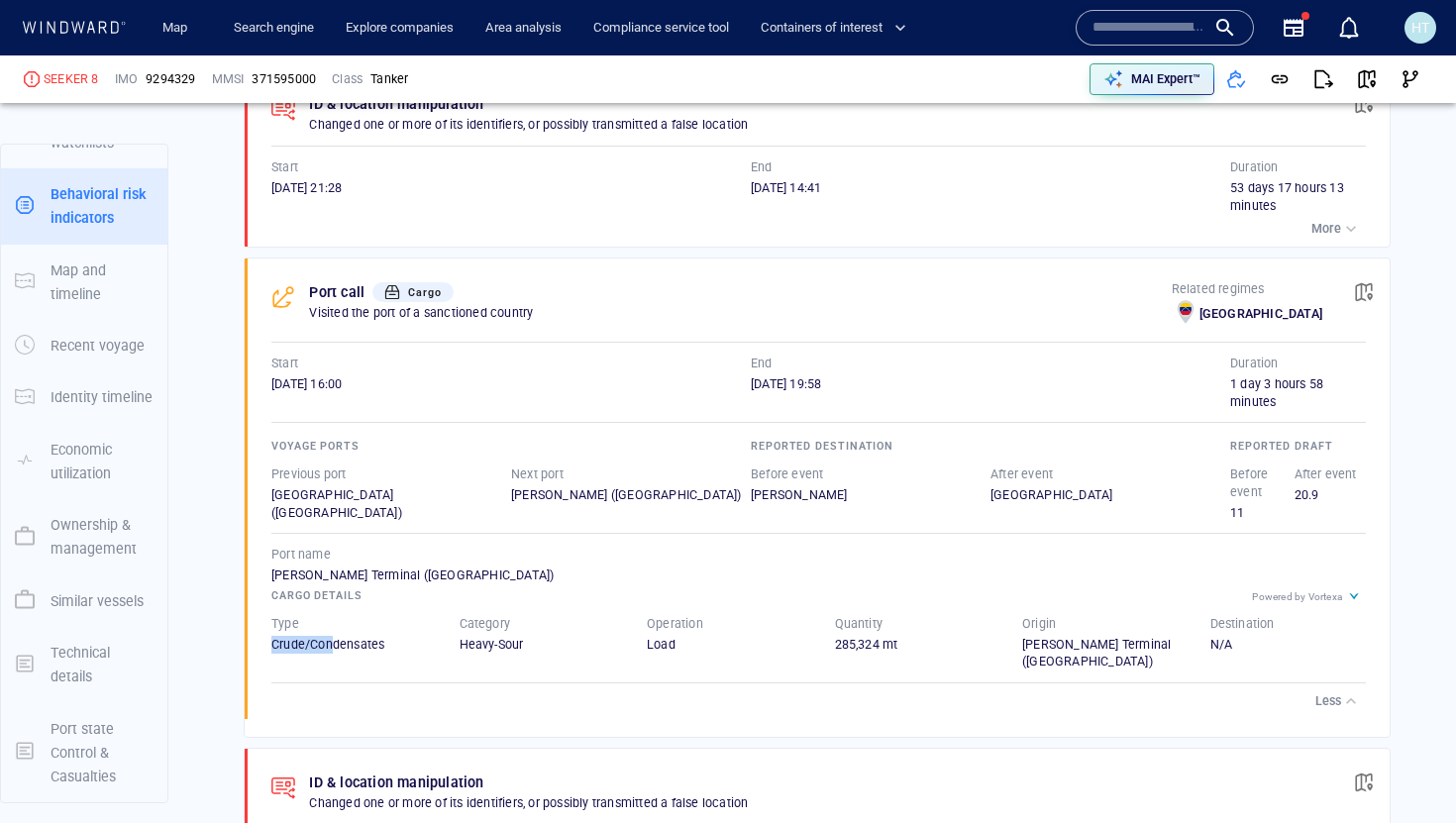 drag, startPoint x: 270, startPoint y: 628, endPoint x: 332, endPoint y: 627, distance: 62.008064 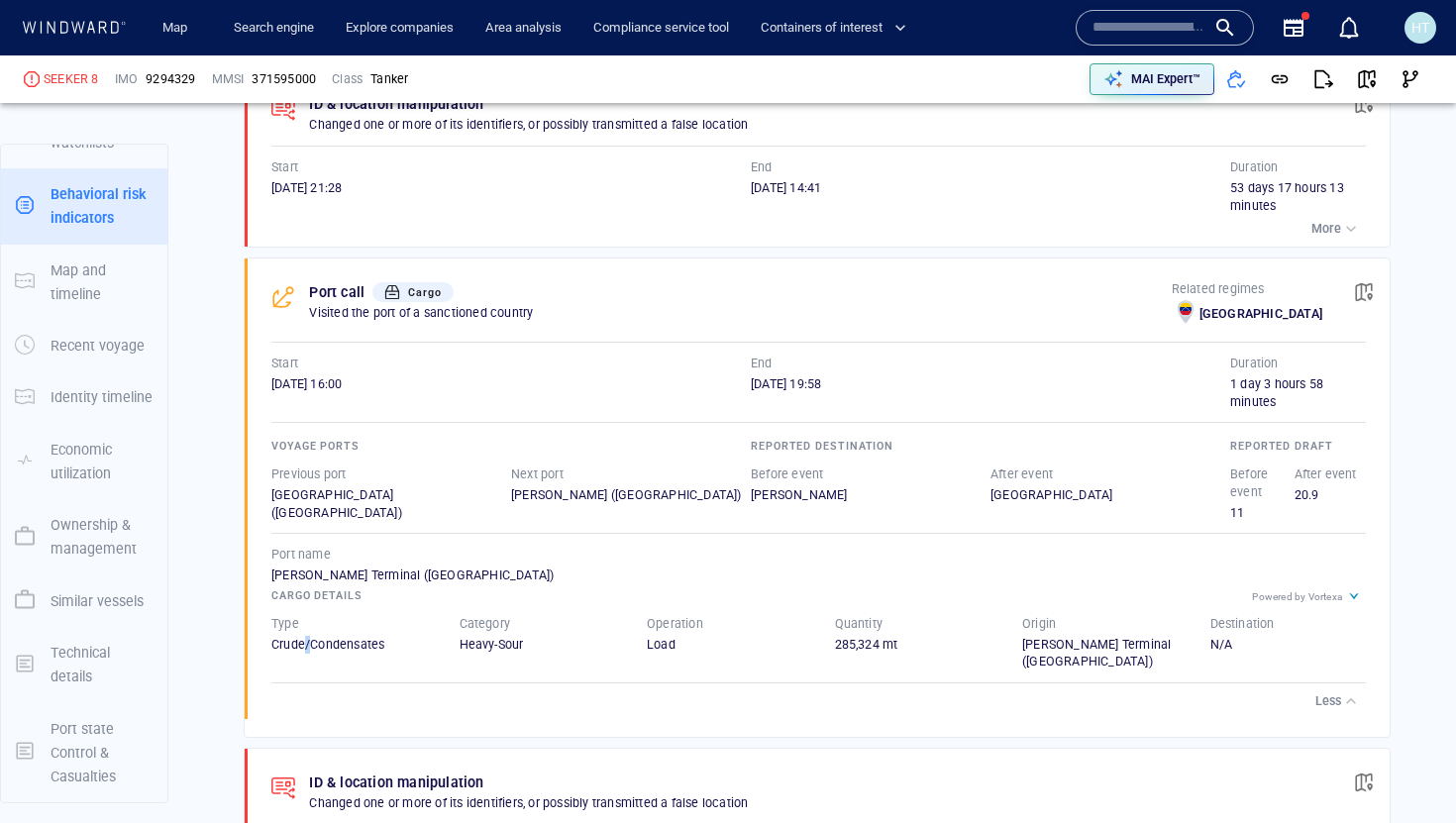 click on "Crude/Condensates" at bounding box center (350, 645) 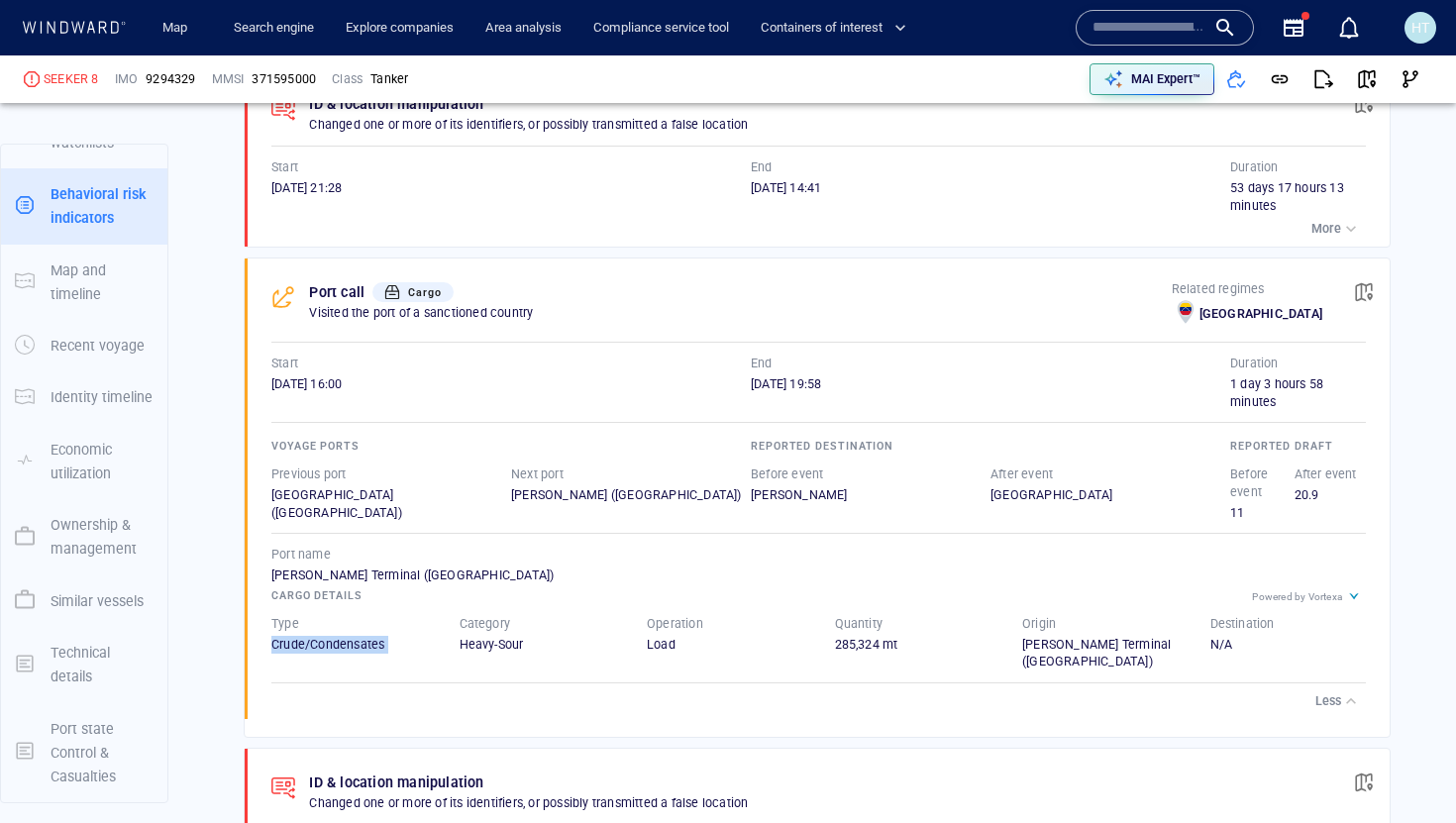 click on "Crude/Condensates" at bounding box center [350, 645] 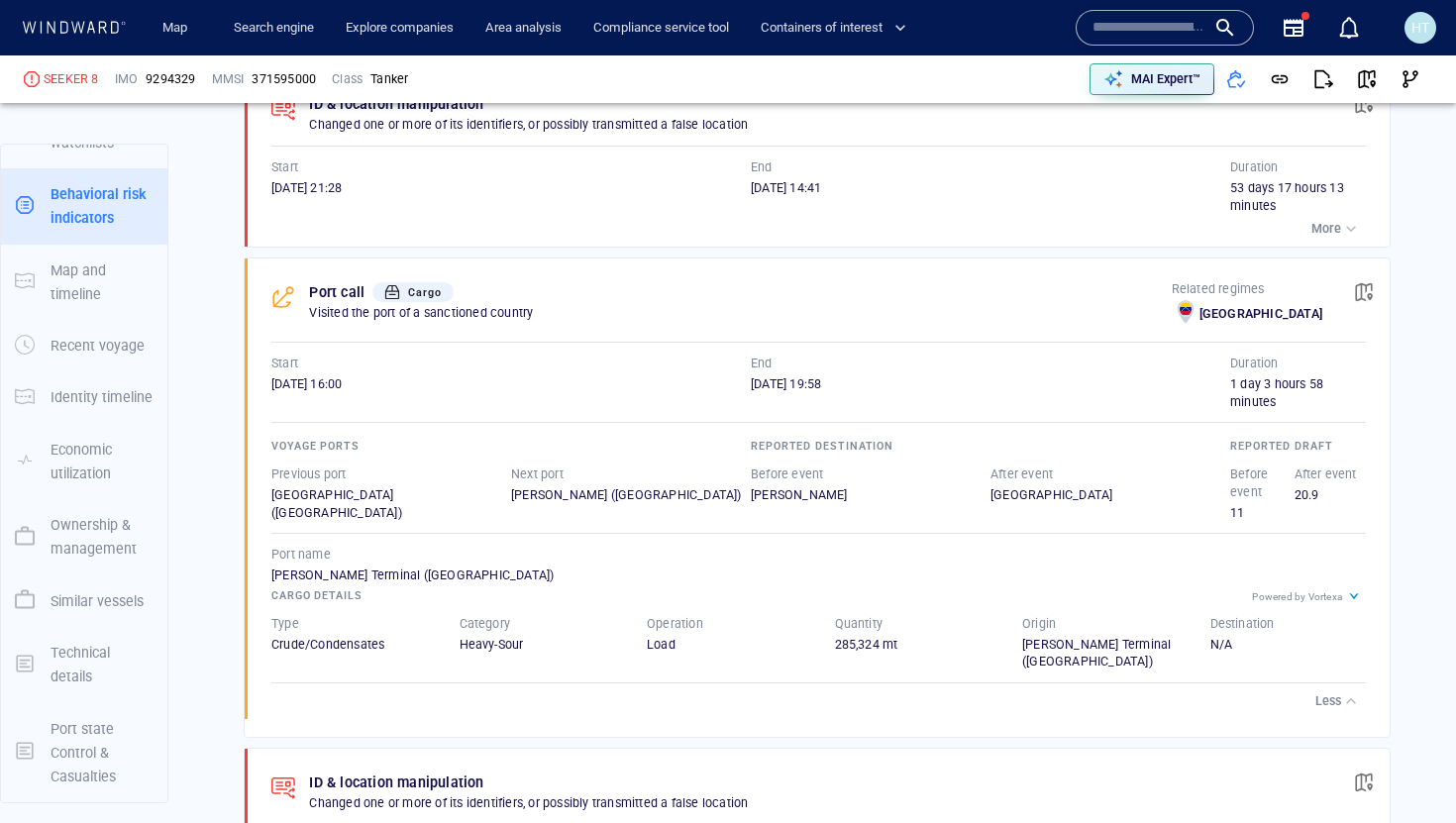 click on "Port call Cargo Visited the port of a sanctioned country Related regimes Venezuela Start 05/12/2023   16:00 End 06/12/2023   19:58 Duration 1   day   3   hours   58   minutes Voyage ports Previous port Malongo Oil Terminal (Angola) Next port Dong Jia Kou (China) Reported destination Before event JOSE After event TANJUNG BRUAS Reported draft Before event 11 After event 20.9 Port name Jose Terminal (Venezuela) Powered by Vortexa Cargo details Type Crude/Condensates Category Heavy-Sour Operation Load Quantity 285,324 mt Origin Jose Terminal (Venezuela) Destination N/A Less" at bounding box center (823, 488) 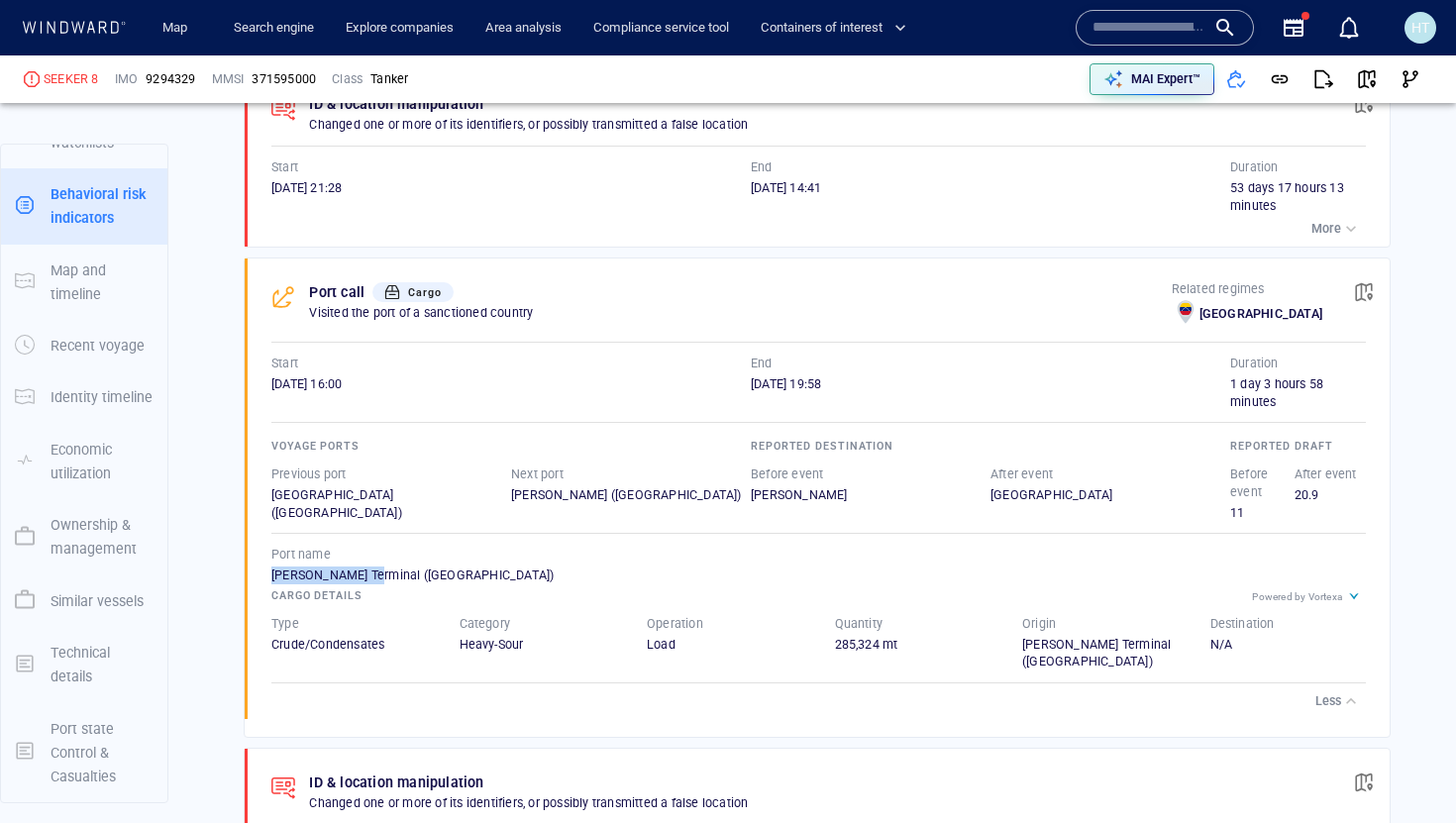 drag, startPoint x: 263, startPoint y: 554, endPoint x: 365, endPoint y: 551, distance: 102.04411 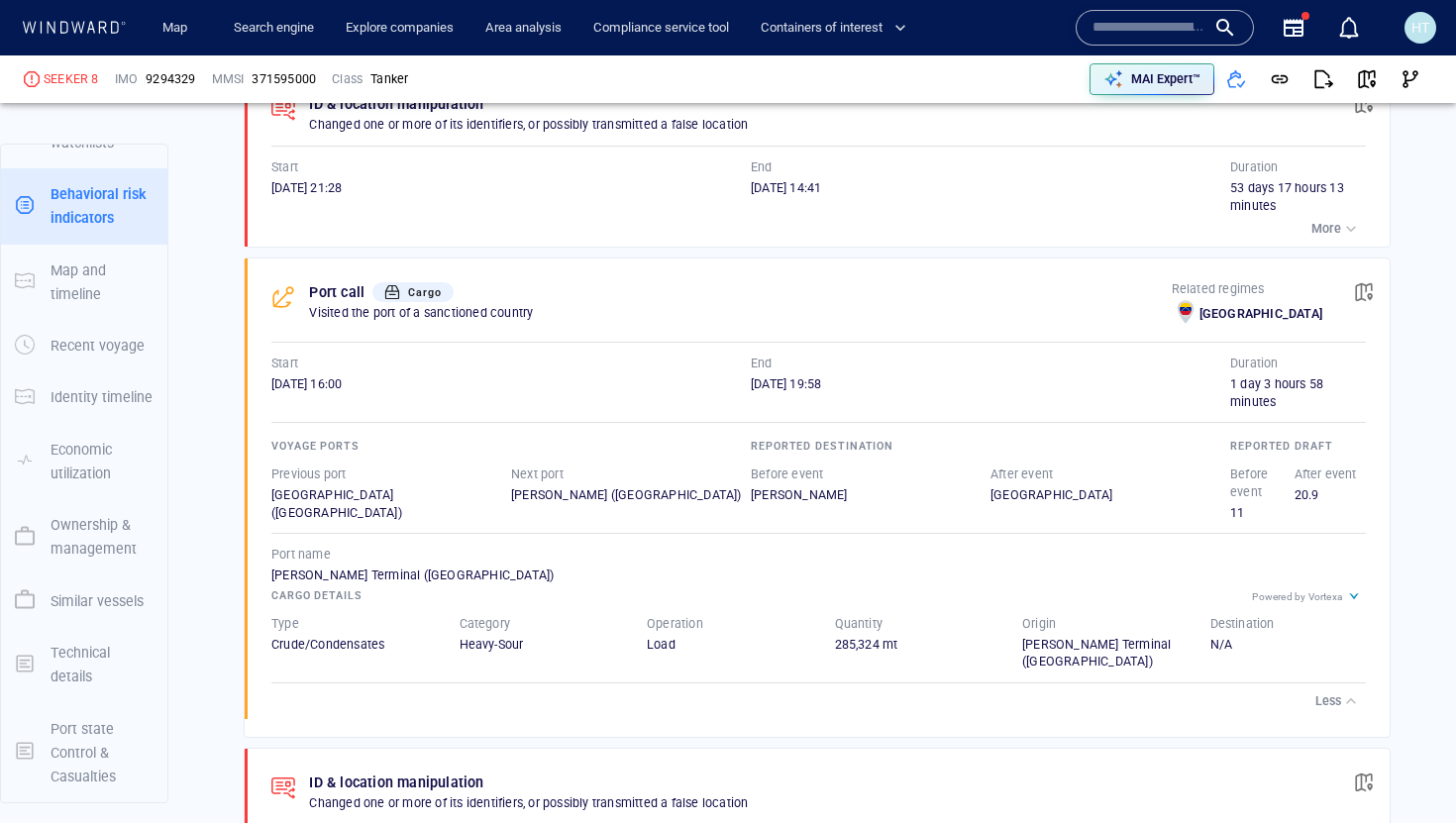 click on "Port call Cargo Visited the port of a sanctioned country Related regimes Venezuela Start 05/12/2023   16:00 End 06/12/2023   19:58 Duration 1   day   3   hours   58   minutes Voyage ports Previous port Malongo Oil Terminal (Angola) Next port Dong Jia Kou (China) Reported destination Before event JOSE After event TANJUNG BRUAS Reported draft Before event 11 After event 20.9 Port name Jose Terminal (Venezuela) Powered by Vortexa Cargo details Type Crude/Condensates Category Heavy-Sour Operation Load Quantity 285,324 mt Origin Jose Terminal (Venezuela) Destination N/A Less" at bounding box center (817, 497) 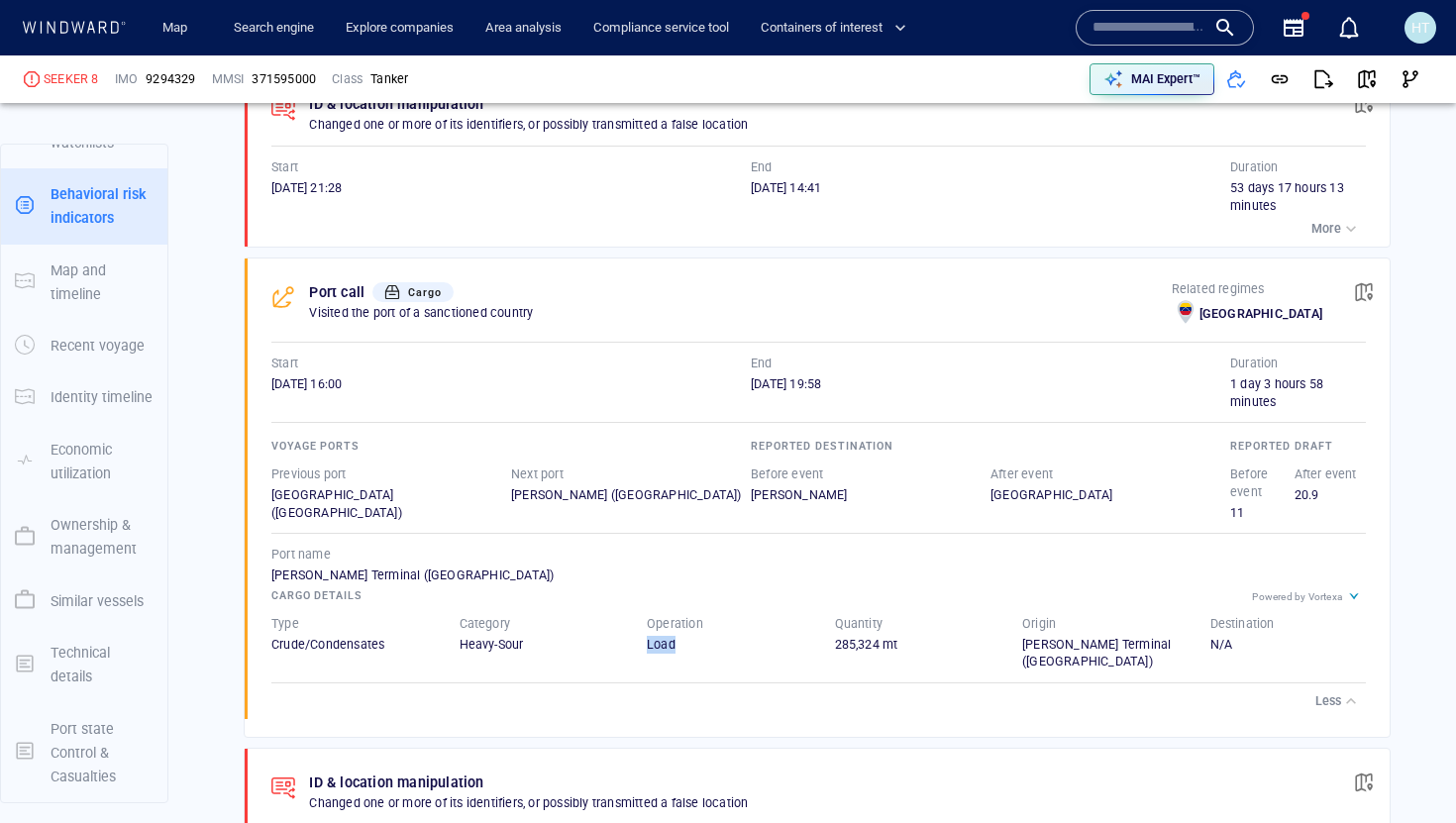 click on "Load" at bounding box center (725, 645) 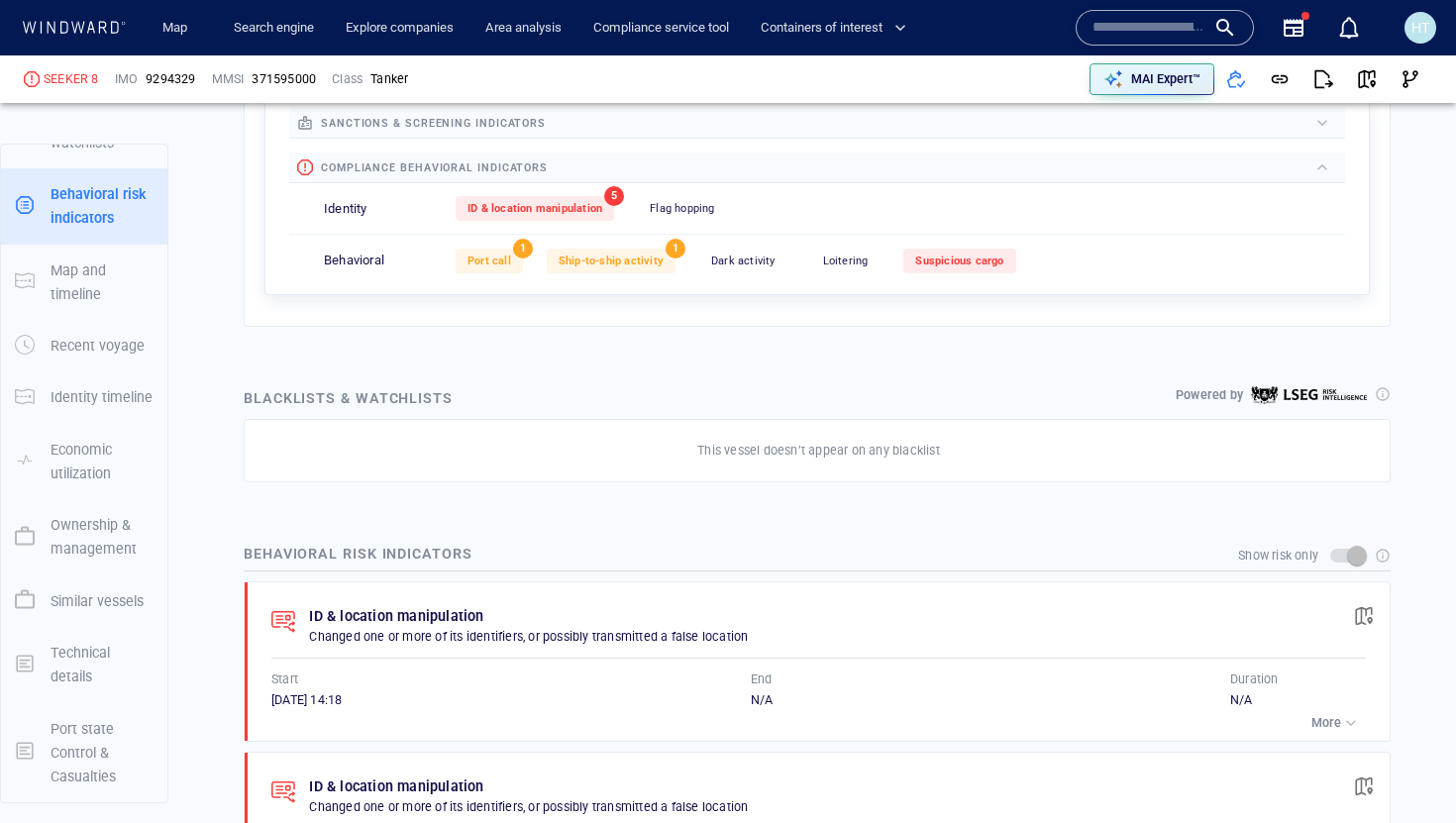scroll, scrollTop: 51, scrollLeft: 0, axis: vertical 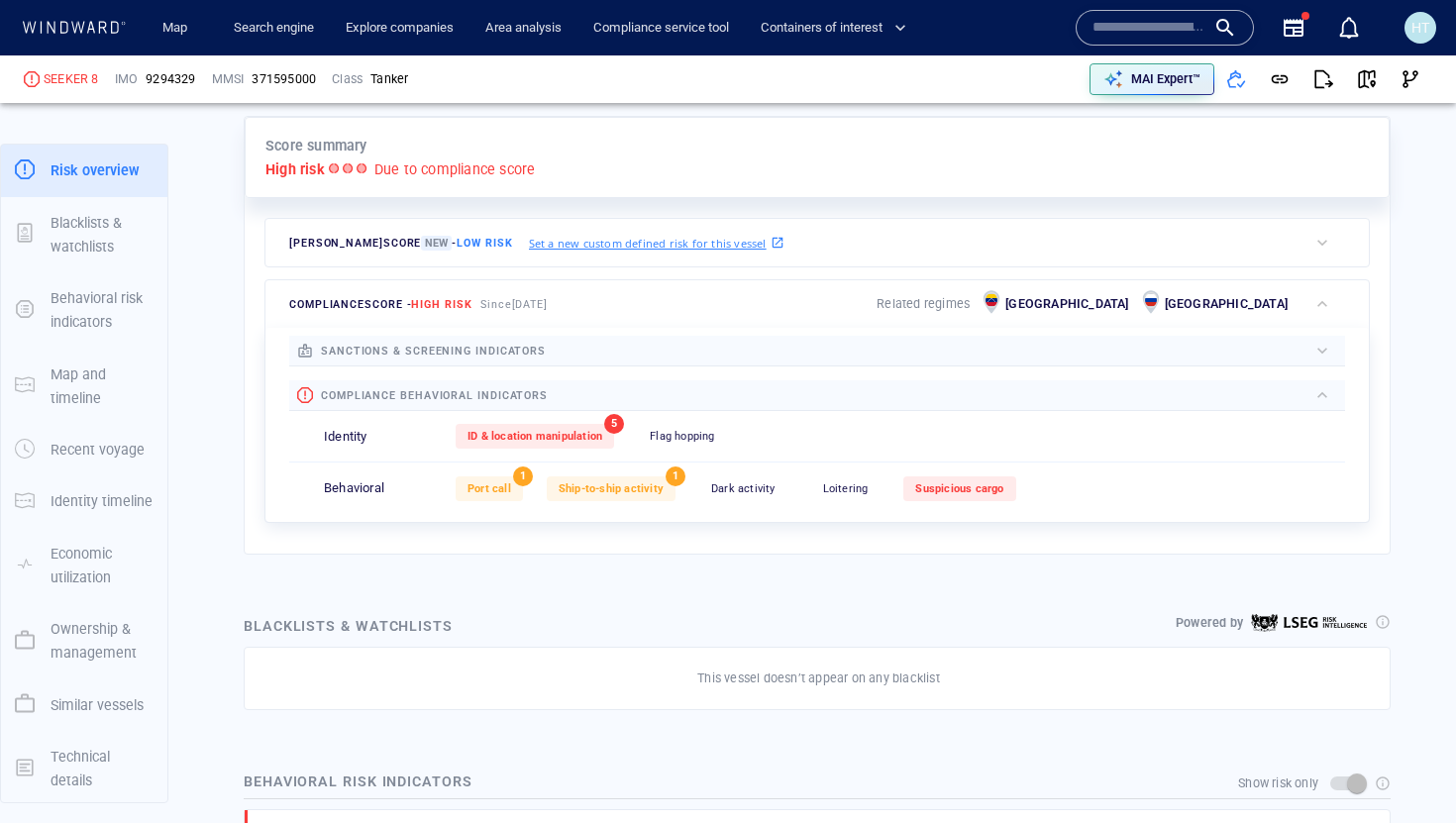 click at bounding box center [927, 395] 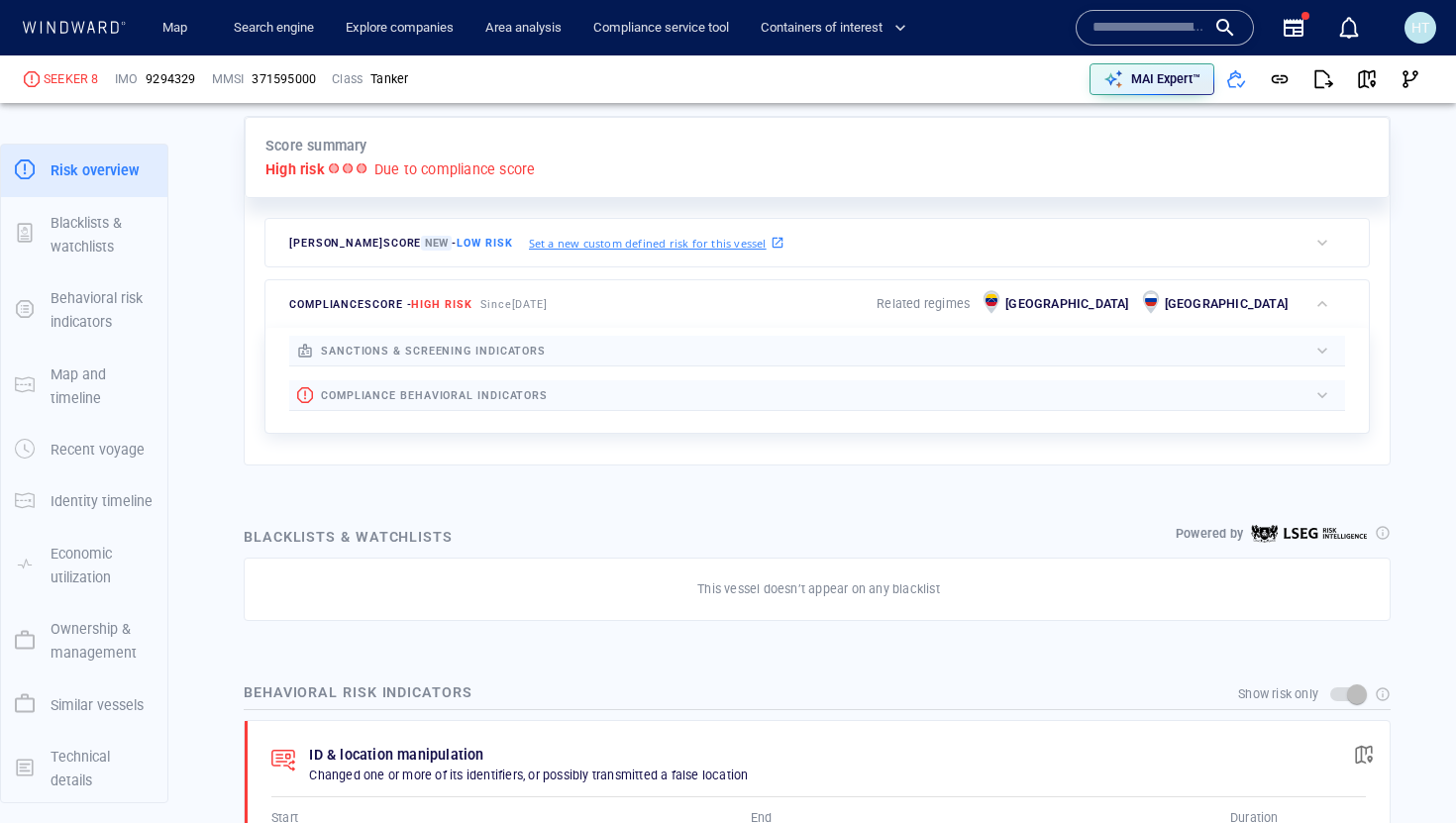 scroll, scrollTop: 934, scrollLeft: 0, axis: vertical 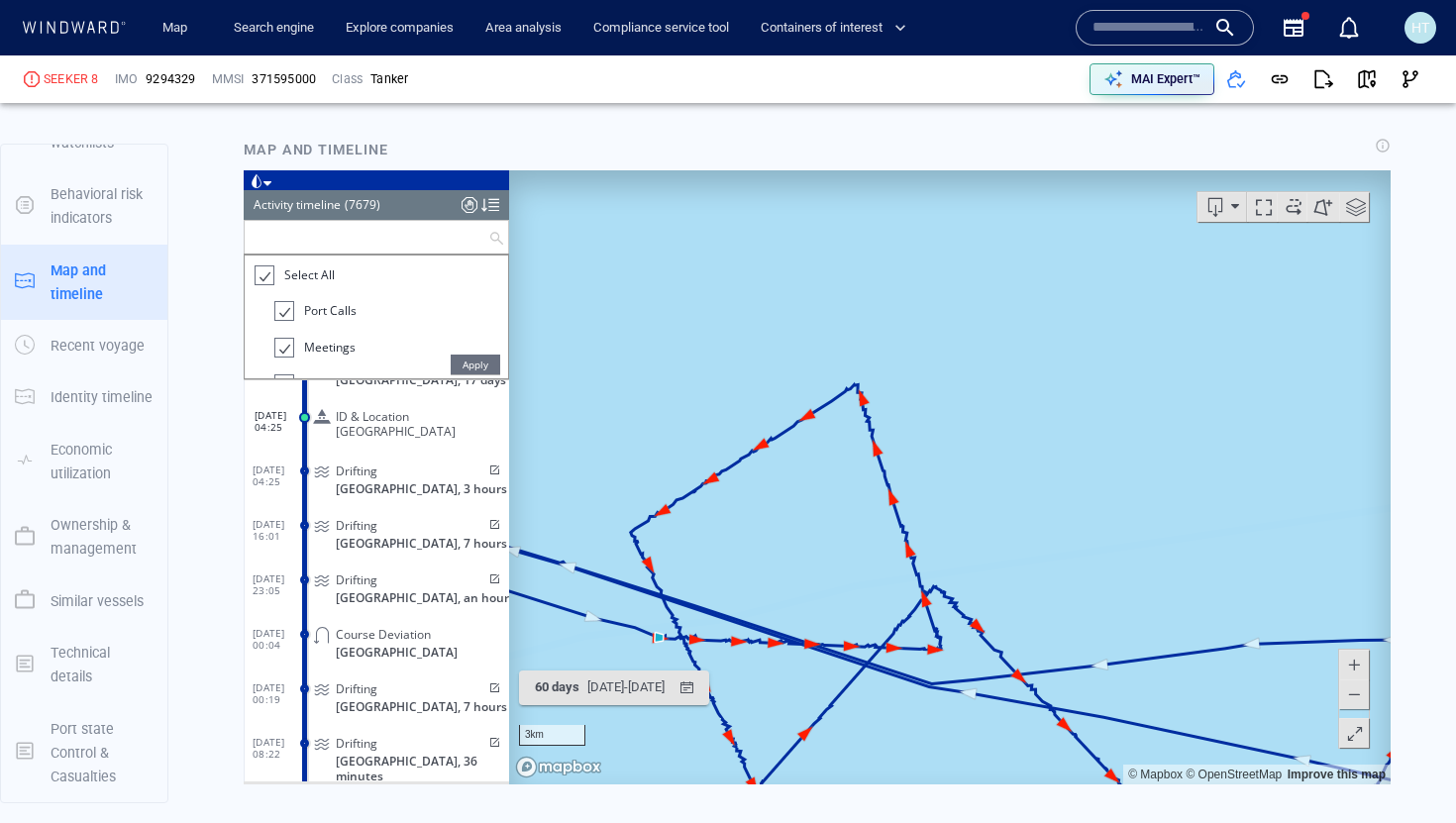 click at bounding box center (366, 236) 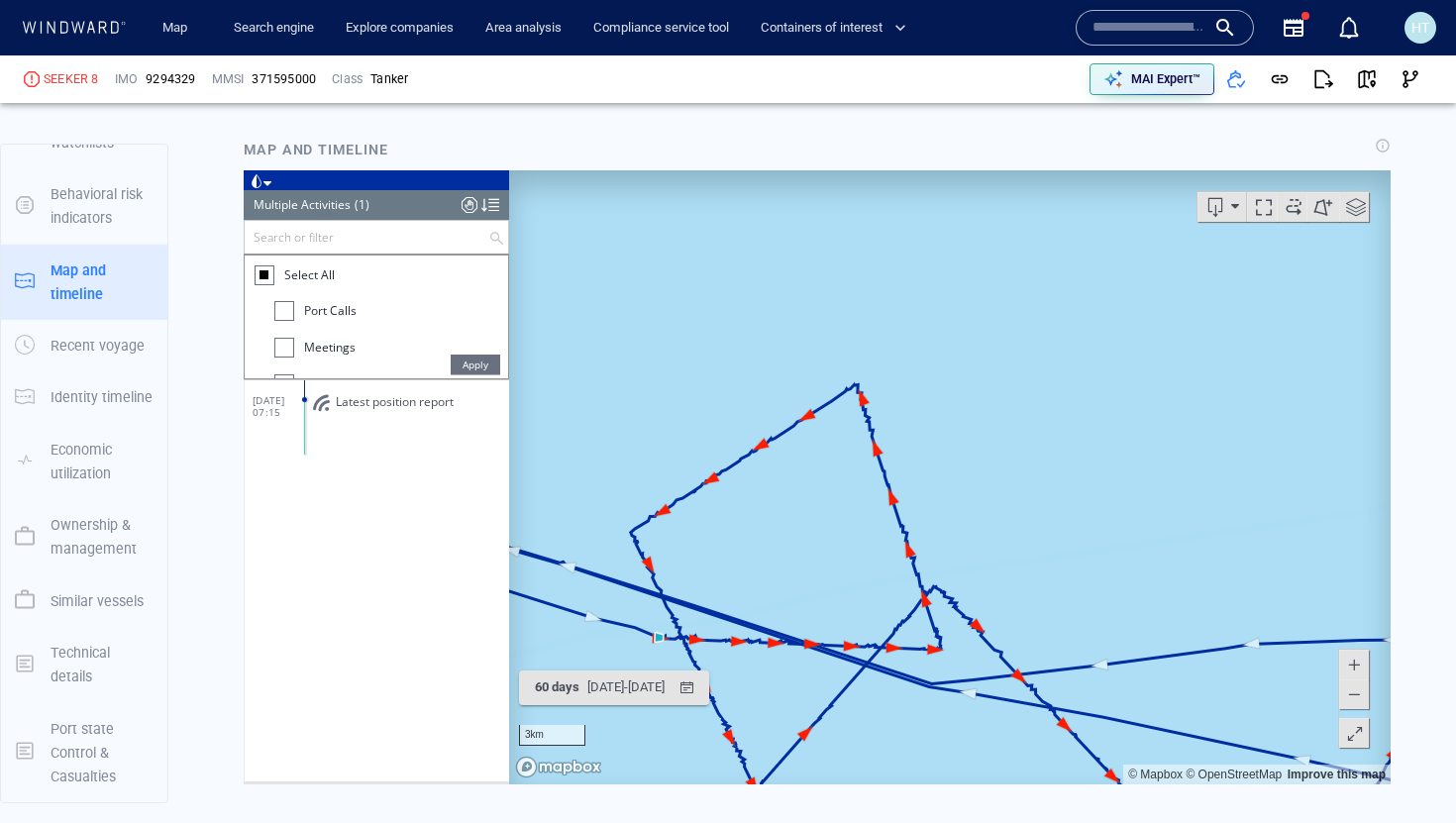 scroll, scrollTop: 0, scrollLeft: 0, axis: both 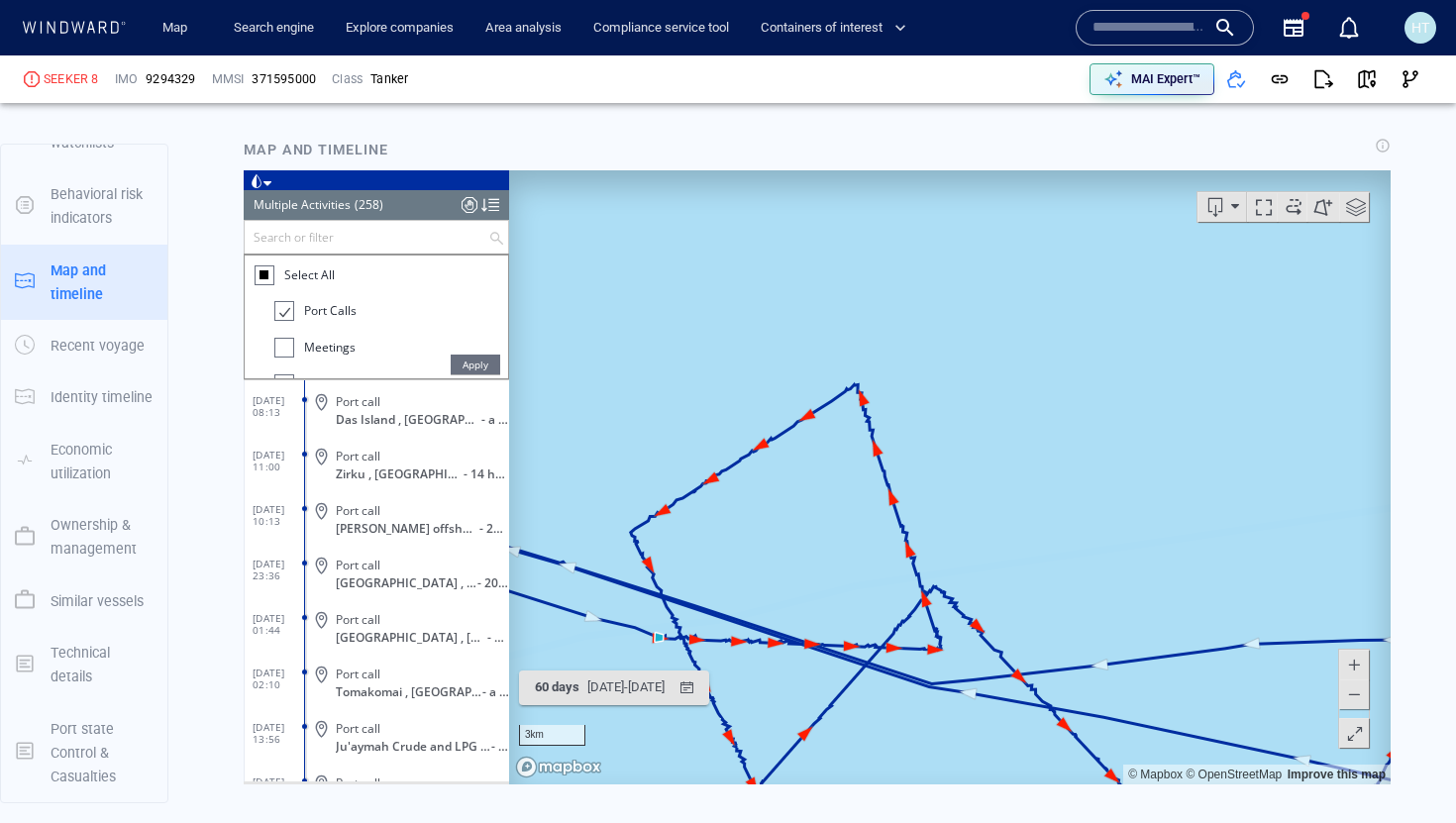 click on "Apply" at bounding box center (475, 363) 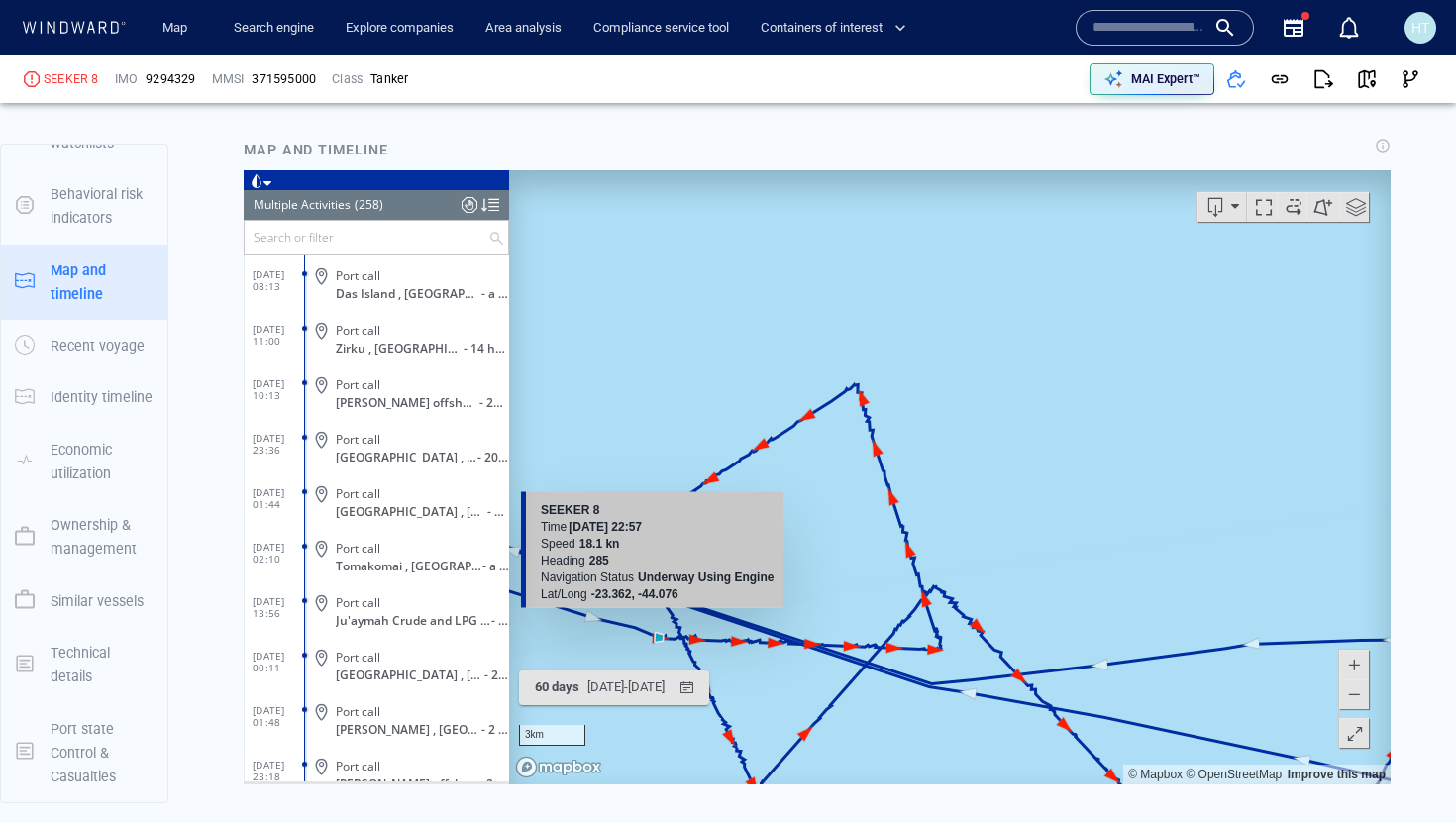 click at bounding box center (366, 236) 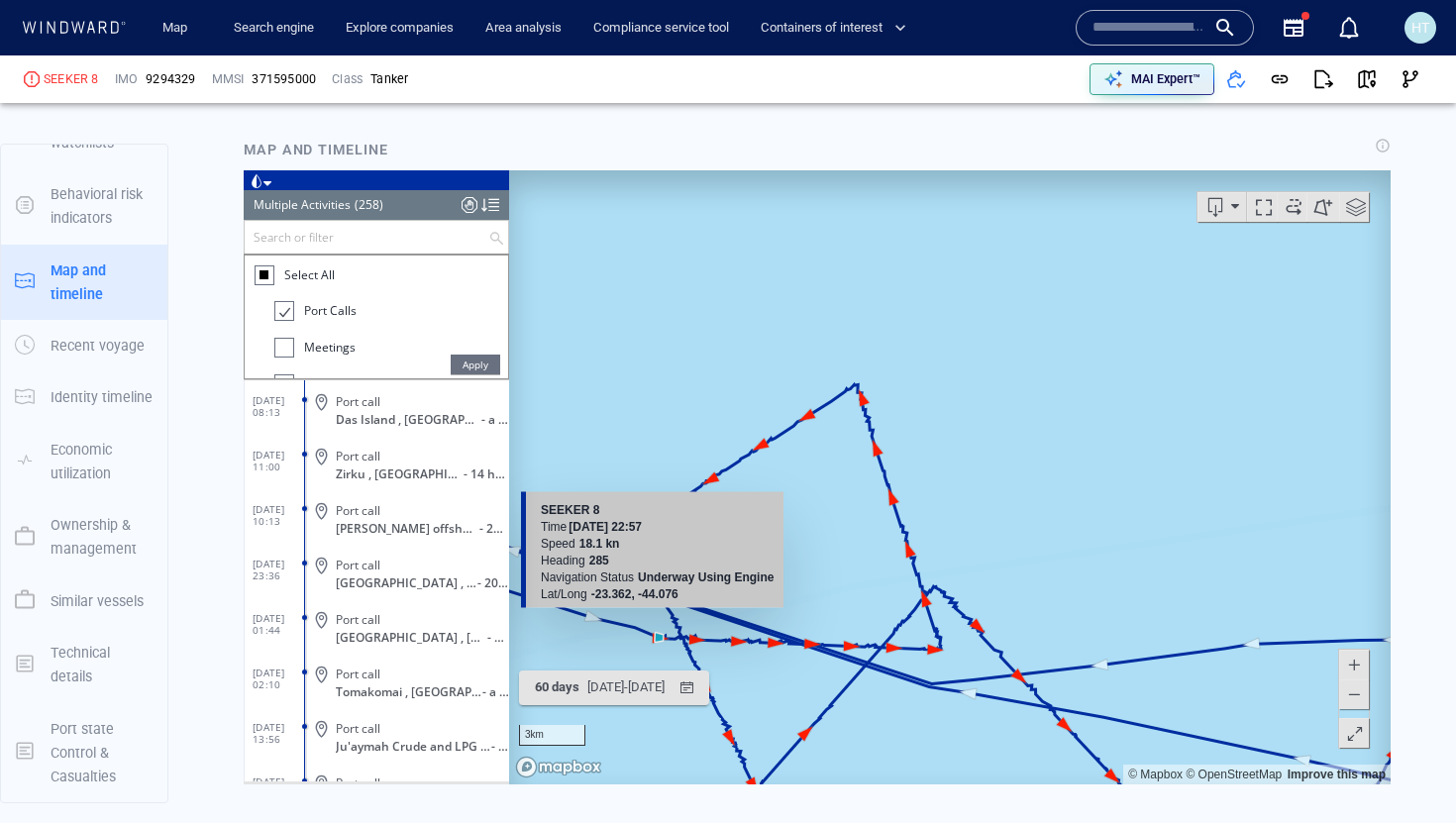 click at bounding box center (263, 273) 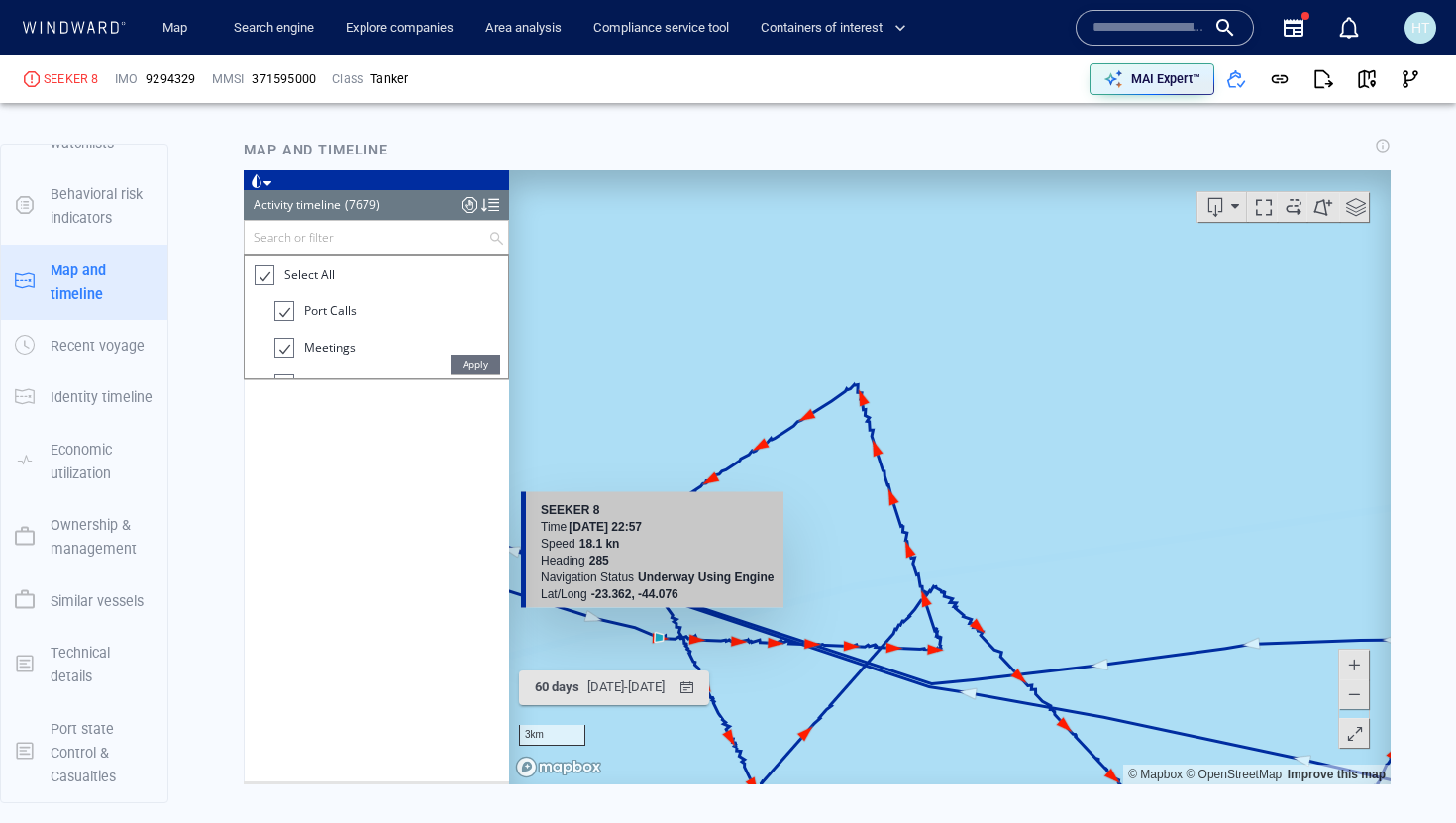 scroll, scrollTop: 13652, scrollLeft: 0, axis: vertical 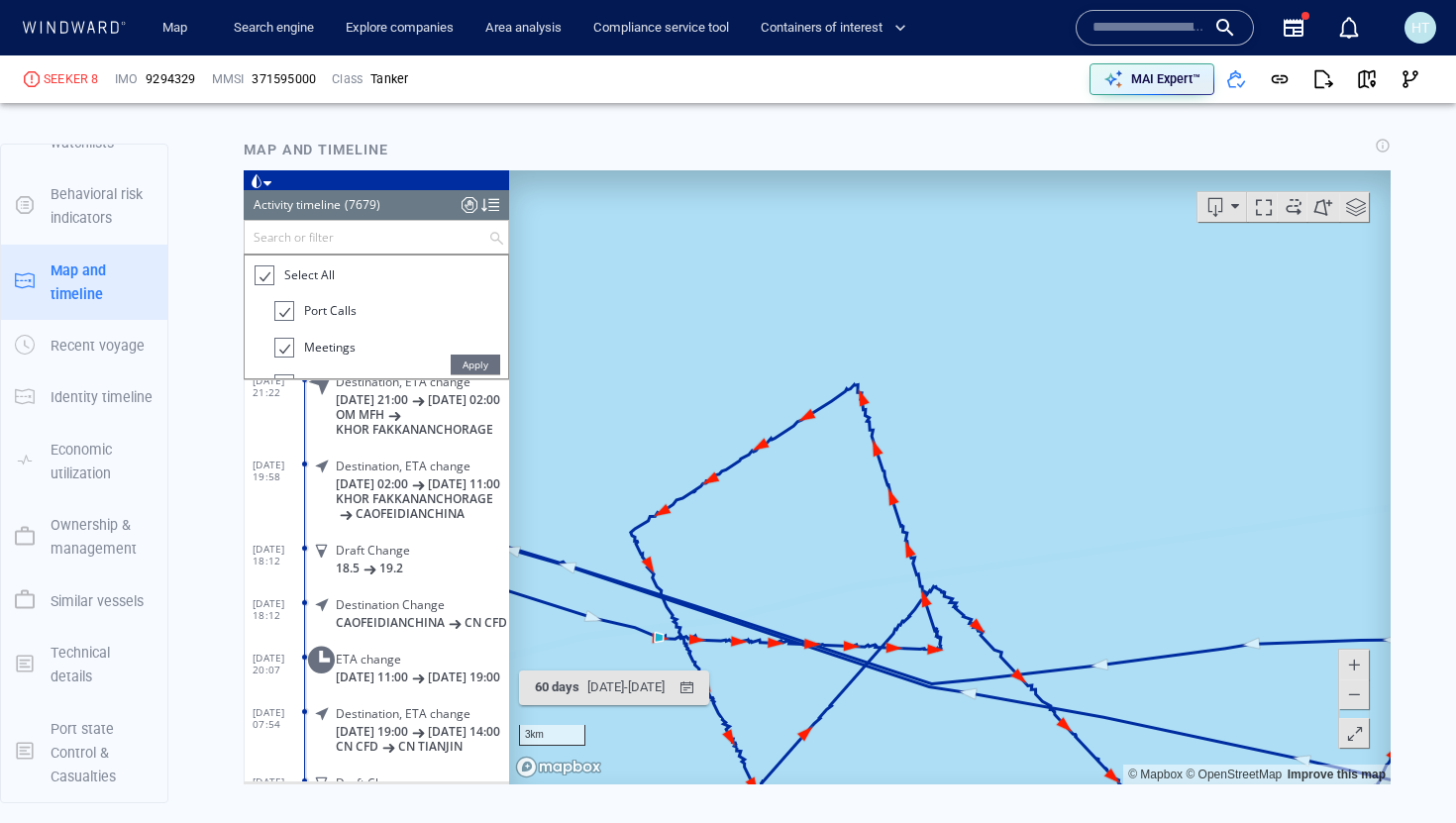 click on "Apply" at bounding box center (475, 363) 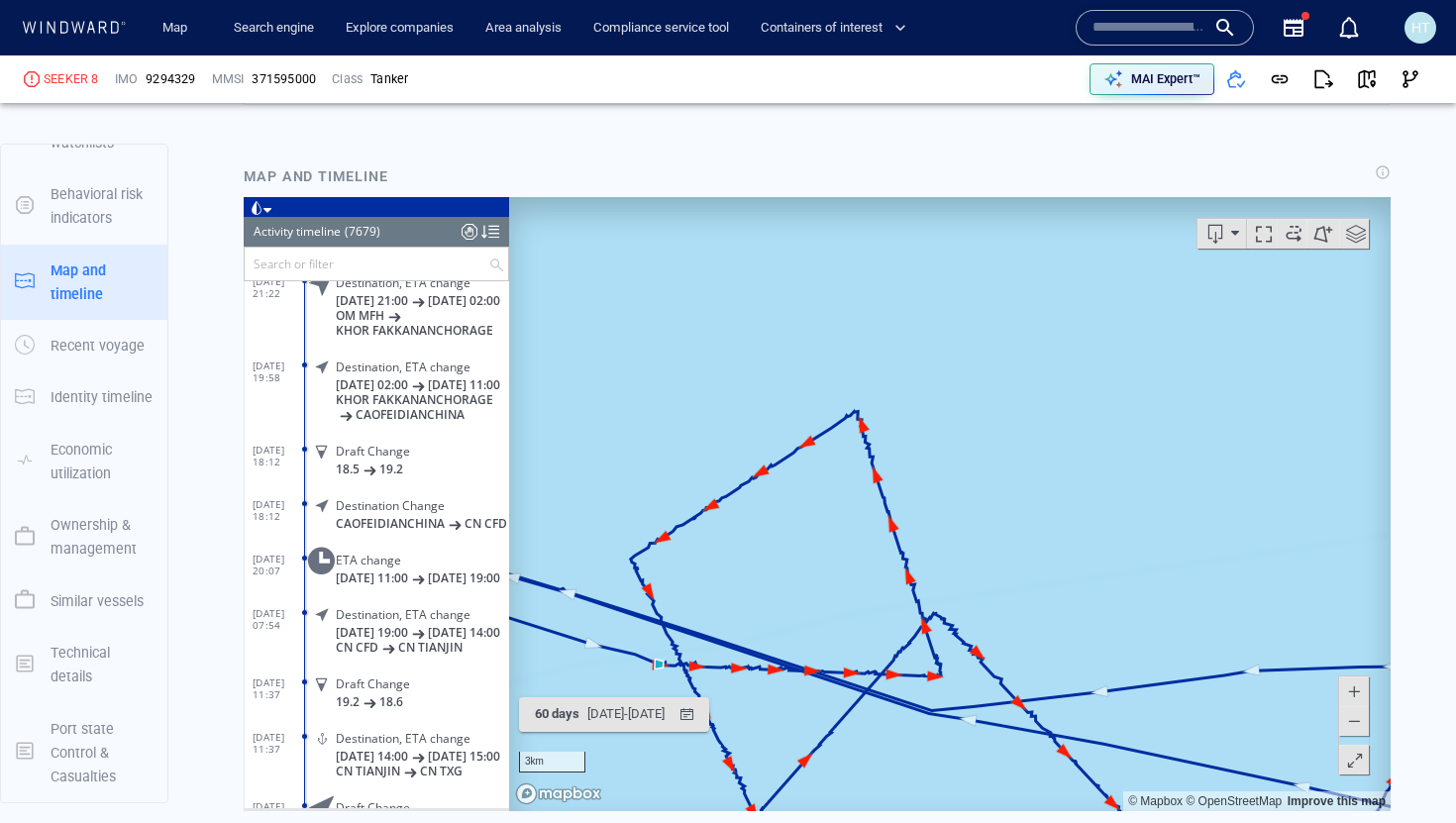 scroll, scrollTop: 2882, scrollLeft: 0, axis: vertical 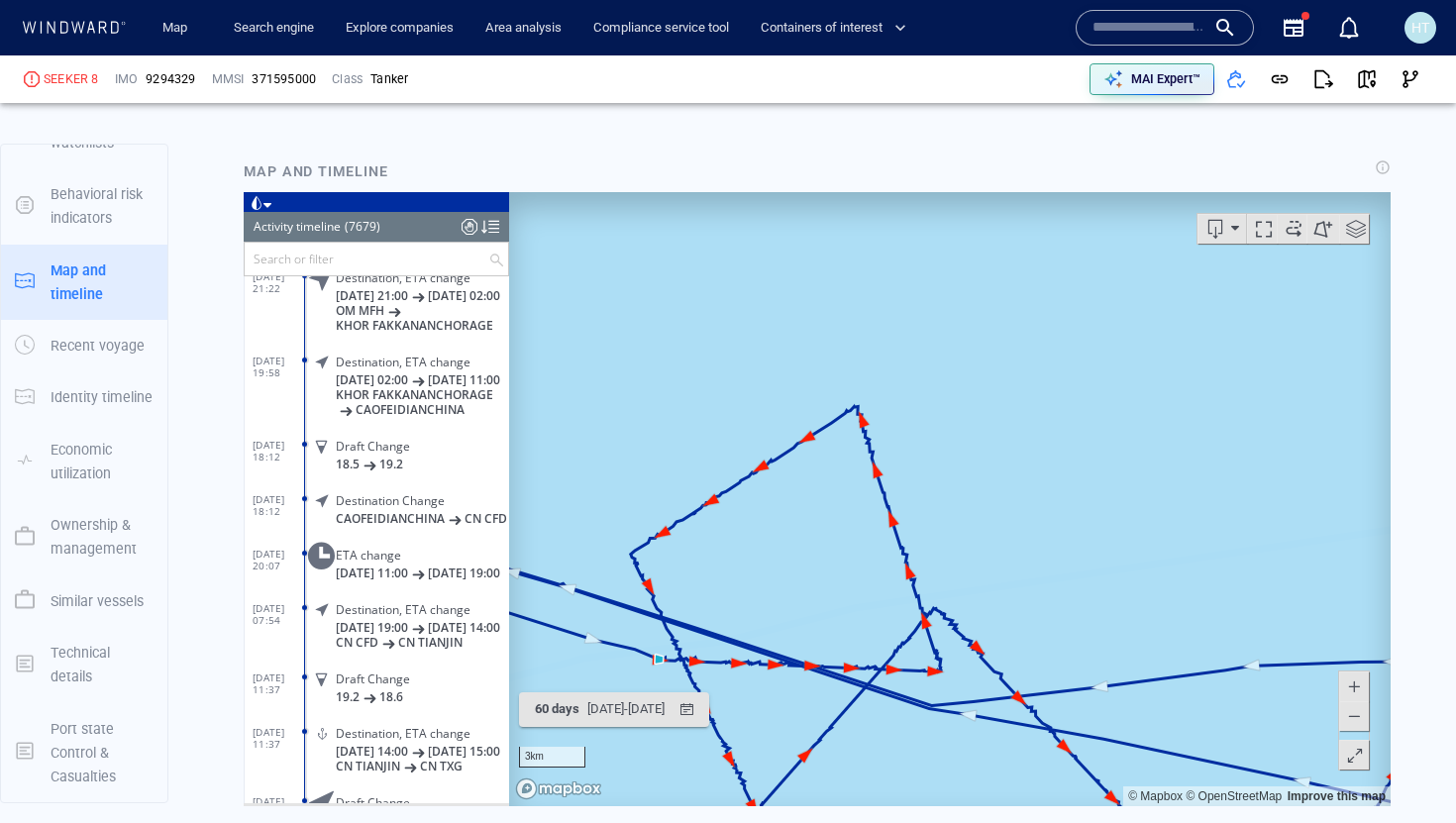 click at bounding box center (1356, 228) 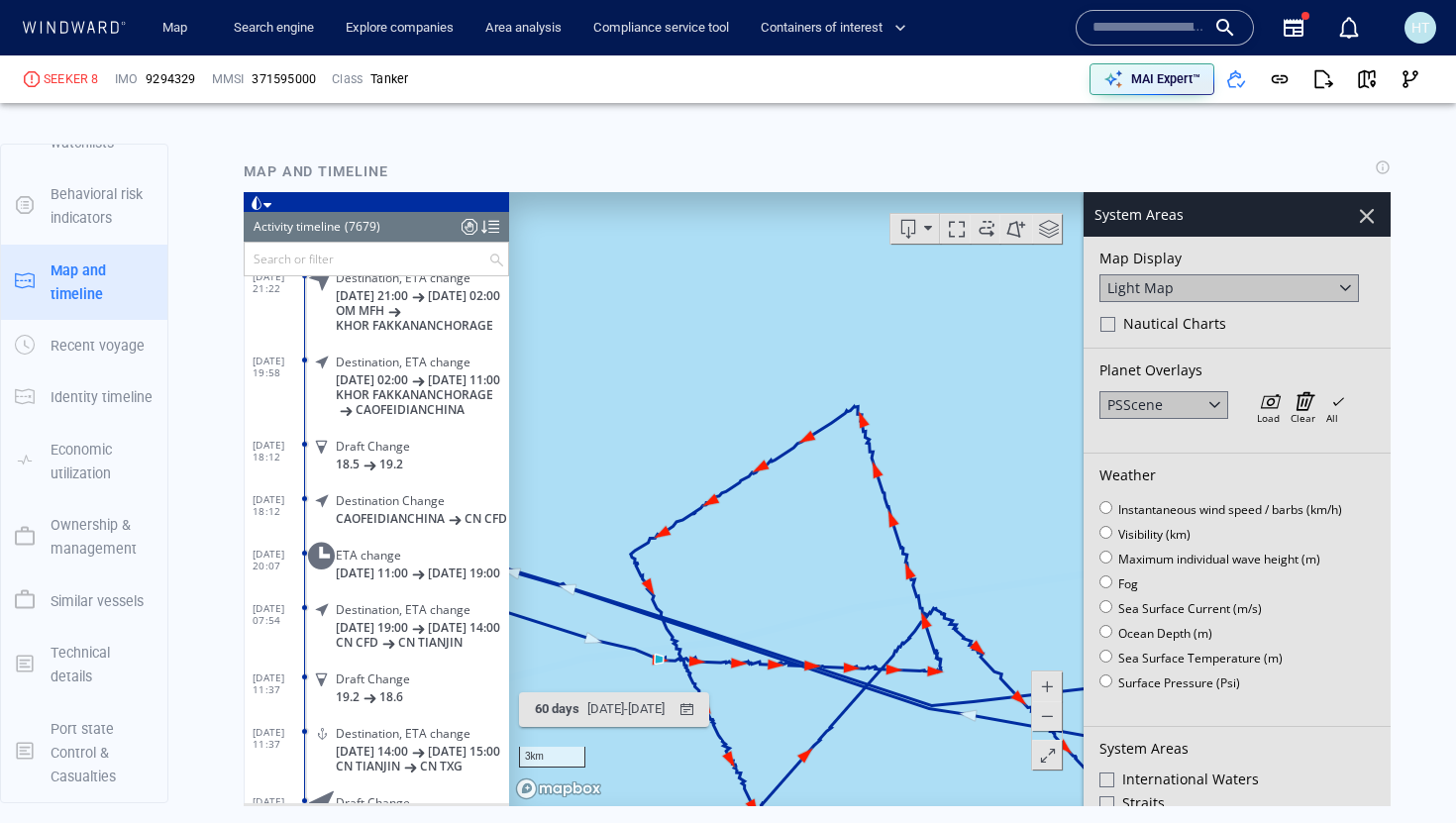 click 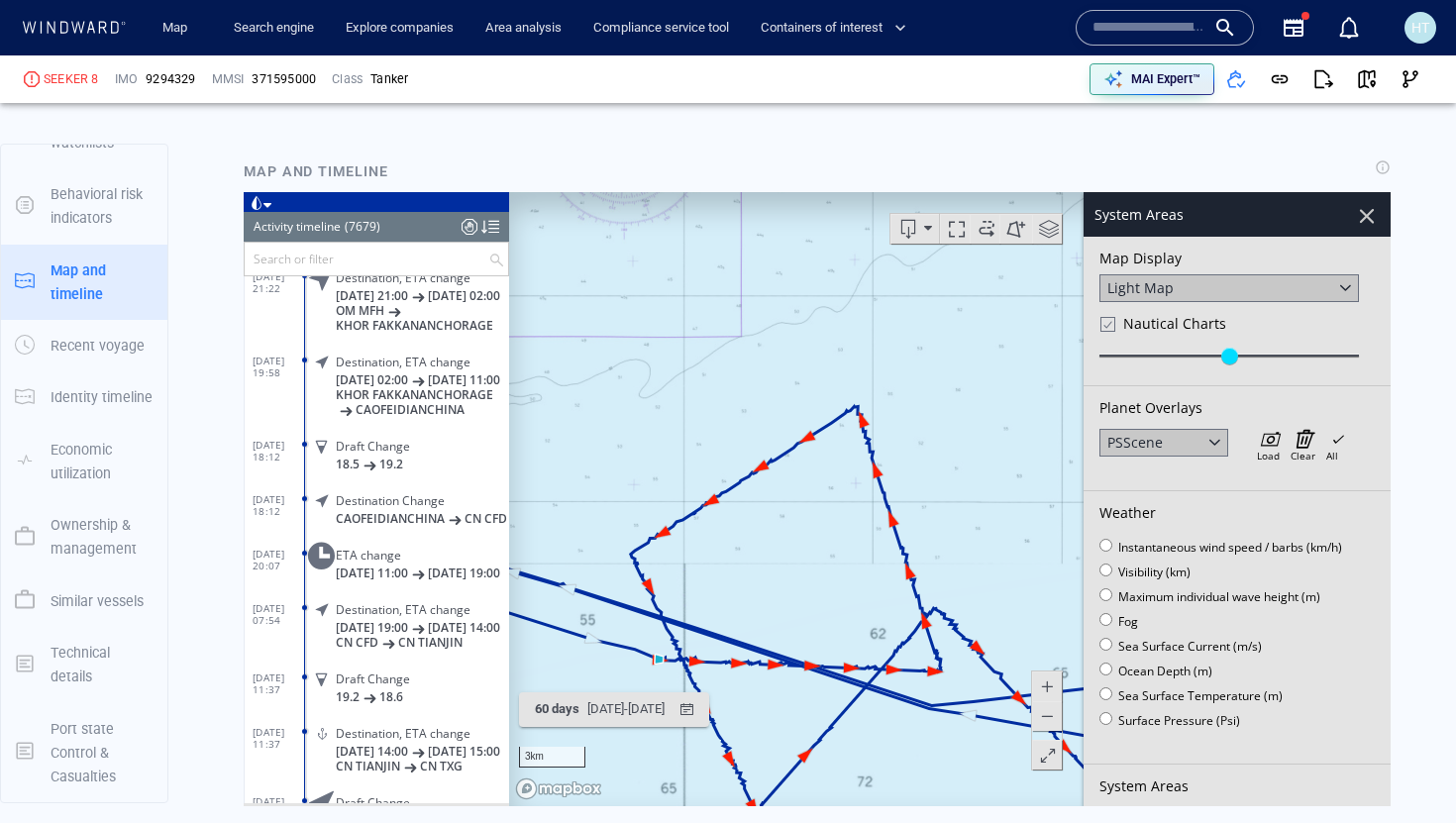 click 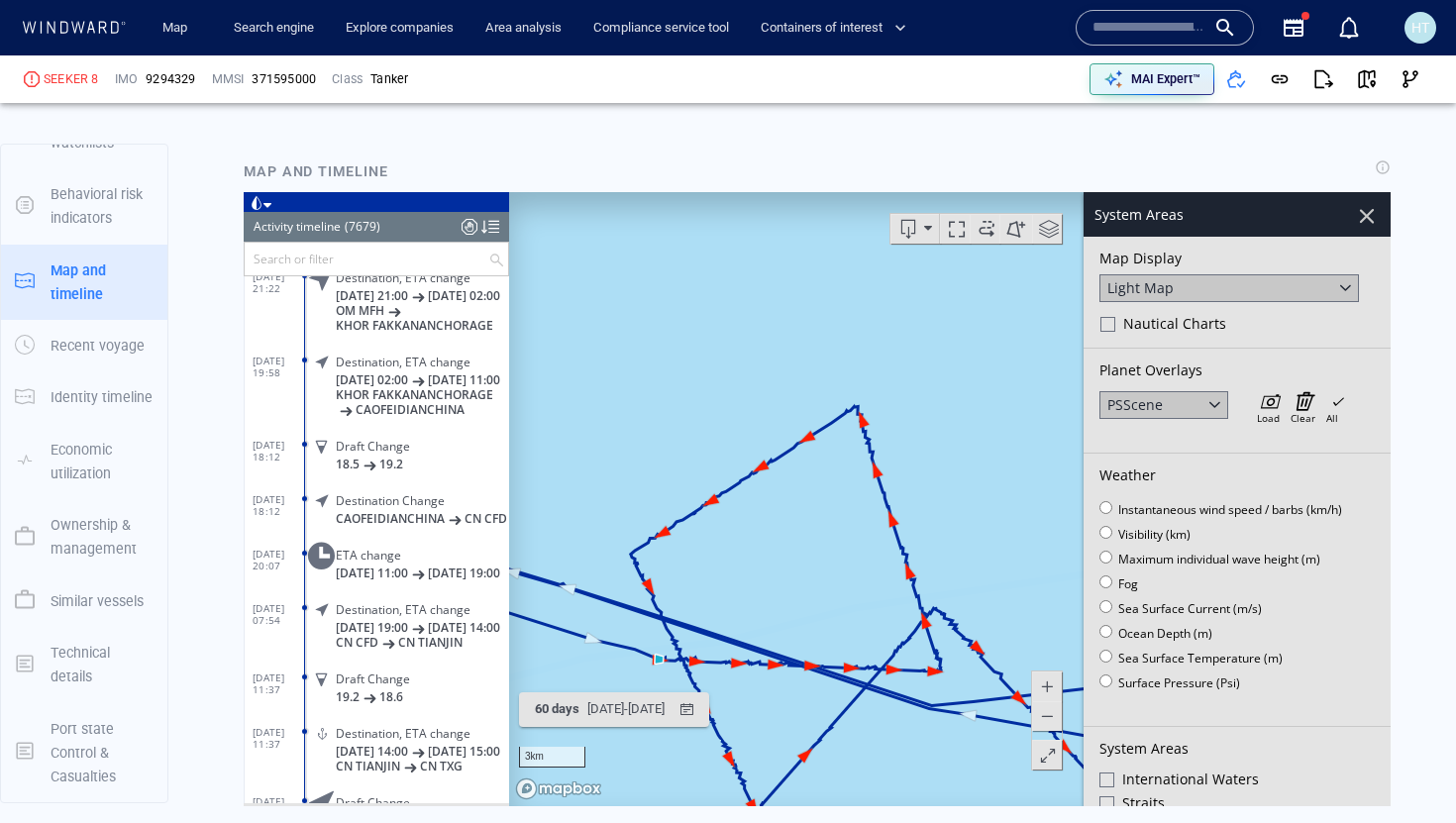 click at bounding box center (1367, 215) 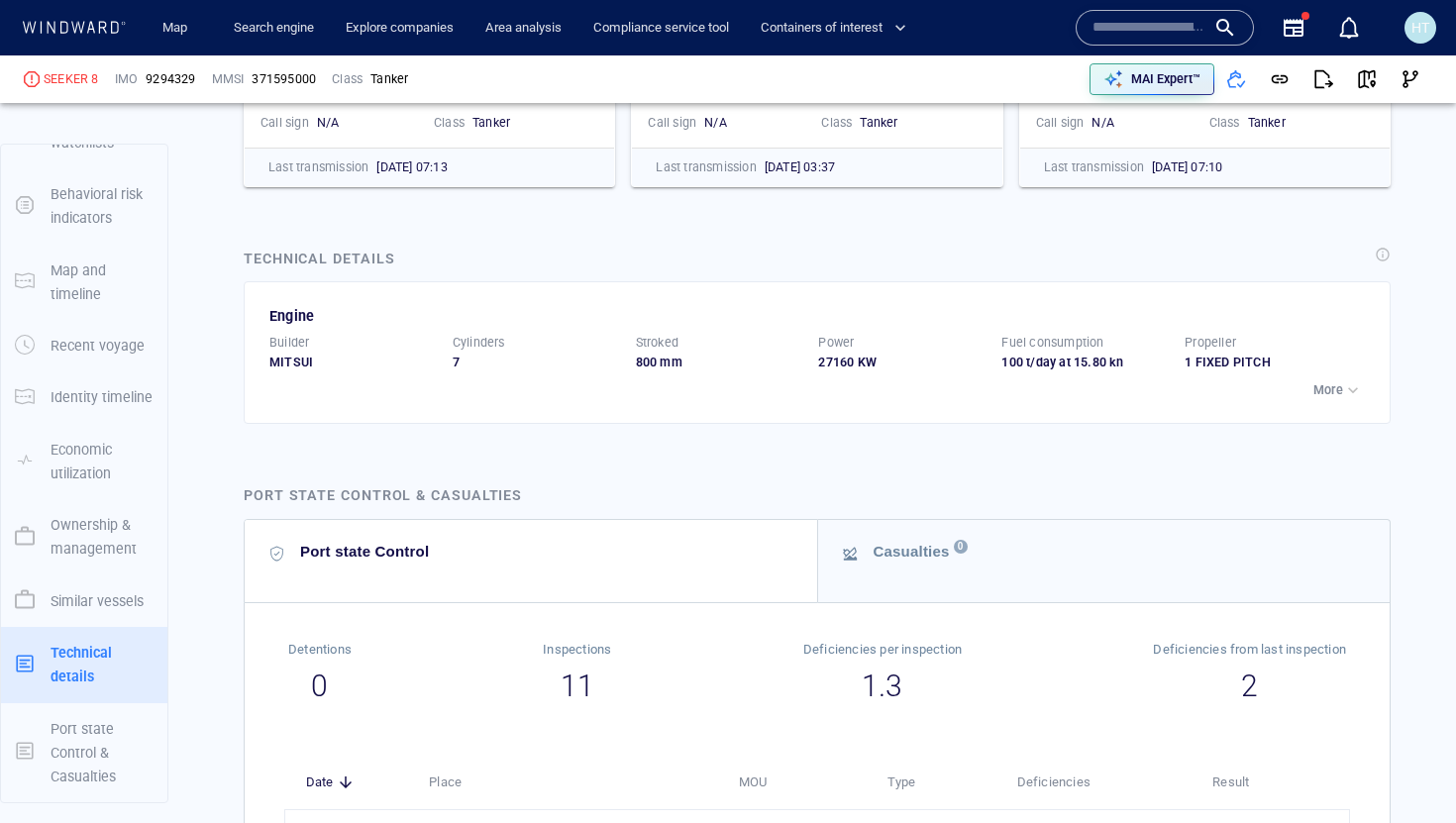 scroll, scrollTop: 5668, scrollLeft: 0, axis: vertical 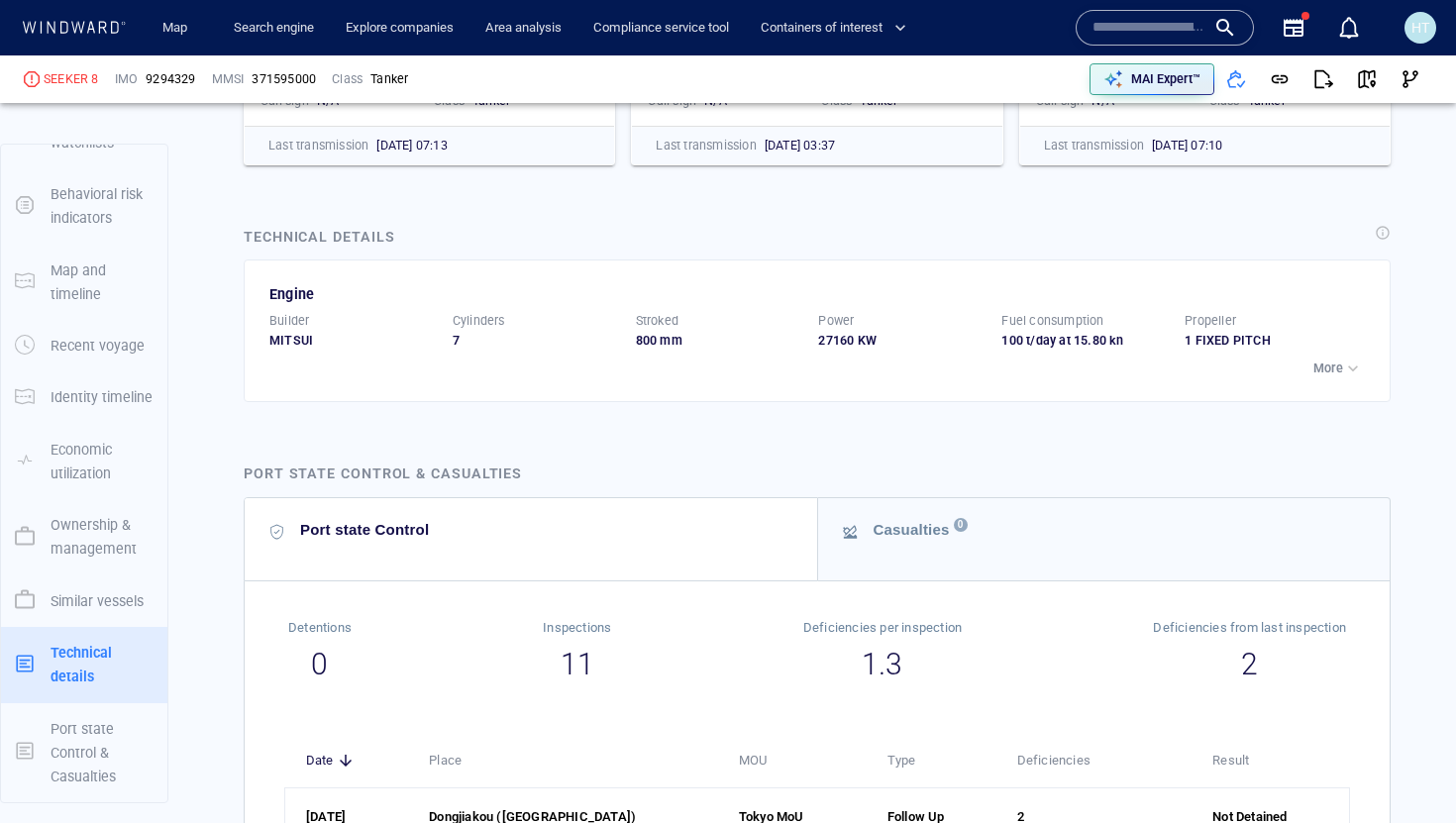 click on "More" at bounding box center [1328, 368] 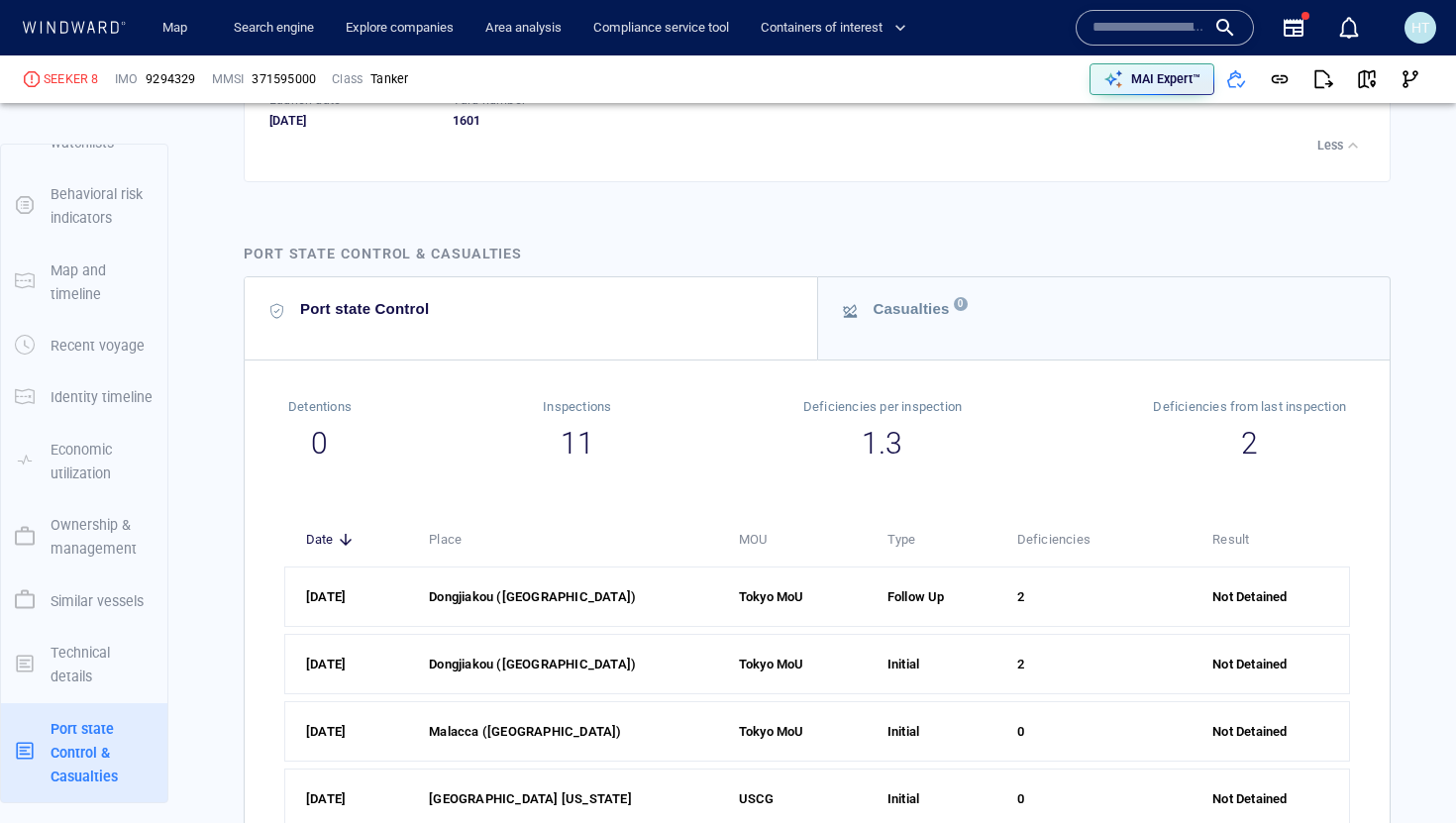 scroll, scrollTop: 6689, scrollLeft: 0, axis: vertical 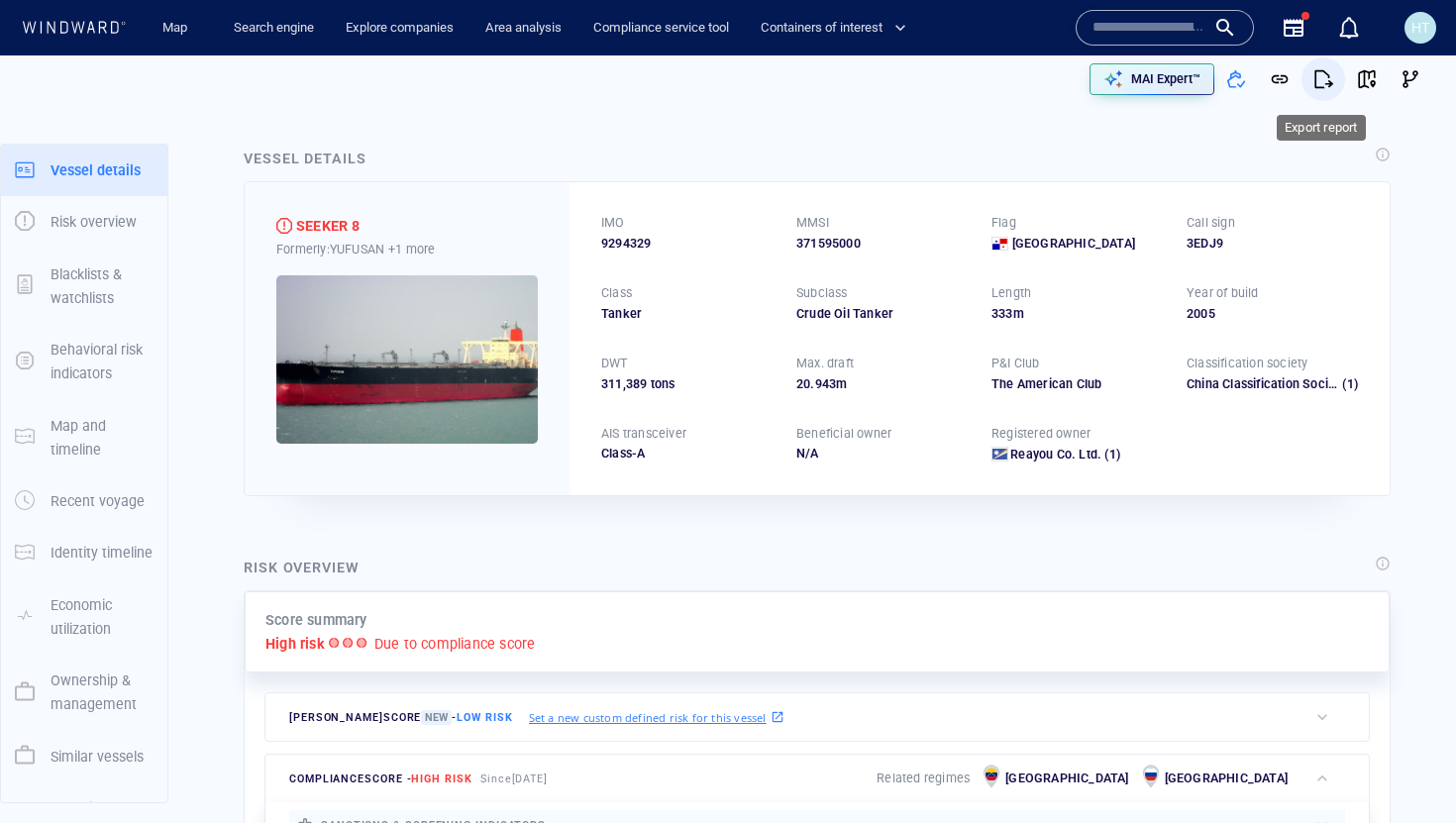 click at bounding box center (1323, 79) 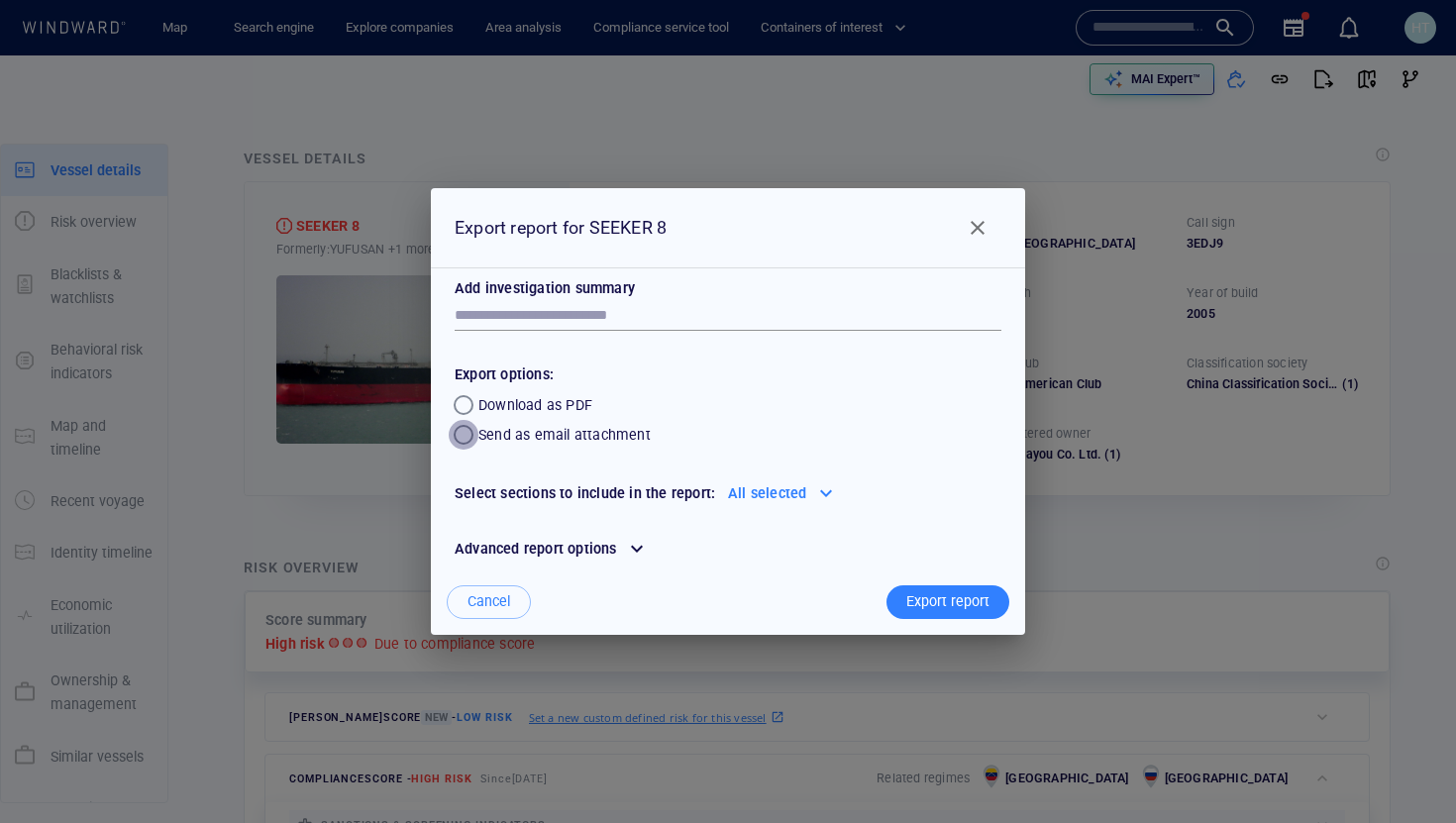 click at bounding box center (464, 435) 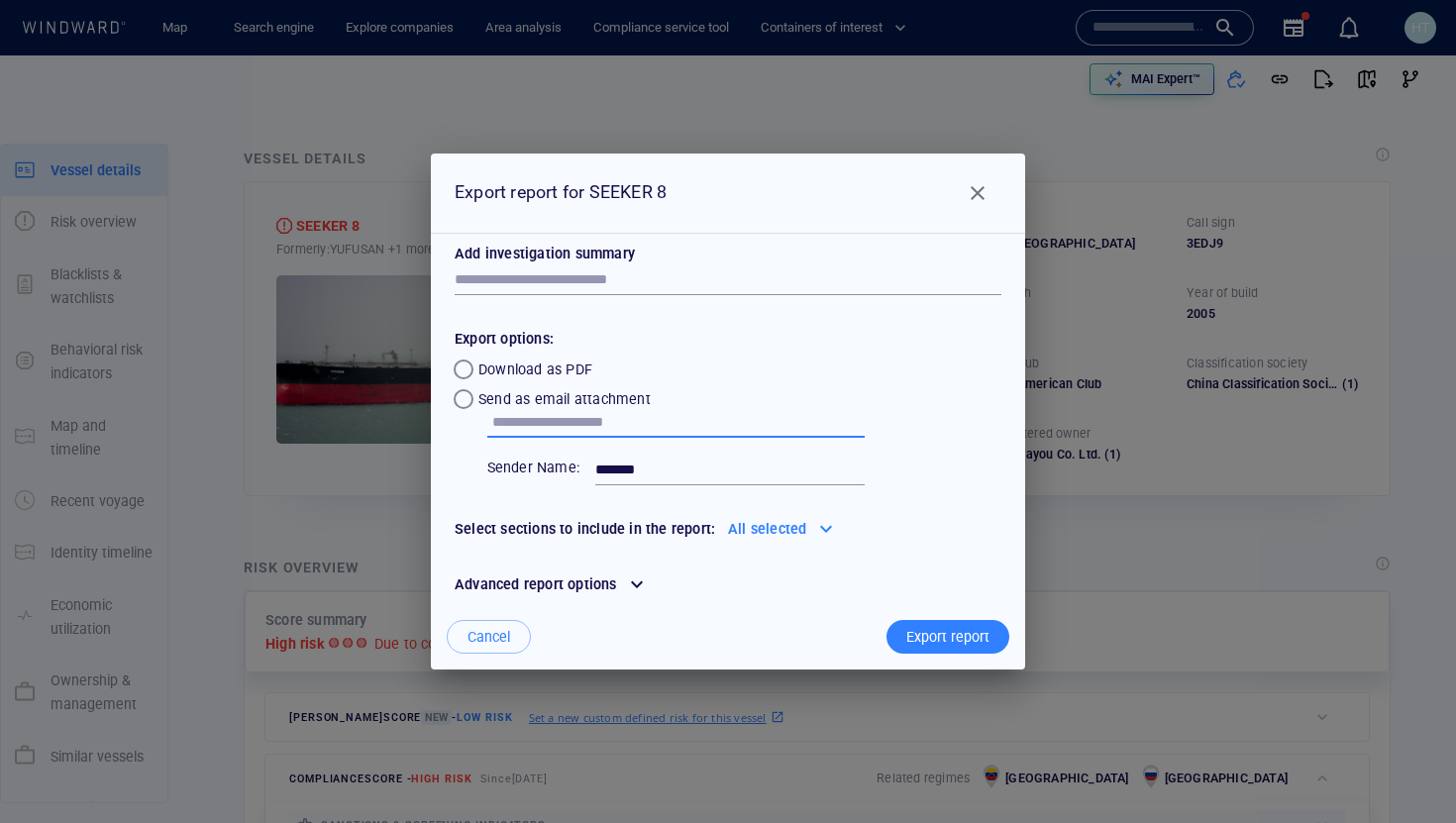 click at bounding box center (678, 423) 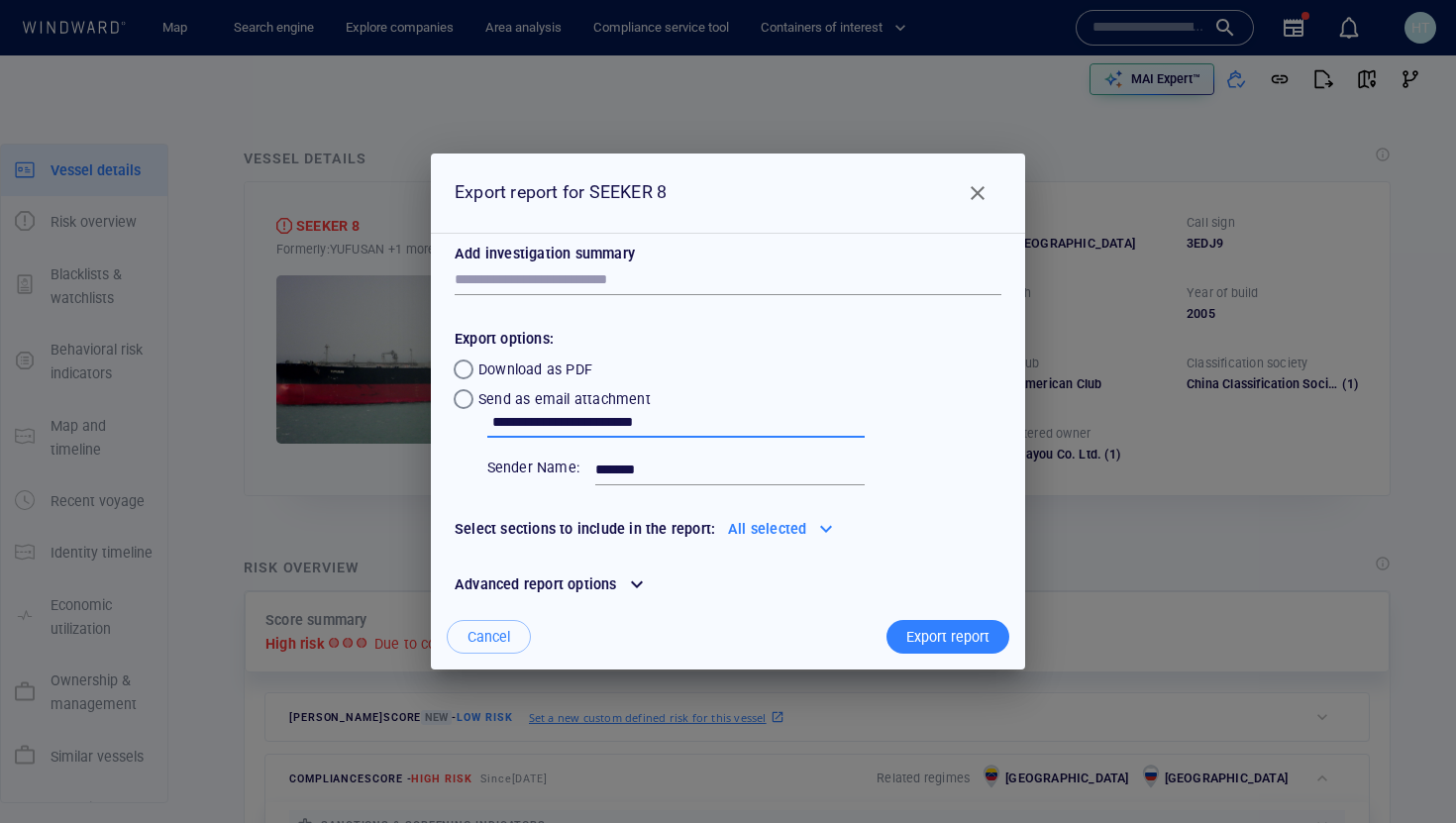 type on "**********" 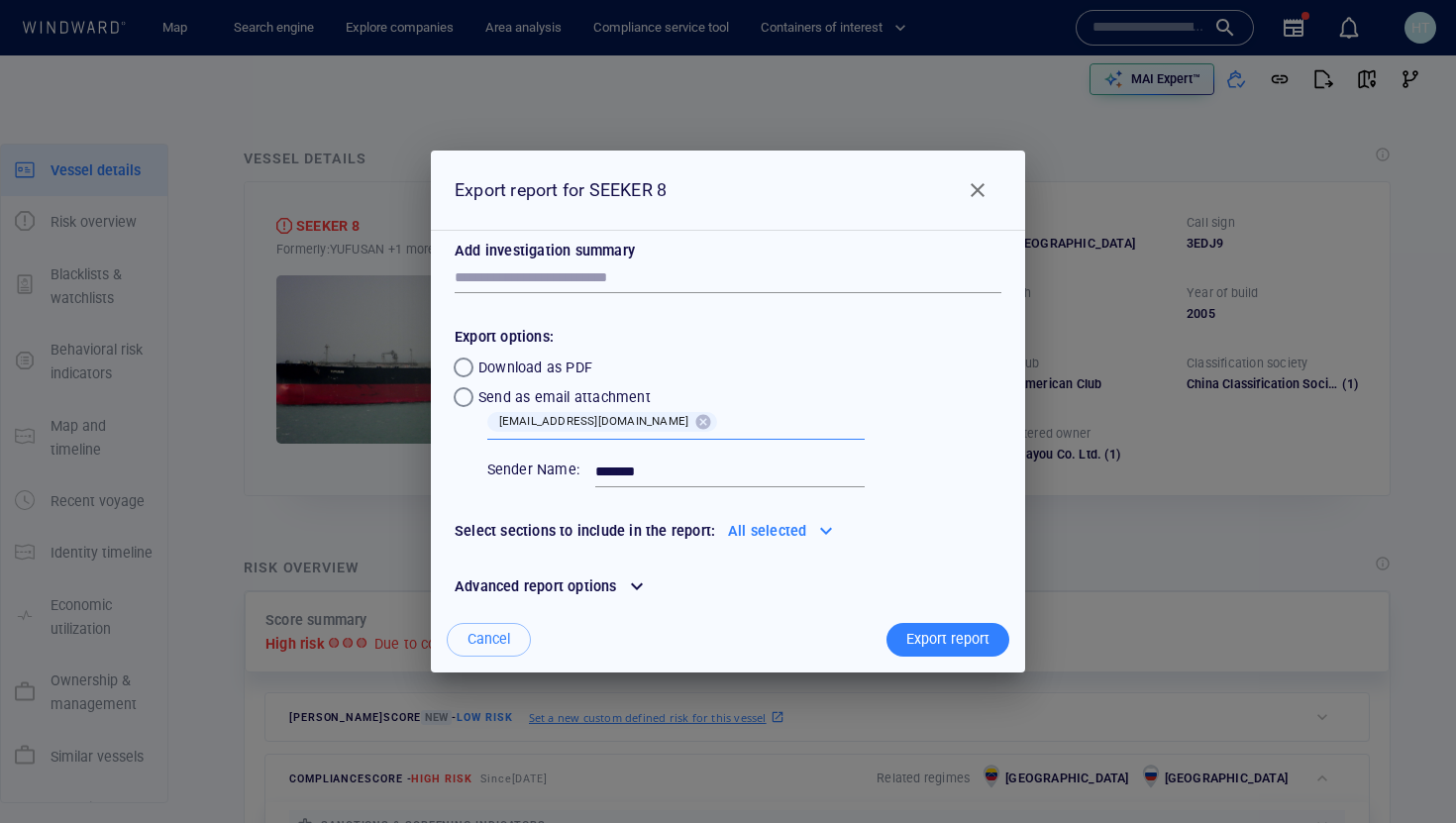 click on "Add investigation summary * Export options: Download as PDF Send as email attachment compliance@advantage.com Sender Name: ******* Select sections to include in the report: All selected Advanced report options" at bounding box center [728, 418] 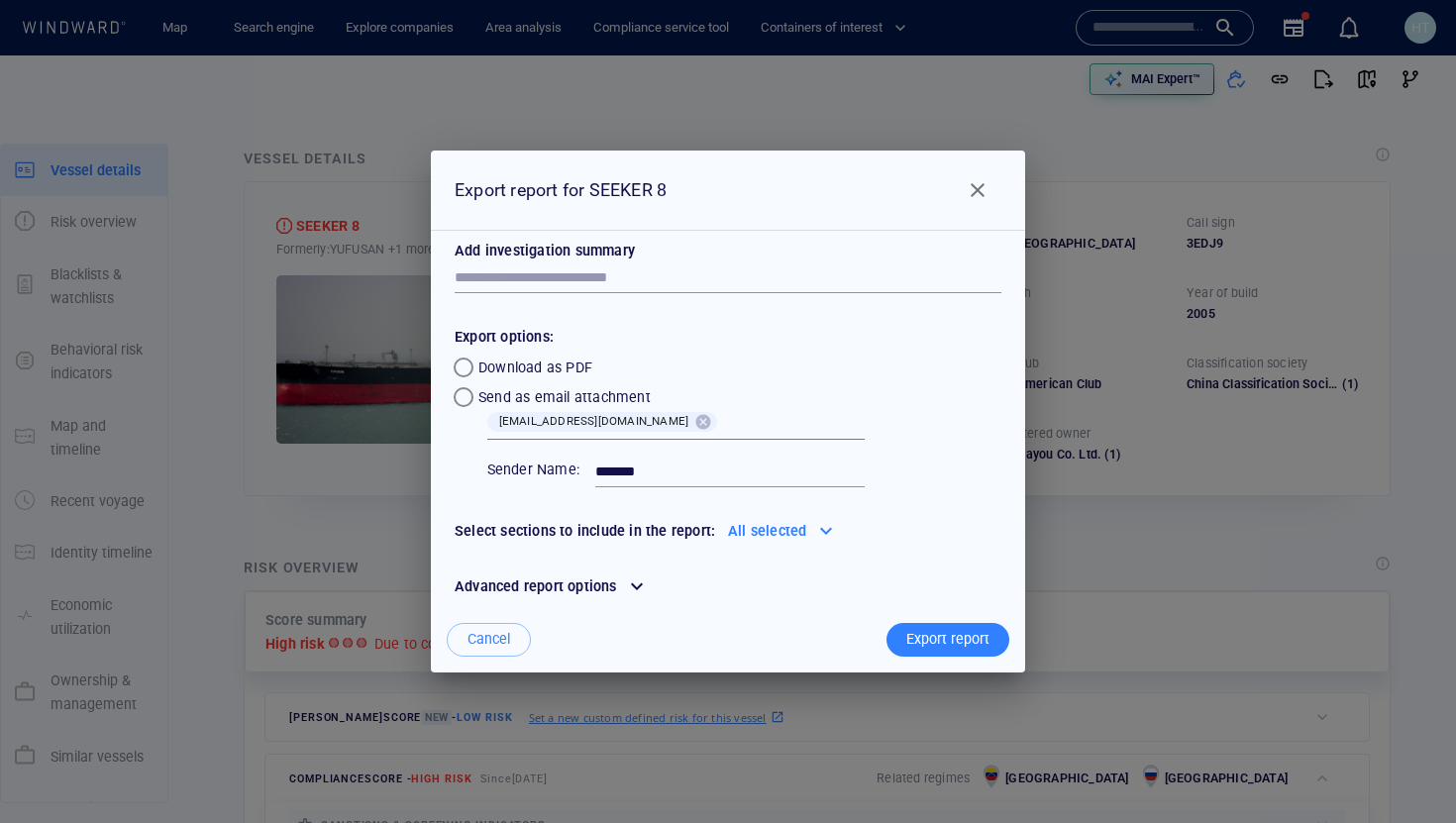 click at bounding box center [978, 190] 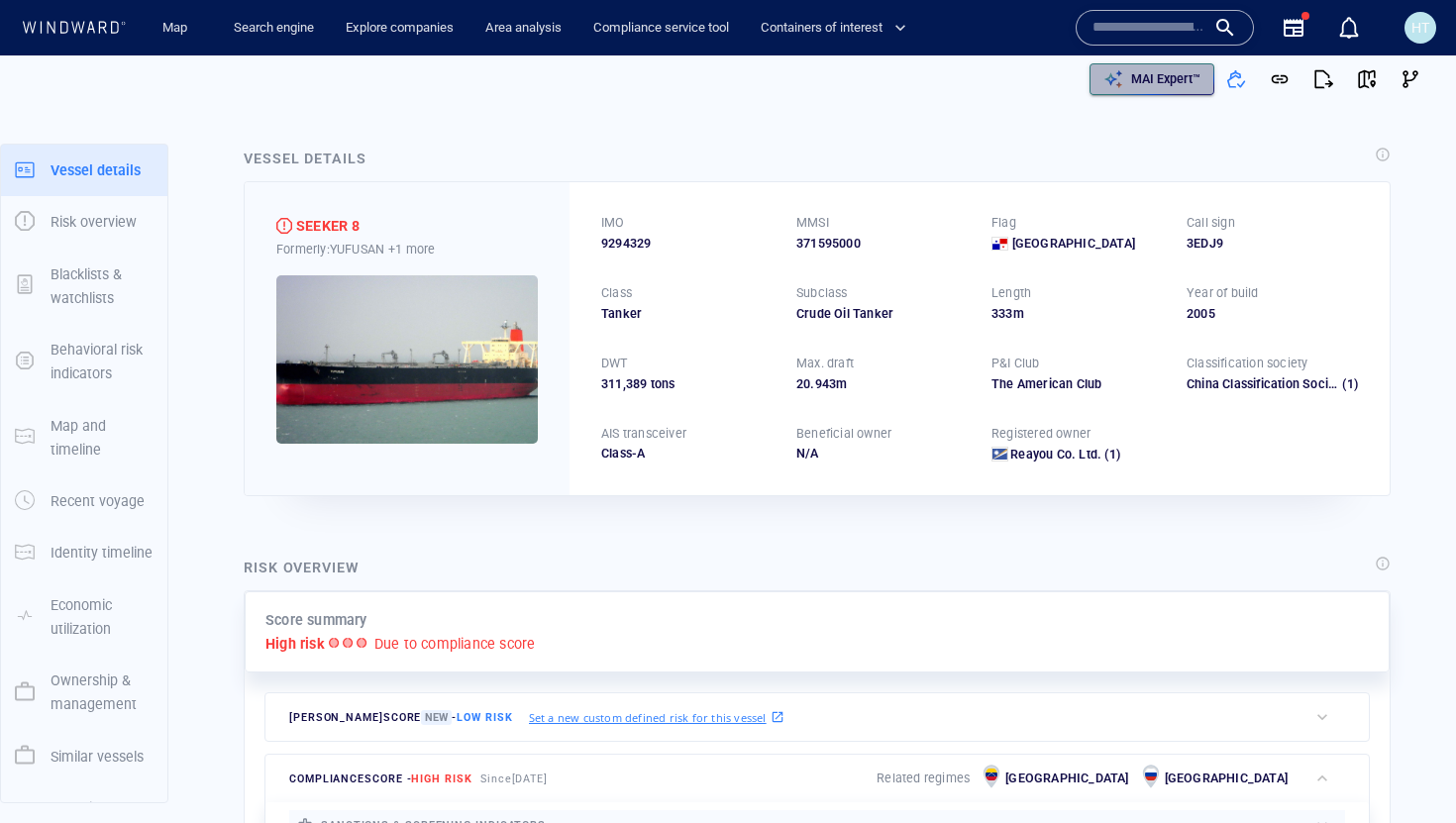 click on "MAI Expert™" at bounding box center (1166, 79) 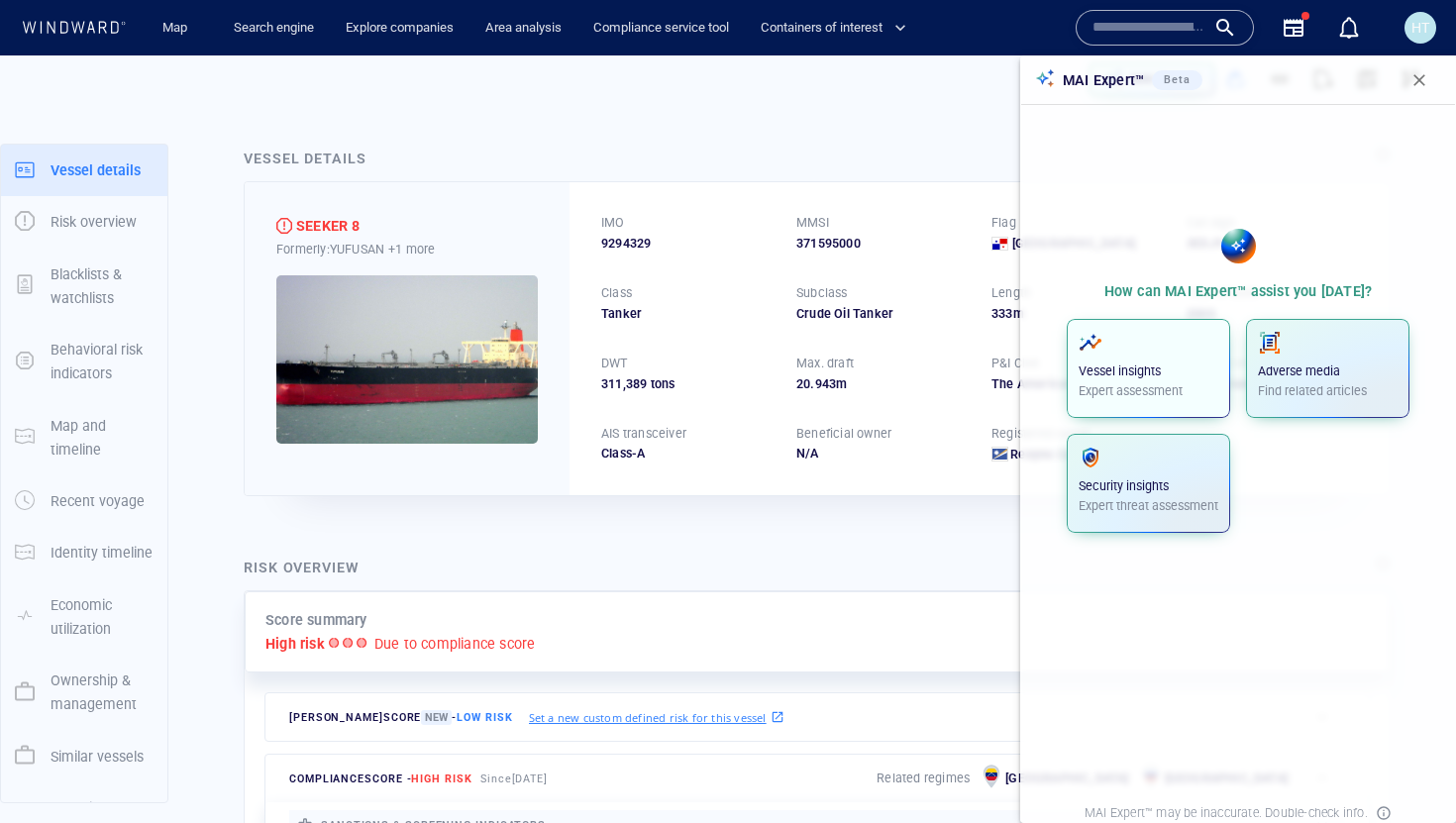 click on "Vessel insights" at bounding box center (1148, 371) 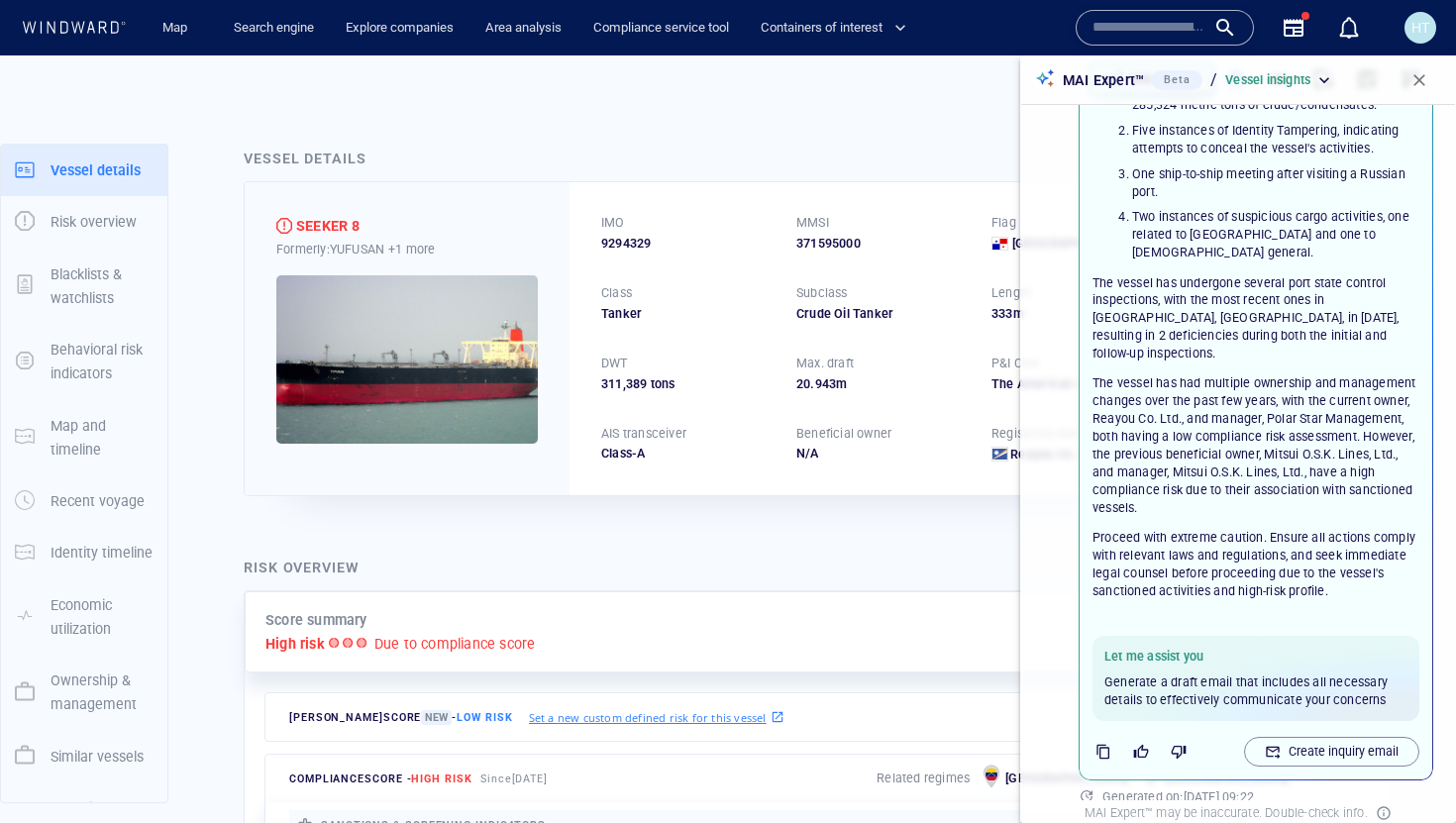scroll, scrollTop: 239, scrollLeft: 0, axis: vertical 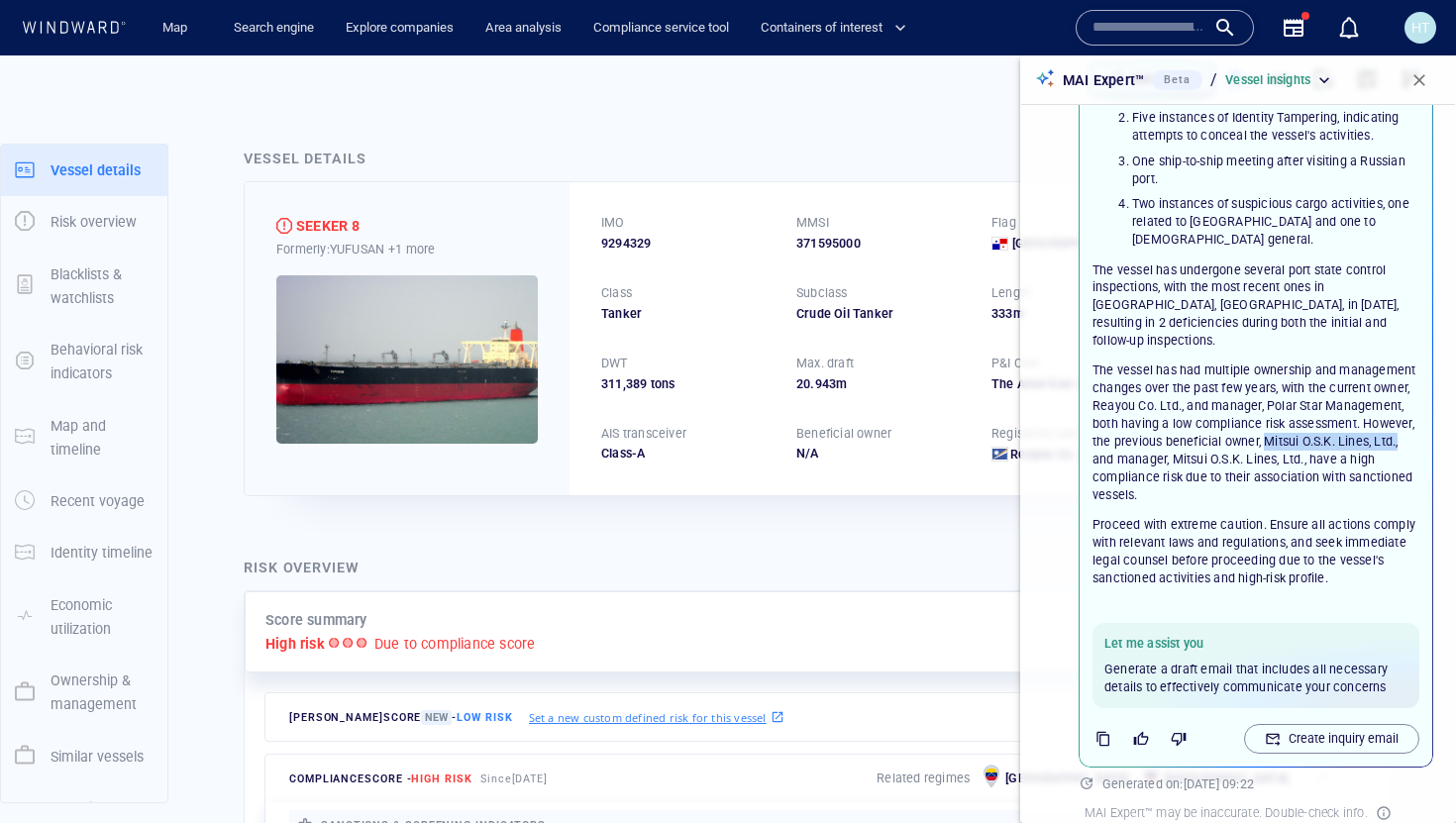 drag, startPoint x: 1268, startPoint y: 424, endPoint x: 1404, endPoint y: 429, distance: 136.09188 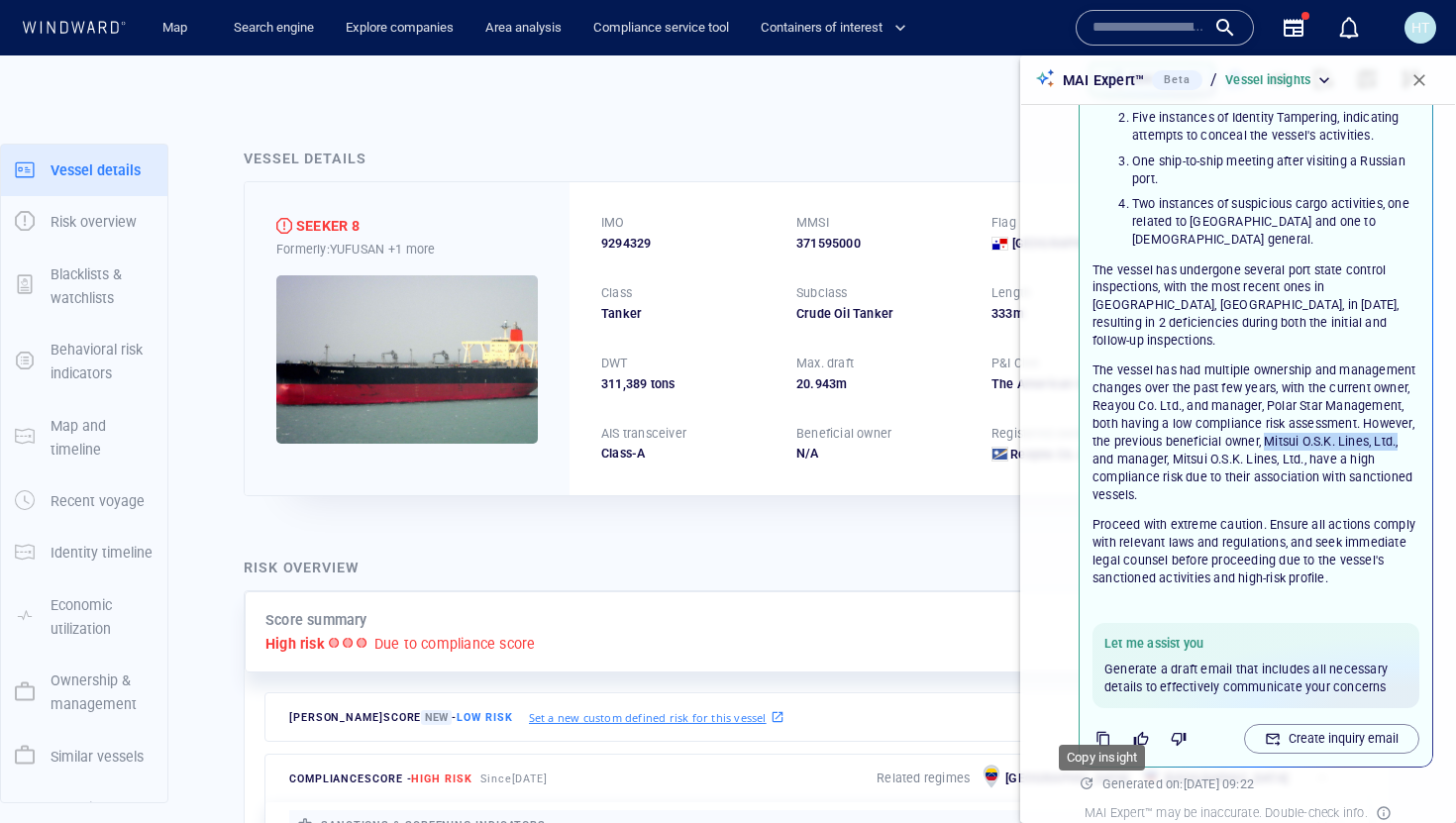 click 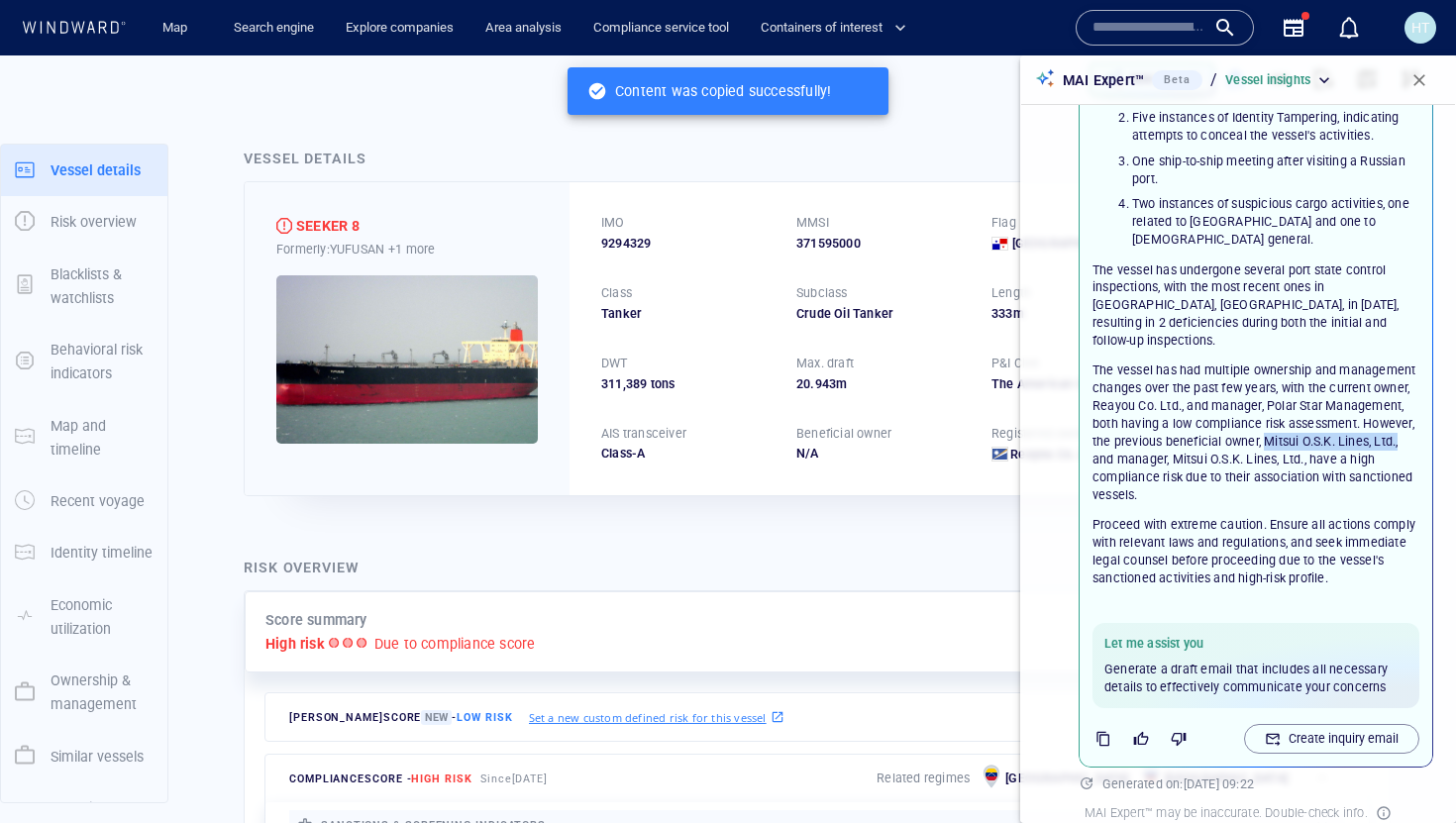 click on "Proceed with extreme caution. Ensure all actions comply with relevant laws and regulations, and seek immediate legal counsel before proceeding due to the vessel's sanctioned activities and high-risk profile." at bounding box center [1256, 552] 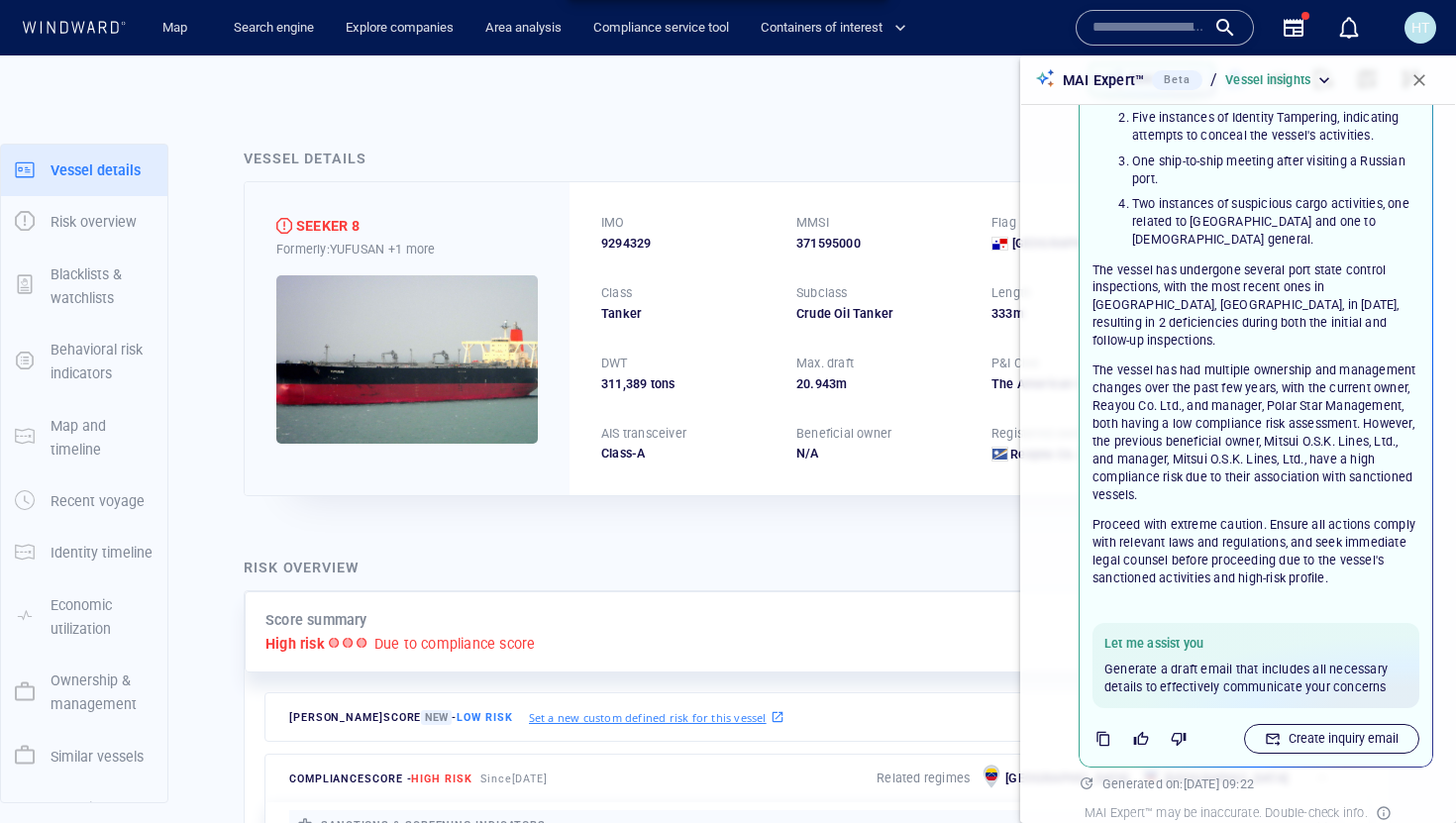 click on "Create inquiry email" at bounding box center (1331, 739) 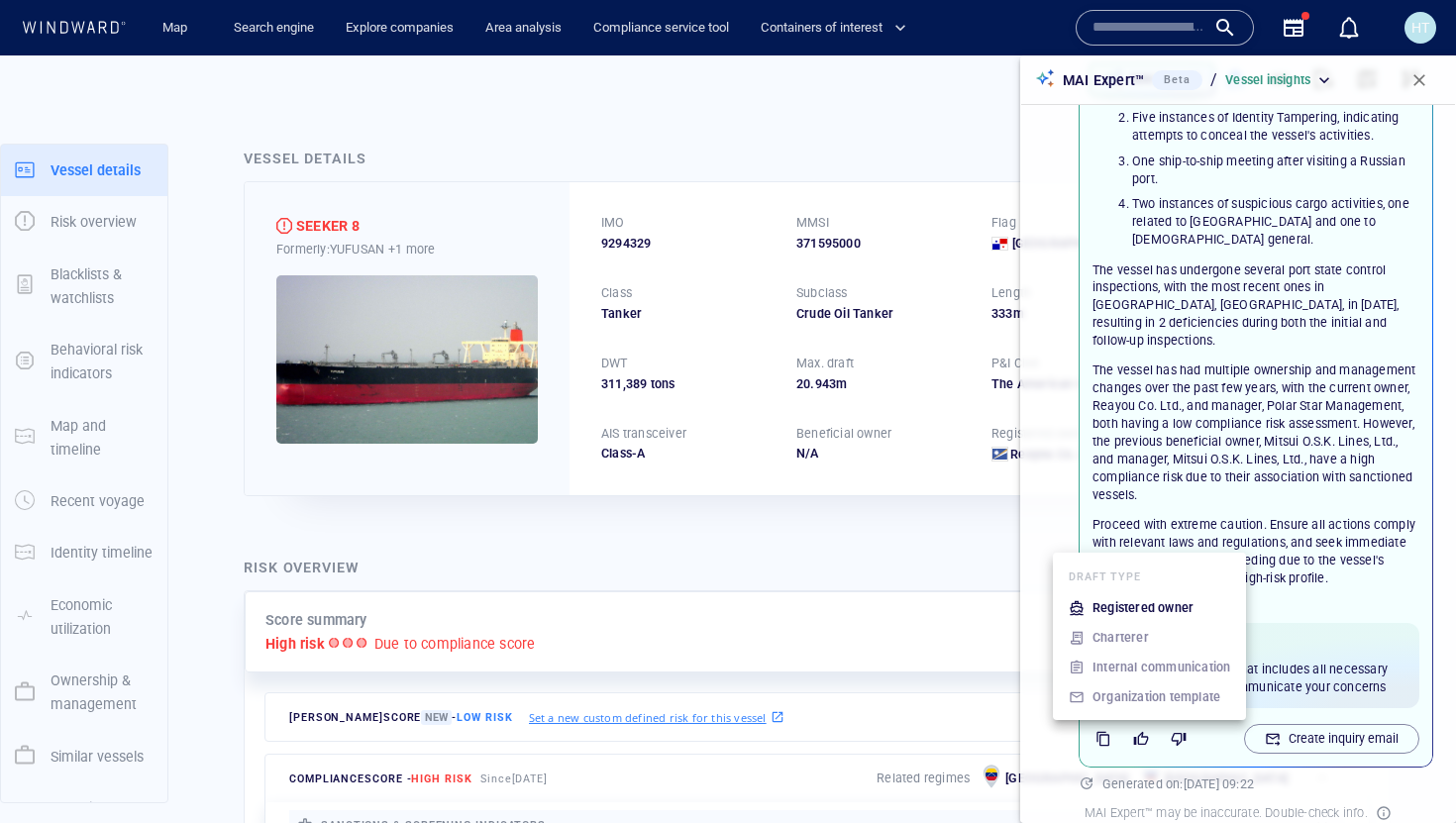 click on "Registered owner" at bounding box center (1143, 608) 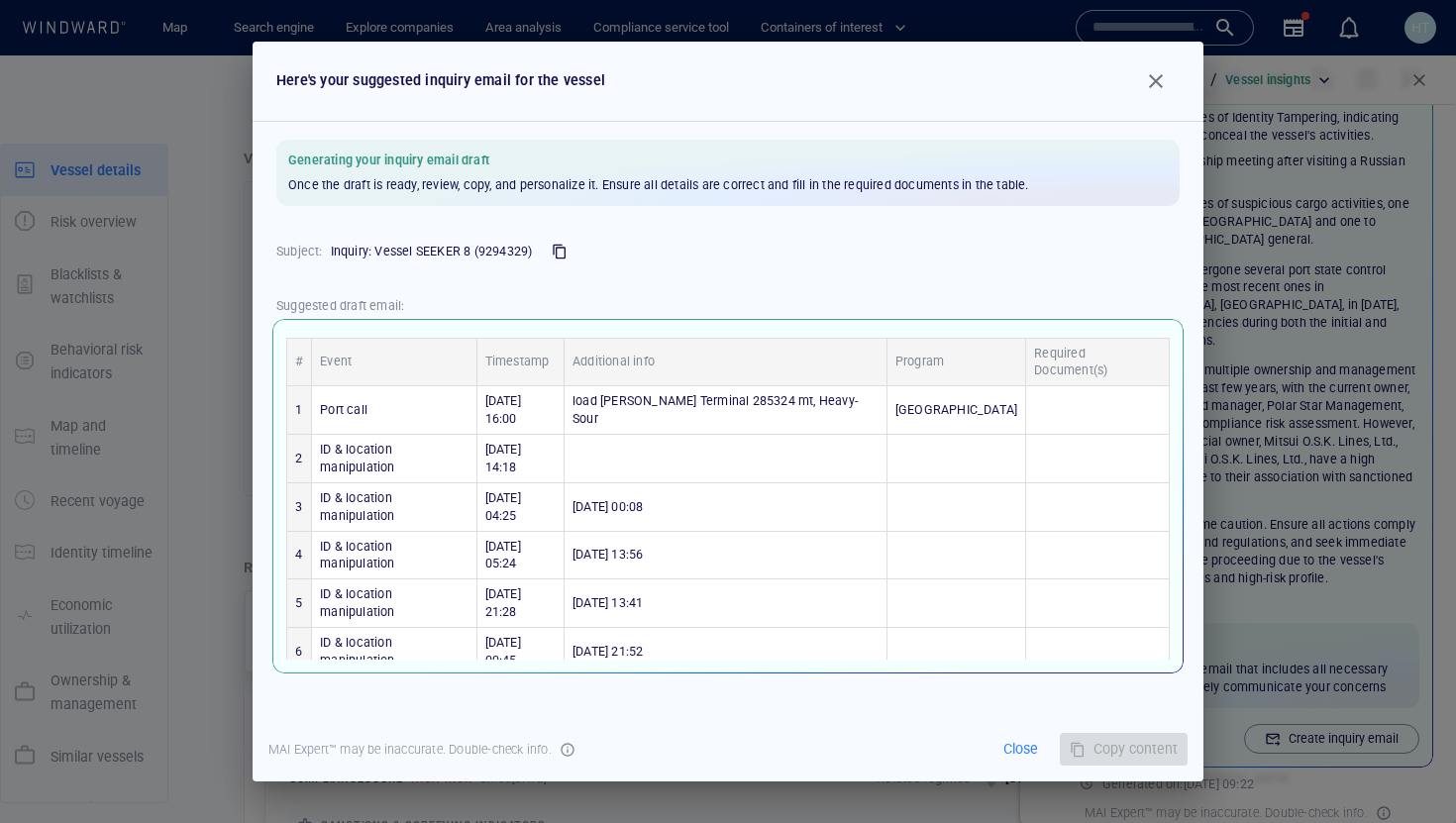 scroll, scrollTop: 85, scrollLeft: 0, axis: vertical 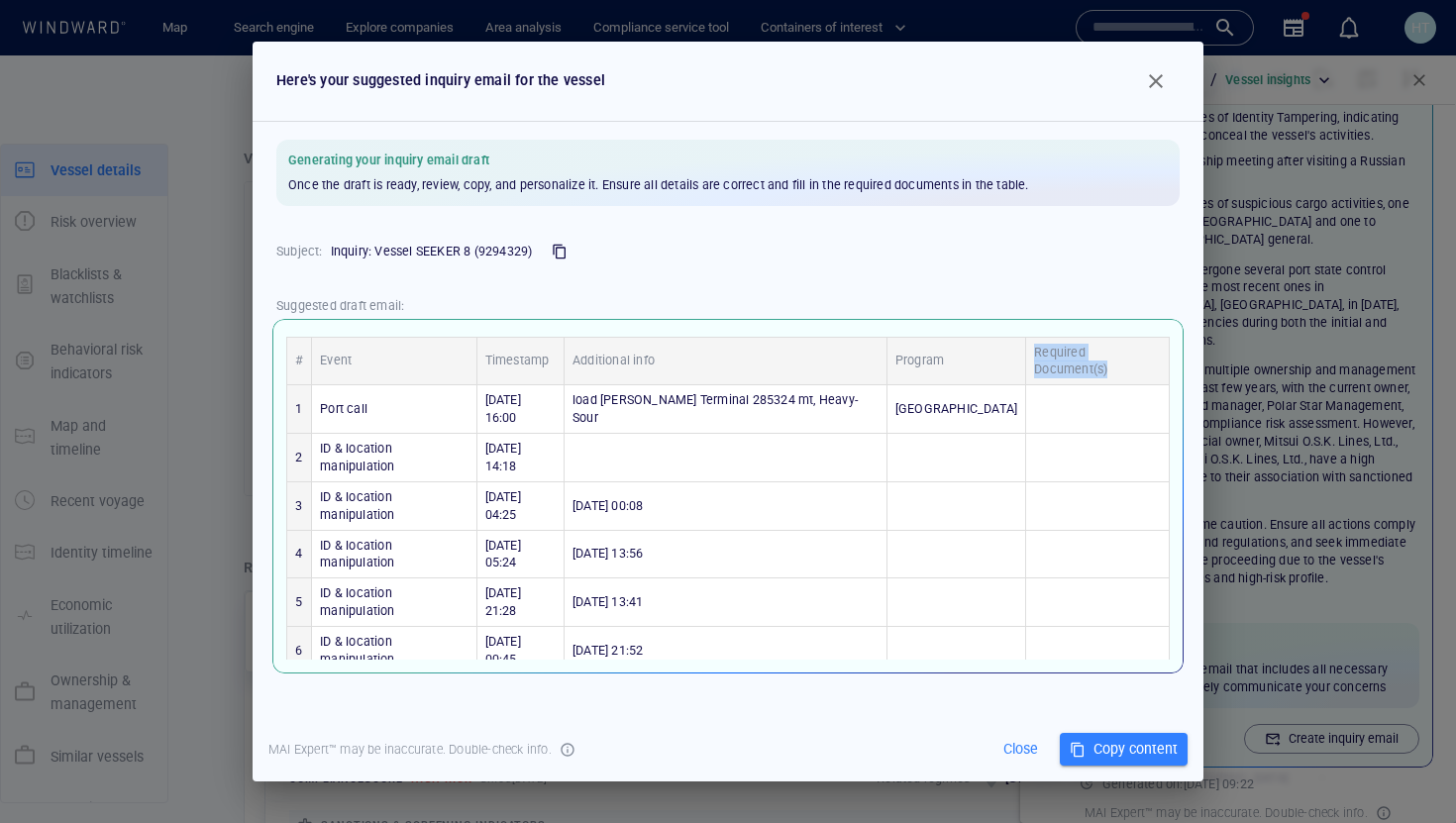 drag, startPoint x: 1014, startPoint y: 384, endPoint x: 1162, endPoint y: 388, distance: 148.05404 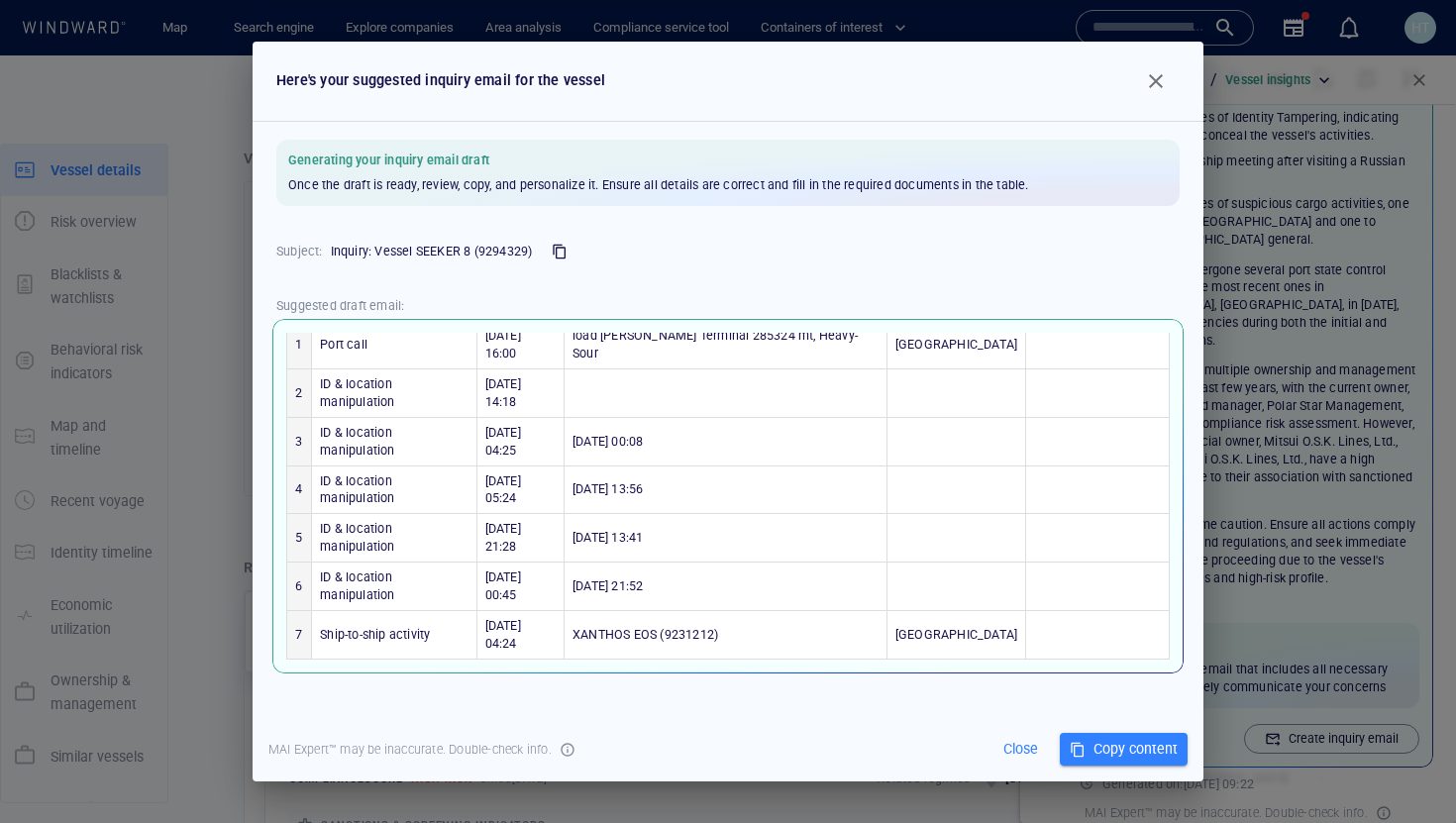 scroll, scrollTop: 155, scrollLeft: 0, axis: vertical 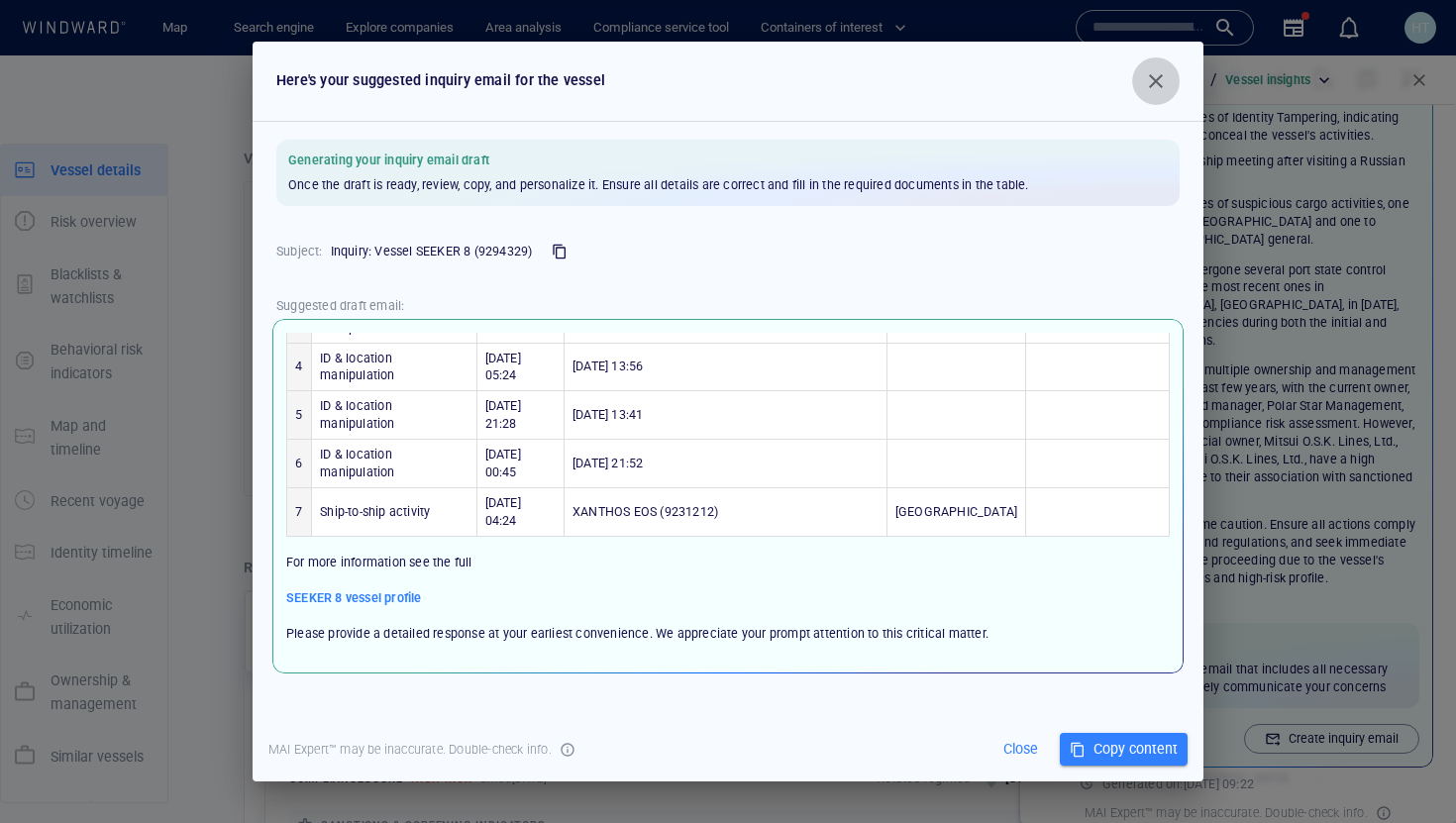 click at bounding box center [1156, 81] 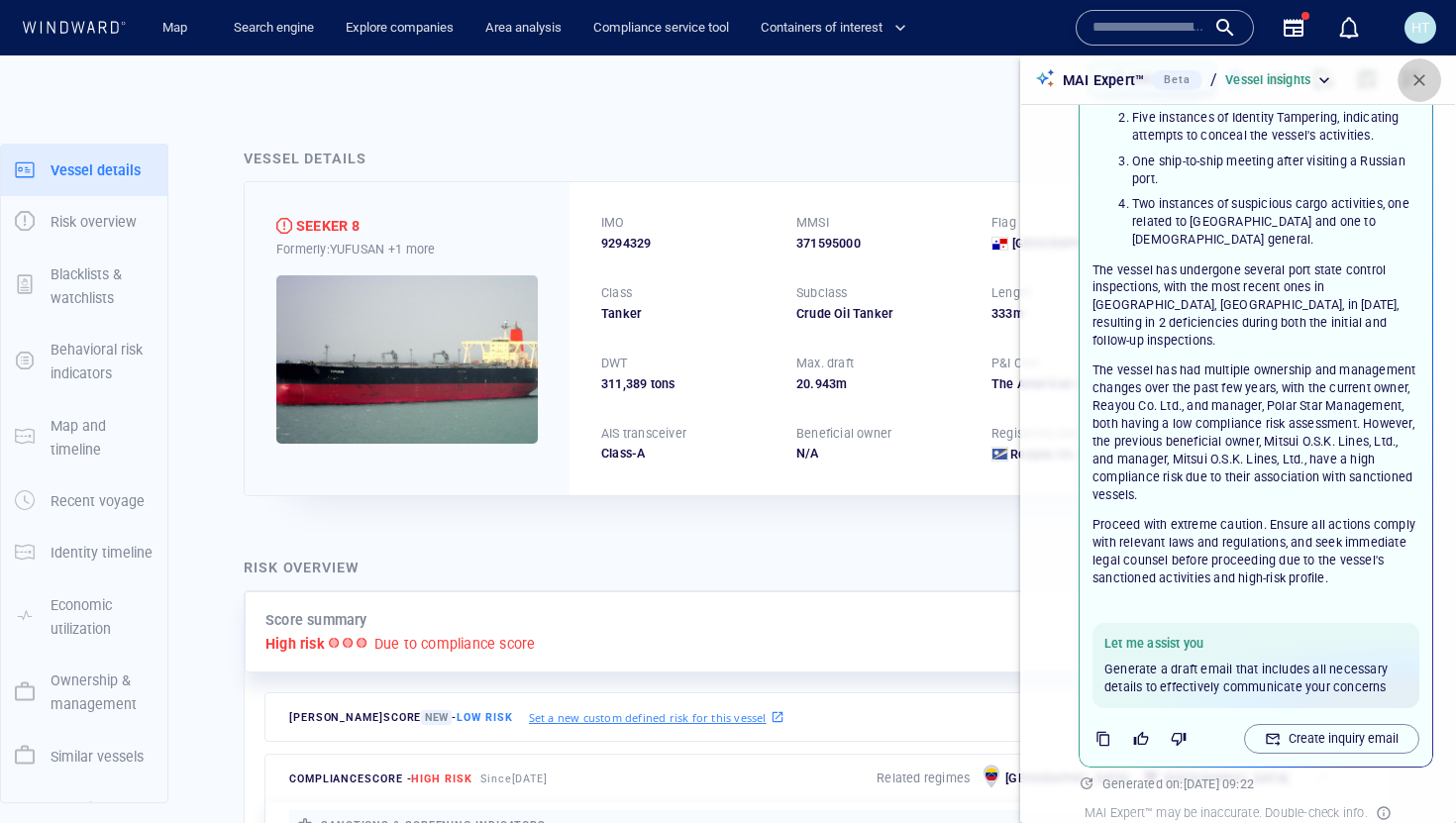 click at bounding box center [1419, 80] 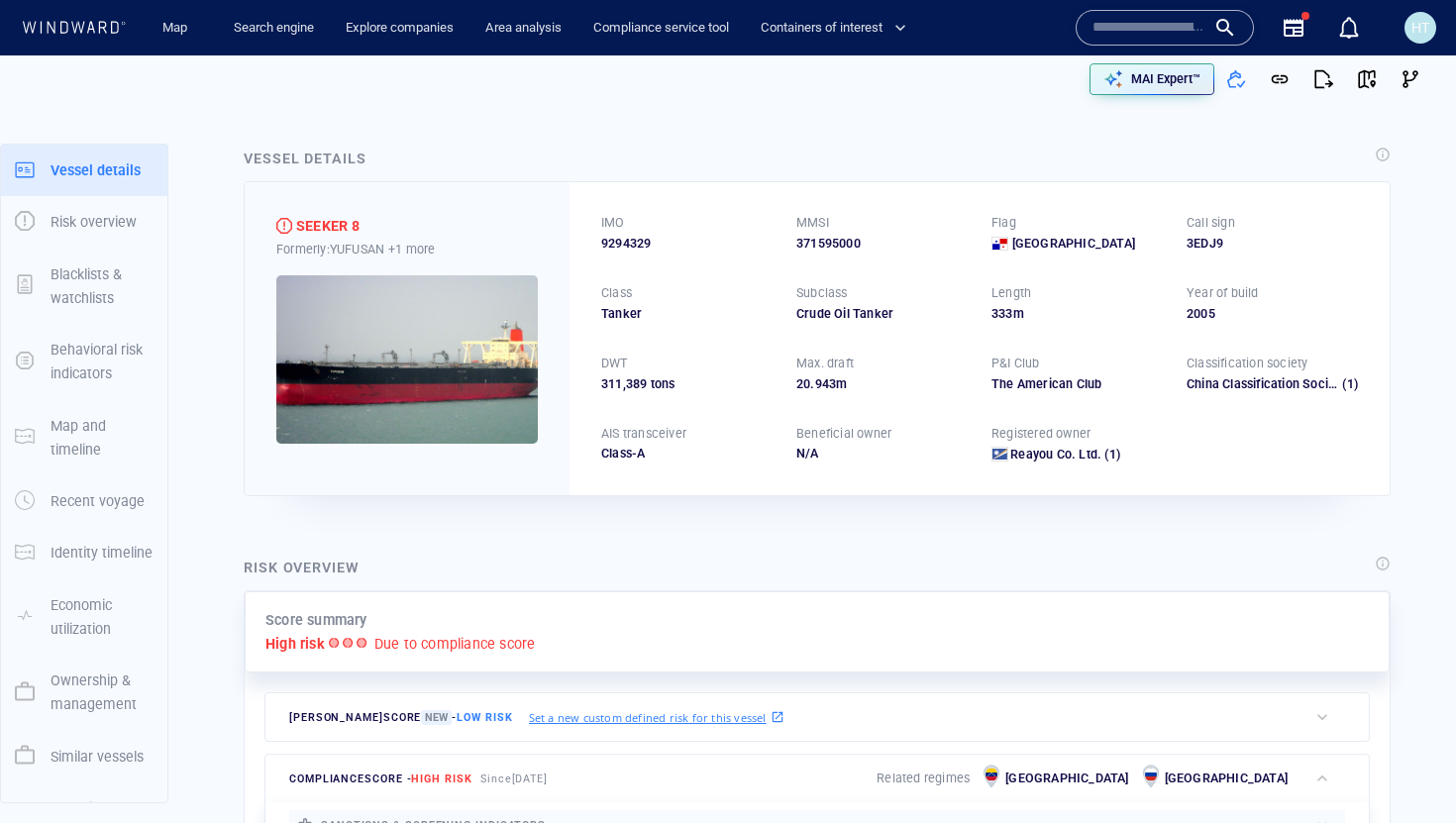 click on "MAI Expert™" at bounding box center [1078, 79] 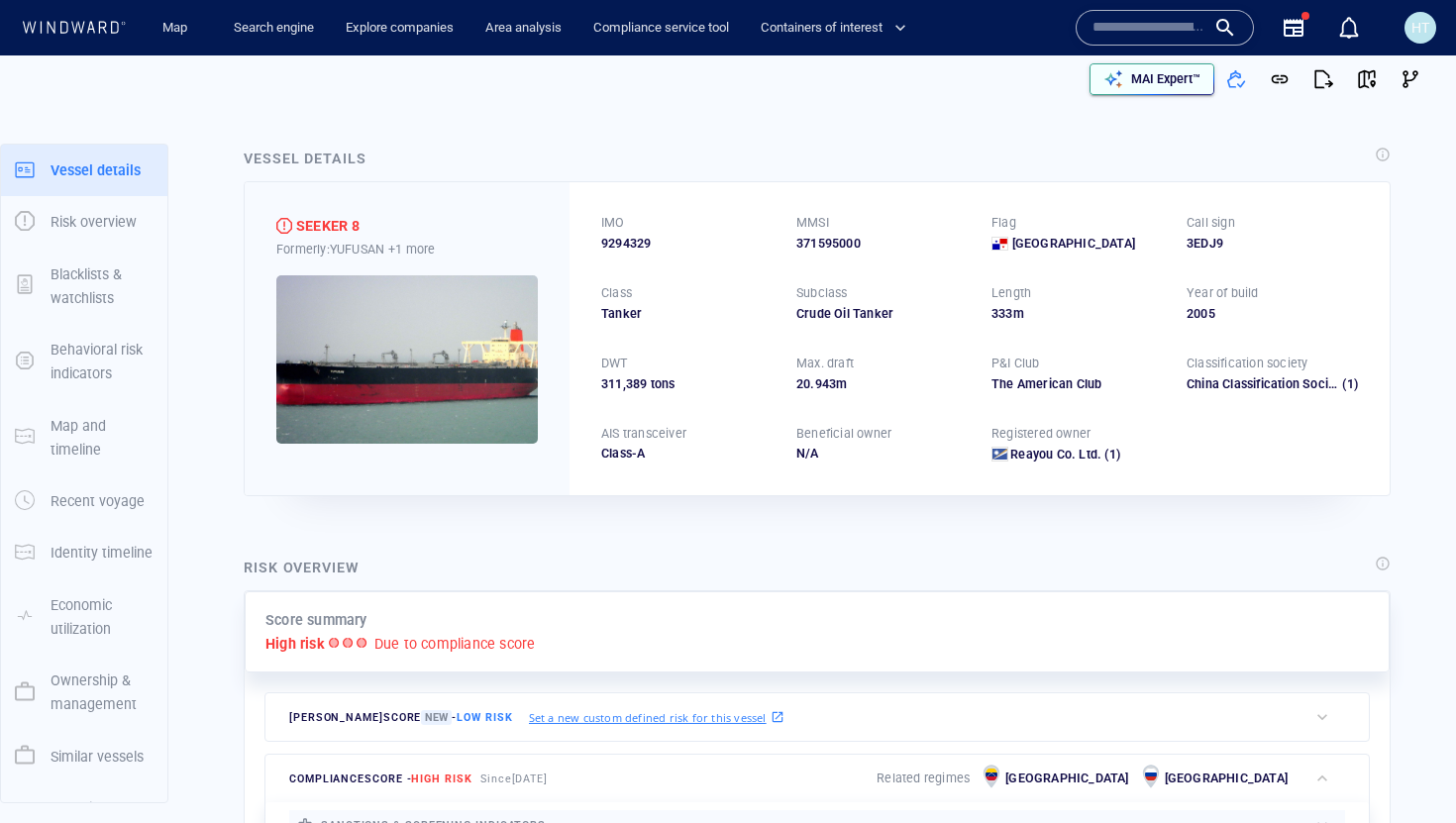 click on "MAI Expert™" at bounding box center [1166, 79] 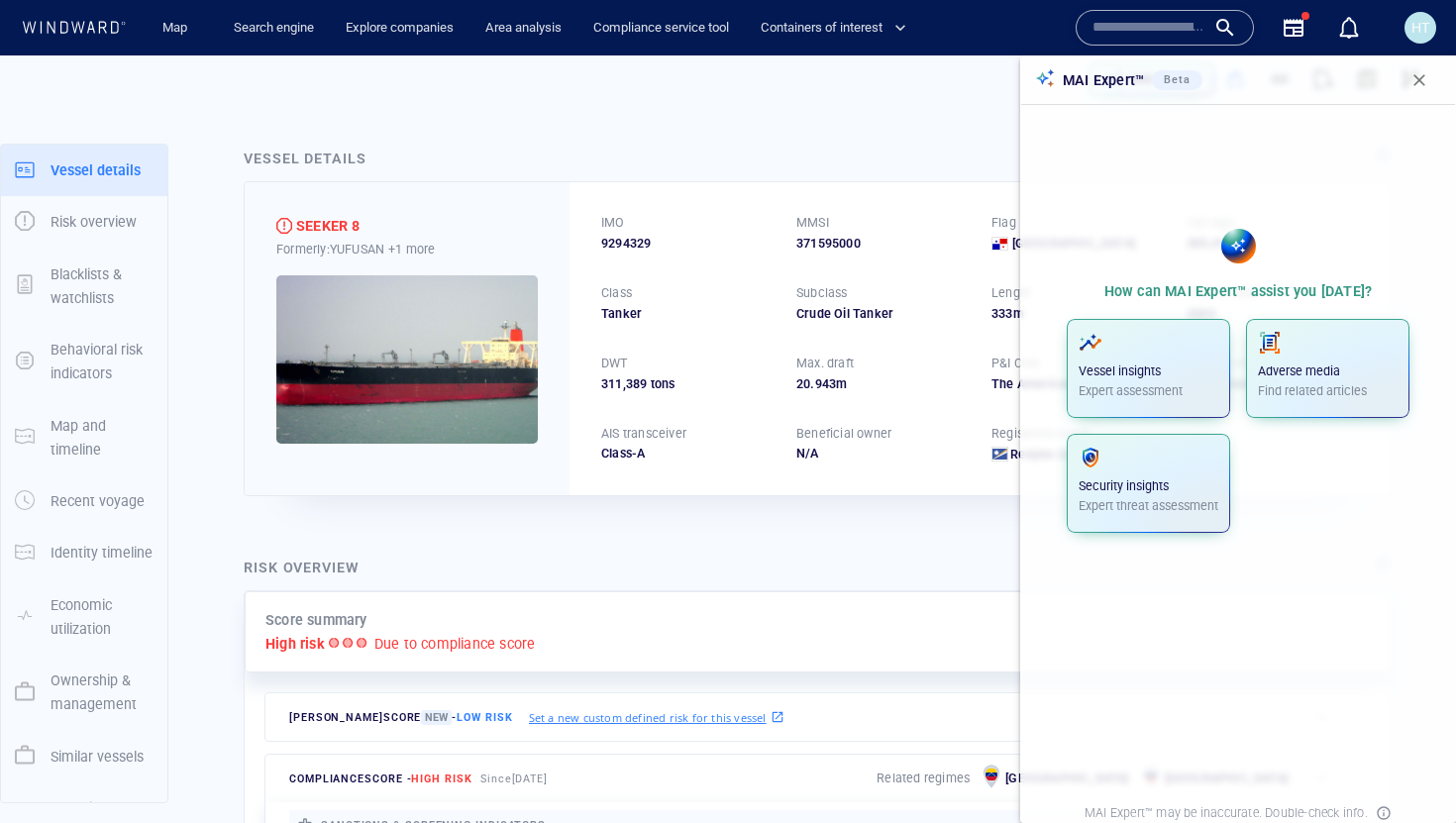 click at bounding box center (1419, 80) 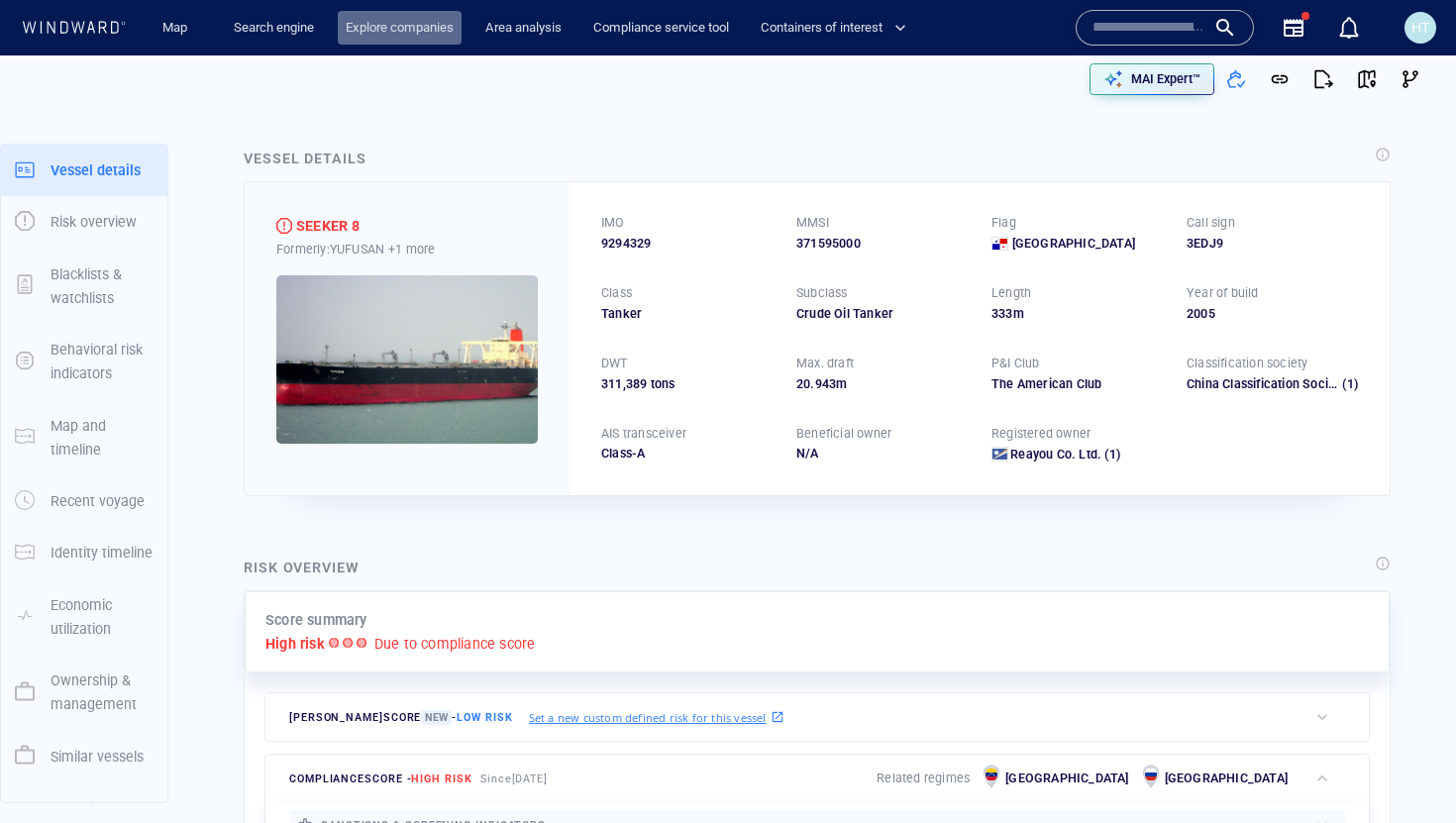 click on "Explore companies" at bounding box center [399, 28] 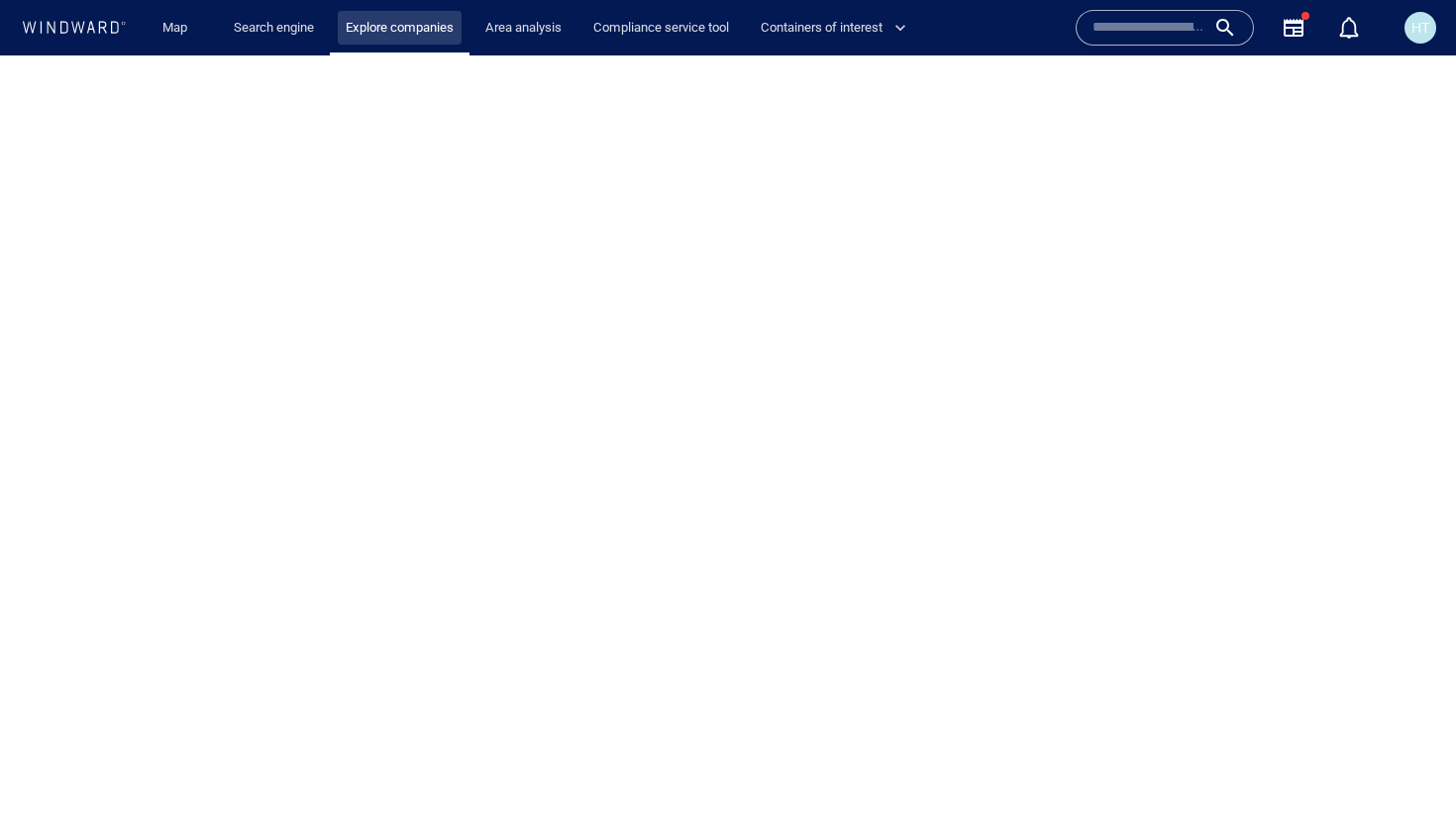 scroll, scrollTop: 0, scrollLeft: 0, axis: both 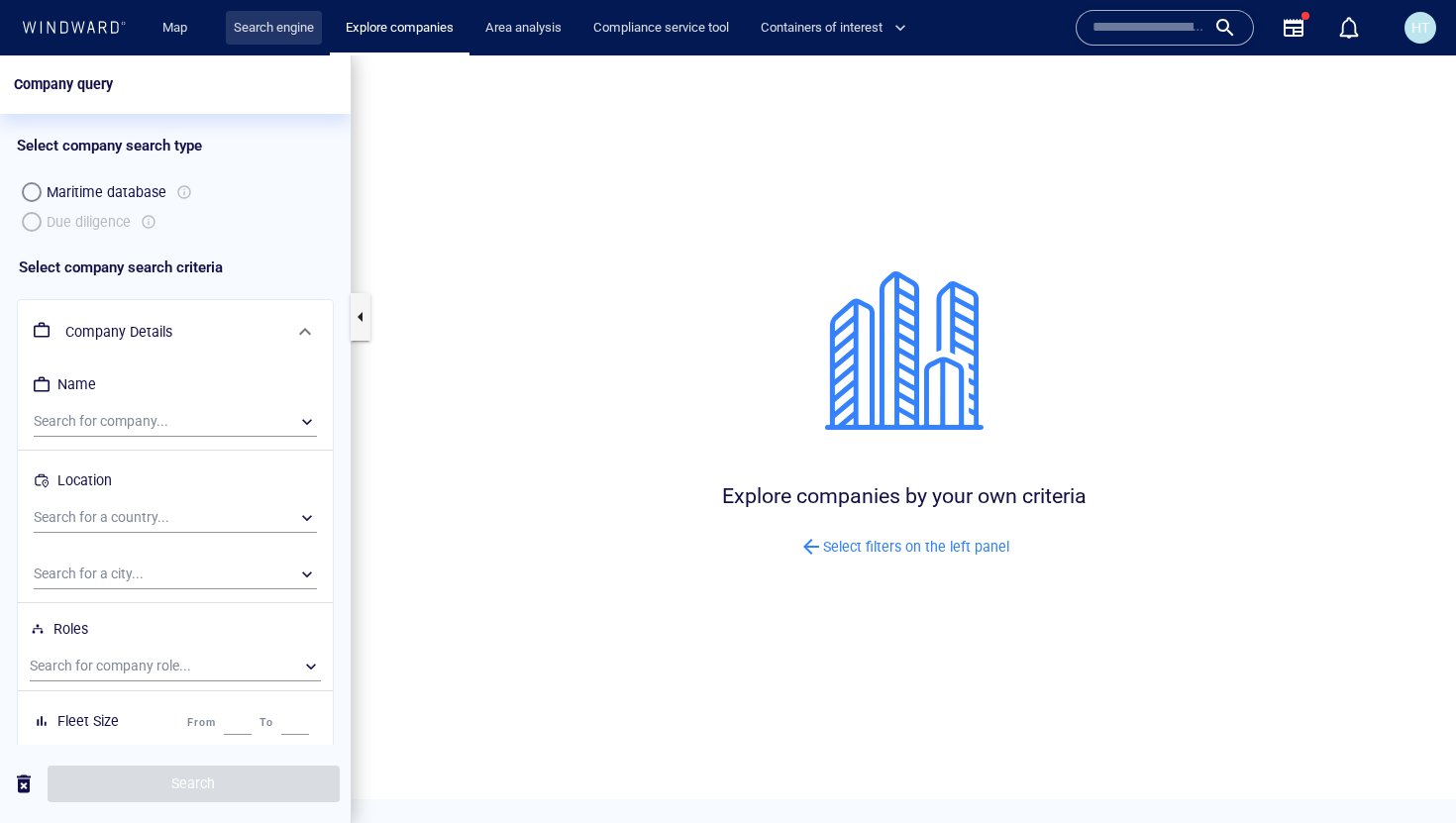 click on "Search engine" at bounding box center [273, 28] 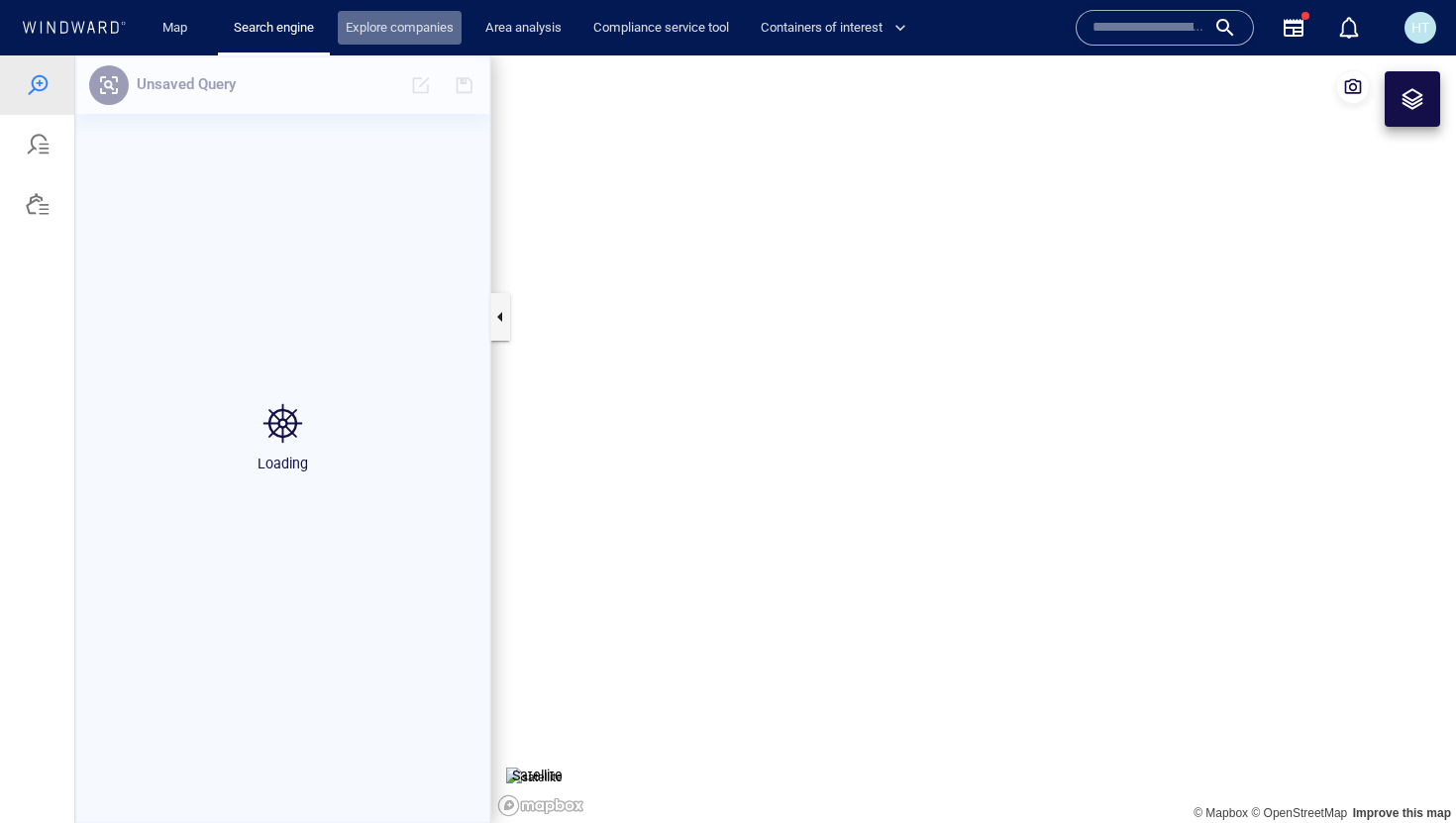 click on "Explore companies" at bounding box center (399, 28) 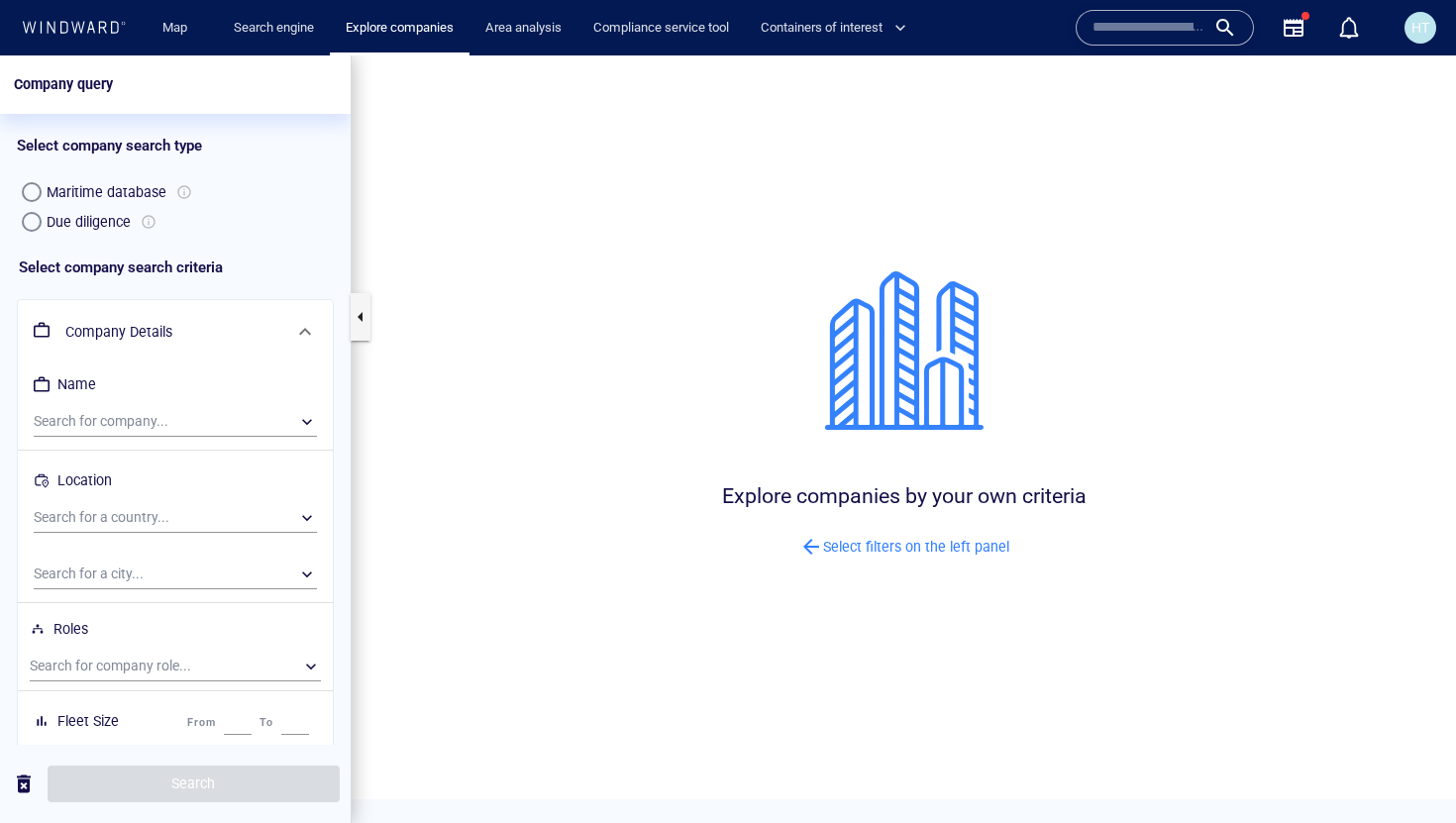 click on "Due diligence" at bounding box center [86, 222] 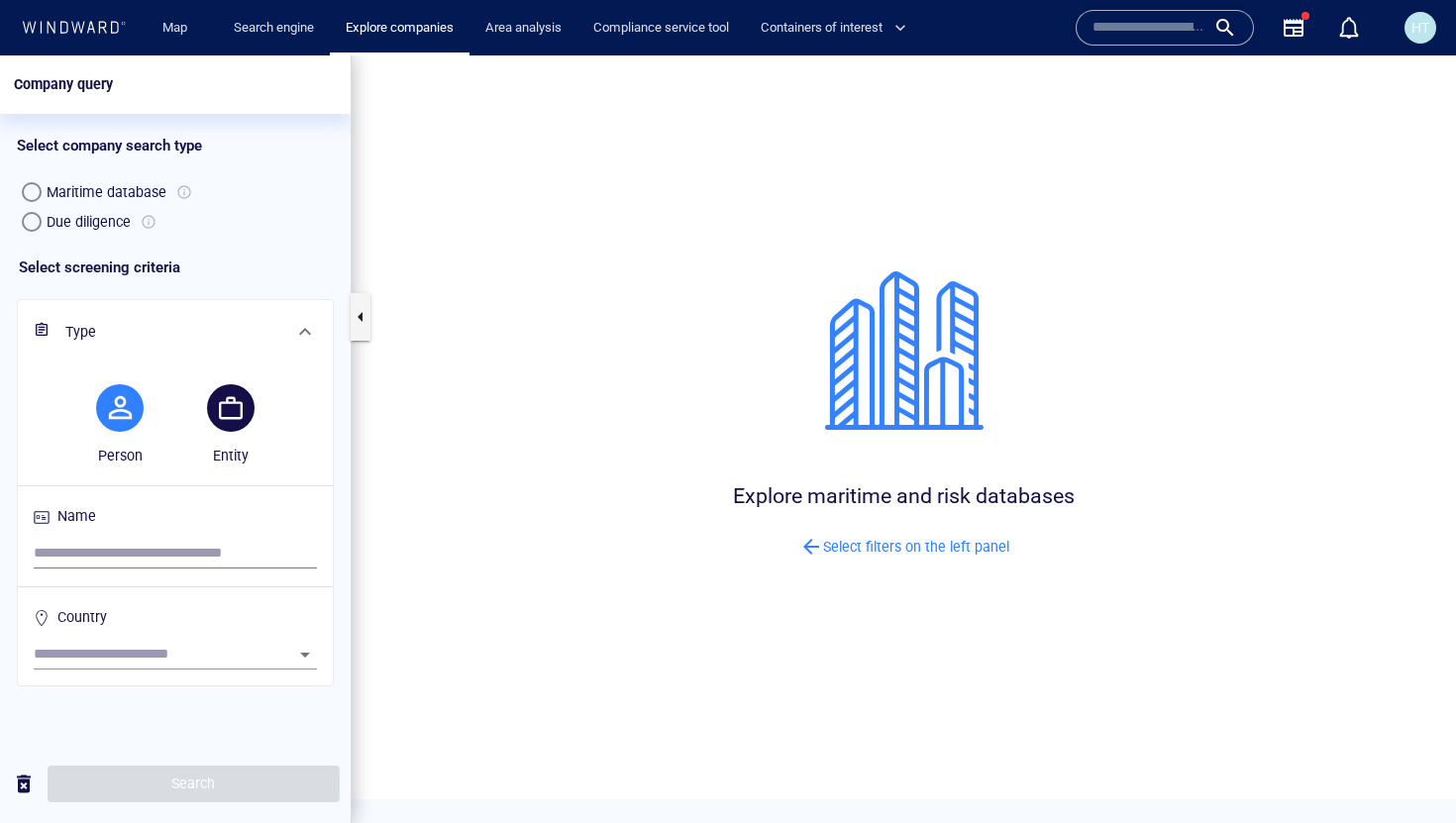 click at bounding box center [175, 554] 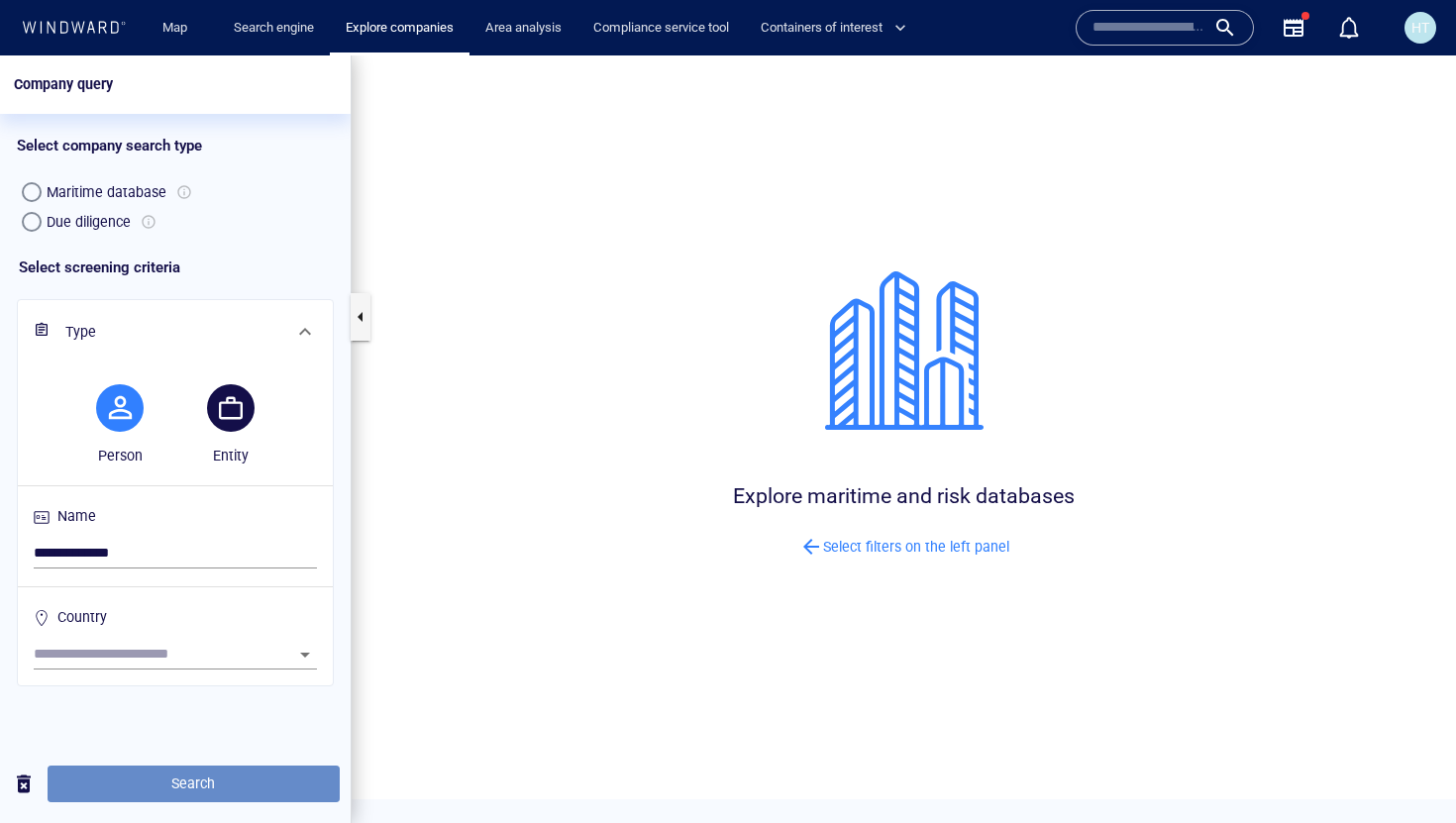click on "Search" at bounding box center (193, 783) 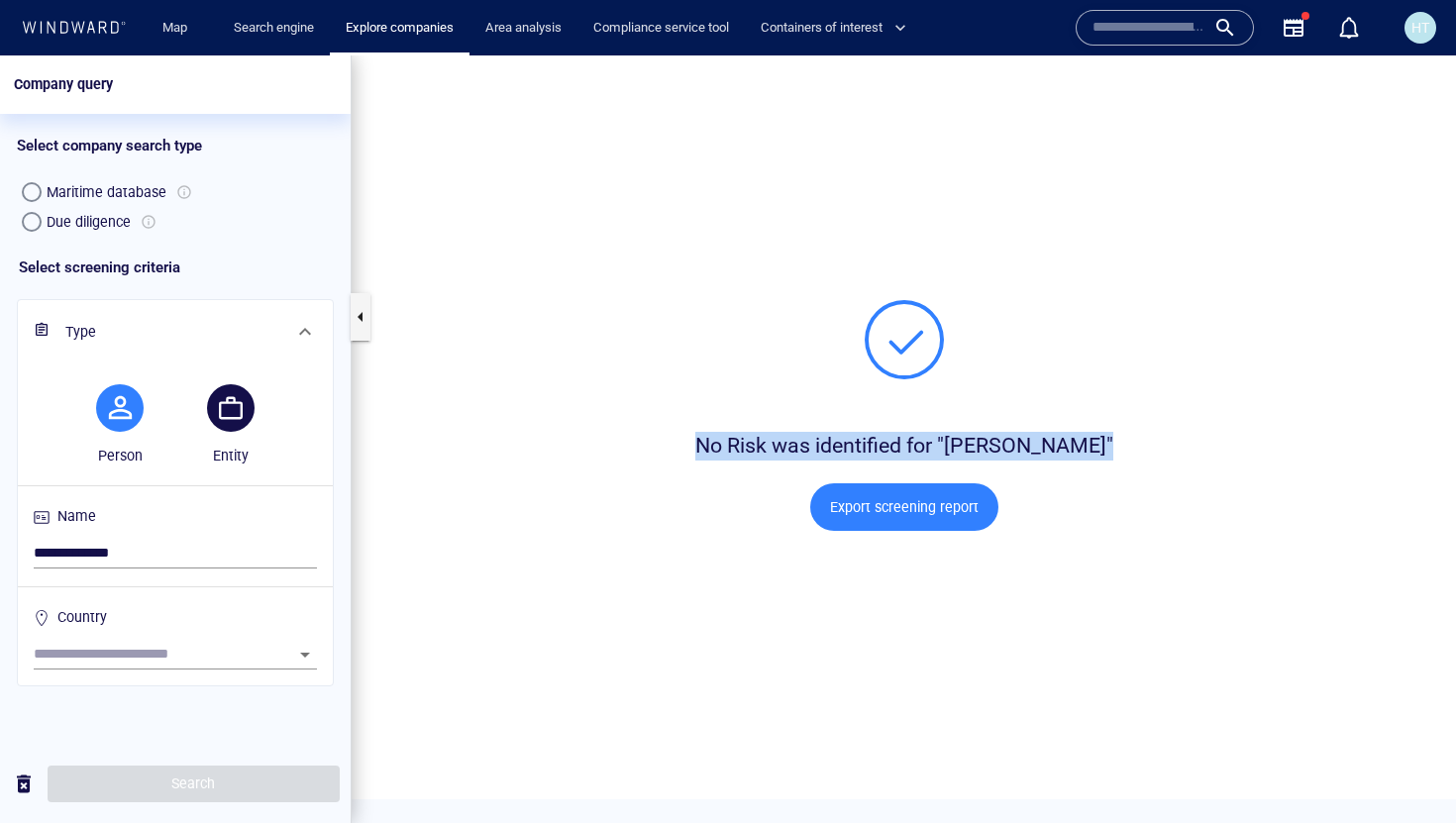 drag, startPoint x: 702, startPoint y: 447, endPoint x: 1172, endPoint y: 446, distance: 470.00106 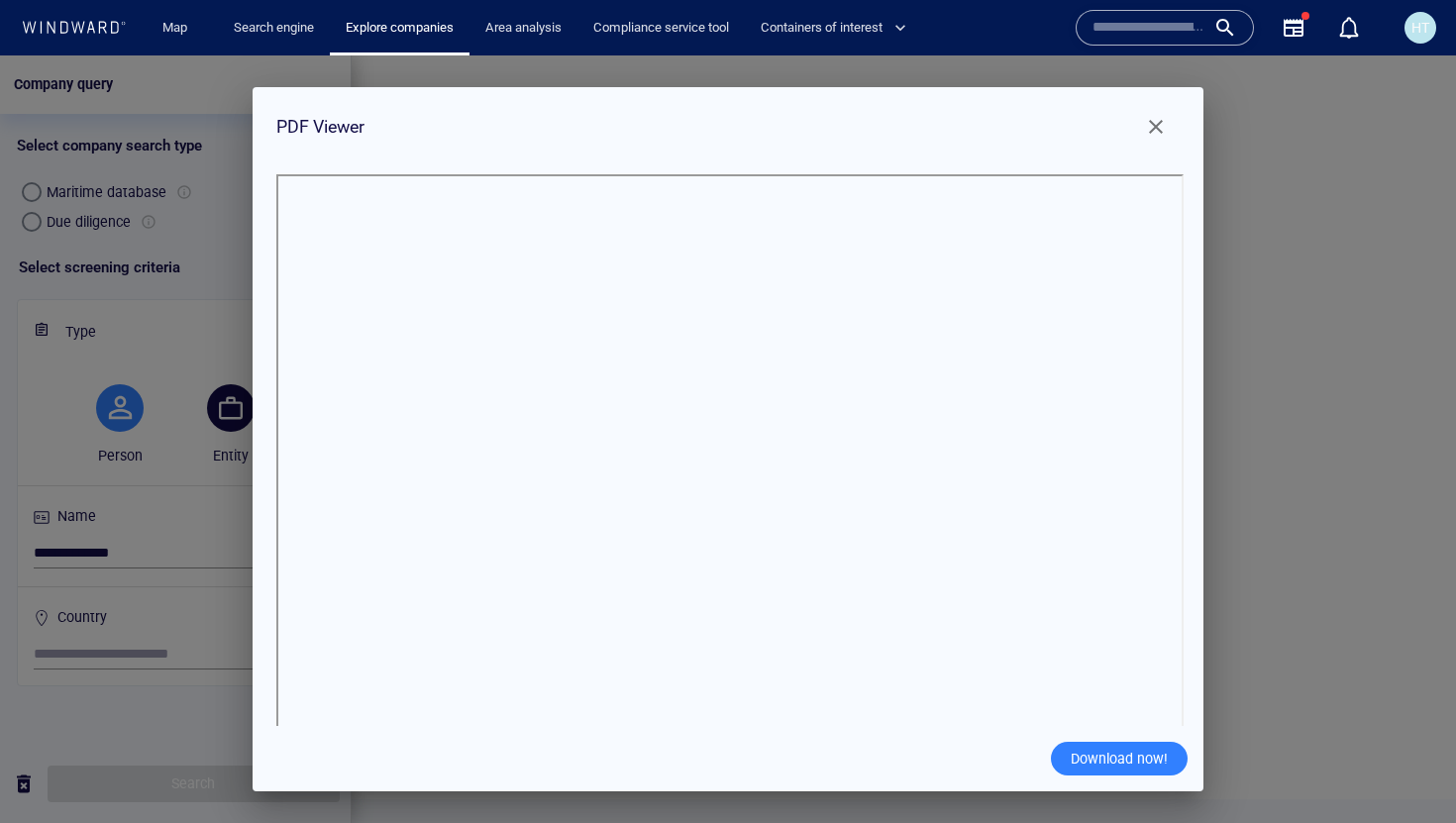 click on "Download now!" at bounding box center (1119, 759) 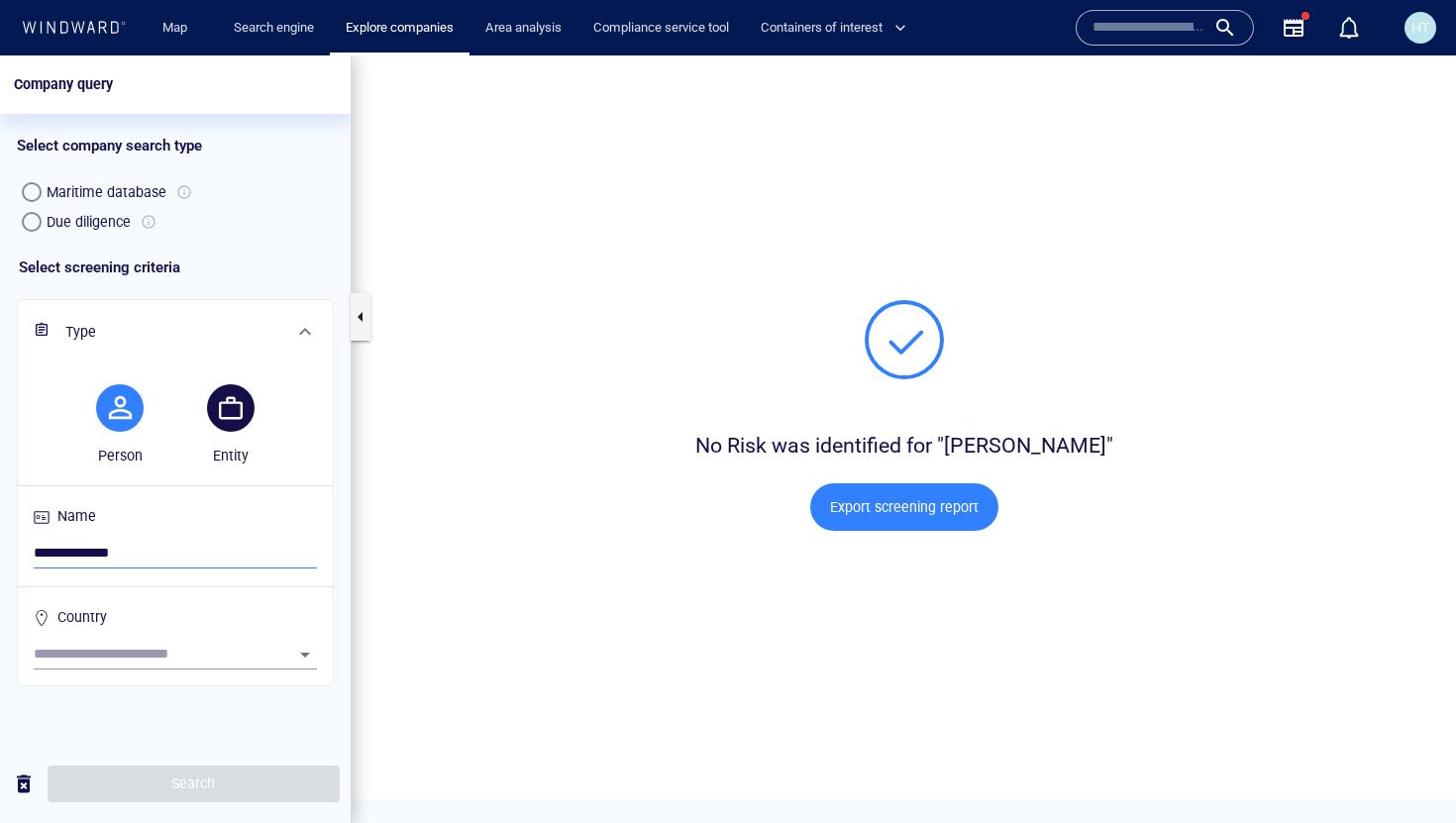 click on "**********" at bounding box center (175, 554) 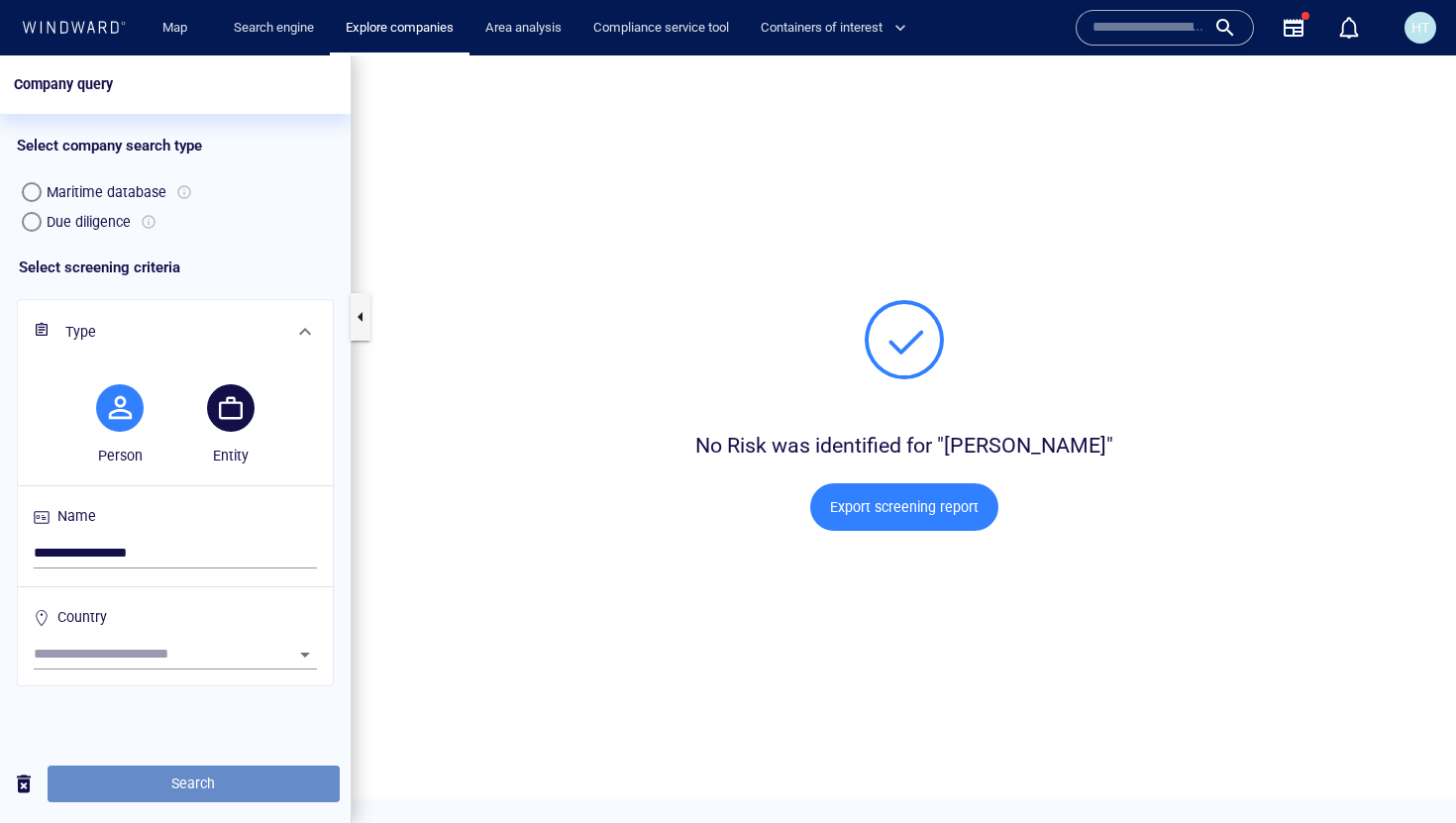 click on "Search" at bounding box center [193, 783] 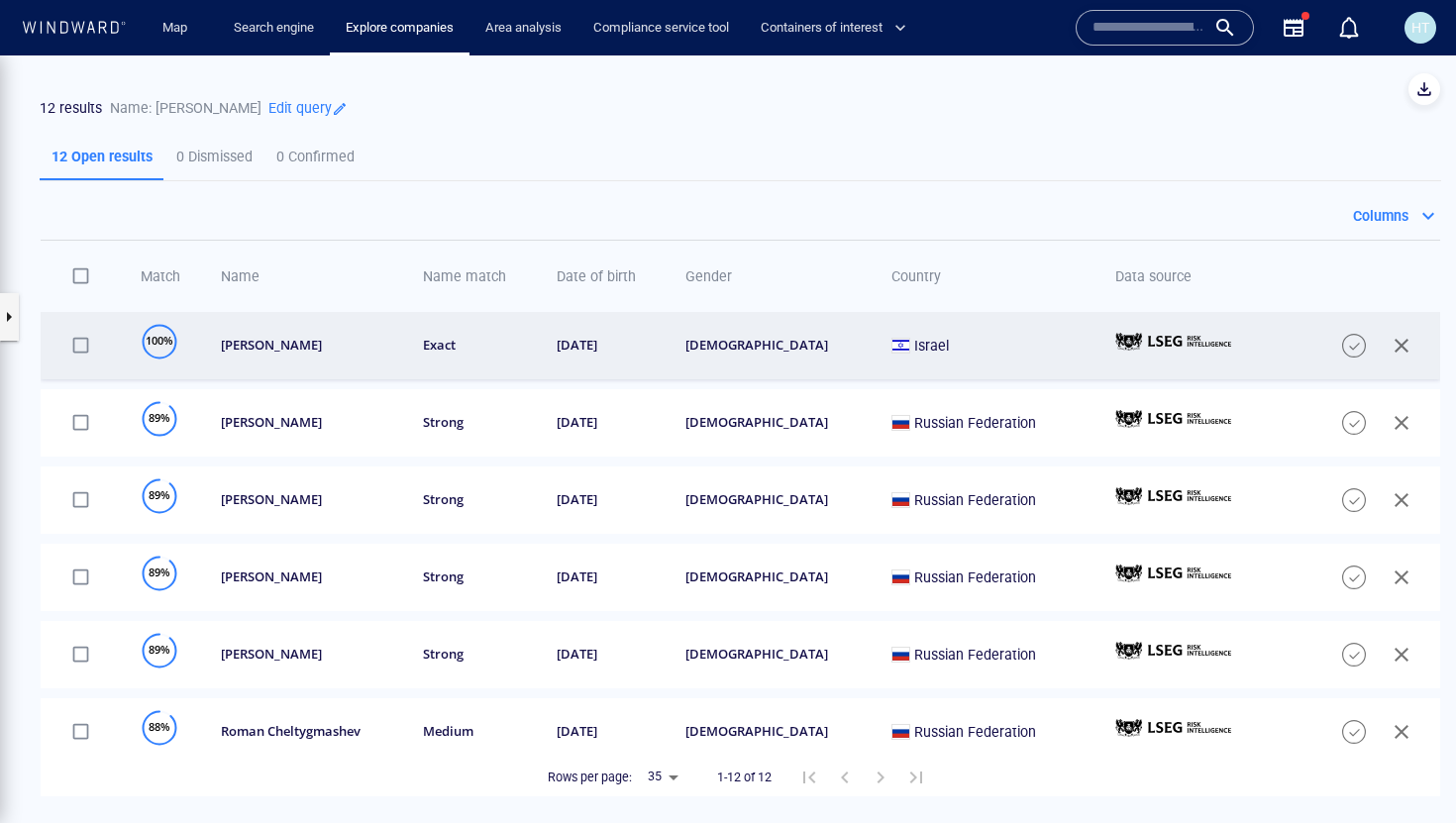 click on "roman arkadyevich abramovich" at bounding box center (309, 345) 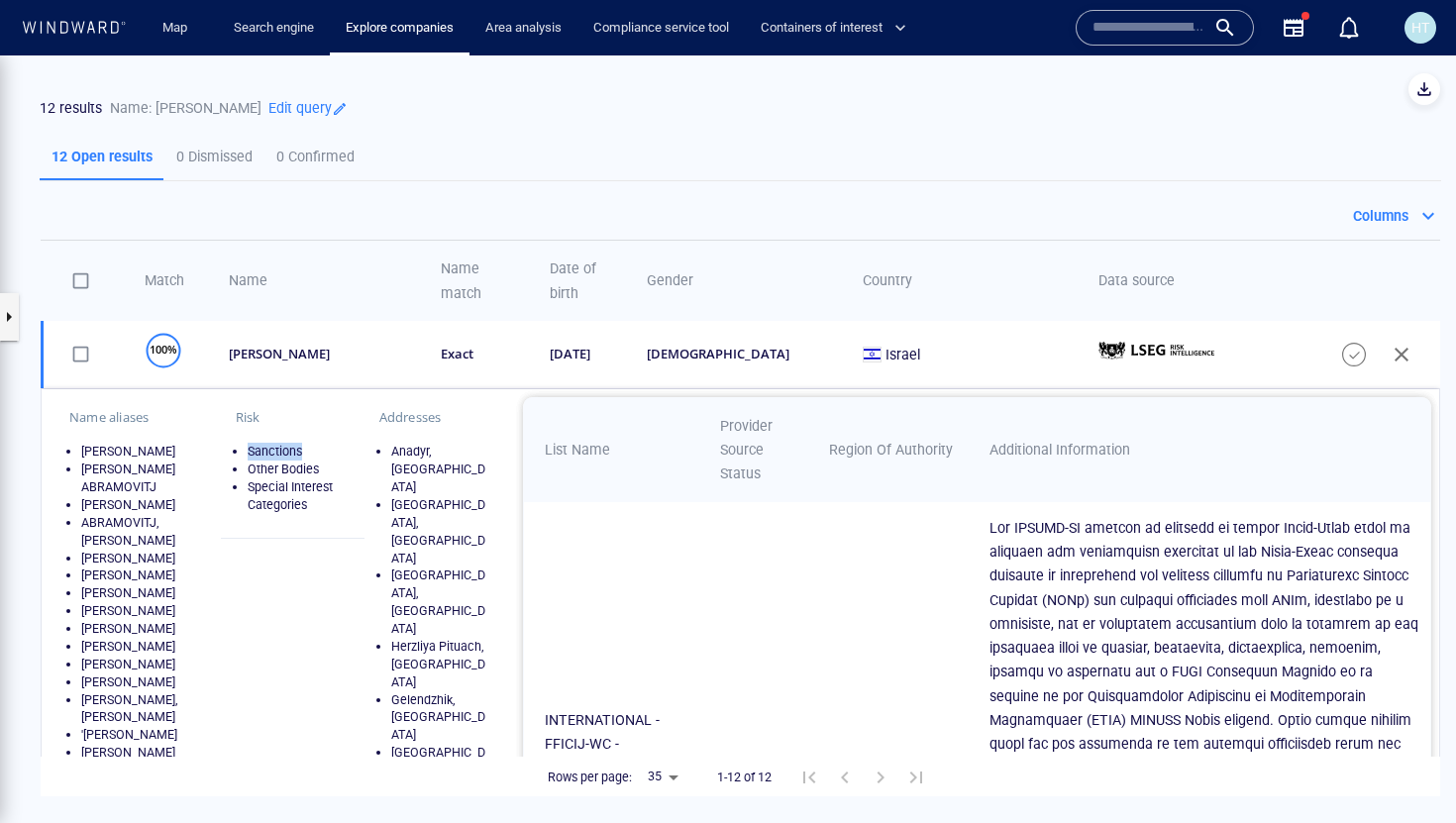 drag, startPoint x: 247, startPoint y: 441, endPoint x: 343, endPoint y: 441, distance: 96 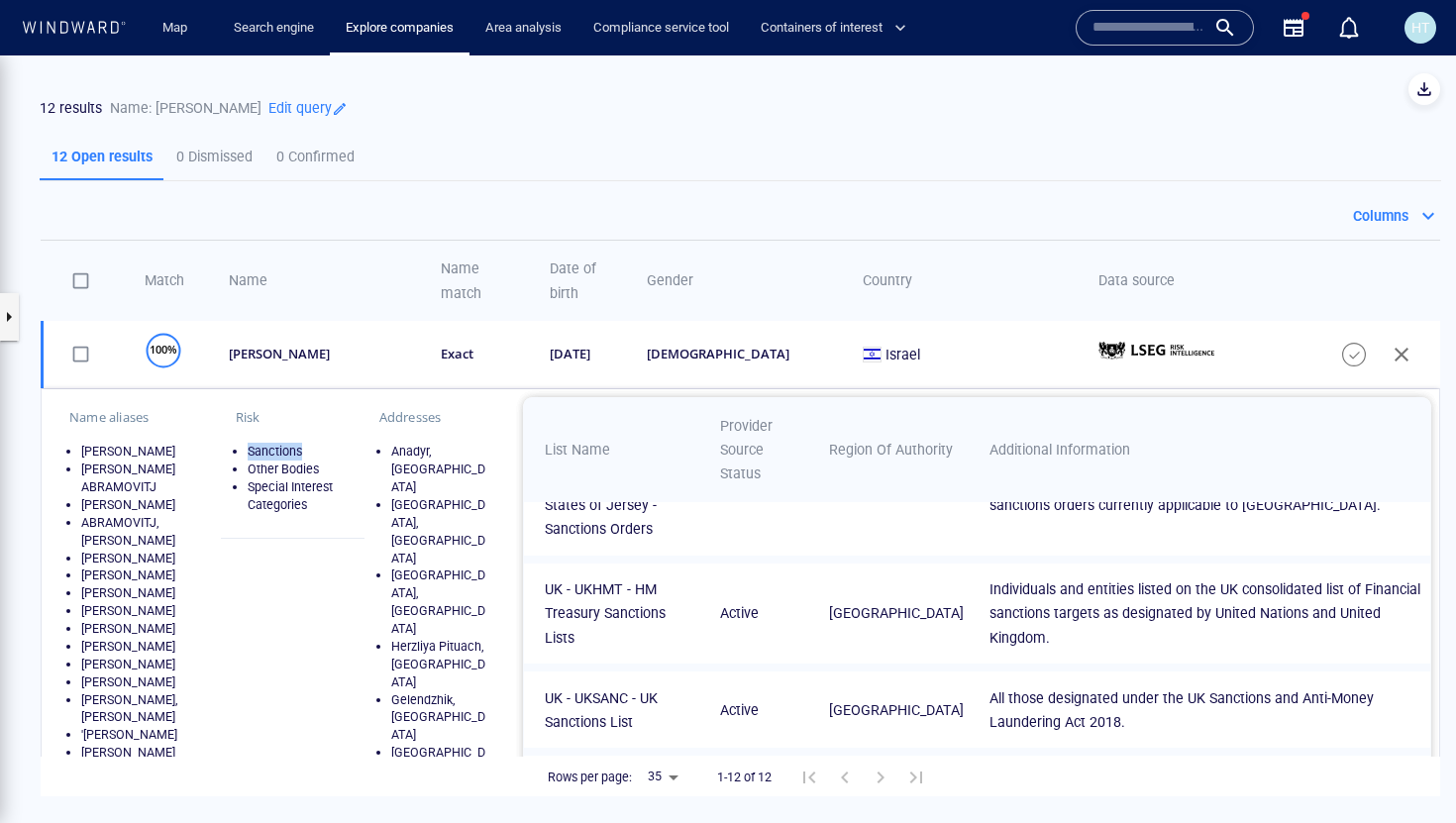 scroll, scrollTop: 668, scrollLeft: 0, axis: vertical 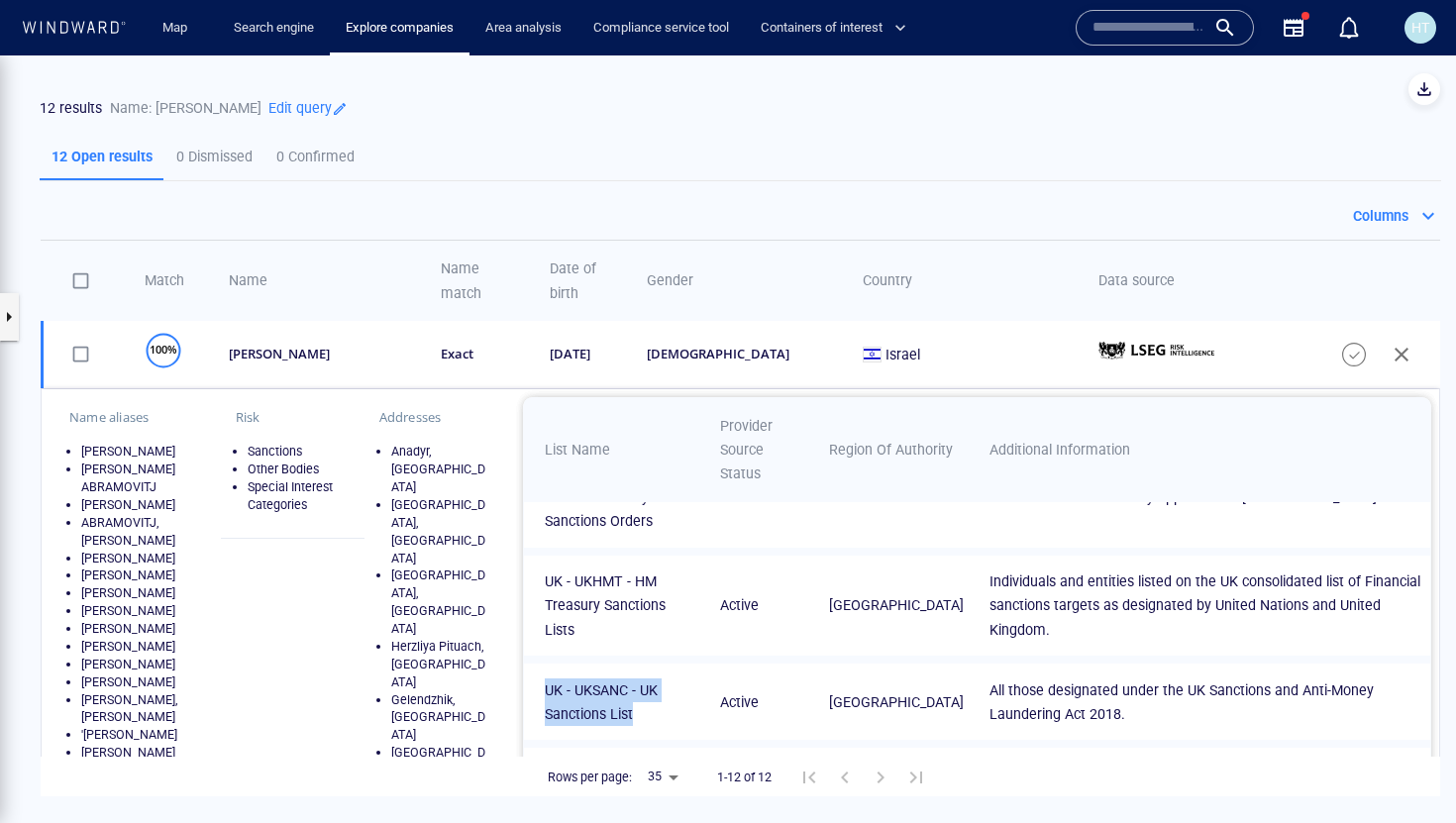 drag, startPoint x: 541, startPoint y: 579, endPoint x: 673, endPoint y: 616, distance: 137.08756 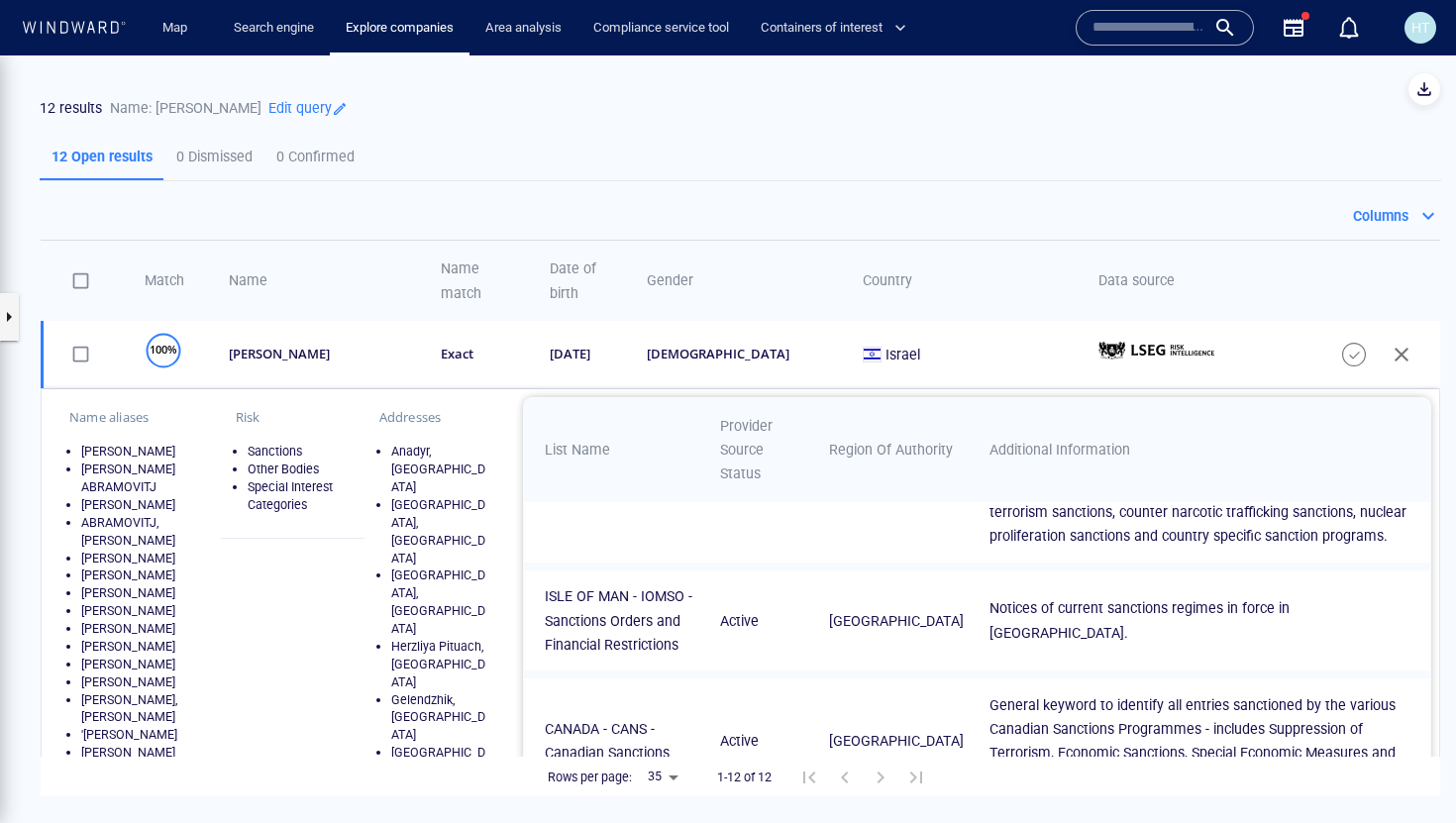 scroll, scrollTop: 1155, scrollLeft: 0, axis: vertical 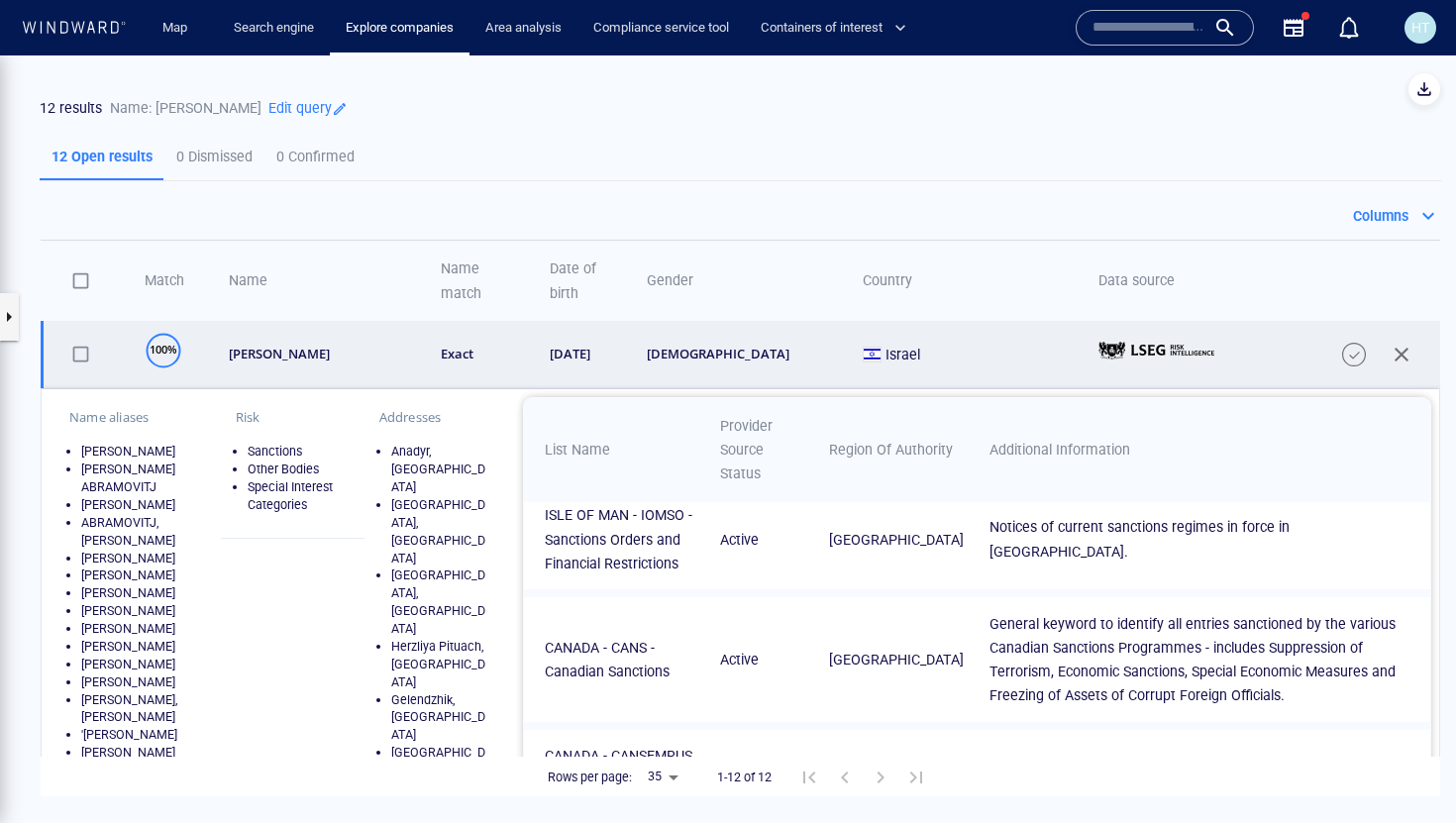 click on "exact" at bounding box center [481, 354] 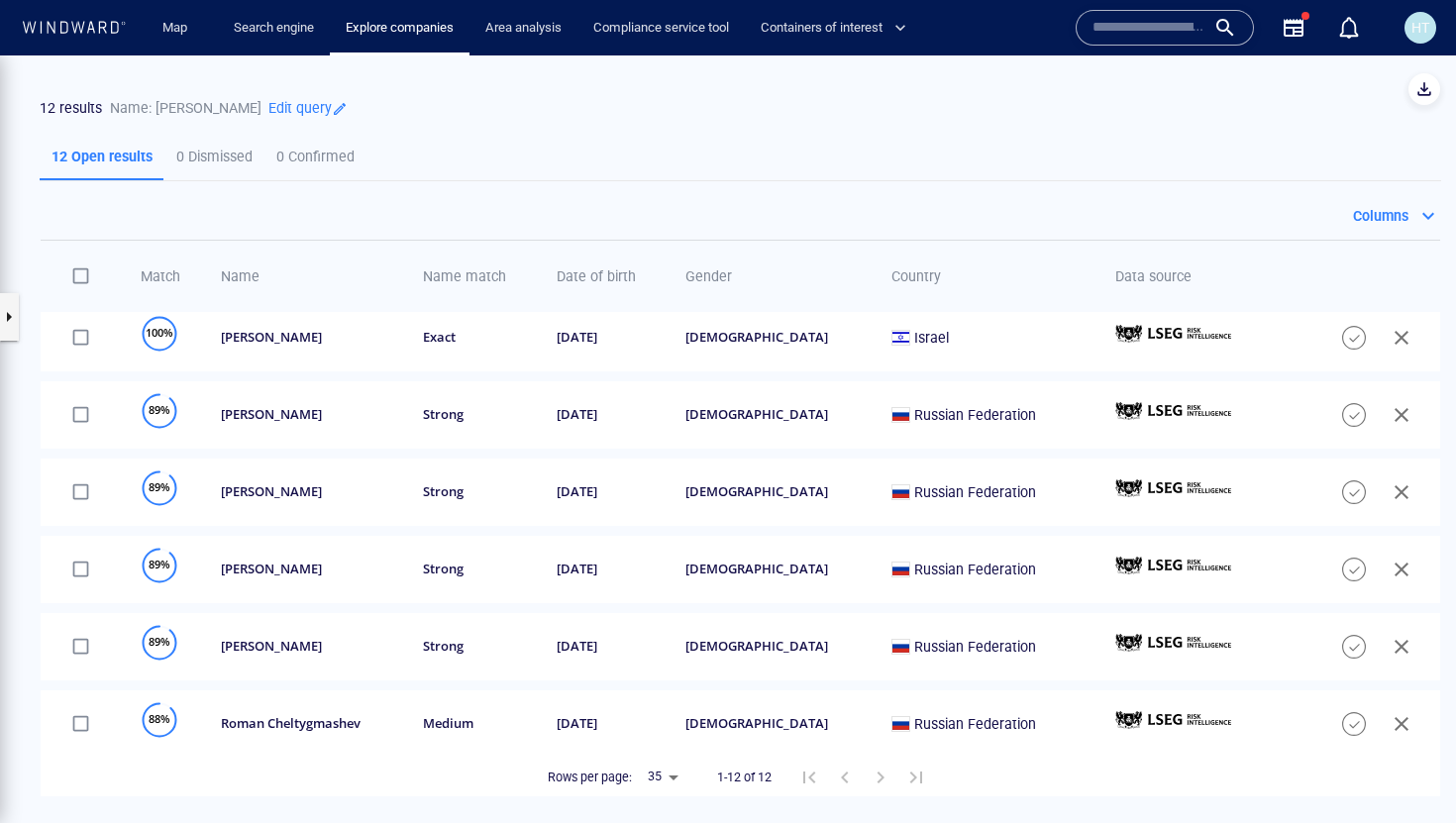 scroll, scrollTop: 0, scrollLeft: 0, axis: both 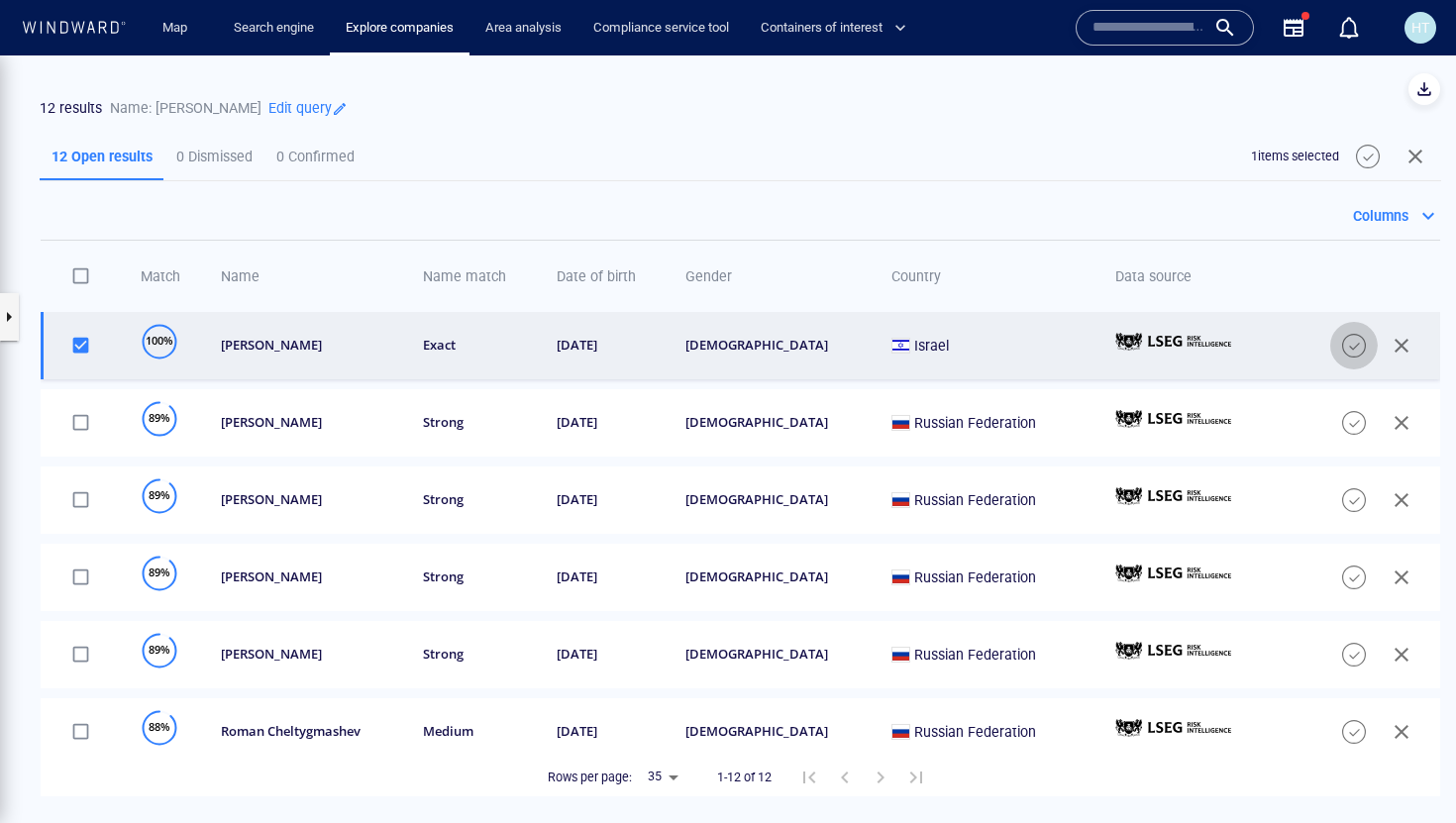 click at bounding box center [1354, 346] 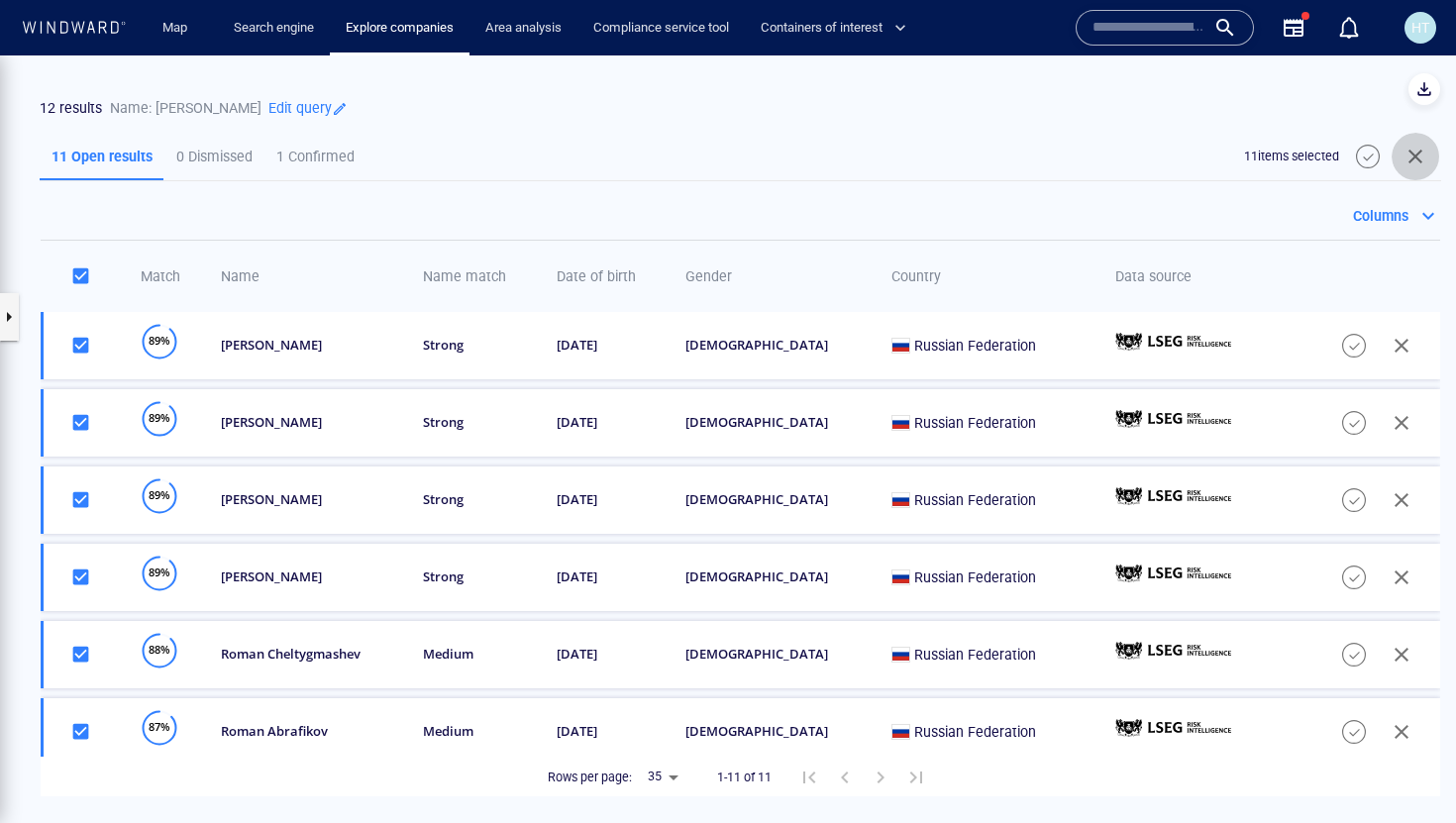 click at bounding box center [1415, 156] 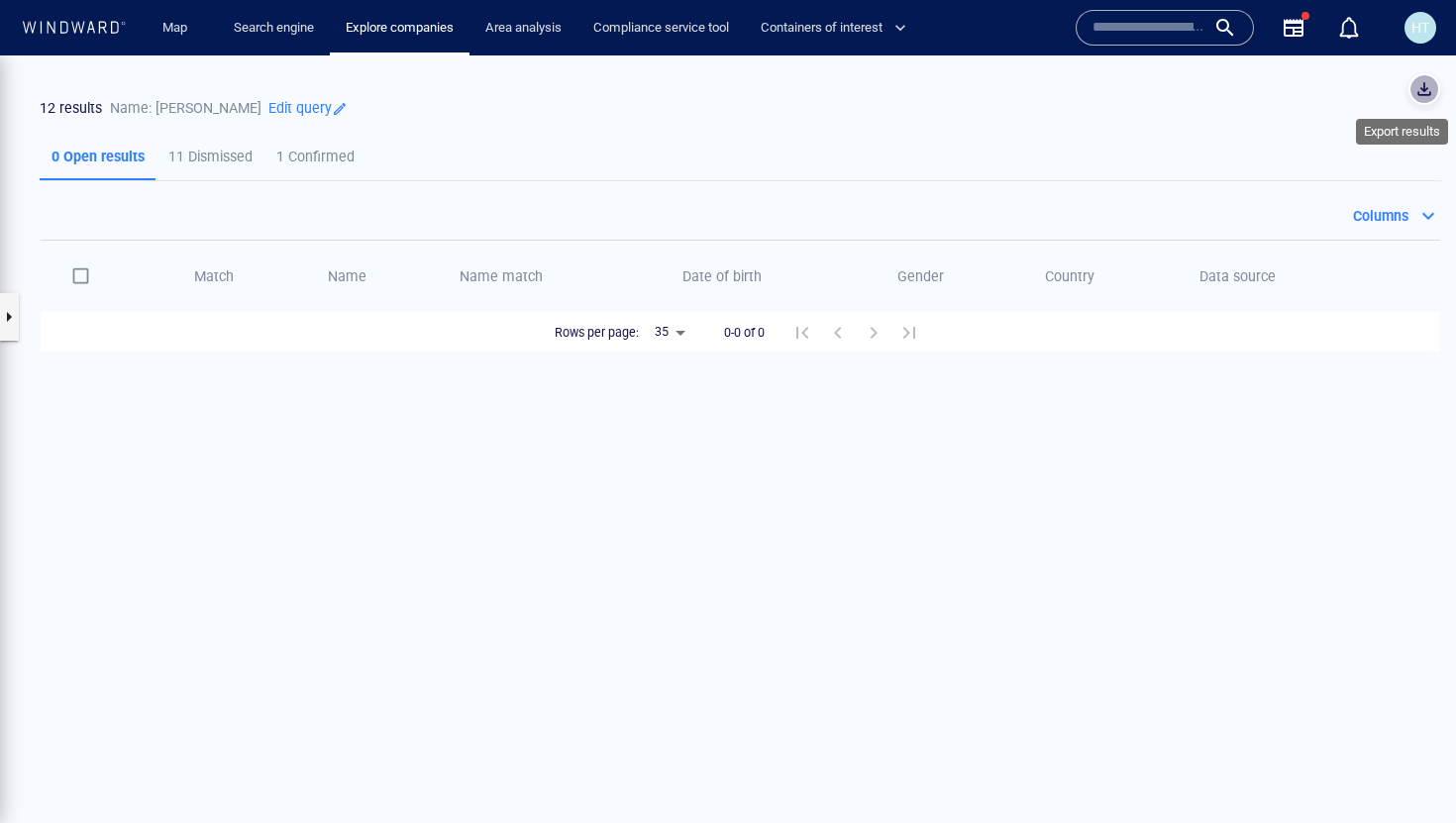 click at bounding box center [1424, 89] 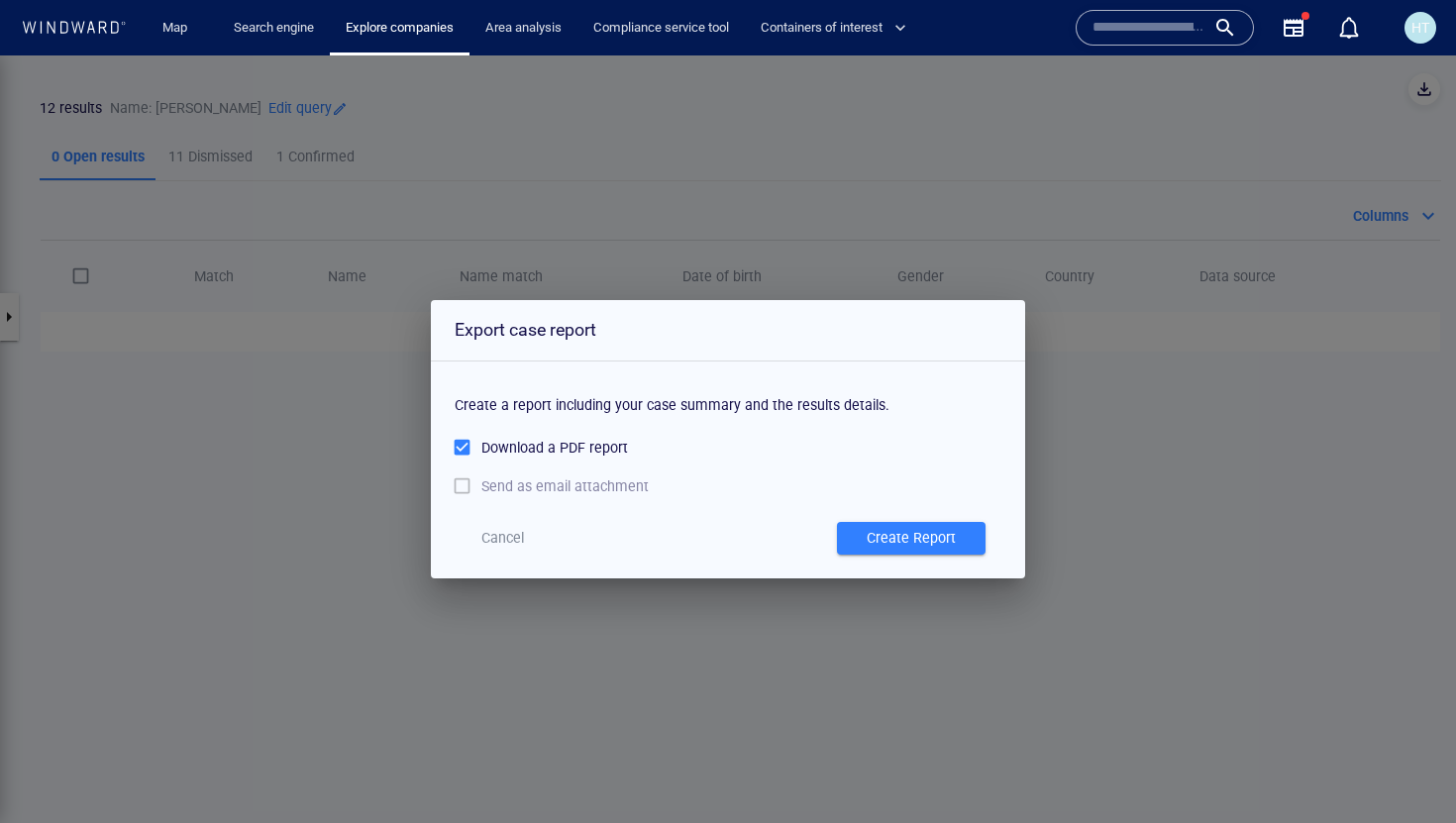 click on "Create Report" at bounding box center [911, 538] 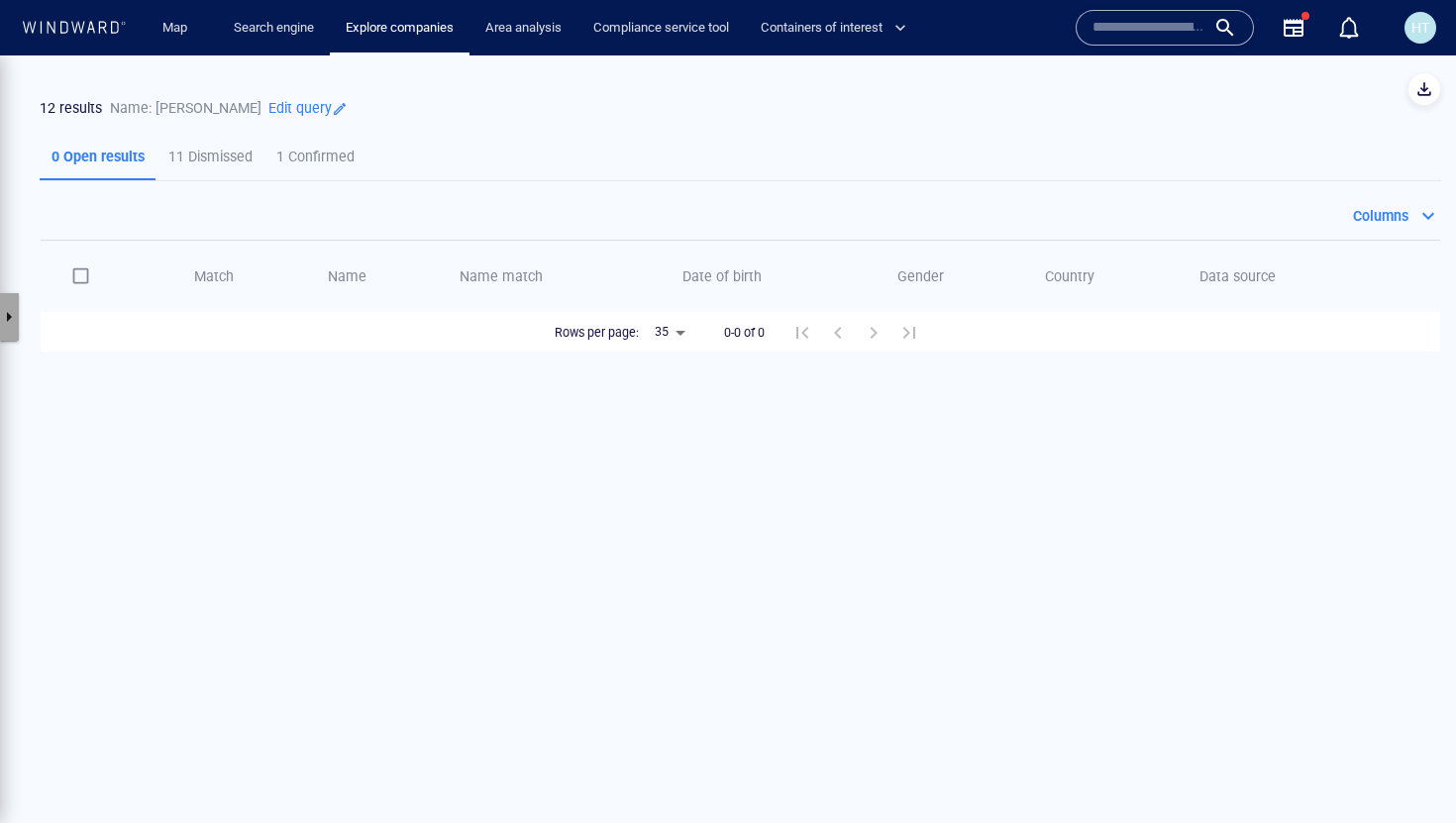 click at bounding box center [9, 317] 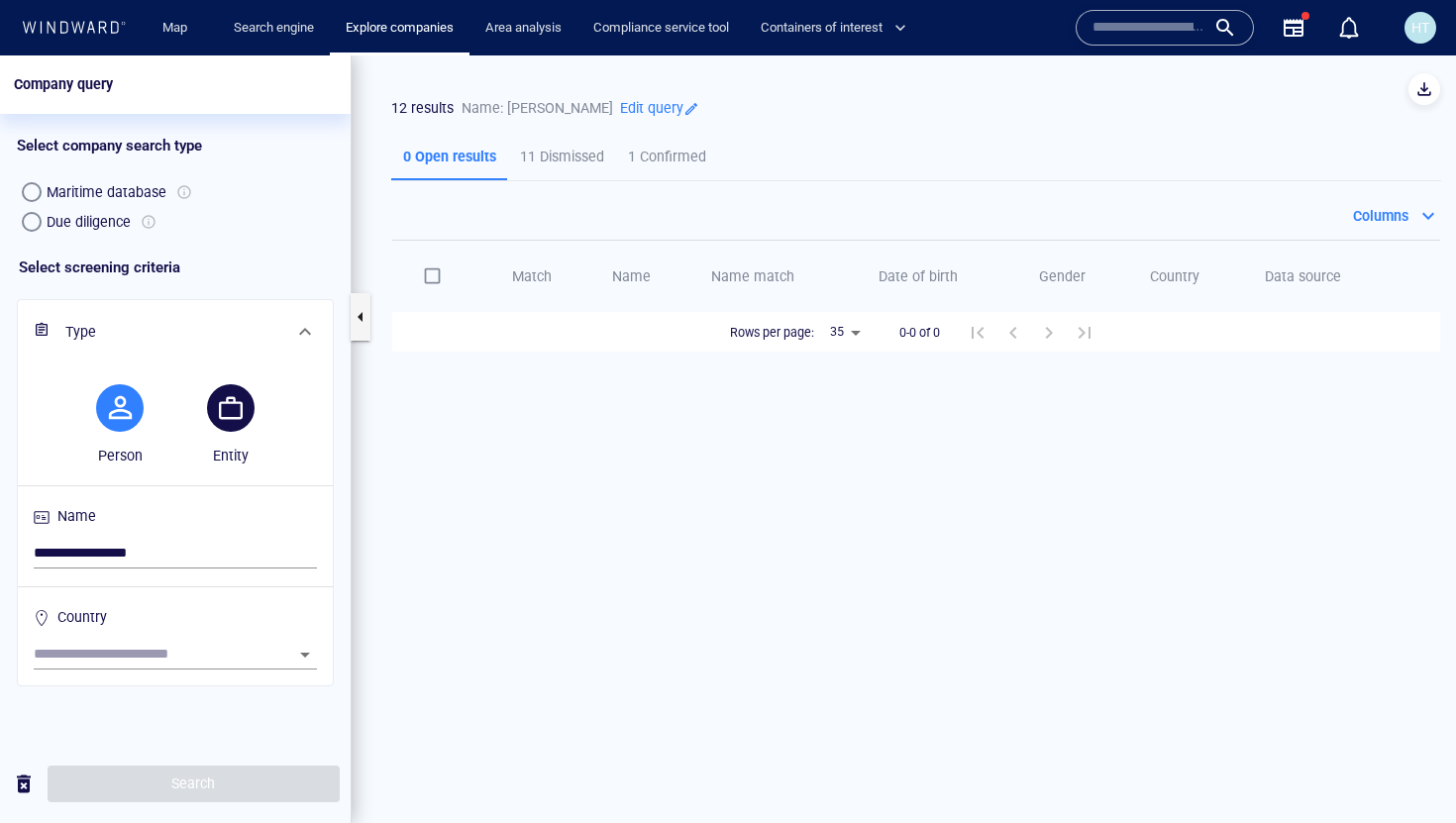 click on "Columns Match Name Name match Date of birth Gender Country Data source Rows per page: 35 ** 0-0 of 0" at bounding box center (916, 494) 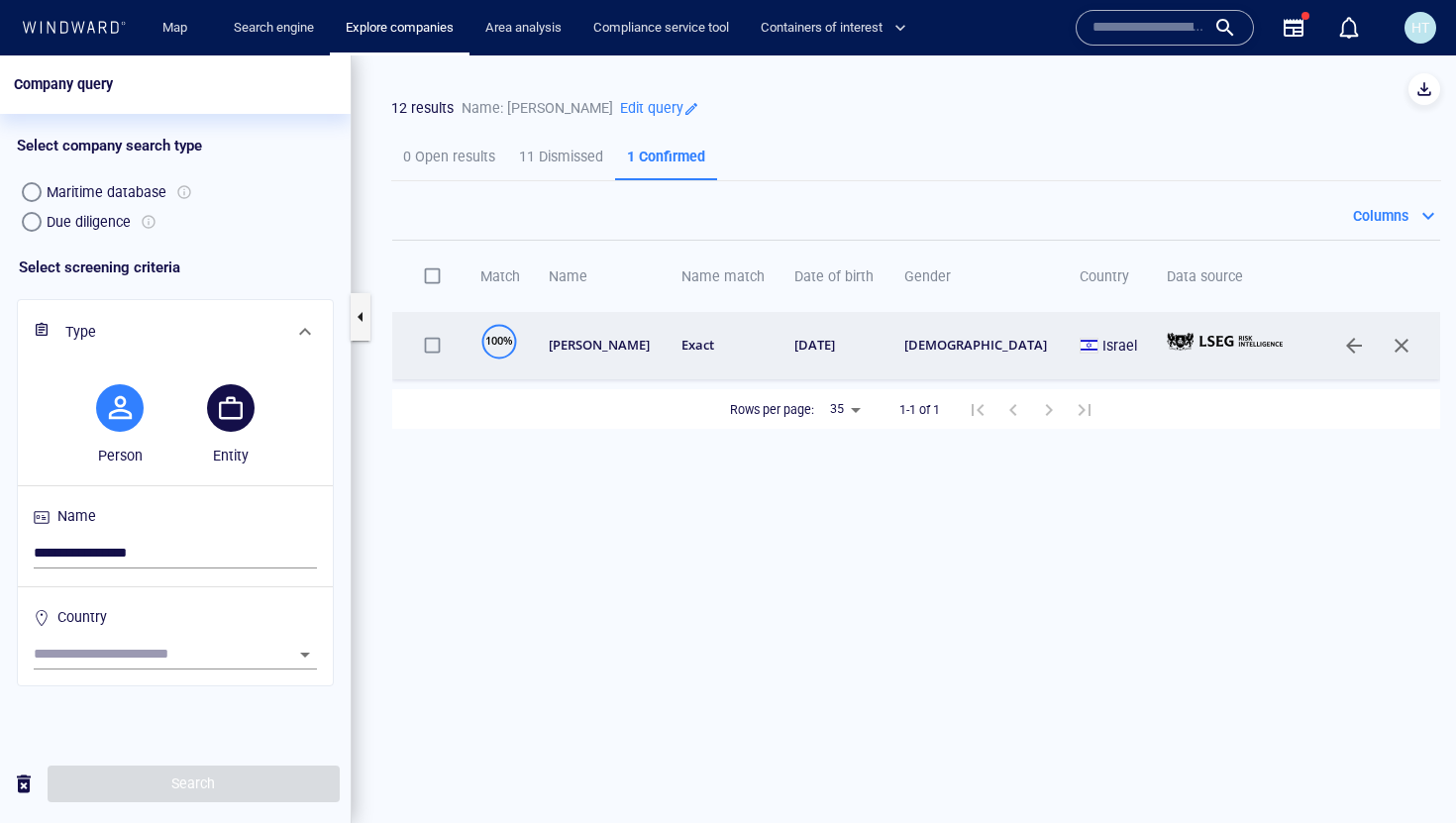 click on "roman arkadyevich abramovich" at bounding box center [-438, 378] 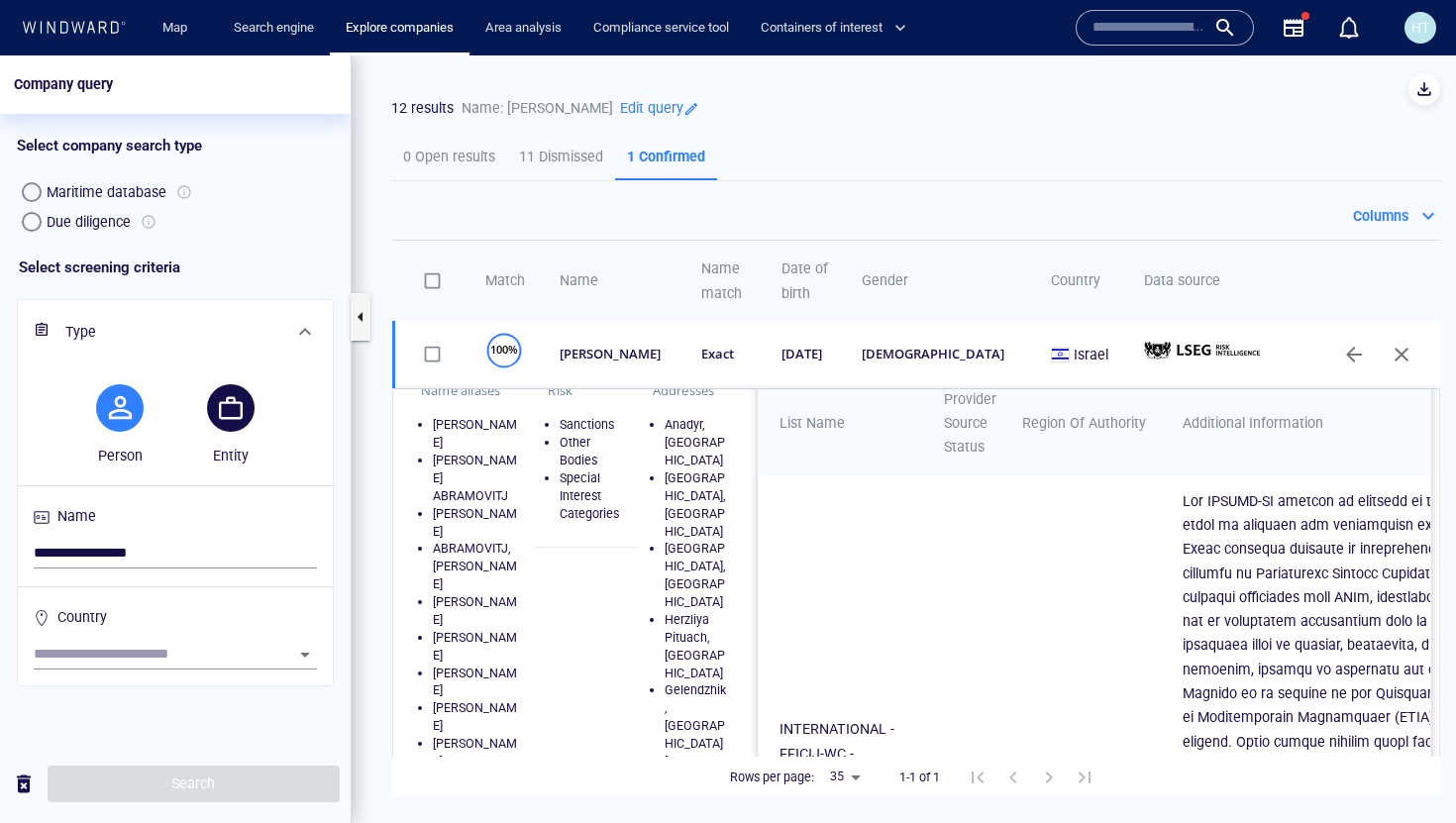scroll, scrollTop: 0, scrollLeft: 0, axis: both 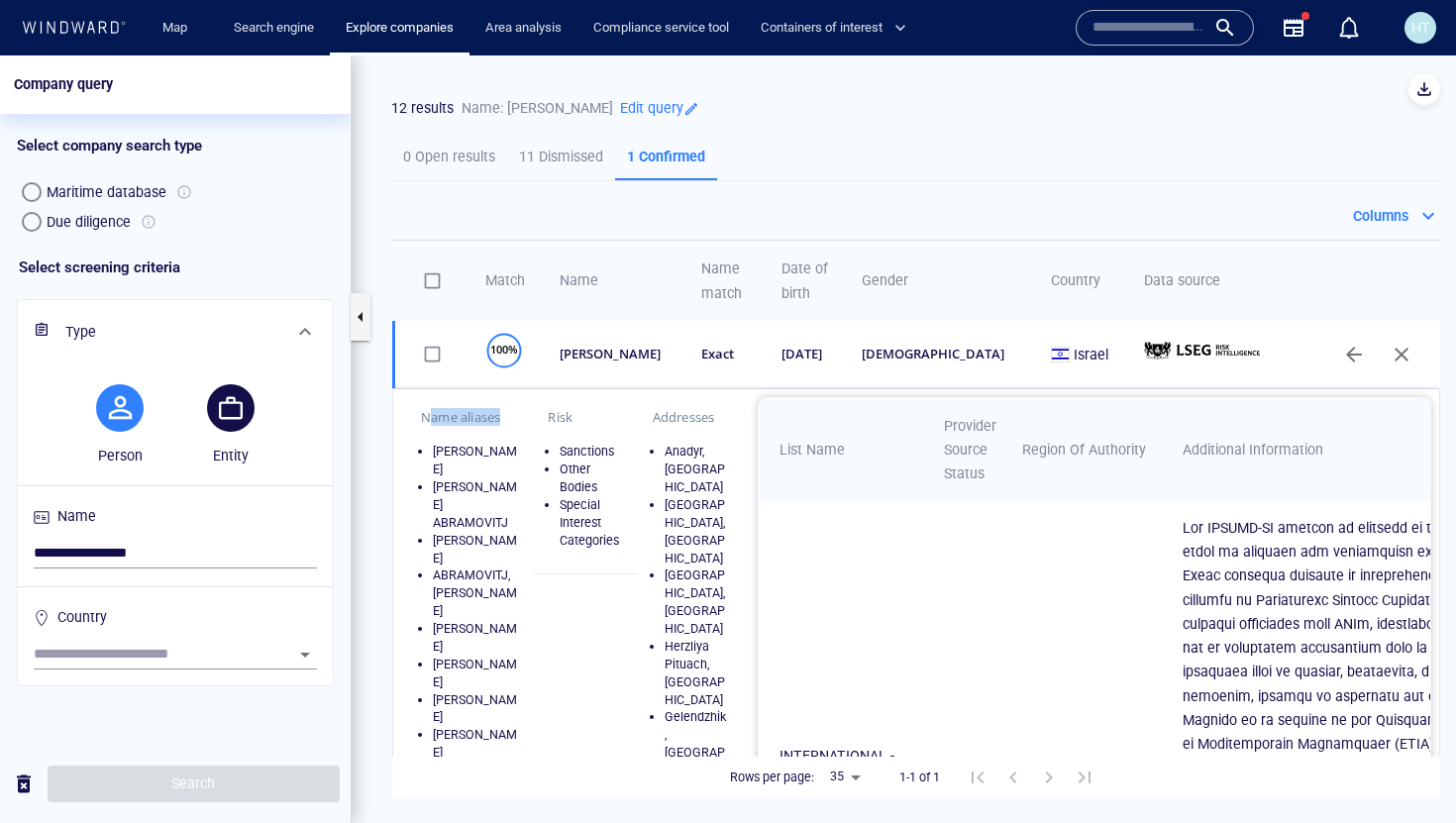 drag, startPoint x: 426, startPoint y: 416, endPoint x: 510, endPoint y: 415, distance: 84.00595 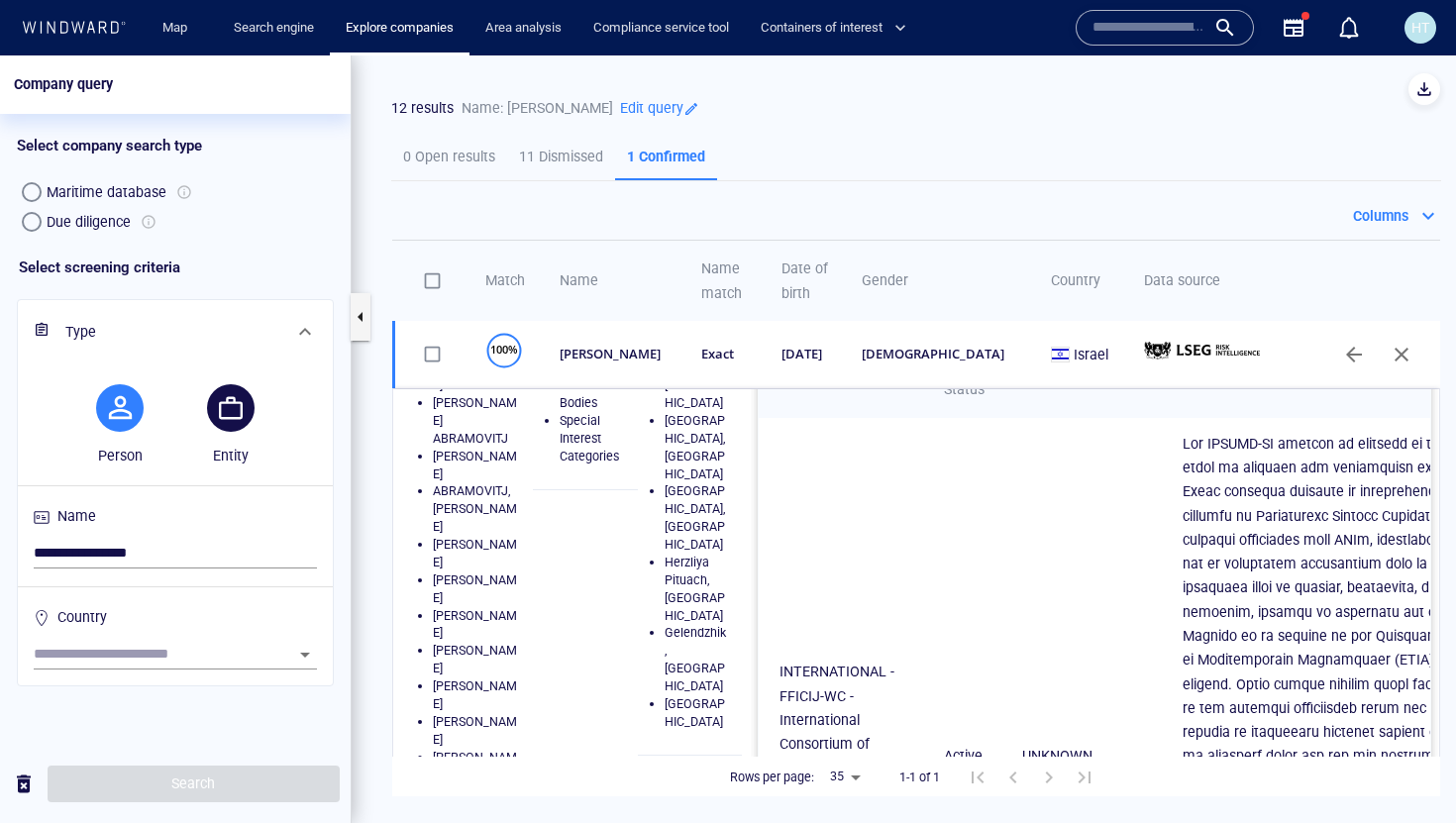 scroll, scrollTop: 89, scrollLeft: 0, axis: vertical 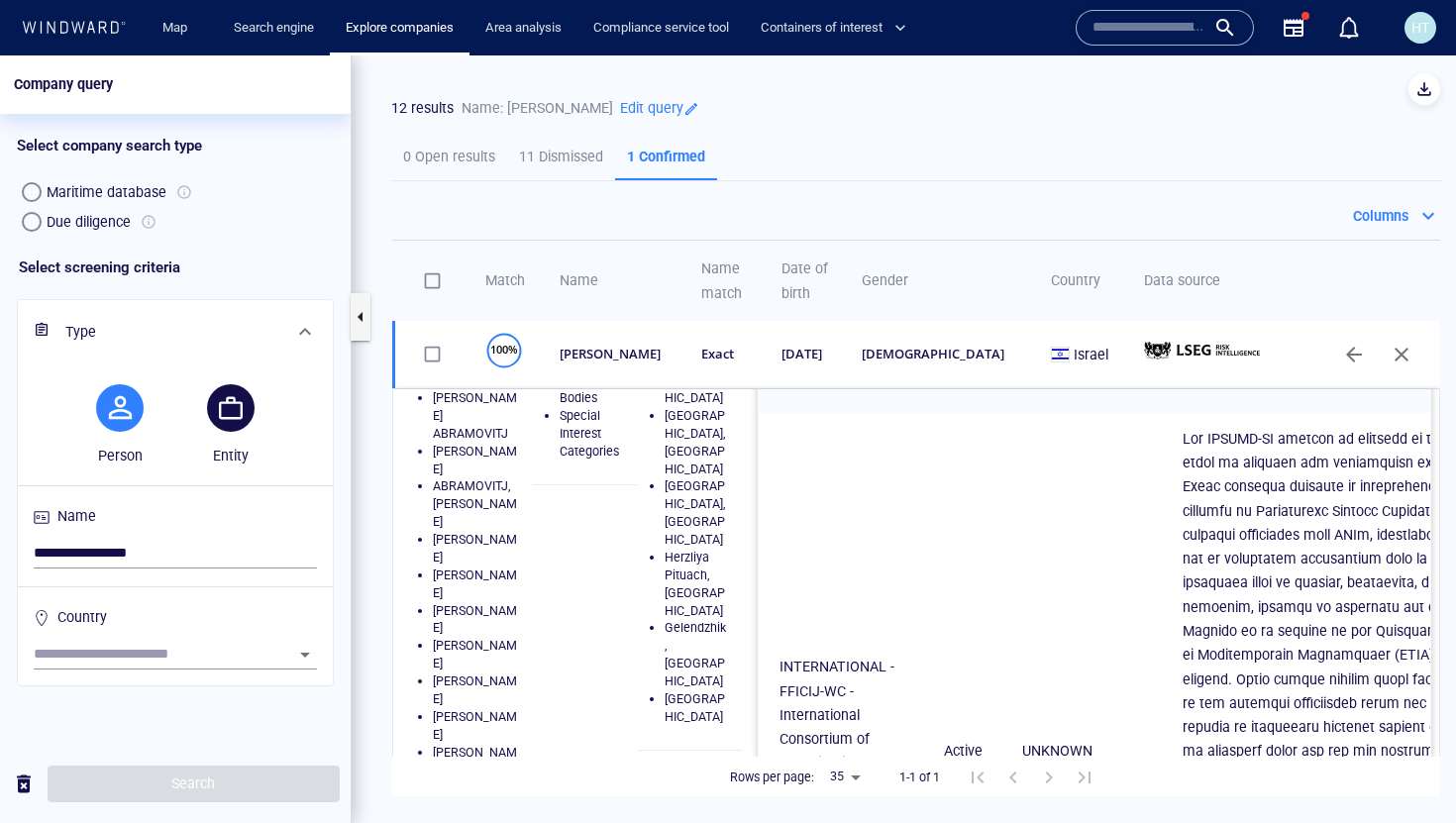 drag, startPoint x: 433, startPoint y: 555, endPoint x: 467, endPoint y: 581, distance: 42.801869 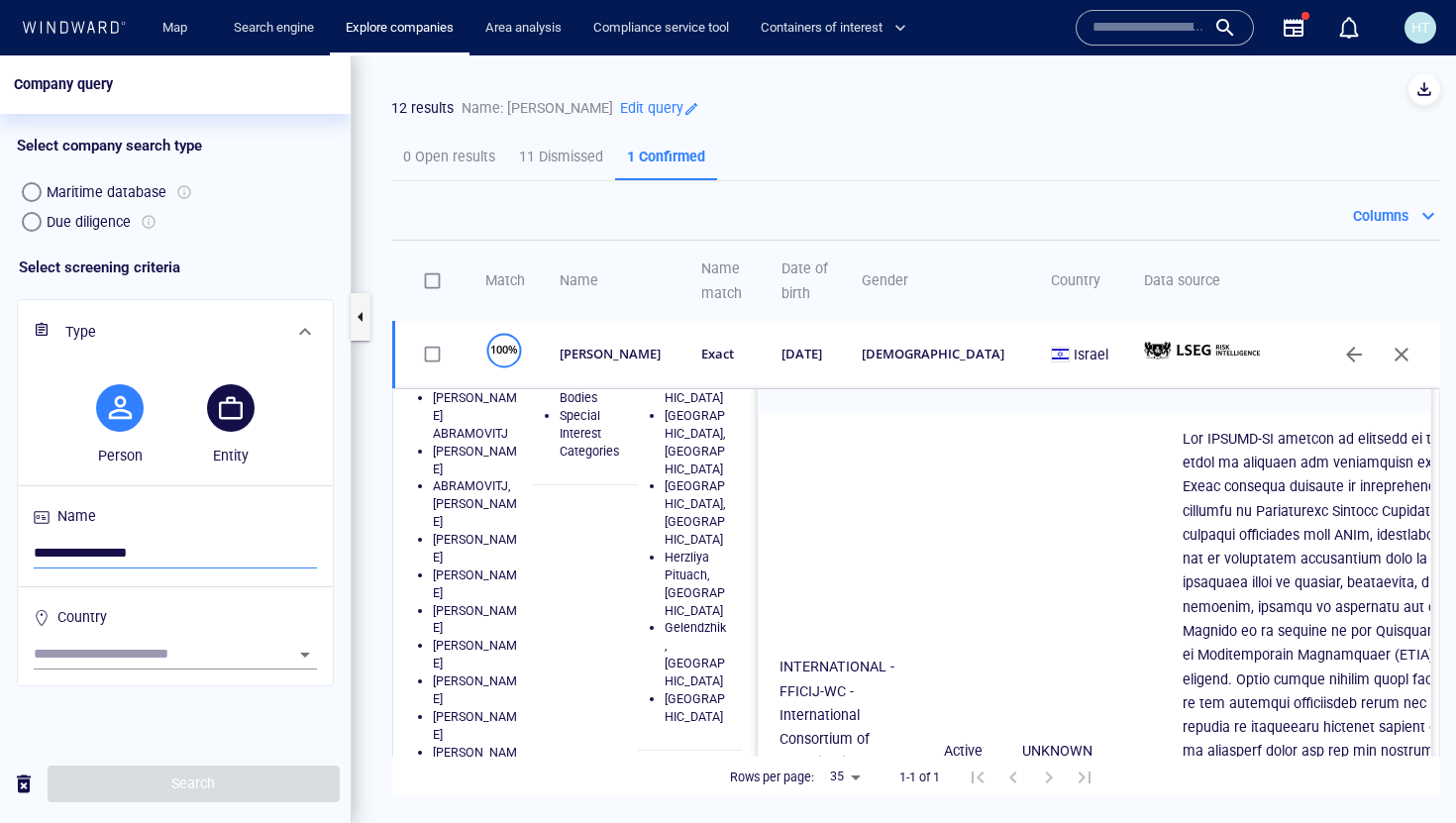 click on "**********" at bounding box center [175, 554] 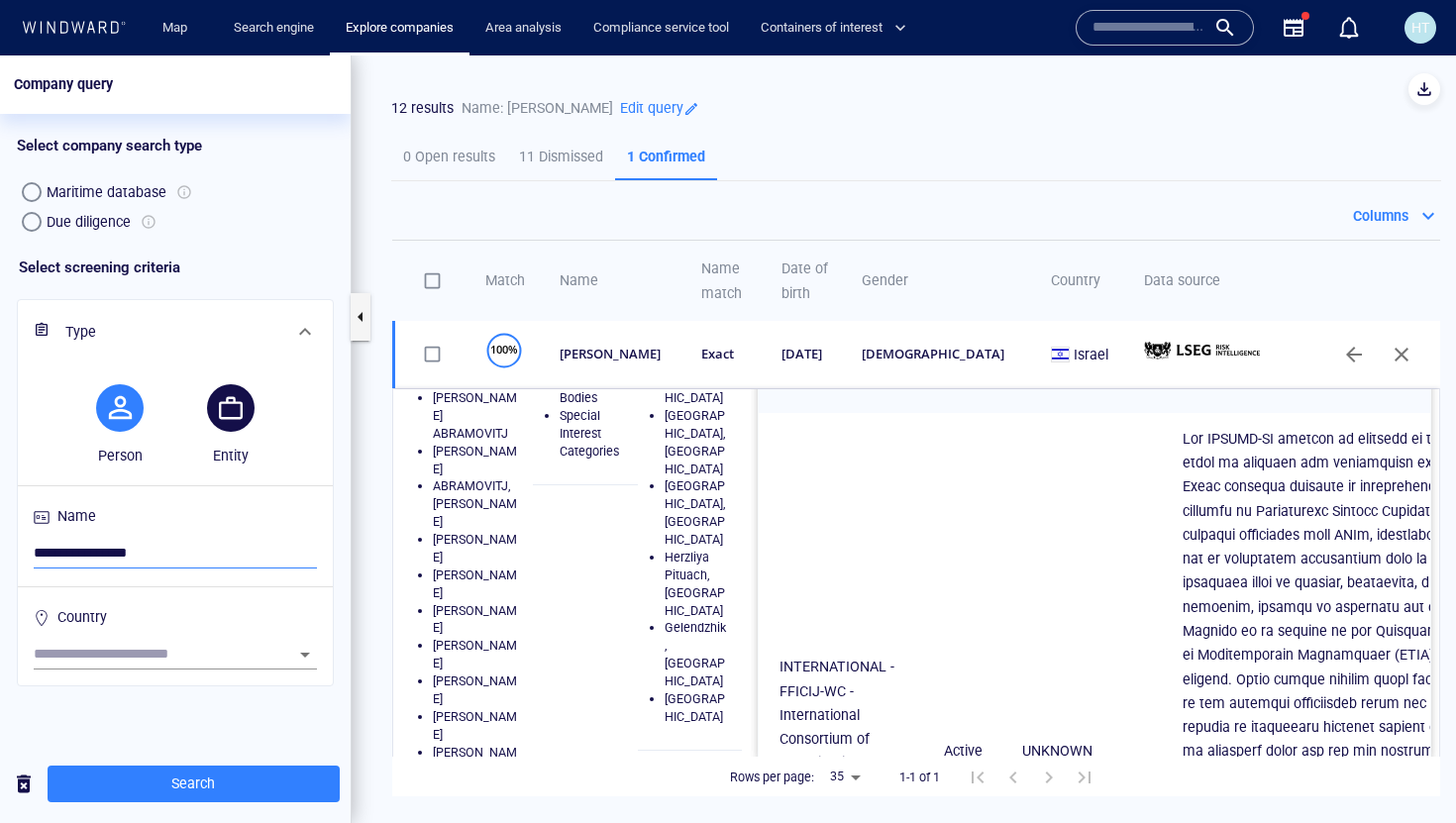 click on "**********" at bounding box center [175, 554] 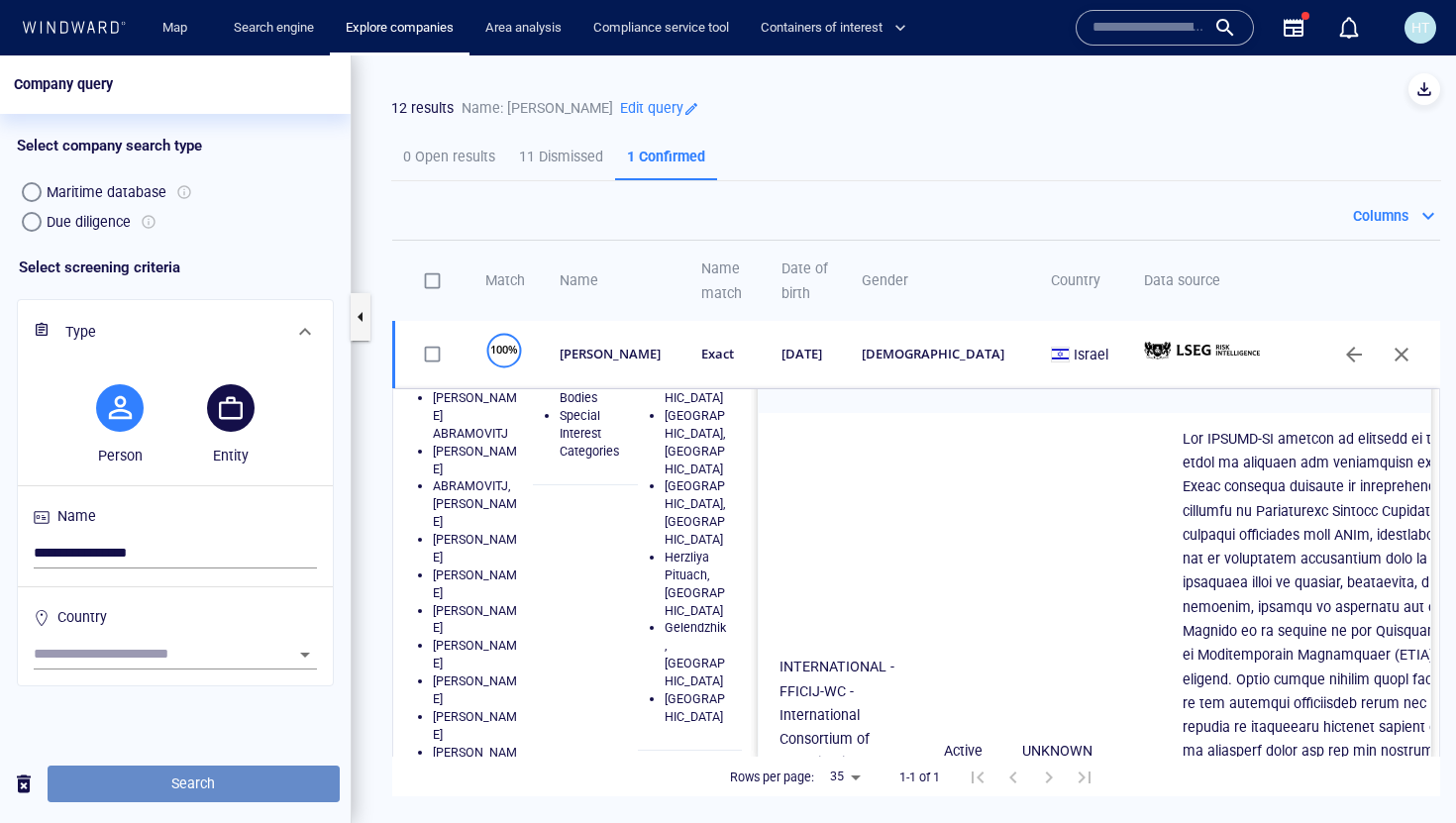 click on "Search" at bounding box center (193, 783) 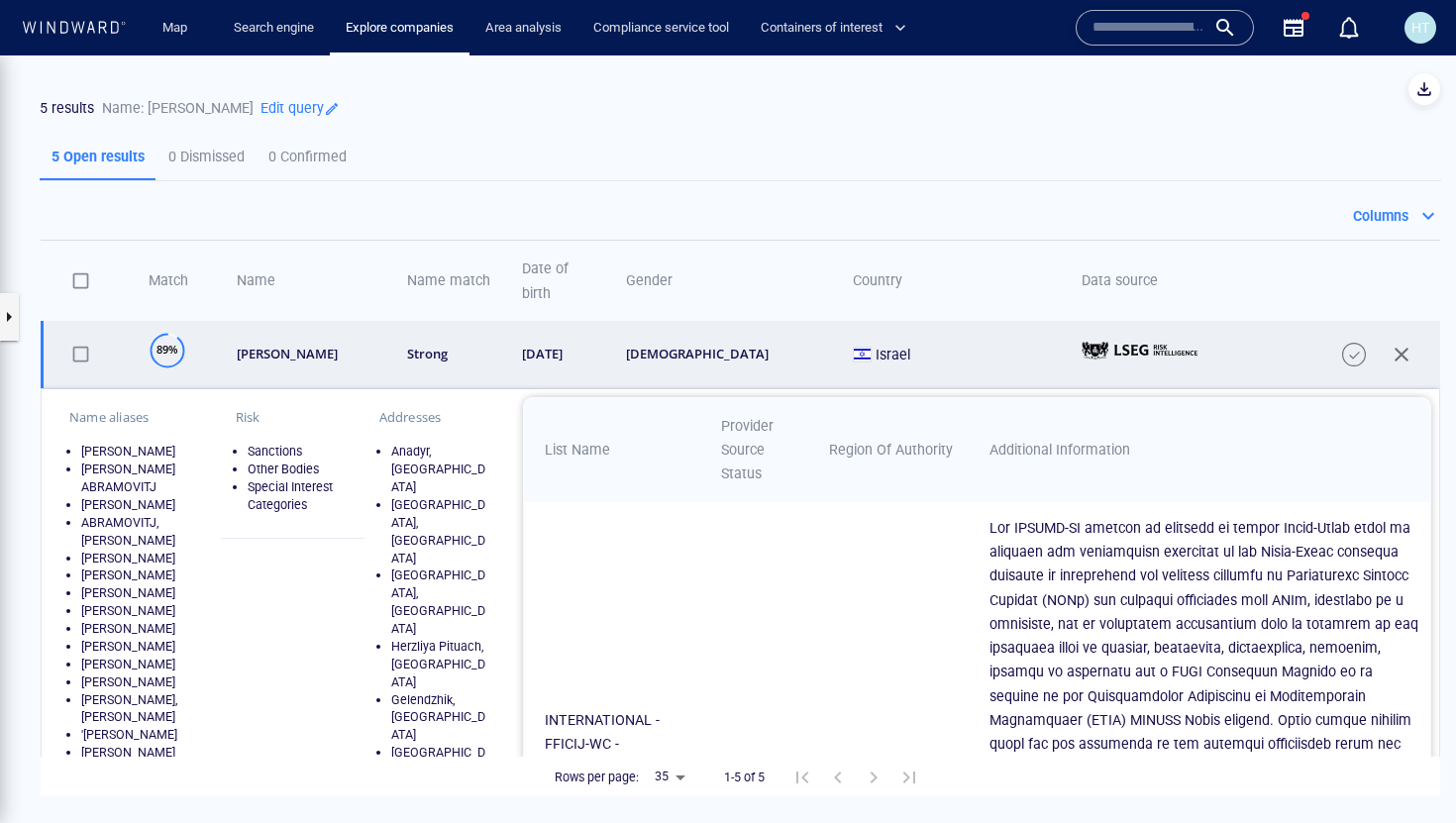 click on "roman arkadyevich abramovich" at bounding box center (309, 354) 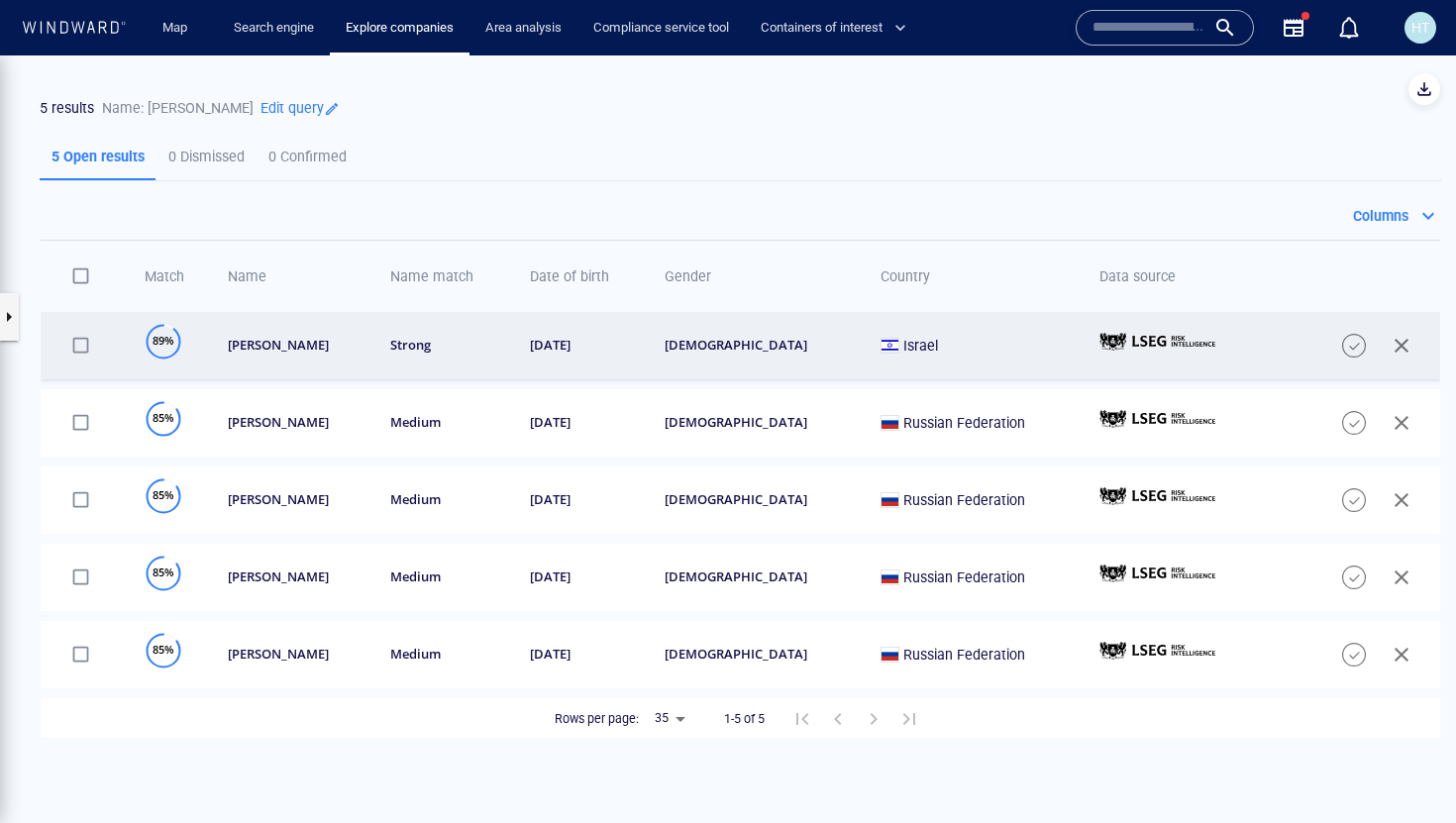 click on "roman arkadyevich abramovich" at bounding box center [296, 345] 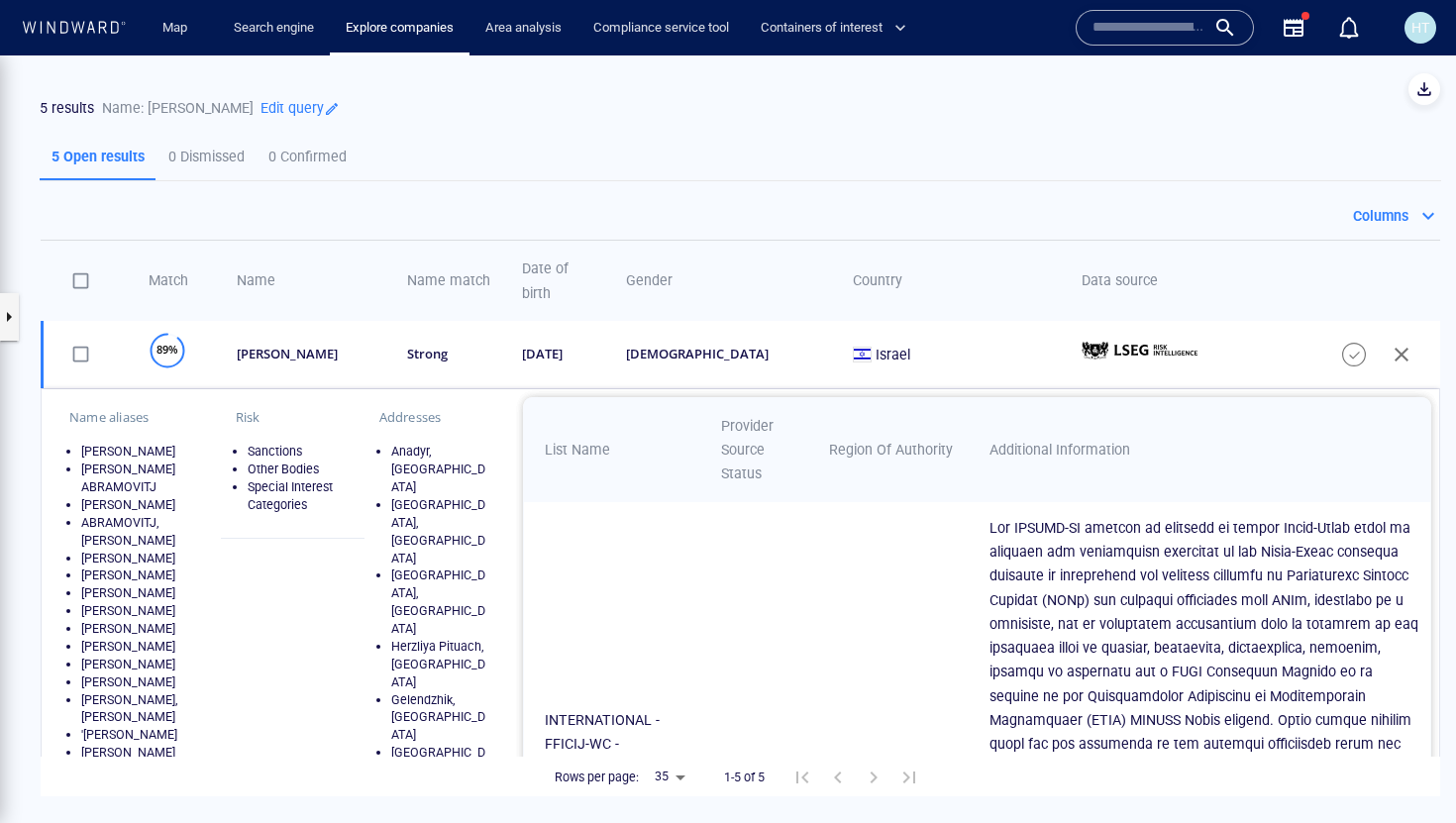 click on "5 Open results 0 Dismissed 0 Confirmed Columns Match Name Name match Date of birth Gender Country Data source 89% roman arkadyevich abramovich strong 1966-01-01 male Israel Name aliases Роман Аркадьевич Абрамович Roman Arkadjevitj ABRAMOVITJ Roman ABRAMOVIČ ABRAMOVITJ,Roman Arkadjevitj Abramovici,Roman Roman Abramovici Abramovič,Roman Roman Abramovič Roman Arkadyevich ABRAMOVICH Roman Arkadyevich Abramovich Abramovich Roman Arkadyevich Абрамович Роман Аркадьевич АБРАМОВИЧ,Роман Аркадійович 'רומן אברמוביץ АБРАМОВИЧ Роман Аркадьевич Roman Arkadyevich ABRAMOVICH ABRAMOVICH,Roman Роман Аркадьевич АБРАМОВИЧ ABRAMOVICH,Roman Arkadevich ABRAMOVICH,Roman Arkadyevich АБРАМОВИЧ,Роман Аркадьевич ABRAMOVICH,Roman Arkadiyevich ABRAMOVICH,Roman Arkadievich Risk Sanctions Other Bodies Special Interest Categories Addresses Anadyr, Chukotka District Limassol Type MALTA" at bounding box center [728, 516] 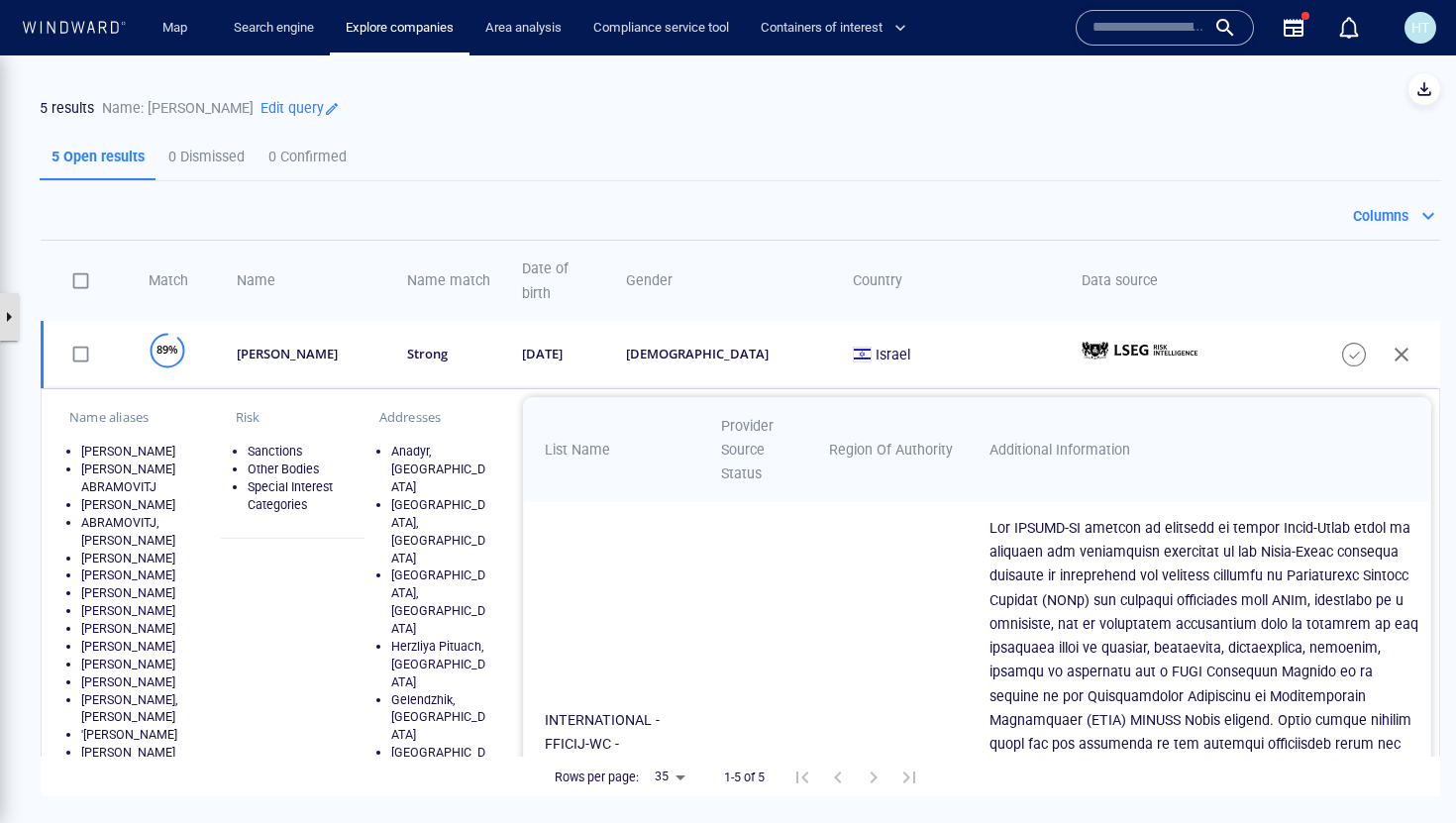 click at bounding box center [9, 317] 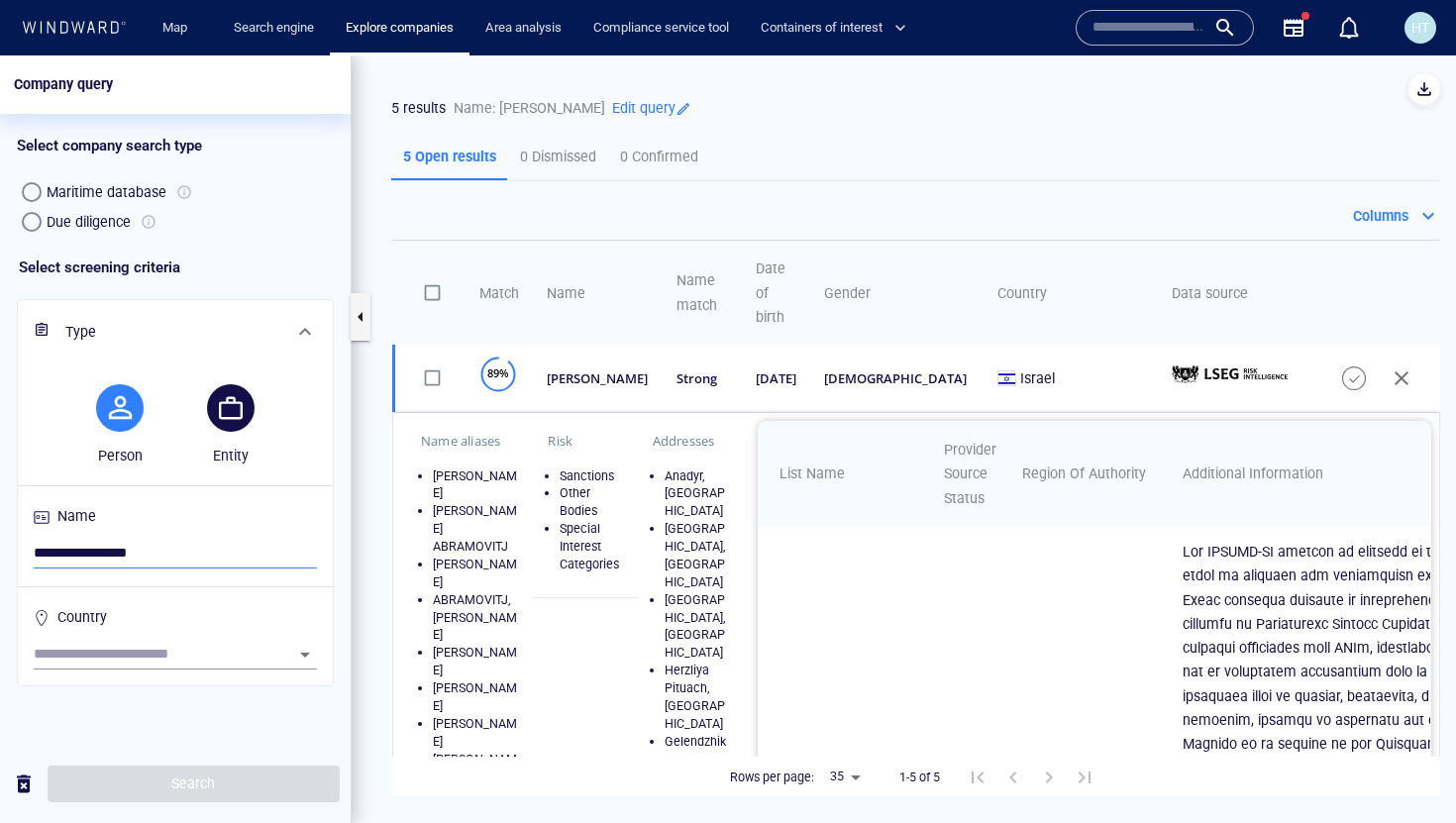 drag, startPoint x: 173, startPoint y: 549, endPoint x: 0, endPoint y: 549, distance: 173 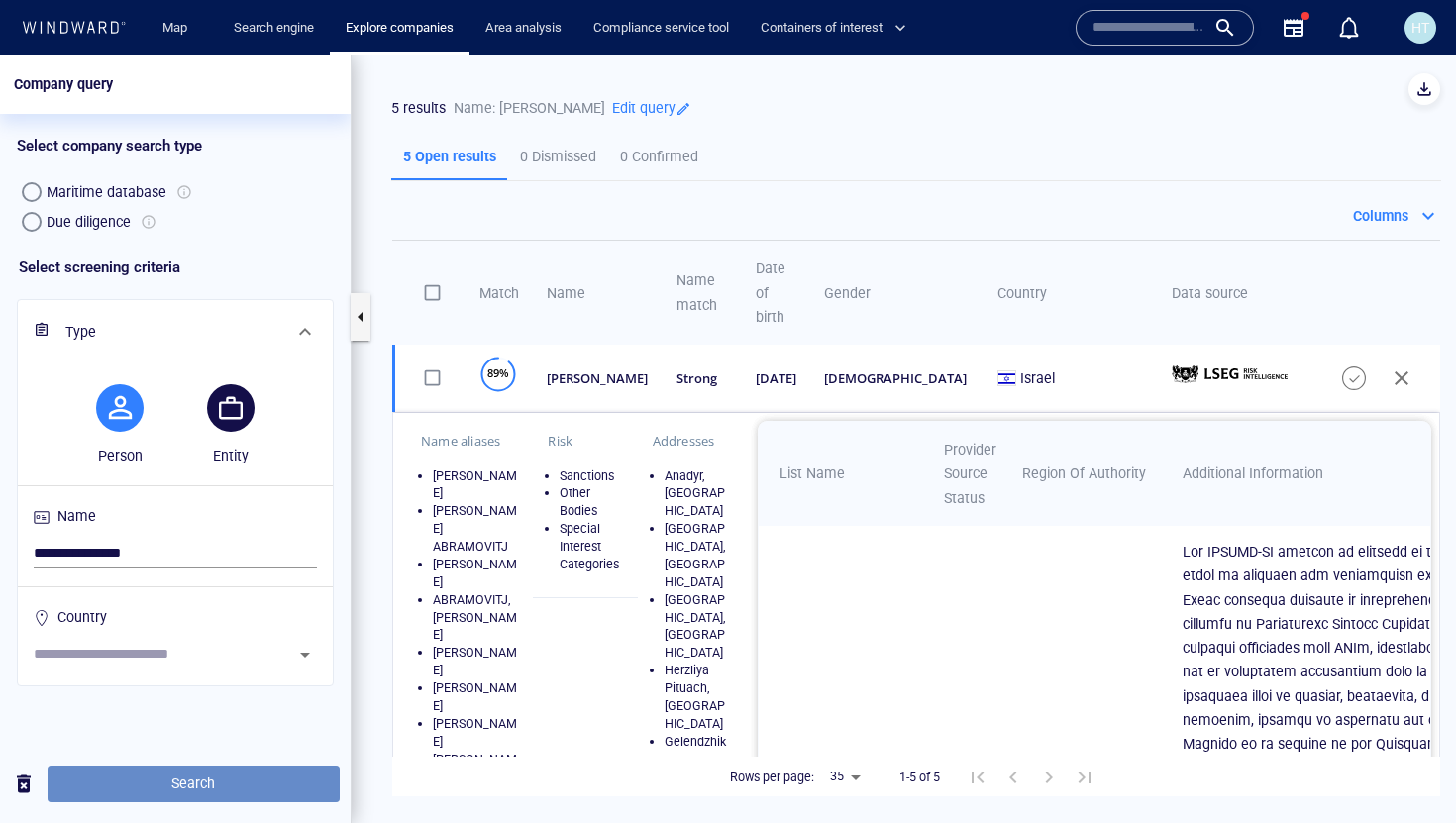 click on "Search" at bounding box center (193, 783) 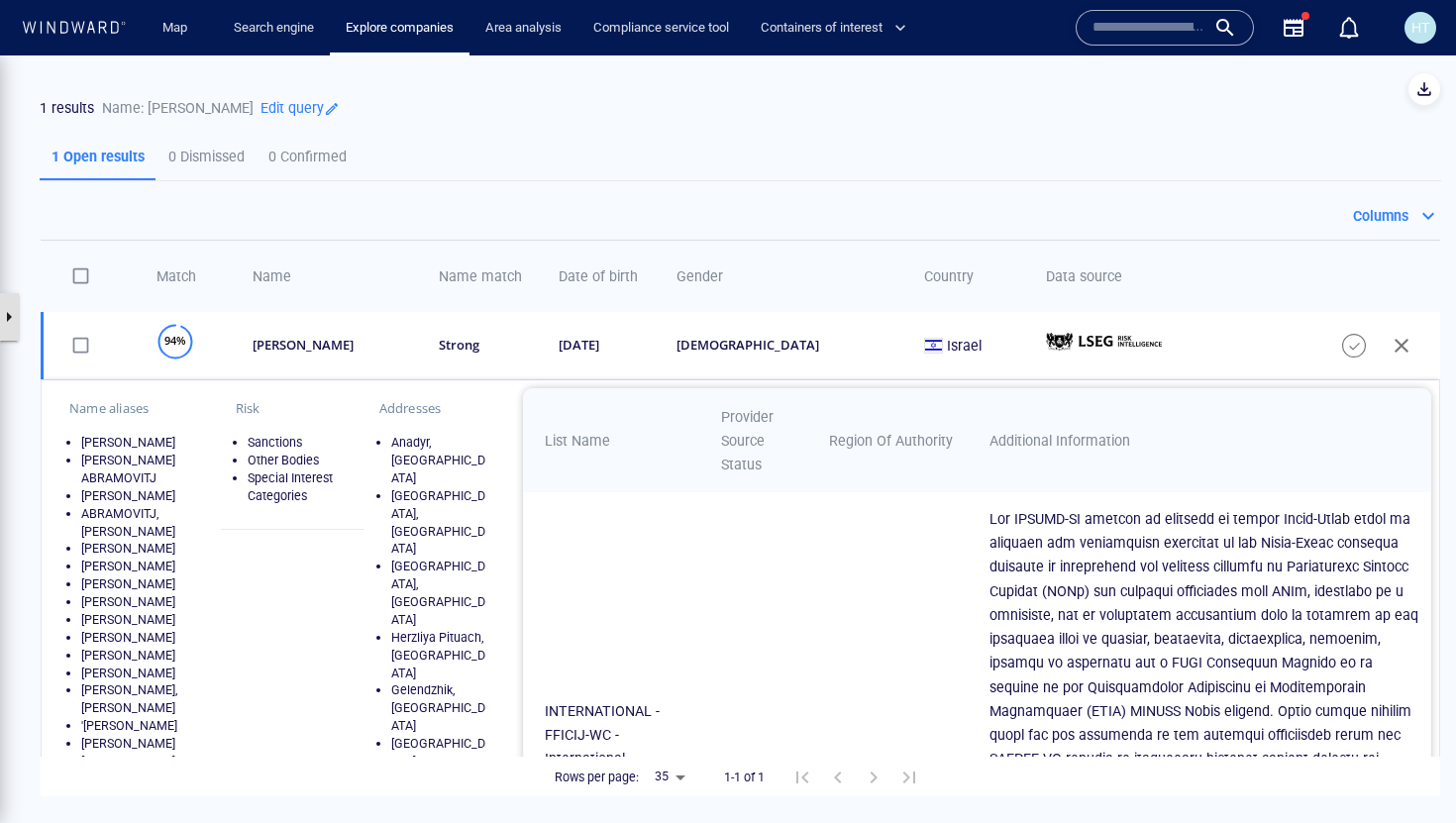 click at bounding box center (9, 317) 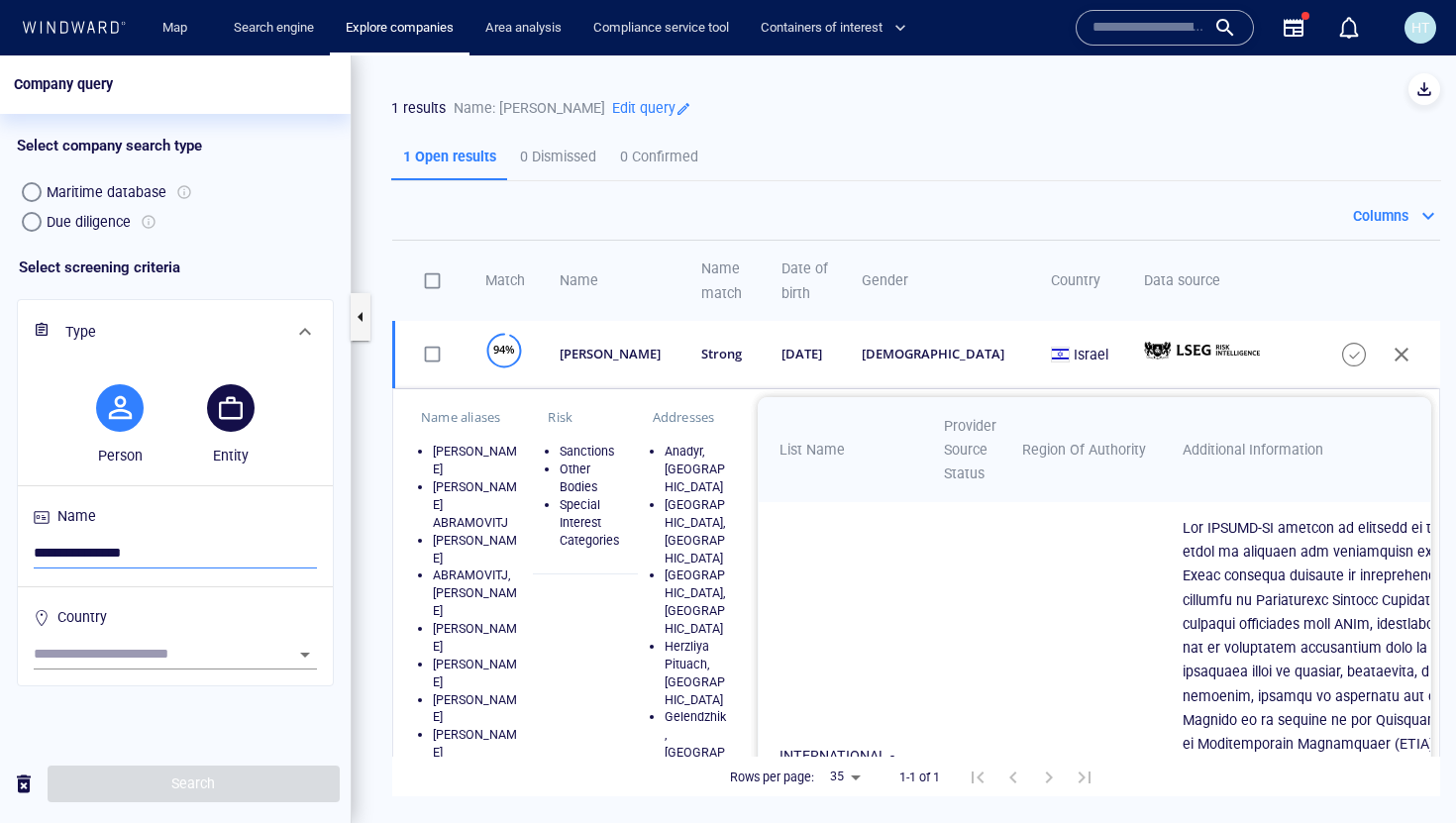 click on "**********" at bounding box center (175, 554) 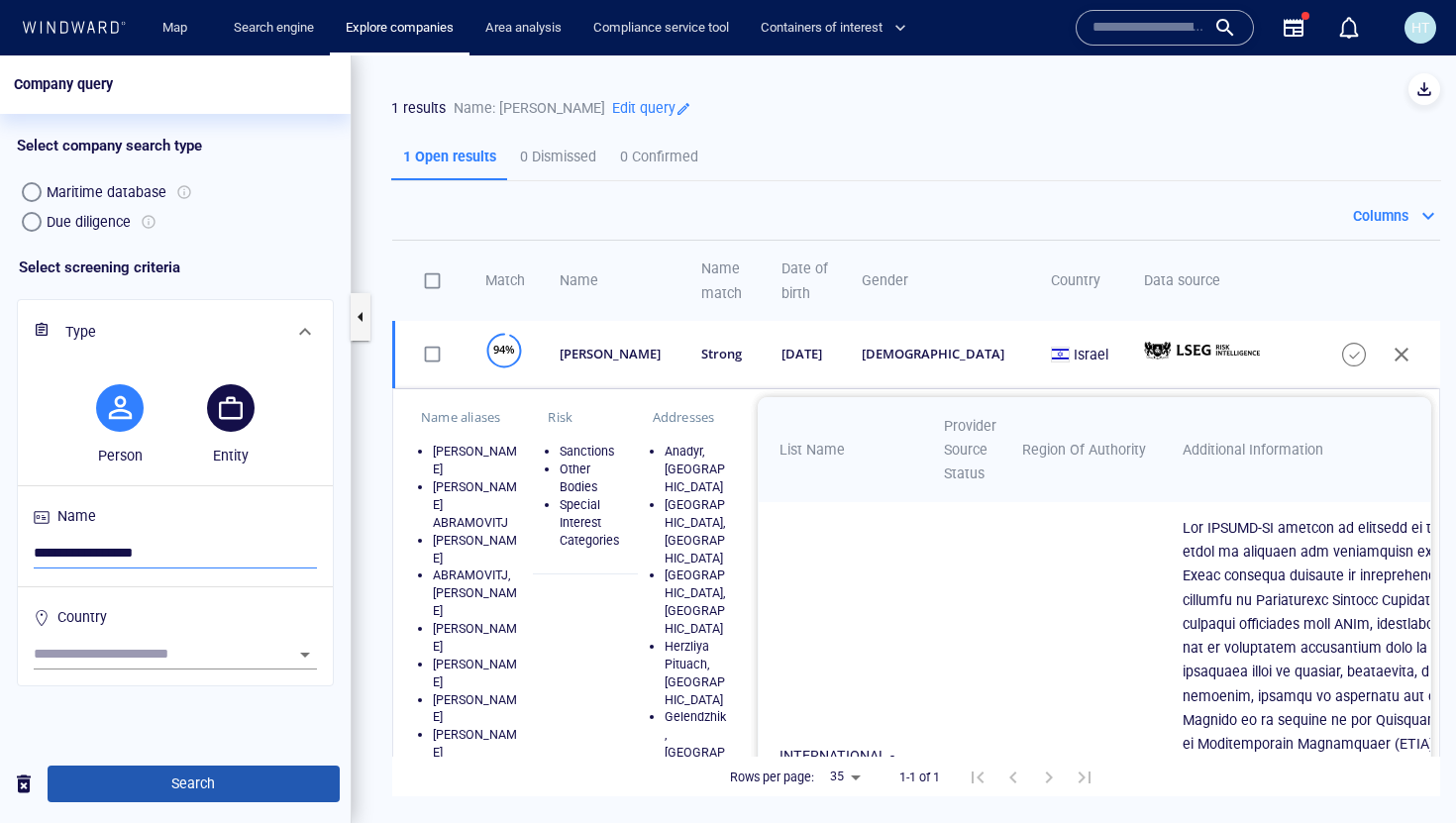 type on "**********" 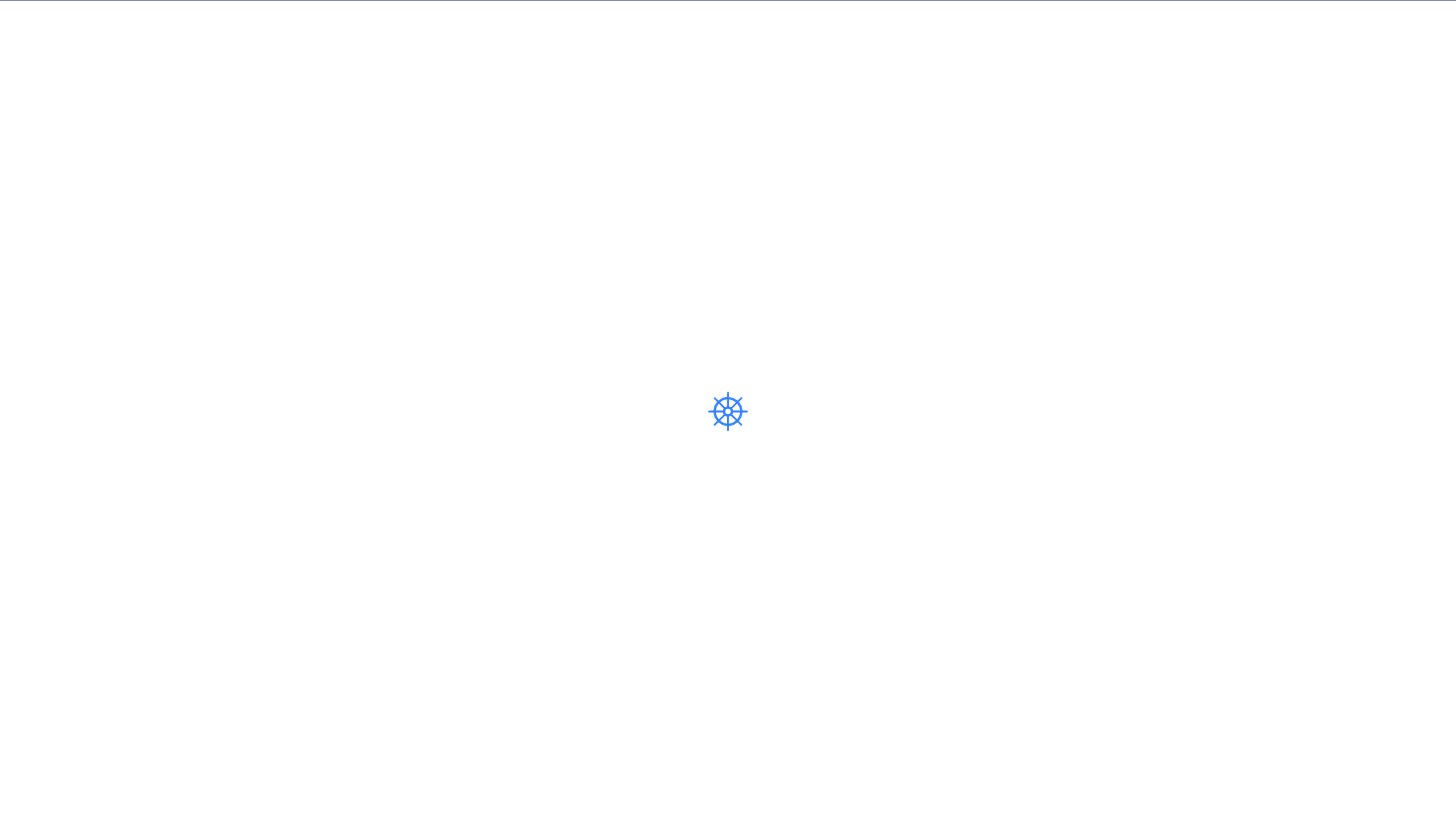 scroll, scrollTop: 0, scrollLeft: 0, axis: both 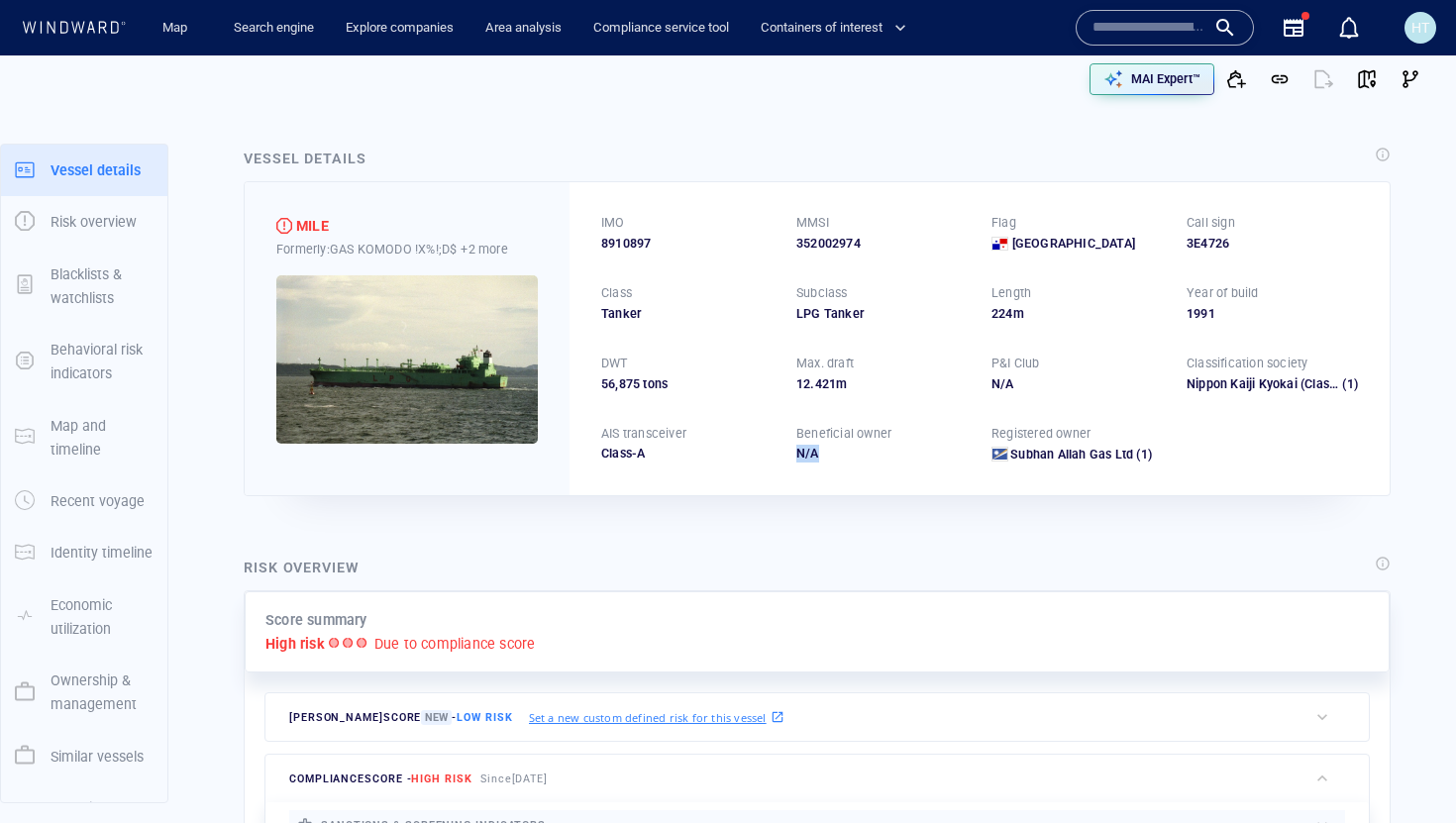 drag, startPoint x: 830, startPoint y: 459, endPoint x: 794, endPoint y: 457, distance: 36.05551 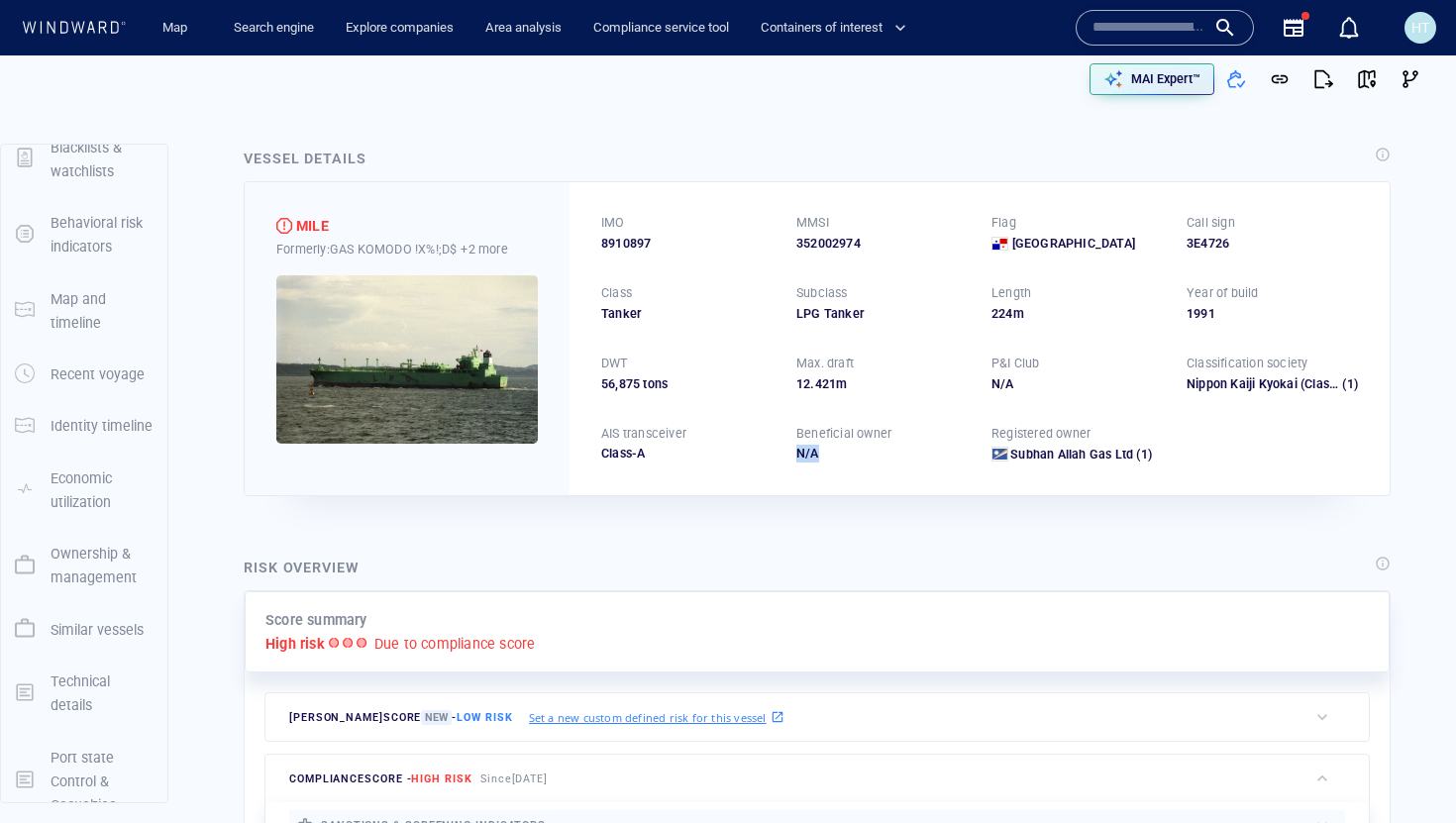 scroll, scrollTop: 132, scrollLeft: 0, axis: vertical 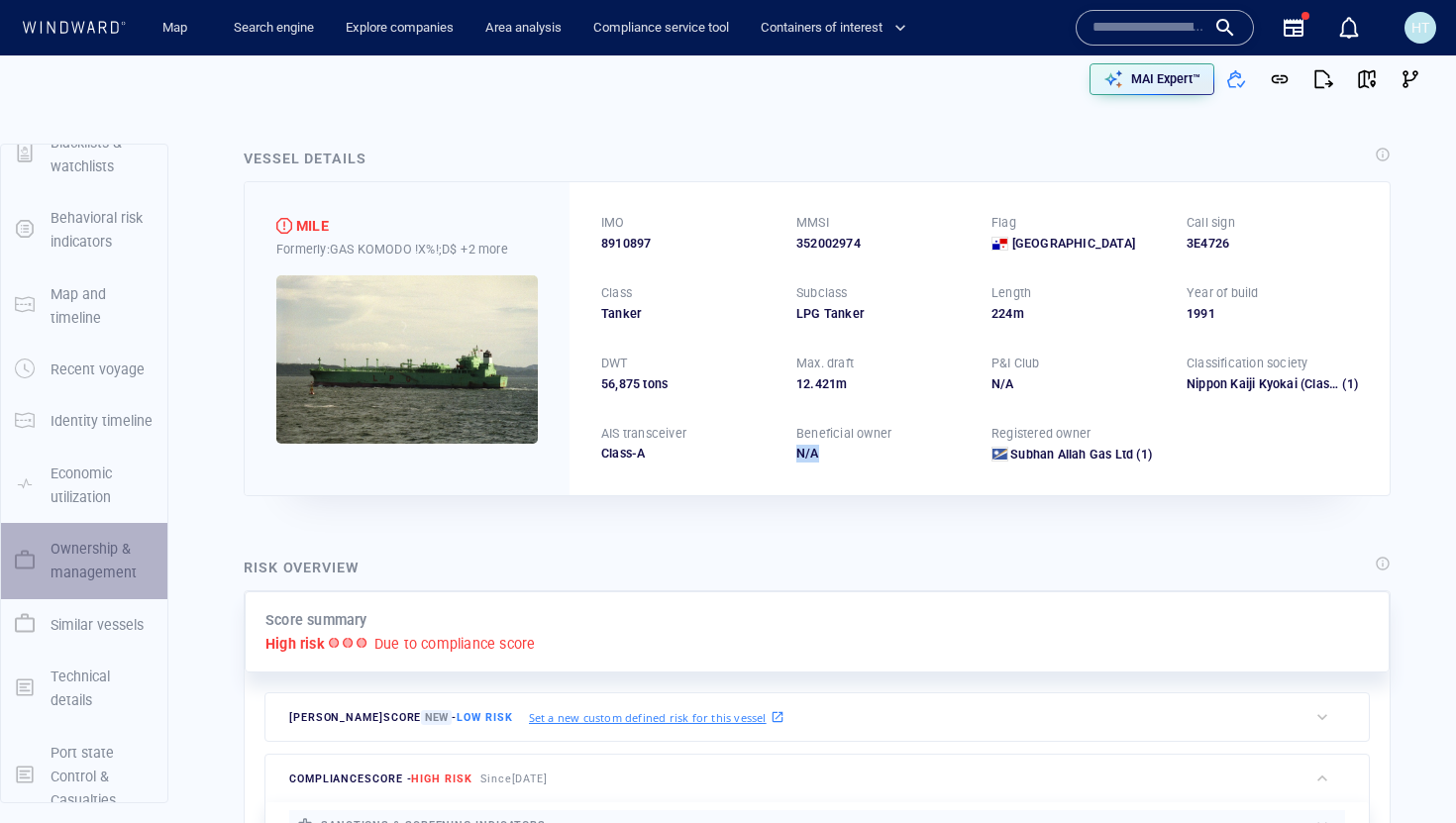 click on "Ownership & management" at bounding box center [102, 561] 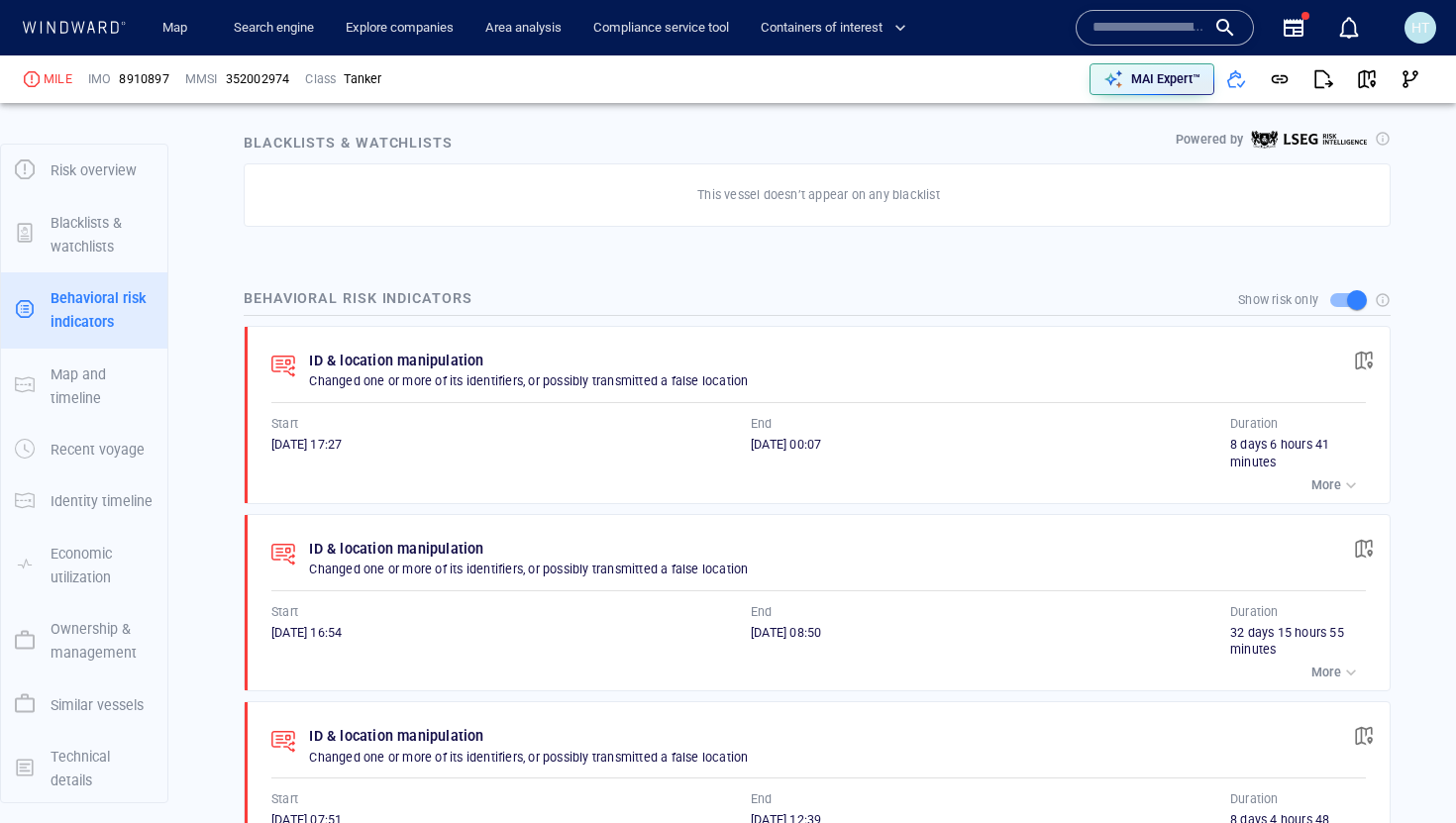 scroll, scrollTop: 156, scrollLeft: 0, axis: vertical 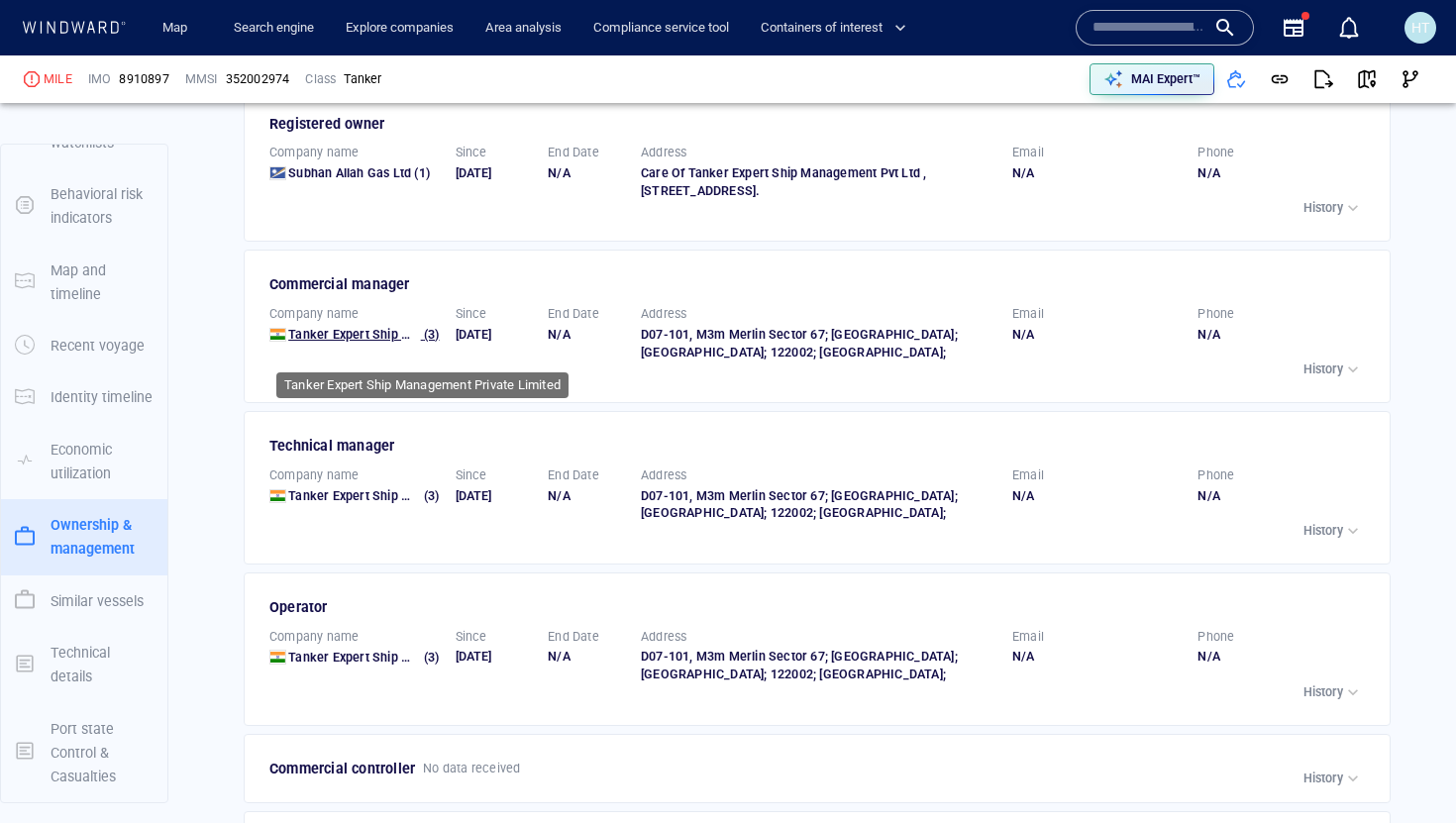 click on "Tanker Expert Ship Management Private Limited" at bounding box center [428, 334] 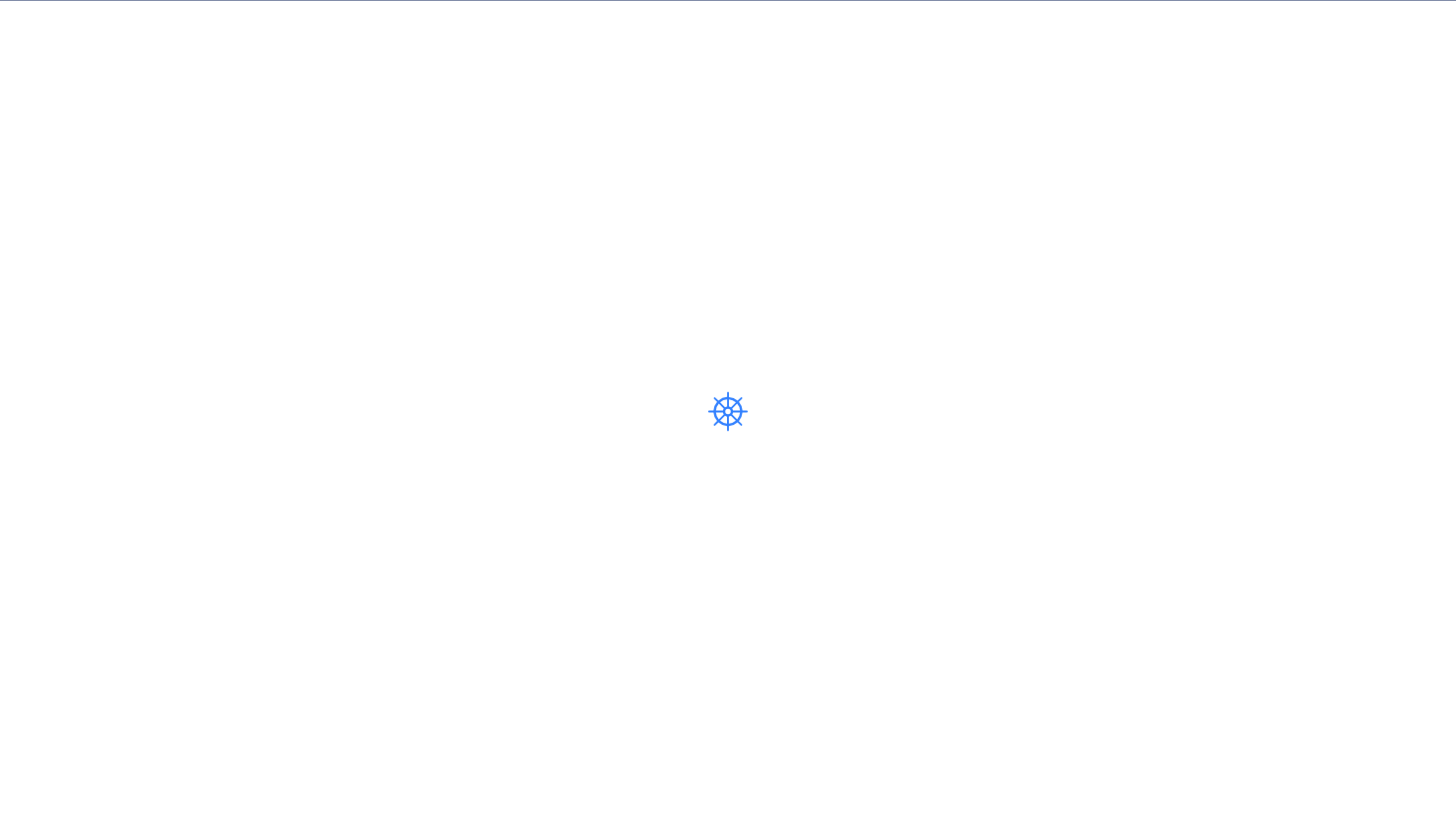 scroll, scrollTop: 0, scrollLeft: 0, axis: both 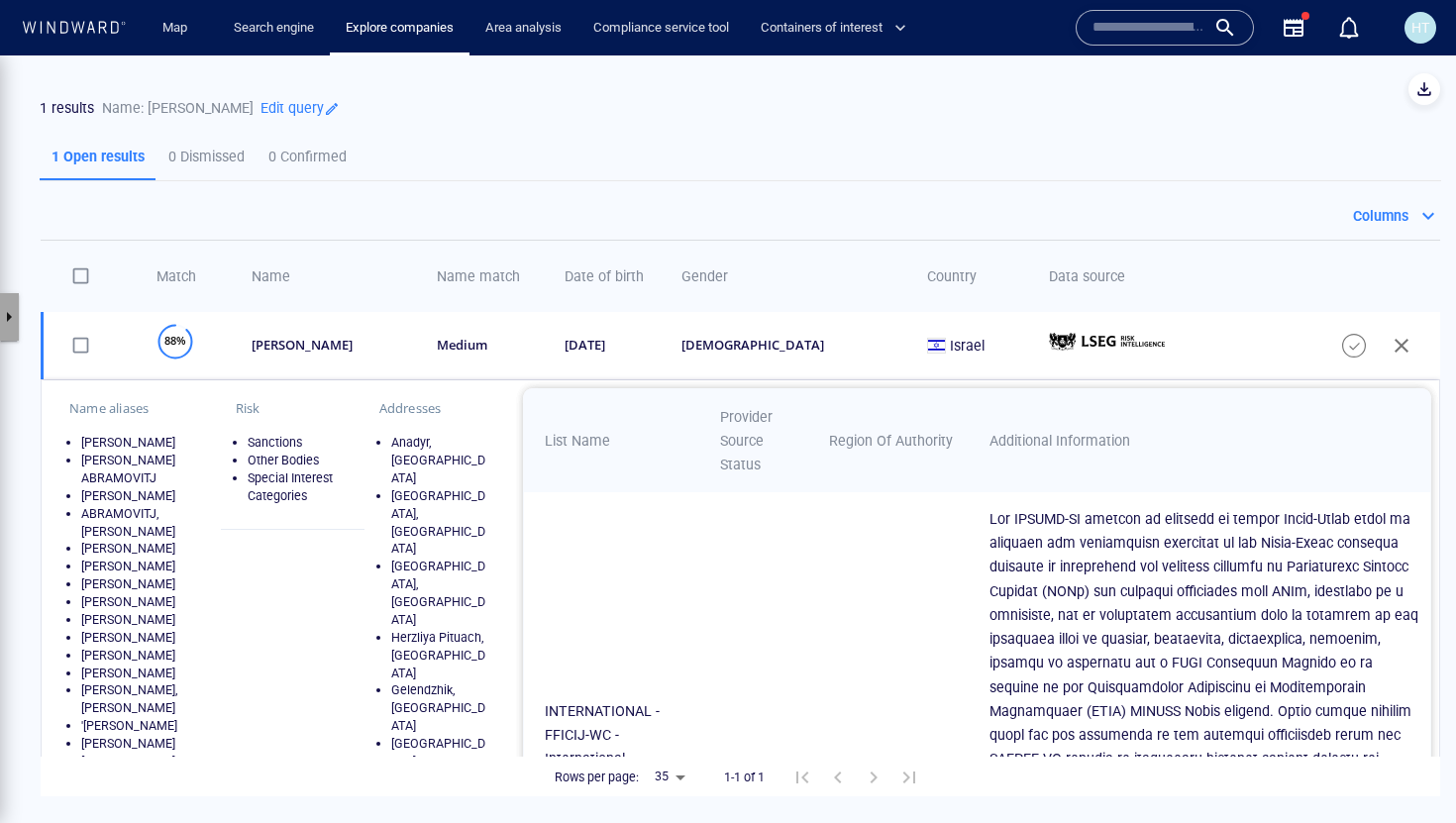 click at bounding box center [9, 317] 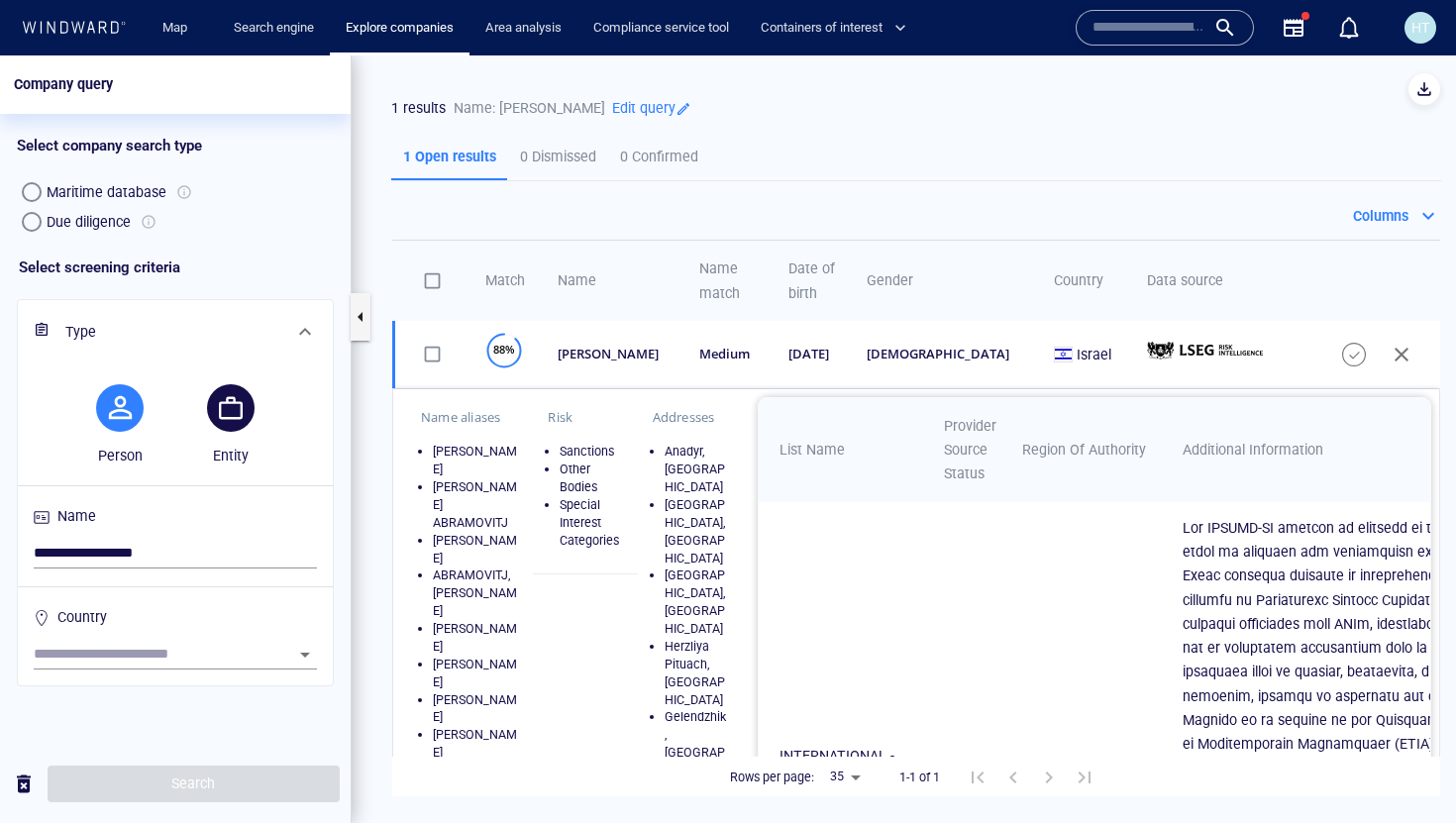 click at bounding box center (231, 408) 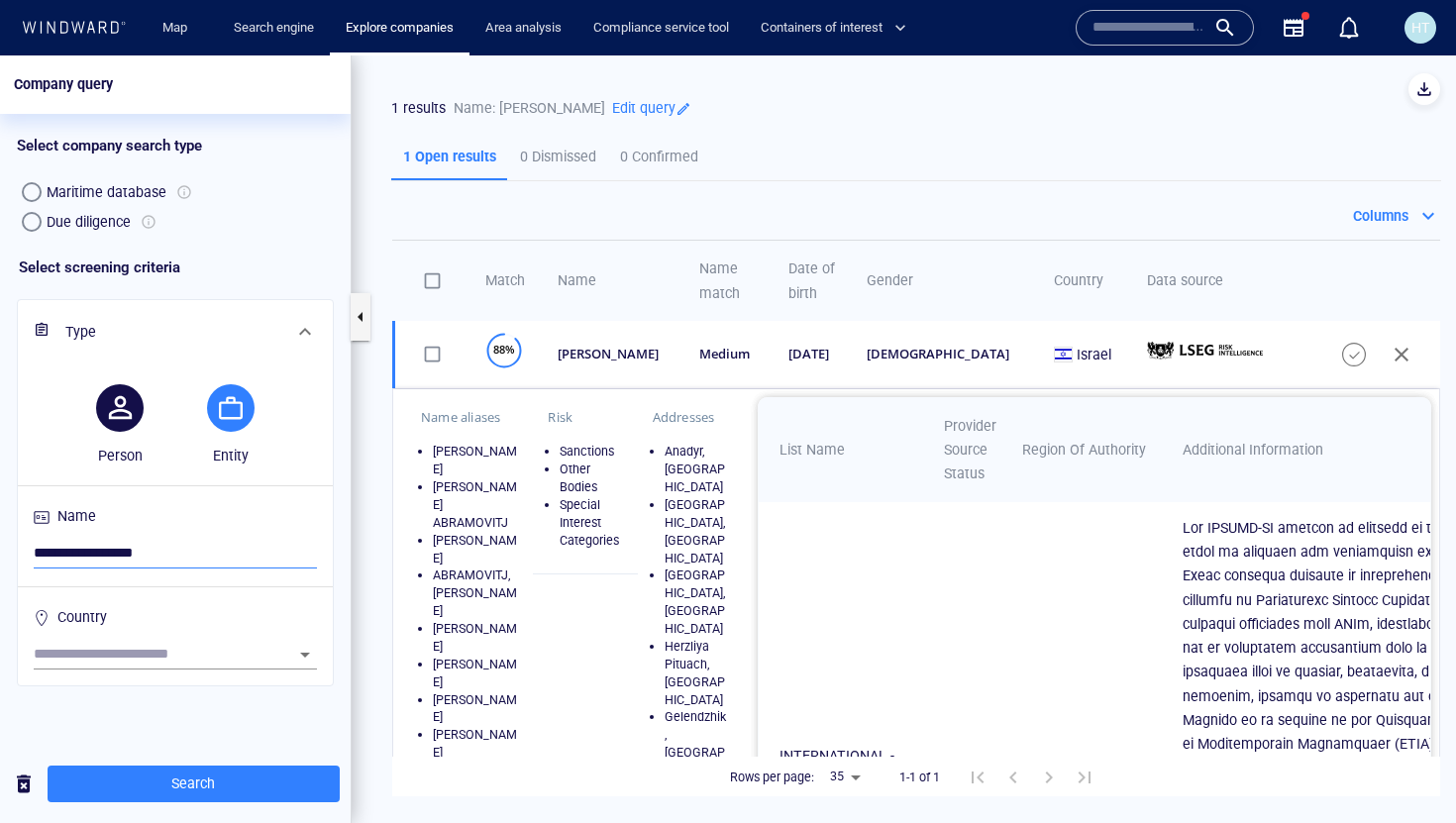 click on "**********" at bounding box center [175, 554] 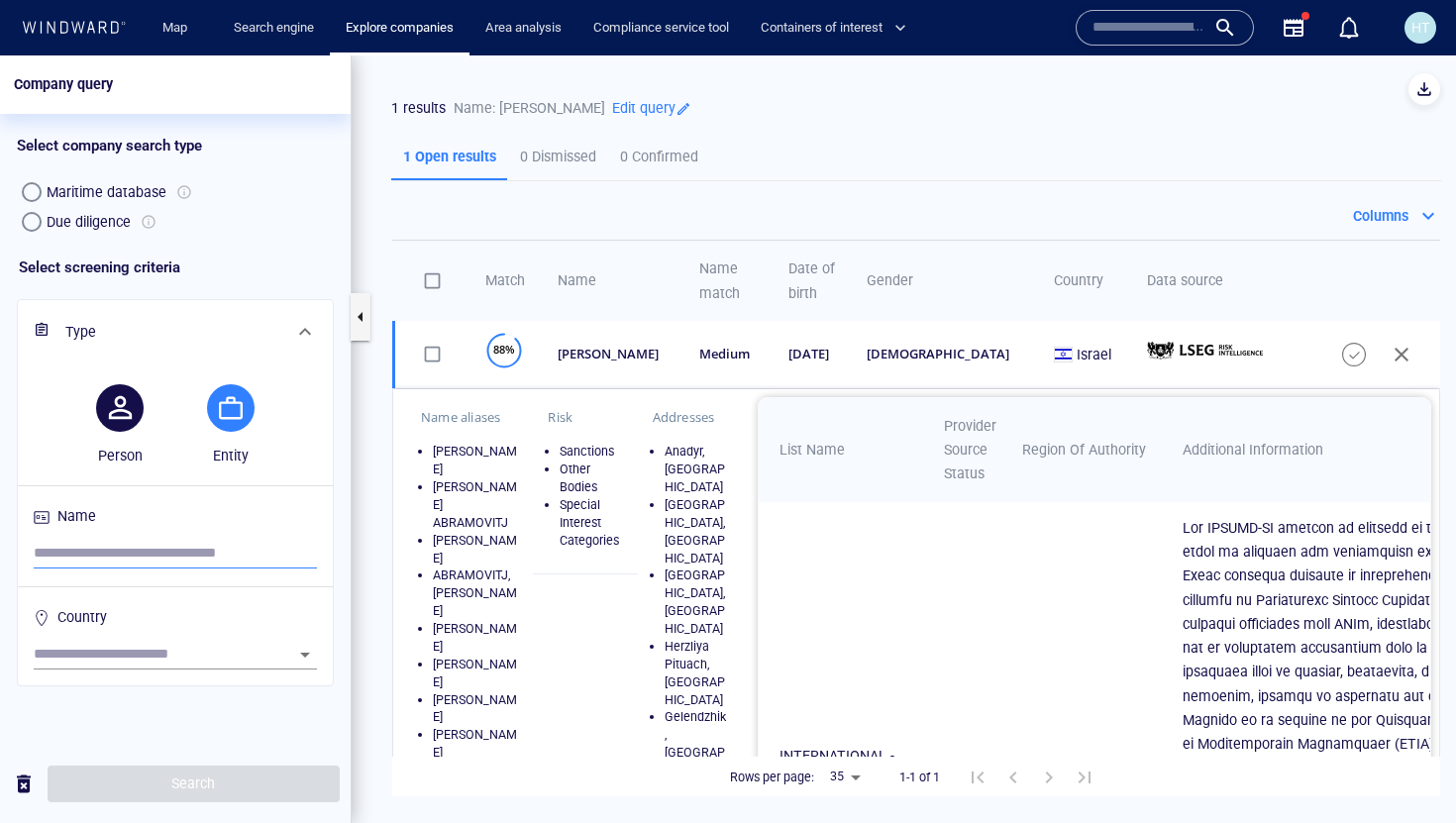 click at bounding box center (175, 554) 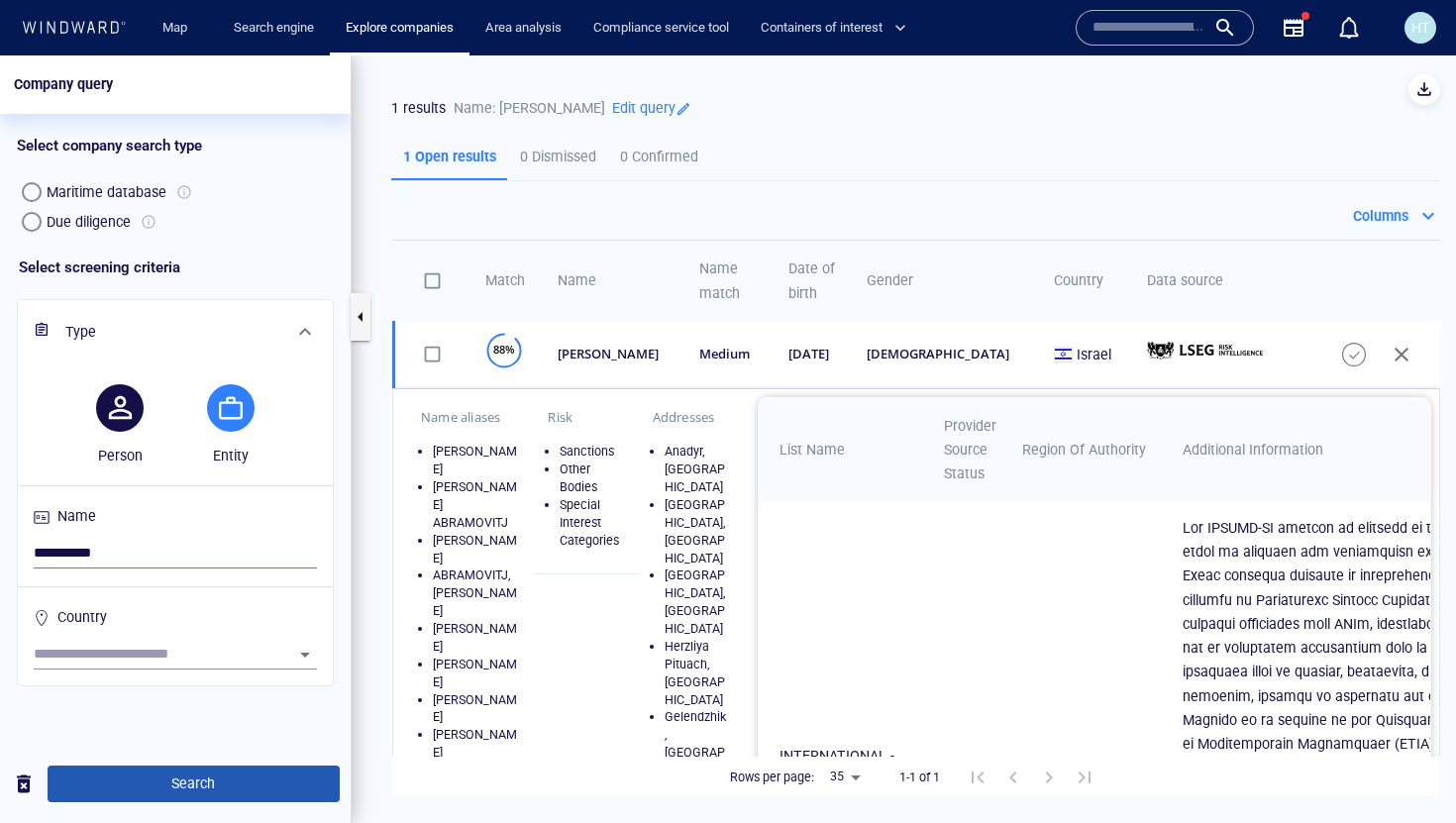 click on "Search" at bounding box center [193, 783] 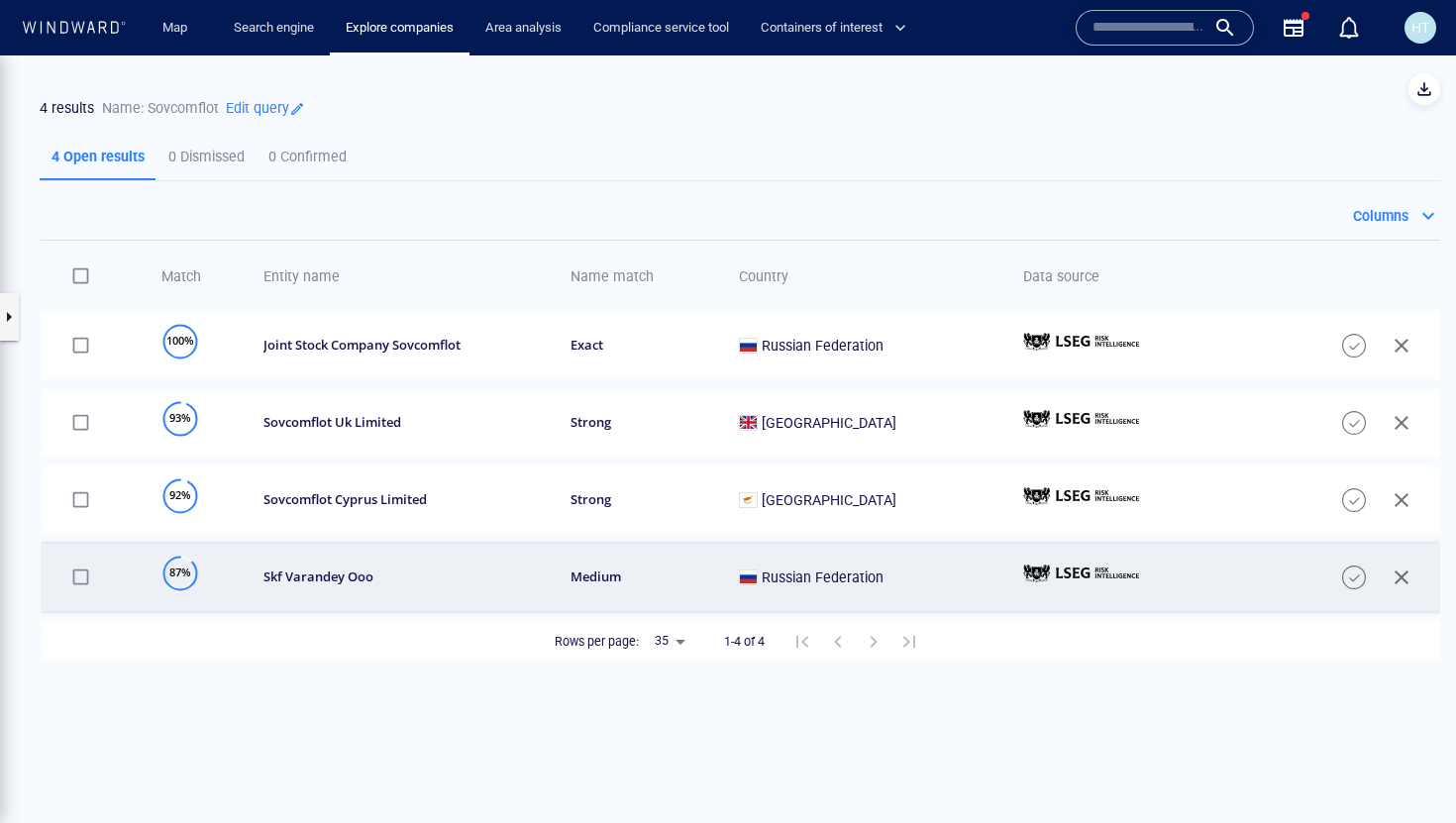 click on "skf varandey ooo" at bounding box center (404, 576) 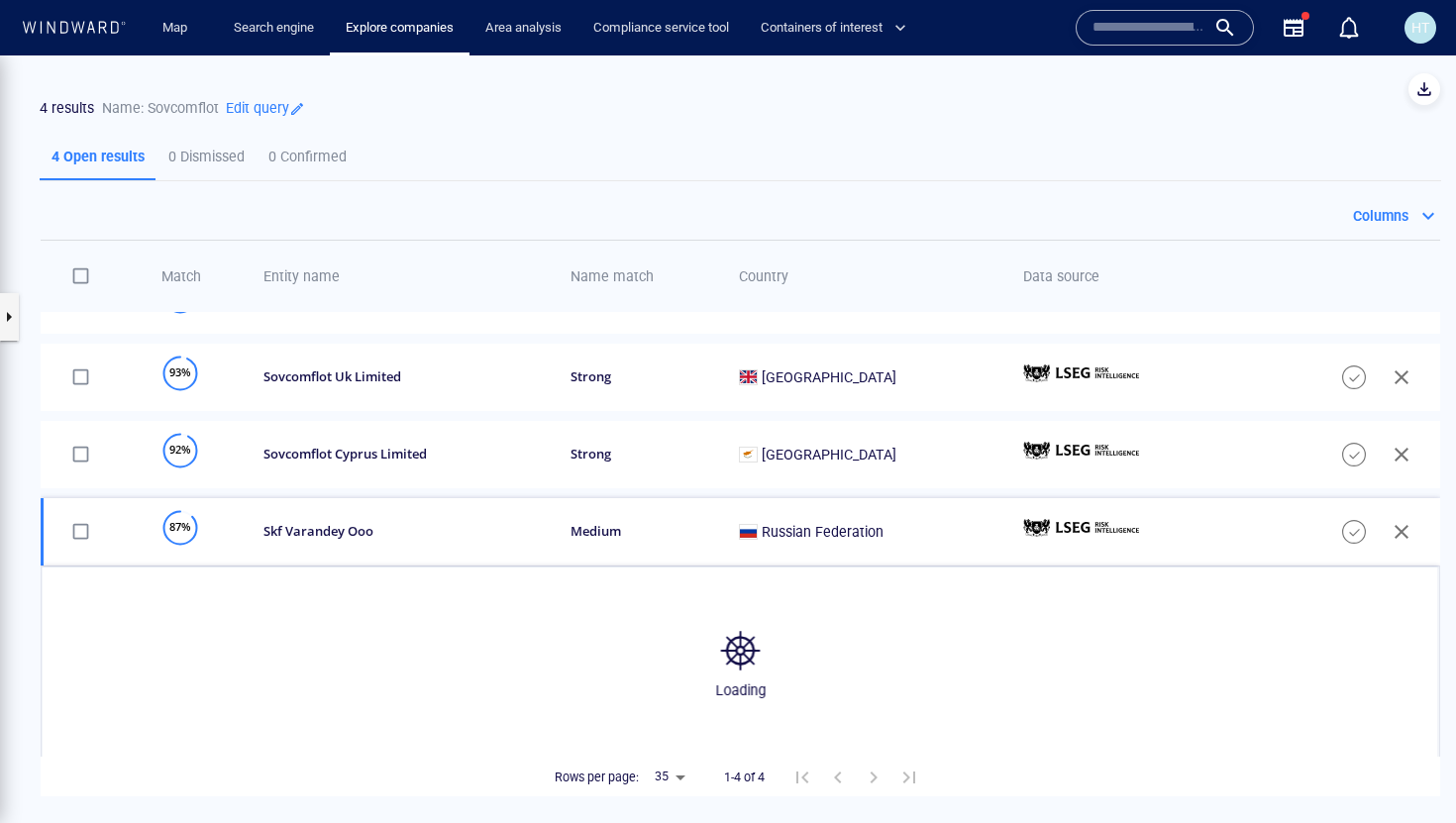 scroll, scrollTop: 71, scrollLeft: 0, axis: vertical 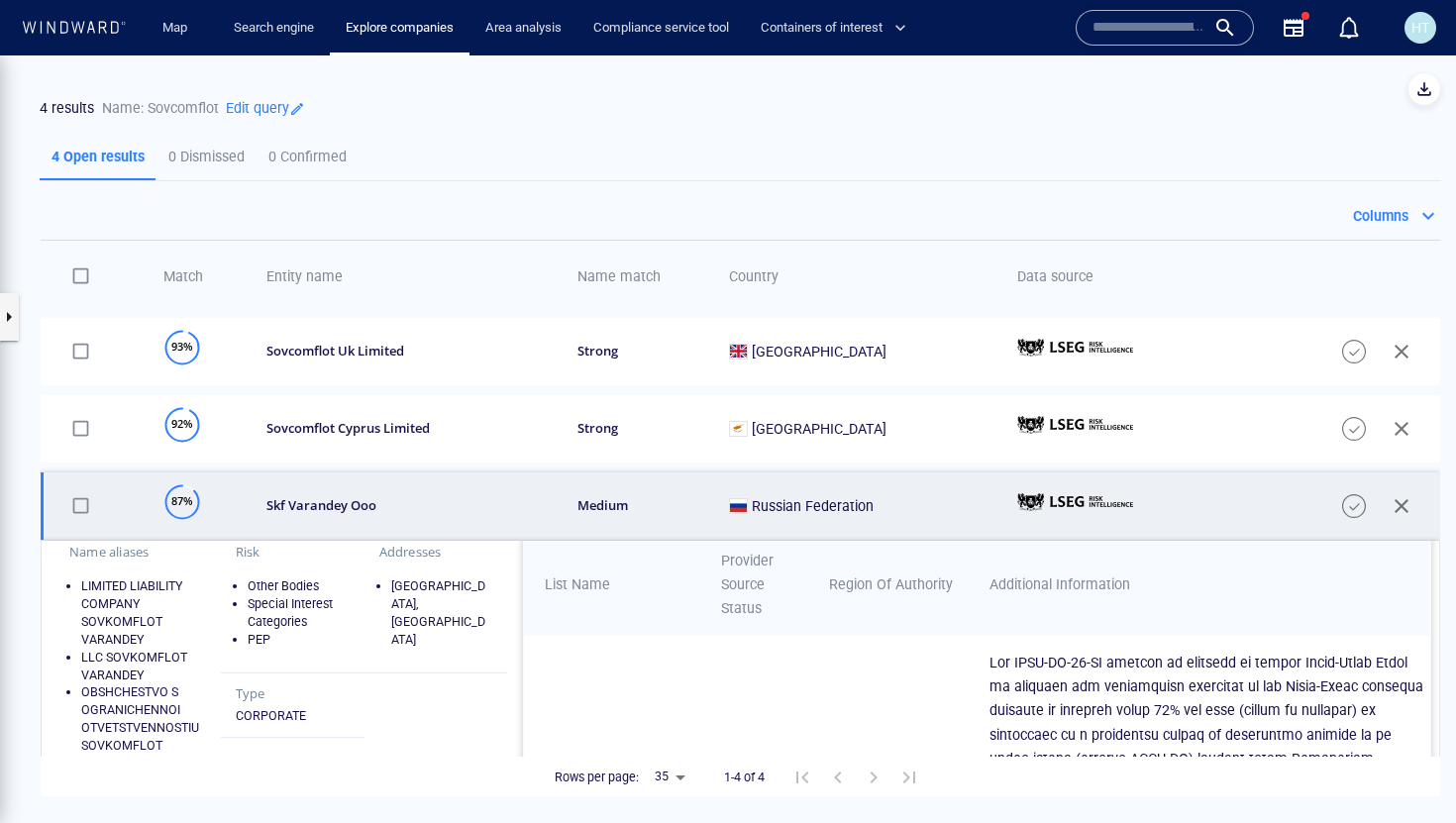 click on "skf varandey ooo" at bounding box center (401, 506) 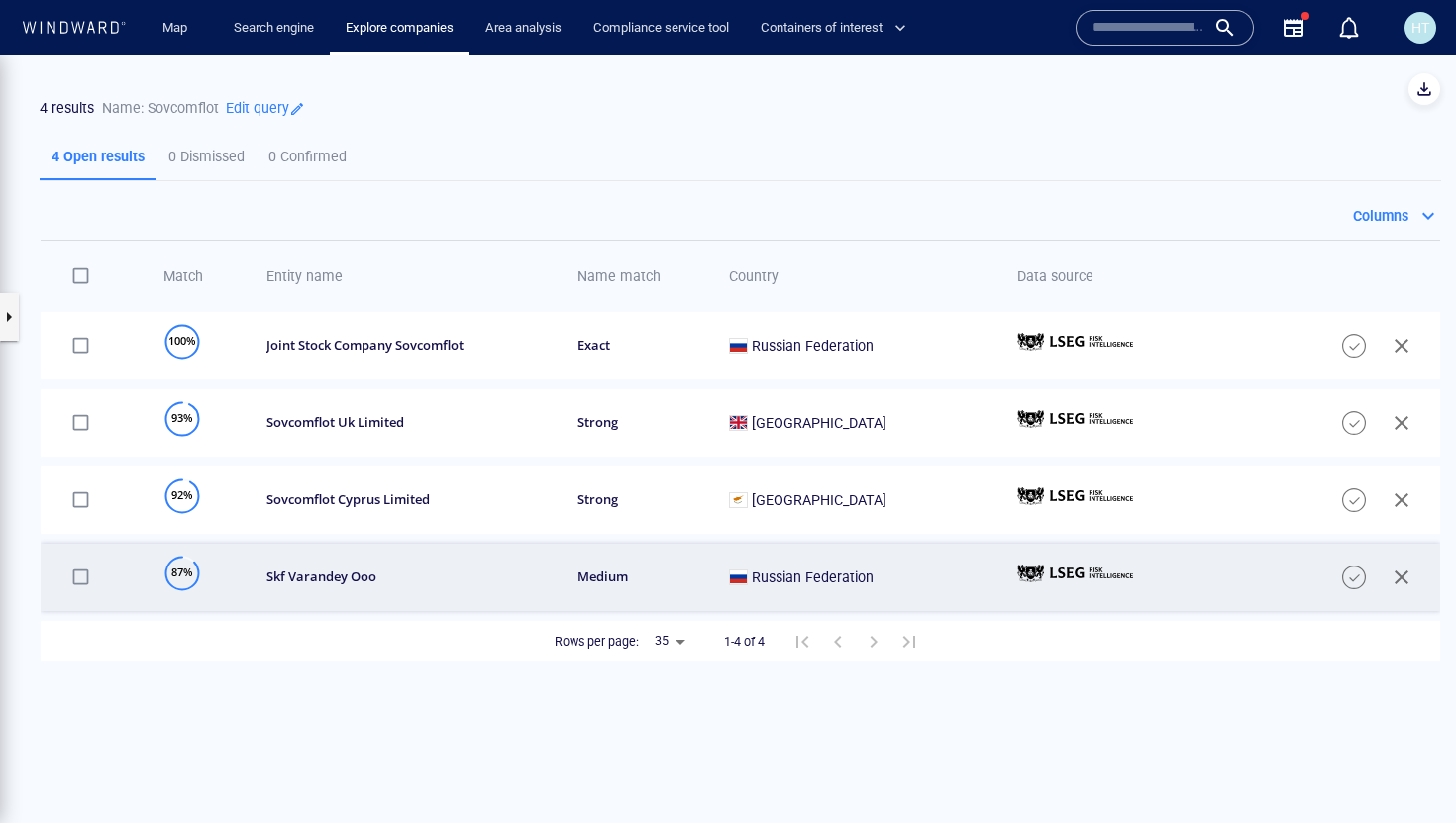 scroll, scrollTop: 0, scrollLeft: 0, axis: both 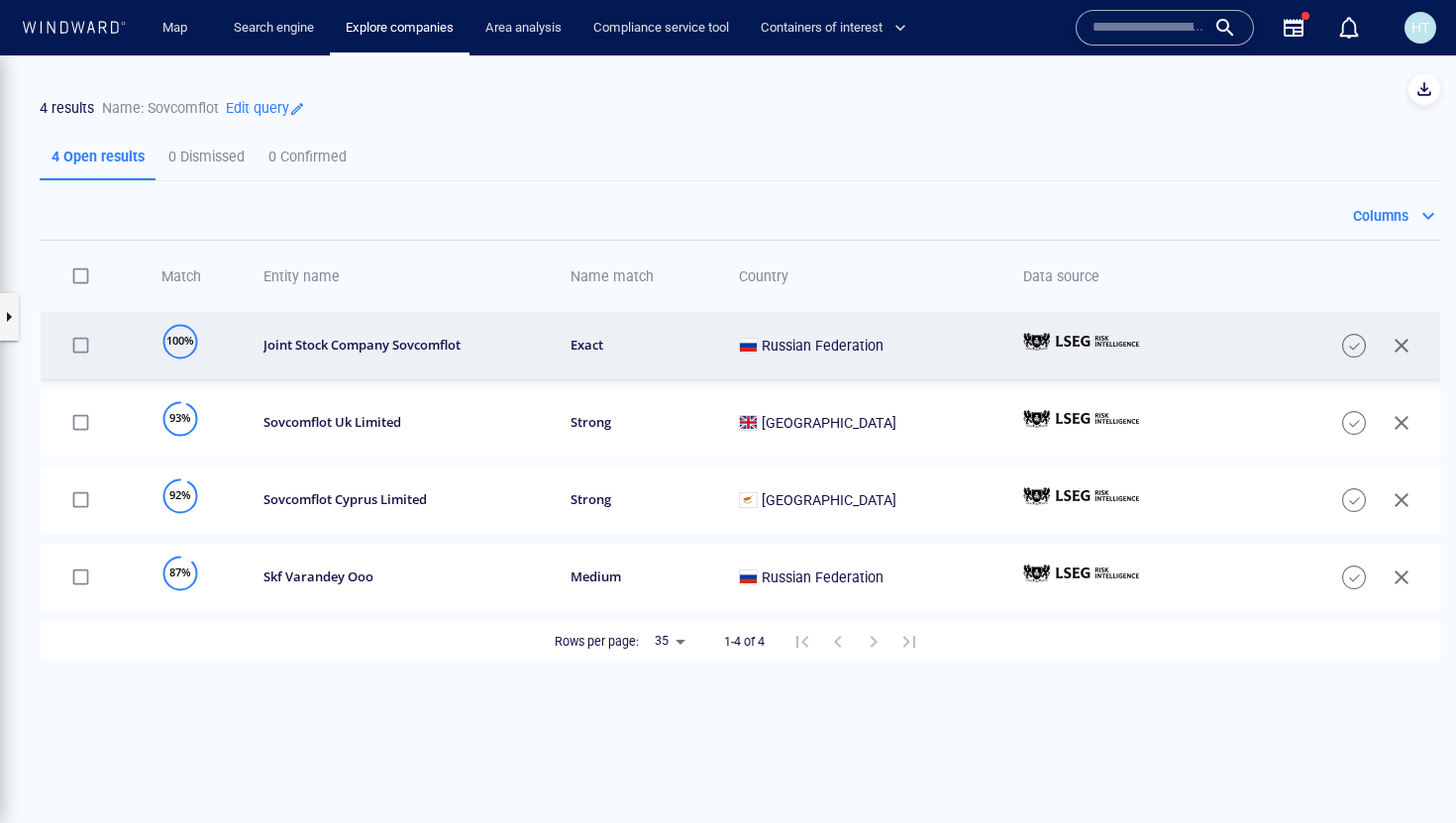 click on "joint stock company sovcomflot" at bounding box center [404, 345] 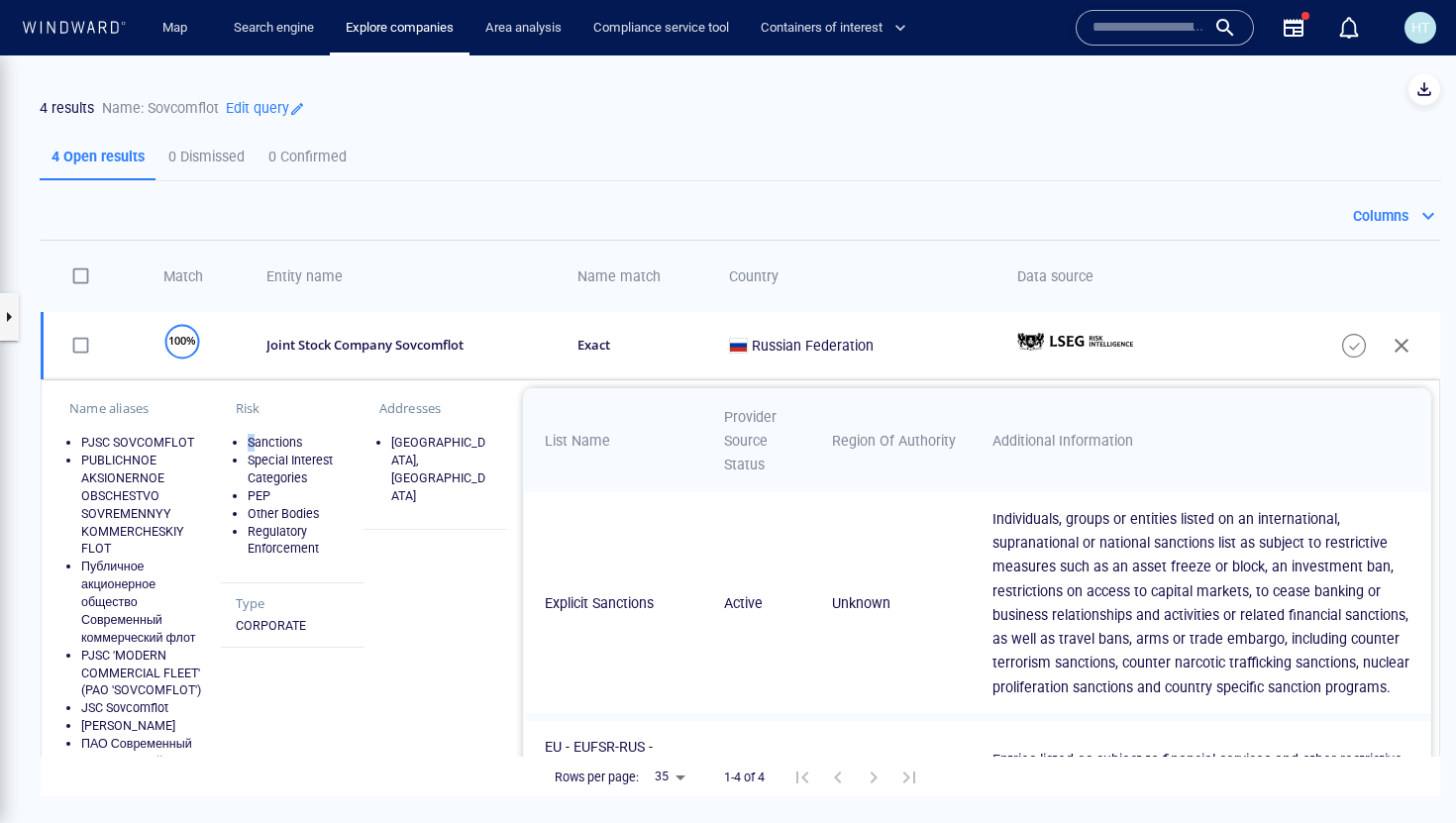 drag, startPoint x: 251, startPoint y: 444, endPoint x: 335, endPoint y: 434, distance: 84.59314 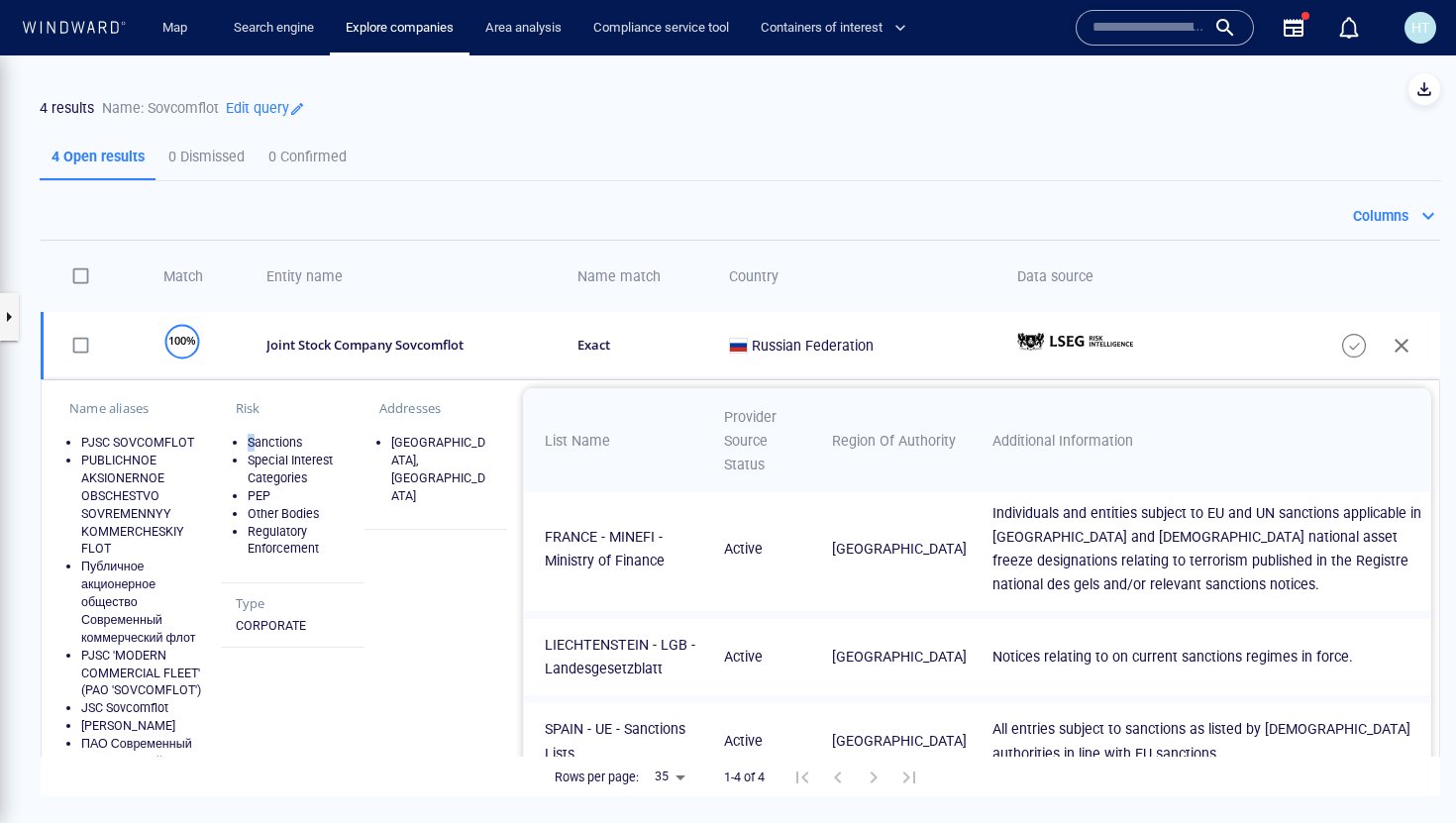 scroll, scrollTop: 551, scrollLeft: 0, axis: vertical 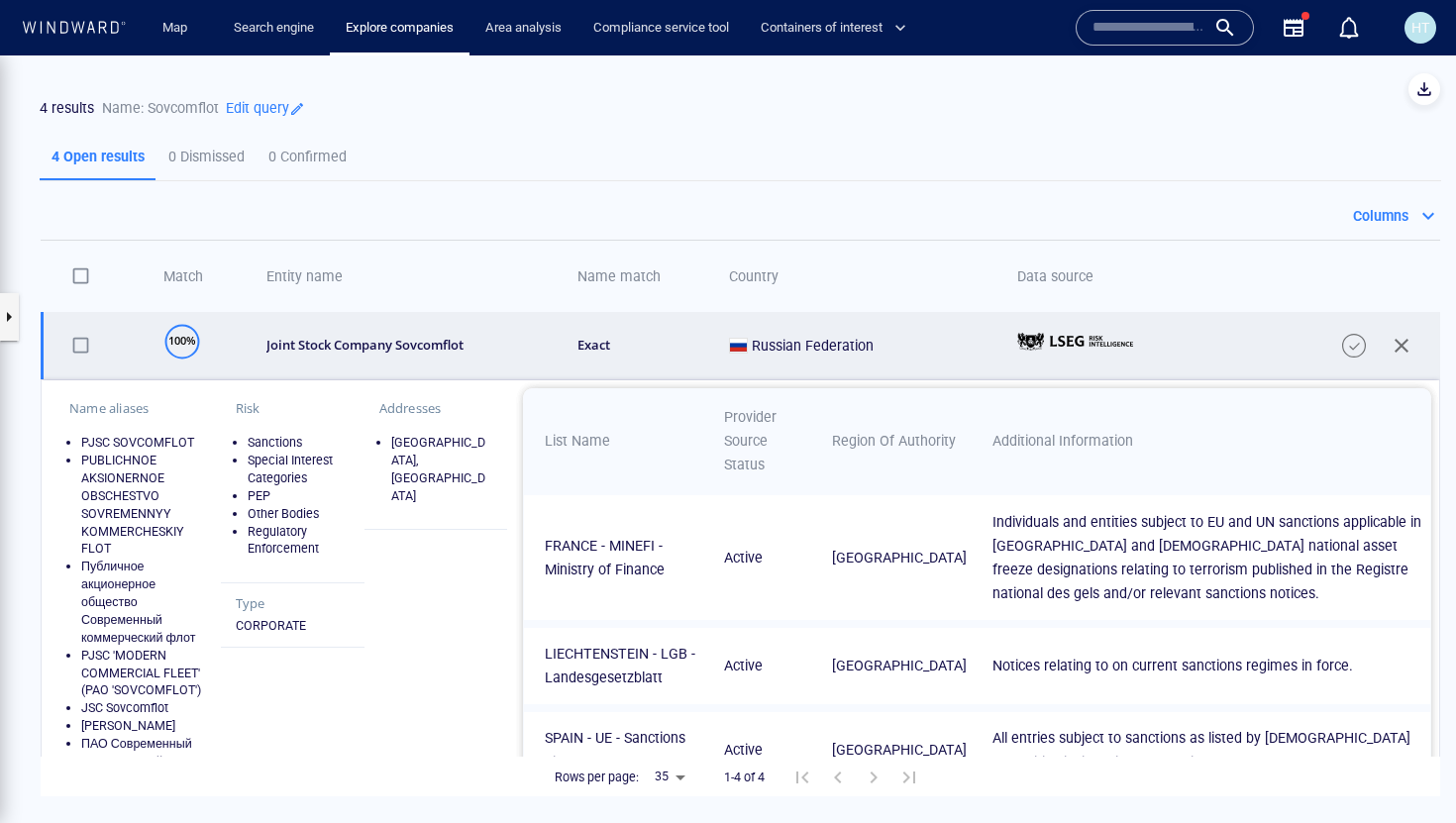 click on "joint stock company sovcomflot" at bounding box center (409, 345) 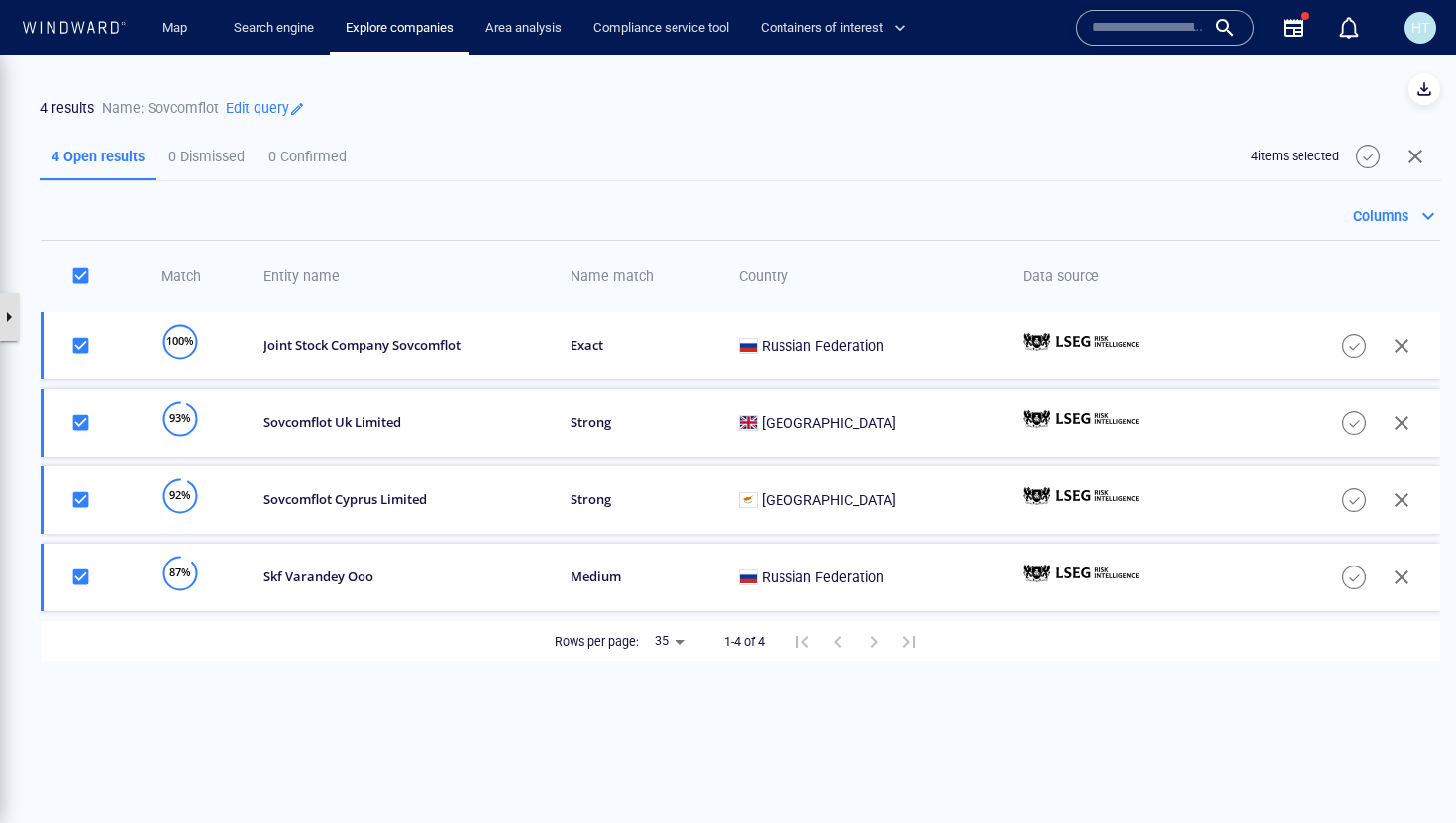 click at bounding box center [9, 317] 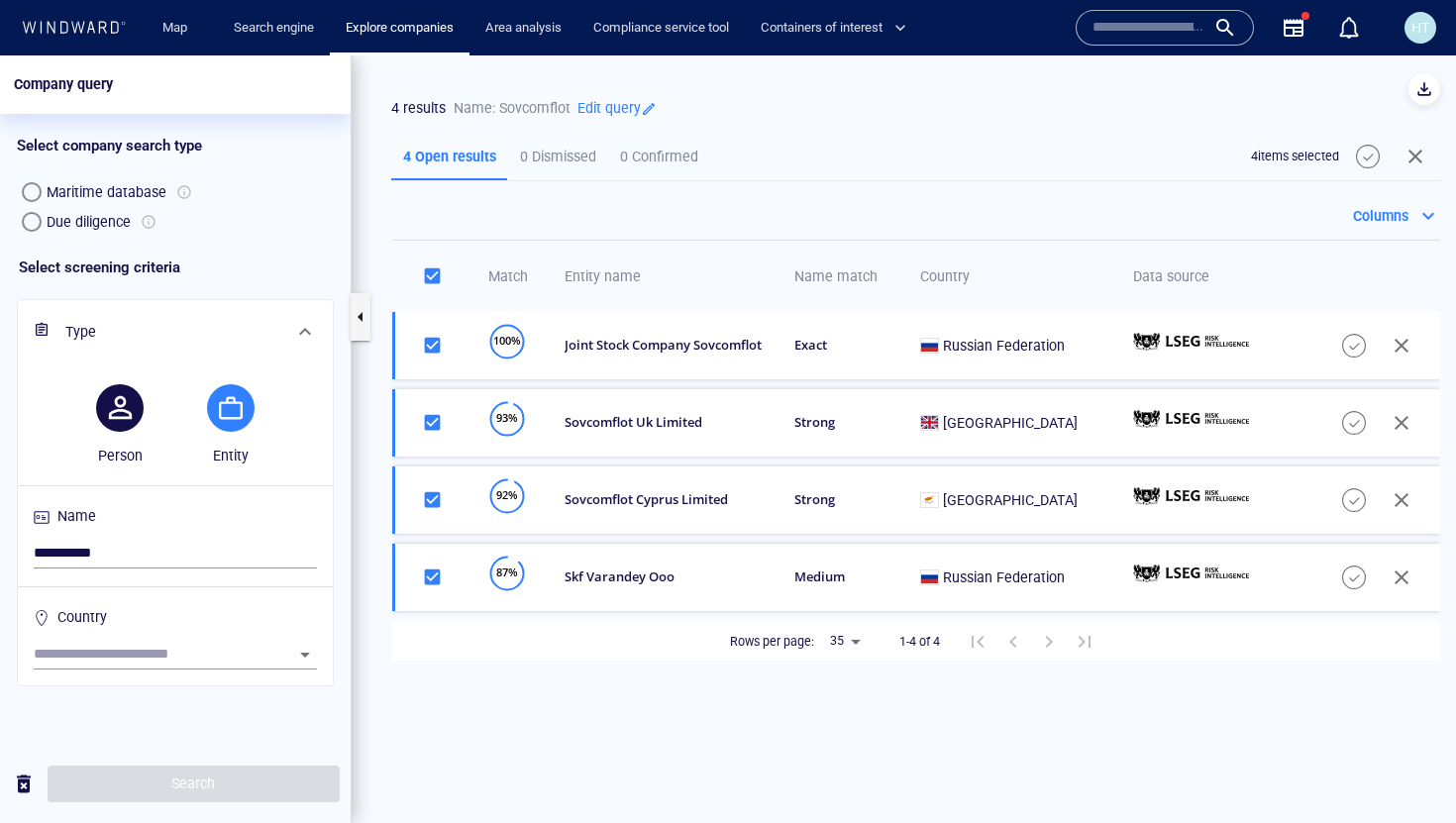 drag, startPoint x: 46, startPoint y: 224, endPoint x: 80, endPoint y: 220, distance: 34.23449 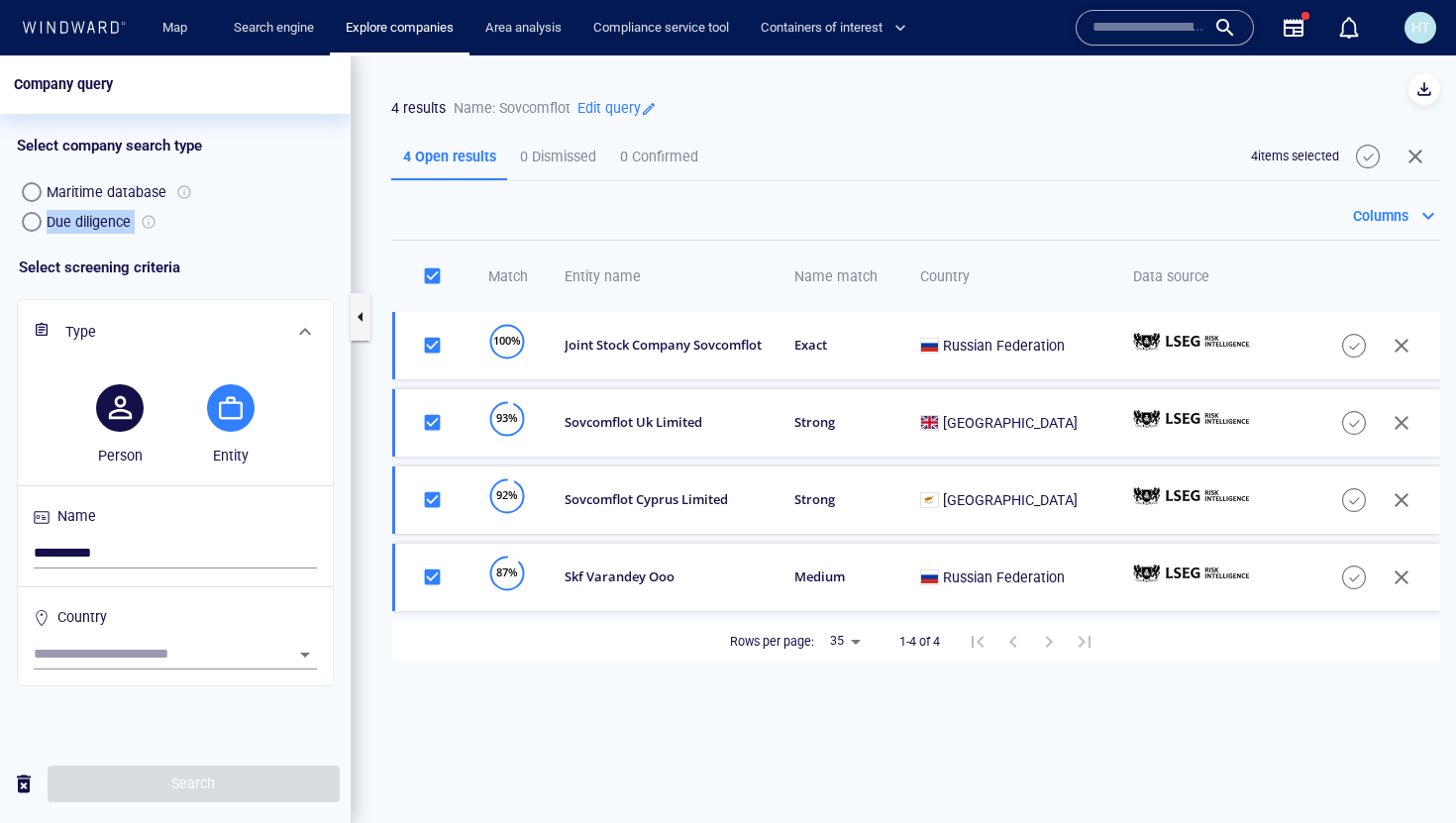 drag, startPoint x: 138, startPoint y: 222, endPoint x: 47, endPoint y: 218, distance: 91.08787 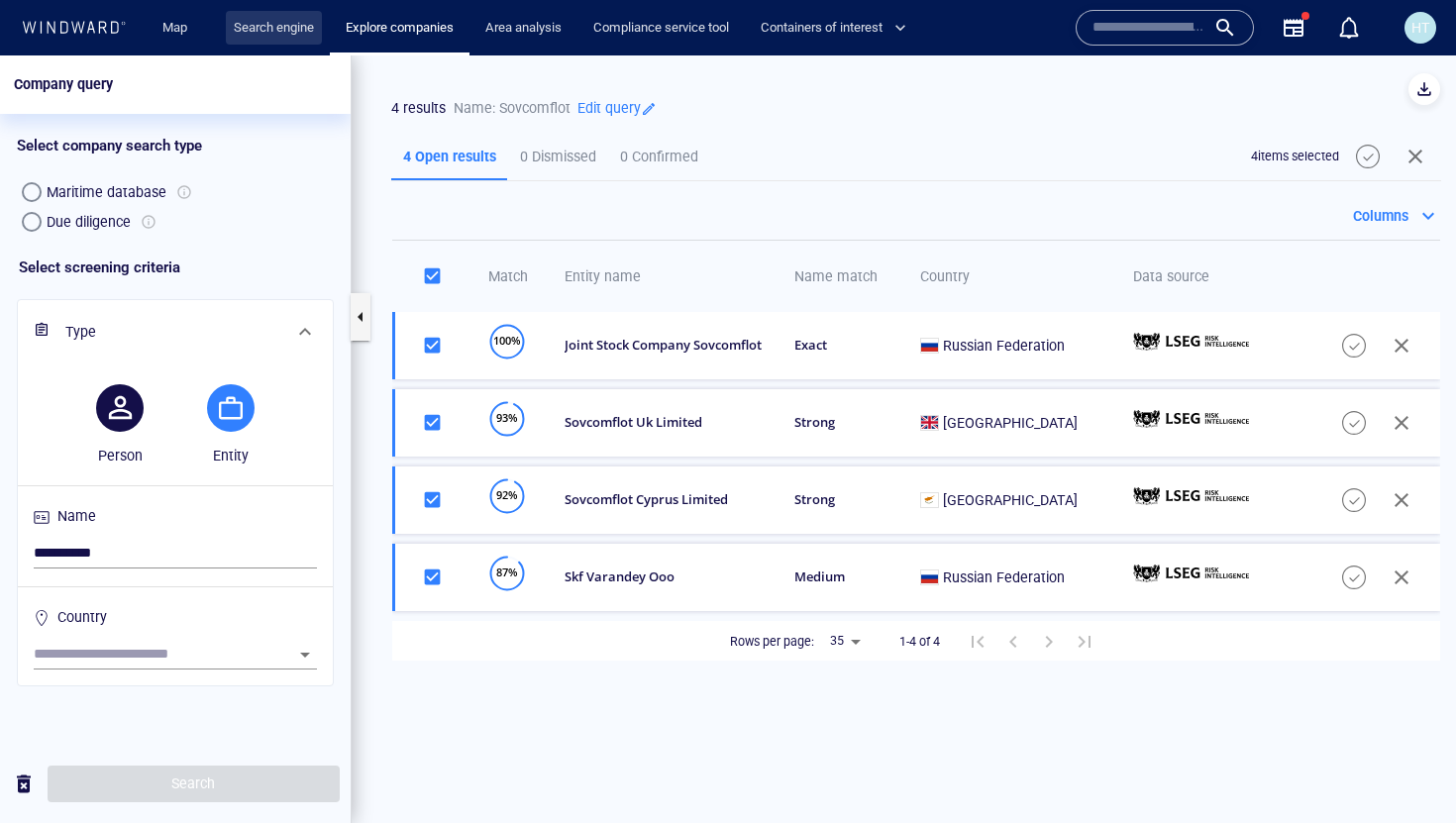 click on "Search engine" at bounding box center (273, 28) 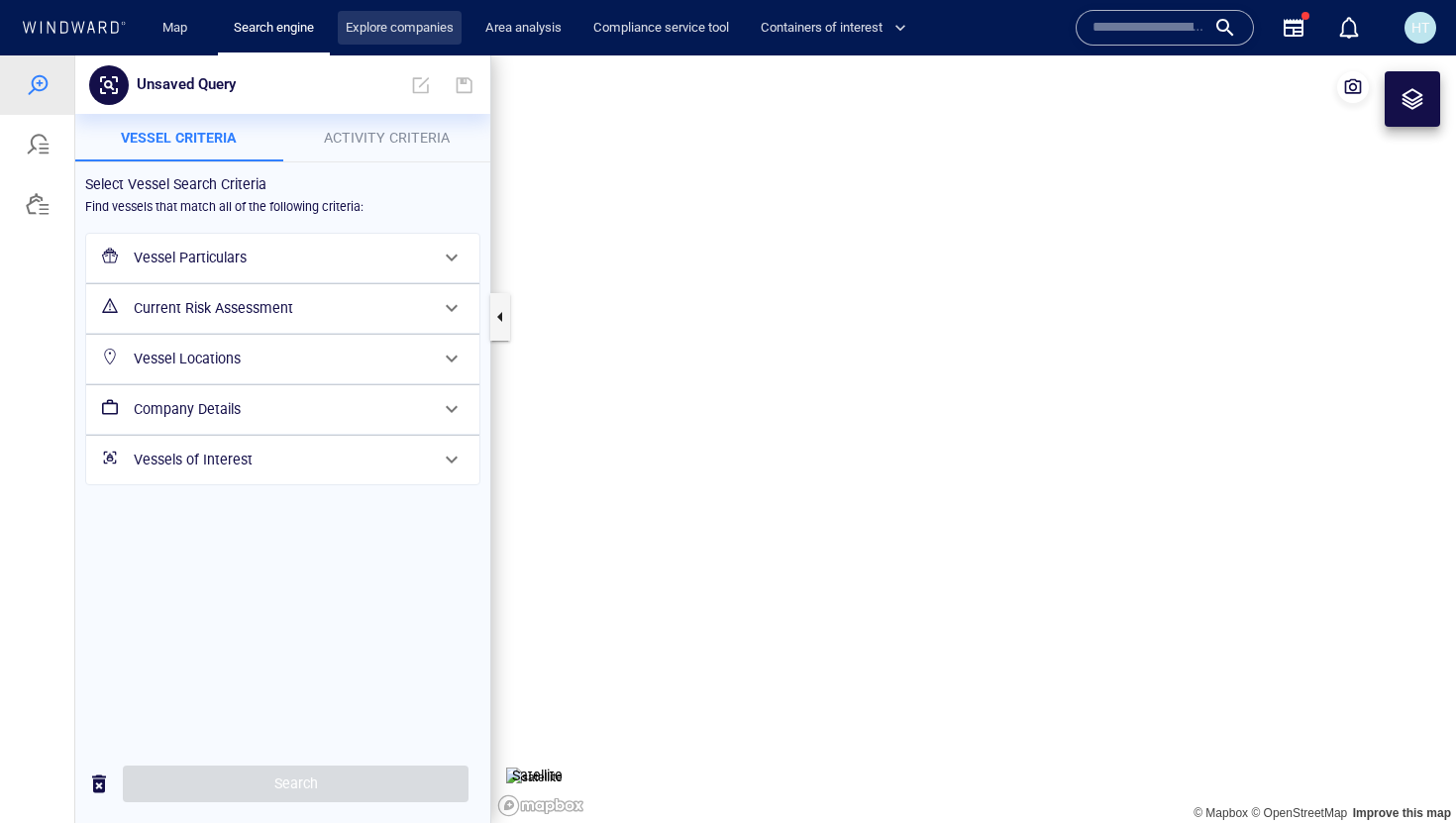 click on "Explore companies" at bounding box center (399, 28) 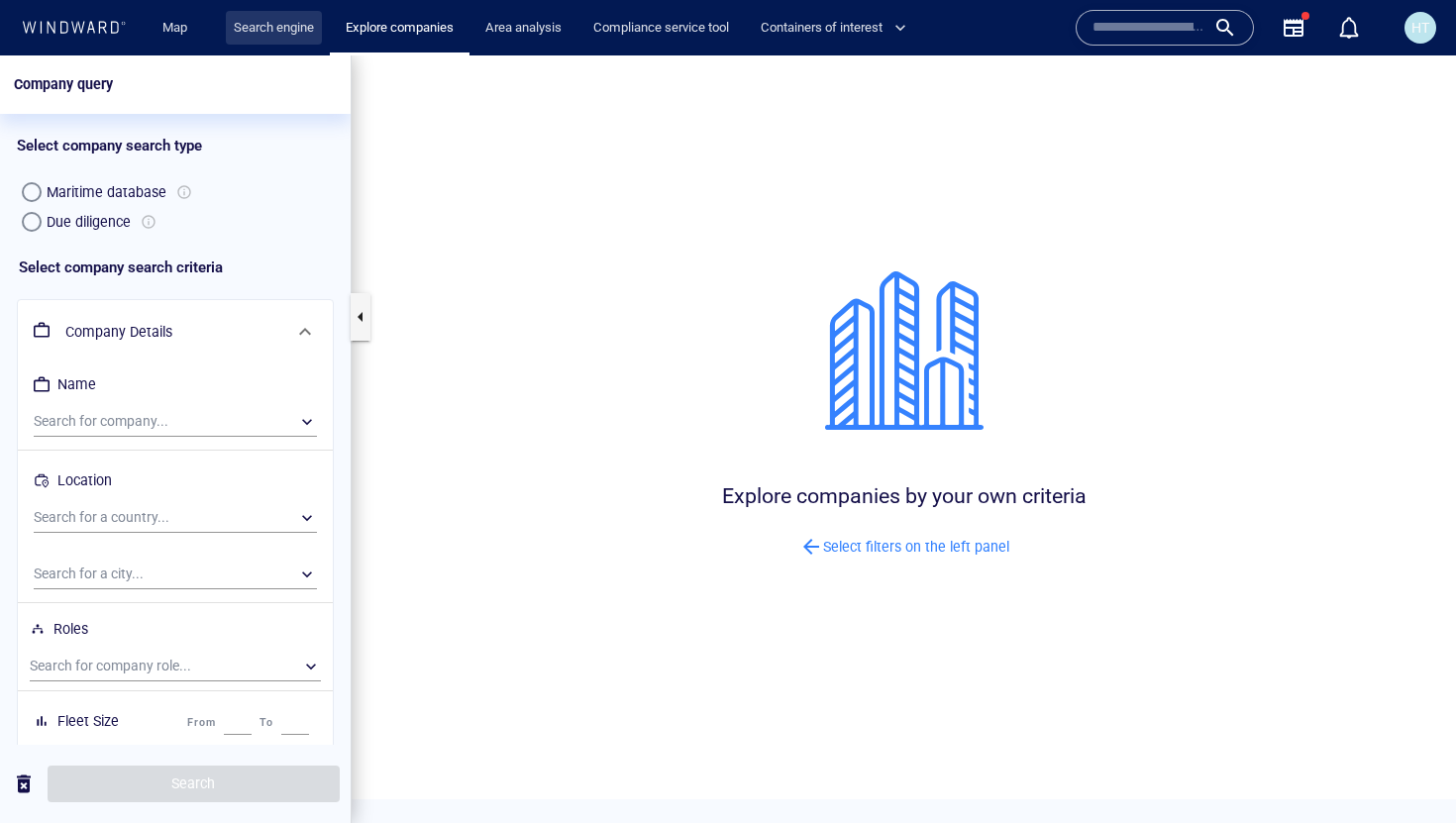 click on "Search engine" at bounding box center (273, 28) 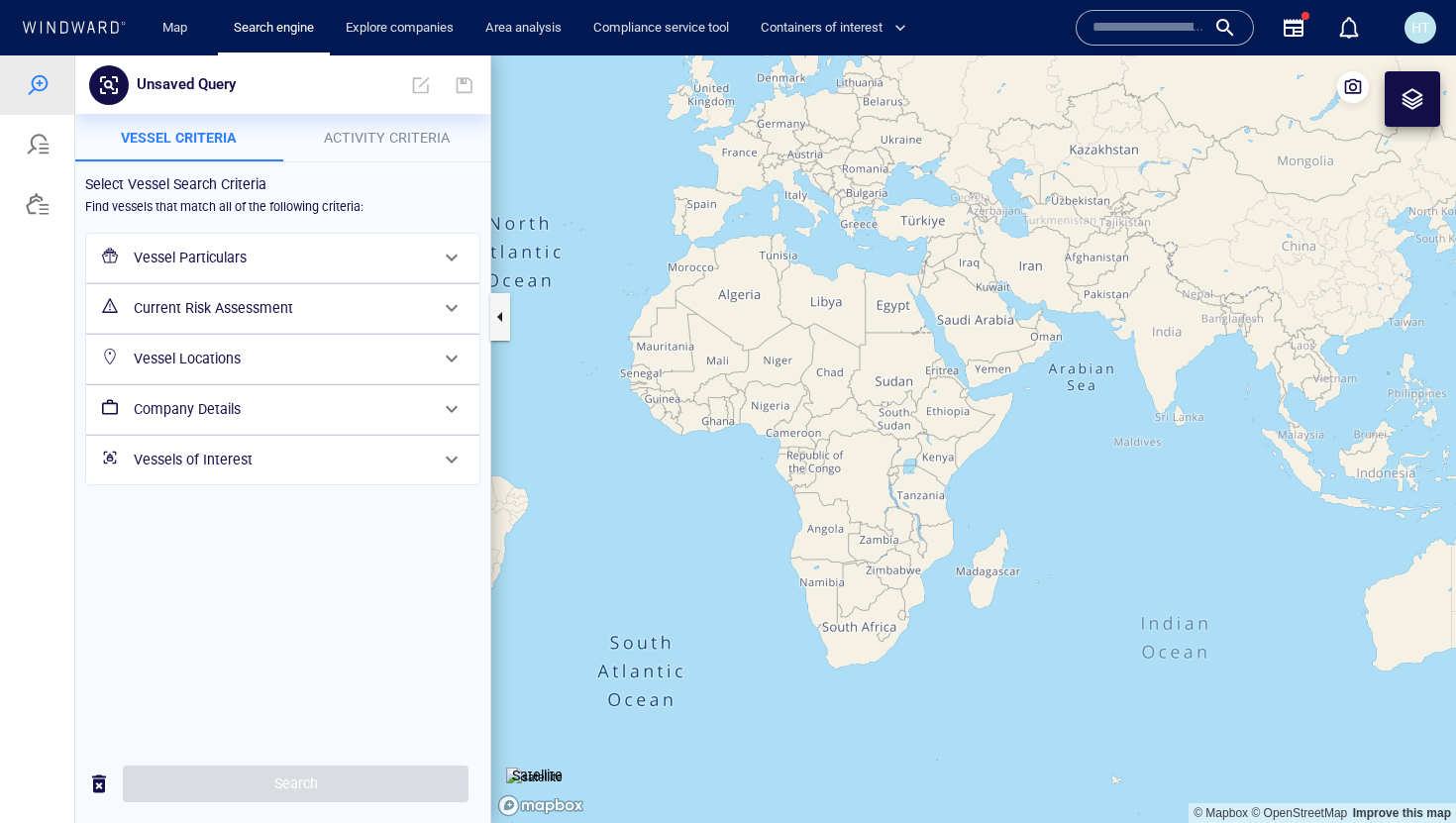 drag, startPoint x: 1000, startPoint y: 429, endPoint x: 603, endPoint y: 255, distance: 433.45703 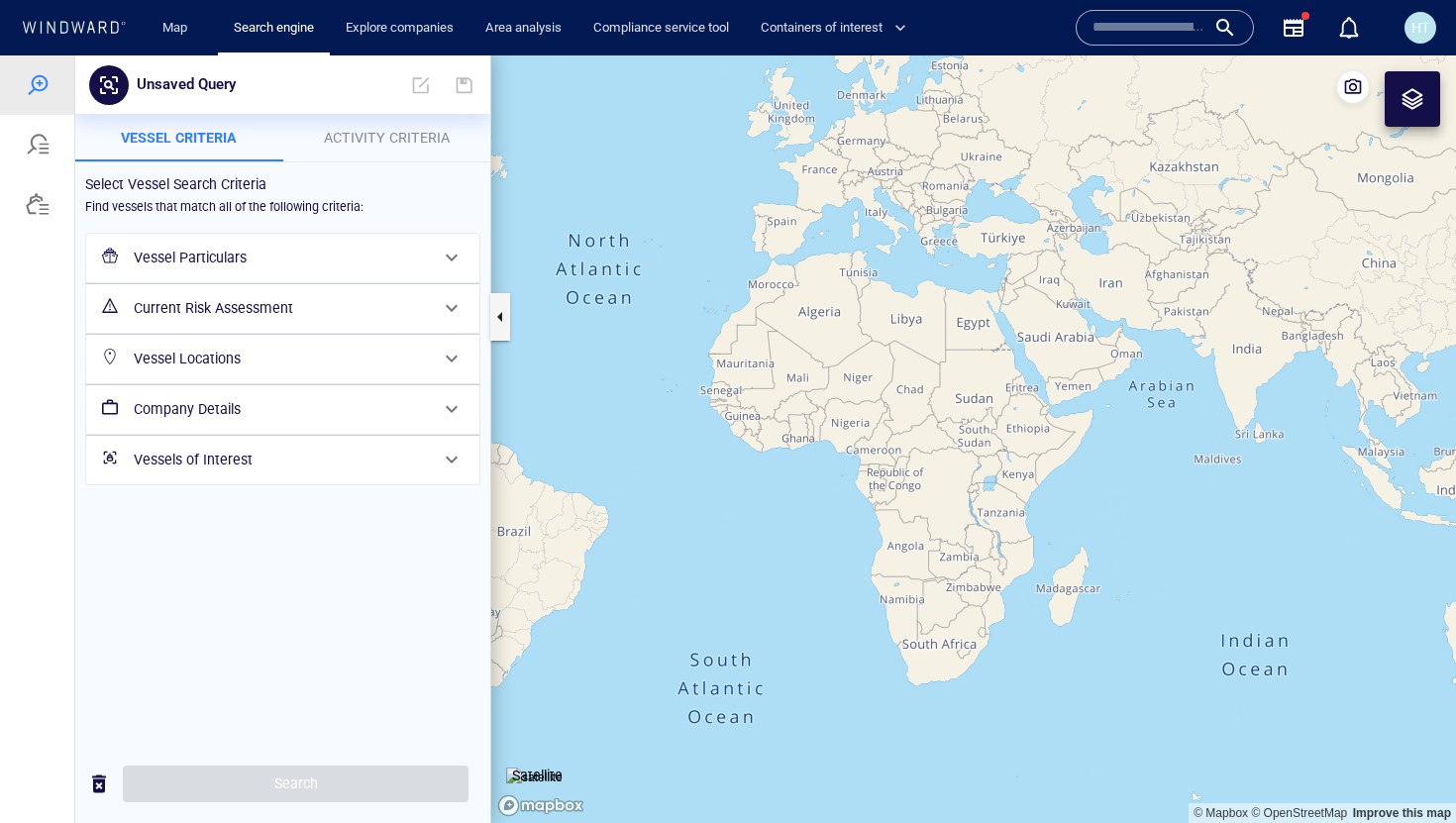 click on "Vessel Locations" at bounding box center [280, 359] 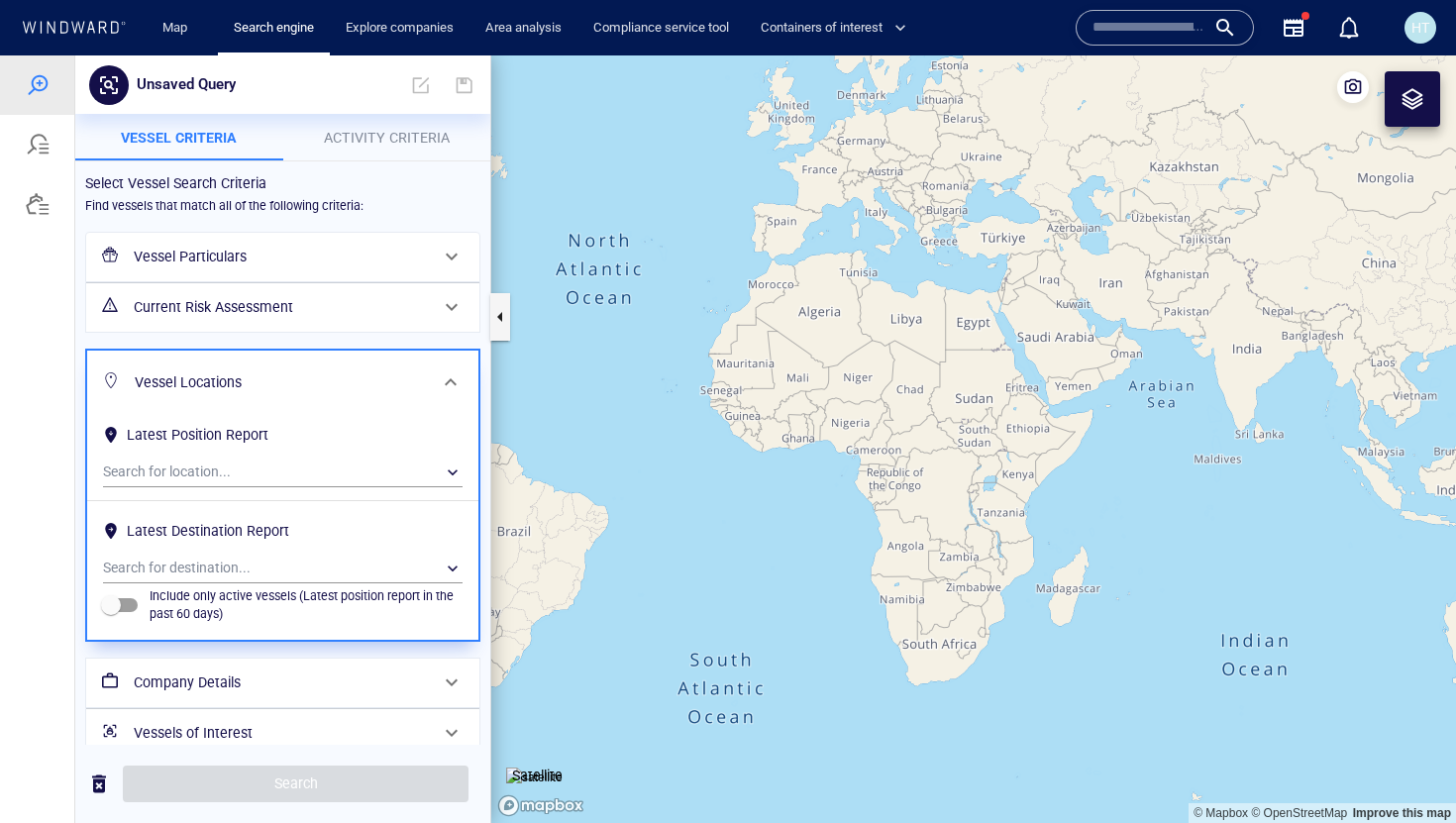 click on "Vessel Particulars" at bounding box center (280, 257) 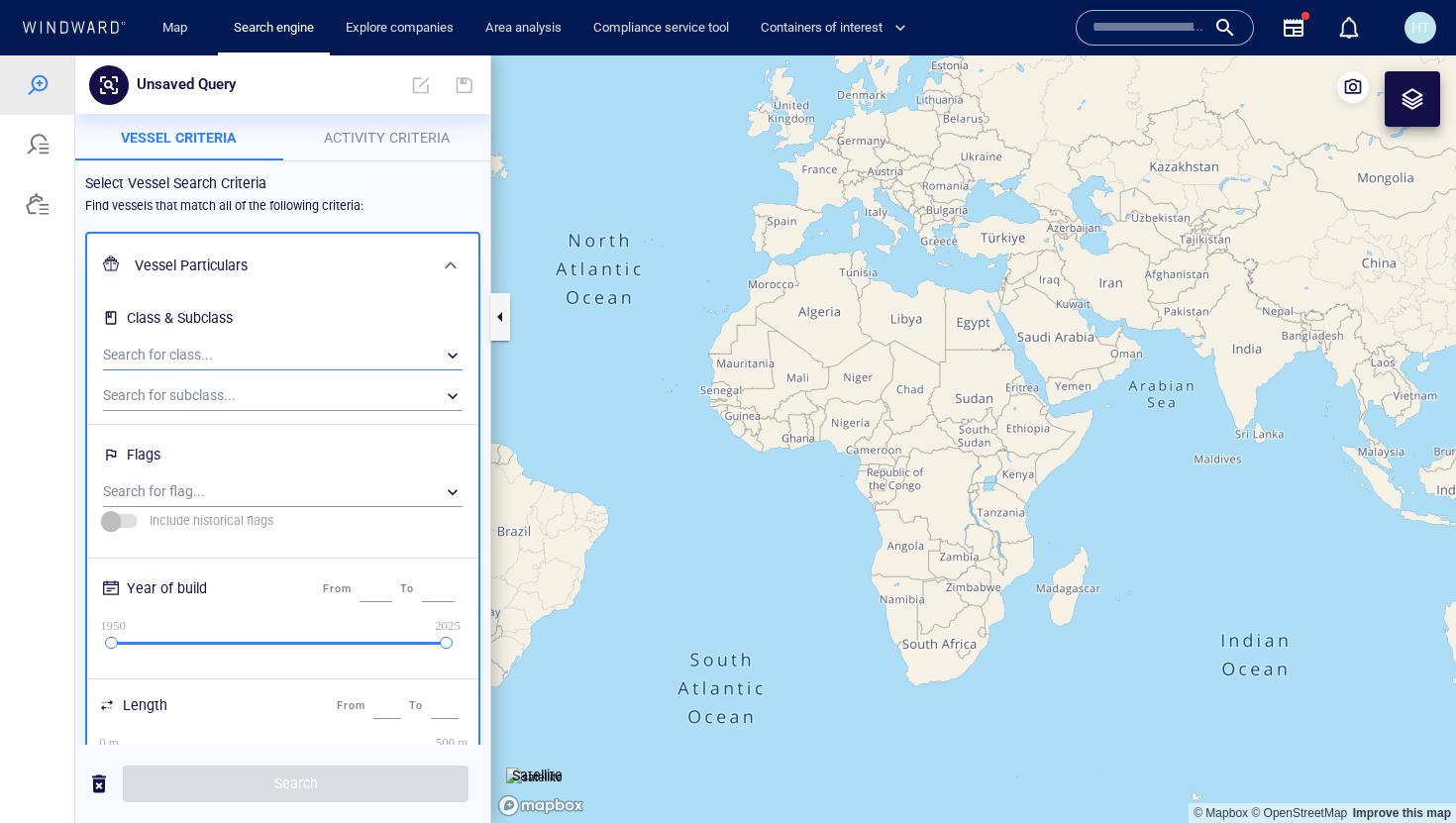 click on "​" at bounding box center (282, 356) 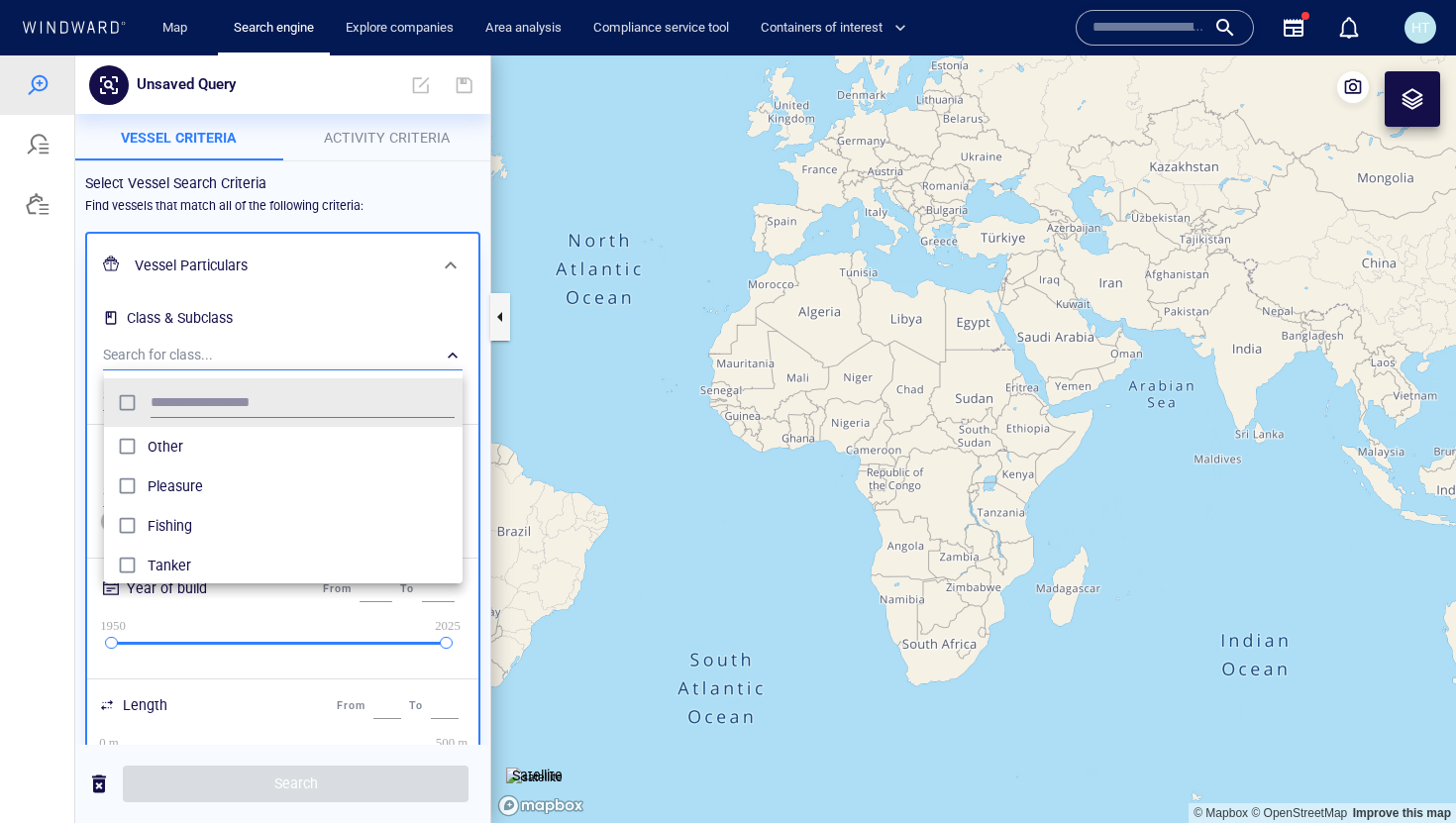 scroll, scrollTop: 0, scrollLeft: 1, axis: horizontal 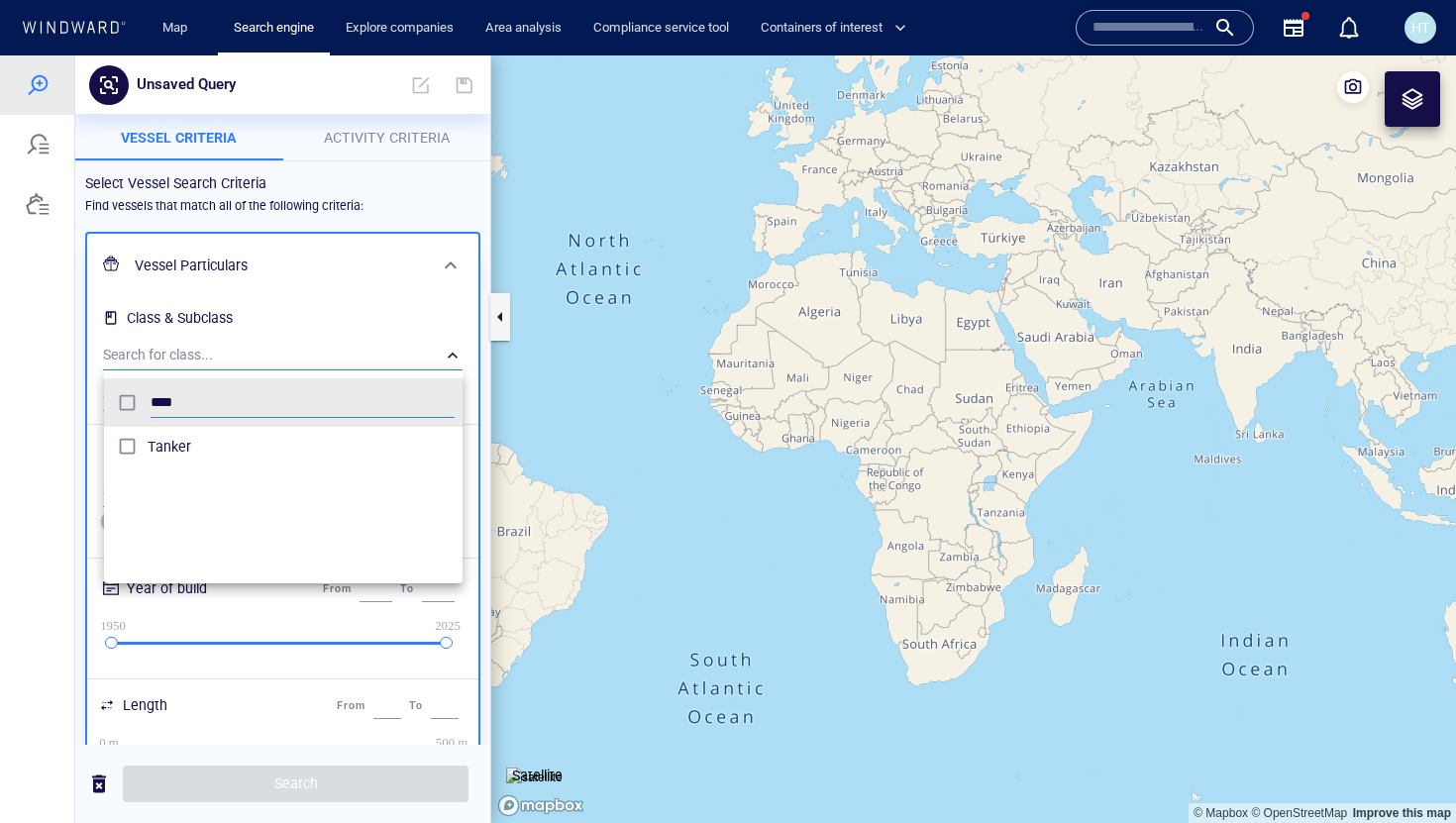 type on "****" 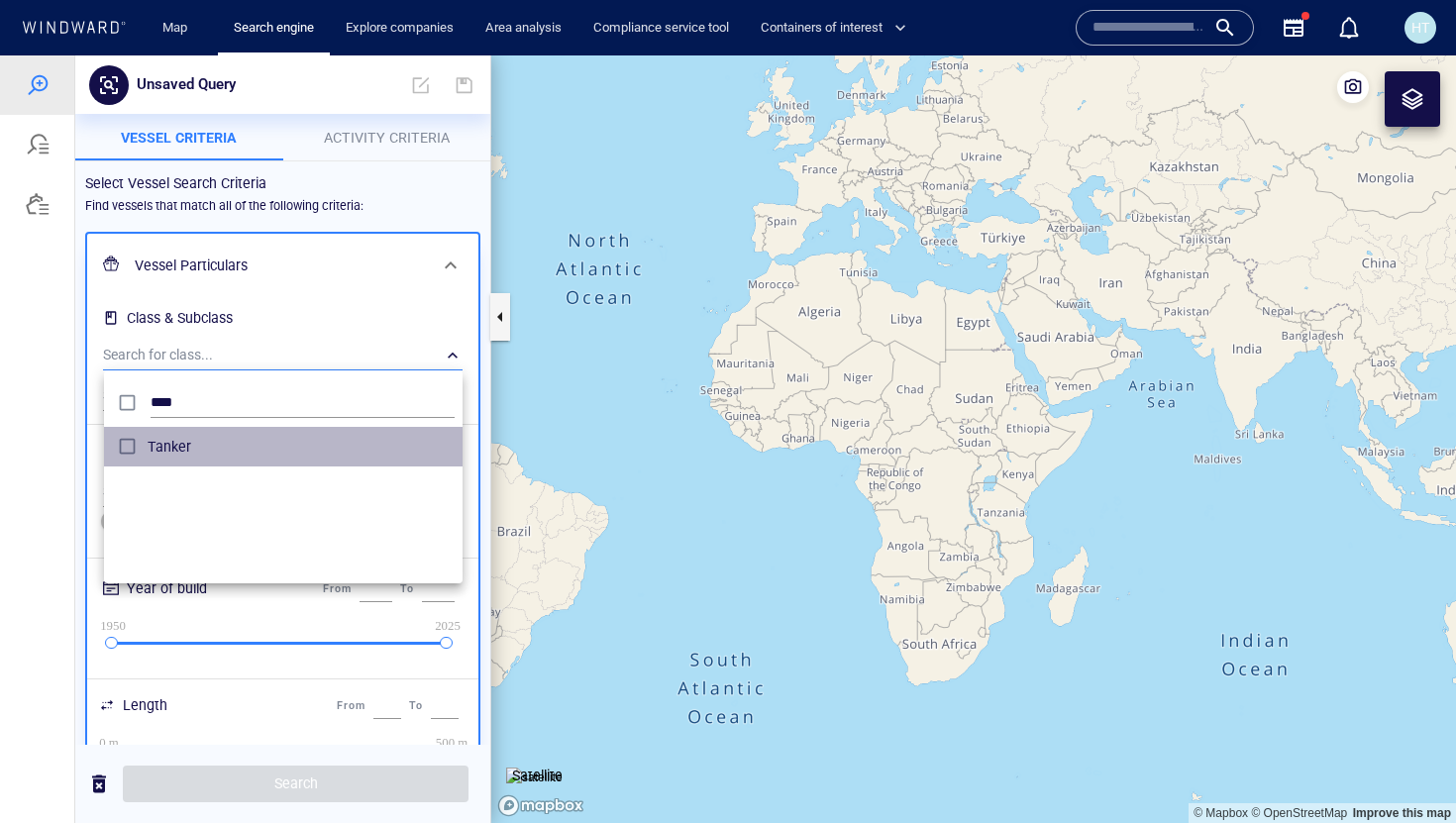 click on "Tanker" at bounding box center (301, 447) 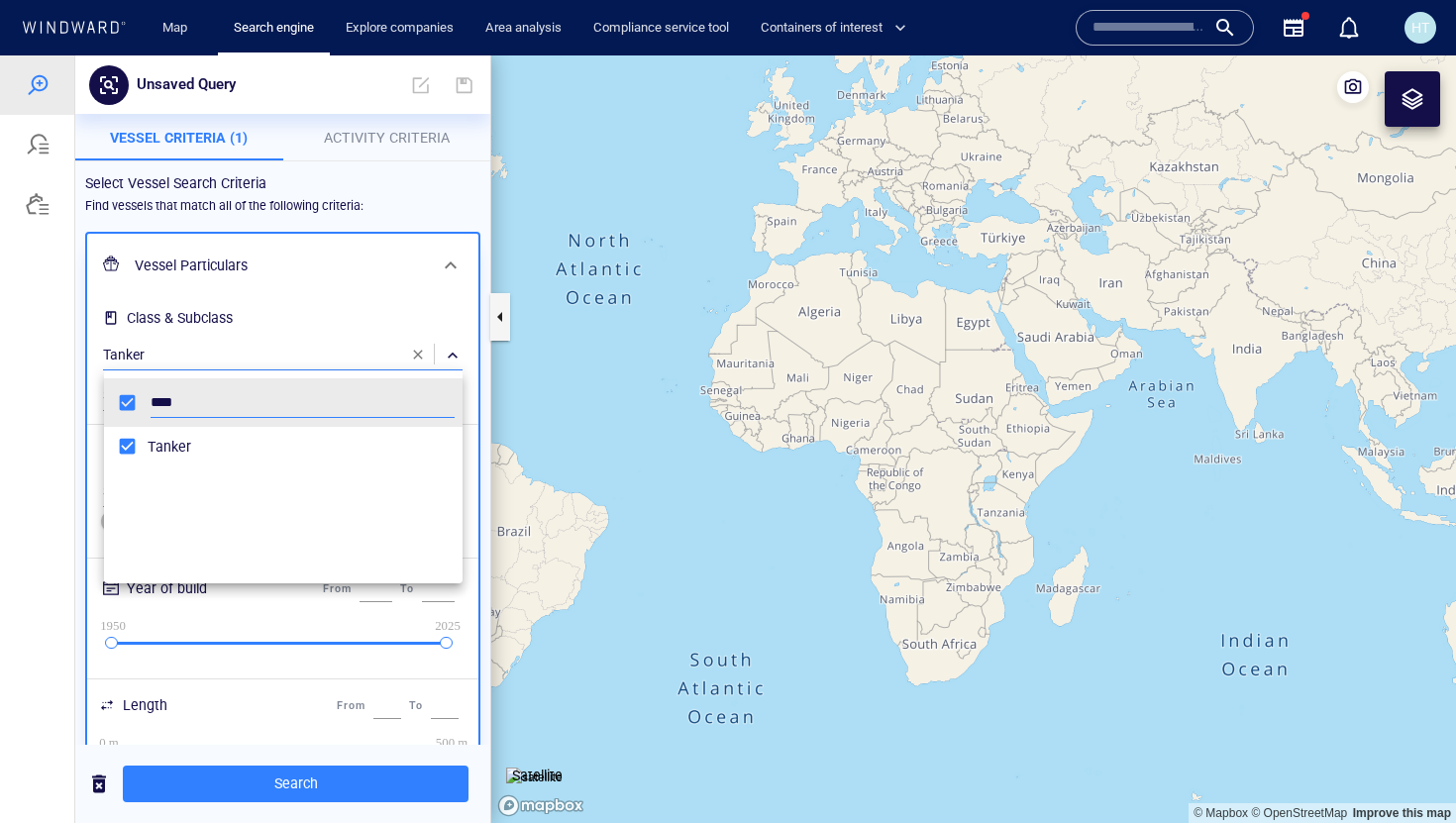 click at bounding box center [728, 439] 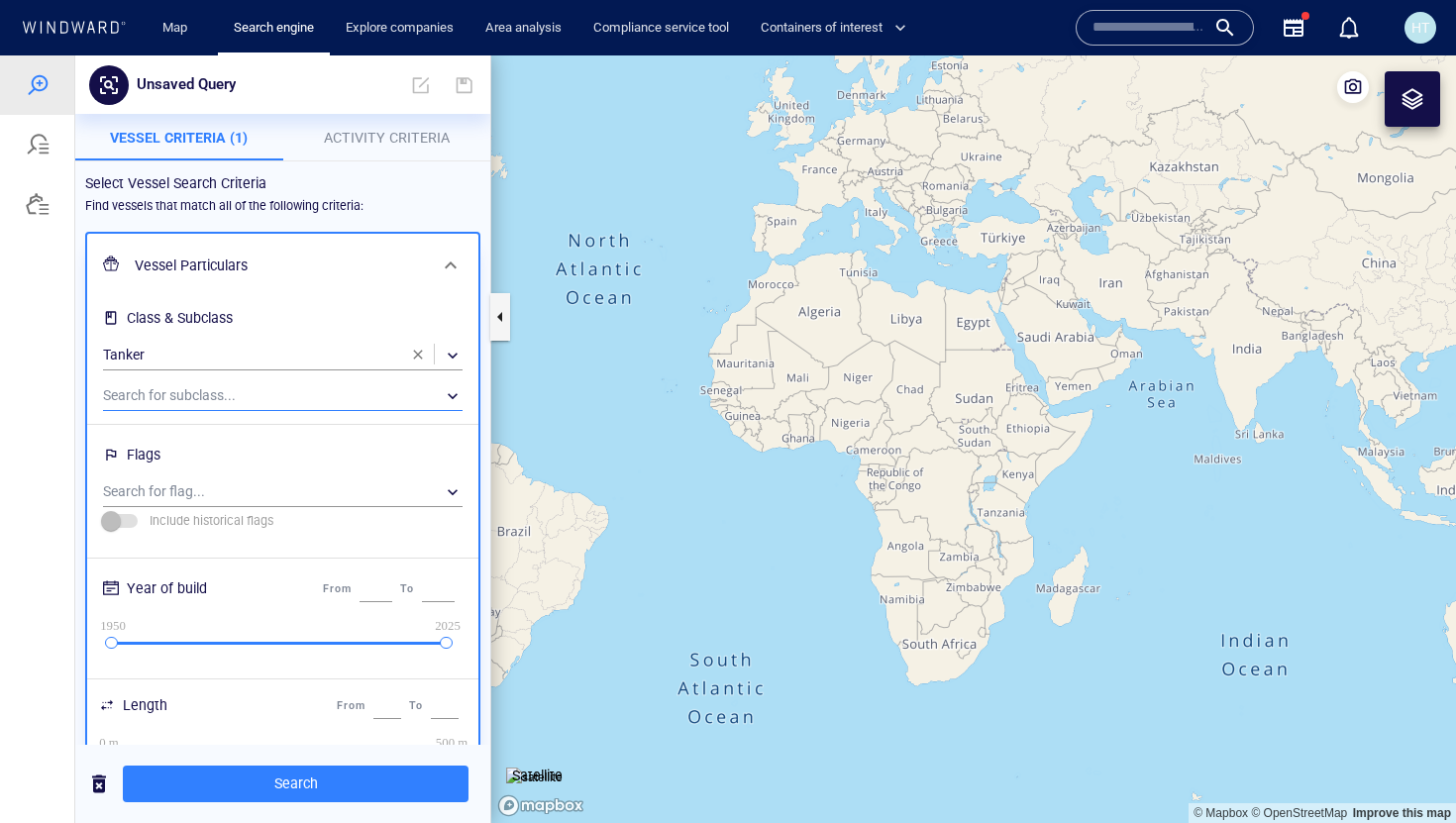 click on "​" at bounding box center (282, 396) 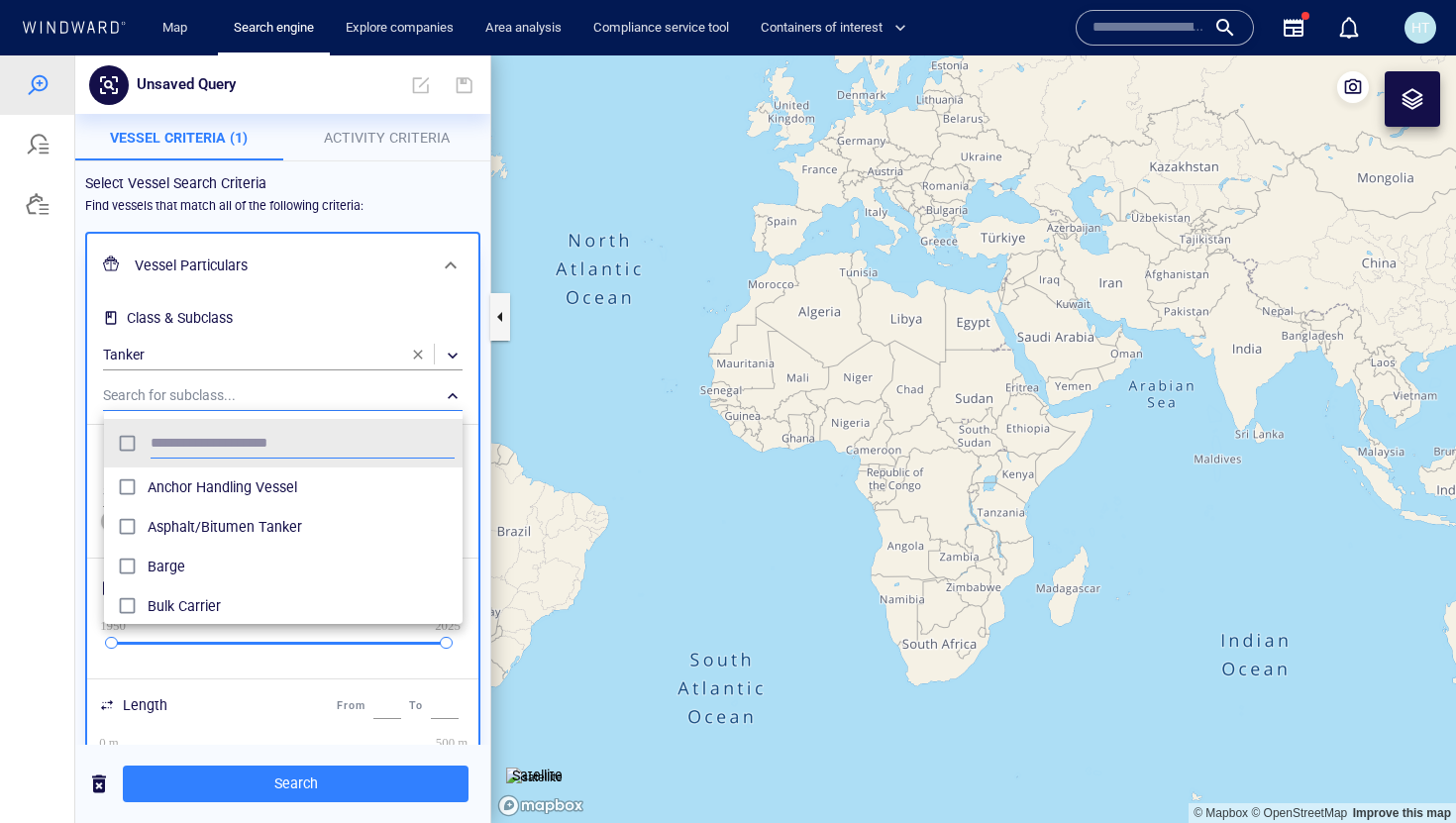 scroll, scrollTop: 0, scrollLeft: 1, axis: horizontal 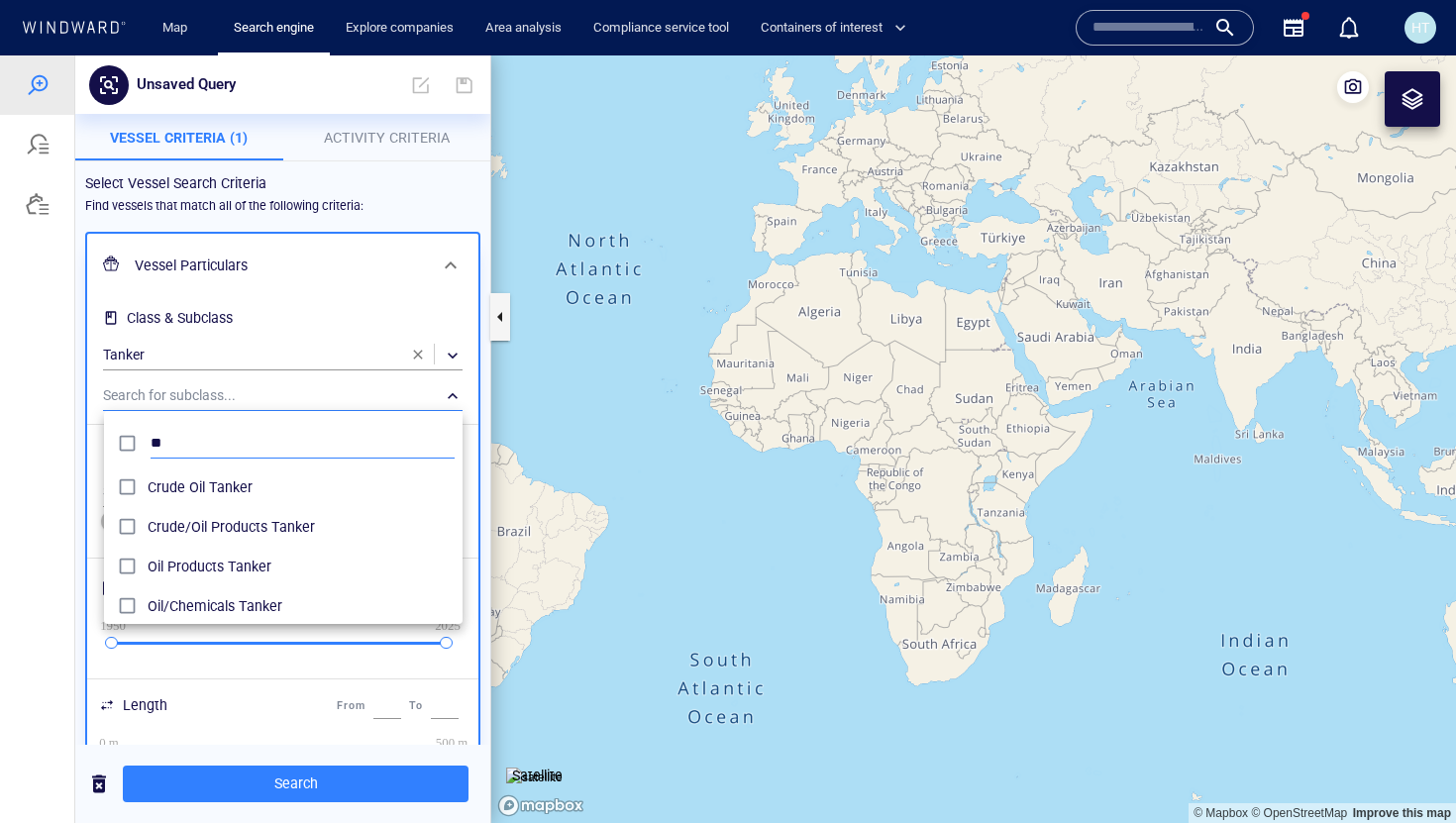 type on "*" 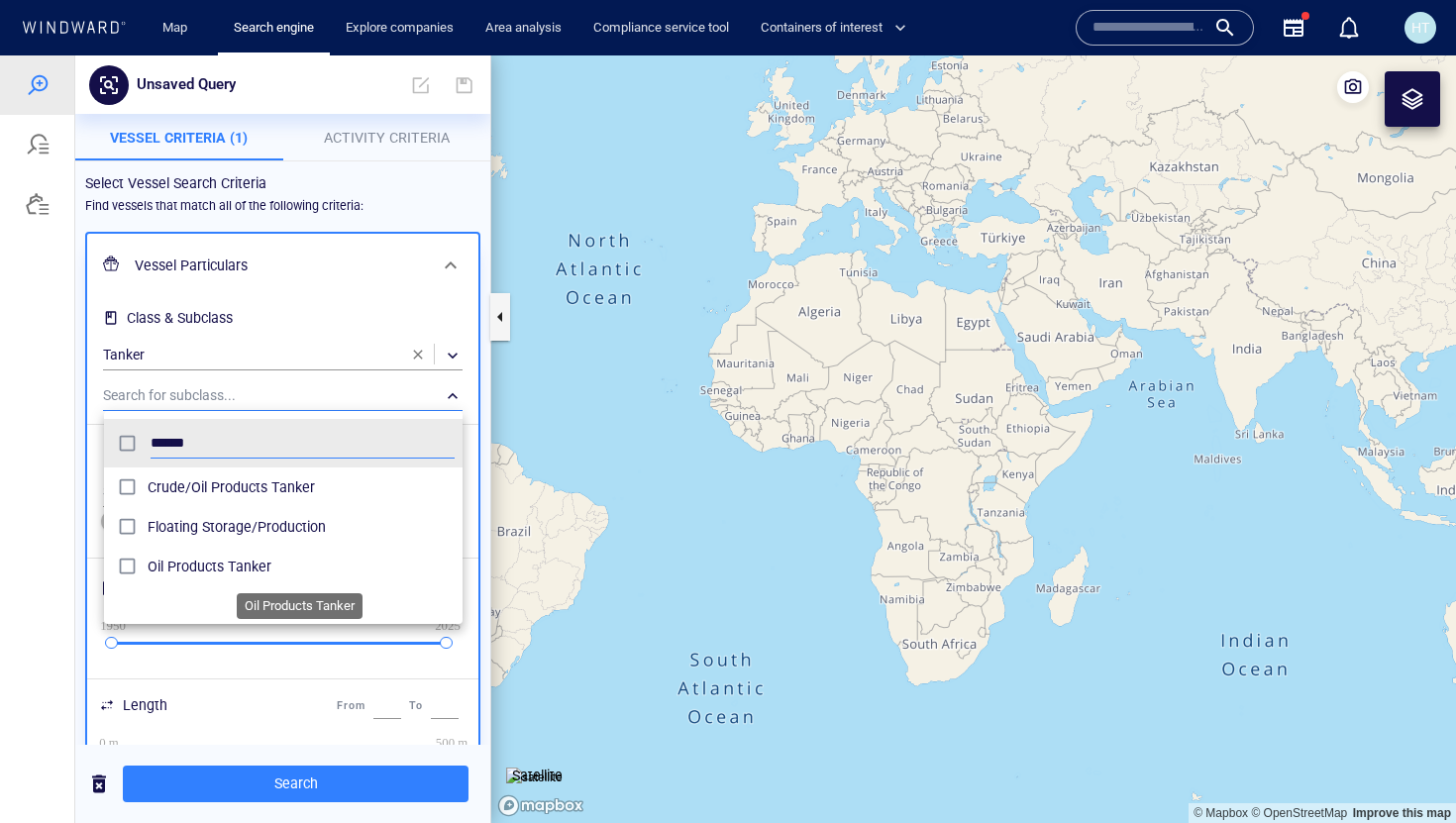 type on "******" 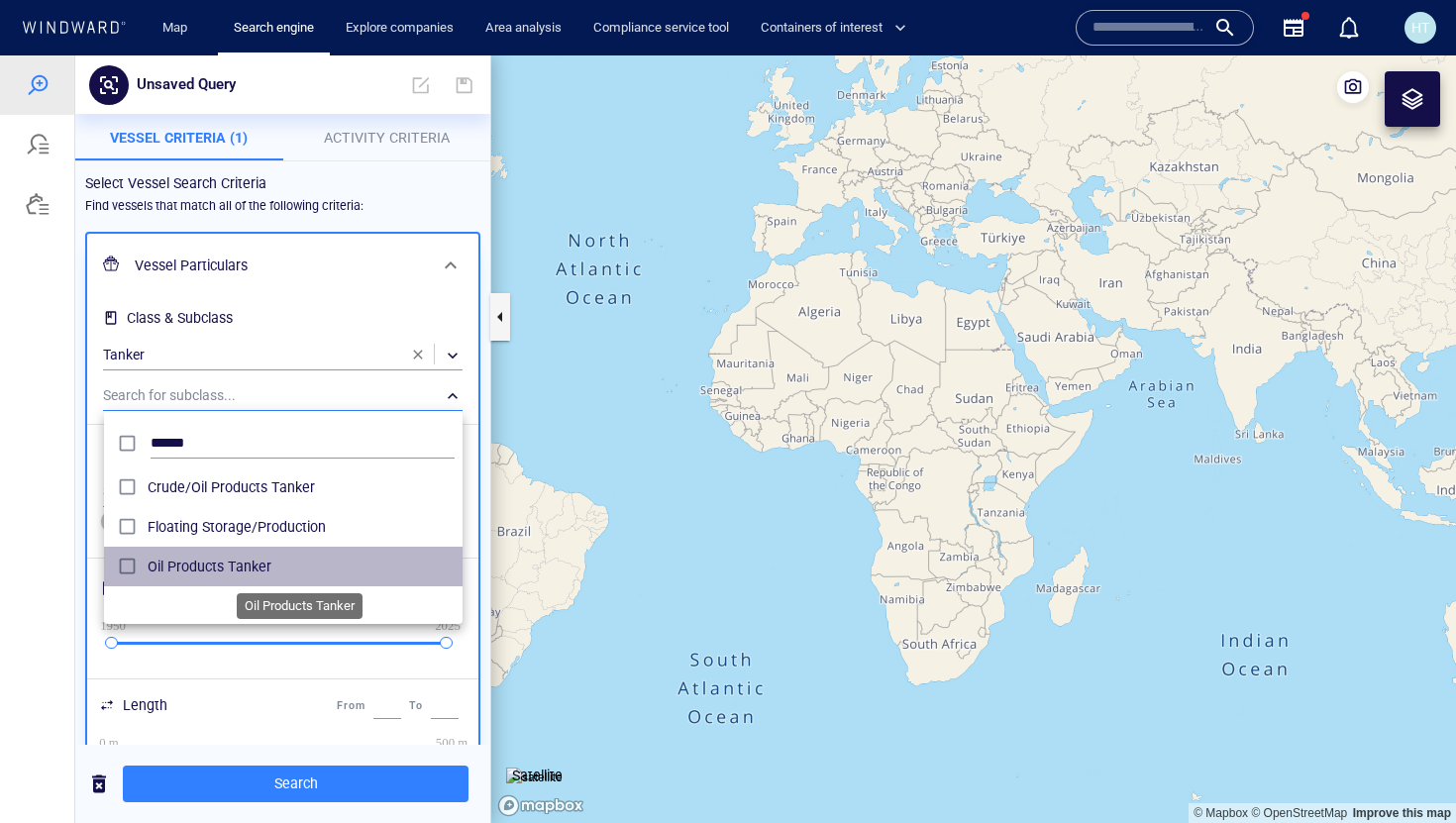 click on "Oil Products Tanker" at bounding box center [301, 566] 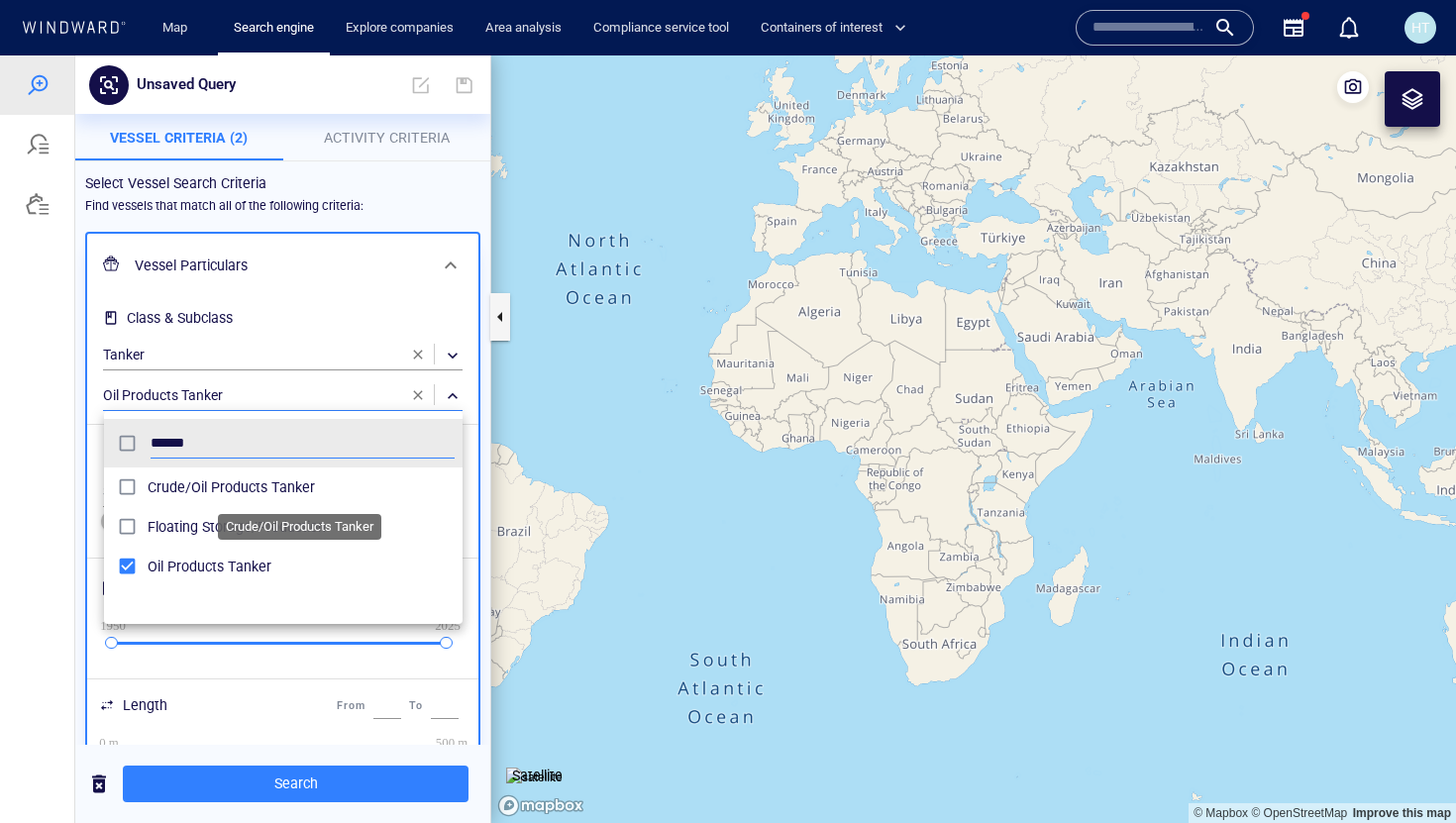 click on "Crude/Oil Products Tanker" at bounding box center [301, 487] 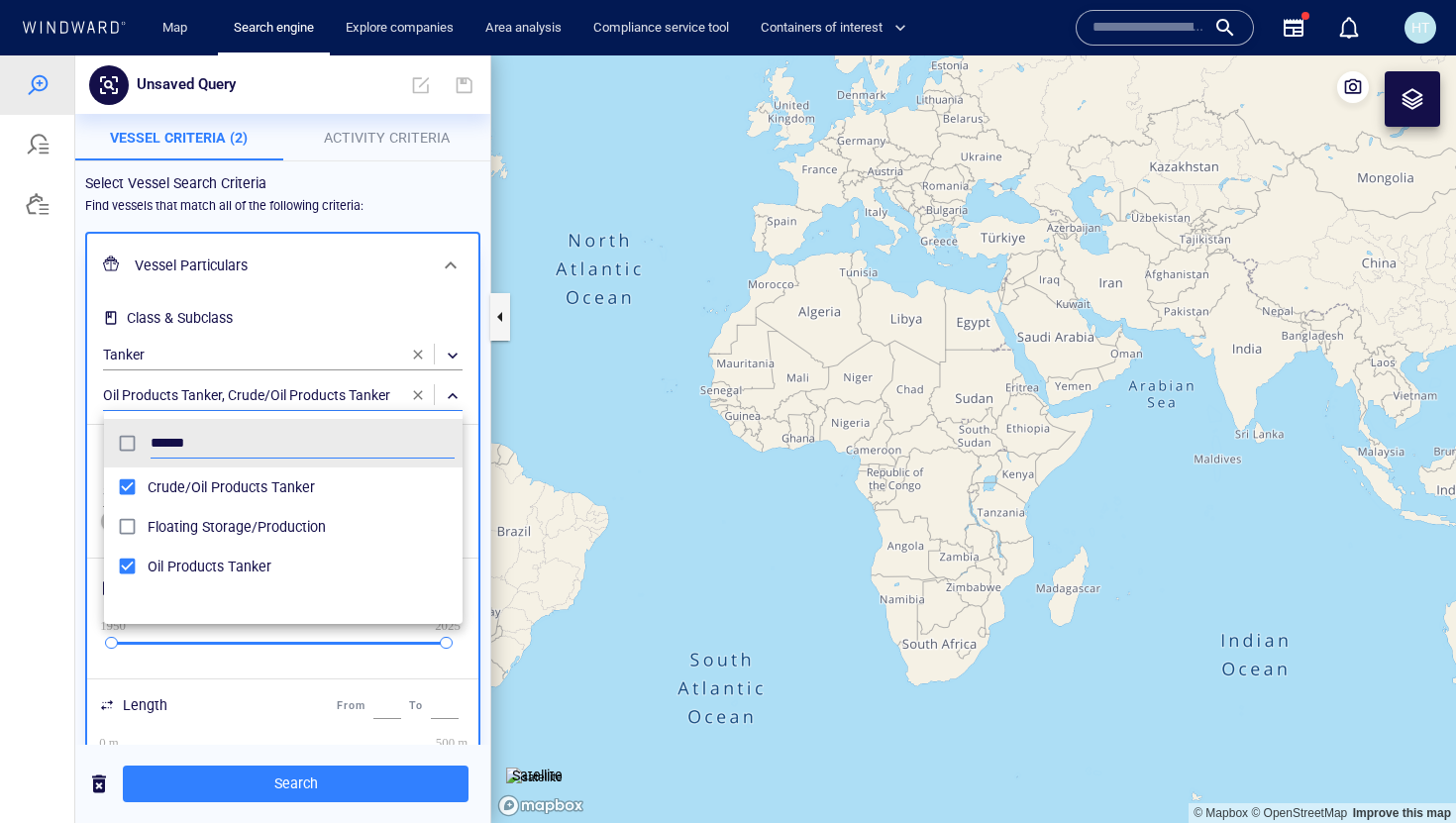 click at bounding box center [728, 439] 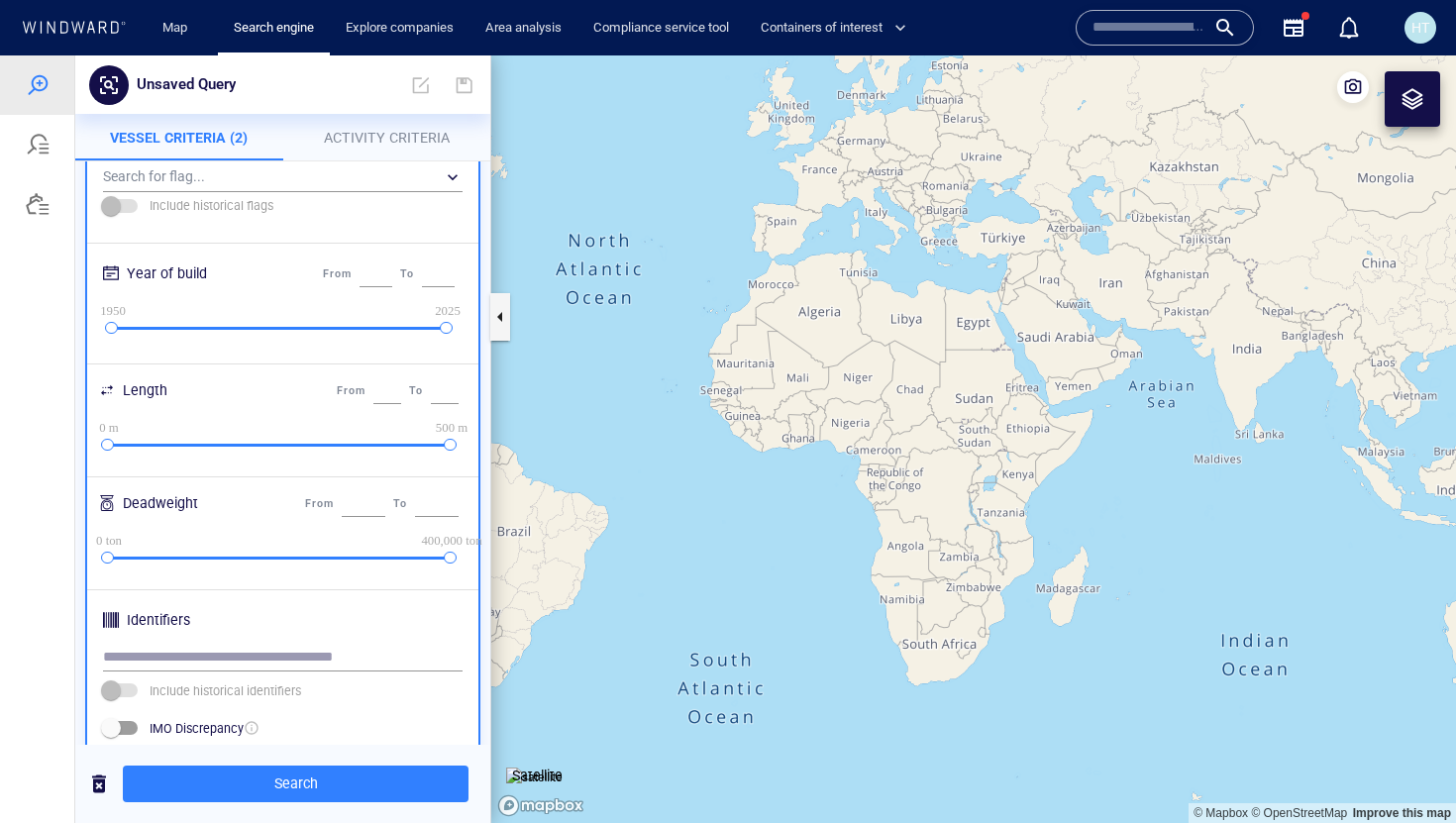 scroll, scrollTop: 323, scrollLeft: 0, axis: vertical 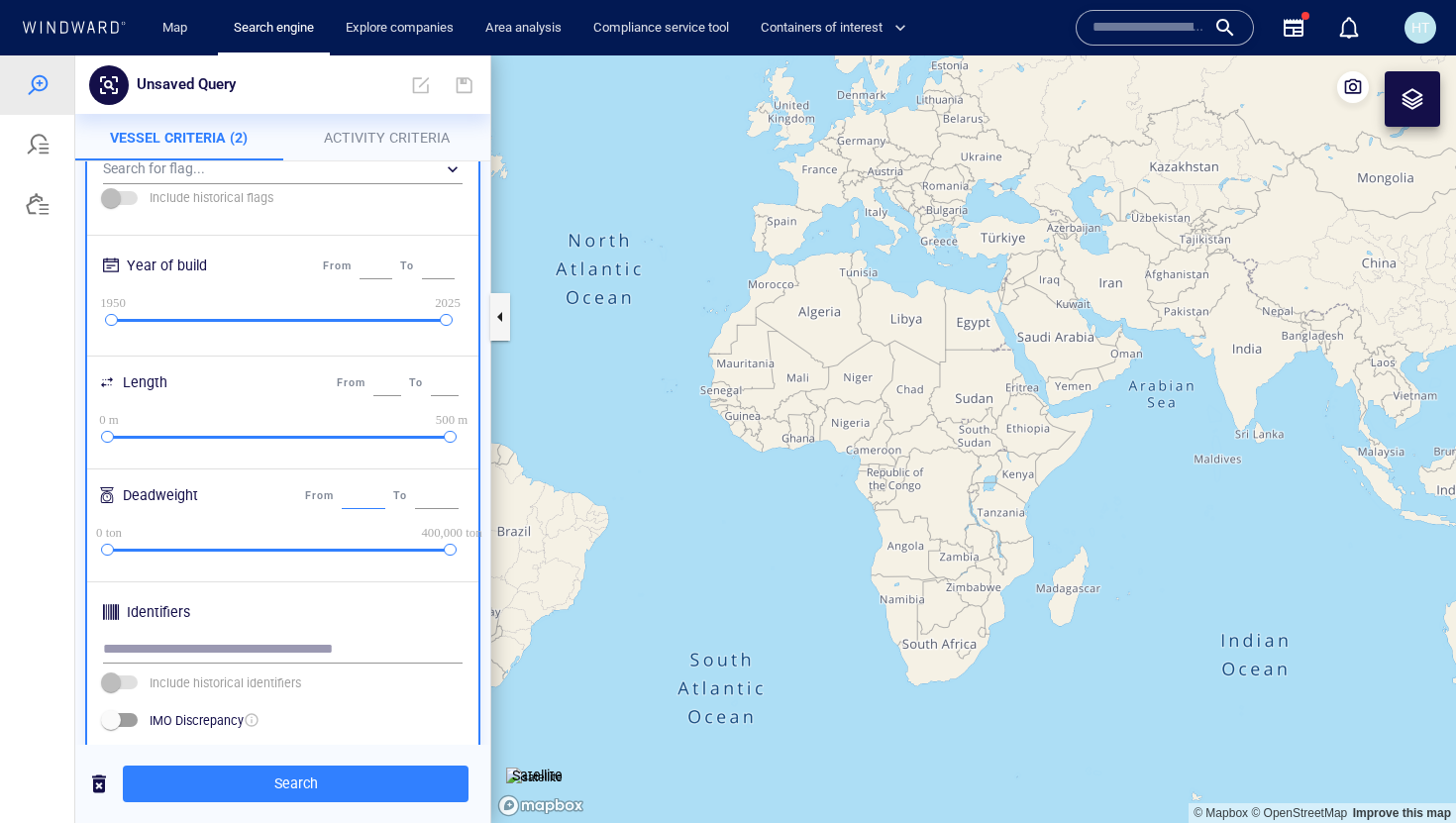 click on "*" at bounding box center [364, 496] 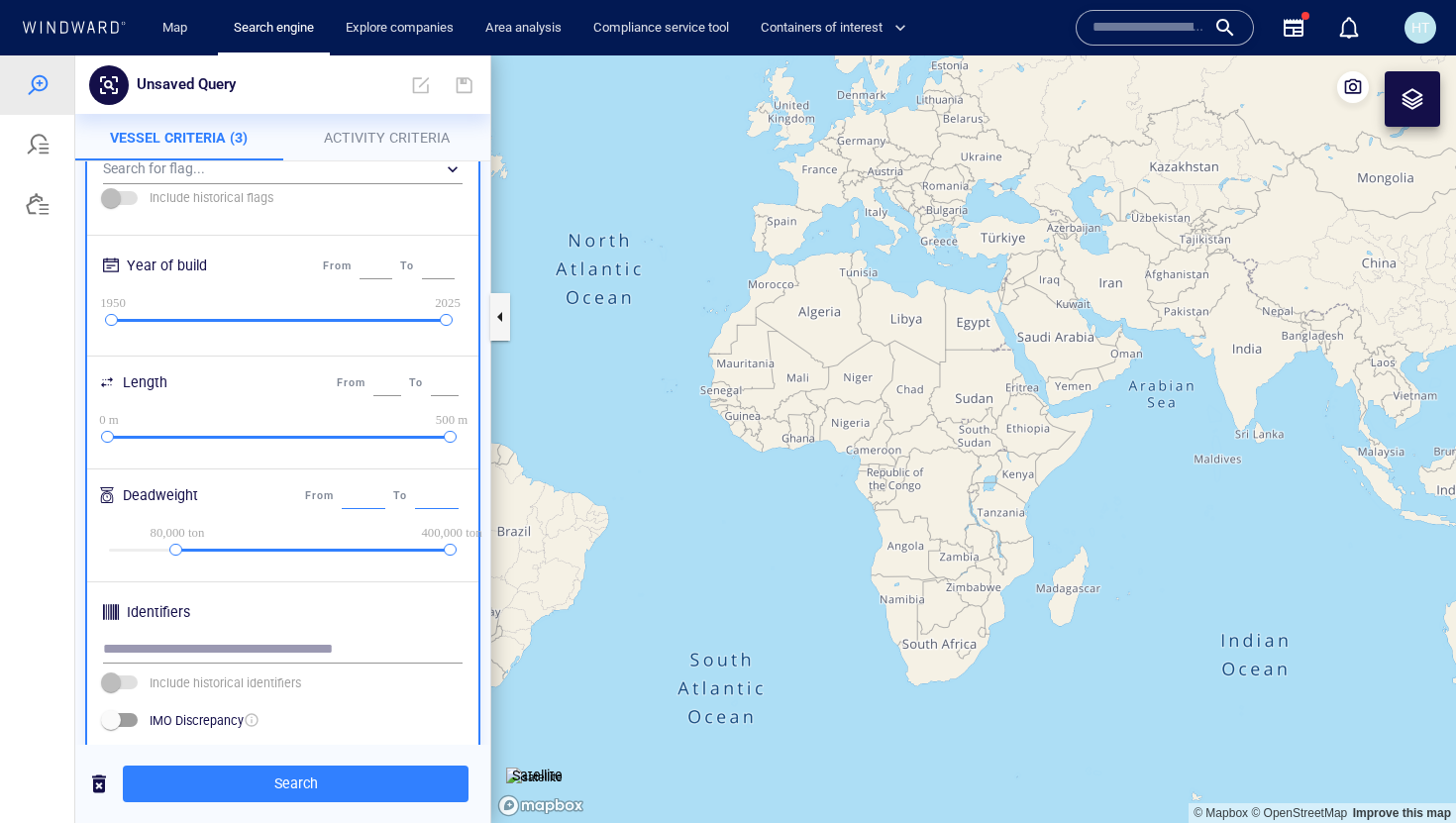 type on "*****" 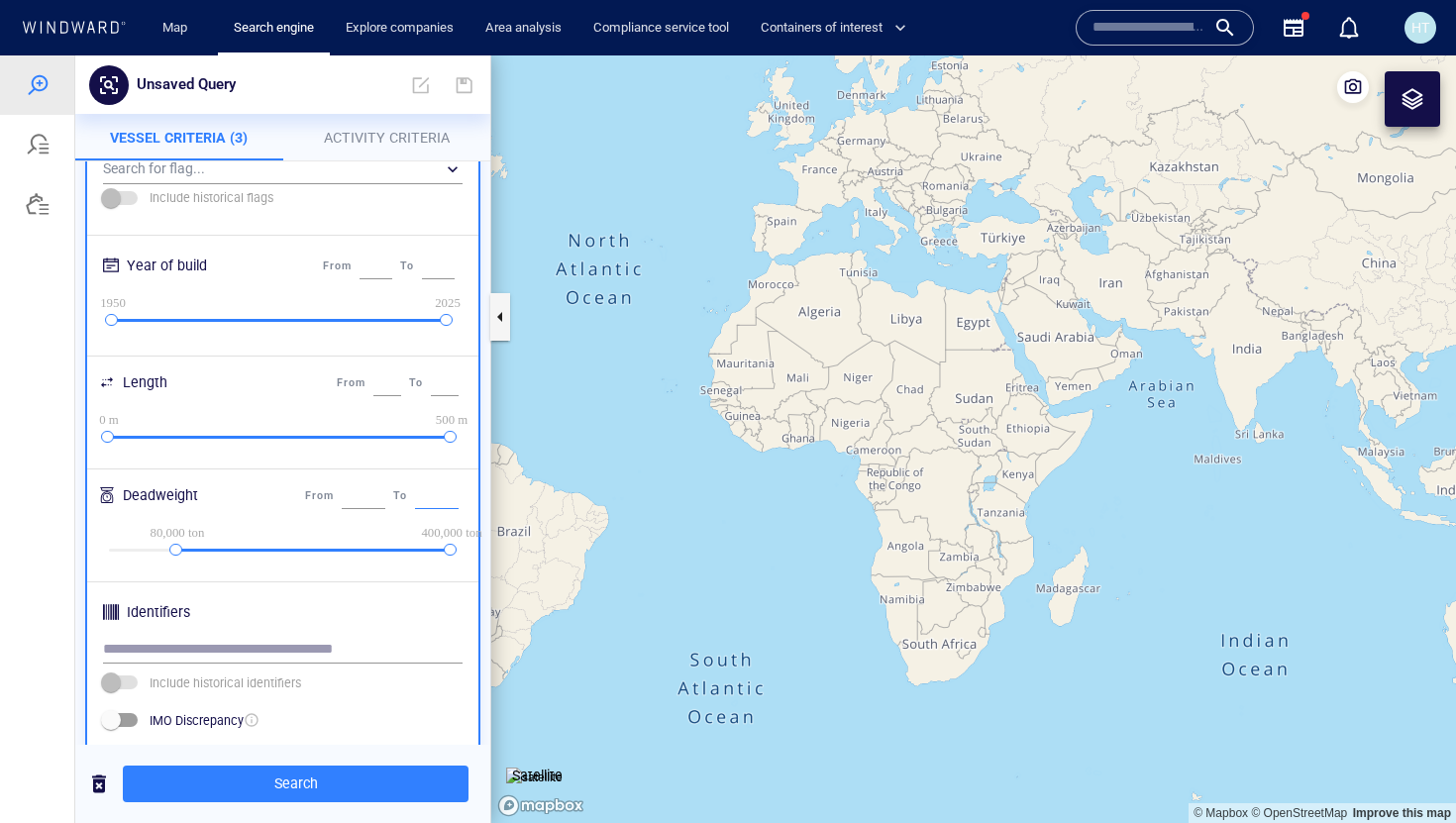 click on "******" at bounding box center [437, 496] 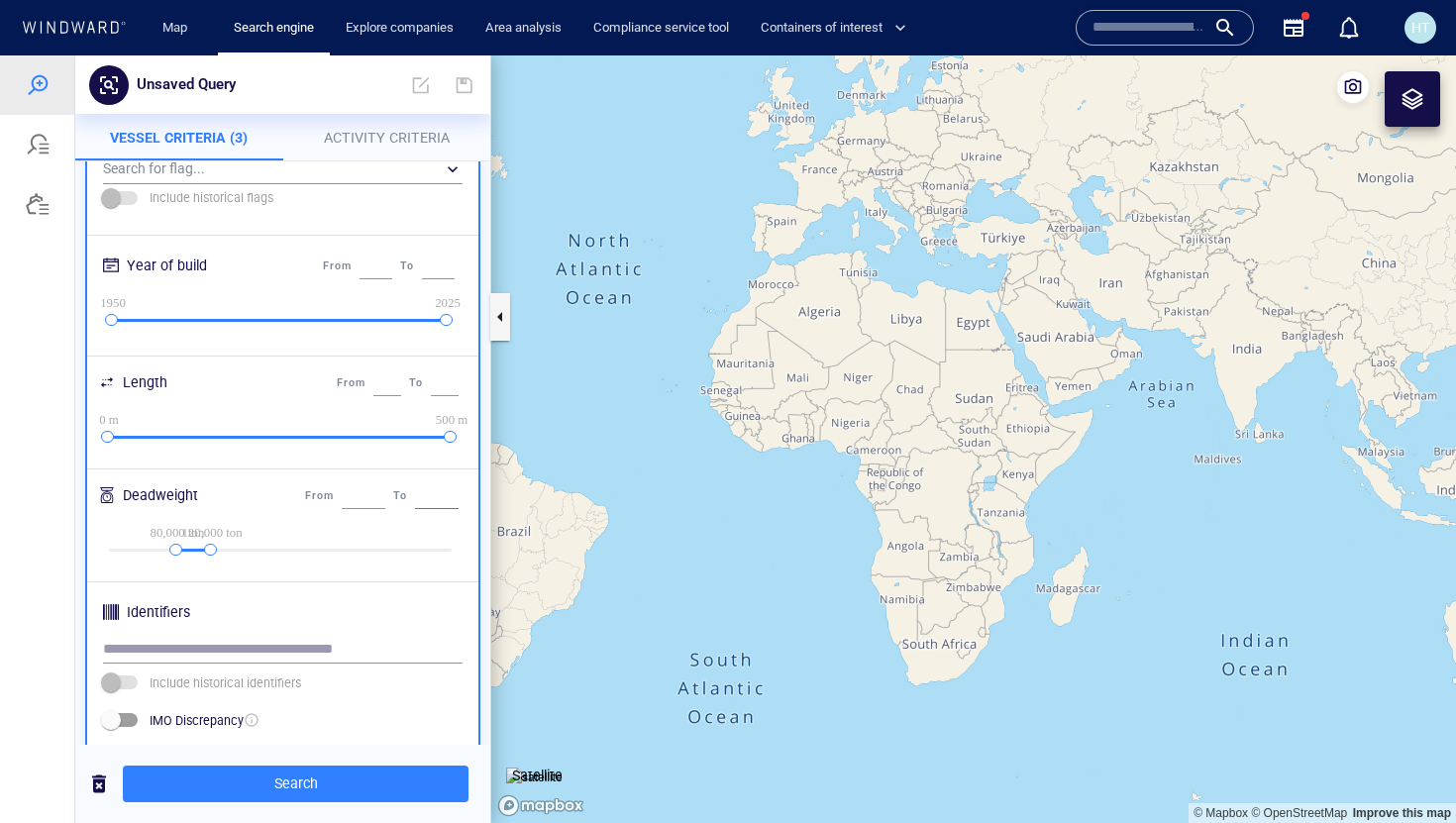 scroll, scrollTop: 0, scrollLeft: 3, axis: horizontal 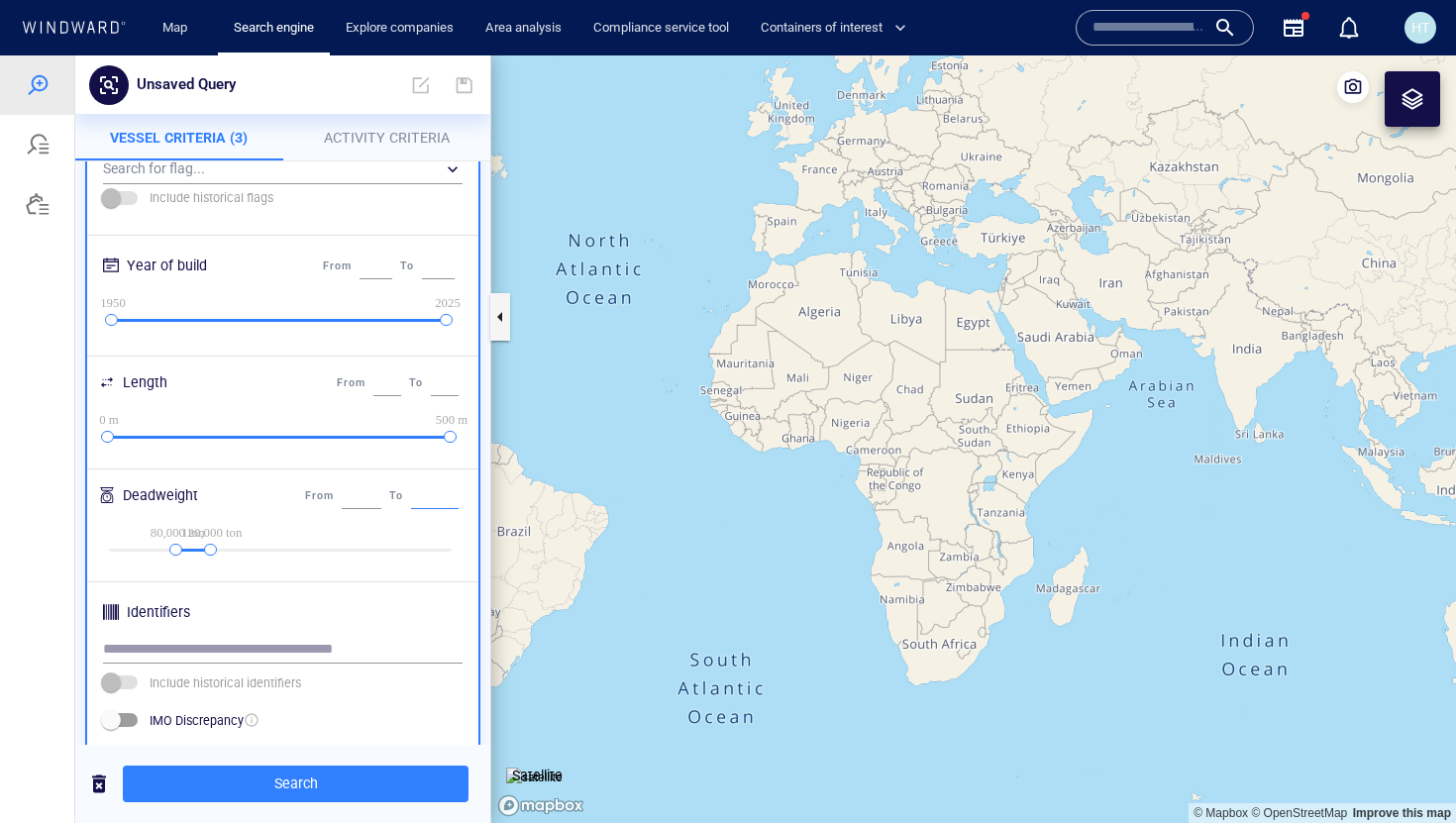 type on "******" 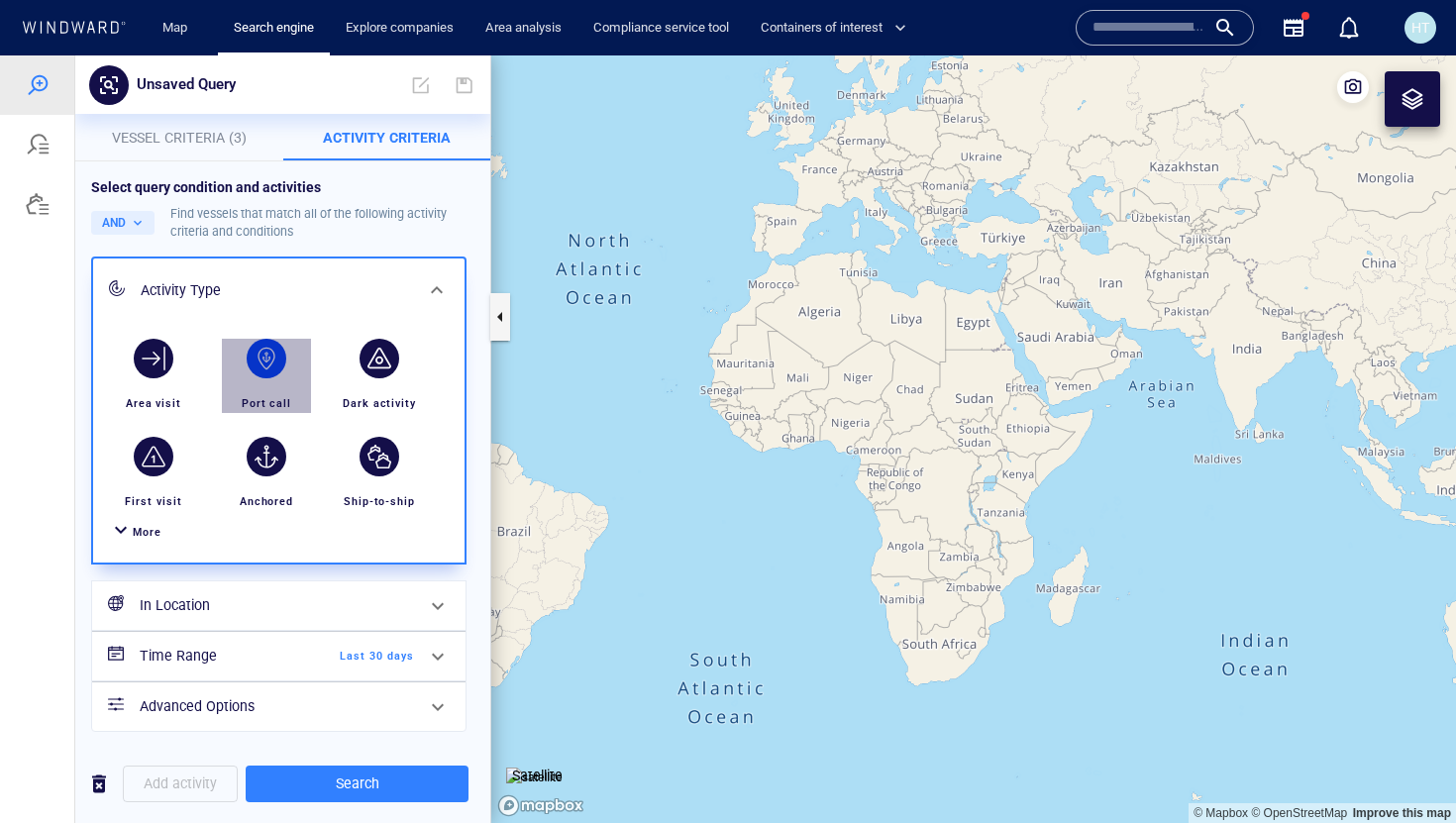 click at bounding box center [266, 359] 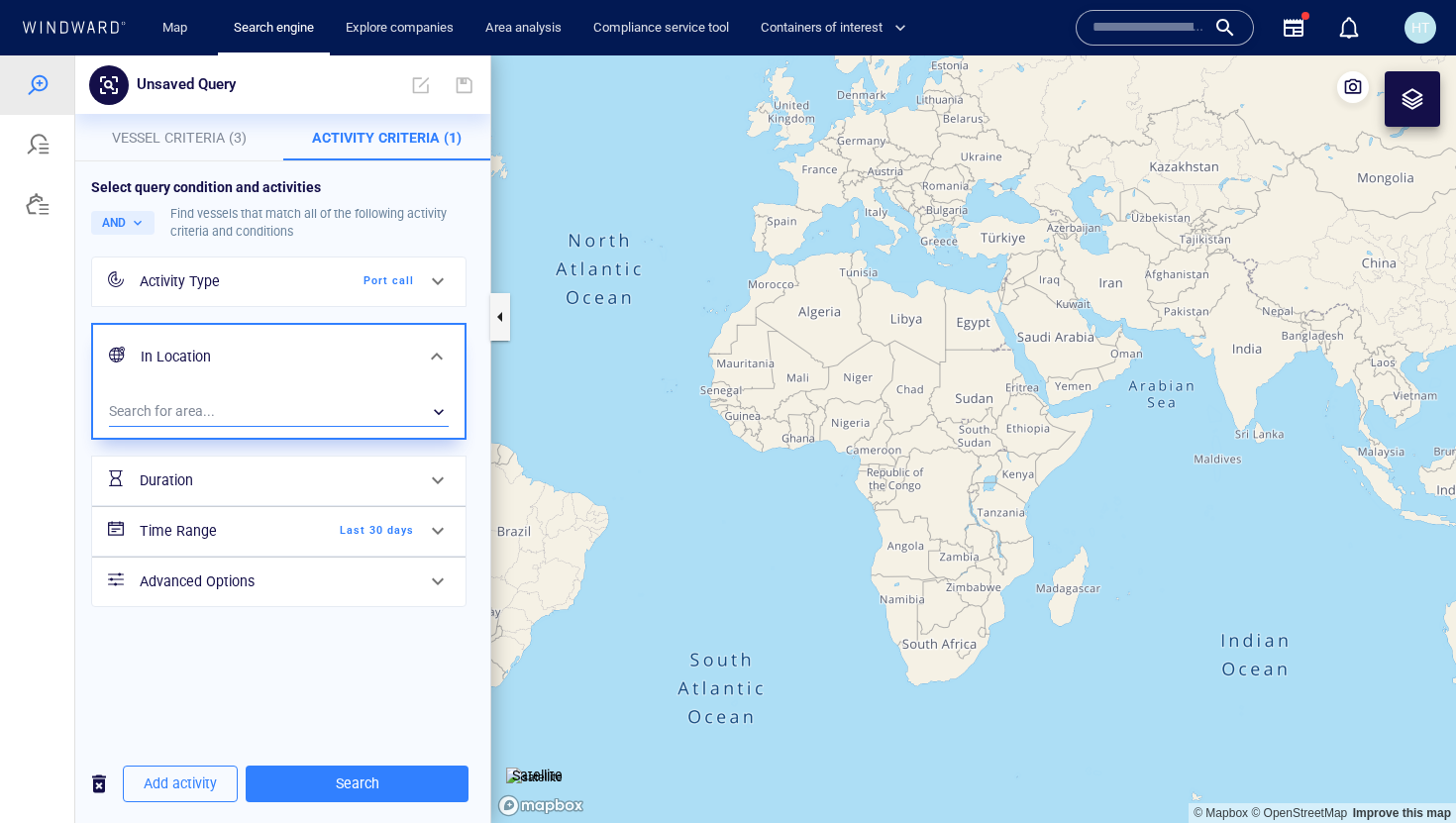click on "​" at bounding box center (278, 412) 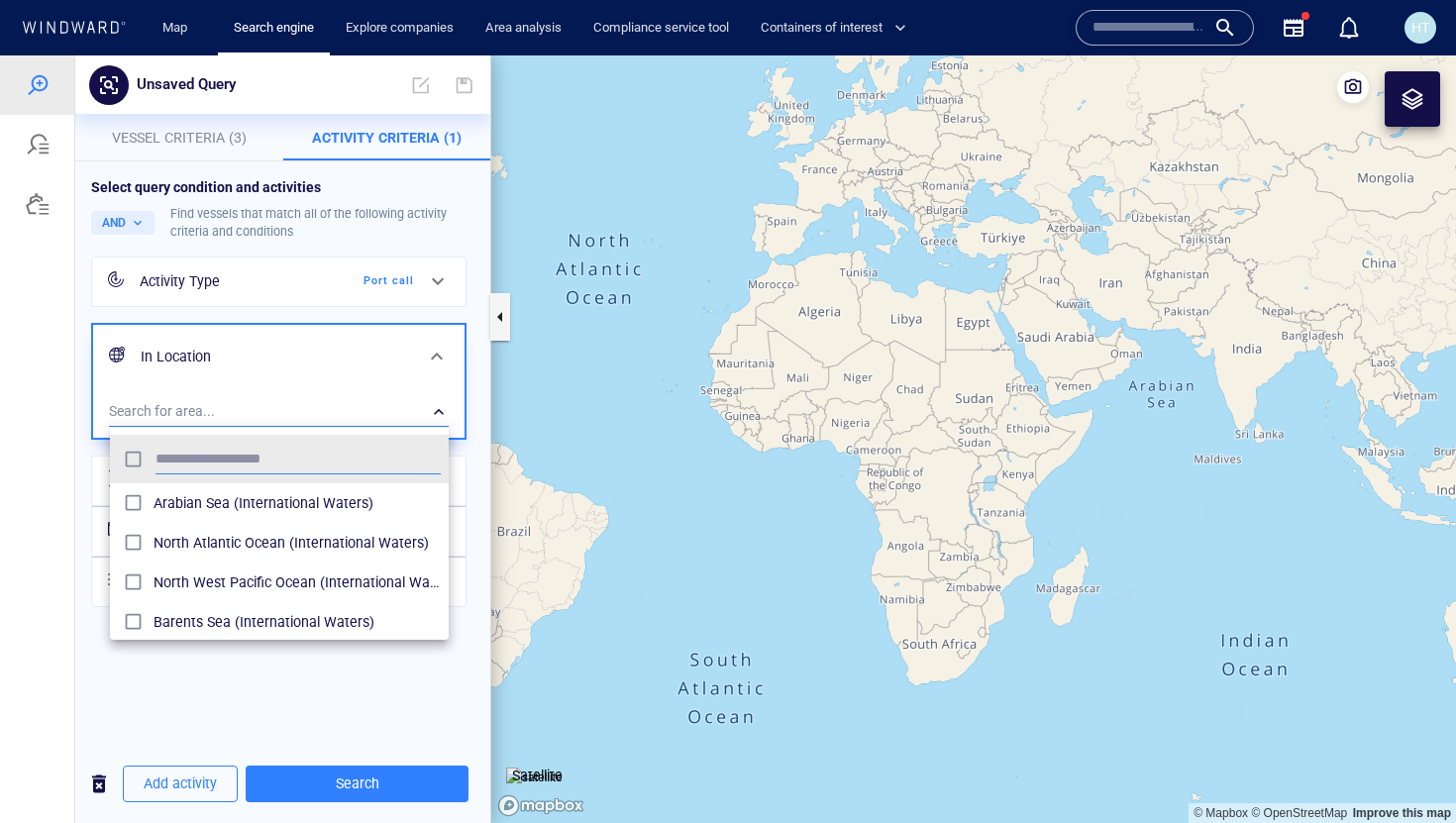 scroll, scrollTop: 0, scrollLeft: 1, axis: horizontal 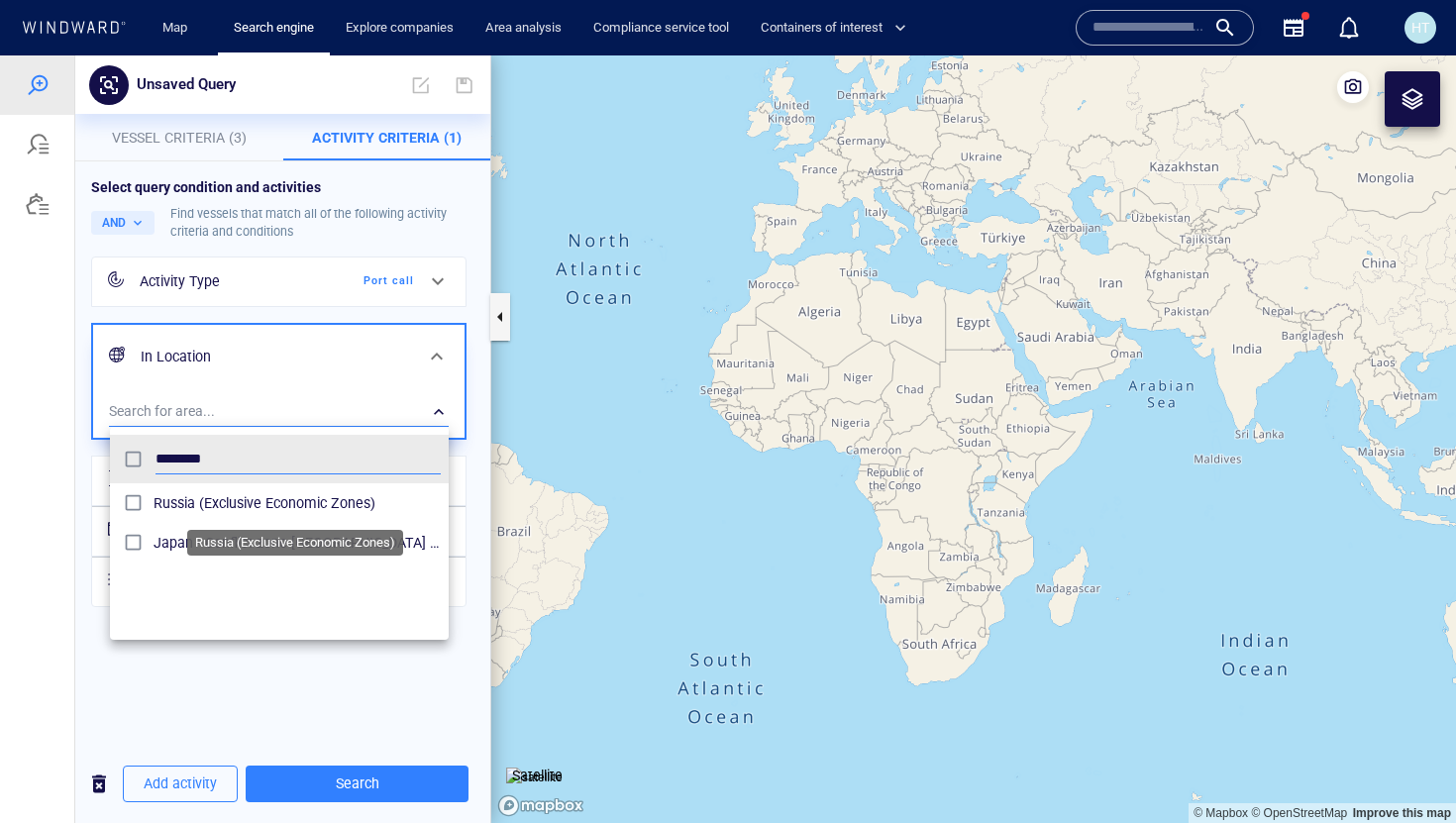 type on "********" 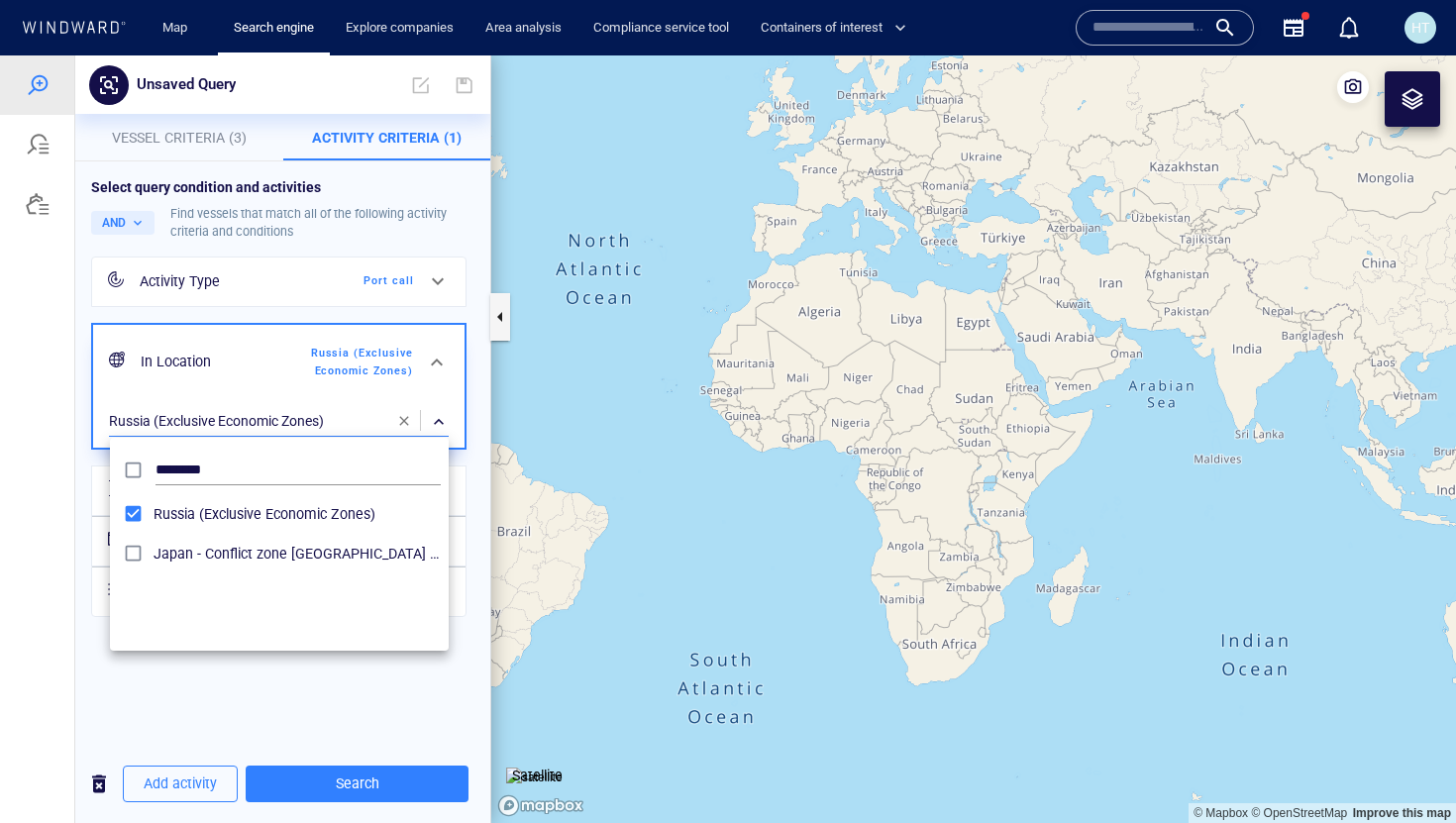click at bounding box center [728, 439] 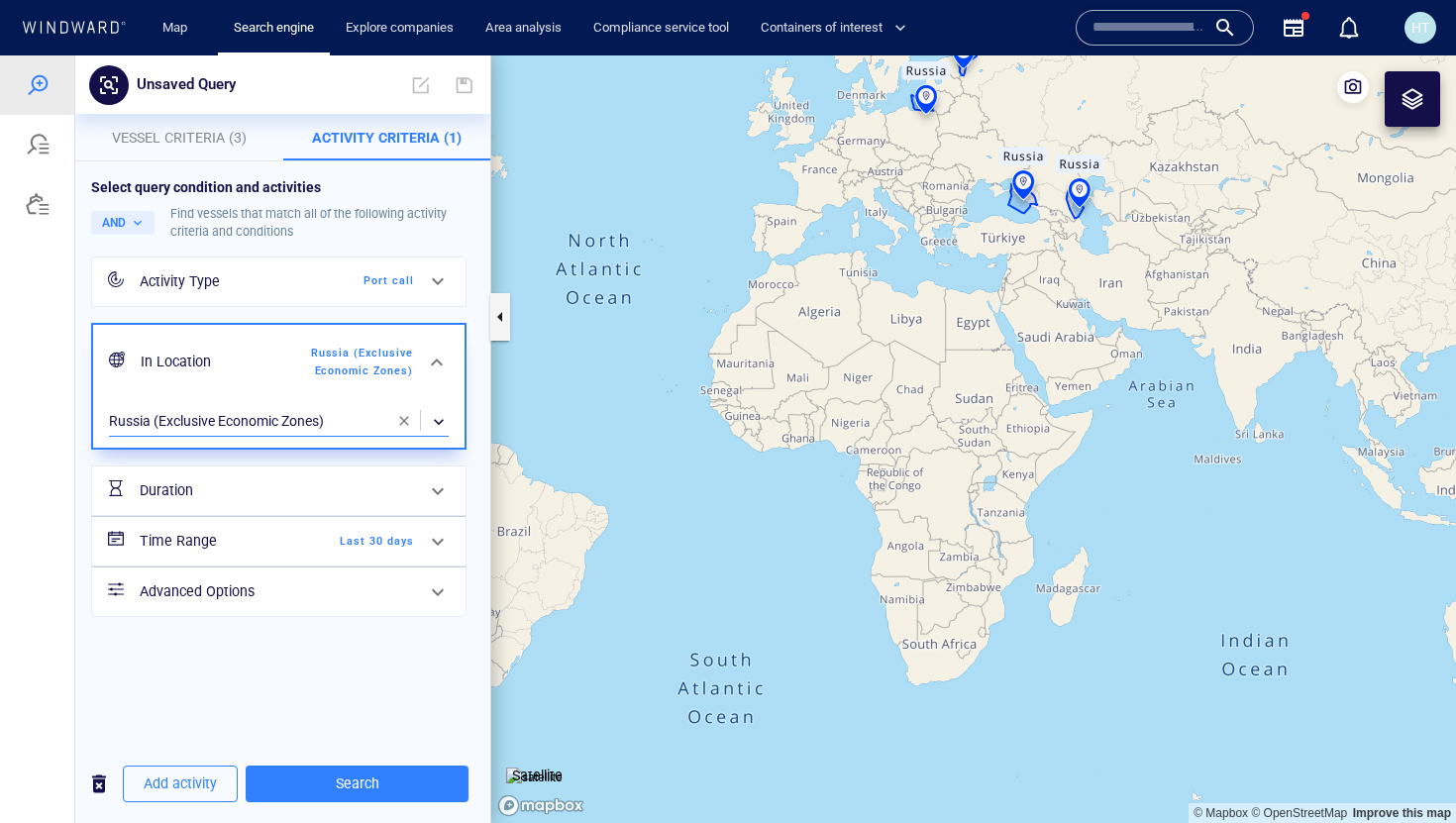 click on "Time Range Last 30 days" at bounding box center [276, 541] 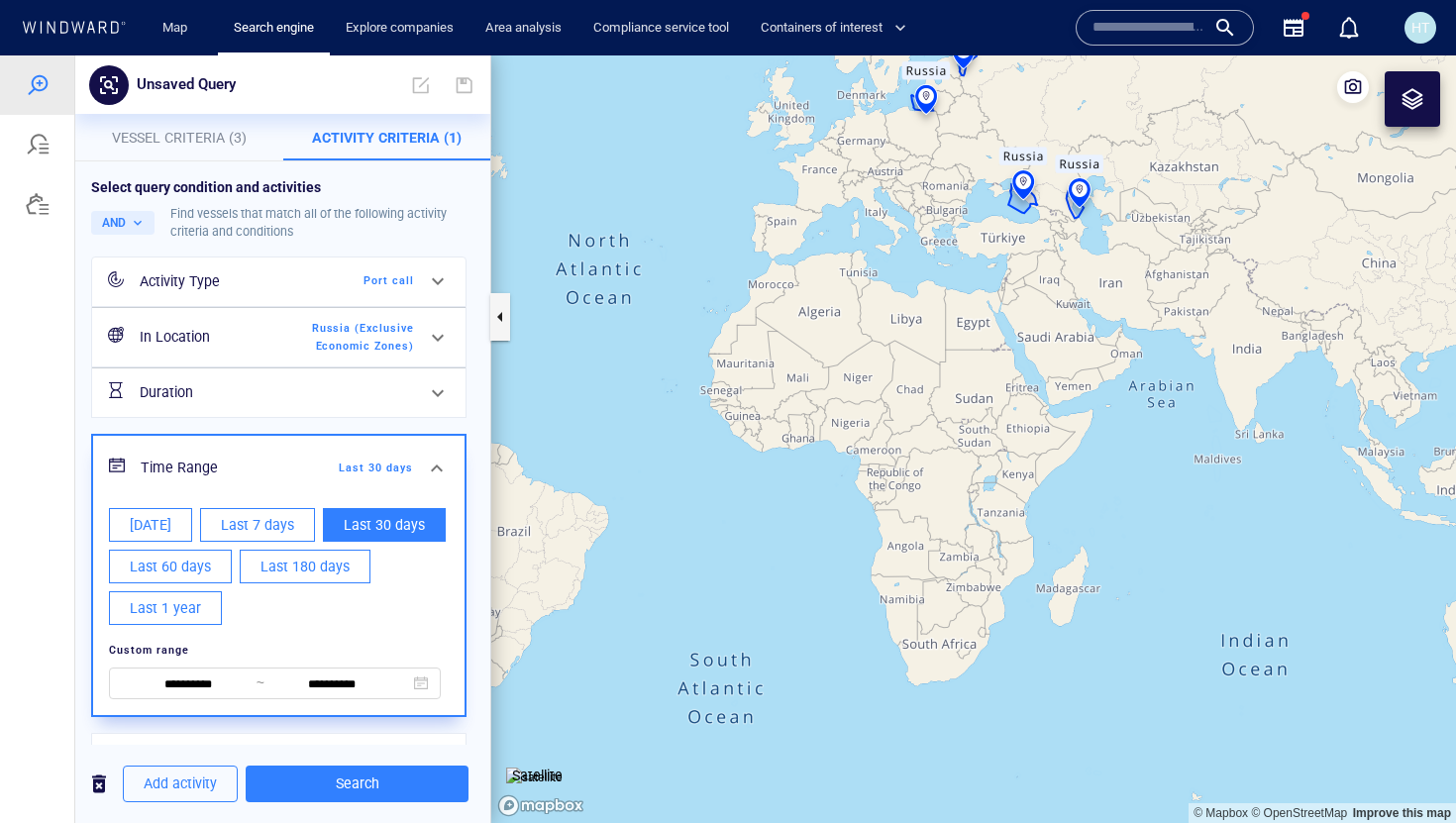 click on "Last 60 days" at bounding box center (170, 566) 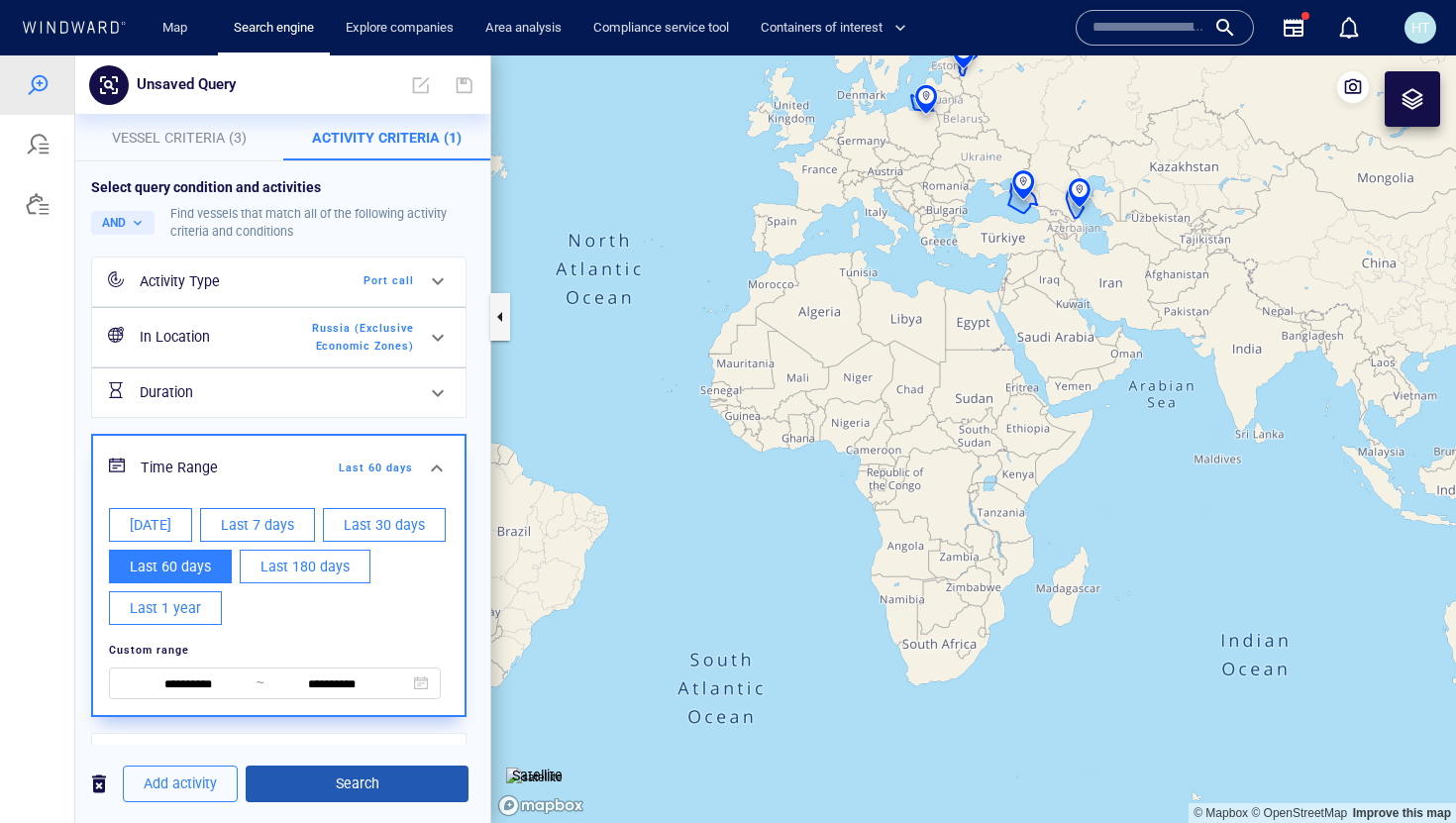 click on "Search" at bounding box center (357, 783) 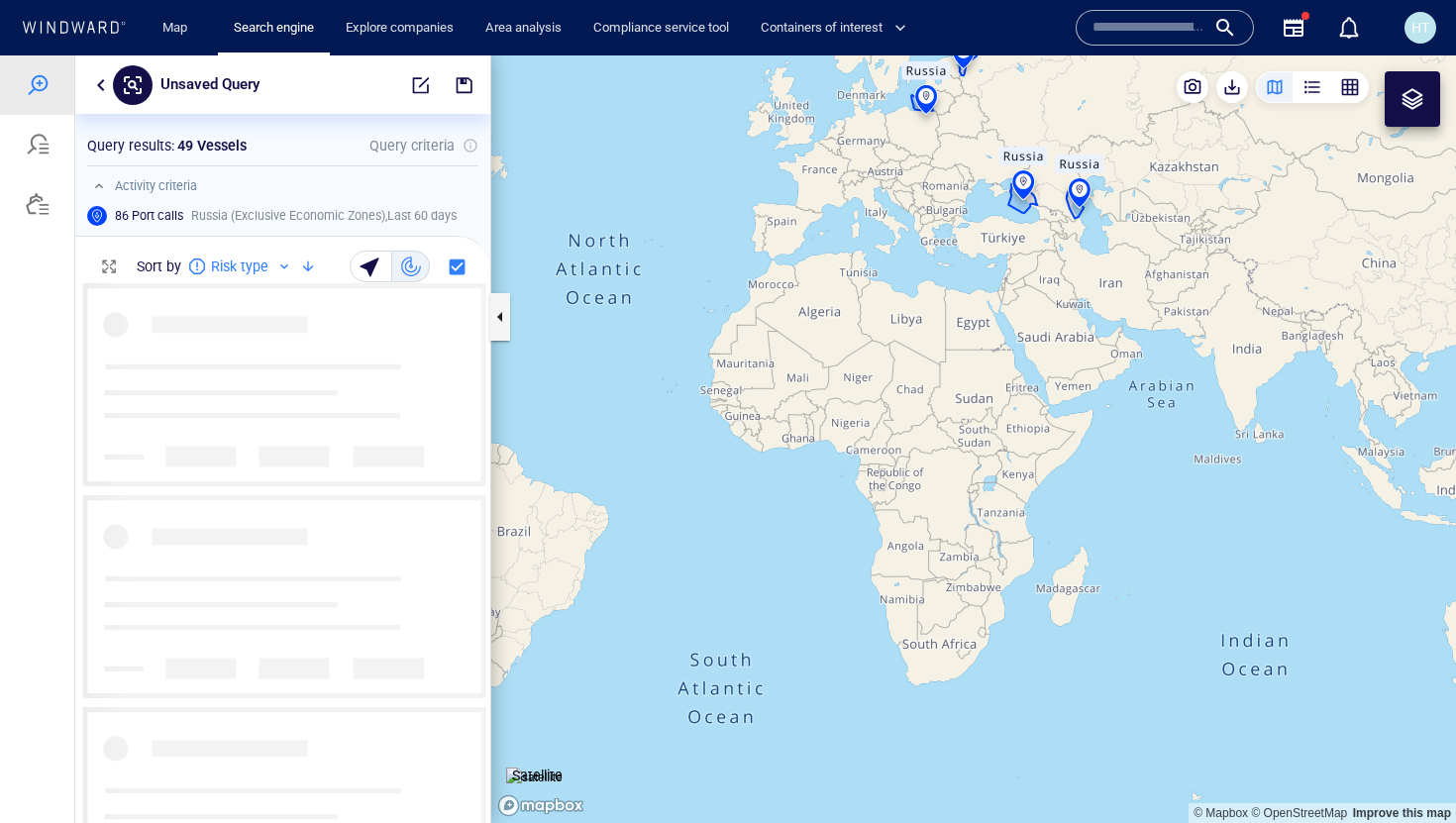 scroll, scrollTop: 1, scrollLeft: 1, axis: both 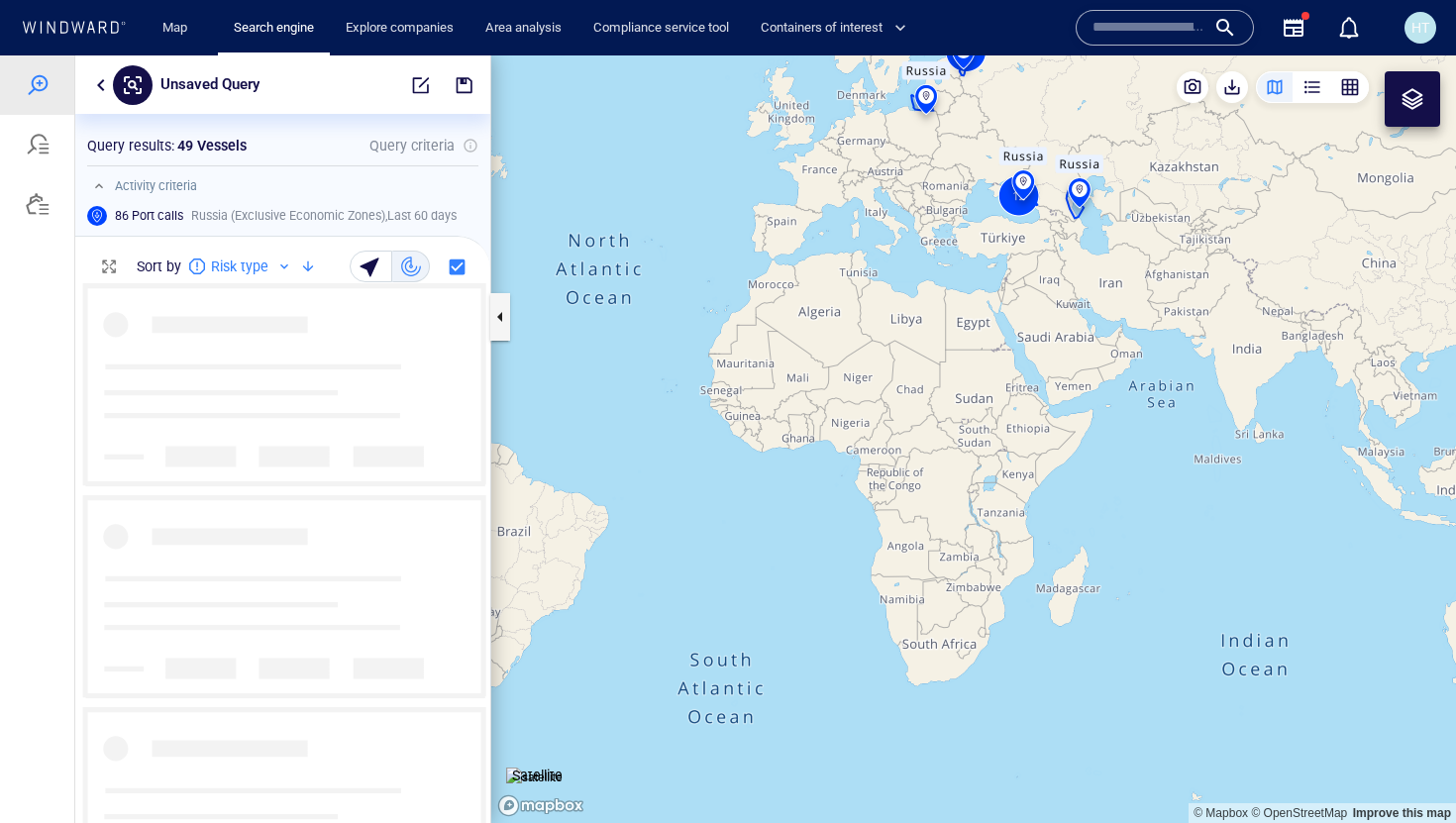 drag, startPoint x: 1104, startPoint y: 268, endPoint x: 907, endPoint y: 511, distance: 312.82263 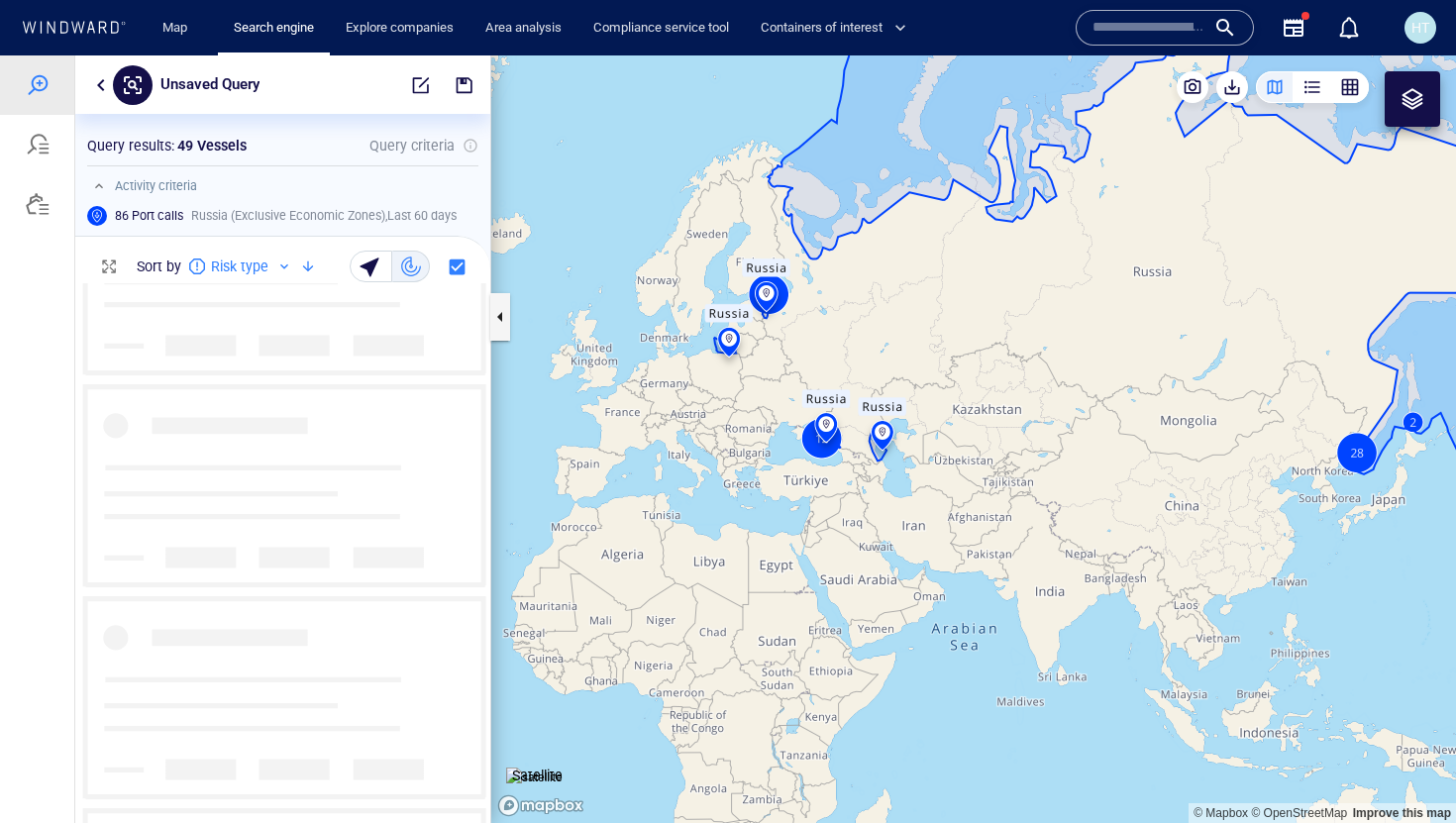 scroll, scrollTop: 0, scrollLeft: 0, axis: both 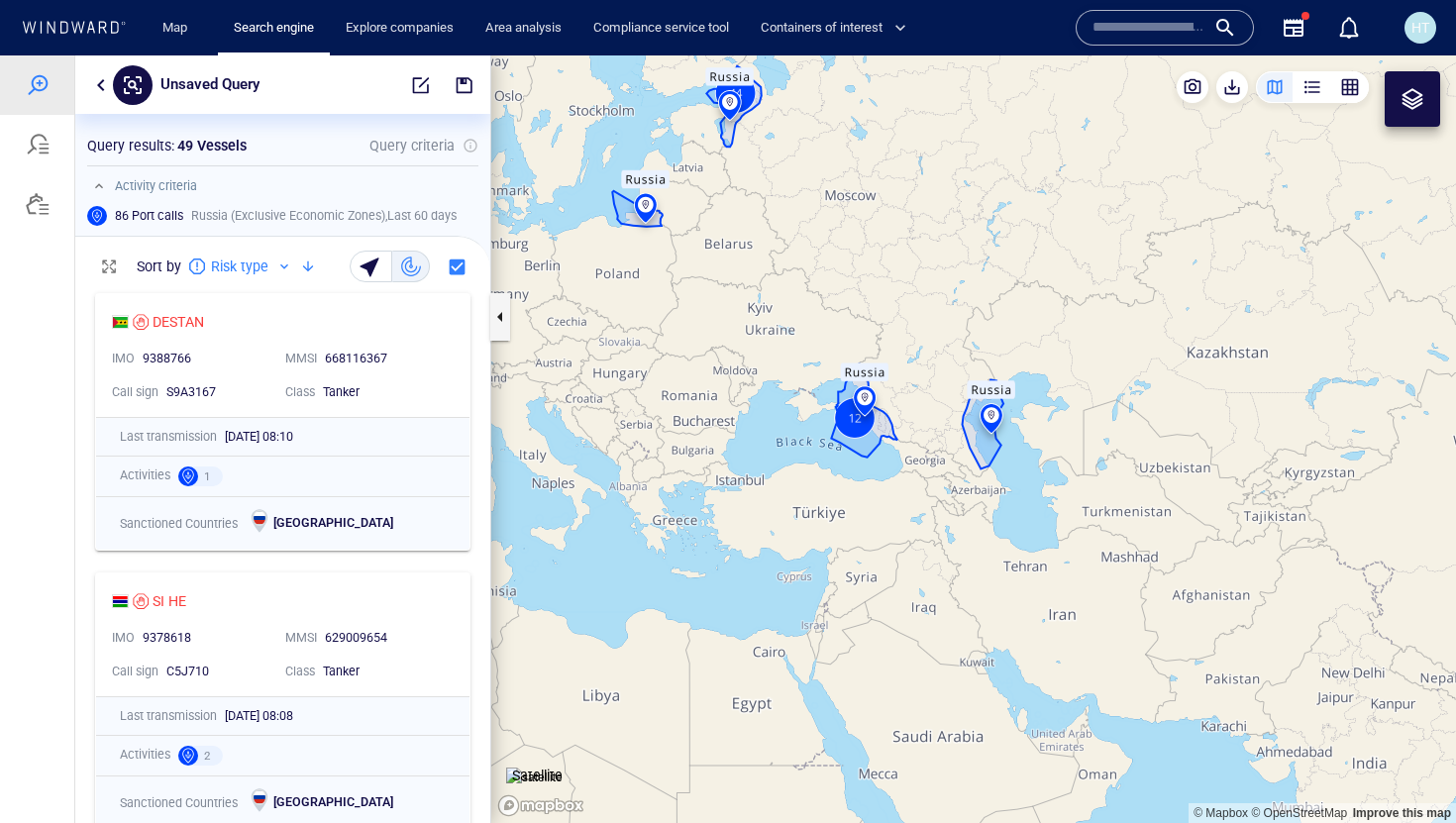 drag, startPoint x: 769, startPoint y: 345, endPoint x: 774, endPoint y: 410, distance: 65.192024 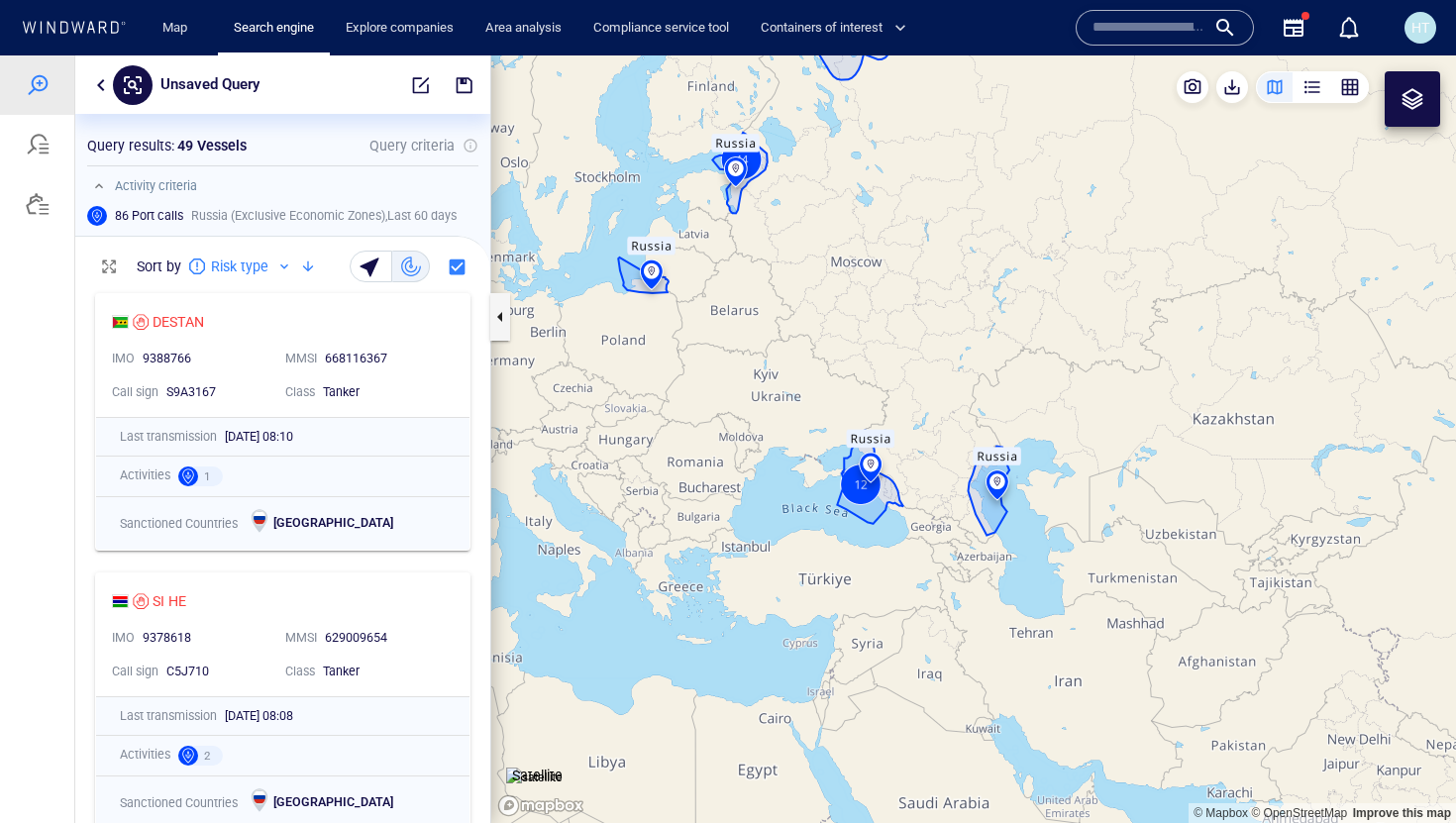 click at bounding box center (101, 85) 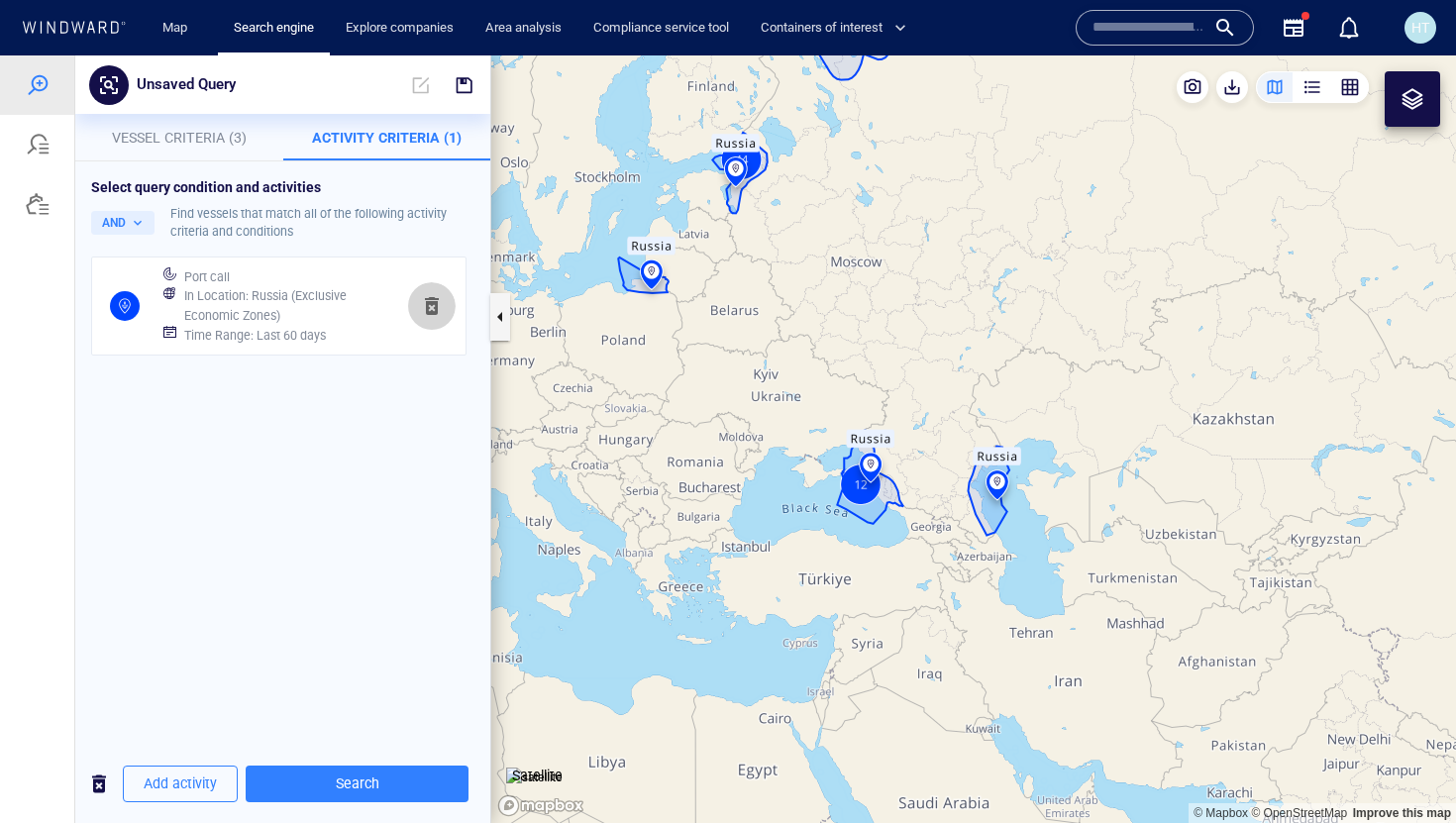 click at bounding box center [432, 306] 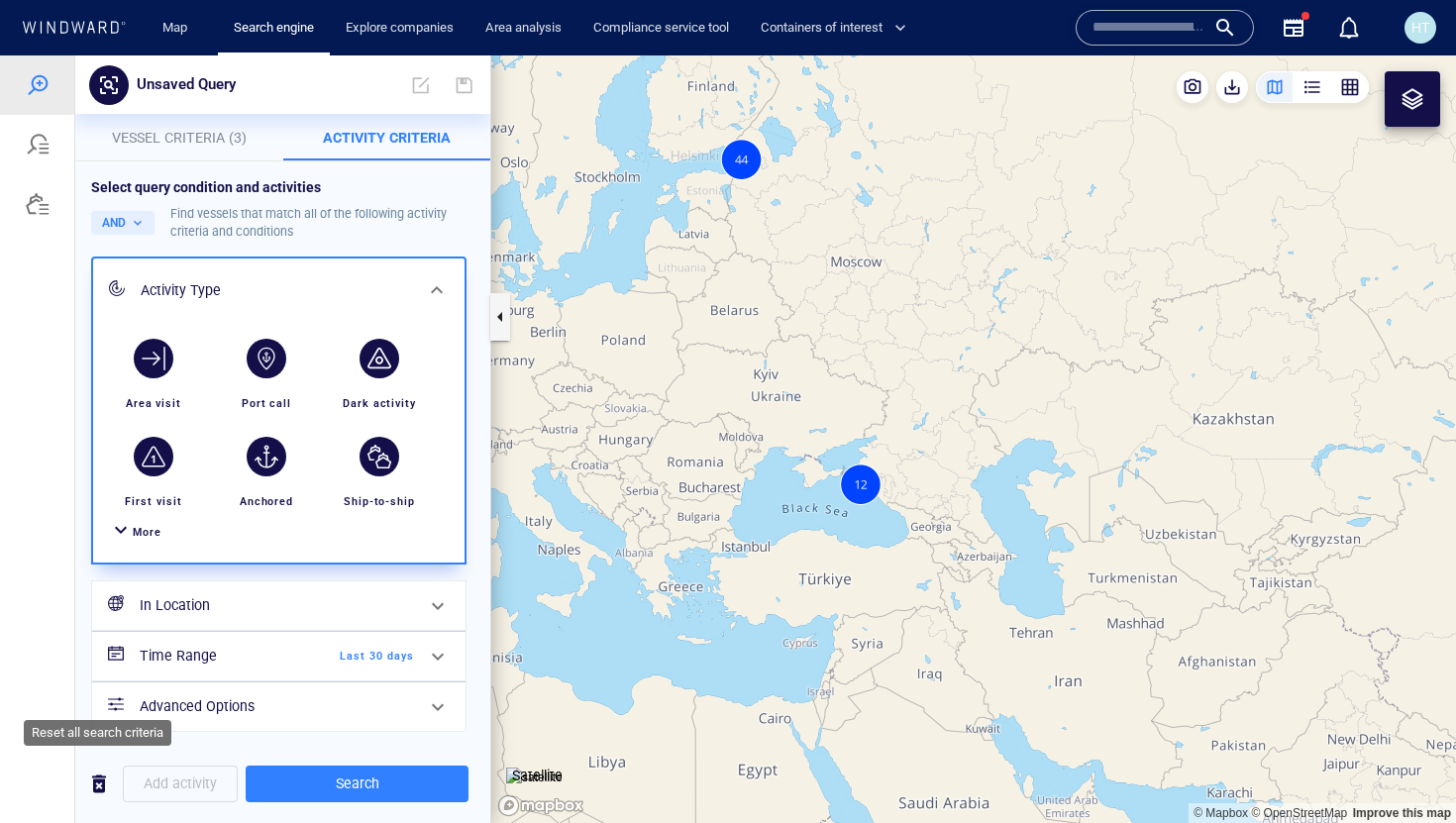 click at bounding box center (99, 783) 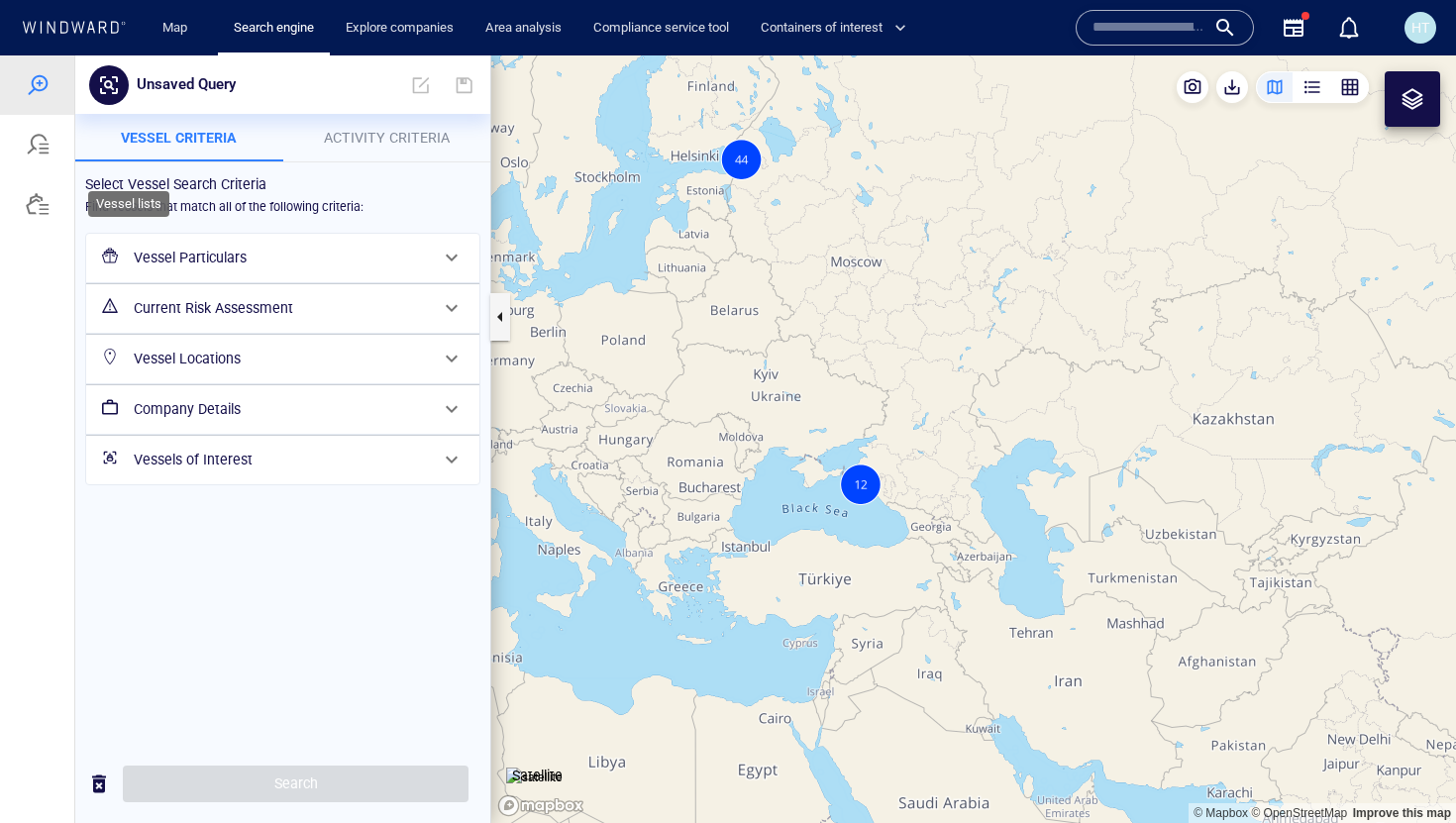 click at bounding box center (38, 204) 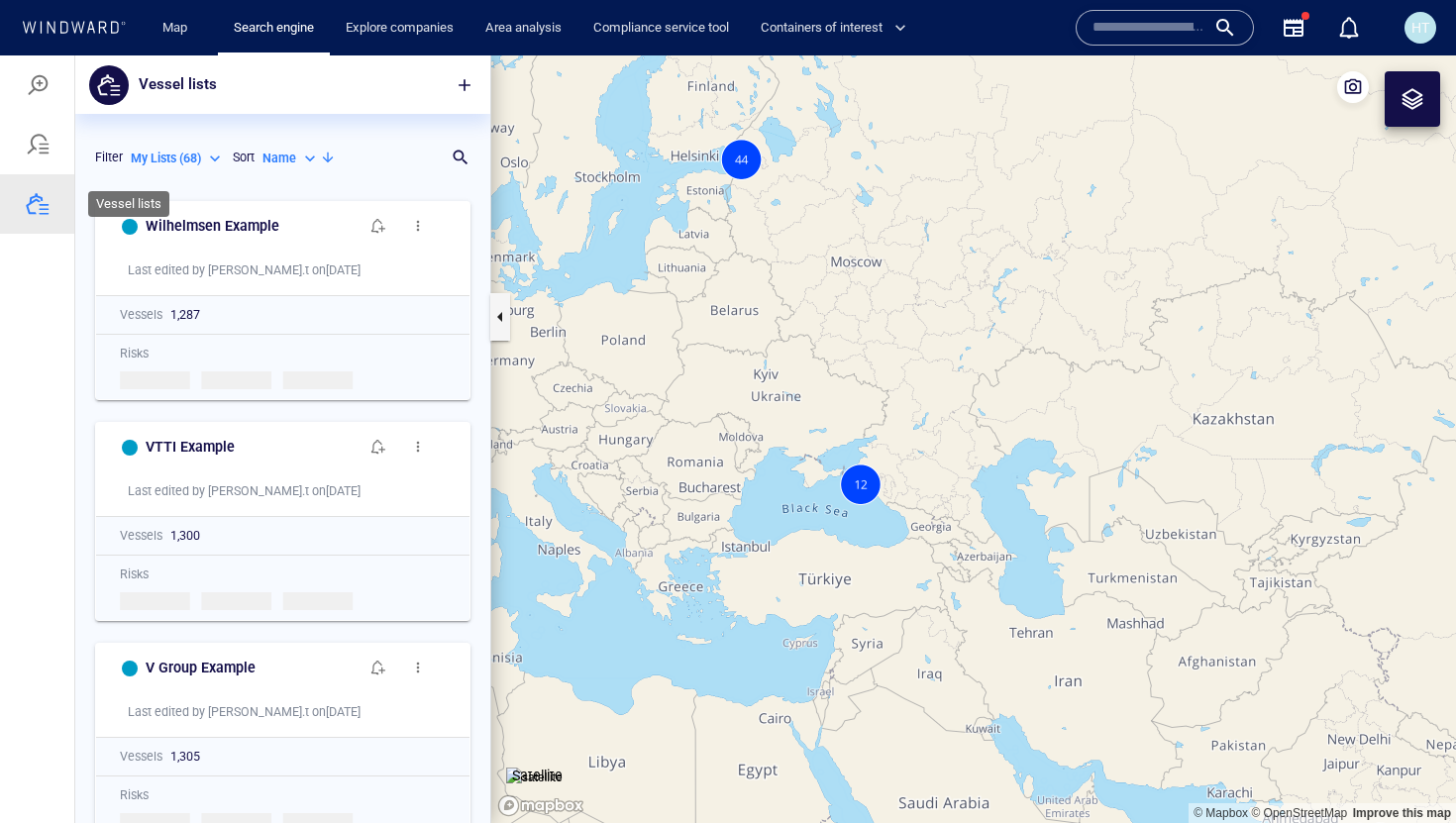 scroll, scrollTop: 1, scrollLeft: 1, axis: both 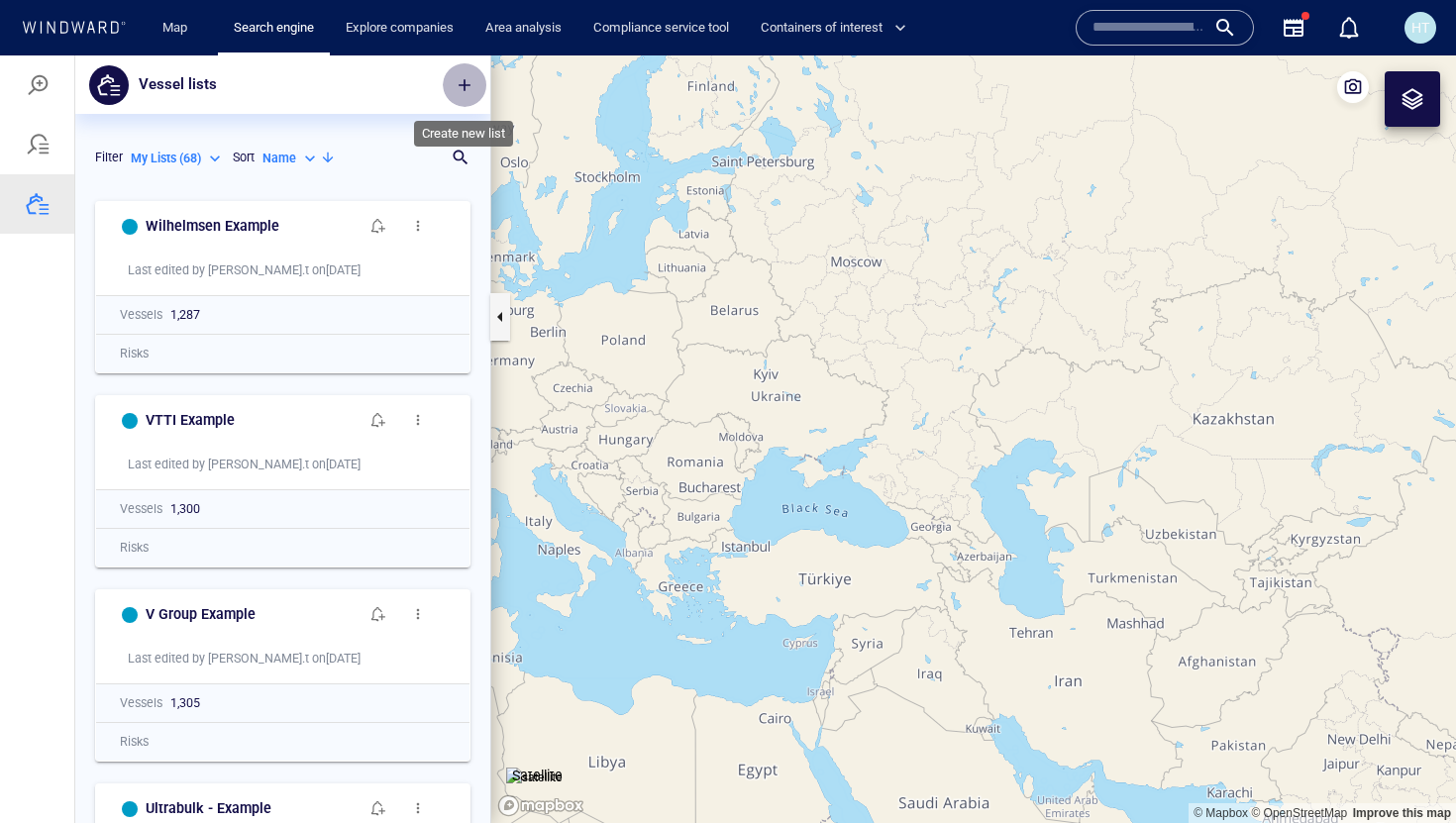 click at bounding box center [465, 85] 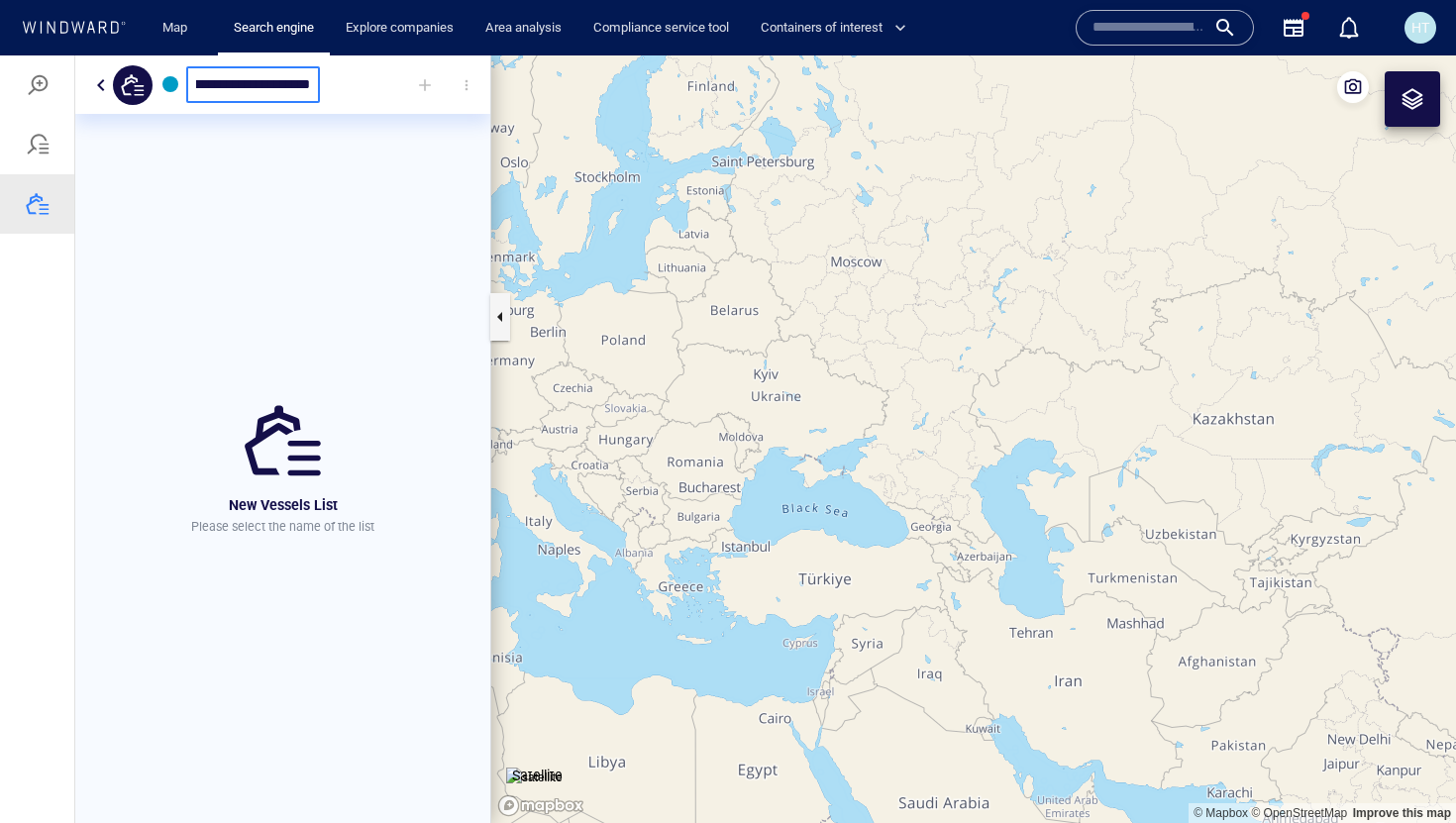scroll, scrollTop: 0, scrollLeft: 0, axis: both 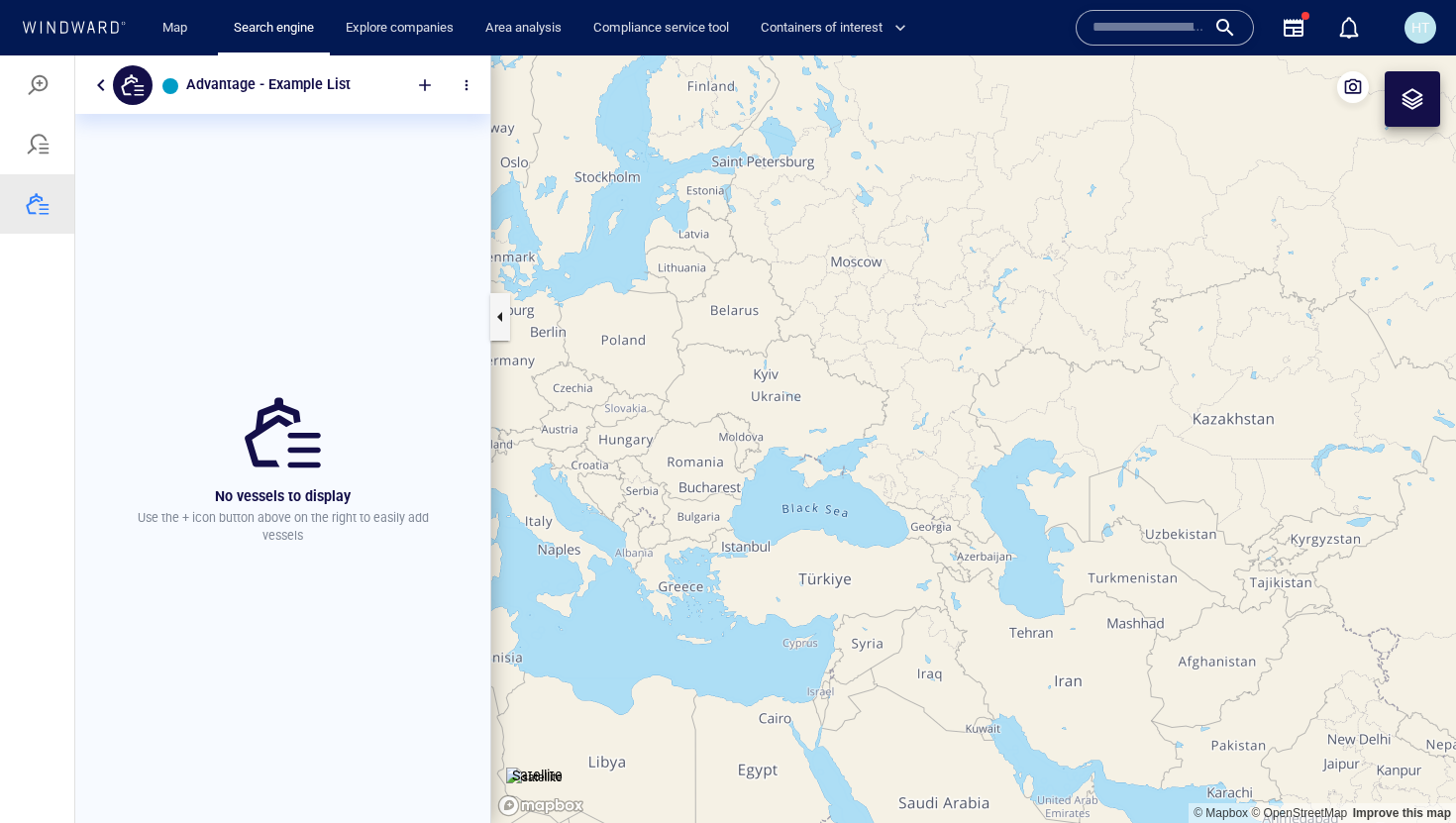 drag, startPoint x: 730, startPoint y: 386, endPoint x: 456, endPoint y: 294, distance: 289.03287 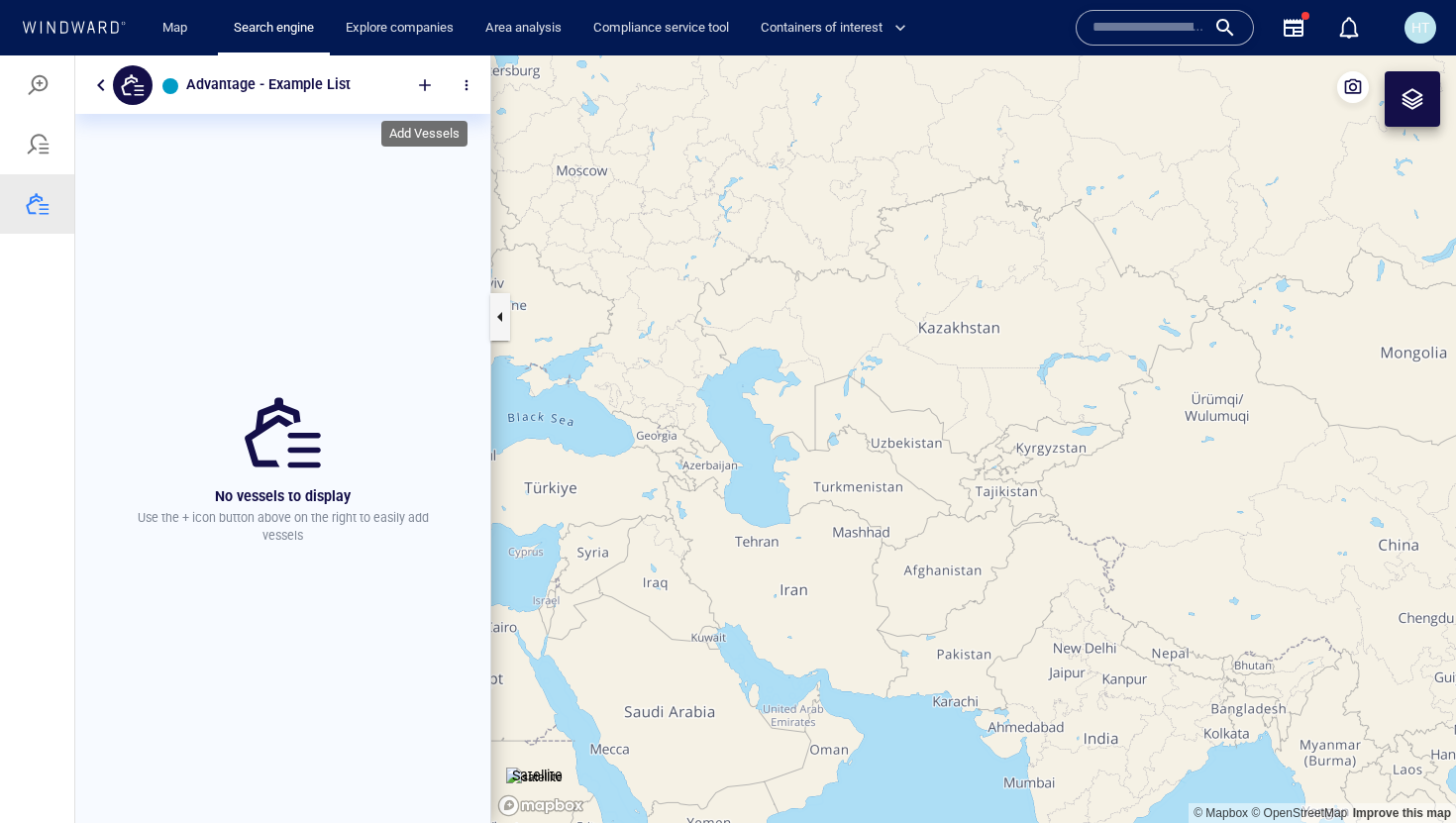 click at bounding box center [425, 85] 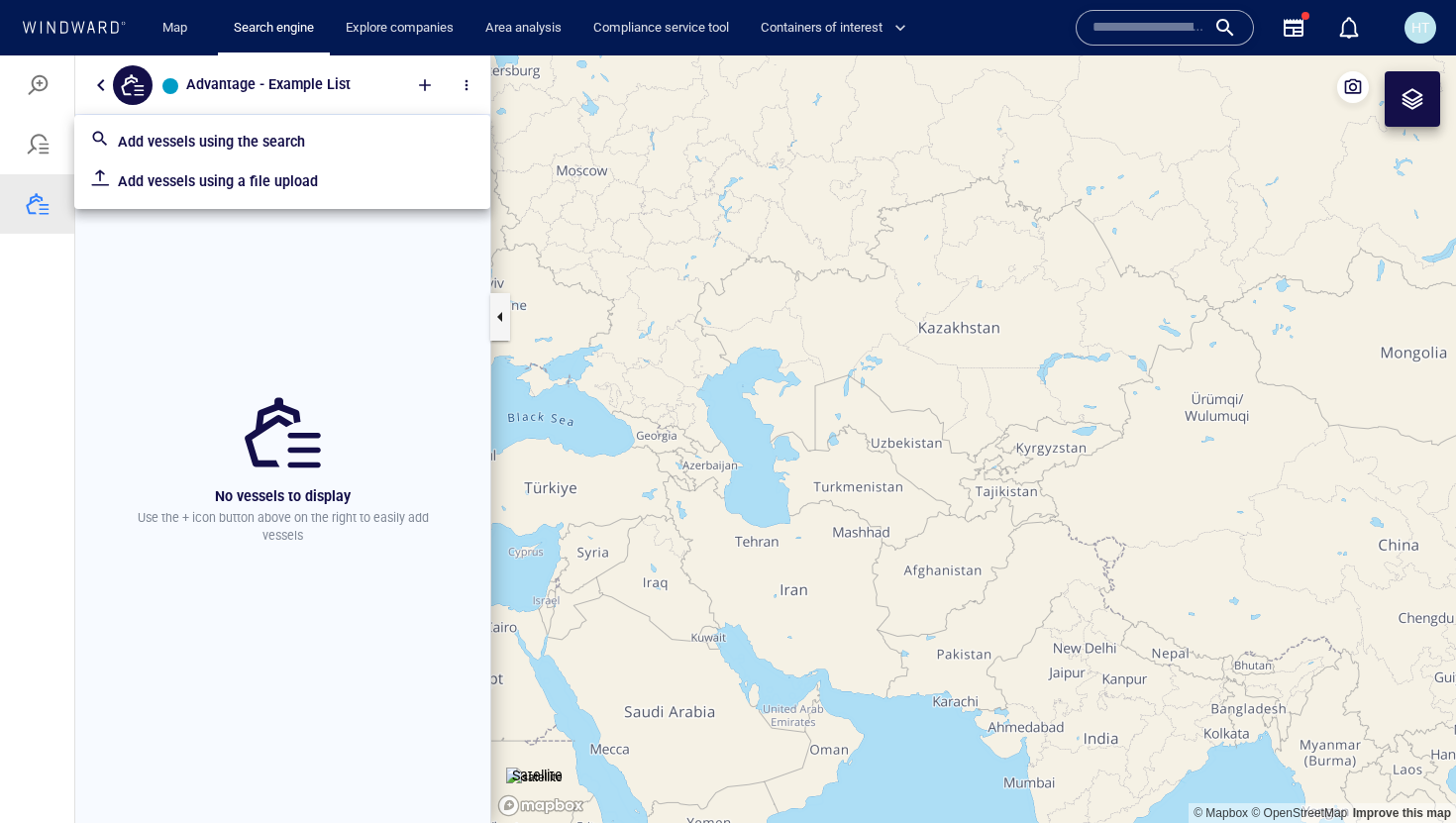 click on "Add vessels using a file upload" at bounding box center (296, 181) 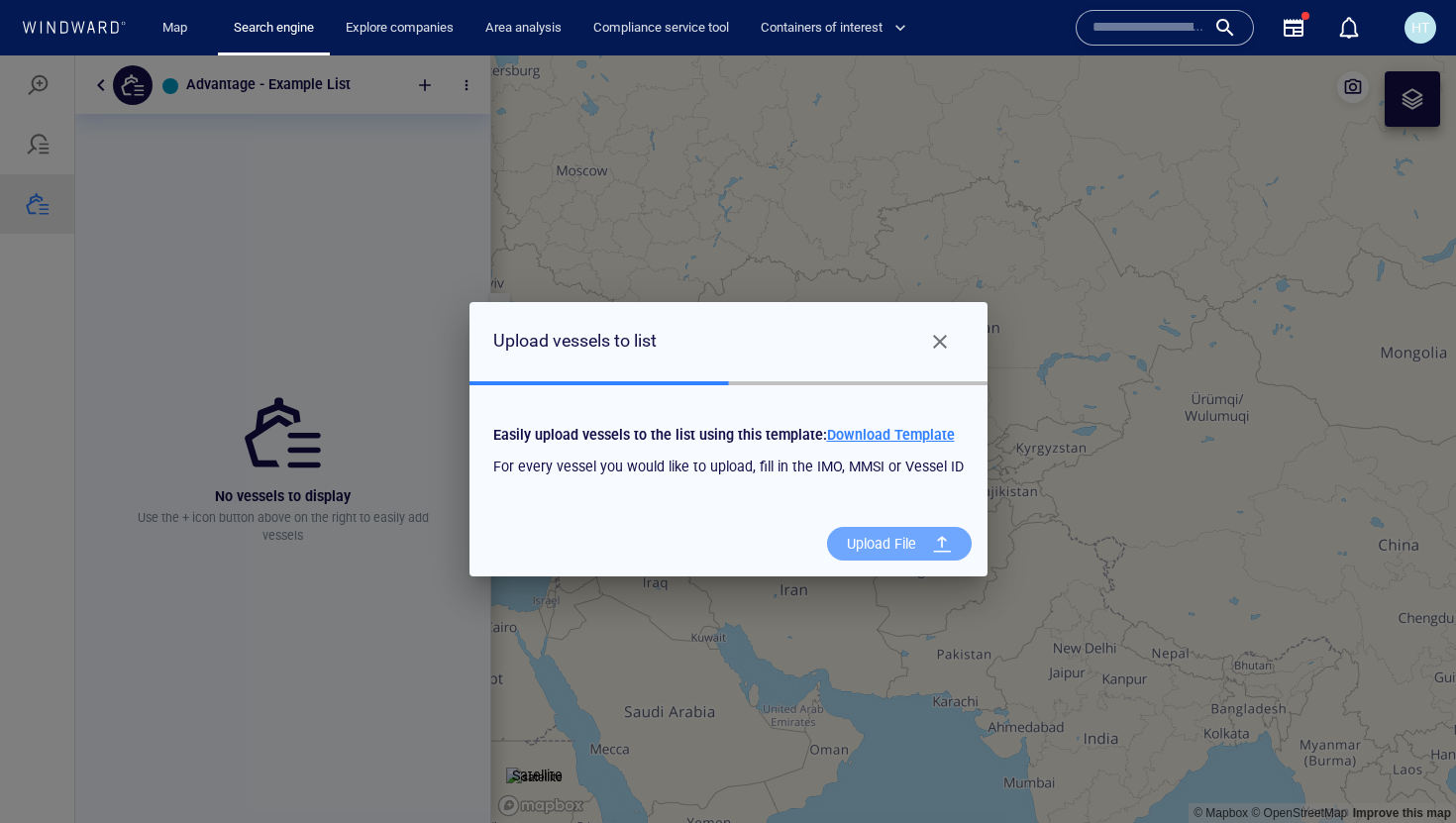 click on "Upload File" at bounding box center (882, 544) 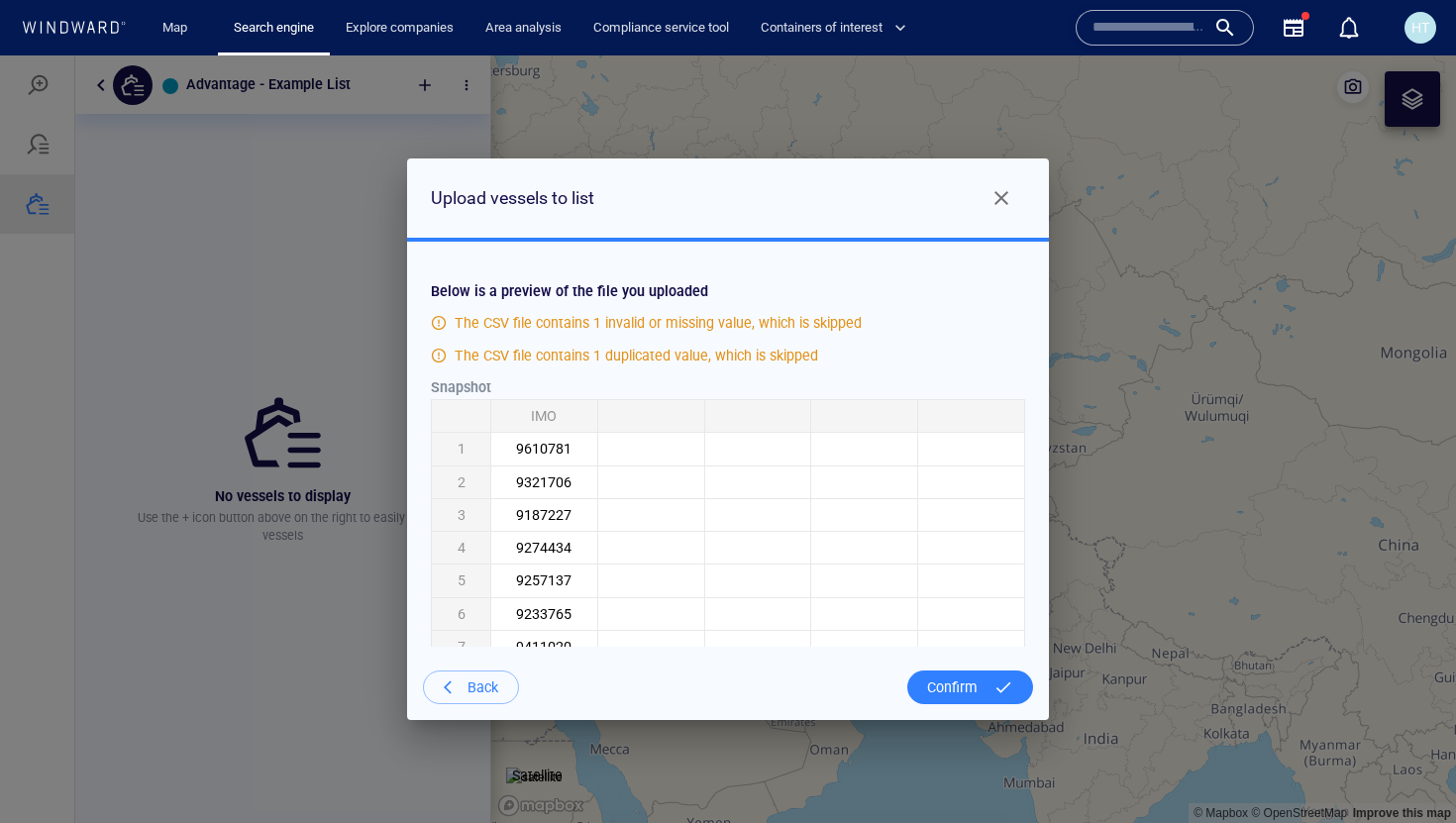 drag, startPoint x: 515, startPoint y: 413, endPoint x: 579, endPoint y: 405, distance: 64.498062 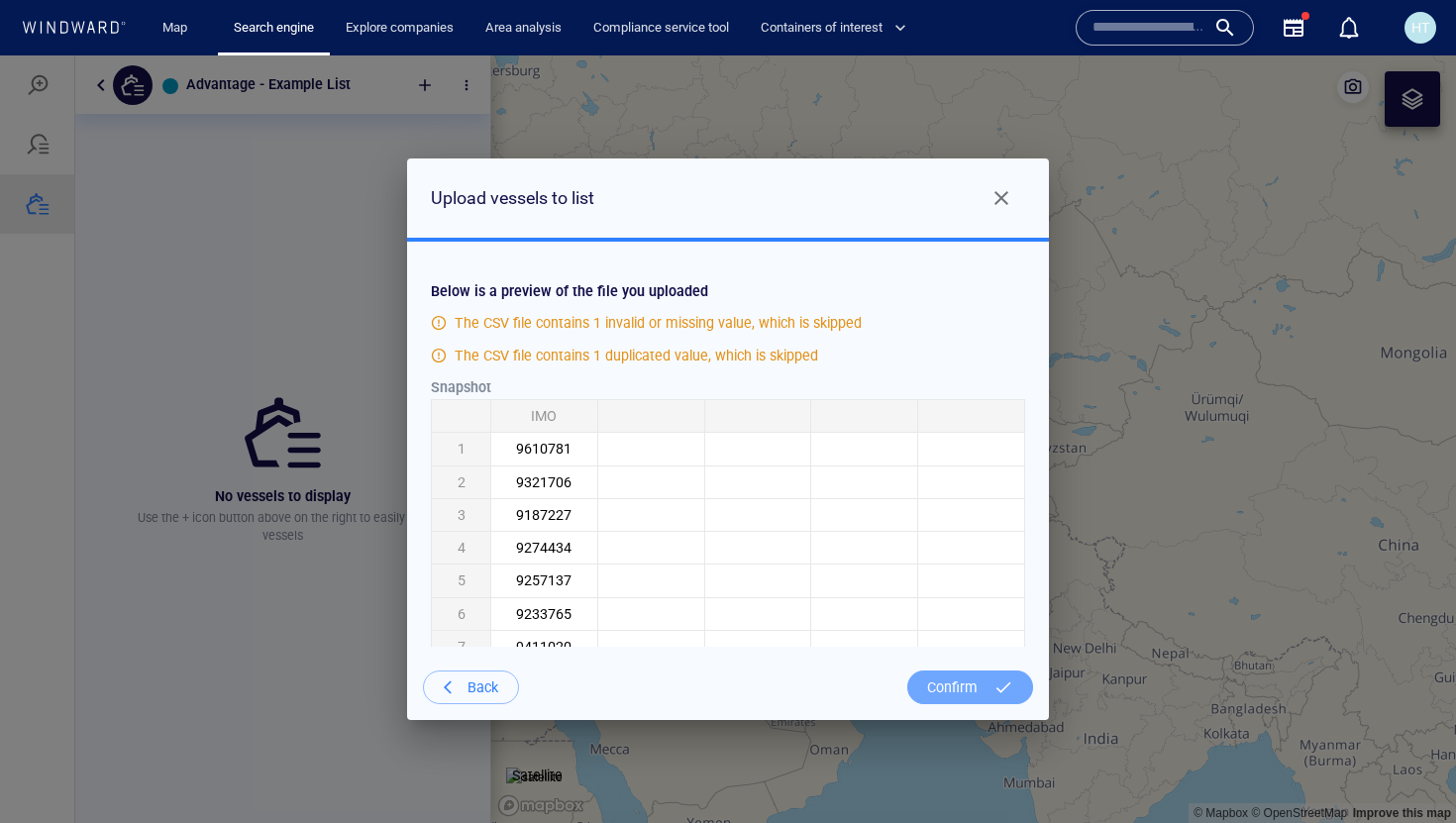click on "Confirm" at bounding box center (952, 687) 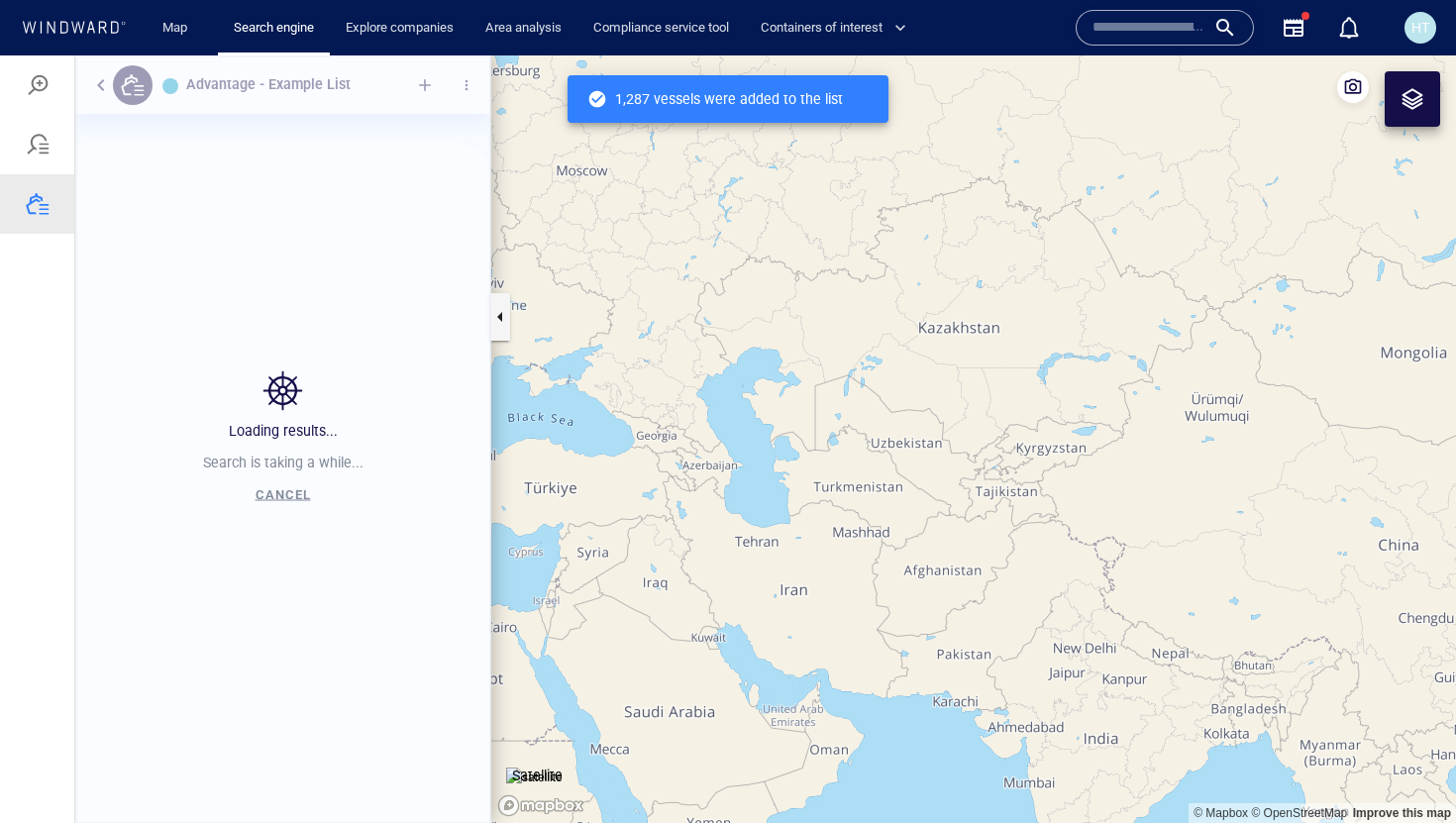 scroll, scrollTop: 1, scrollLeft: 1, axis: both 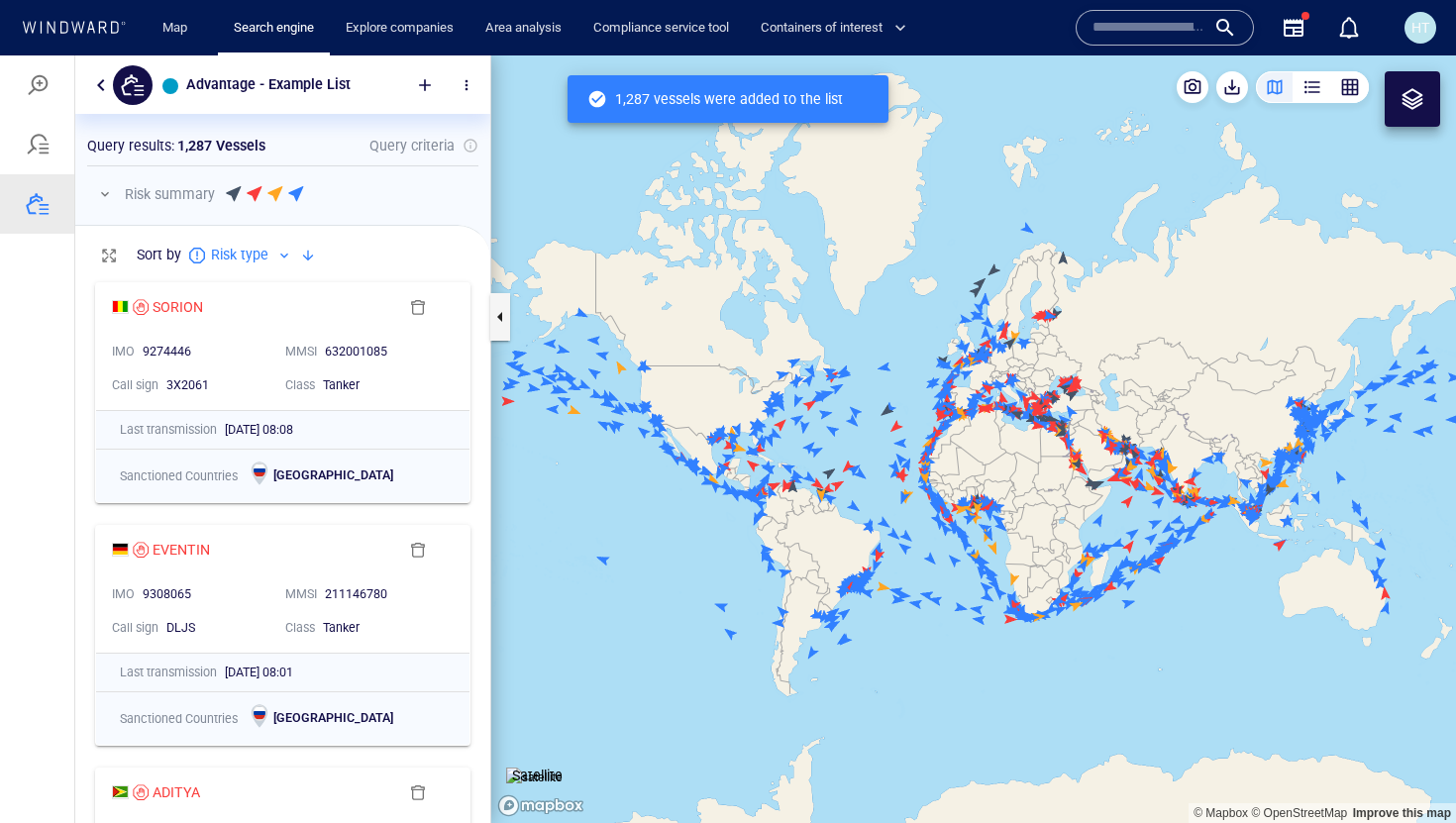 drag, startPoint x: 1078, startPoint y: 529, endPoint x: 937, endPoint y: 524, distance: 141.089 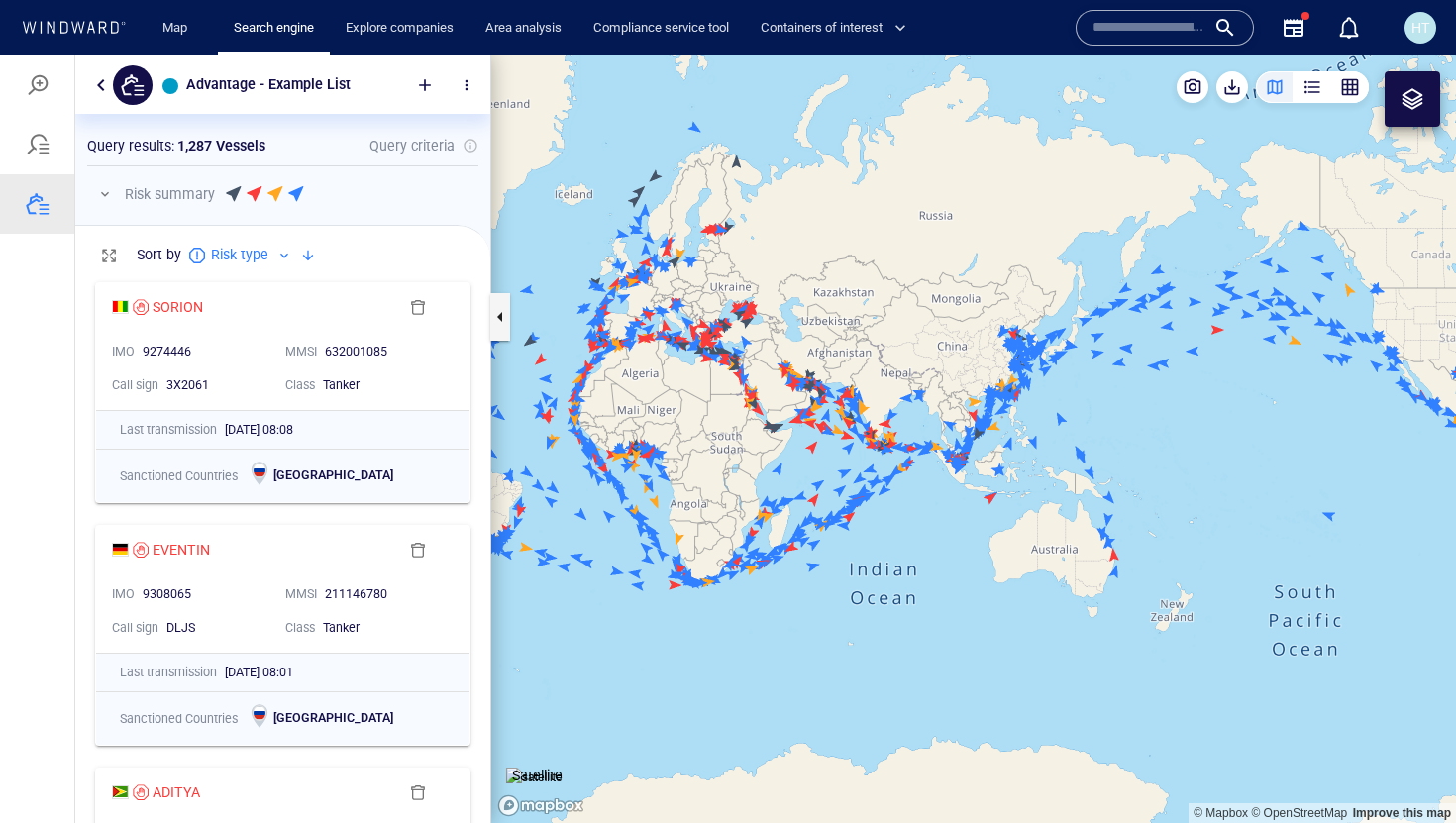 drag, startPoint x: 1044, startPoint y: 529, endPoint x: 964, endPoint y: 508, distance: 82.710338 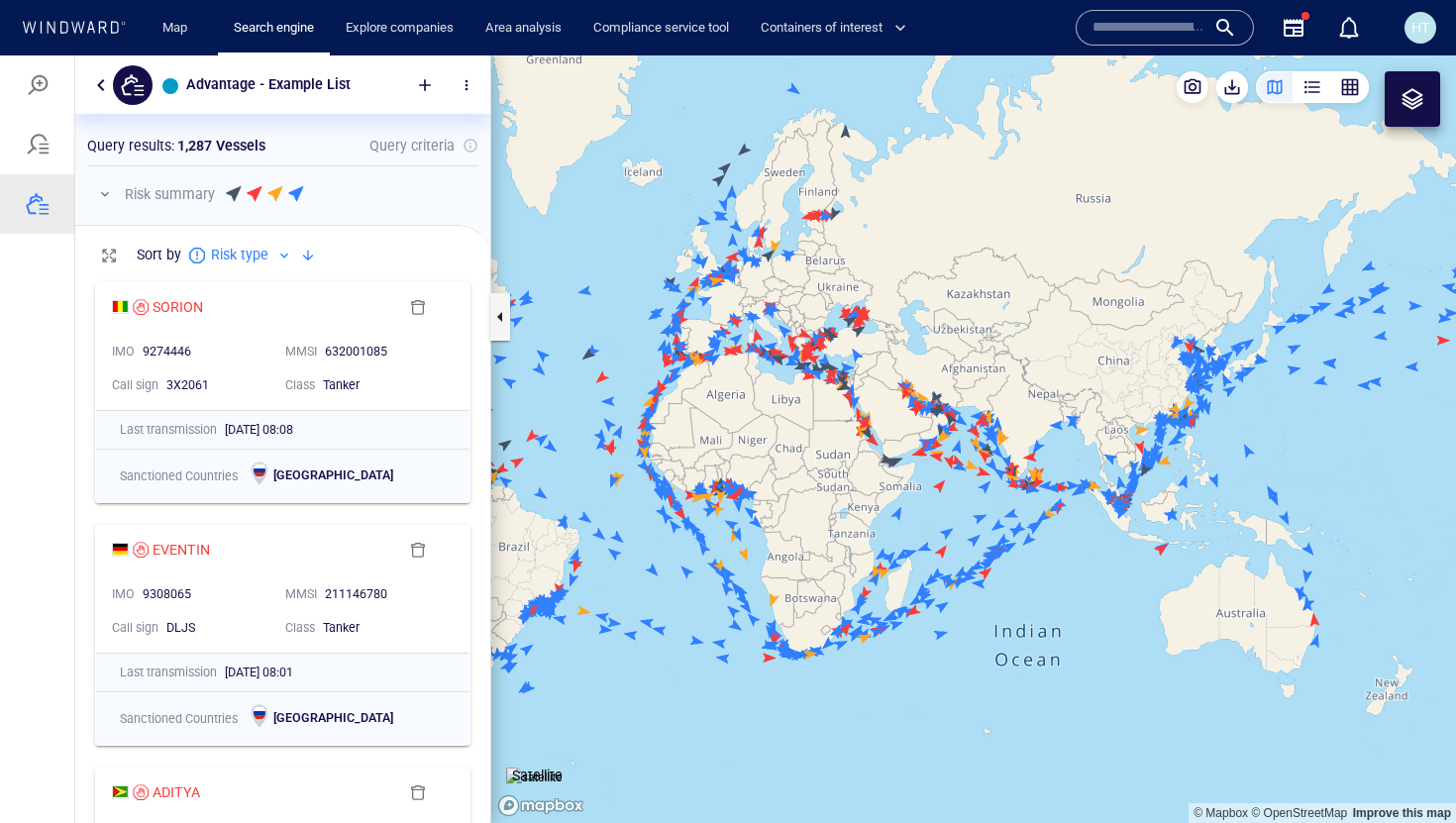 click at bounding box center (105, 194) 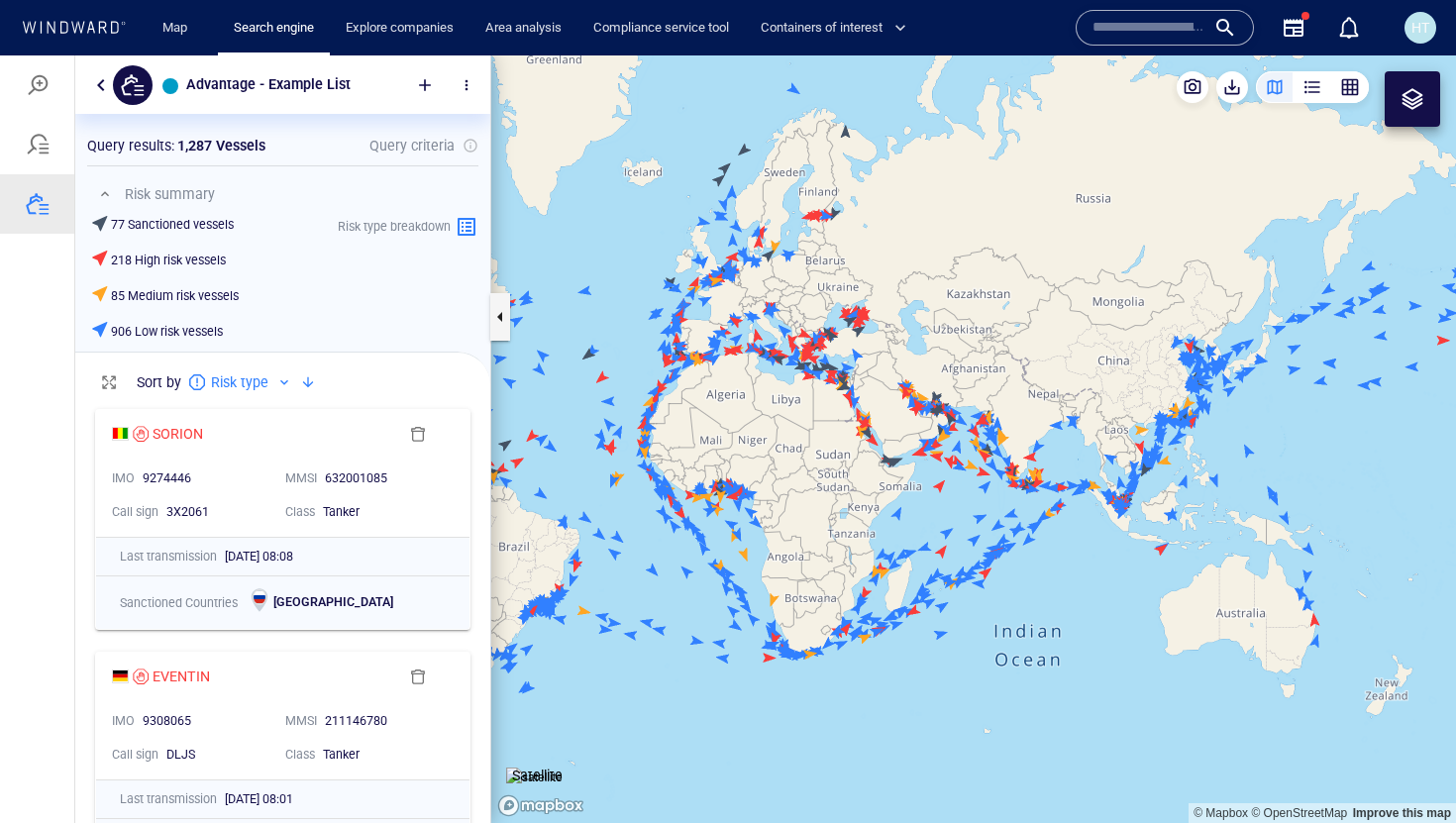 scroll, scrollTop: 424, scrollLeft: 415, axis: both 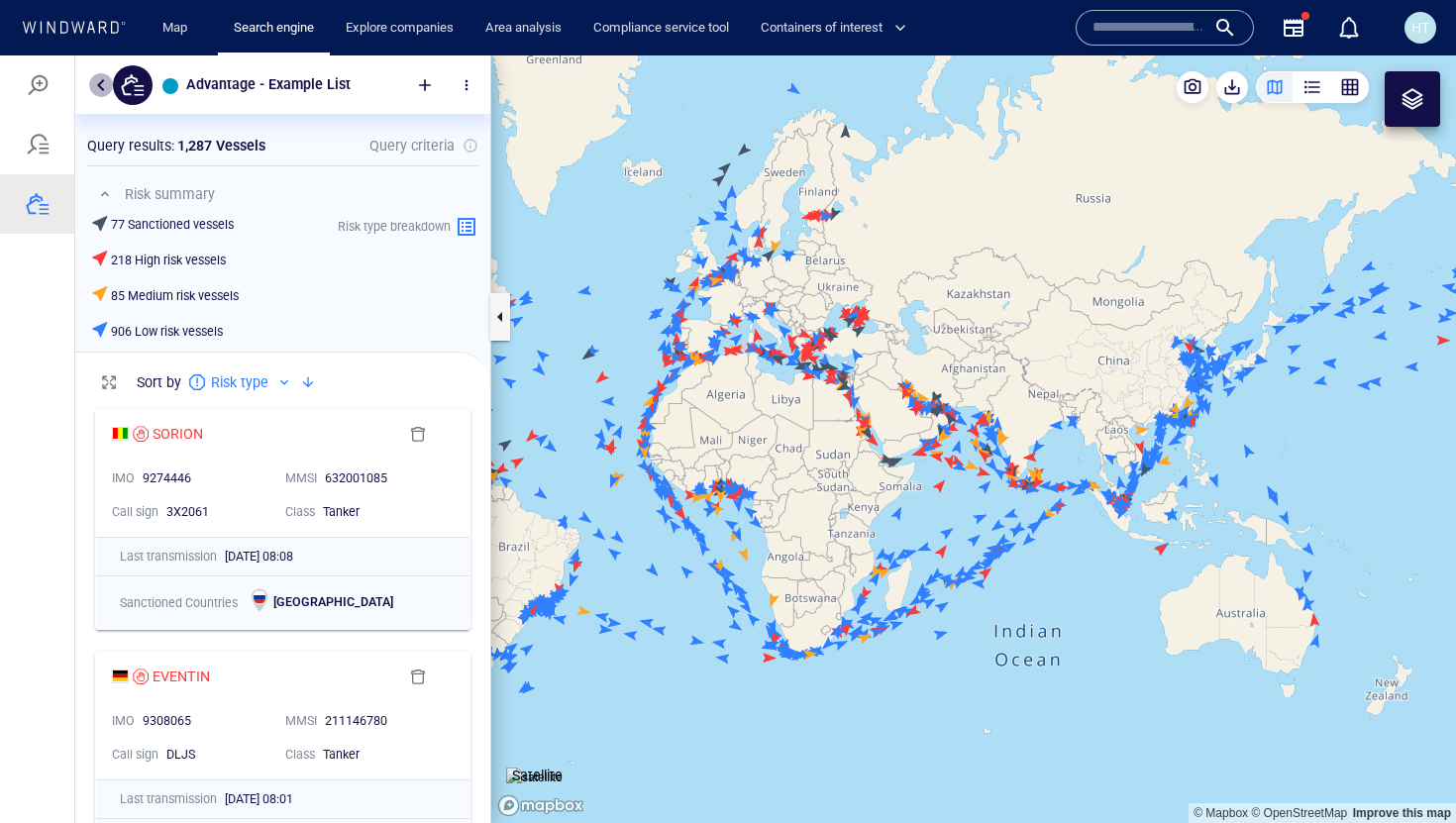 click at bounding box center [101, 85] 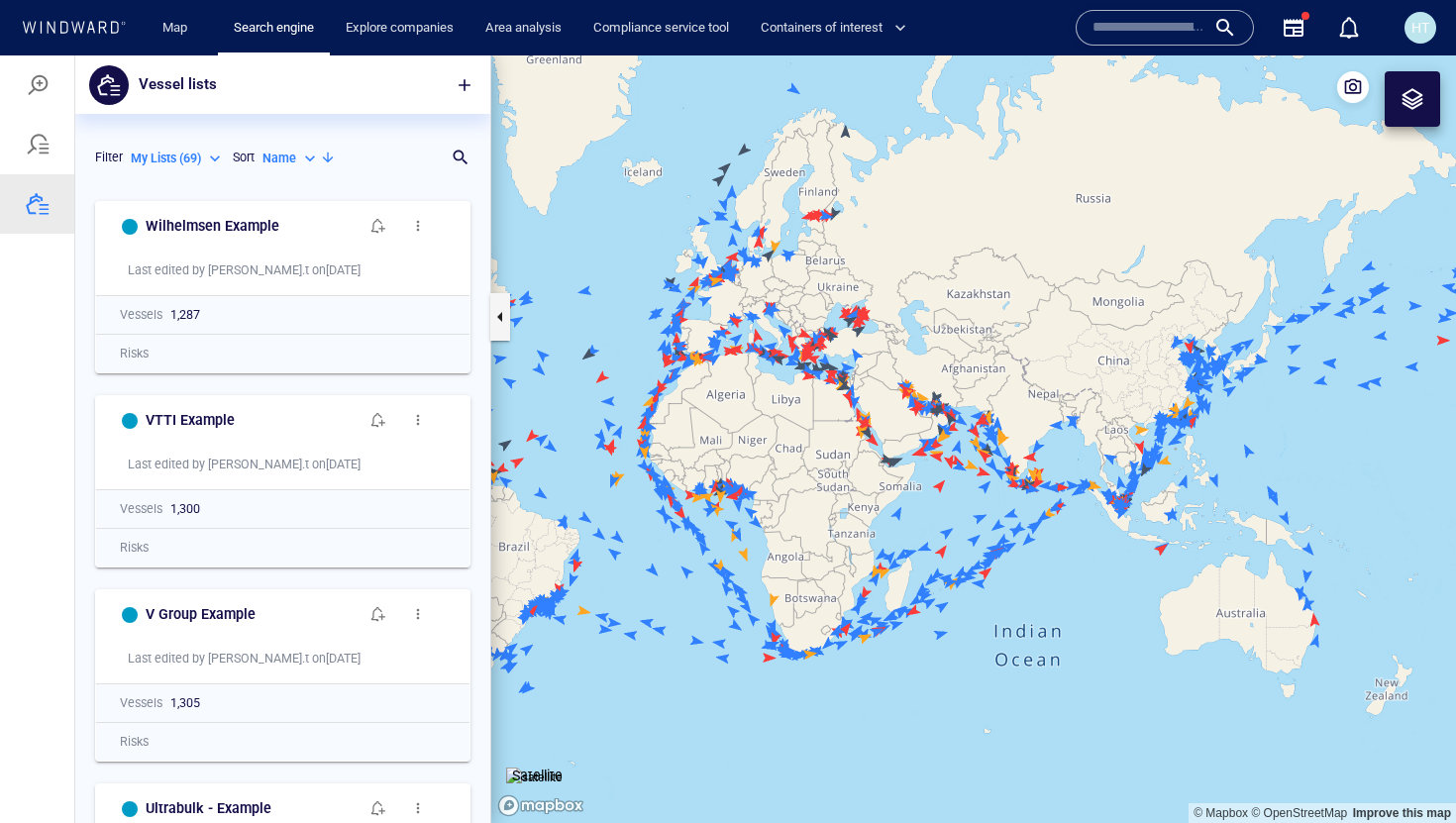 scroll, scrollTop: 1, scrollLeft: 1, axis: both 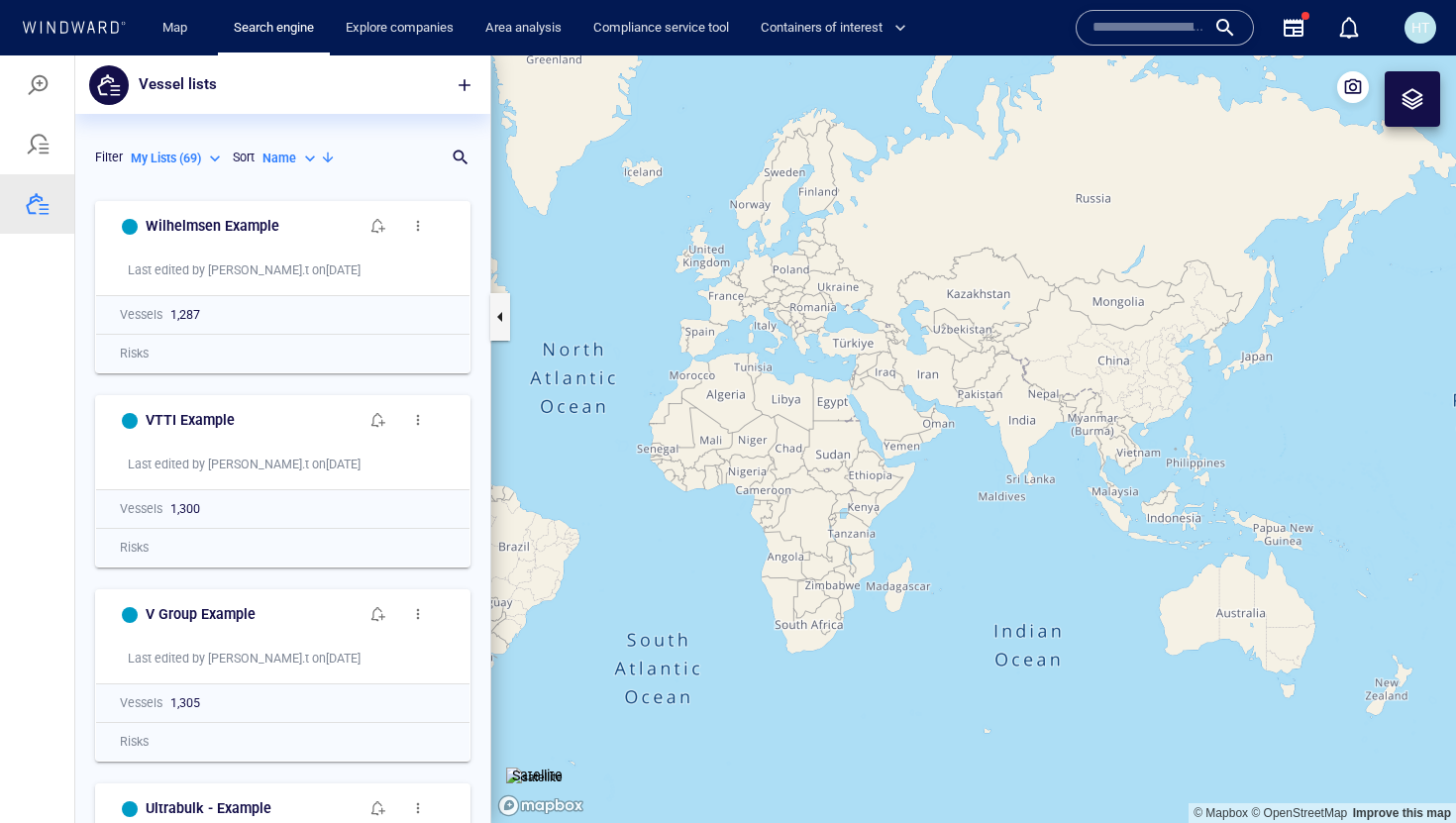 click on "Name" at bounding box center (291, 158) 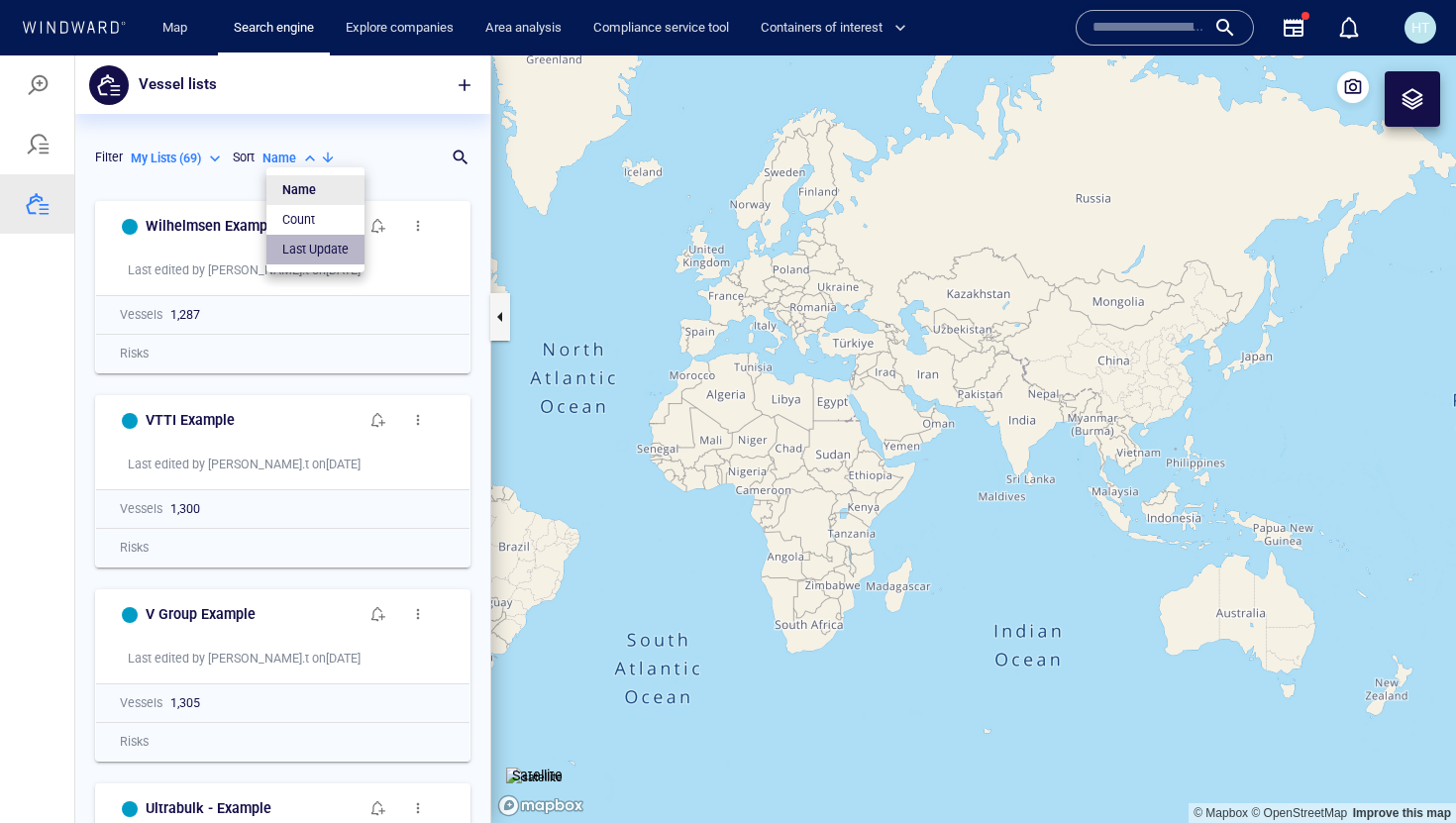 click on "Last Update" at bounding box center (315, 250) 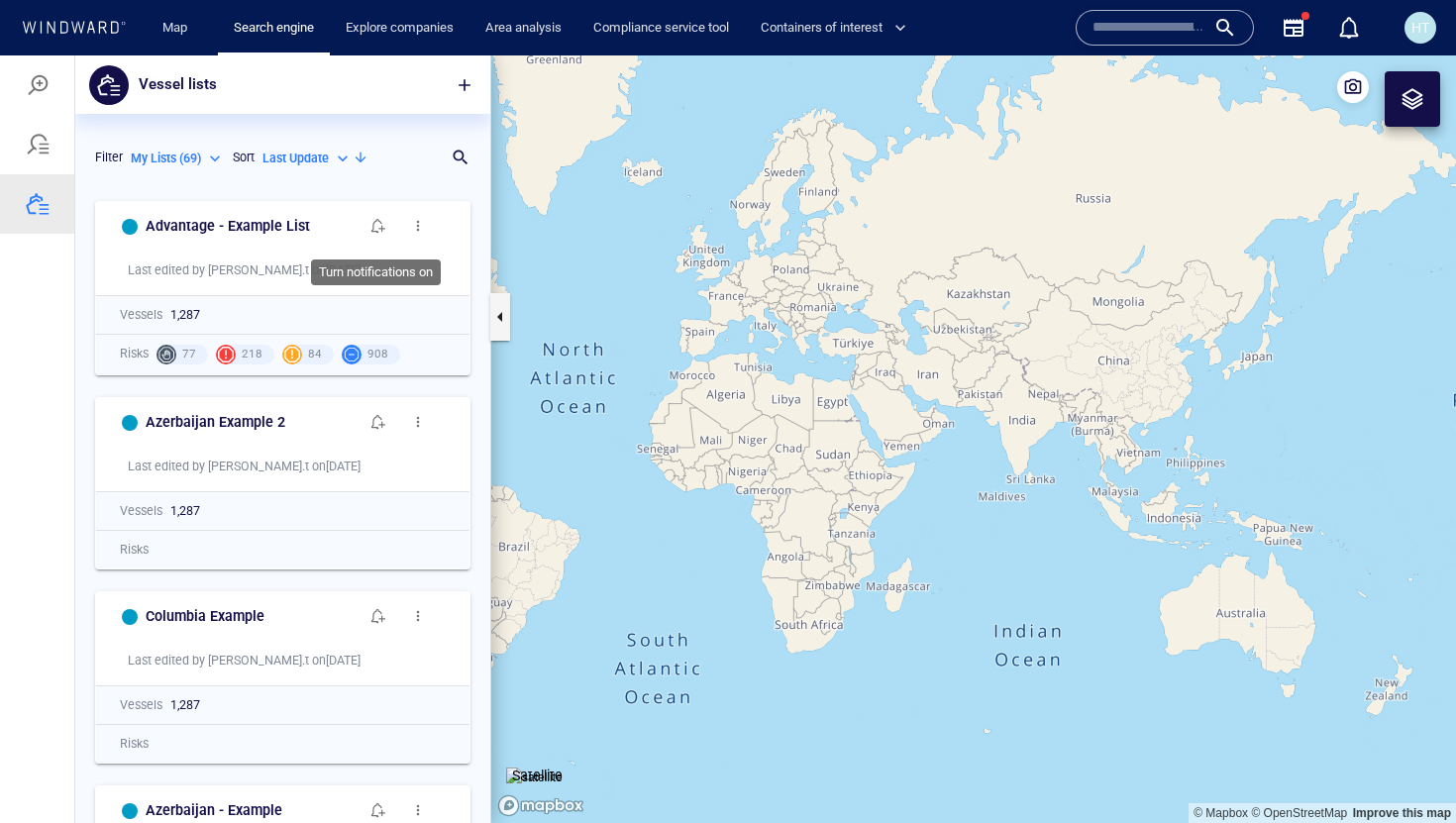 click at bounding box center [378, 226] 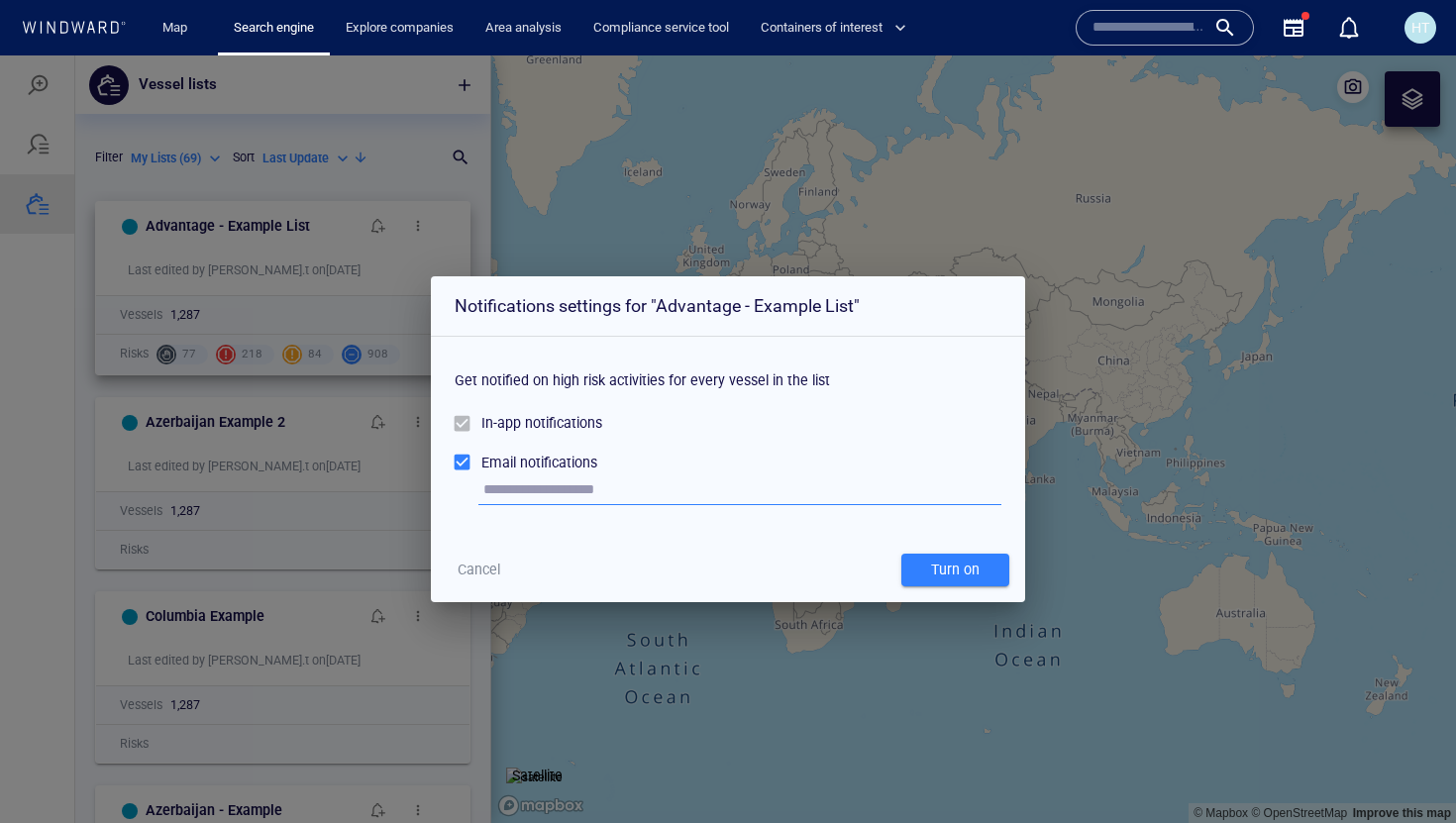 click on "Cancel" at bounding box center (478, 569) 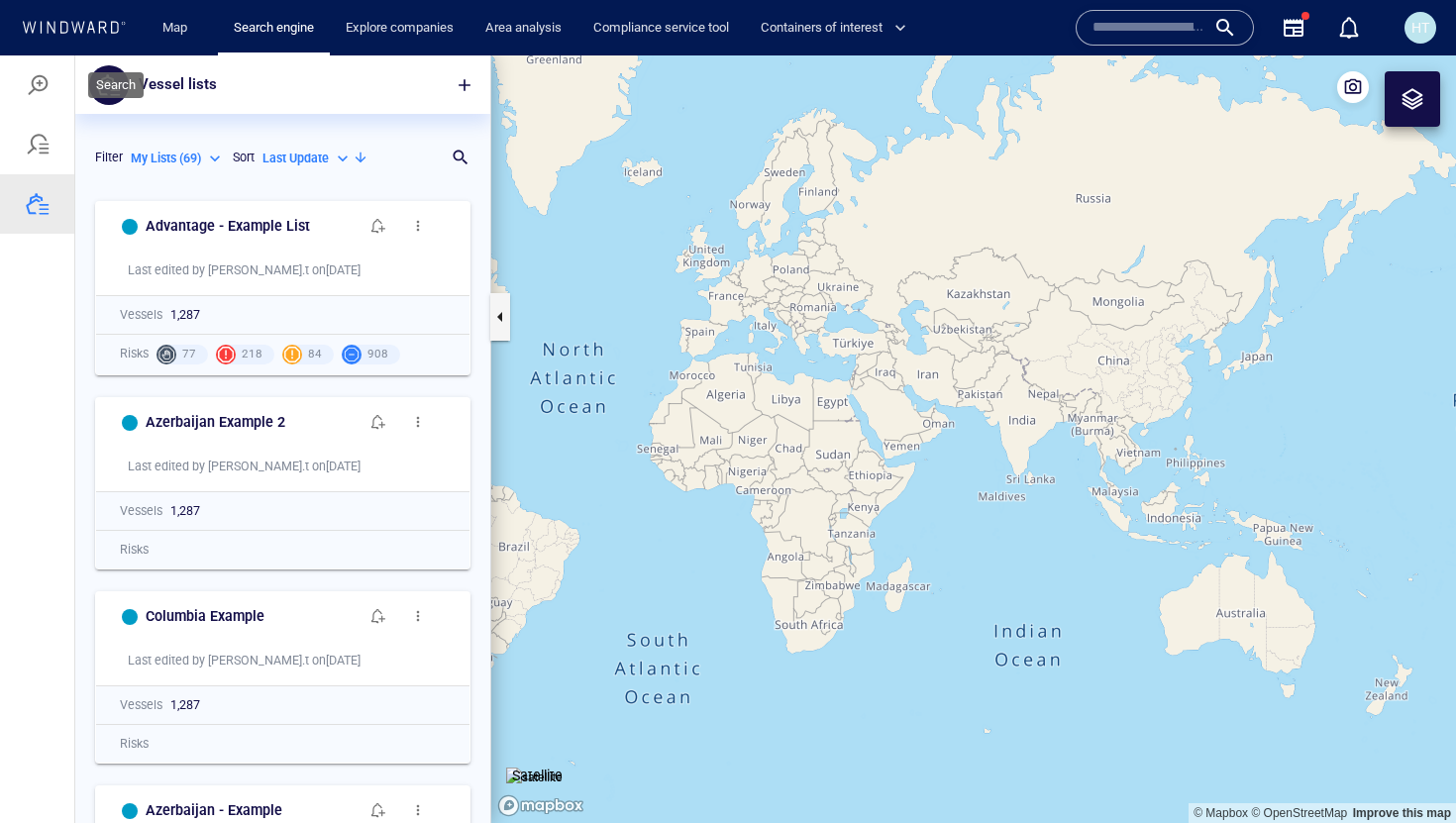 click at bounding box center (38, 85) 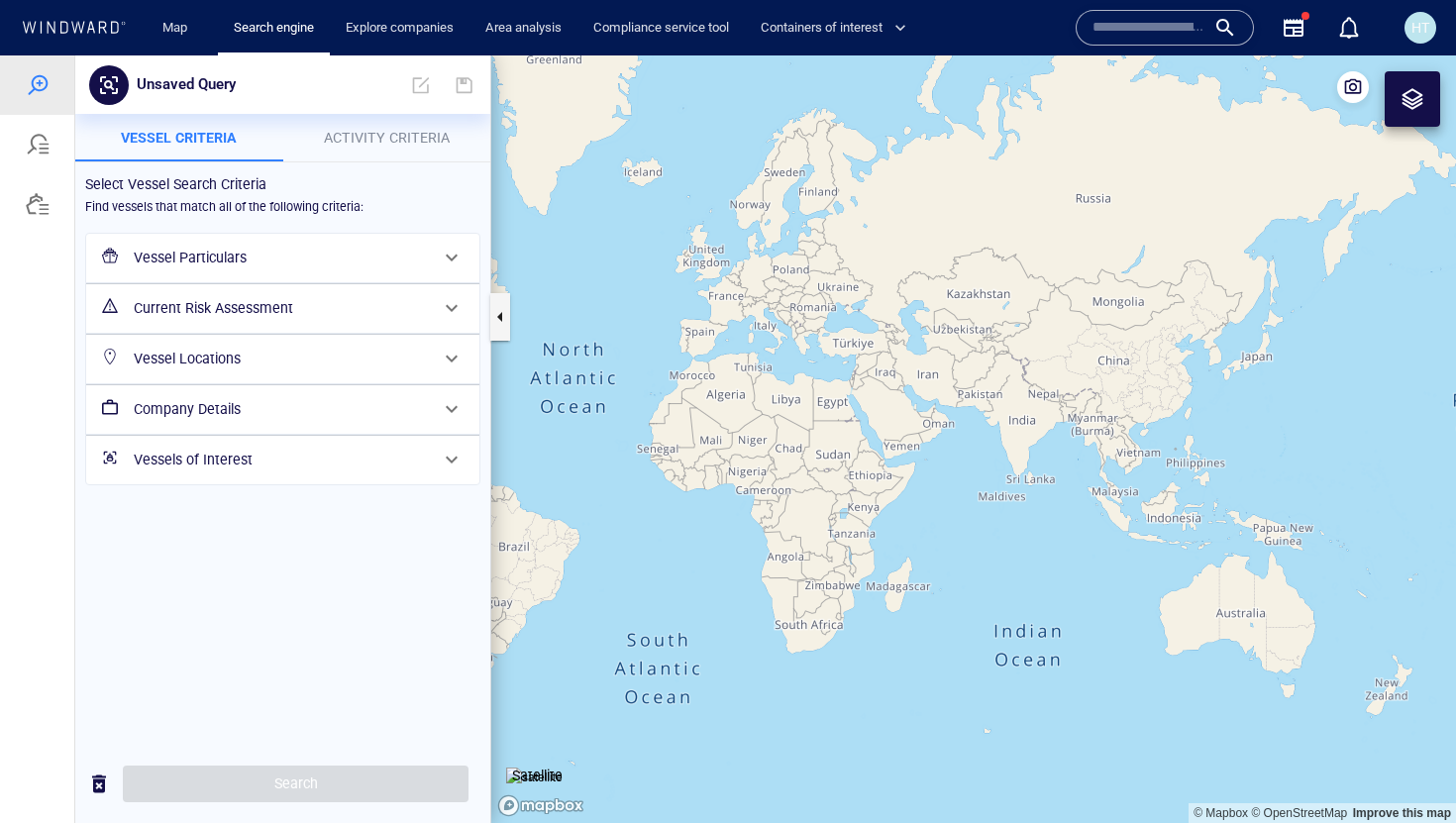 click on "Vessels of Interest" at bounding box center [280, 460] 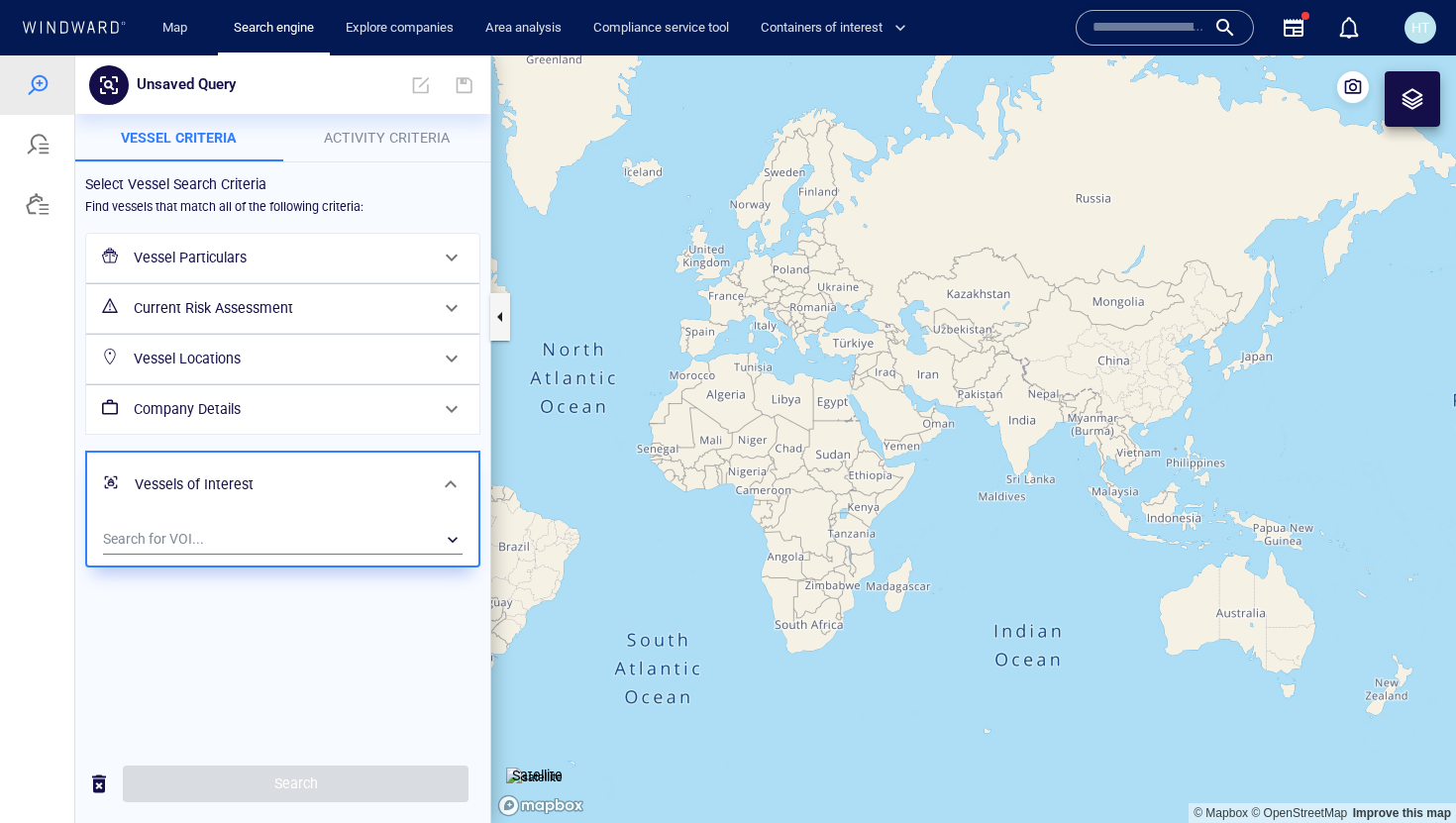 click on "​" at bounding box center [282, 540] 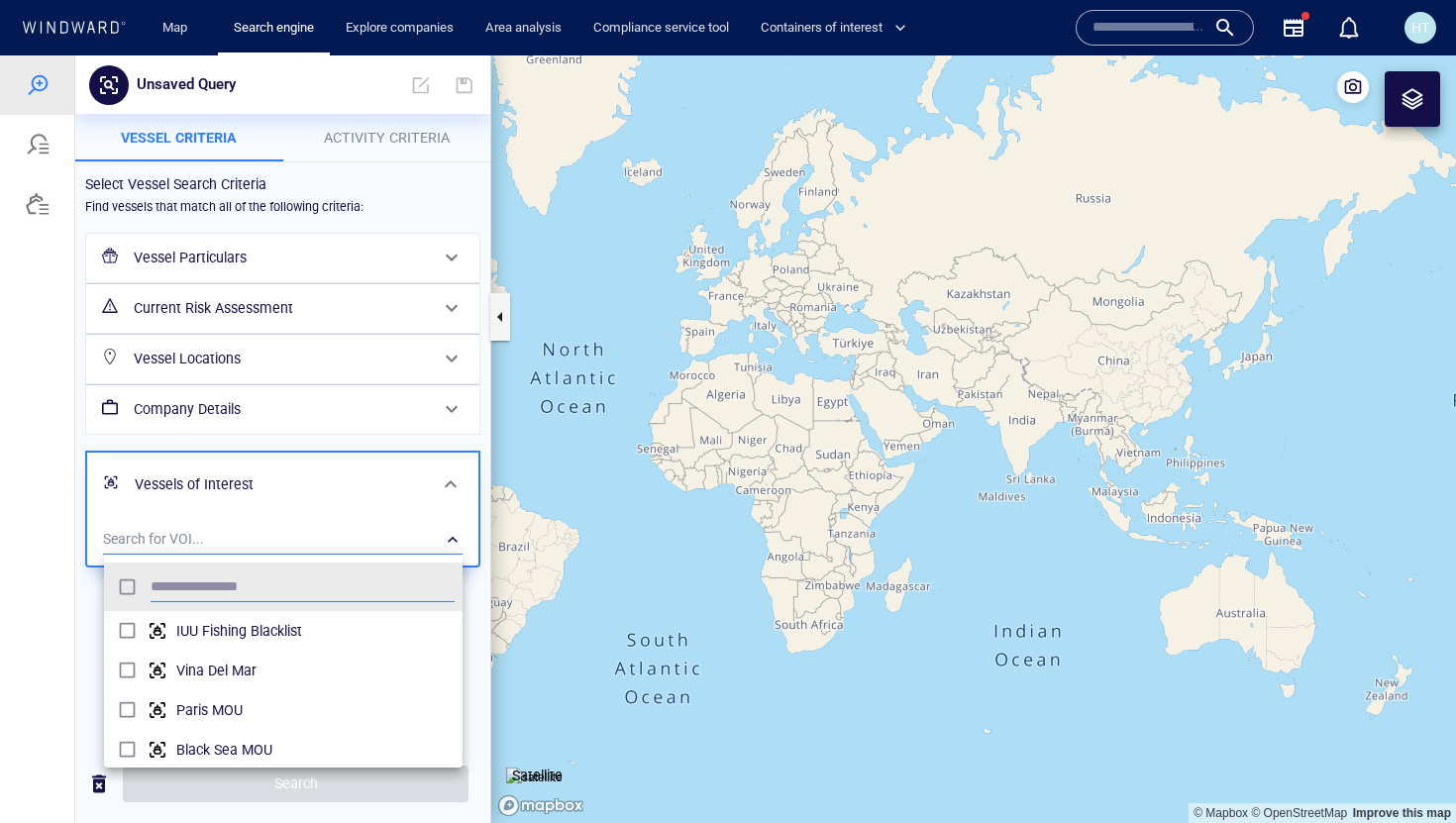 scroll, scrollTop: 0, scrollLeft: 1, axis: horizontal 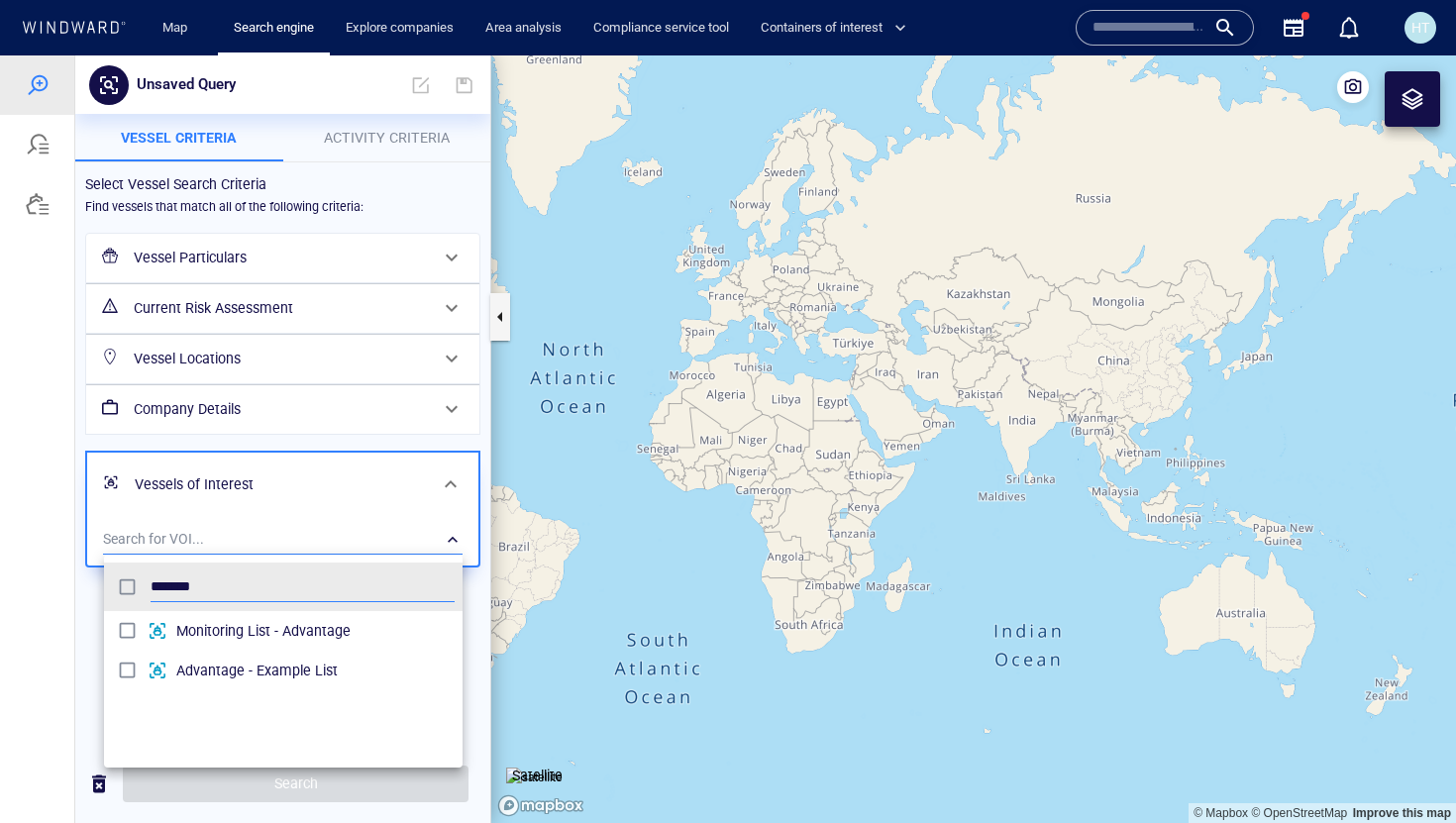 type on "*******" 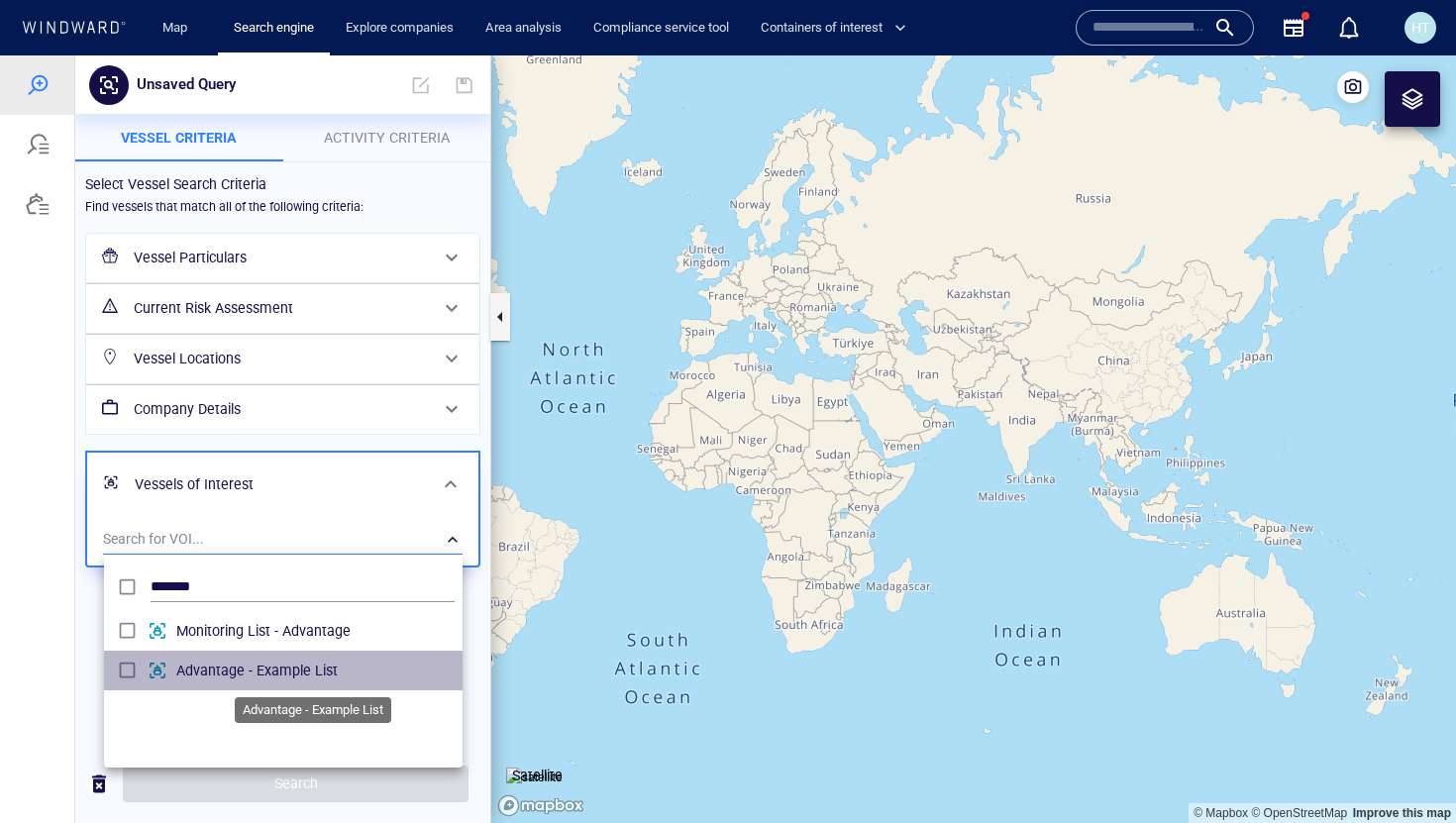 click on "Advantage - Example List" at bounding box center [315, 670] 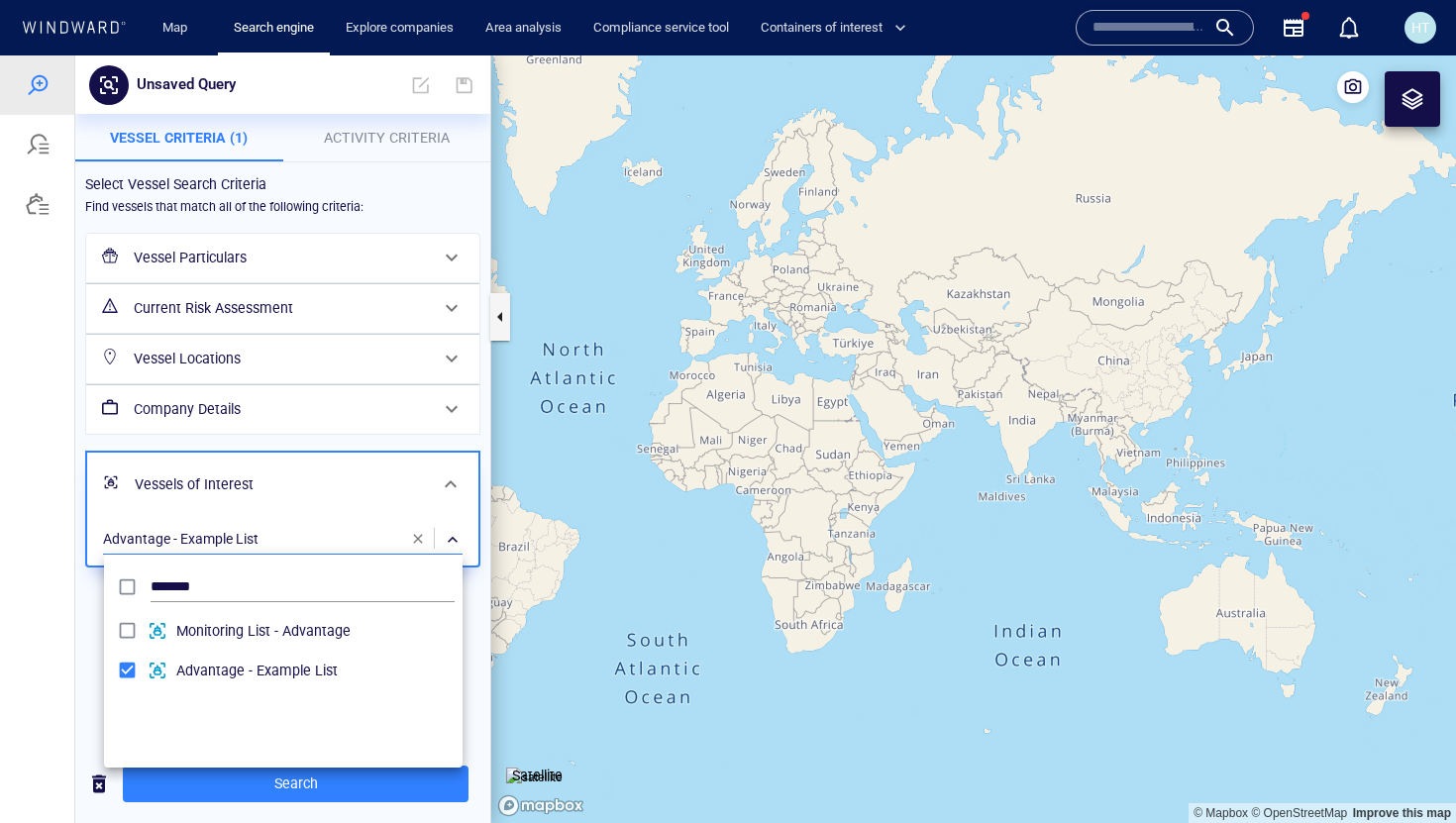 click at bounding box center [728, 439] 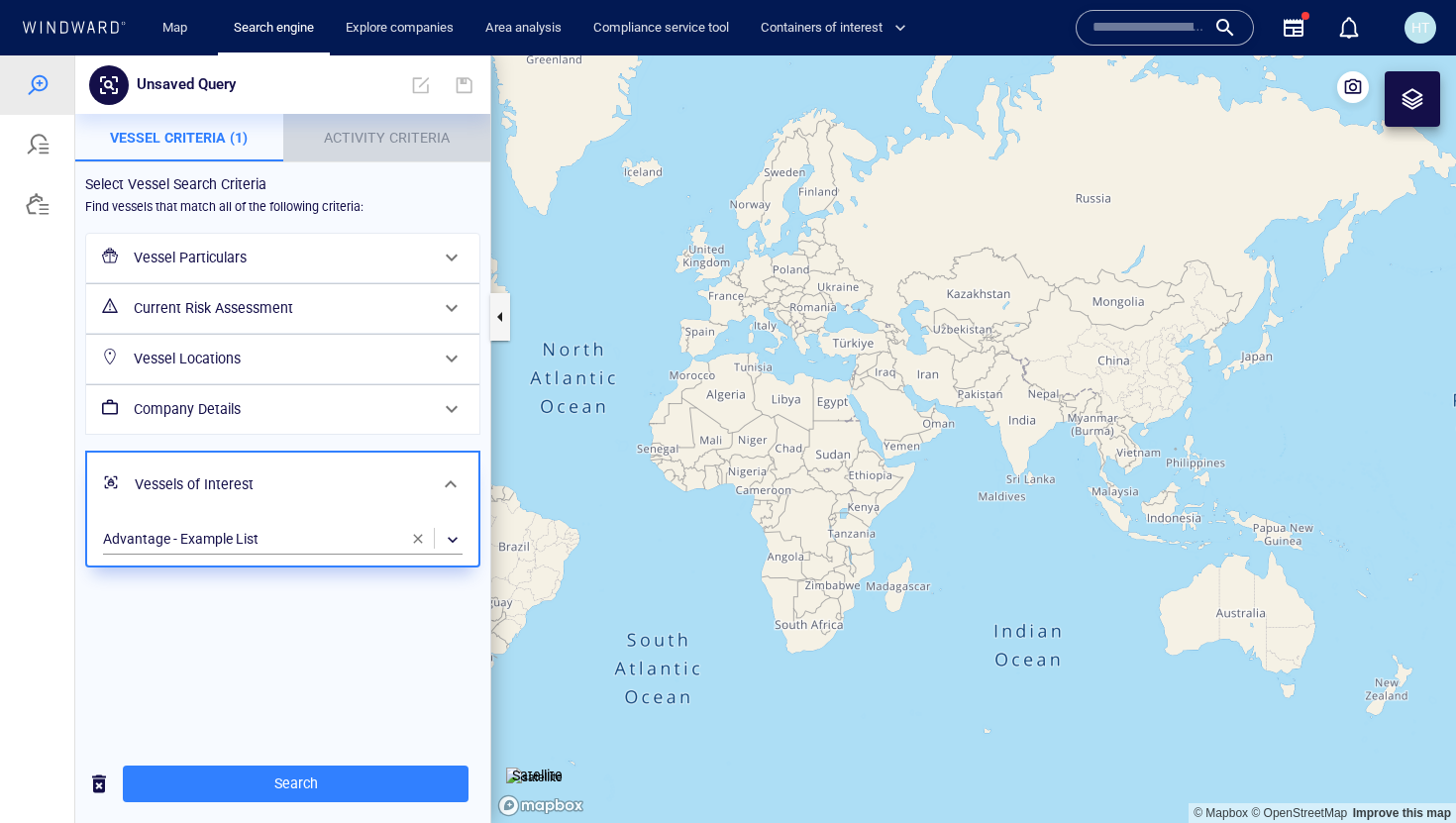 click on "Activity Criteria" at bounding box center (387, 138) 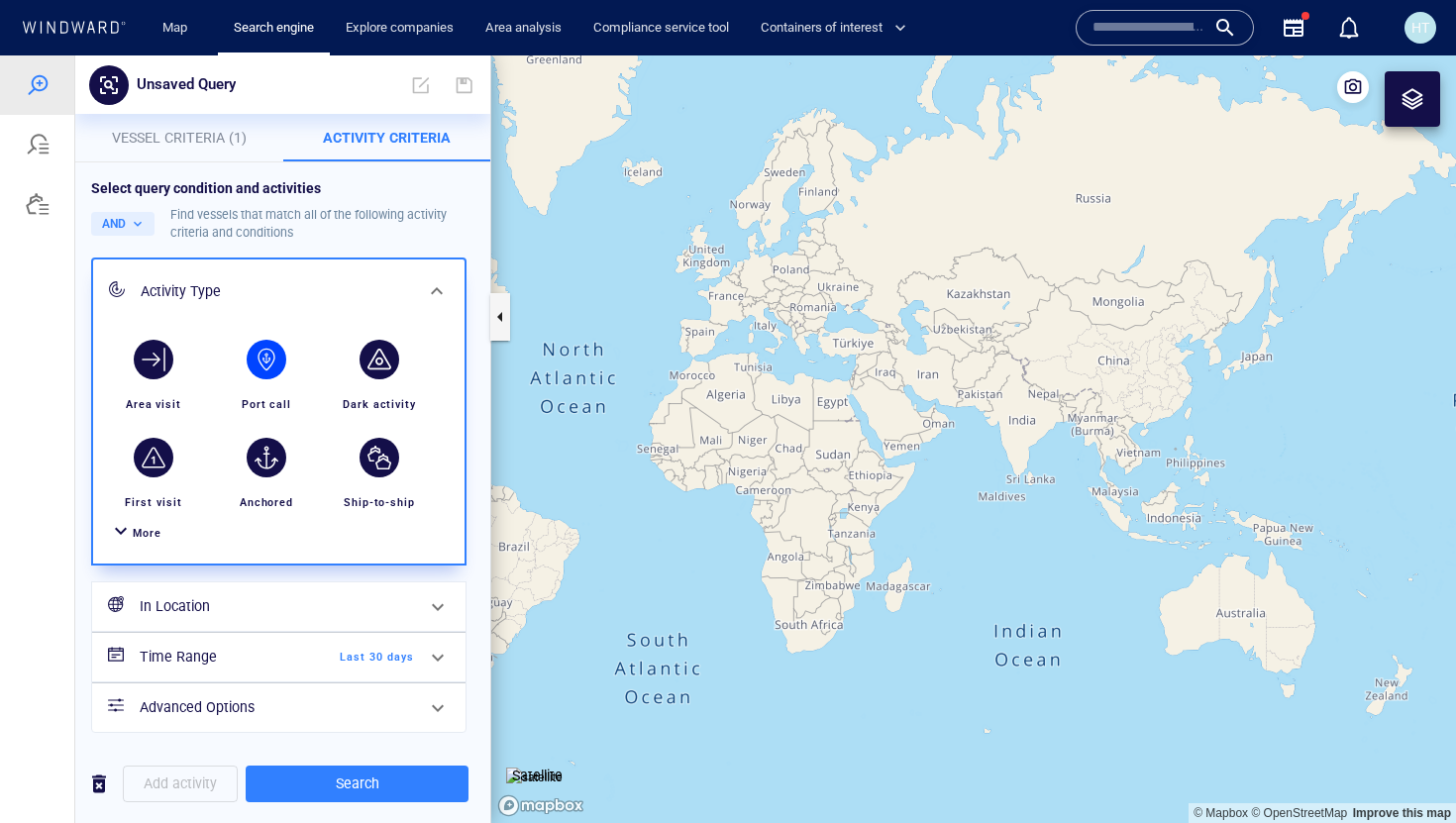 click at bounding box center [266, 359] 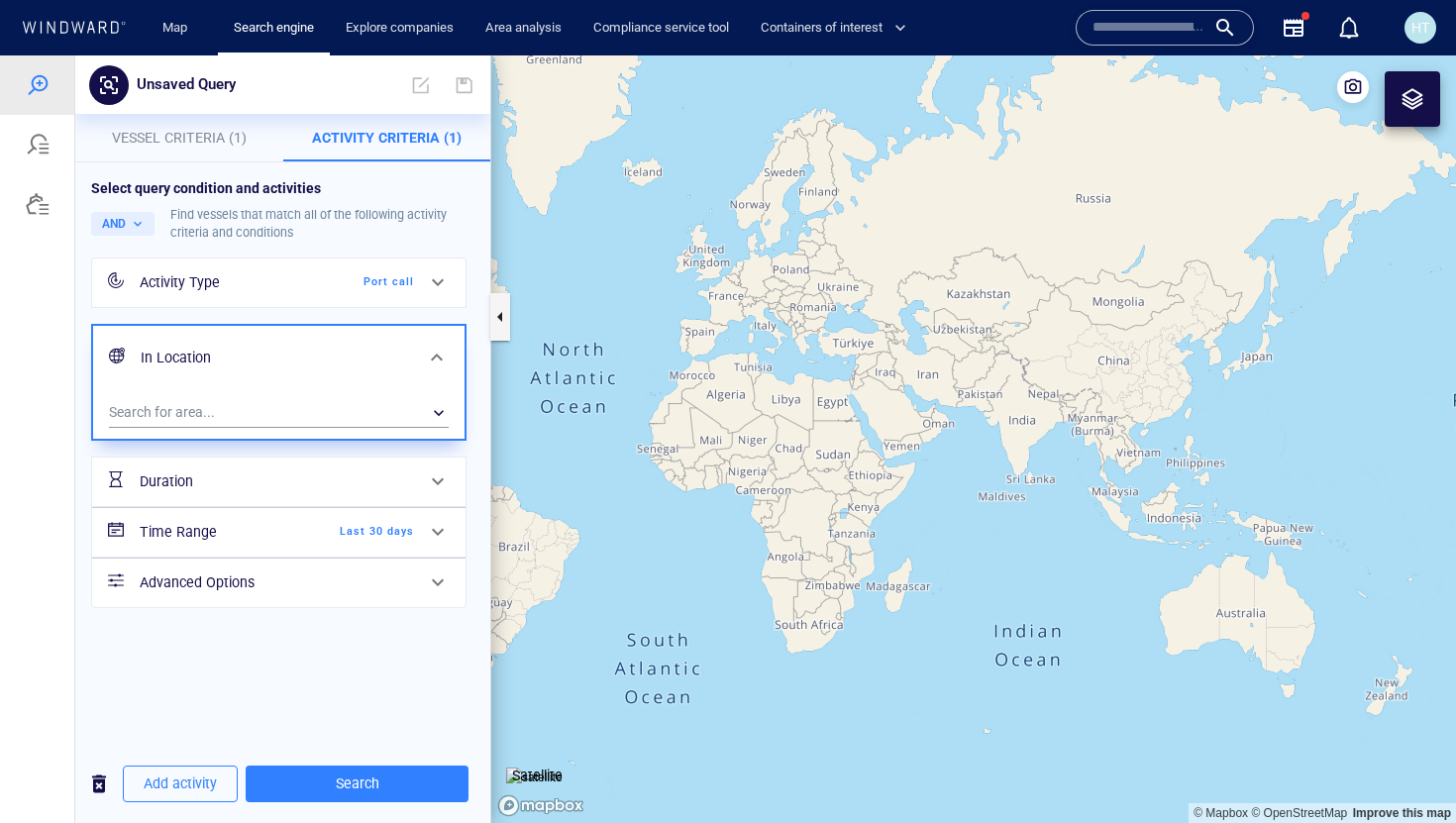 click on "Last 30 days" at bounding box center (357, 532) 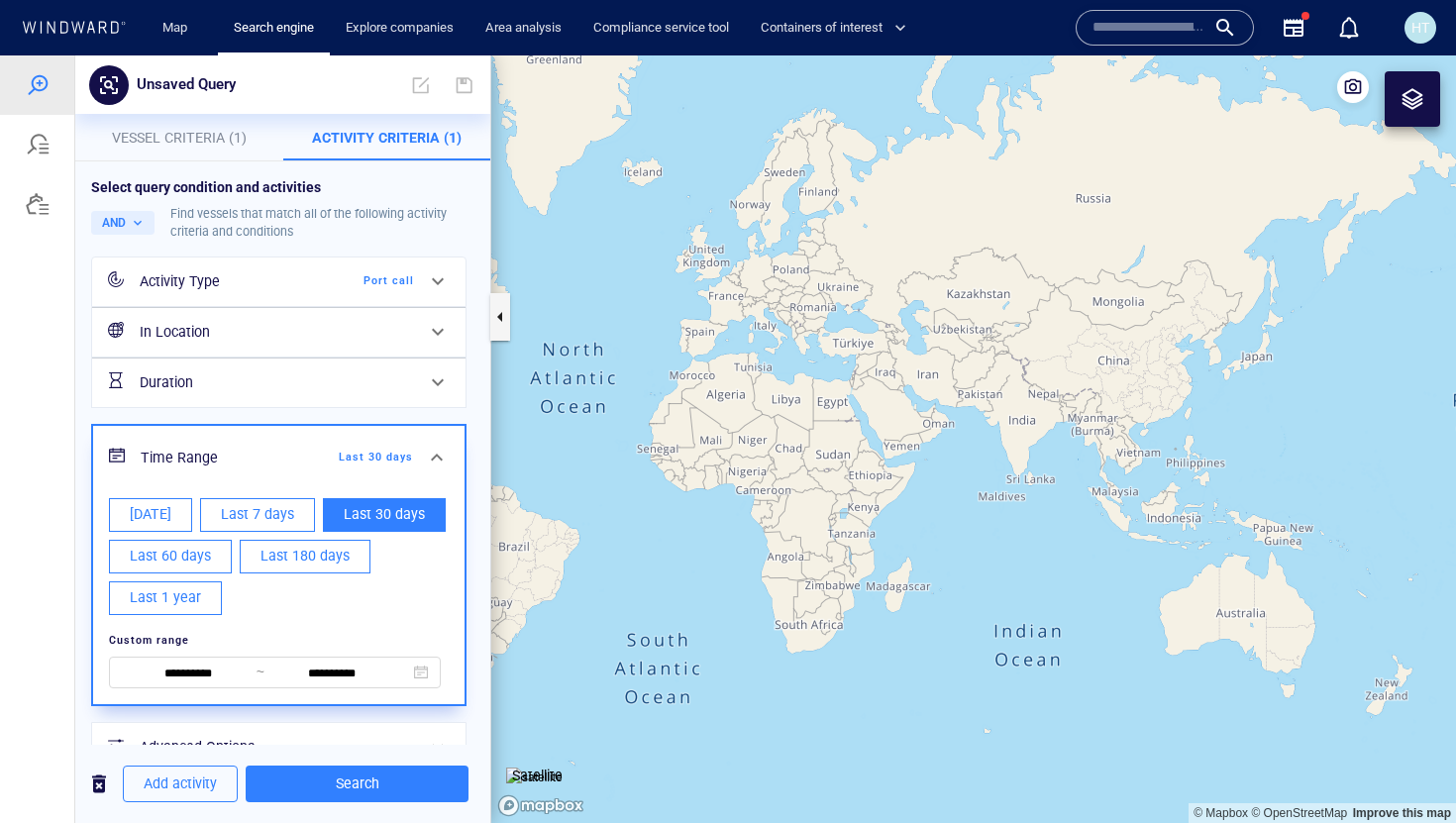 click on "Last 60 days" at bounding box center [170, 556] 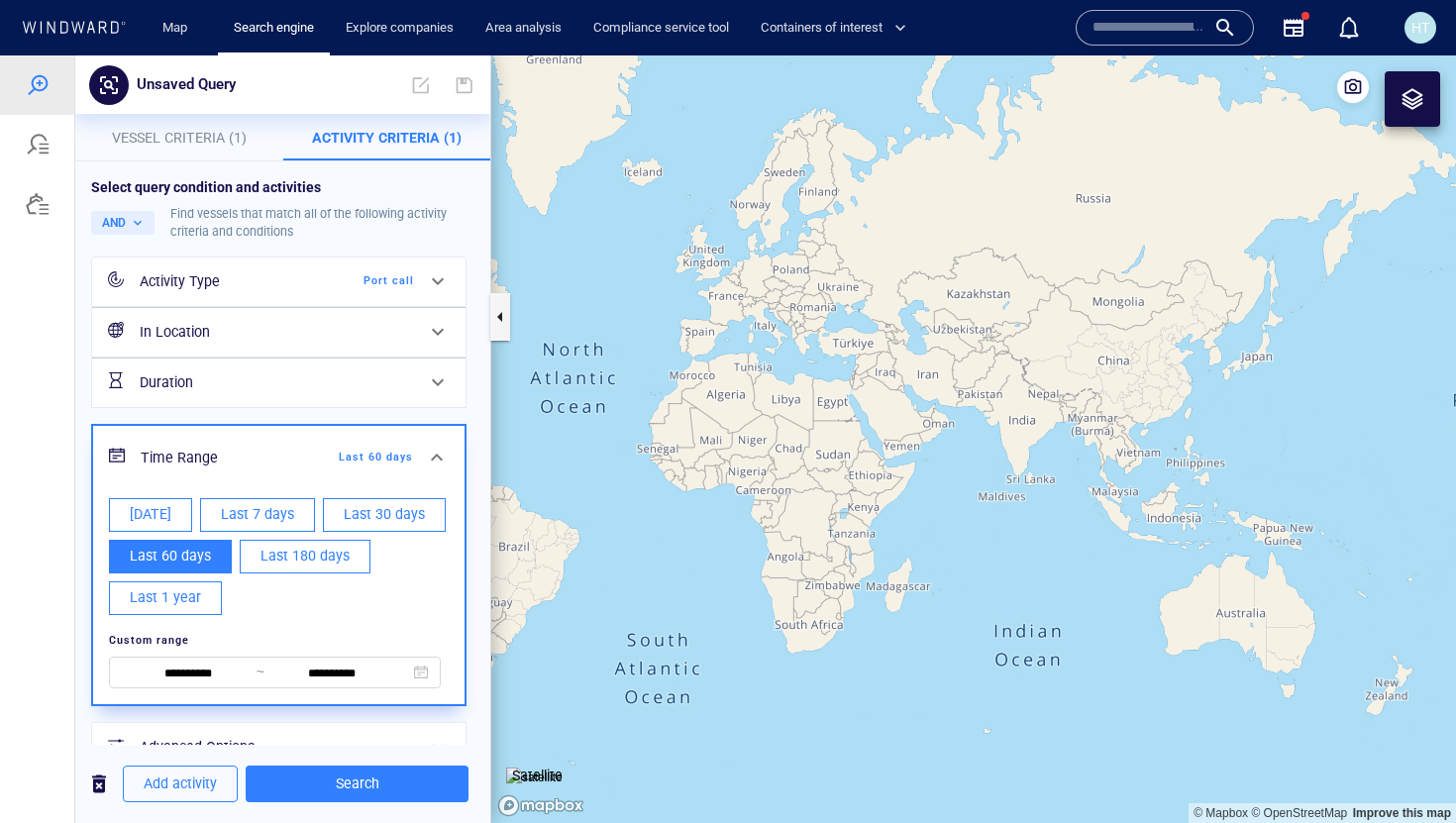 click on "Add activity Search" at bounding box center (282, 783) 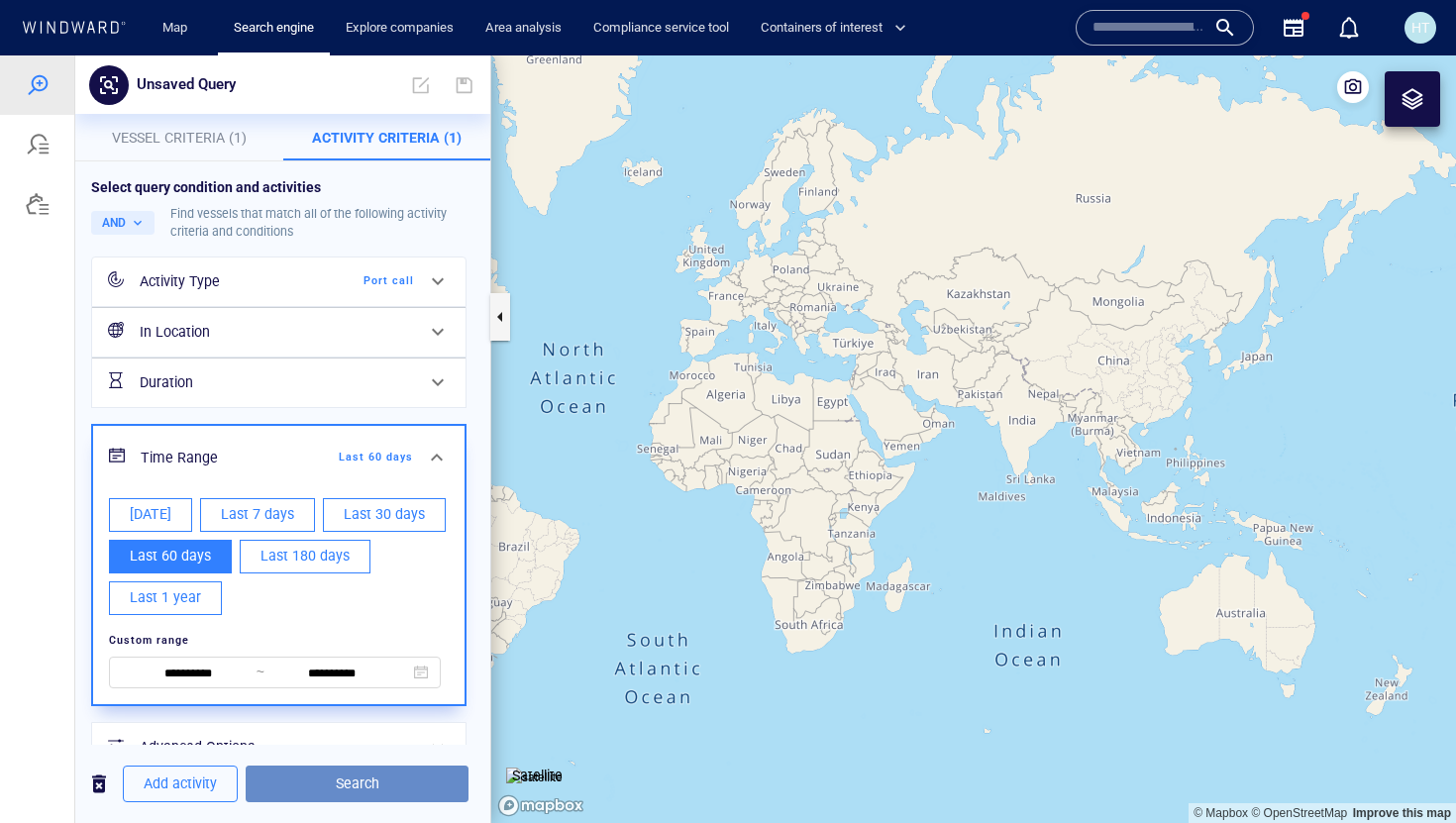 click on "Search" at bounding box center [357, 783] 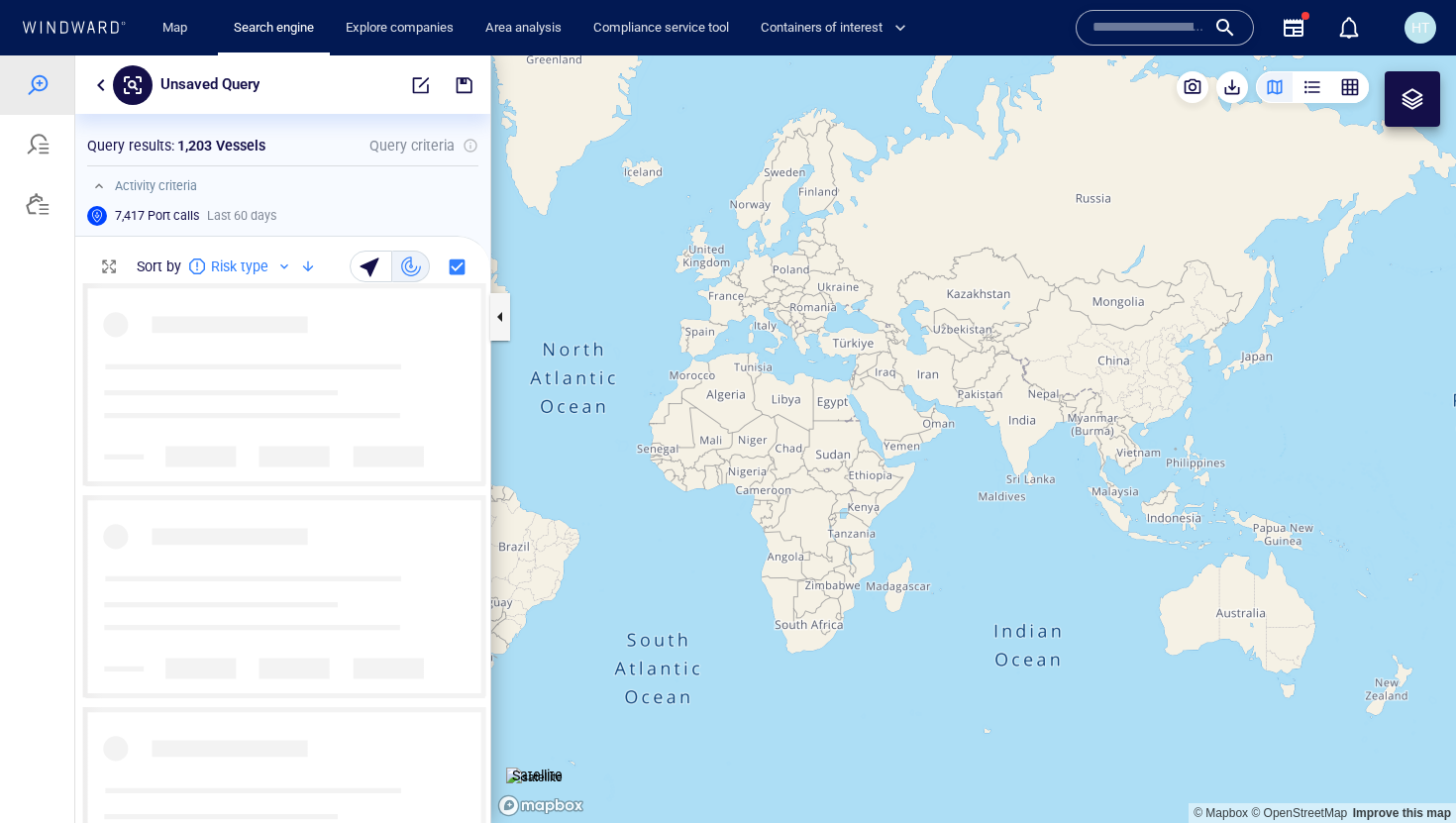 scroll, scrollTop: 1, scrollLeft: 1, axis: both 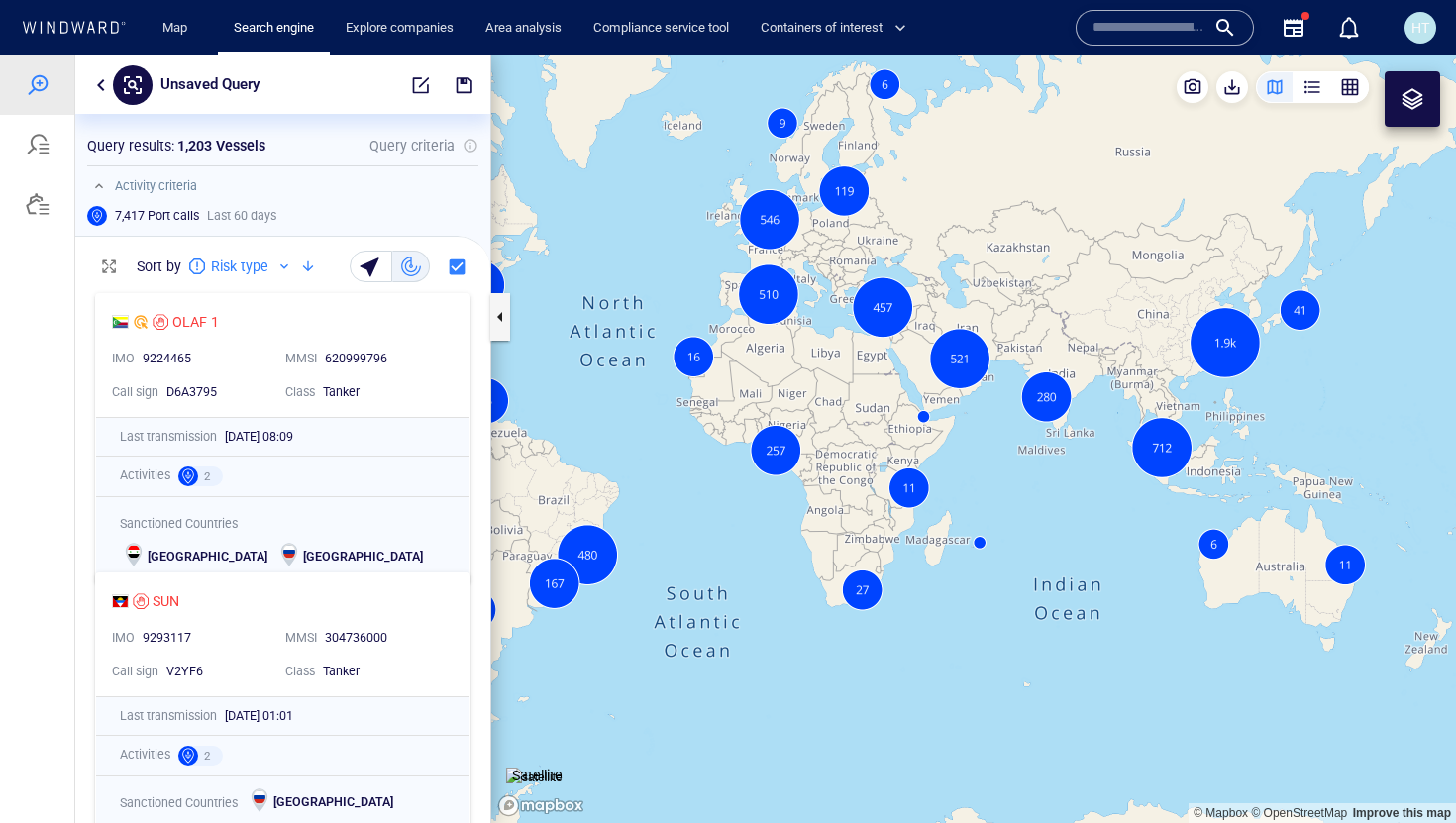 drag, startPoint x: 738, startPoint y: 667, endPoint x: 760, endPoint y: 621, distance: 50.990195 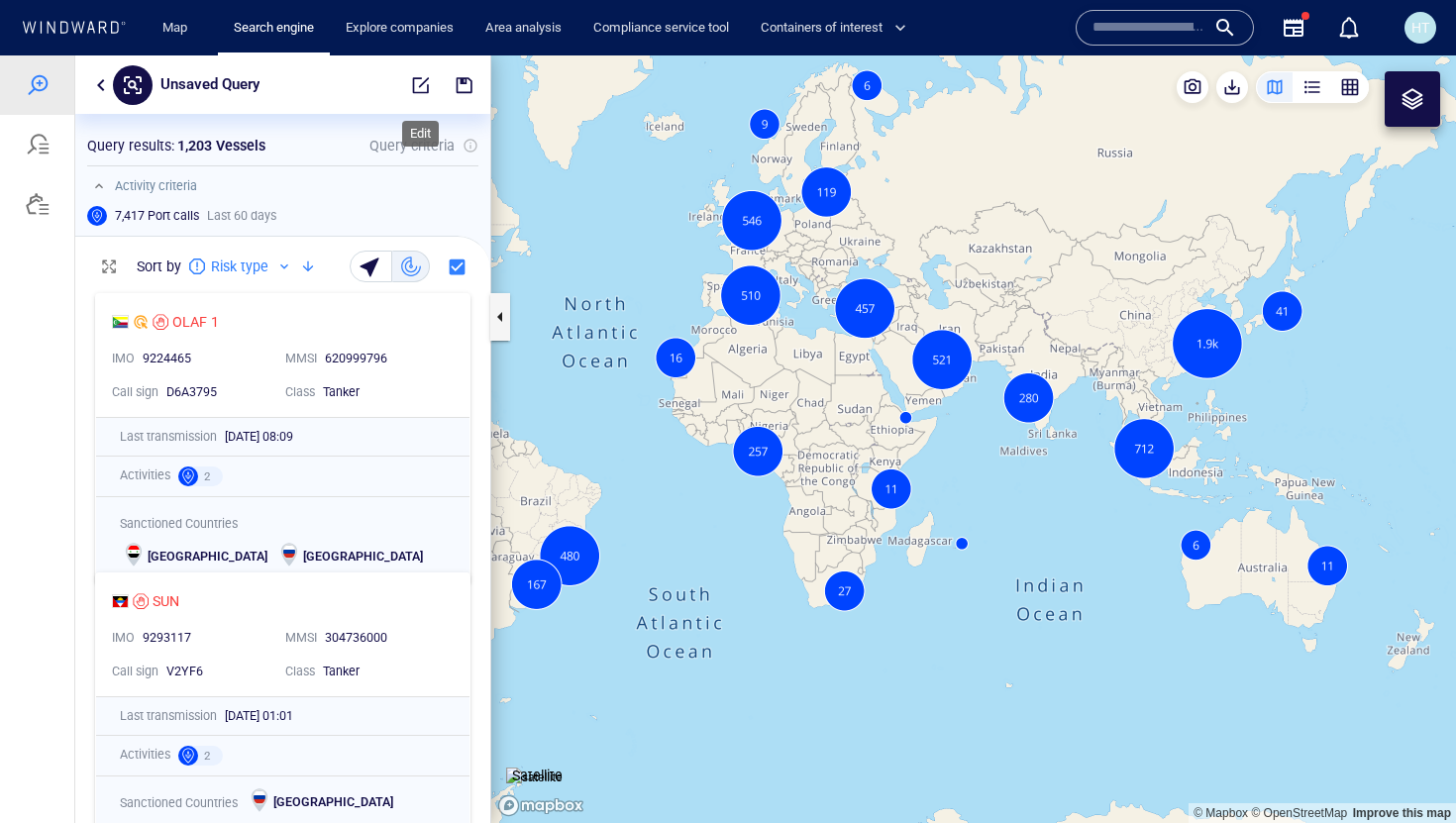click at bounding box center [421, 85] 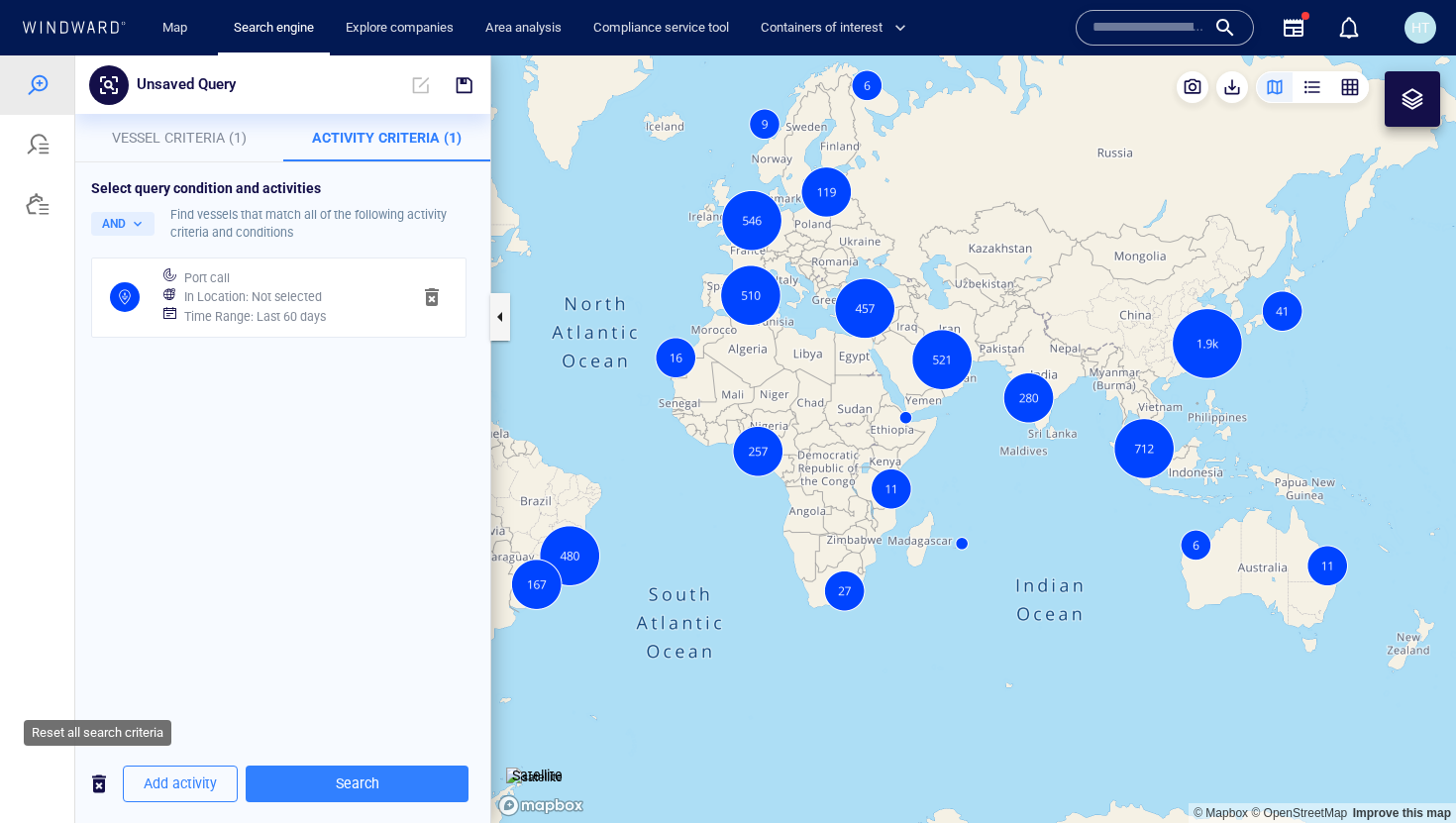 click at bounding box center [99, 783] 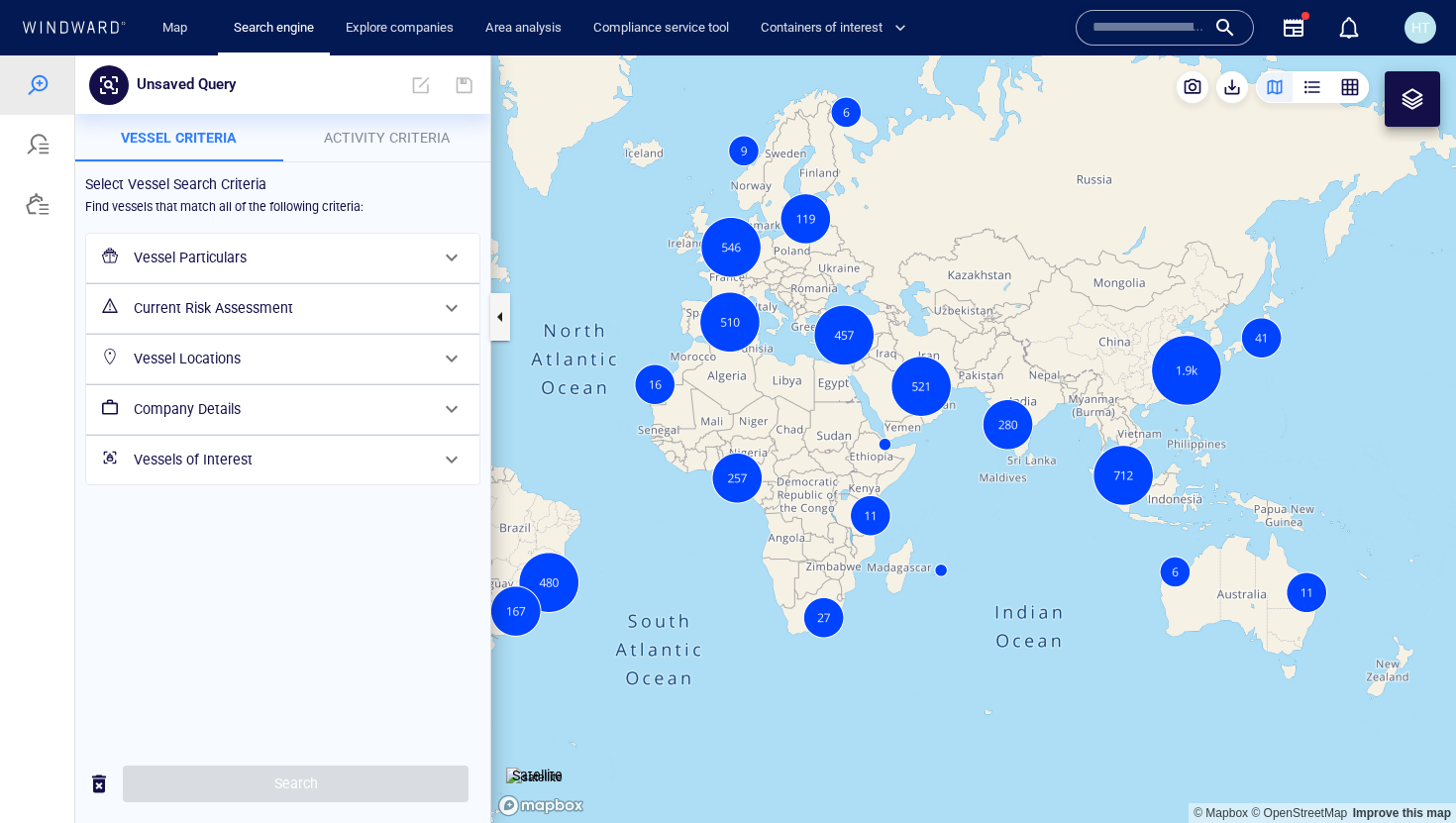 drag, startPoint x: 1043, startPoint y: 348, endPoint x: 1014, endPoint y: 391, distance: 51.86521 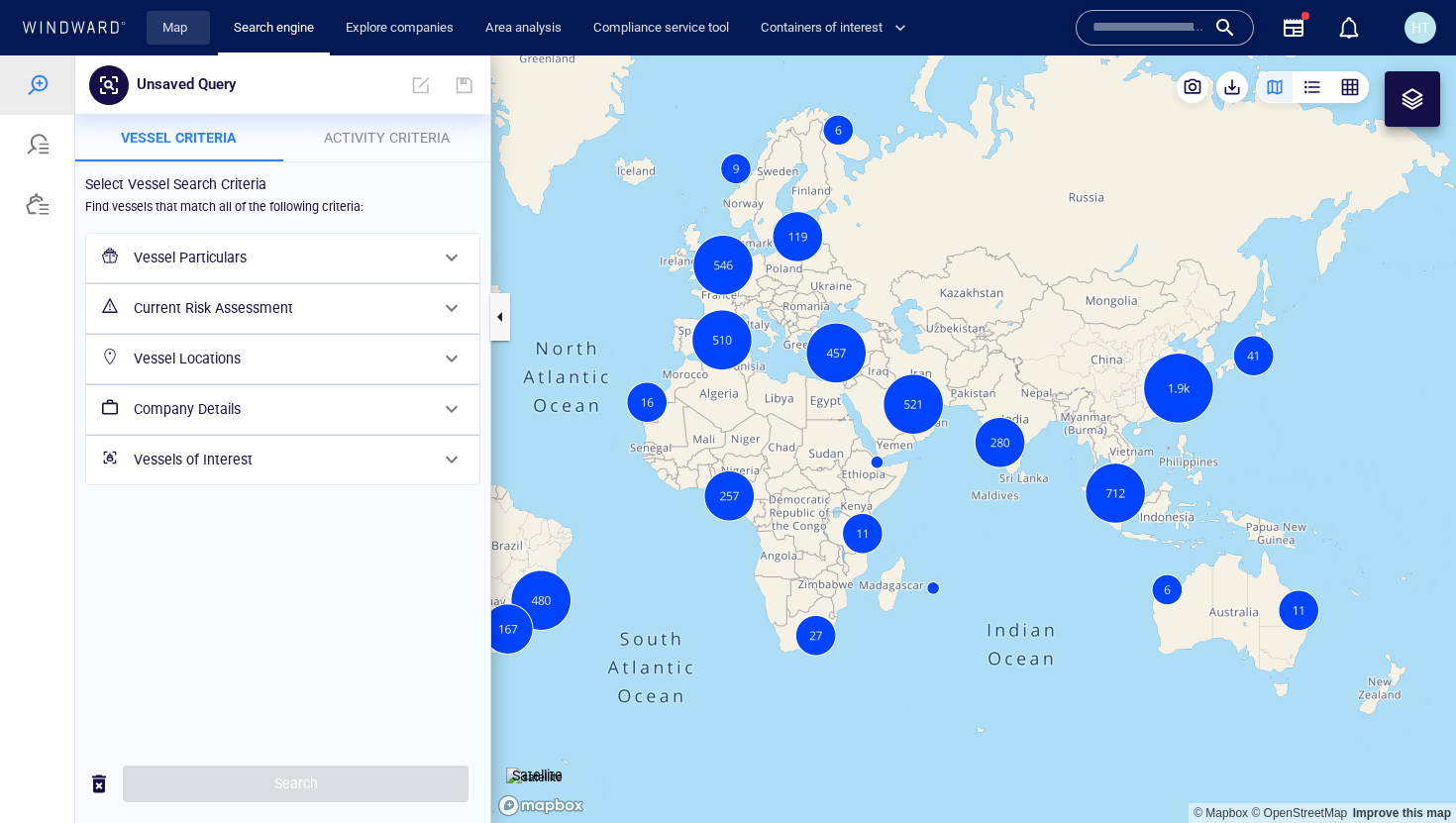 click on "Map" at bounding box center [178, 28] 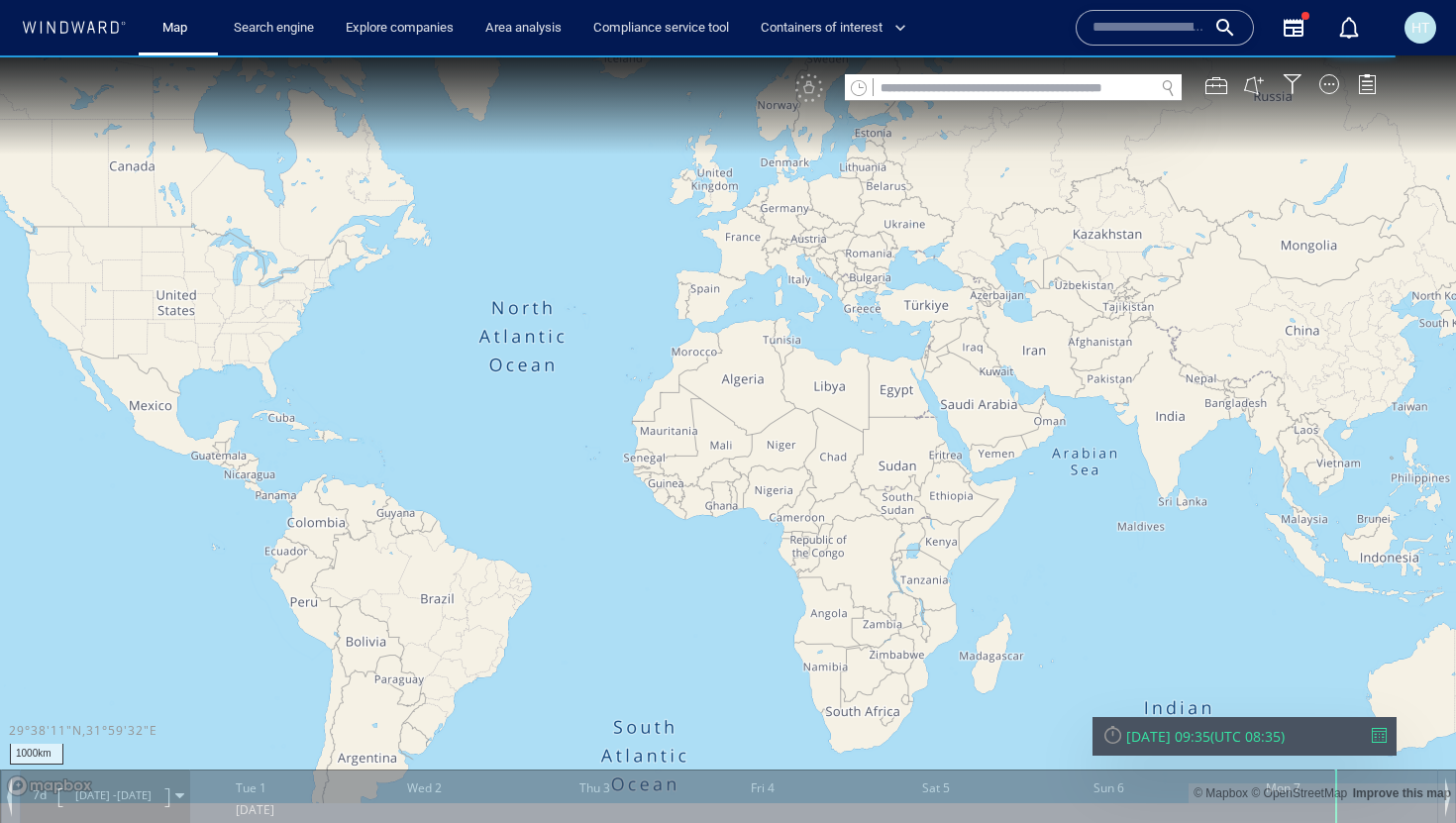drag, startPoint x: 908, startPoint y: 369, endPoint x: 712, endPoint y: 363, distance: 196.09182 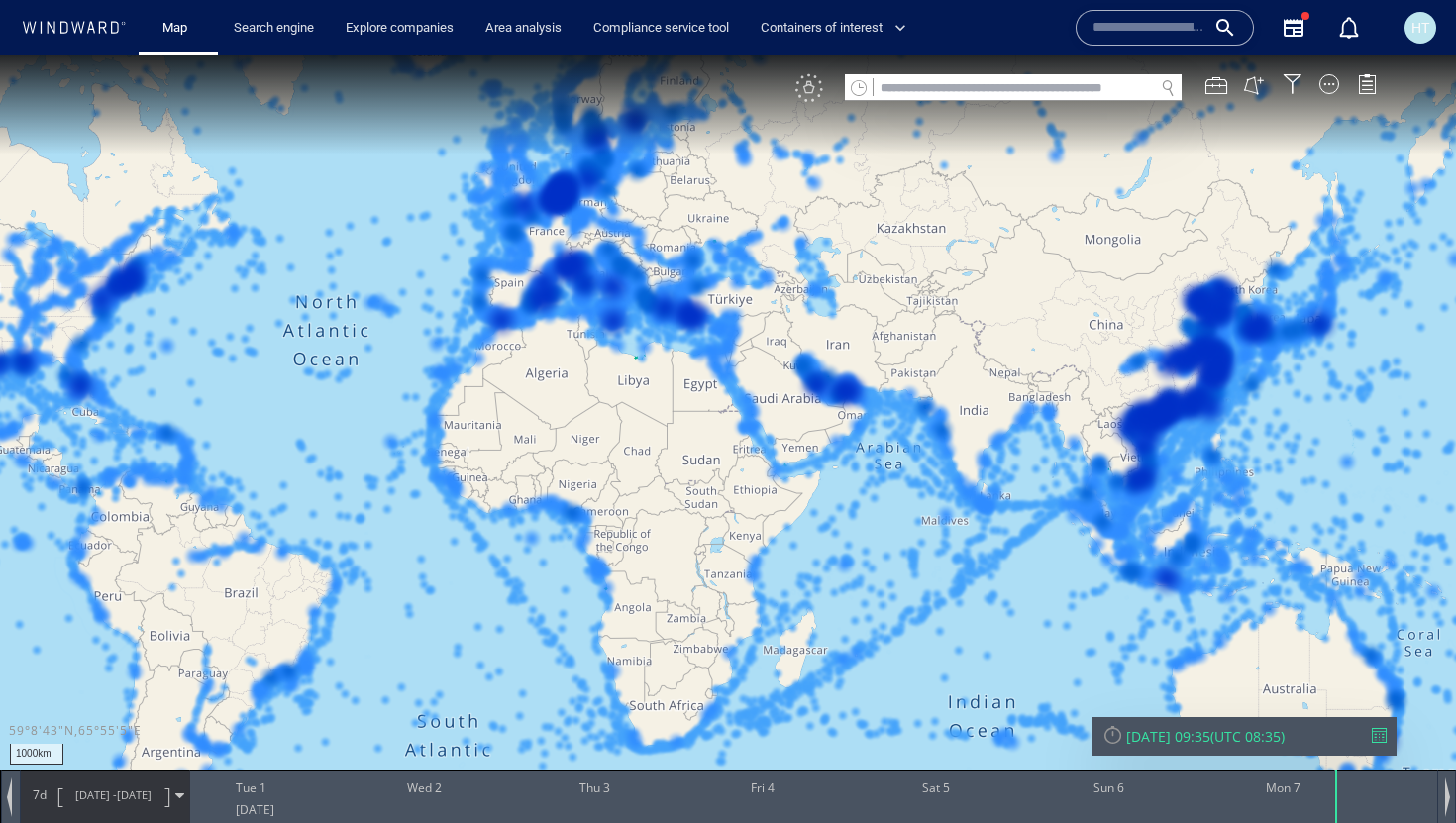 click on "VM" at bounding box center (809, 88) 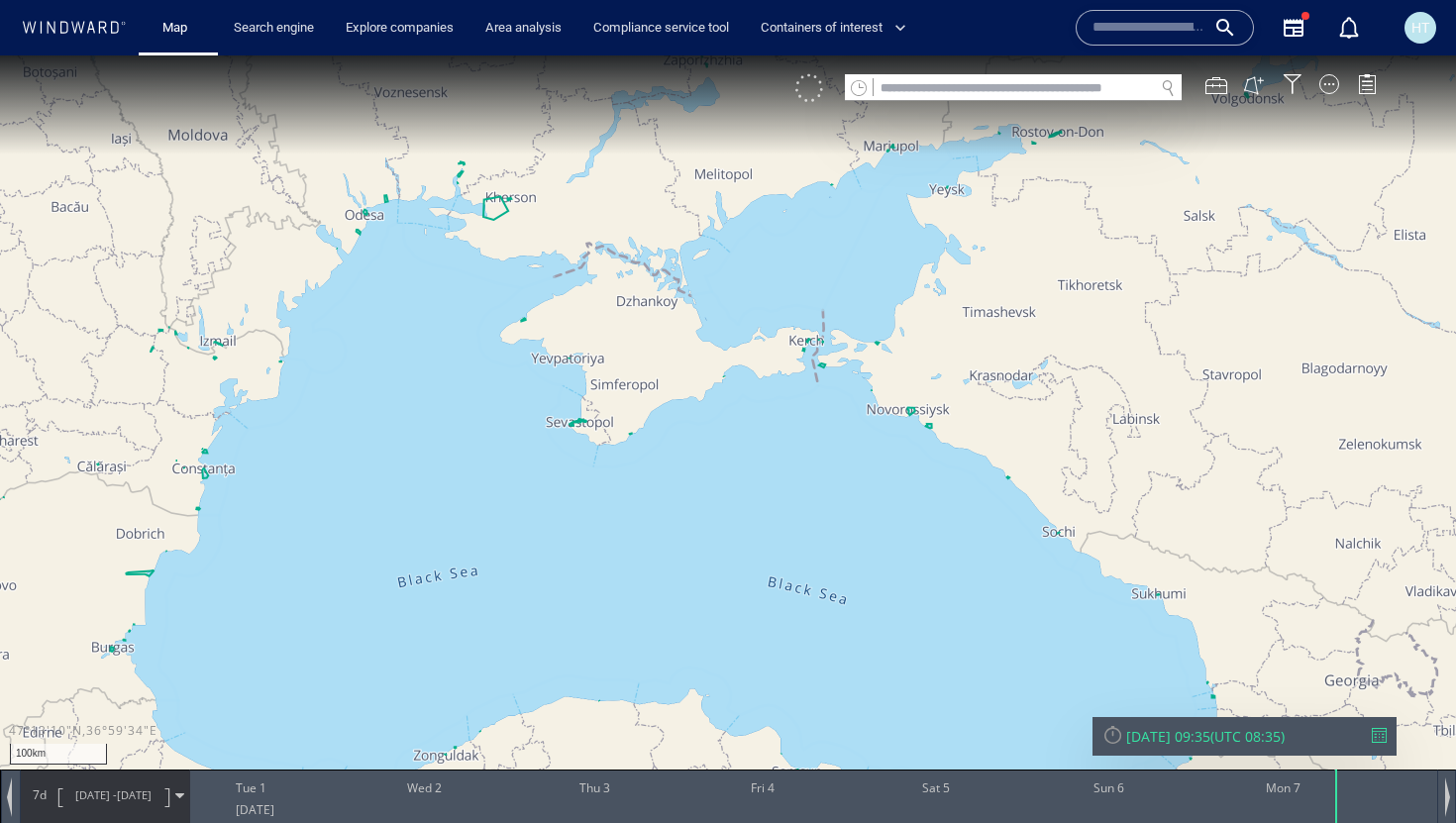 click at bounding box center [809, 88] 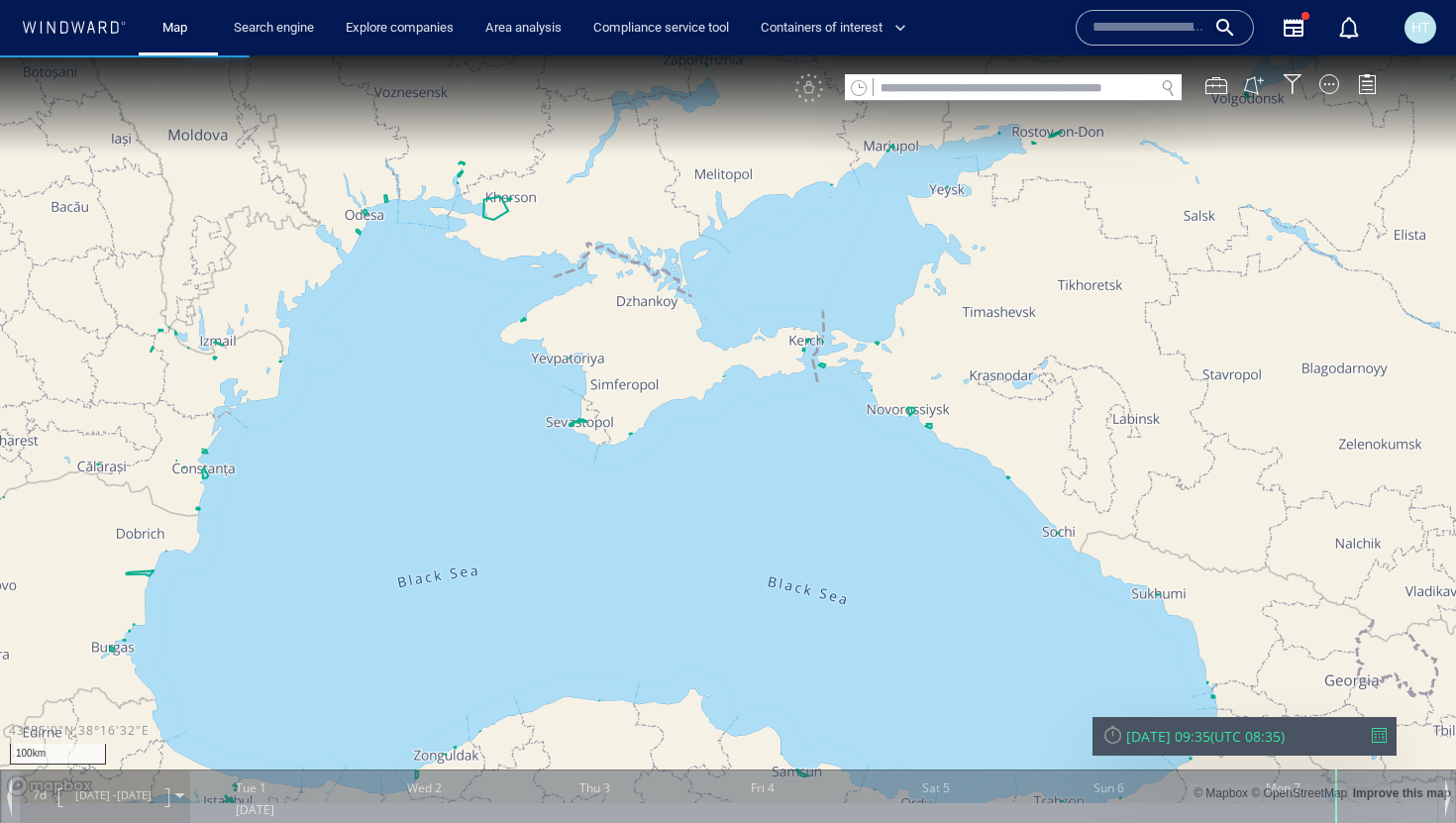 drag, startPoint x: 947, startPoint y: 497, endPoint x: 859, endPoint y: 378, distance: 148.00338 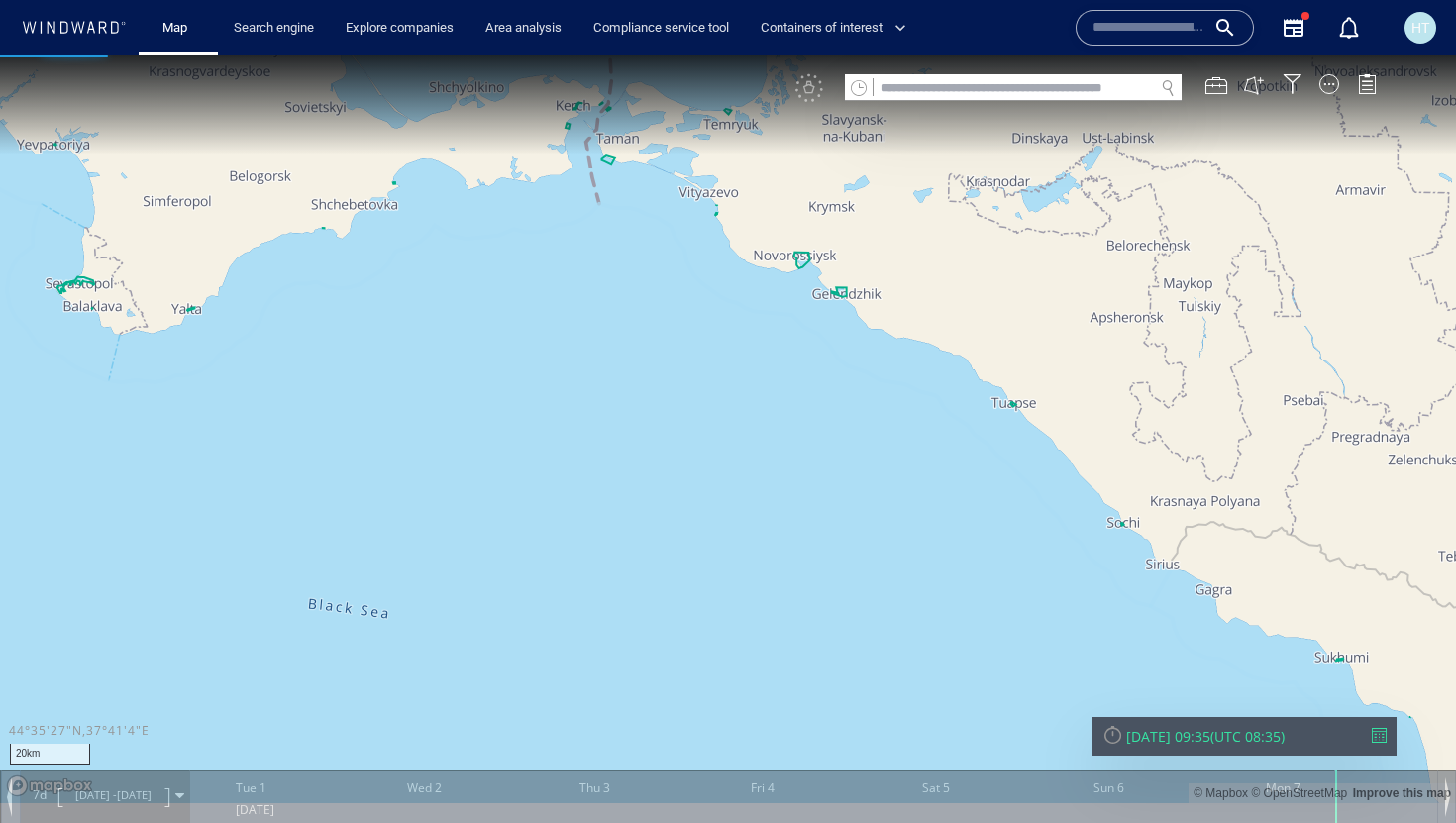 drag, startPoint x: 728, startPoint y: 255, endPoint x: 727, endPoint y: 338, distance: 83.00602 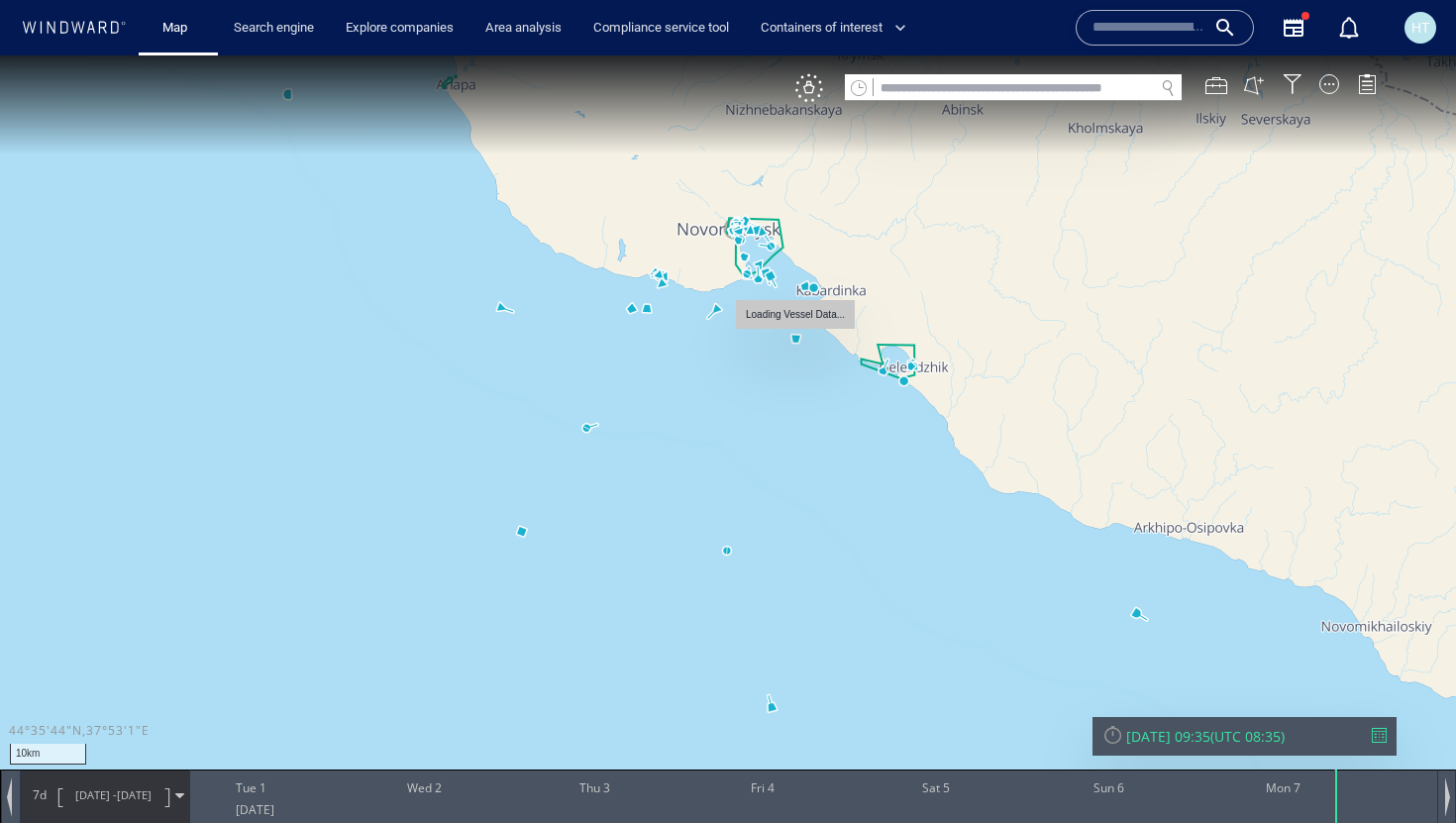 click at bounding box center [728, 429] 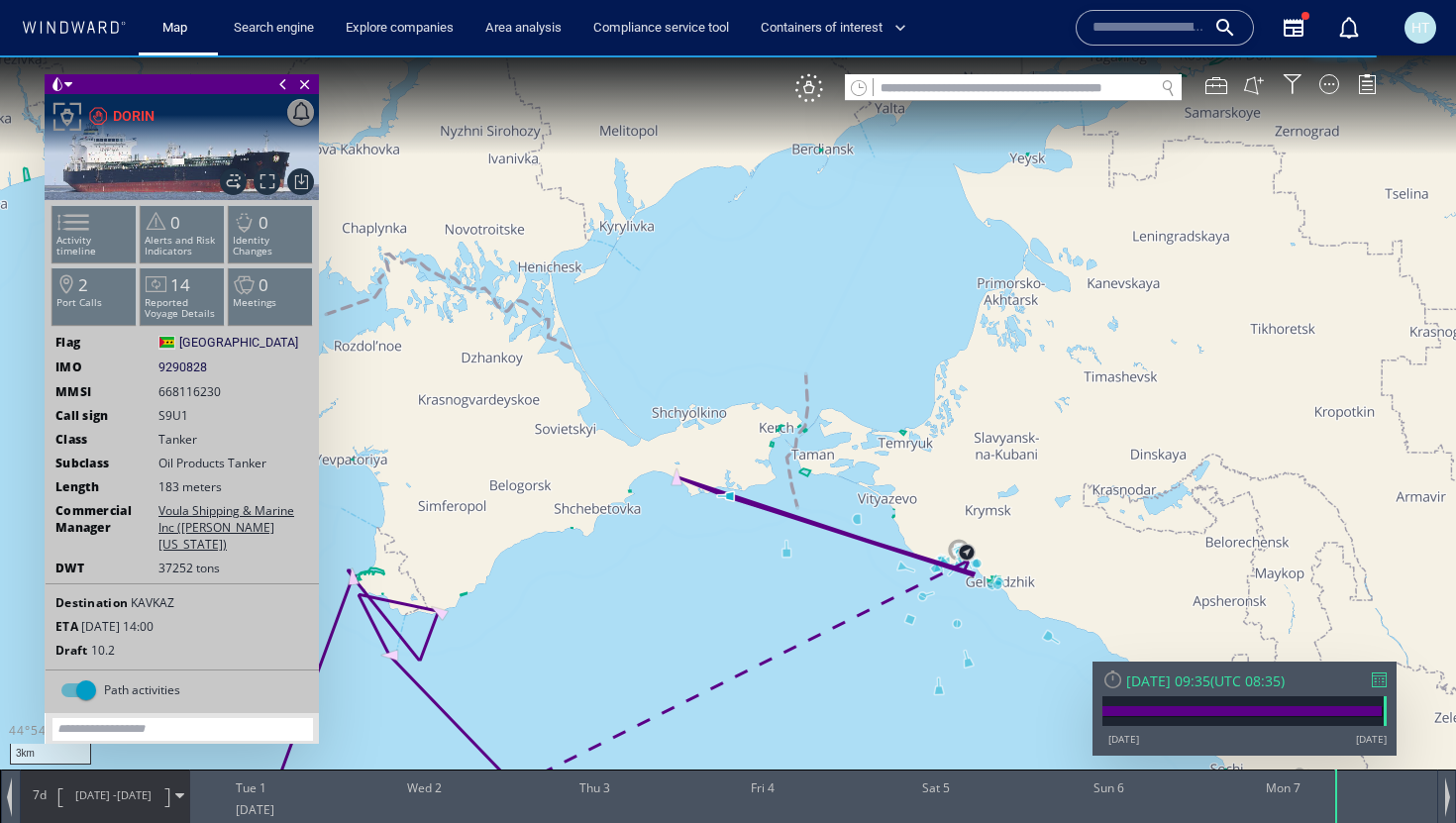 click at bounding box center (728, 429) 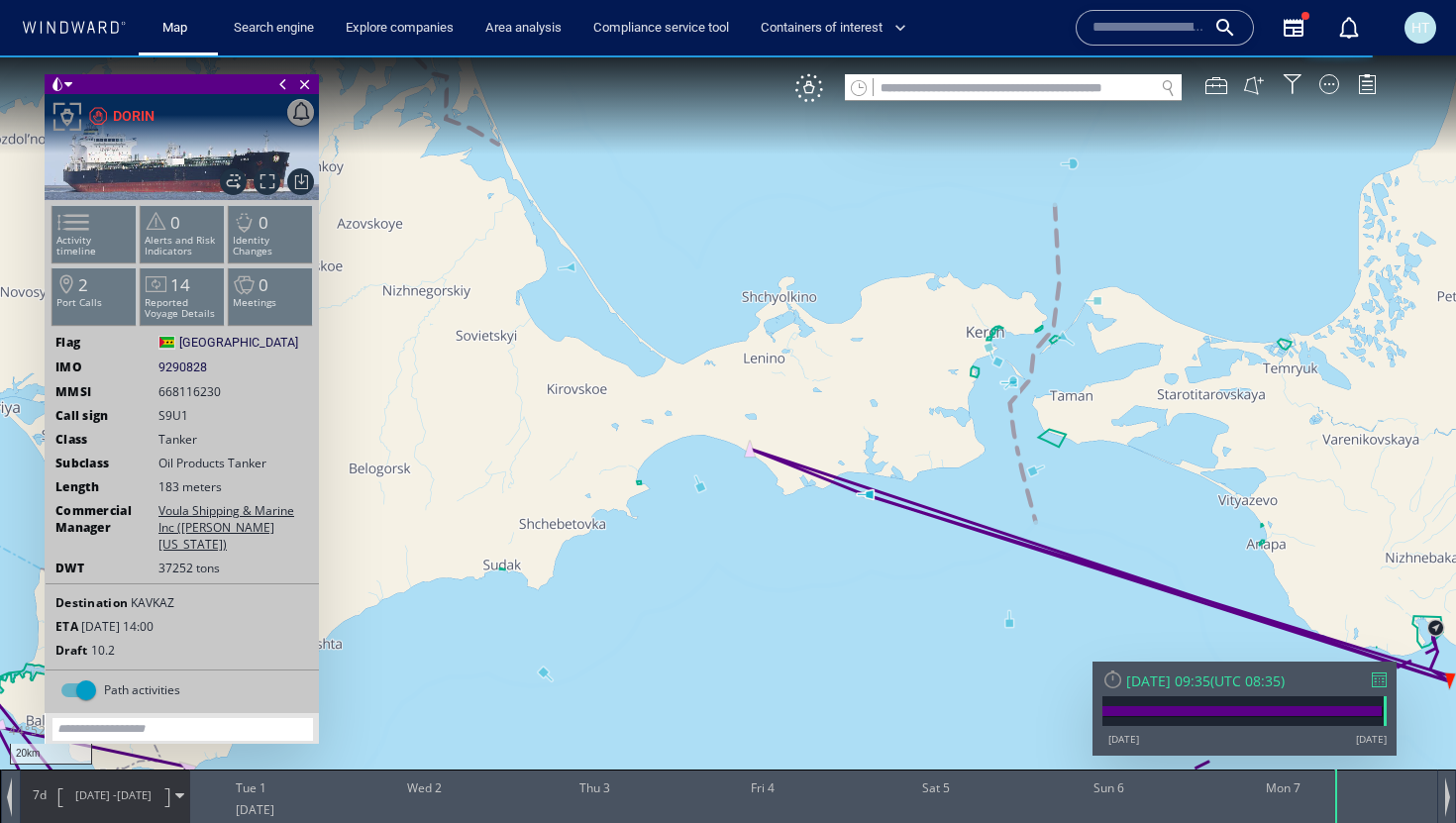 drag, startPoint x: 916, startPoint y: 551, endPoint x: 565, endPoint y: 378, distance: 391.3183 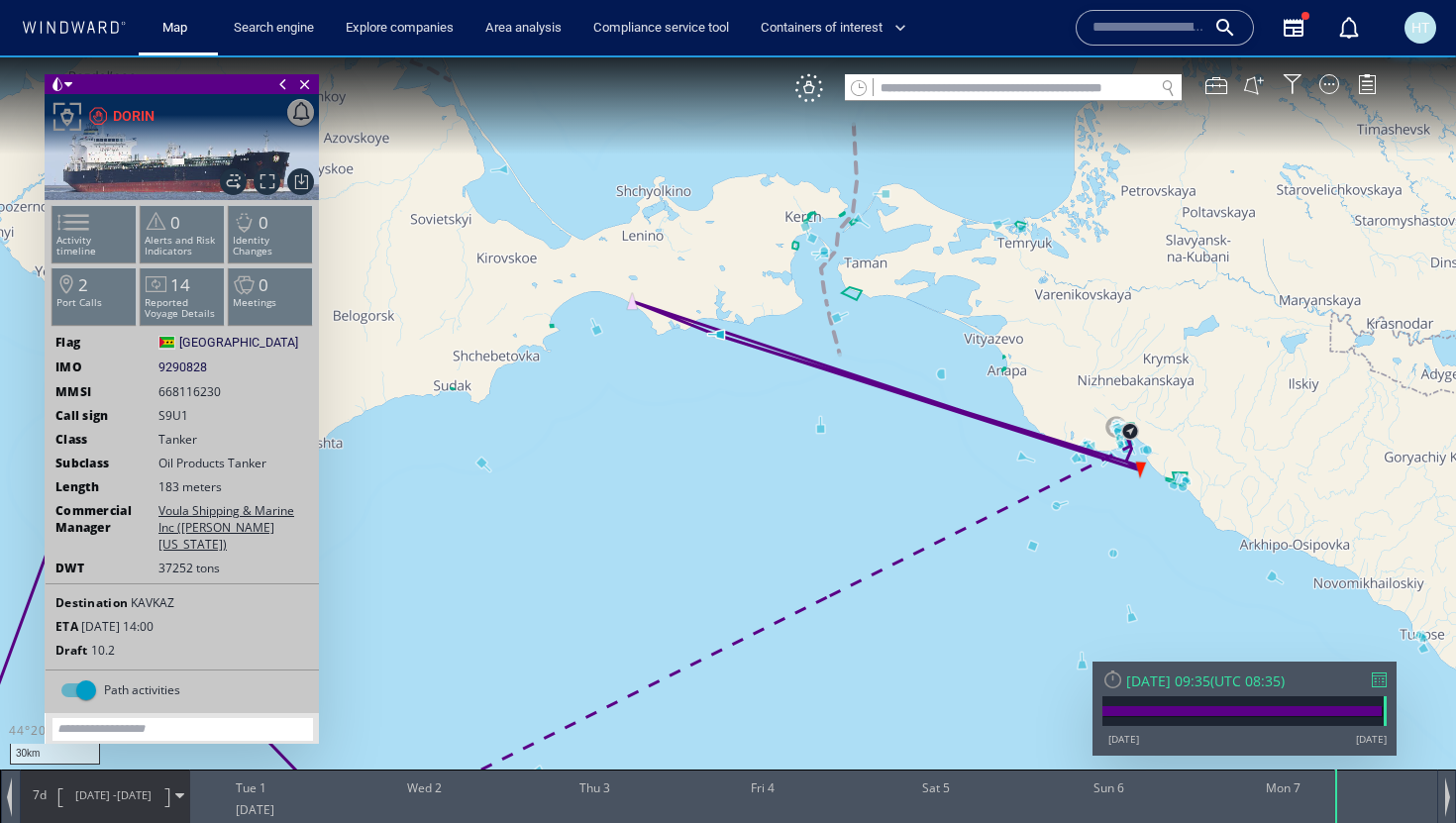 drag, startPoint x: 985, startPoint y: 556, endPoint x: 516, endPoint y: 554, distance: 469.00426 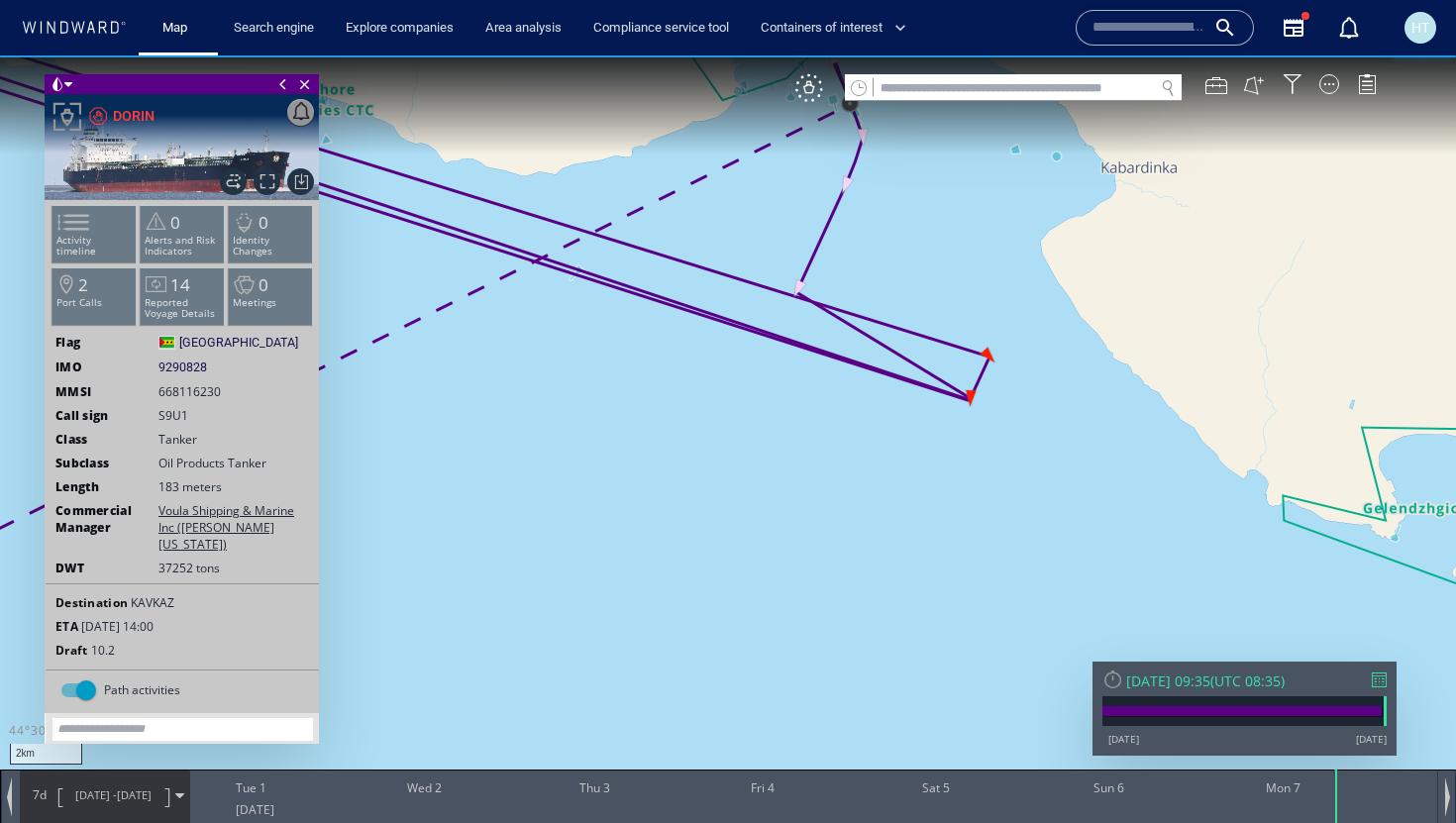 click on "[DATE]" at bounding box center [134, 794] 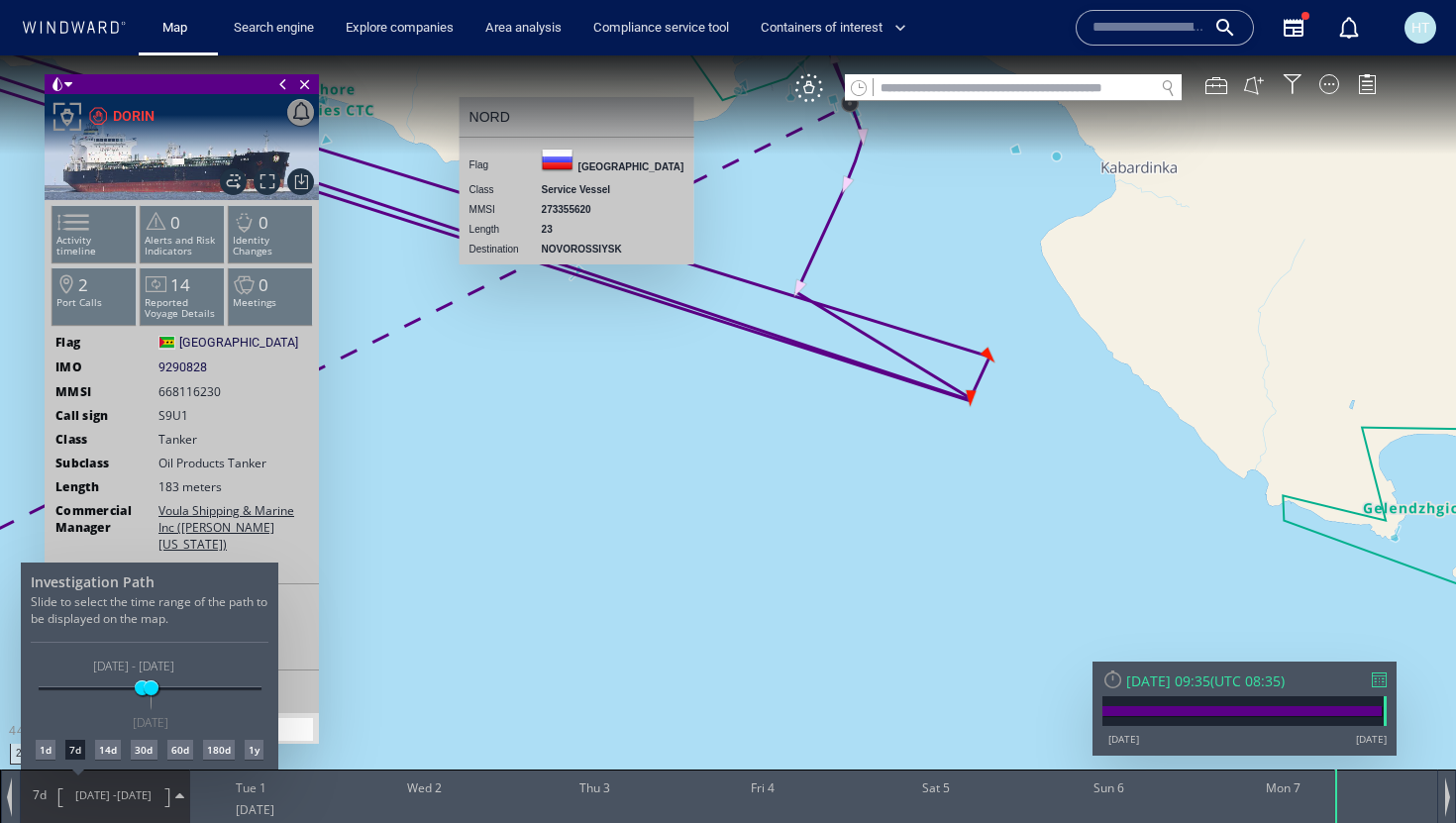 click on "1y" at bounding box center [254, 750] 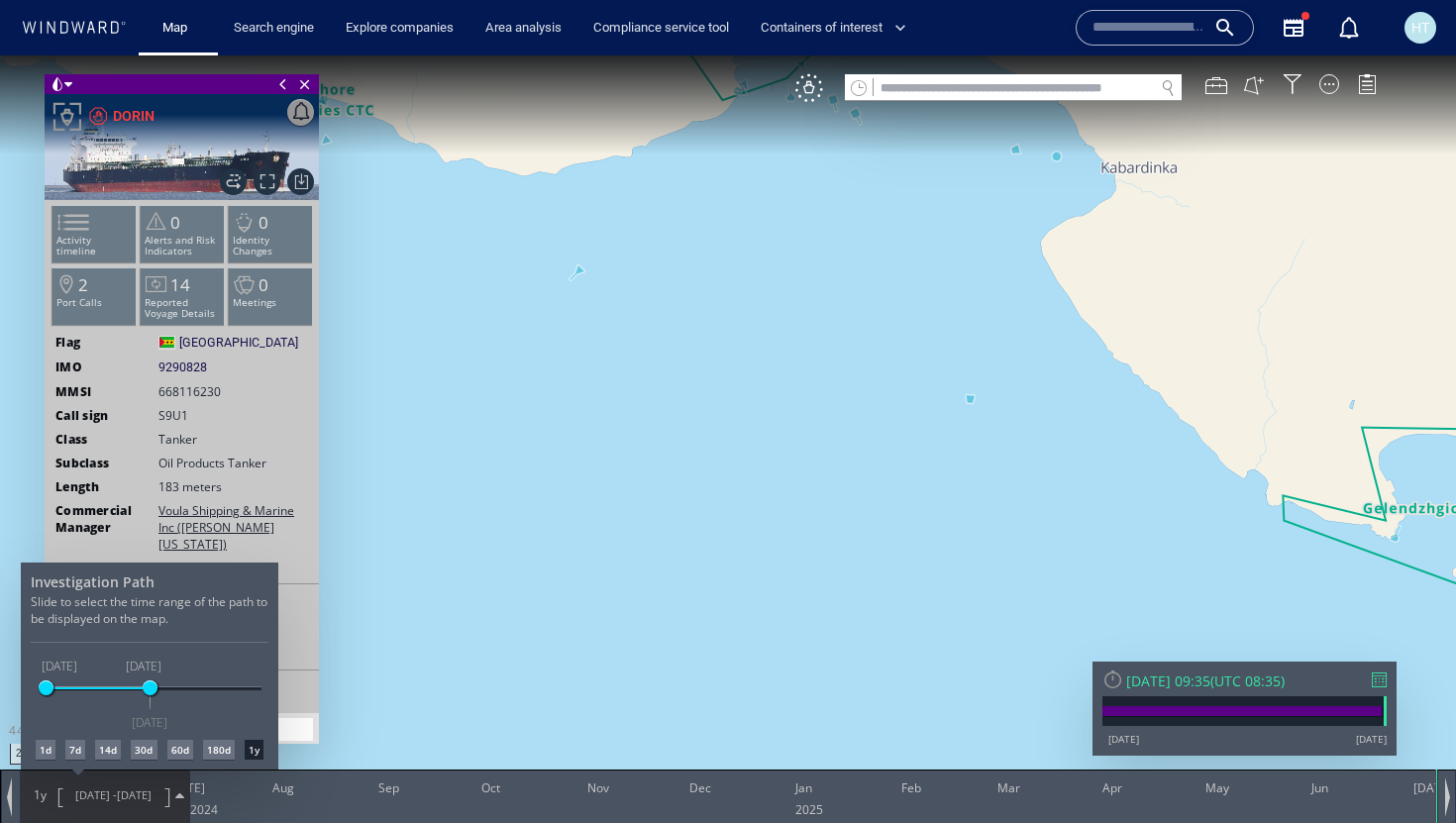 click at bounding box center [728, 439] 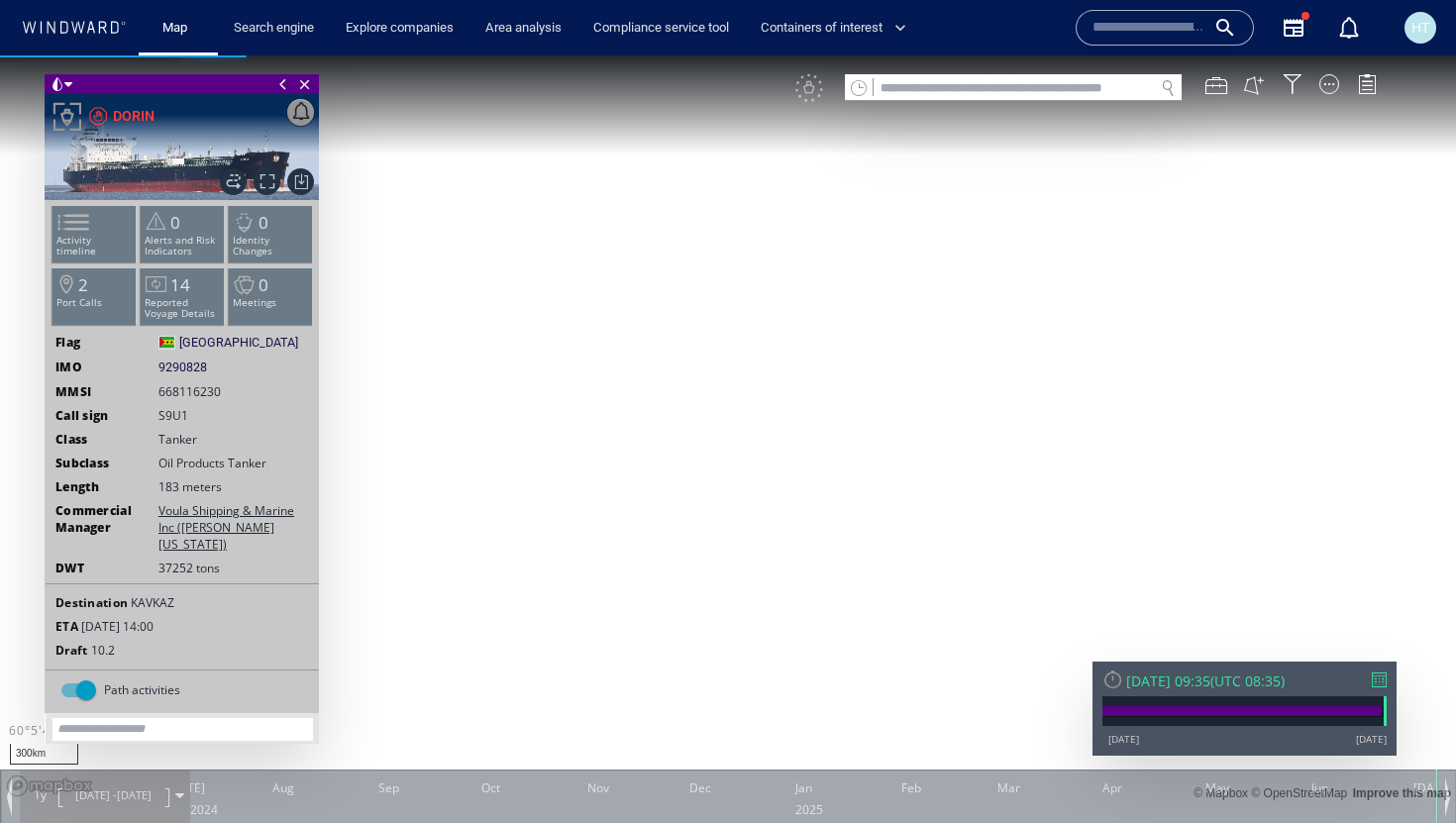 click on "VM" at bounding box center (1095, 88) 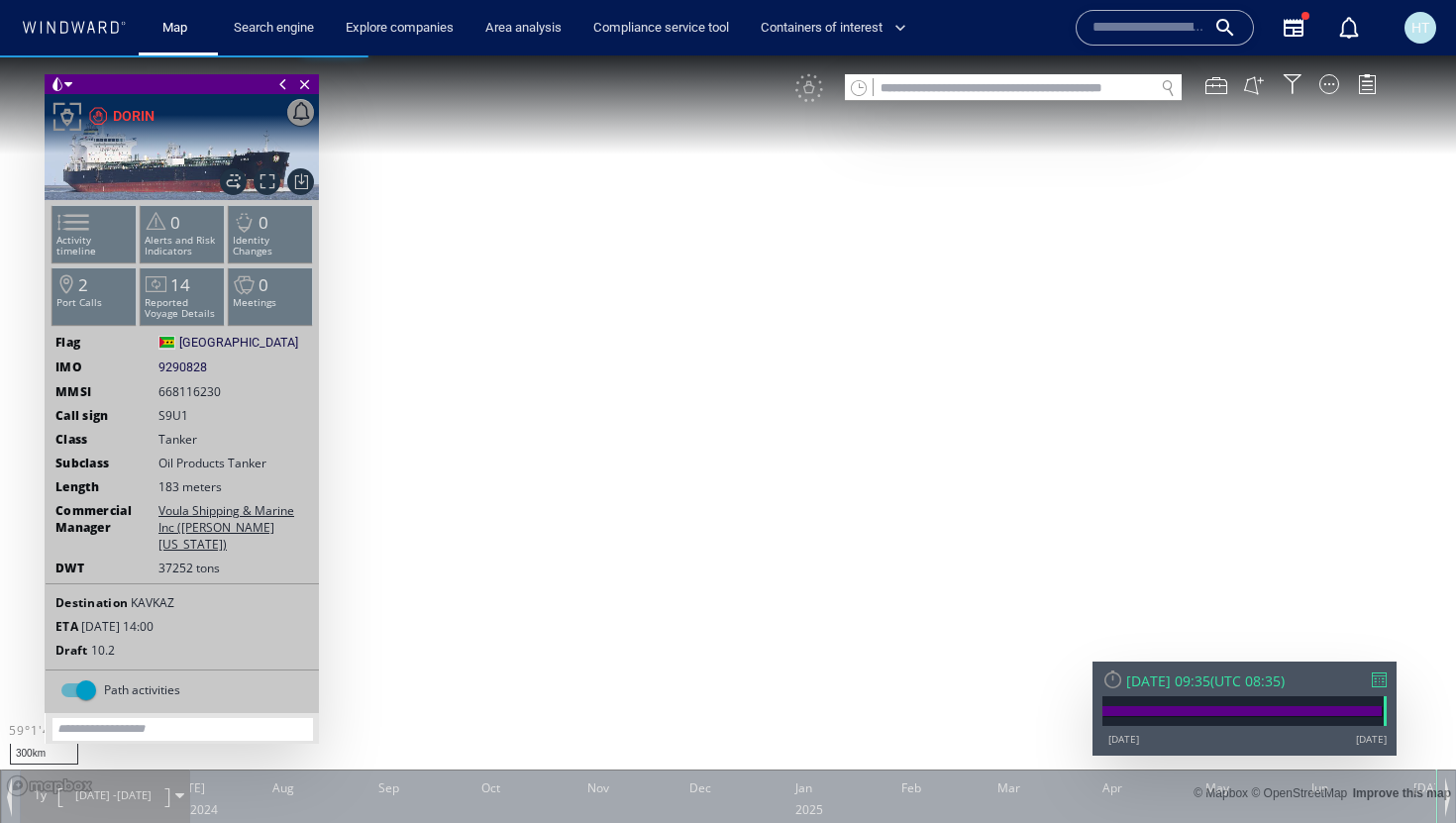 scroll, scrollTop: 0, scrollLeft: 0, axis: both 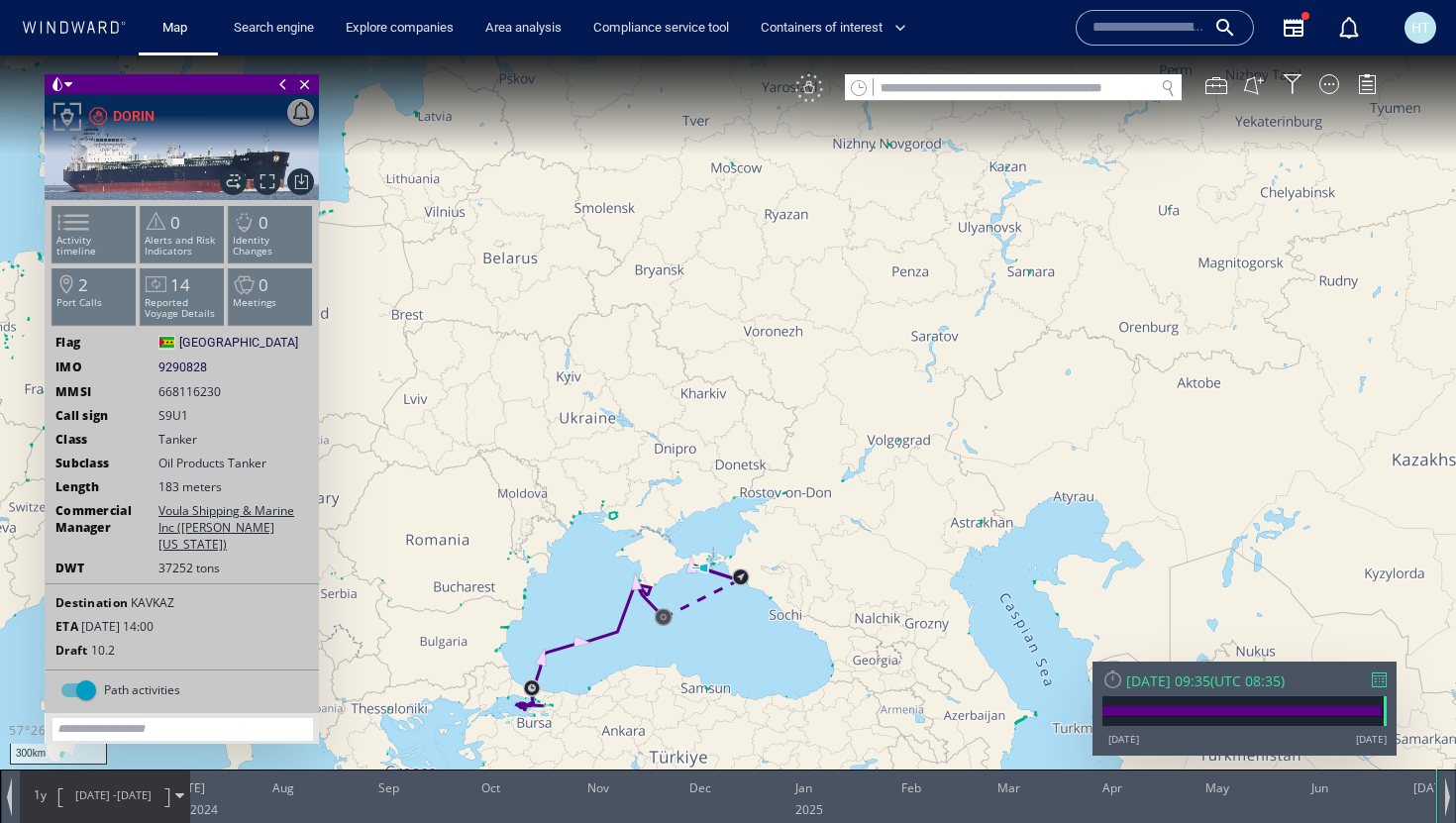 click on "VM" at bounding box center (809, 88) 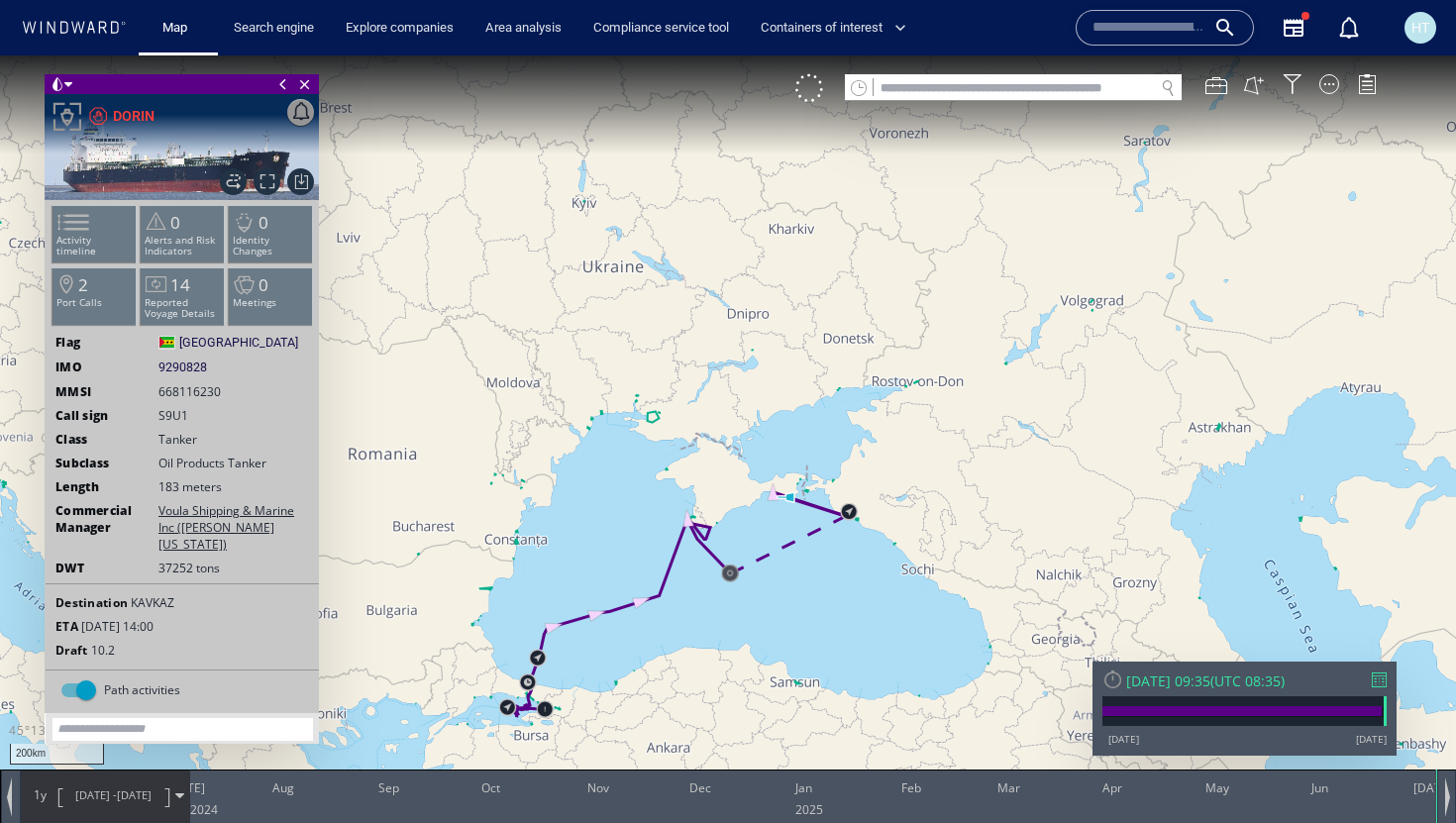 drag, startPoint x: 650, startPoint y: 677, endPoint x: 835, endPoint y: 484, distance: 267.346 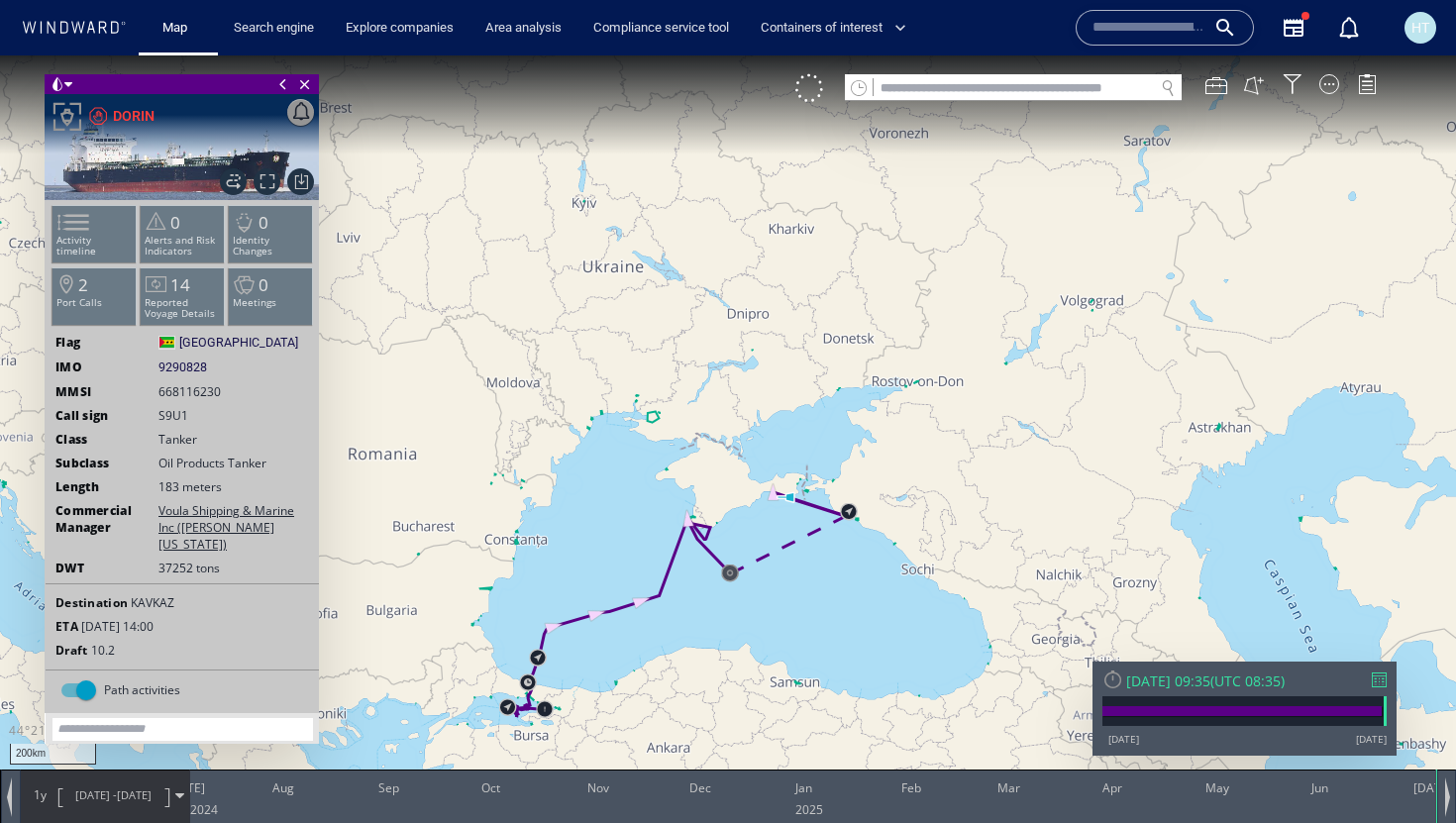 drag, startPoint x: 532, startPoint y: 531, endPoint x: 654, endPoint y: 244, distance: 311.85413 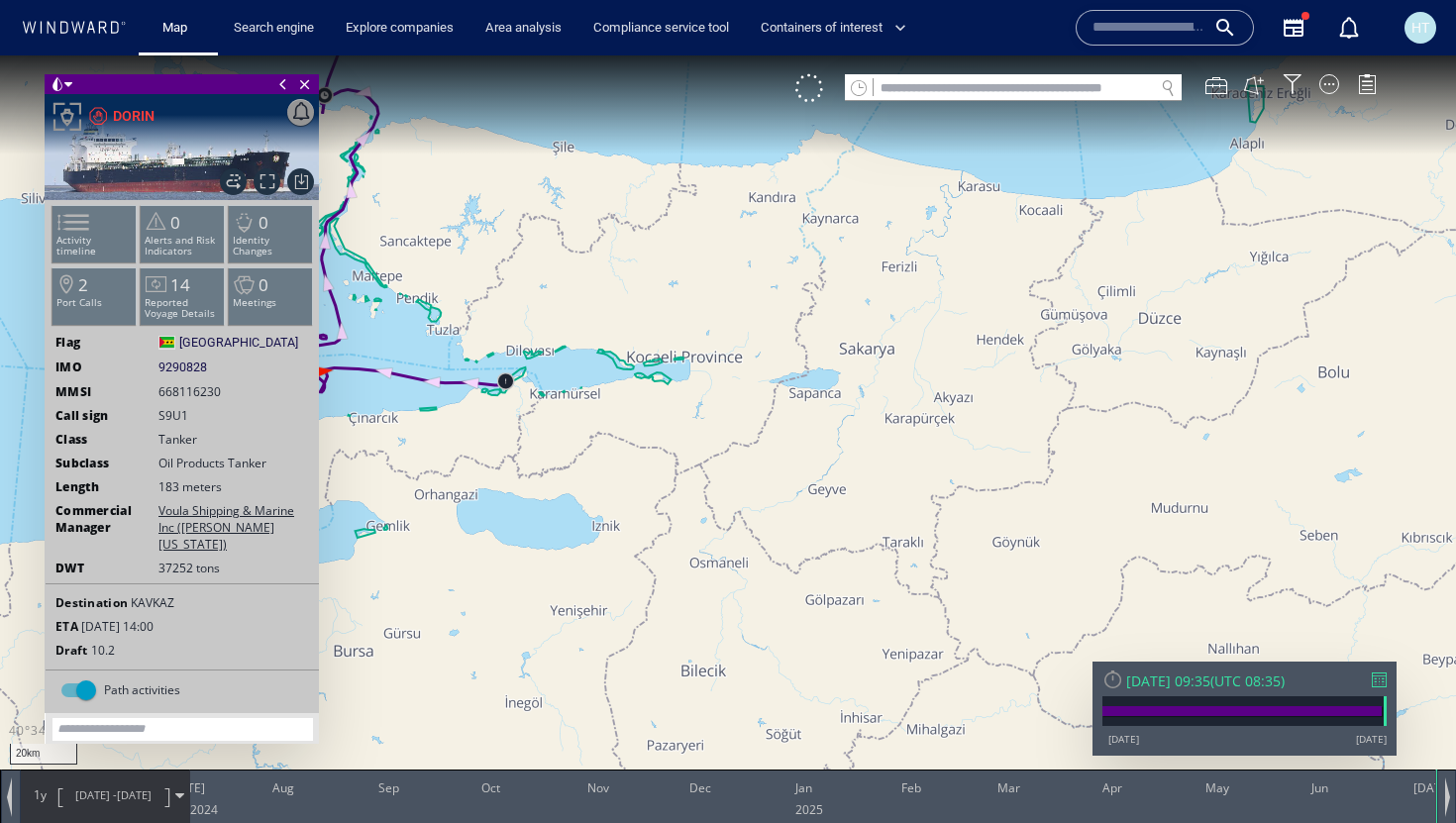 drag, startPoint x: 497, startPoint y: 433, endPoint x: 836, endPoint y: 475, distance: 341.59186 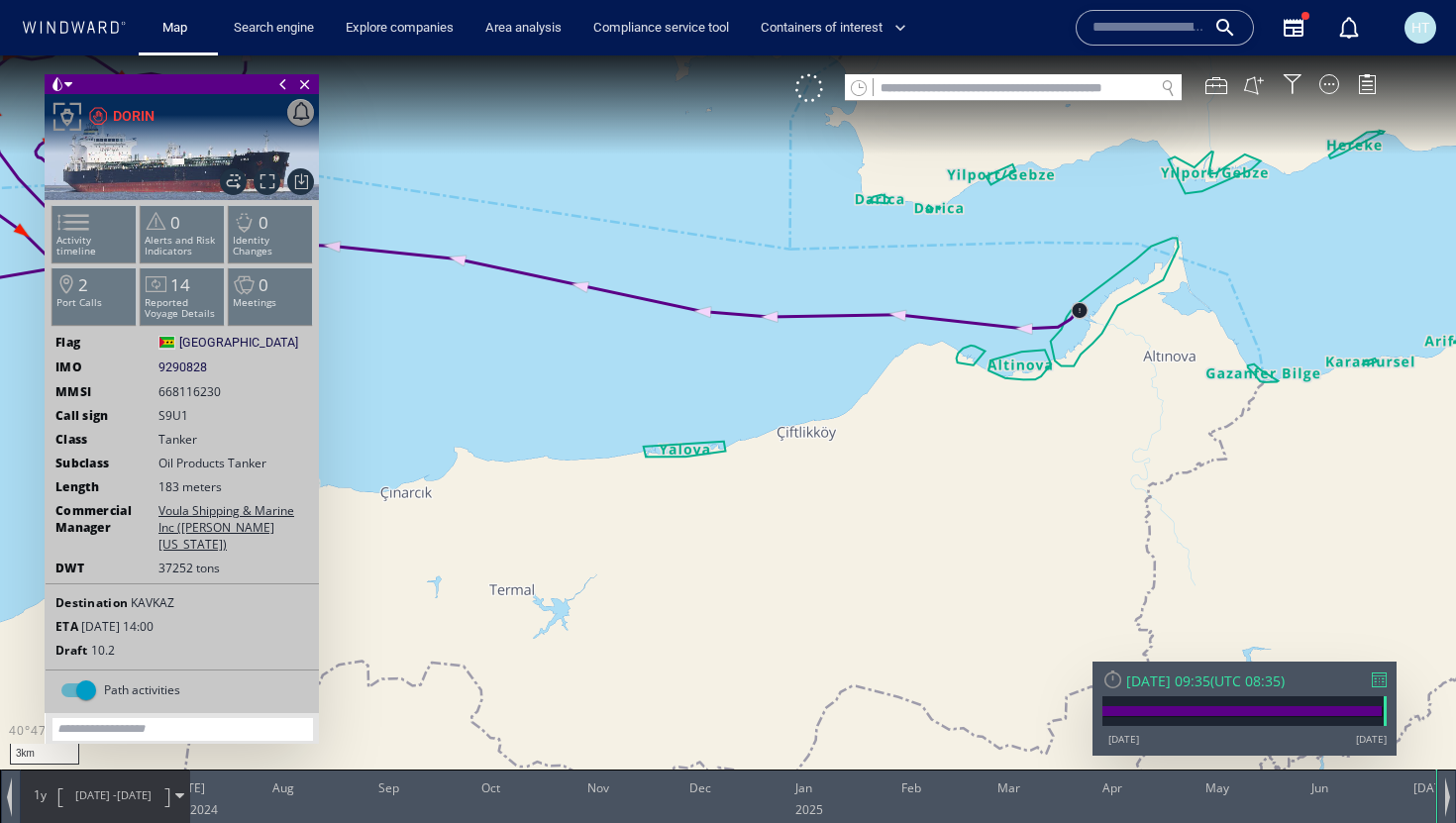 click 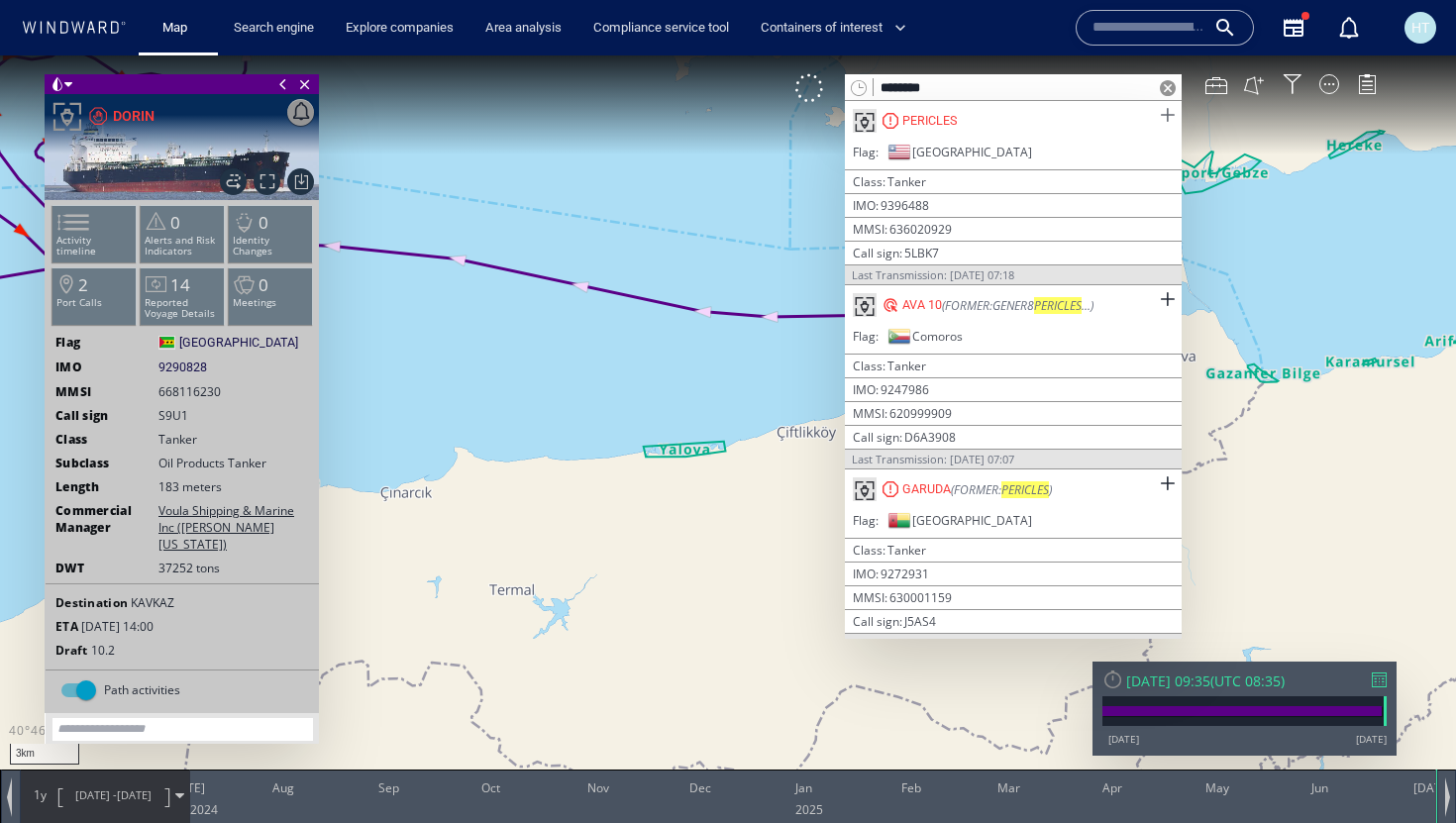 type on "********" 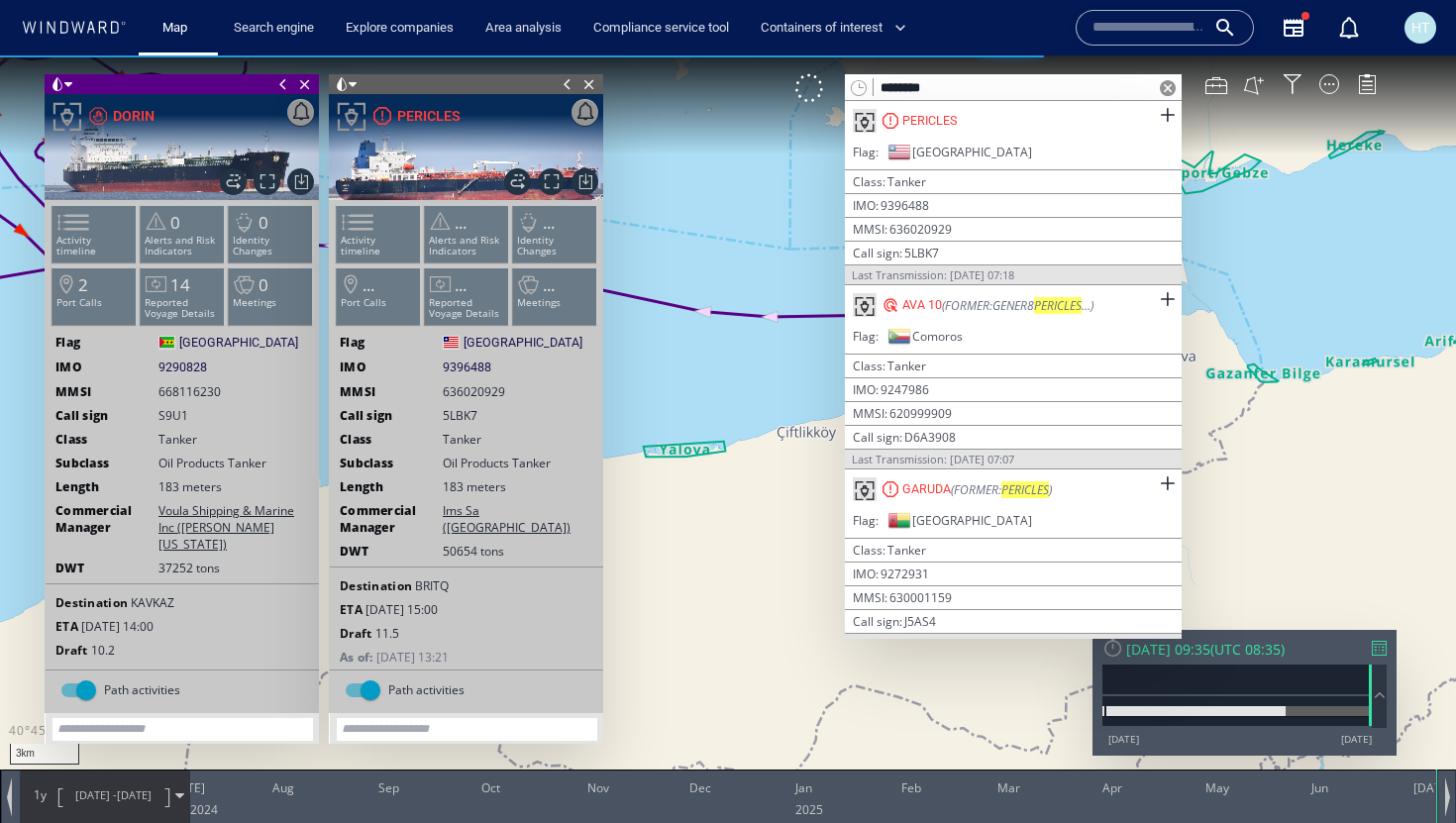 click at bounding box center (1168, 88) 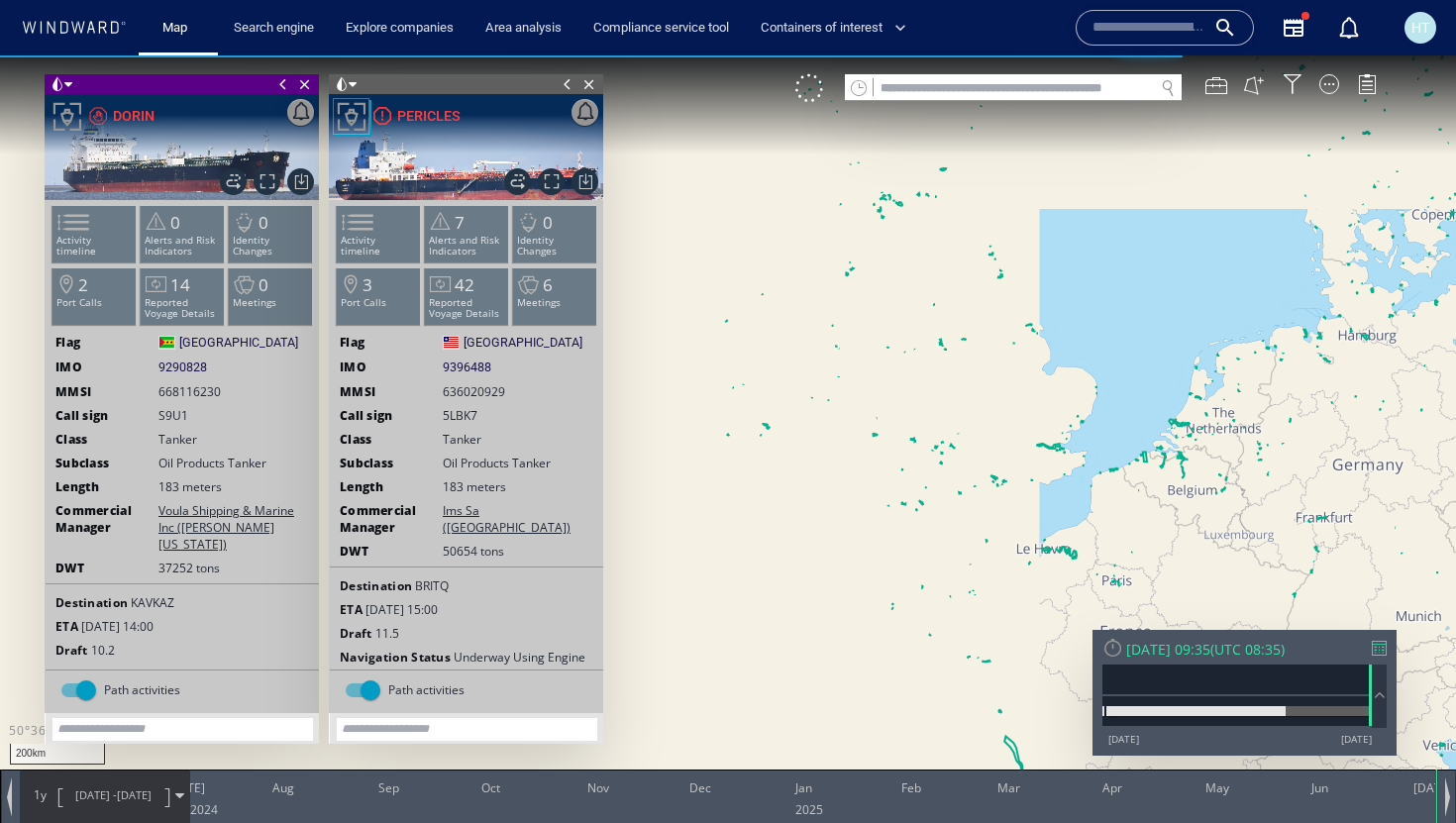 drag, startPoint x: 998, startPoint y: 482, endPoint x: 1010, endPoint y: 500, distance: 21.633308 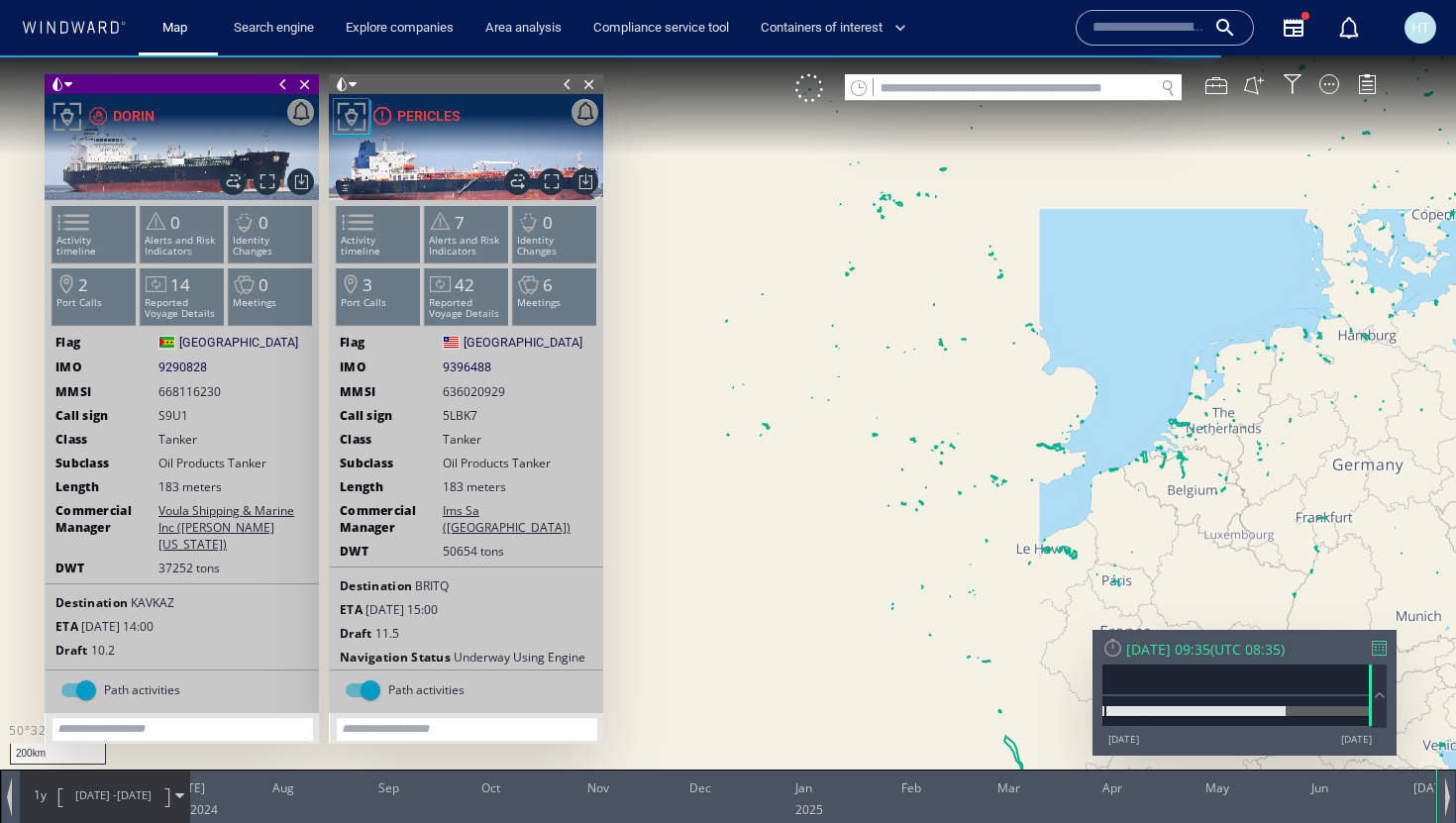 click at bounding box center [728, 429] 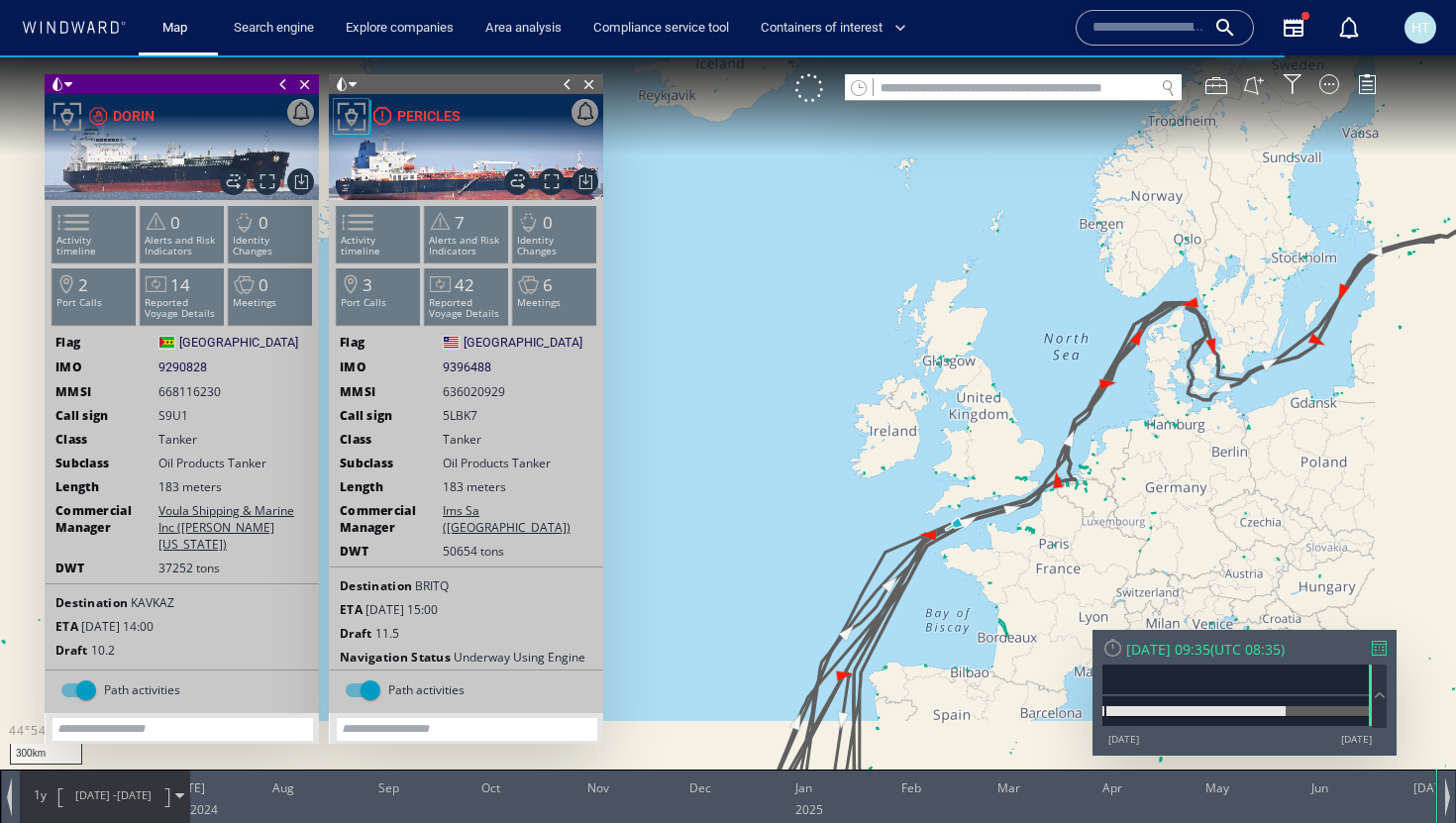 drag, startPoint x: 1014, startPoint y: 642, endPoint x: 740, endPoint y: 526, distance: 297.54327 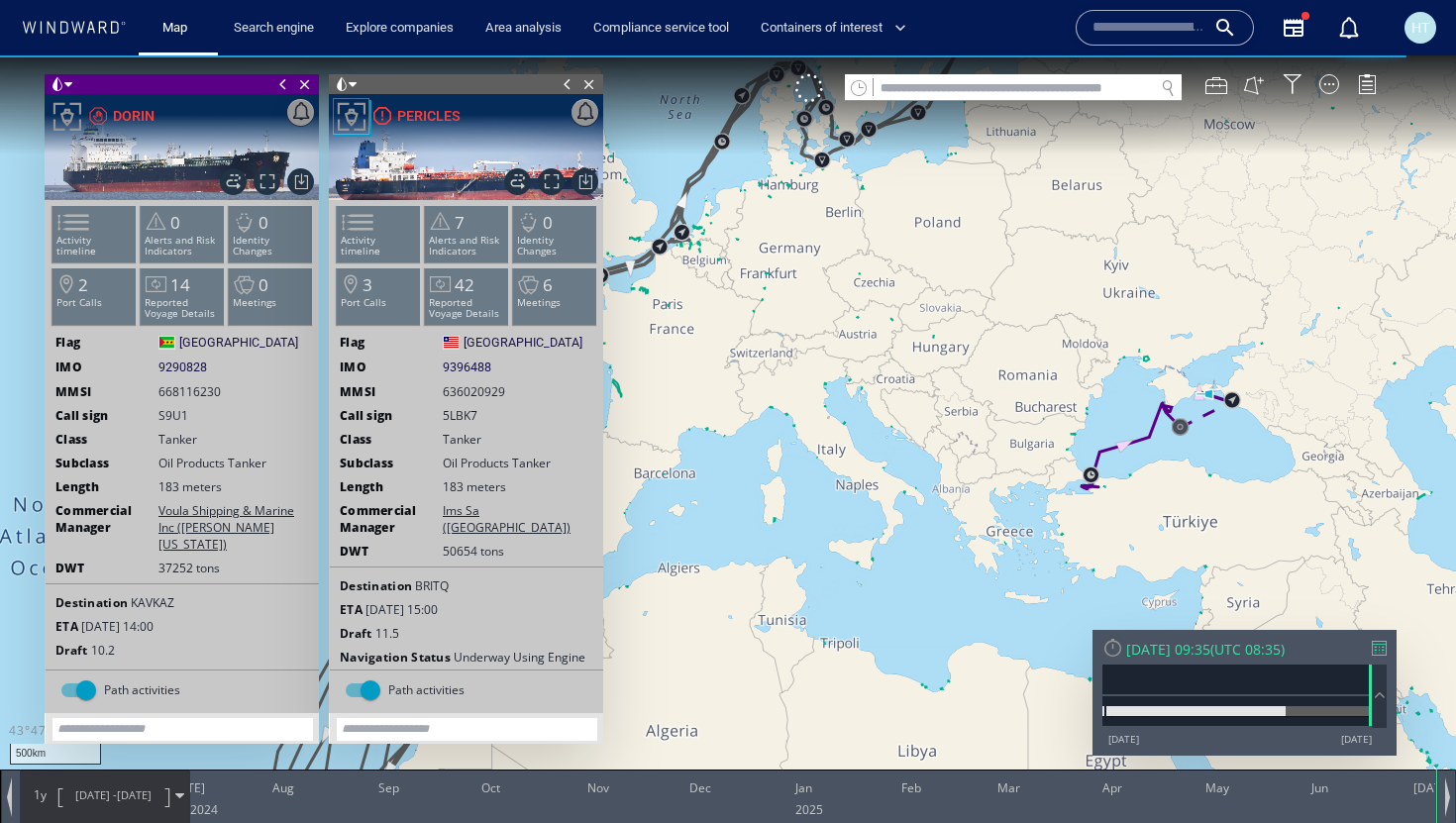 drag, startPoint x: 930, startPoint y: 545, endPoint x: 1259, endPoint y: 307, distance: 406.06034 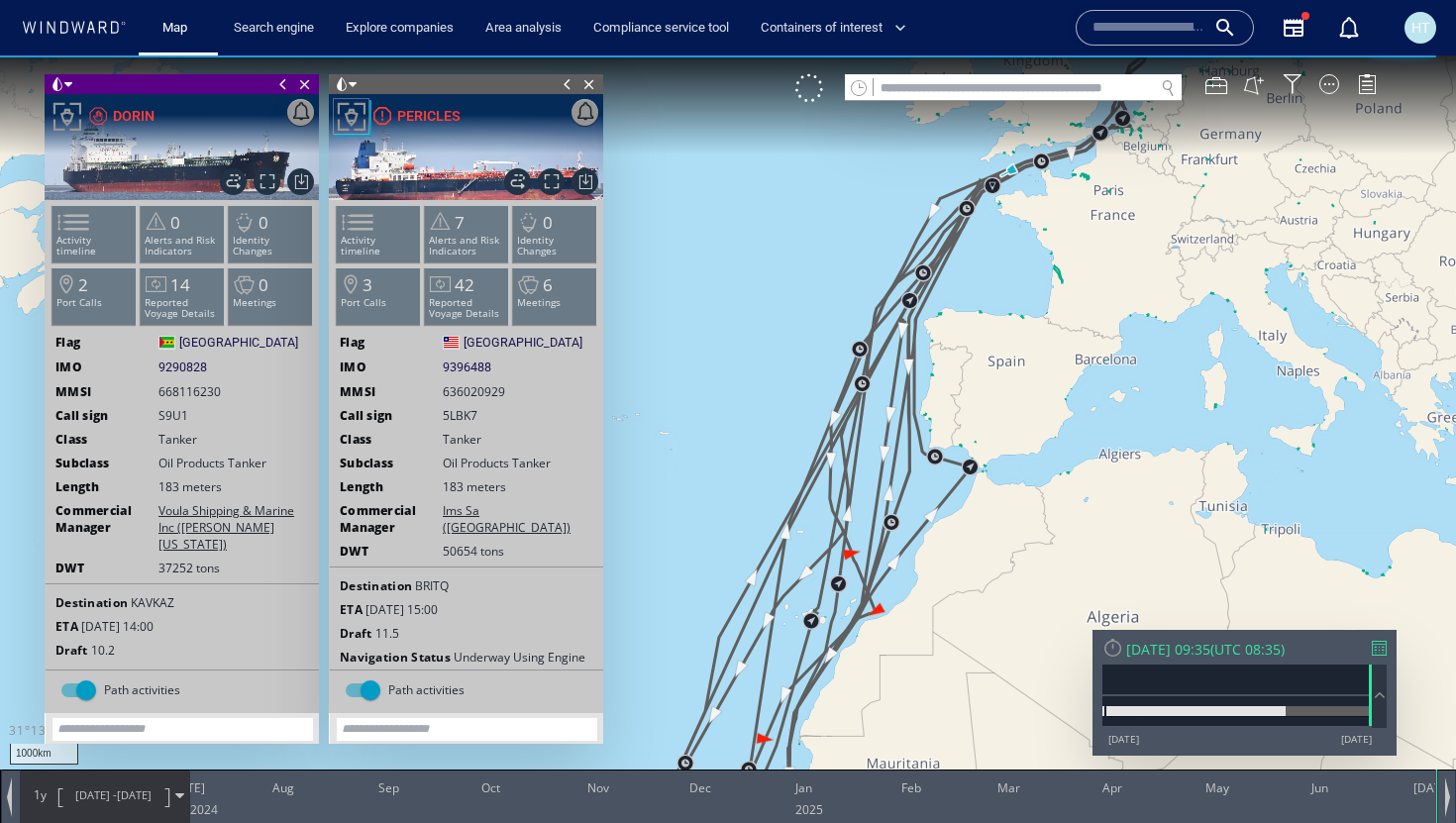 click at bounding box center [728, 429] 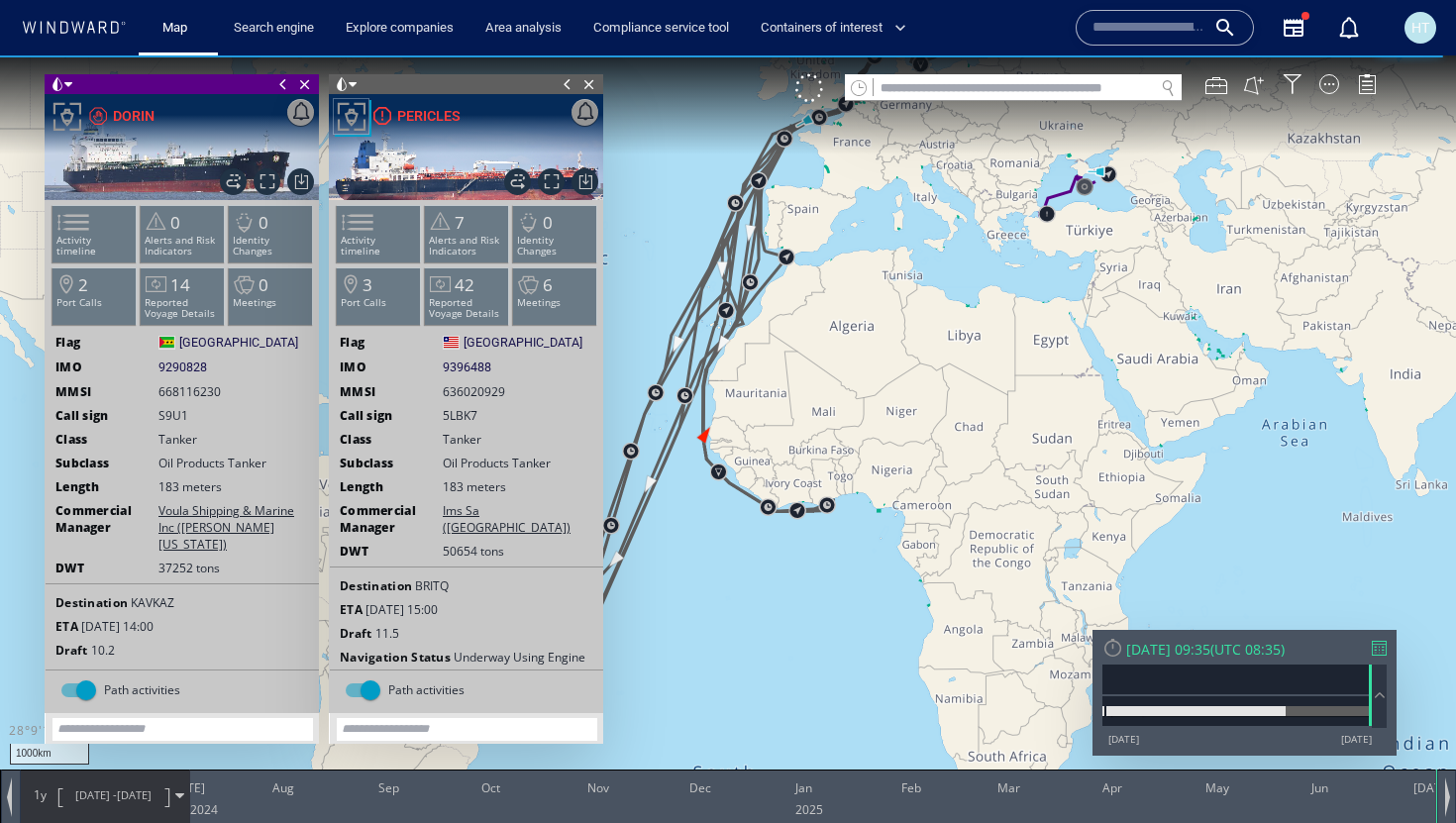 drag, startPoint x: 965, startPoint y: 326, endPoint x: 993, endPoint y: 477, distance: 153.57409 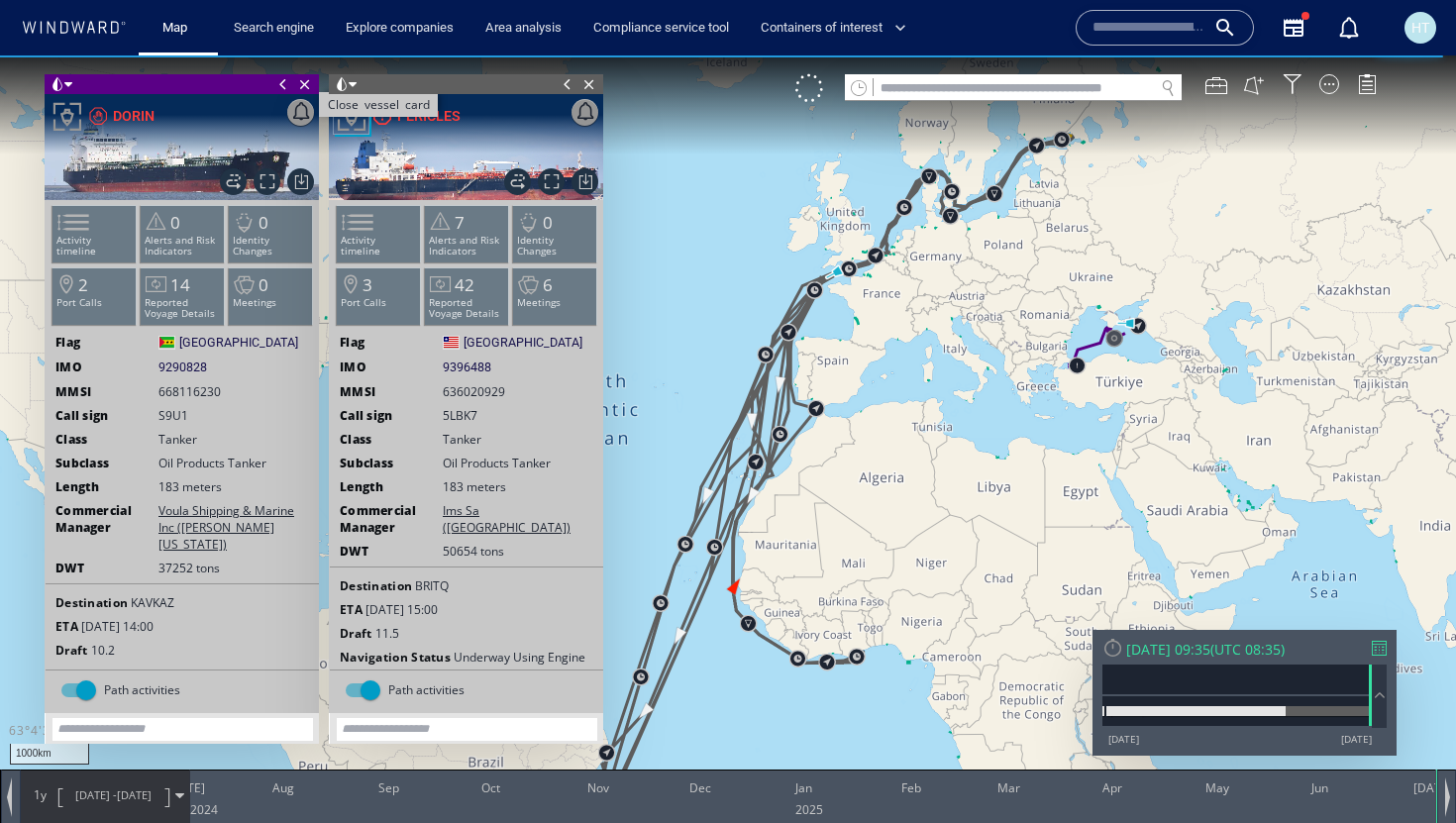 click on "Close vessel card" at bounding box center [305, 84] 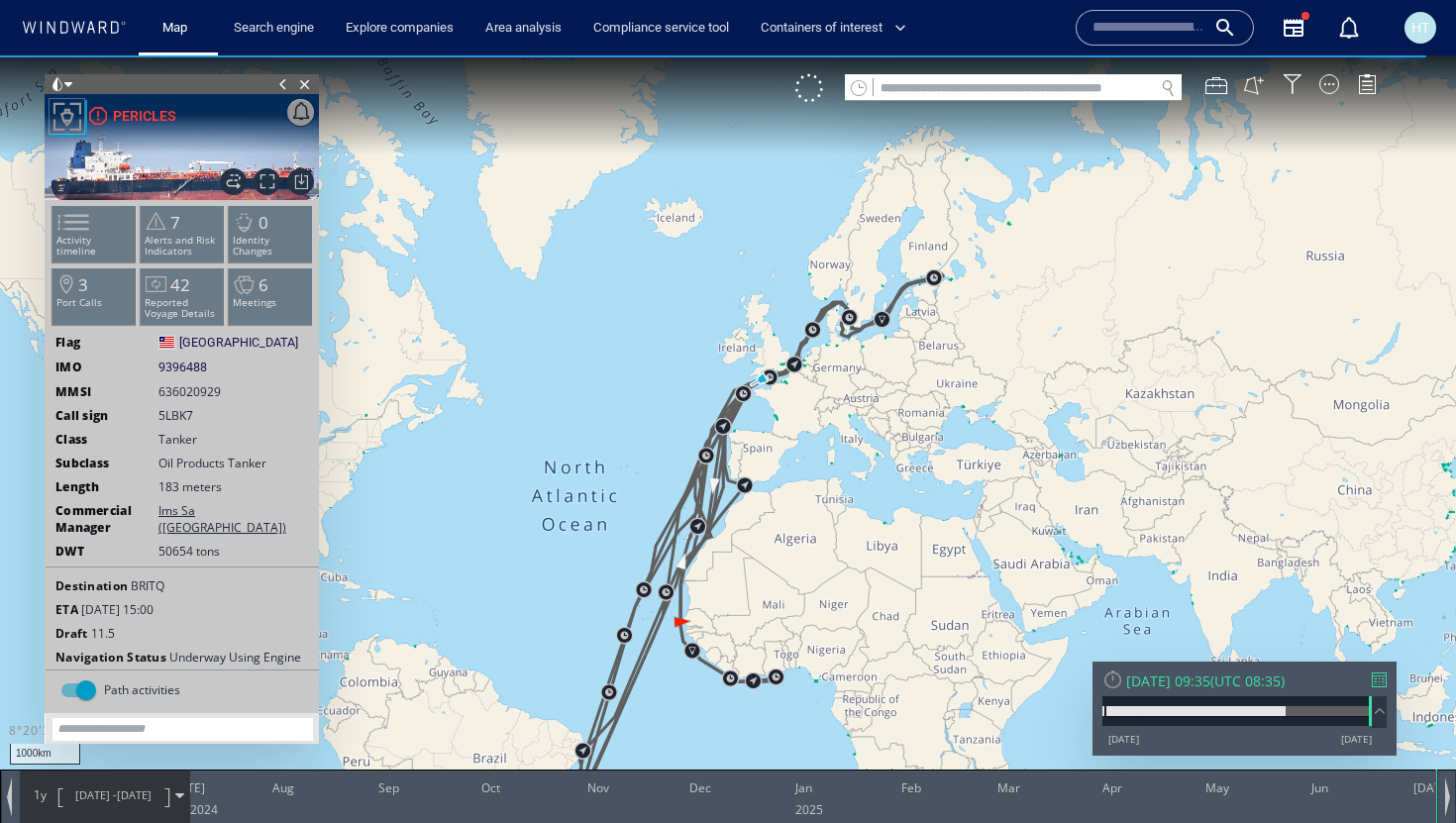 drag, startPoint x: 603, startPoint y: 613, endPoint x: 579, endPoint y: 657, distance: 50.119856 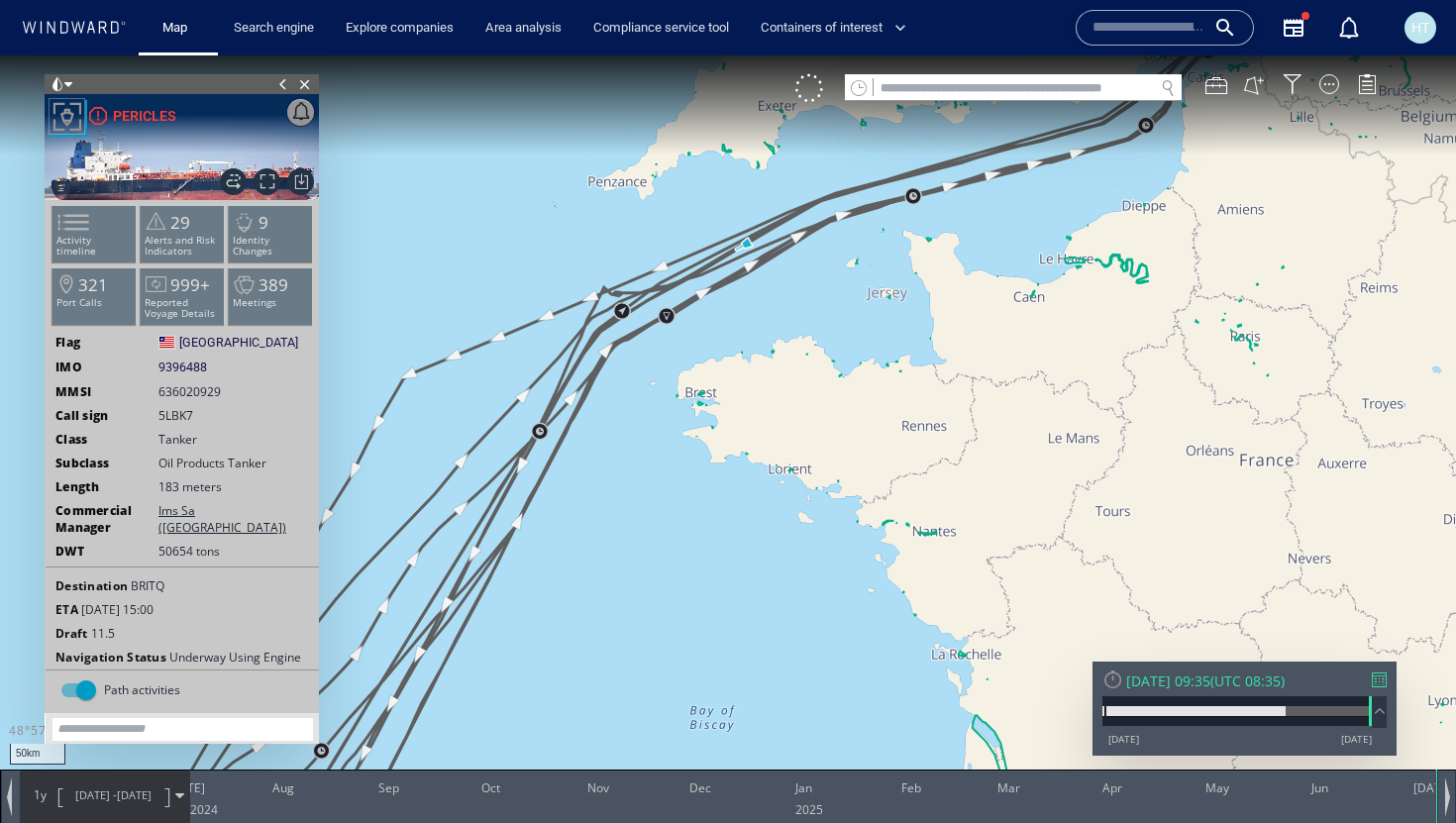 drag, startPoint x: 726, startPoint y: 323, endPoint x: 780, endPoint y: 498, distance: 183.14202 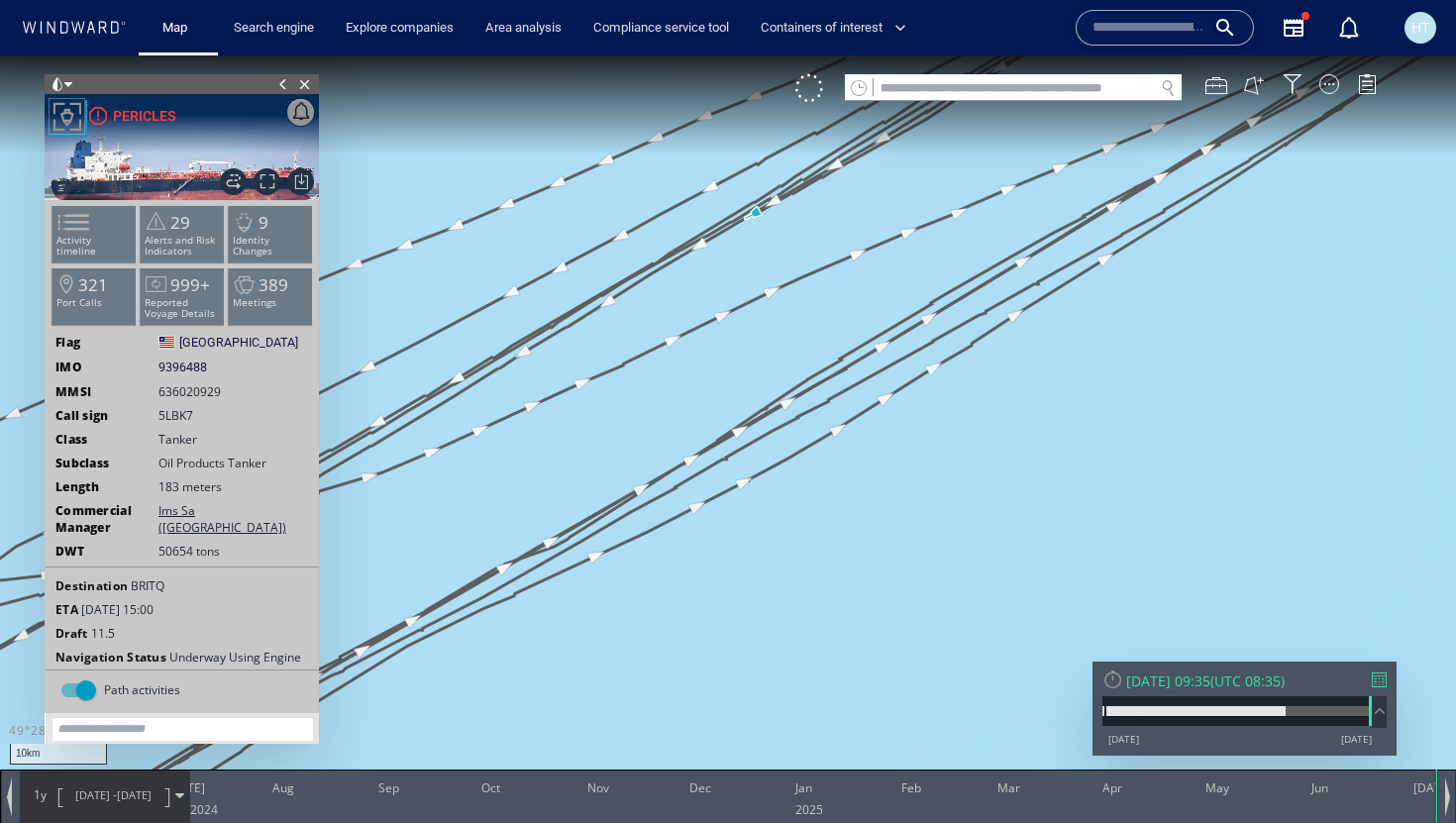 drag, startPoint x: 828, startPoint y: 343, endPoint x: 857, endPoint y: 368, distance: 38.288379 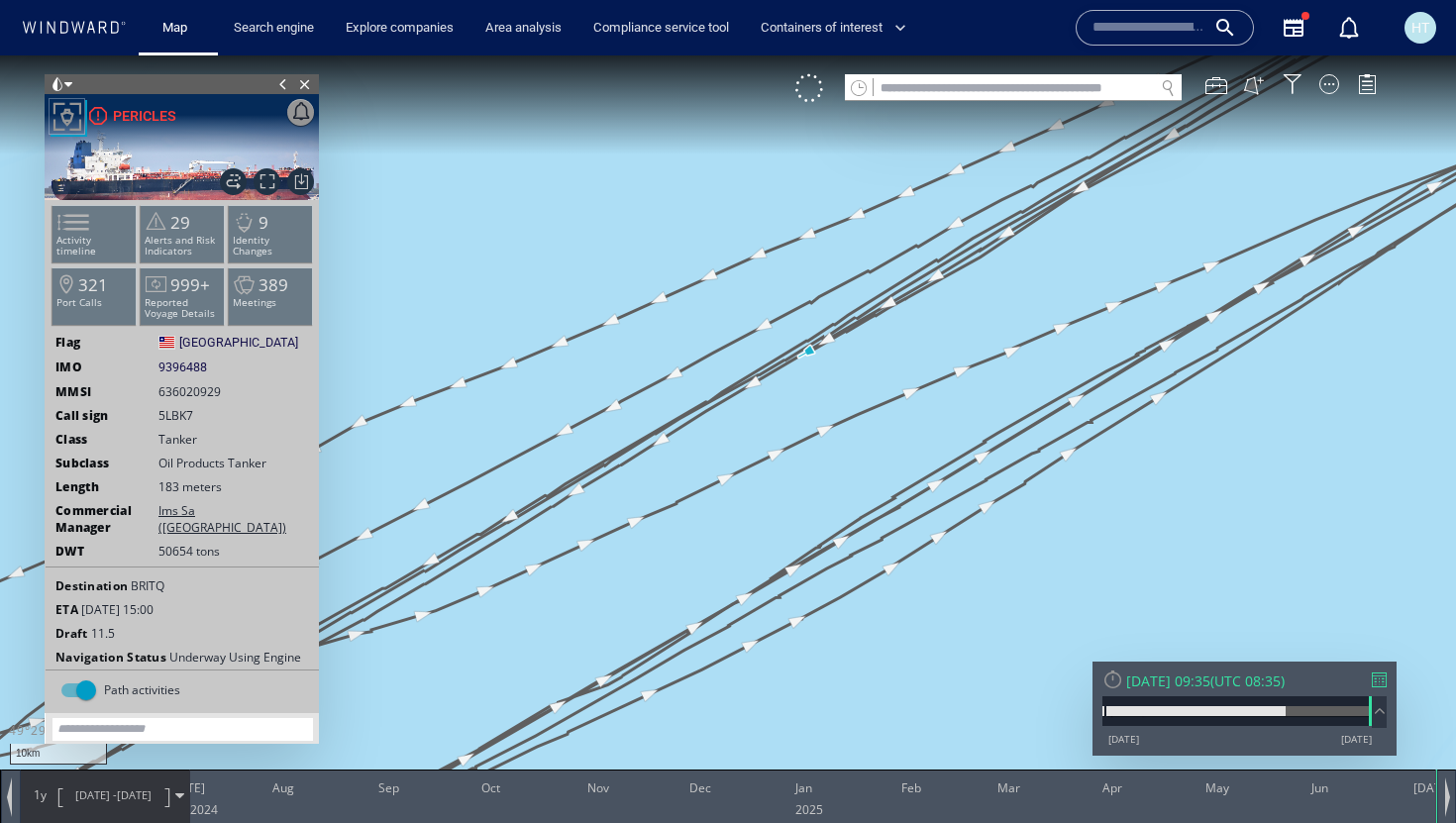 drag, startPoint x: 857, startPoint y: 368, endPoint x: 862, endPoint y: 466, distance: 98.12747 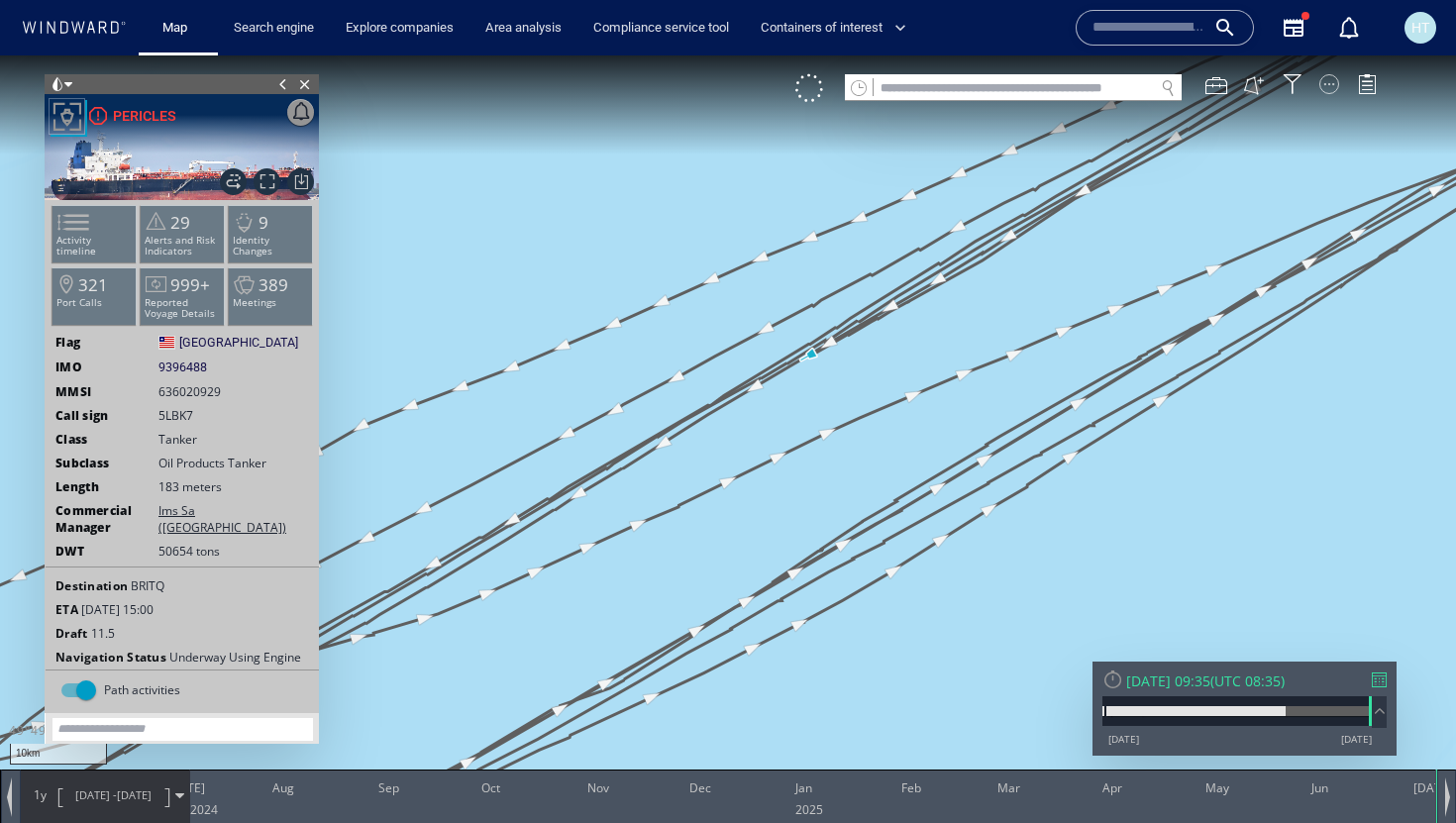 click at bounding box center [1329, 84] 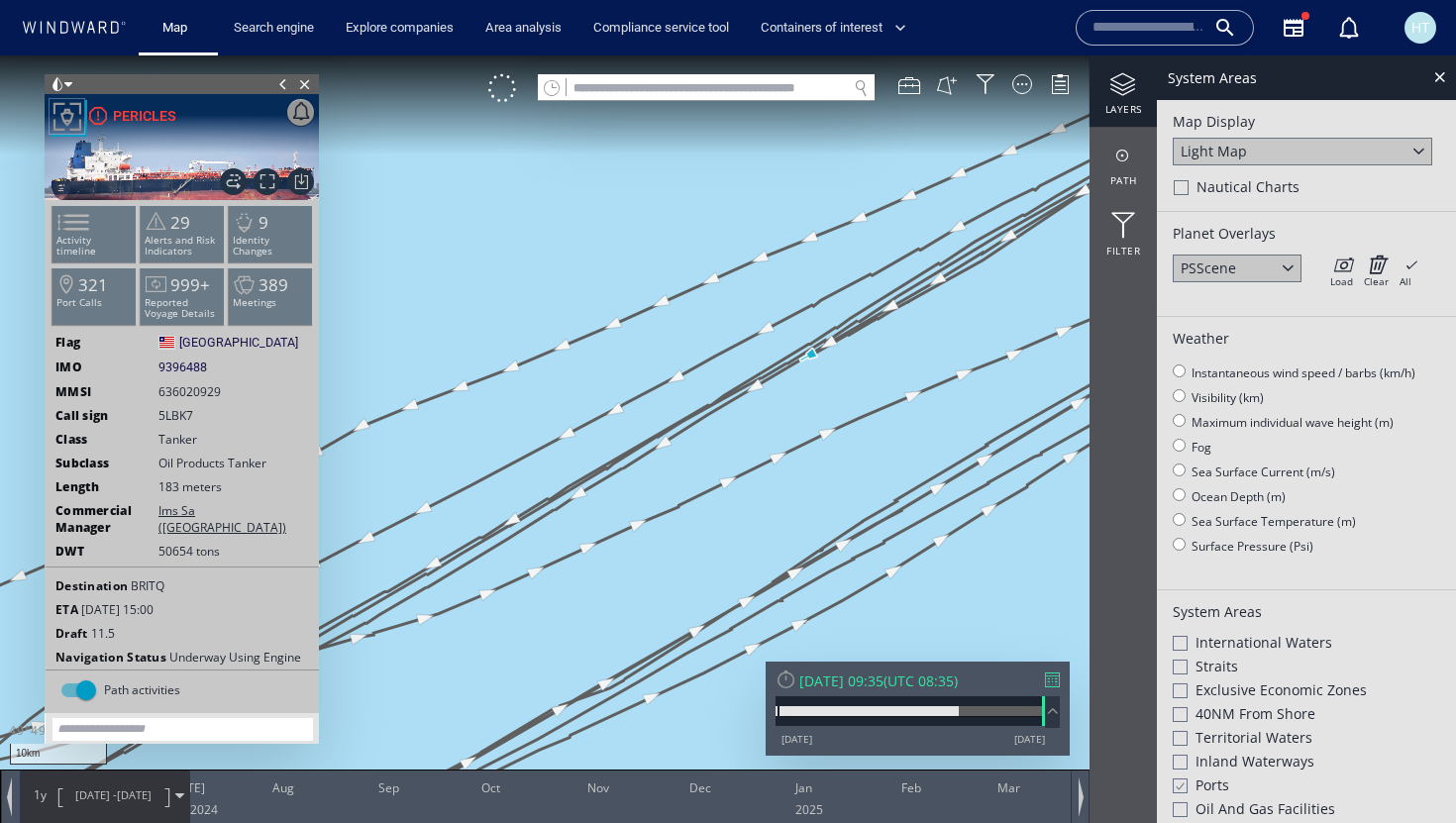 click on "Nautical Charts" 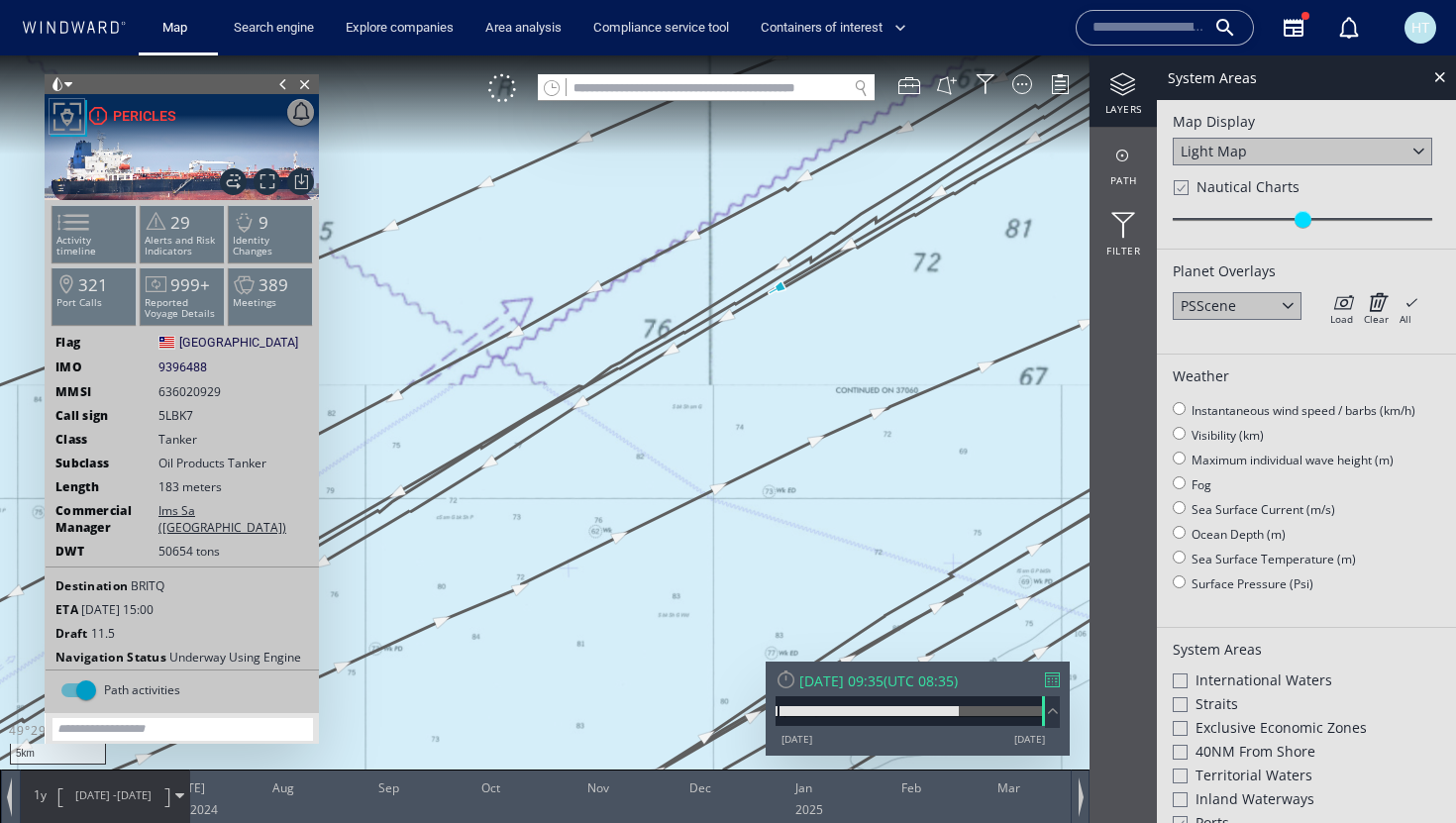 click 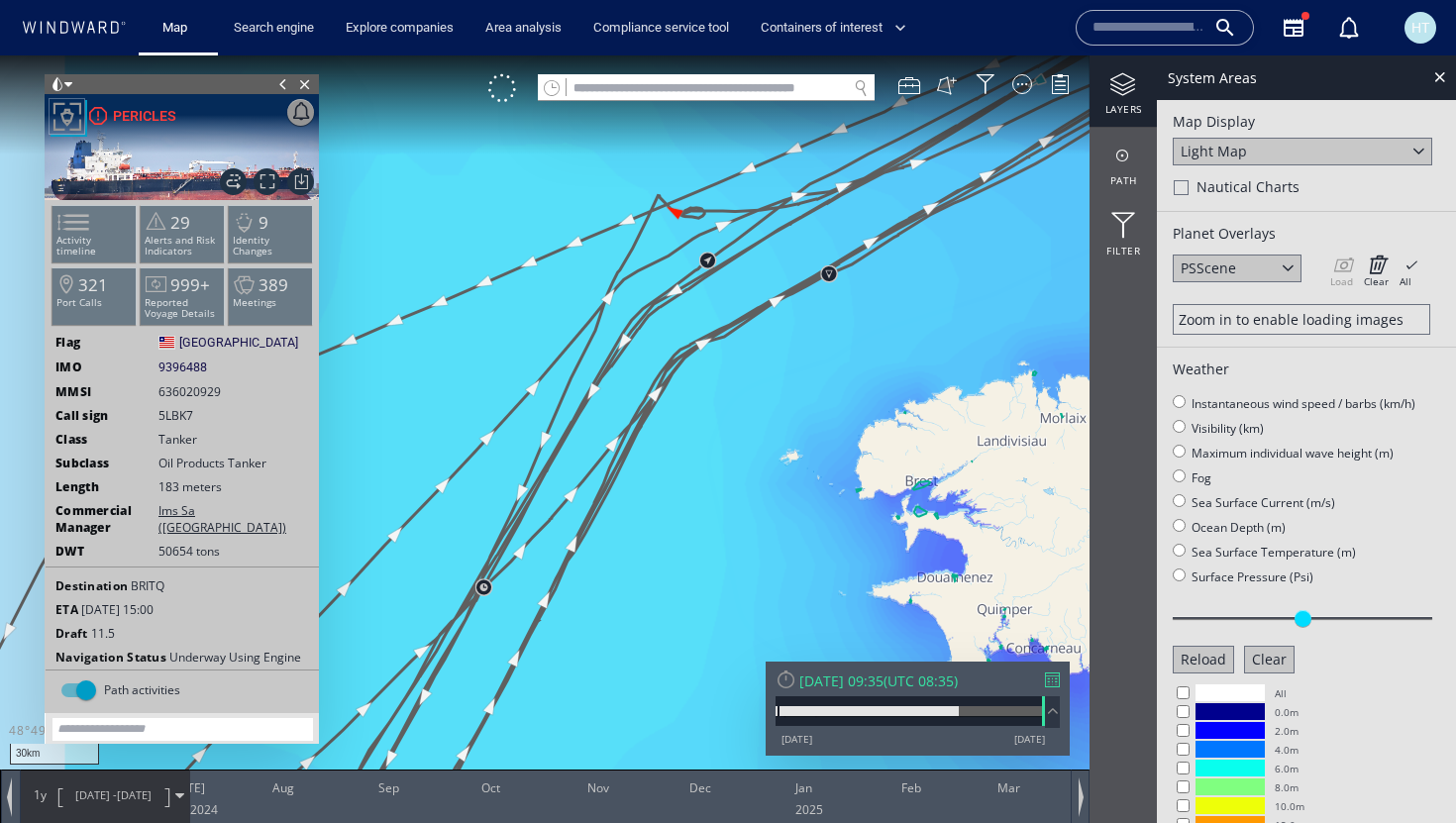 drag, startPoint x: 641, startPoint y: 683, endPoint x: 743, endPoint y: 444, distance: 259.8557 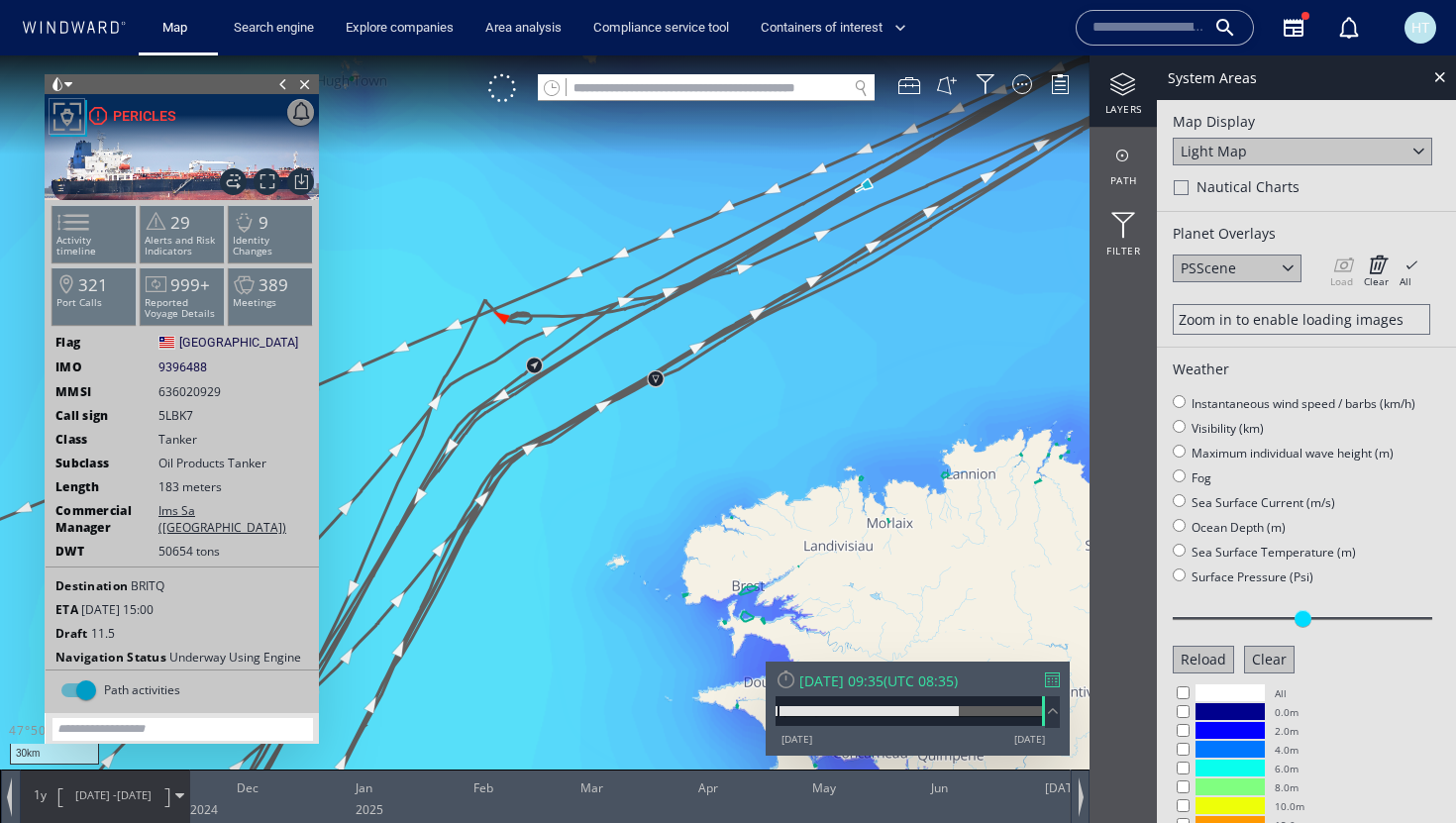 drag, startPoint x: 816, startPoint y: 808, endPoint x: 270, endPoint y: 822, distance: 546.17946 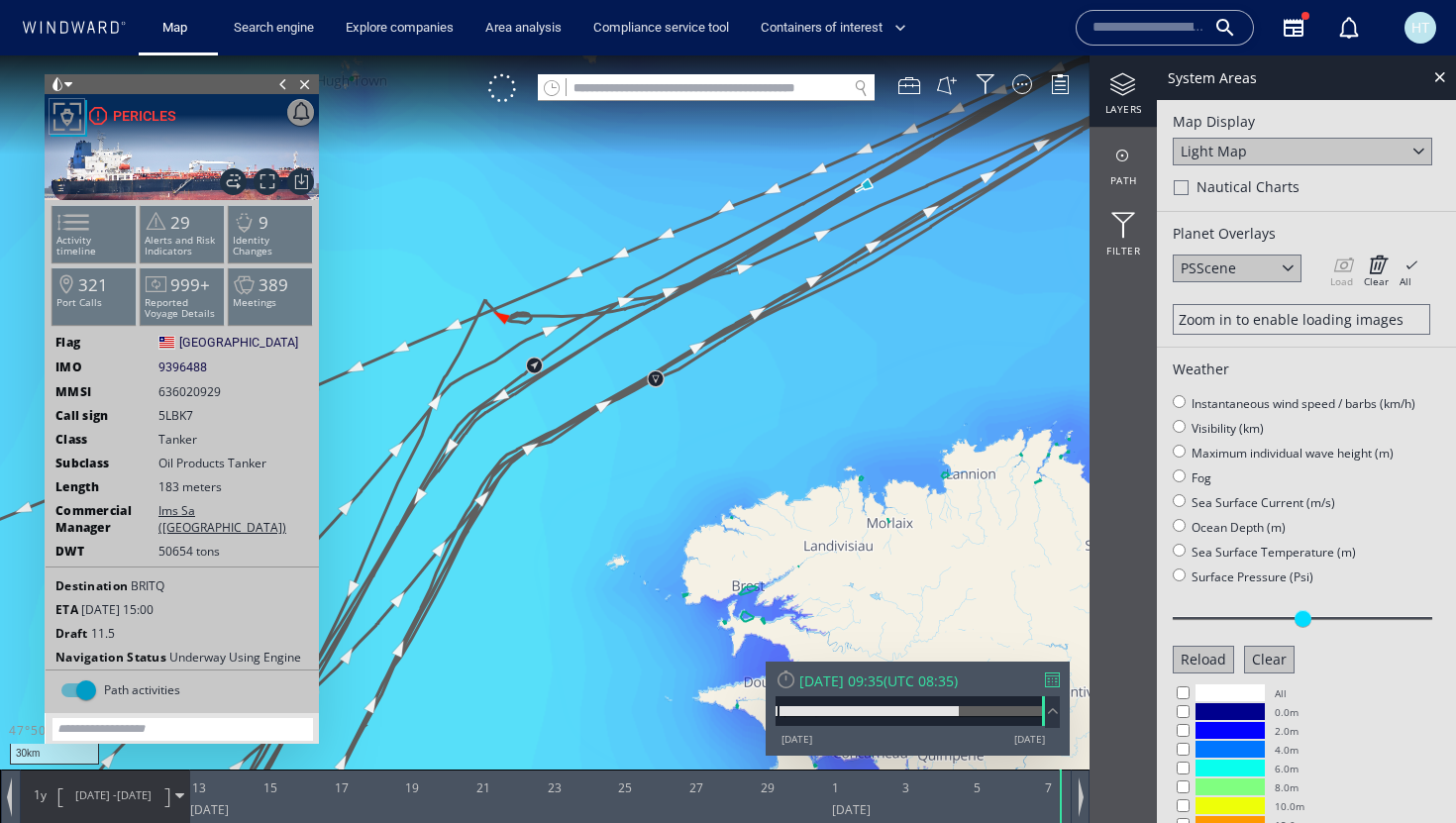 drag, startPoint x: 932, startPoint y: 808, endPoint x: 187, endPoint y: 786, distance: 745.3248 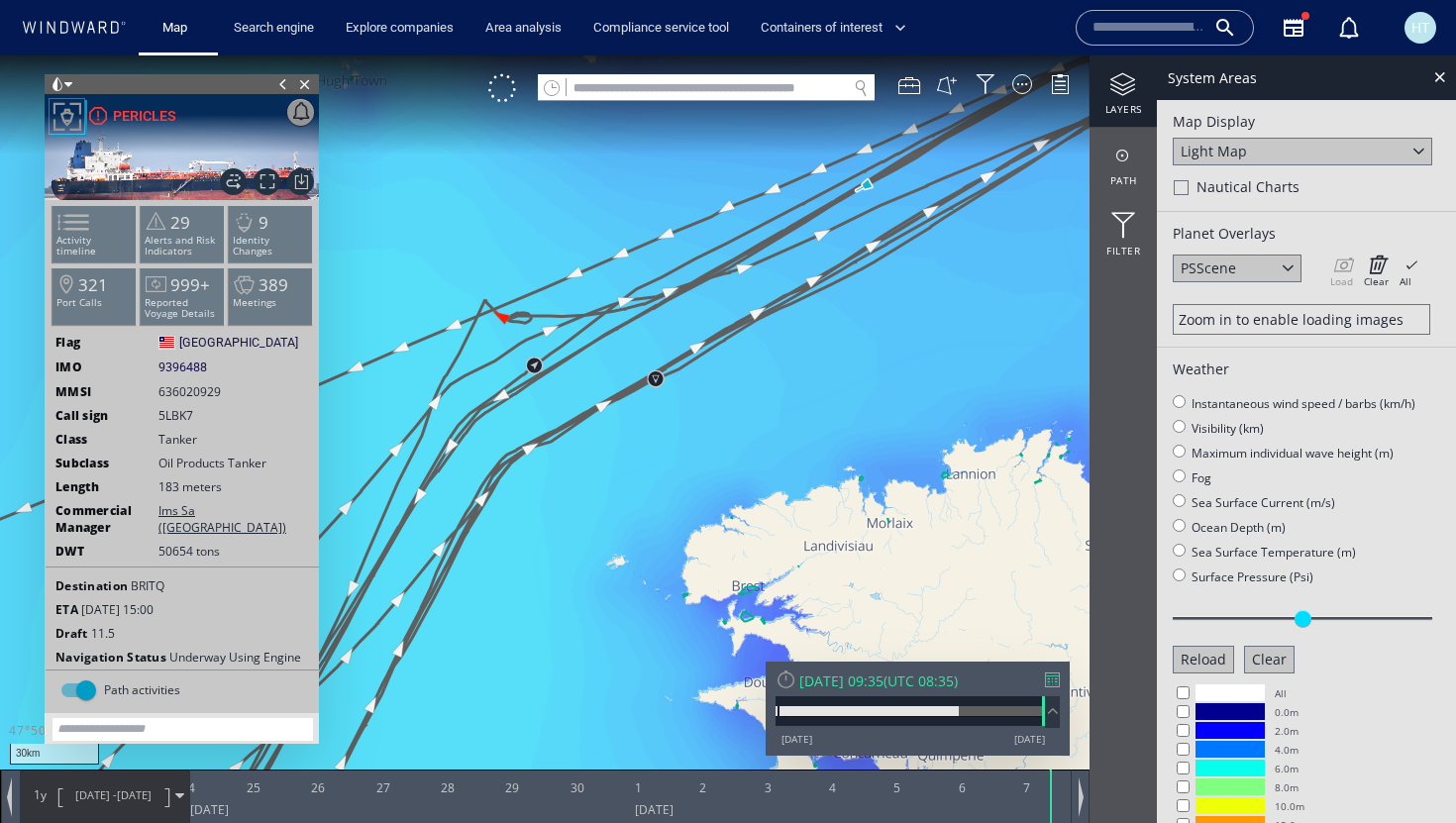 drag, startPoint x: 784, startPoint y: 776, endPoint x: 283, endPoint y: 801, distance: 501.62336 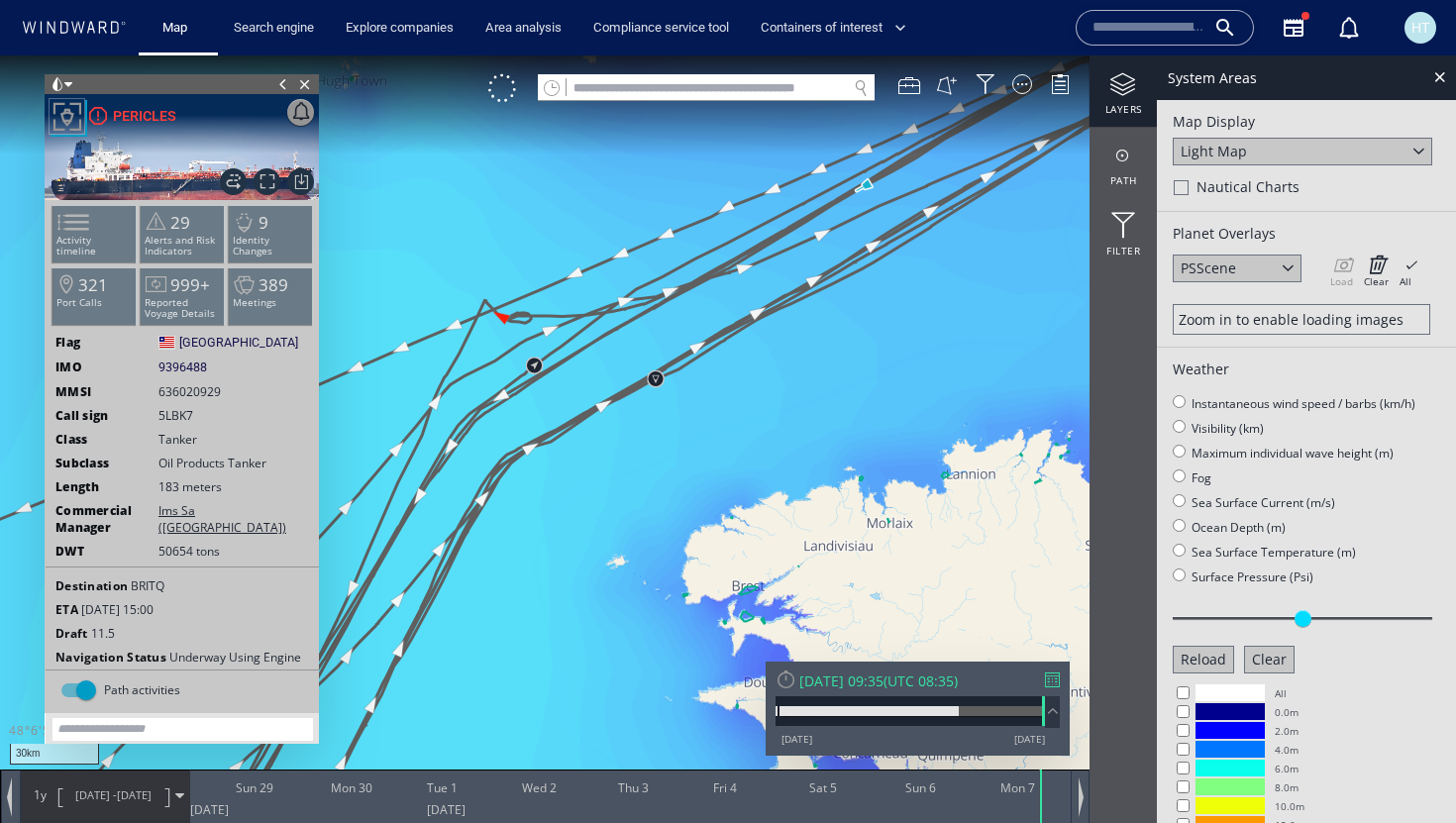 click on "[DATE] 09:35" at bounding box center (841, 680) 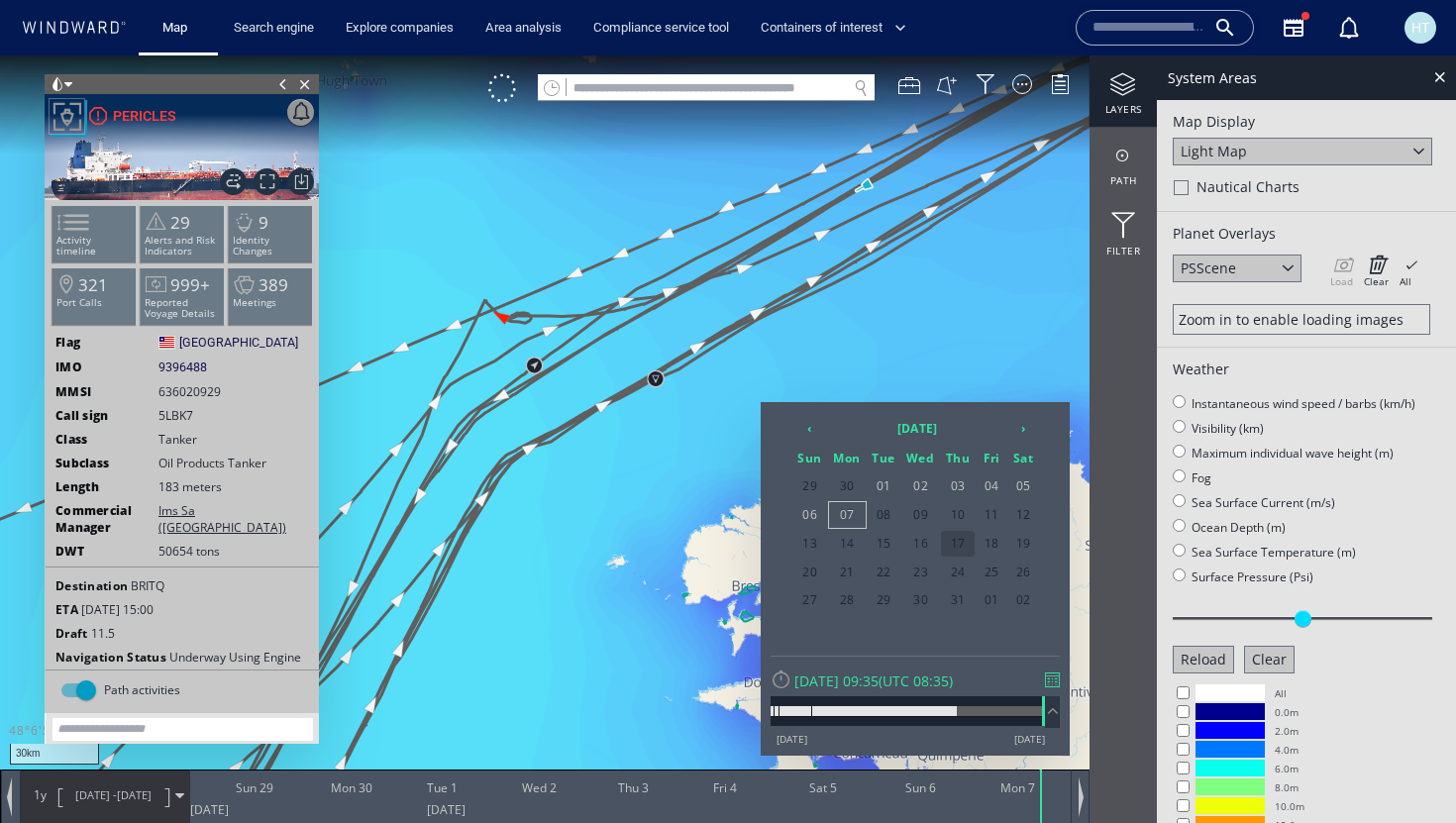 click on "17" at bounding box center [958, 544] 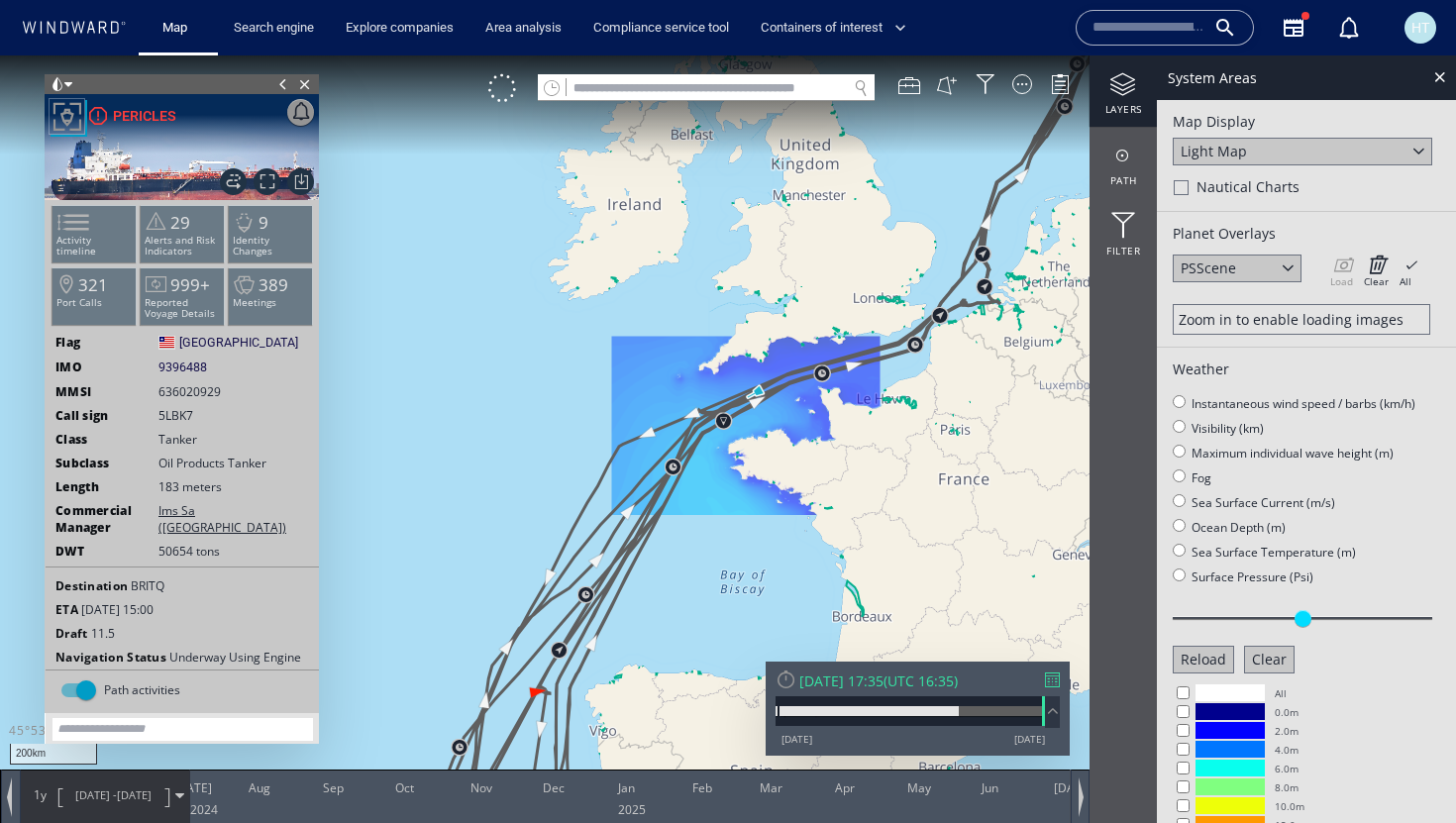 drag, startPoint x: 672, startPoint y: 568, endPoint x: 699, endPoint y: 541, distance: 38.18377 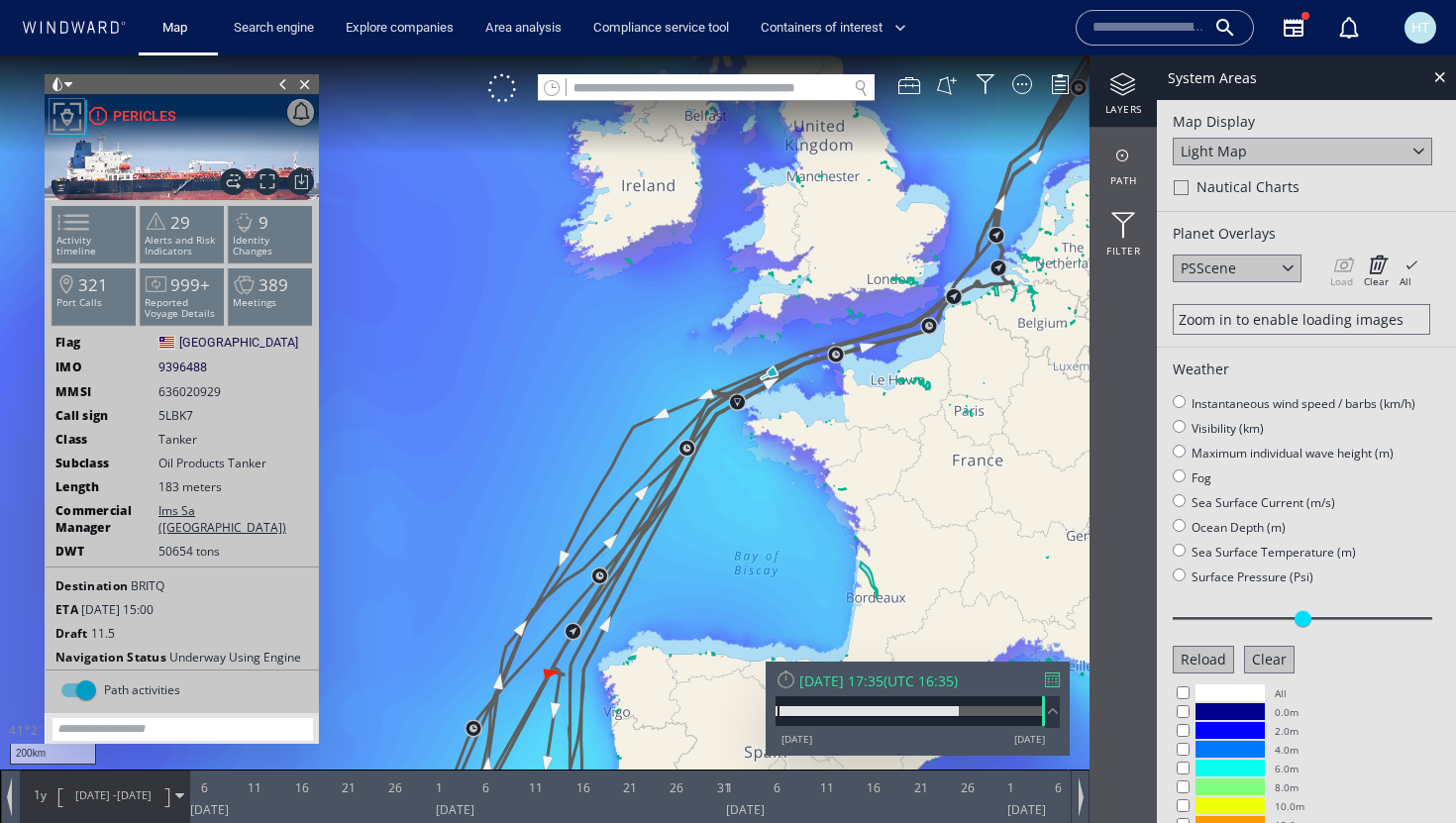 drag, startPoint x: 998, startPoint y: 800, endPoint x: 345, endPoint y: 822, distance: 653.3705 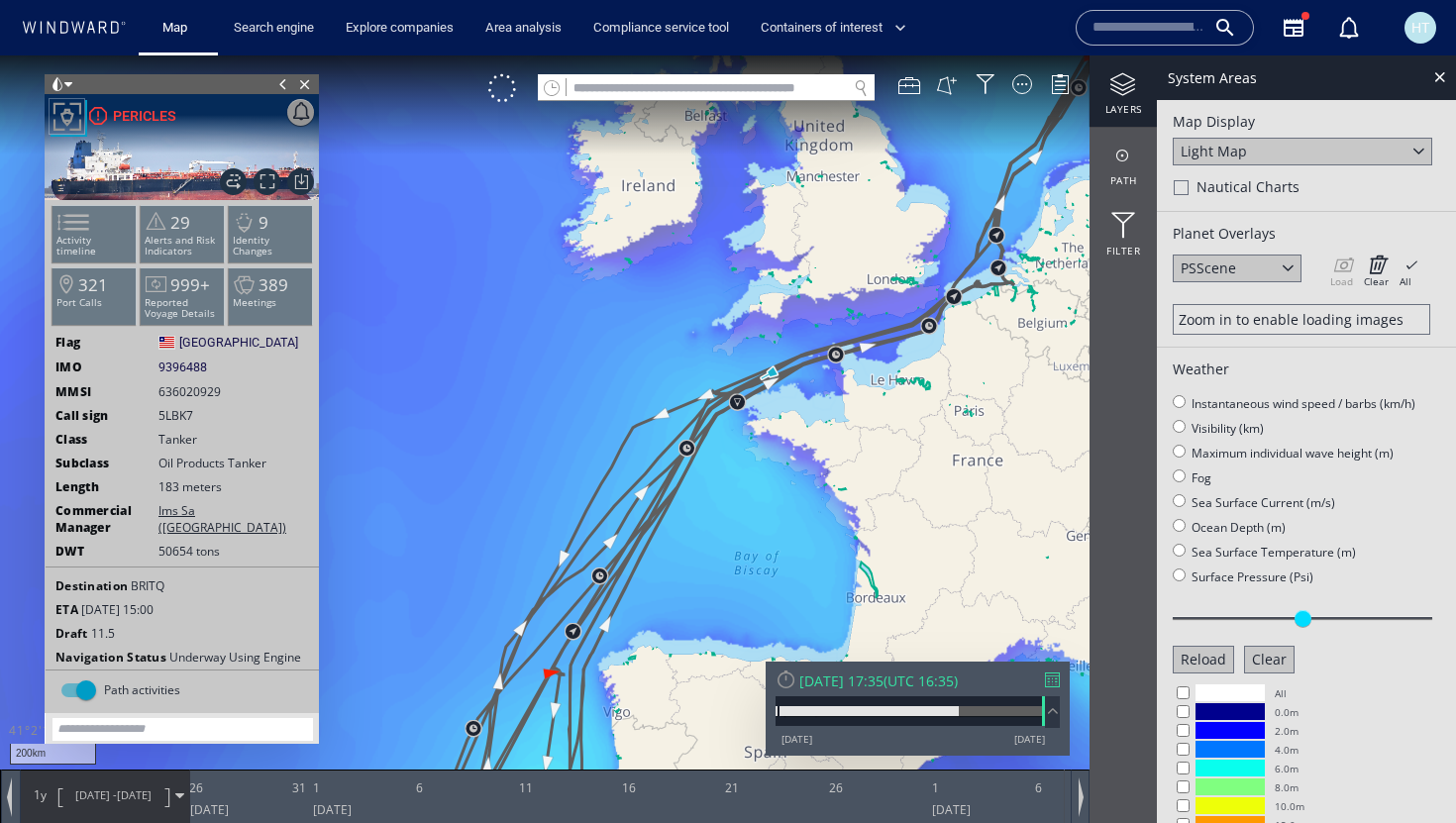 drag, startPoint x: 820, startPoint y: 810, endPoint x: 340, endPoint y: 811, distance: 480.00104 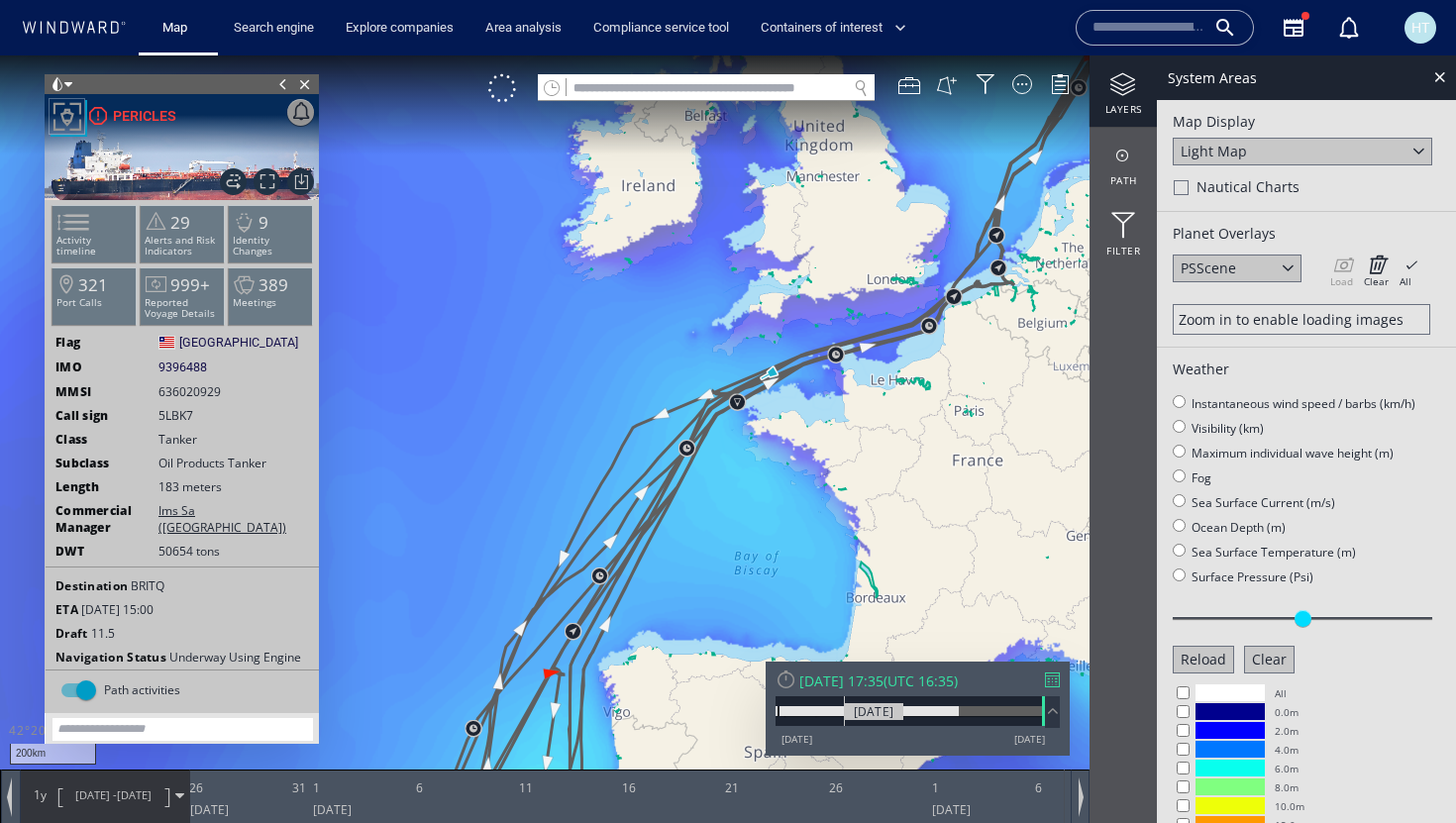 click at bounding box center [910, 711] 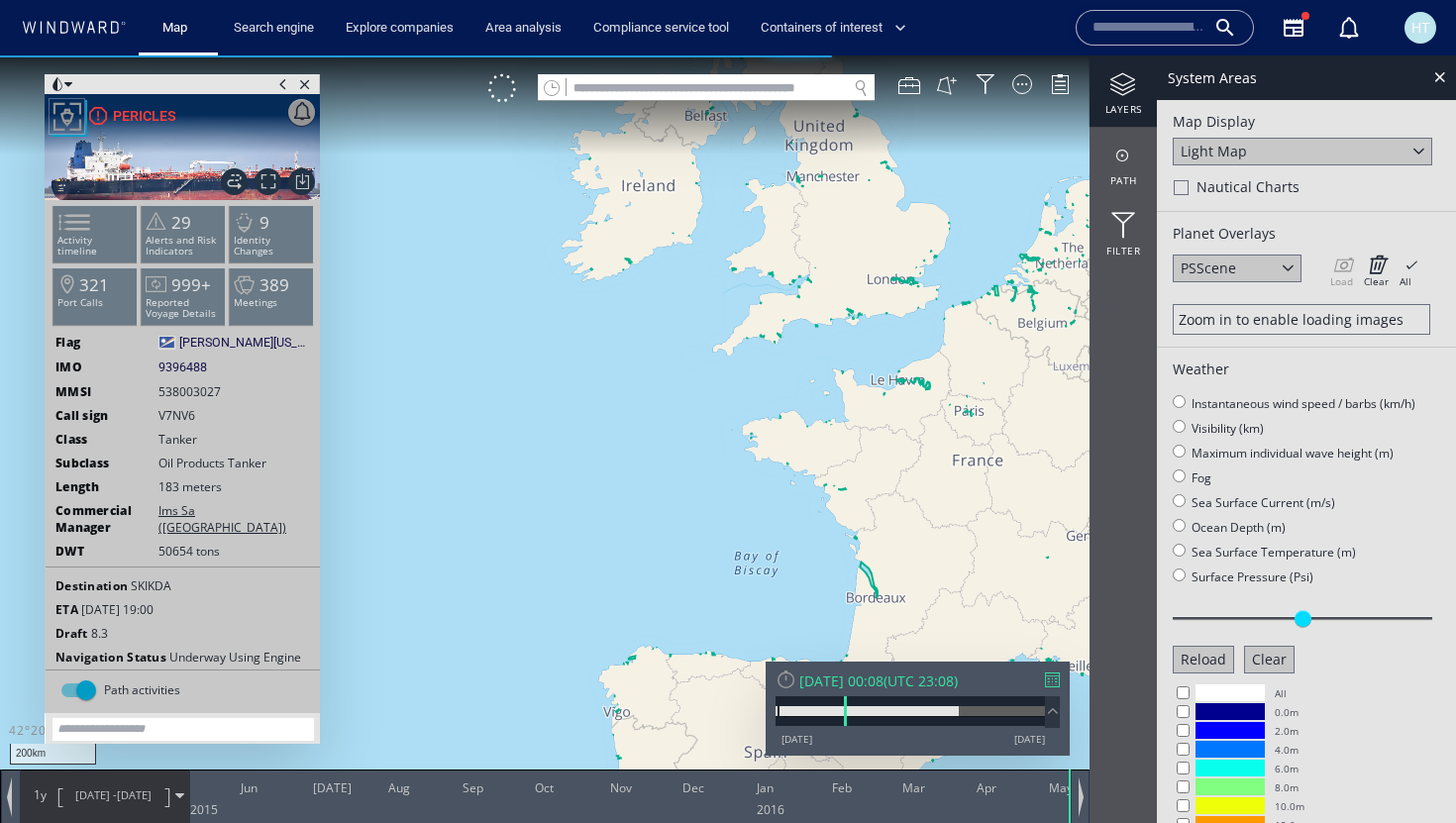 click on "[DATE] 00:08" at bounding box center (841, 680) 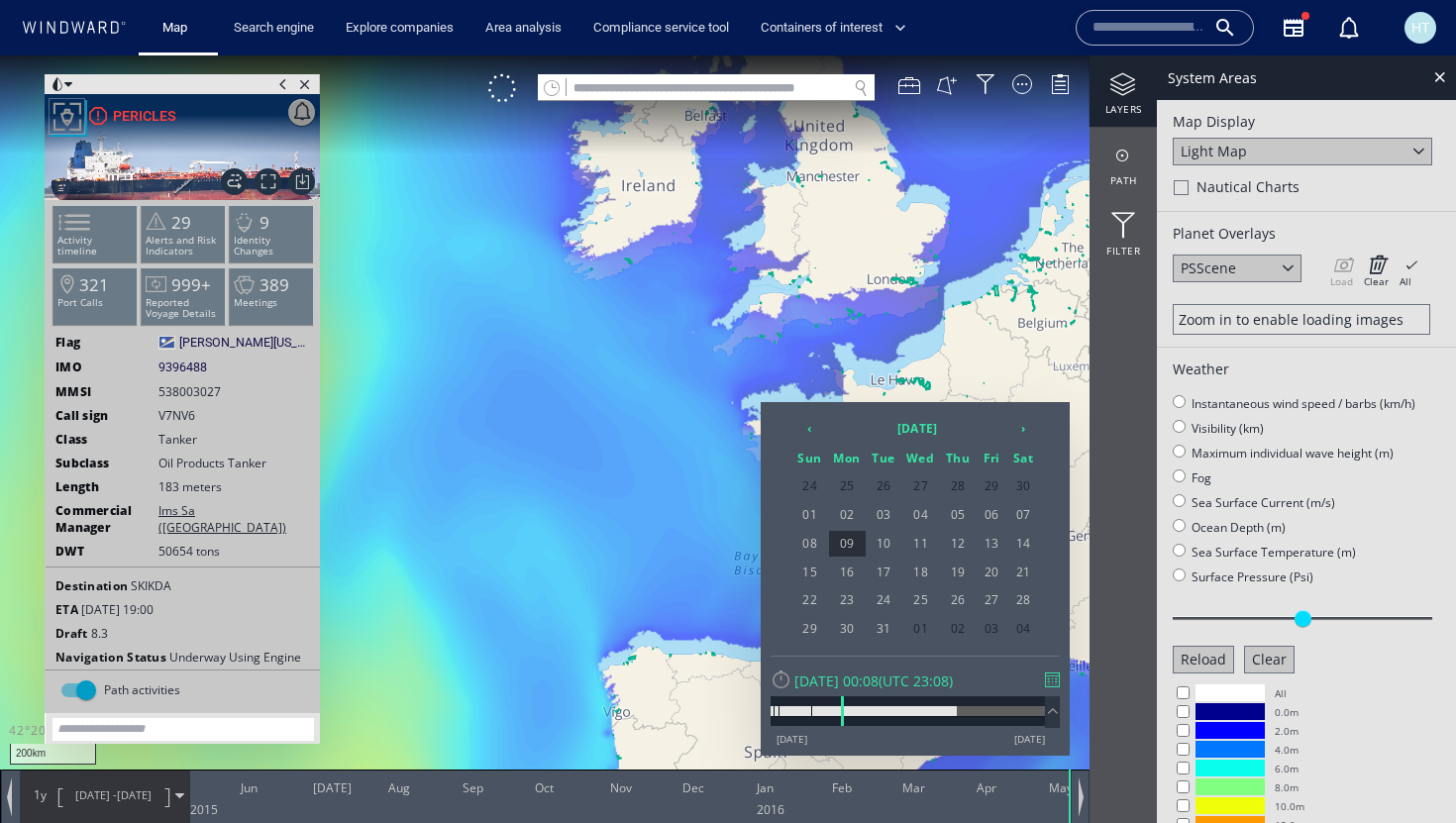 click on "(" at bounding box center [881, 680] 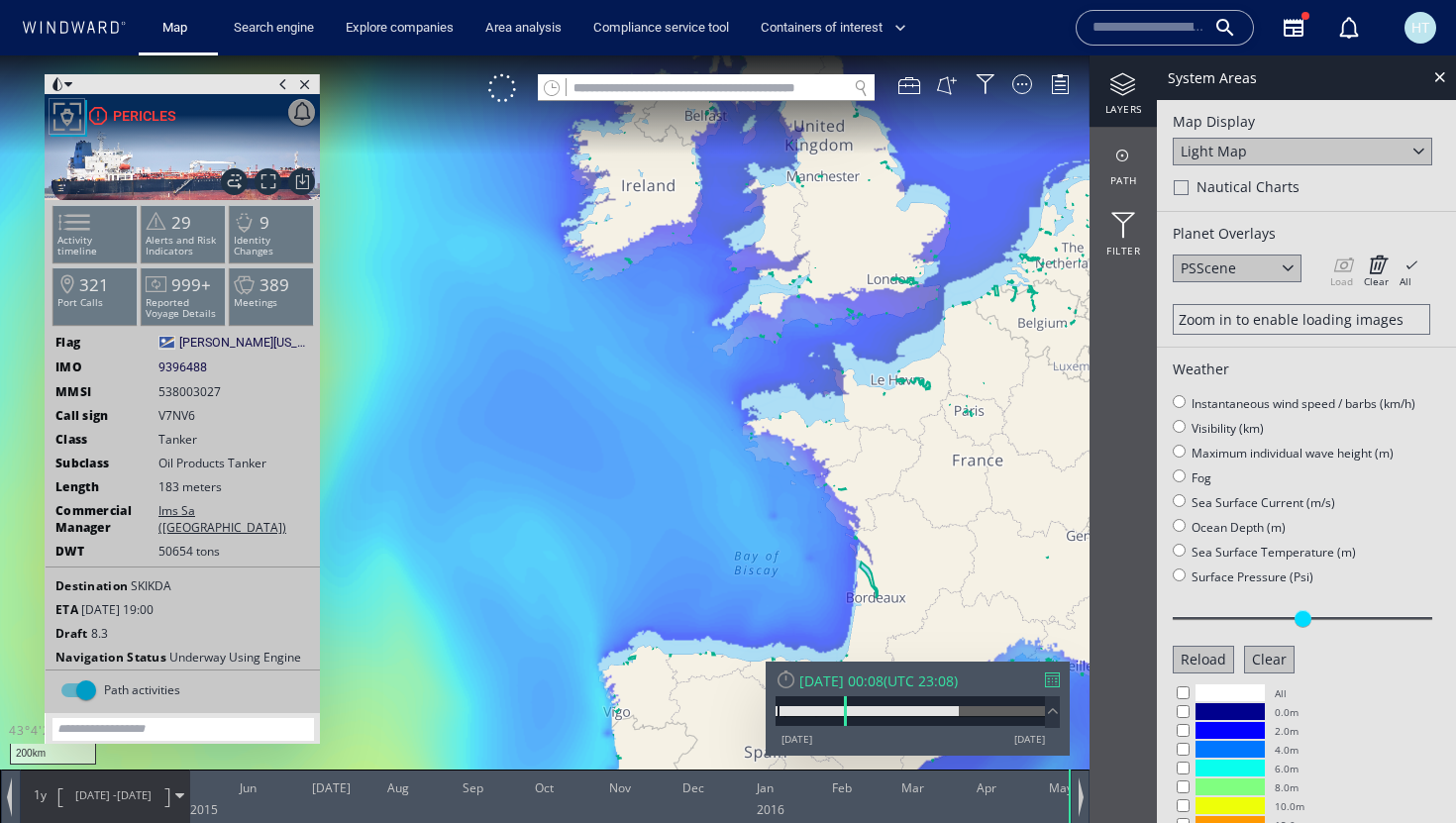 click at bounding box center (785, 678) 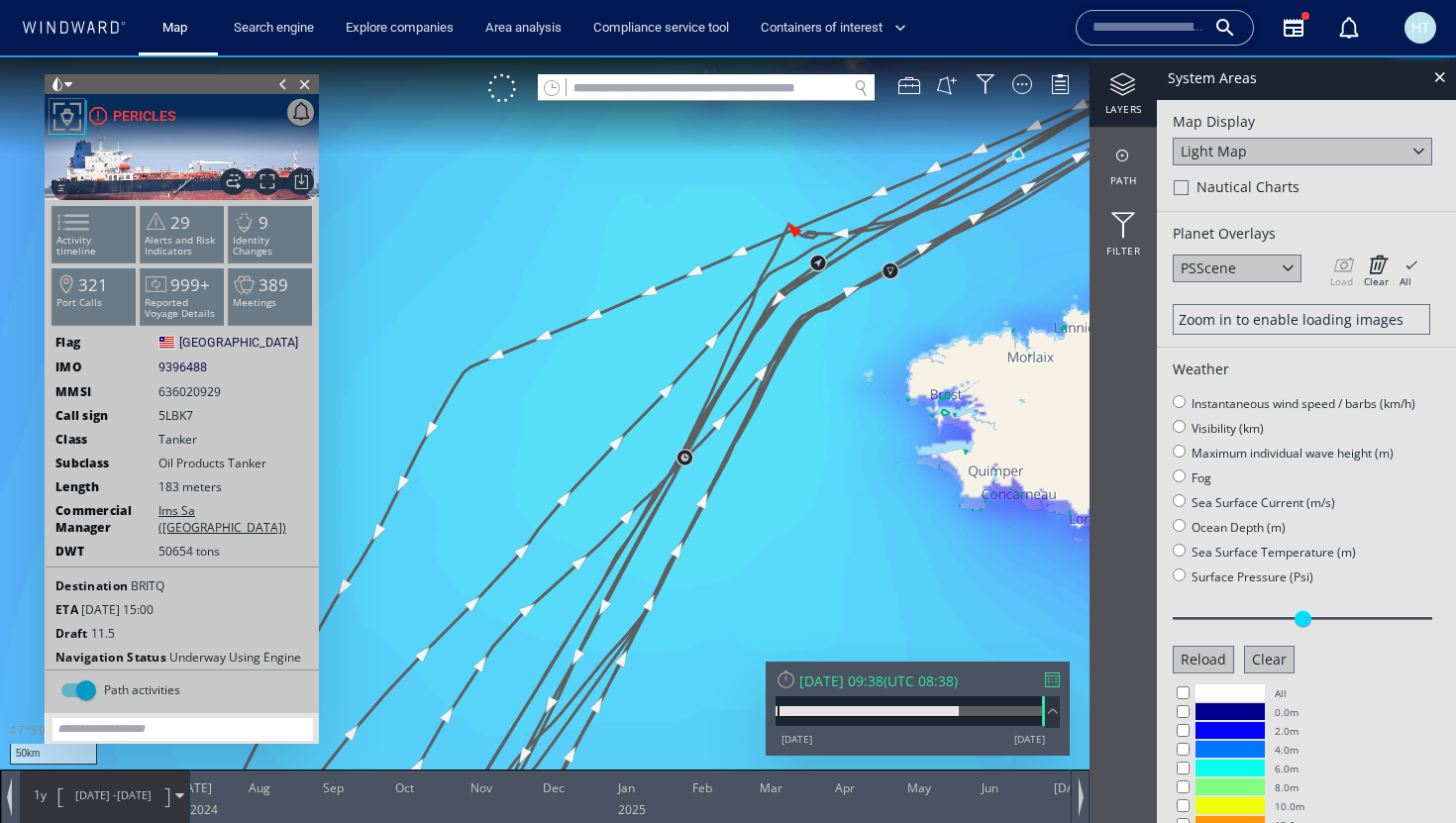 drag, startPoint x: 680, startPoint y: 479, endPoint x: 715, endPoint y: 467, distance: 37 